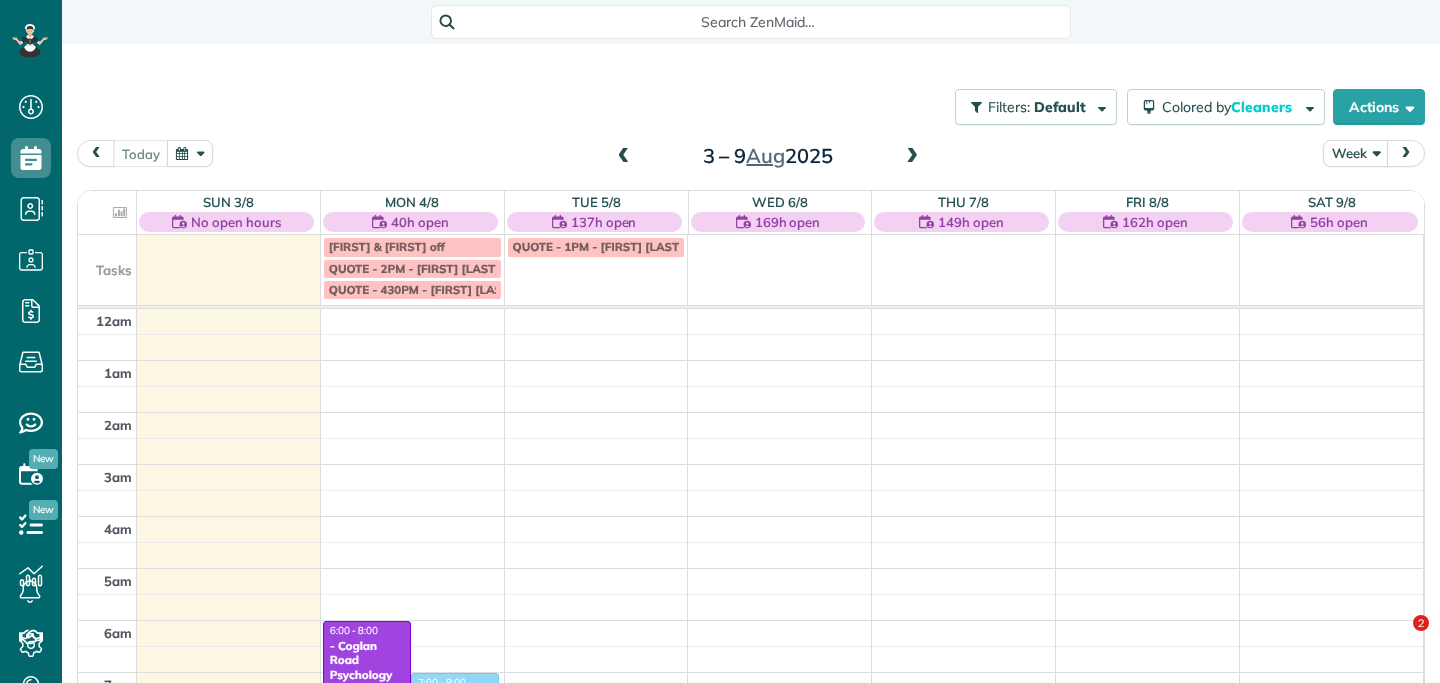scroll, scrollTop: 0, scrollLeft: 0, axis: both 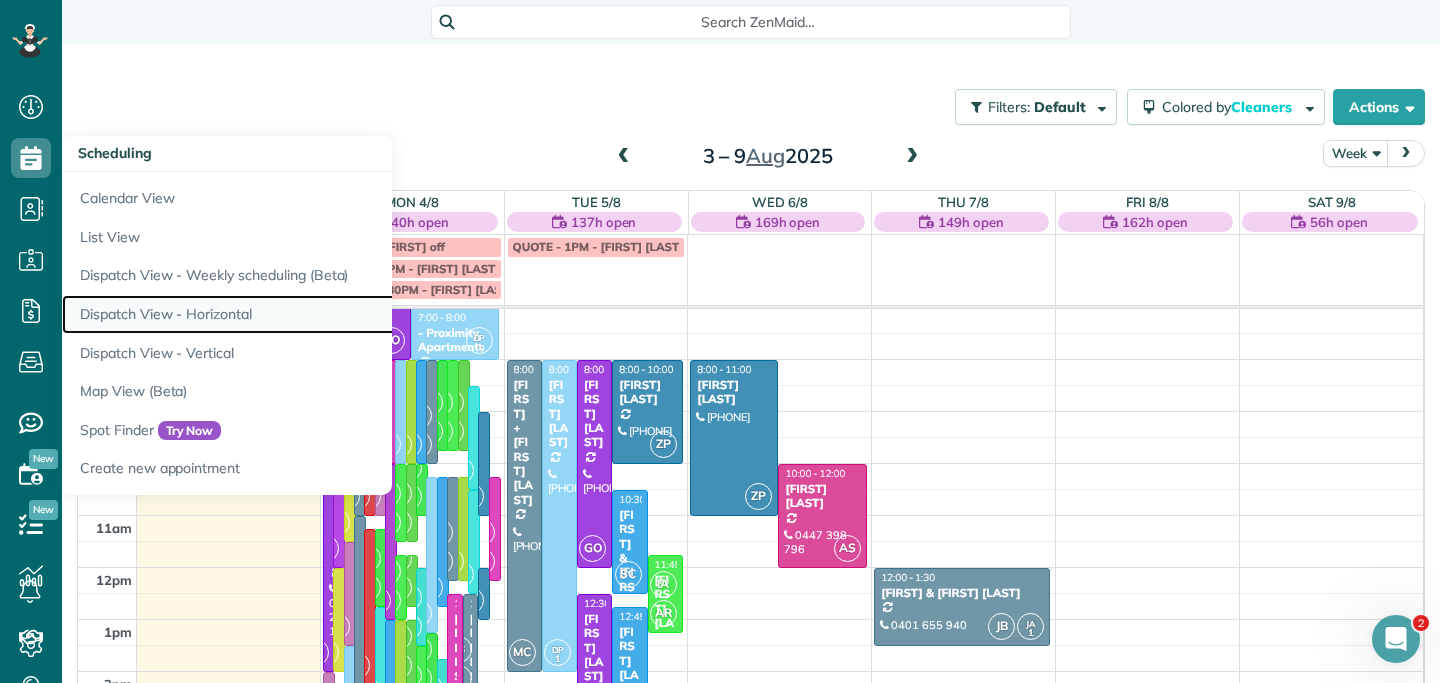 click on "Dispatch View - Horizontal" at bounding box center (312, 314) 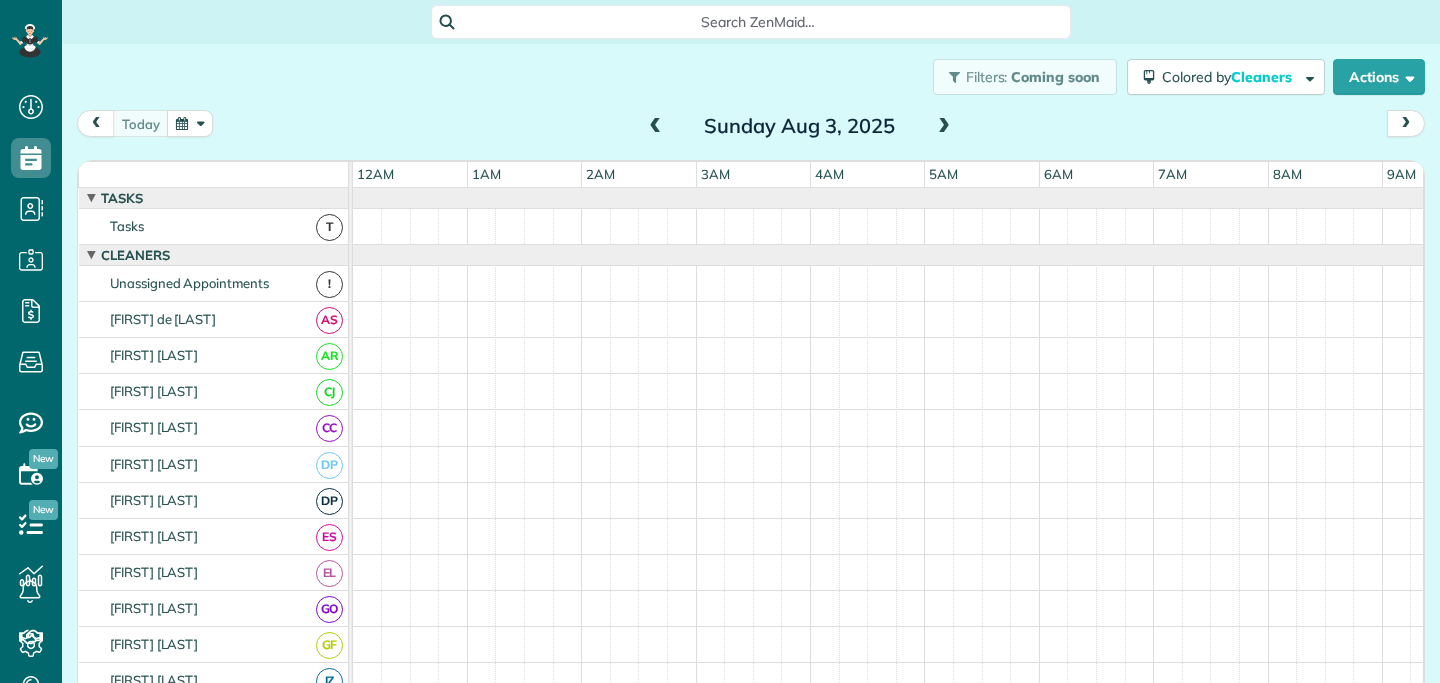 scroll, scrollTop: 0, scrollLeft: 0, axis: both 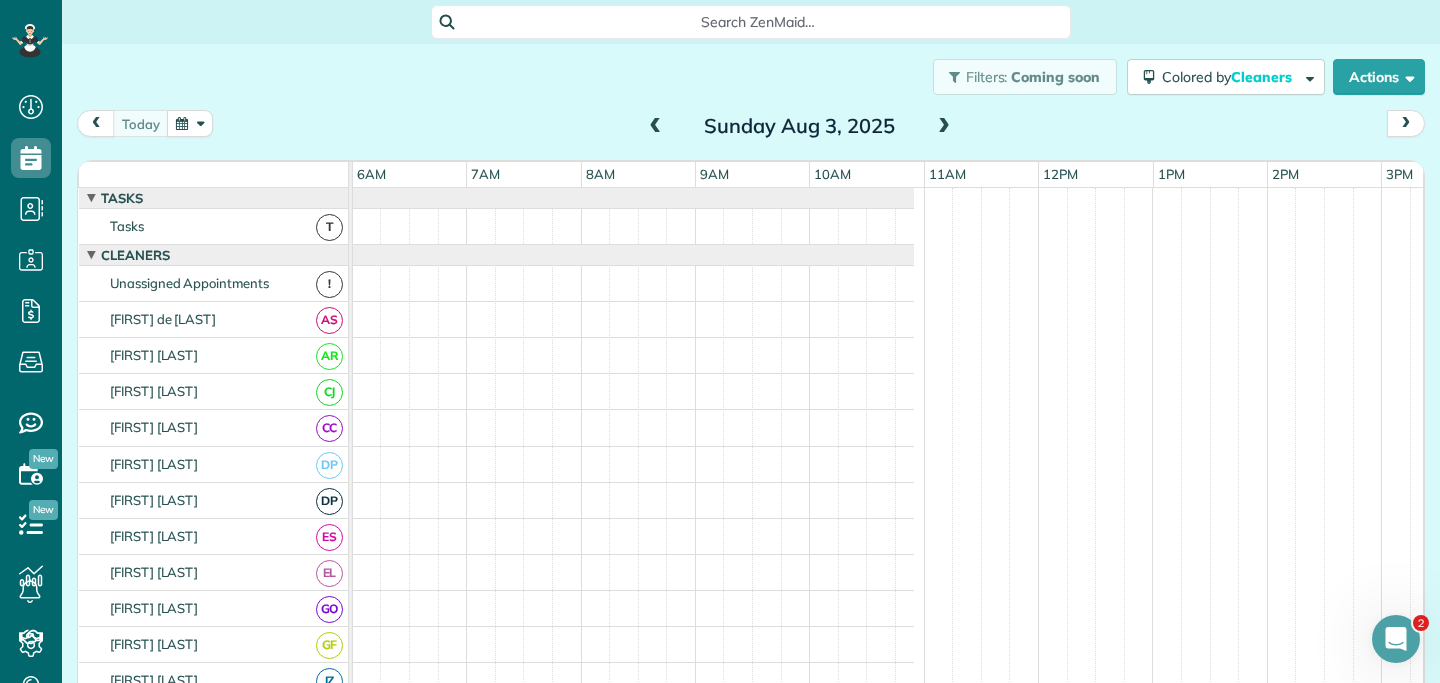 click at bounding box center [190, 123] 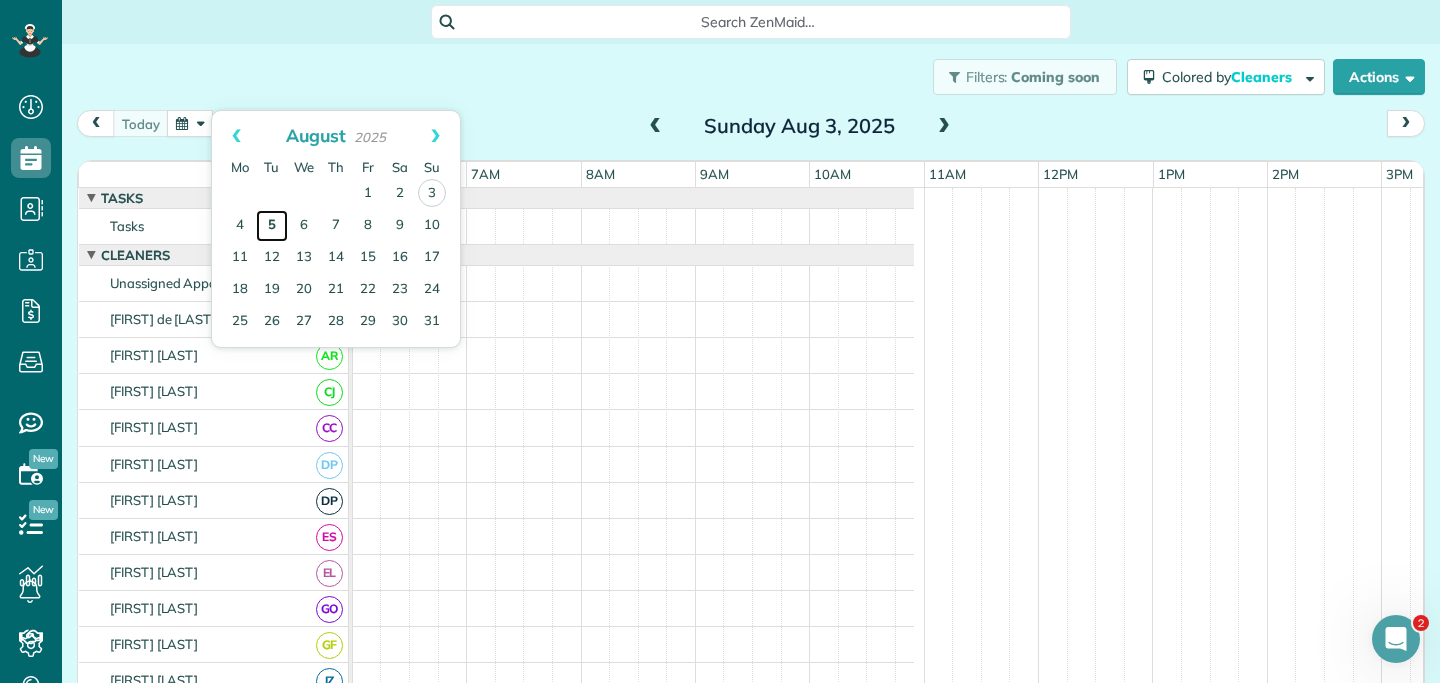 click on "5" at bounding box center (272, 226) 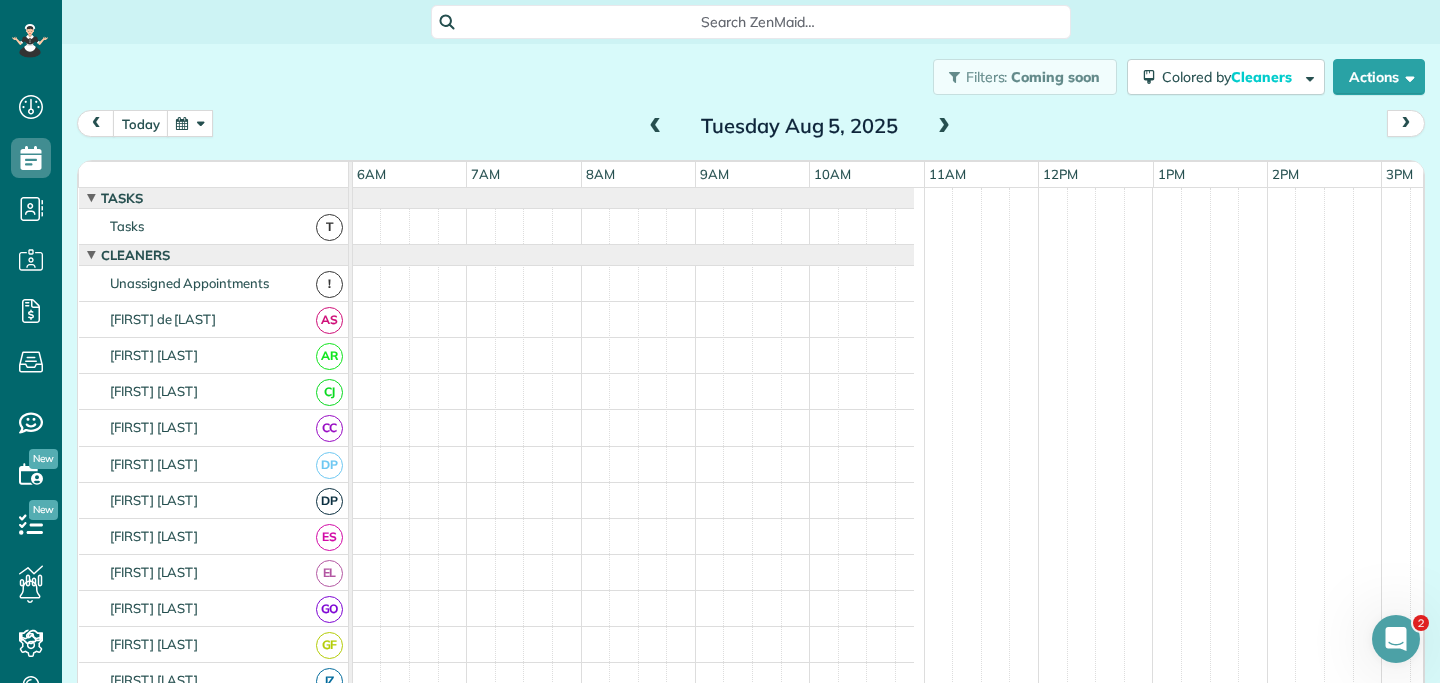 scroll, scrollTop: 12, scrollLeft: 687, axis: both 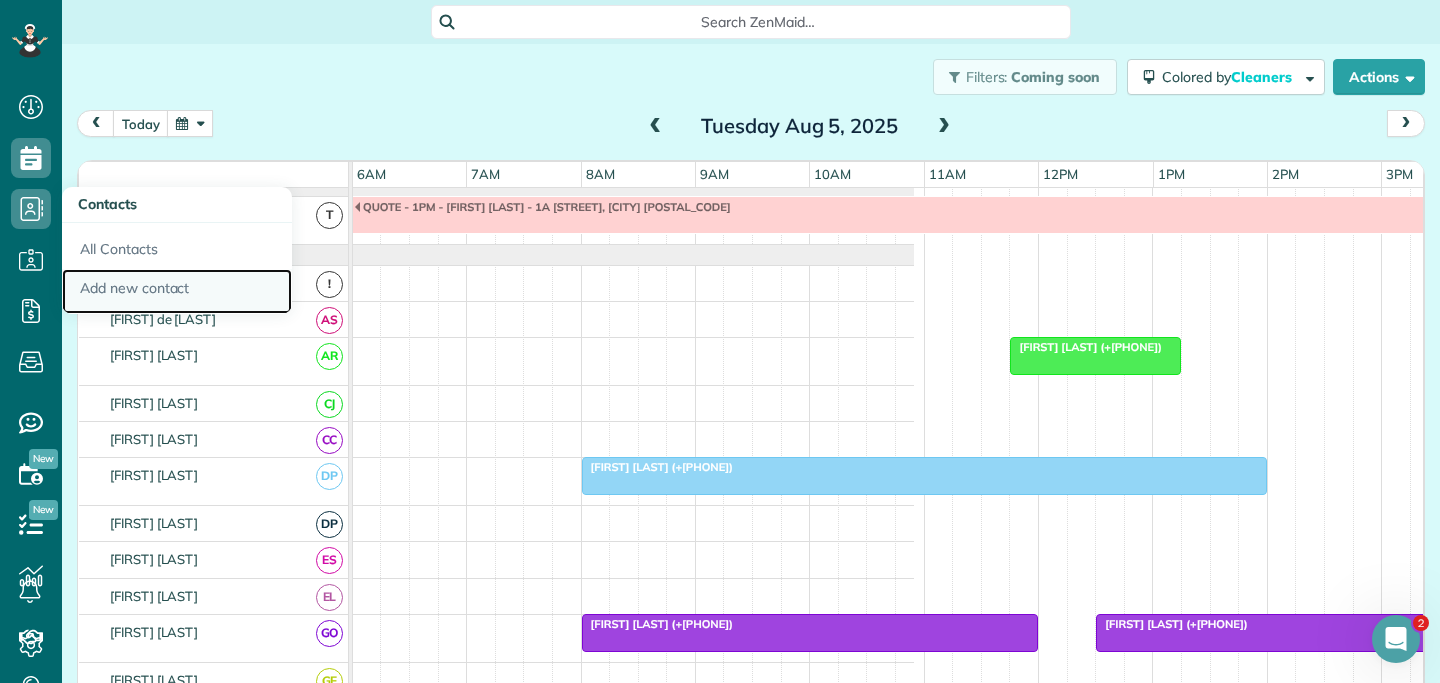 click on "Add new contact" at bounding box center (177, 292) 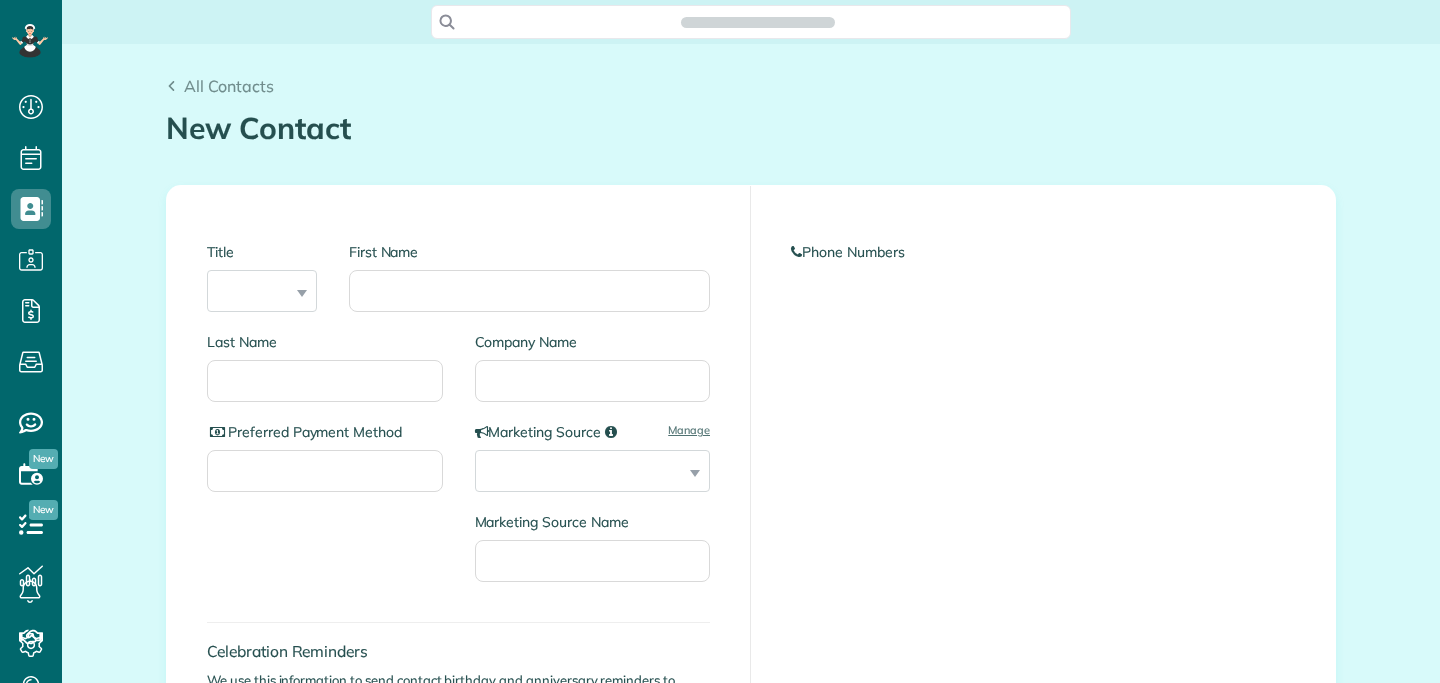 scroll, scrollTop: 0, scrollLeft: 0, axis: both 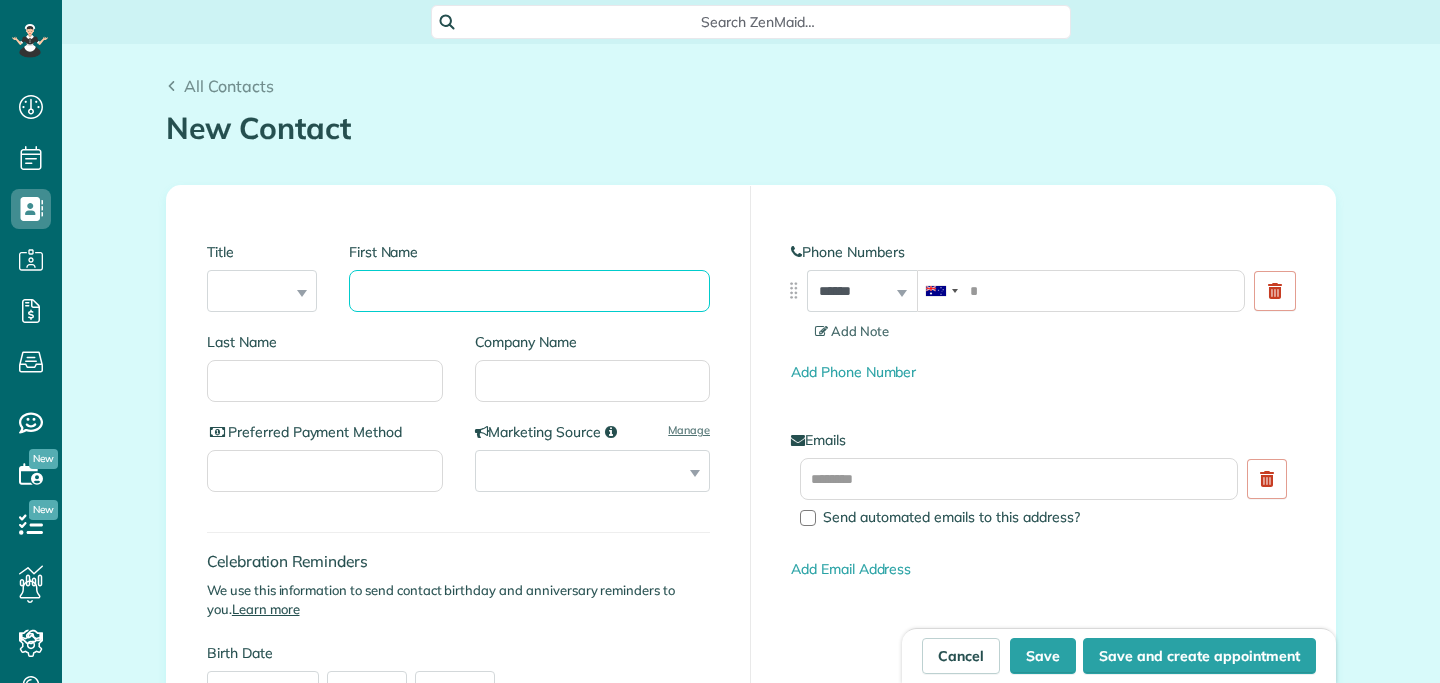 click on "First Name" at bounding box center (529, 291) 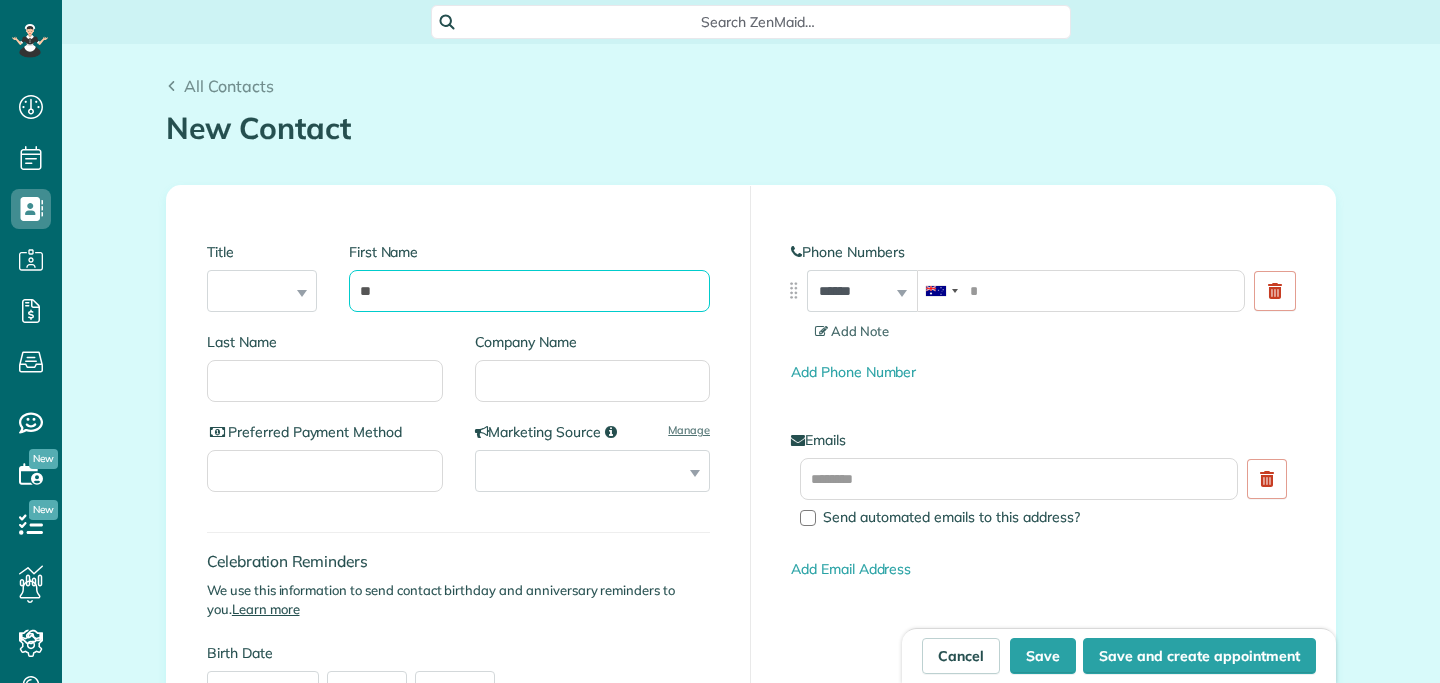 type on "*" 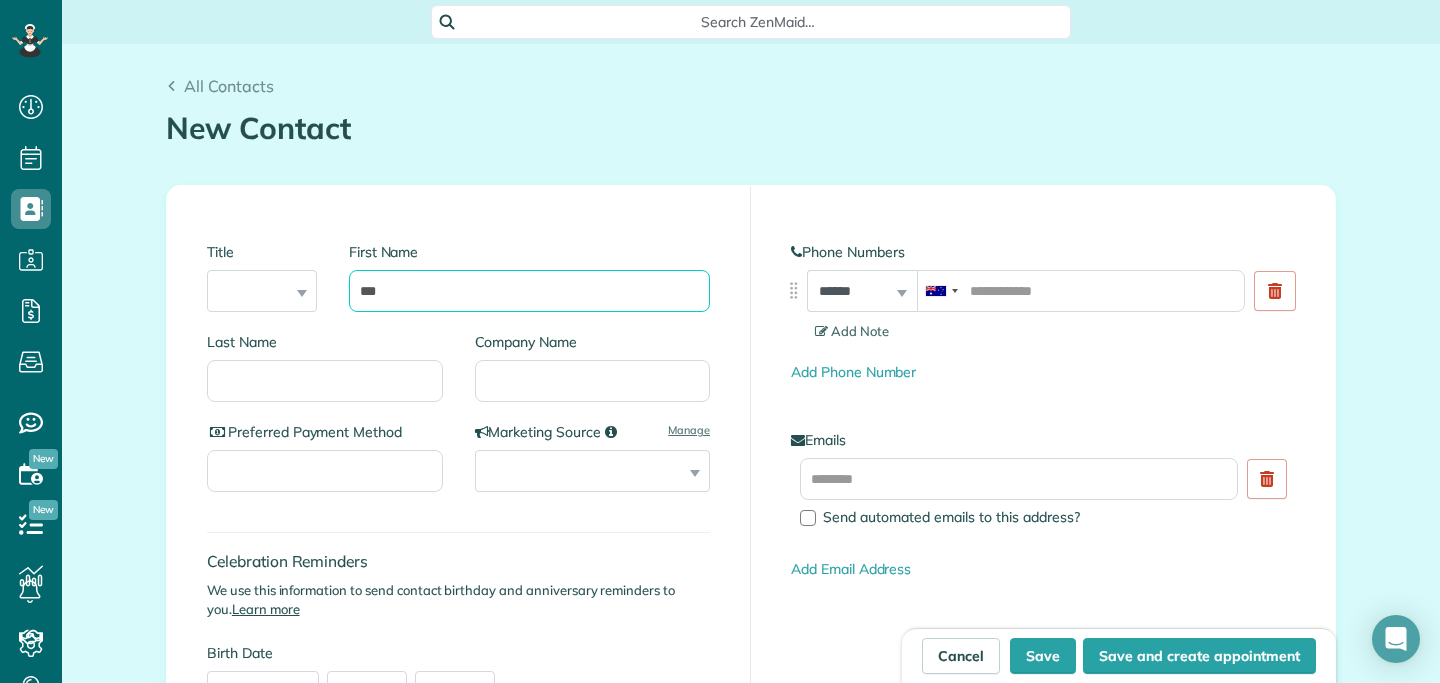 type on "***" 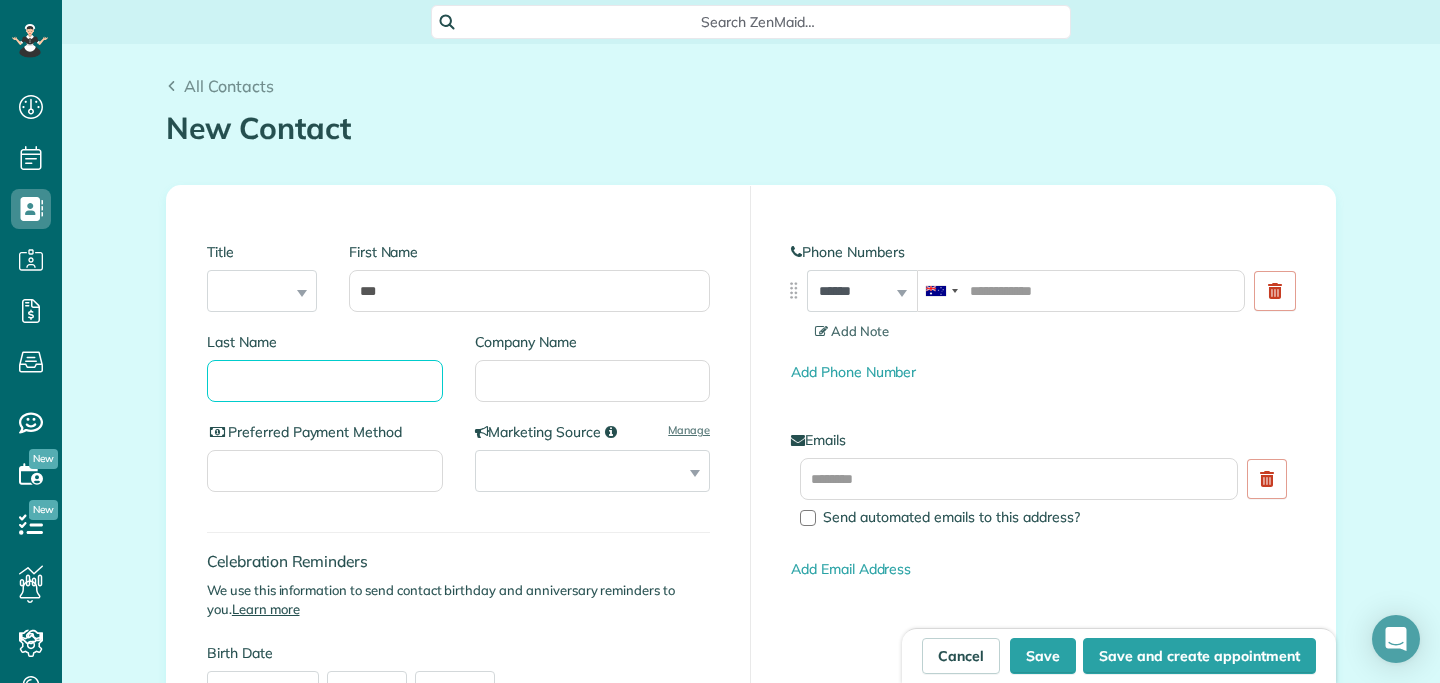 click on "Last Name" at bounding box center [325, 381] 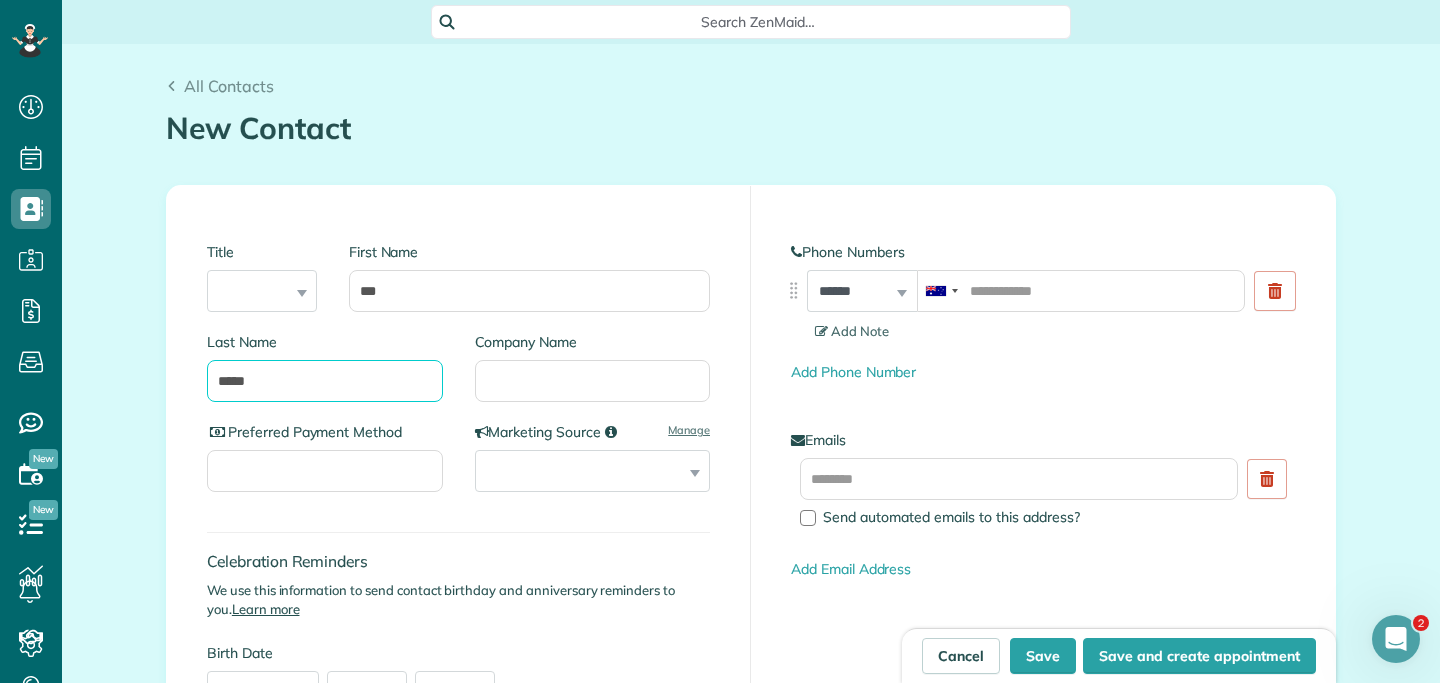 scroll, scrollTop: 0, scrollLeft: 0, axis: both 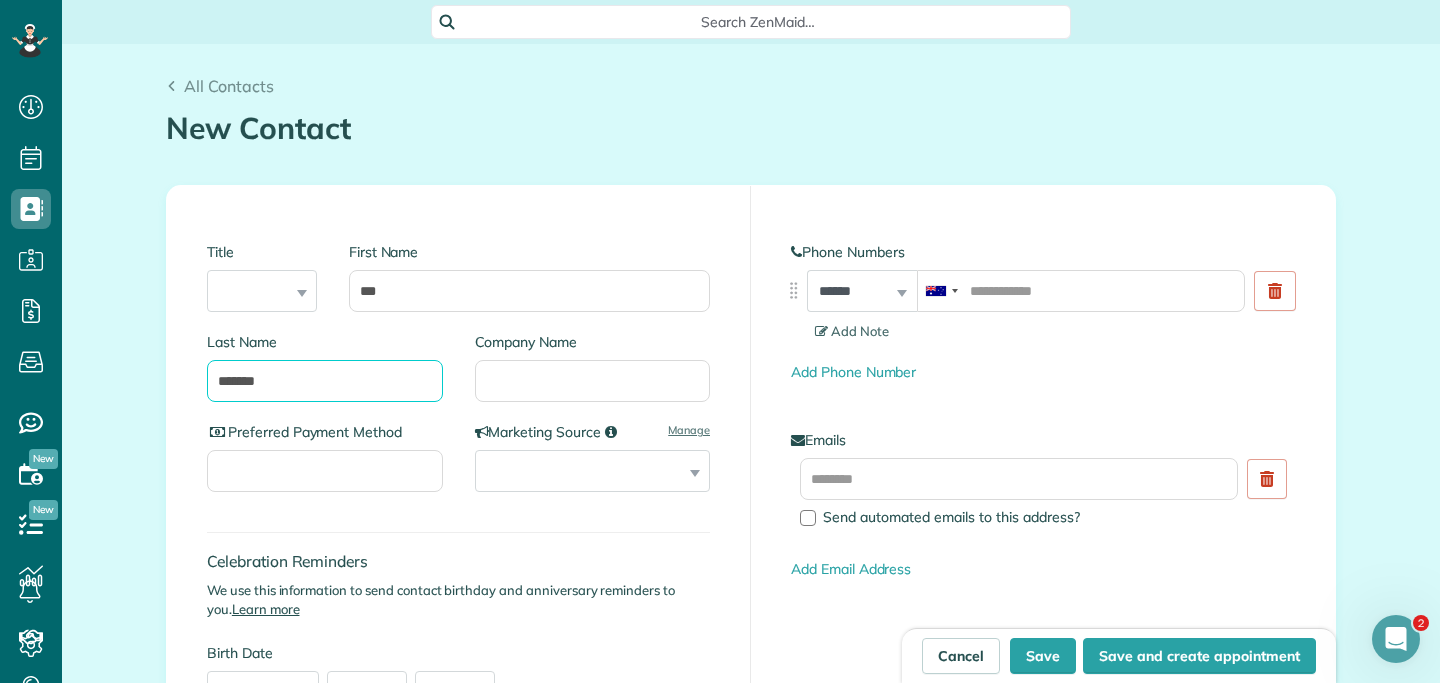 type on "*******" 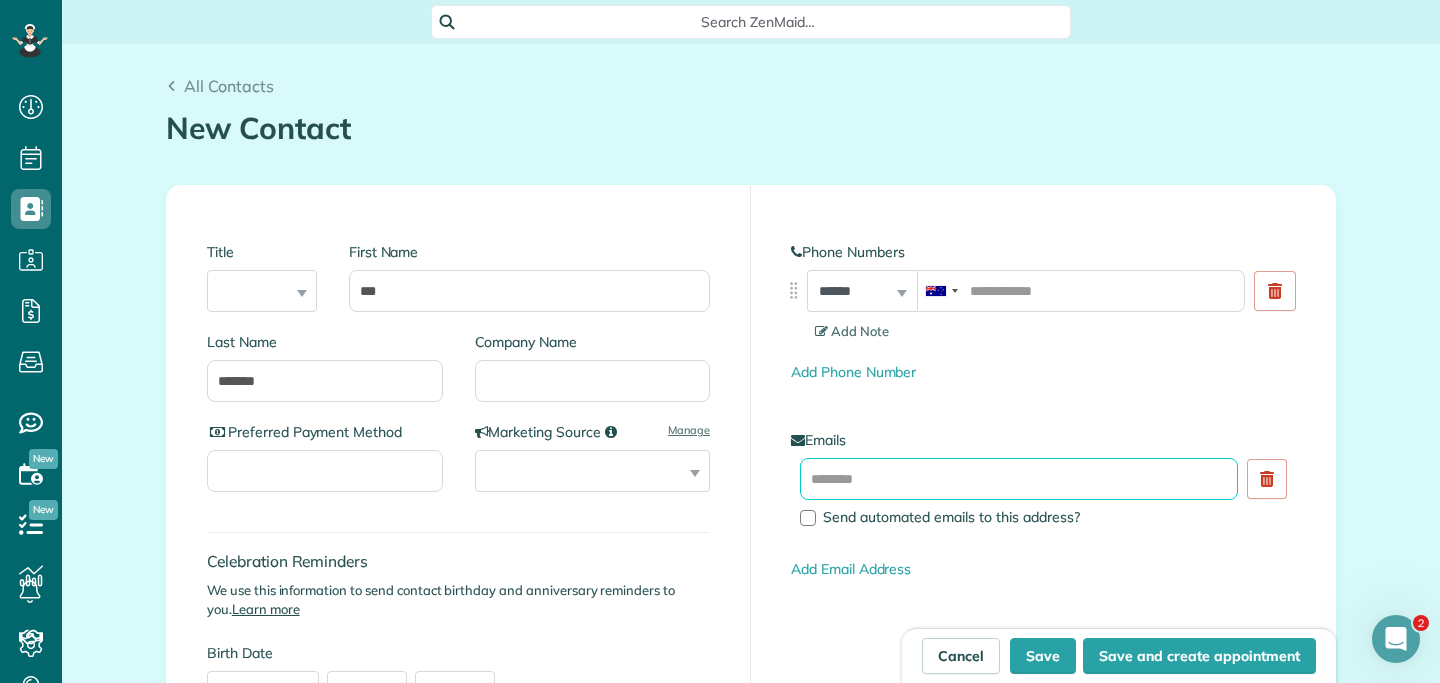 click at bounding box center (1019, 479) 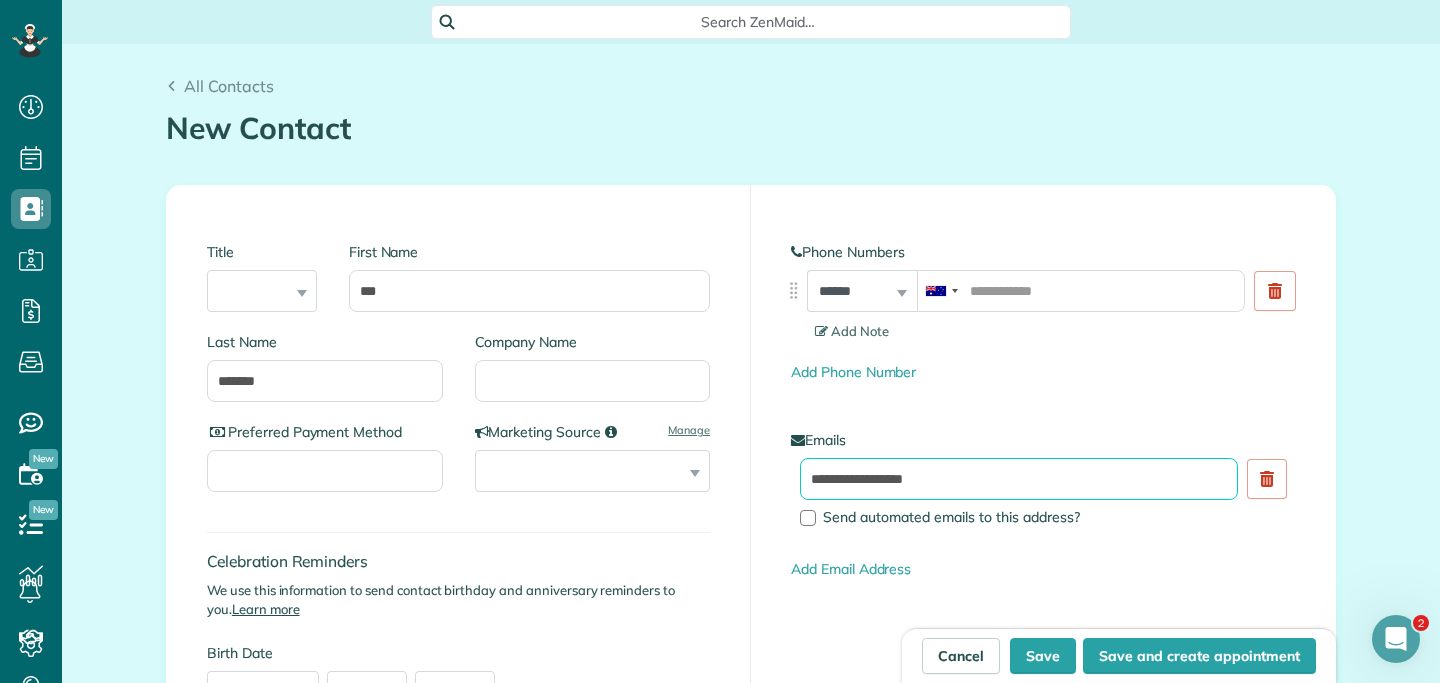 type on "**********" 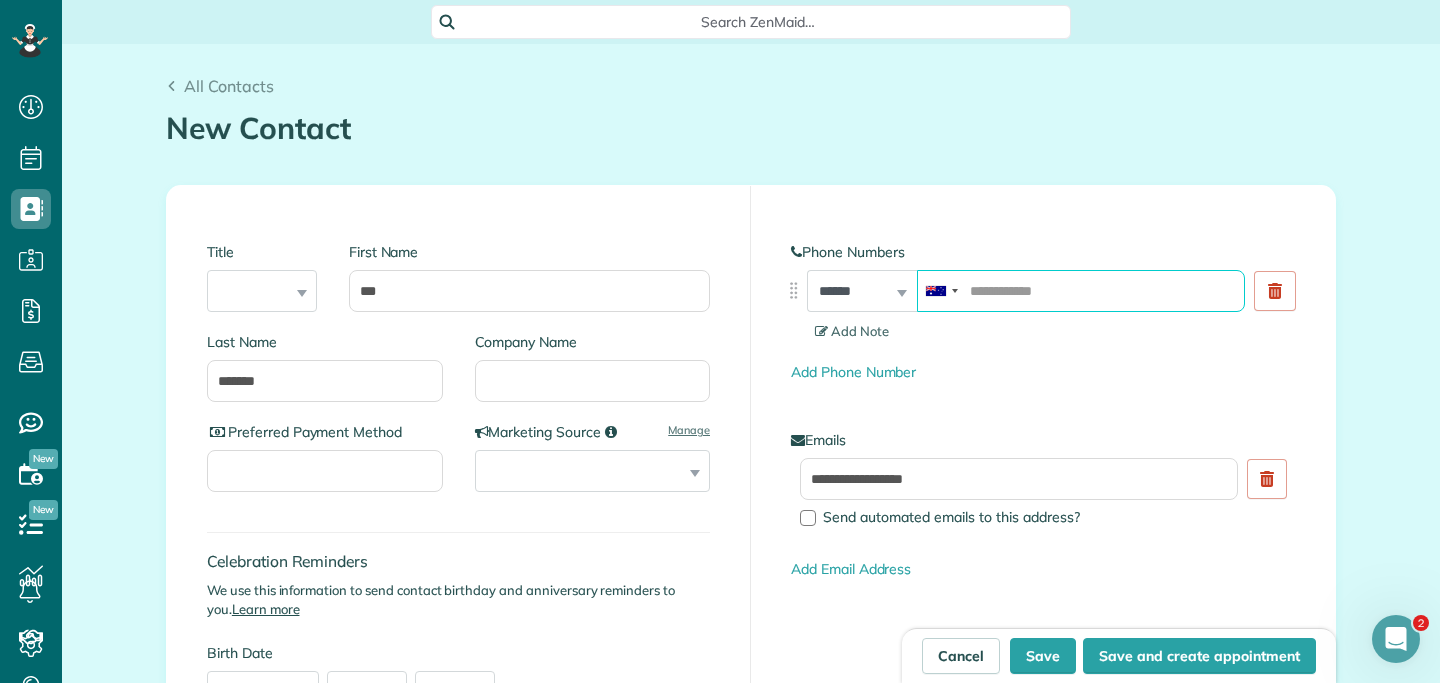 click at bounding box center (1081, 291) 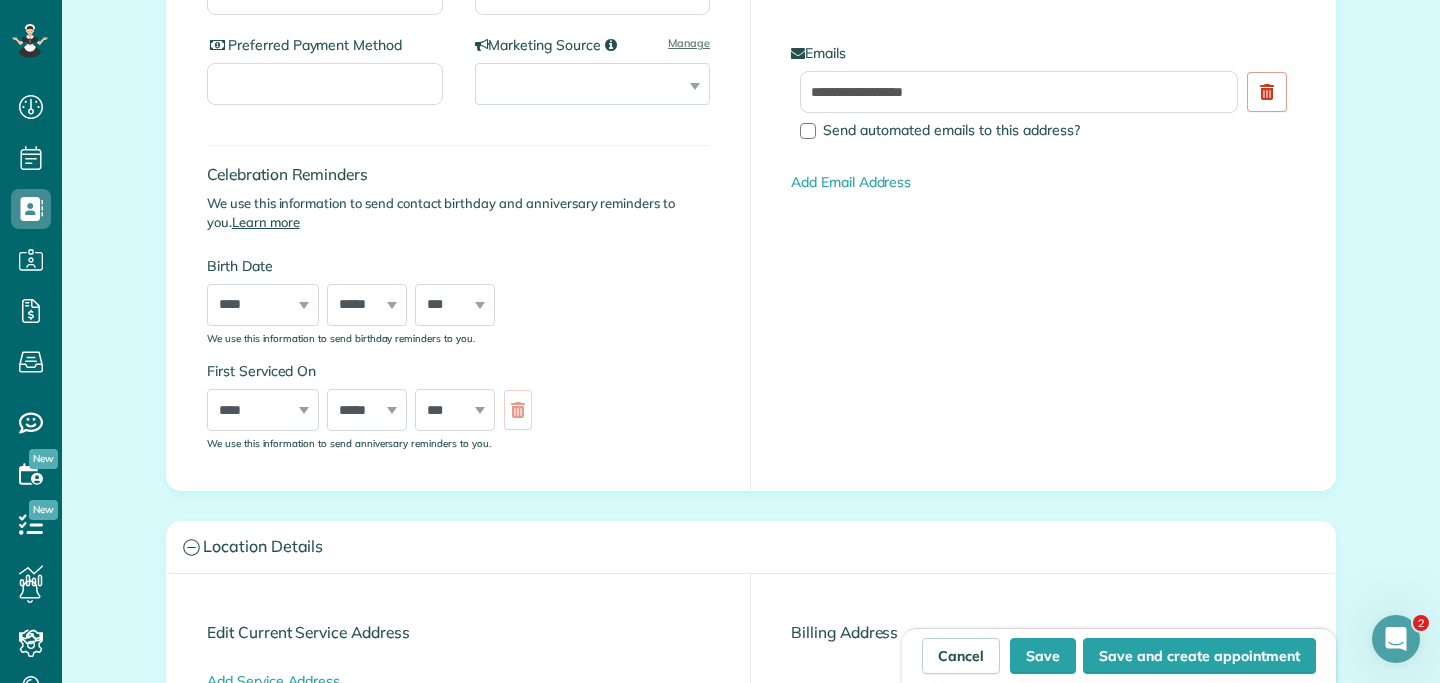 scroll, scrollTop: 394, scrollLeft: 0, axis: vertical 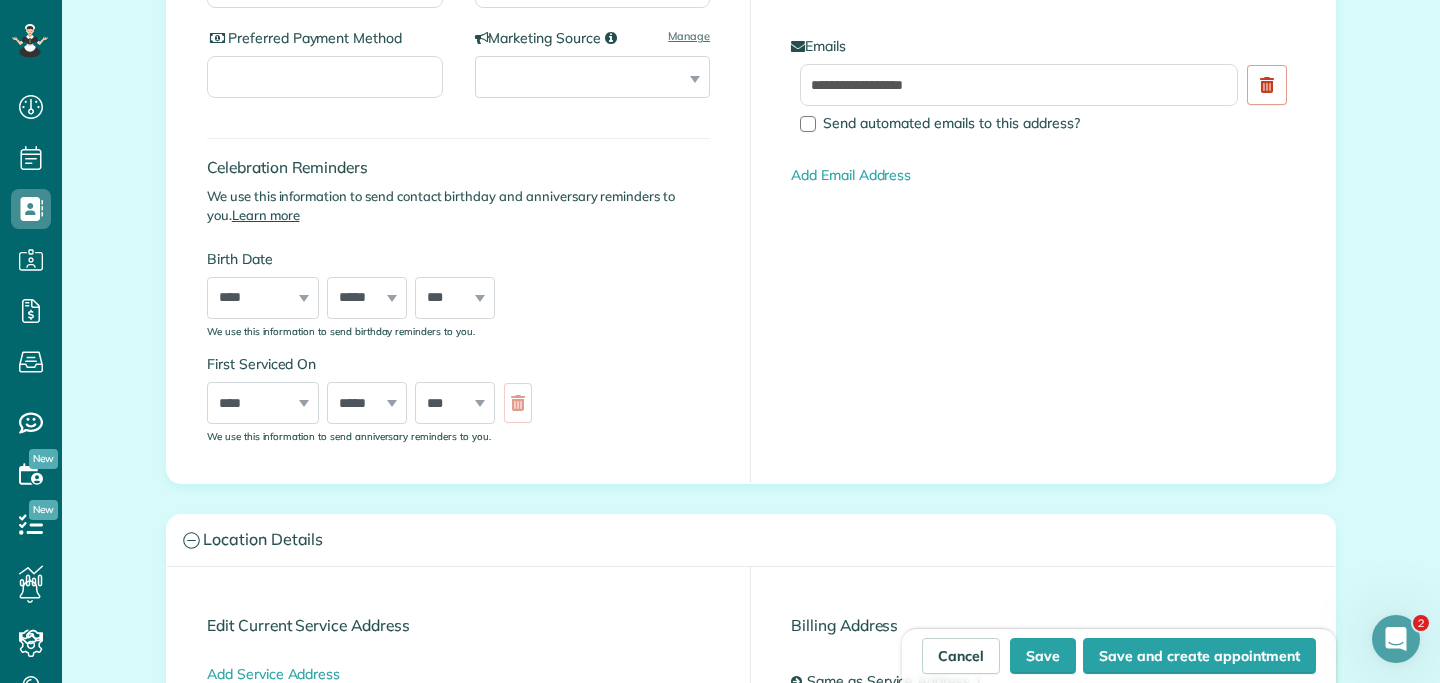 type on "**********" 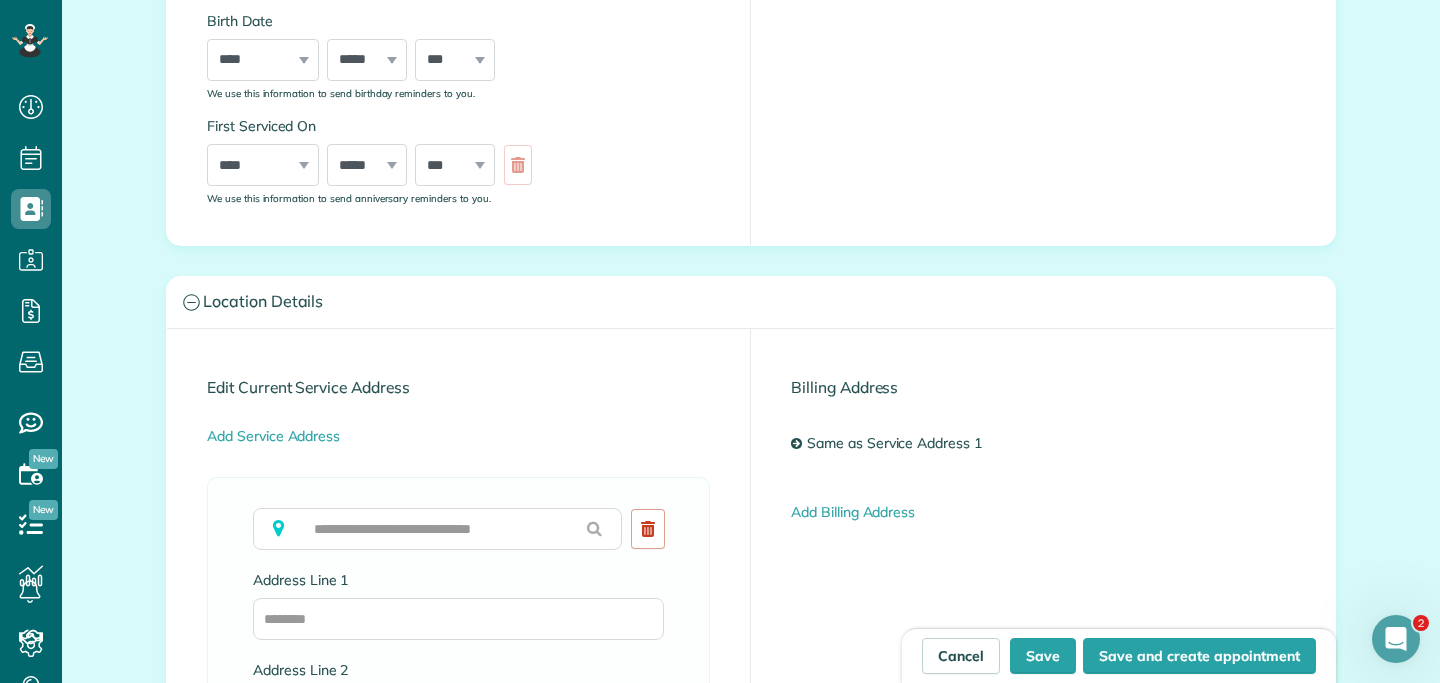 scroll, scrollTop: 742, scrollLeft: 0, axis: vertical 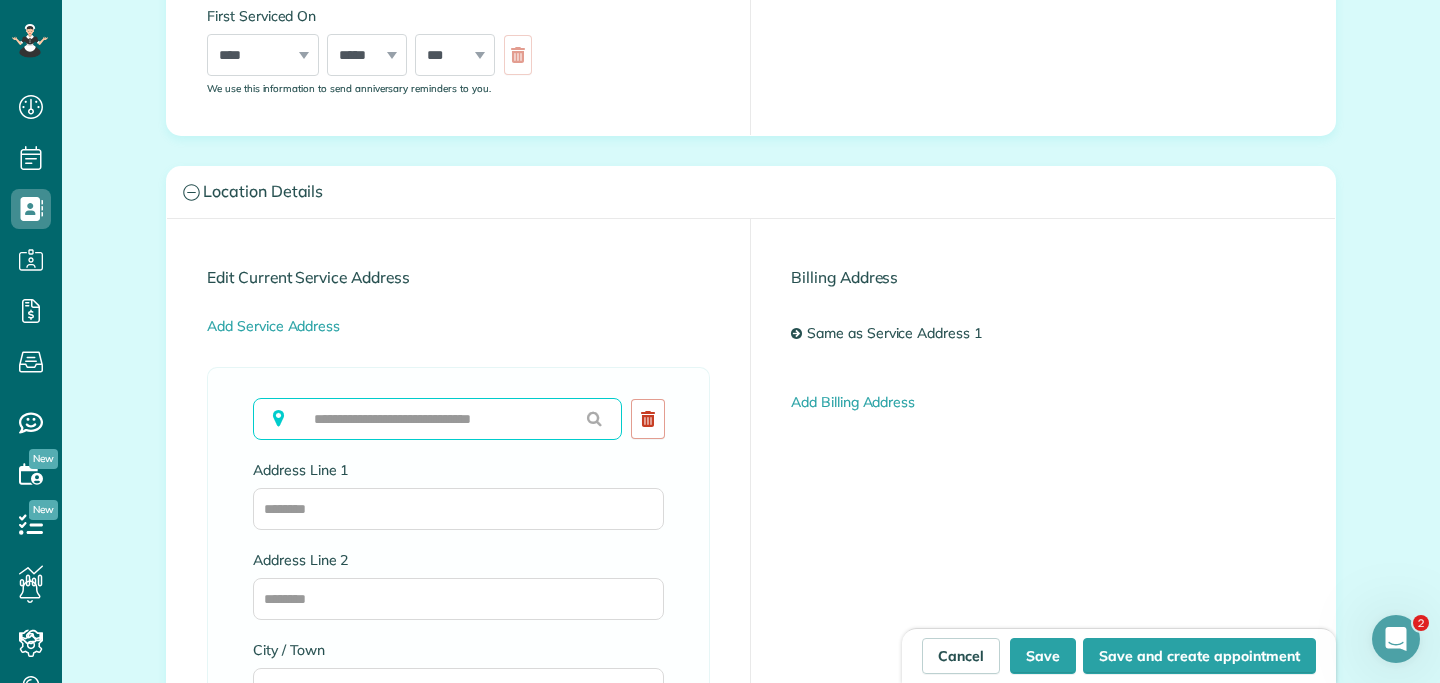 click at bounding box center [437, 419] 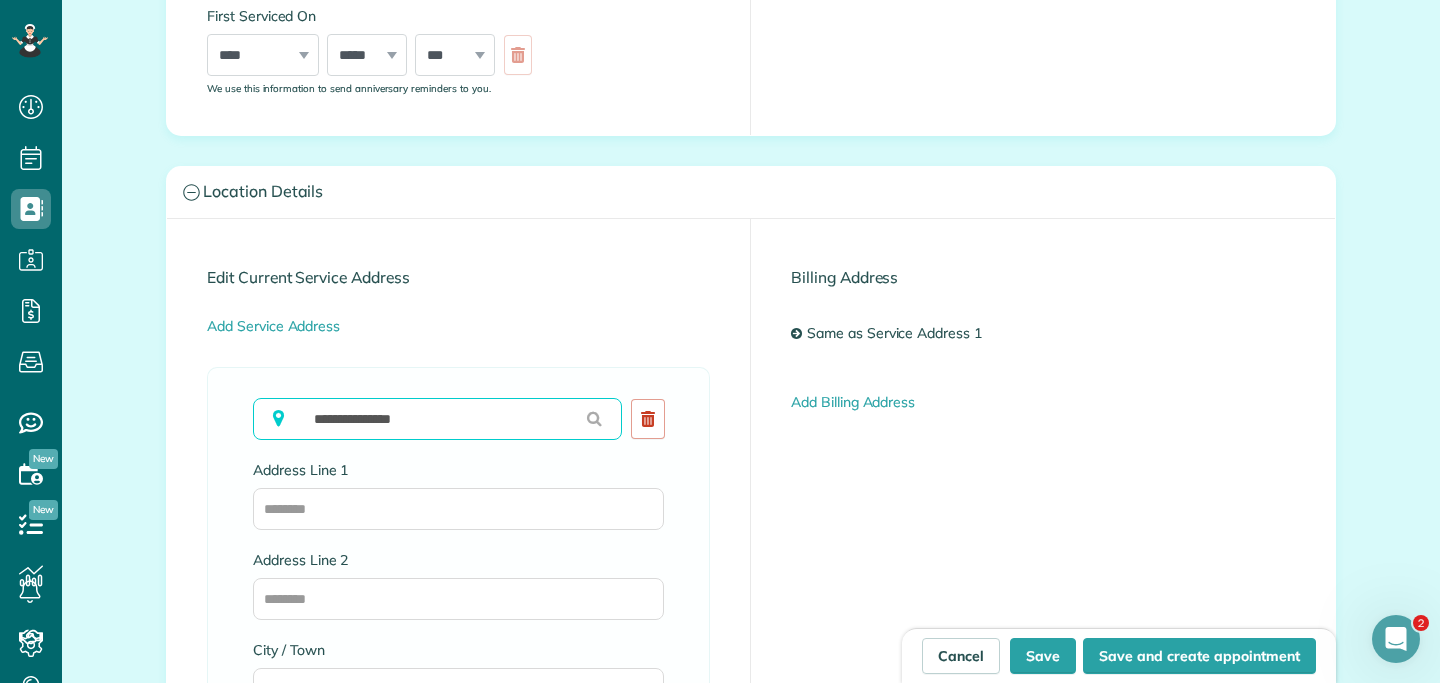 drag, startPoint x: 506, startPoint y: 413, endPoint x: 288, endPoint y: 414, distance: 218.00229 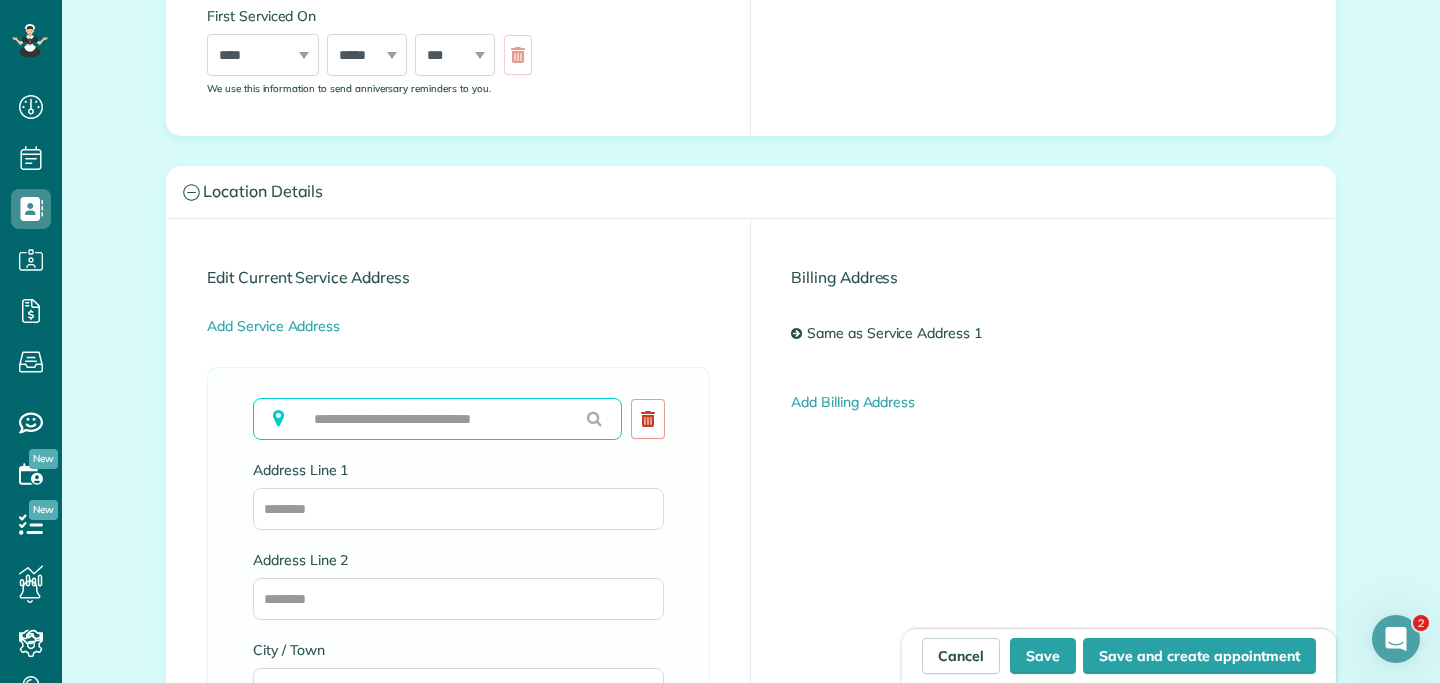 paste on "**********" 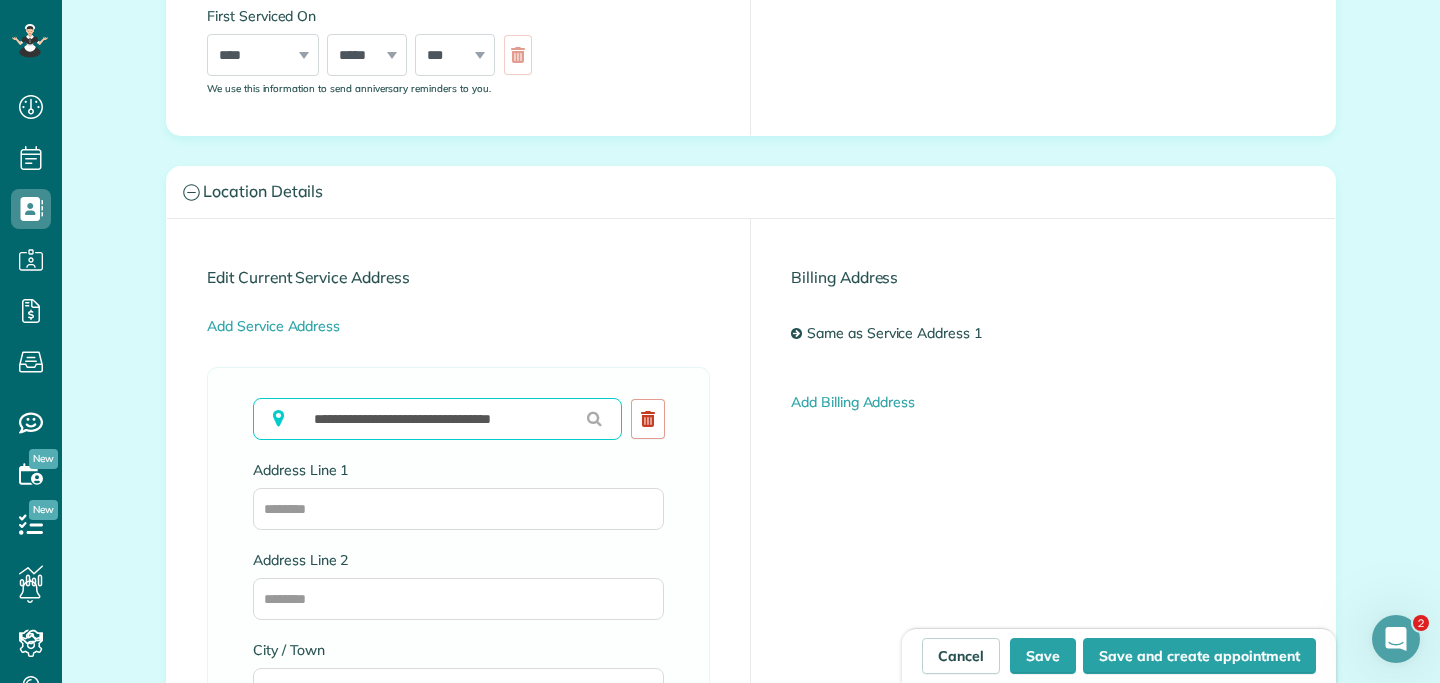 scroll, scrollTop: 0, scrollLeft: 6, axis: horizontal 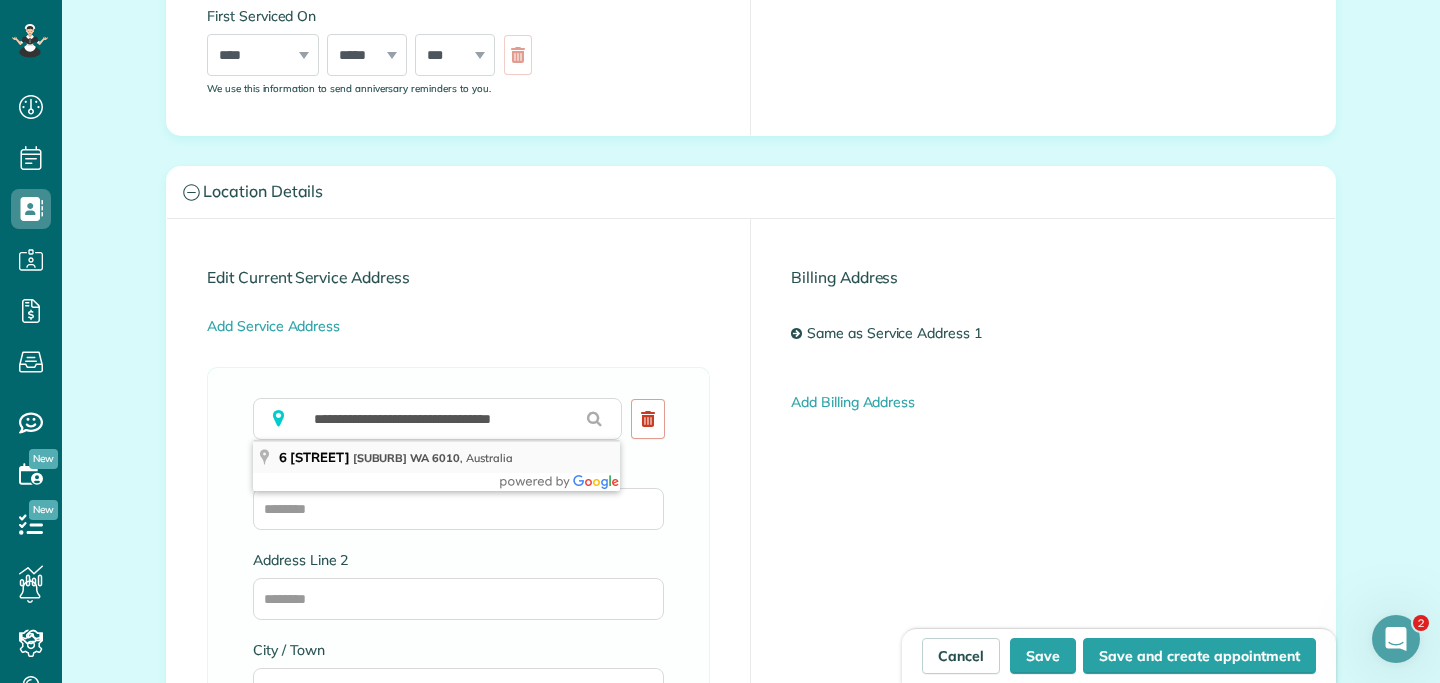 type on "**********" 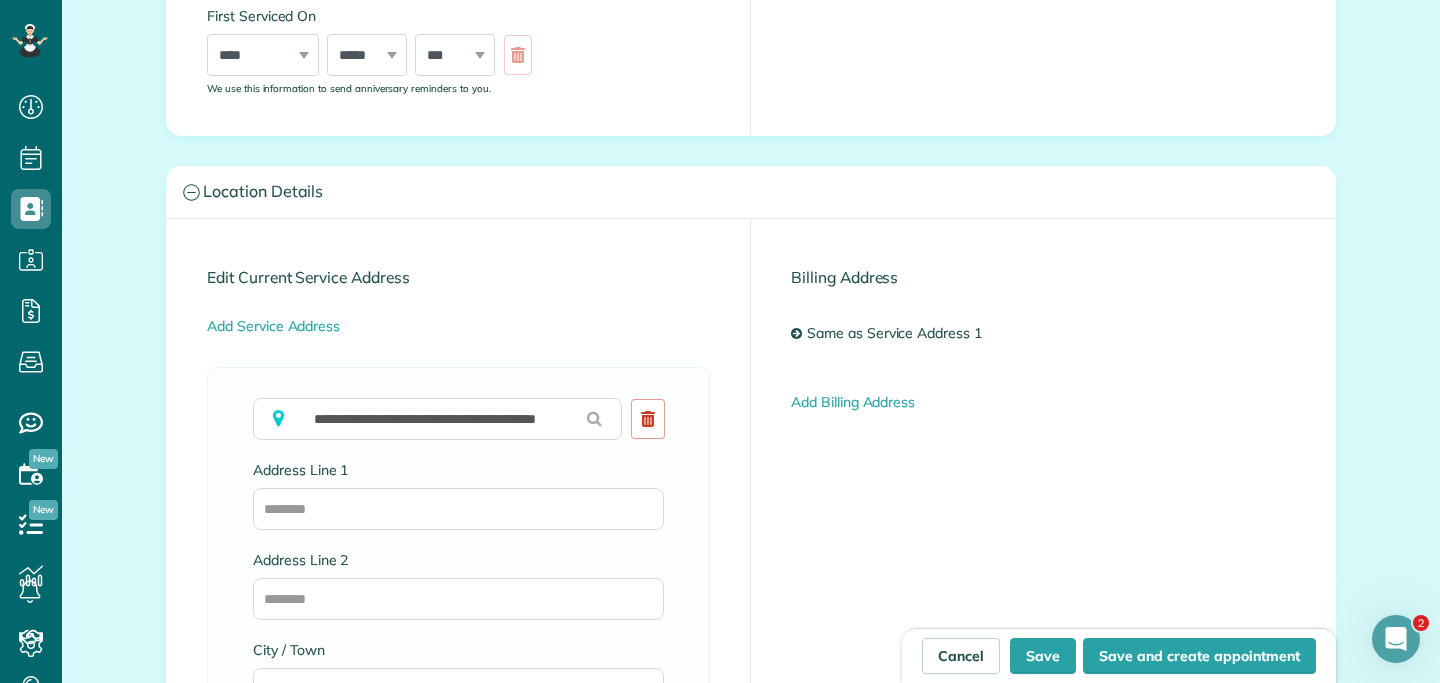 scroll, scrollTop: 0, scrollLeft: 0, axis: both 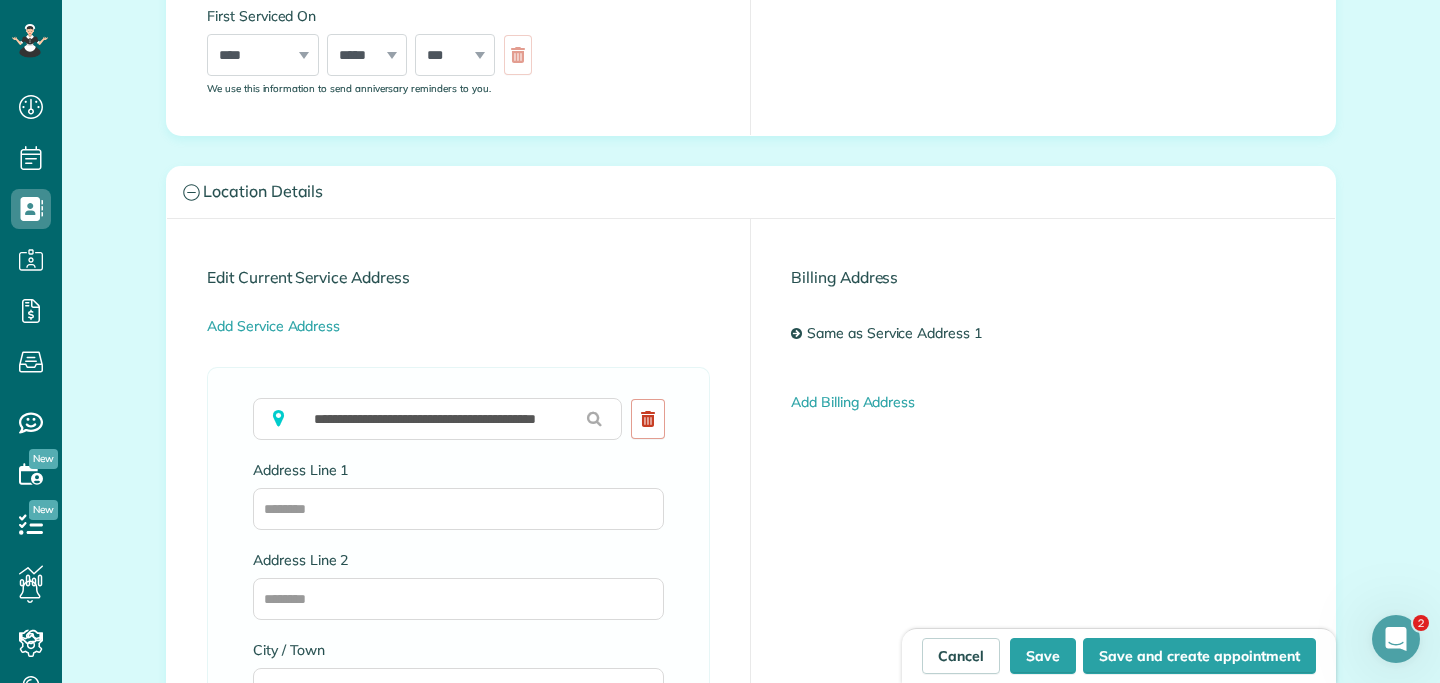 type on "**********" 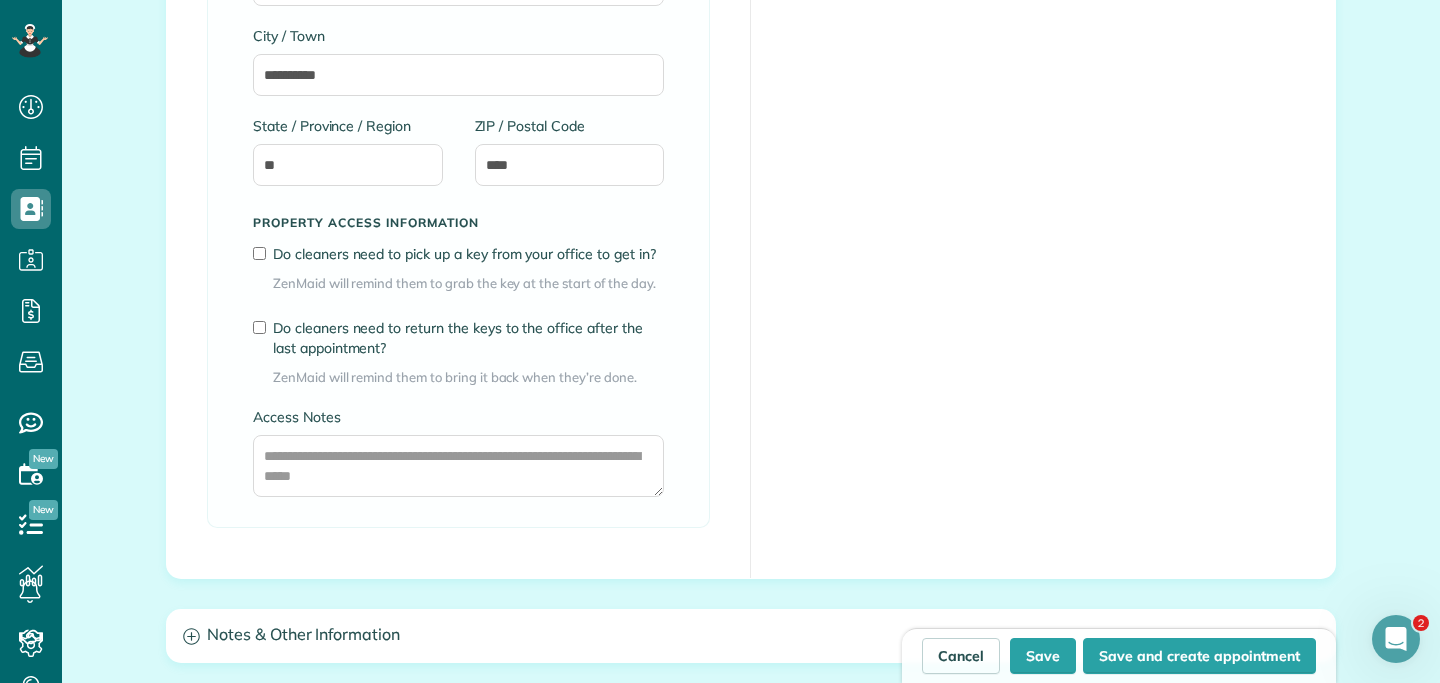 scroll, scrollTop: 1357, scrollLeft: 0, axis: vertical 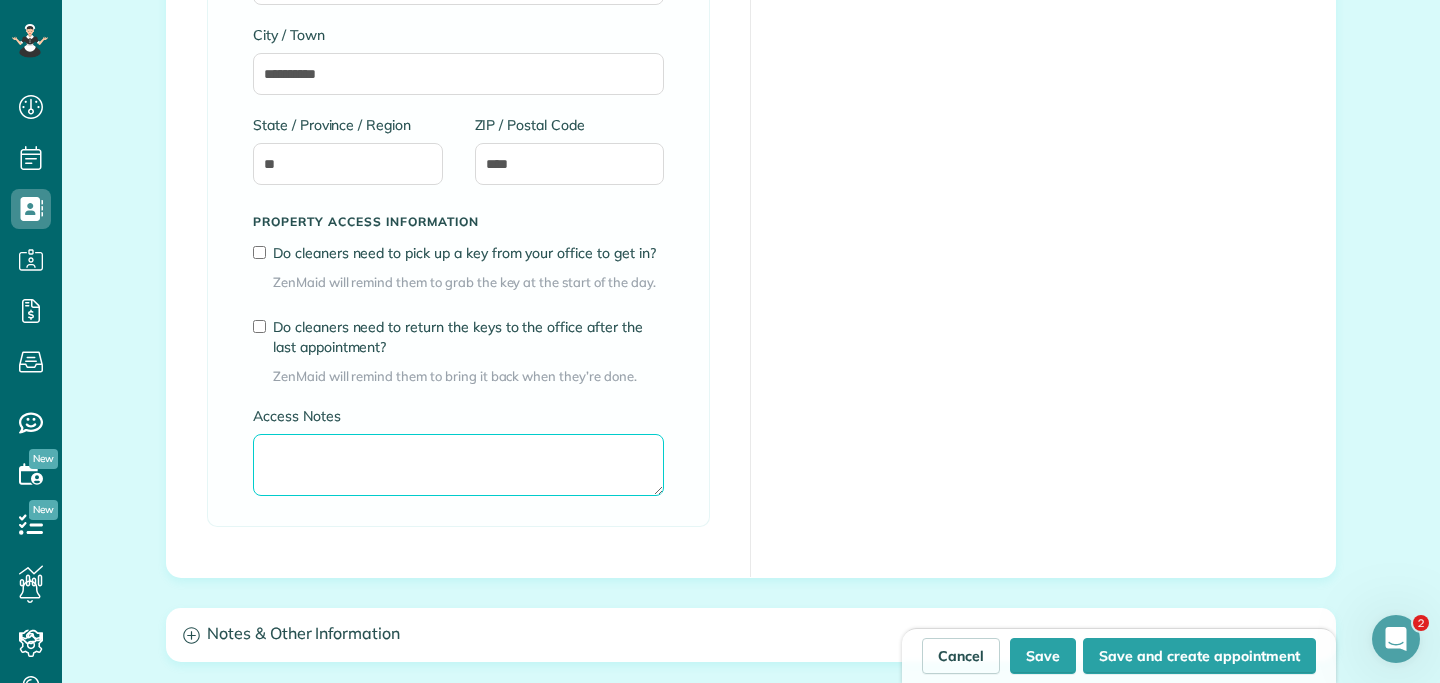 click on "Access Notes" at bounding box center [458, 465] 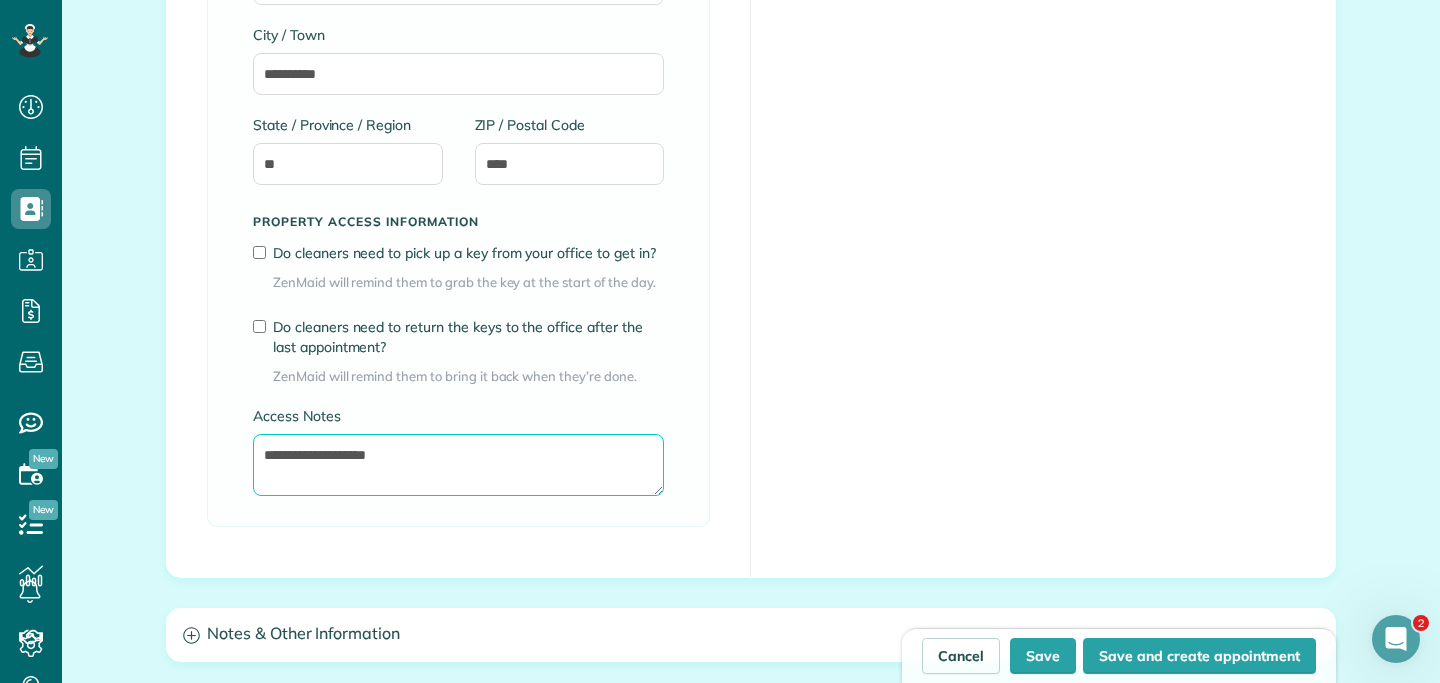 type on "**********" 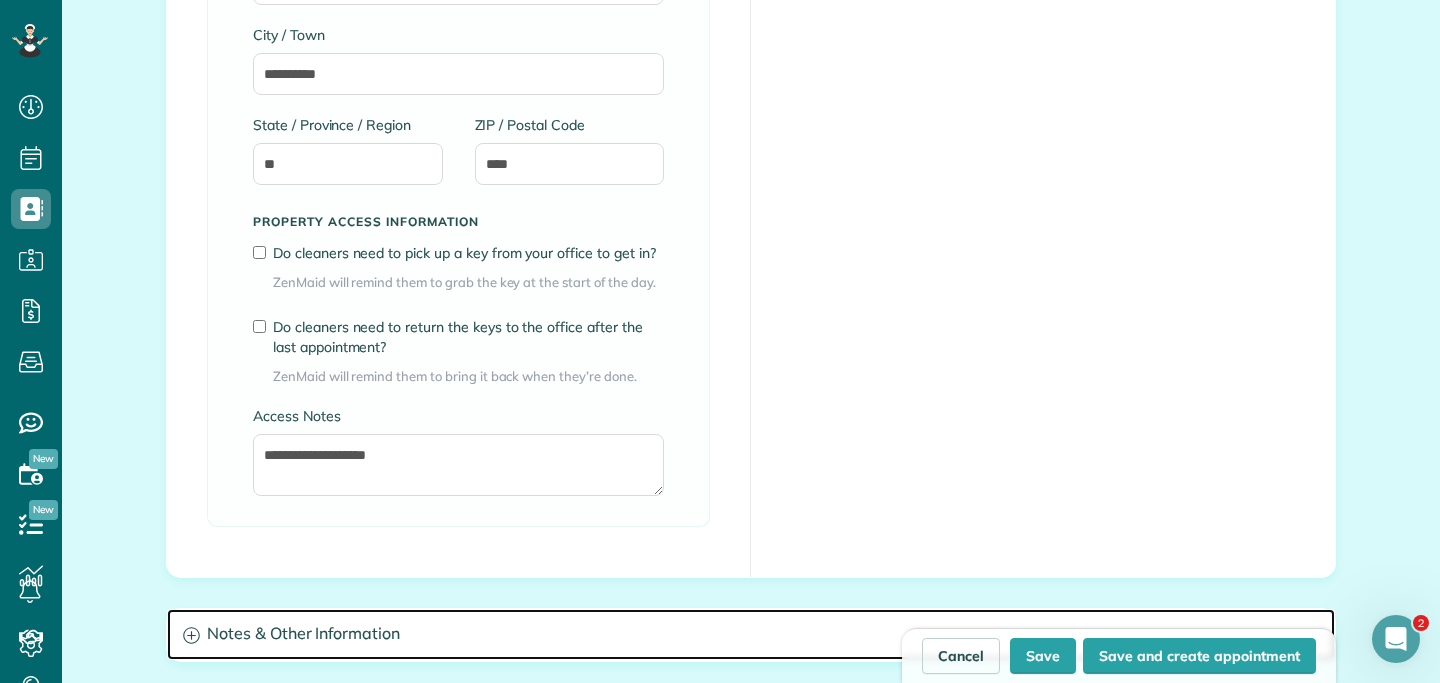 click on "Notes & Other Information" at bounding box center (751, 634) 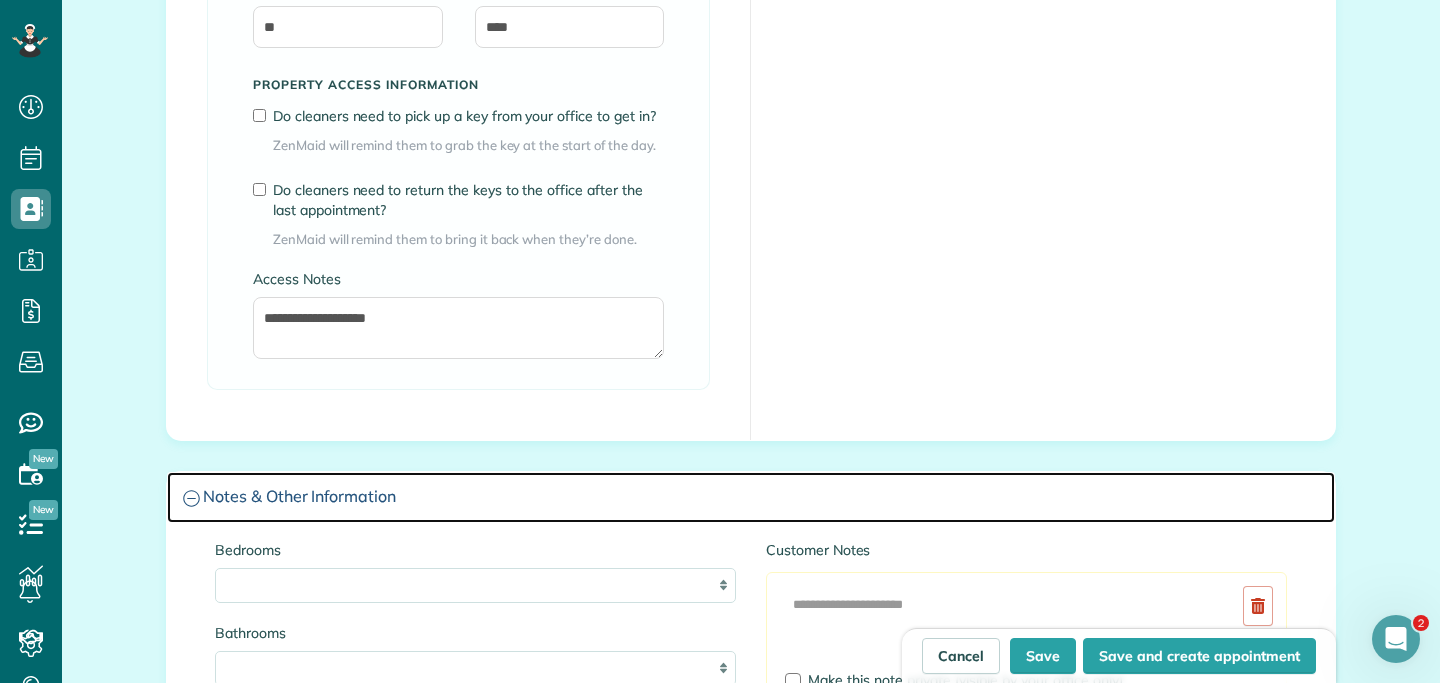 scroll, scrollTop: 1916, scrollLeft: 0, axis: vertical 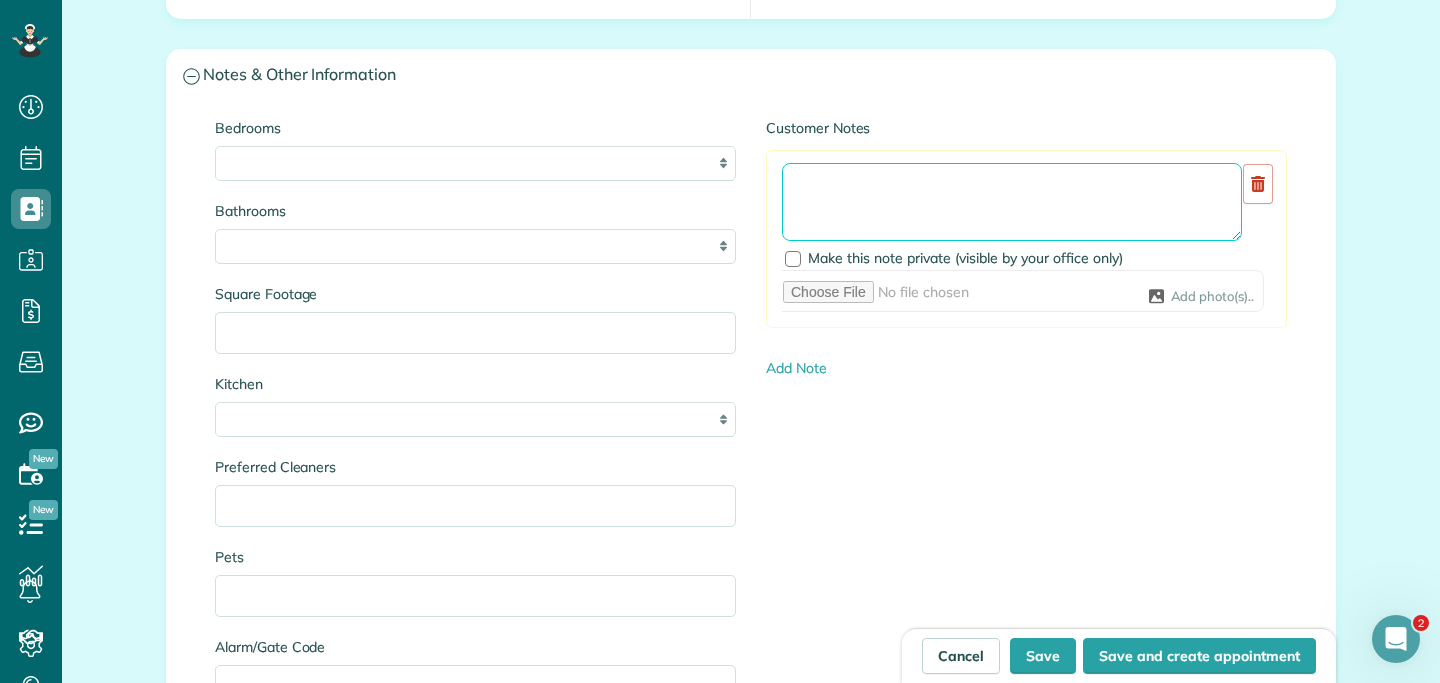 click at bounding box center (1012, 202) 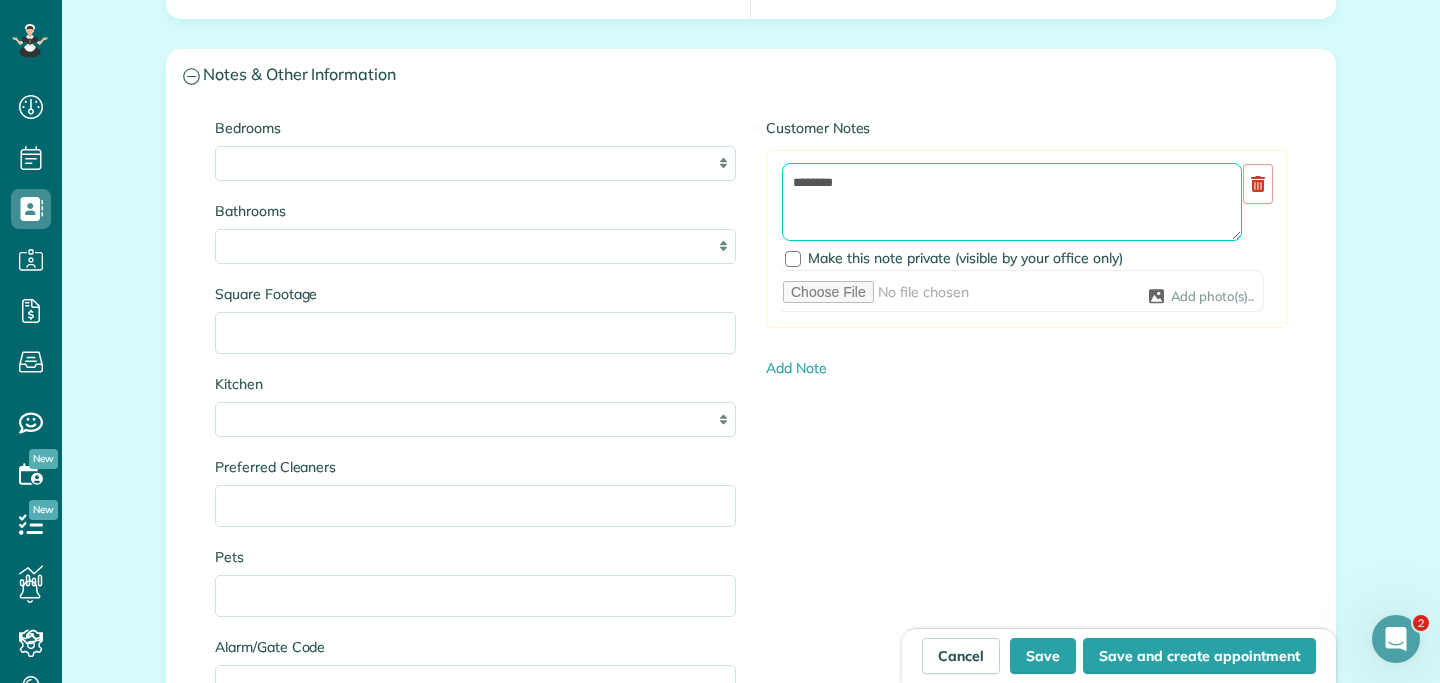 type on "********" 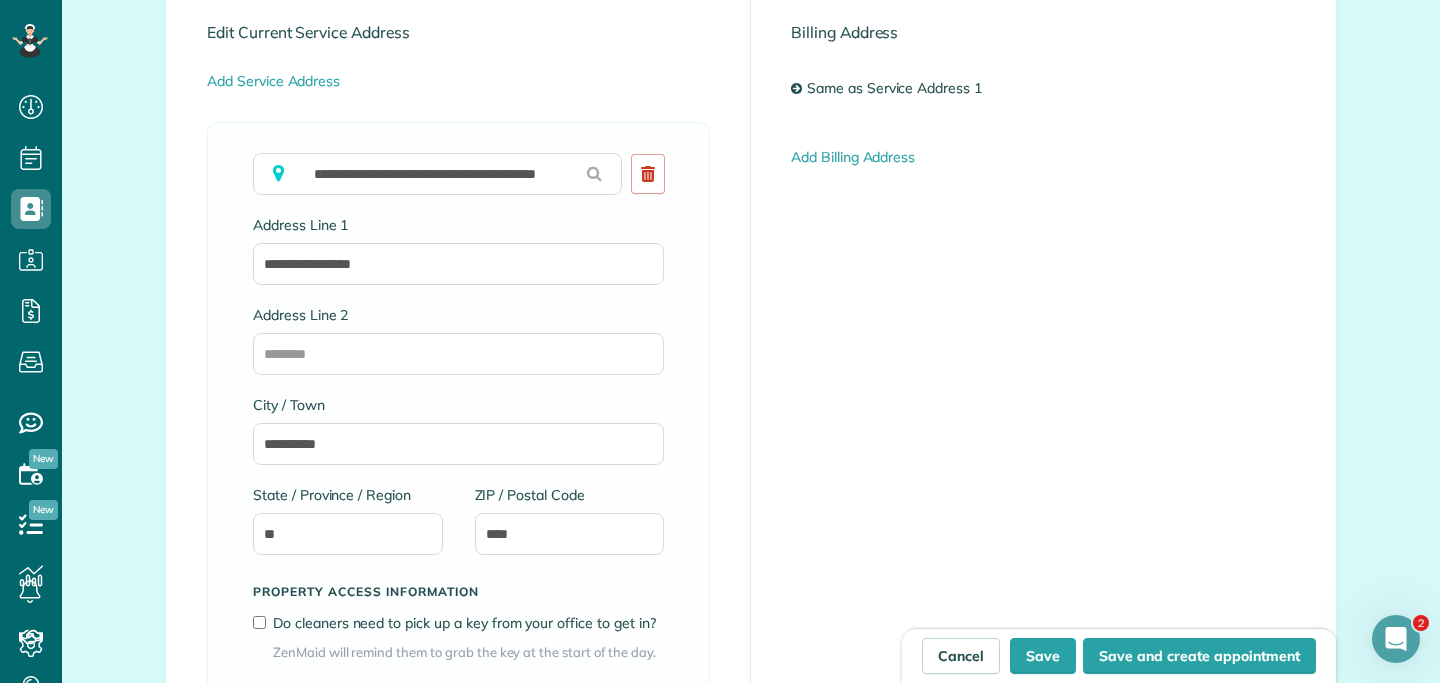 scroll, scrollTop: 0, scrollLeft: 0, axis: both 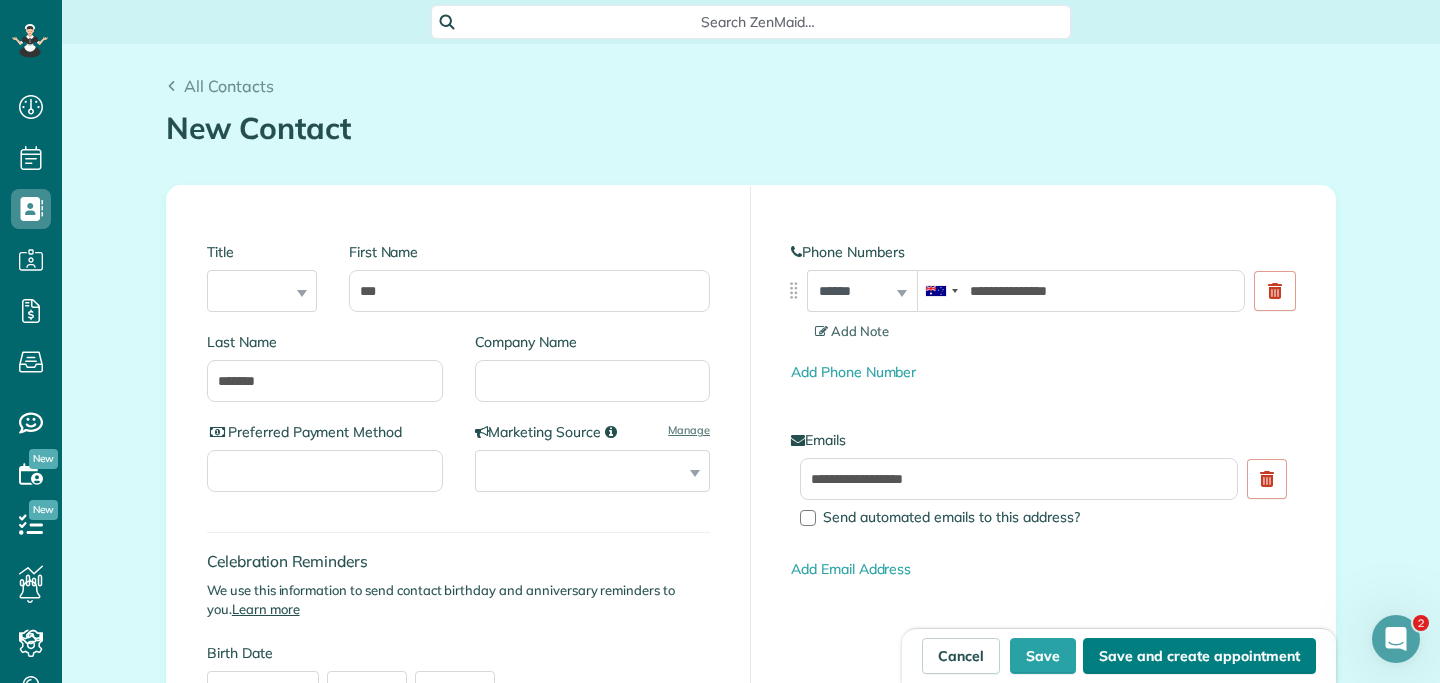 click on "Save and create appointment" at bounding box center [1199, 656] 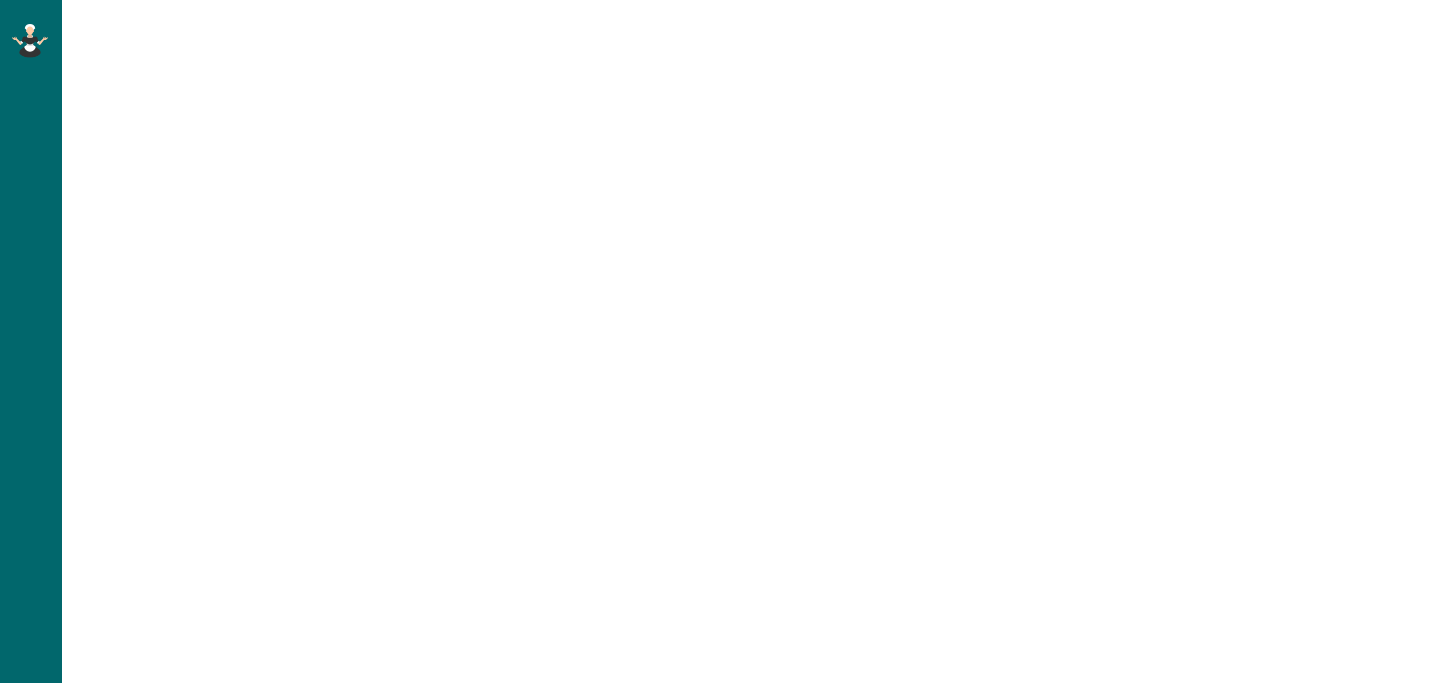 scroll, scrollTop: 0, scrollLeft: 0, axis: both 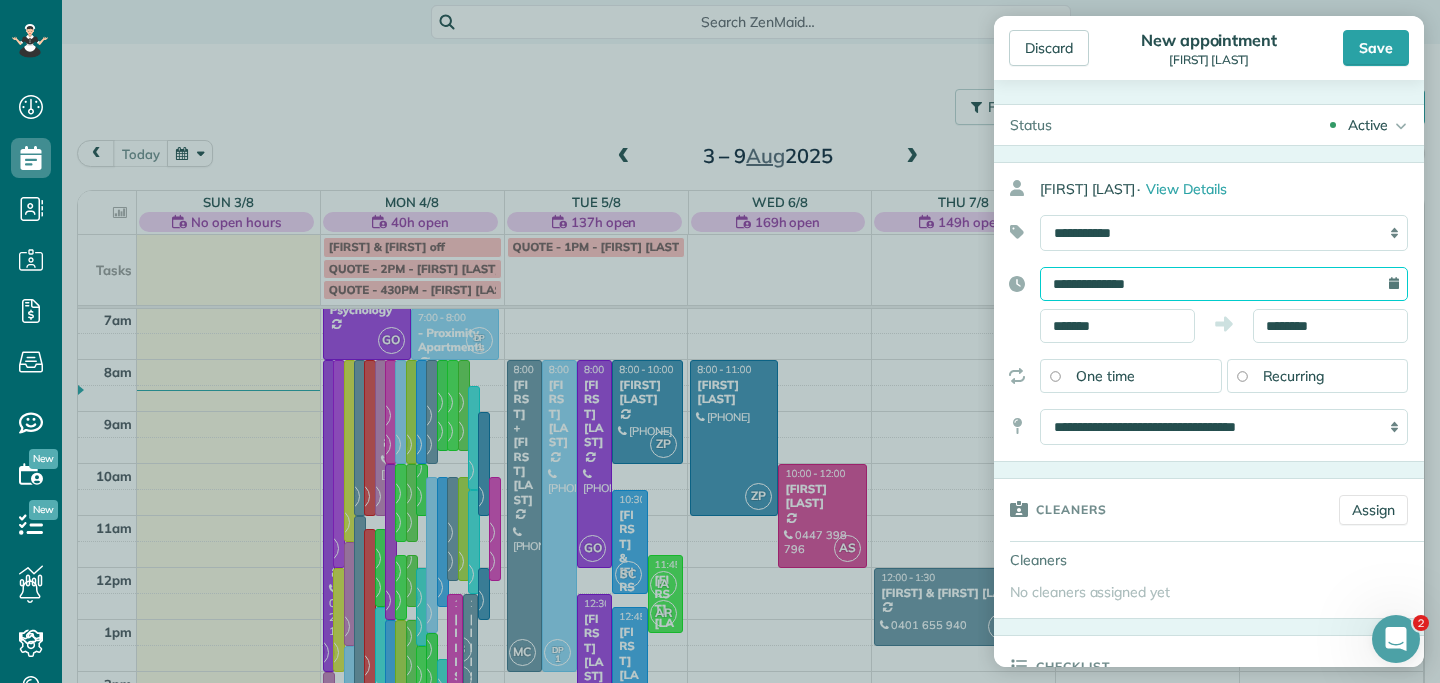 click on "**********" at bounding box center (1224, 284) 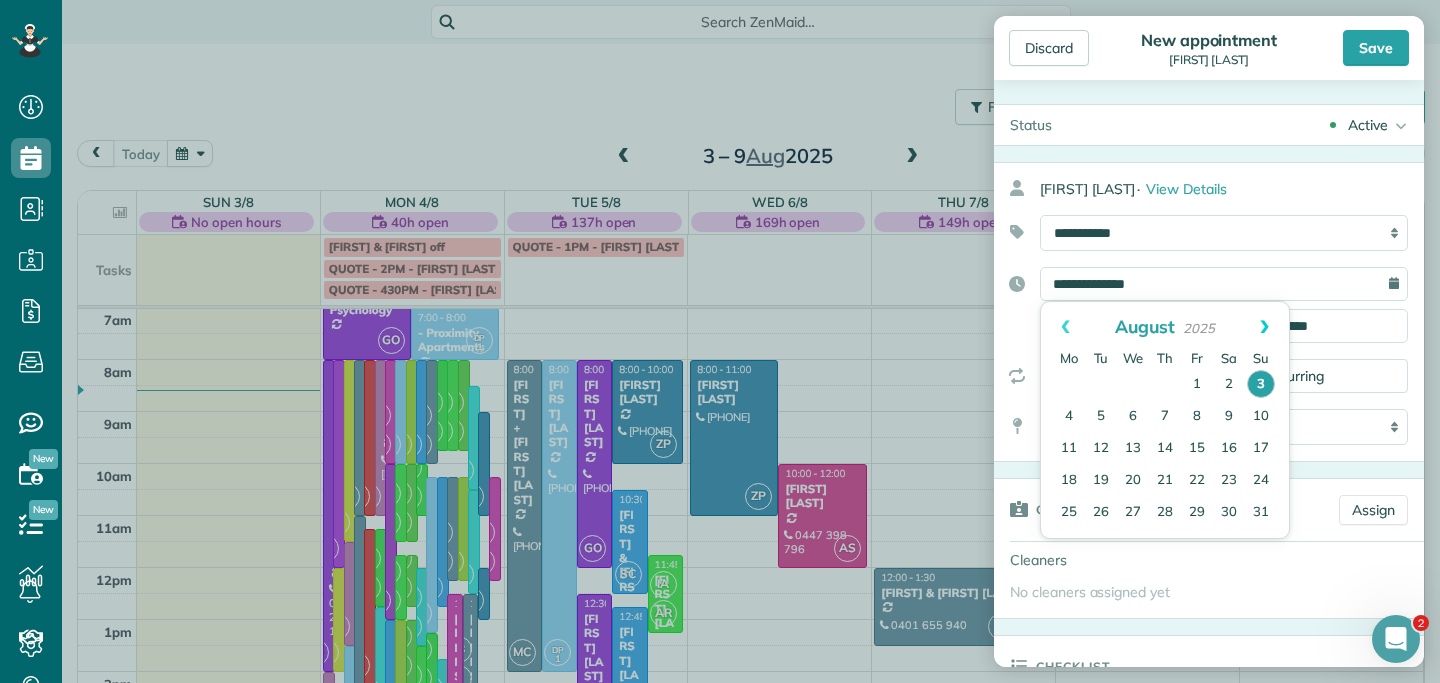 click on "Next" at bounding box center (1264, 327) 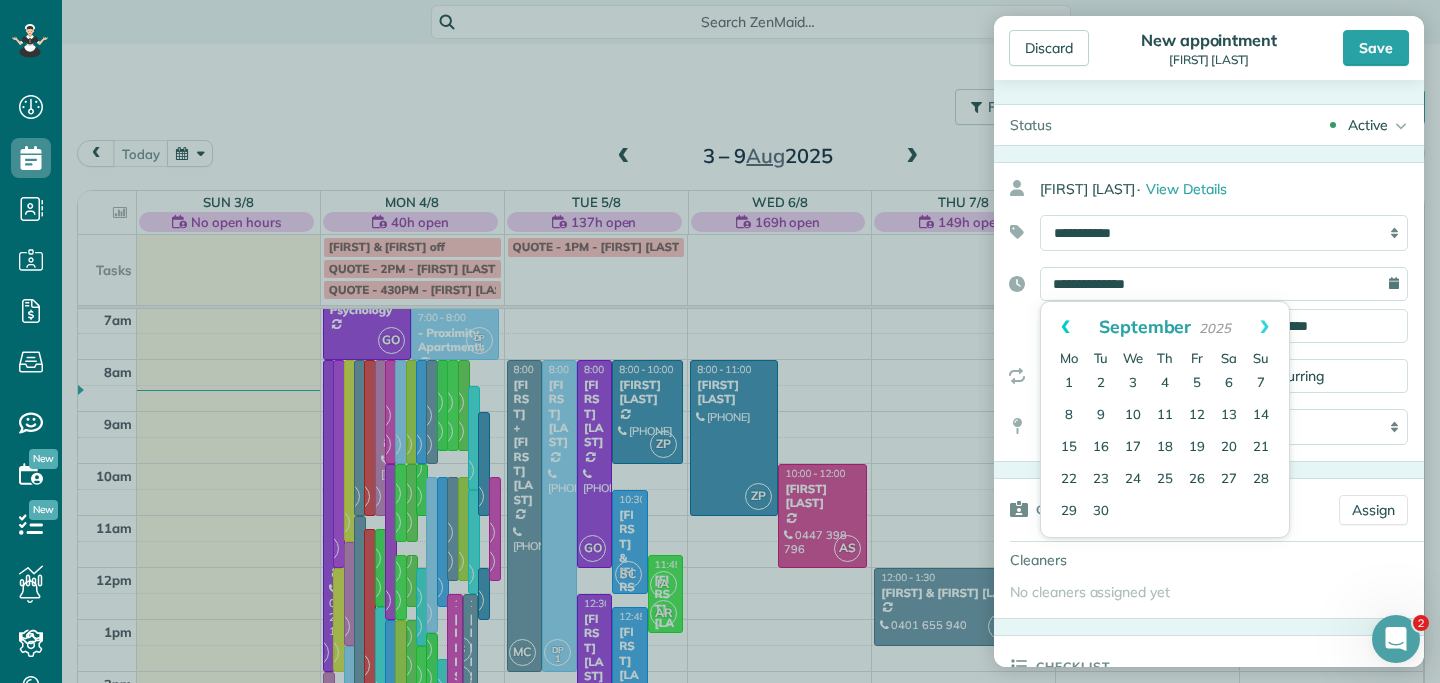 click on "Prev" at bounding box center [1065, 327] 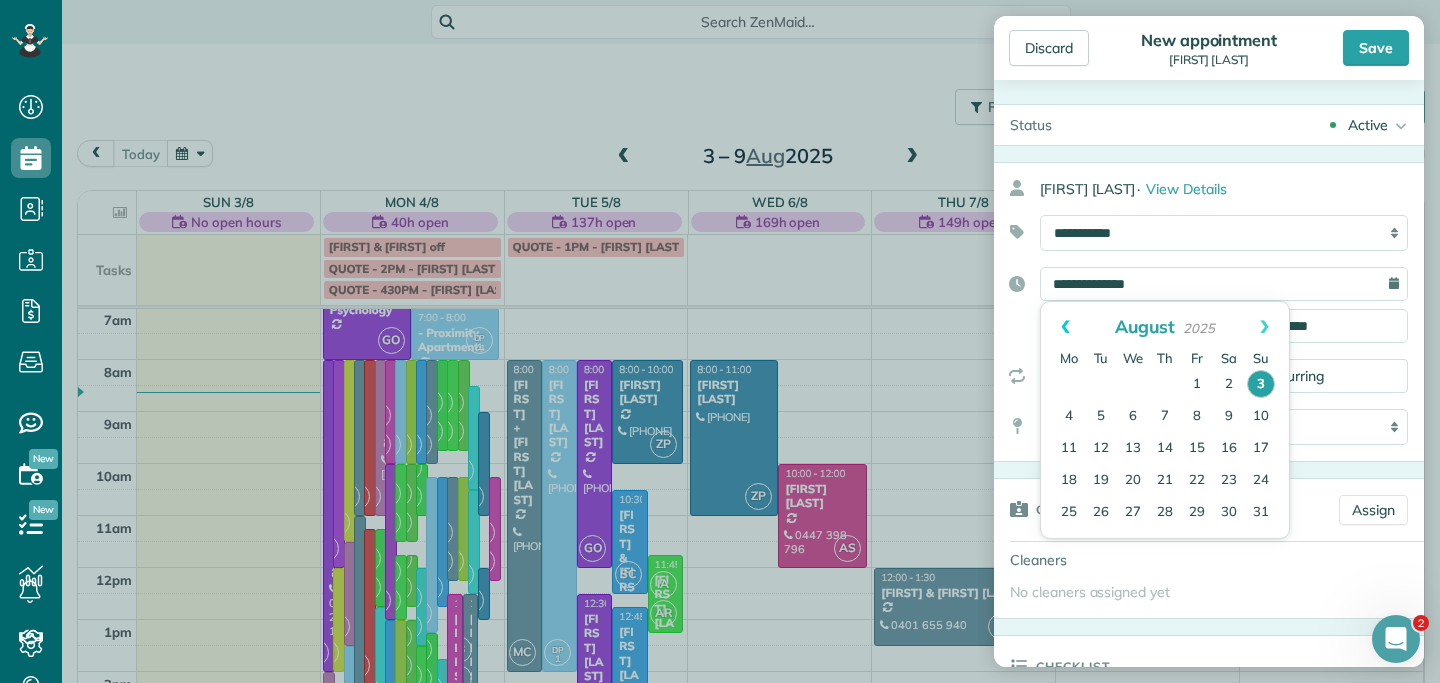 click on "Prev" at bounding box center [1065, 327] 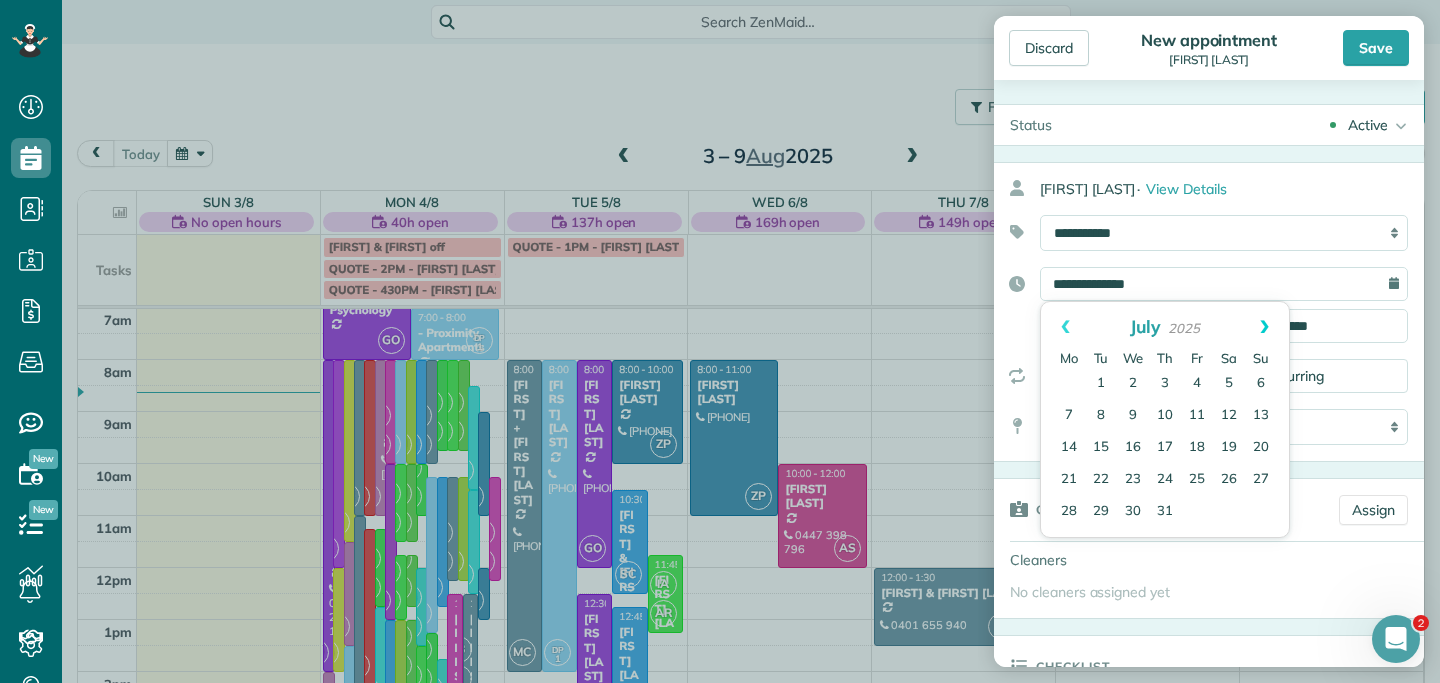 click on "Next" at bounding box center (1264, 327) 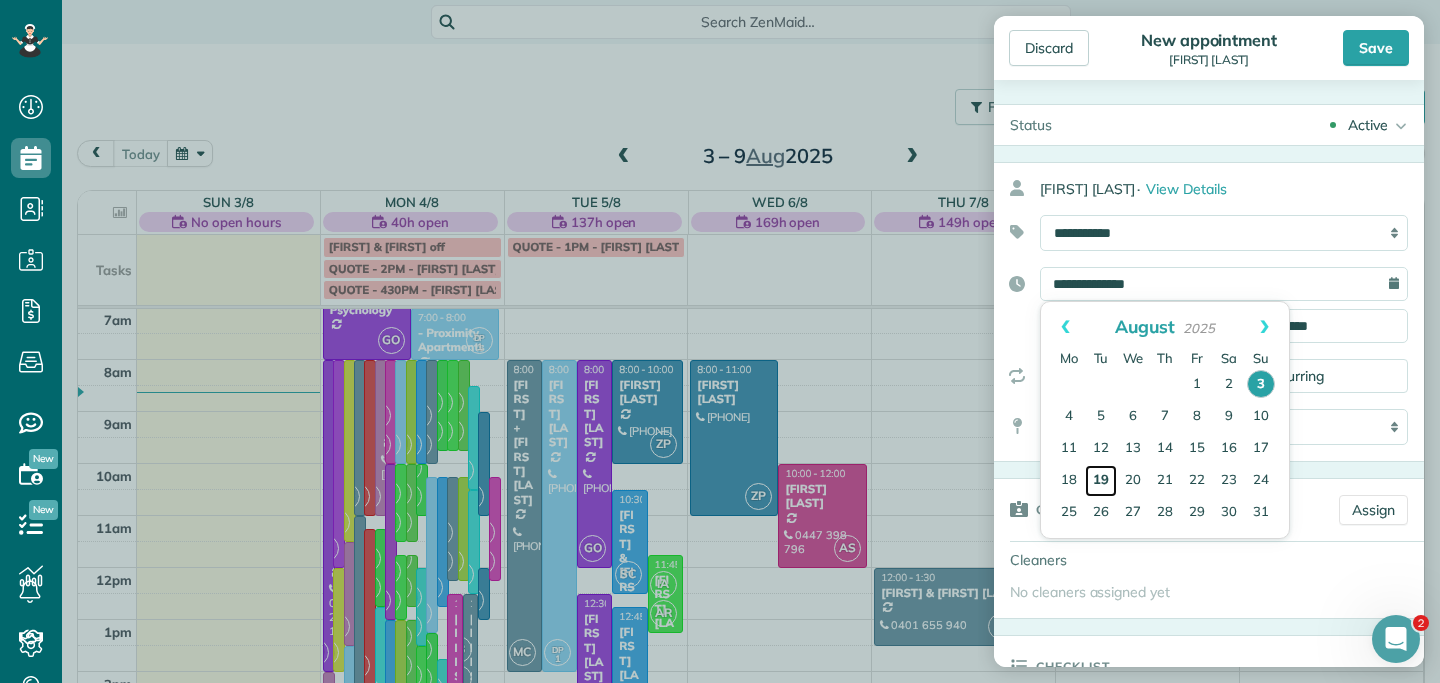 click on "19" at bounding box center (1101, 481) 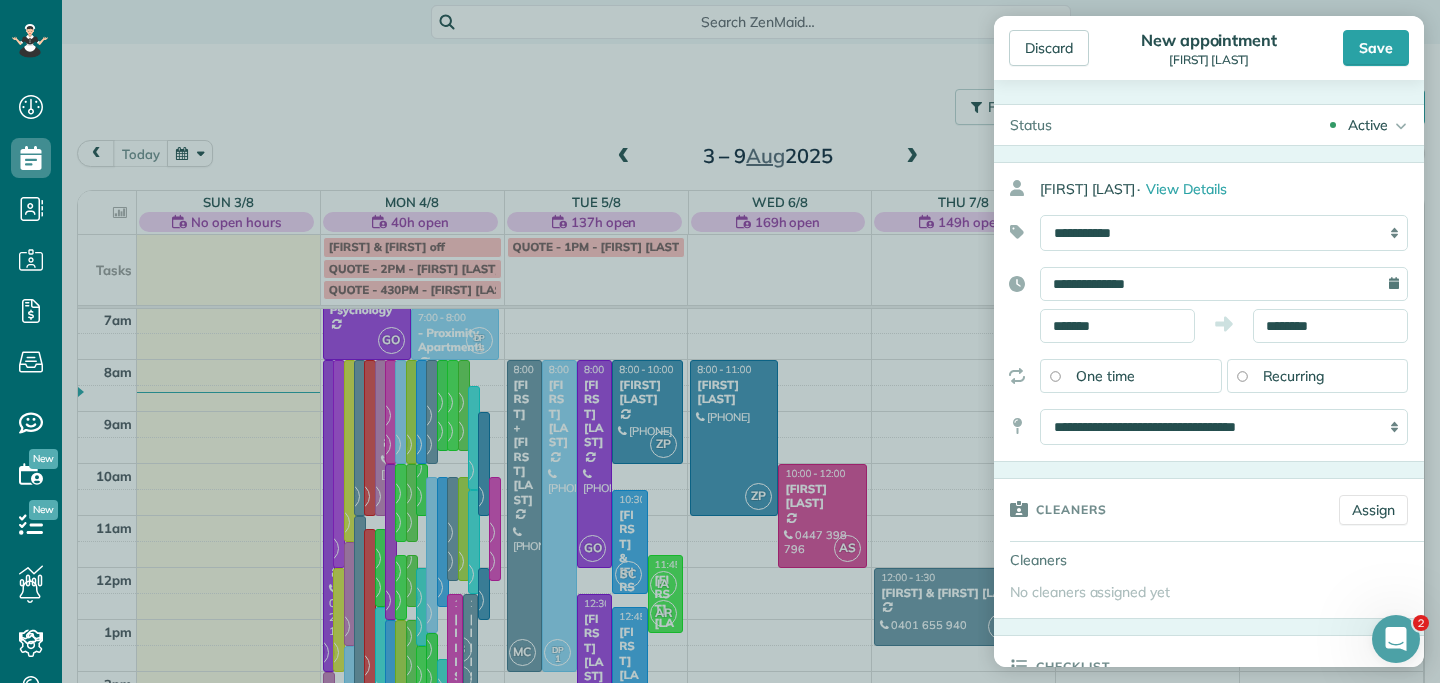click on "Recurring" at bounding box center [1294, 376] 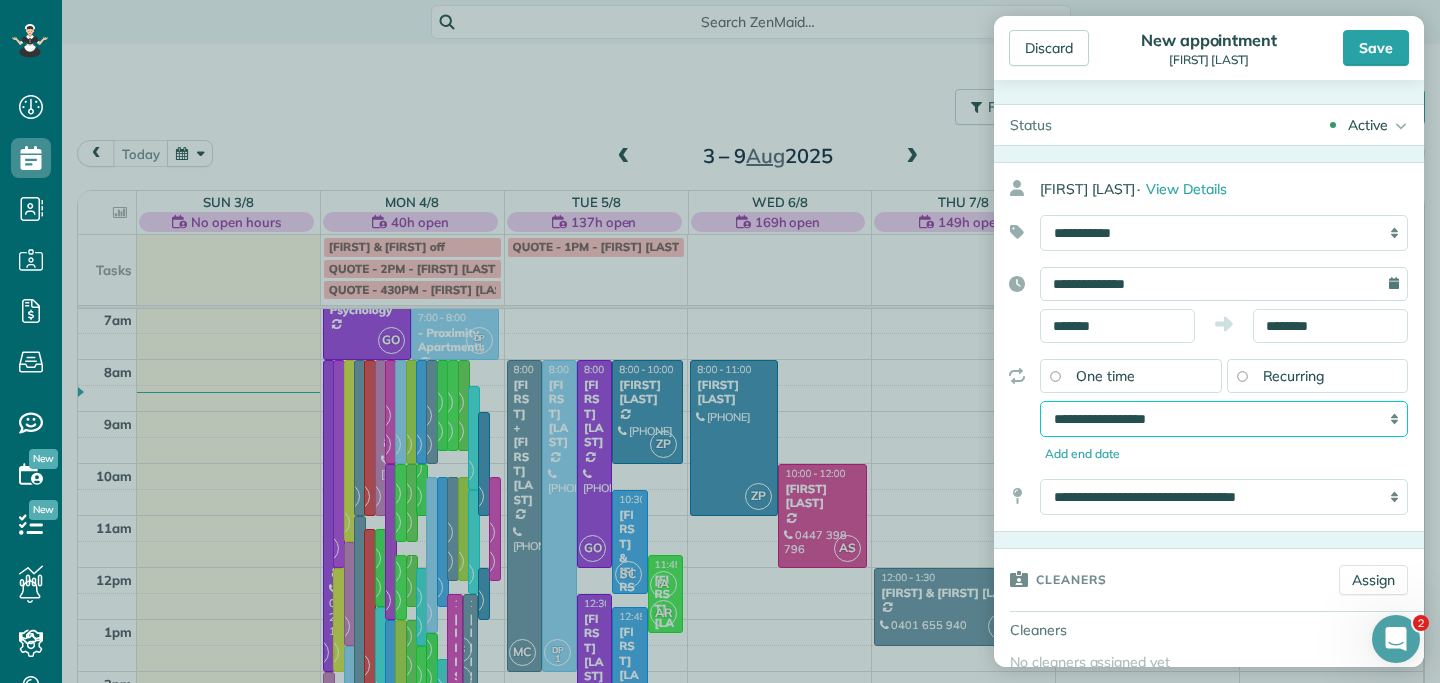click on "**********" at bounding box center [1224, 419] 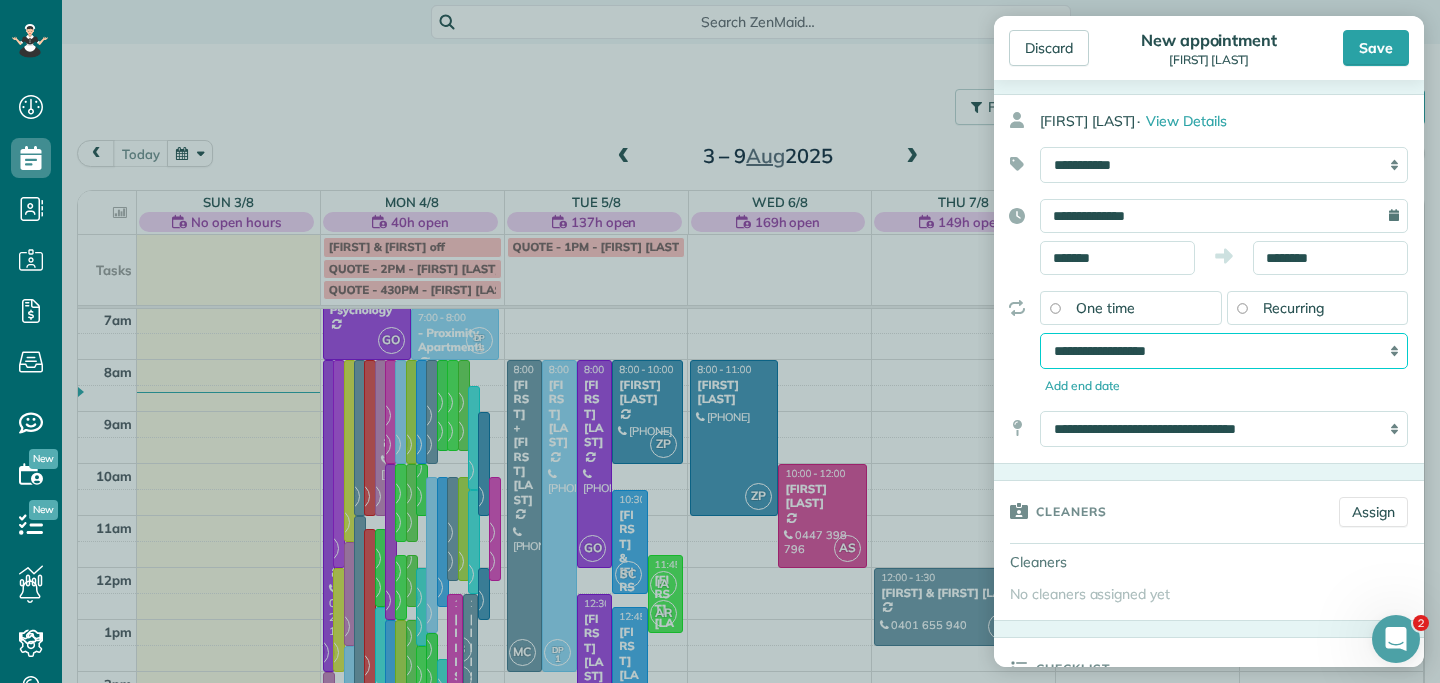 scroll, scrollTop: 94, scrollLeft: 0, axis: vertical 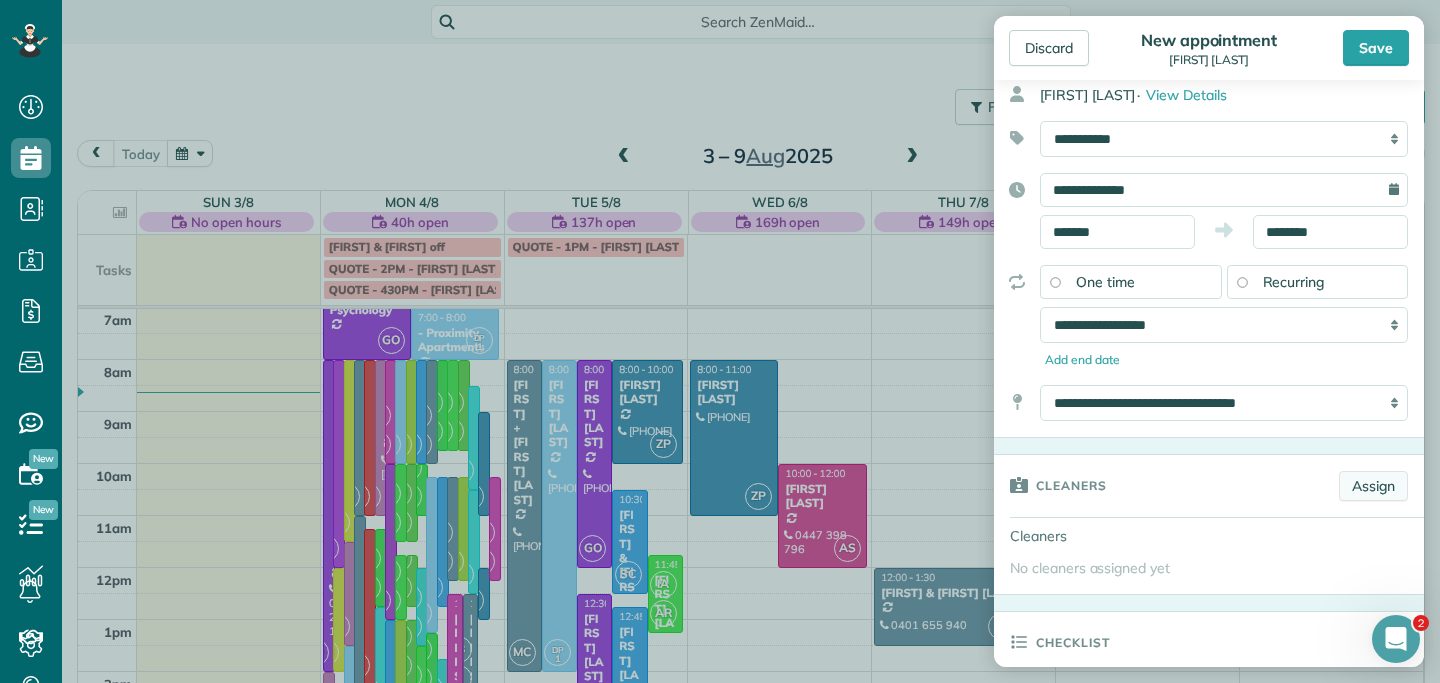 click on "Assign" at bounding box center [1373, 486] 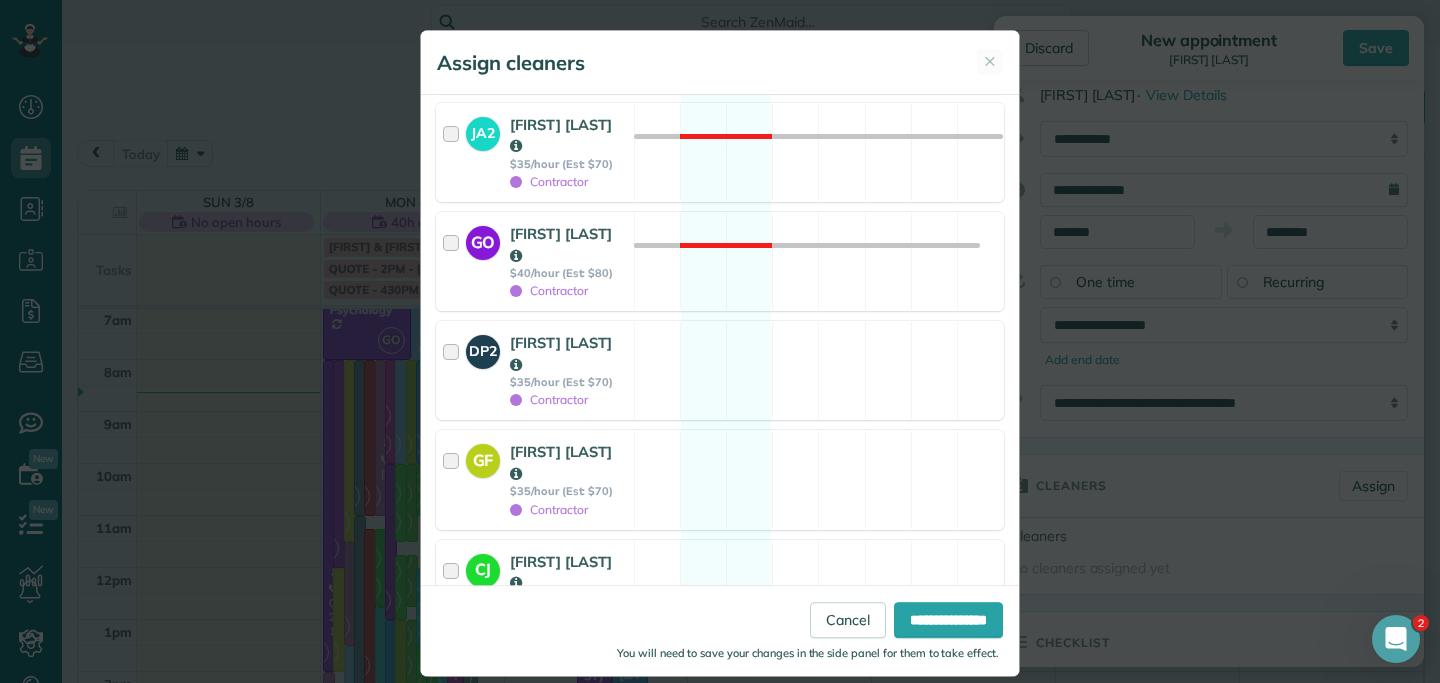 scroll, scrollTop: 2649, scrollLeft: 0, axis: vertical 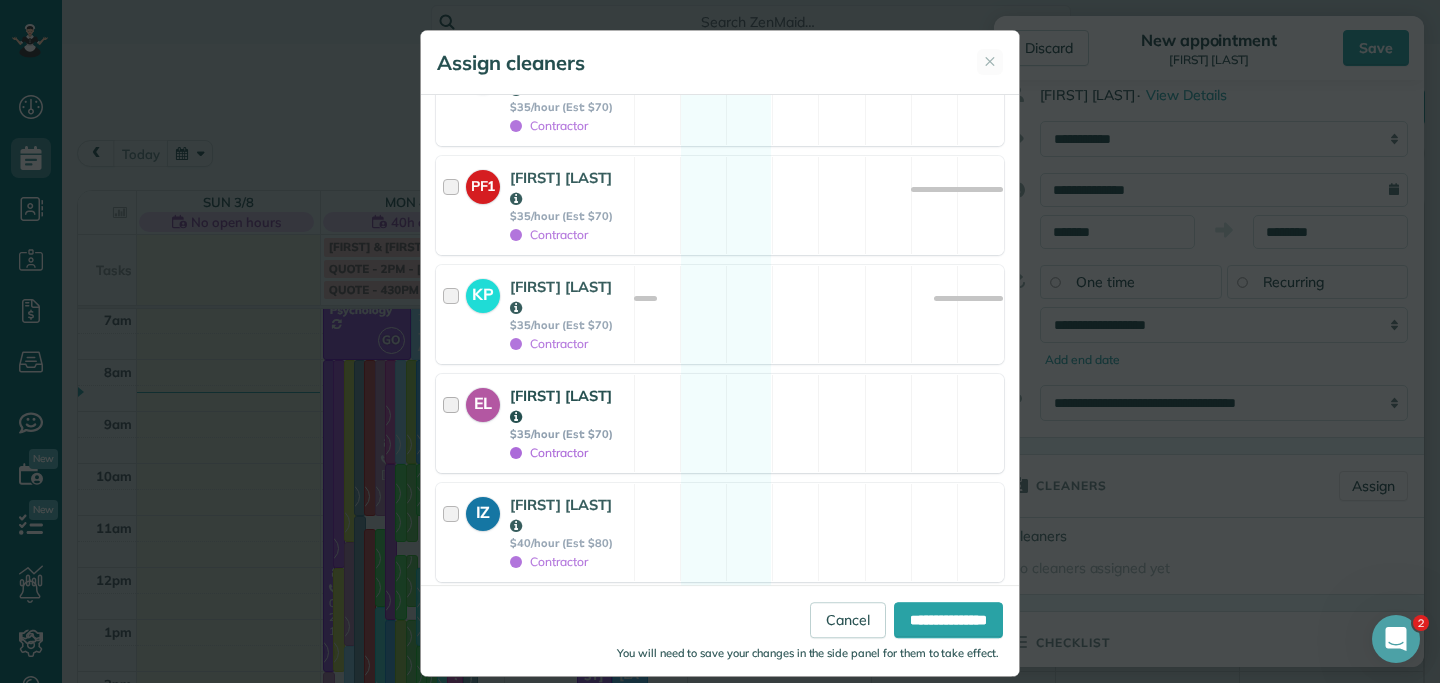 click at bounding box center (454, 423) 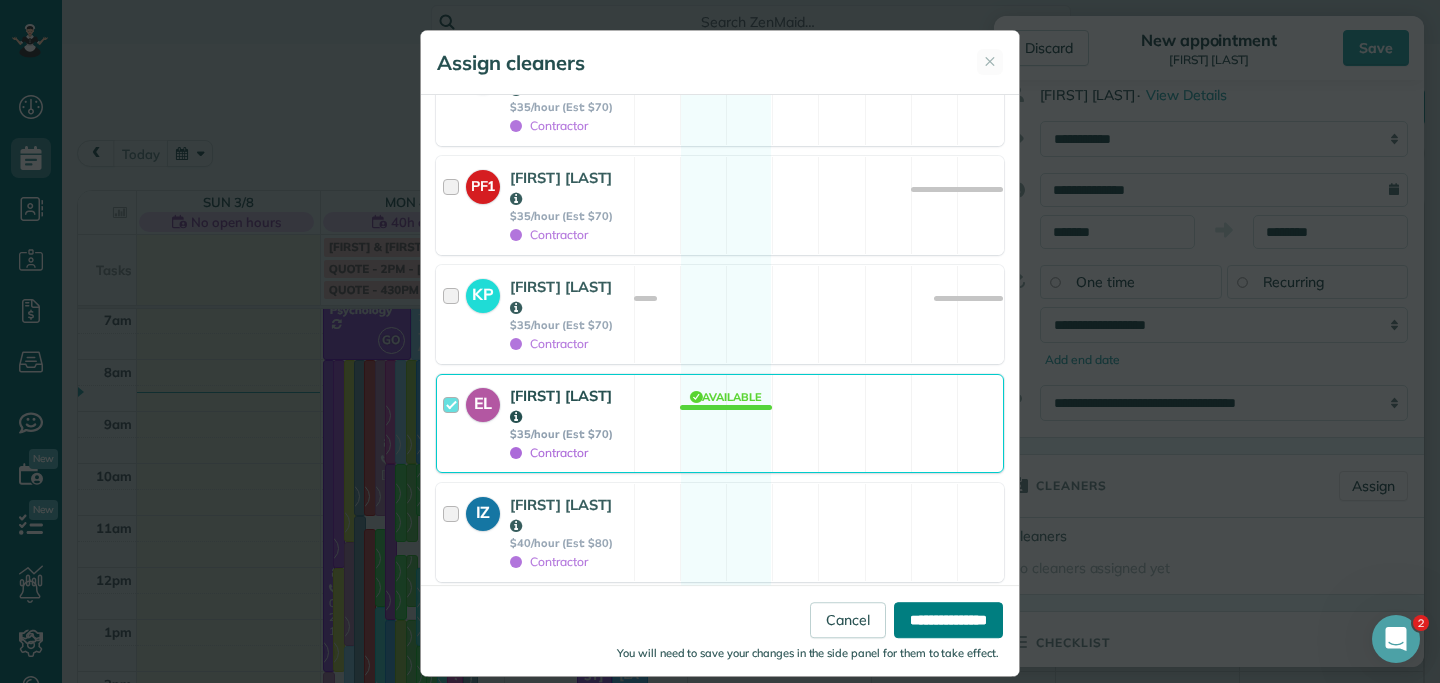 click on "**********" at bounding box center [948, 620] 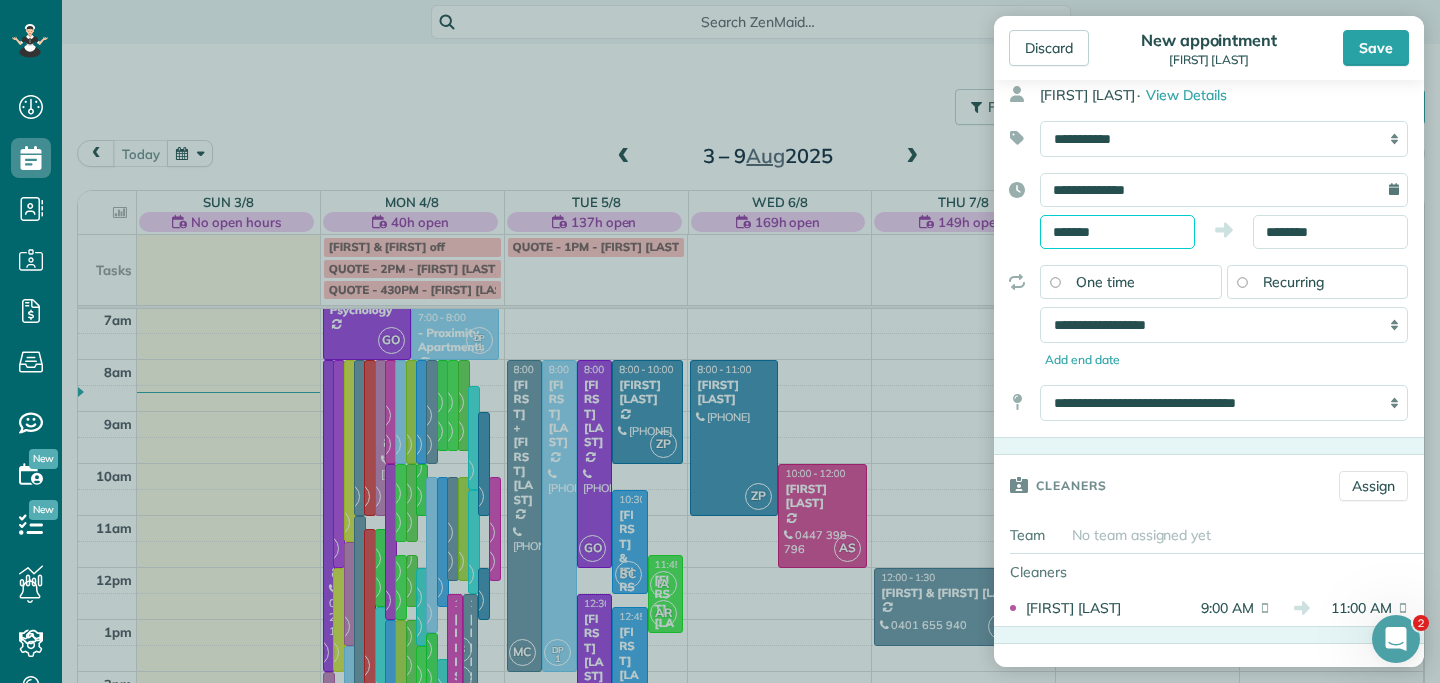 click on "*******" at bounding box center (1117, 232) 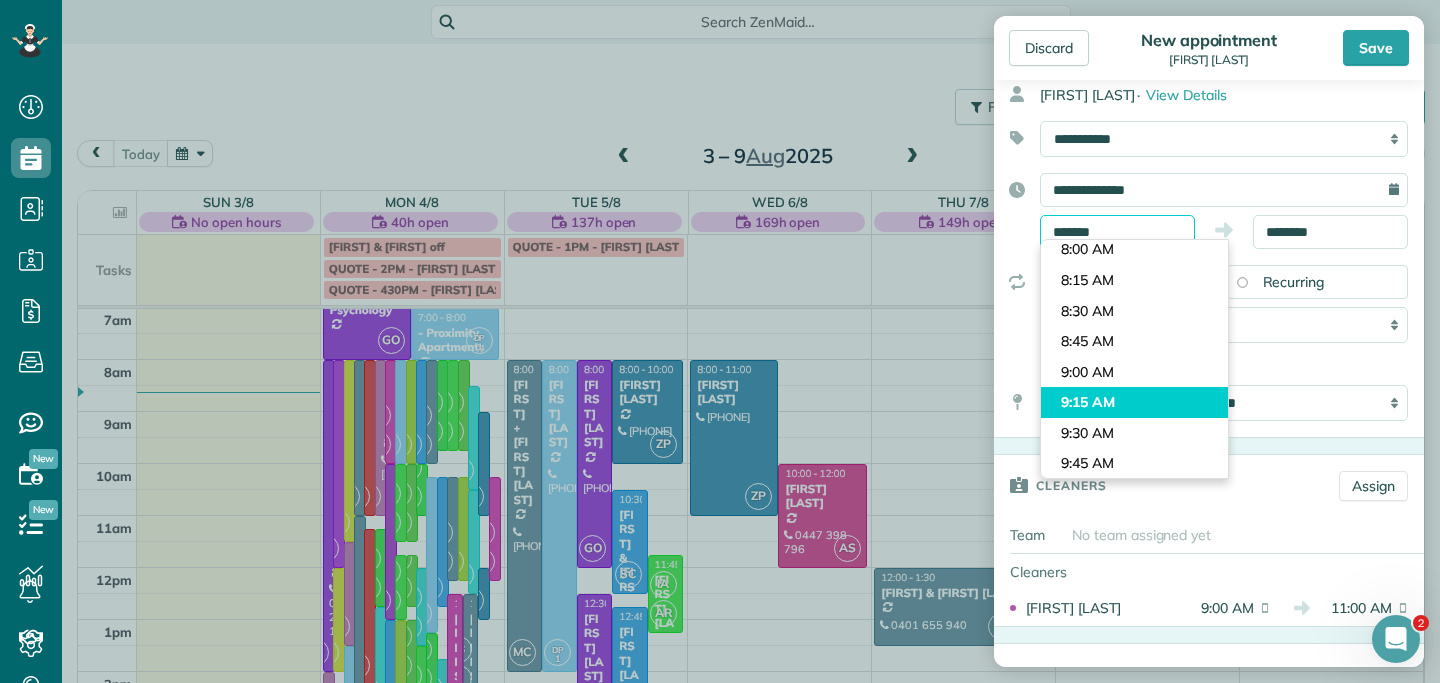 scroll, scrollTop: 931, scrollLeft: 0, axis: vertical 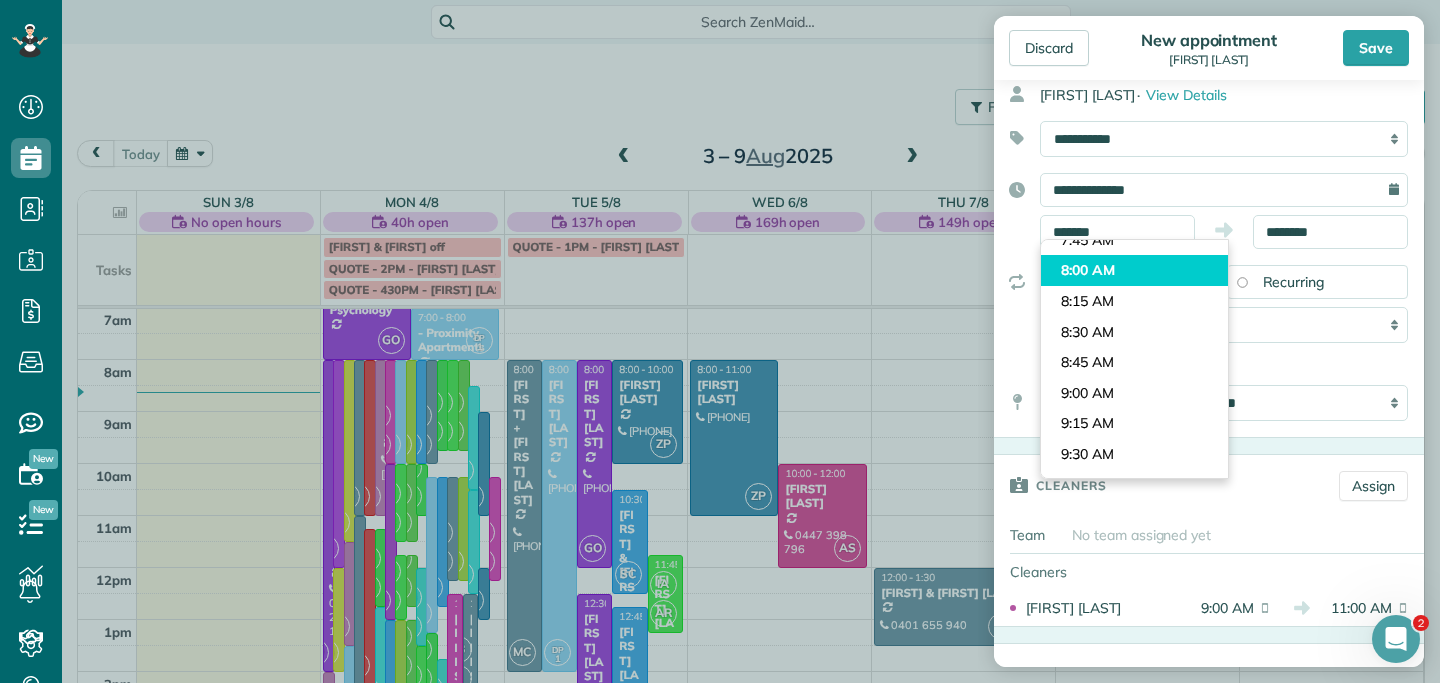 type on "*******" 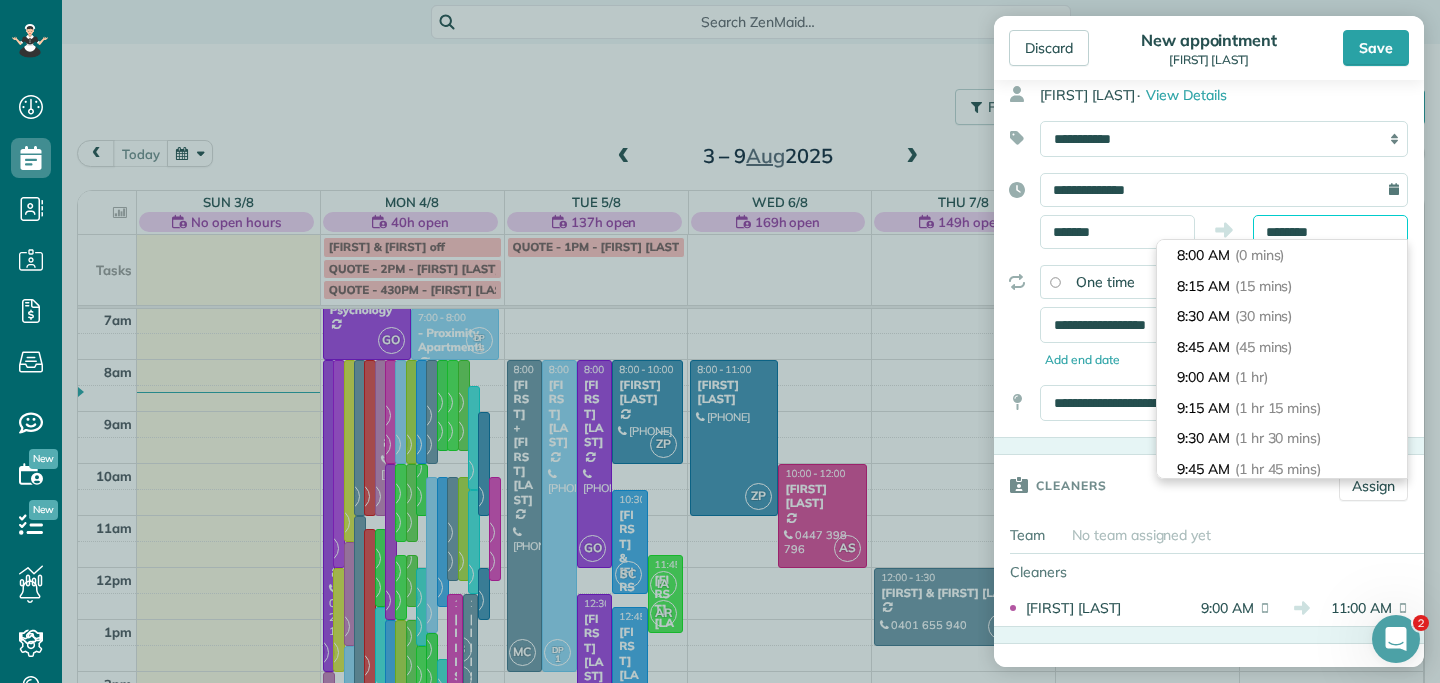 click on "********" at bounding box center [1330, 232] 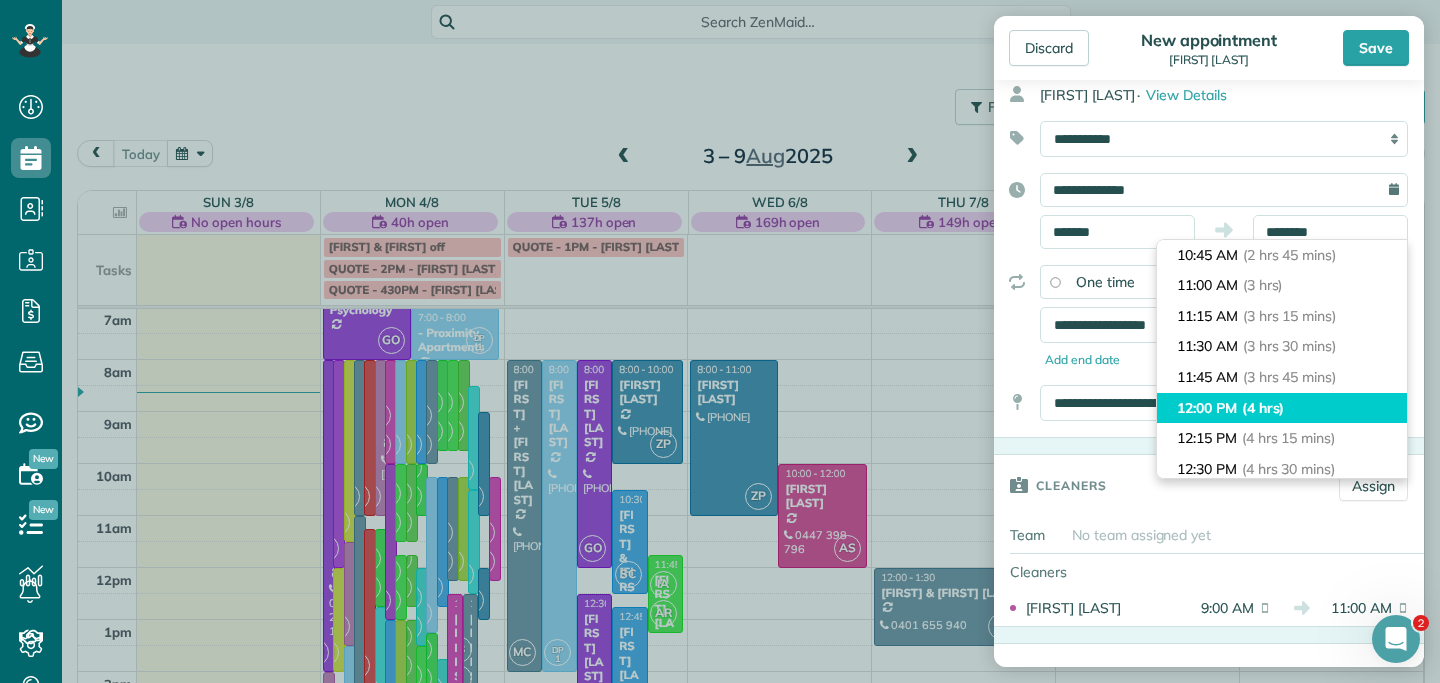 type on "********" 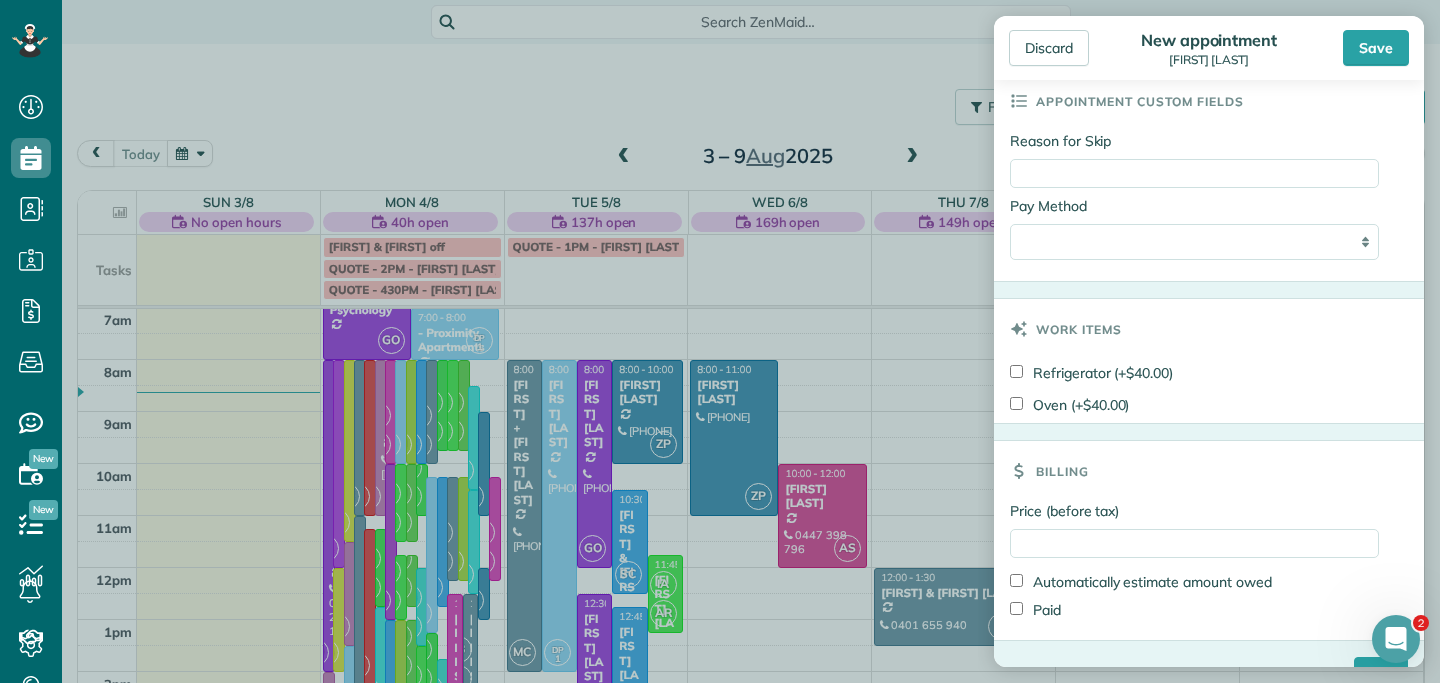 scroll, scrollTop: 1156, scrollLeft: 0, axis: vertical 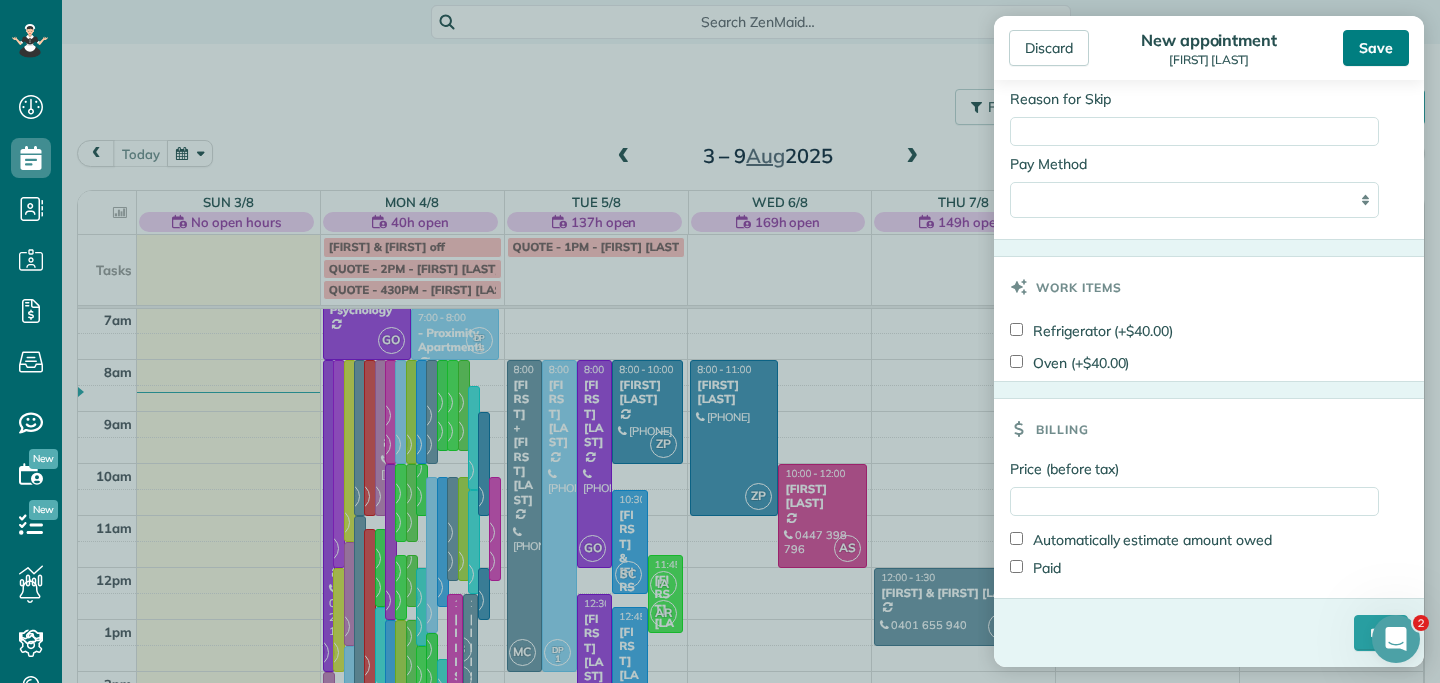click on "Save" at bounding box center [1376, 48] 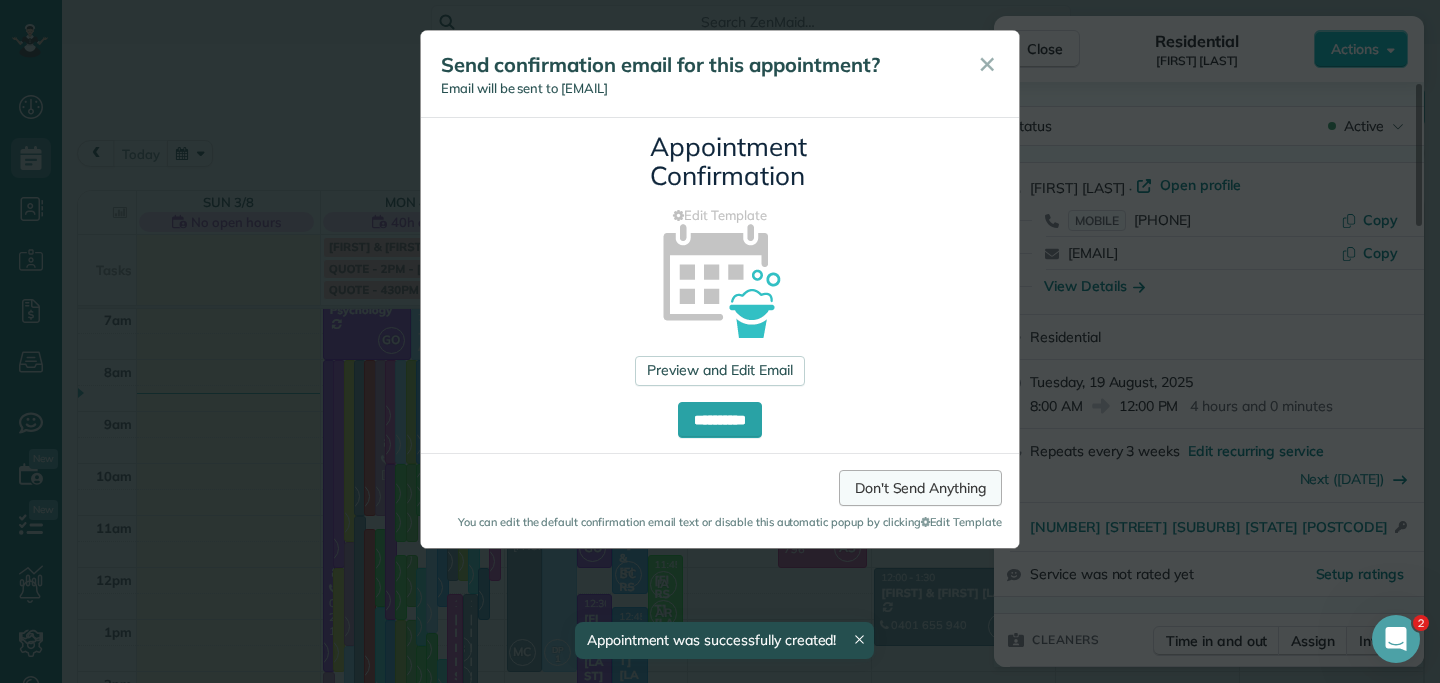 click on "Don't Send Anything" at bounding box center [920, 488] 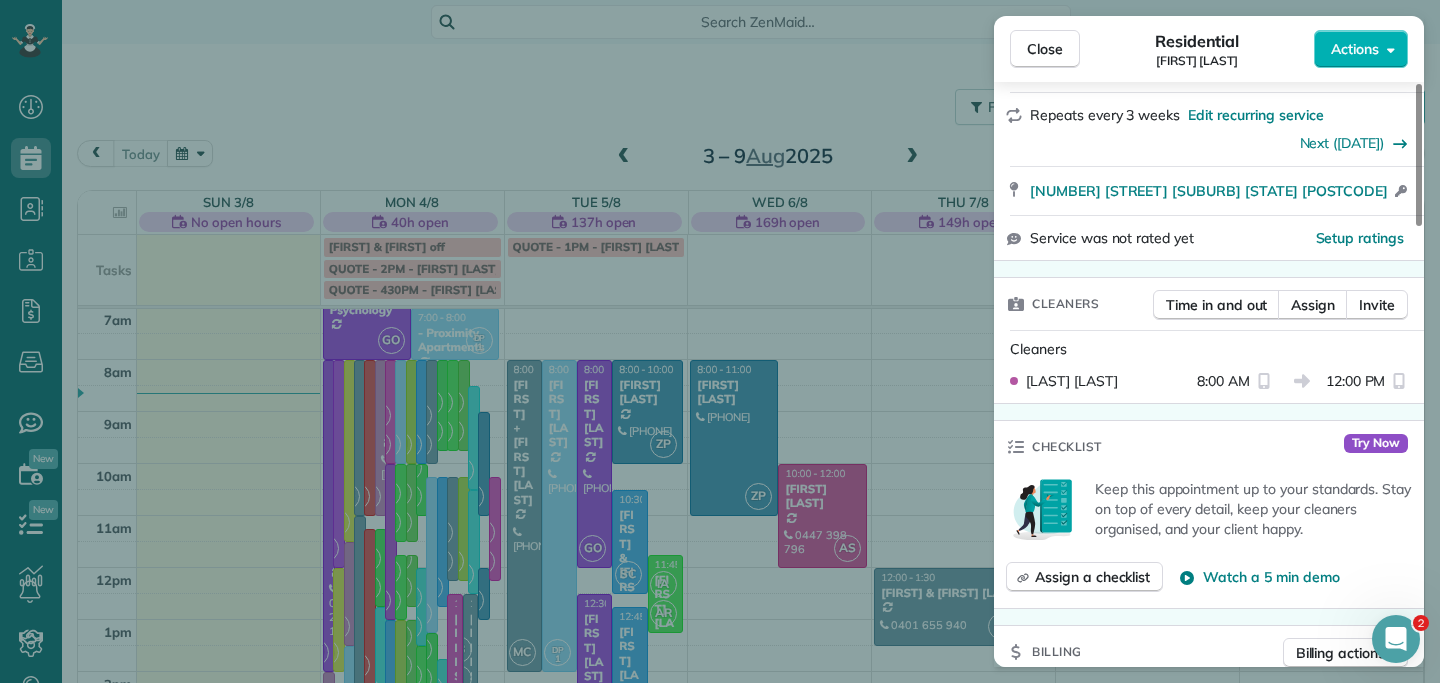 scroll, scrollTop: 344, scrollLeft: 0, axis: vertical 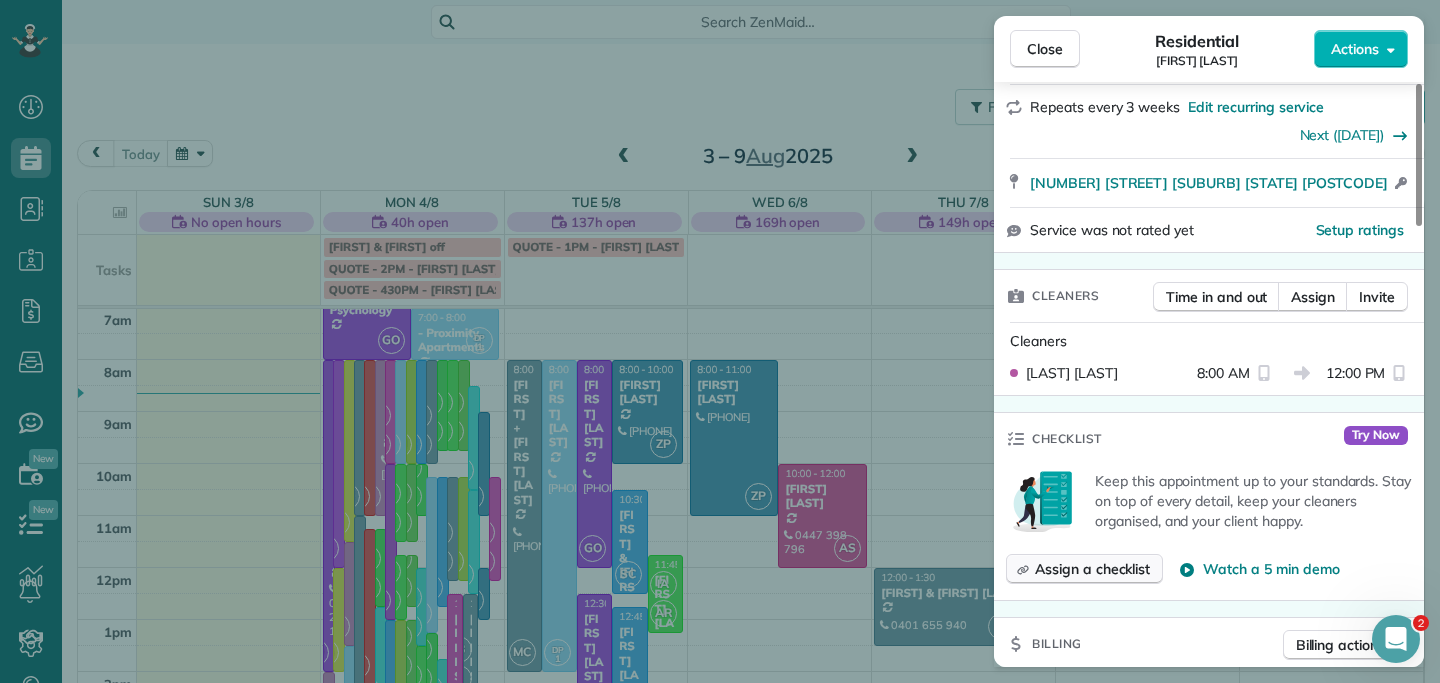click on "Assign a checklist" at bounding box center [1092, 569] 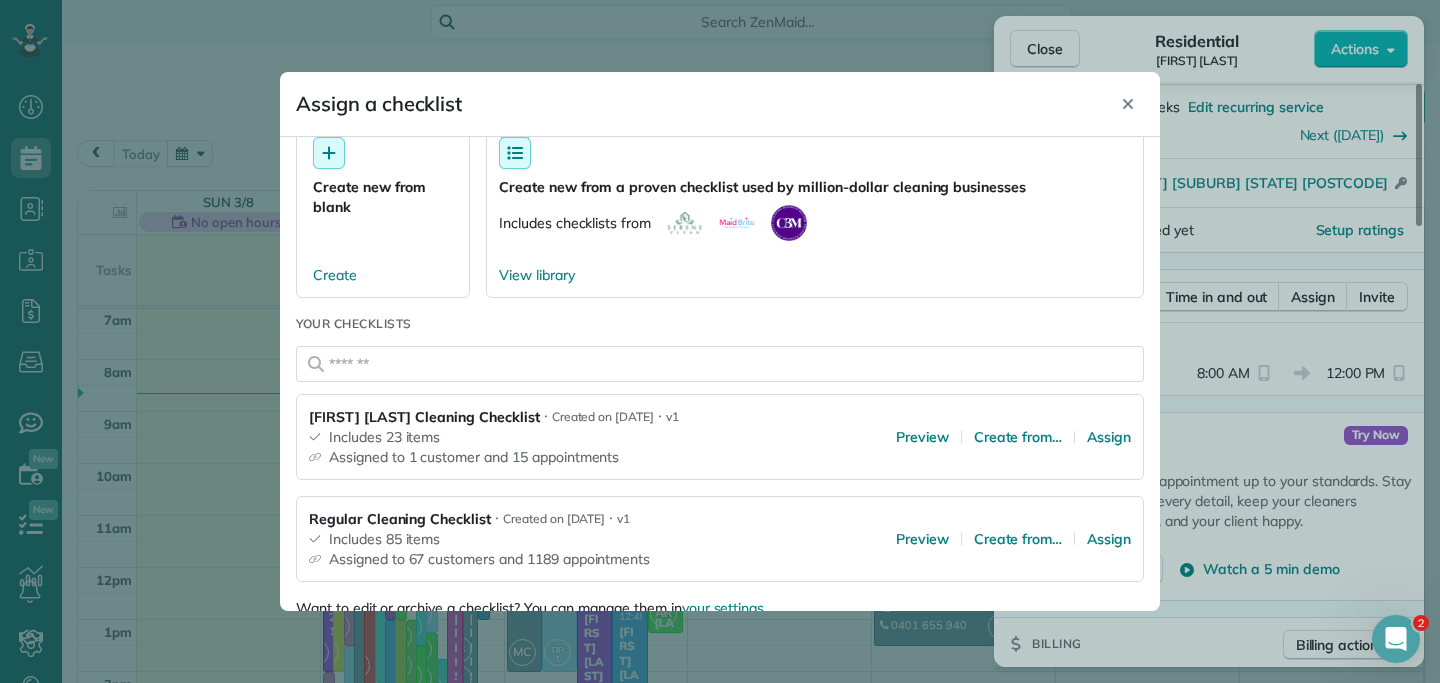 scroll, scrollTop: 79, scrollLeft: 0, axis: vertical 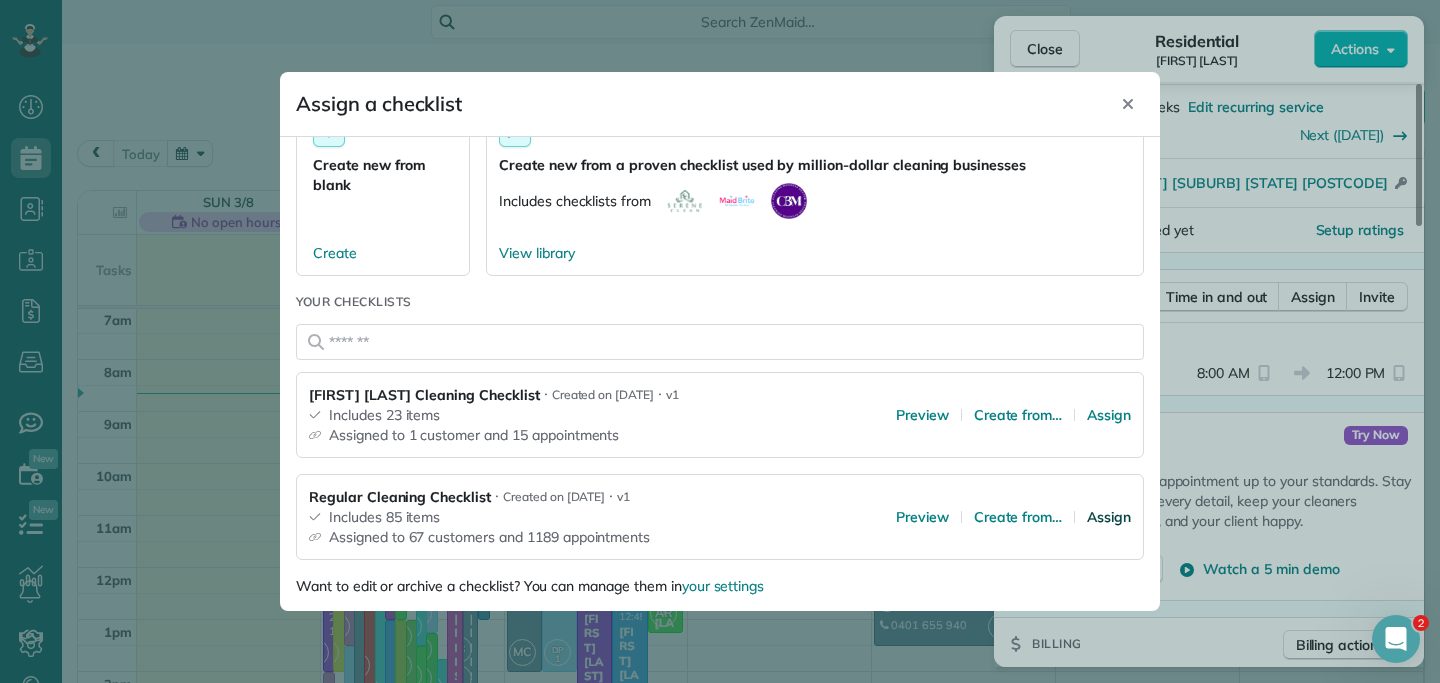 click on "Assign" at bounding box center [1109, 517] 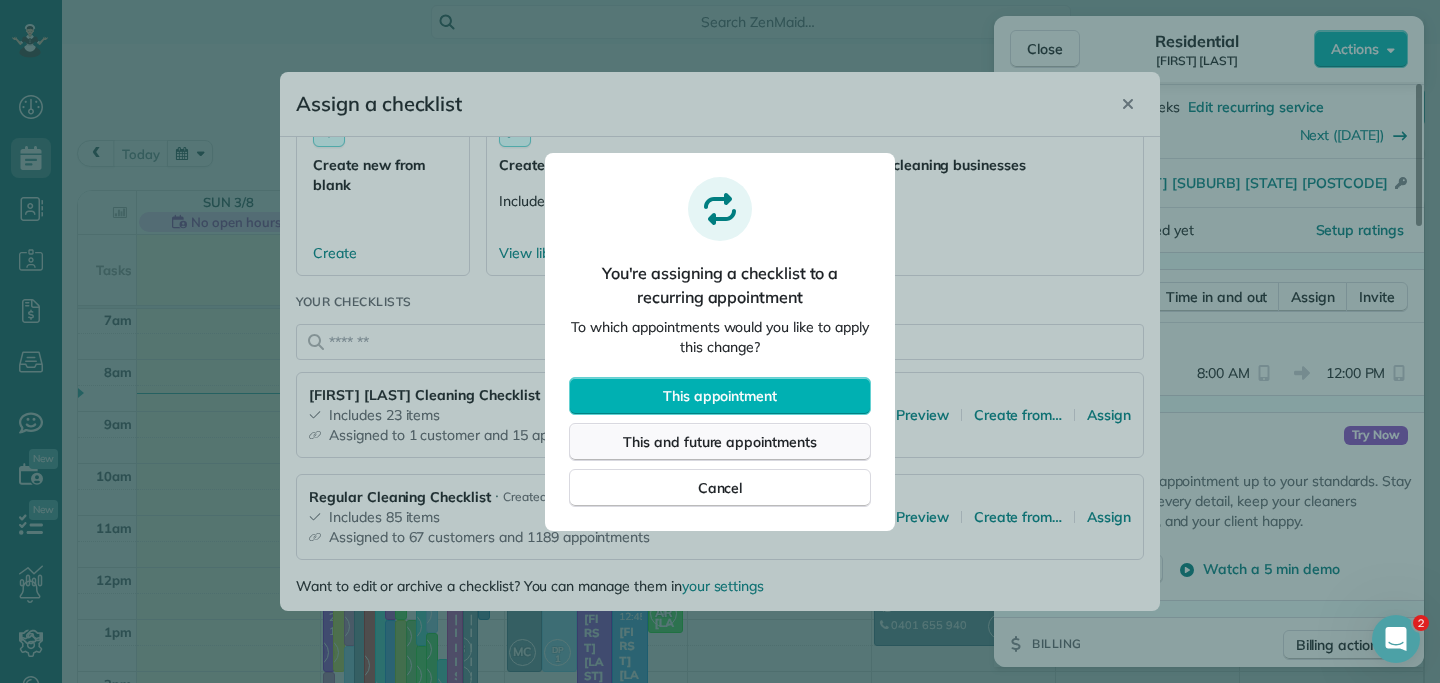 click on "This and future appointments" at bounding box center [720, 442] 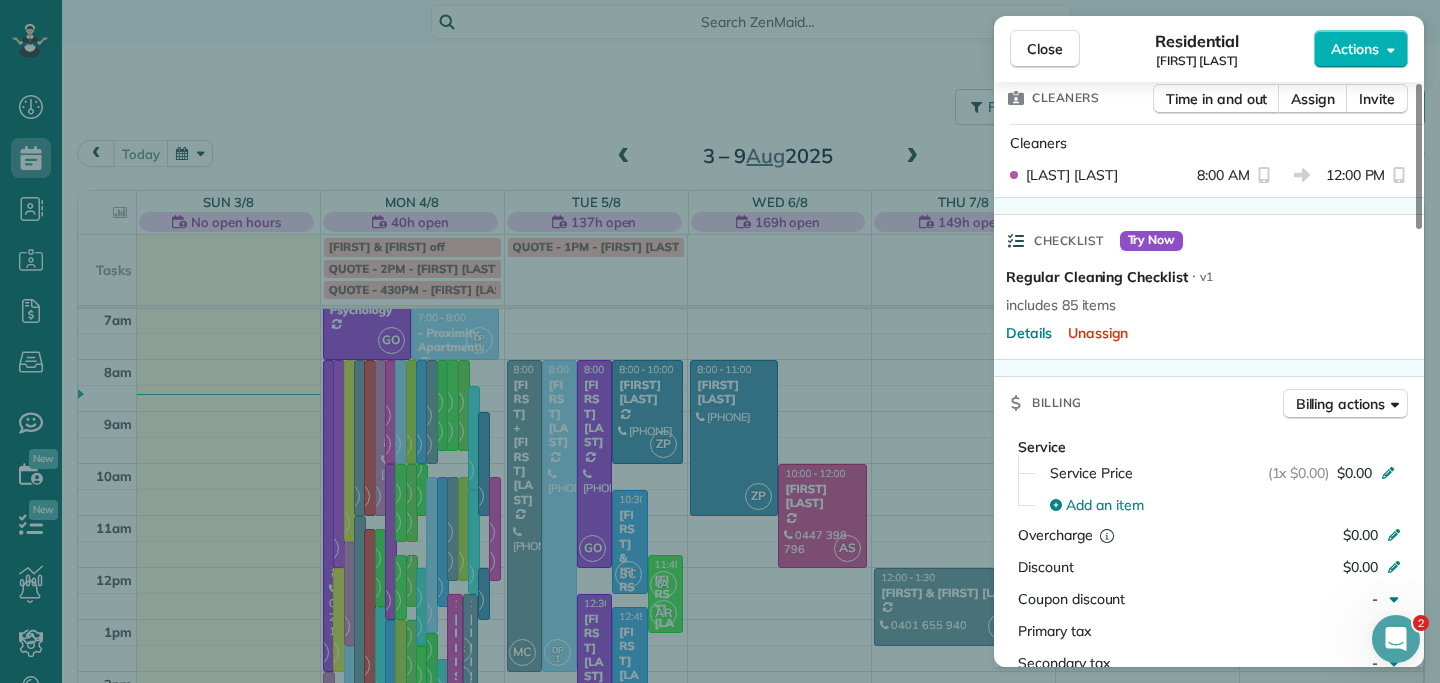 scroll, scrollTop: 549, scrollLeft: 0, axis: vertical 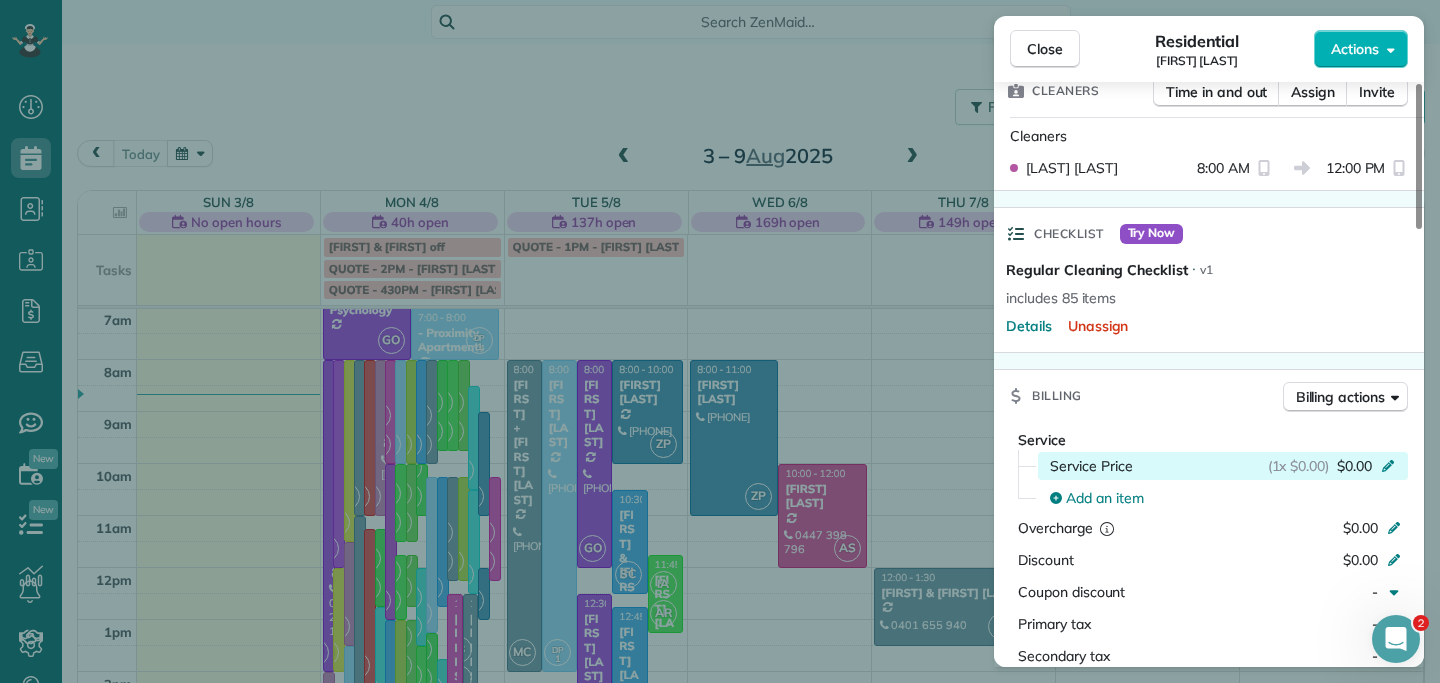 click on "(1x $0.00) $0.00" at bounding box center (1335, 466) 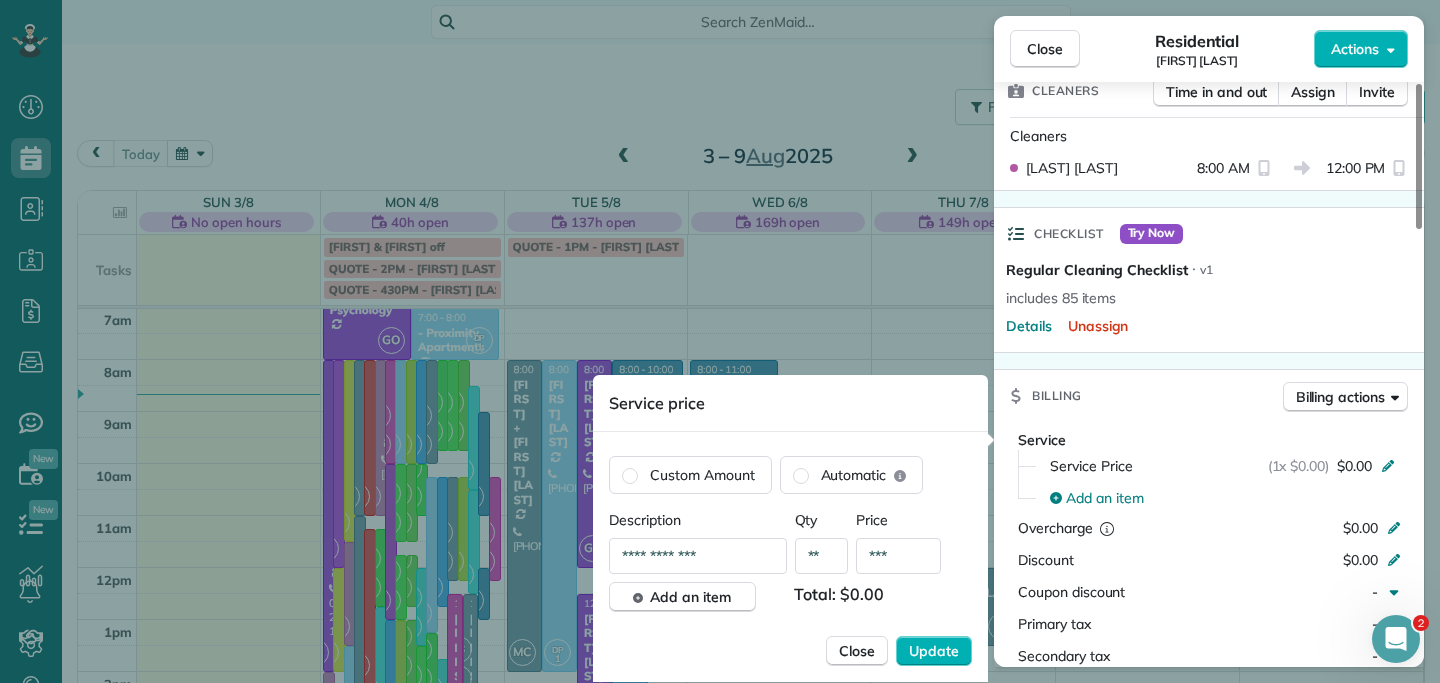 click on "***" at bounding box center [898, 556] 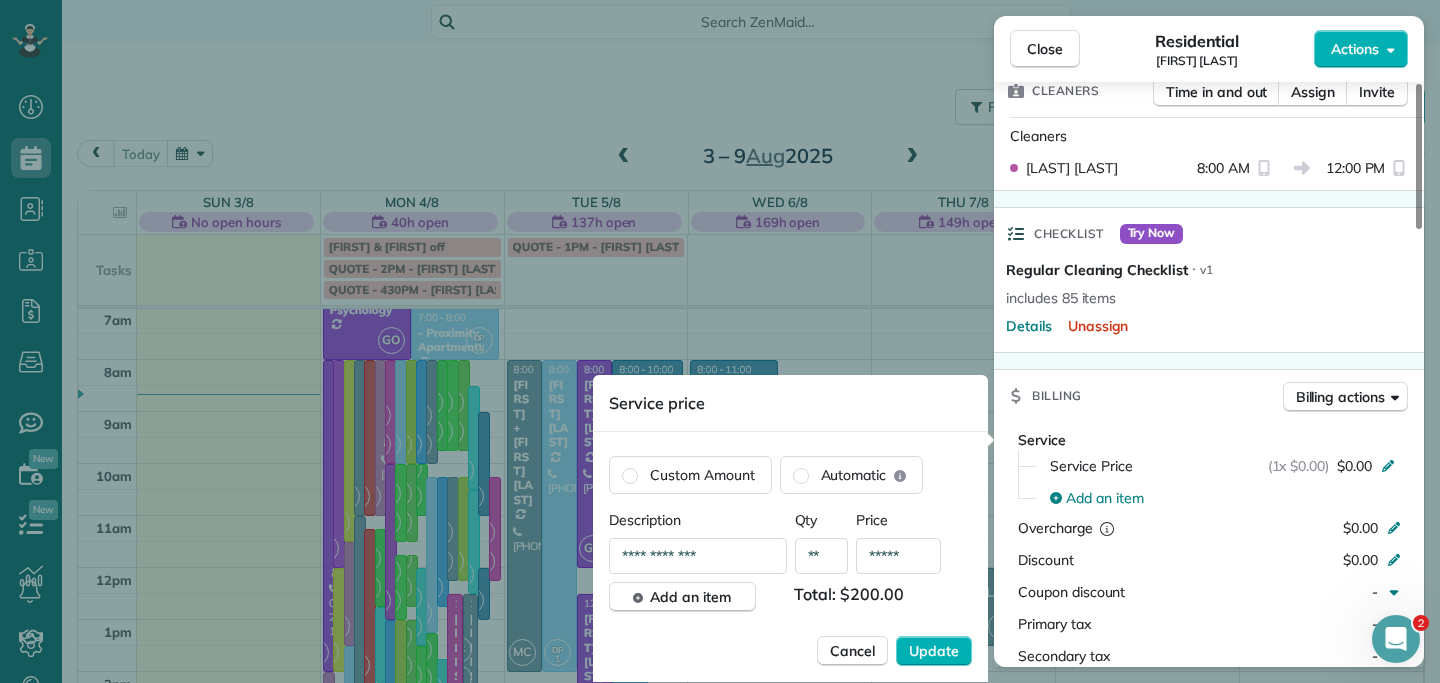 type on "*****" 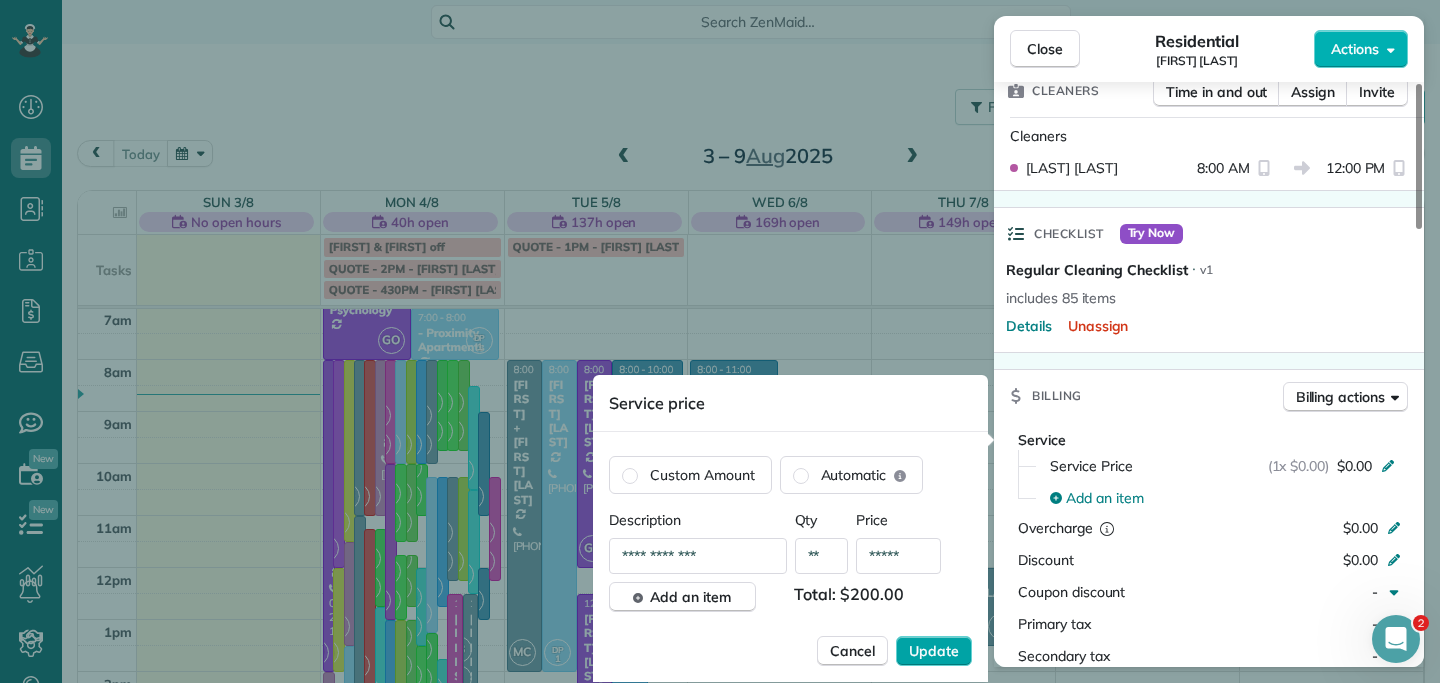 click on "Update" at bounding box center [934, 651] 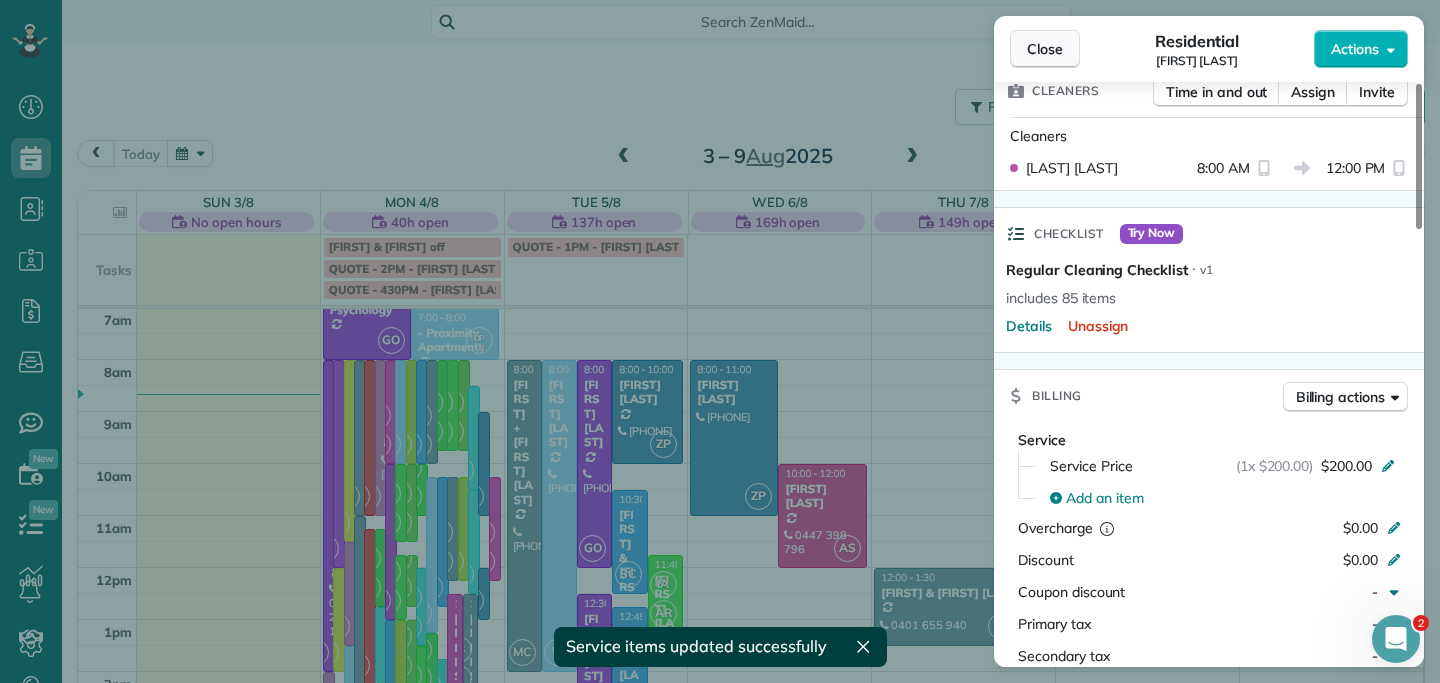click on "Close" at bounding box center [1045, 49] 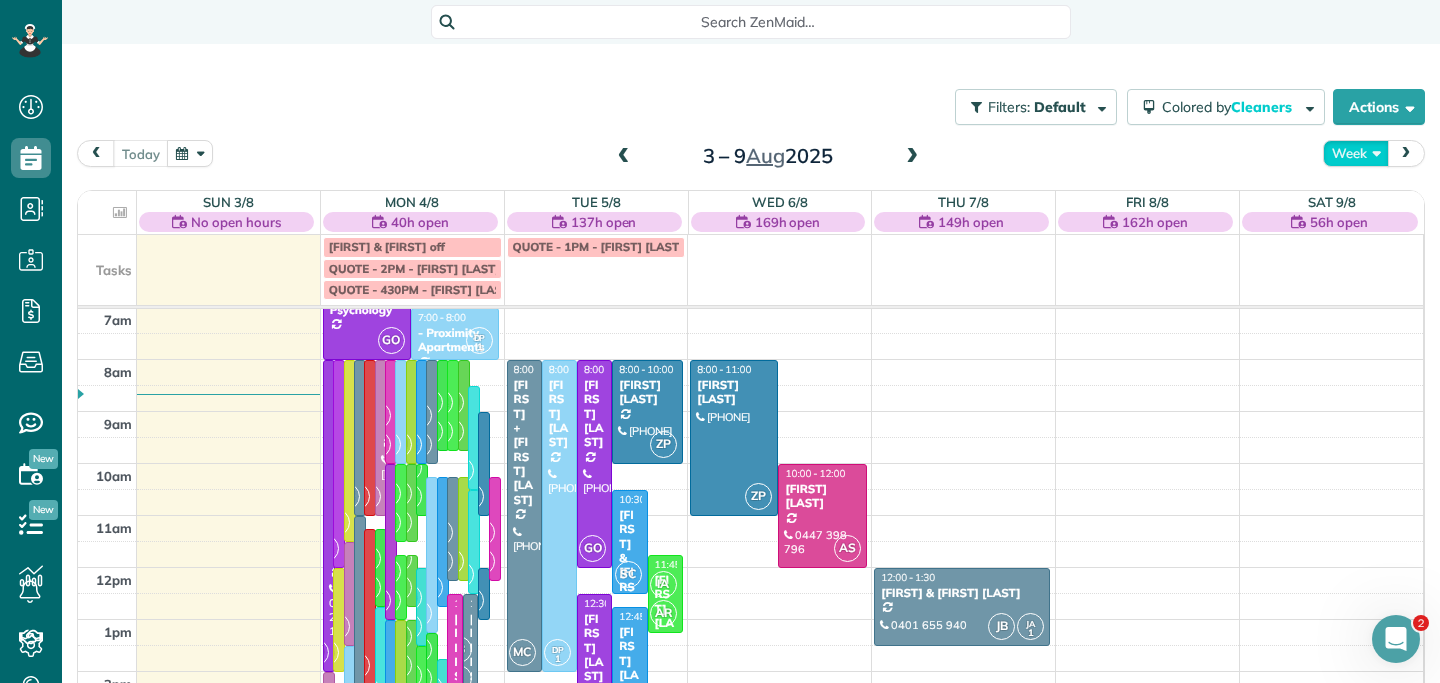 click on "Week" at bounding box center [1356, 153] 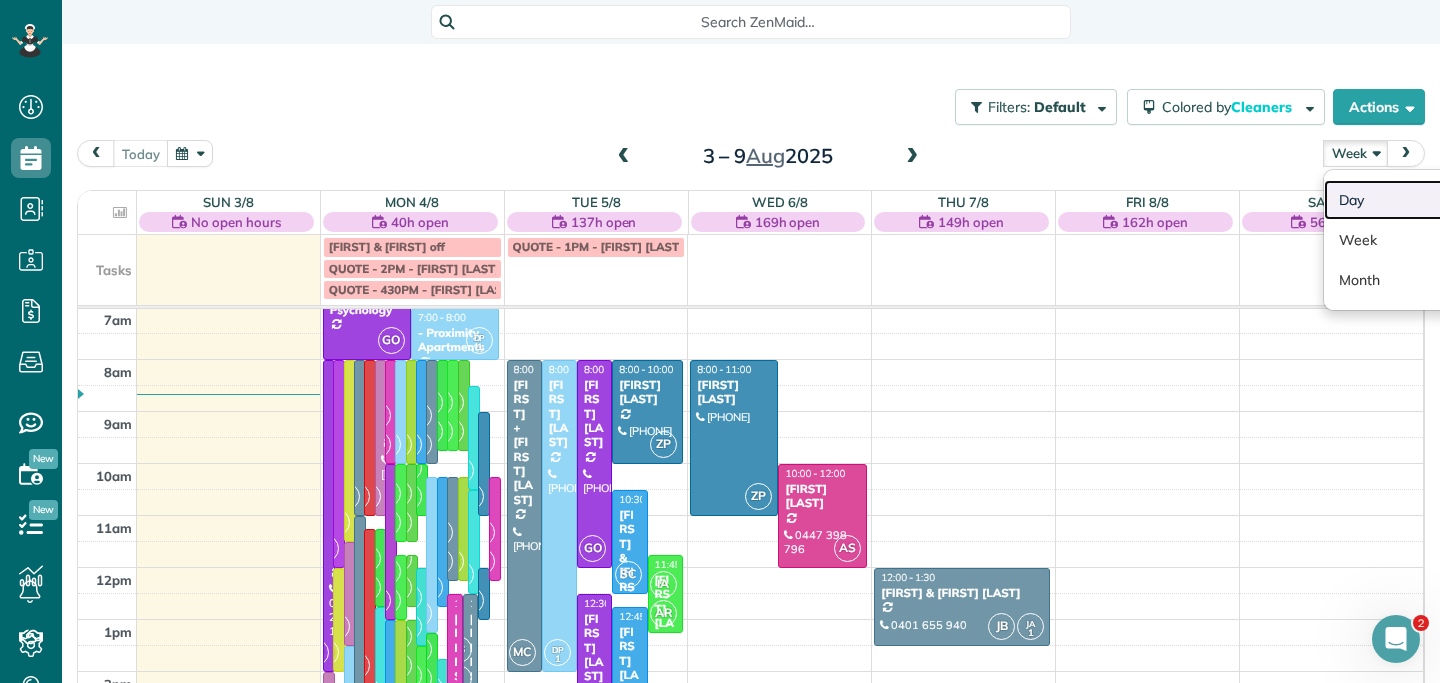 click on "Day" at bounding box center [1403, 200] 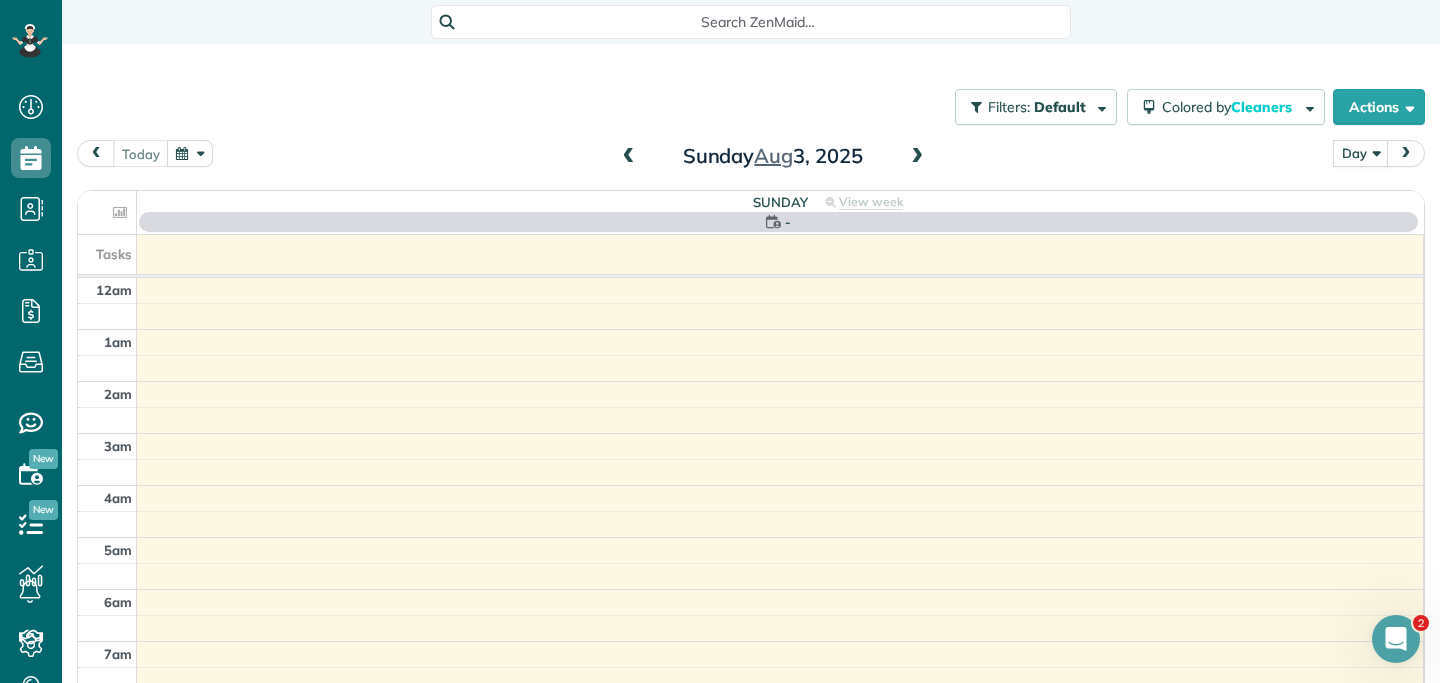 scroll, scrollTop: 365, scrollLeft: 0, axis: vertical 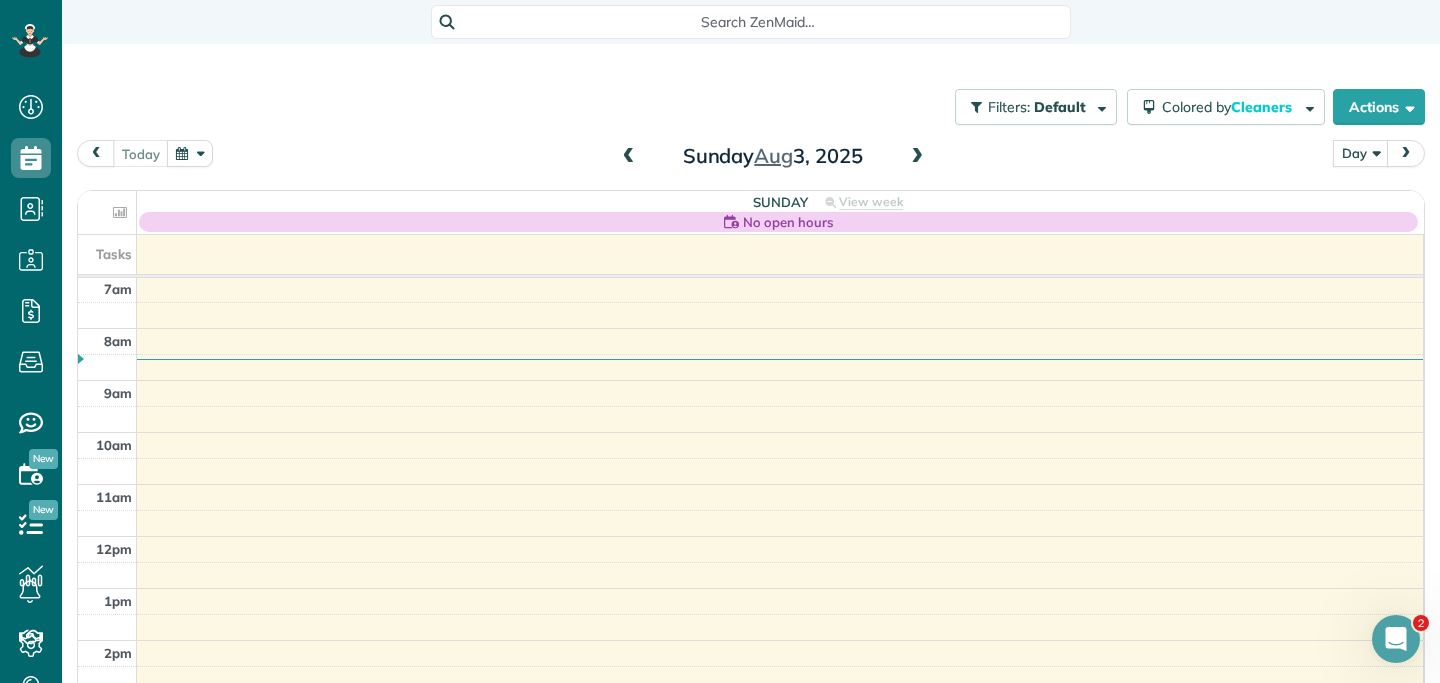 click at bounding box center [190, 153] 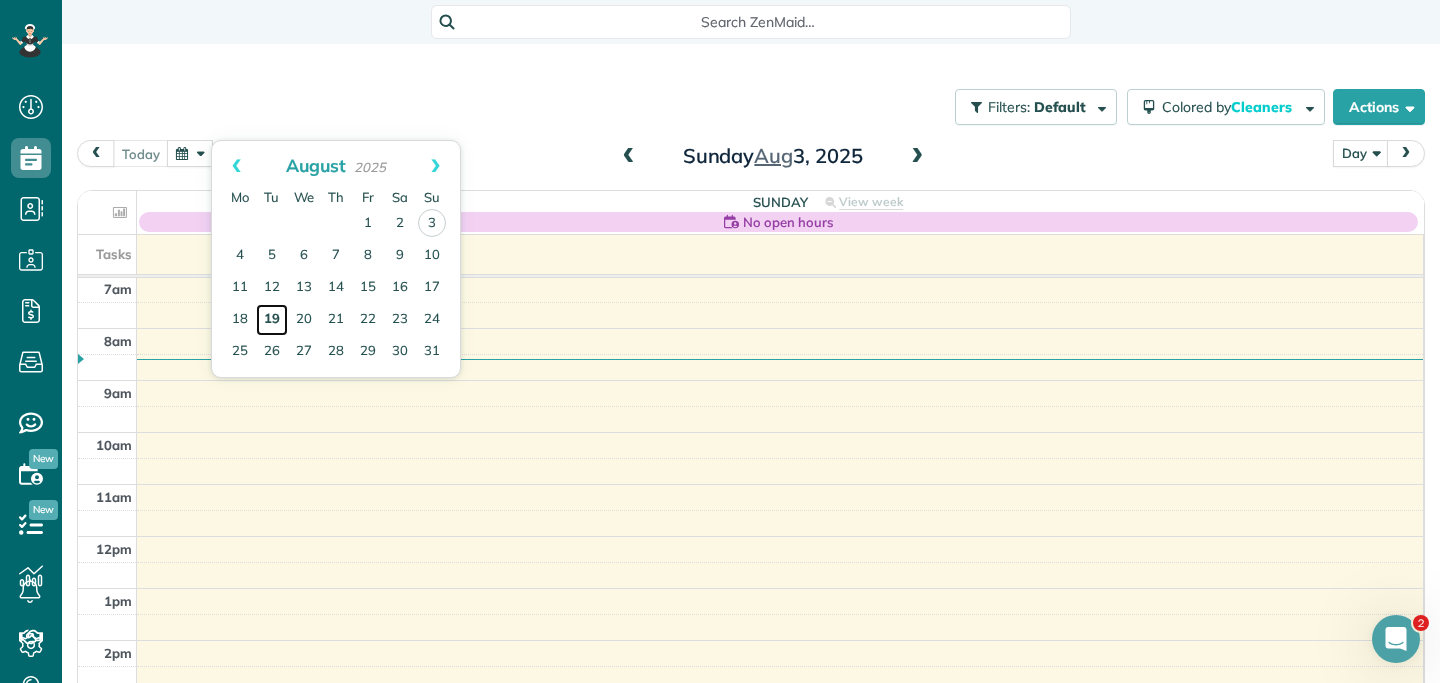 click on "19" at bounding box center (272, 320) 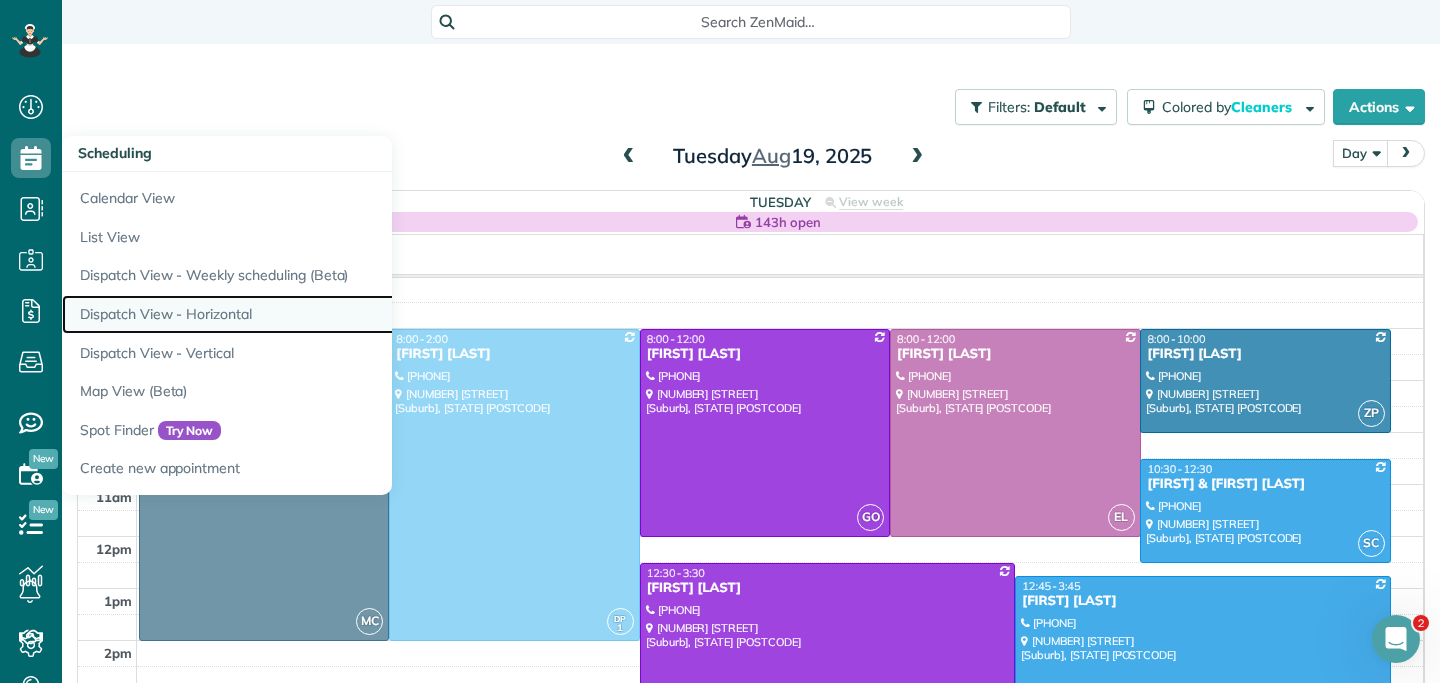click on "Dispatch View - Horizontal" at bounding box center (312, 314) 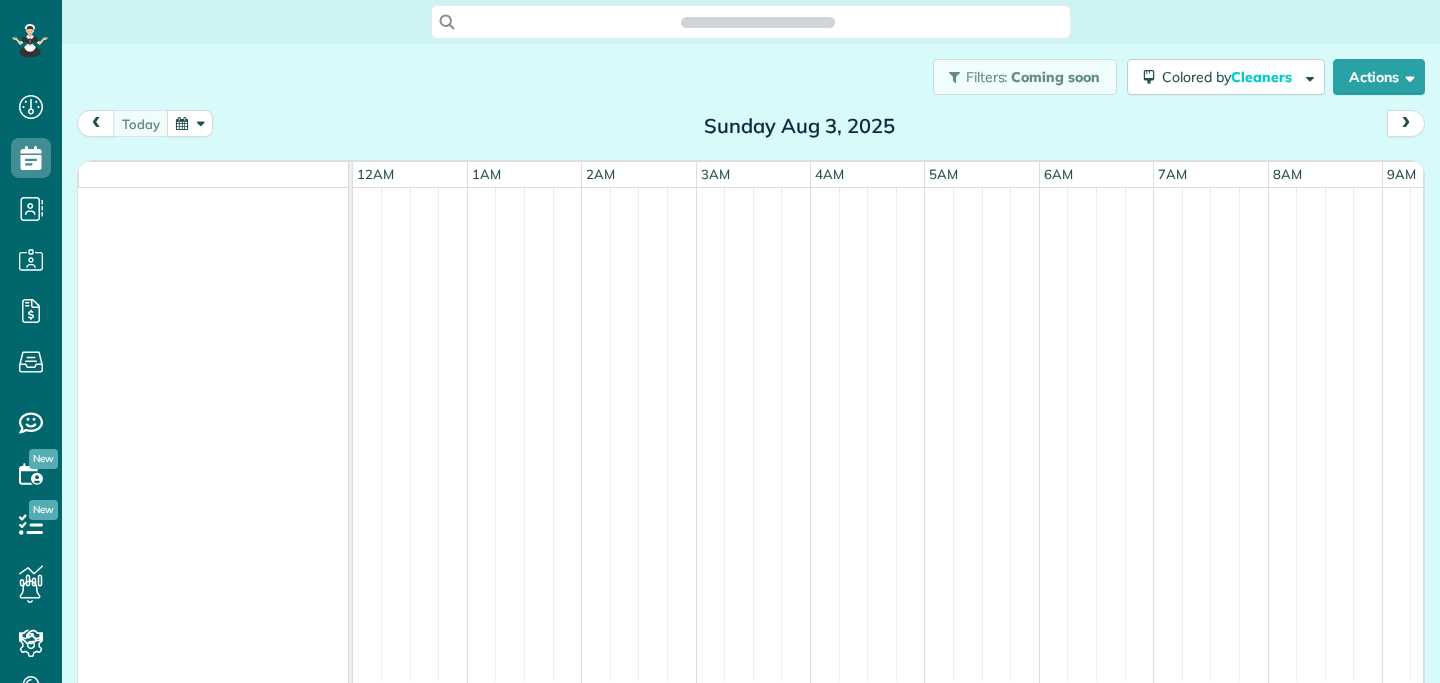 scroll, scrollTop: 0, scrollLeft: 0, axis: both 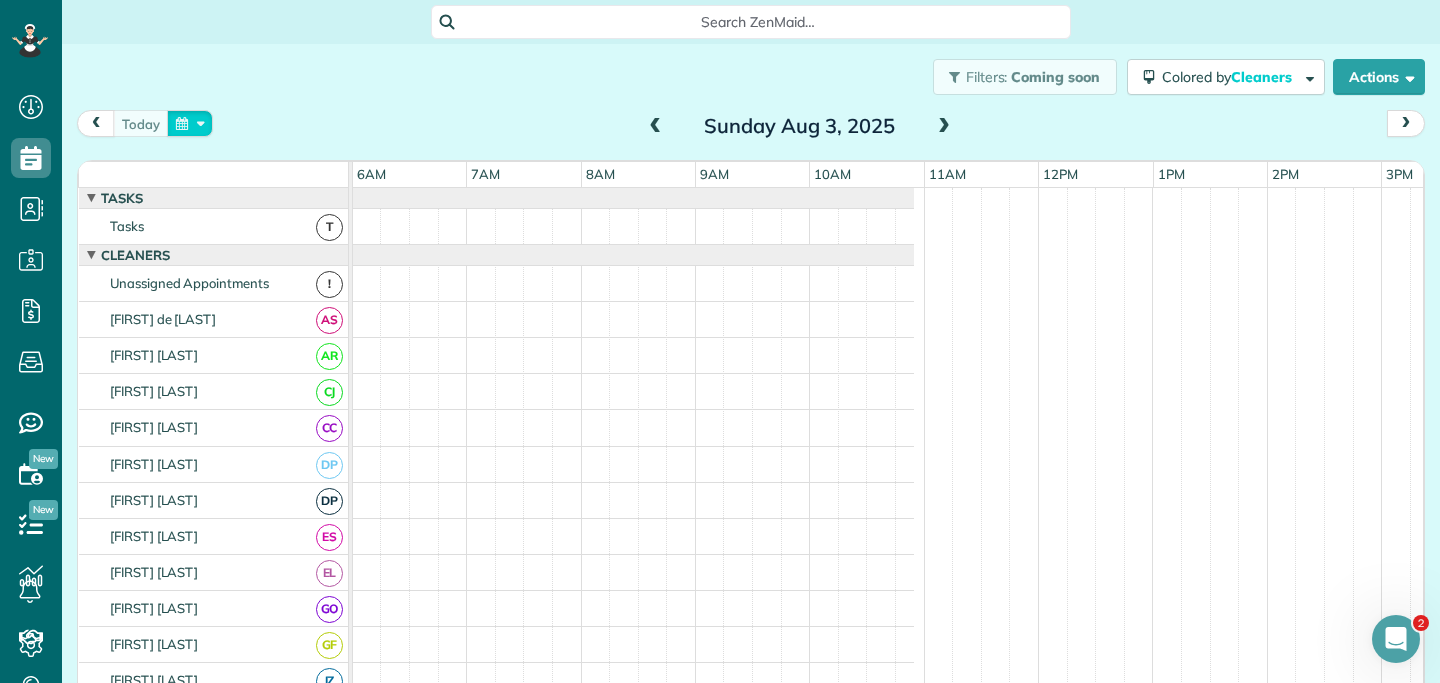 click at bounding box center (190, 123) 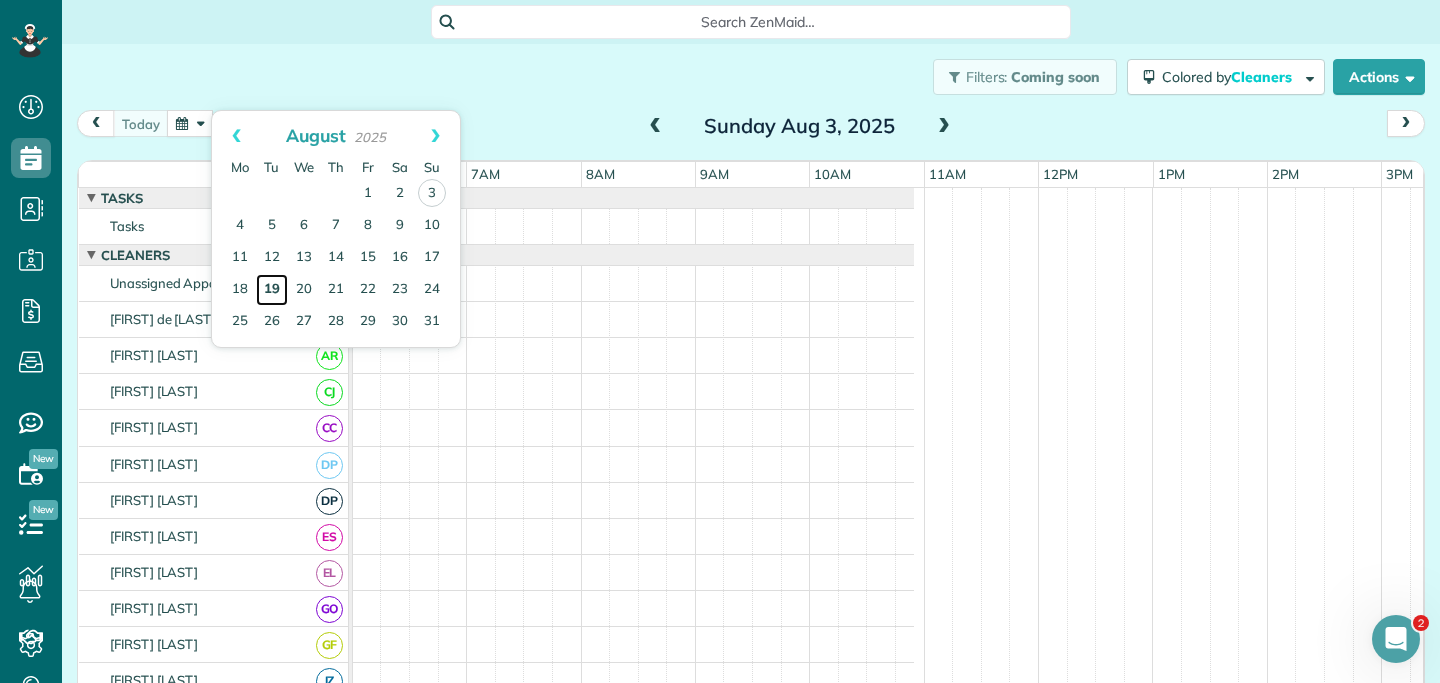 click on "19" at bounding box center [272, 290] 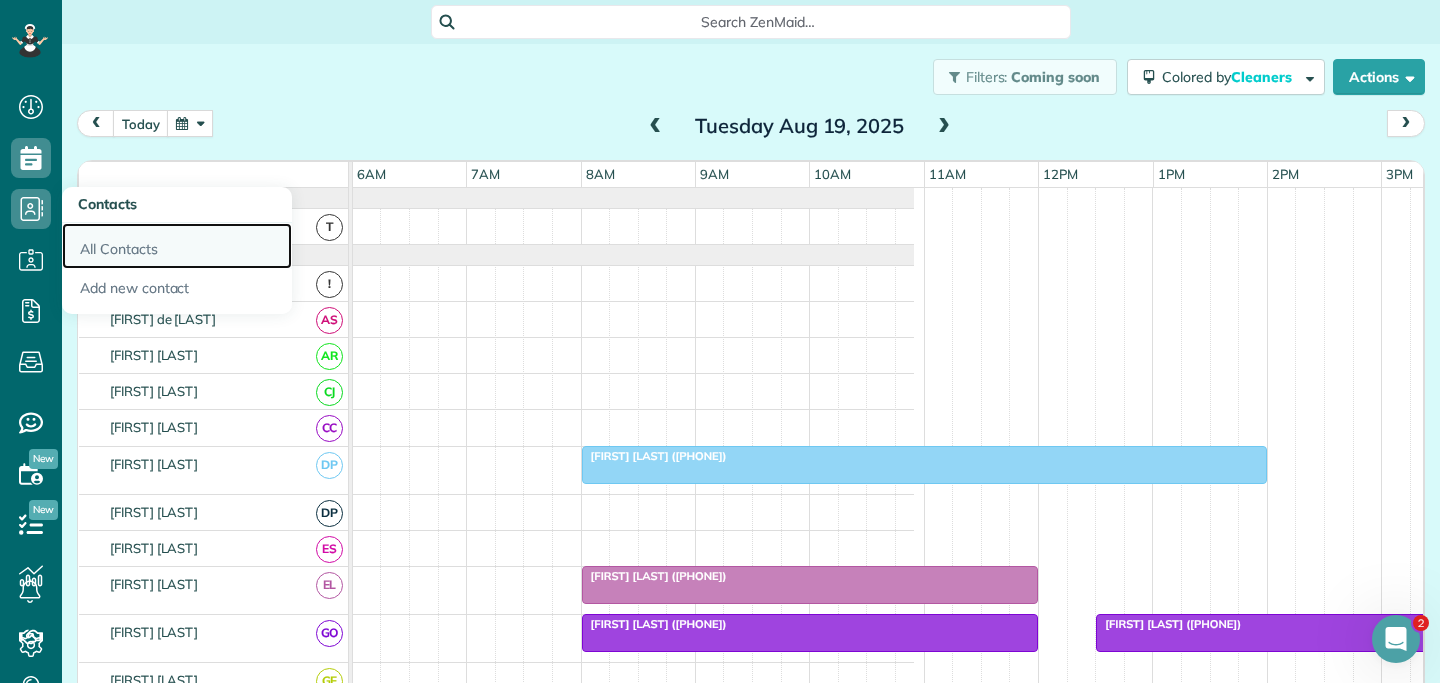 click on "All Contacts" at bounding box center [177, 246] 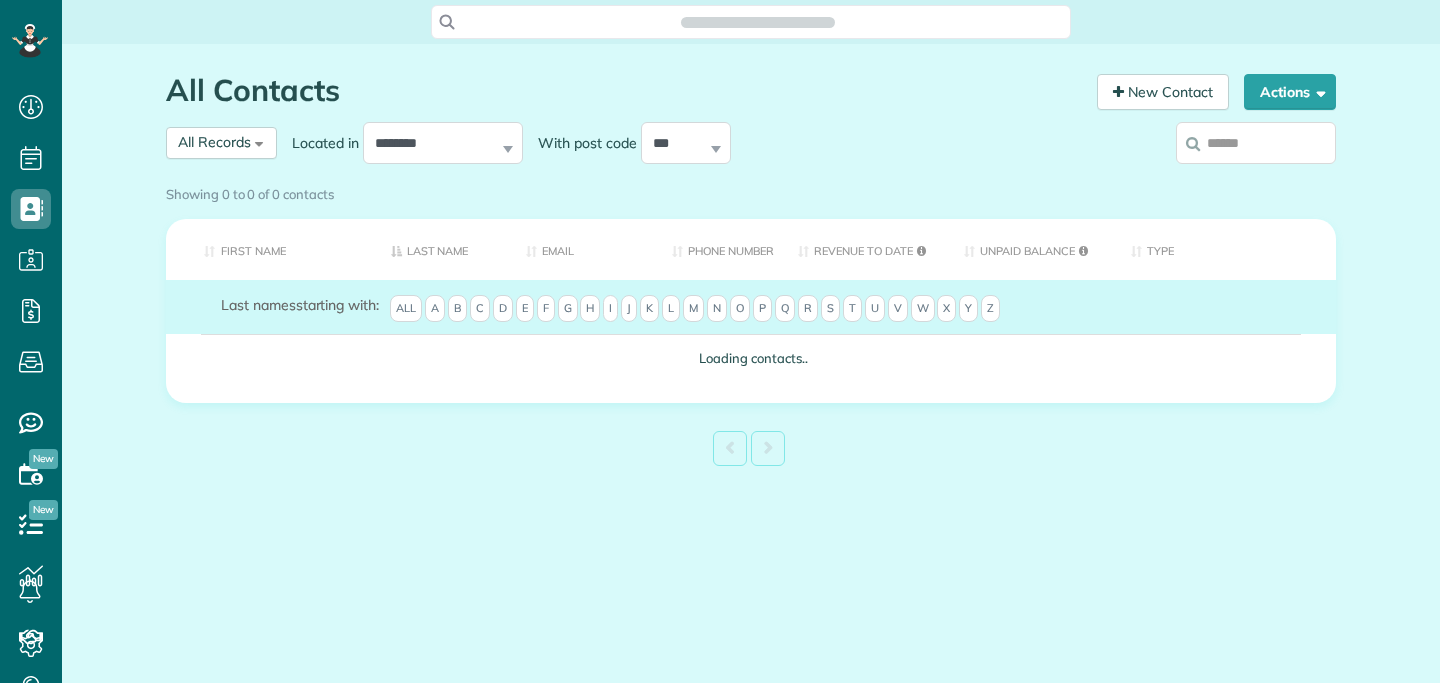 scroll, scrollTop: 0, scrollLeft: 0, axis: both 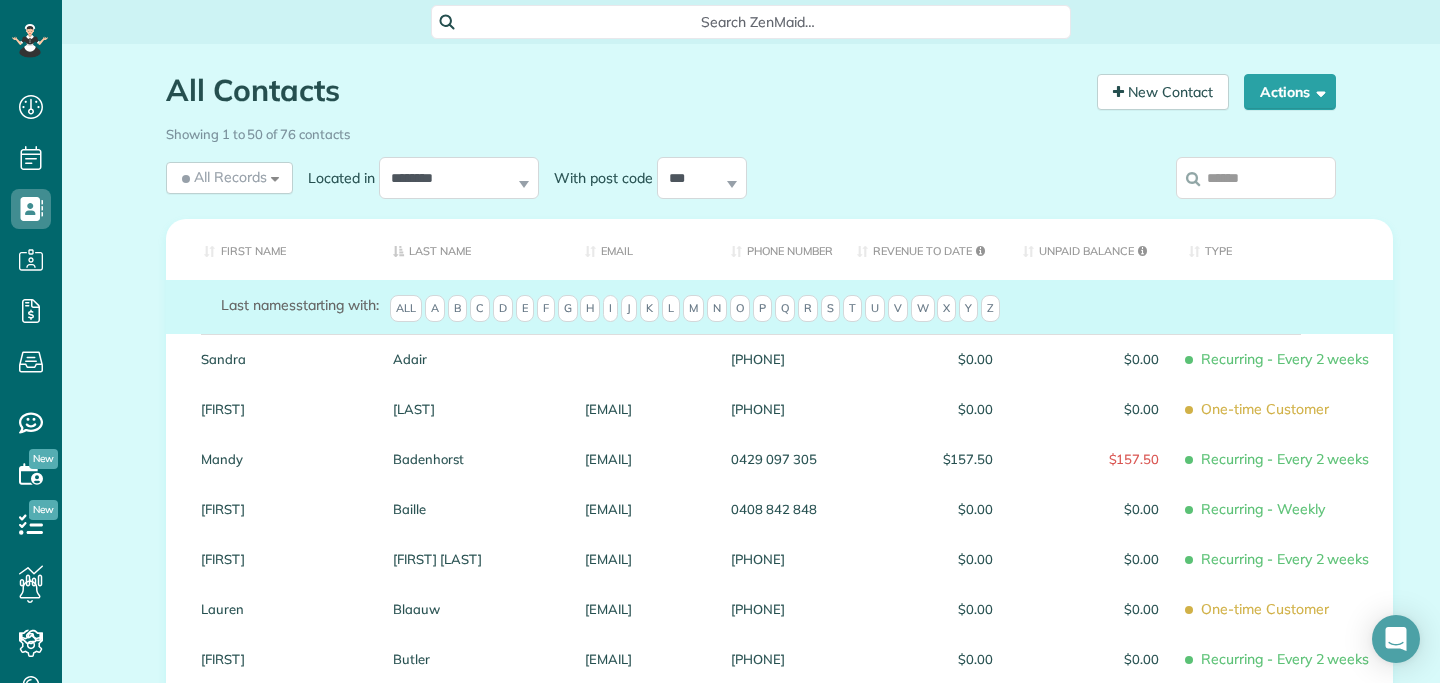 click at bounding box center (1256, 178) 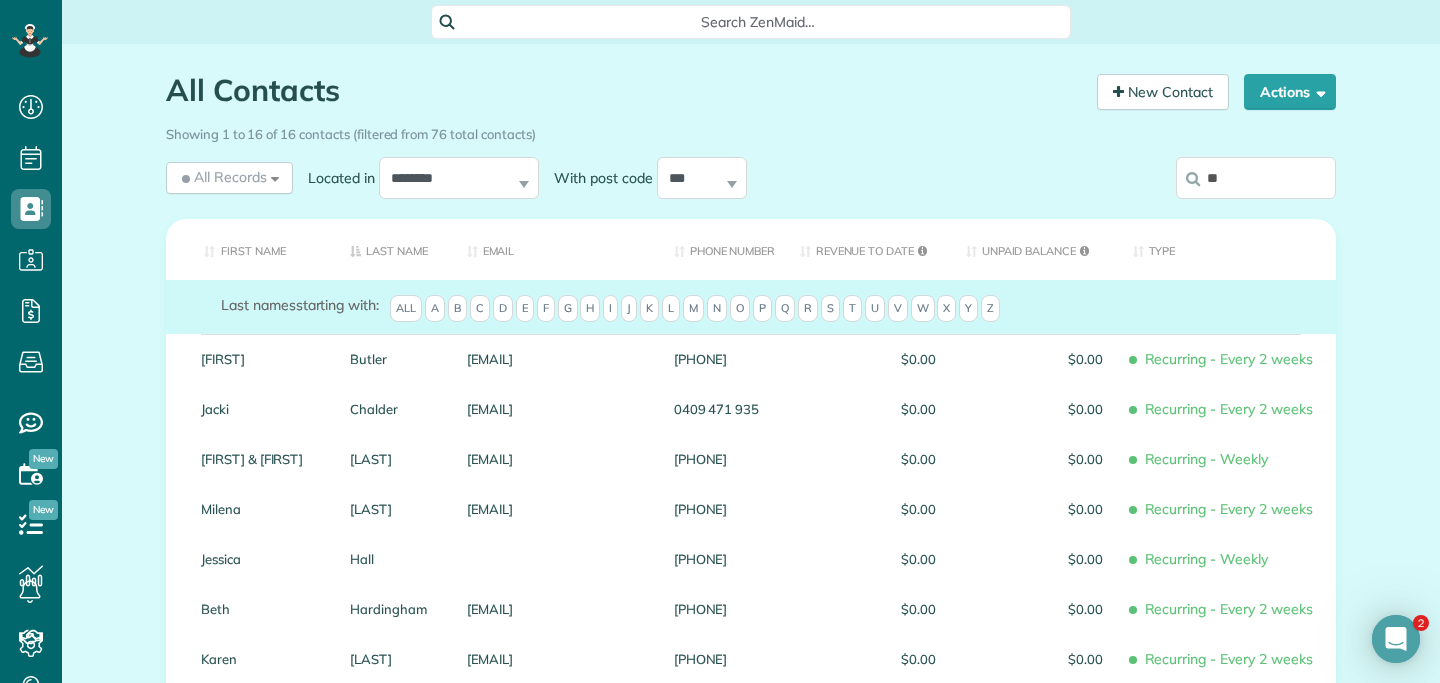 scroll, scrollTop: 0, scrollLeft: 0, axis: both 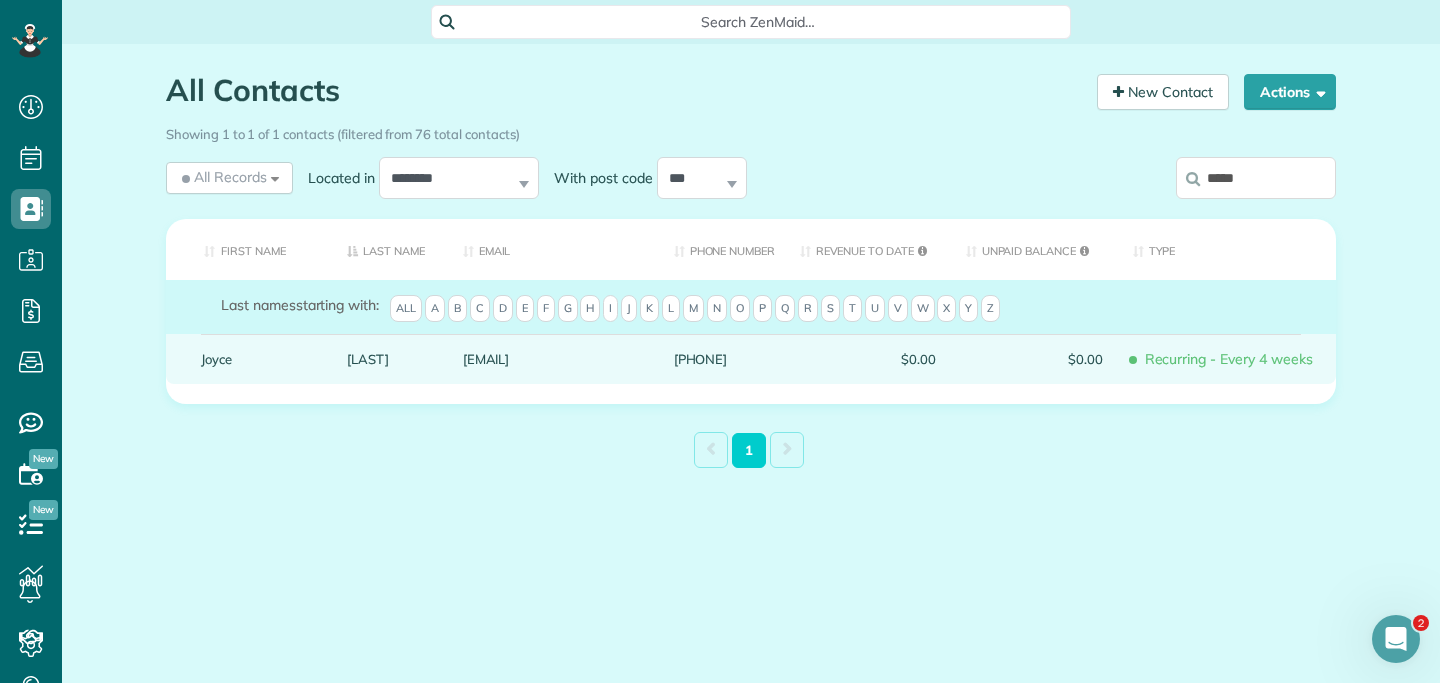 type on "*****" 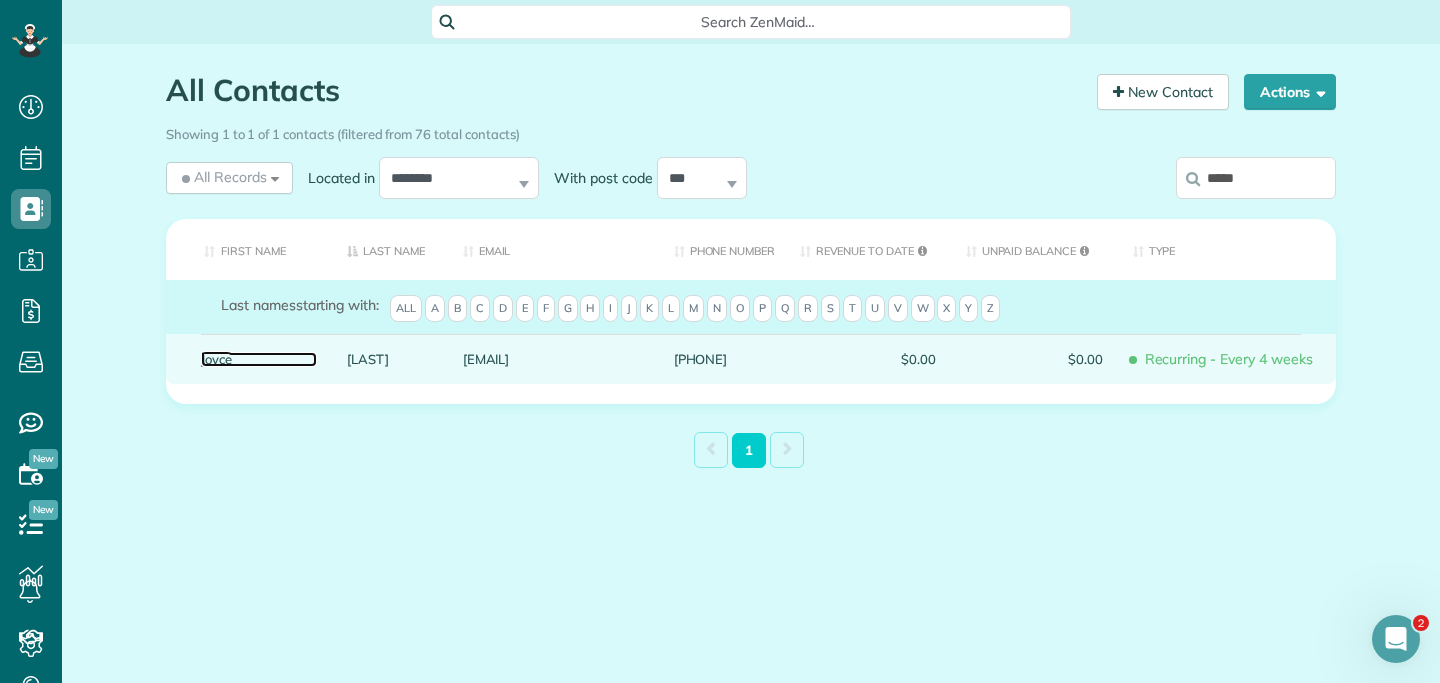 click on "Joyce" at bounding box center [259, 359] 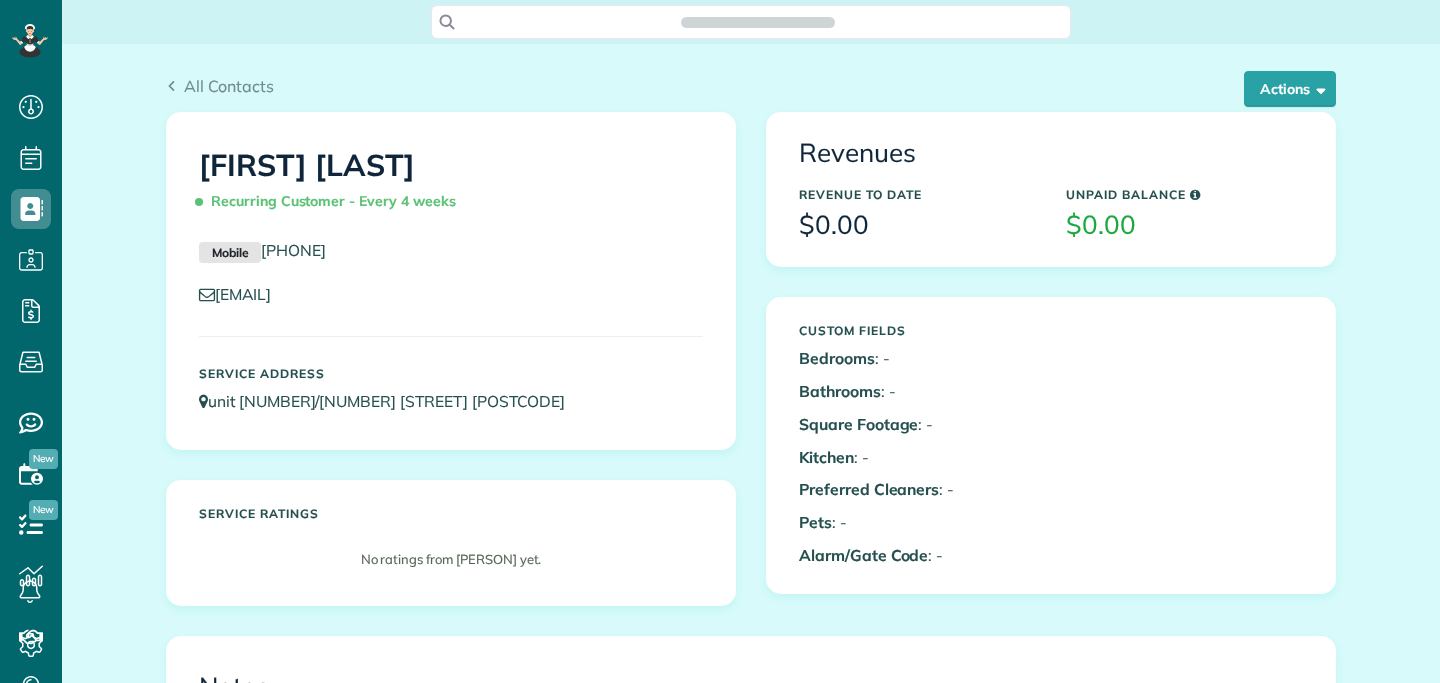 scroll, scrollTop: 0, scrollLeft: 0, axis: both 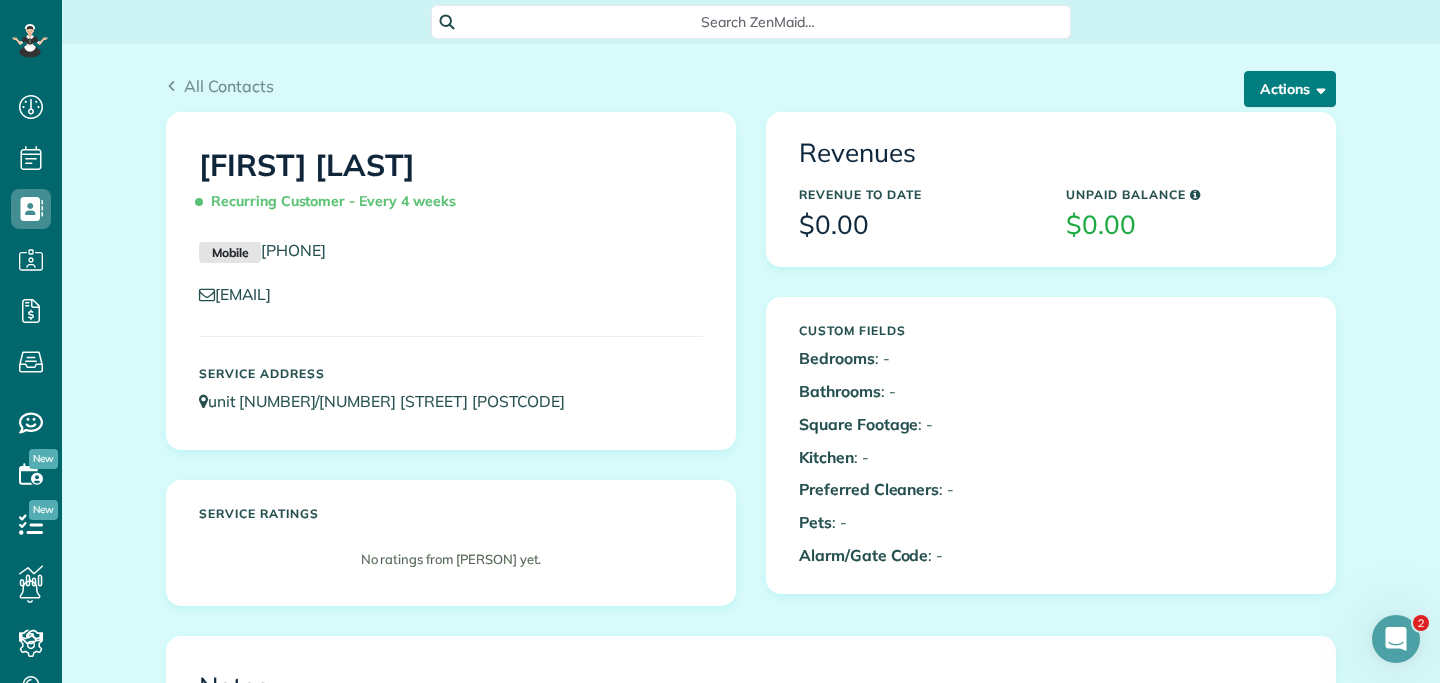 click on "Actions" at bounding box center (1290, 89) 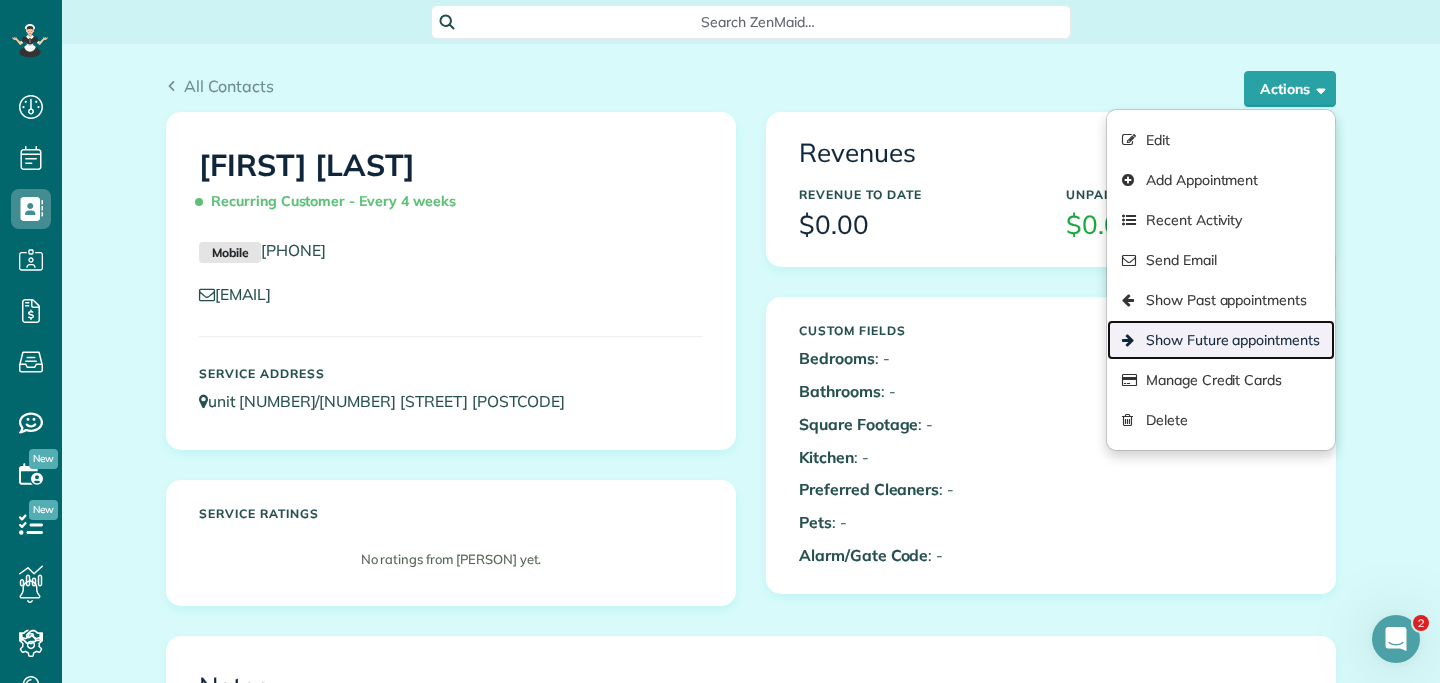 click on "Show Future appointments" at bounding box center (1221, 340) 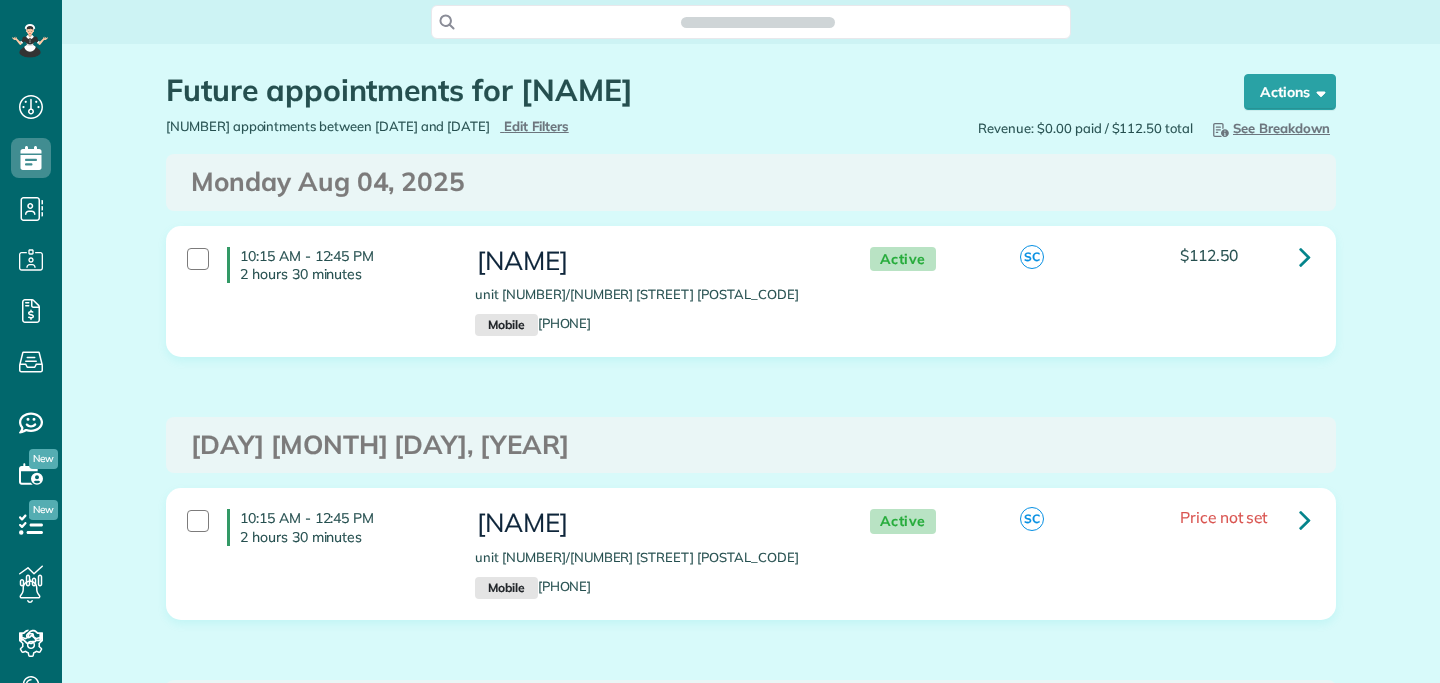 scroll, scrollTop: 0, scrollLeft: 0, axis: both 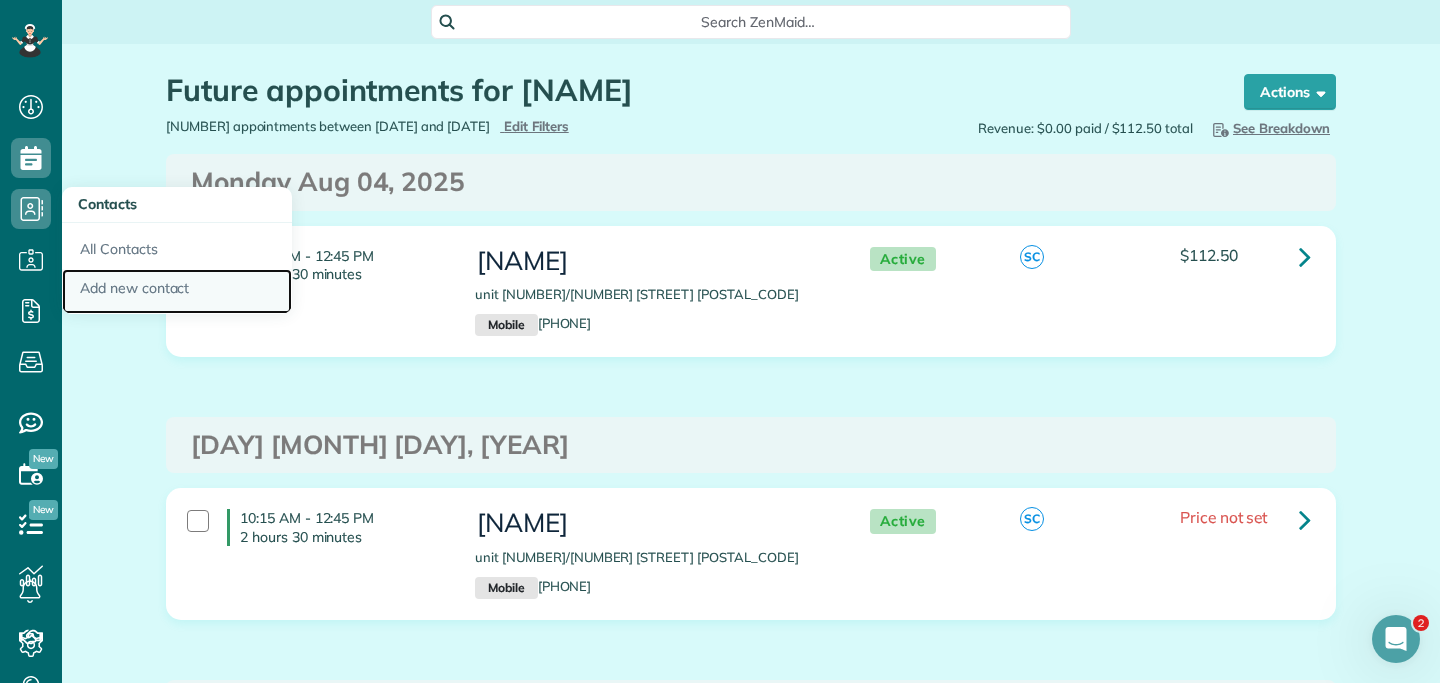 click on "Add new contact" at bounding box center (177, 292) 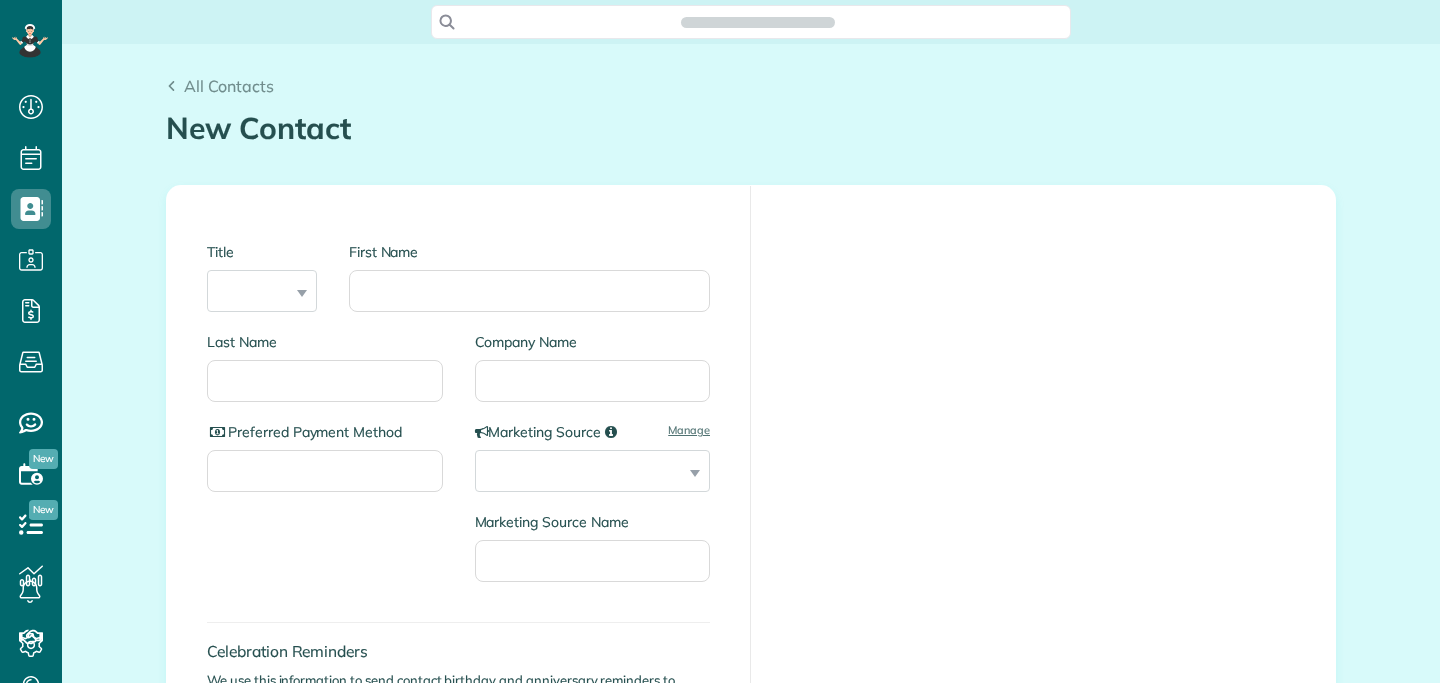 scroll, scrollTop: 0, scrollLeft: 0, axis: both 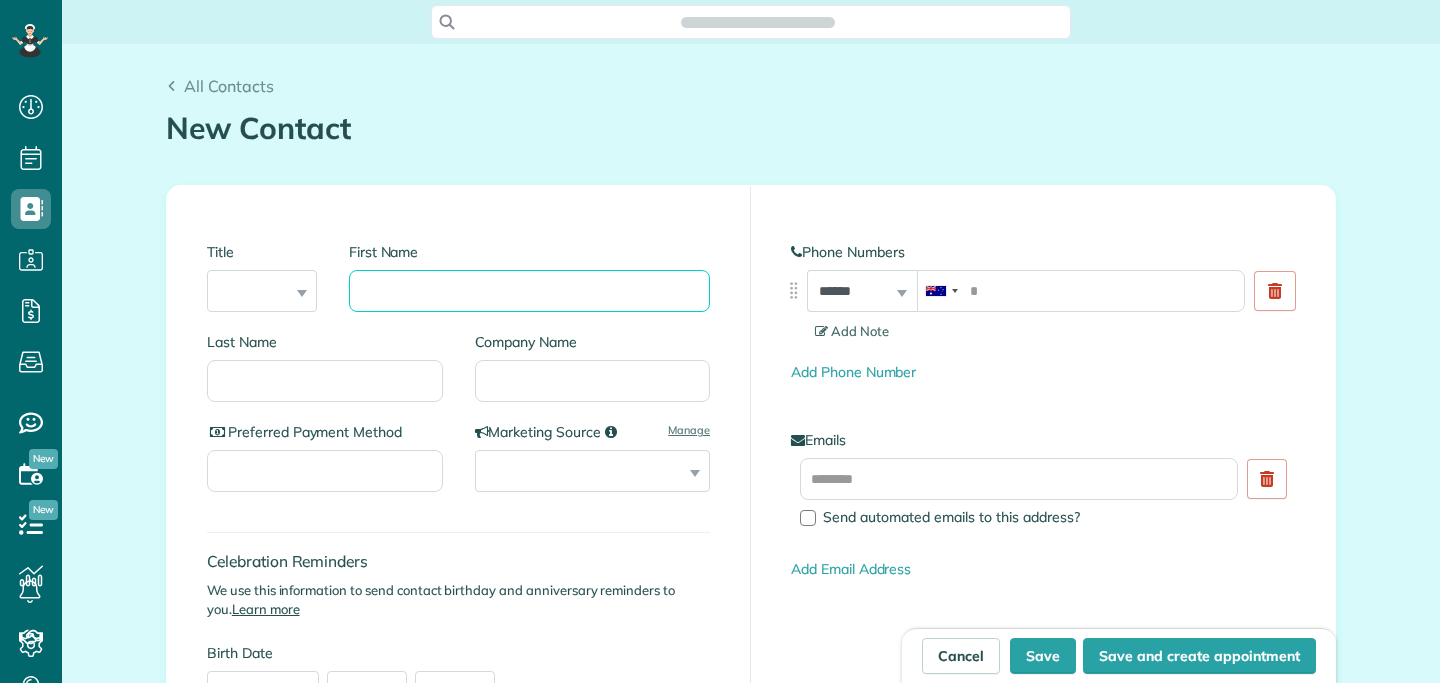 click on "First Name" at bounding box center (529, 291) 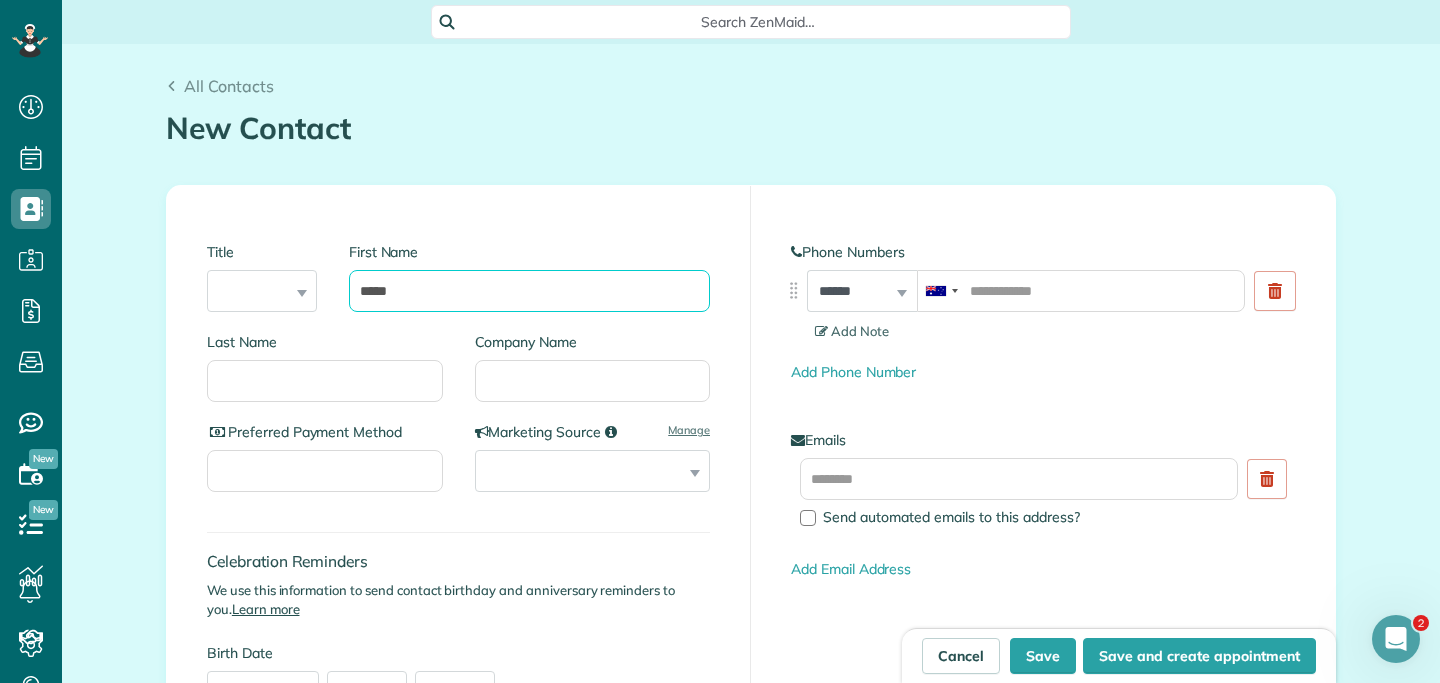 scroll, scrollTop: 0, scrollLeft: 0, axis: both 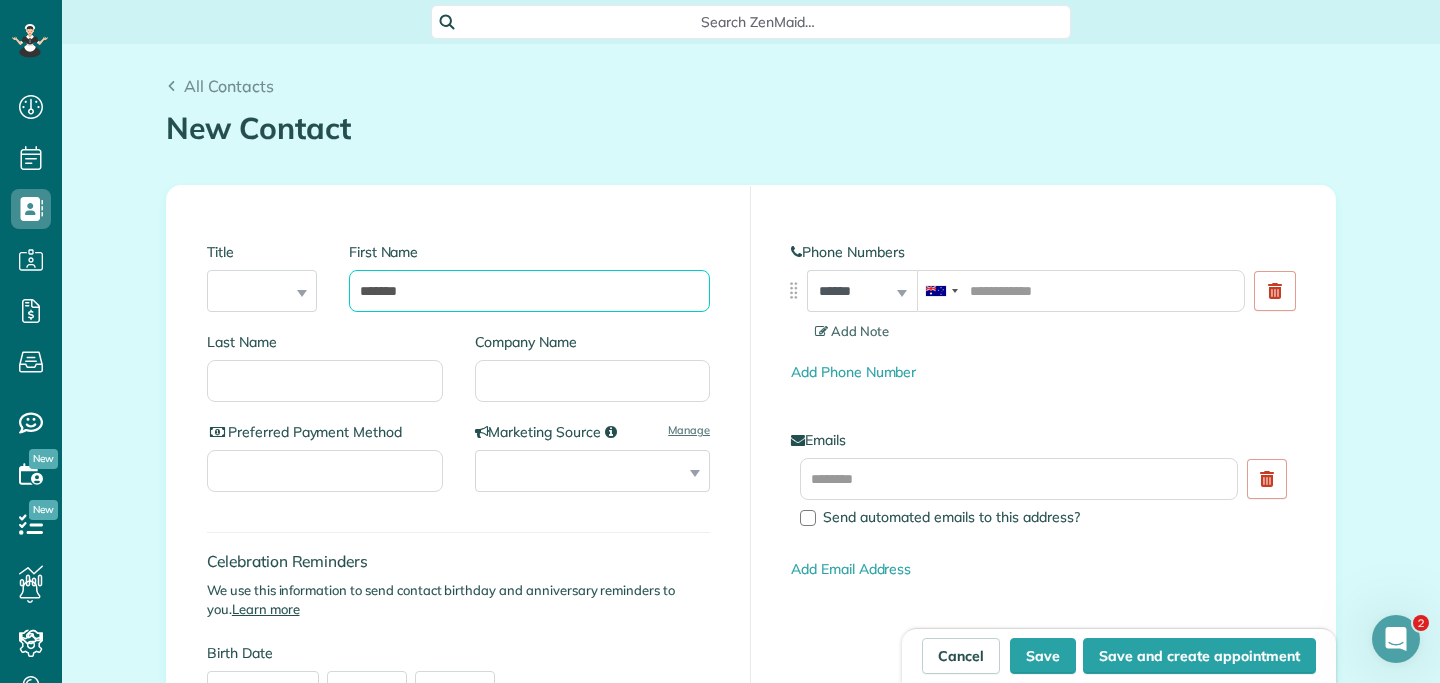 type on "*******" 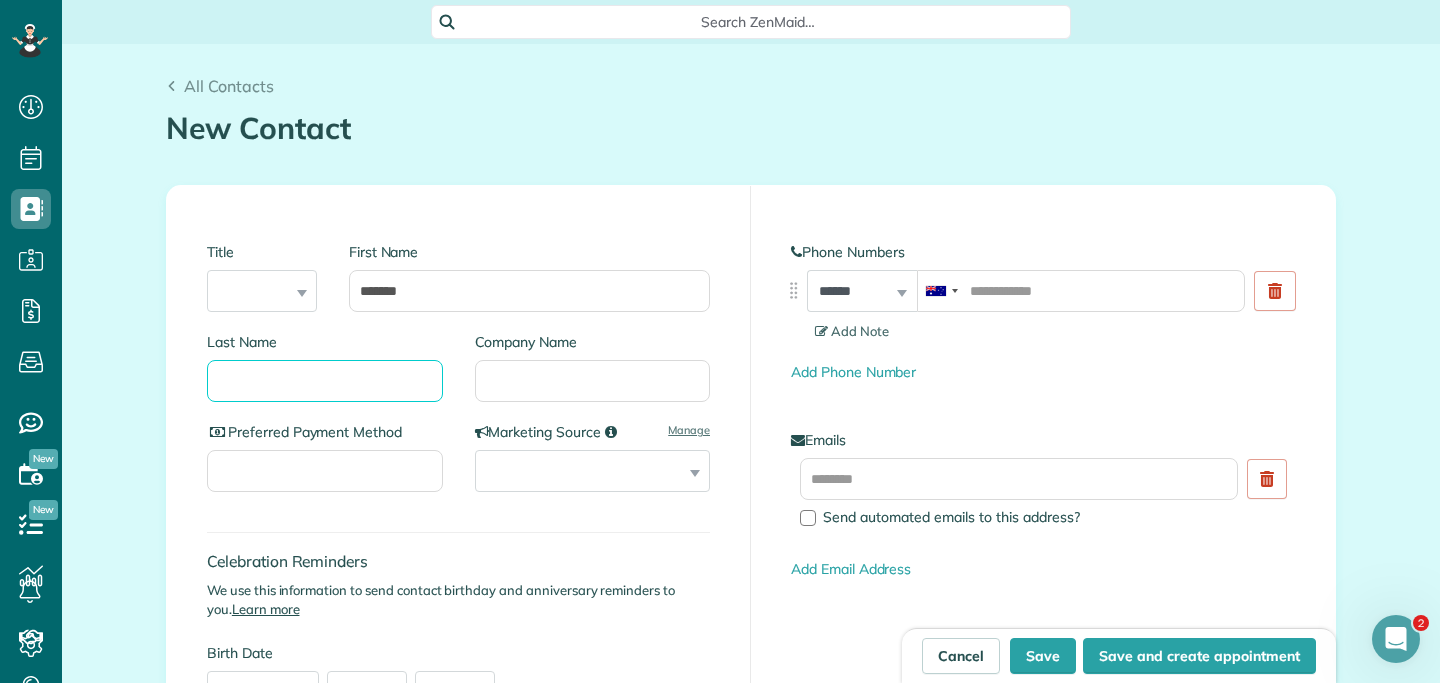 click on "Last Name" at bounding box center (325, 381) 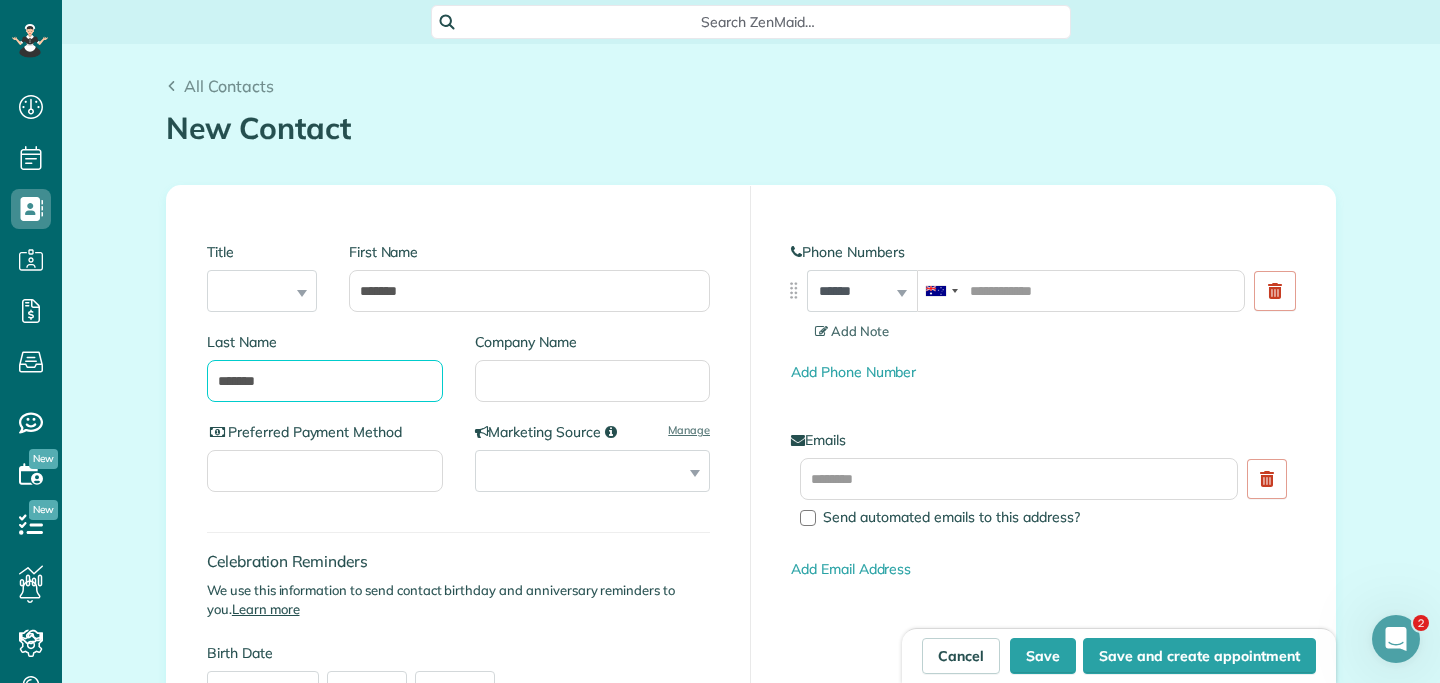 type on "*******" 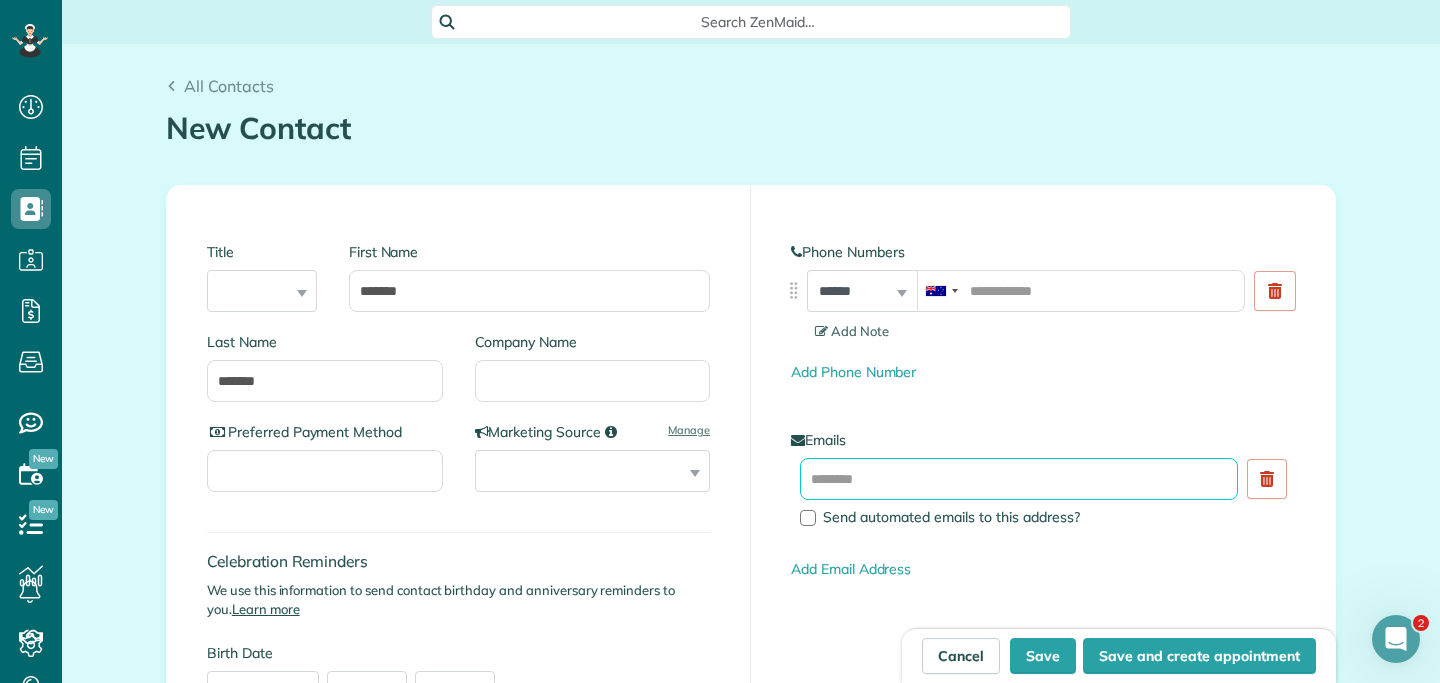 click at bounding box center [1019, 479] 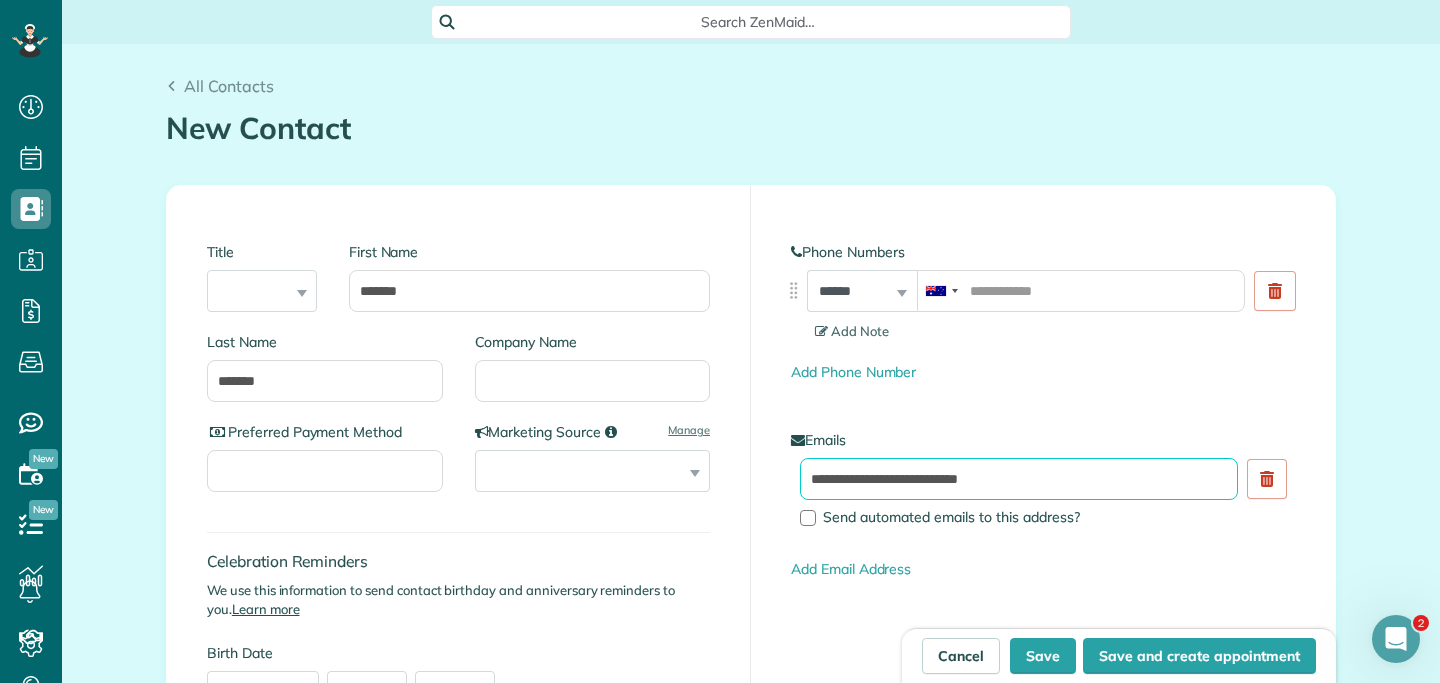 drag, startPoint x: 851, startPoint y: 476, endPoint x: 713, endPoint y: 476, distance: 138 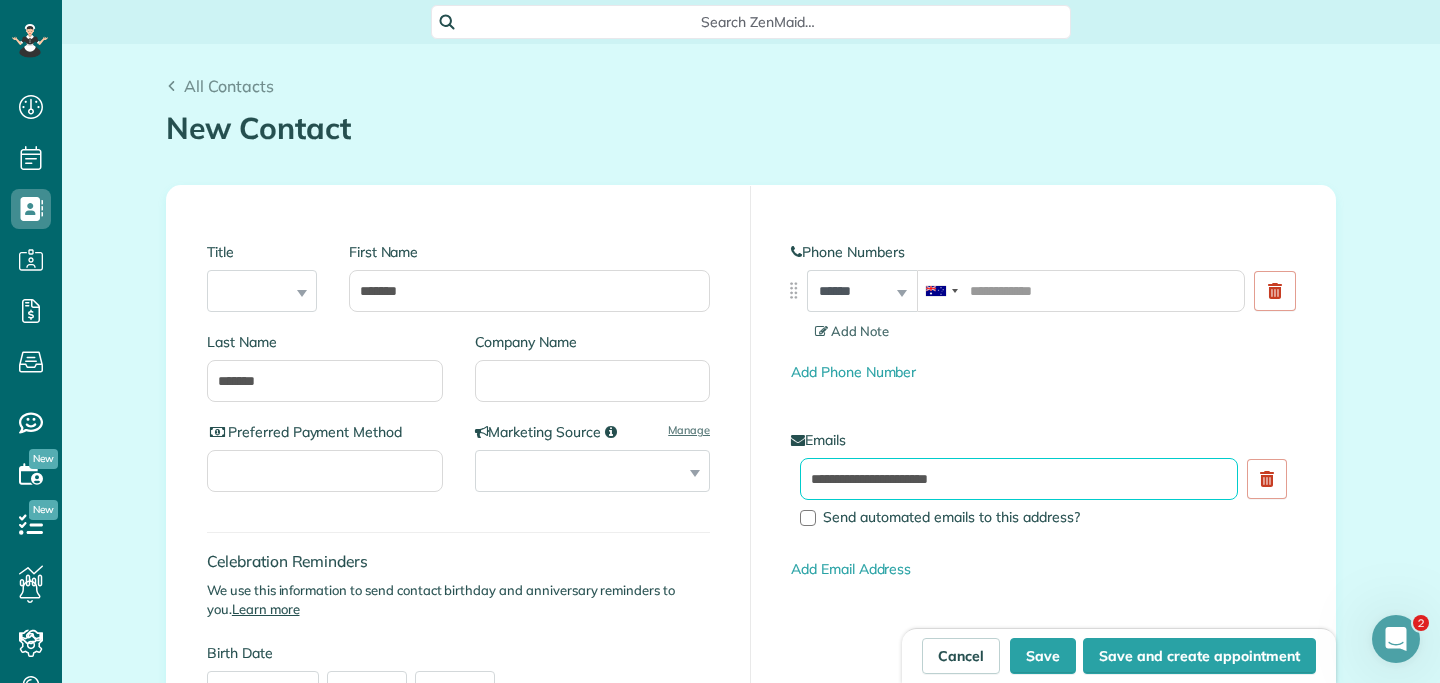 type on "**********" 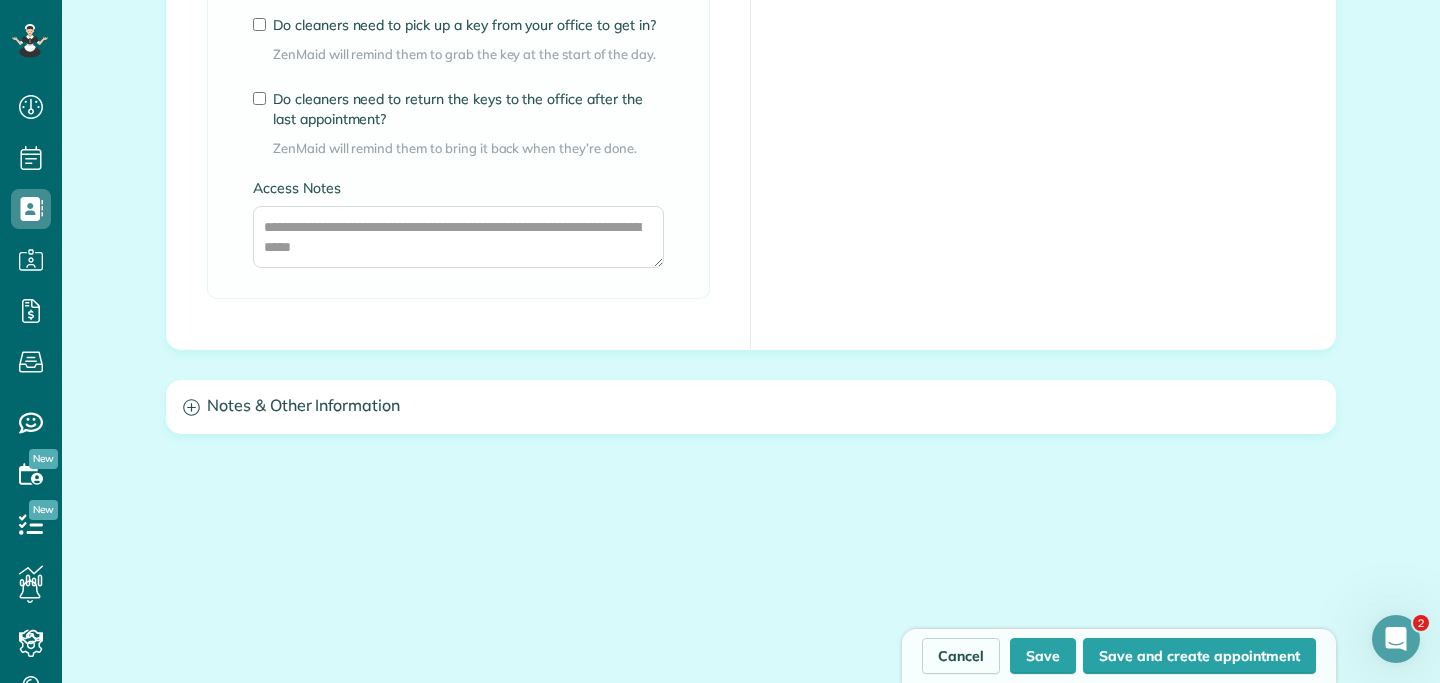 scroll, scrollTop: 1593, scrollLeft: 0, axis: vertical 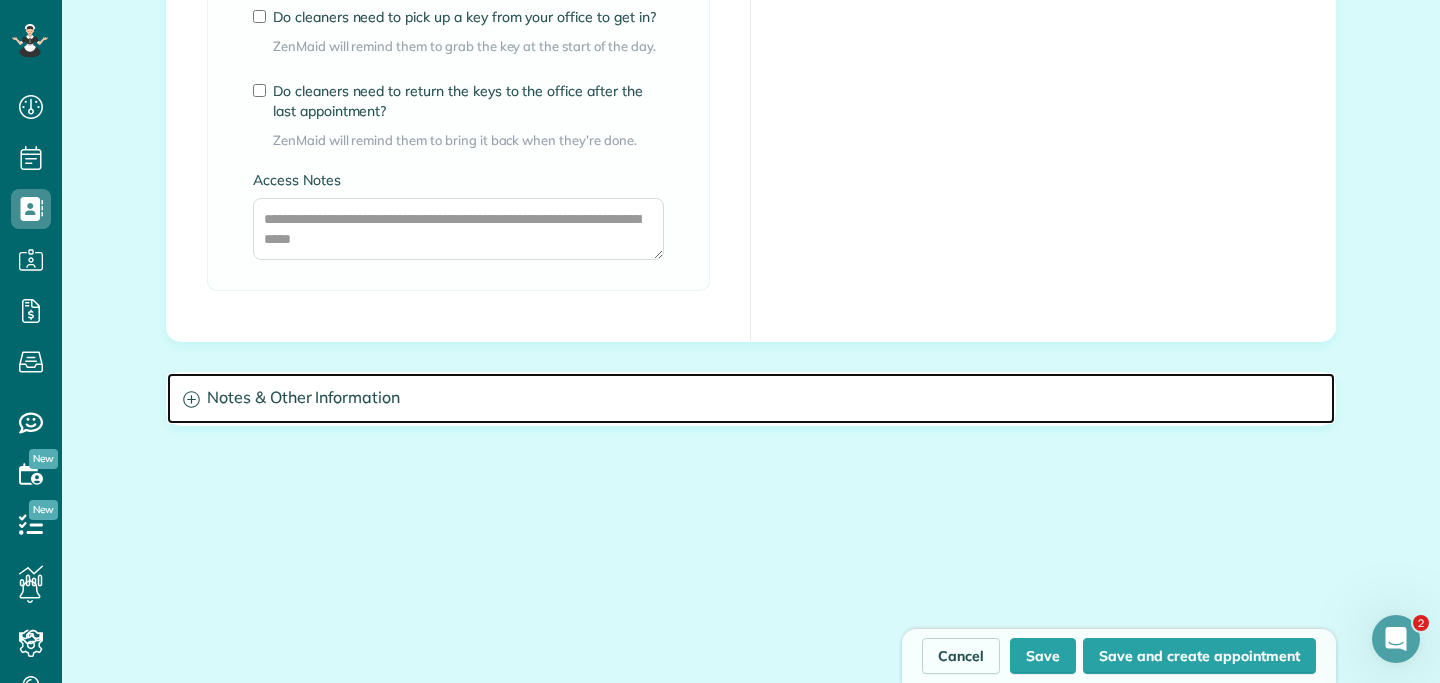 click on "Notes & Other Information" at bounding box center (751, 398) 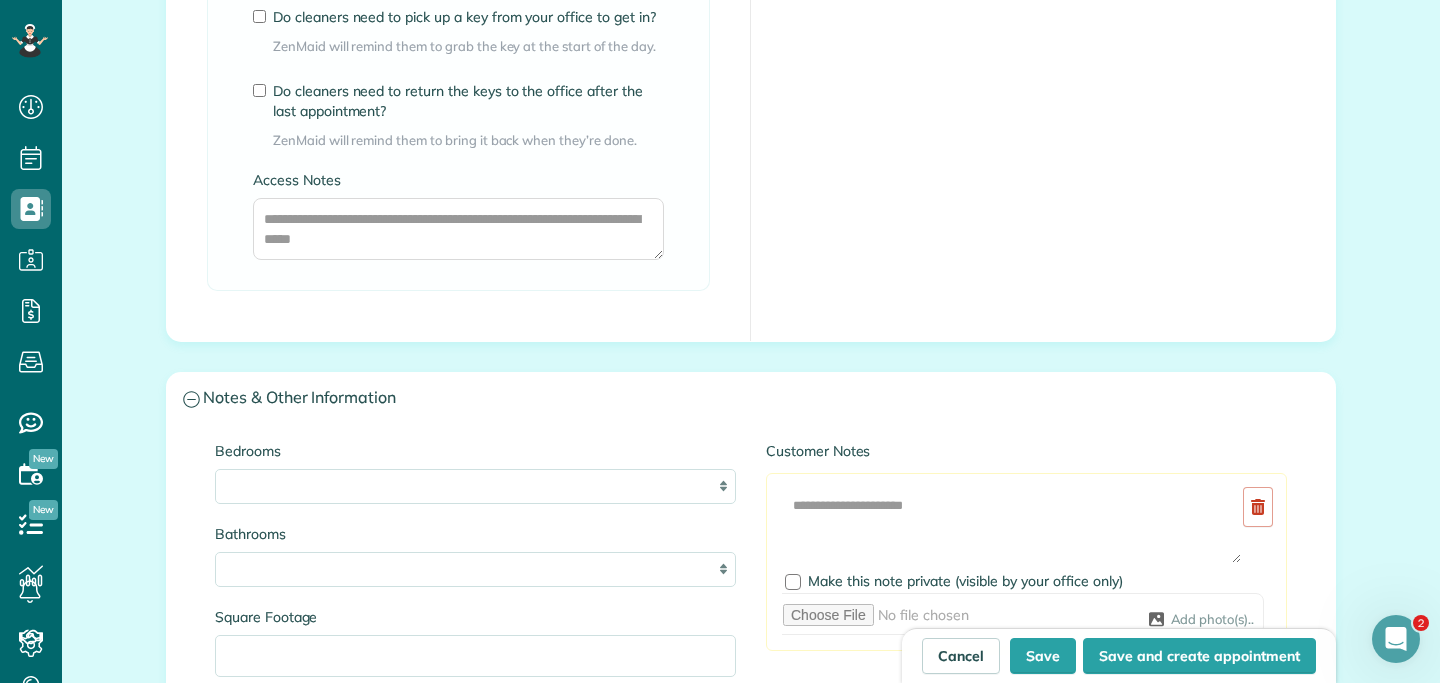 click on "Add Image
Make this note private (visible by your office only)
Add photo(s).." at bounding box center [1026, 562] 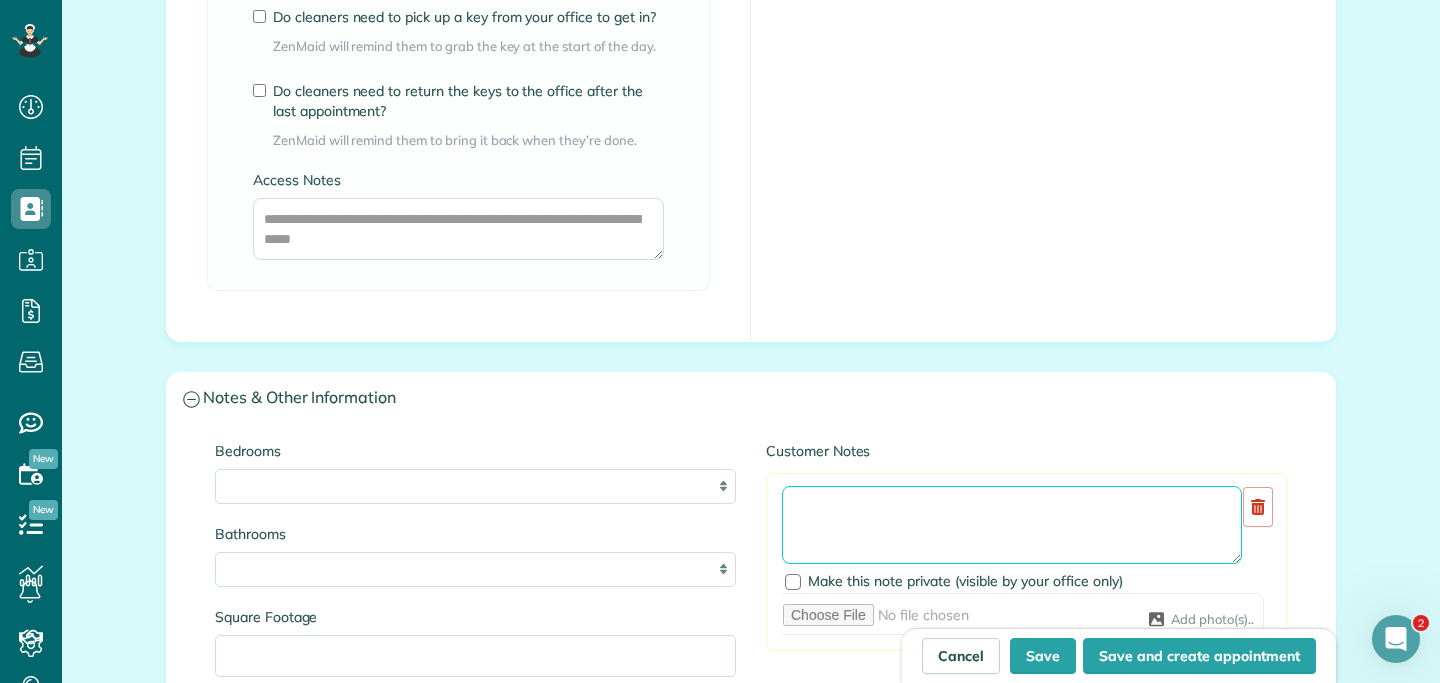 click at bounding box center [1012, 525] 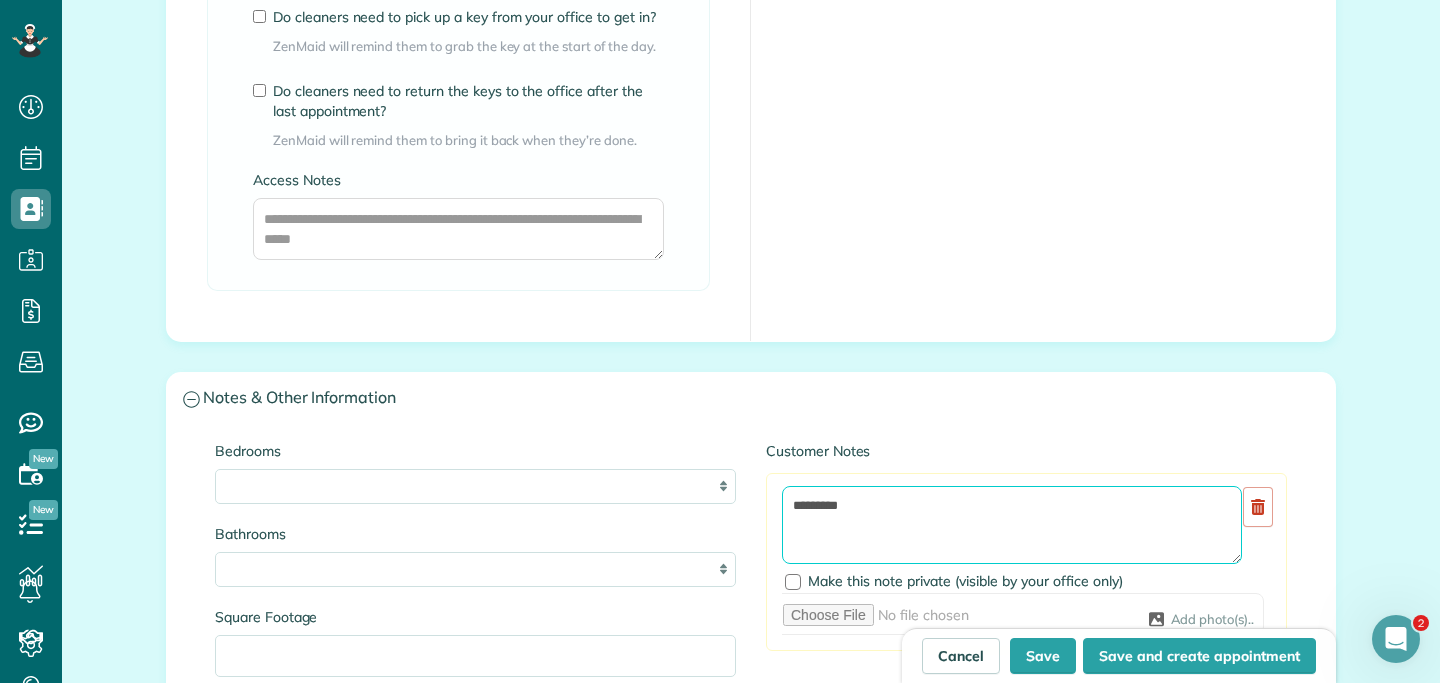 paste on "**********" 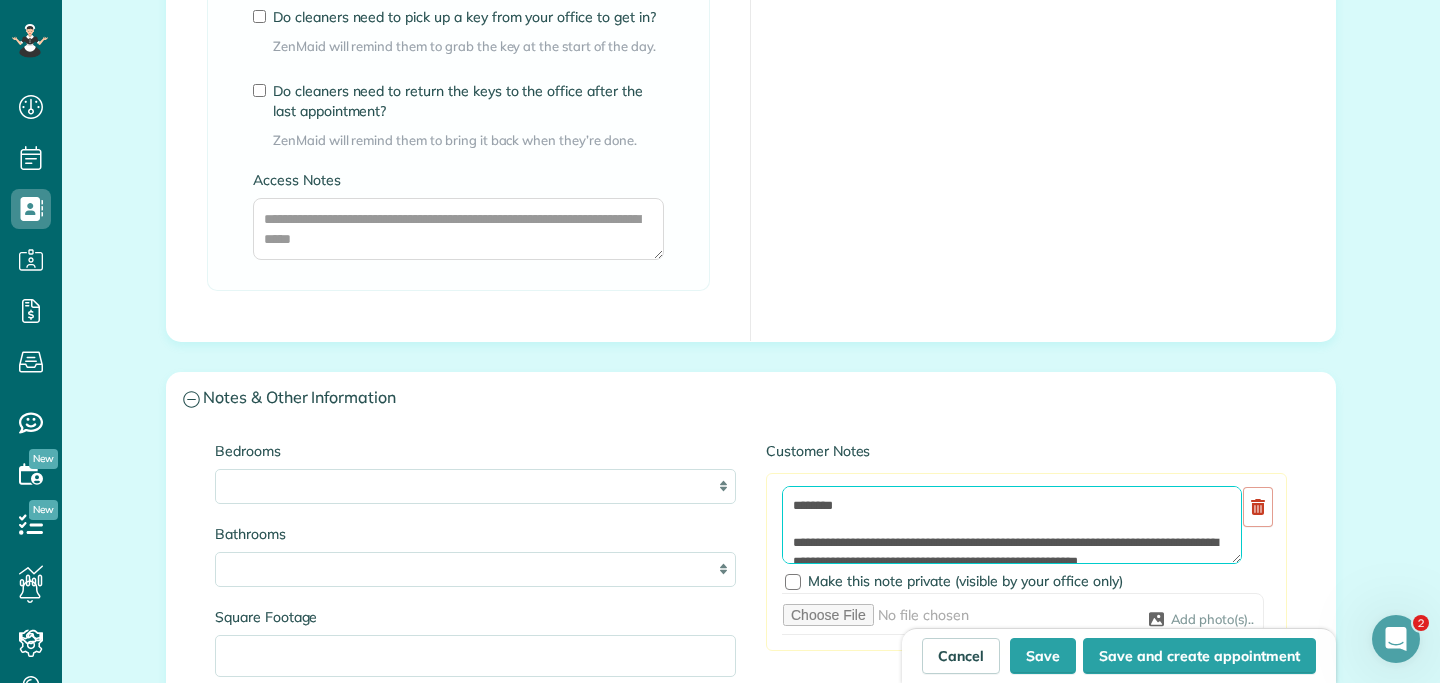 scroll, scrollTop: 26, scrollLeft: 0, axis: vertical 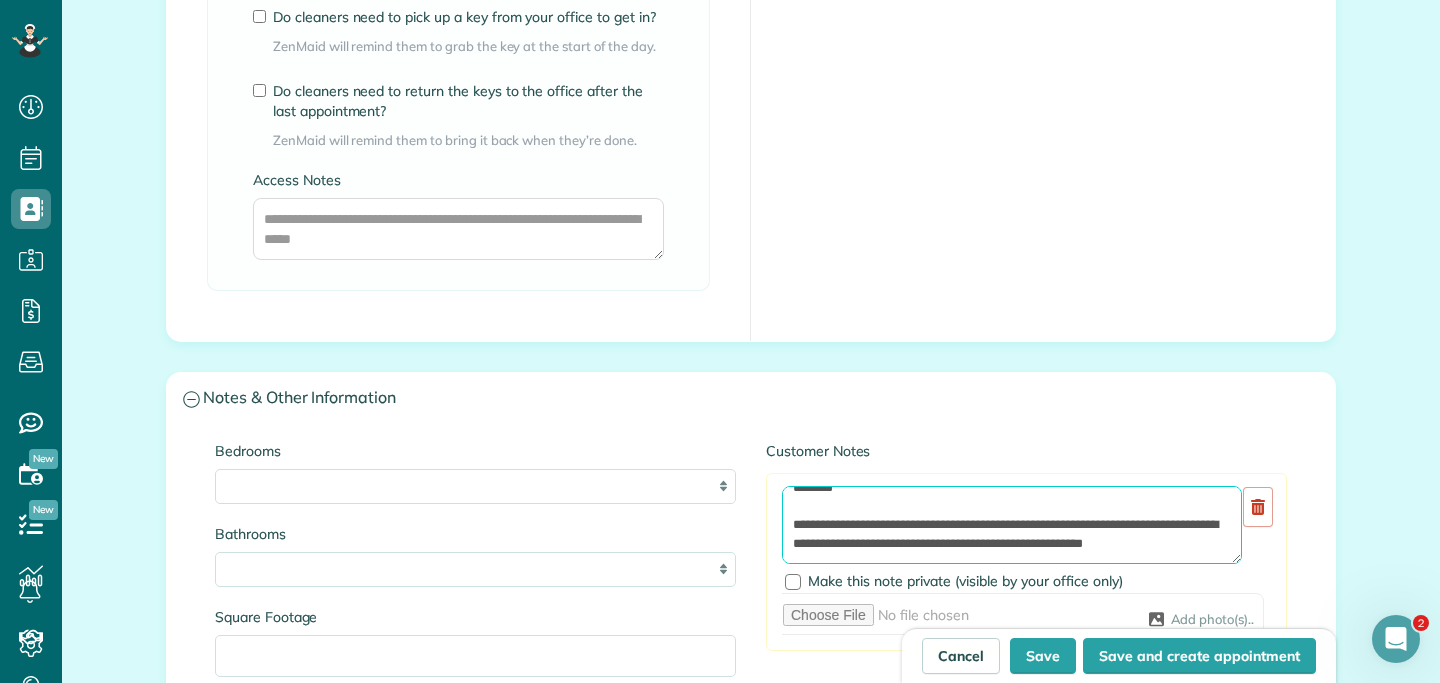 click on "**********" at bounding box center [1012, 525] 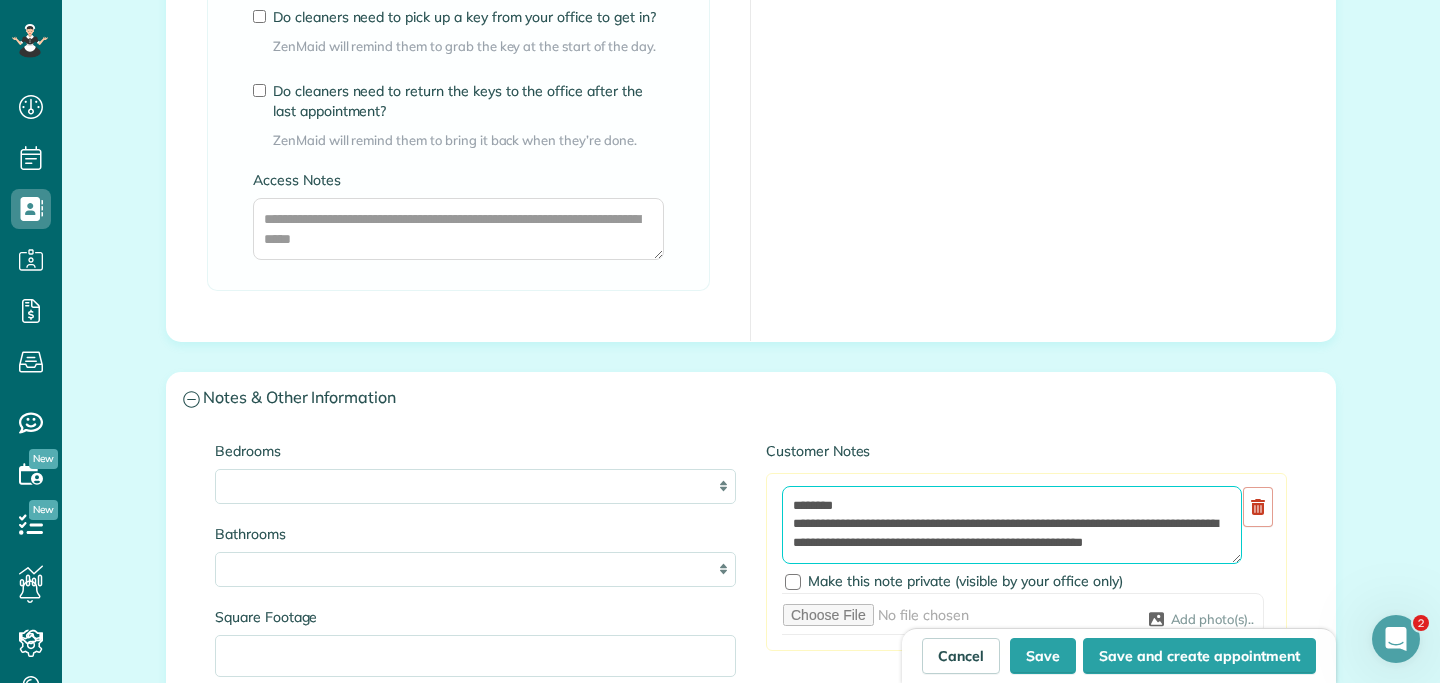 scroll, scrollTop: 0, scrollLeft: 0, axis: both 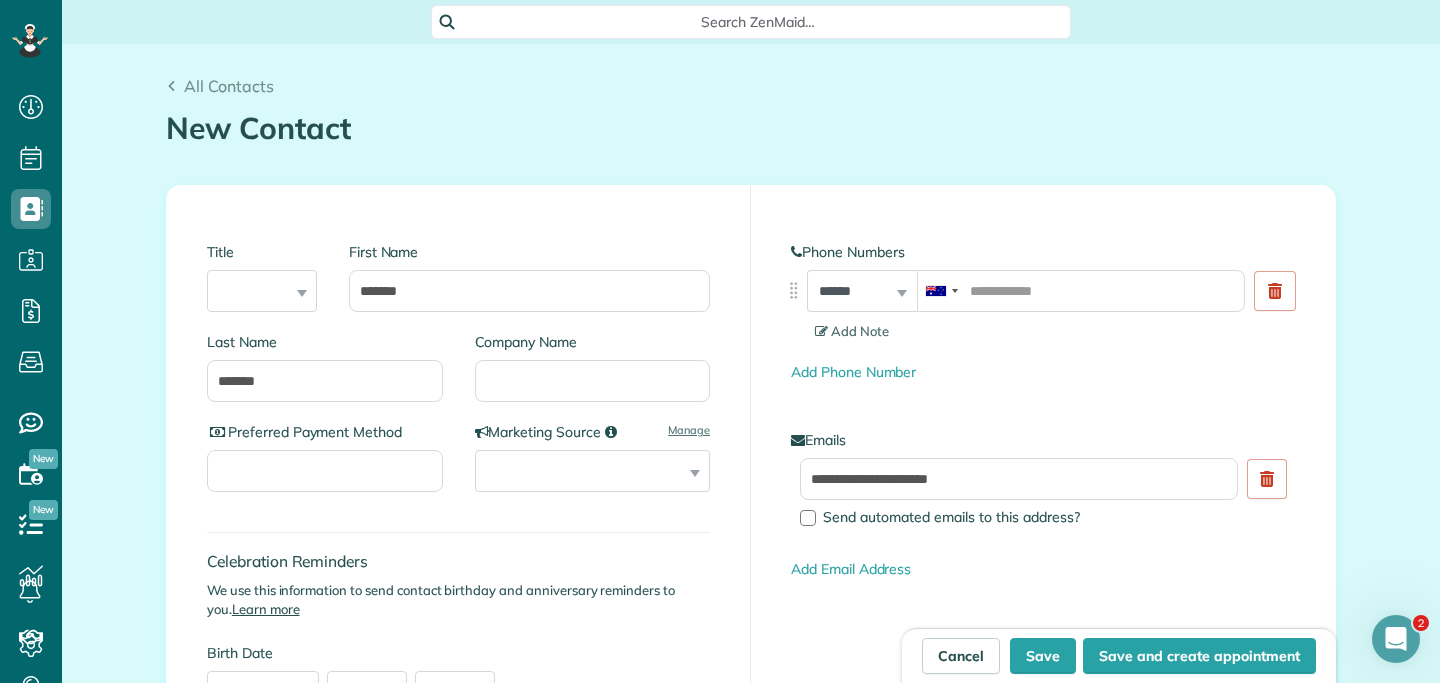 type on "**********" 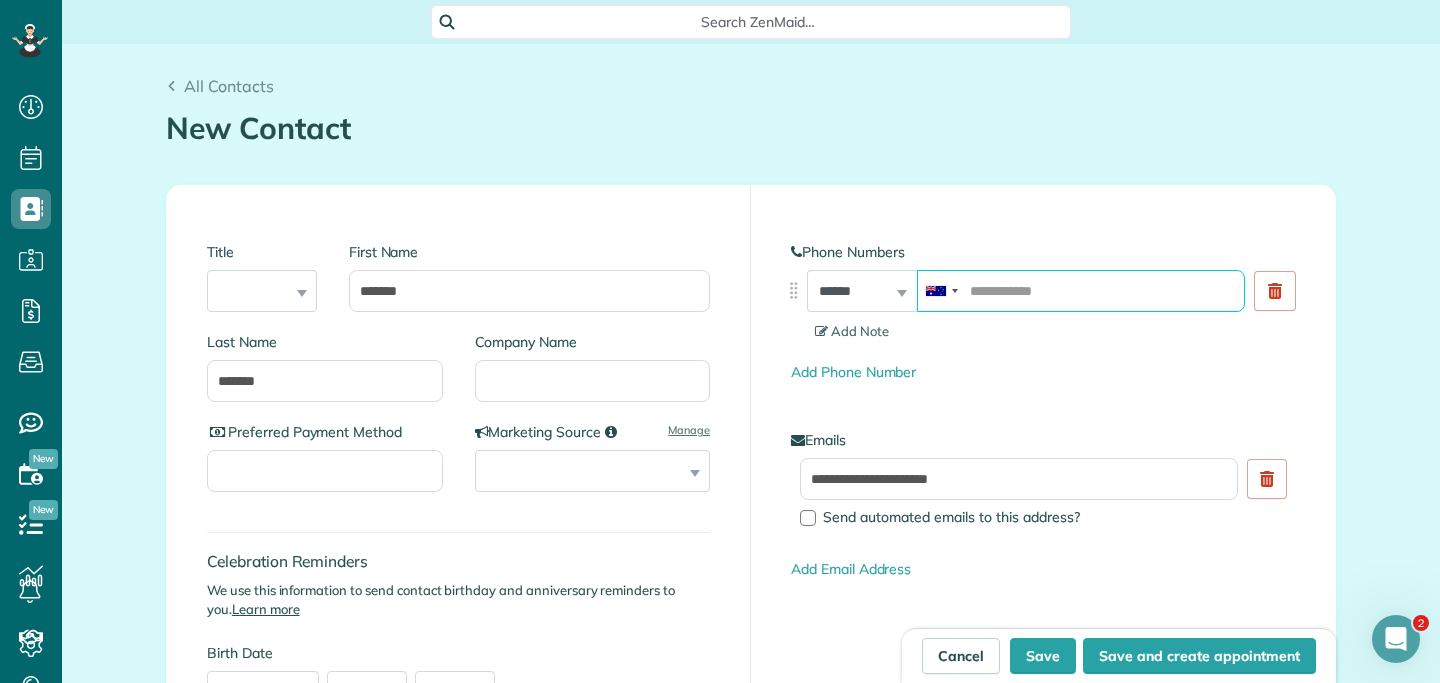 click at bounding box center (1081, 291) 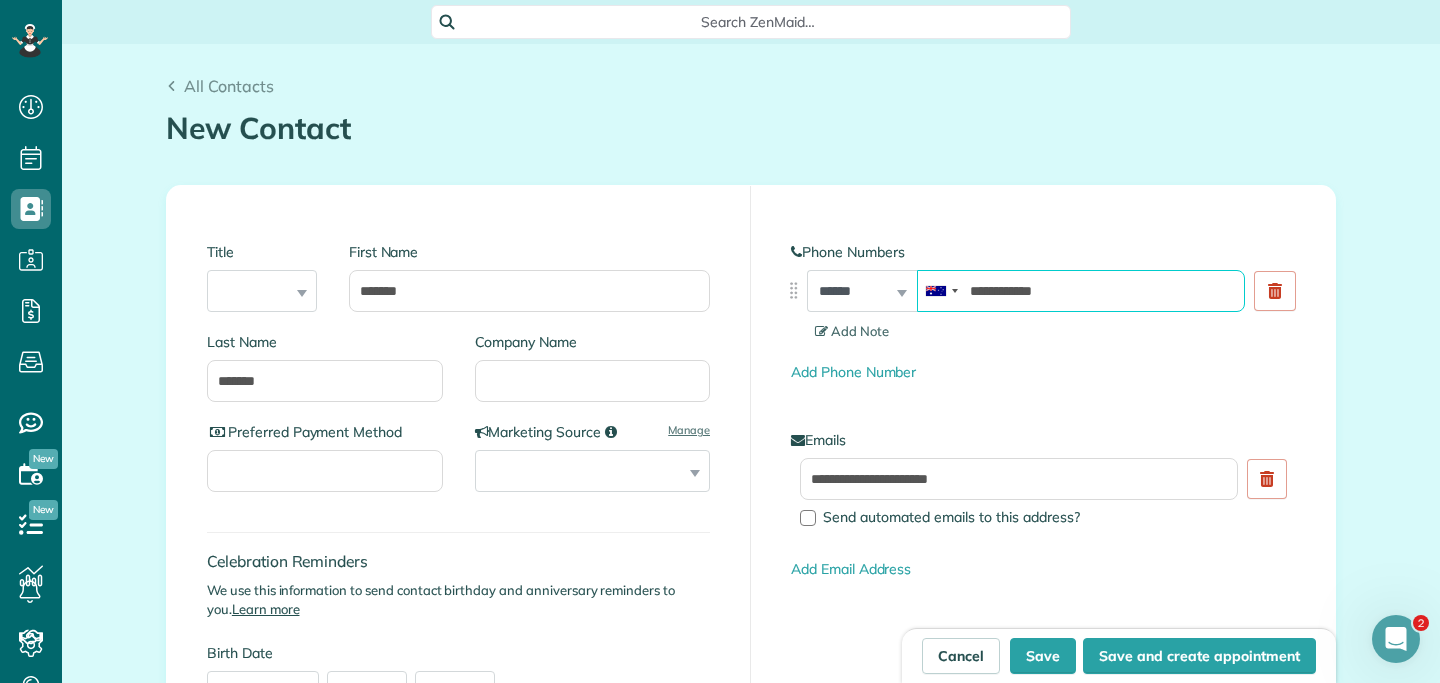 type on "**********" 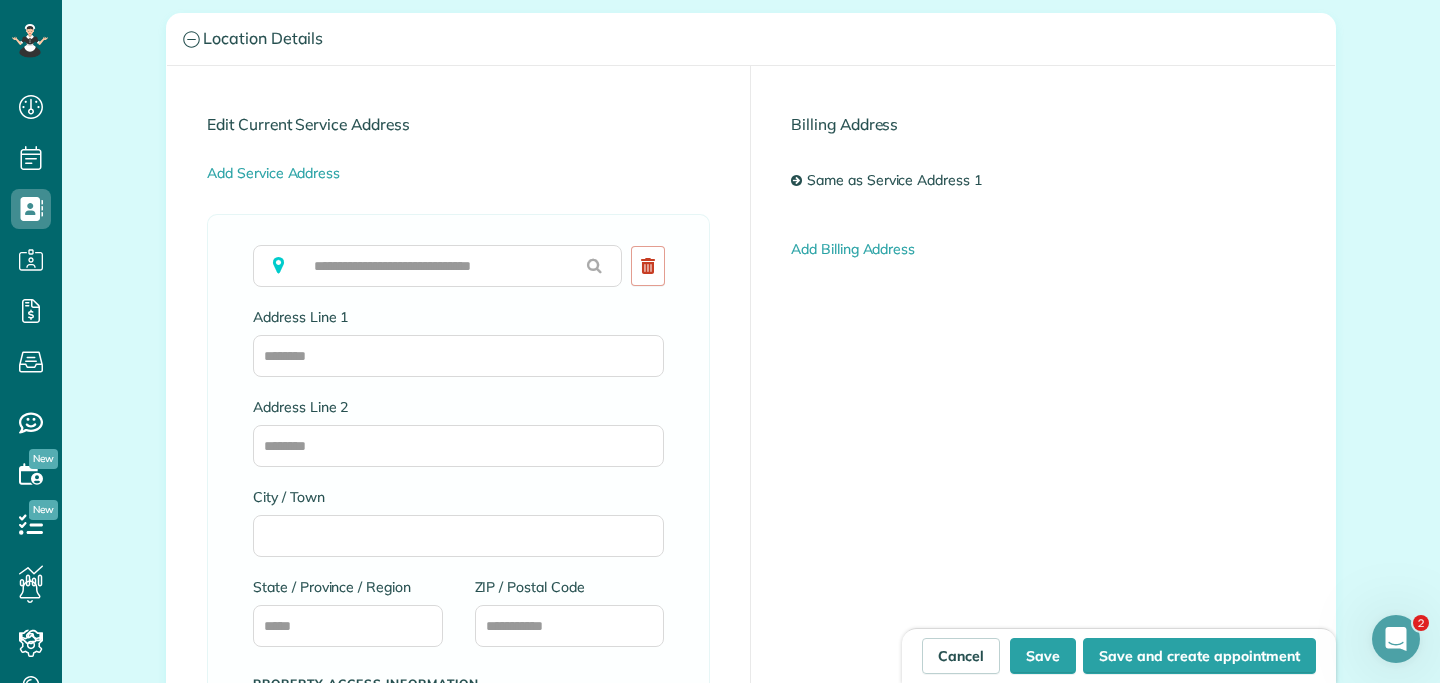 scroll, scrollTop: 905, scrollLeft: 0, axis: vertical 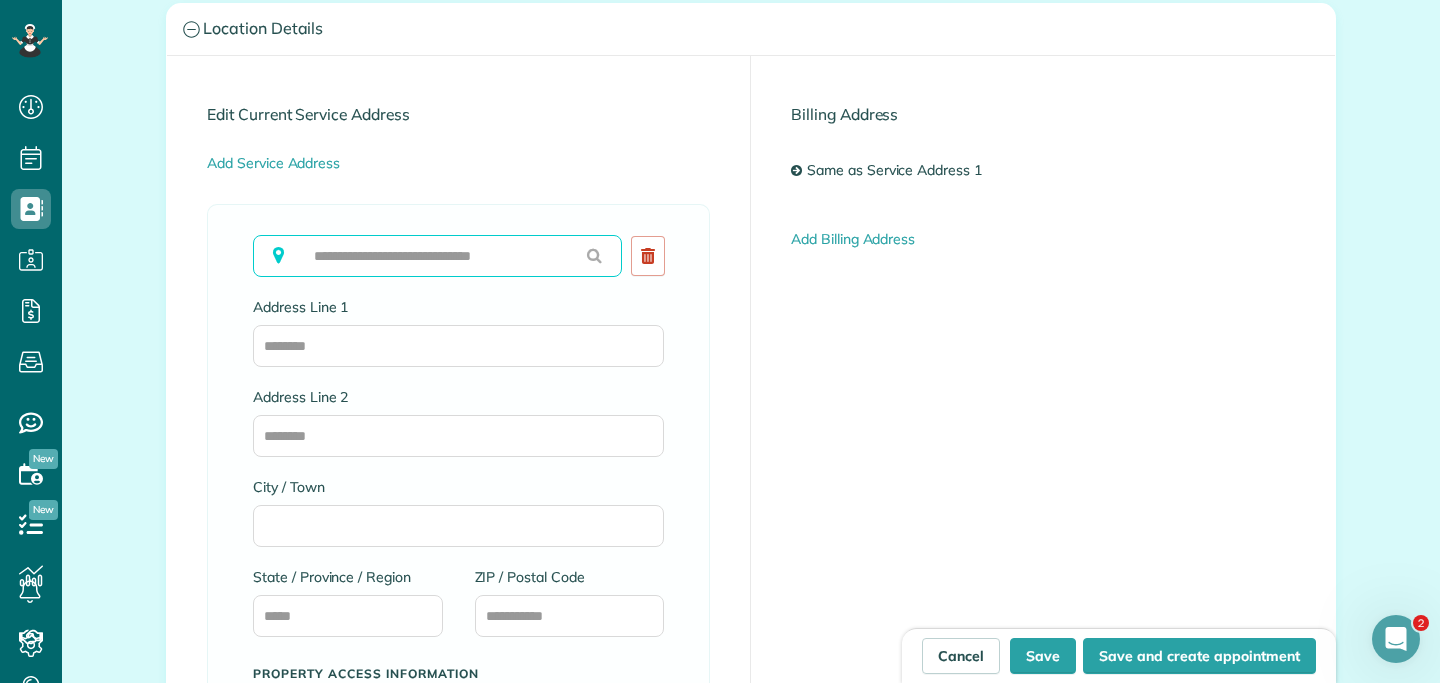 click at bounding box center [437, 256] 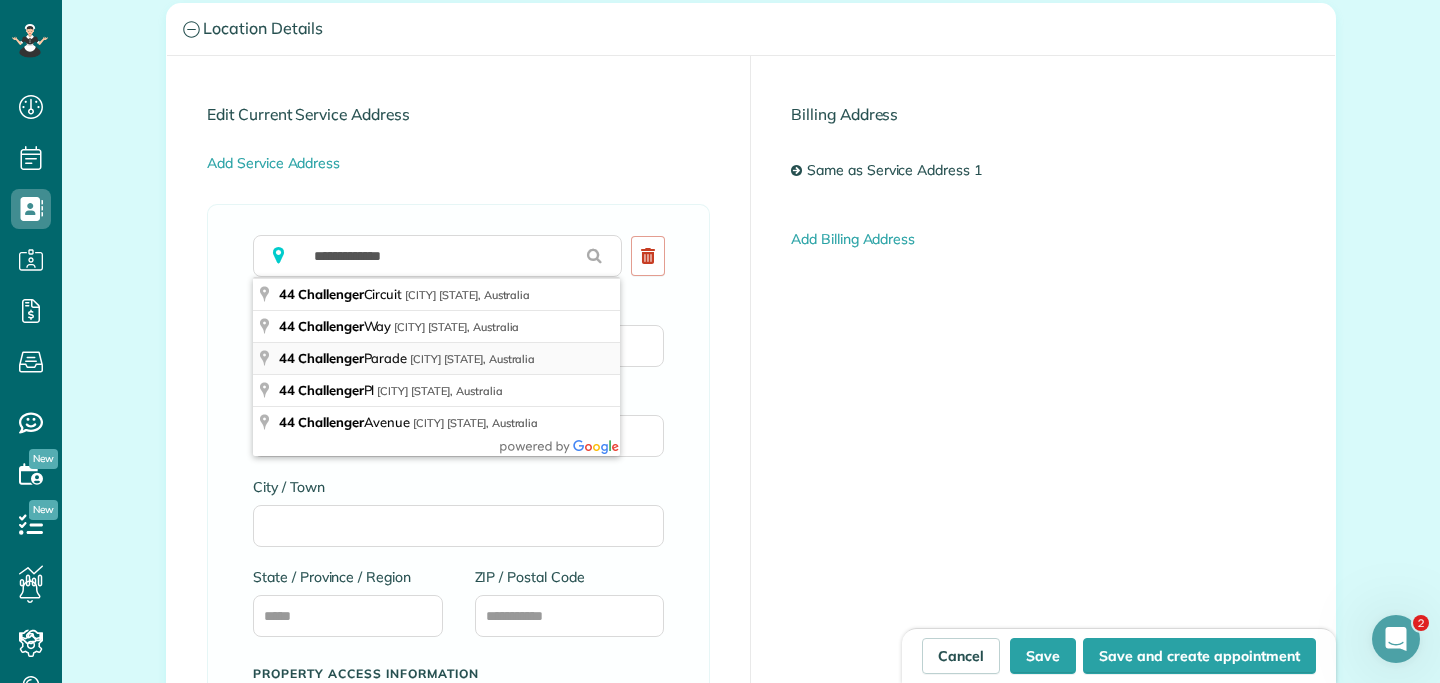 type on "**********" 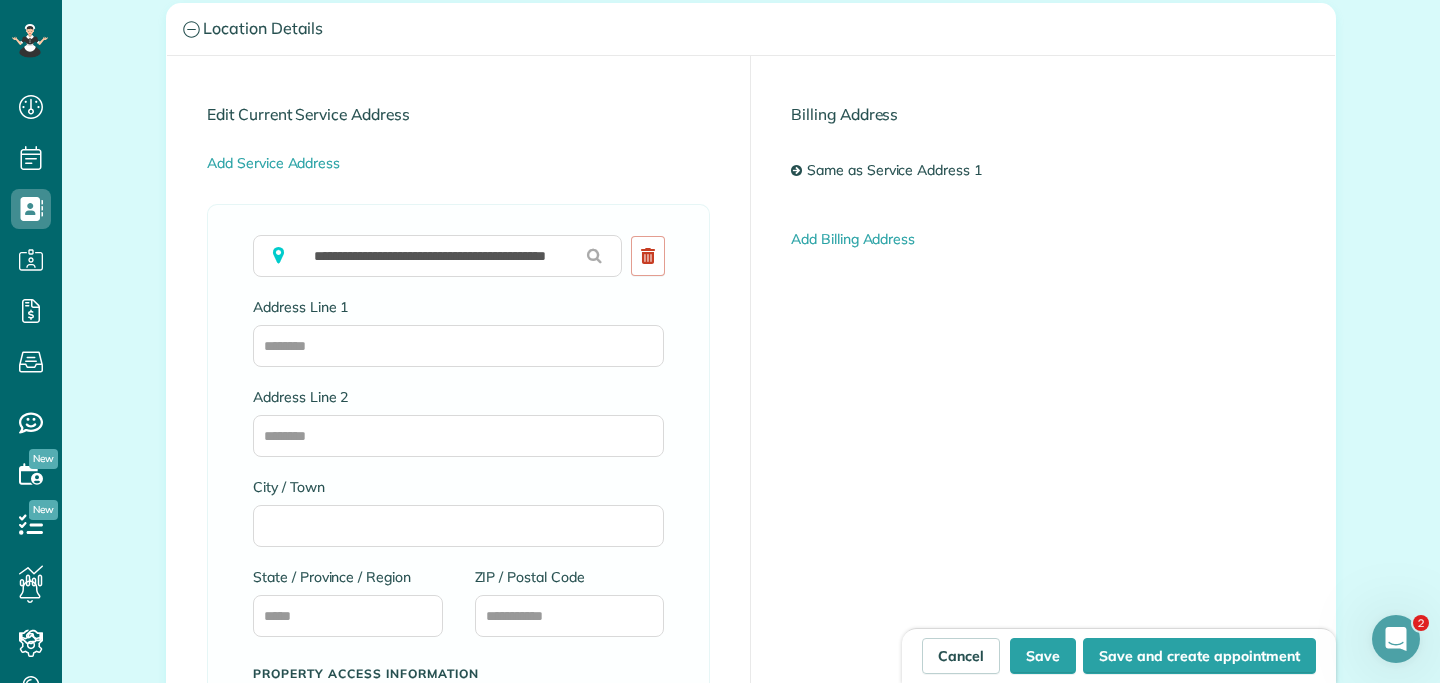type on "**********" 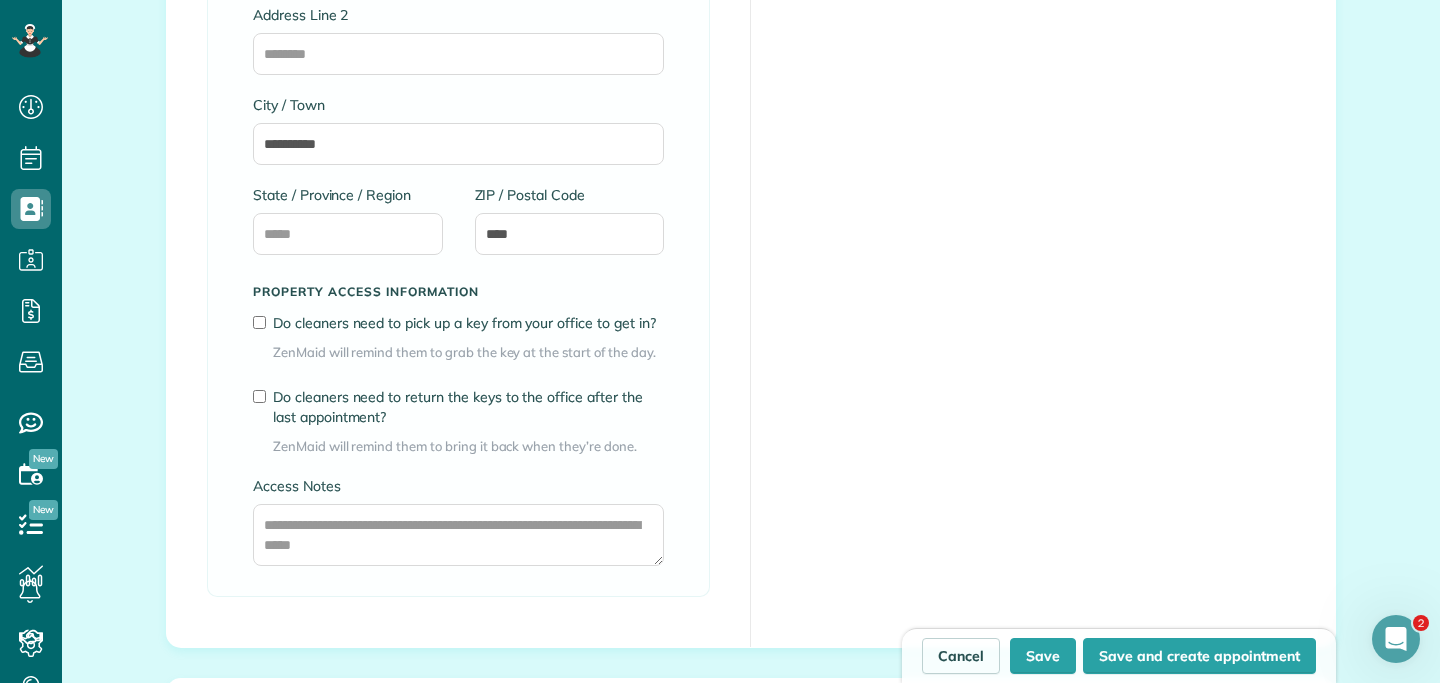 scroll, scrollTop: 1547, scrollLeft: 0, axis: vertical 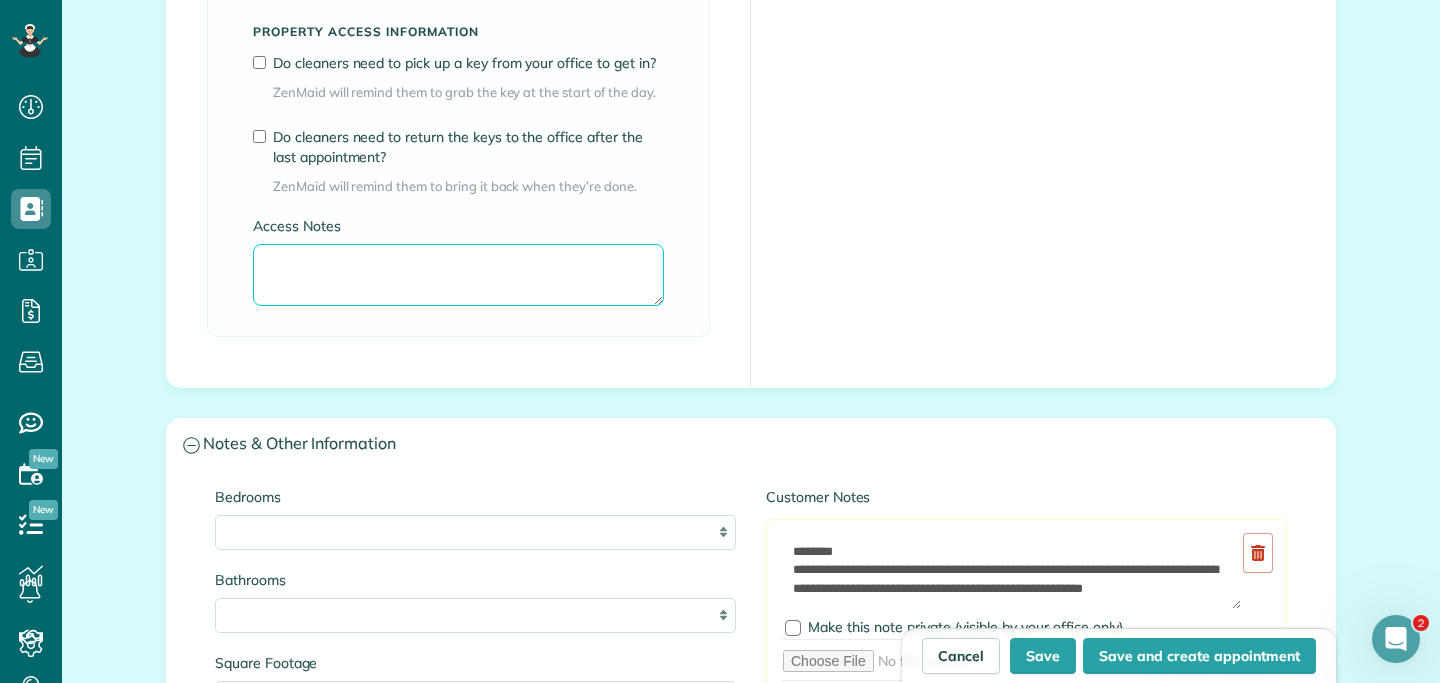 click on "Access Notes" at bounding box center [458, 275] 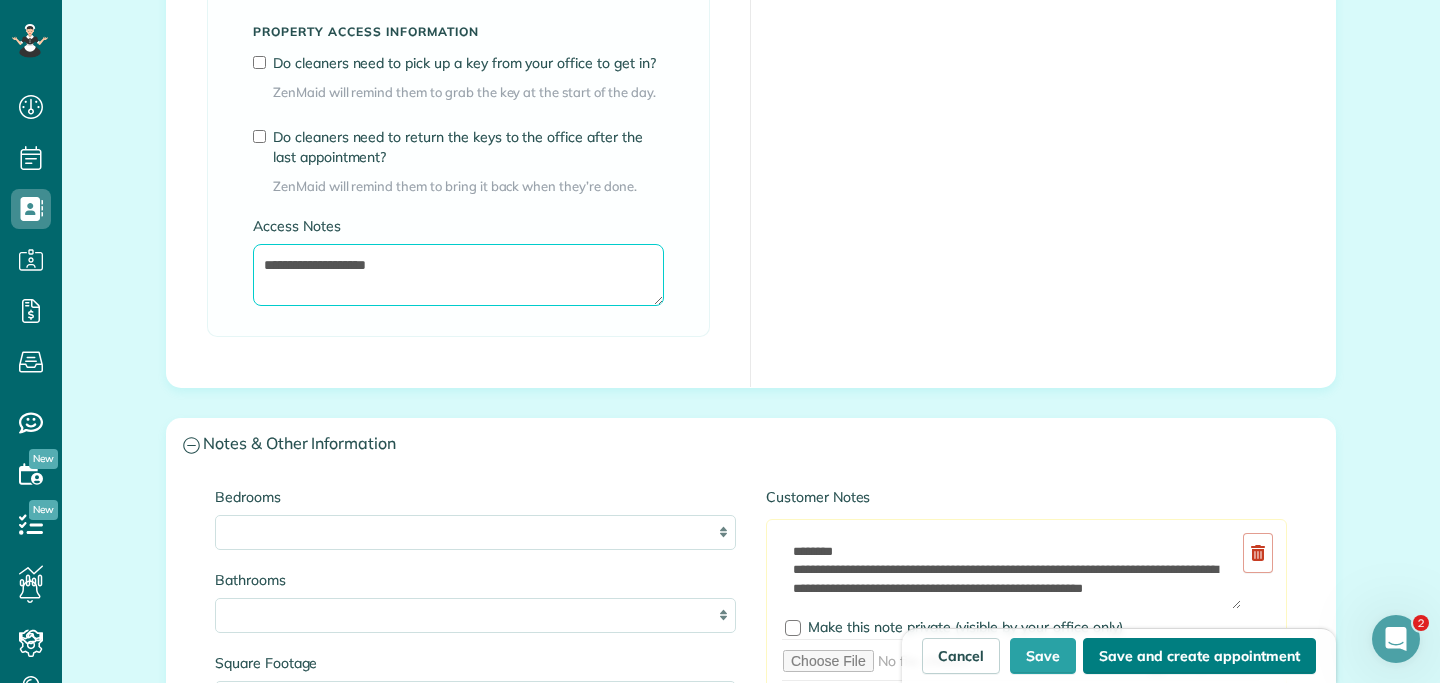 type on "**********" 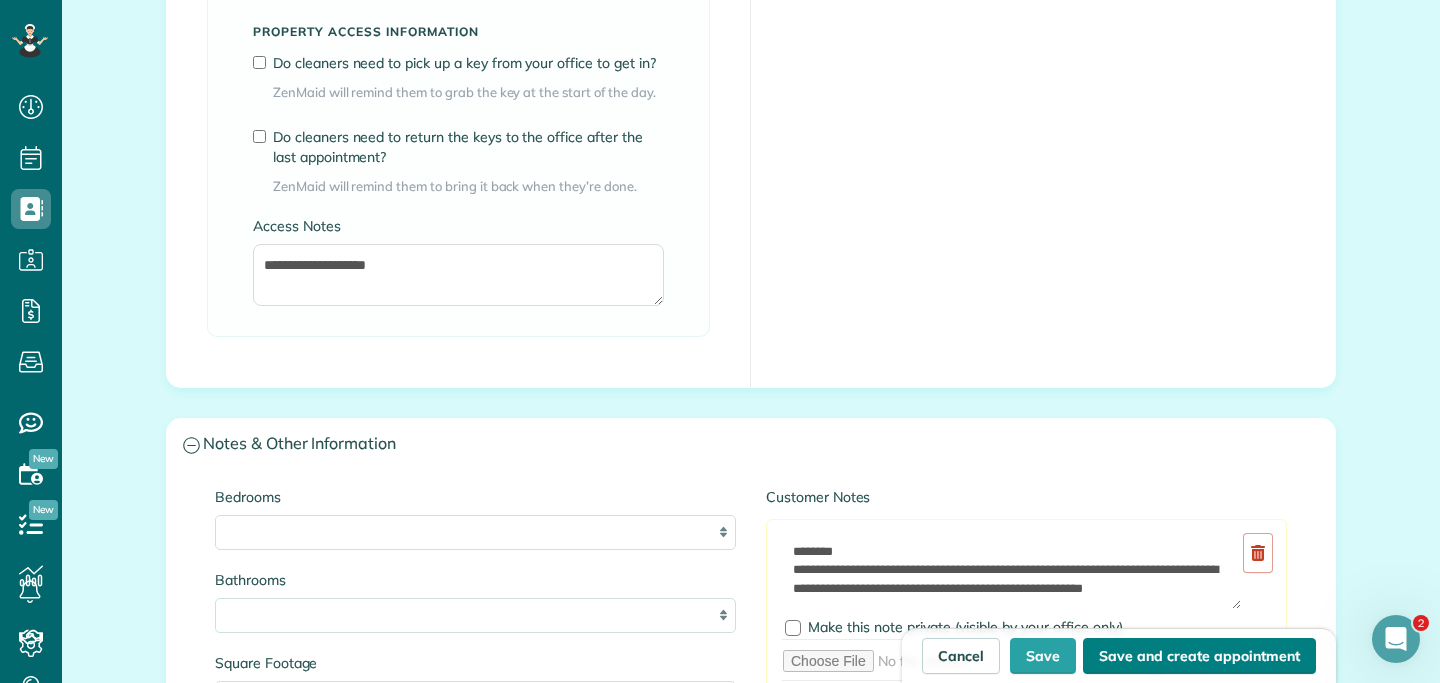 click on "Save and create appointment" at bounding box center (1199, 656) 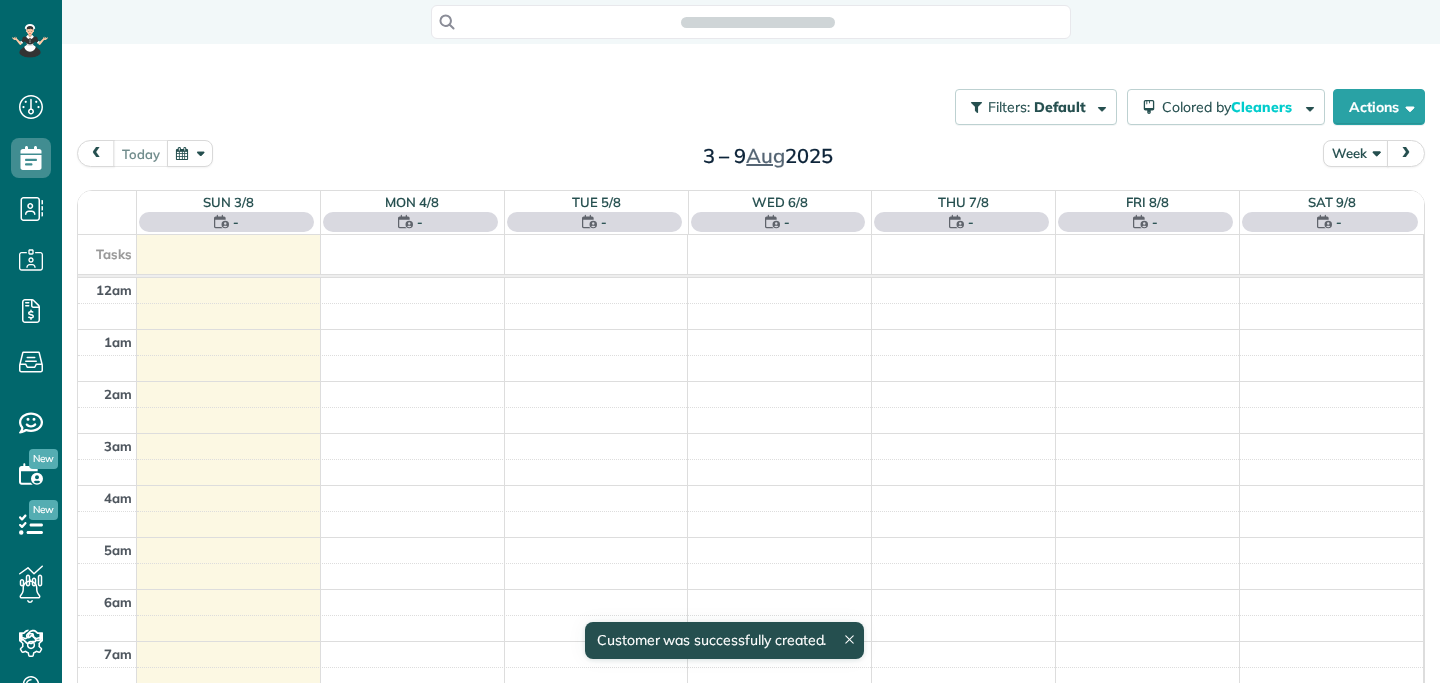 scroll, scrollTop: 0, scrollLeft: 0, axis: both 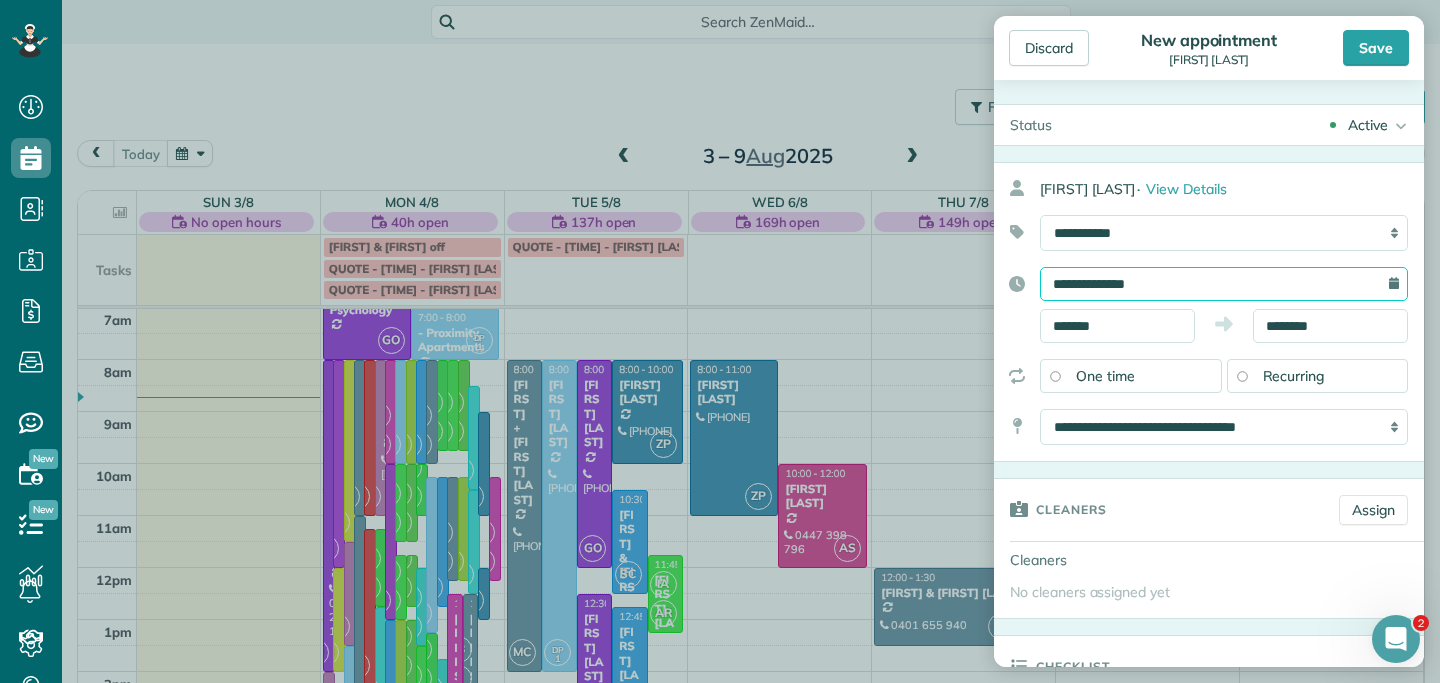 click on "**********" at bounding box center [1224, 284] 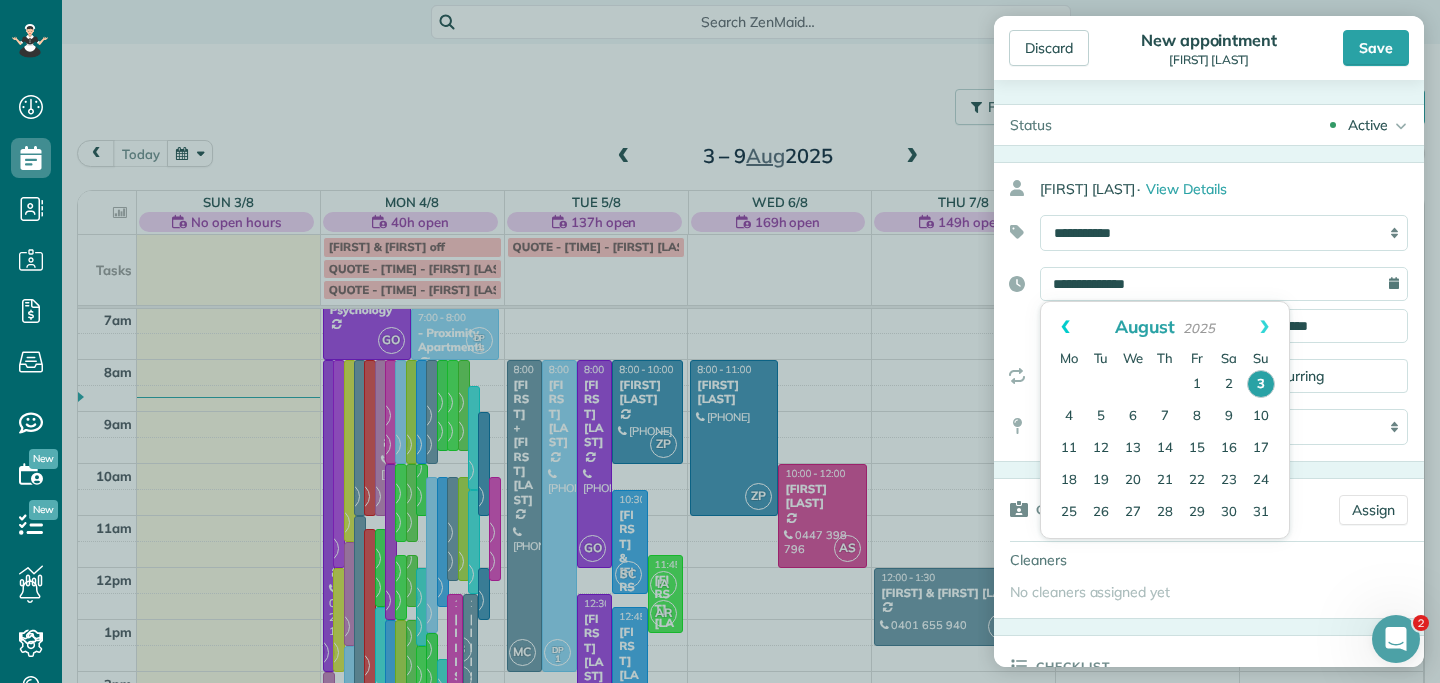 click on "Prev" at bounding box center [1065, 327] 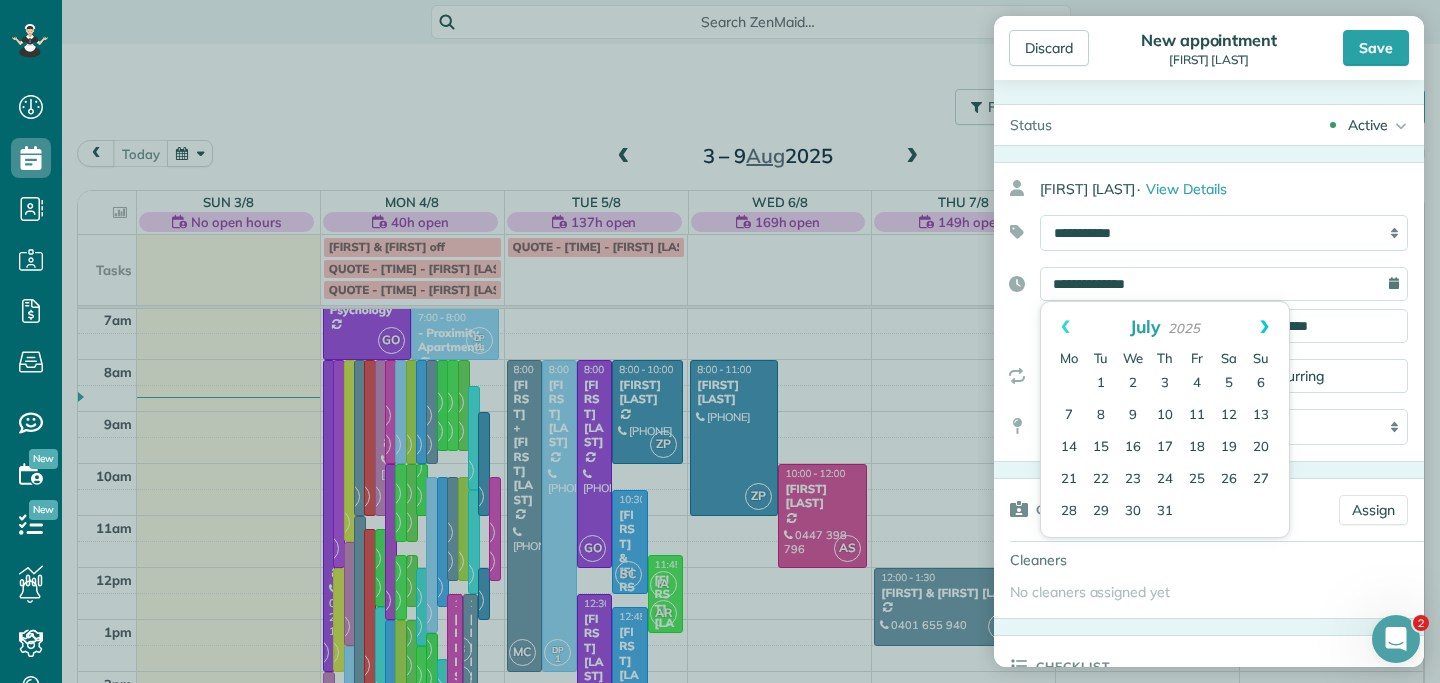 click on "Next" at bounding box center [1264, 327] 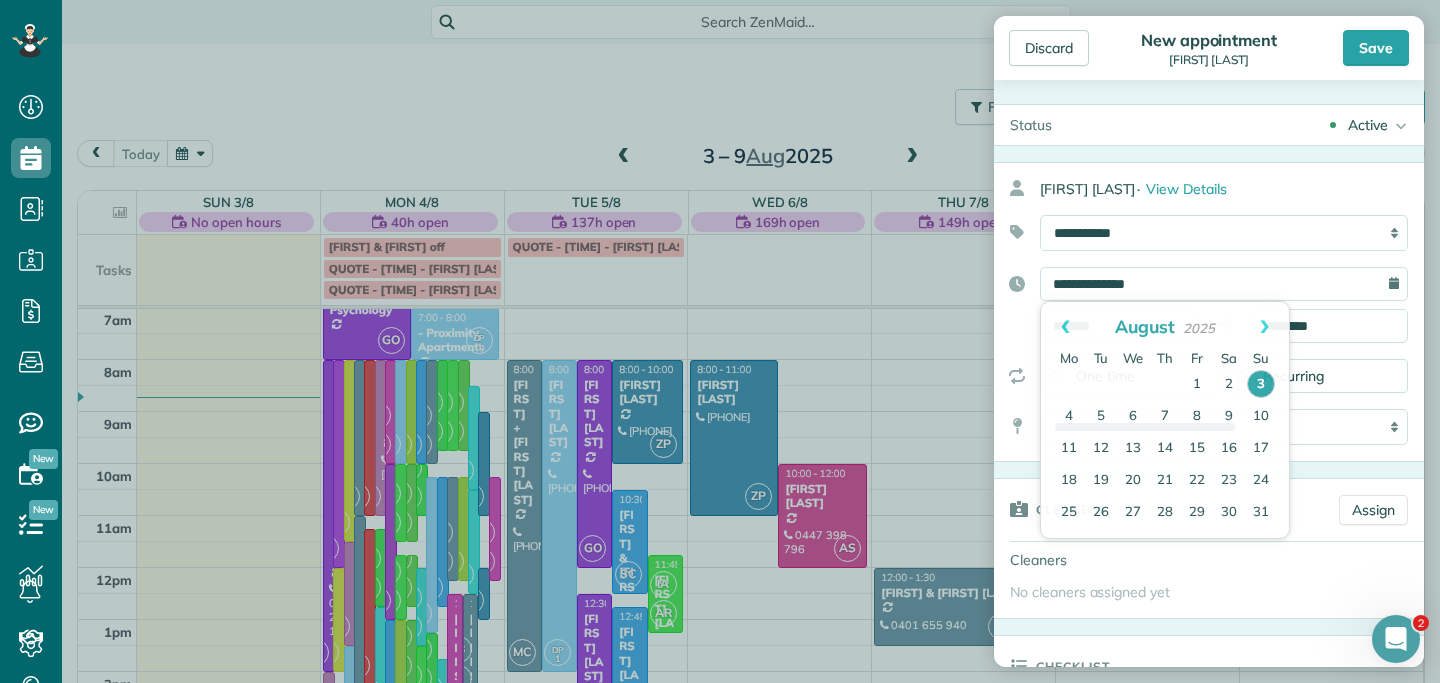click on "**********" at bounding box center [1209, 312] 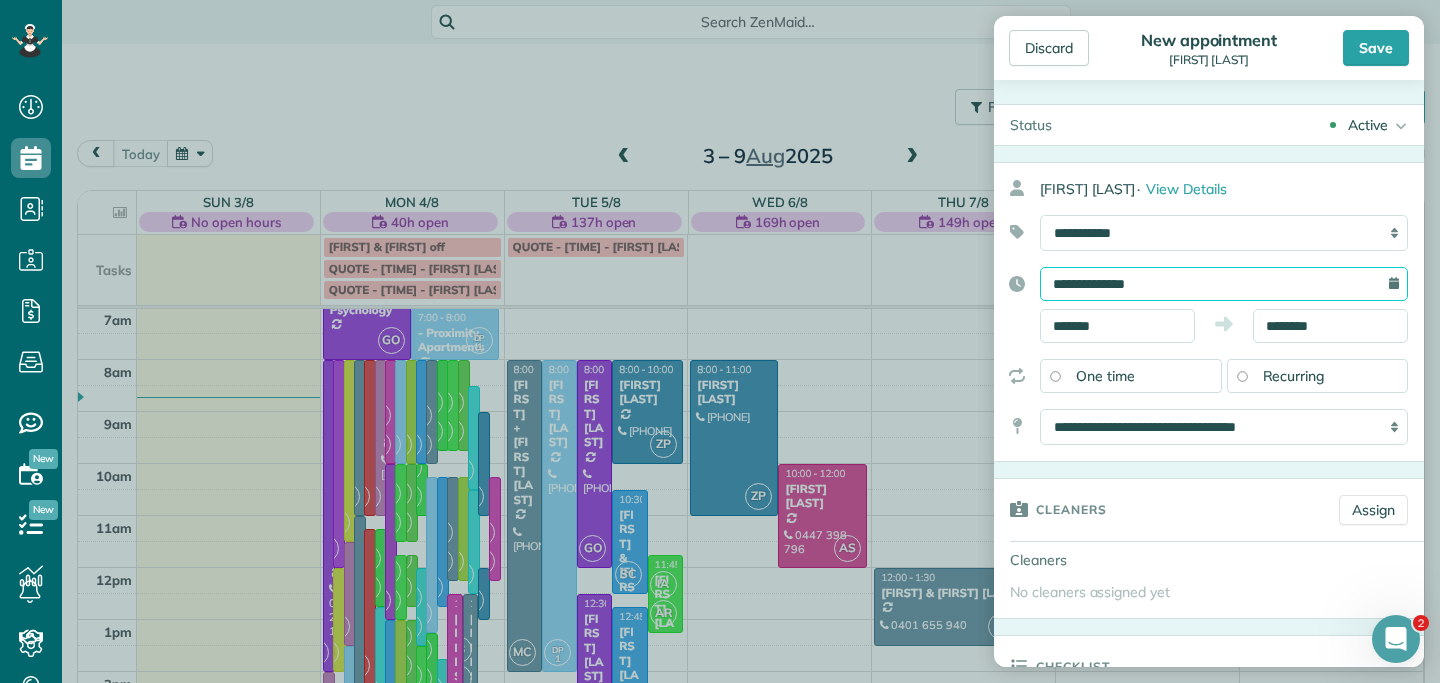 click on "**********" at bounding box center (1224, 284) 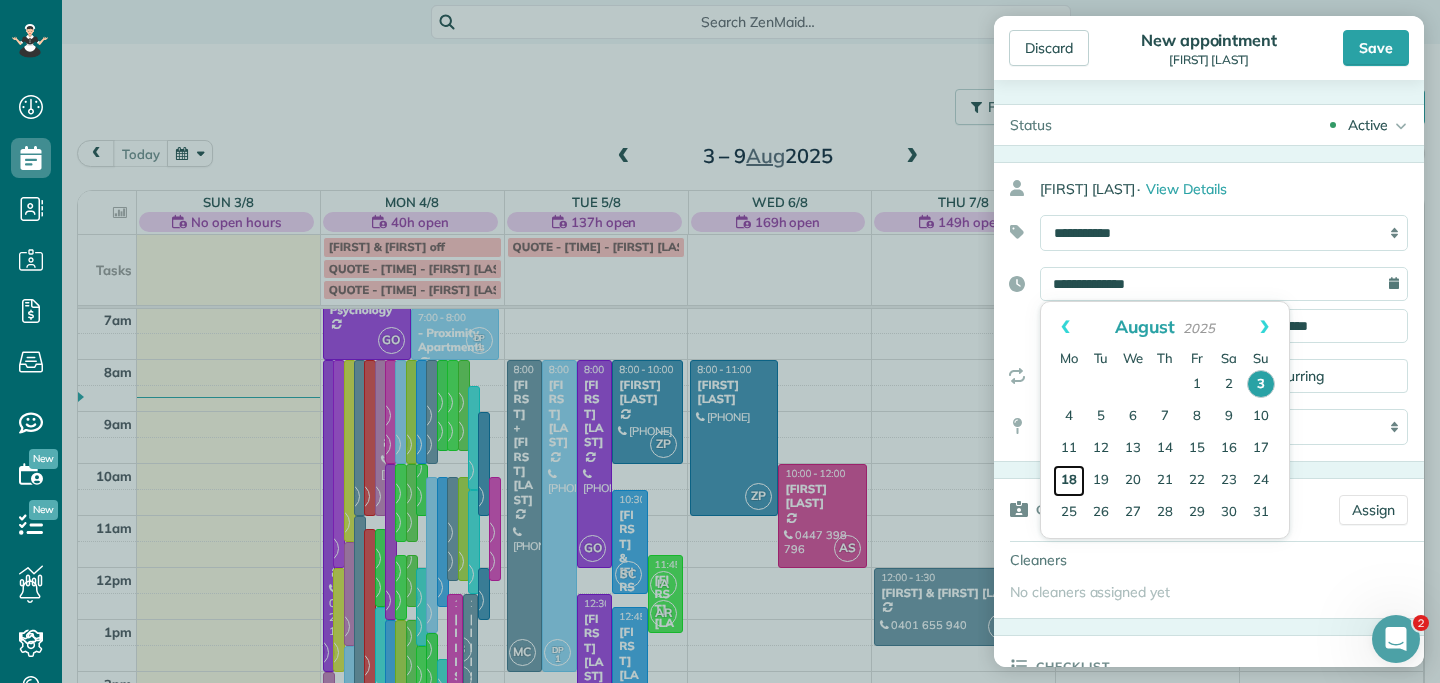 click on "18" at bounding box center [1069, 481] 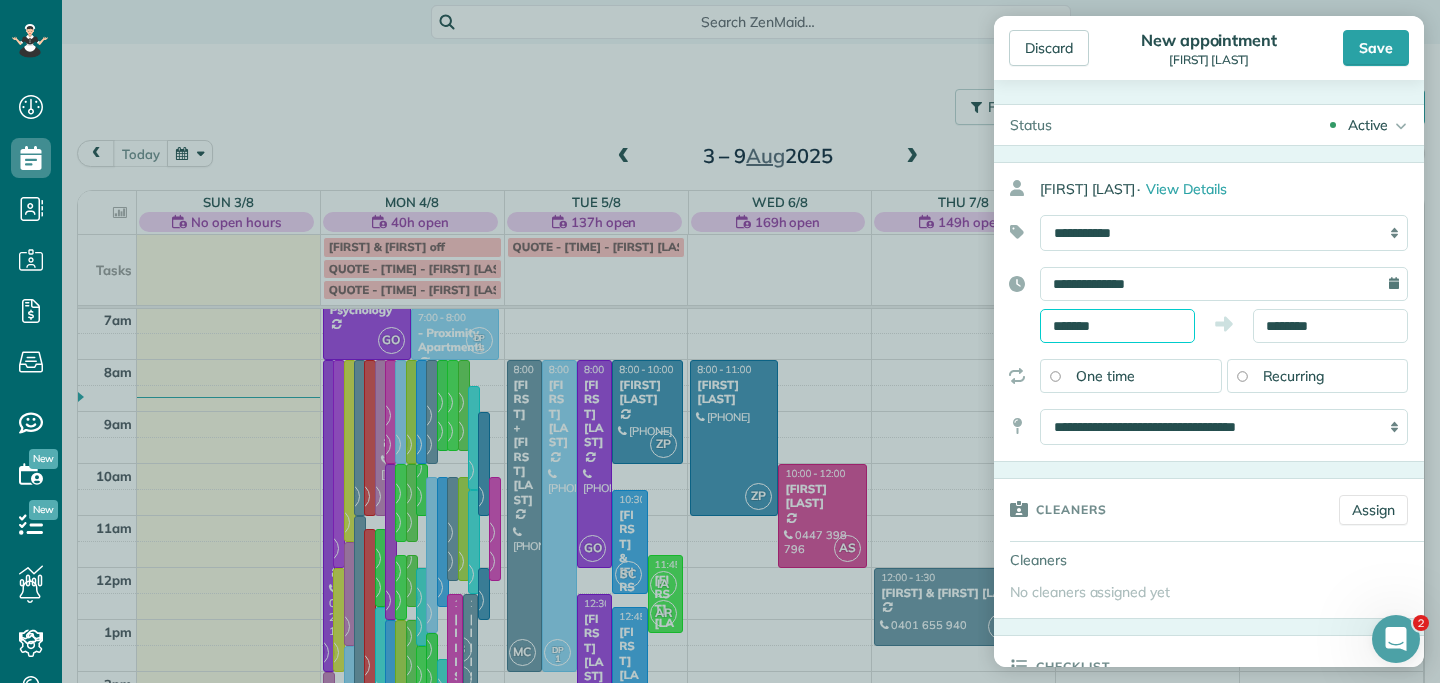 click on "*******" at bounding box center [1117, 326] 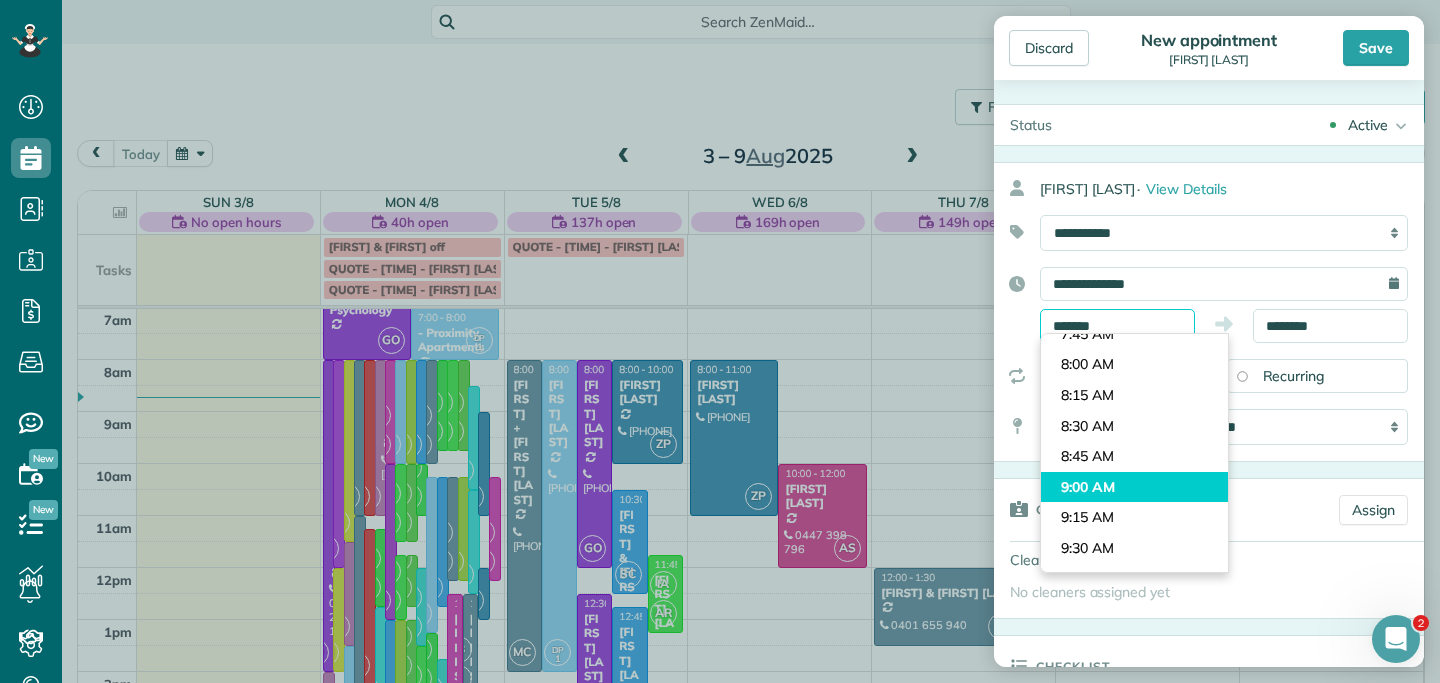 scroll, scrollTop: 917, scrollLeft: 0, axis: vertical 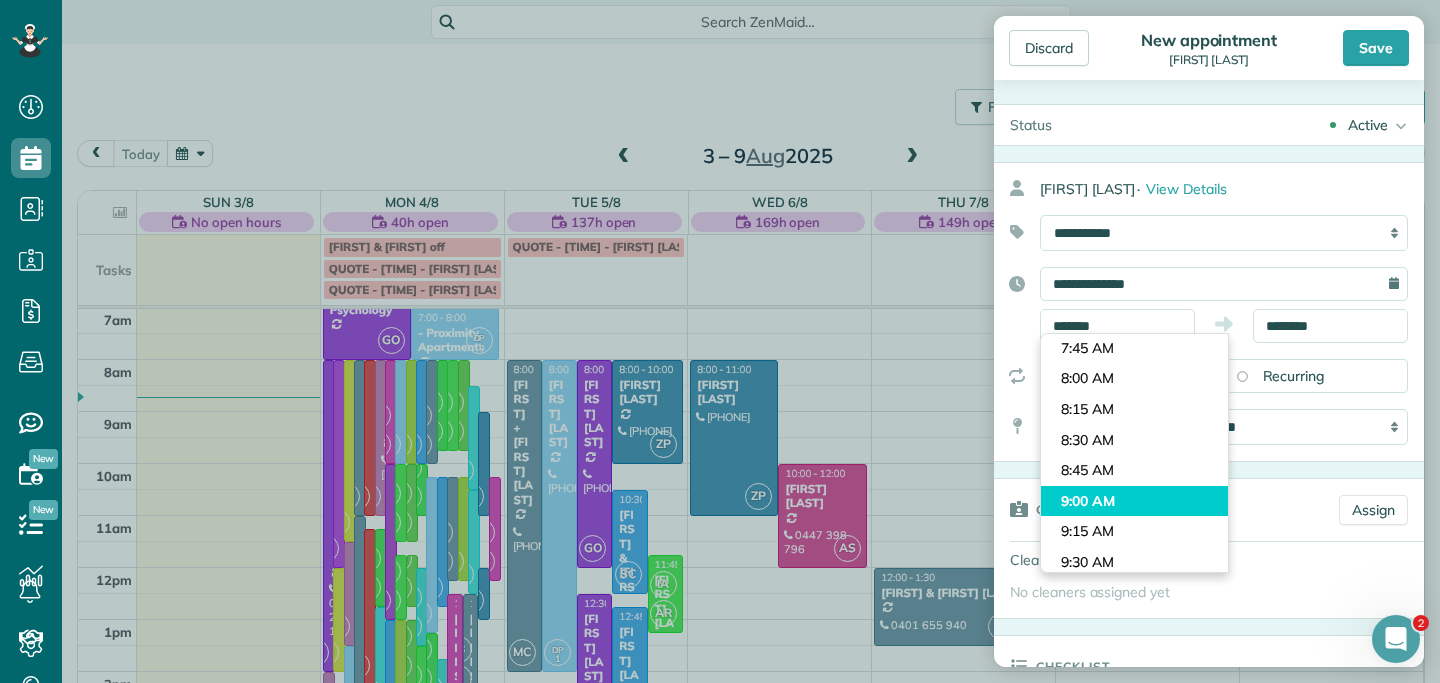 type on "*******" 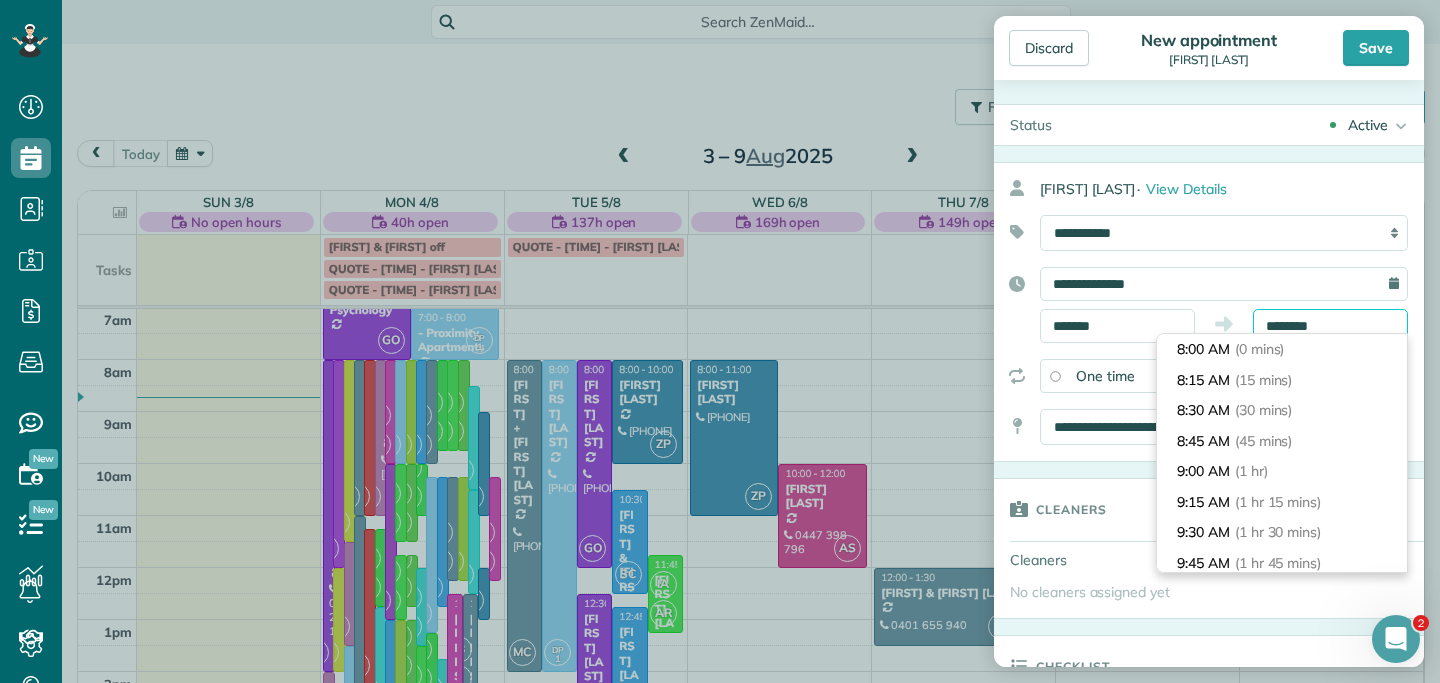 click on "********" at bounding box center [1330, 326] 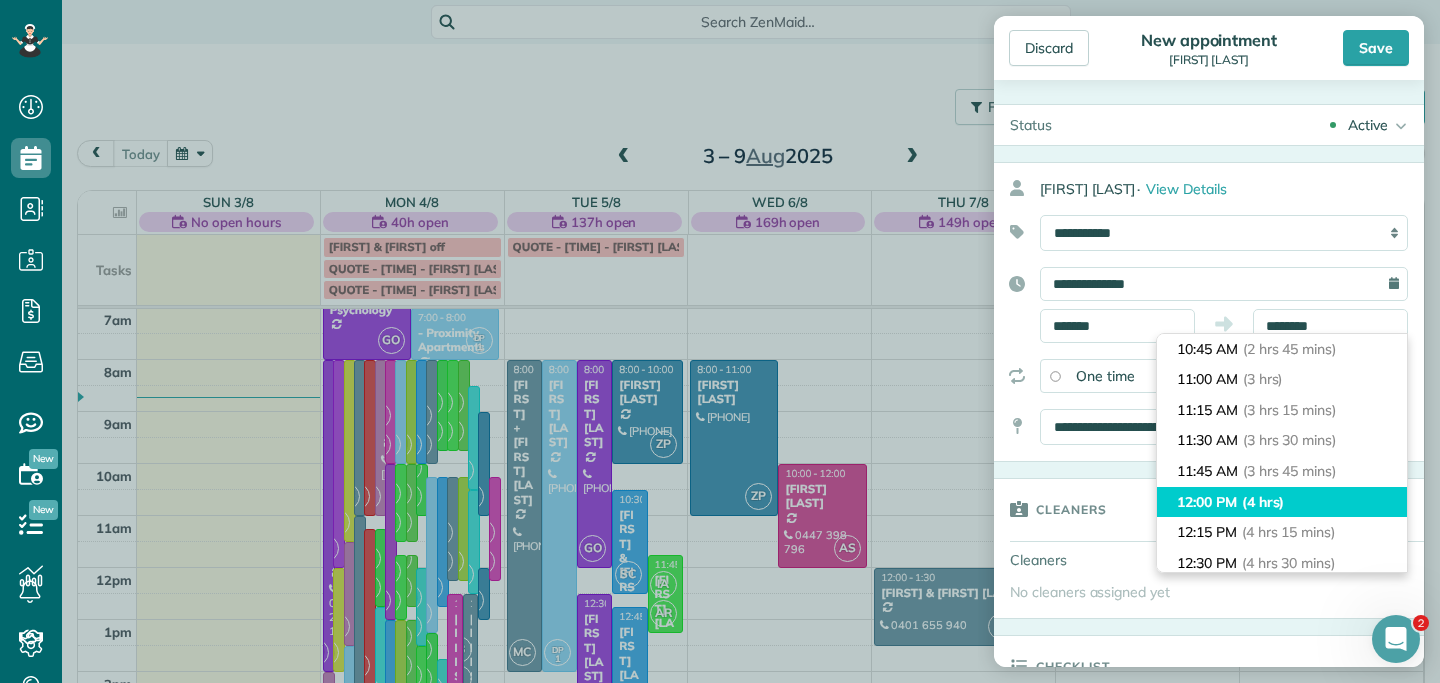 type on "********" 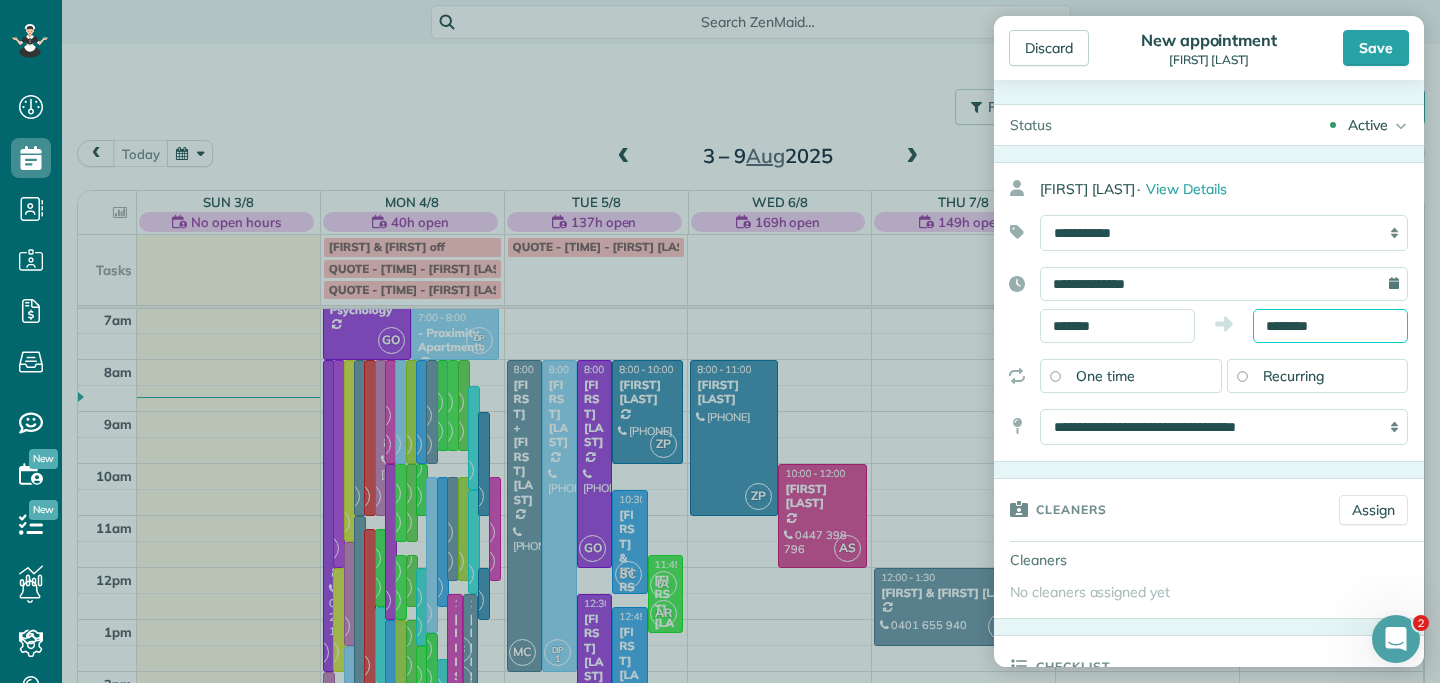 scroll, scrollTop: 62, scrollLeft: 0, axis: vertical 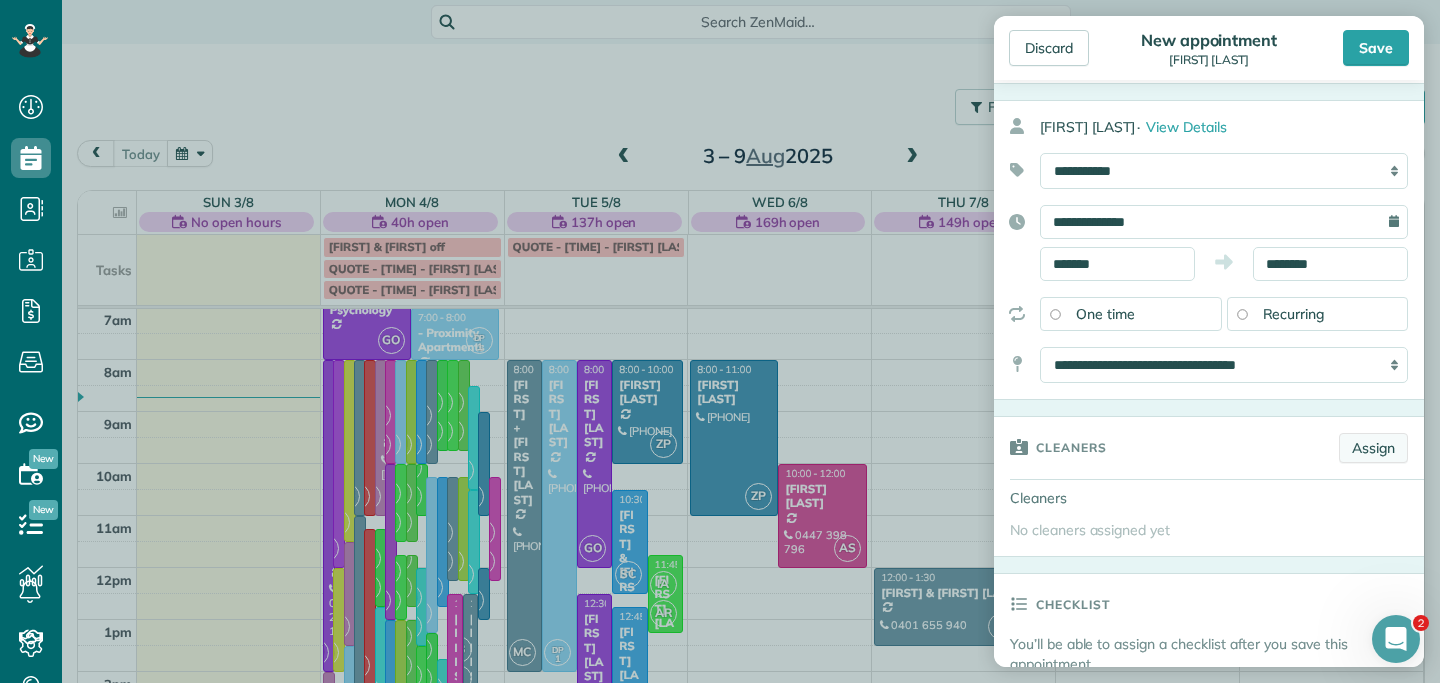 click on "Assign" at bounding box center (1373, 448) 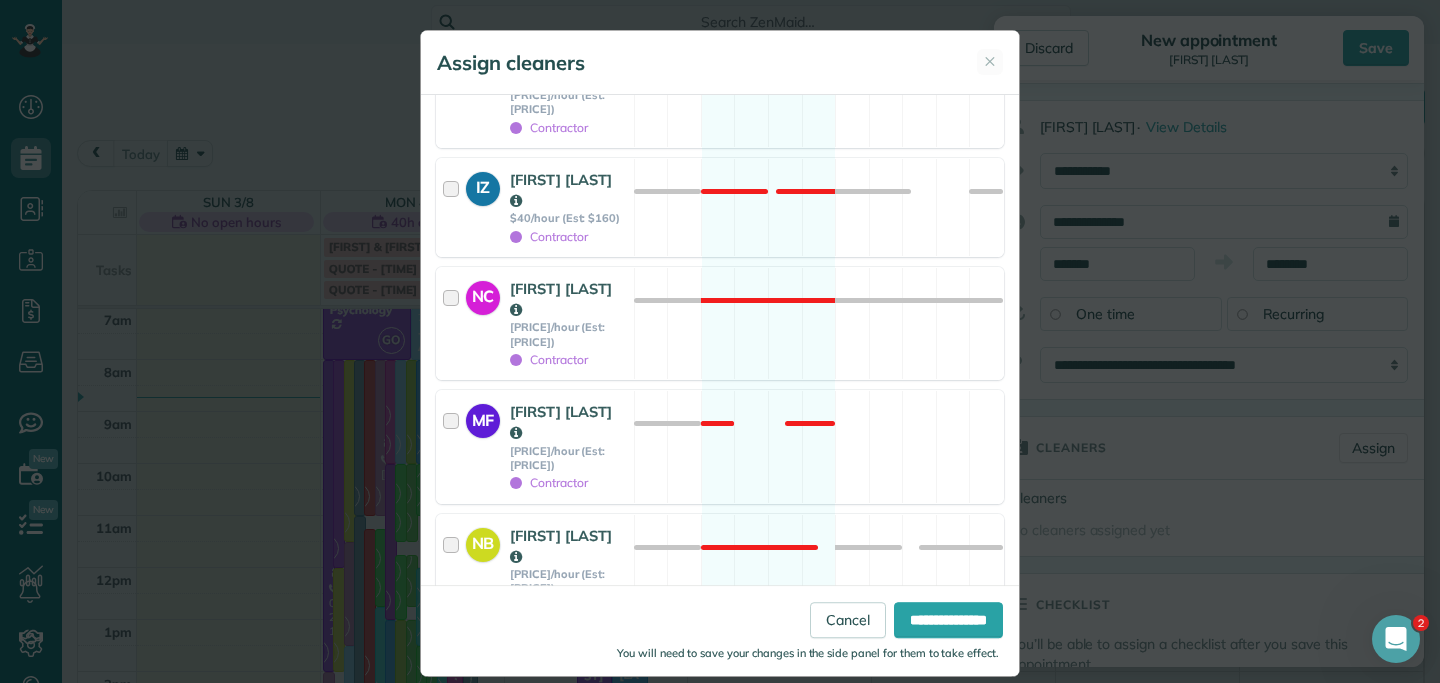 scroll, scrollTop: 1440, scrollLeft: 0, axis: vertical 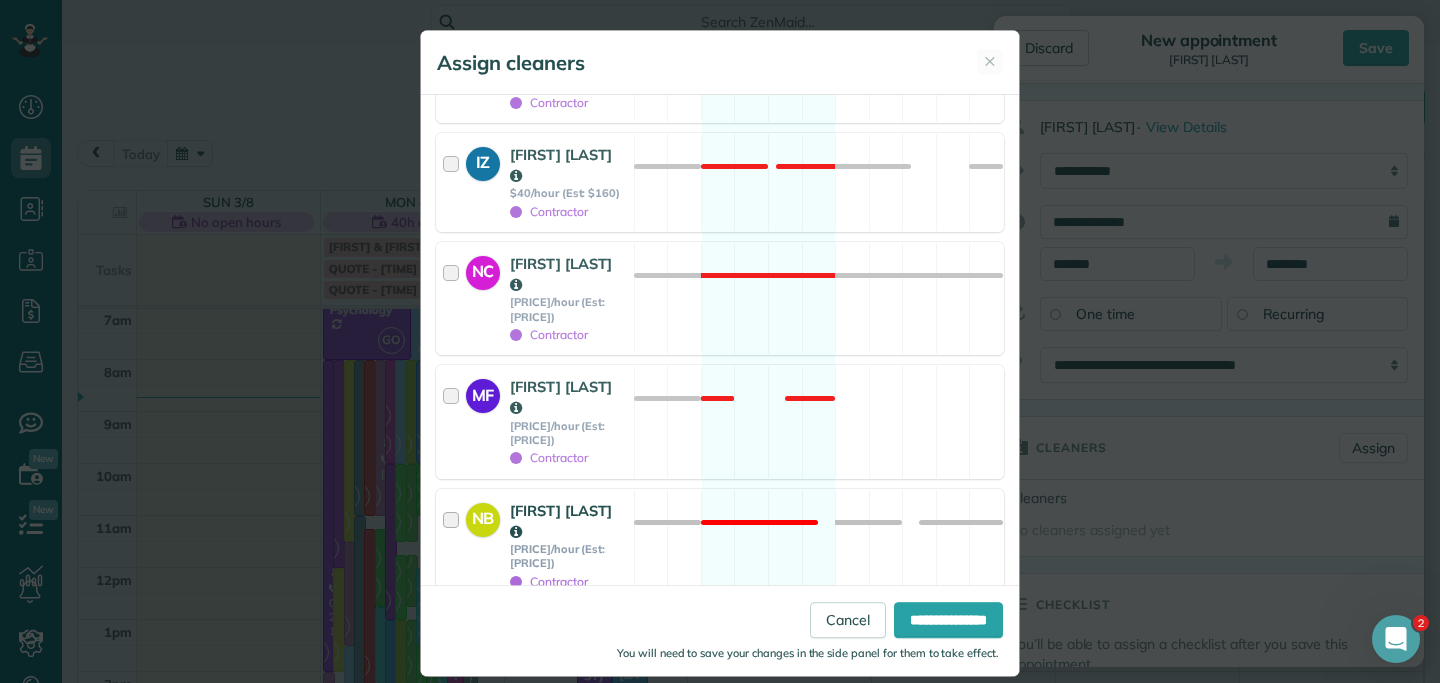 click at bounding box center (454, 545) 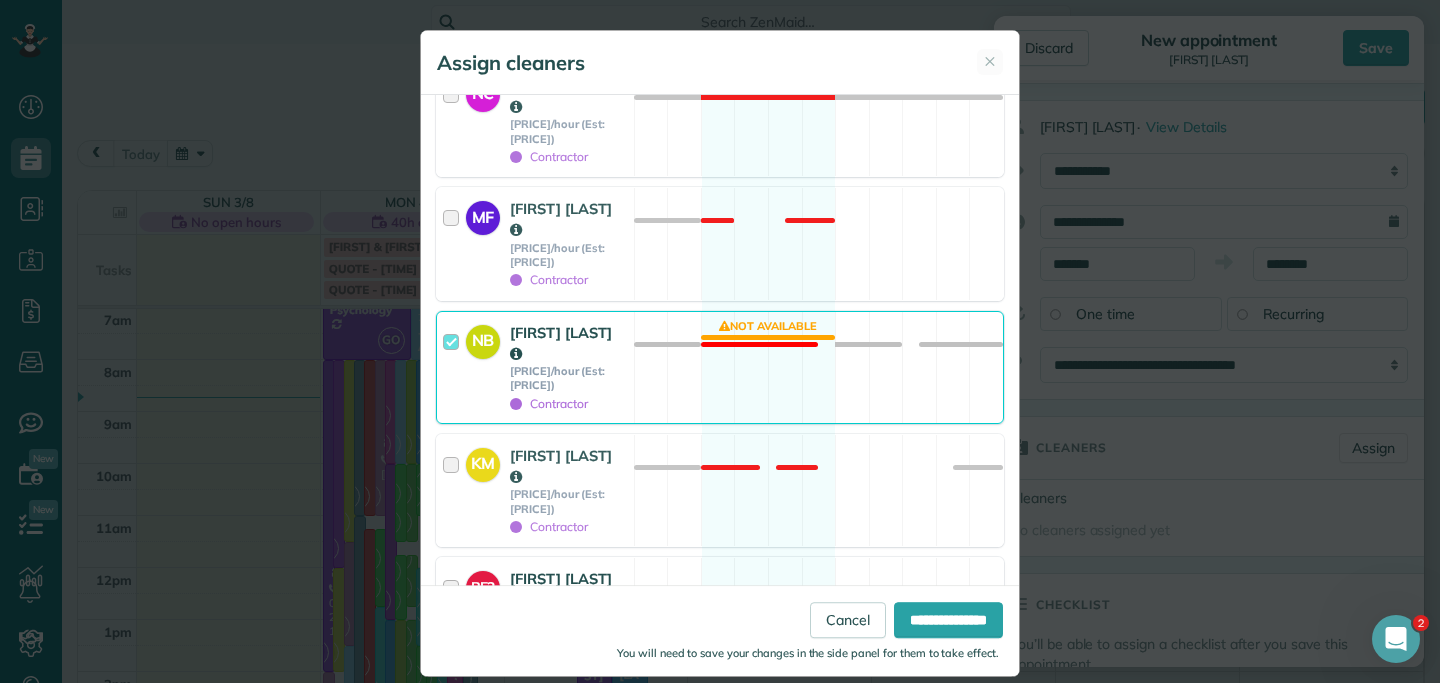 scroll, scrollTop: 1290, scrollLeft: 0, axis: vertical 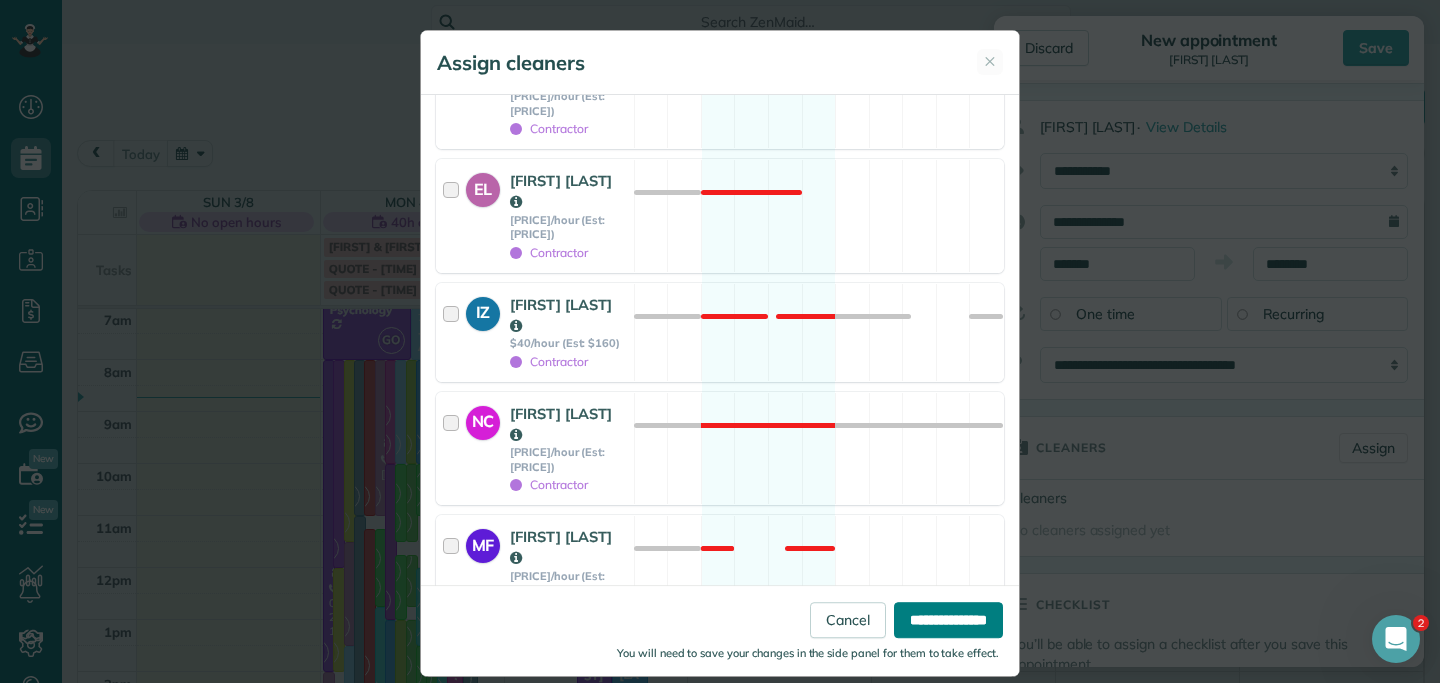 click on "**********" at bounding box center (948, 620) 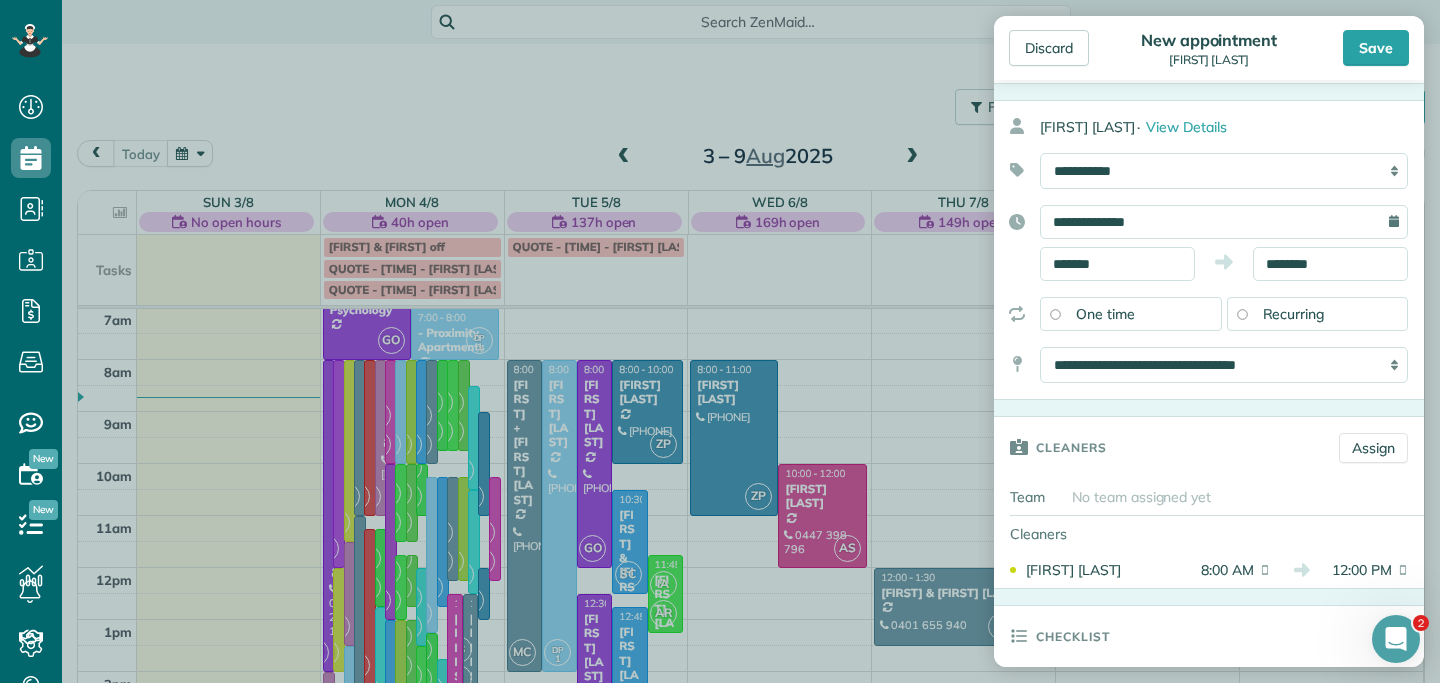 click on "Recurring" at bounding box center (1318, 314) 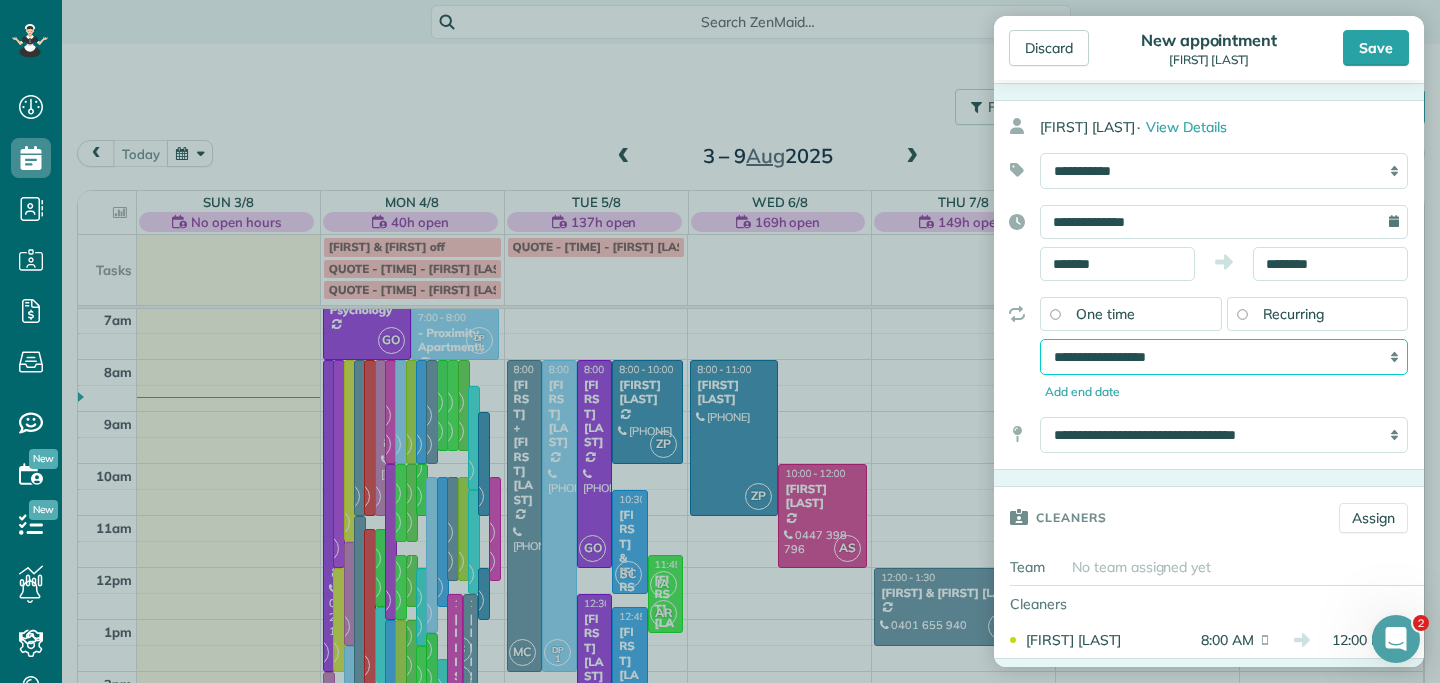 click on "**********" at bounding box center [1224, 357] 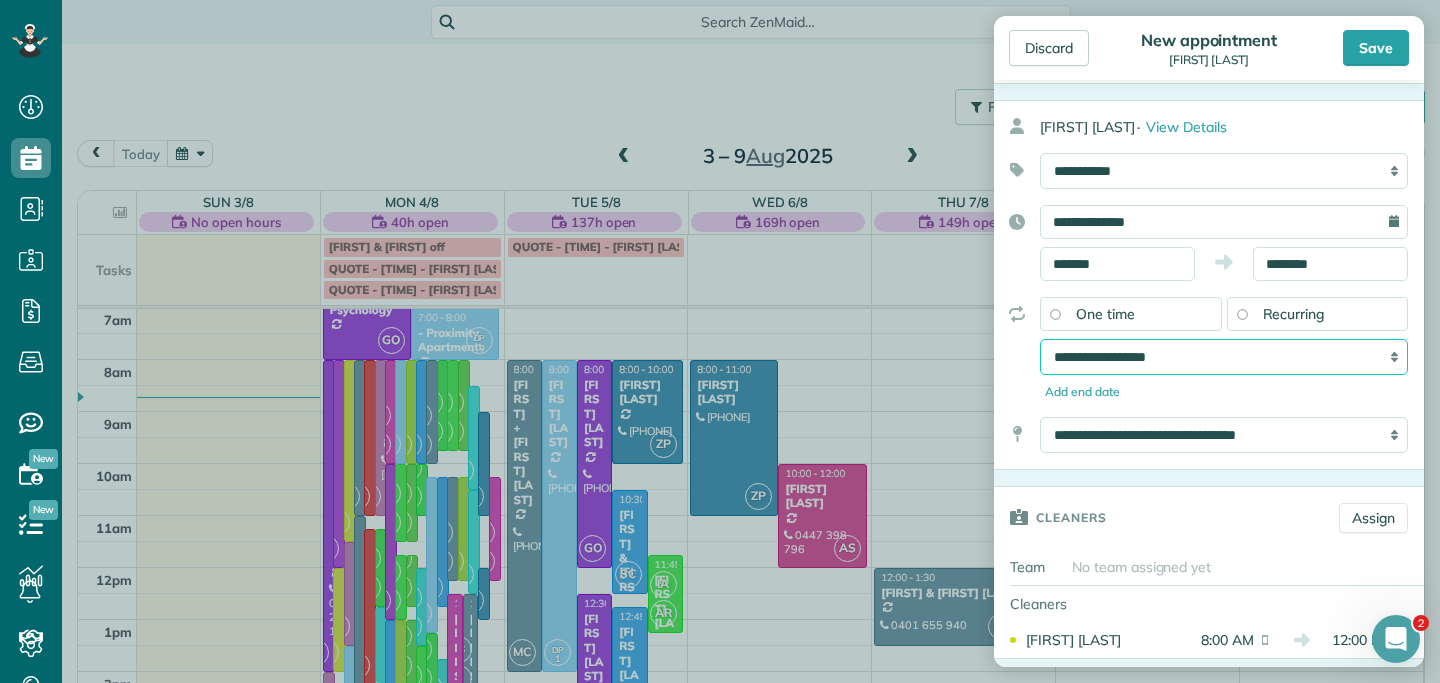 select on "**********" 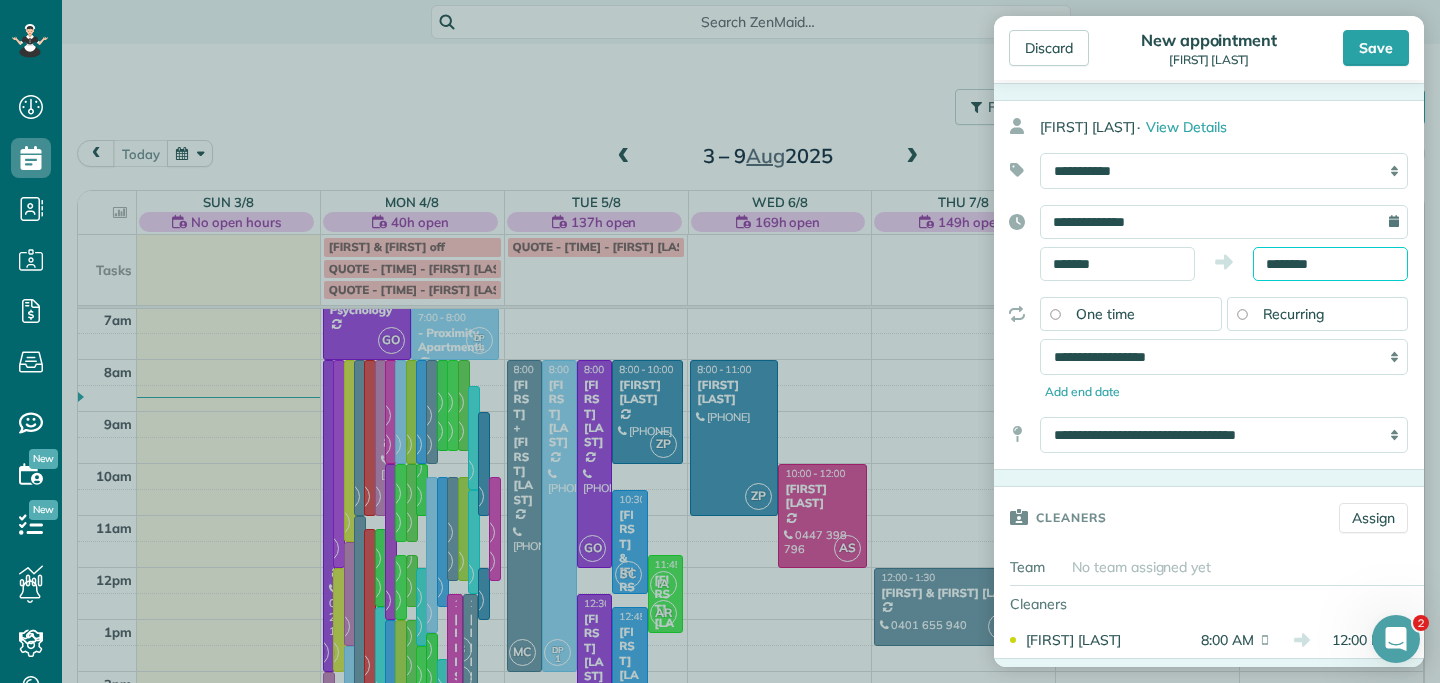 scroll, scrollTop: 458, scrollLeft: 0, axis: vertical 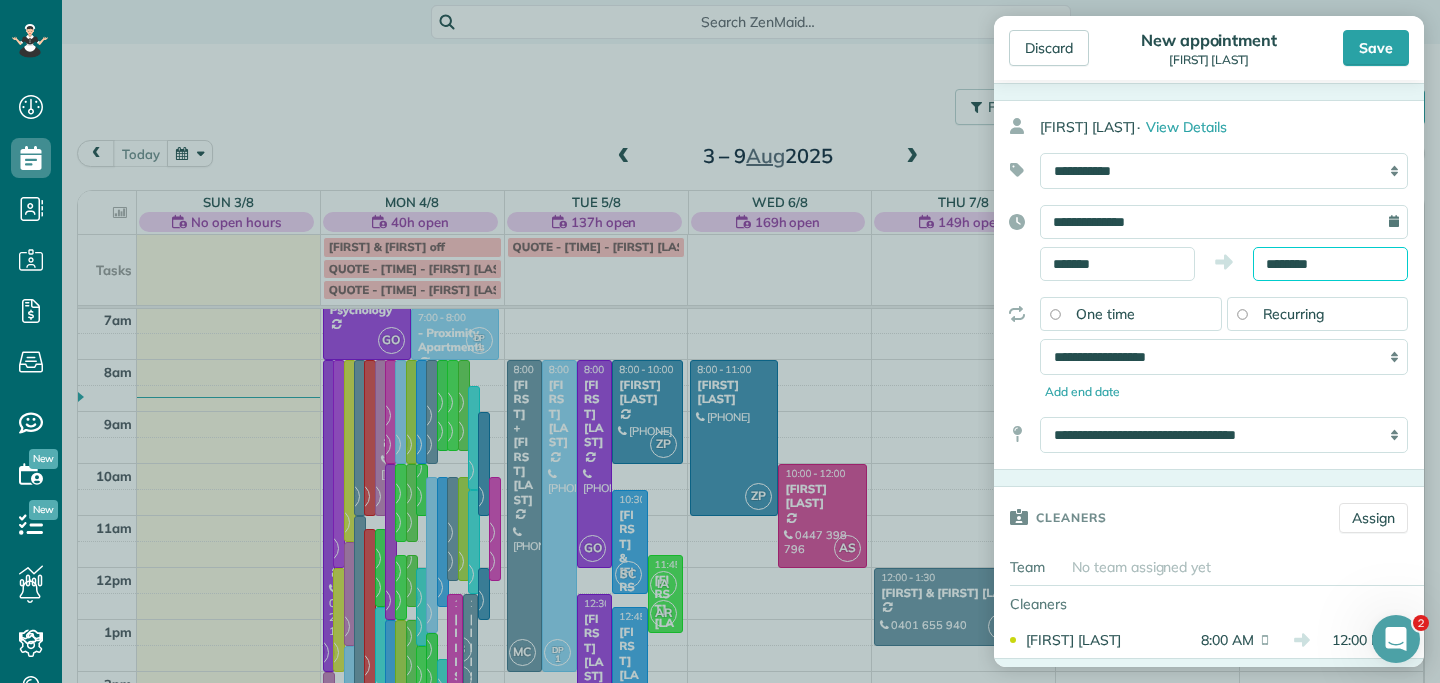 click on "********" at bounding box center [1330, 264] 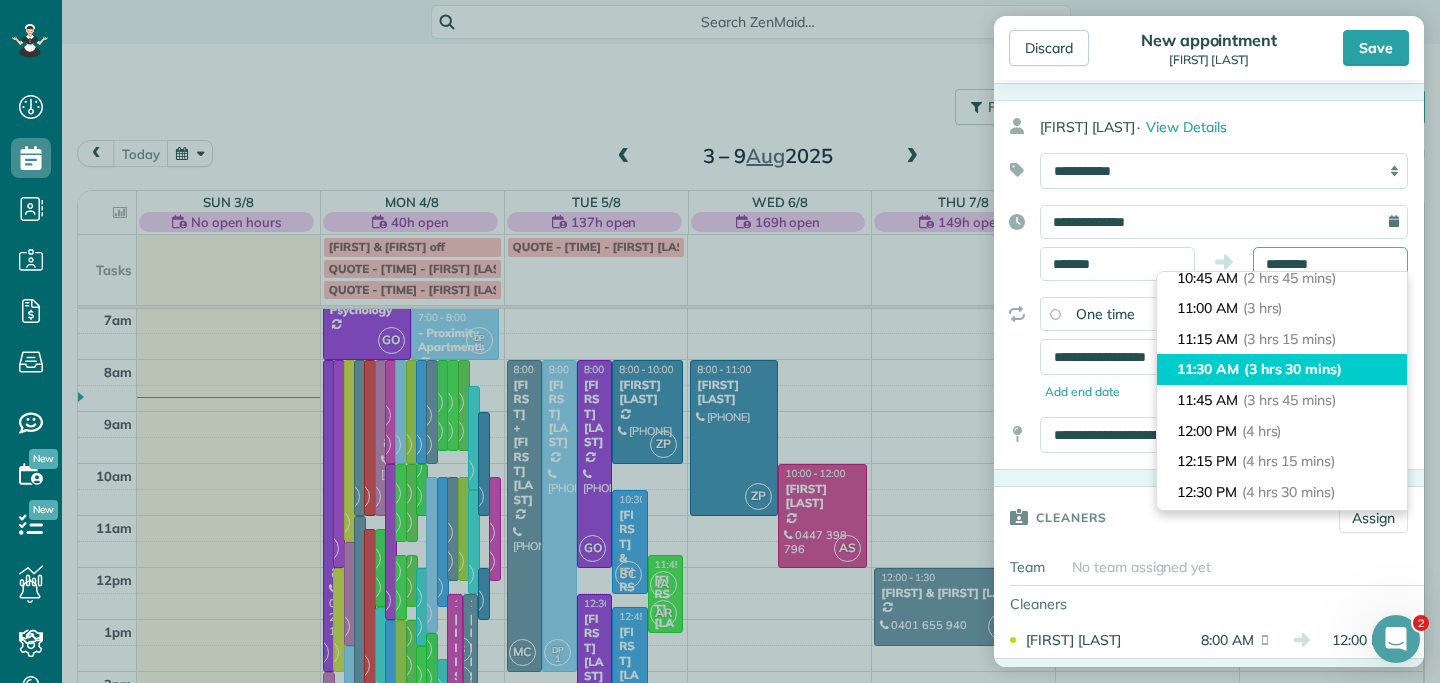 scroll, scrollTop: 322, scrollLeft: 0, axis: vertical 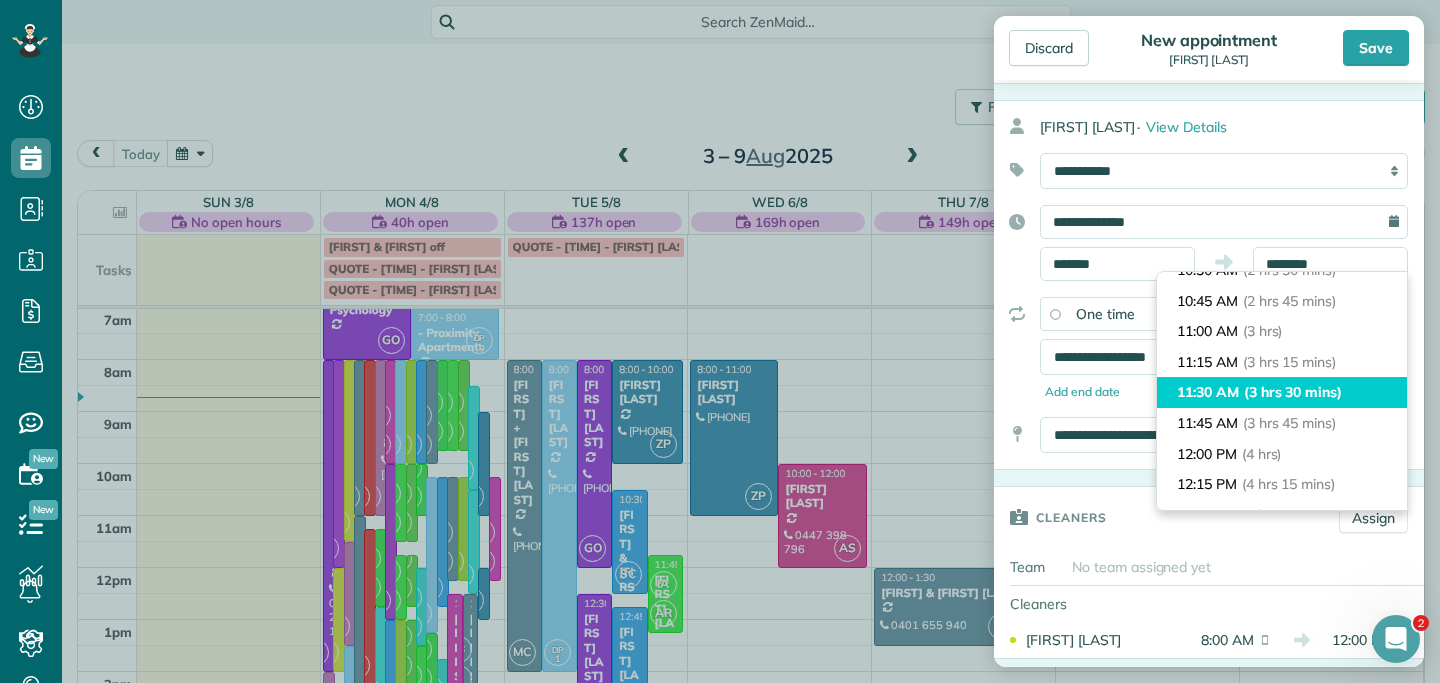 type on "********" 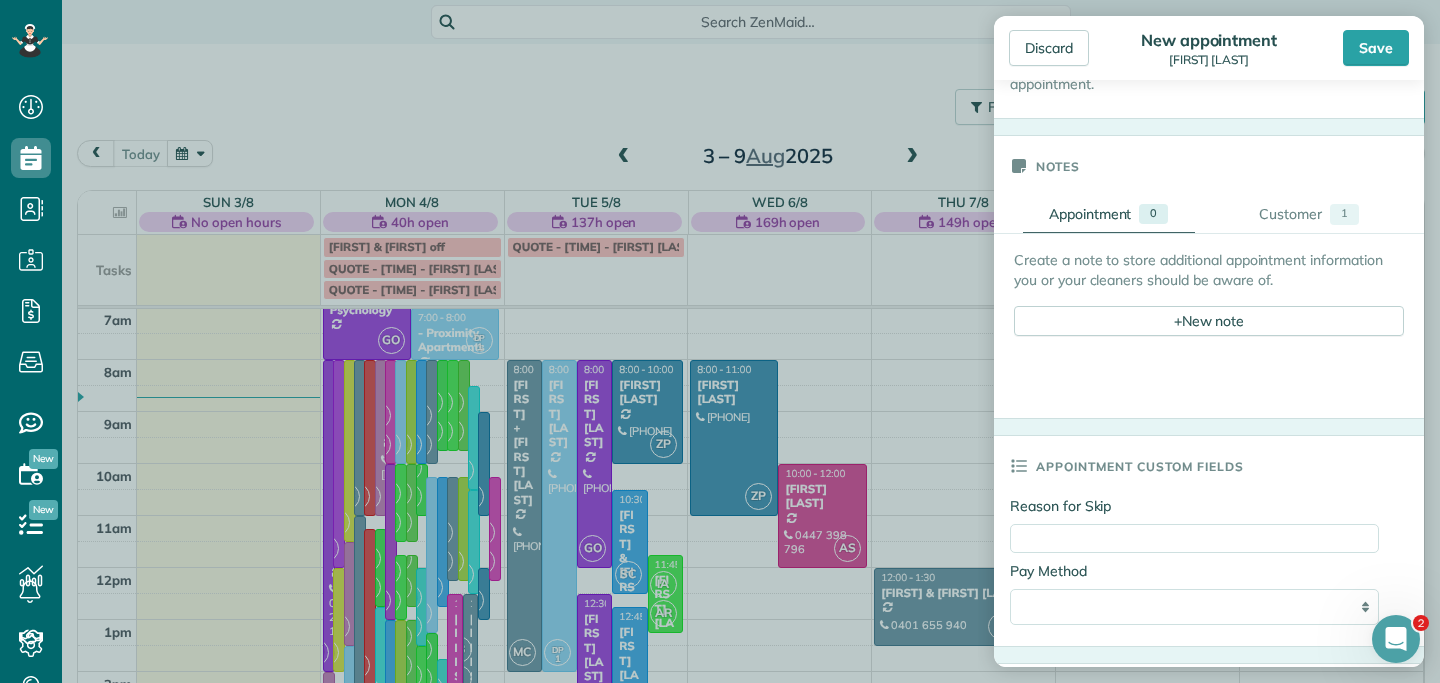 scroll, scrollTop: 771, scrollLeft: 0, axis: vertical 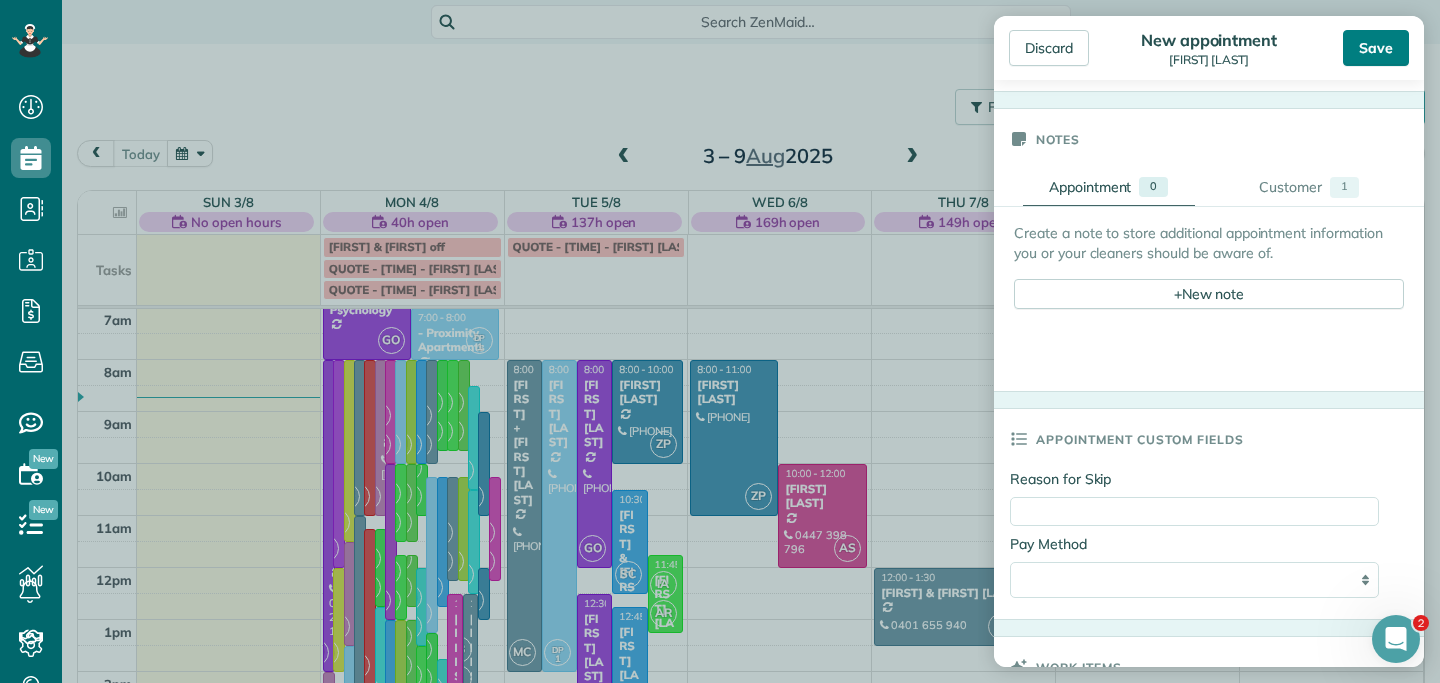 click on "Save" at bounding box center [1376, 48] 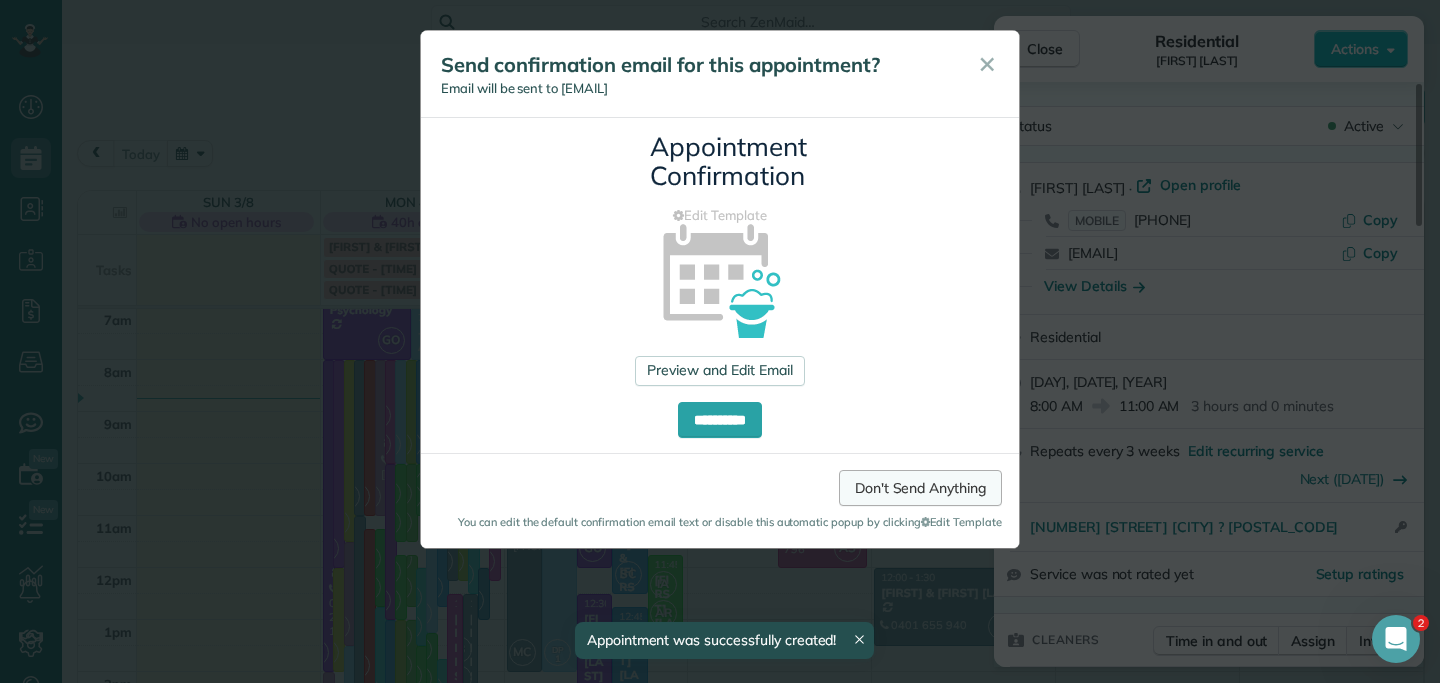 click on "Don't Send Anything" at bounding box center [920, 488] 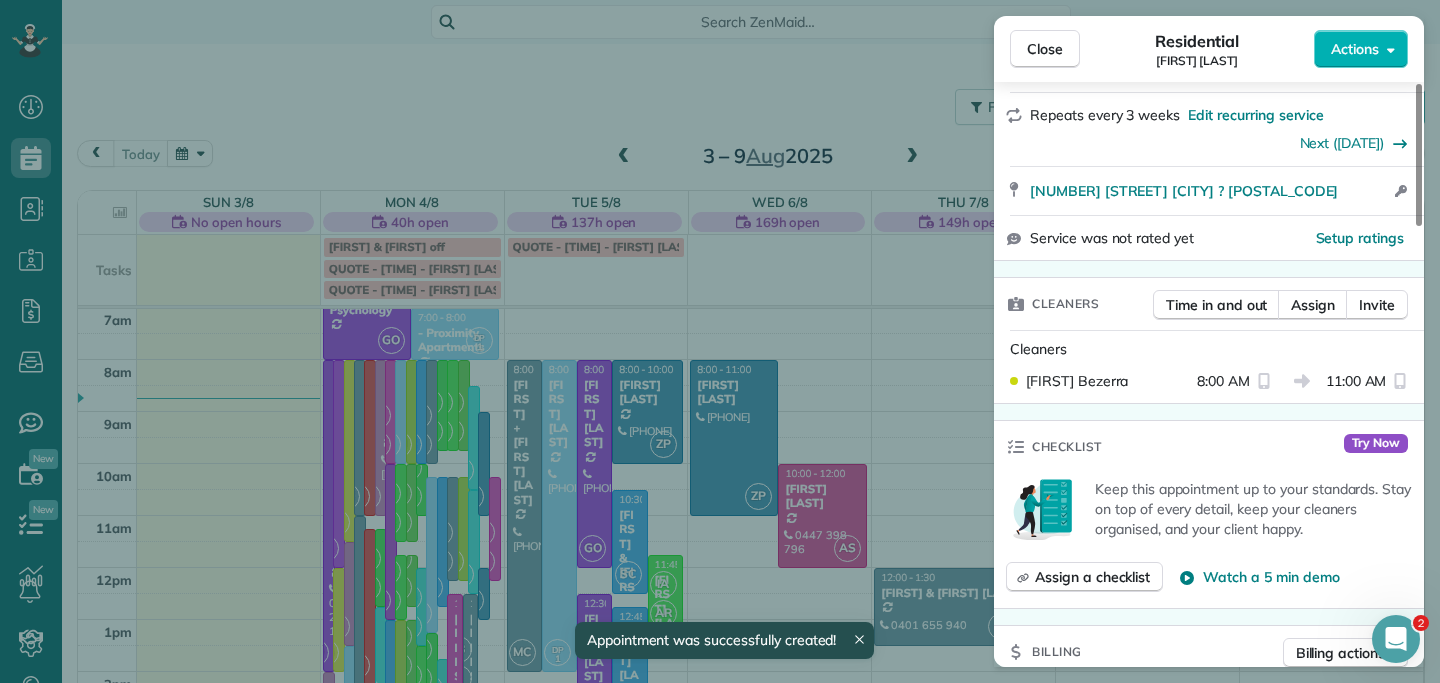 scroll, scrollTop: 339, scrollLeft: 0, axis: vertical 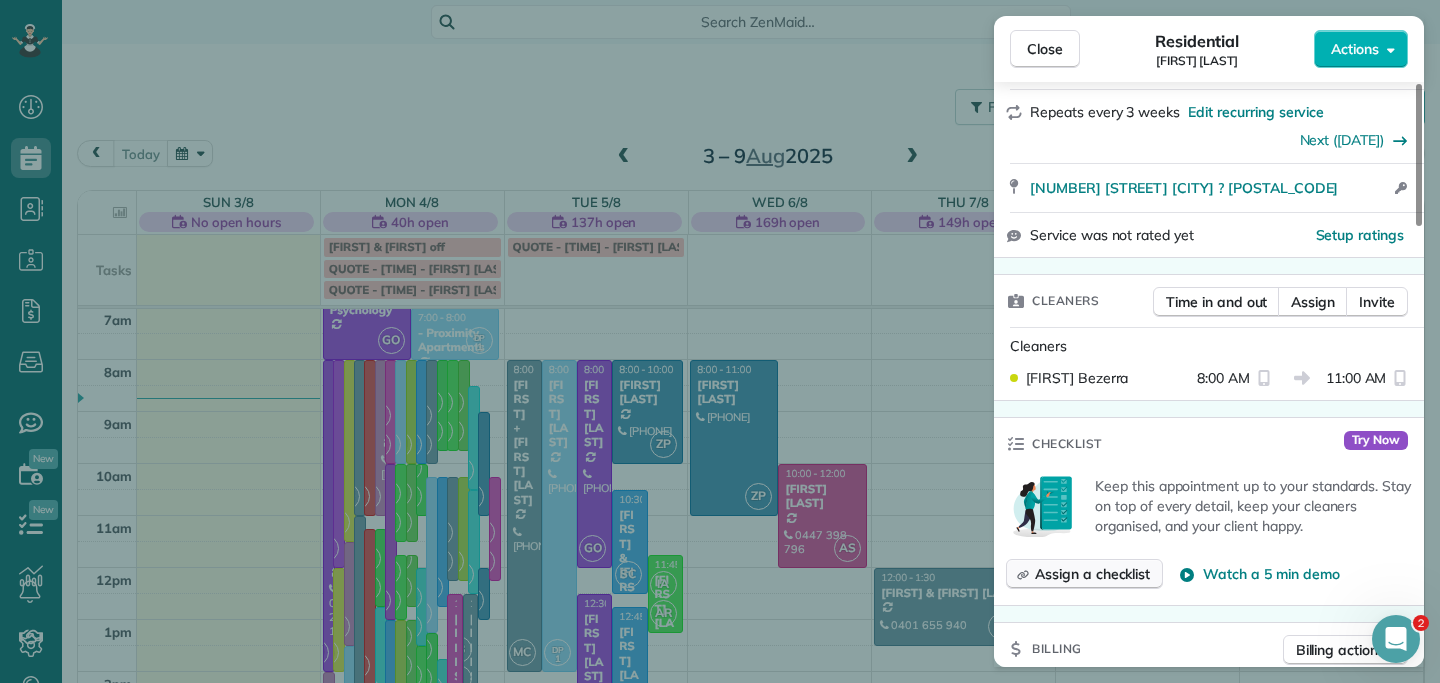click on "Assign a checklist" at bounding box center [1092, 574] 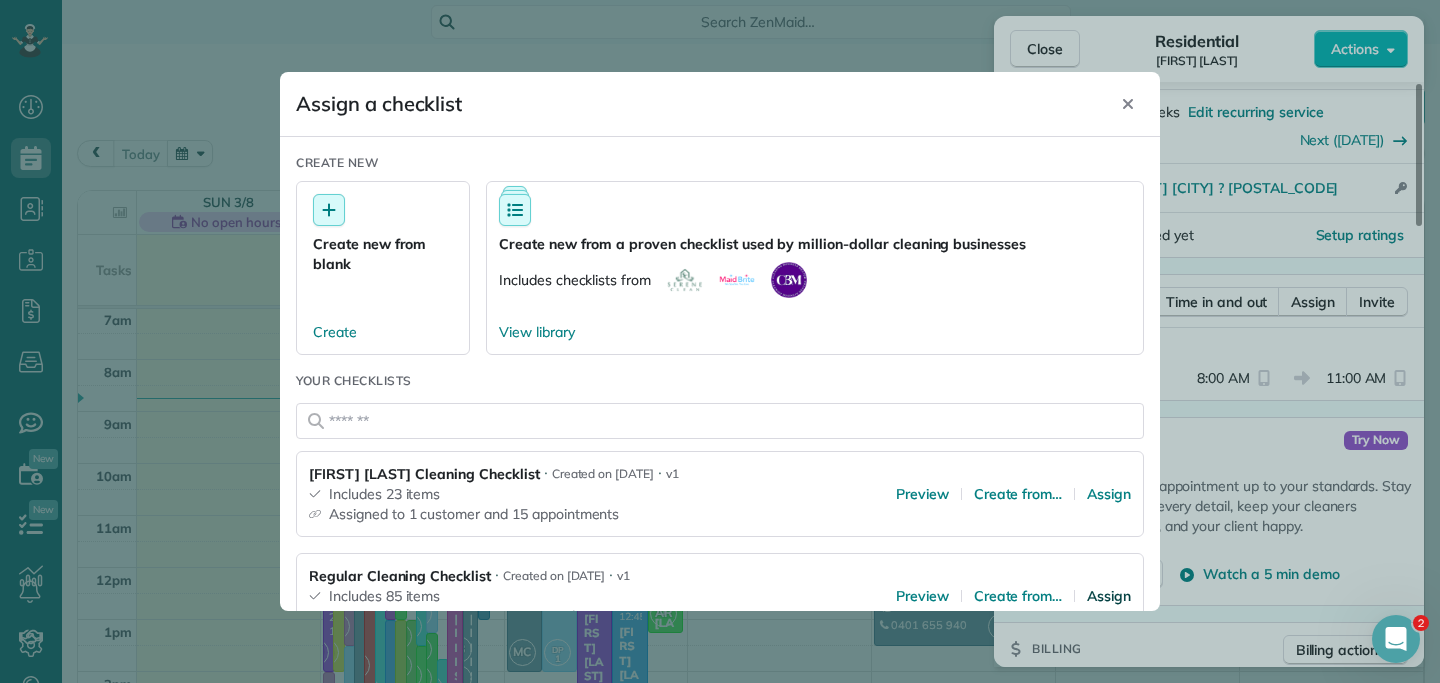 click on "Assign" at bounding box center (1109, 596) 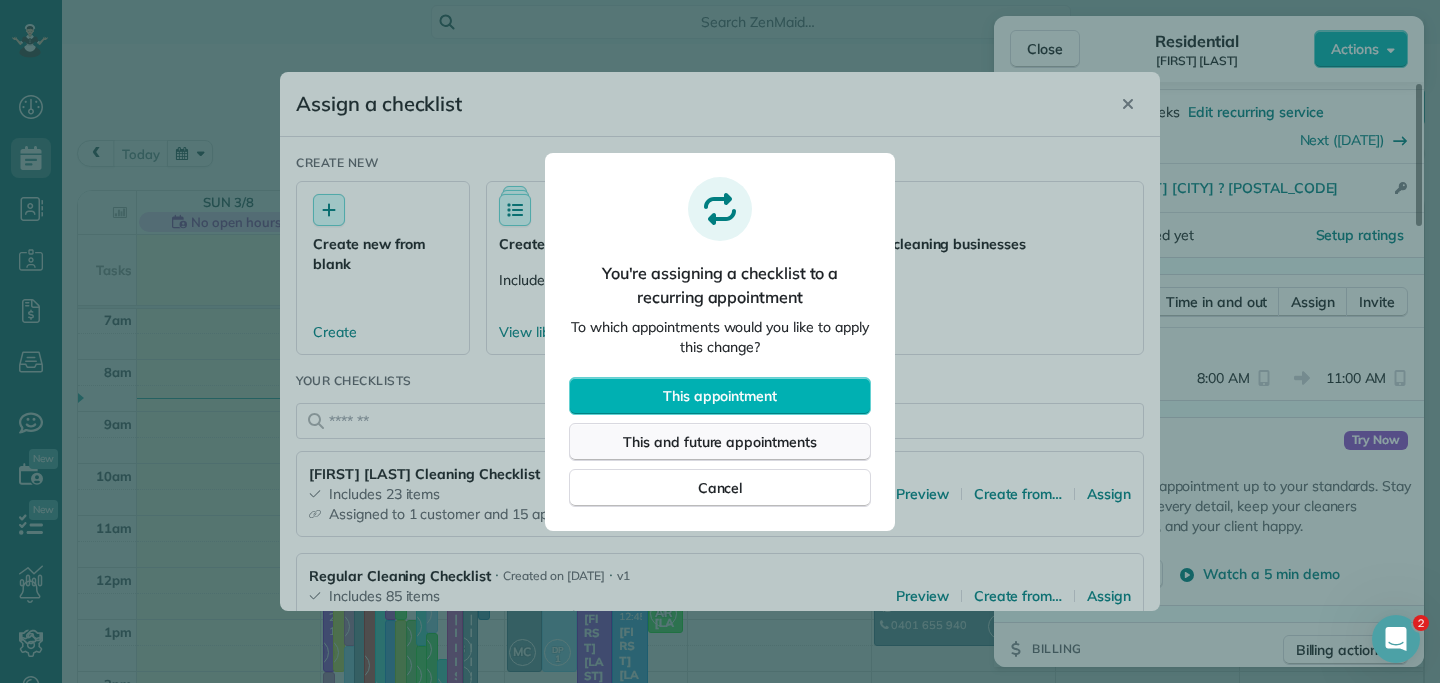click on "This and future appointments" at bounding box center (720, 442) 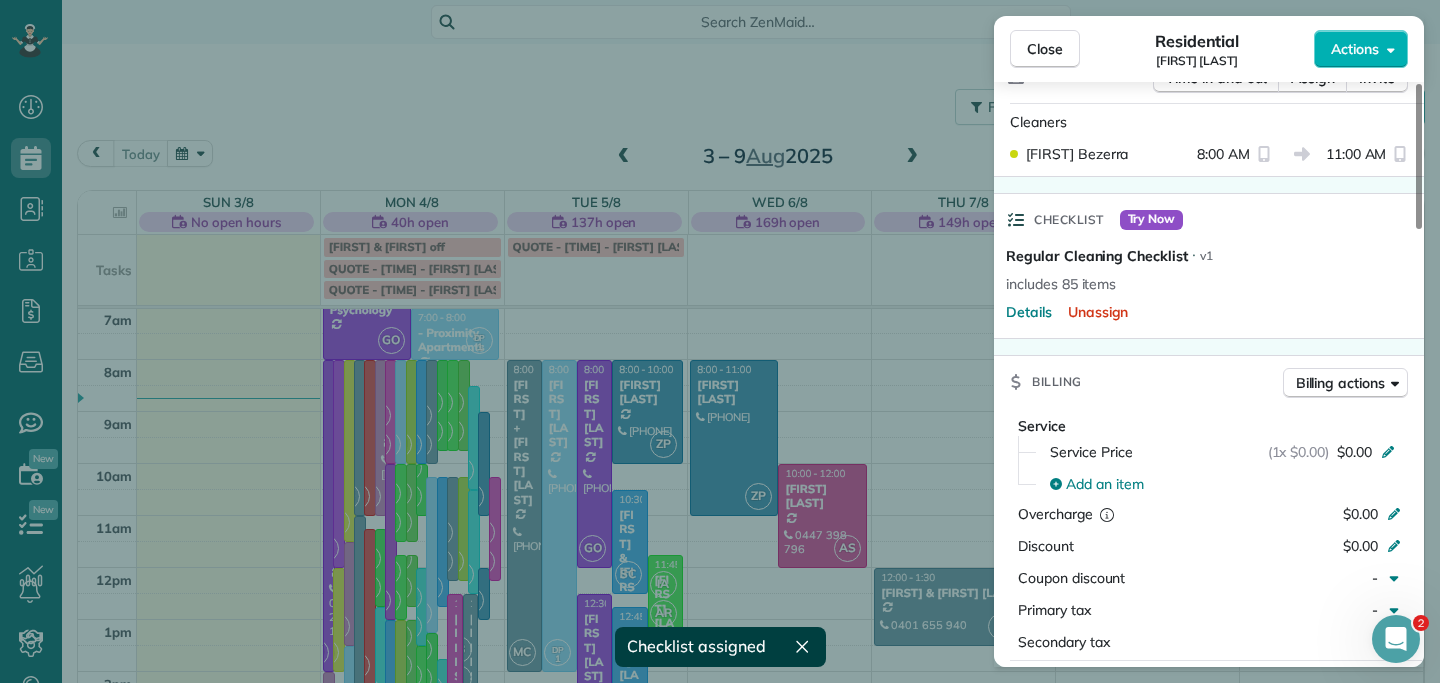 scroll, scrollTop: 738, scrollLeft: 0, axis: vertical 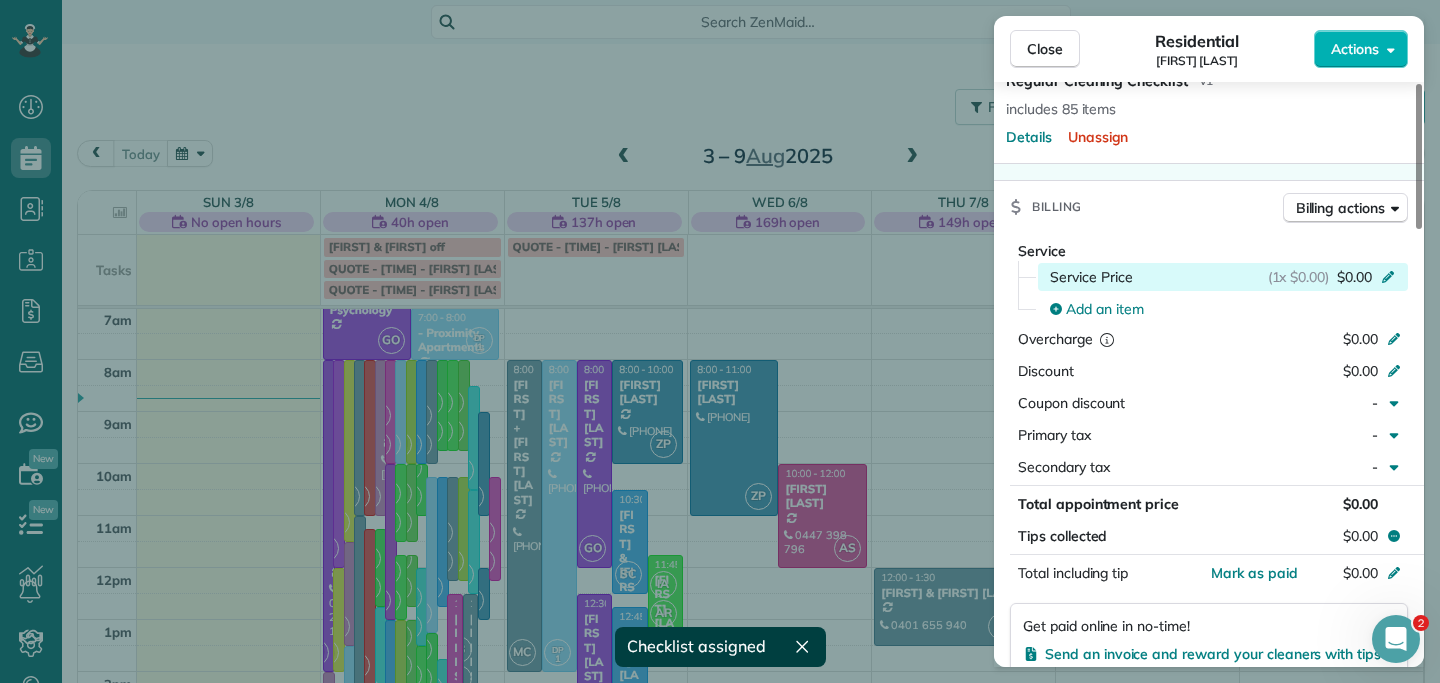 click 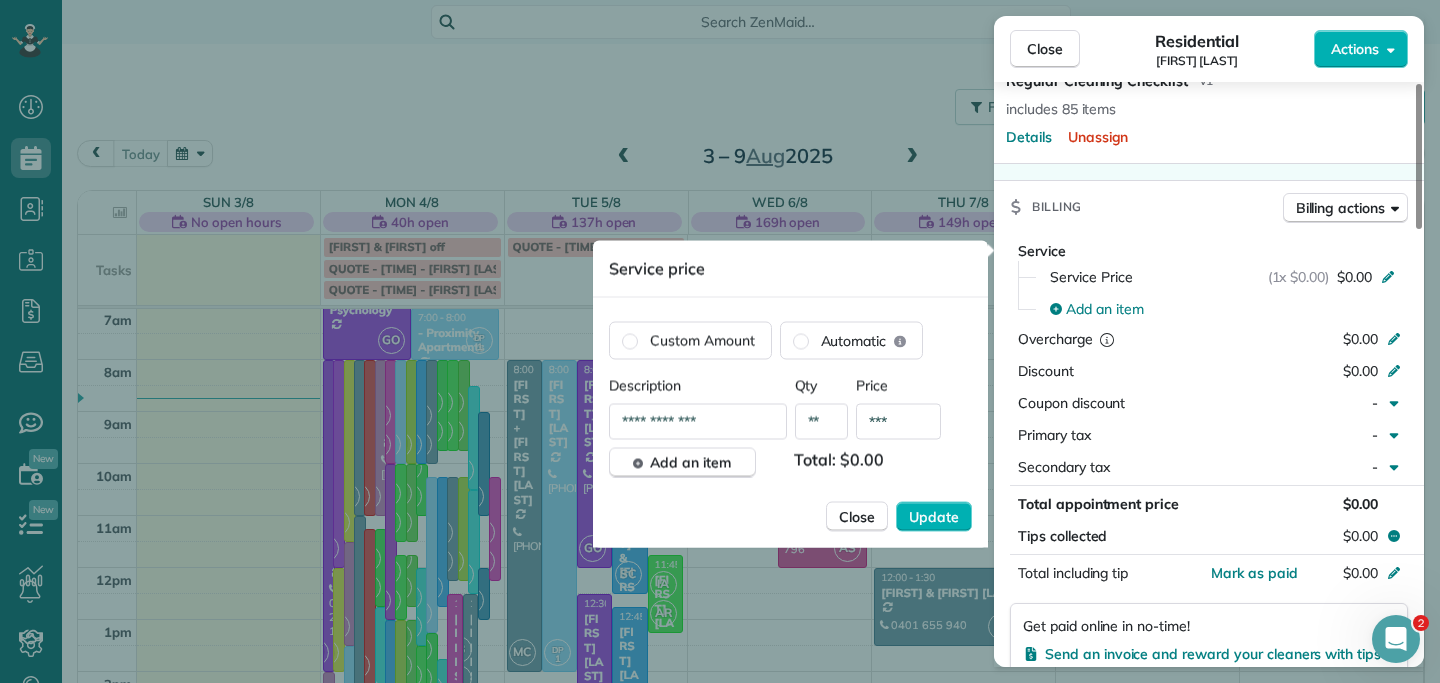 click on "***" at bounding box center (898, 422) 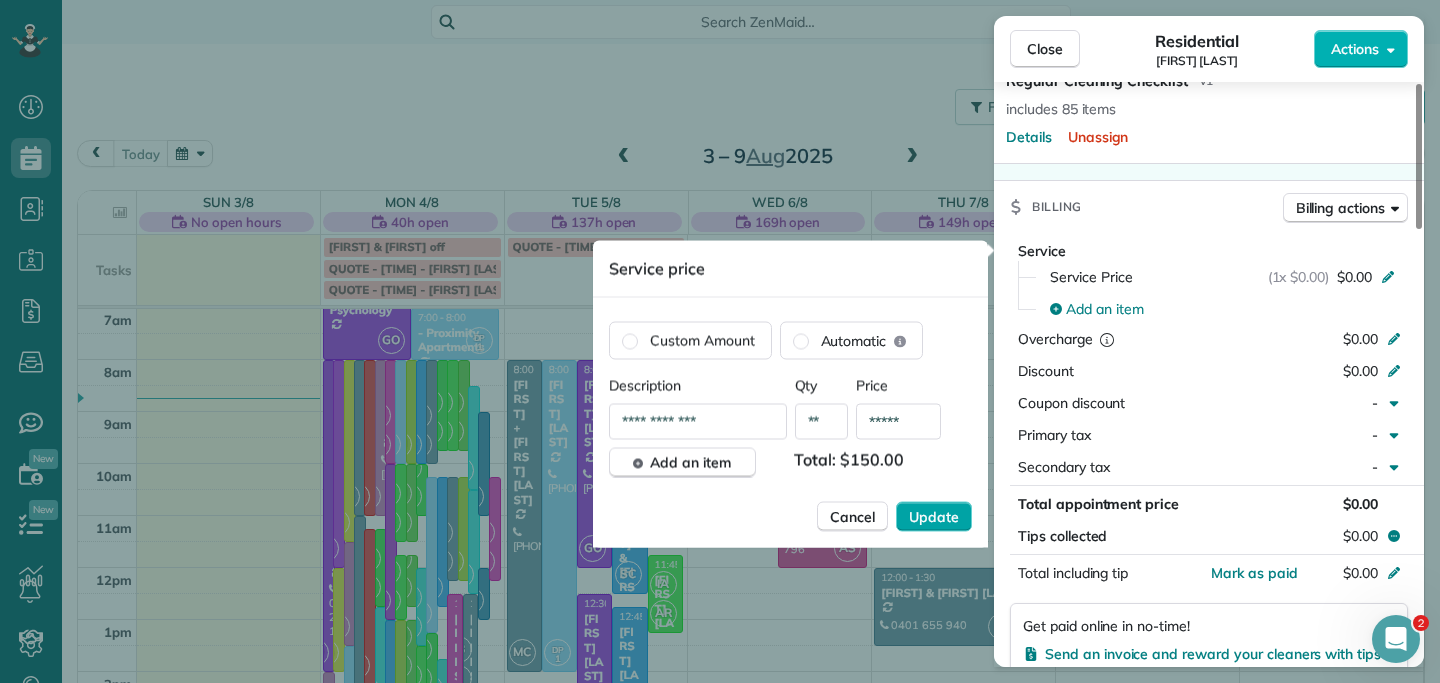 type on "*****" 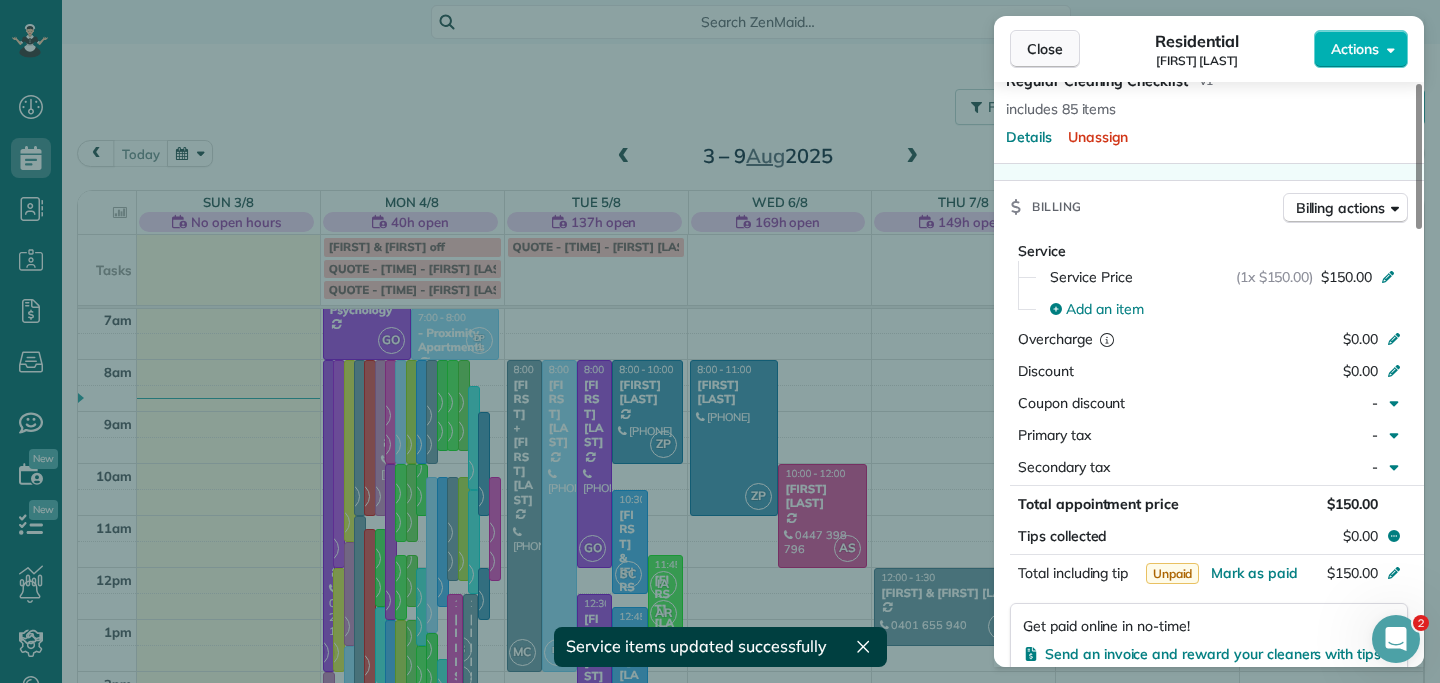 click on "Close" at bounding box center (1045, 49) 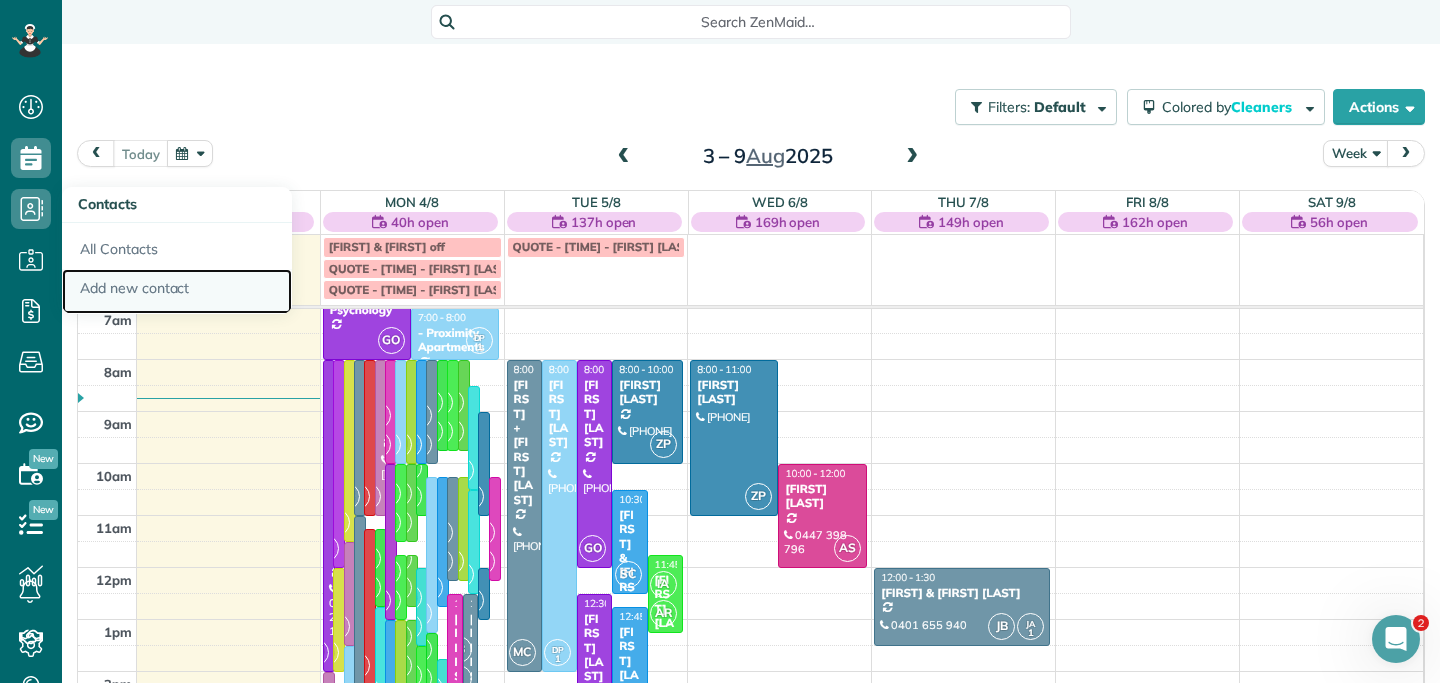 click on "Add new contact" at bounding box center [177, 292] 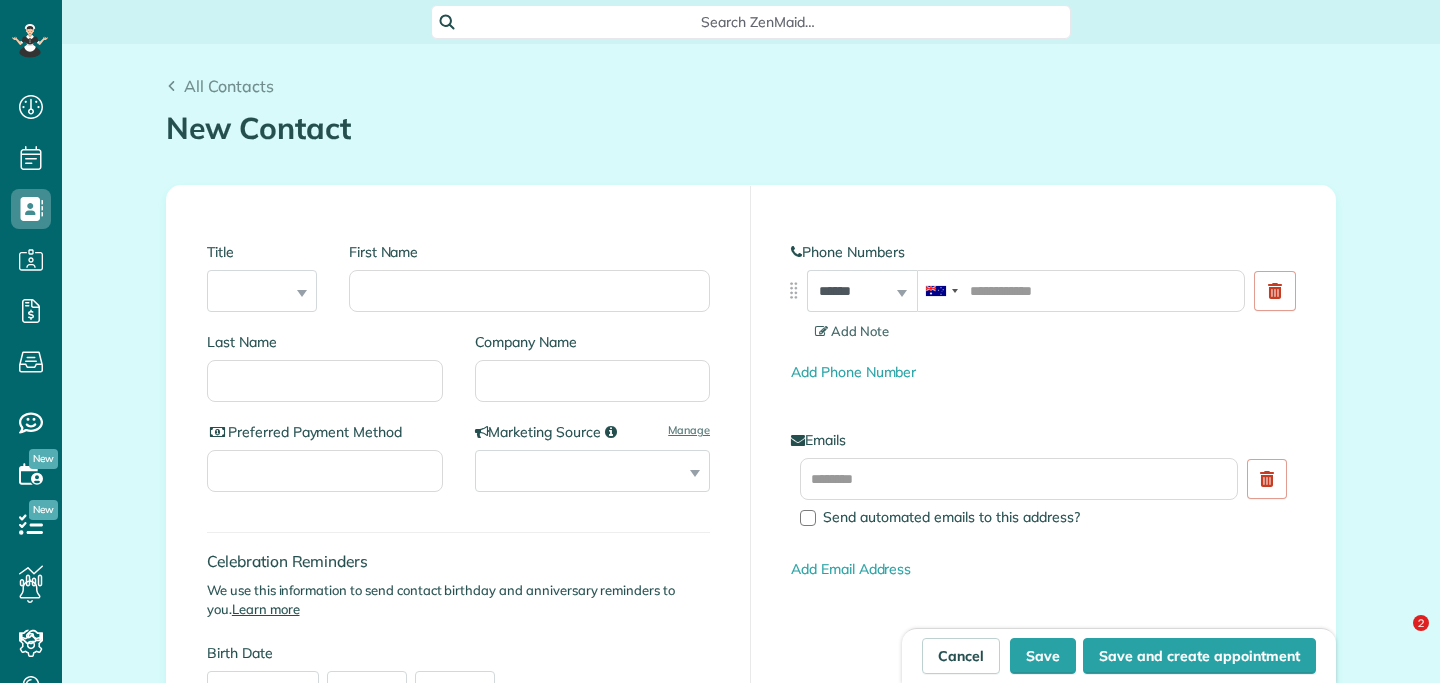 scroll, scrollTop: 0, scrollLeft: 0, axis: both 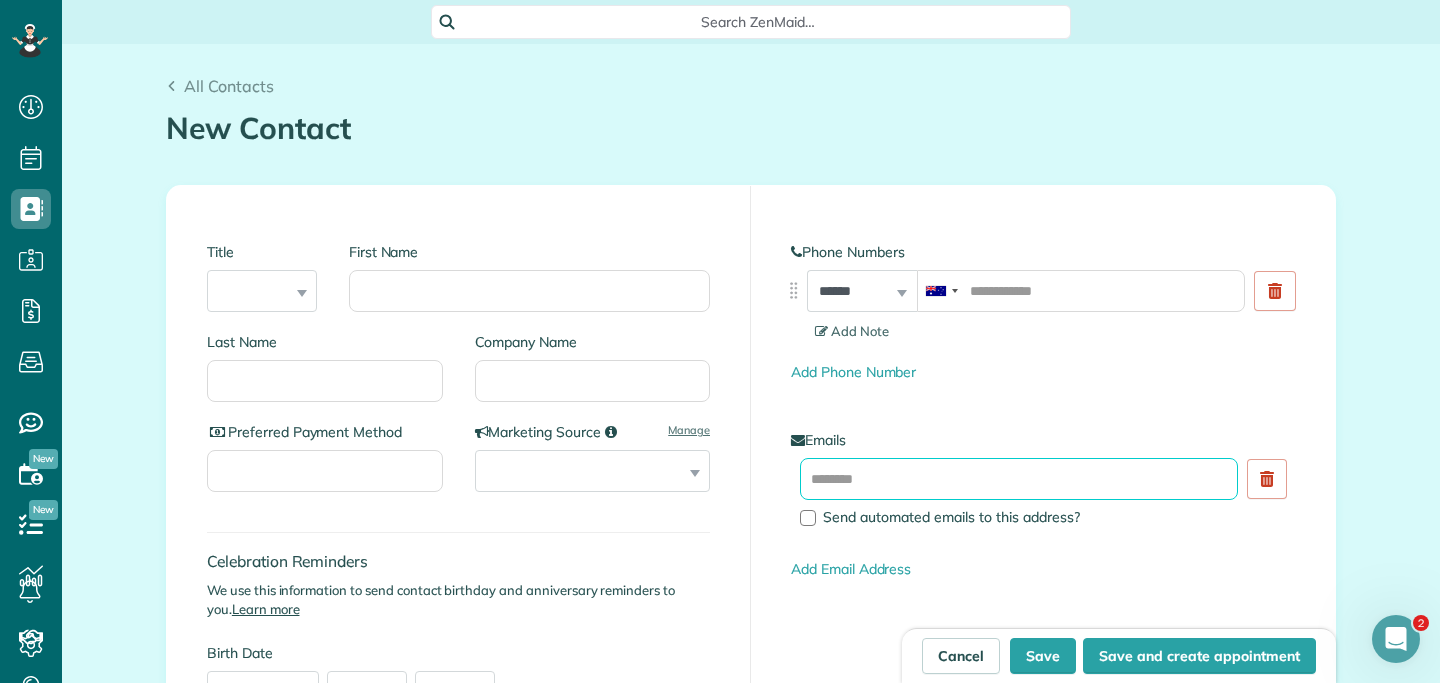 click at bounding box center [1019, 479] 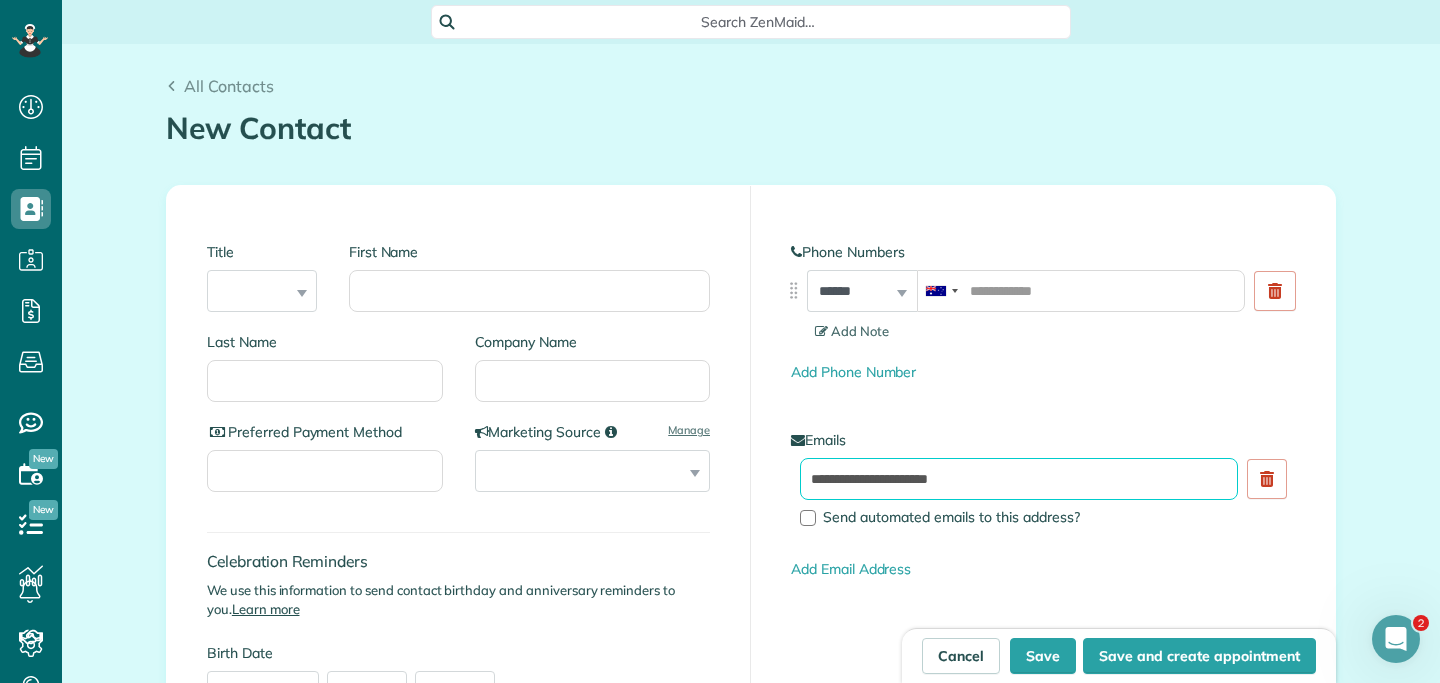 type on "**********" 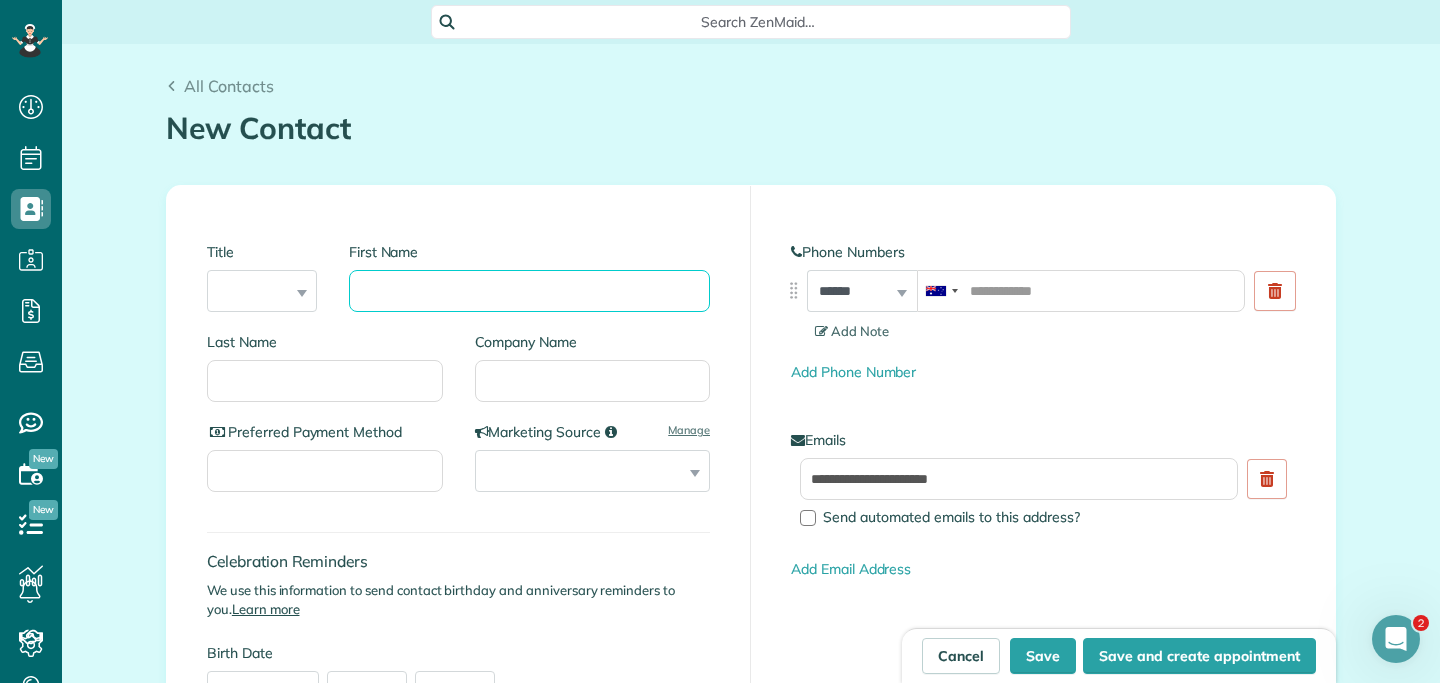 click on "First Name" at bounding box center [529, 291] 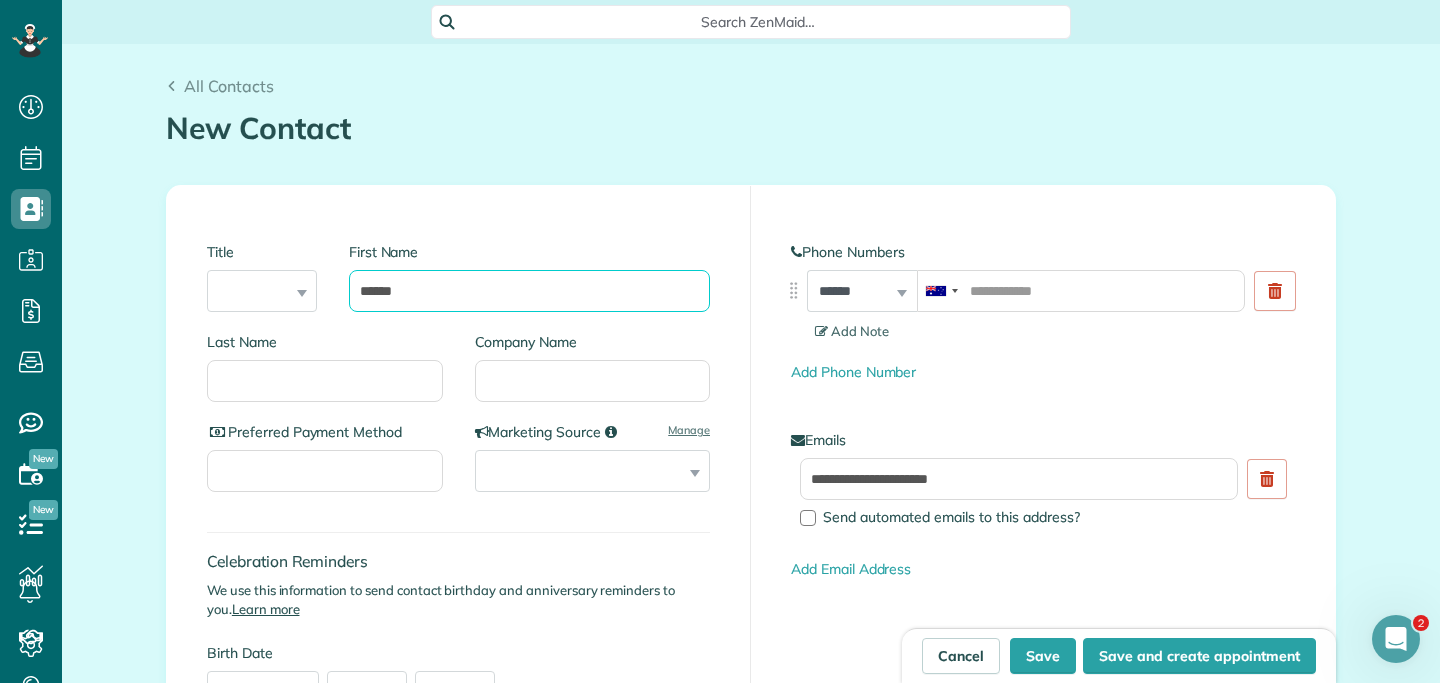 type on "******" 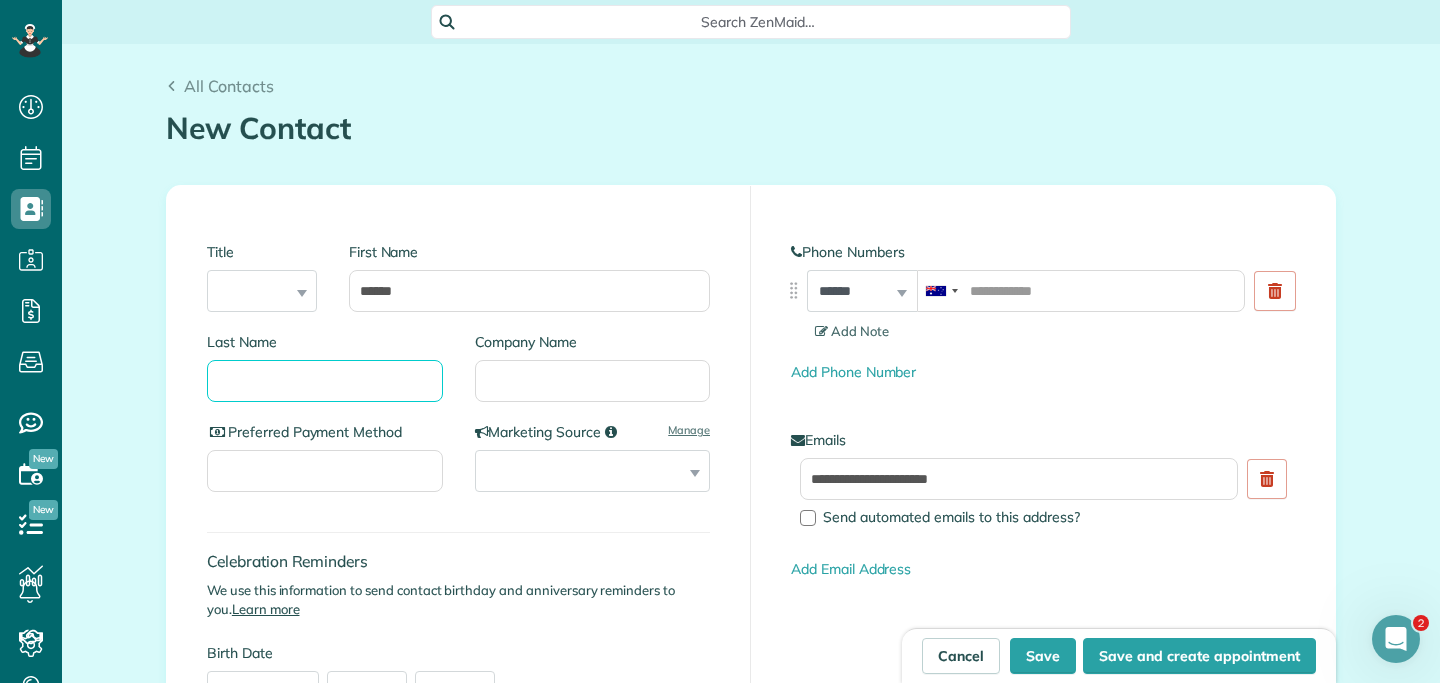 click on "Last Name" at bounding box center (325, 381) 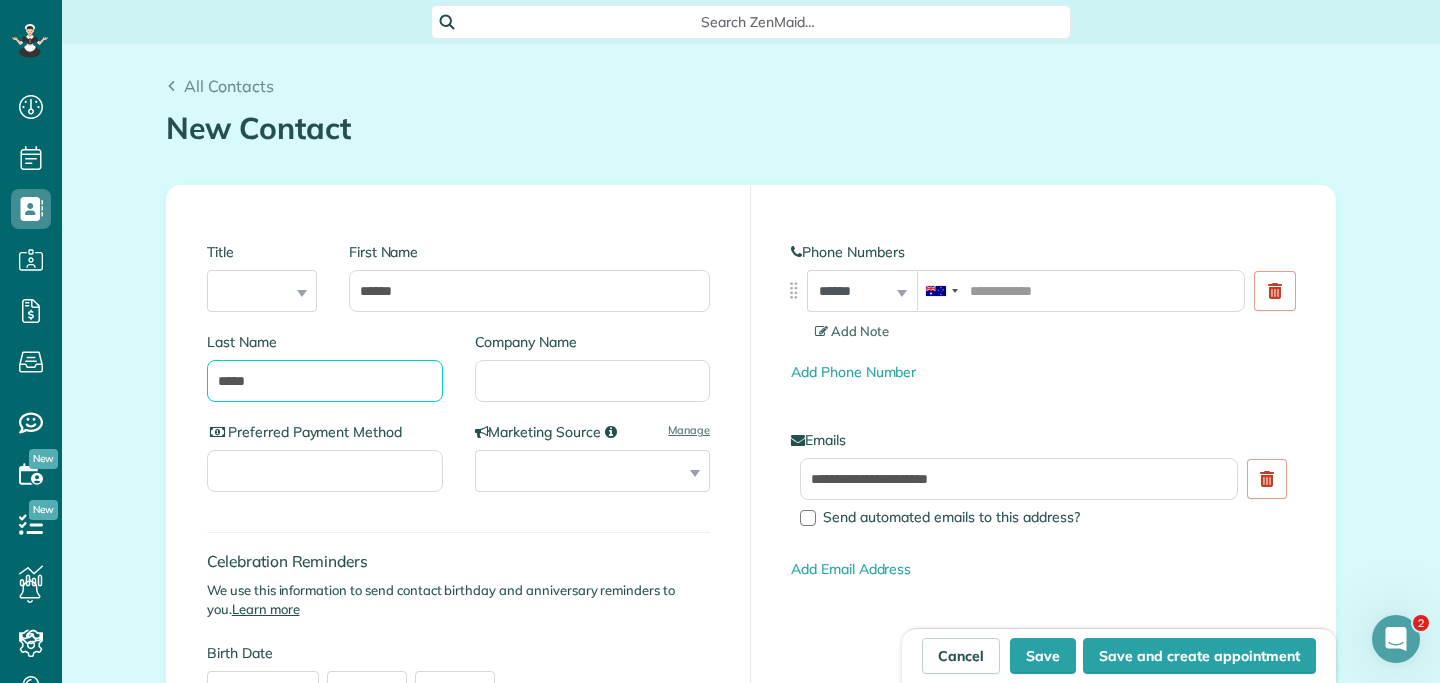 type on "*****" 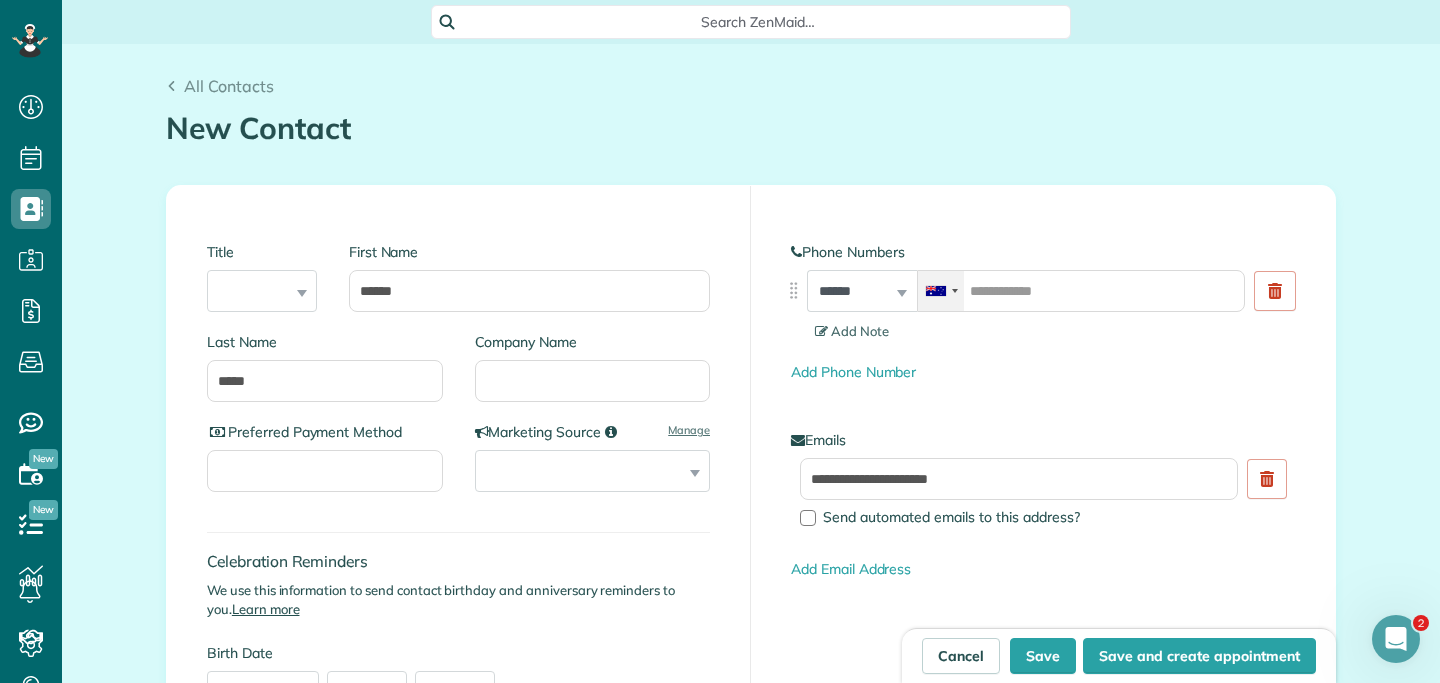 click at bounding box center (941, 291) 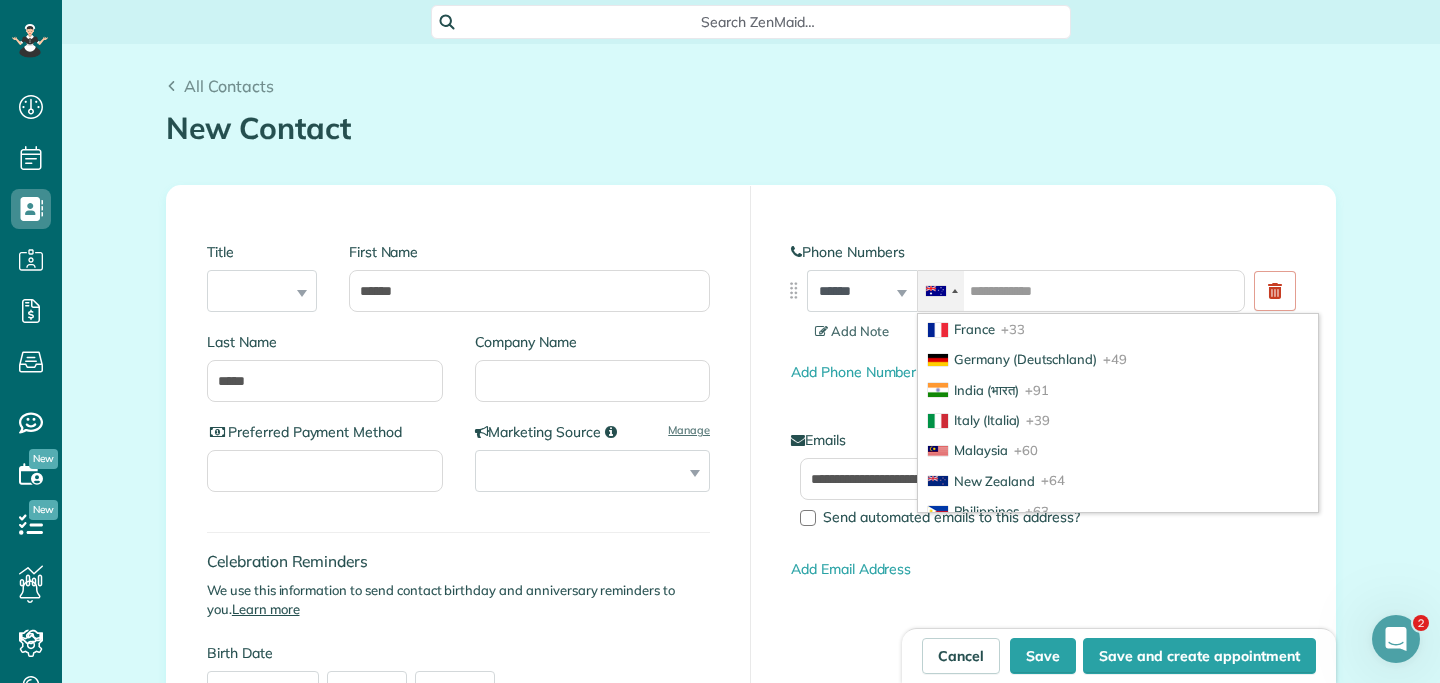 scroll, scrollTop: 218, scrollLeft: 0, axis: vertical 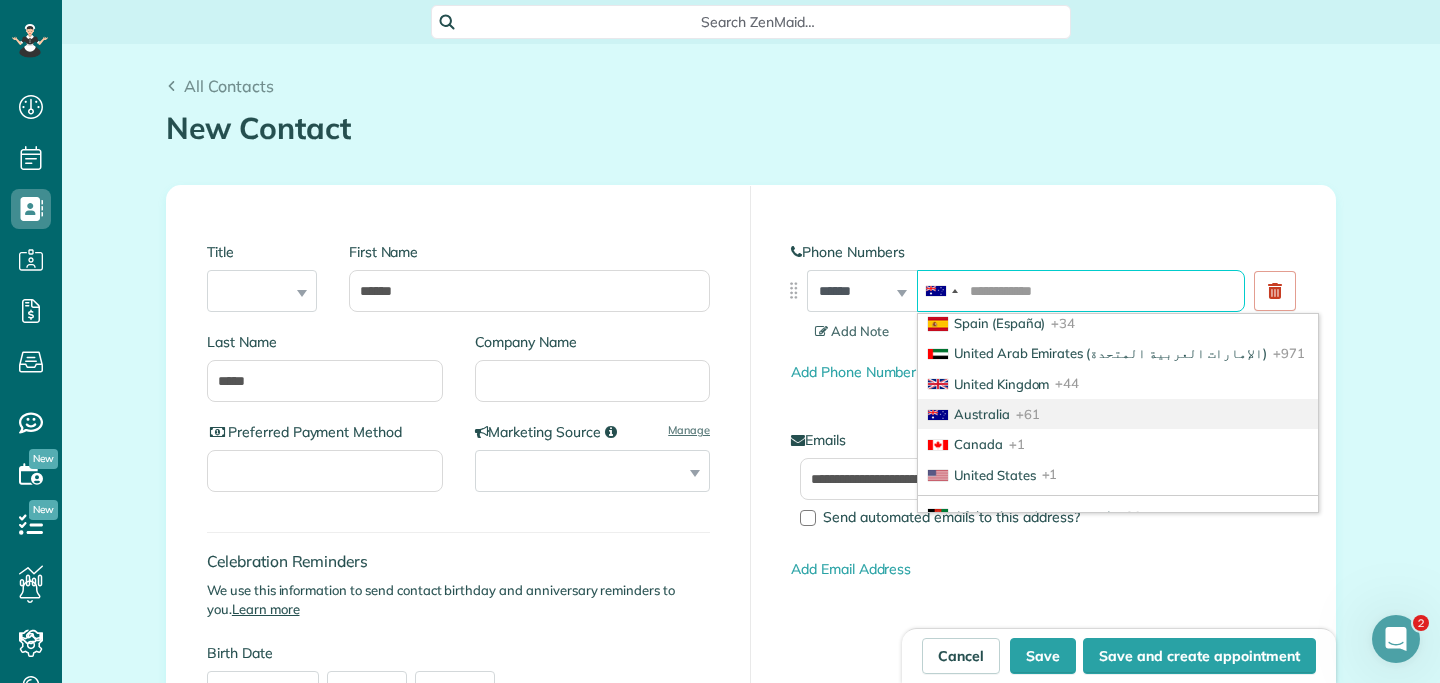 click at bounding box center [1081, 291] 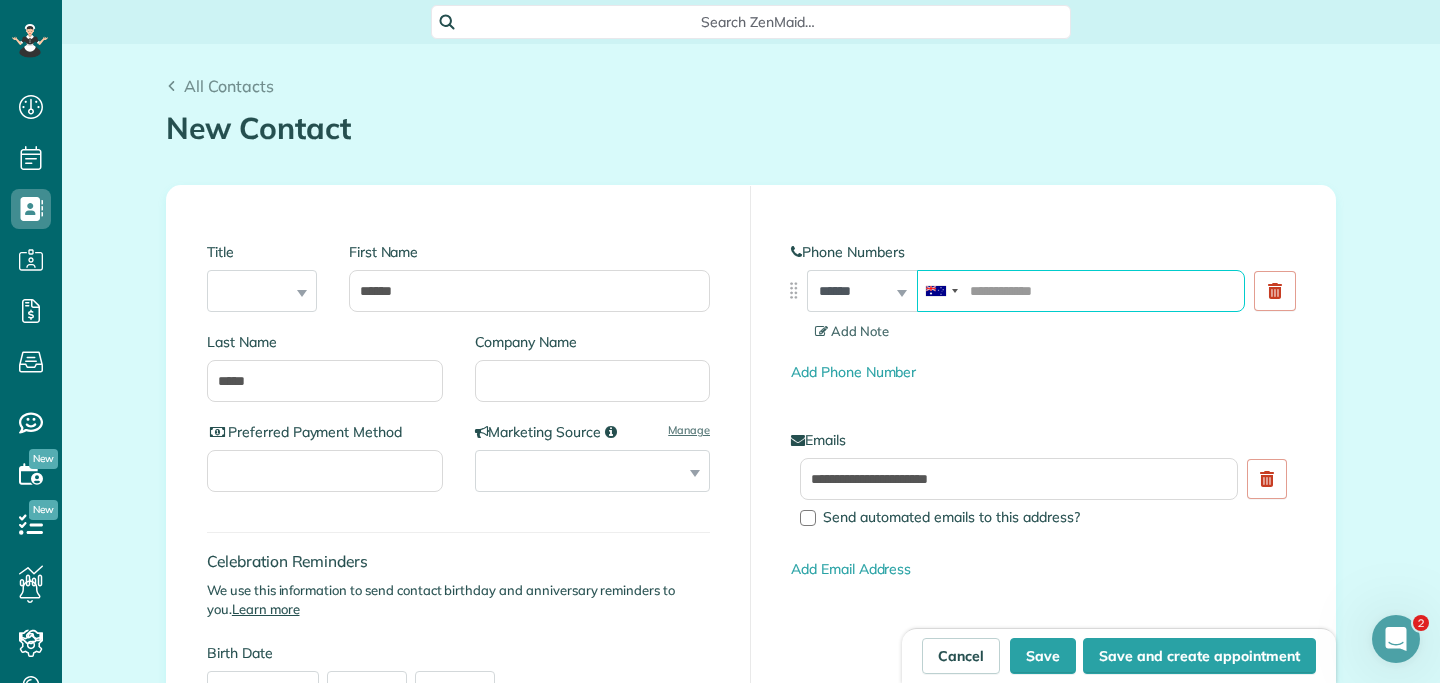 paste on "**********" 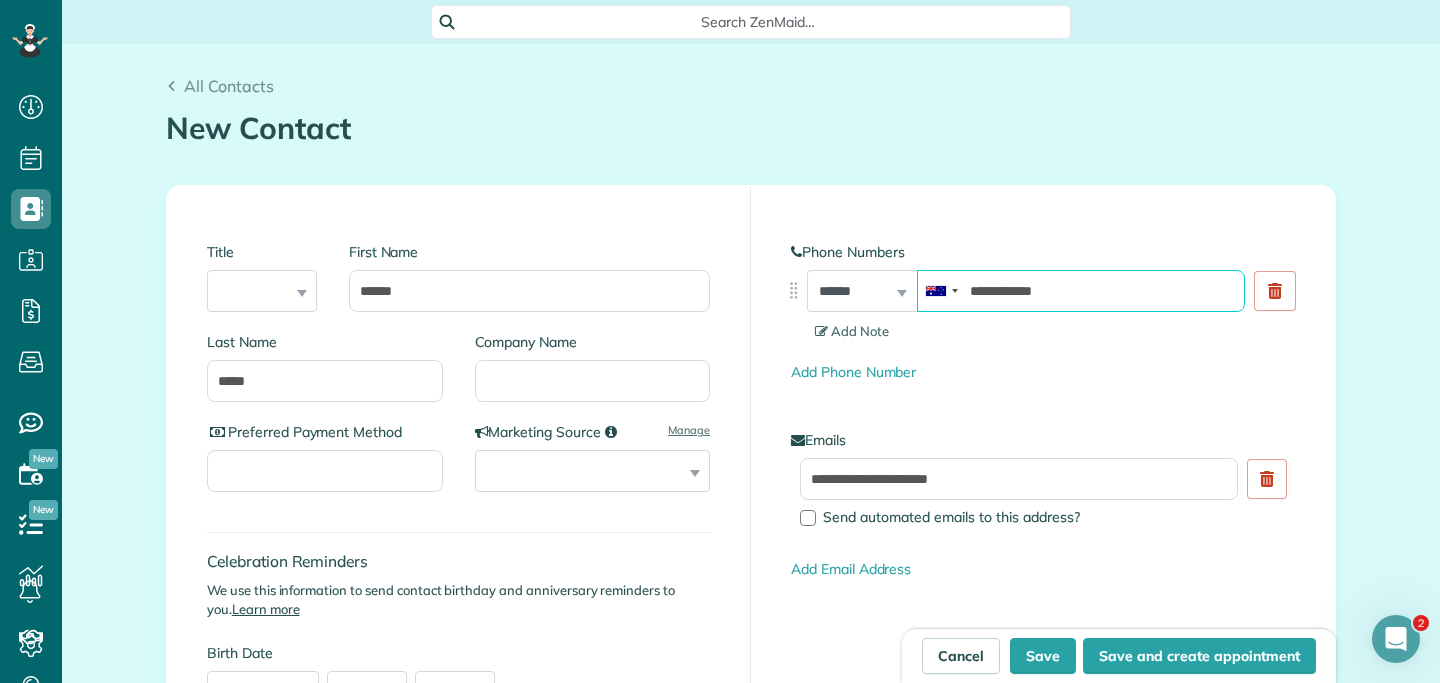 type on "**********" 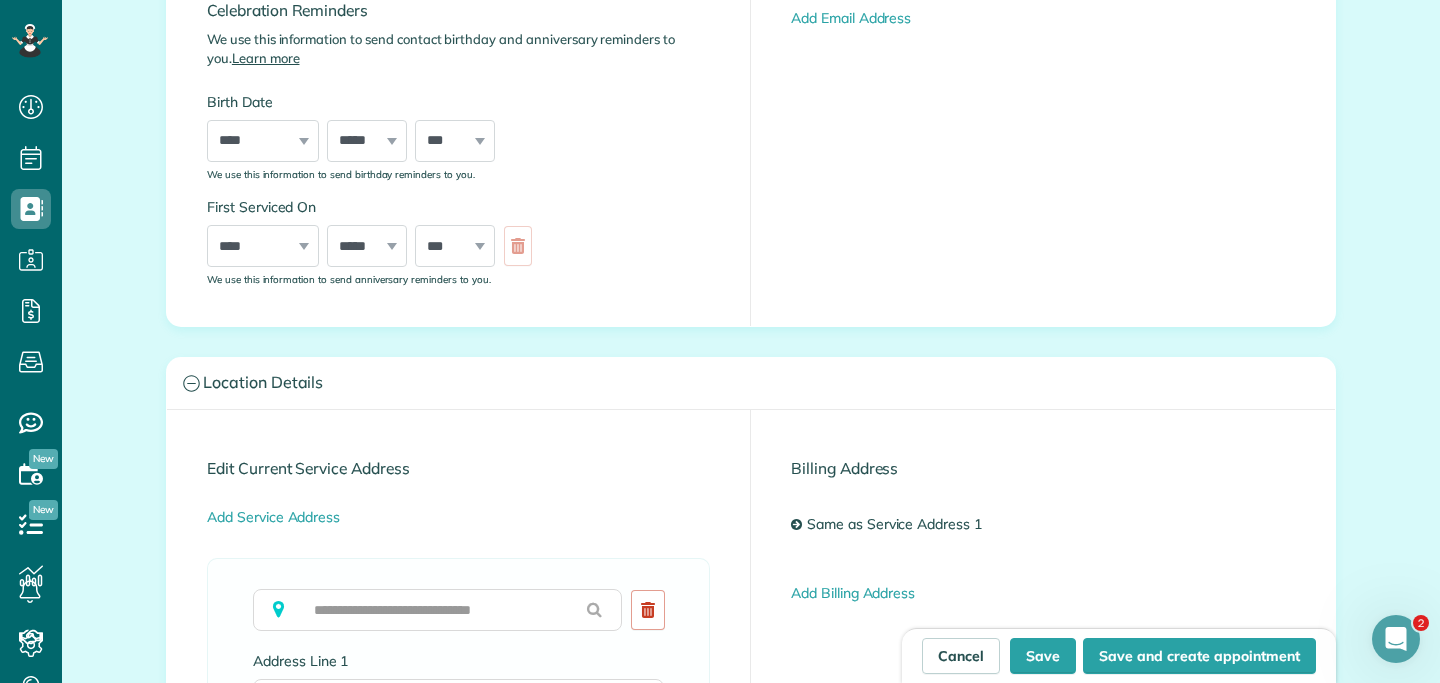 scroll, scrollTop: 646, scrollLeft: 0, axis: vertical 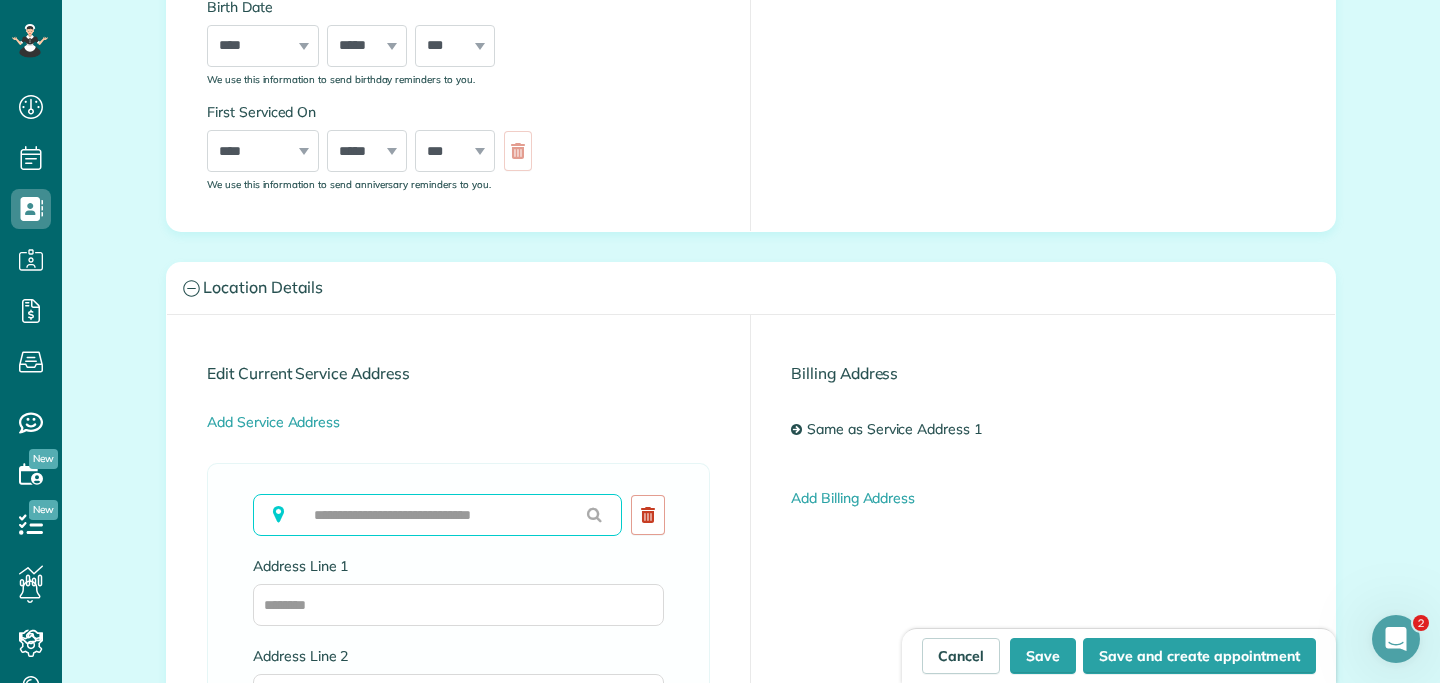 click at bounding box center (437, 515) 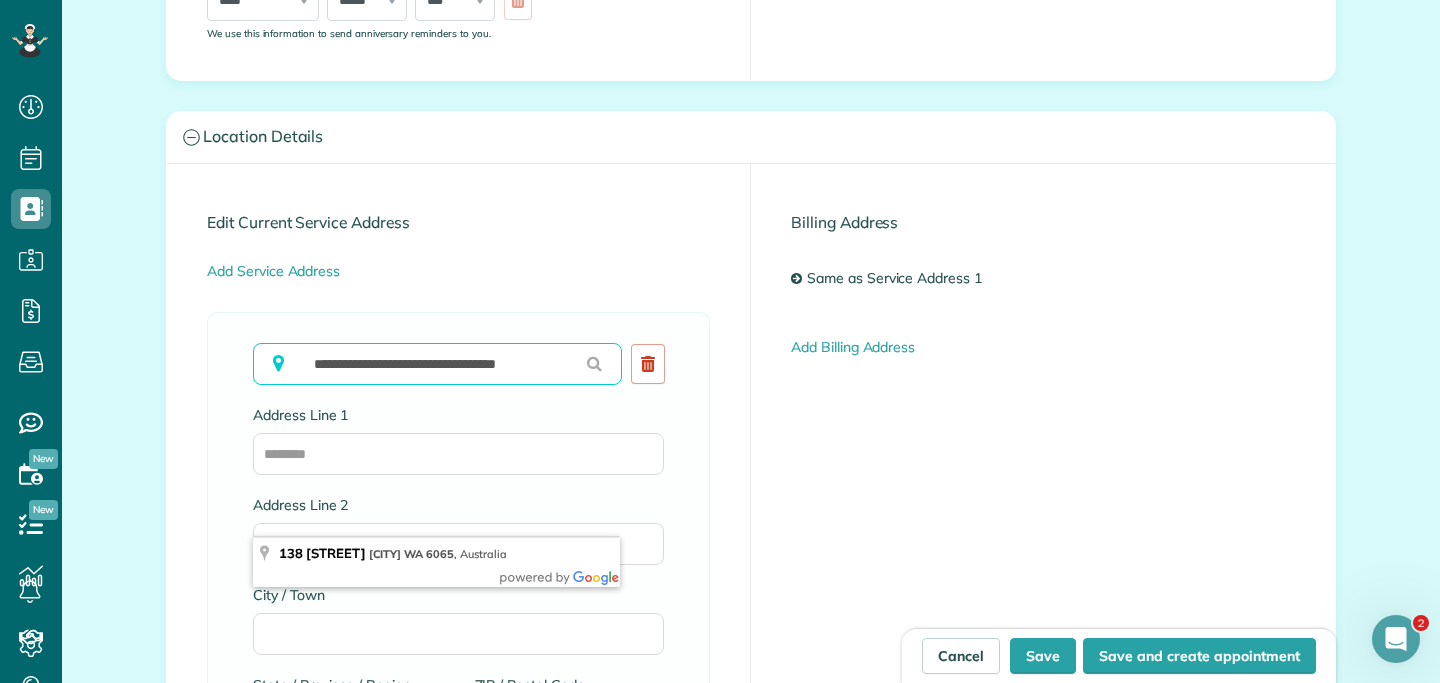 scroll, scrollTop: 800, scrollLeft: 0, axis: vertical 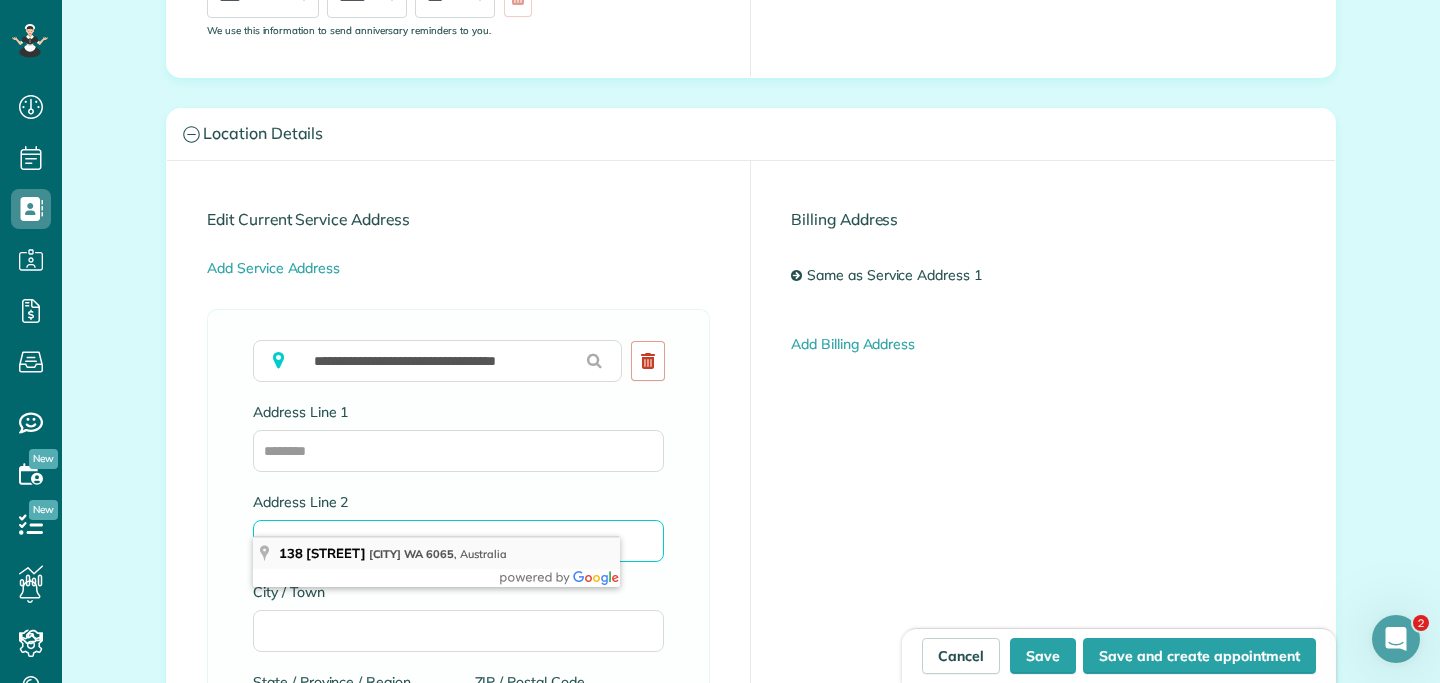 type on "**********" 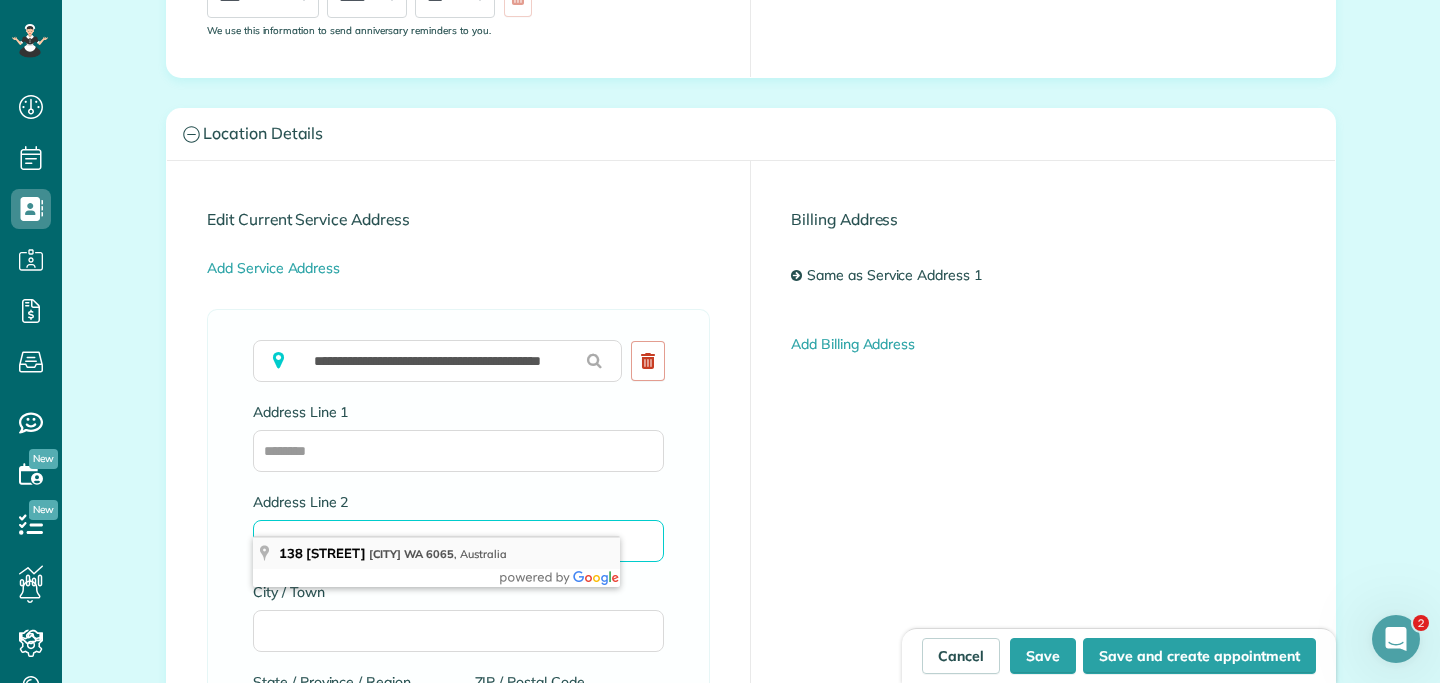 type on "**********" 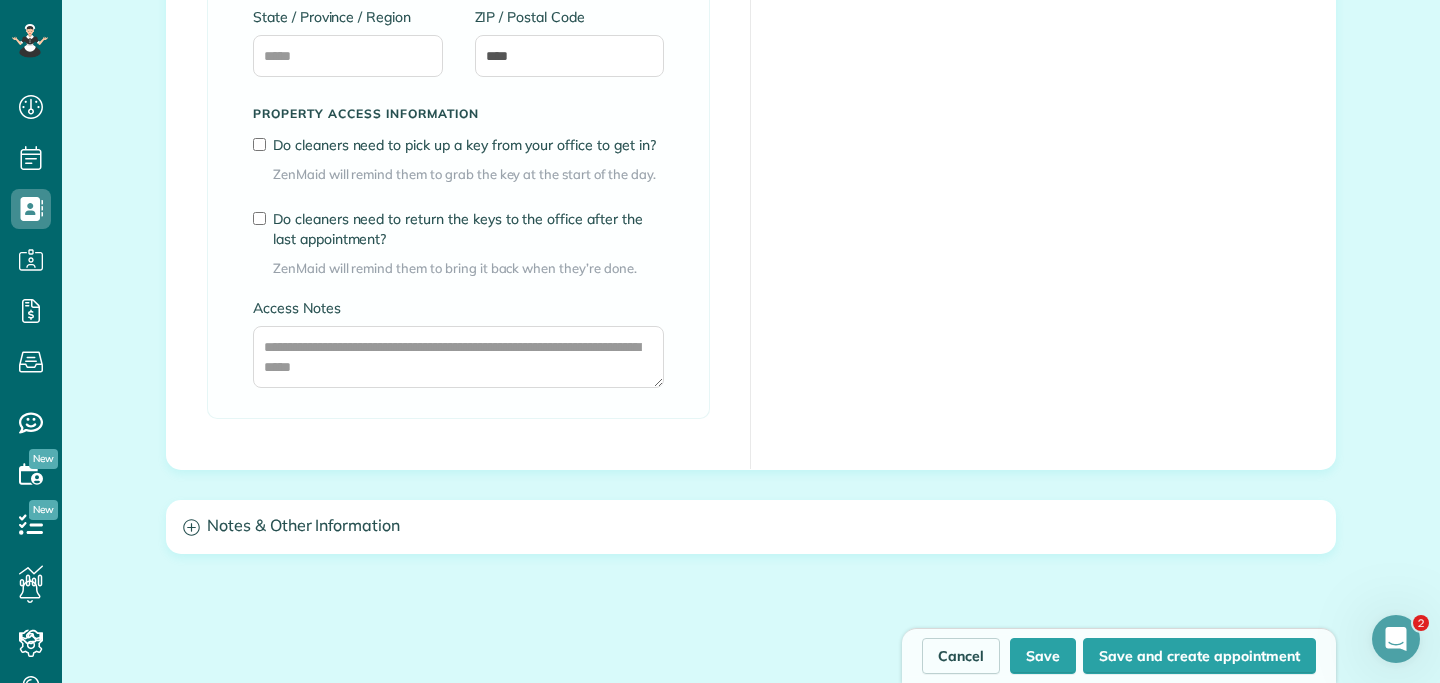 scroll, scrollTop: 1472, scrollLeft: 0, axis: vertical 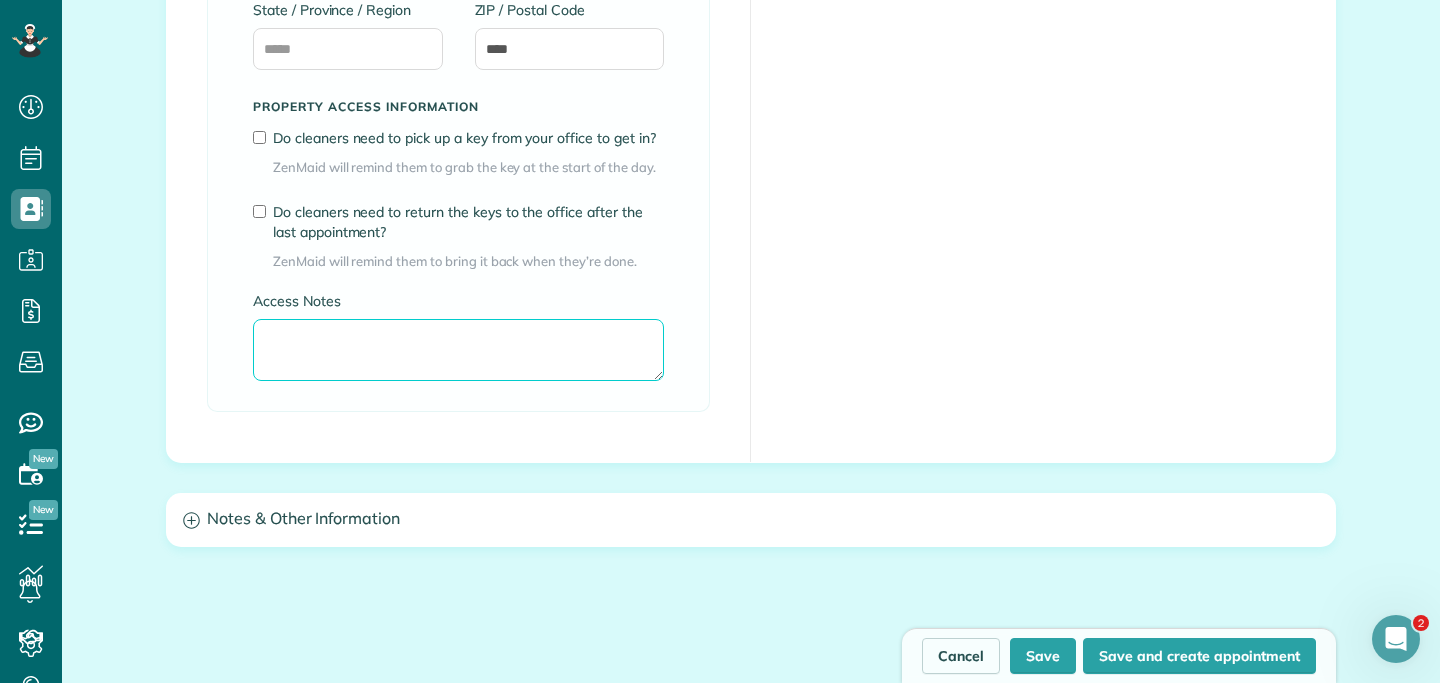 click on "Access Notes" at bounding box center [458, 350] 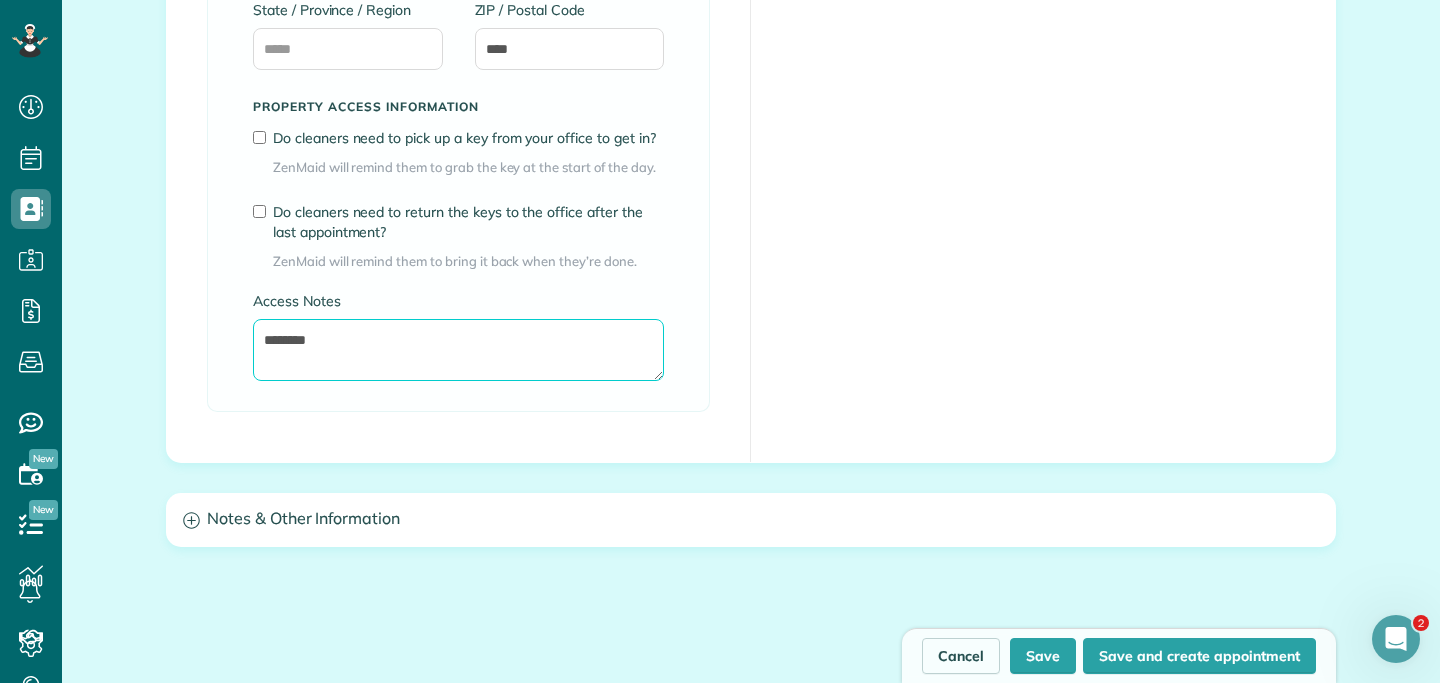 type on "*******" 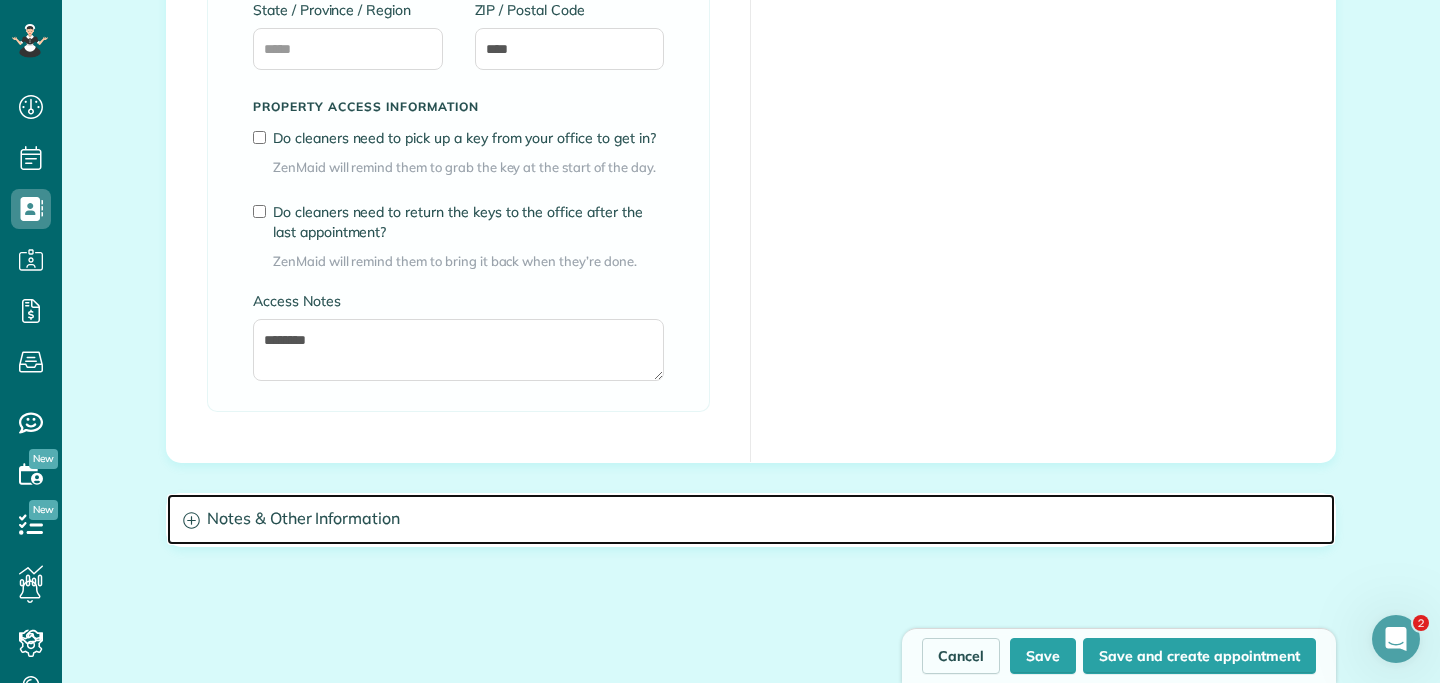 click on "Notes & Other Information" at bounding box center (751, 519) 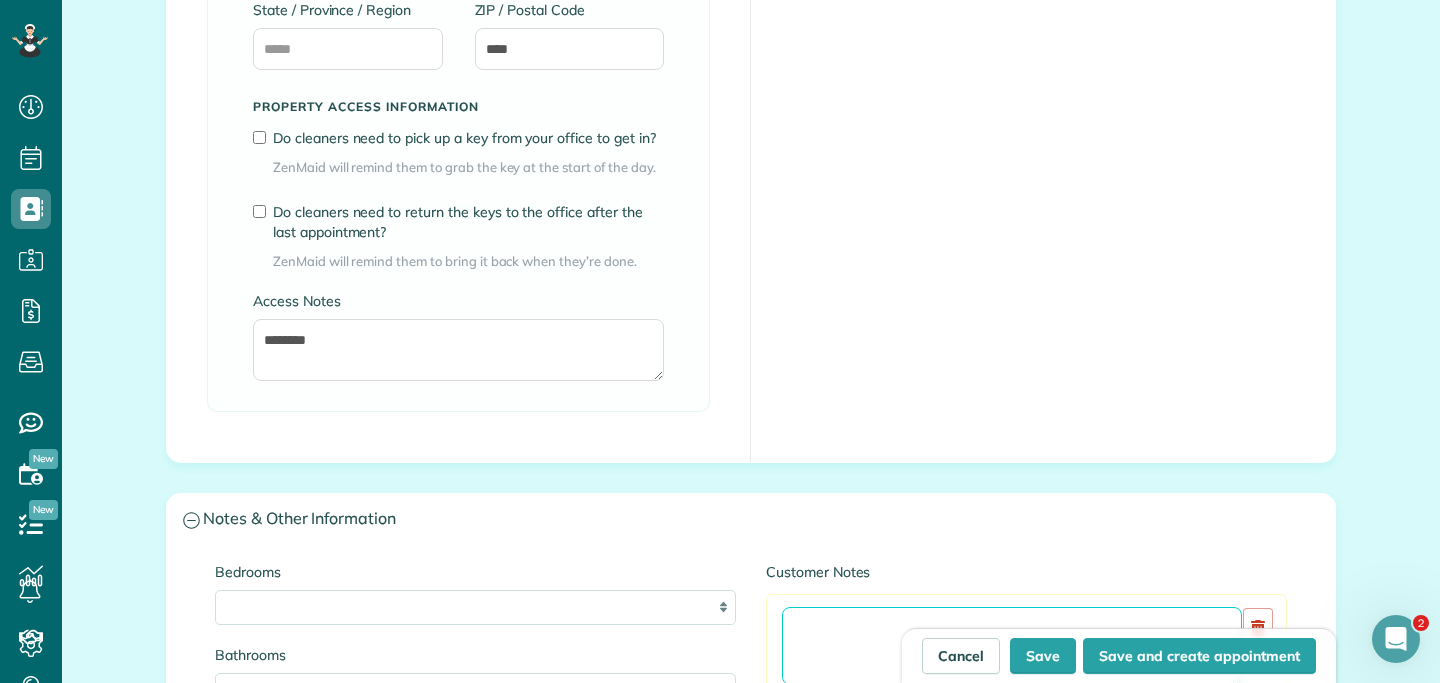 click at bounding box center [1012, 646] 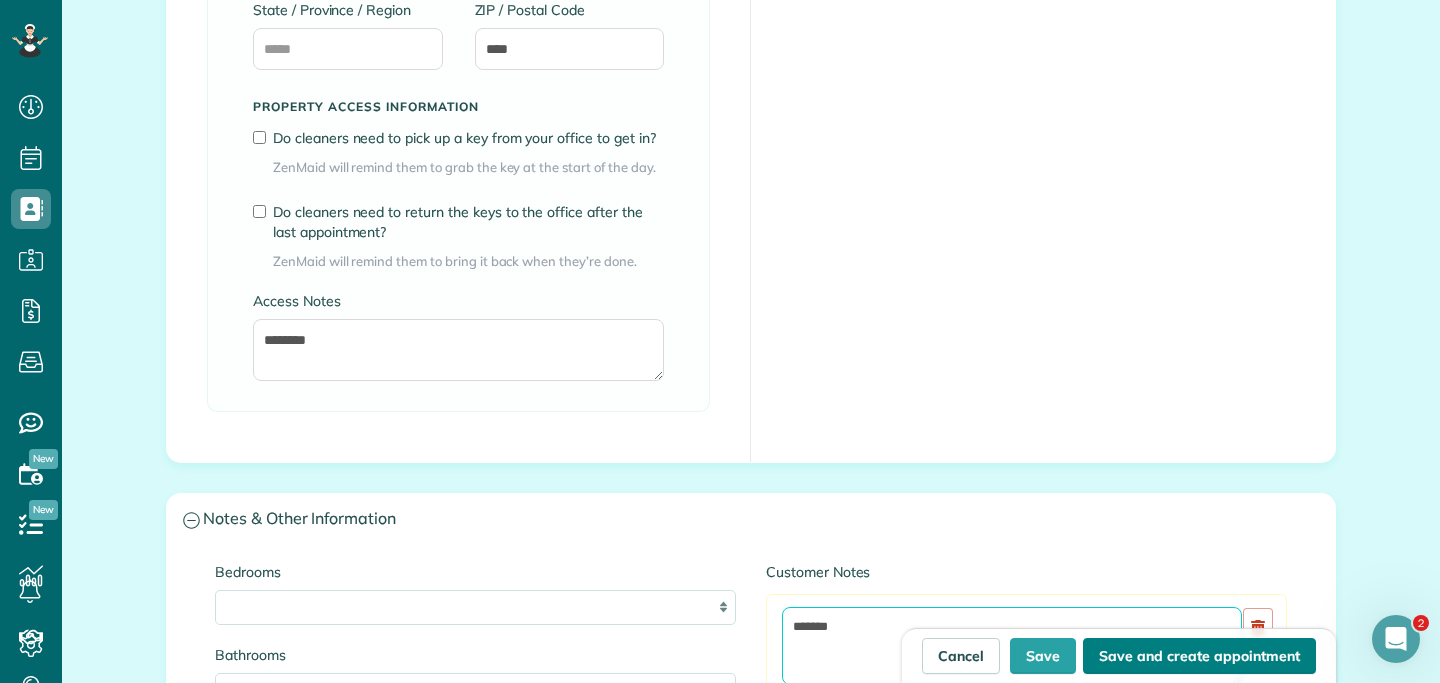 type on "*******" 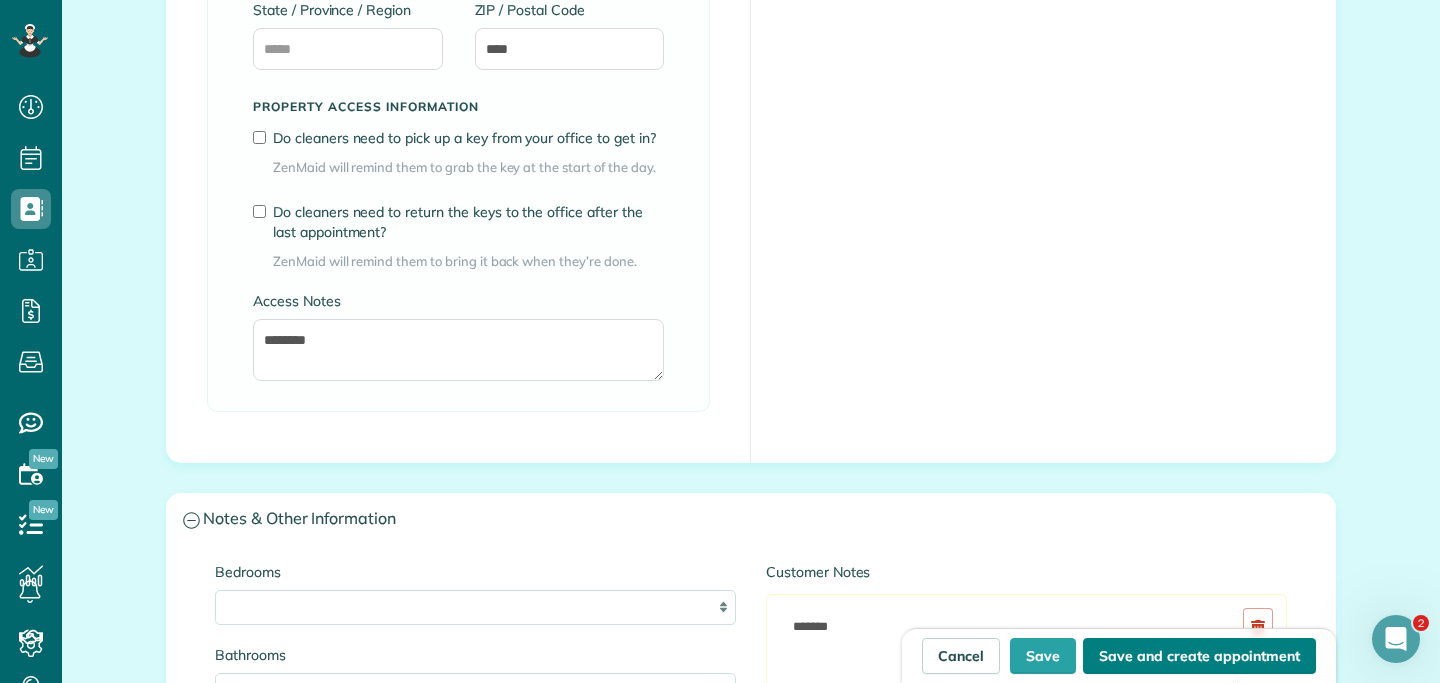 click on "Save and create appointment" at bounding box center [1199, 656] 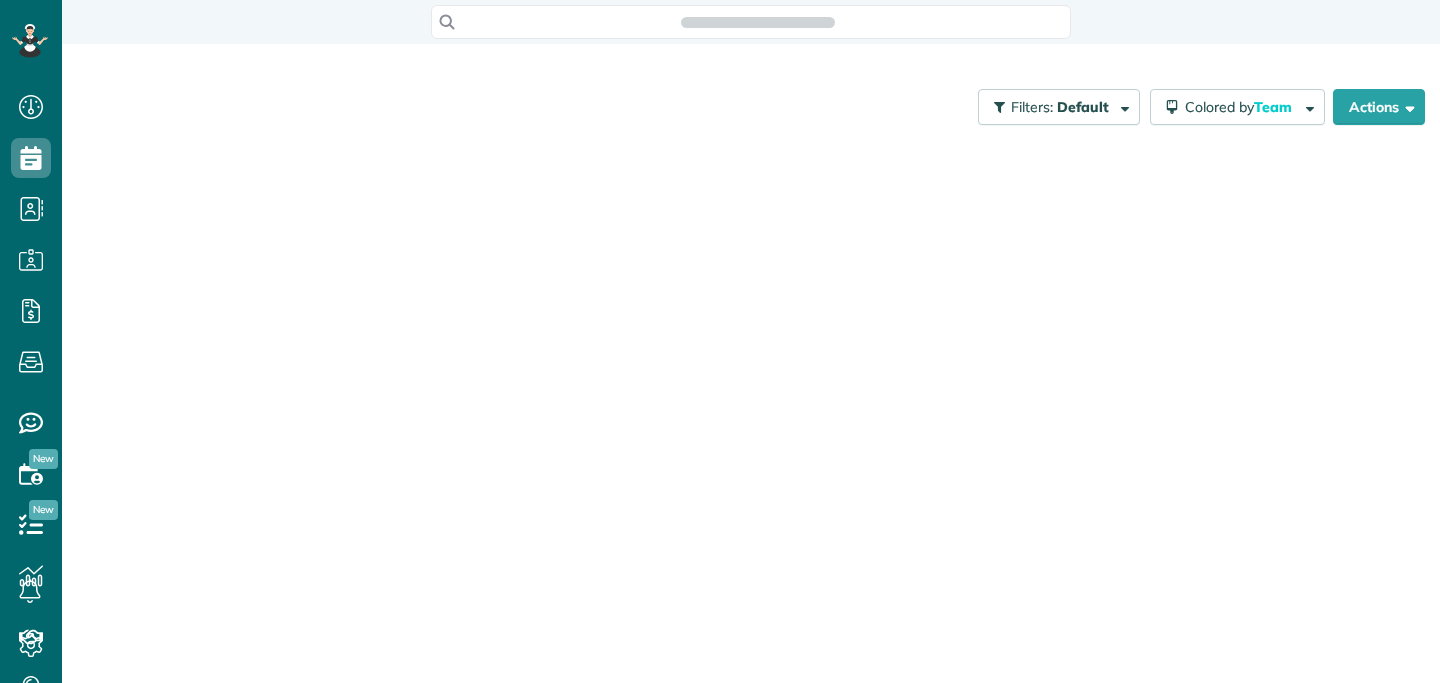 scroll, scrollTop: 0, scrollLeft: 0, axis: both 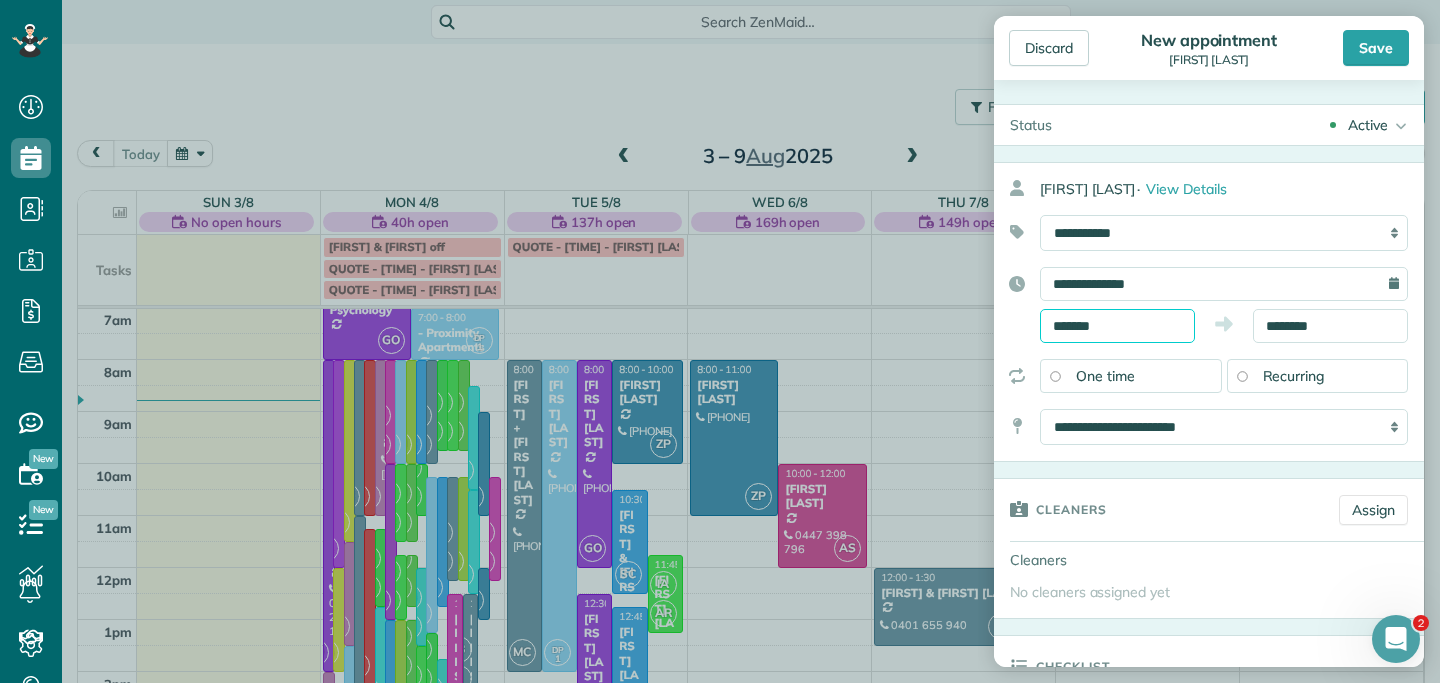 click on "*******" at bounding box center (1117, 326) 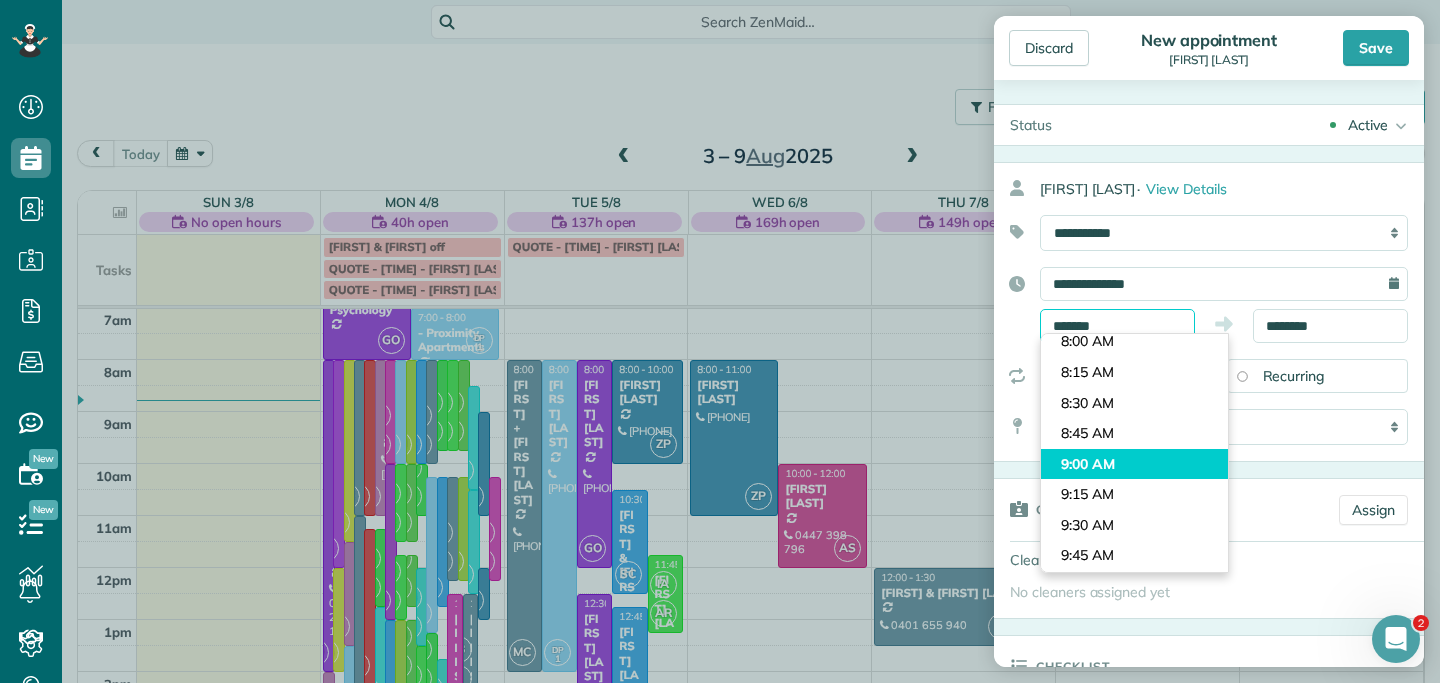 scroll, scrollTop: 930, scrollLeft: 0, axis: vertical 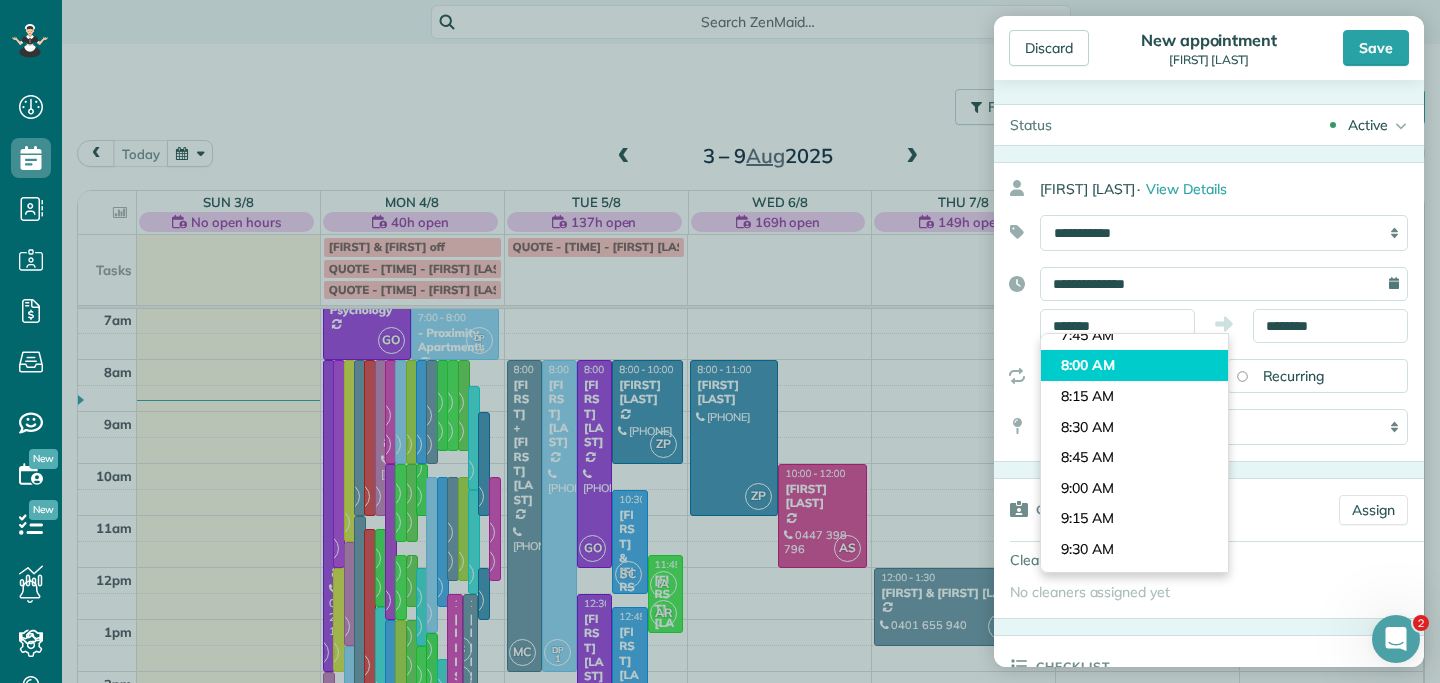 type on "*******" 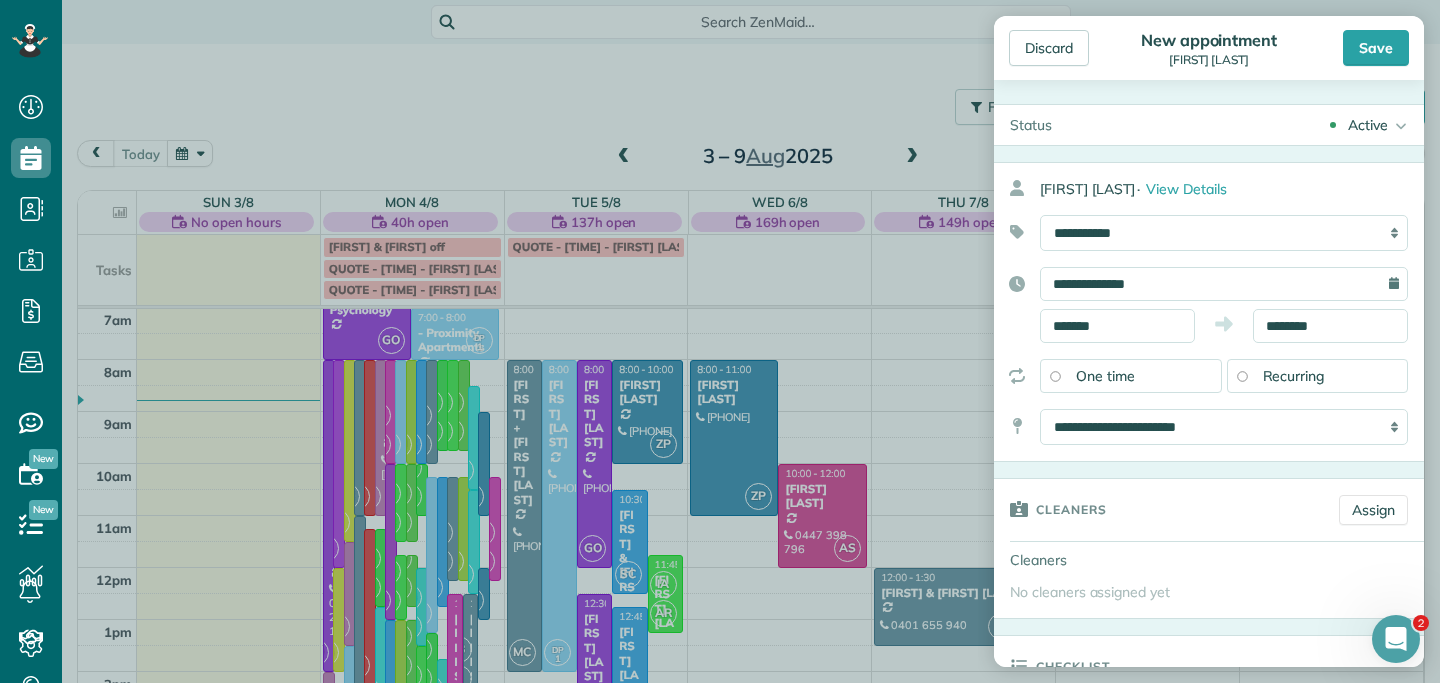 click on "Dashboard
Scheduling
Calendar View
List View
Dispatch View - Weekly scheduling (Beta)" at bounding box center [720, 341] 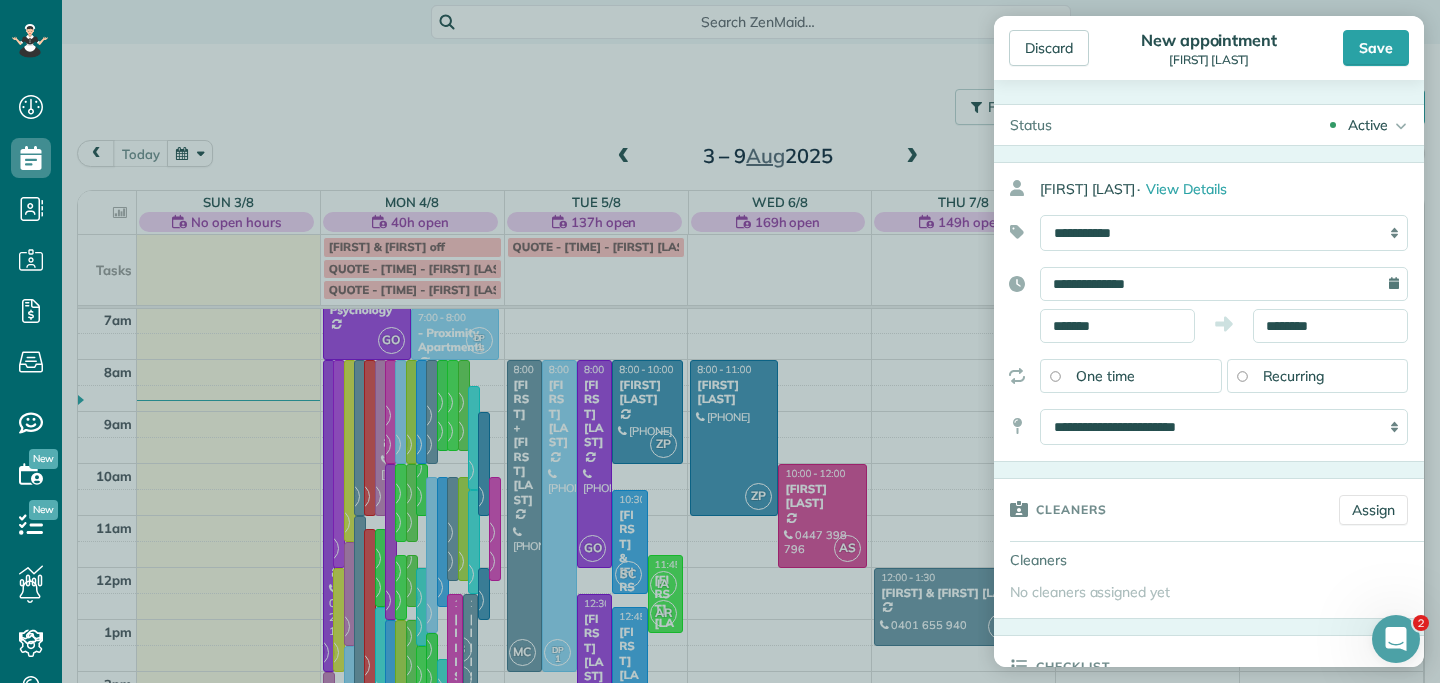 click on "Recurring" at bounding box center [1294, 376] 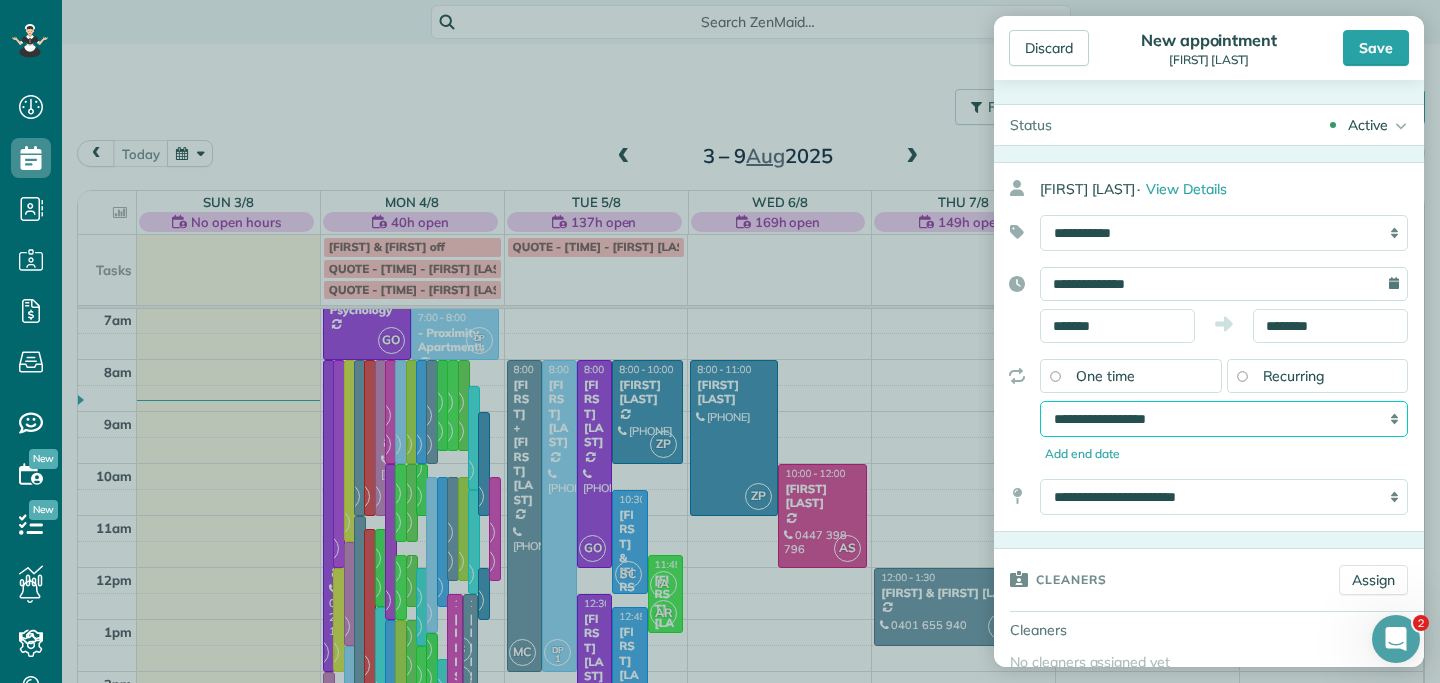 click on "**********" at bounding box center (1224, 419) 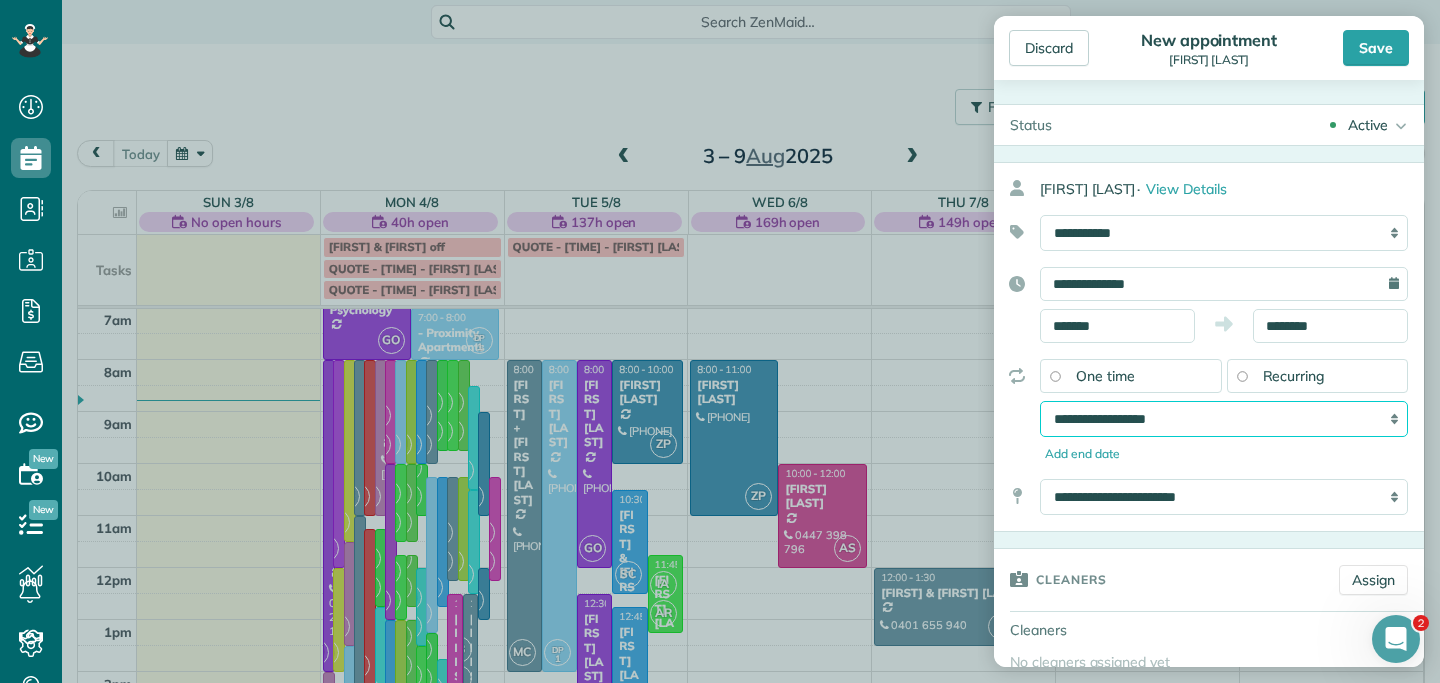 select on "**********" 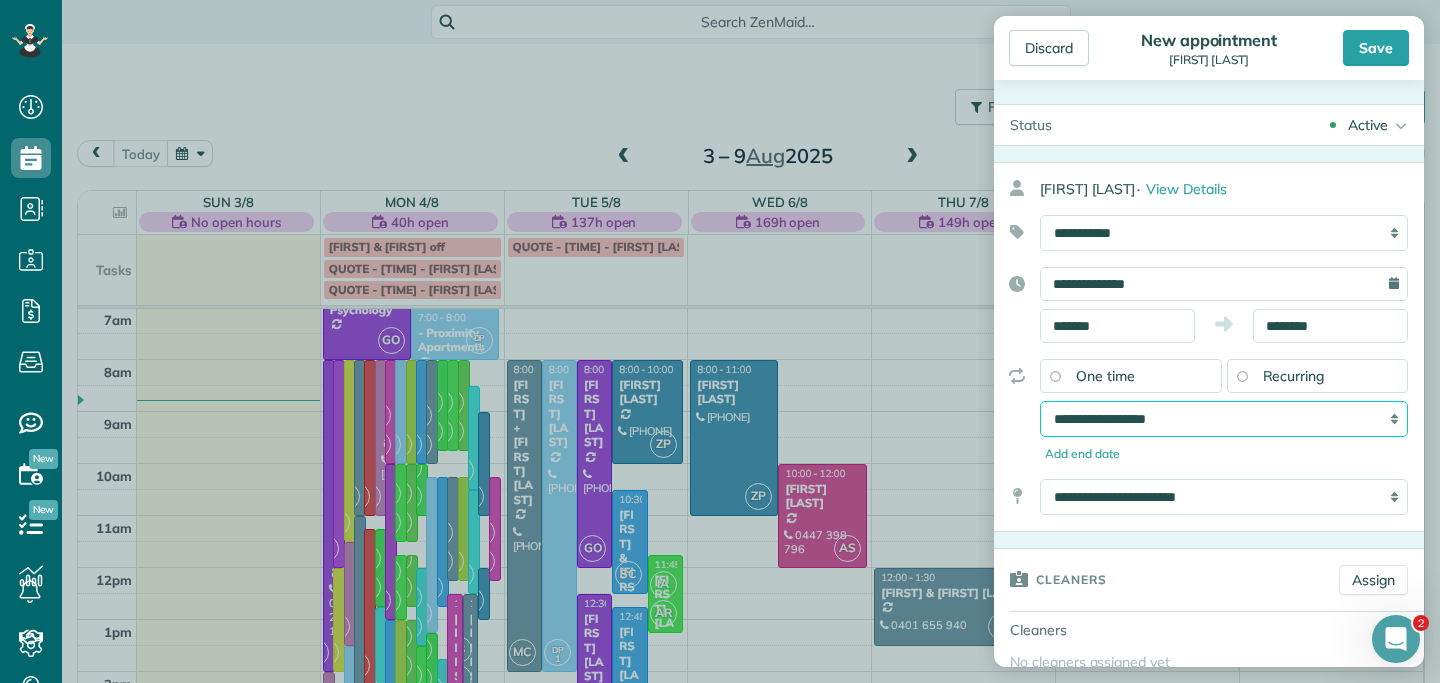 scroll, scrollTop: 136, scrollLeft: 0, axis: vertical 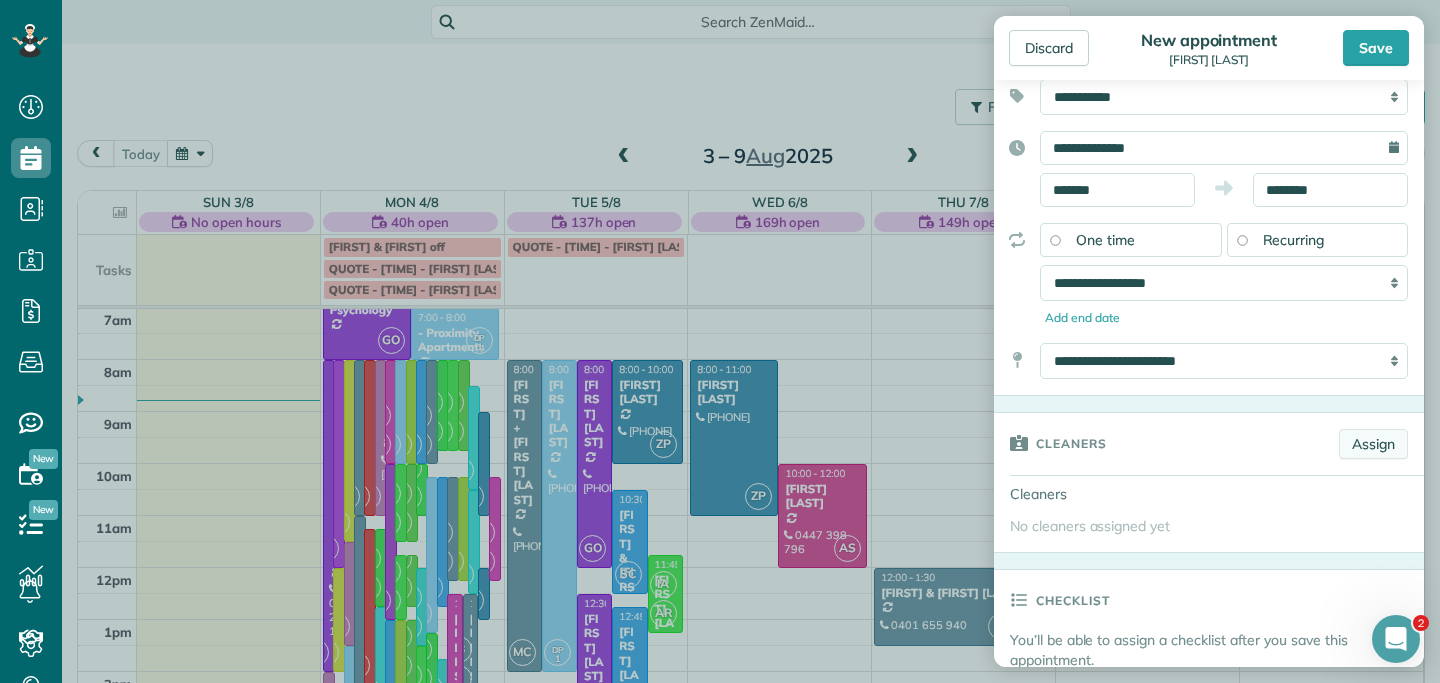click on "Assign" at bounding box center (1373, 444) 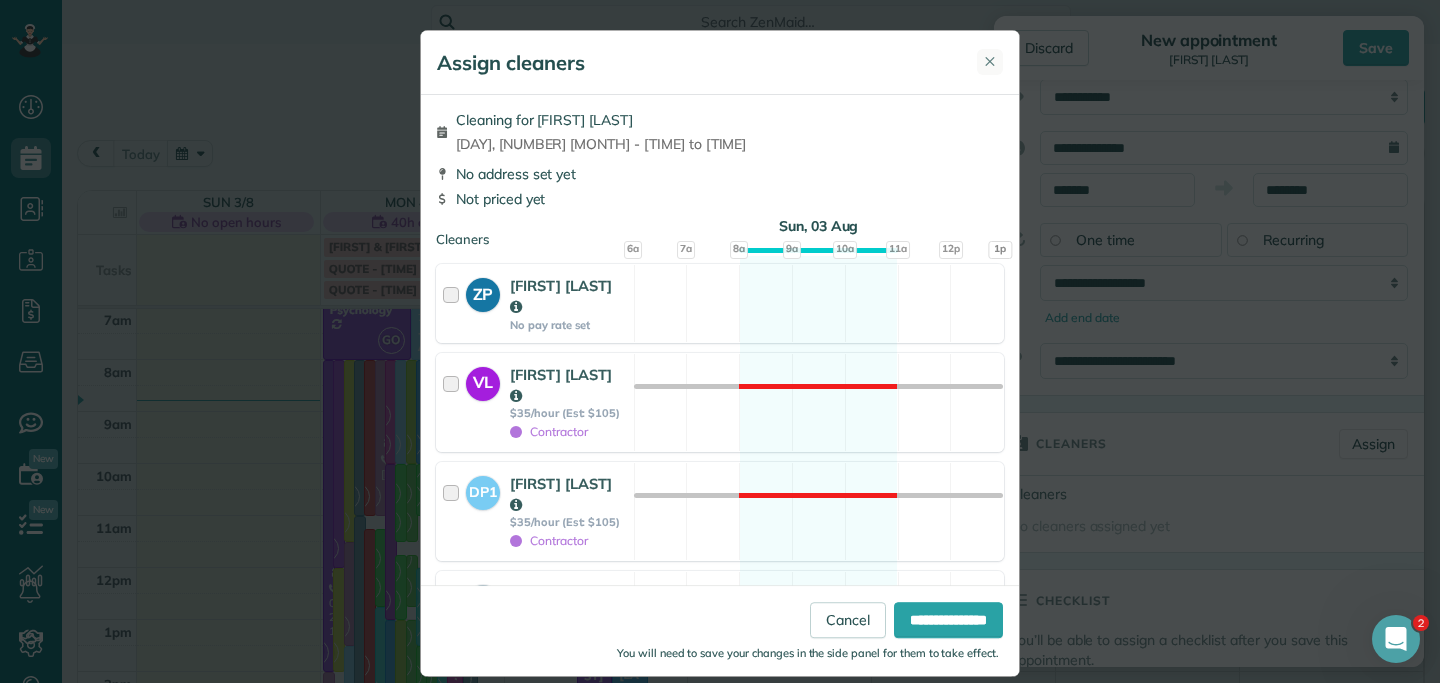 click on "✕" at bounding box center (990, 61) 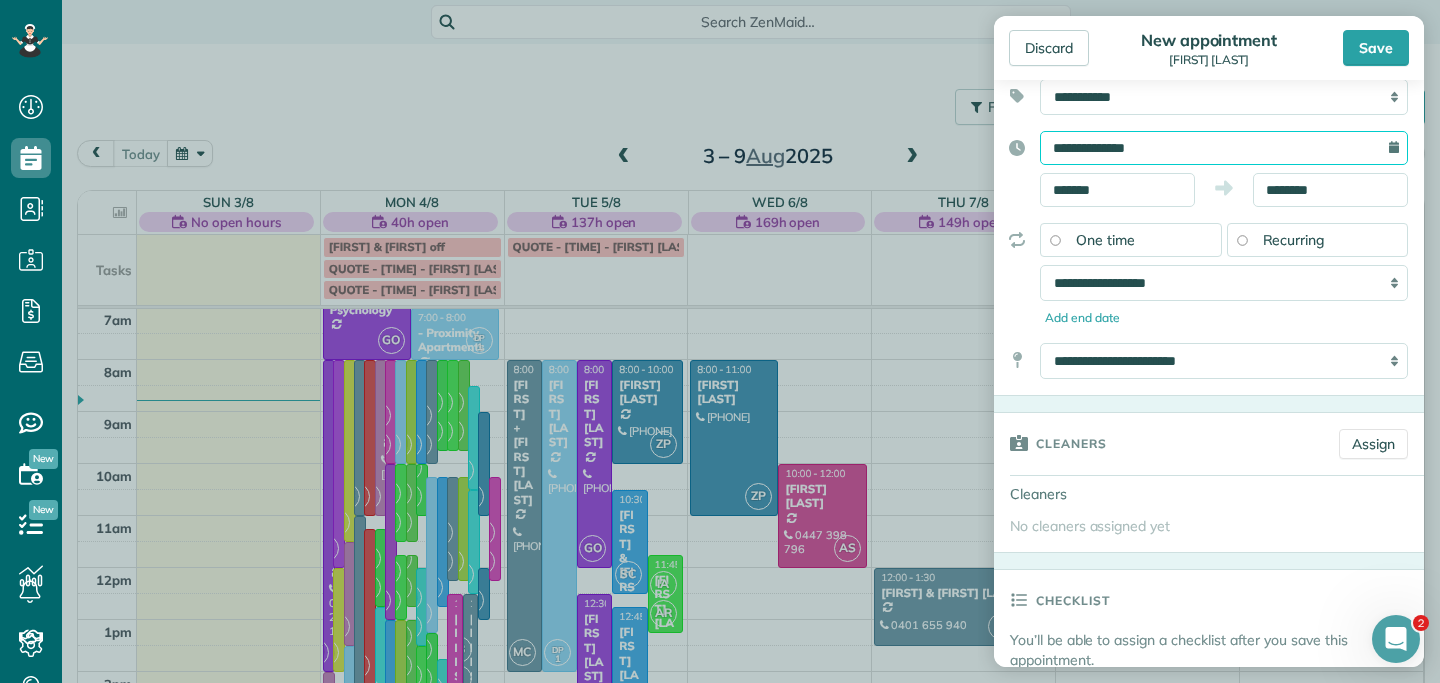 click on "**********" at bounding box center [1224, 148] 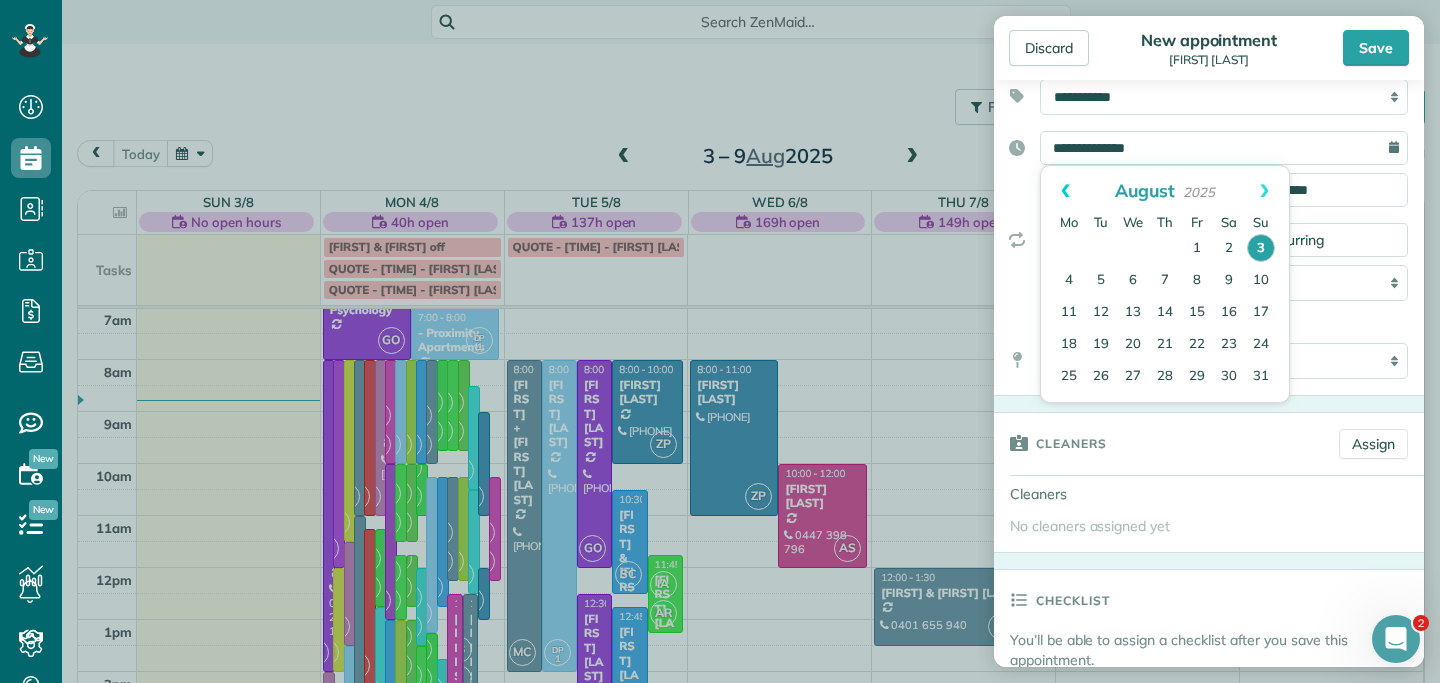 click on "Prev" at bounding box center [1065, 191] 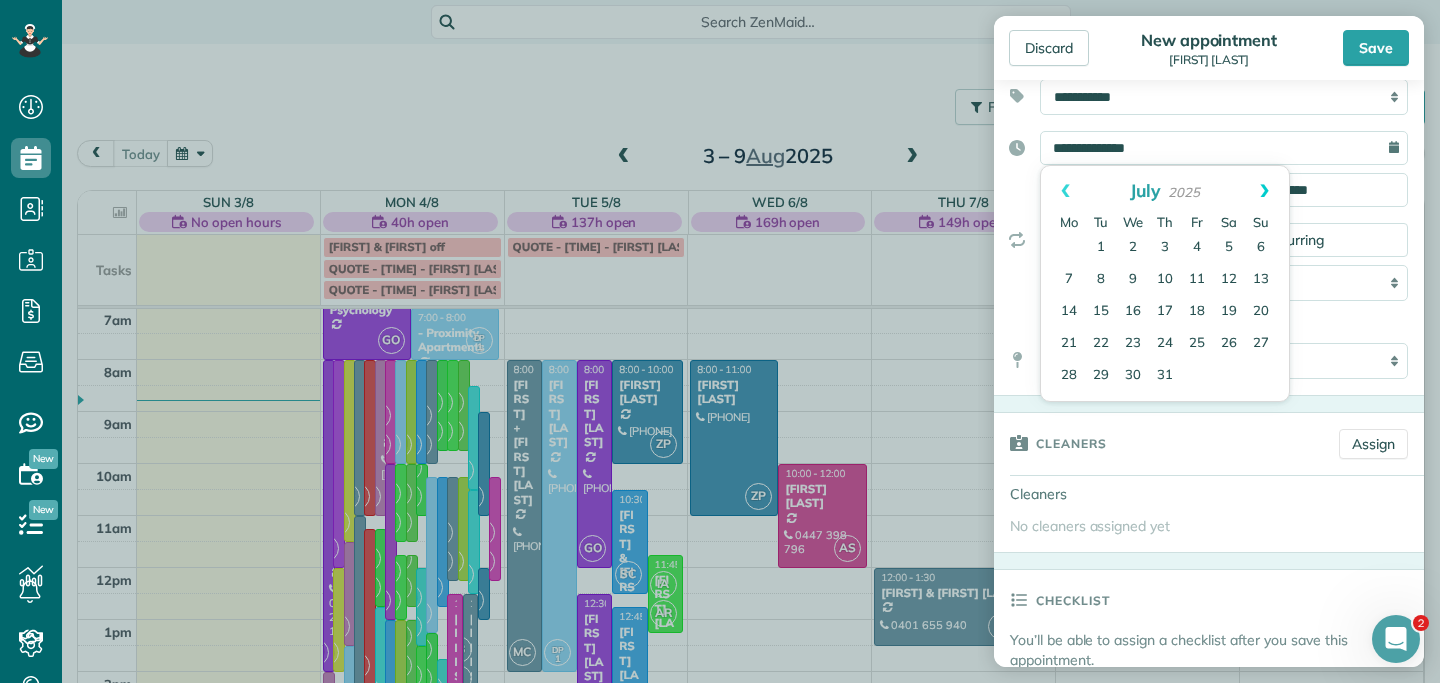 click on "Next" at bounding box center (1264, 191) 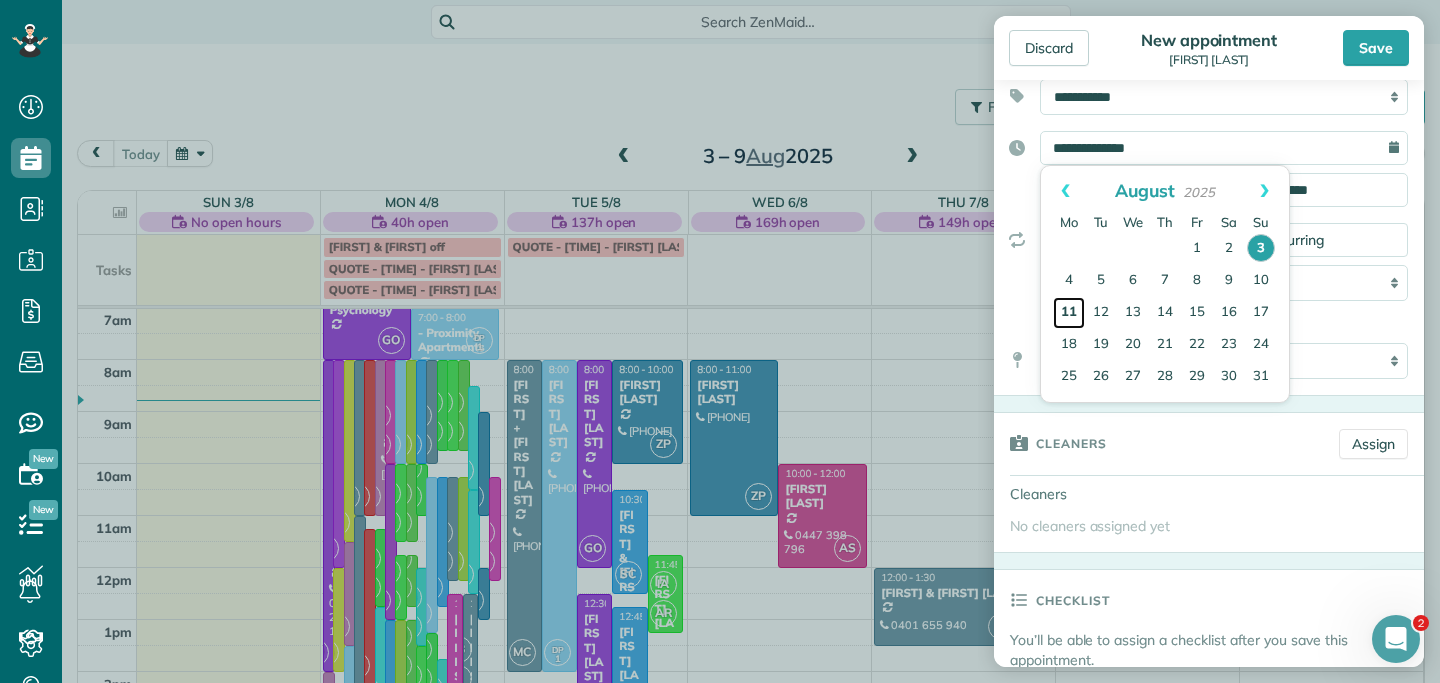 click on "11" at bounding box center (1069, 313) 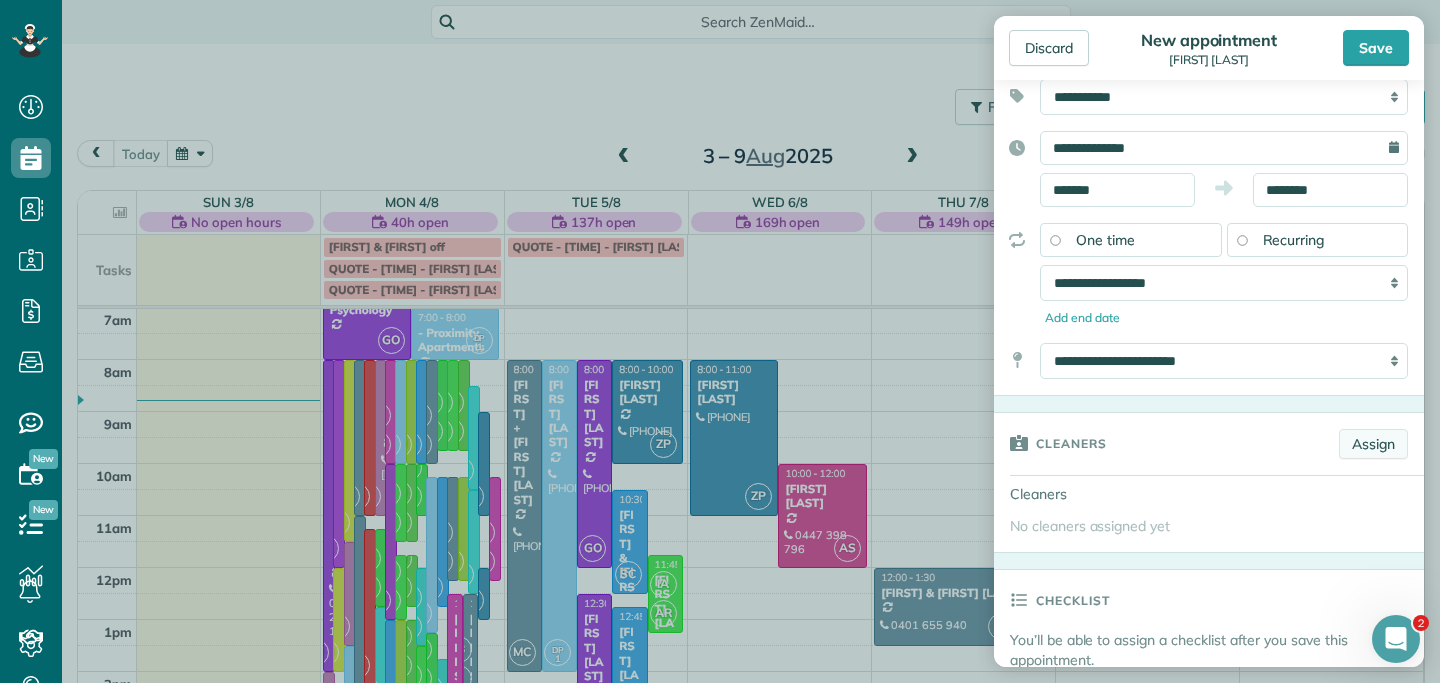 click on "Assign" at bounding box center (1373, 444) 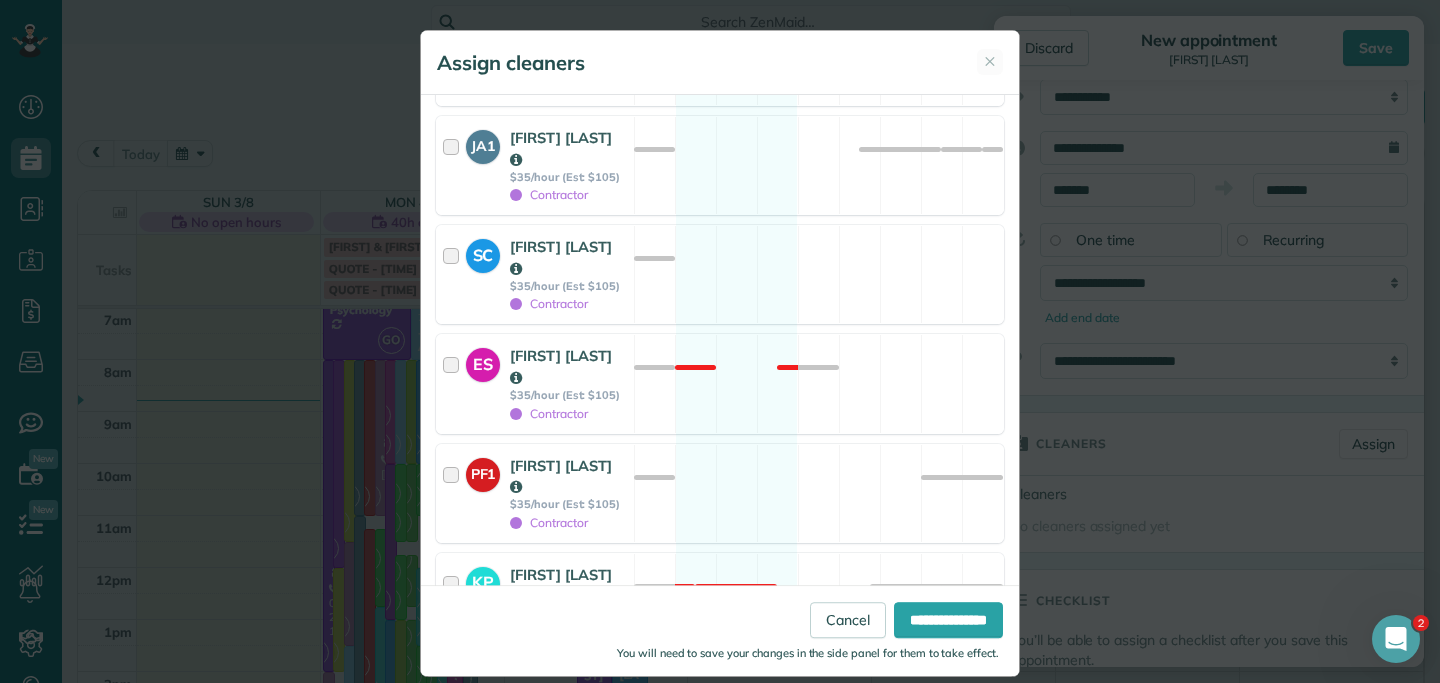 scroll, scrollTop: 661, scrollLeft: 0, axis: vertical 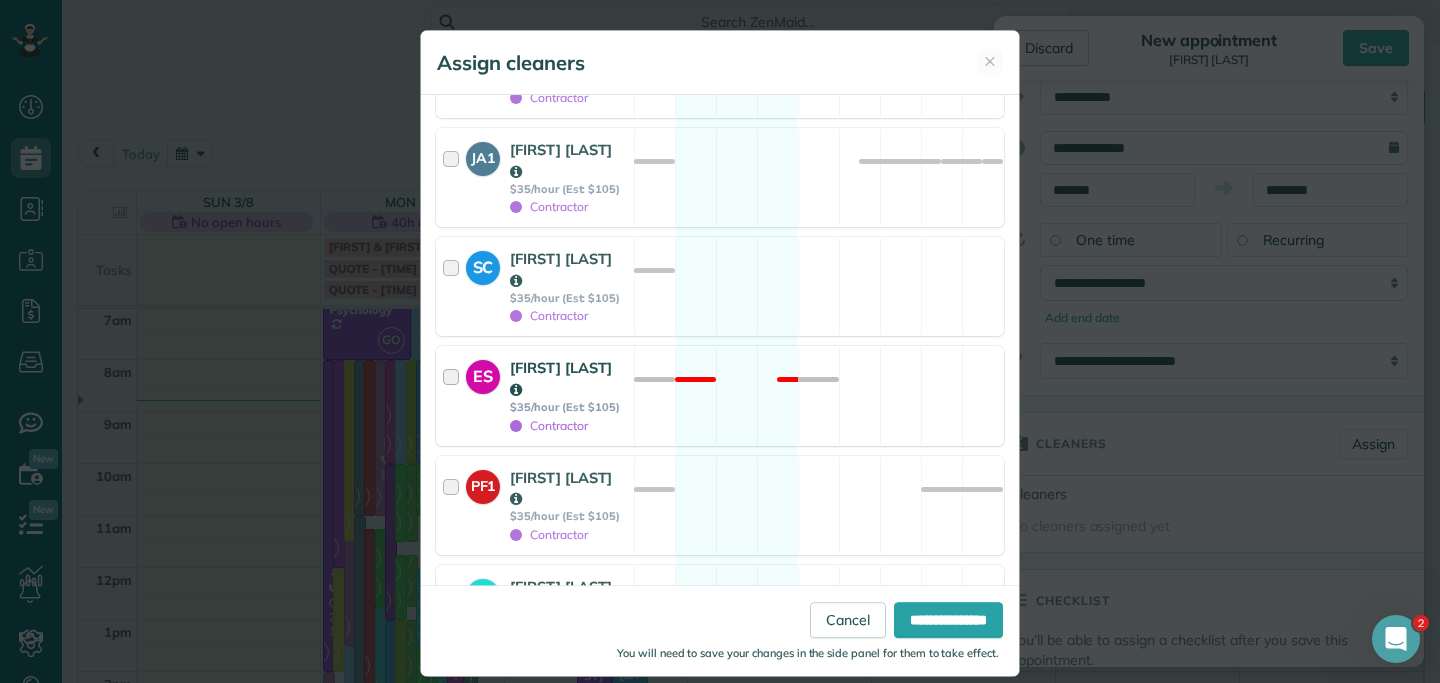 click at bounding box center (454, 395) 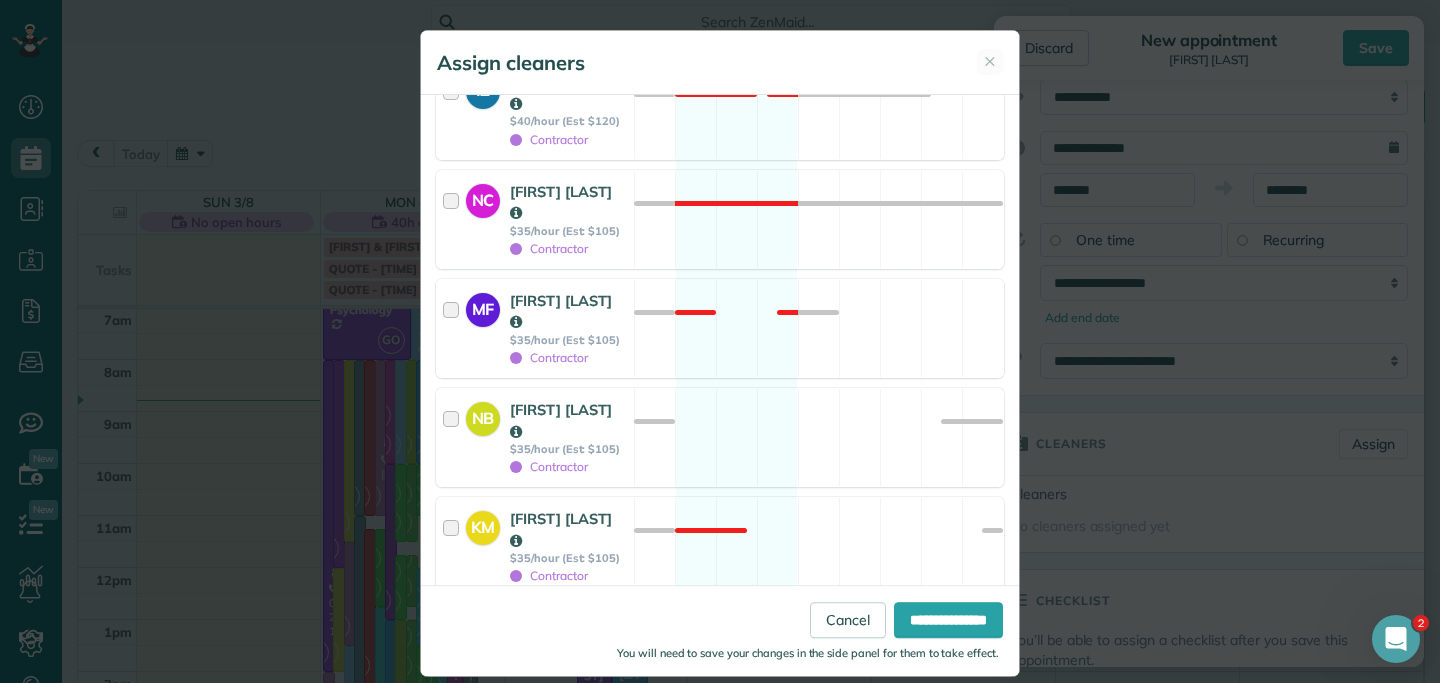 scroll, scrollTop: 1364, scrollLeft: 0, axis: vertical 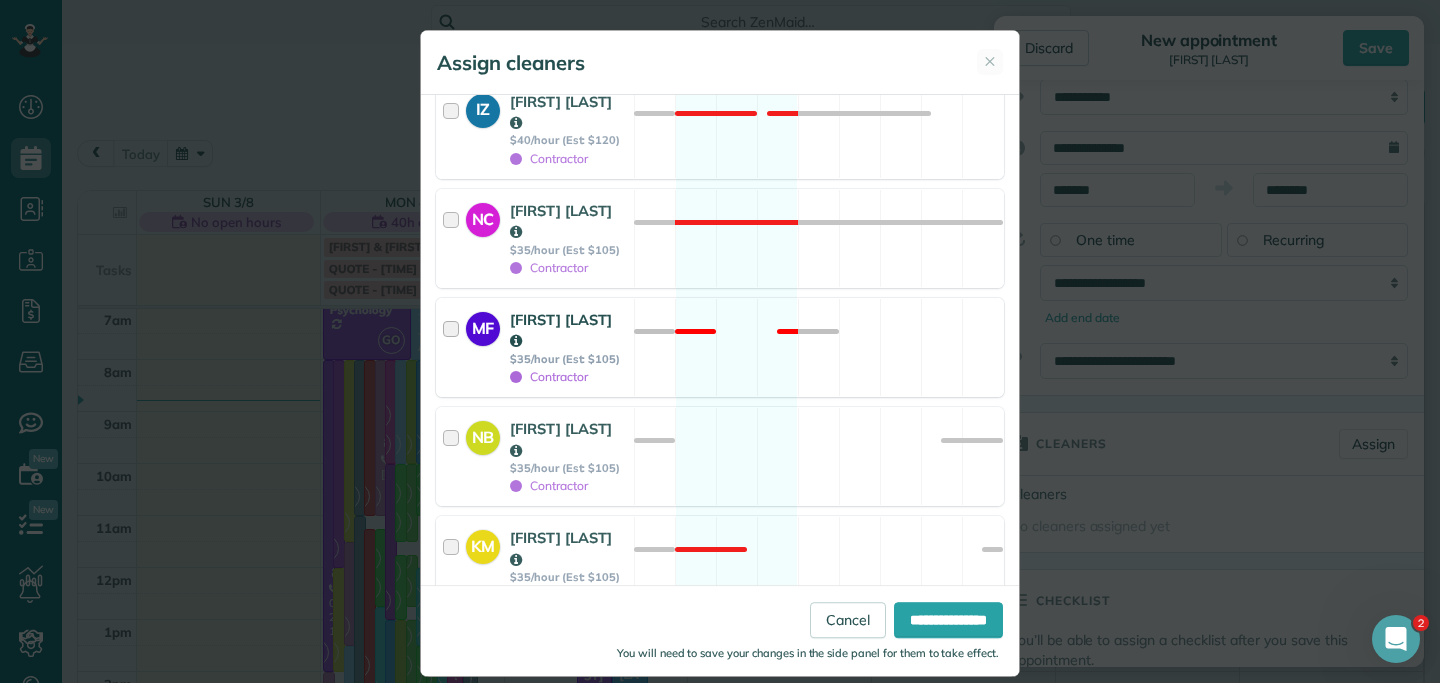 click at bounding box center [454, 347] 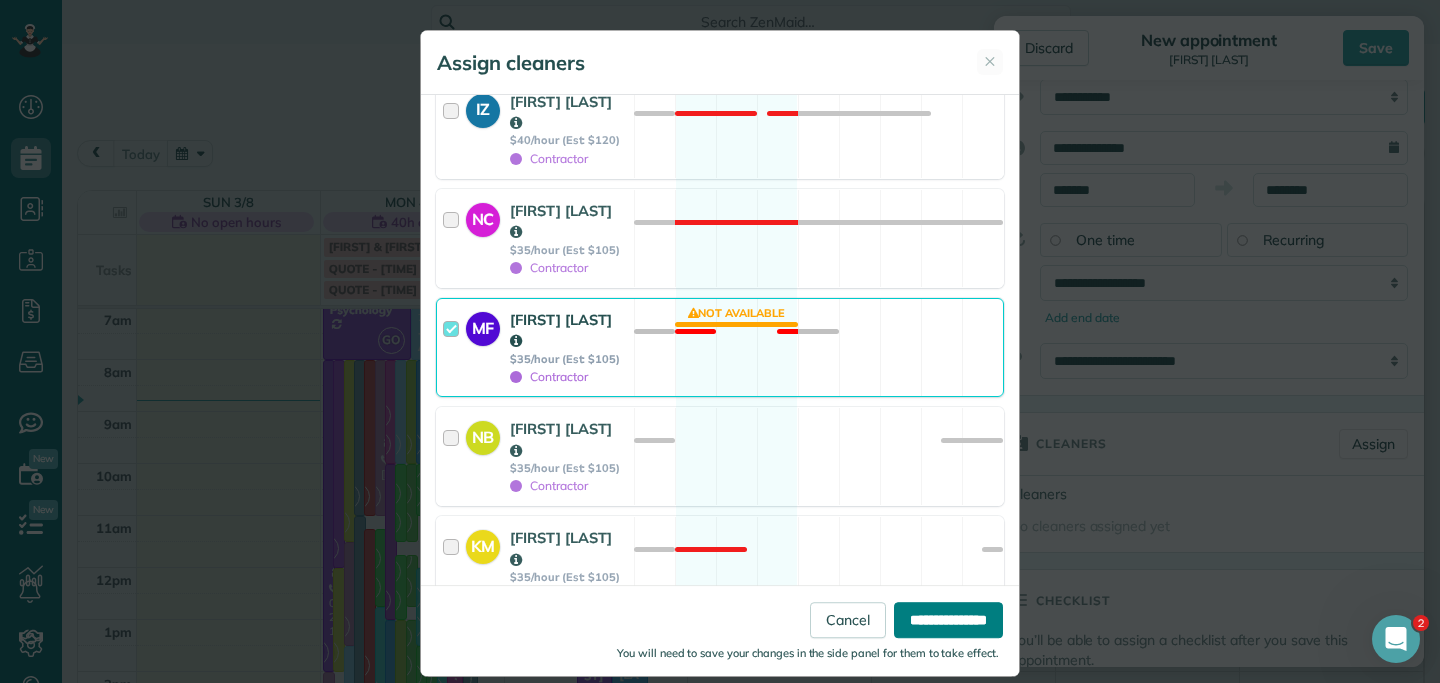 click on "**********" at bounding box center [948, 620] 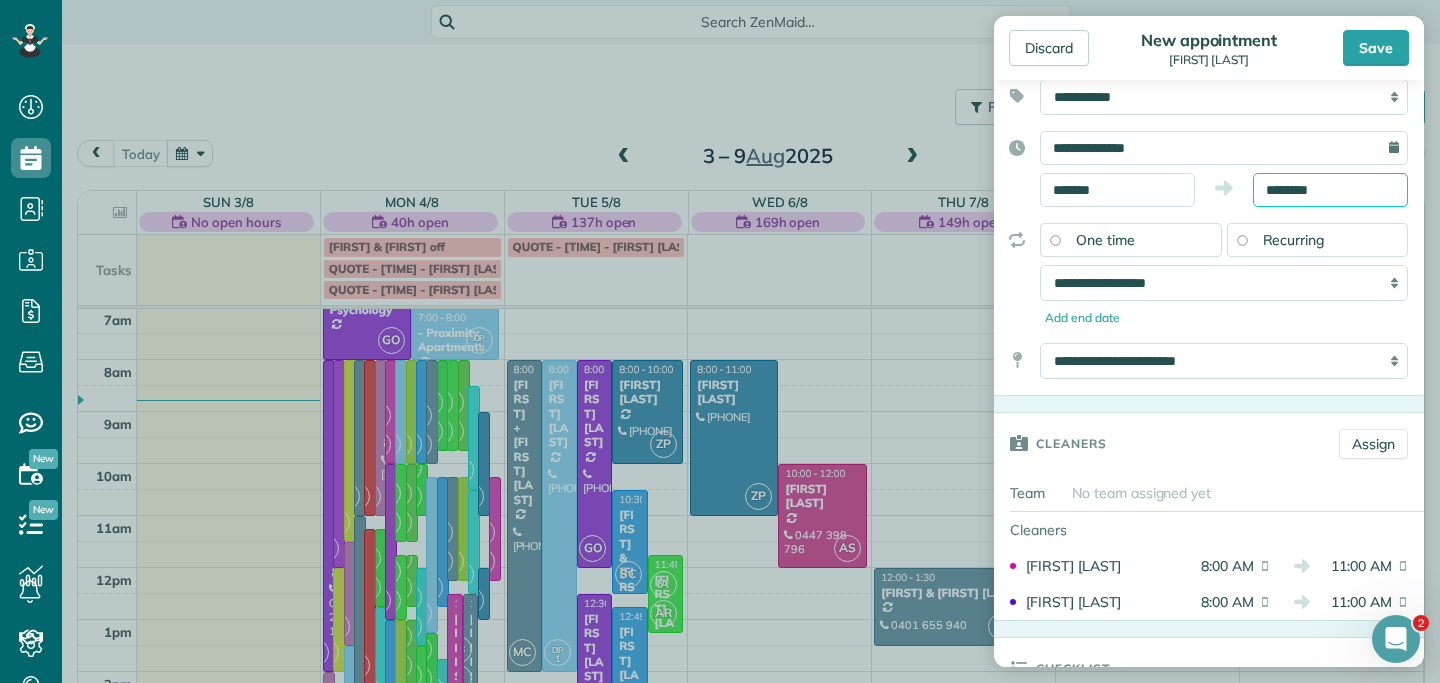 click on "********" at bounding box center [1330, 190] 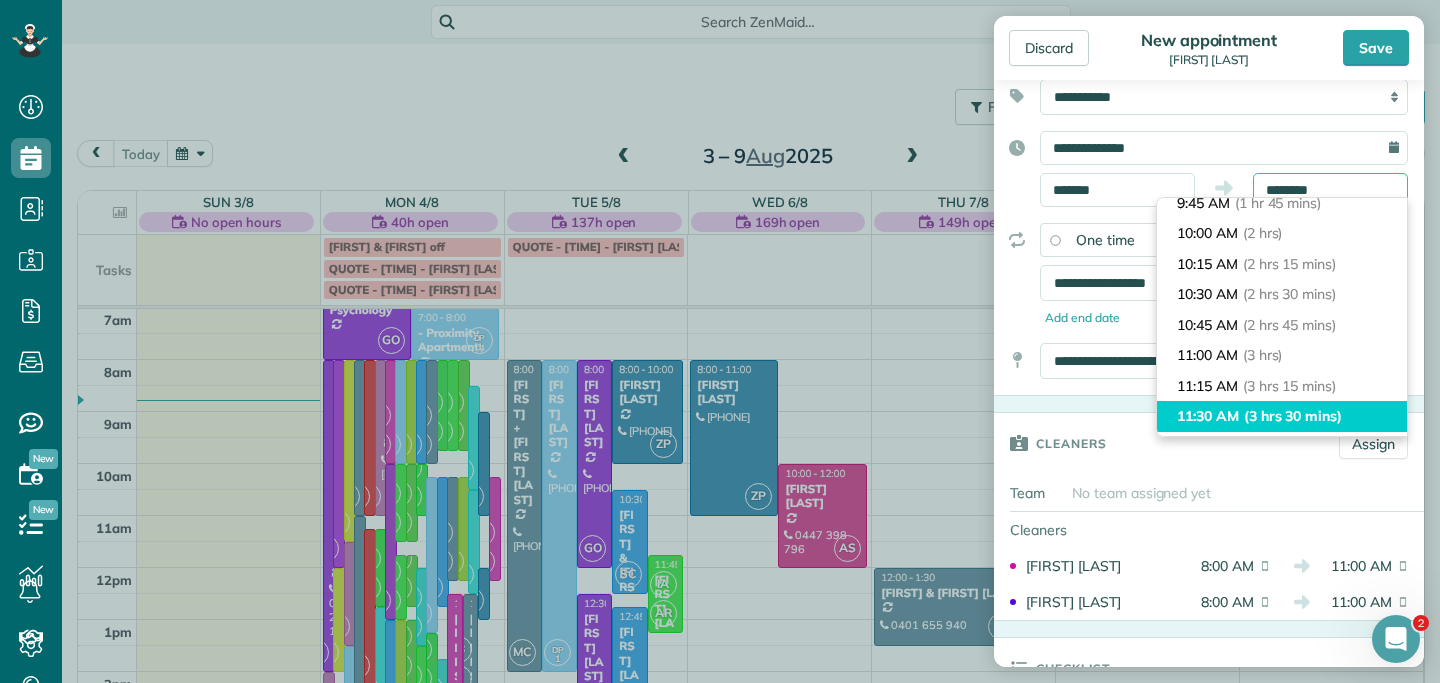 scroll, scrollTop: 135, scrollLeft: 0, axis: vertical 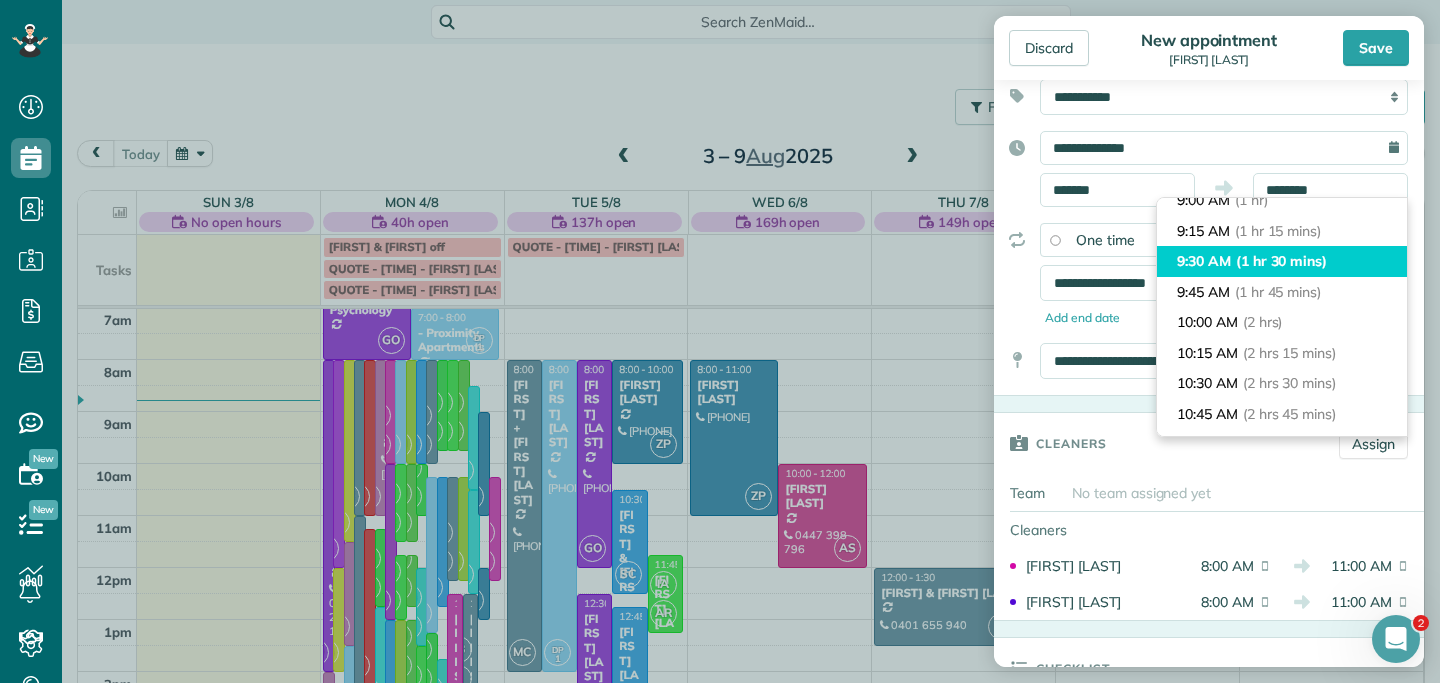 type on "*******" 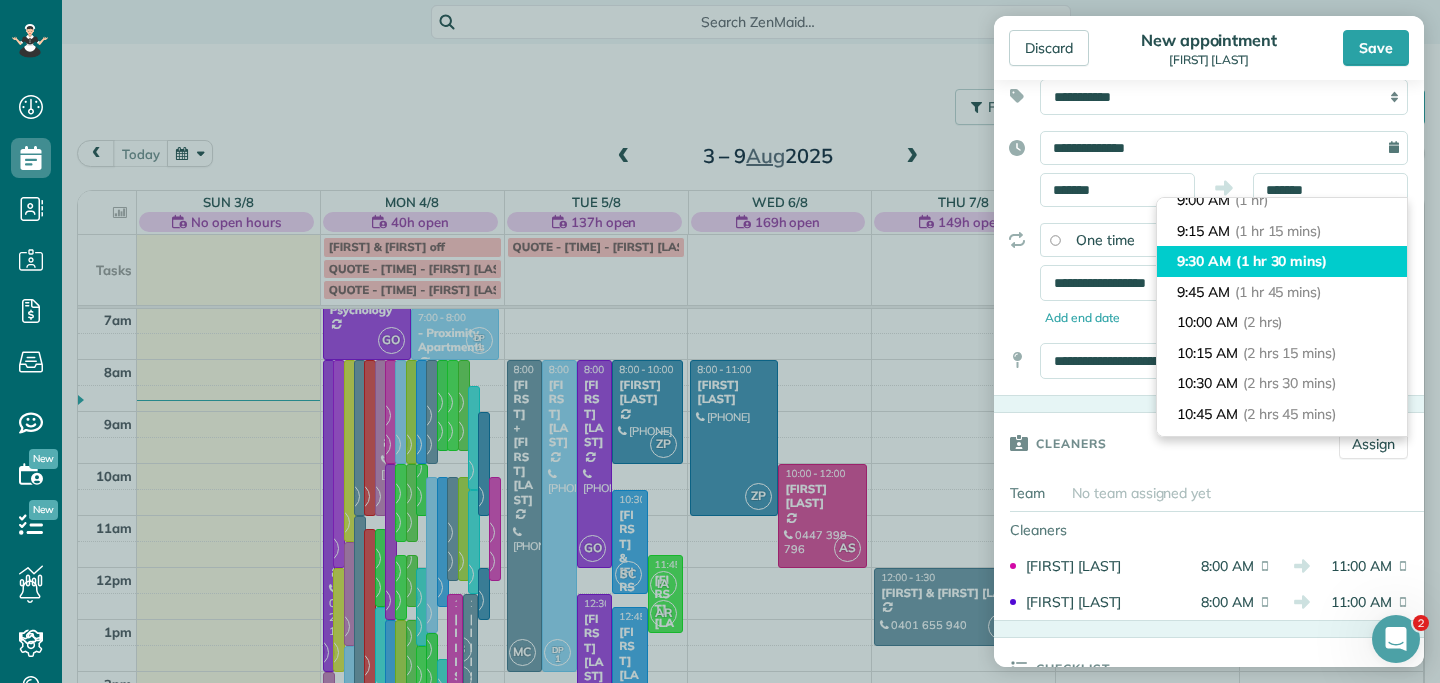click on "(1 hr 30 mins)" at bounding box center (1281, 261) 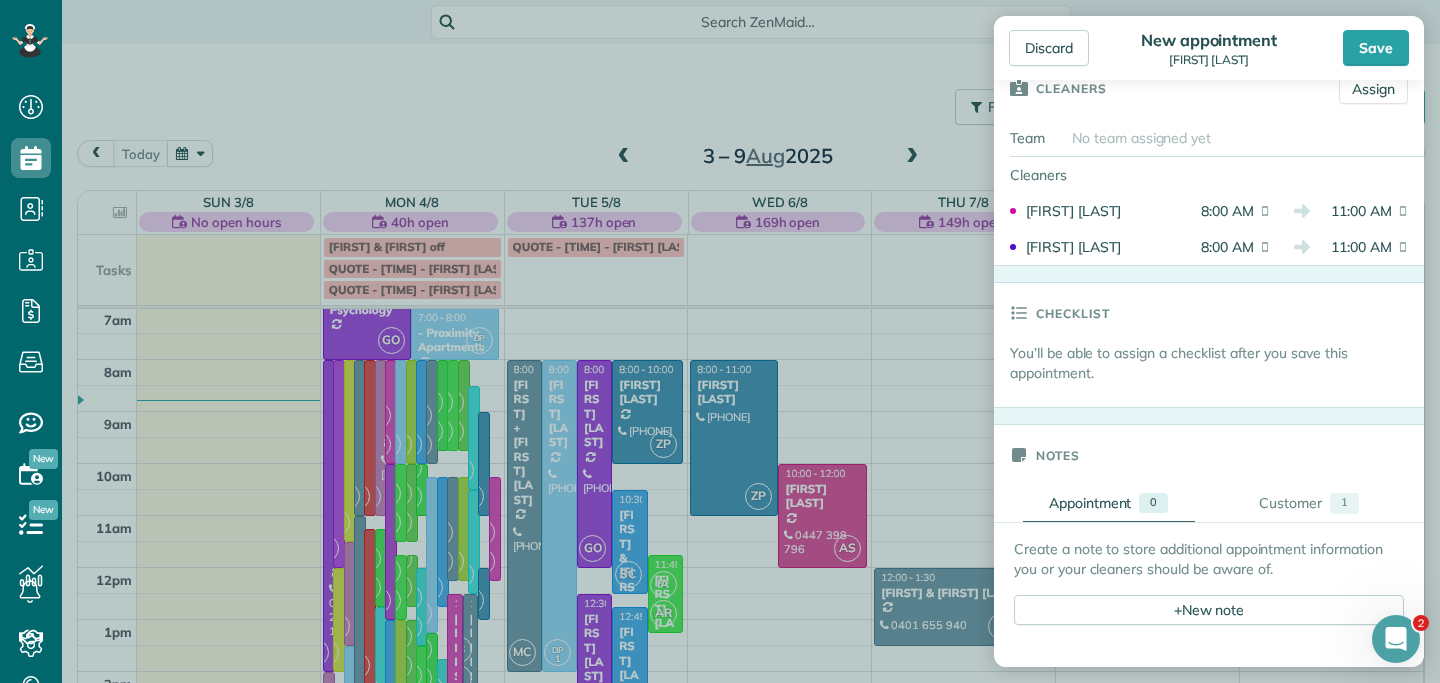 scroll, scrollTop: 495, scrollLeft: 0, axis: vertical 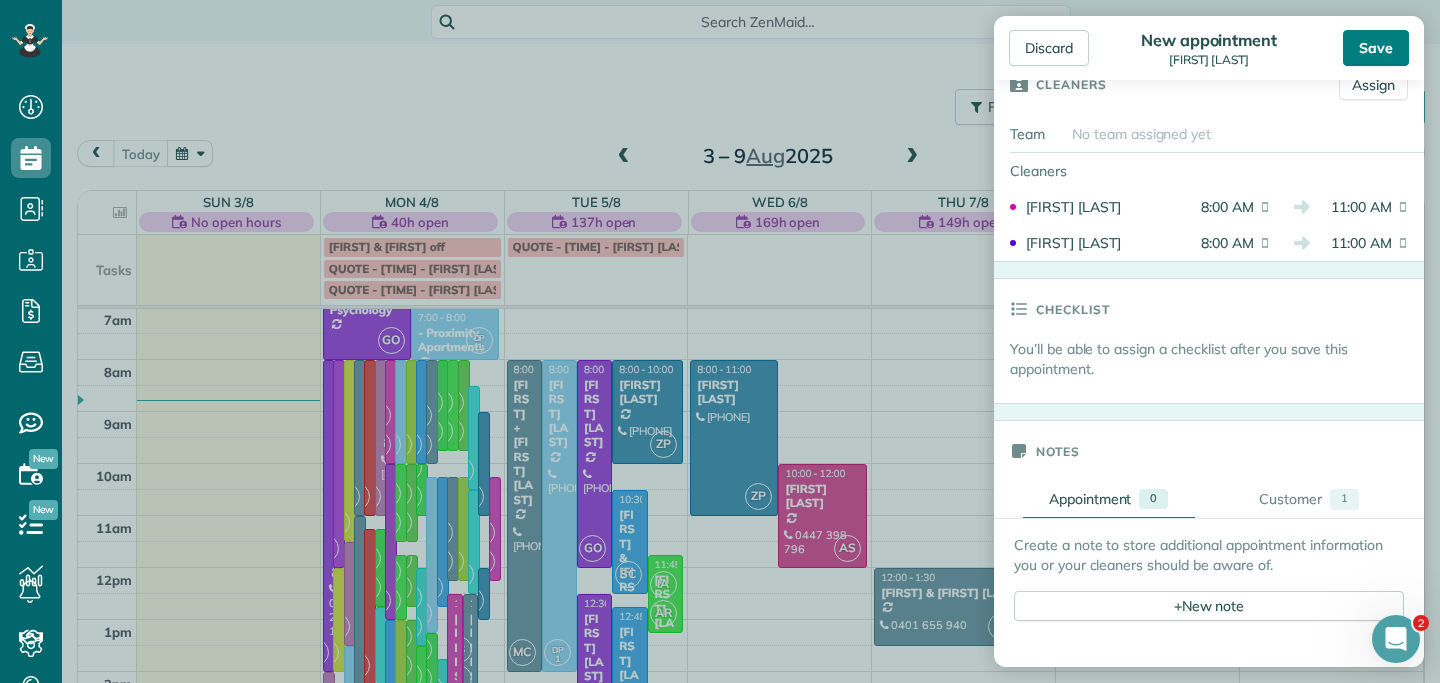 click on "Save" at bounding box center [1376, 48] 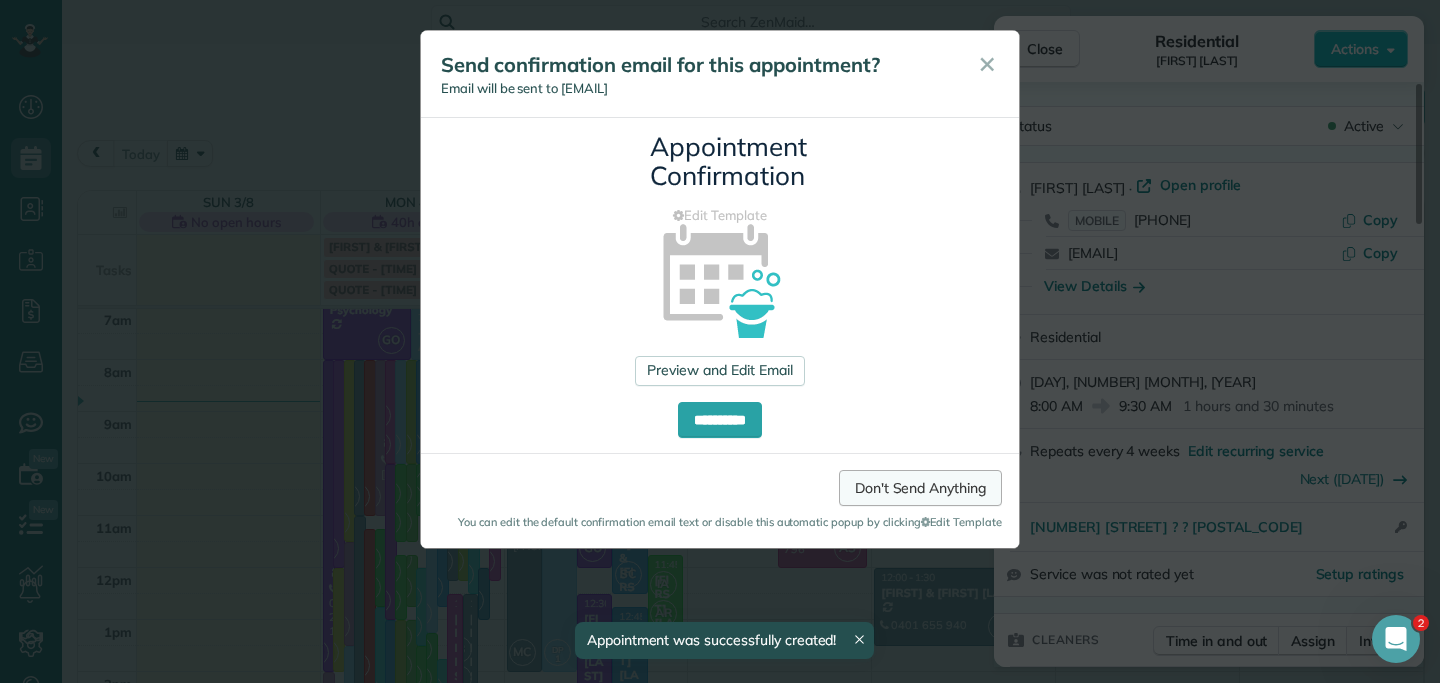 click on "Don't Send Anything" at bounding box center [920, 488] 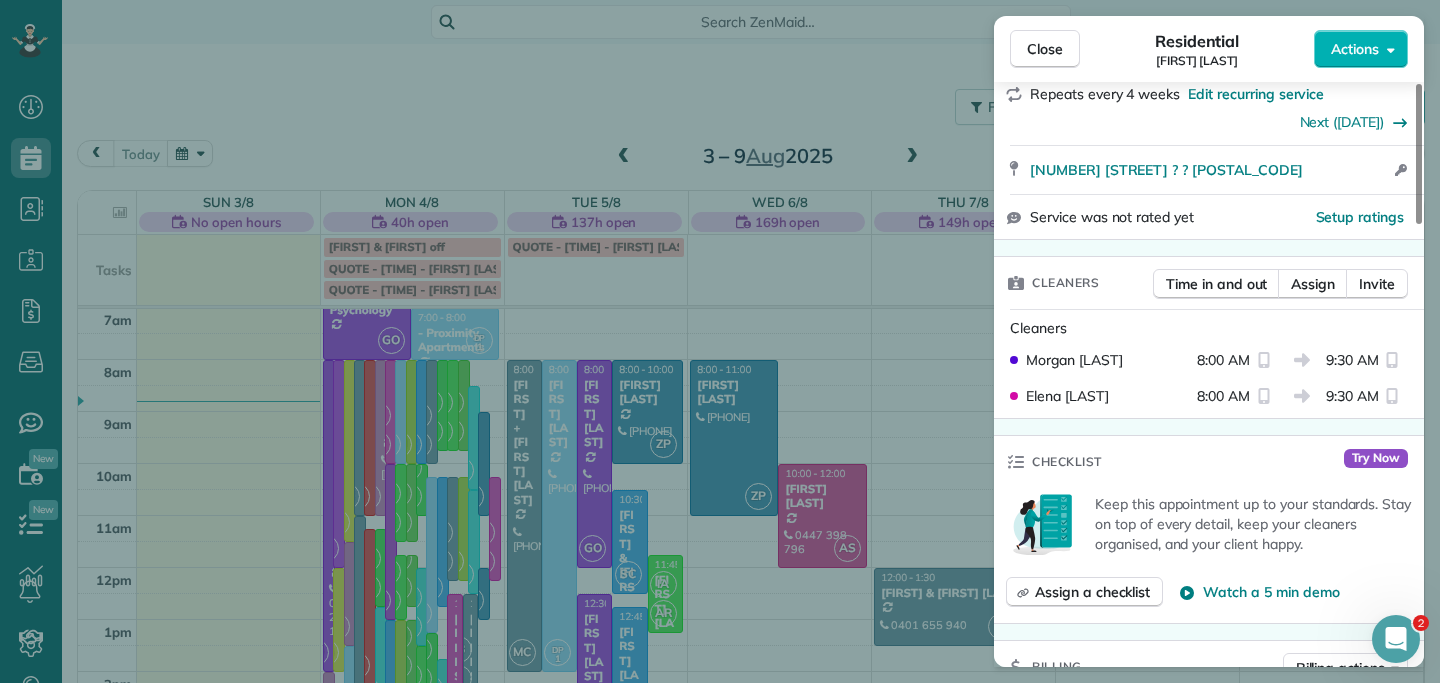 scroll, scrollTop: 377, scrollLeft: 0, axis: vertical 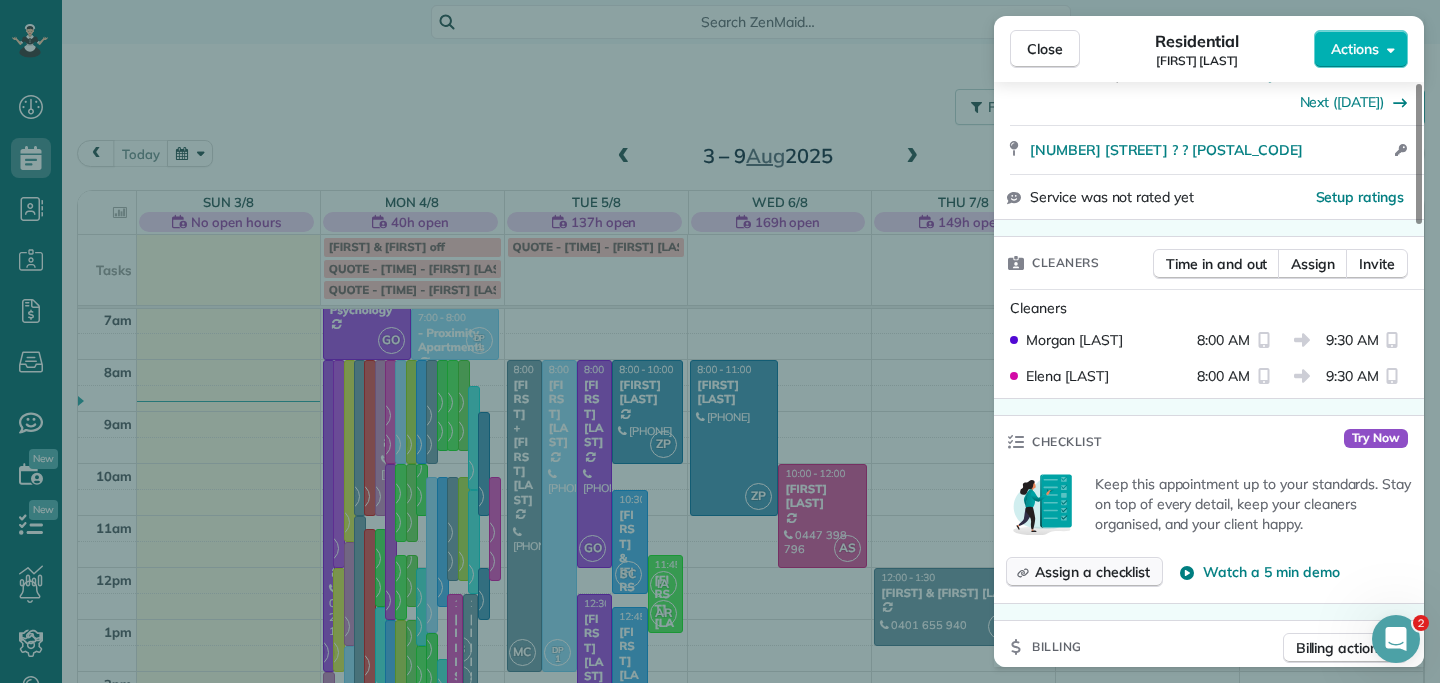 click on "Assign a checklist" at bounding box center [1084, 572] 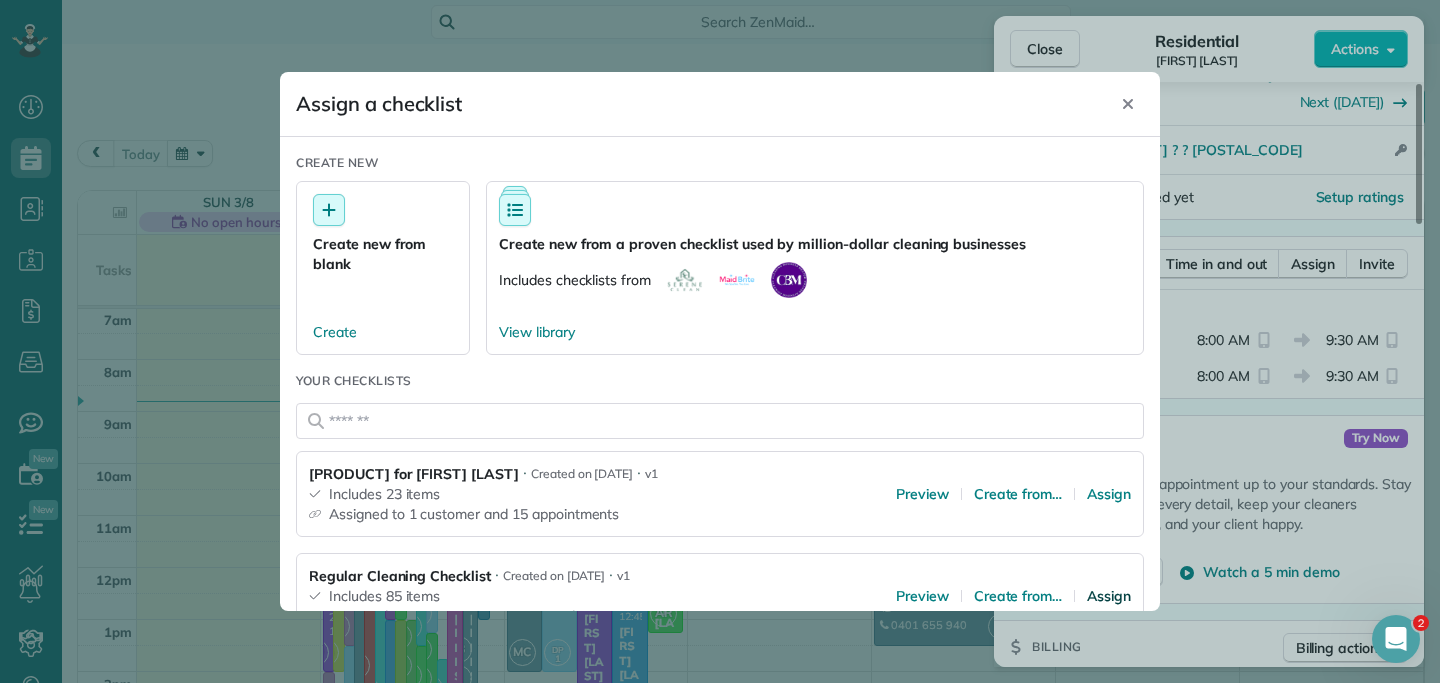 click on "Assign" at bounding box center [1109, 596] 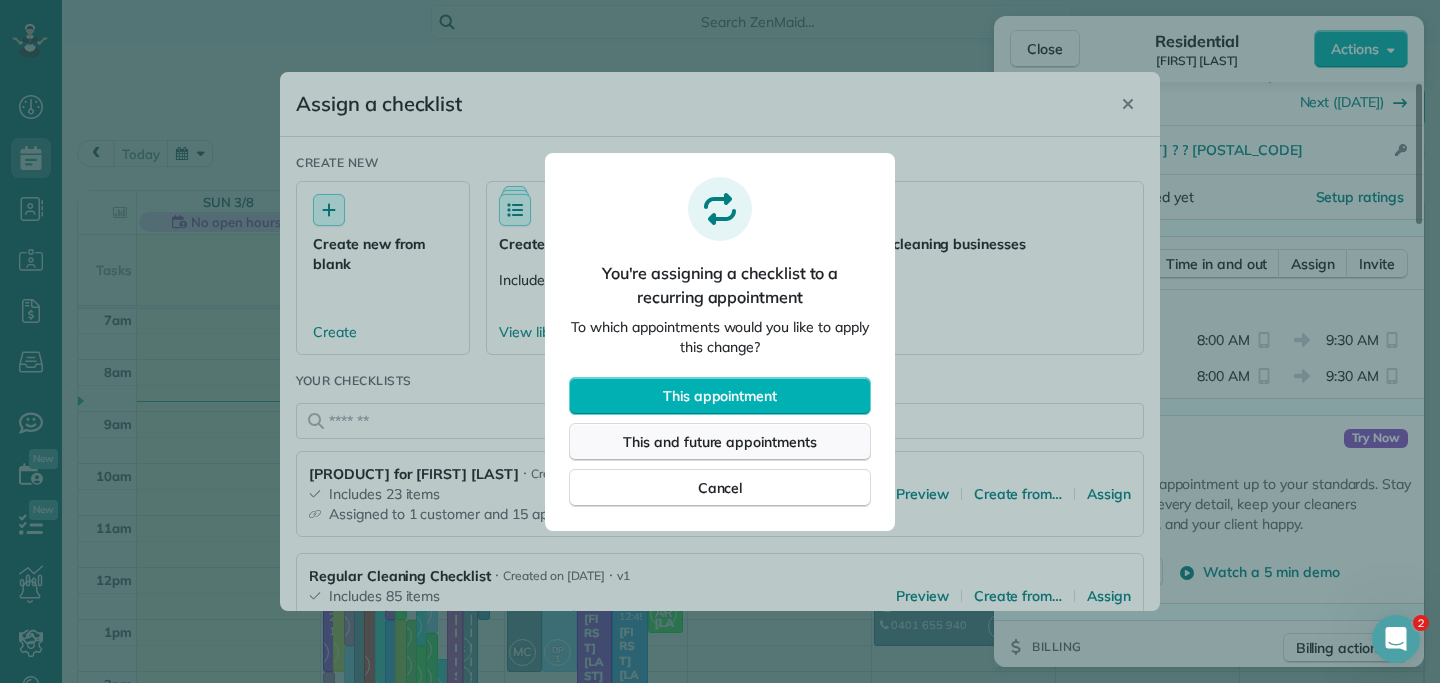 click on "This and future appointments" at bounding box center (720, 442) 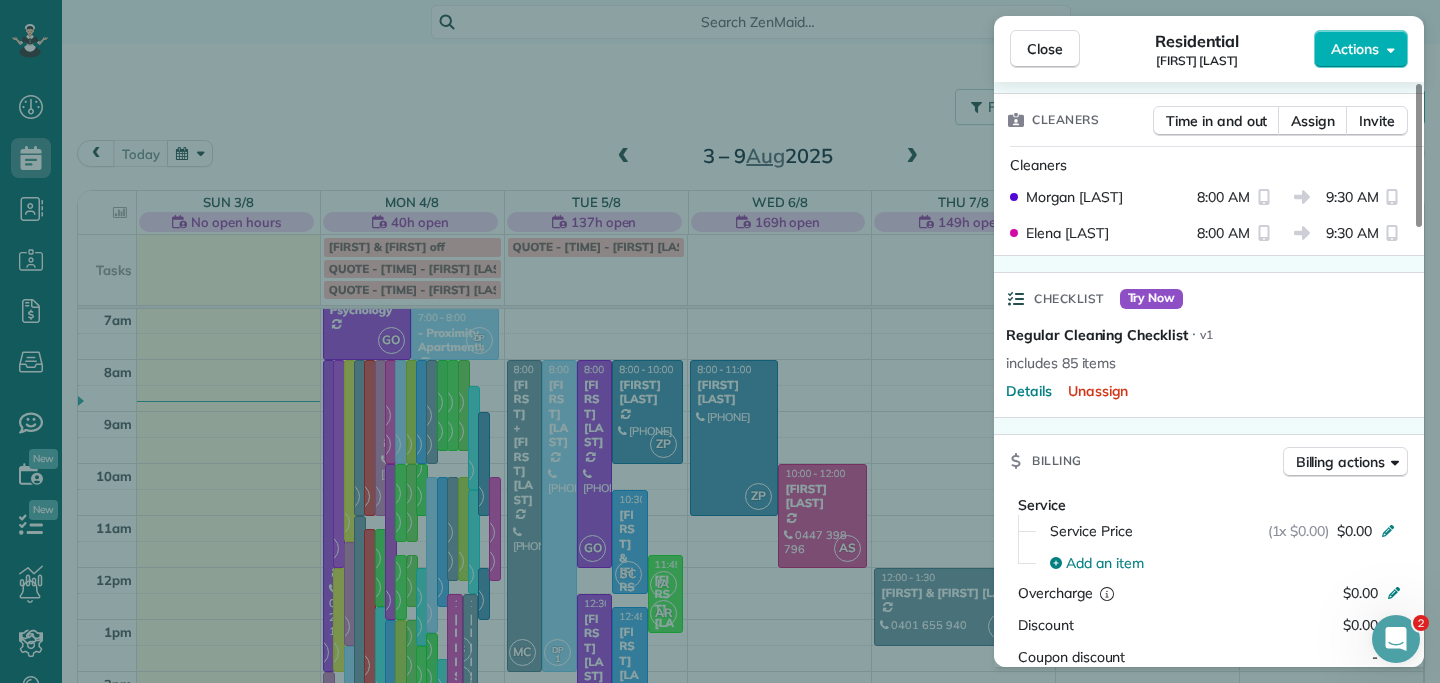 scroll, scrollTop: 563, scrollLeft: 0, axis: vertical 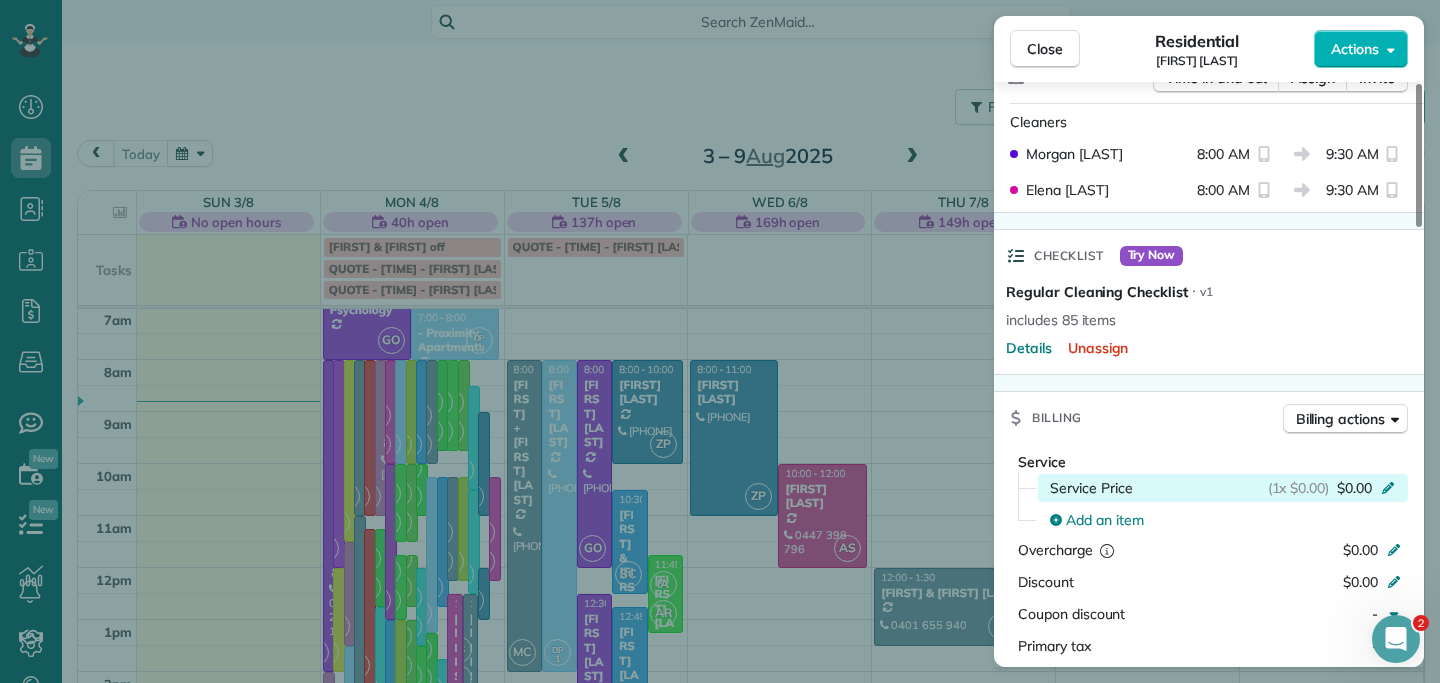 click 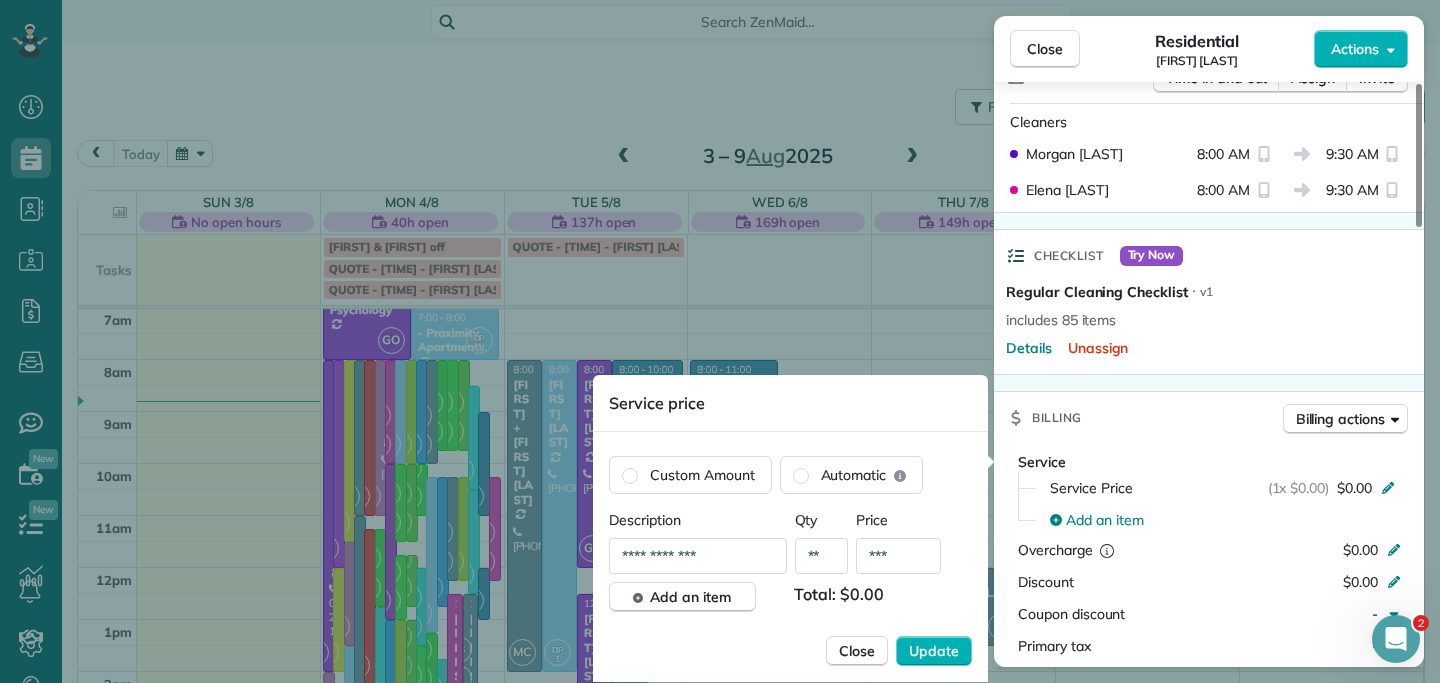 click on "**" at bounding box center [822, 556] 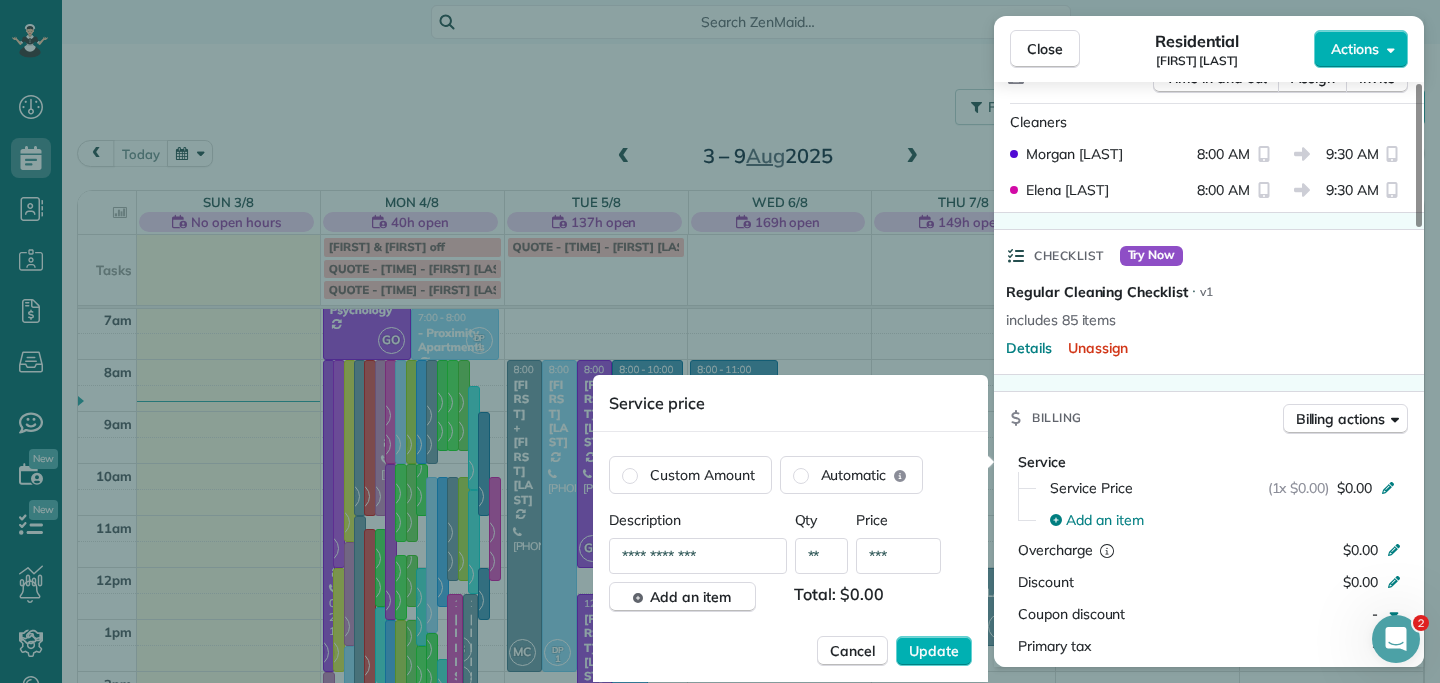 type on "**" 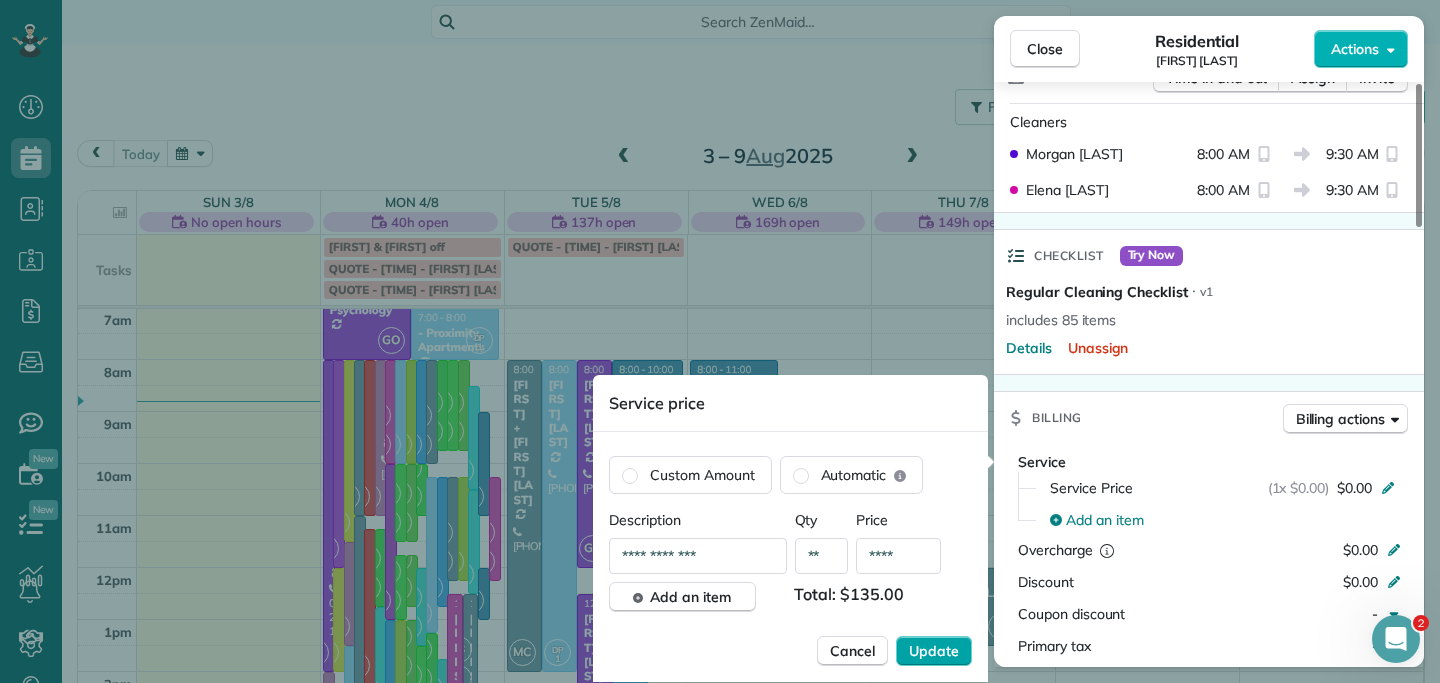 type on "****" 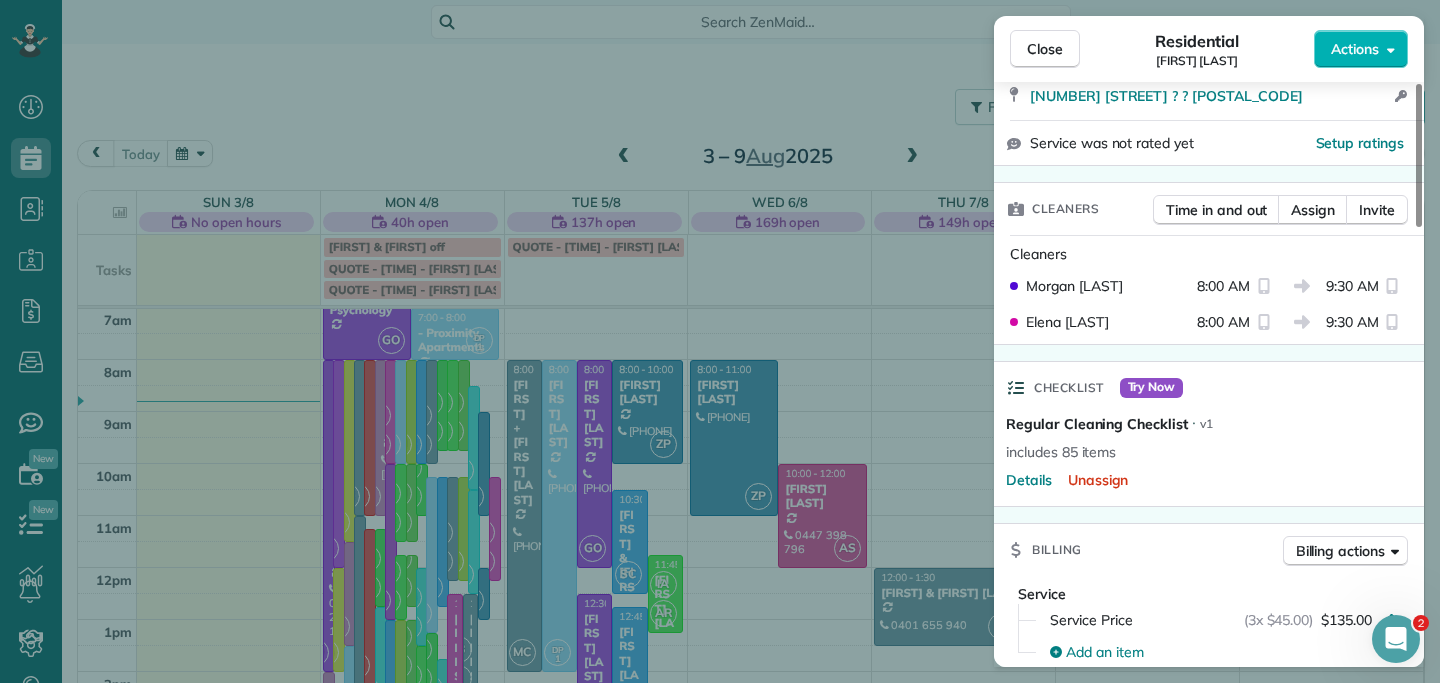 scroll, scrollTop: 342, scrollLeft: 0, axis: vertical 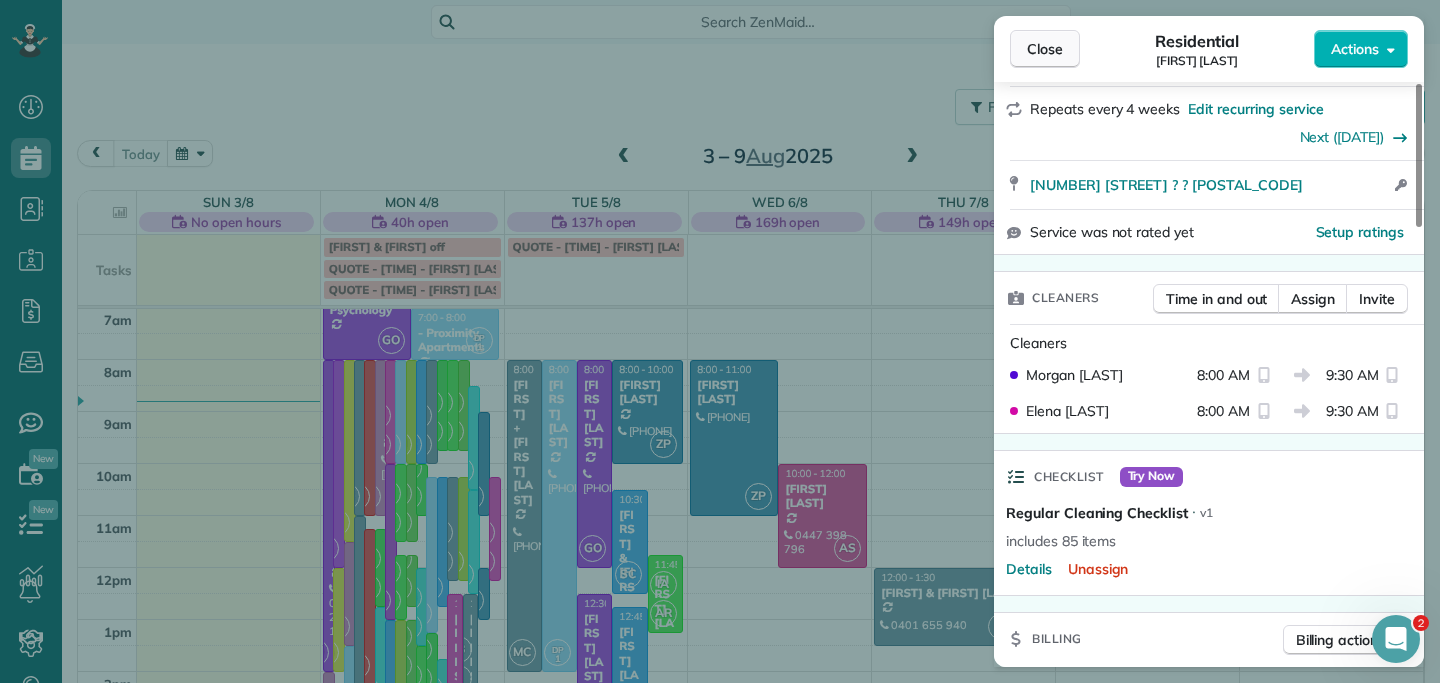 click on "Close" at bounding box center [1045, 49] 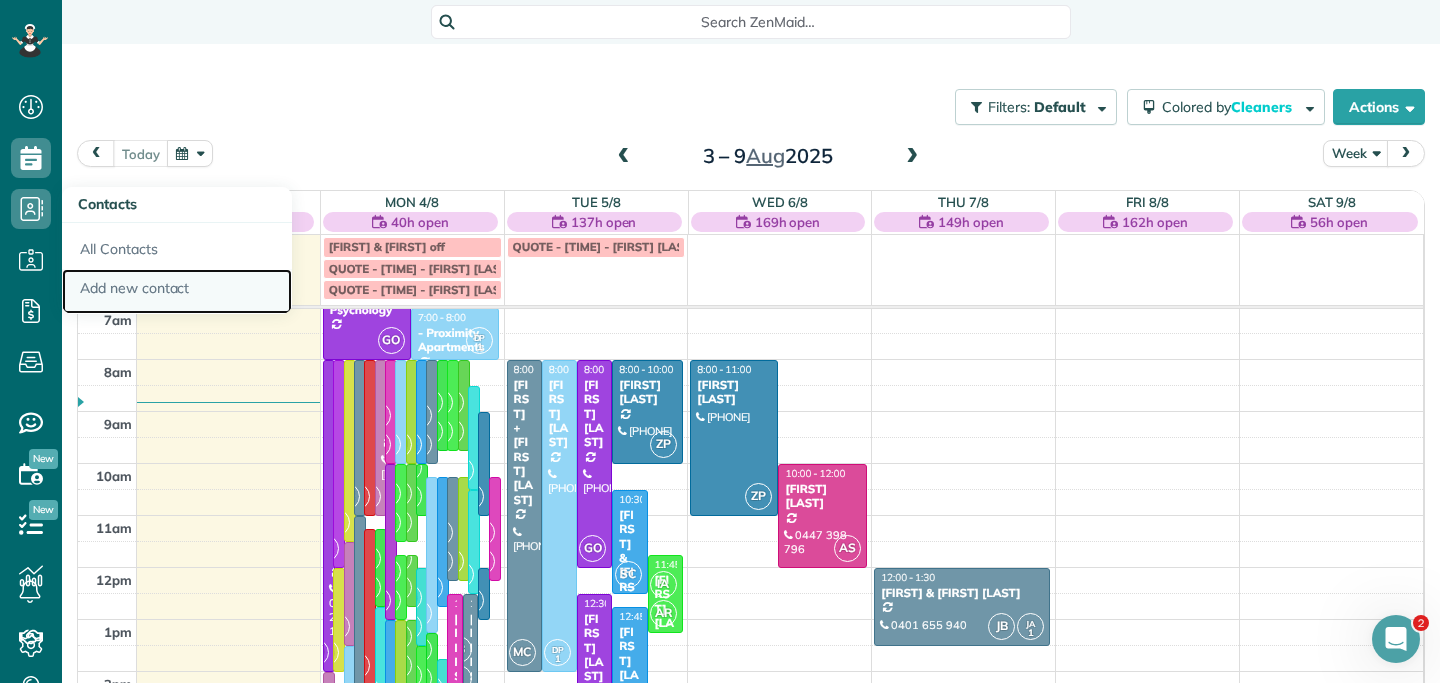click on "Add new contact" at bounding box center [177, 292] 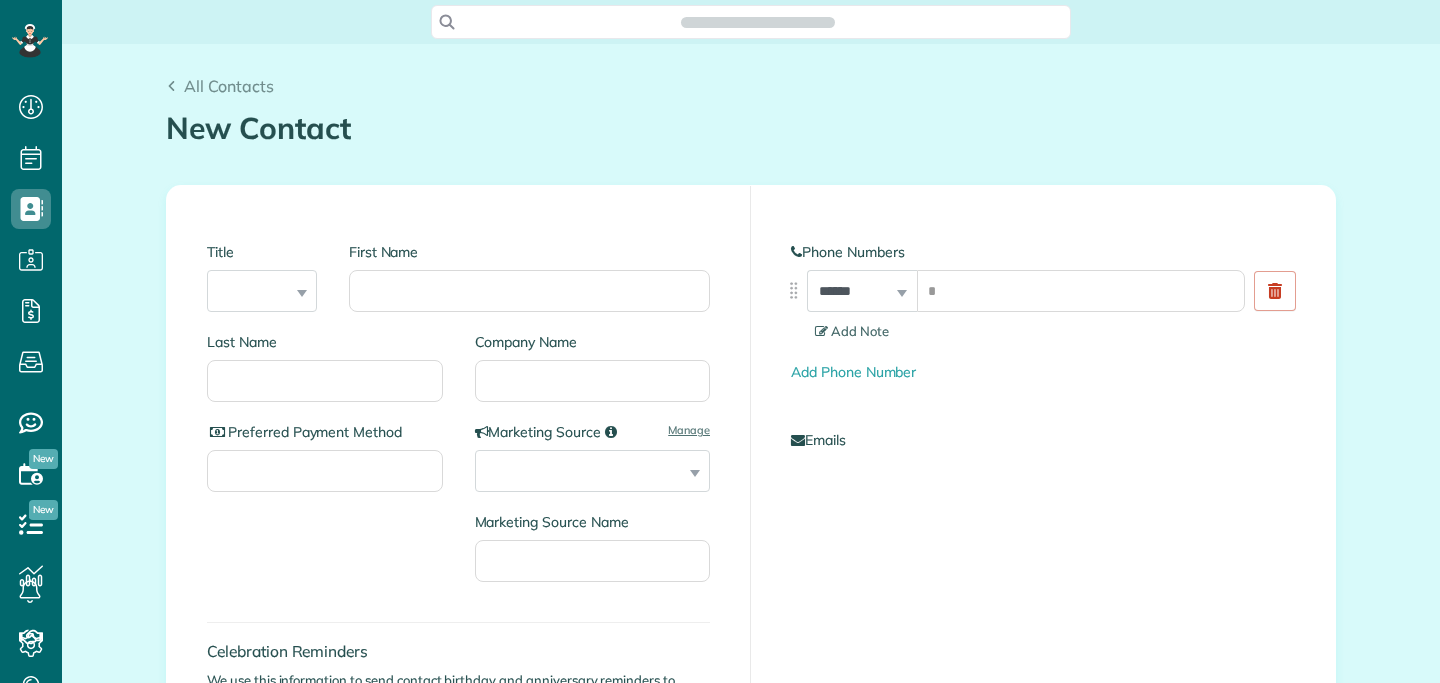 scroll, scrollTop: 0, scrollLeft: 0, axis: both 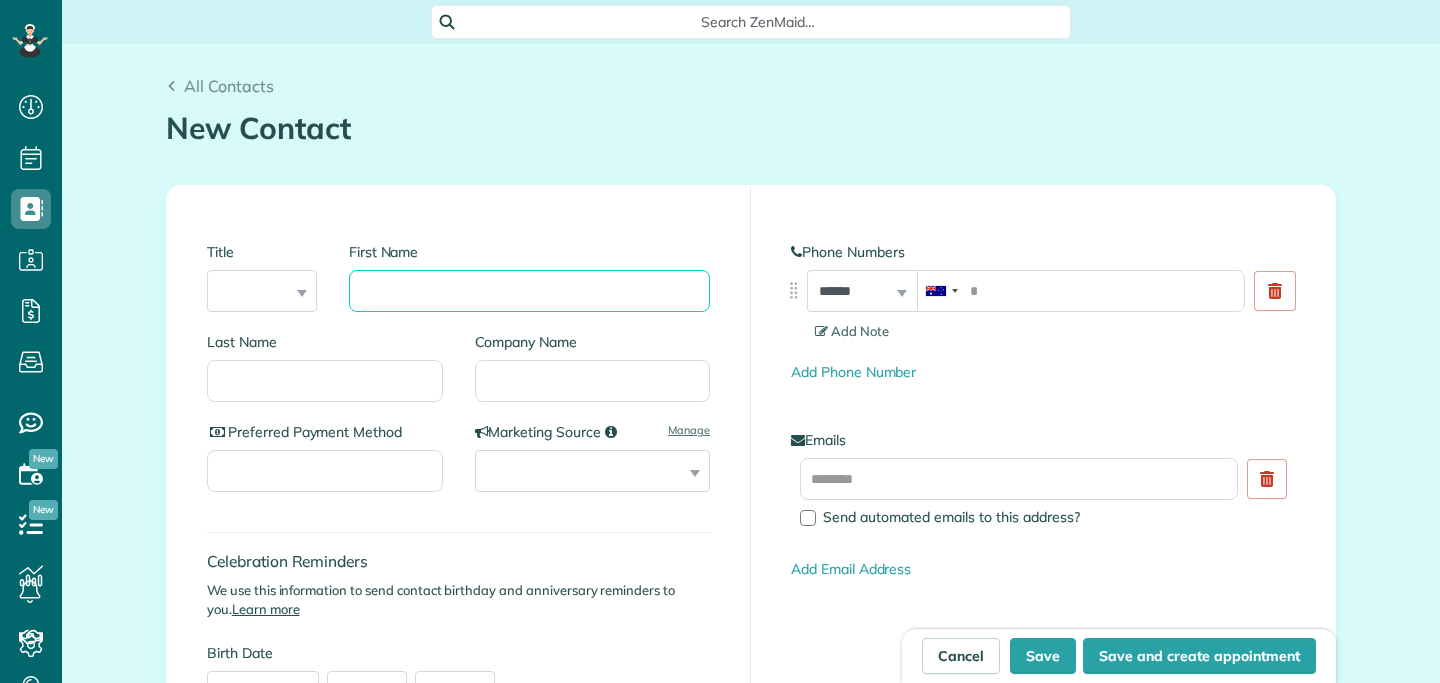 click on "First Name" at bounding box center [529, 291] 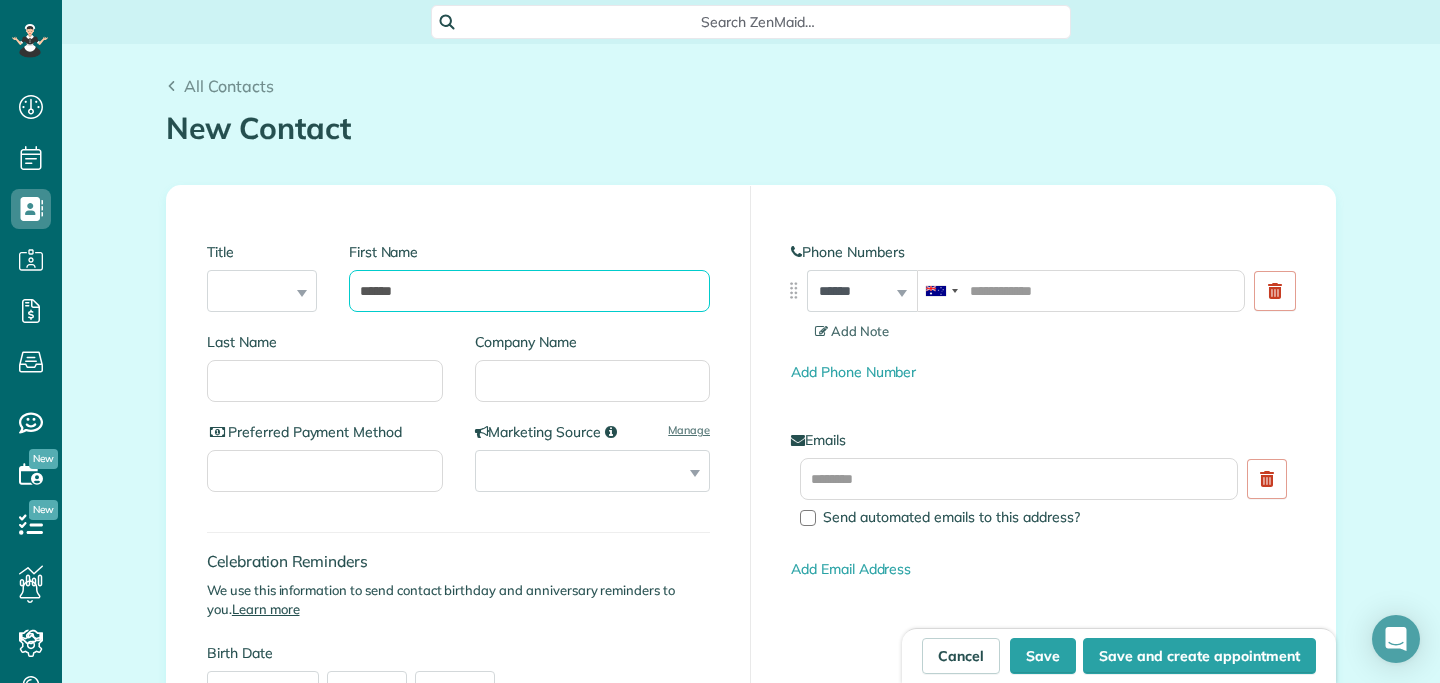 type on "******" 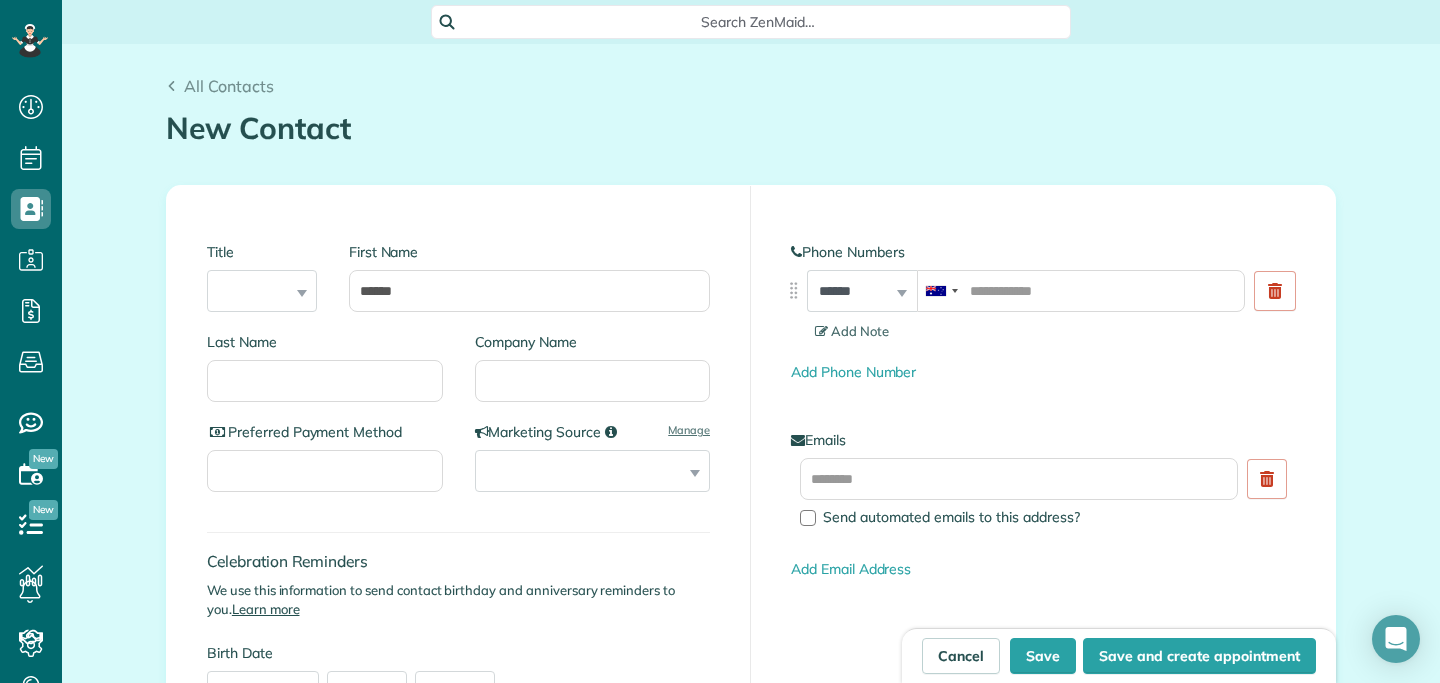 click on "Last Name" at bounding box center [325, 367] 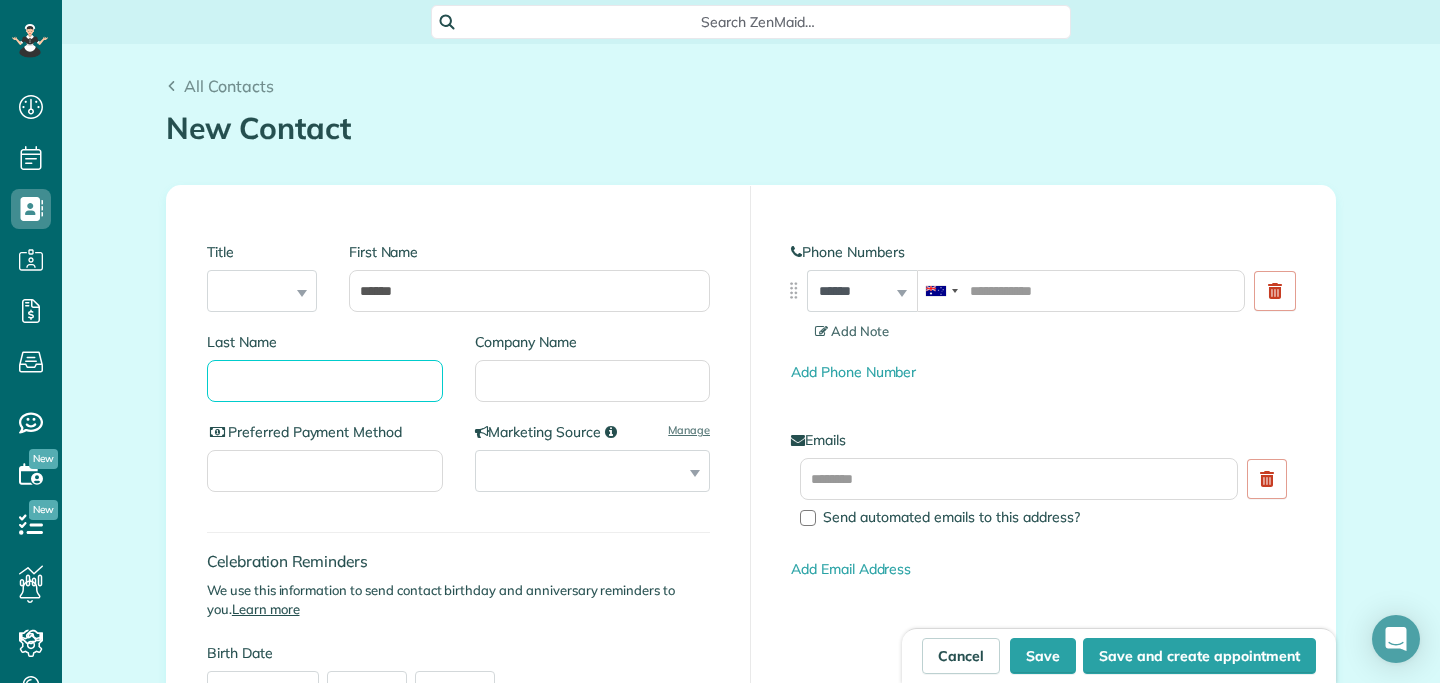 click on "Last Name" at bounding box center [325, 381] 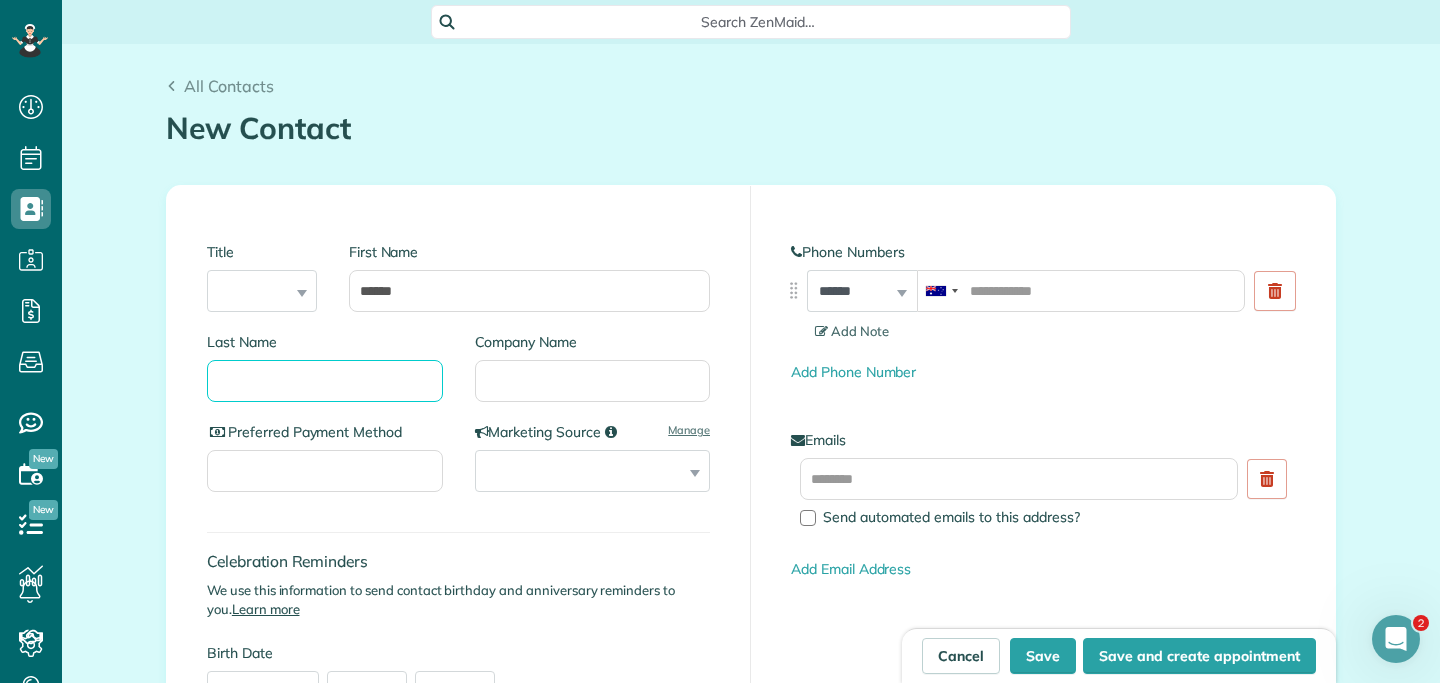 scroll, scrollTop: 0, scrollLeft: 0, axis: both 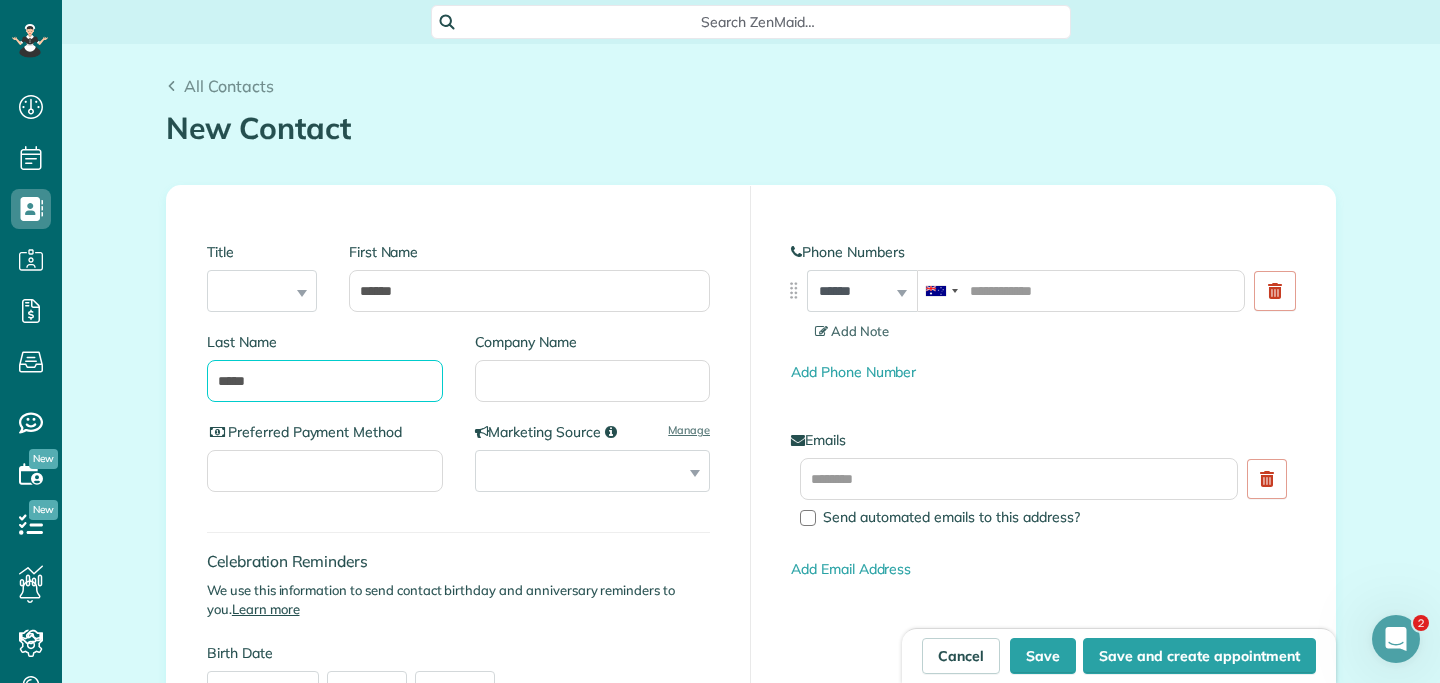 type on "*****" 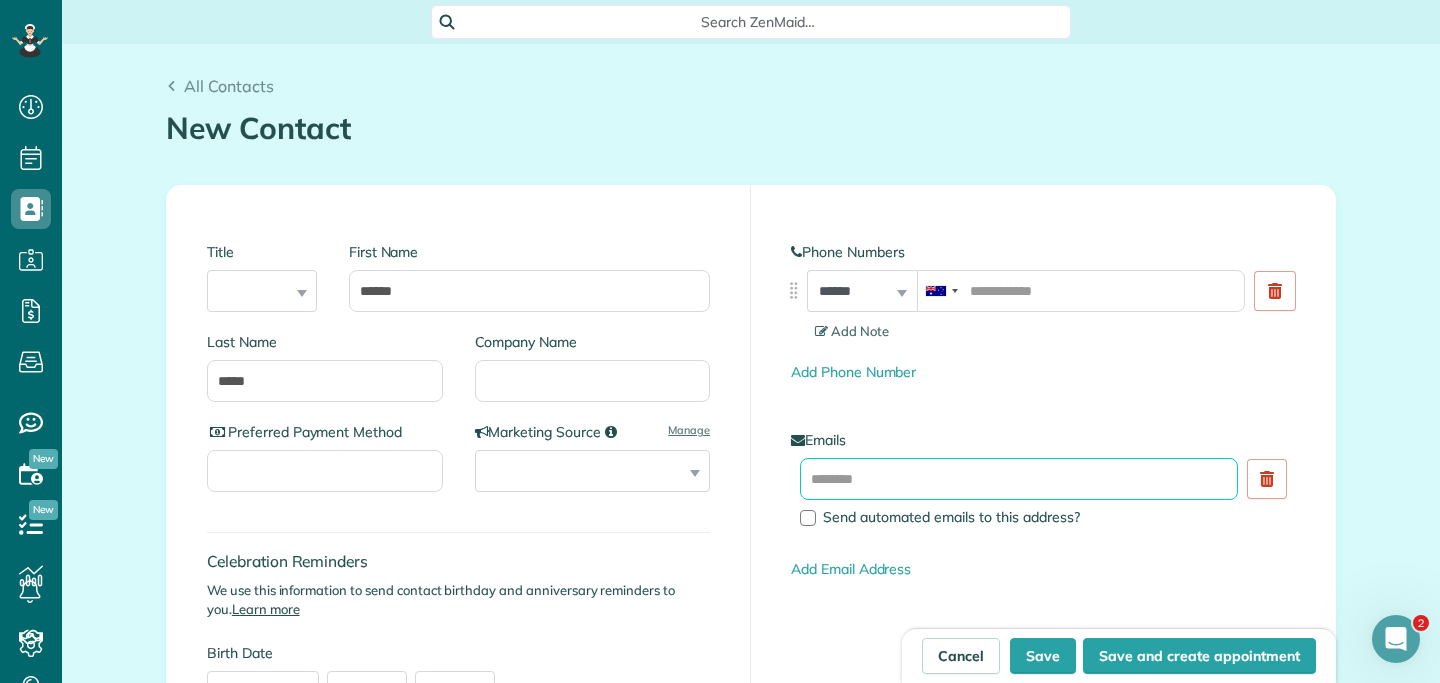 click at bounding box center (1019, 479) 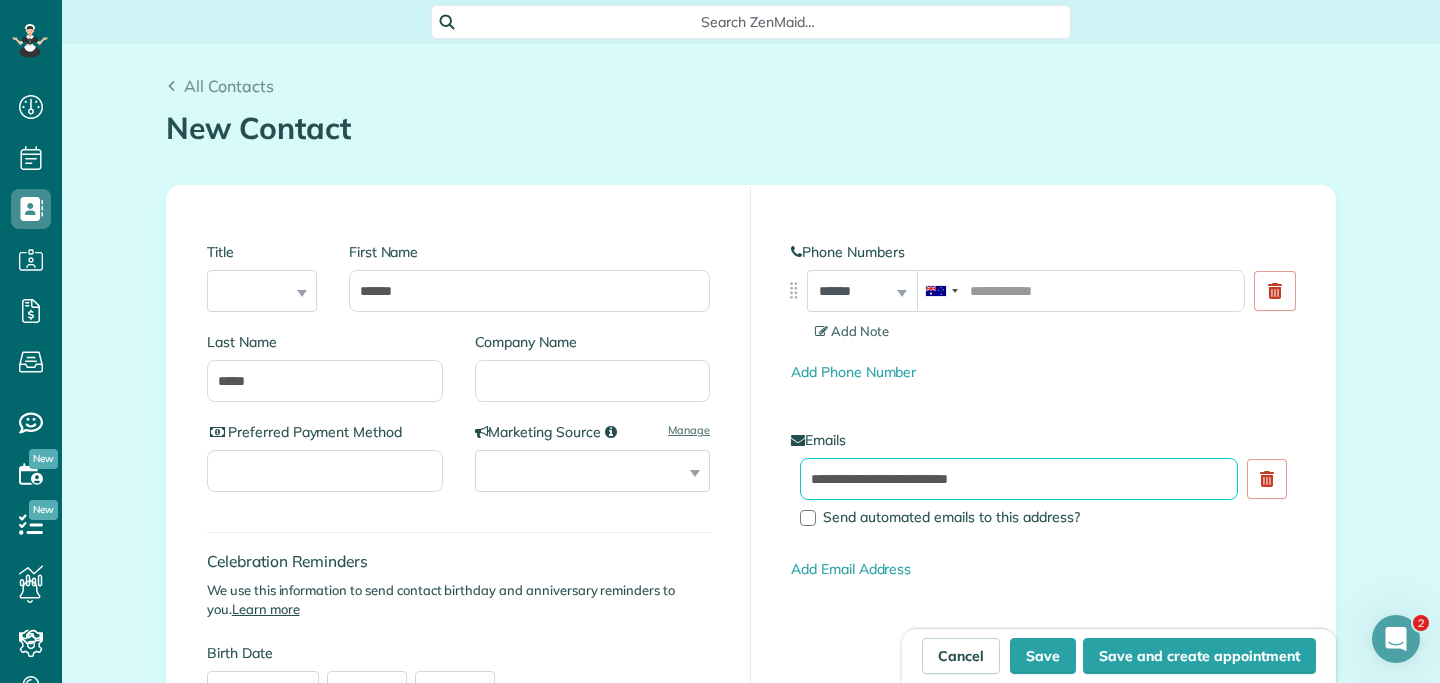 type on "**********" 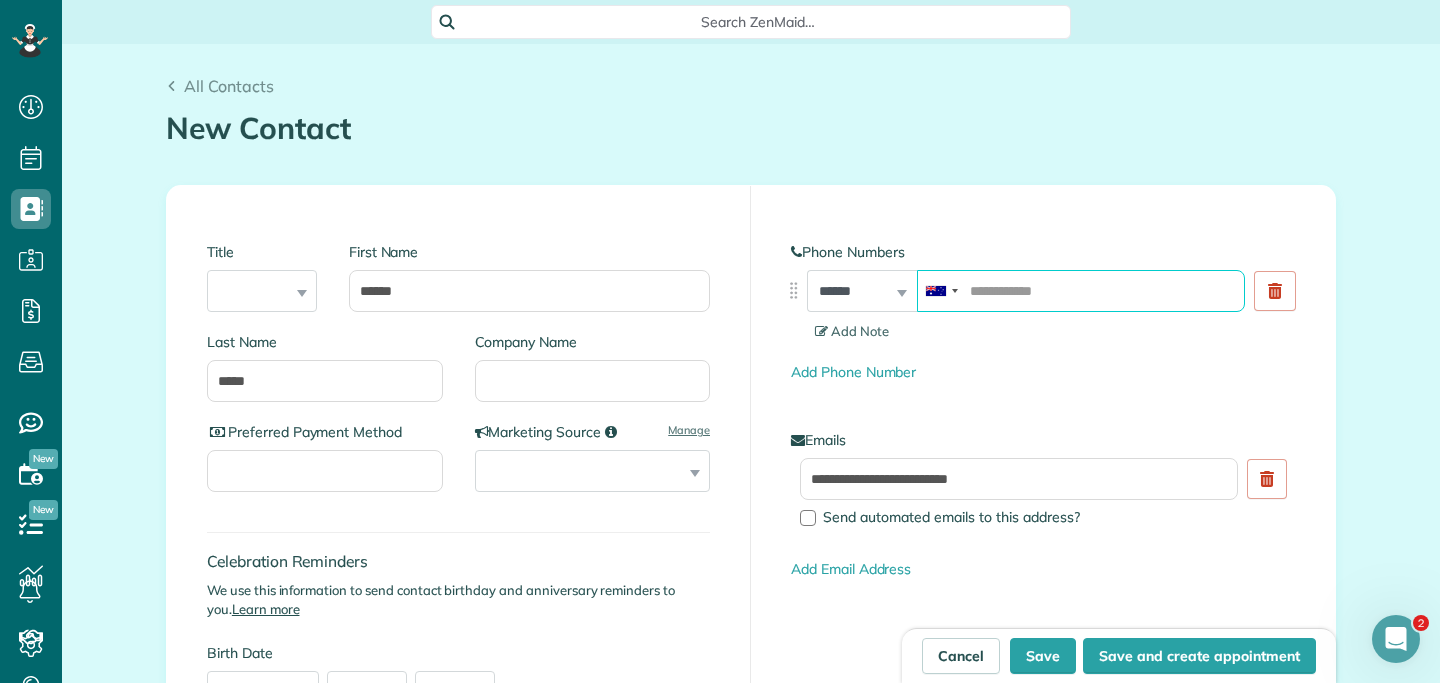 click at bounding box center [1081, 291] 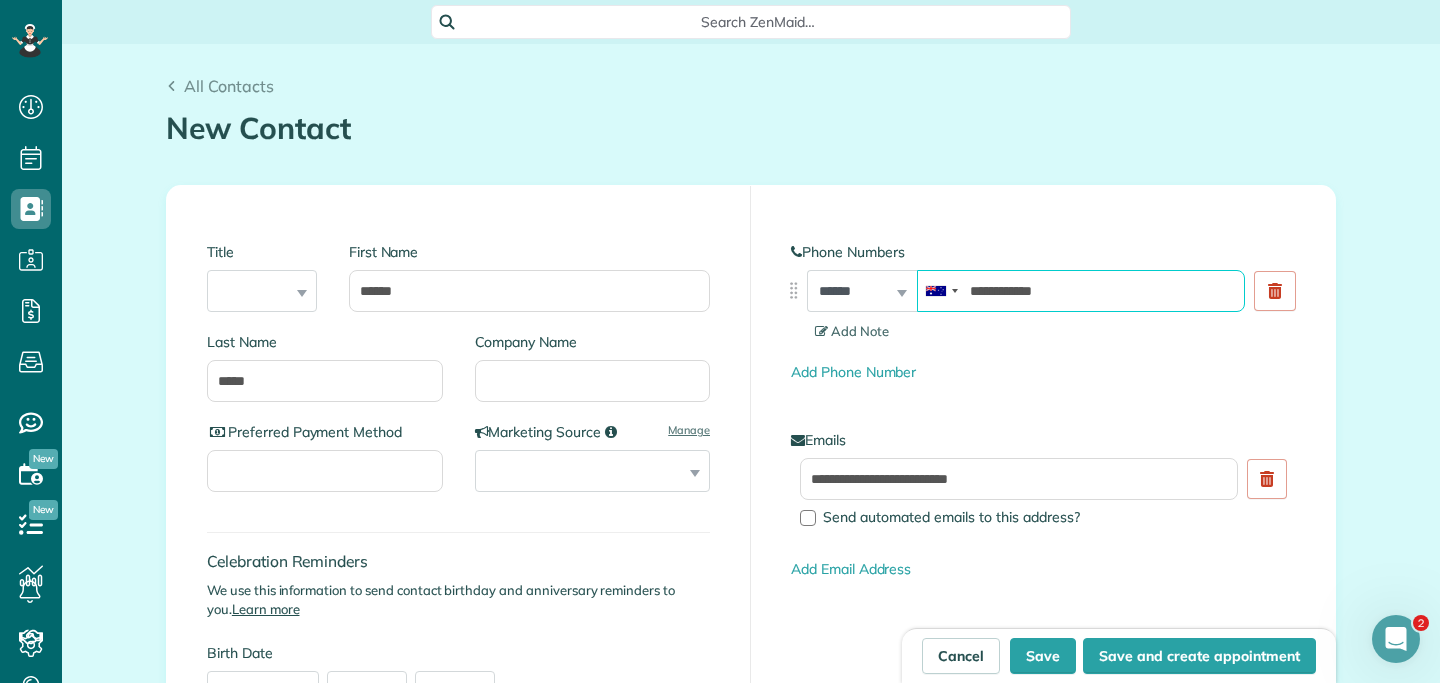 type on "**********" 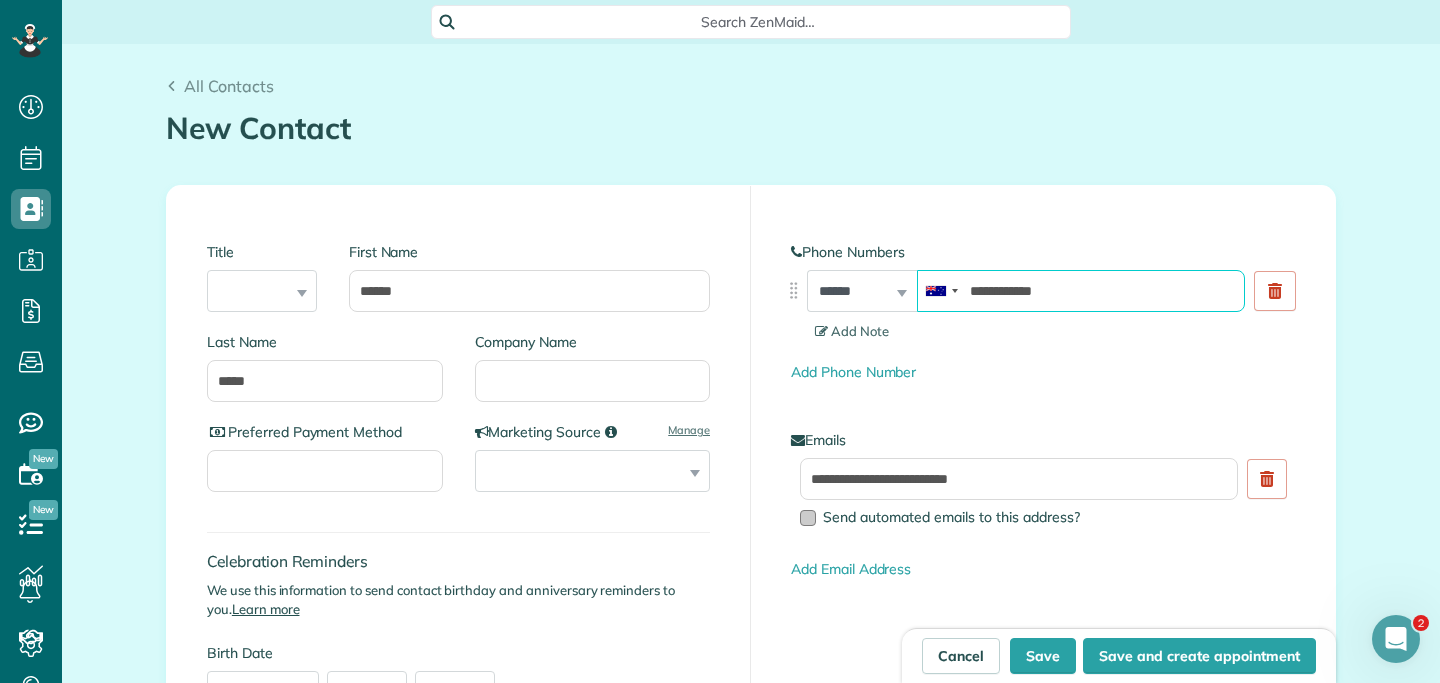 scroll, scrollTop: 237, scrollLeft: 0, axis: vertical 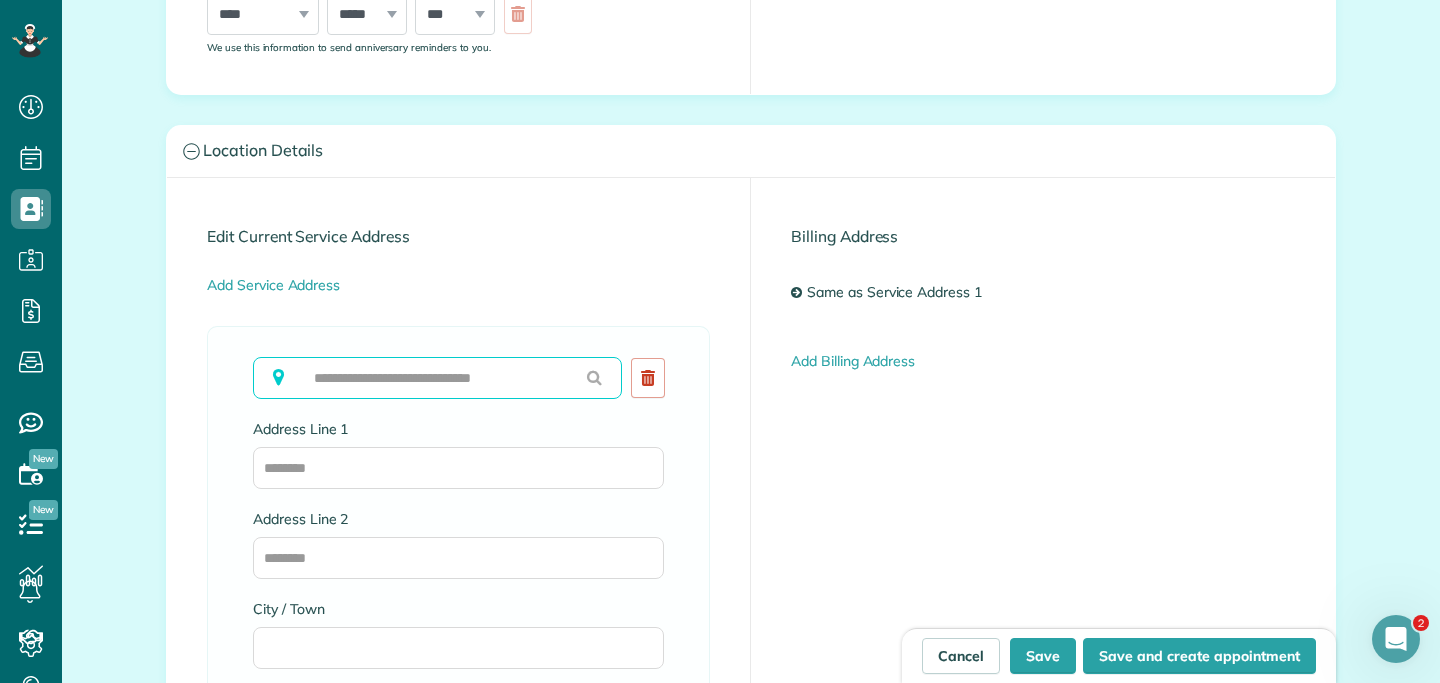 click at bounding box center (437, 378) 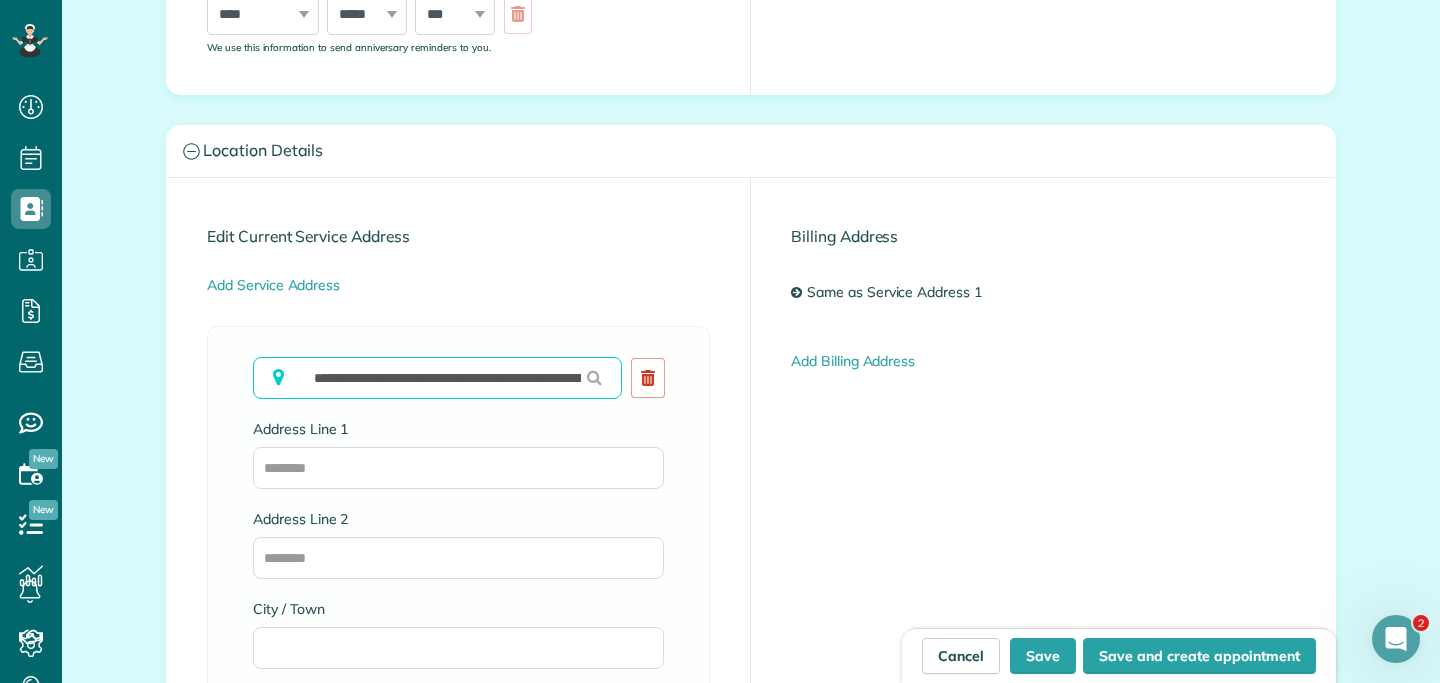 scroll, scrollTop: 0, scrollLeft: 136, axis: horizontal 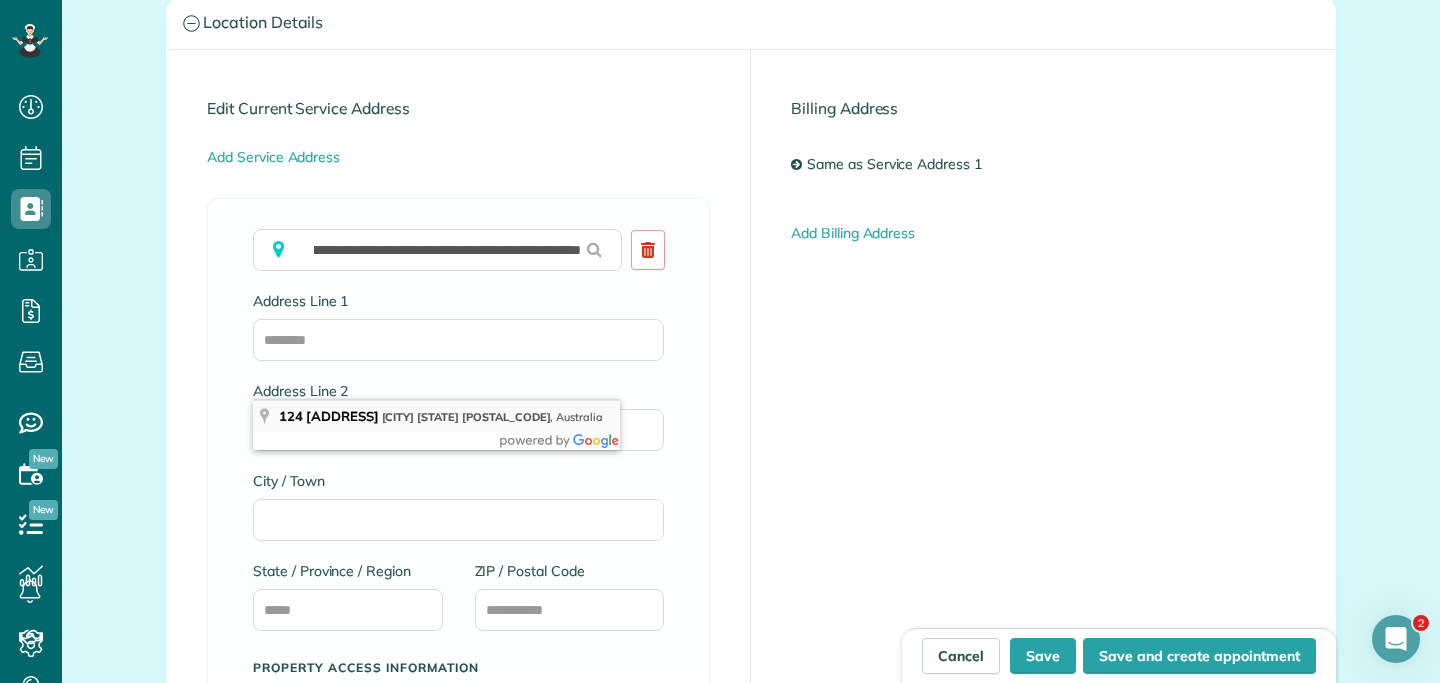 type on "**********" 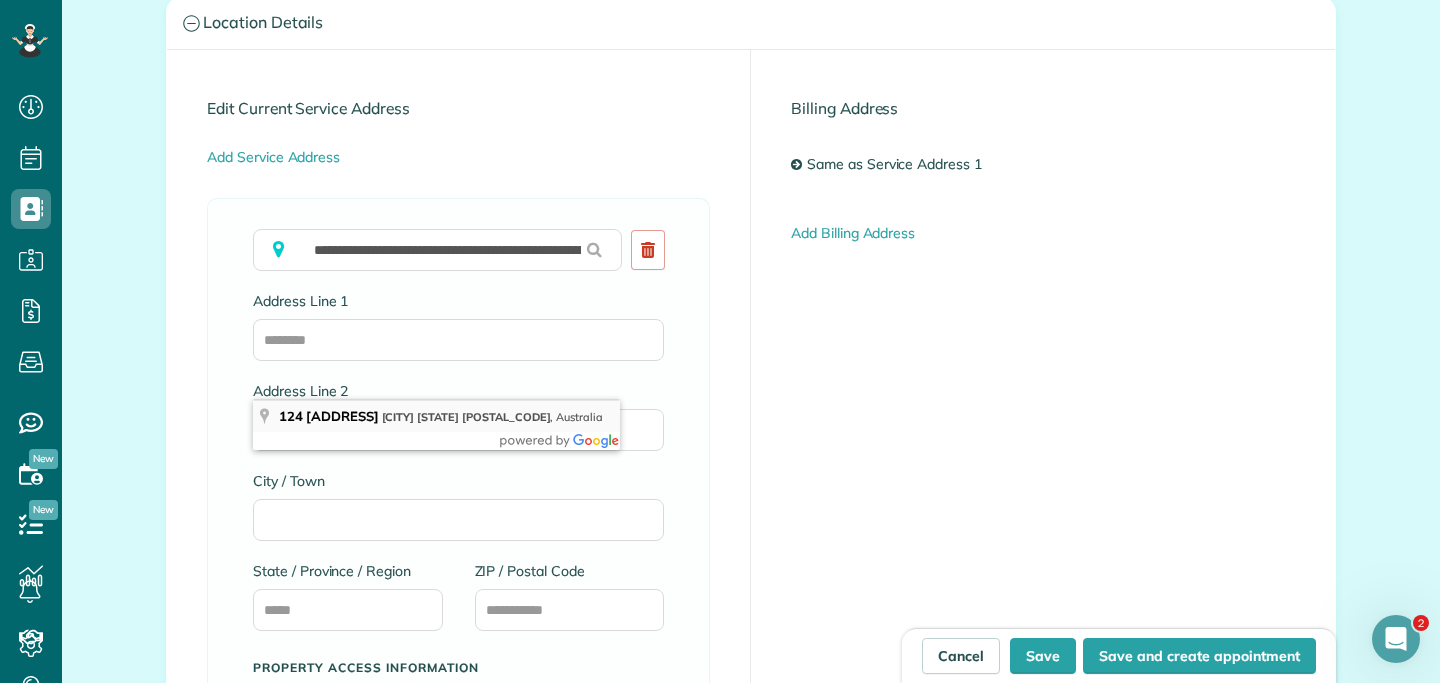 type on "**********" 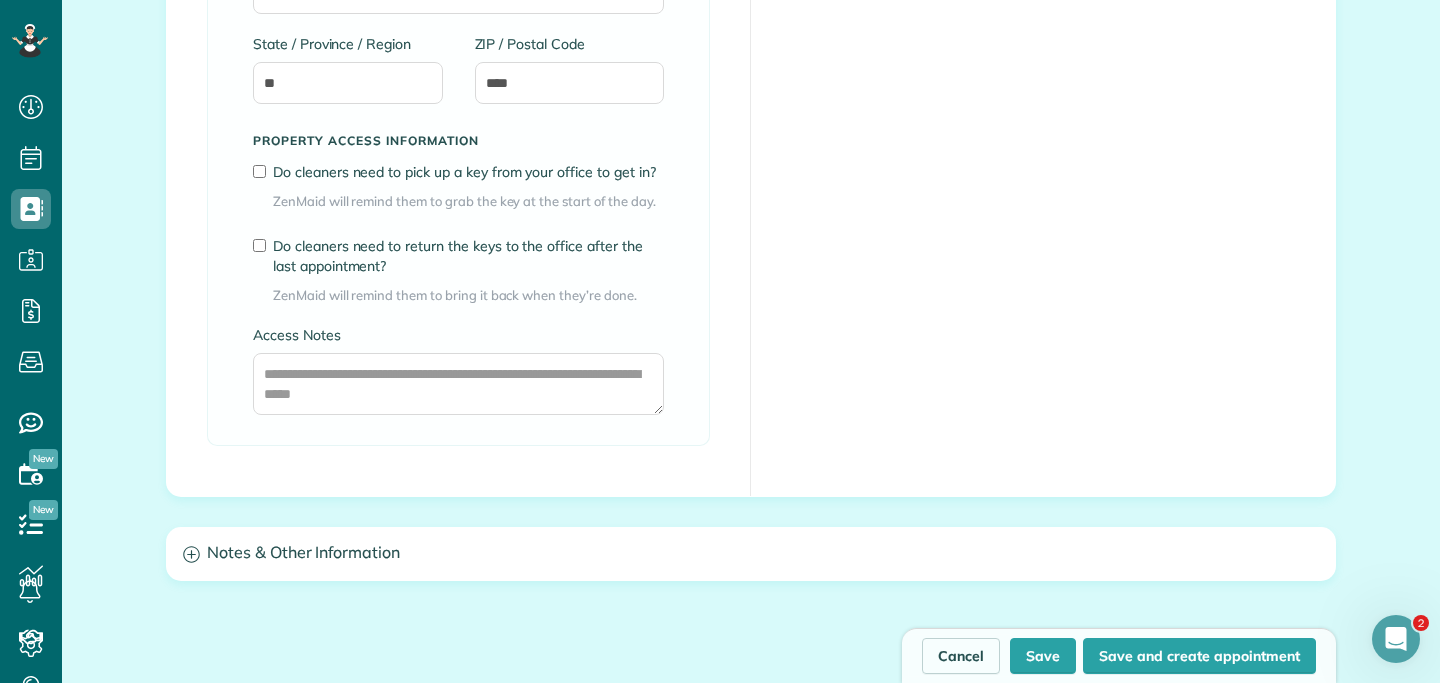 scroll, scrollTop: 1545, scrollLeft: 0, axis: vertical 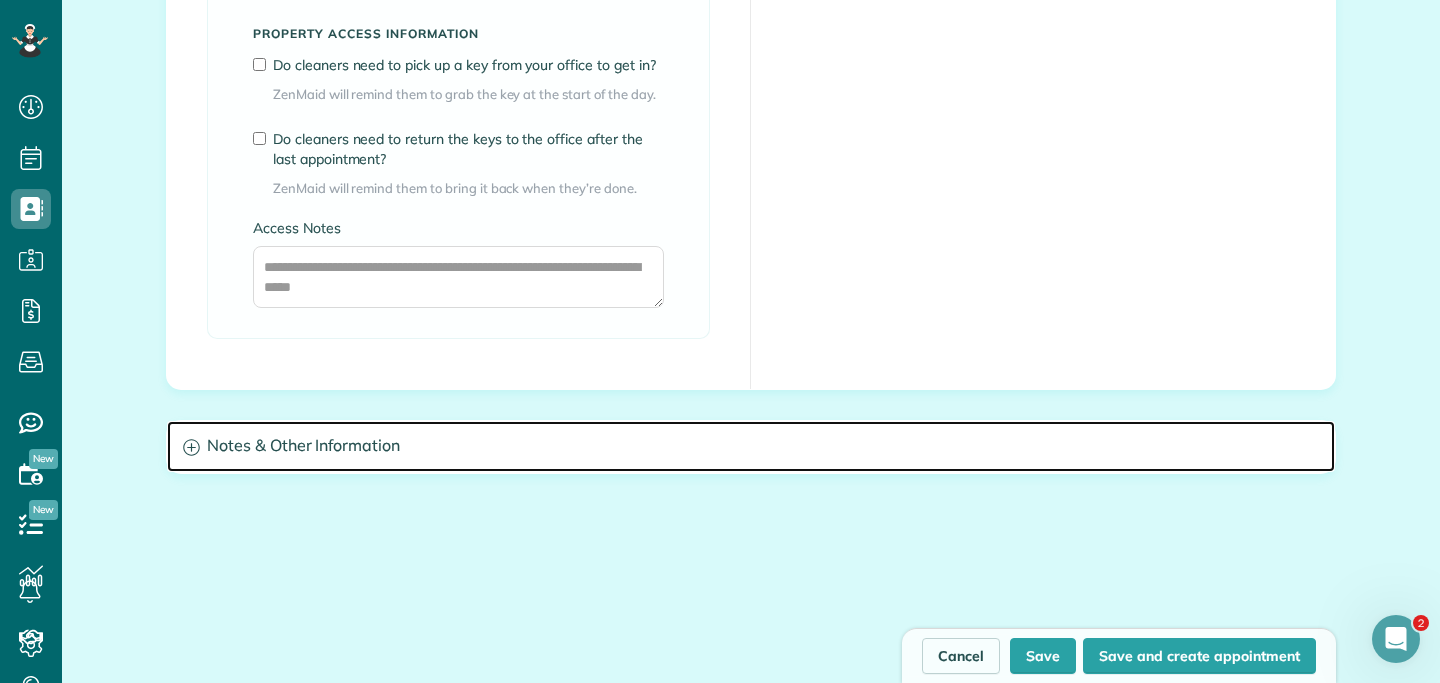 click on "Notes & Other Information" at bounding box center (751, 446) 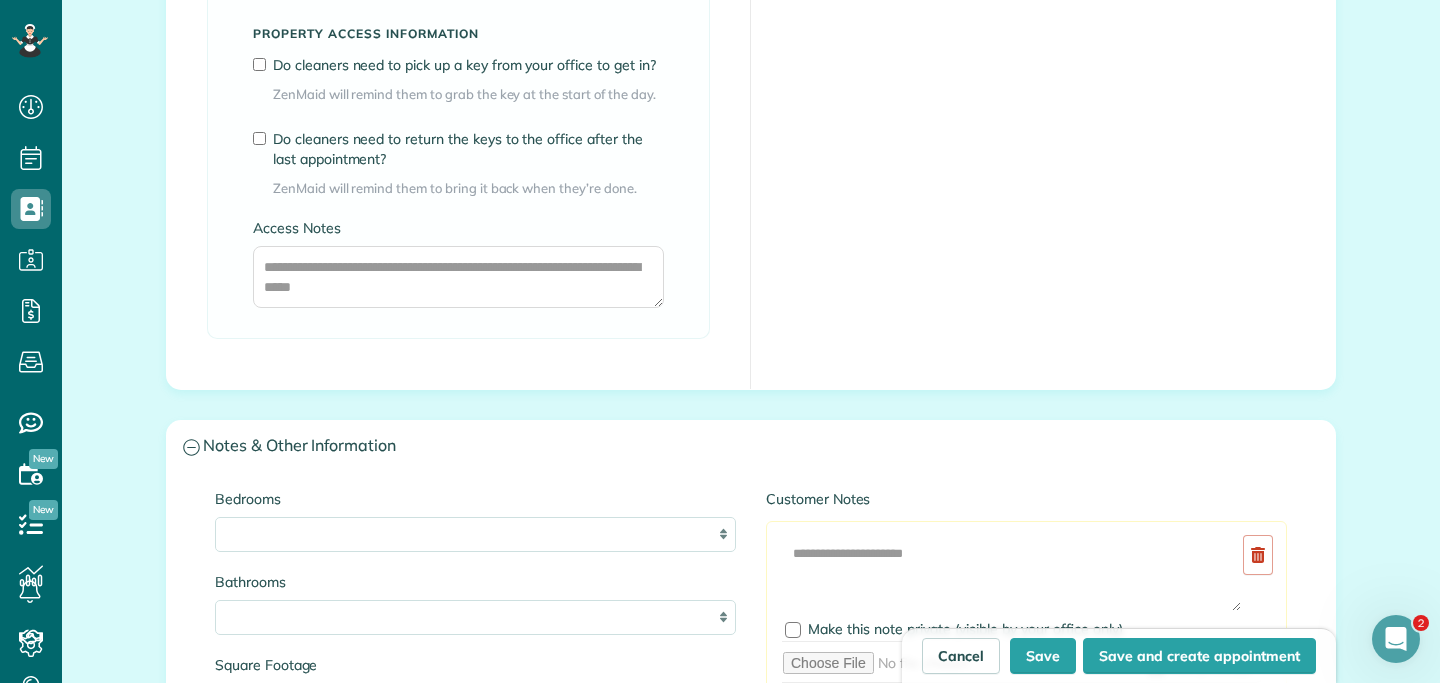 click on "Customer Notes
Add Image
Make this note private (visible by your office only)
Add photo(s)..
Add Note" at bounding box center [1026, 619] 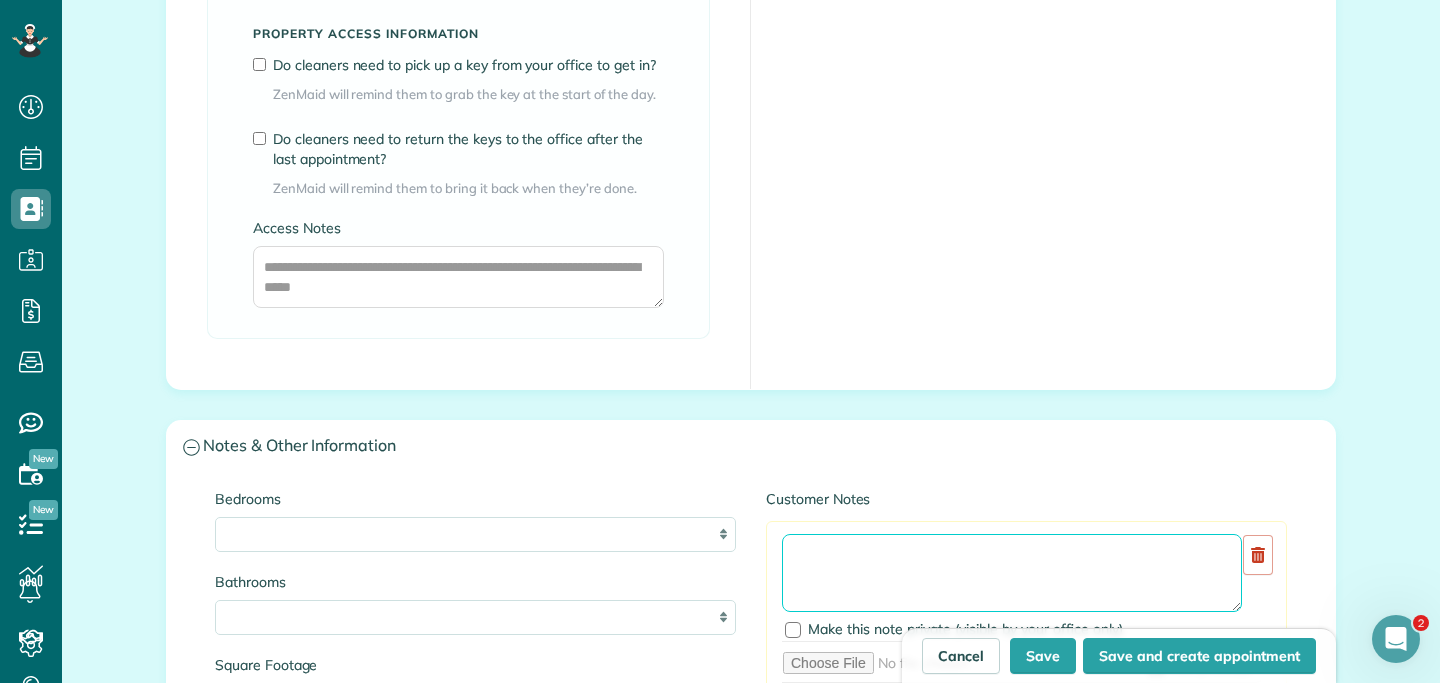 click at bounding box center (1012, 573) 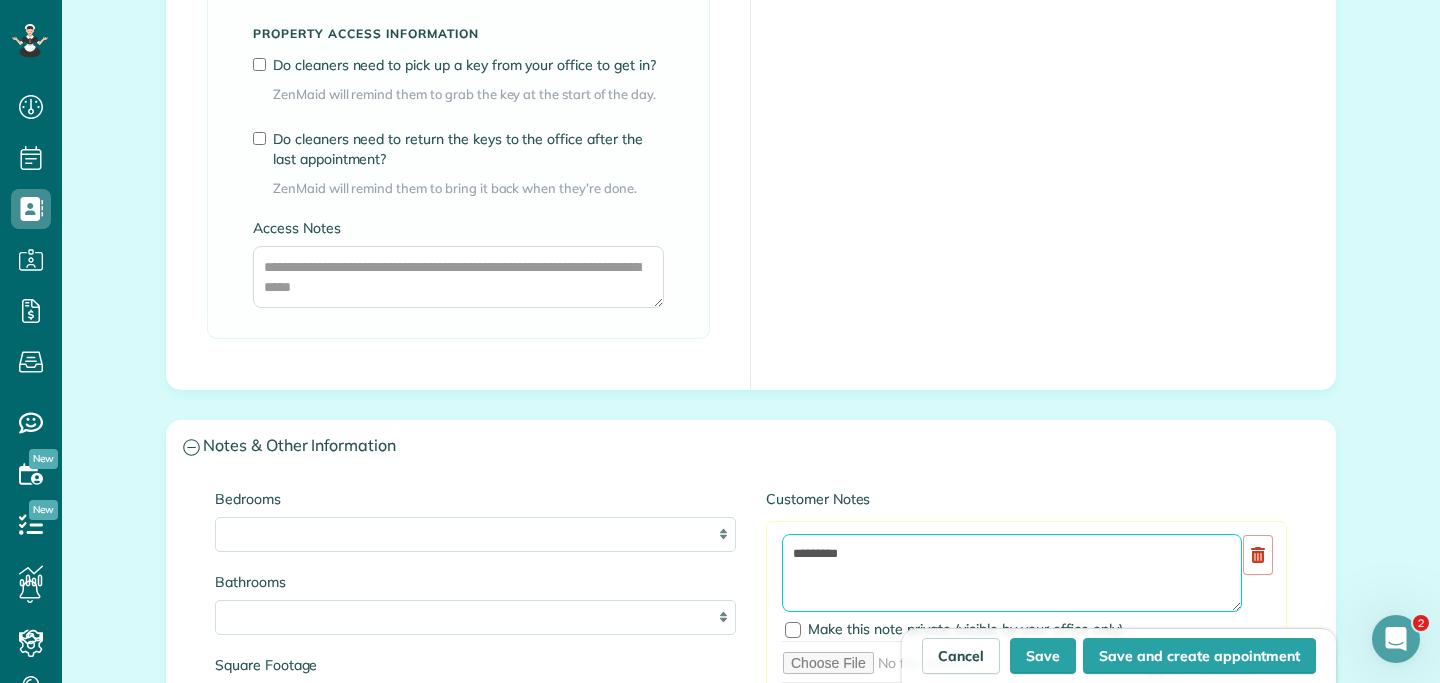 paste on "**********" 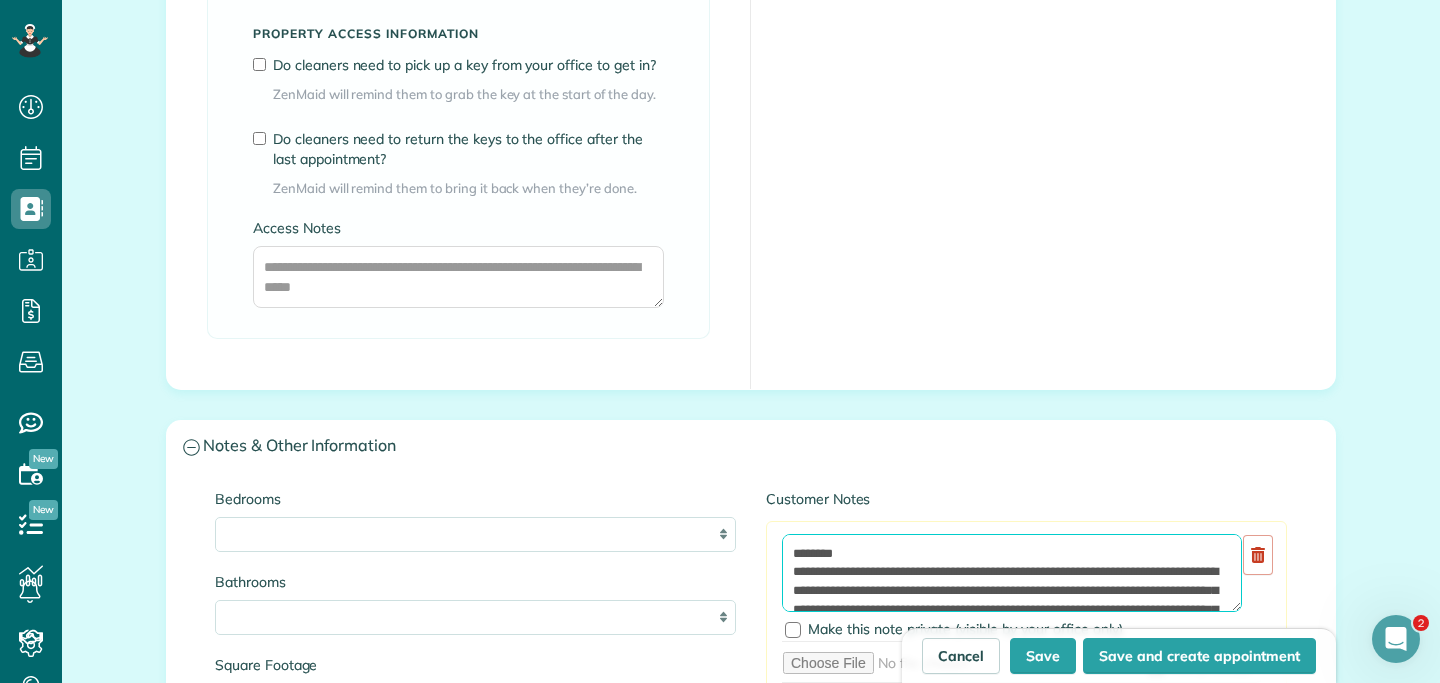 scroll, scrollTop: 63, scrollLeft: 0, axis: vertical 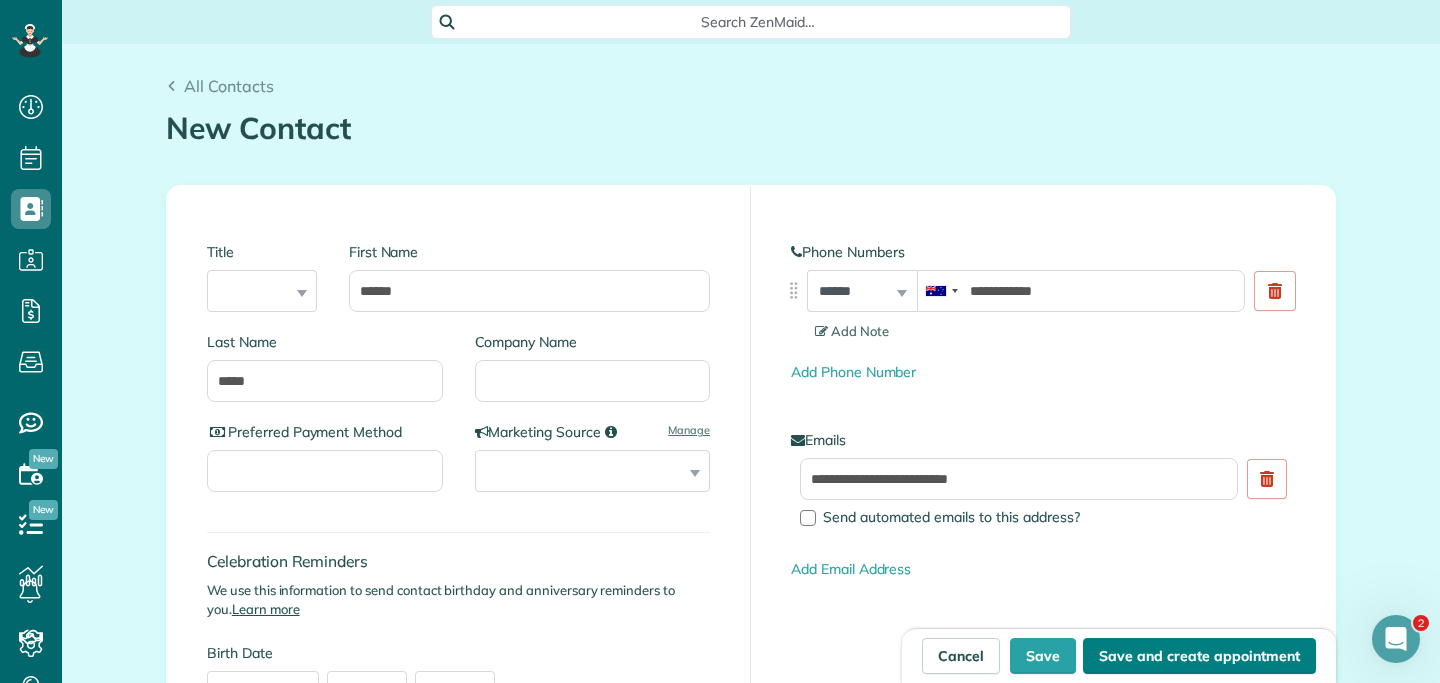 type on "**********" 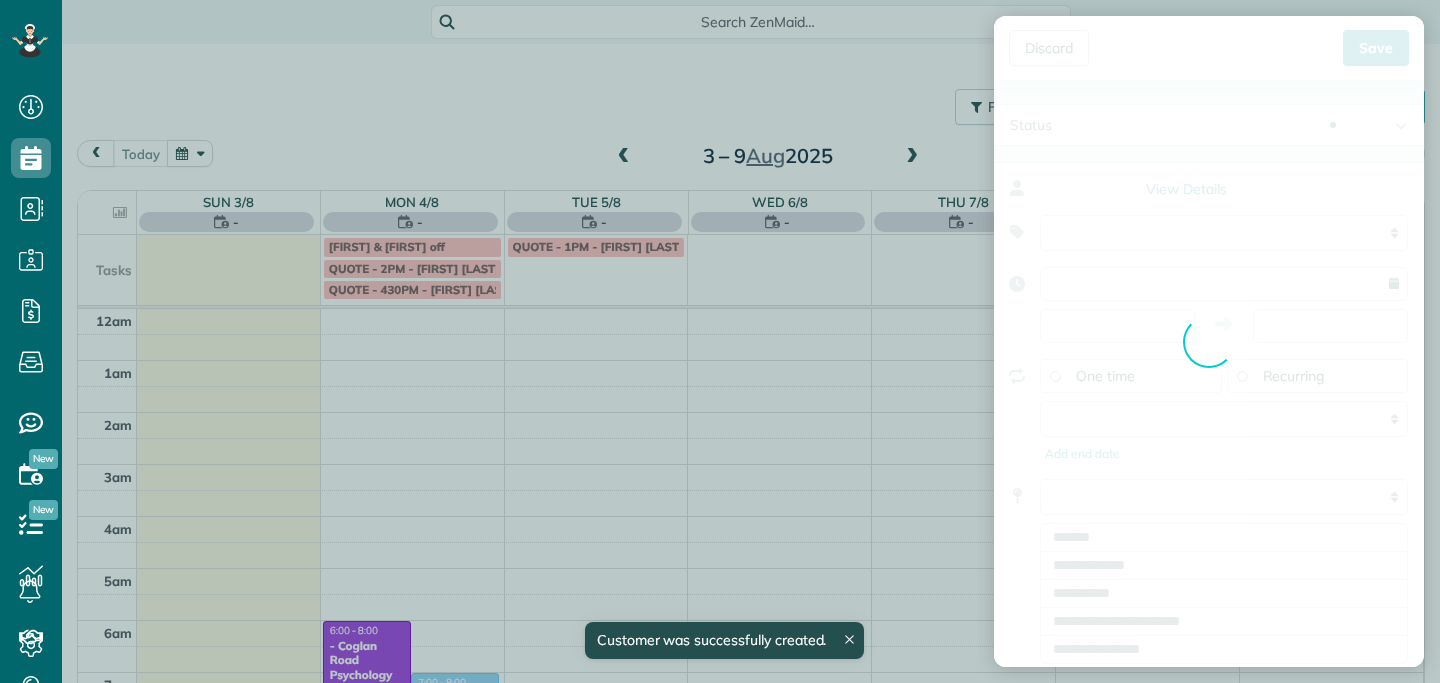 type on "**********" 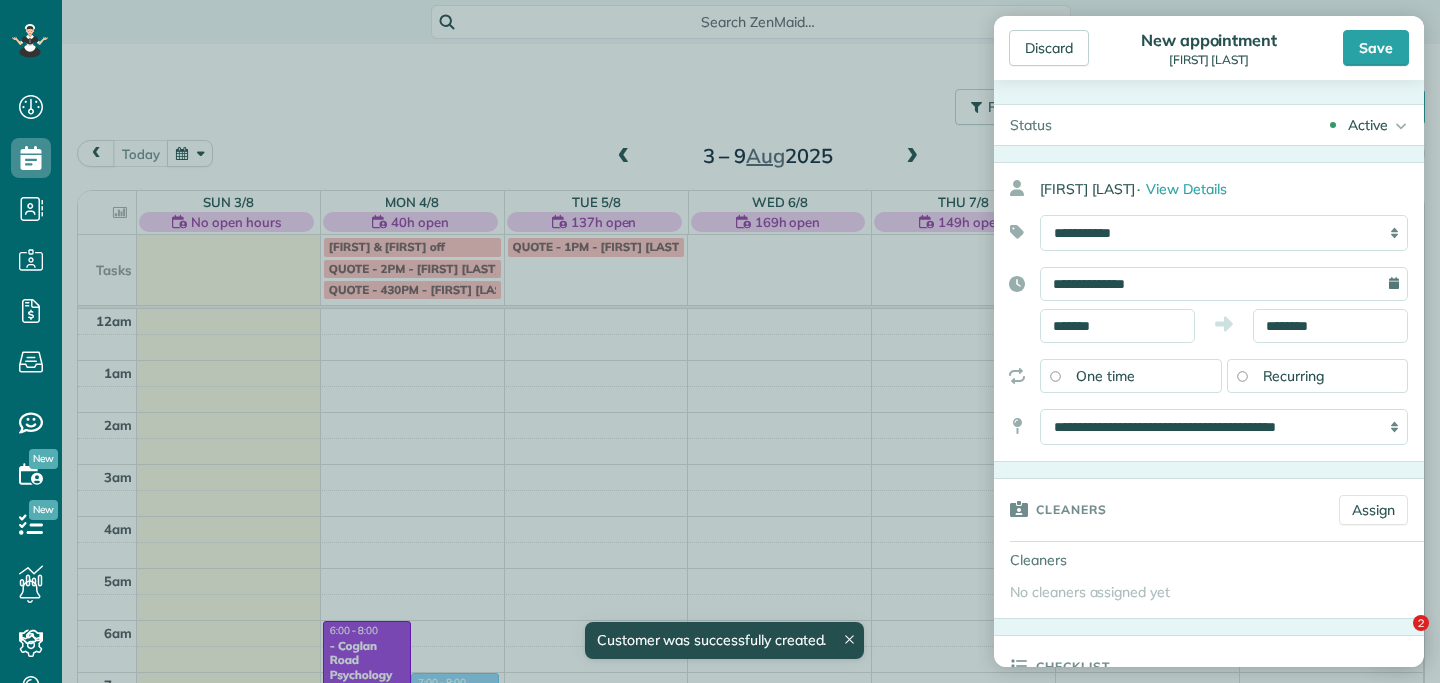 scroll, scrollTop: 0, scrollLeft: 0, axis: both 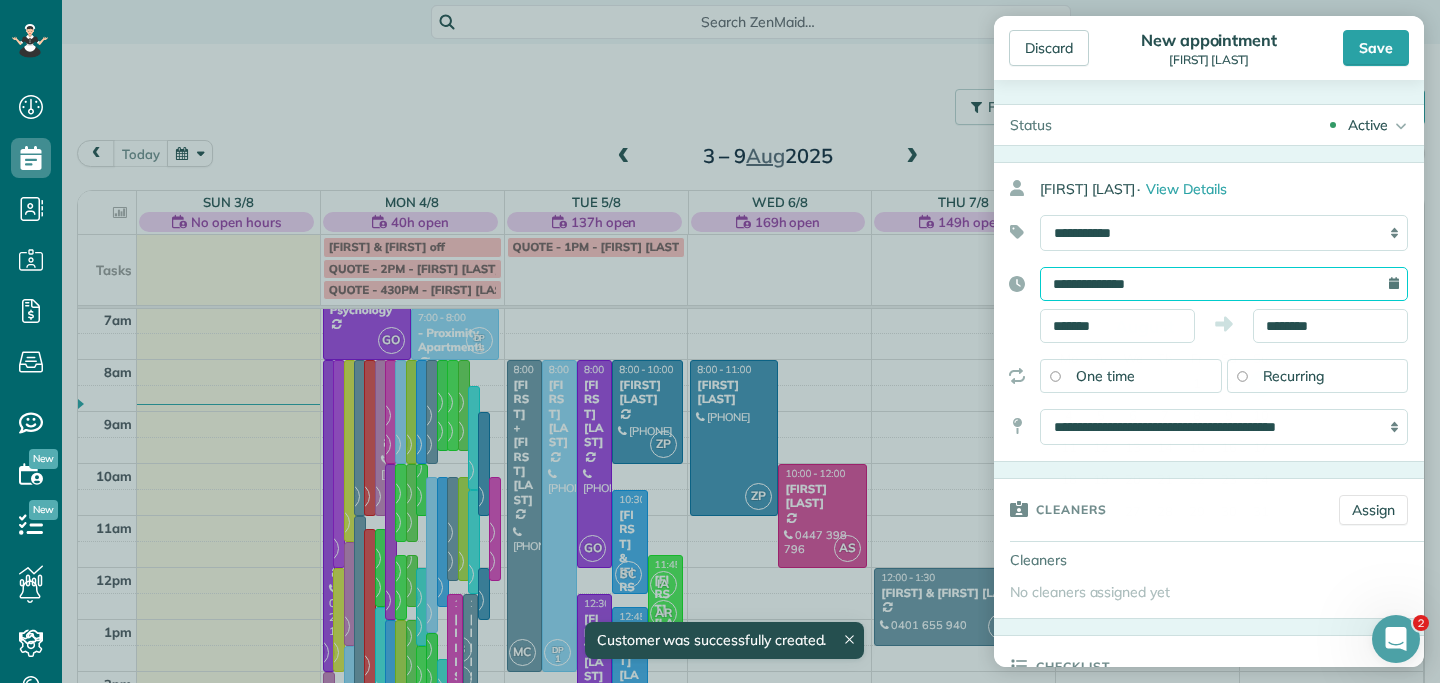 click on "**********" at bounding box center (1224, 284) 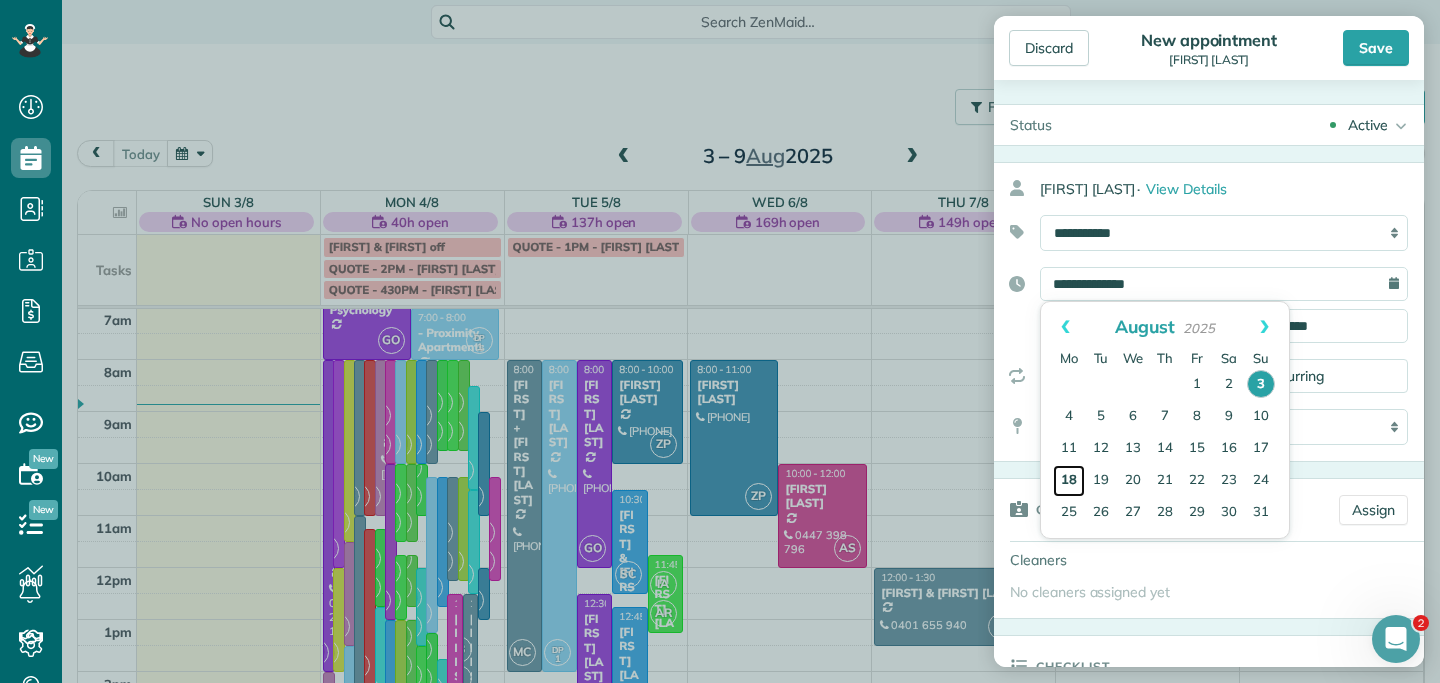 click on "18" at bounding box center (1069, 481) 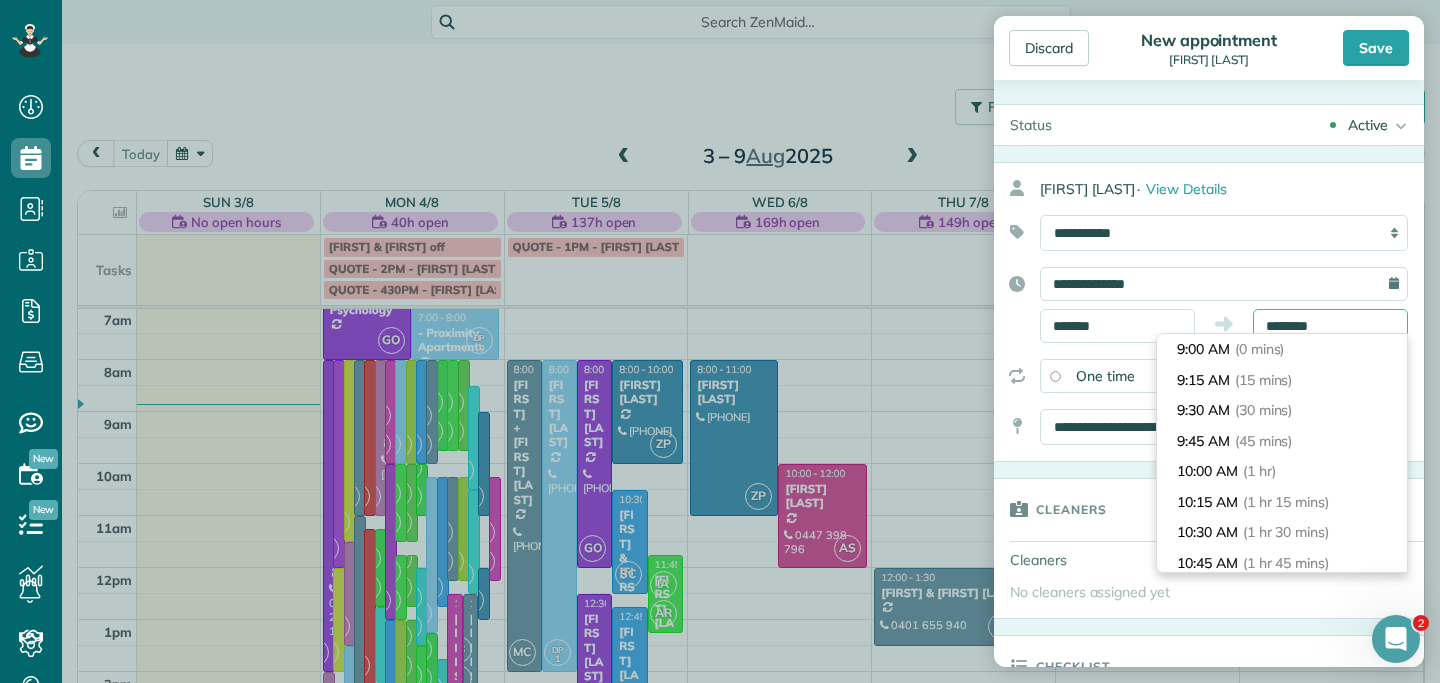 click on "********" at bounding box center [1330, 326] 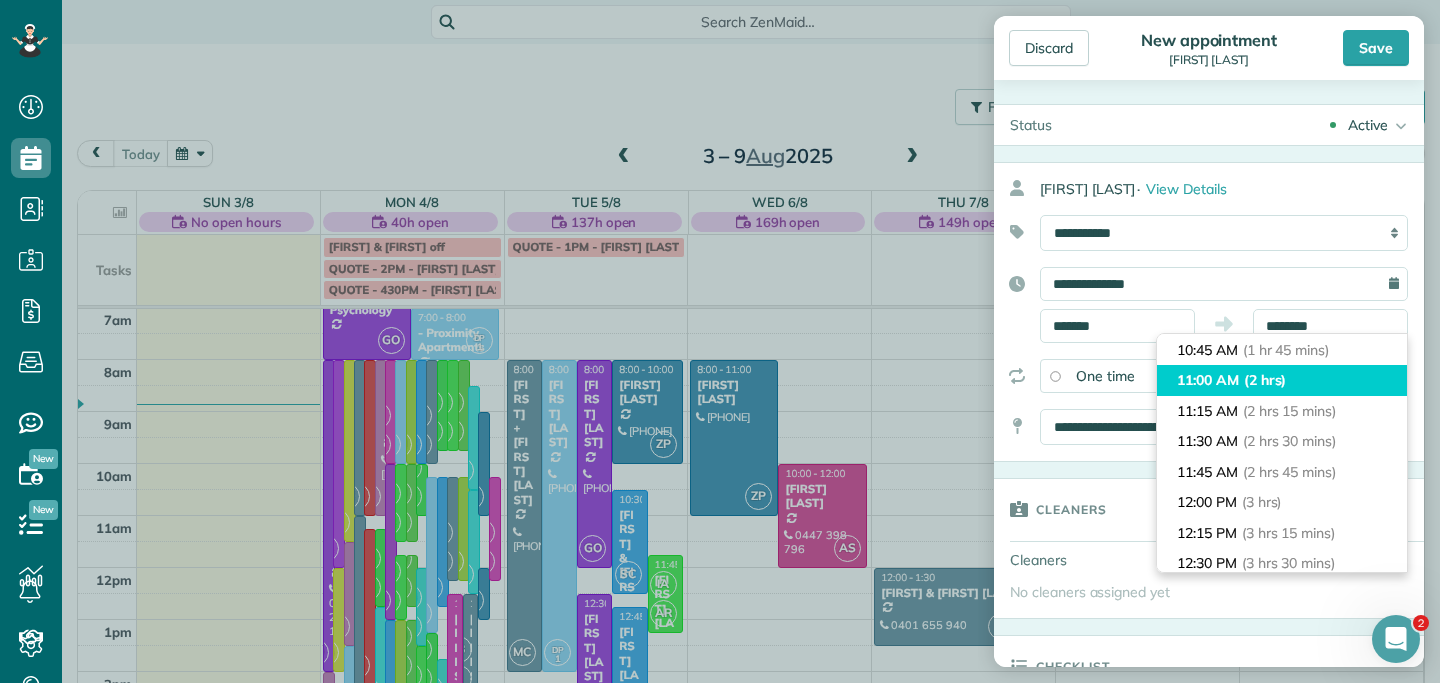 click on "11:00 AM  (2 hrs)" at bounding box center (1282, 380) 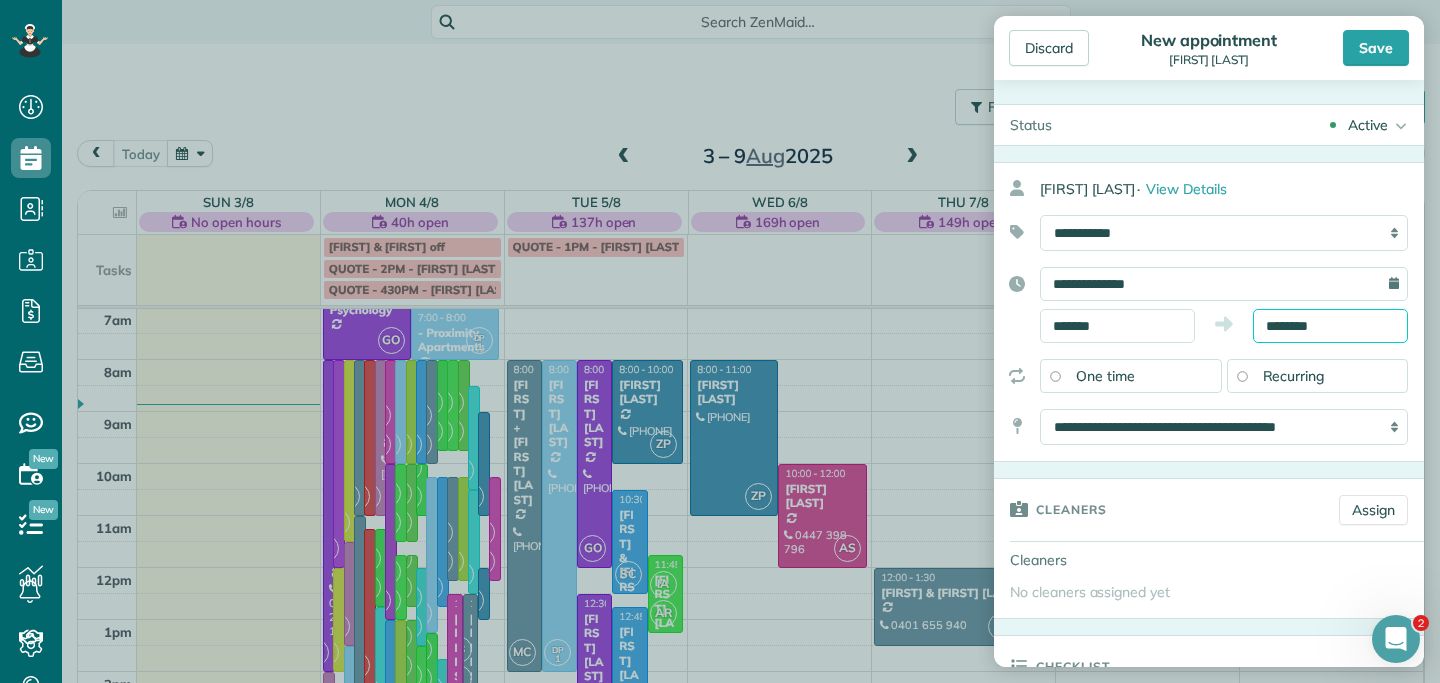 click on "********" at bounding box center (1330, 326) 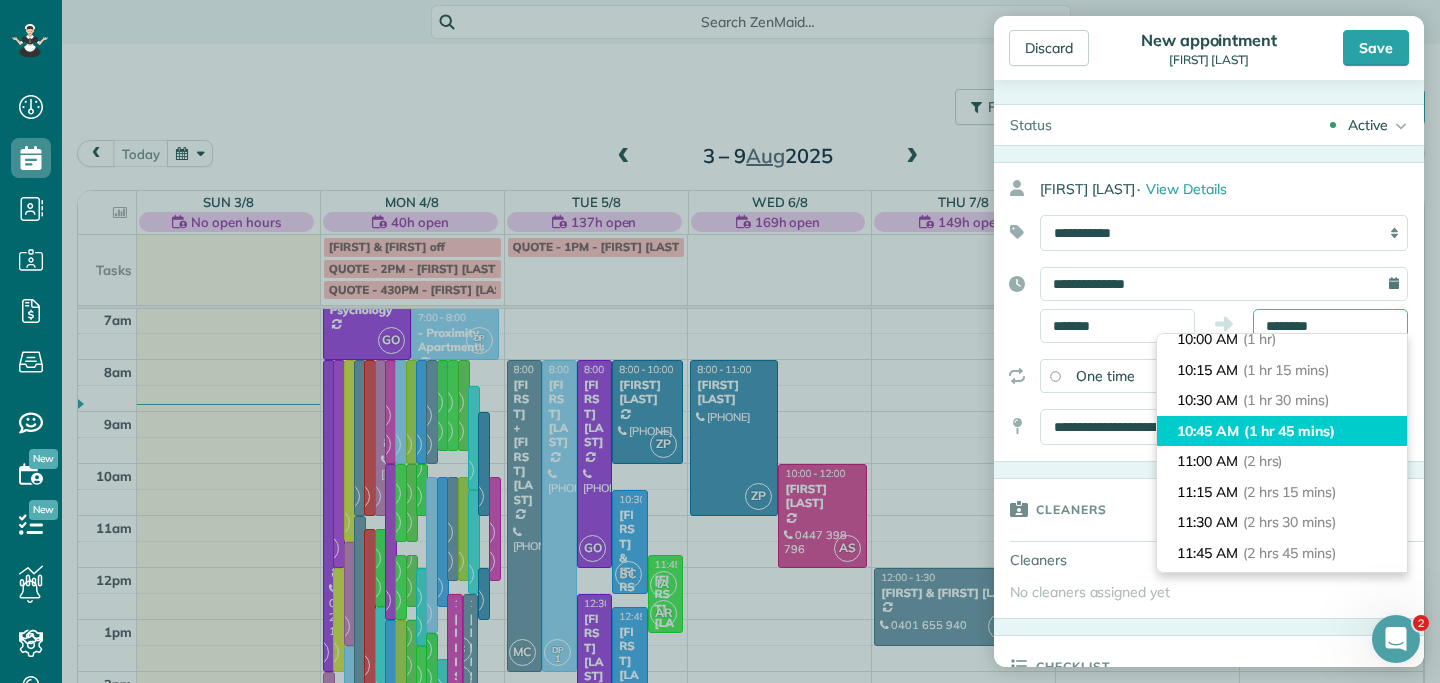 scroll, scrollTop: 131, scrollLeft: 0, axis: vertical 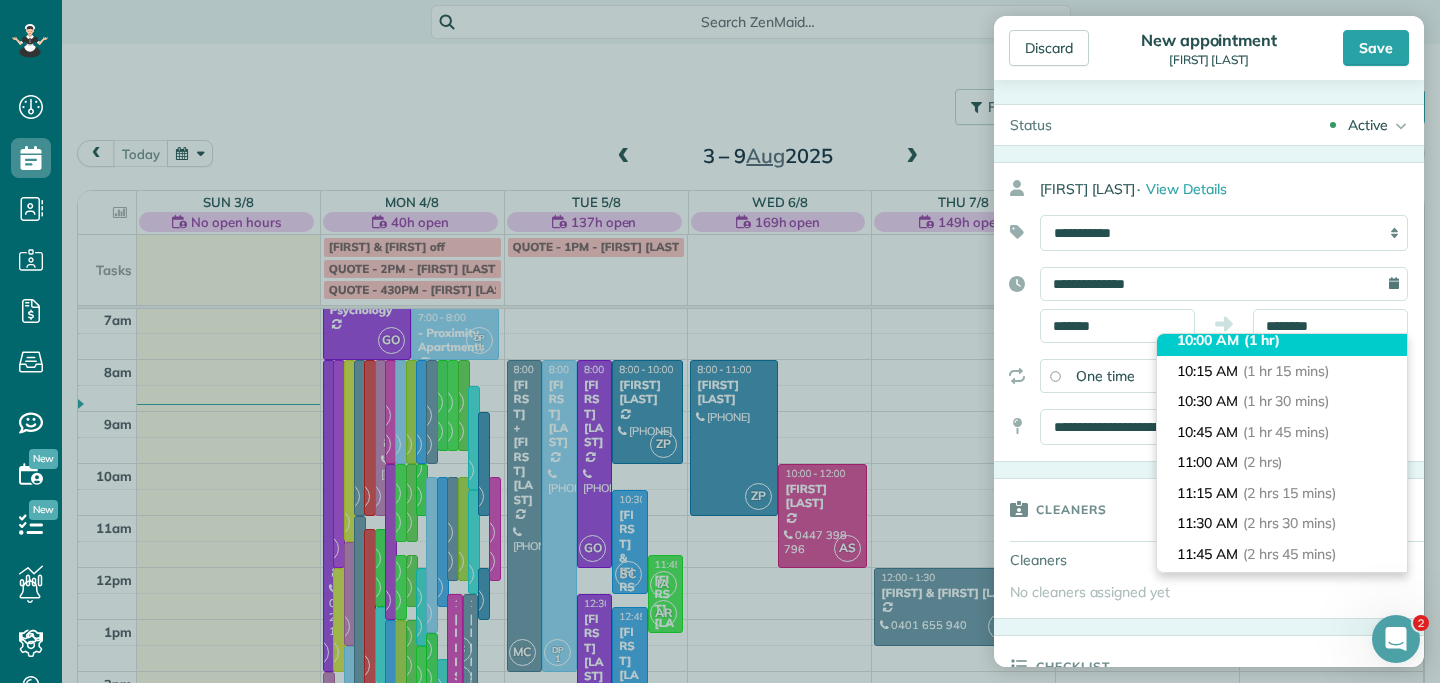 type on "********" 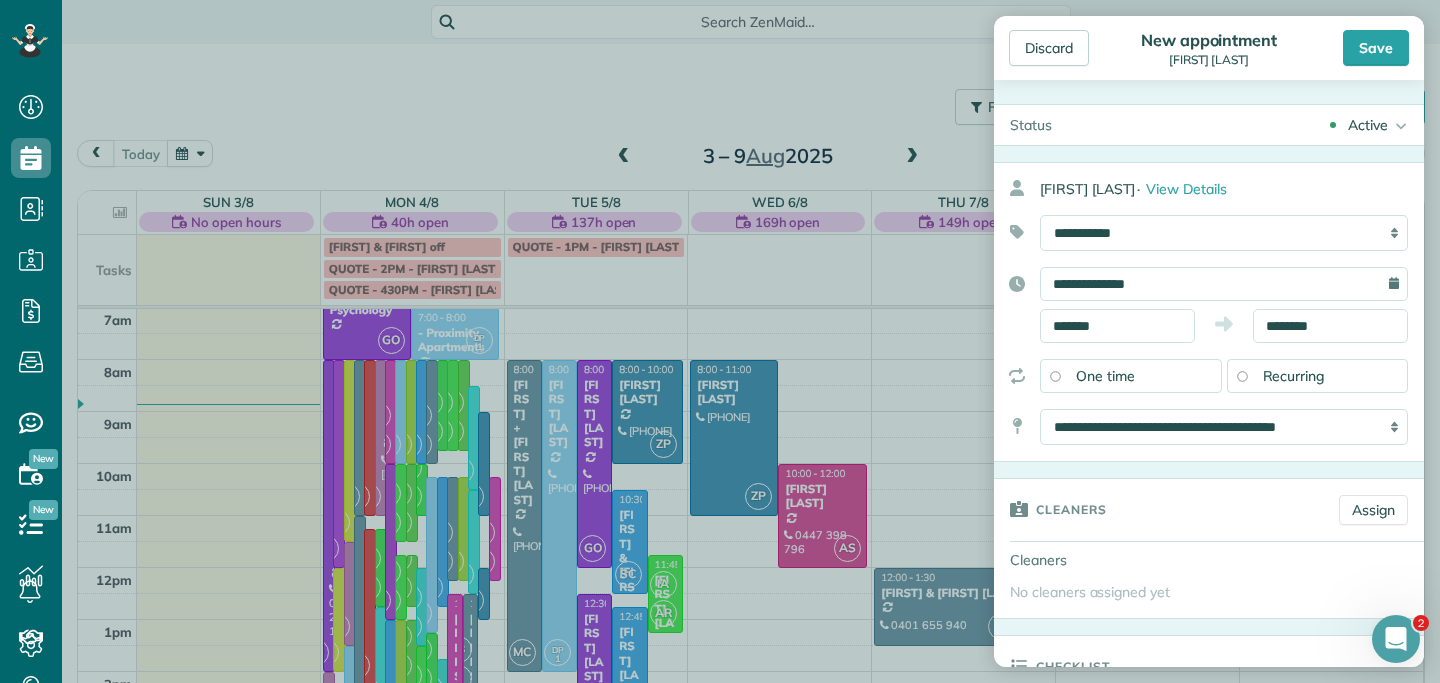 click on "Recurring" at bounding box center [1318, 376] 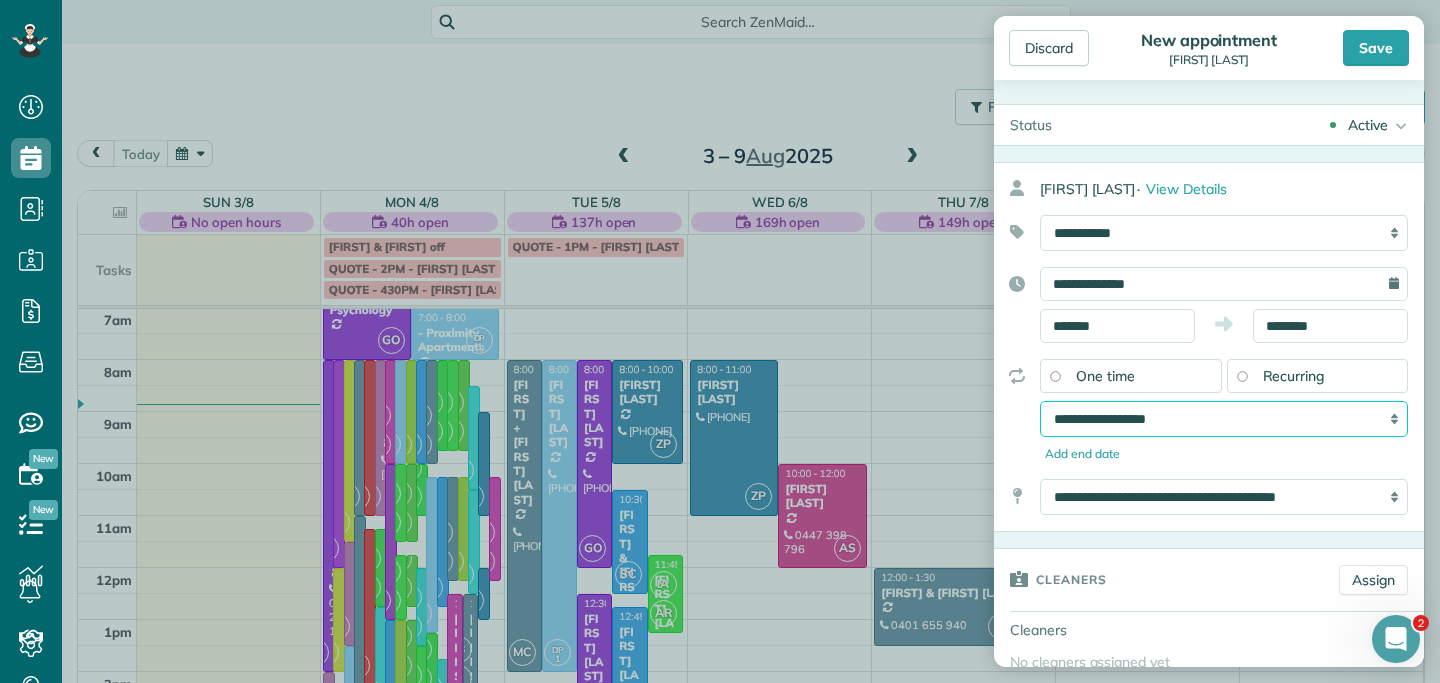 click on "**********" at bounding box center [1224, 419] 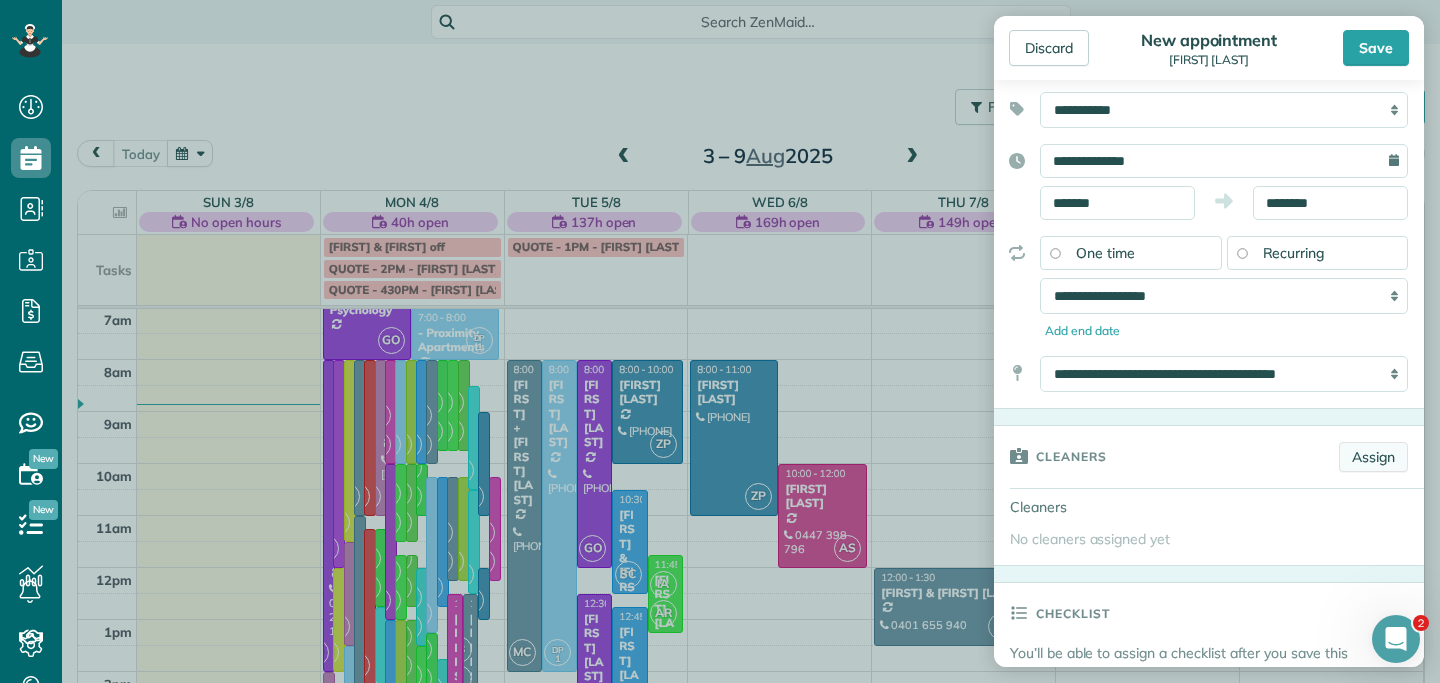 click on "Assign" at bounding box center [1373, 457] 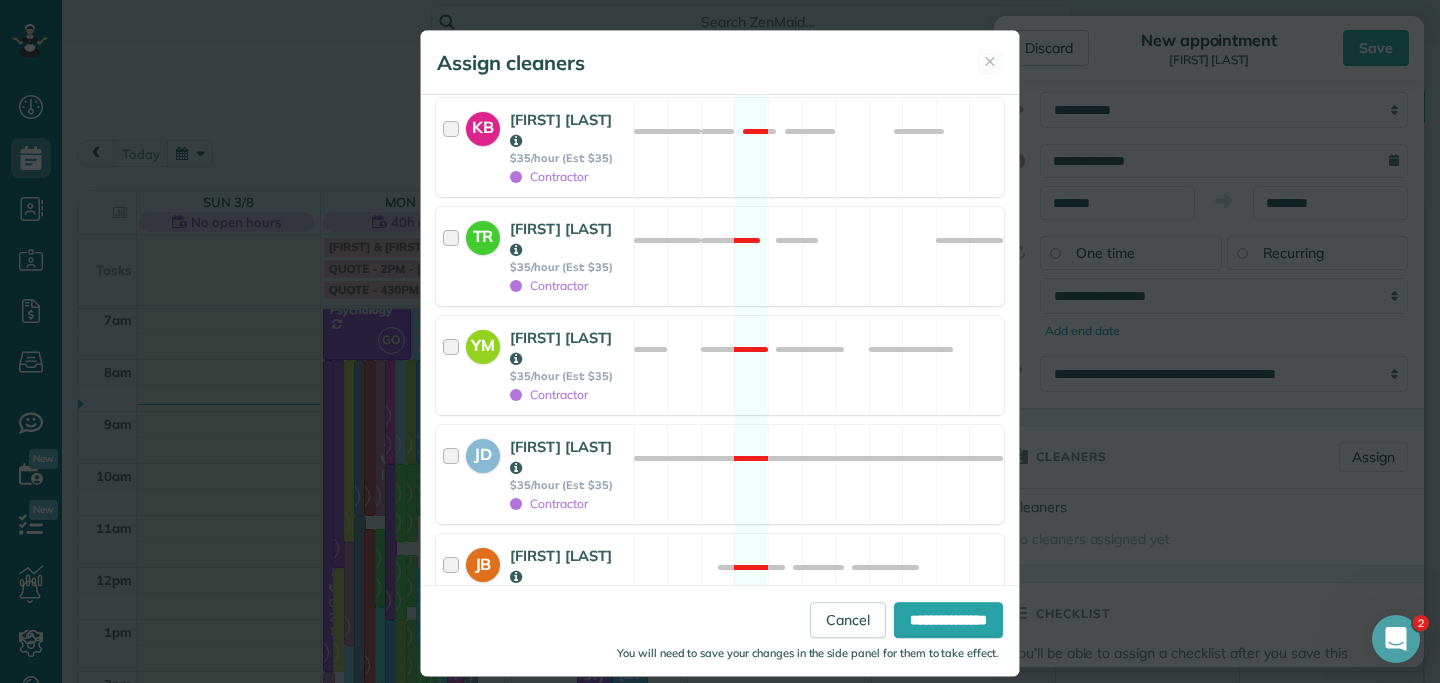 click at bounding box center [454, 692] 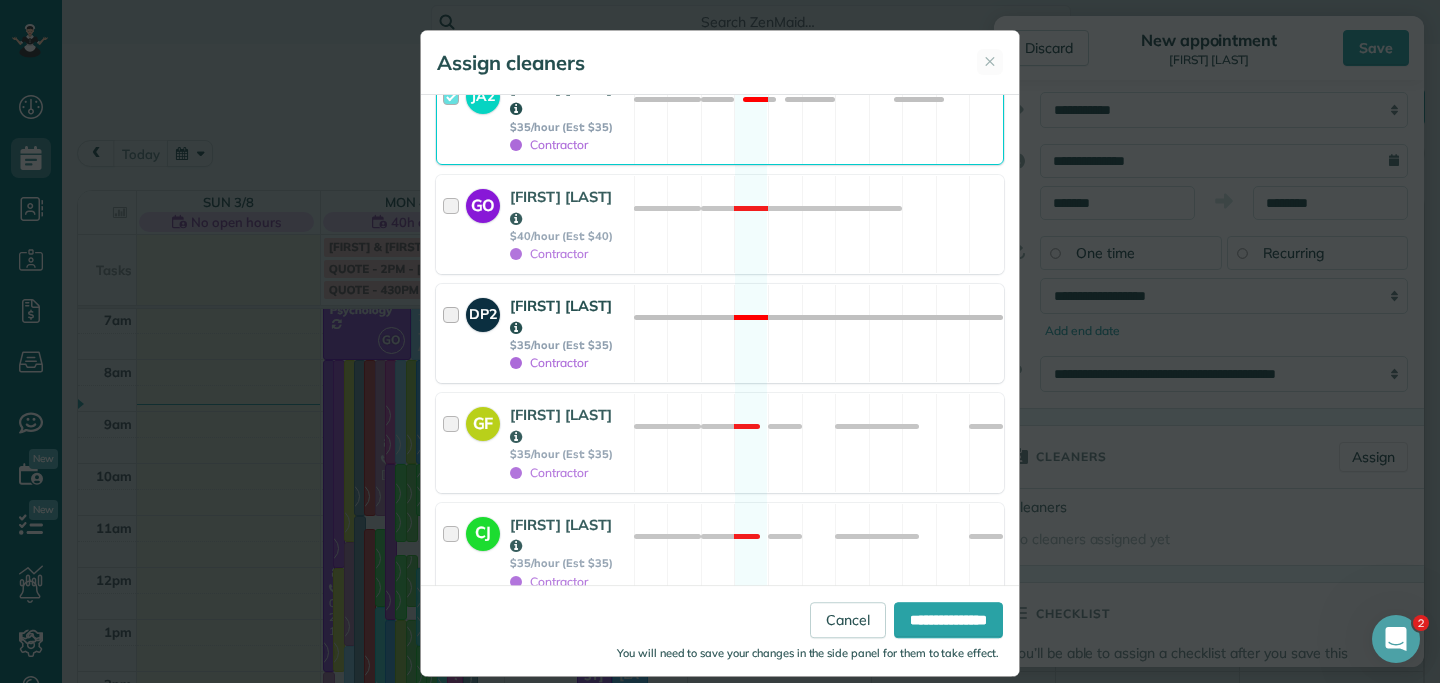 scroll, scrollTop: 2649, scrollLeft: 0, axis: vertical 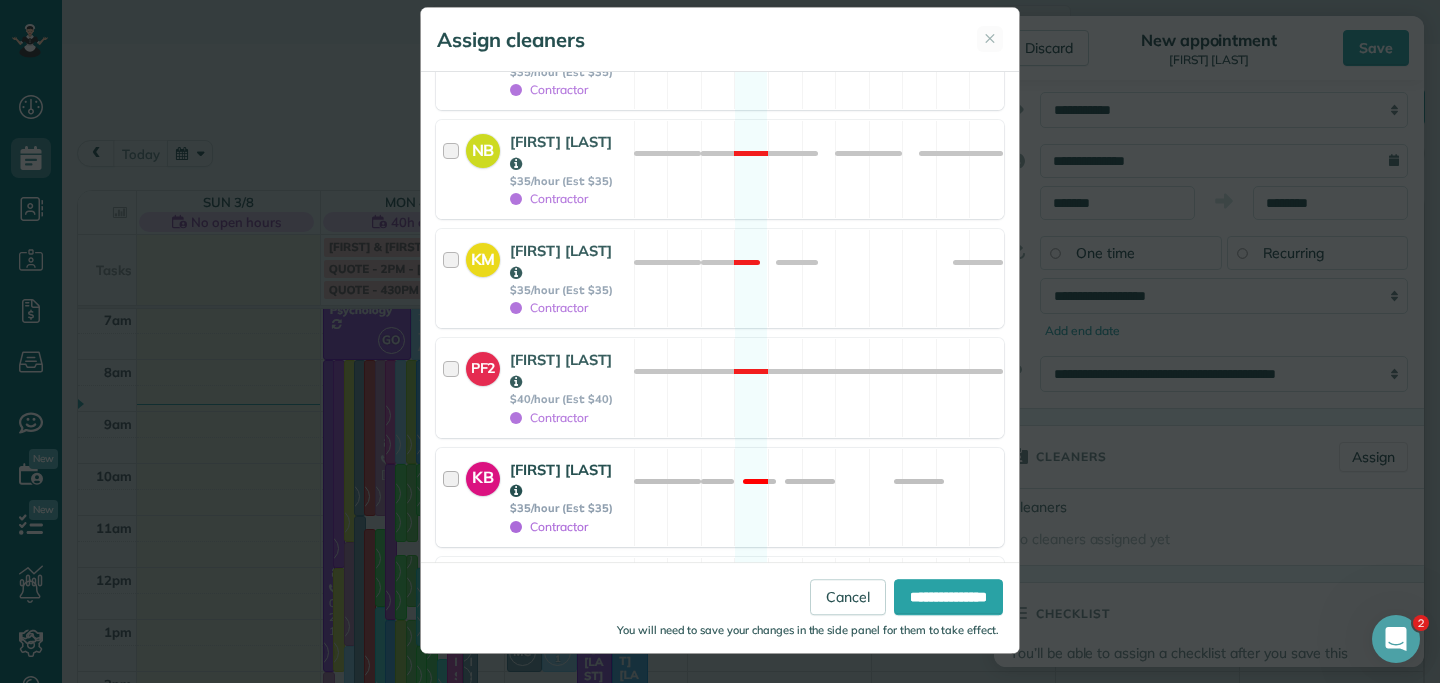 click at bounding box center [454, 497] 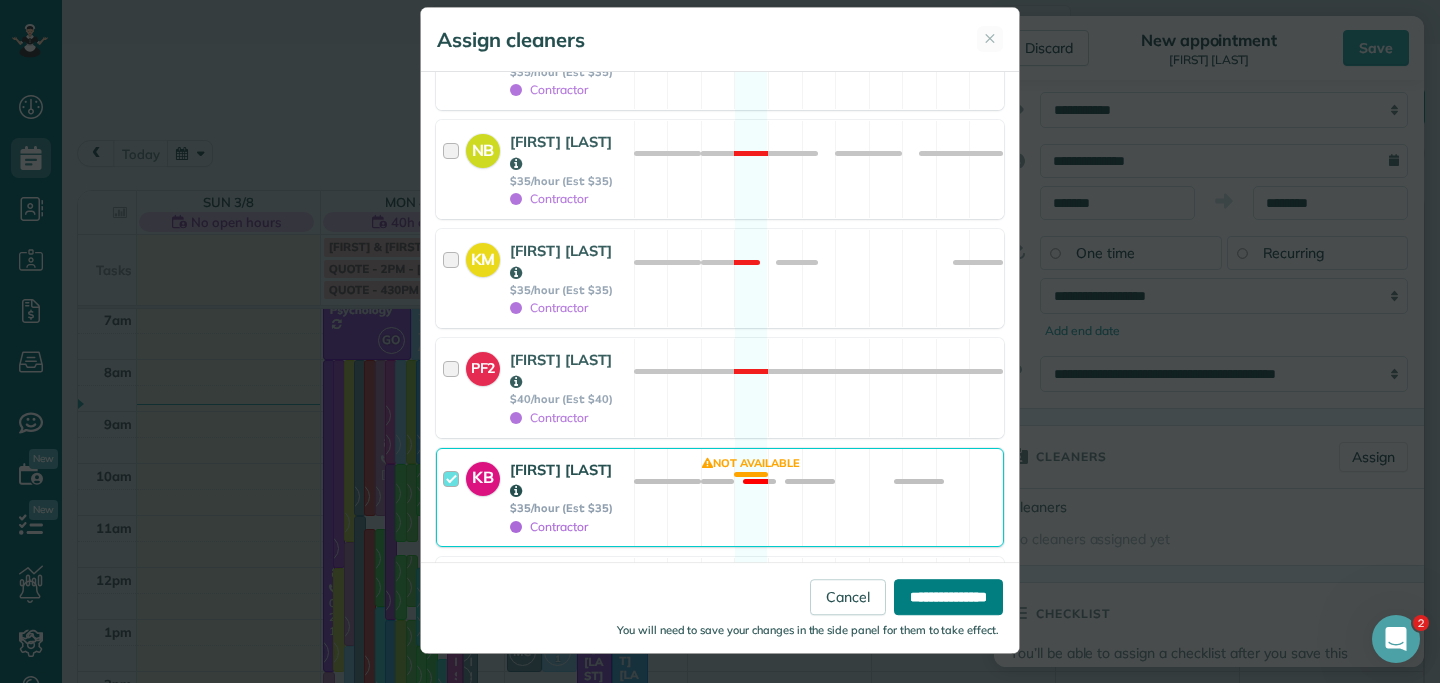 click on "**********" at bounding box center [948, 597] 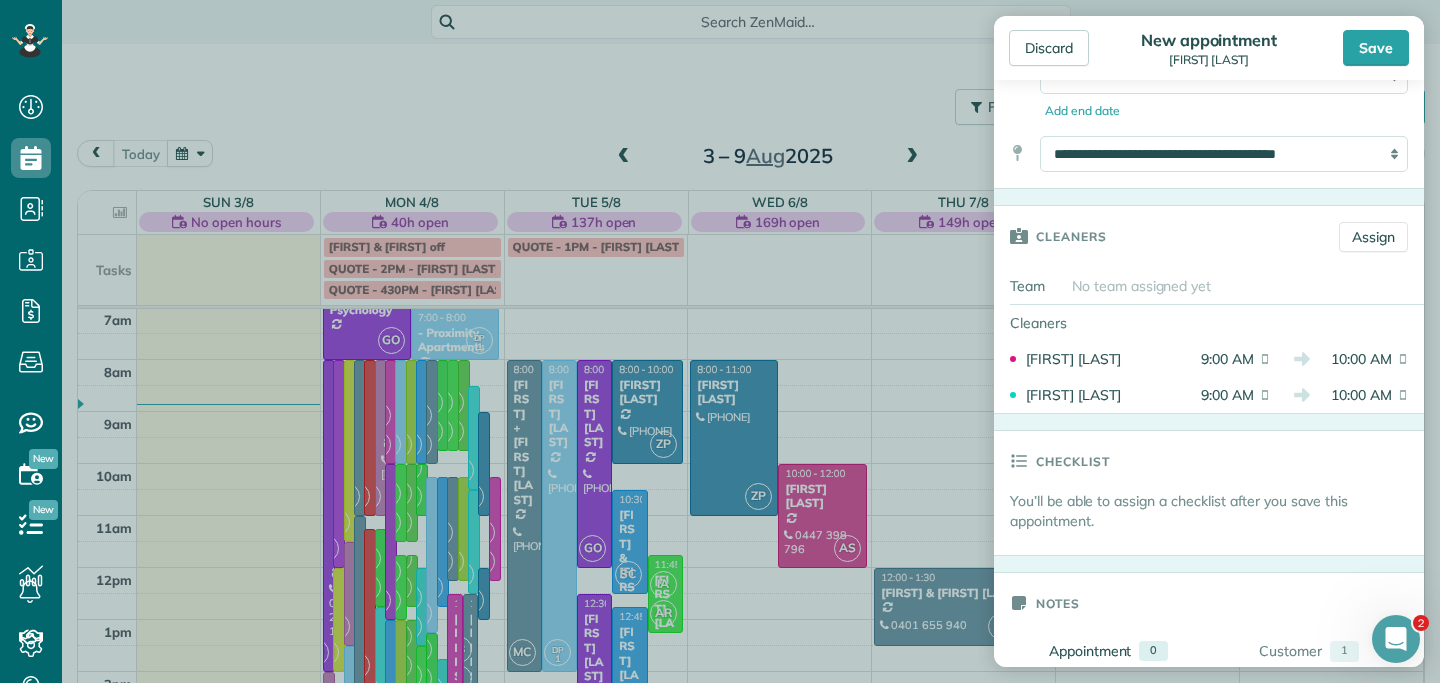 scroll, scrollTop: 452, scrollLeft: 0, axis: vertical 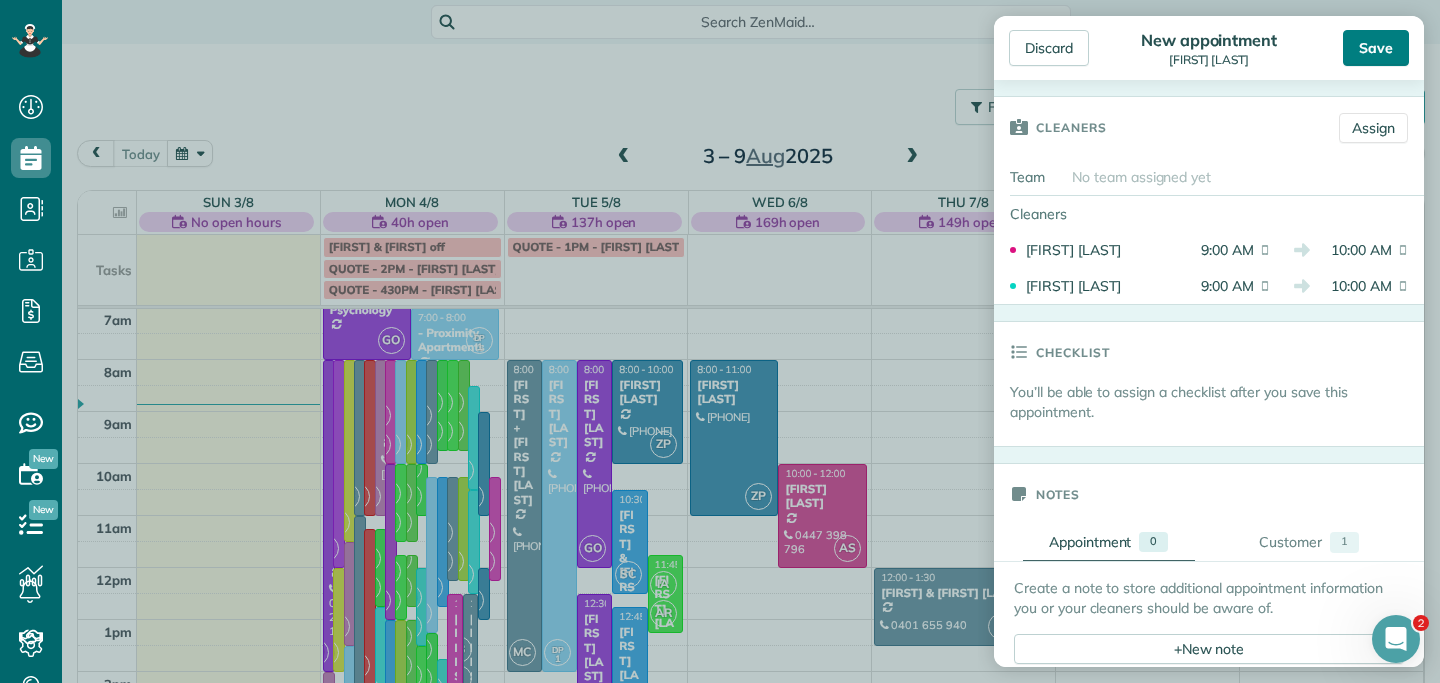 click on "Save" at bounding box center [1376, 48] 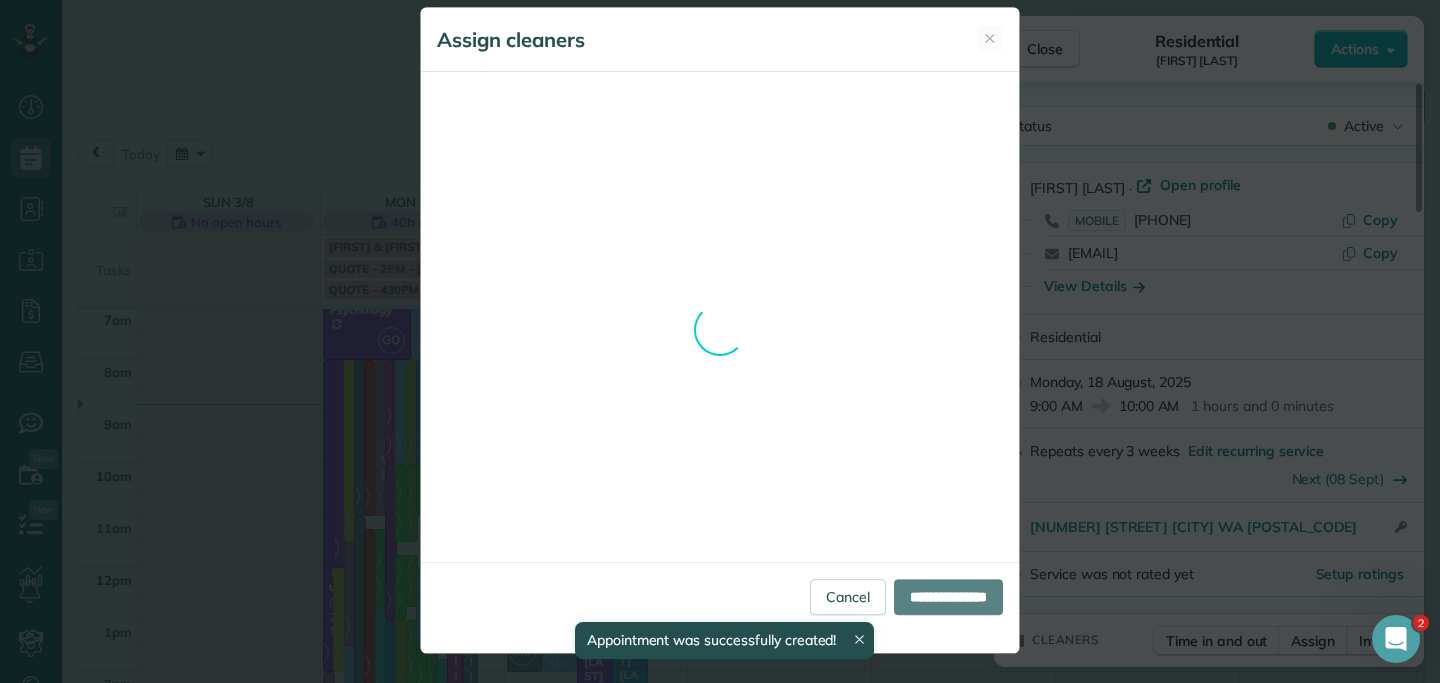 scroll, scrollTop: 0, scrollLeft: 0, axis: both 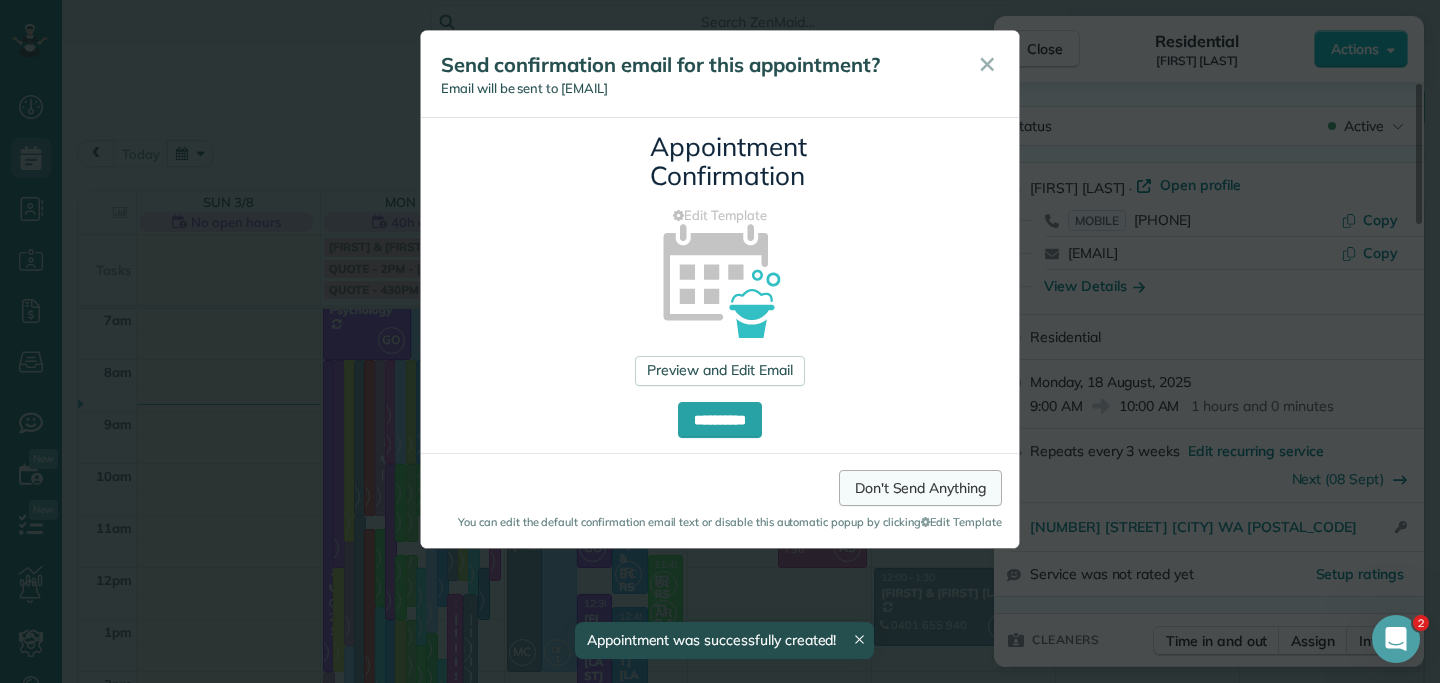 click on "Don't Send Anything" at bounding box center (920, 488) 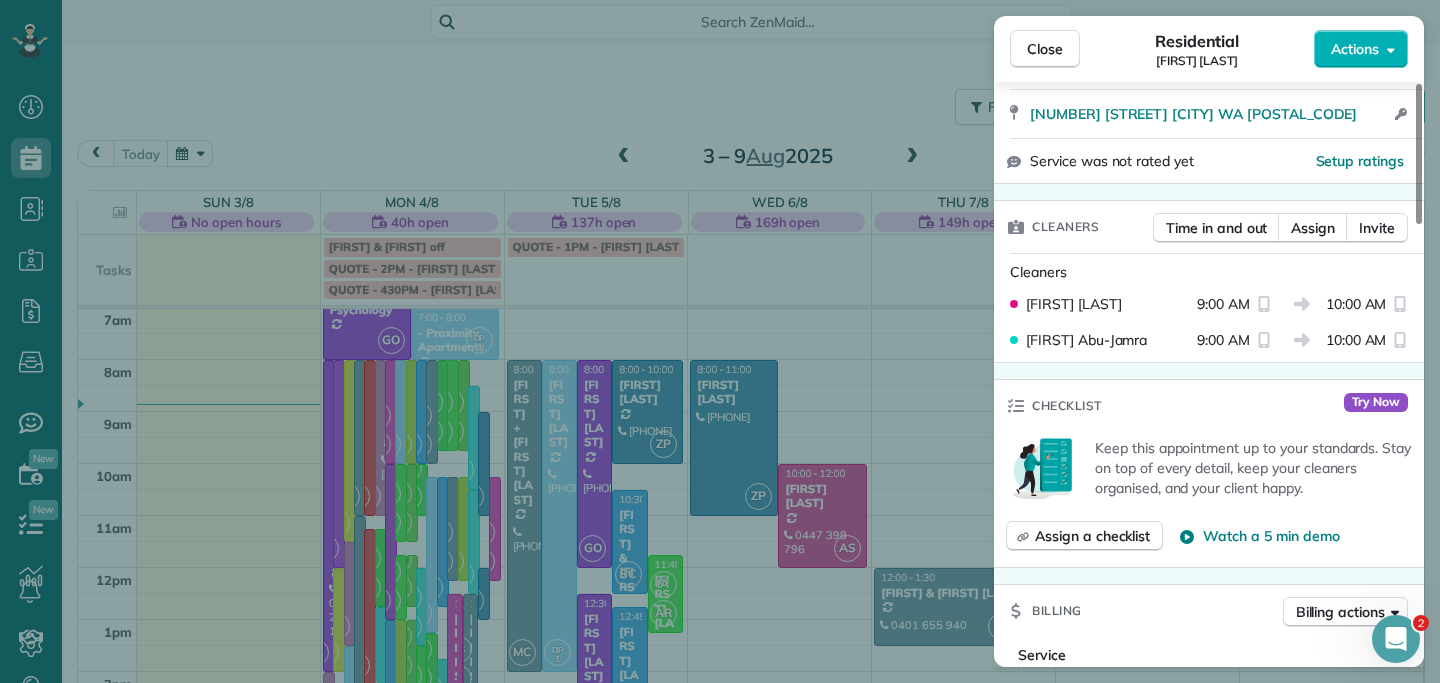 scroll, scrollTop: 435, scrollLeft: 0, axis: vertical 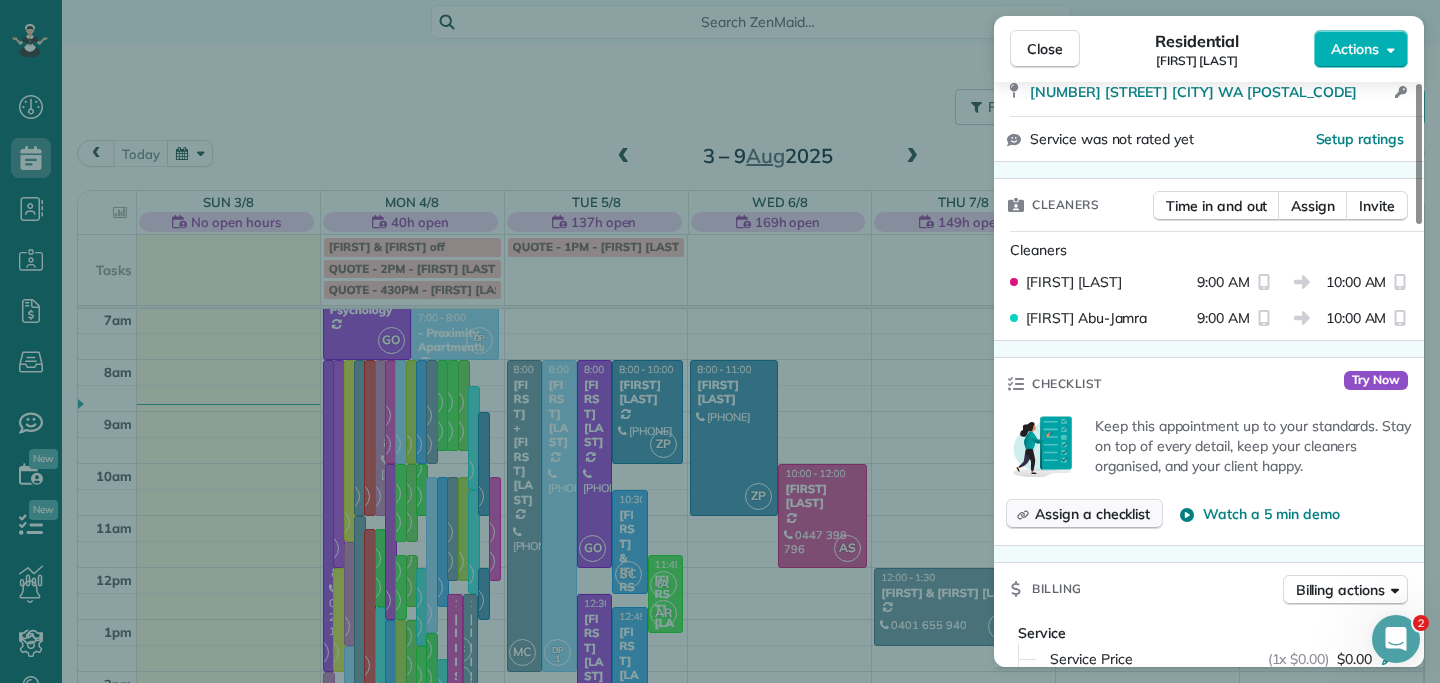 click on "Assign a checklist" at bounding box center [1084, 514] 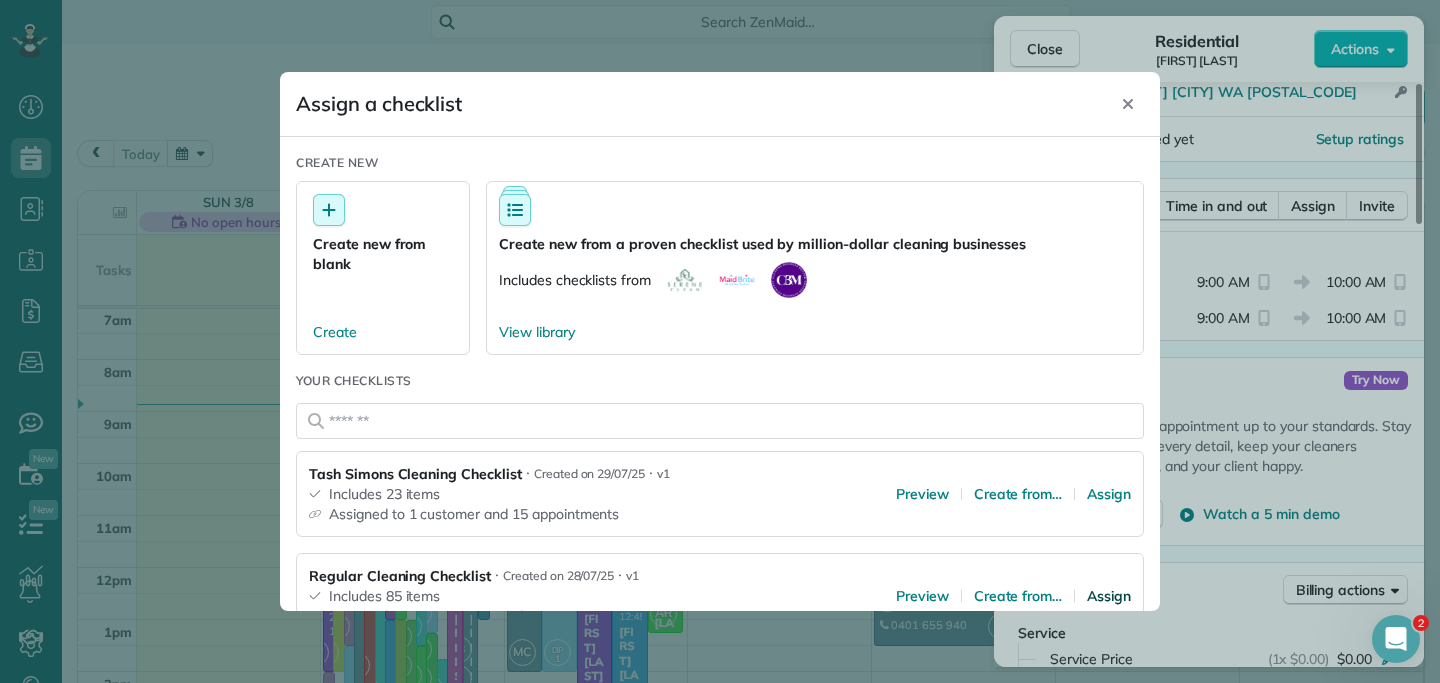 click on "Assign" at bounding box center [1109, 596] 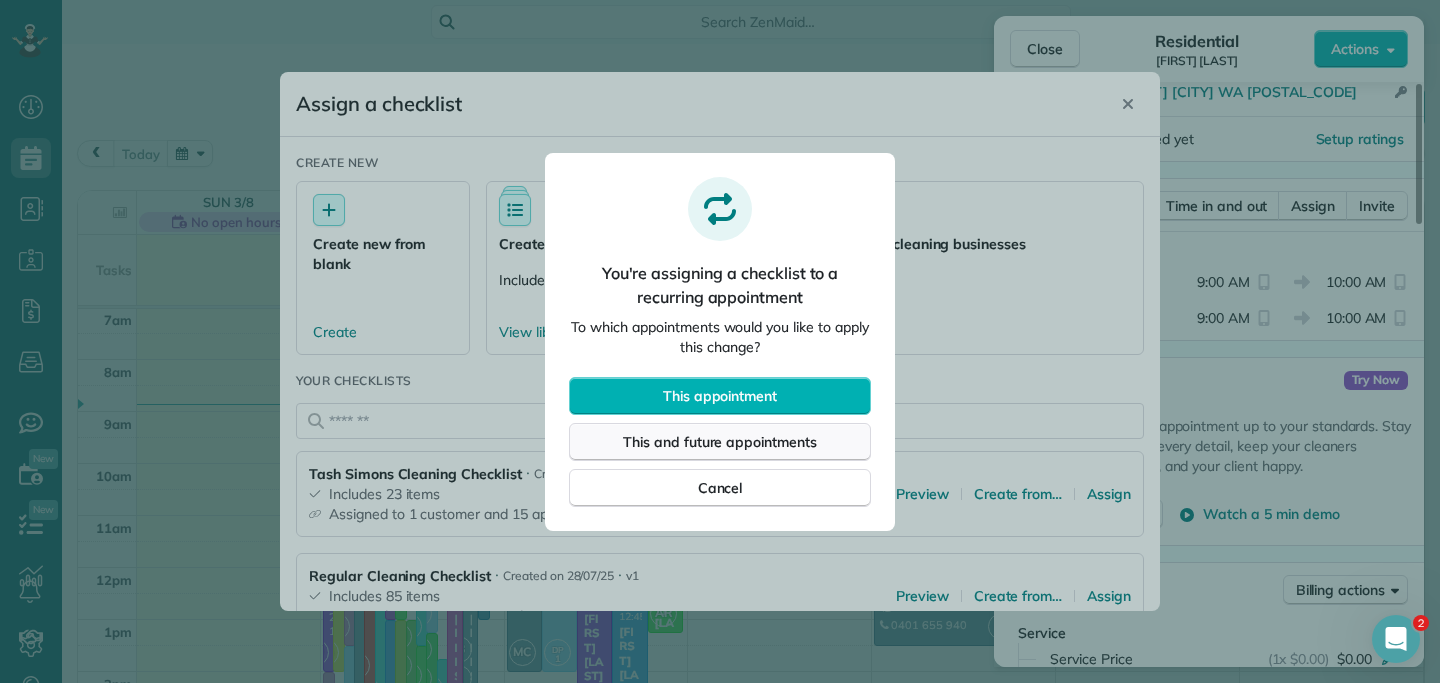 click on "This and future appointments" at bounding box center (720, 442) 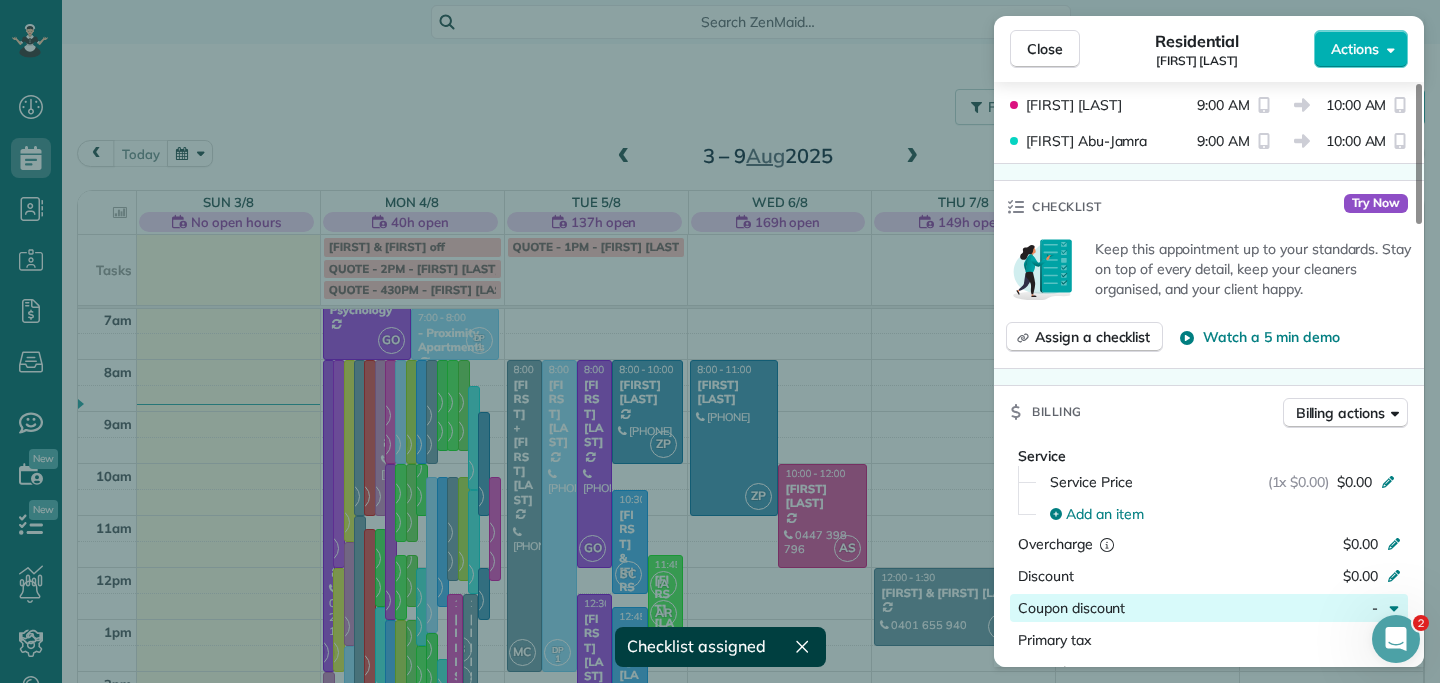 scroll, scrollTop: 643, scrollLeft: 0, axis: vertical 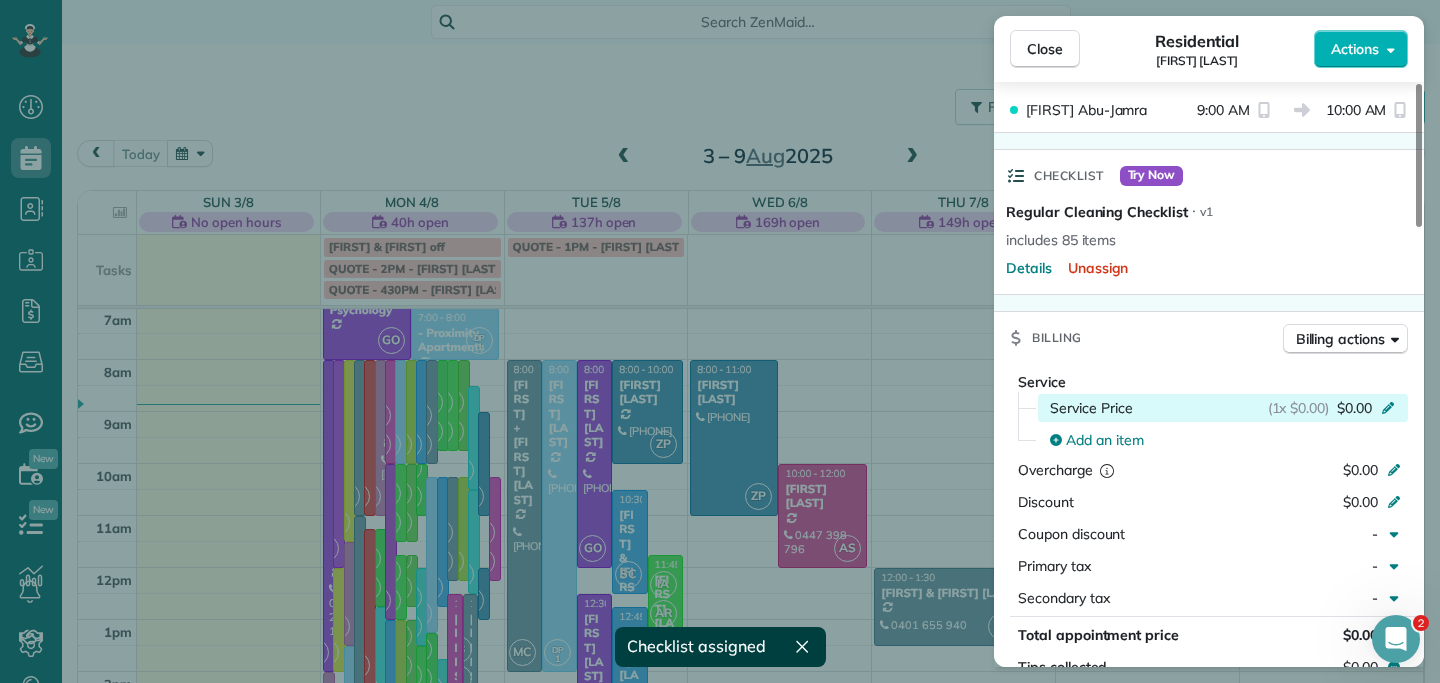 click 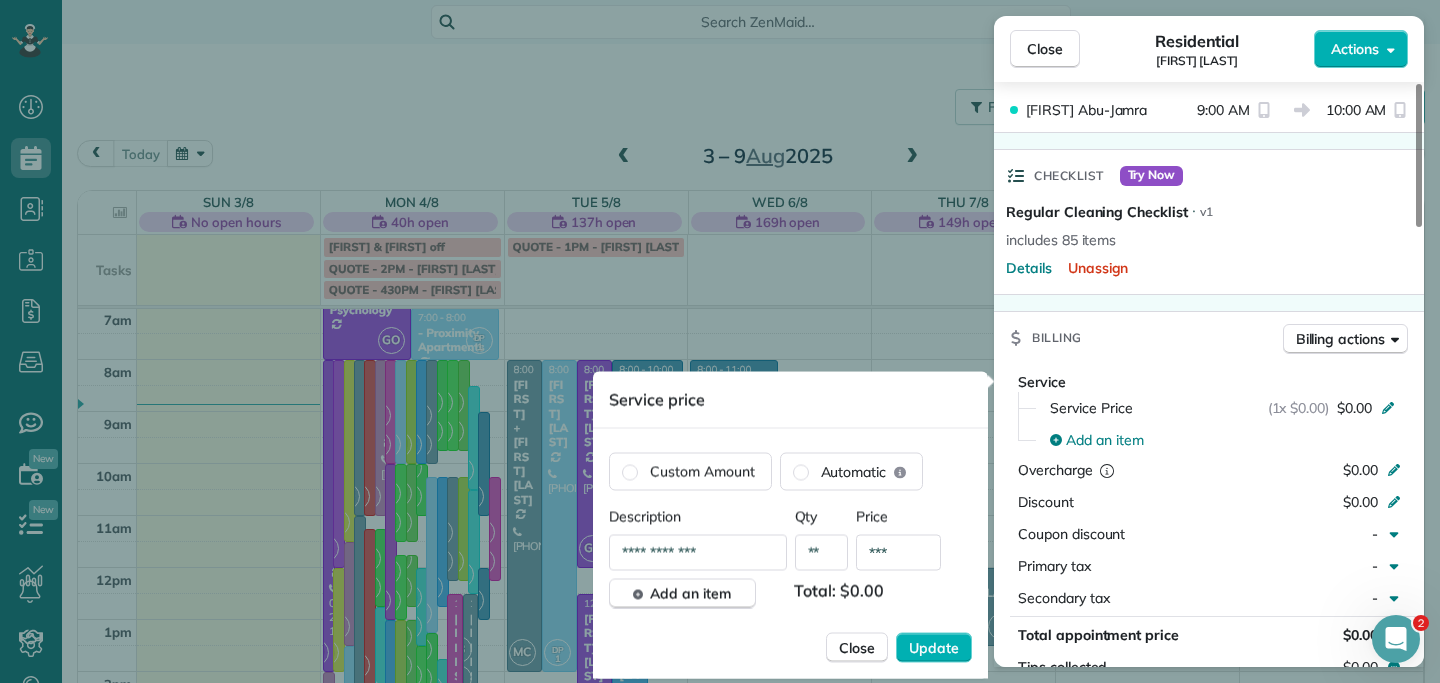 click on "***" at bounding box center (898, 553) 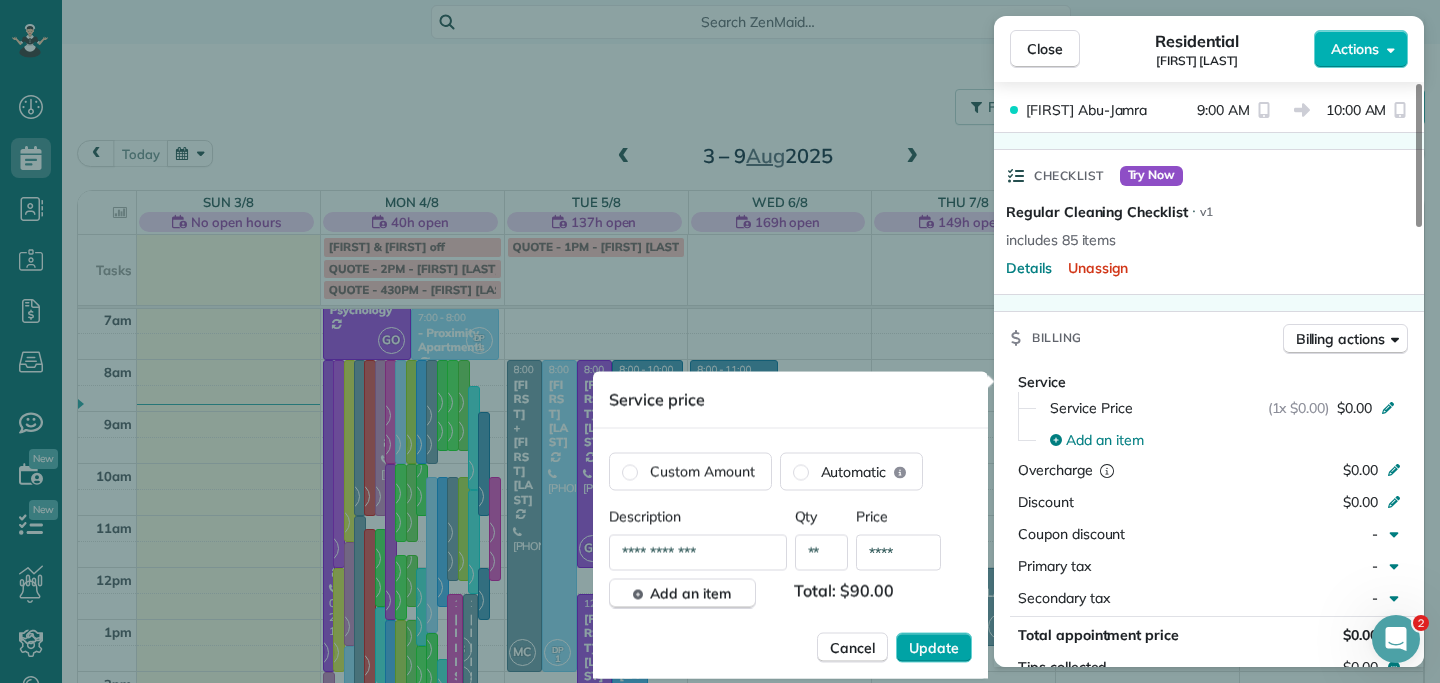 type on "****" 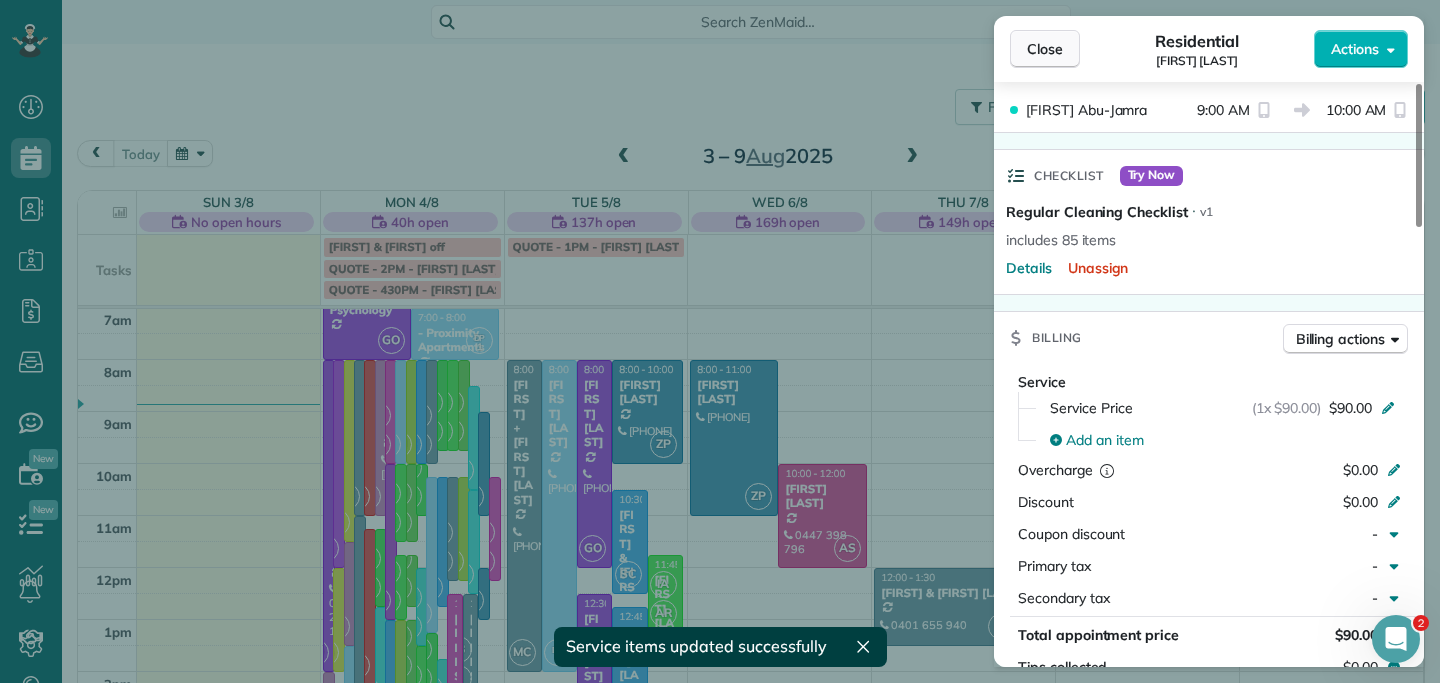 click on "Close" at bounding box center [1045, 49] 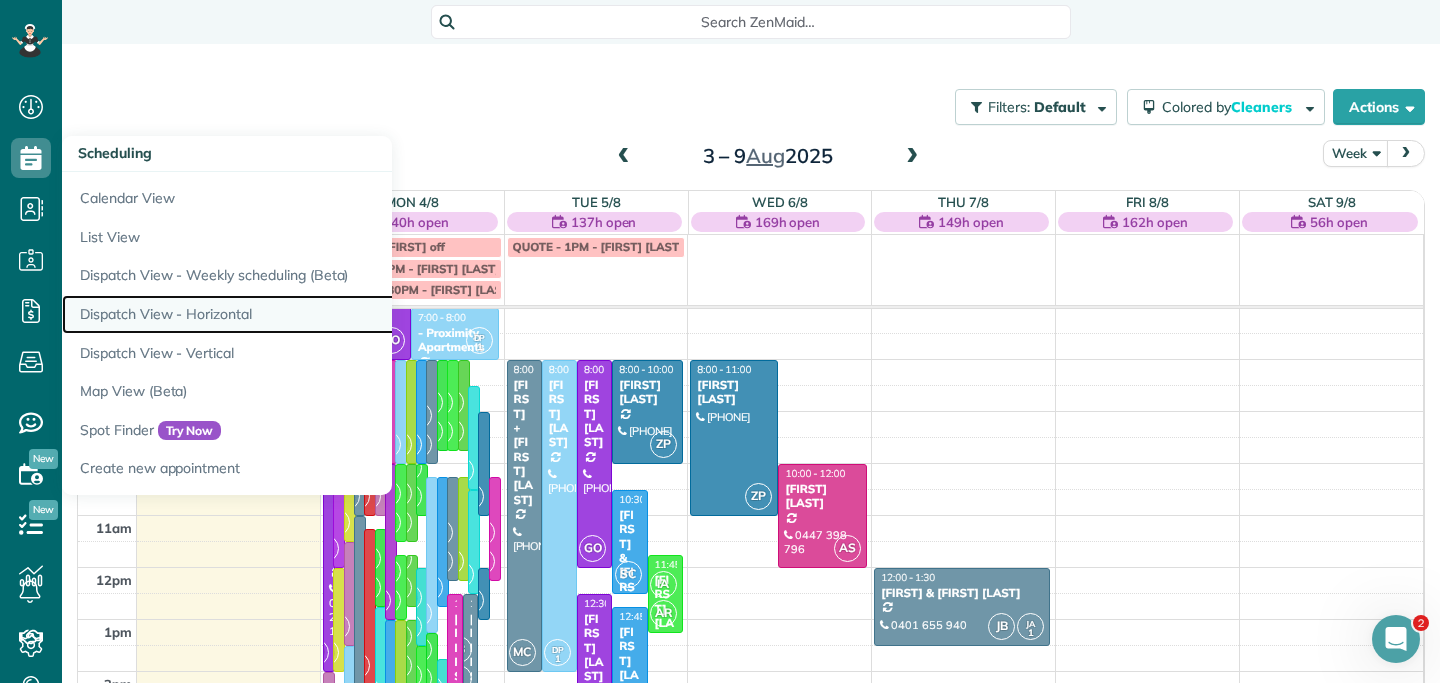 click on "Dispatch View - Horizontal" at bounding box center [312, 314] 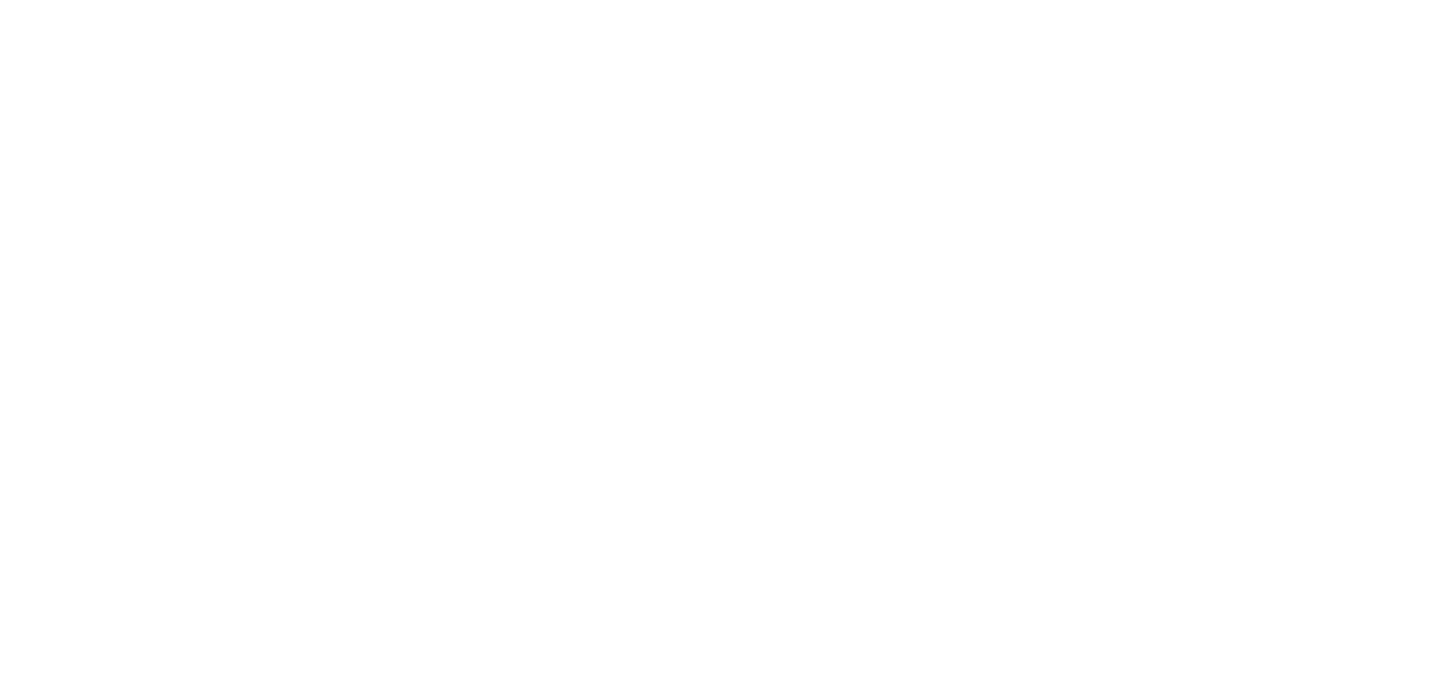 scroll, scrollTop: 0, scrollLeft: 0, axis: both 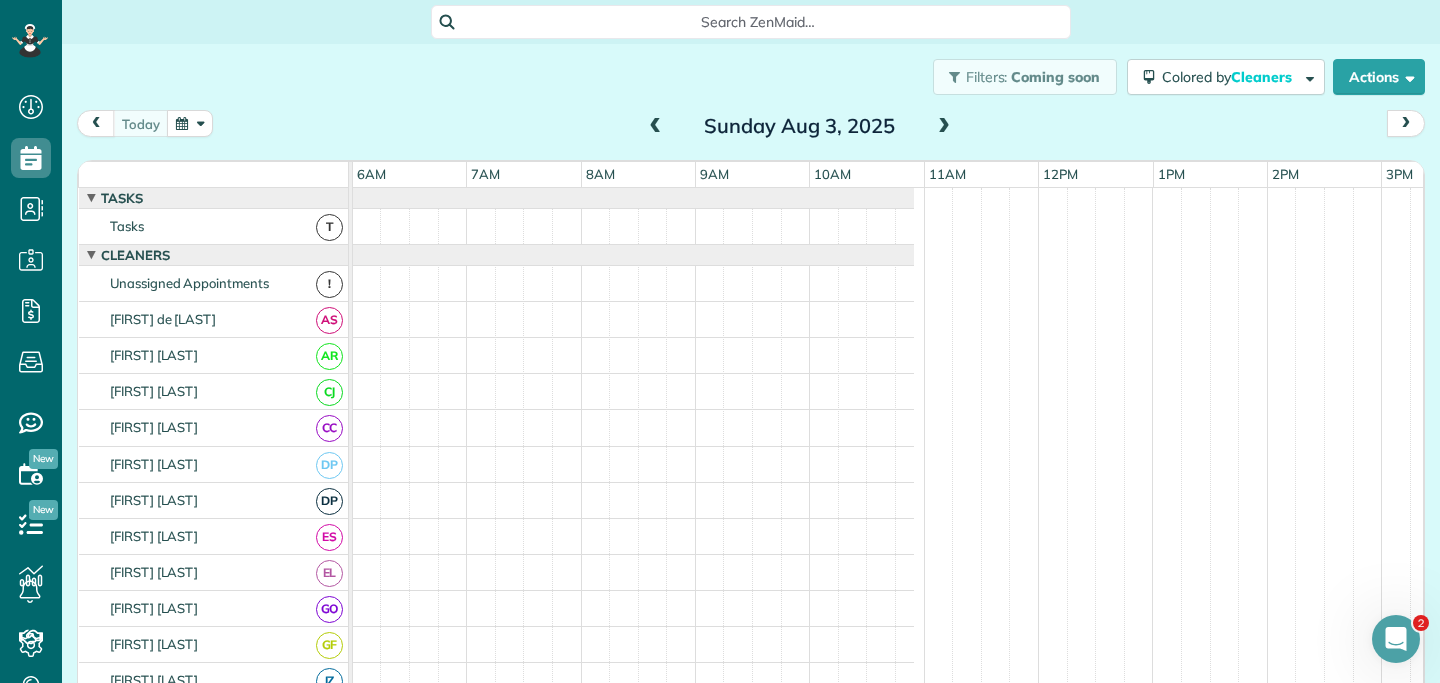 click at bounding box center (190, 123) 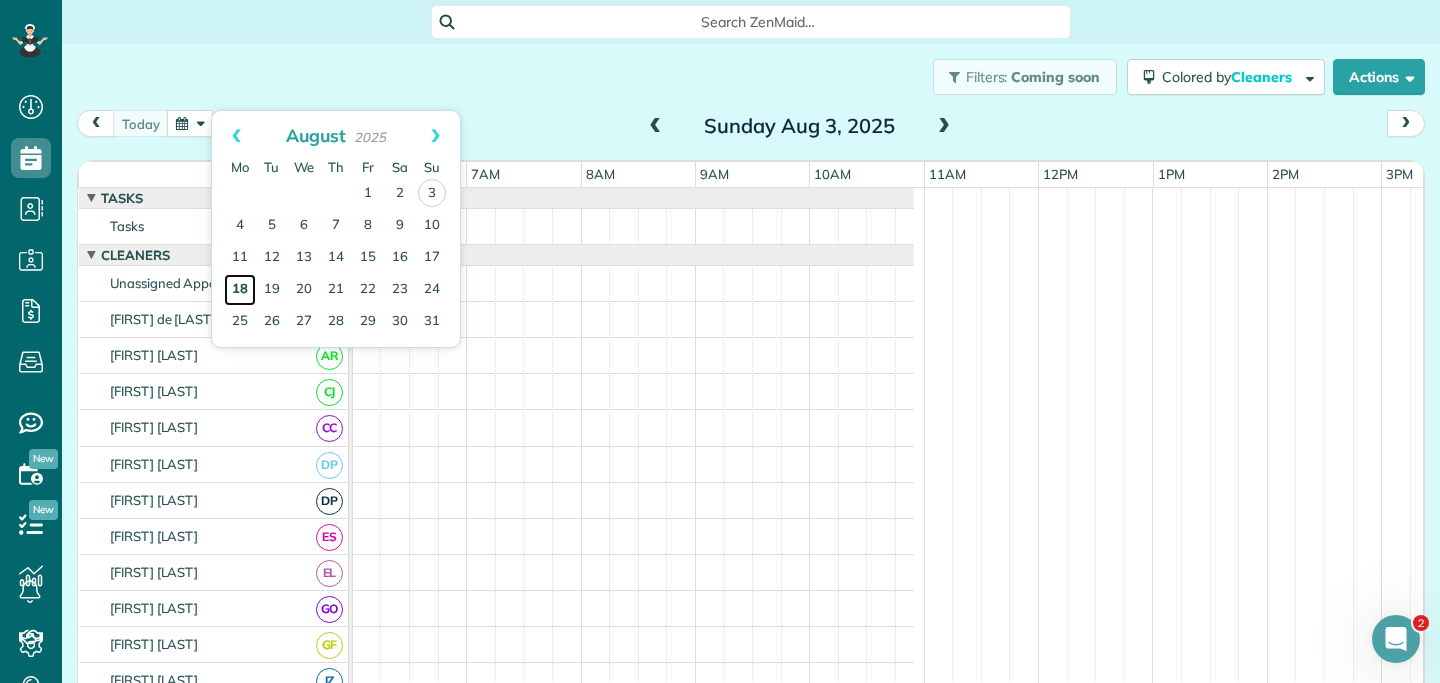 click on "18" at bounding box center [240, 290] 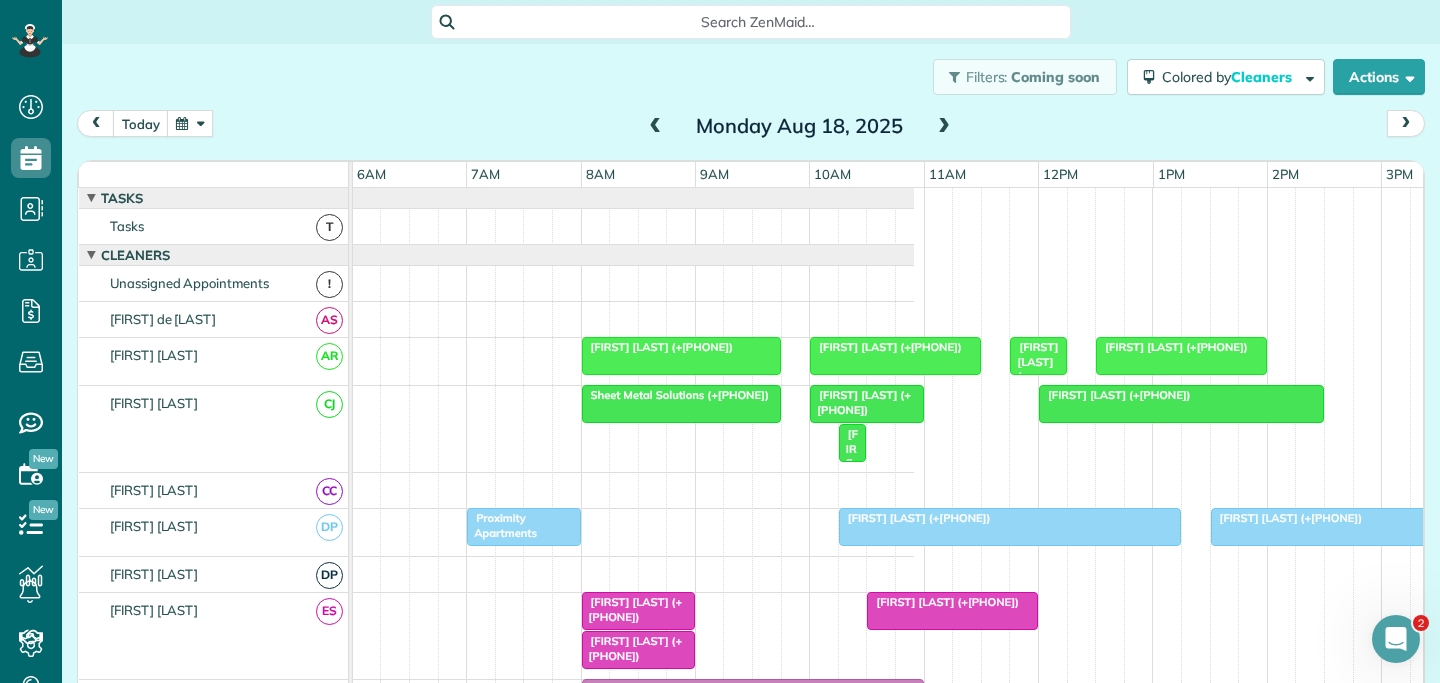 click on "[FIRST] [LAST] (+[PHONE])" at bounding box center (848, 534) 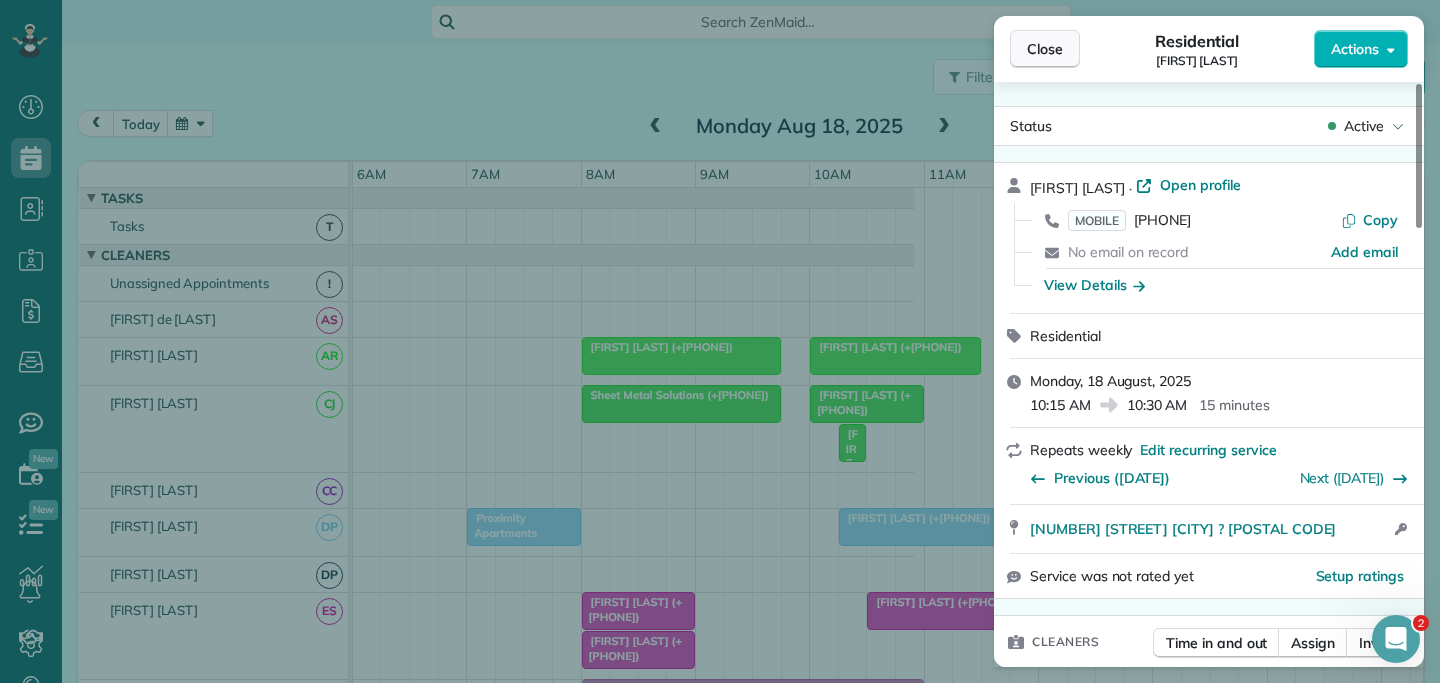 click on "Close" at bounding box center (1045, 49) 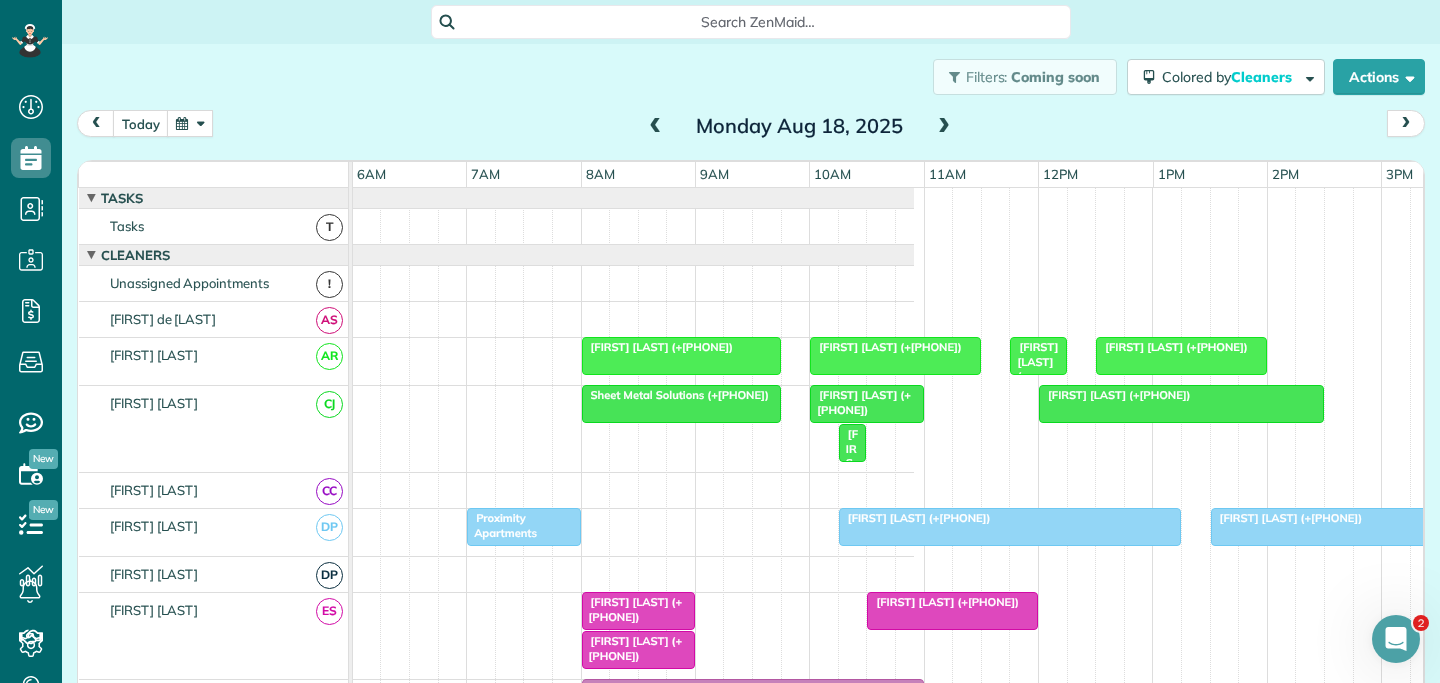 click on "[FIRST] [LAST] (+[PHONE])" at bounding box center [848, 534] 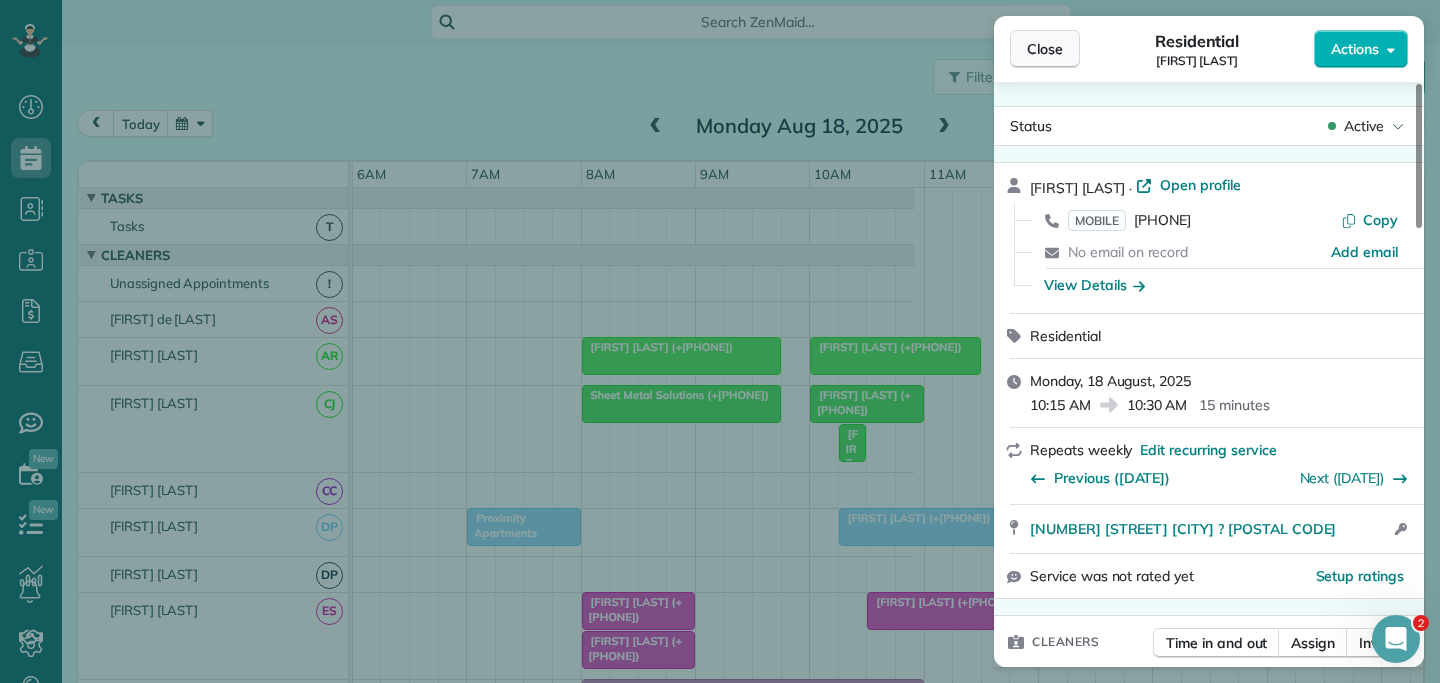 click on "Close" at bounding box center [1045, 49] 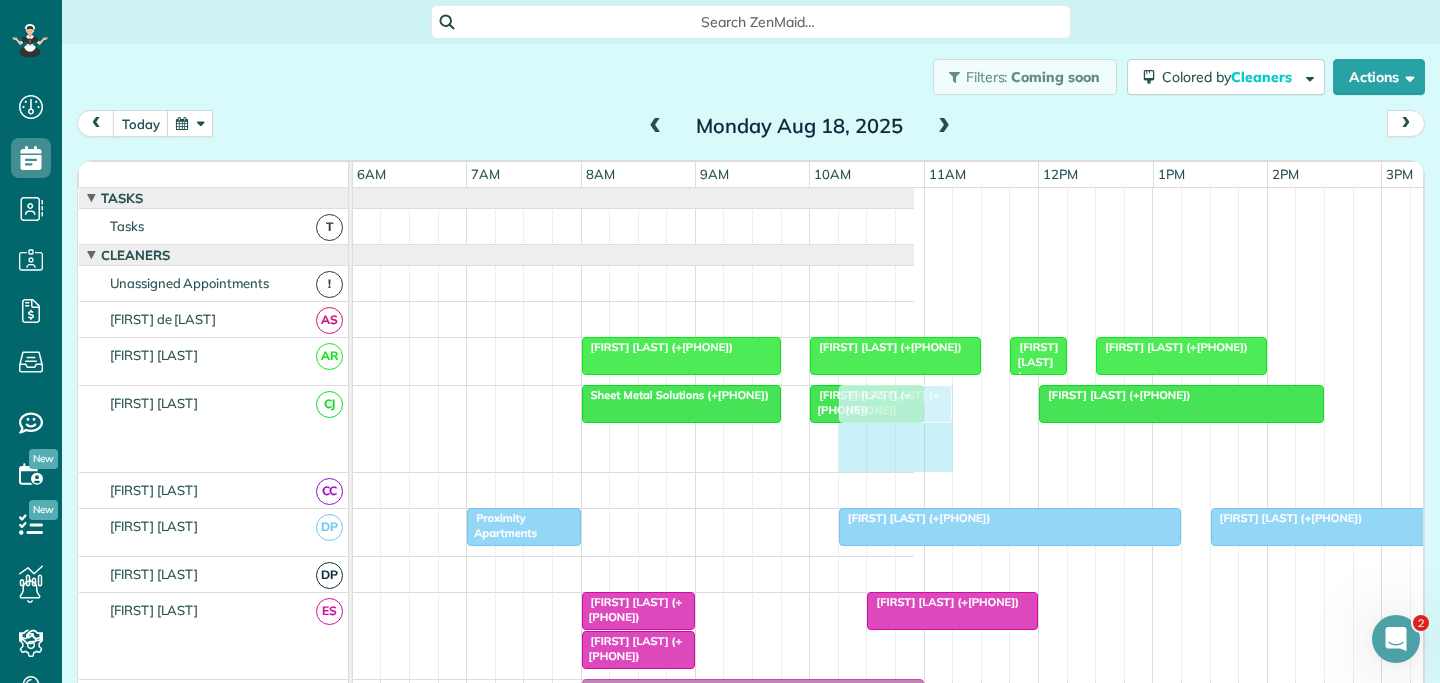 drag, startPoint x: 861, startPoint y: 446, endPoint x: 945, endPoint y: 446, distance: 84 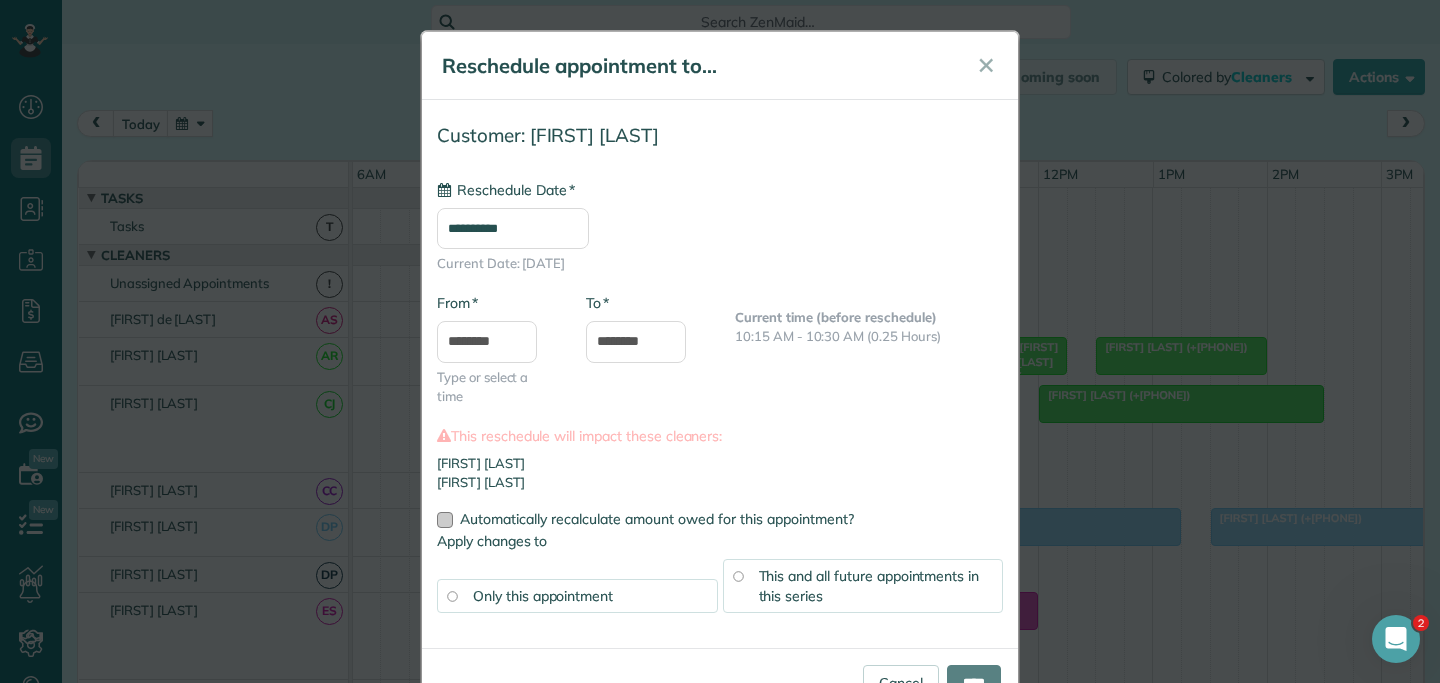 type on "**********" 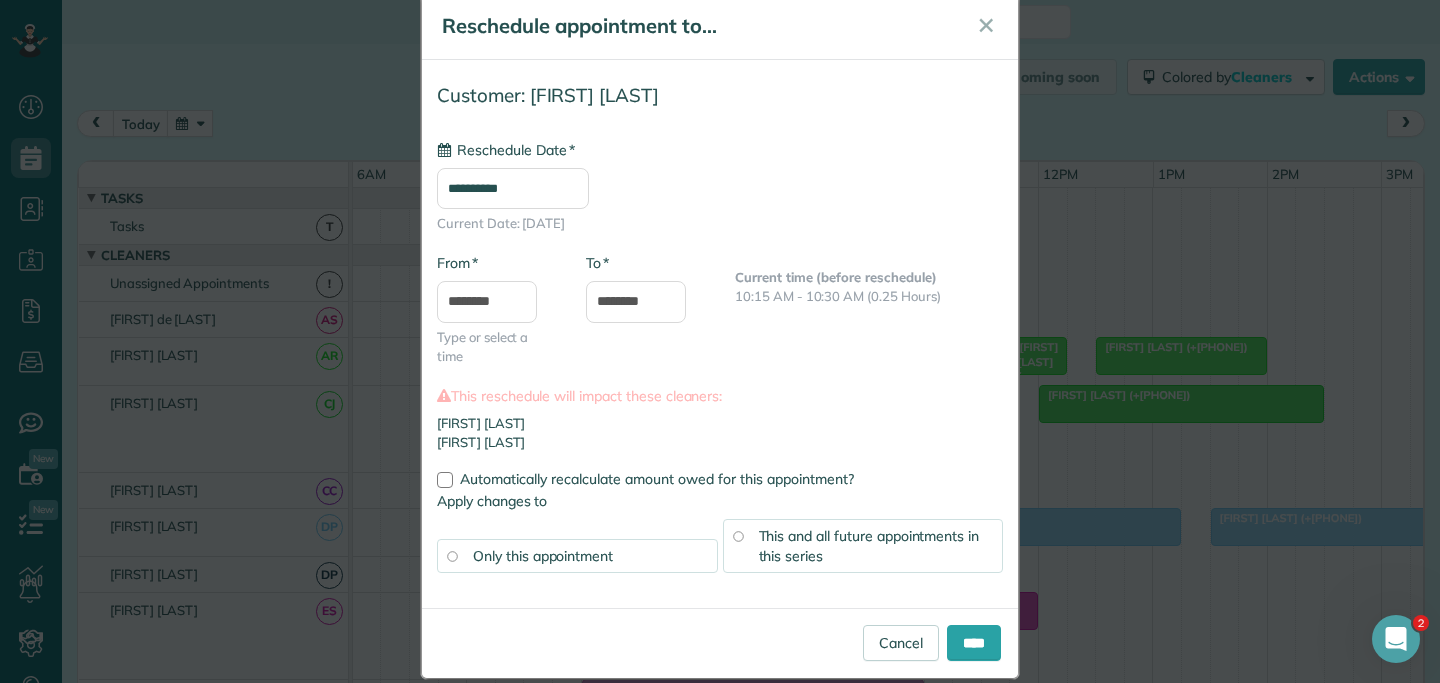 scroll, scrollTop: 67, scrollLeft: 0, axis: vertical 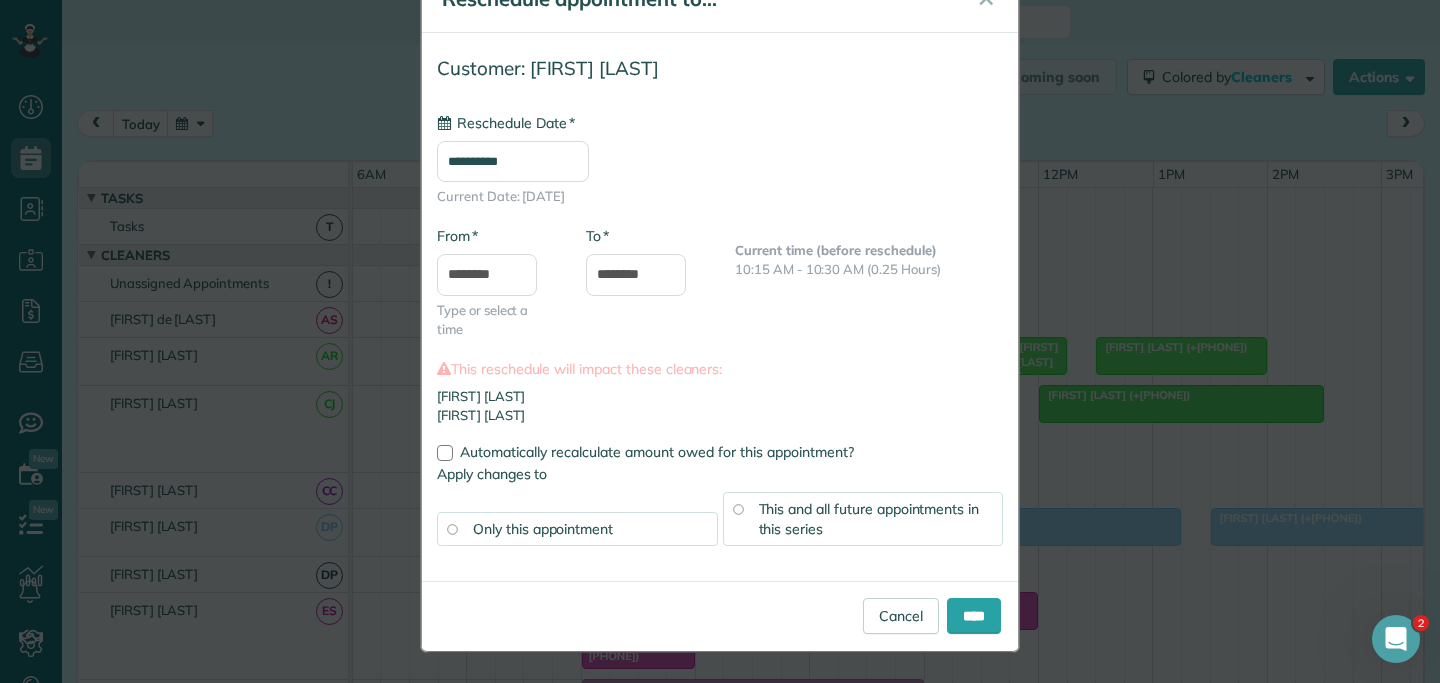 click on "This and all future appointments in this series" at bounding box center (869, 519) 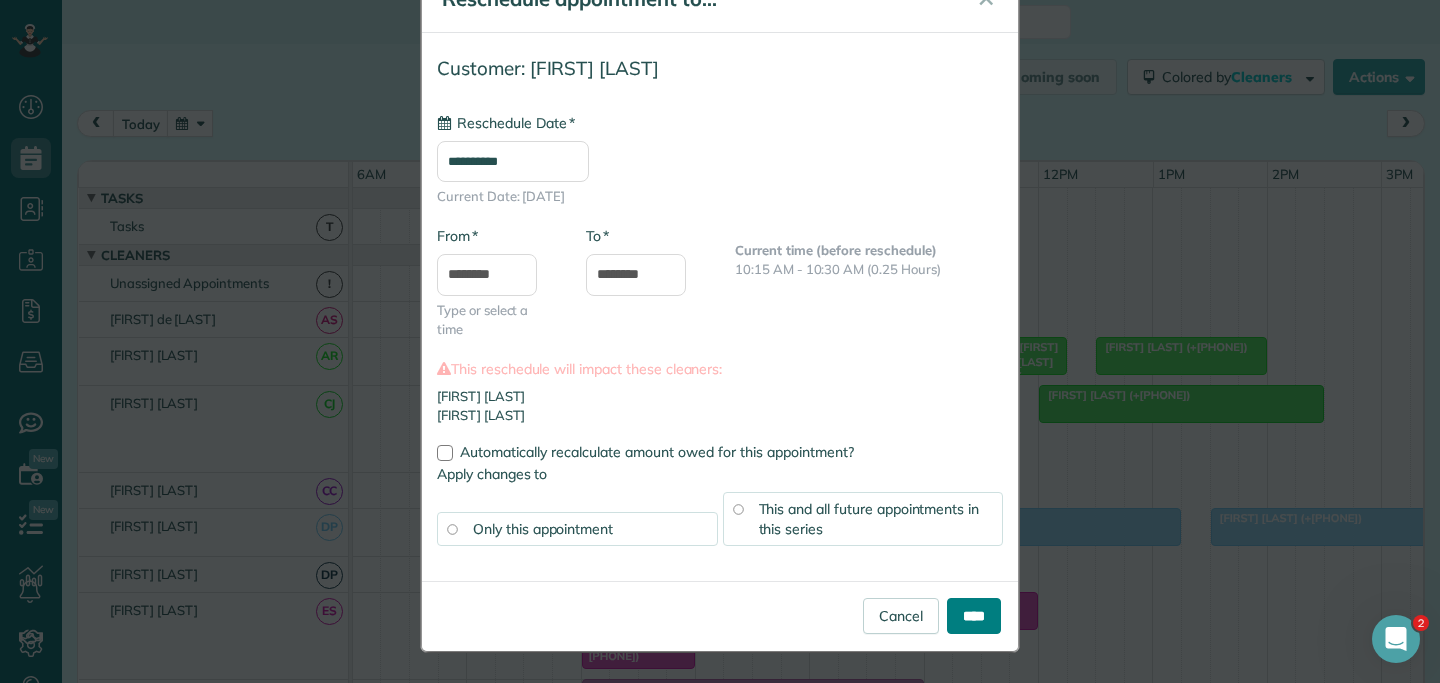 click on "****" at bounding box center [974, 616] 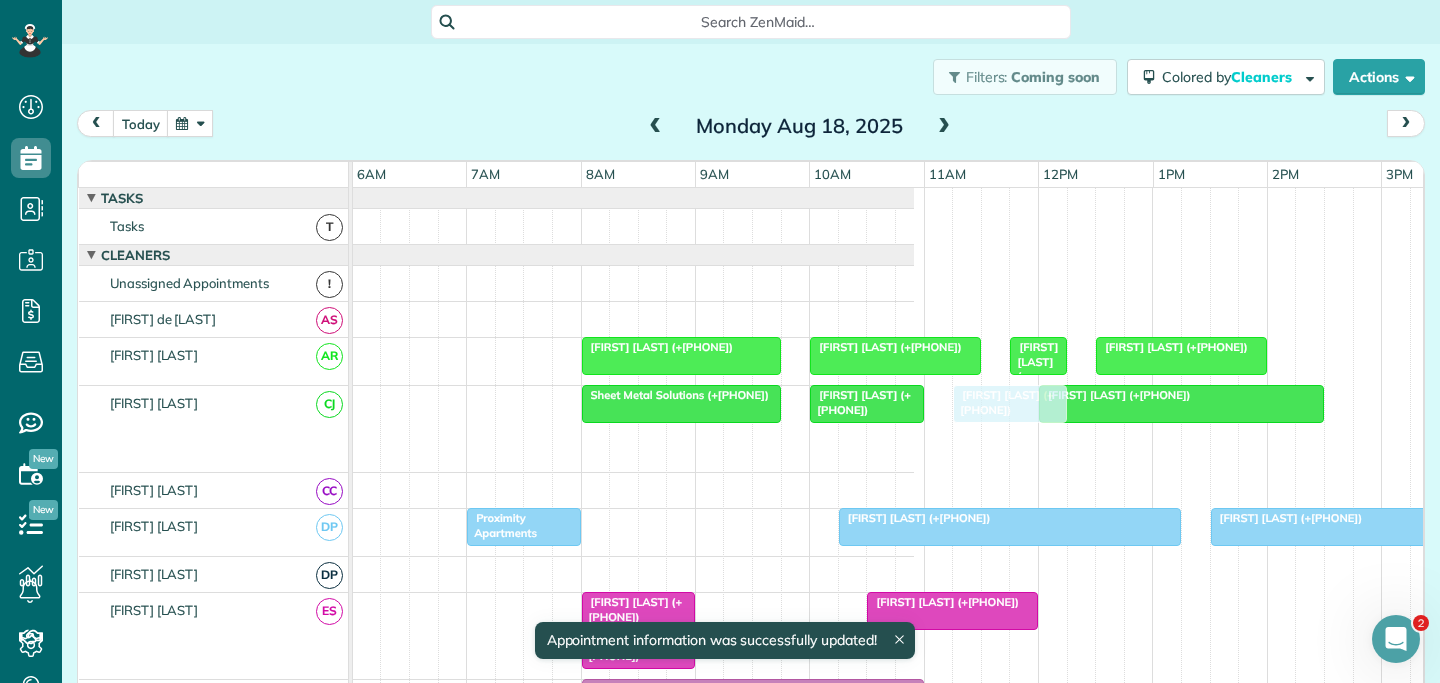 drag, startPoint x: 869, startPoint y: 437, endPoint x: 980, endPoint y: 441, distance: 111.07205 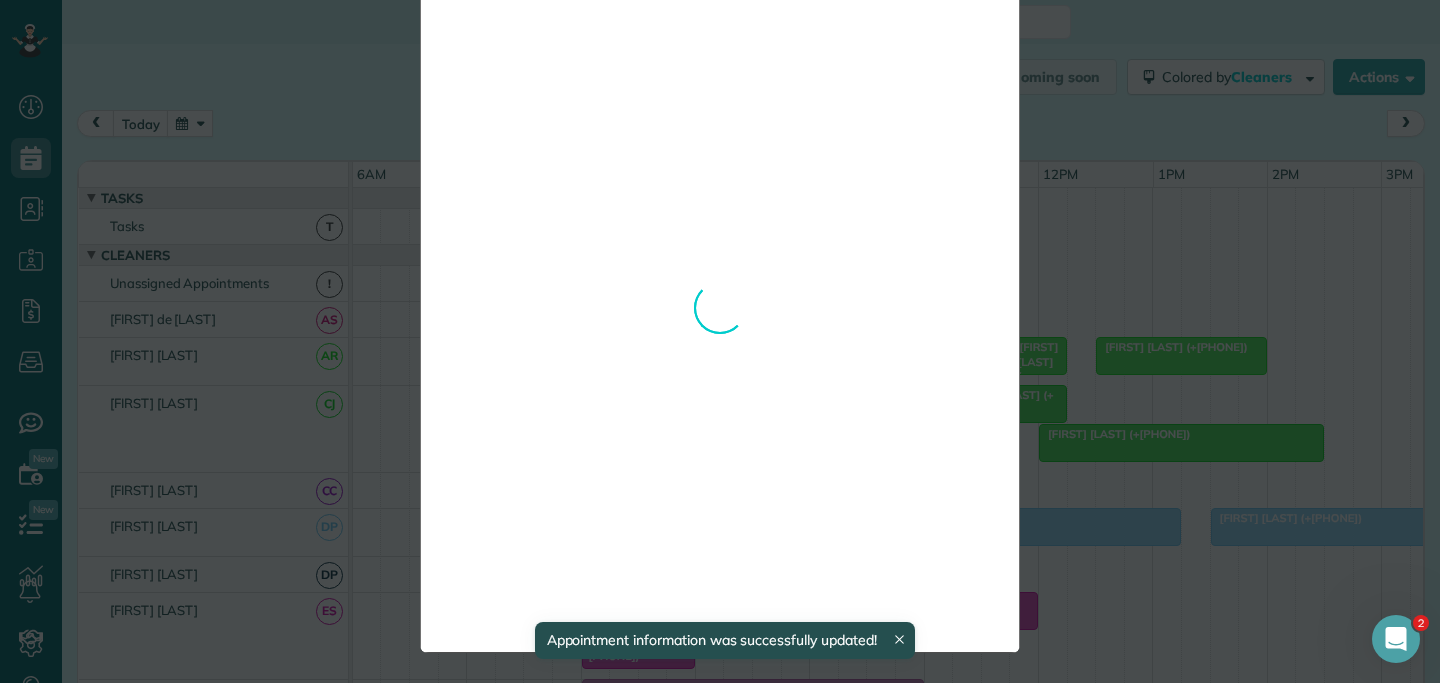 scroll, scrollTop: 0, scrollLeft: 0, axis: both 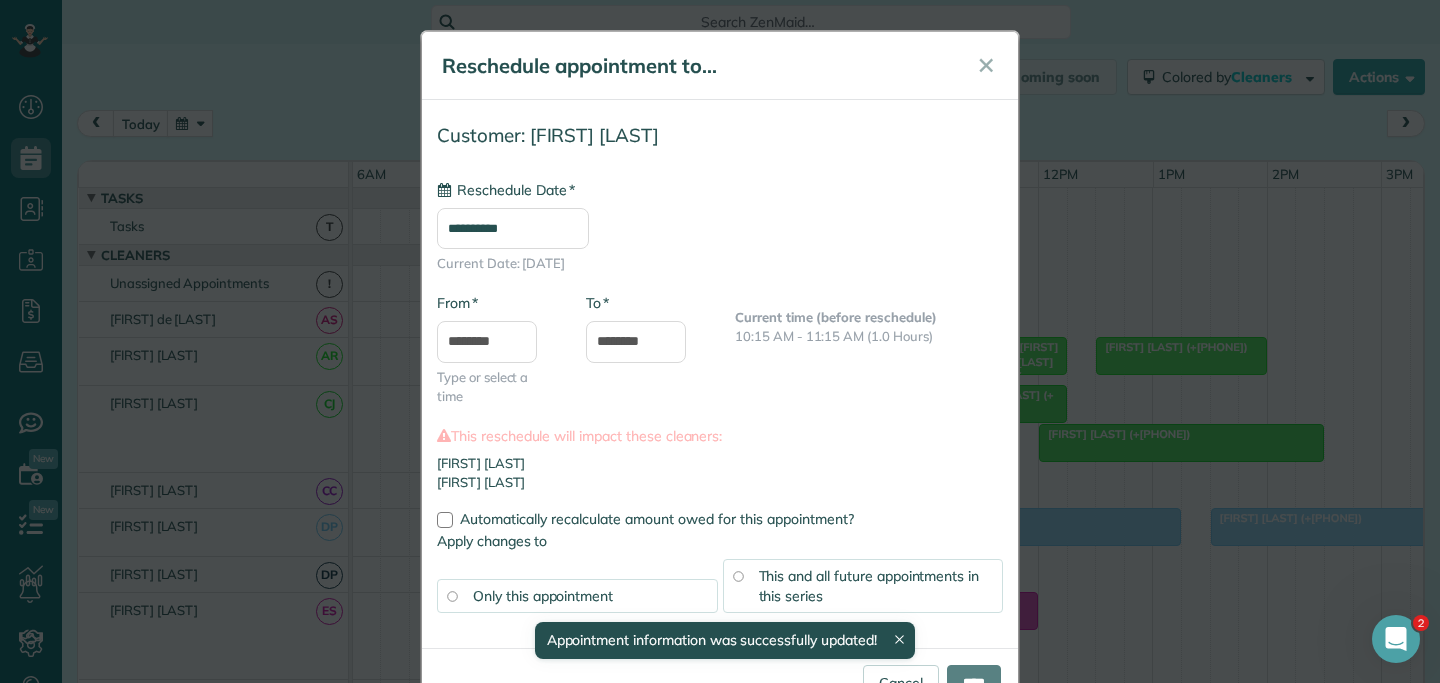 type on "**********" 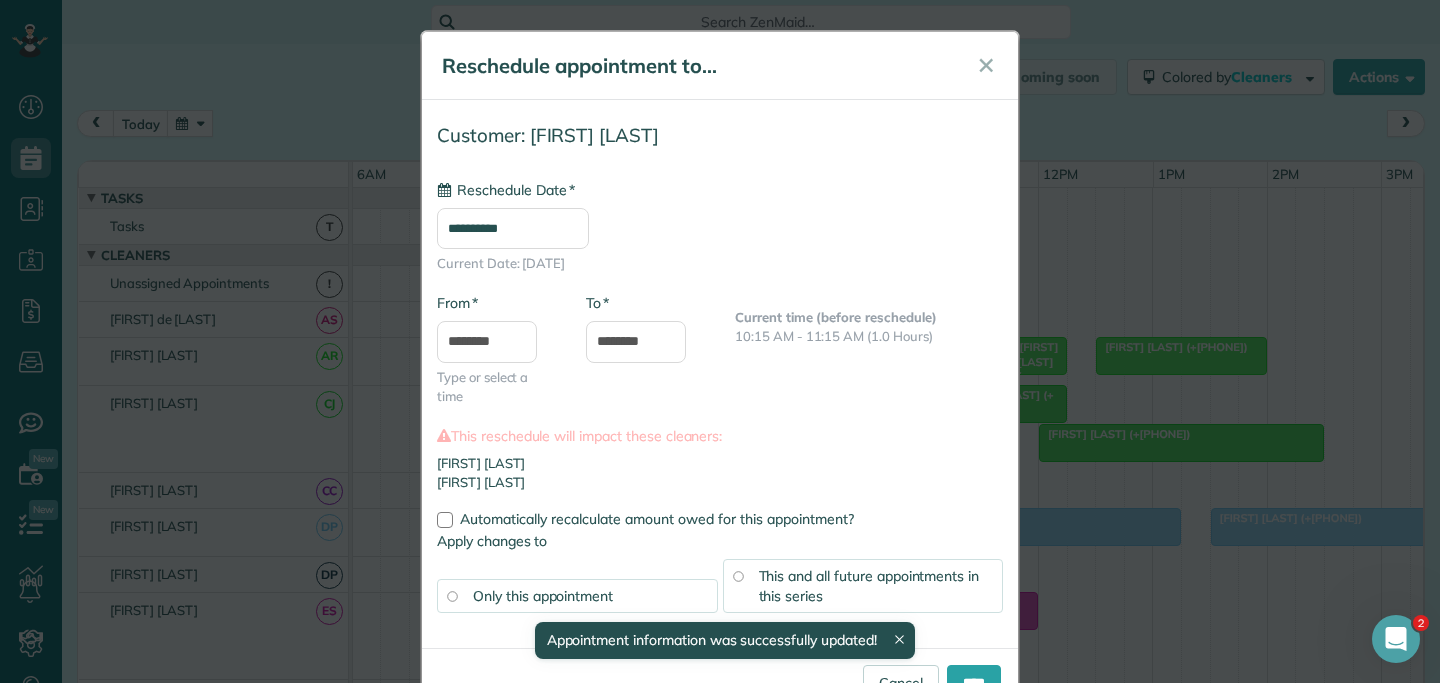 scroll, scrollTop: 67, scrollLeft: 0, axis: vertical 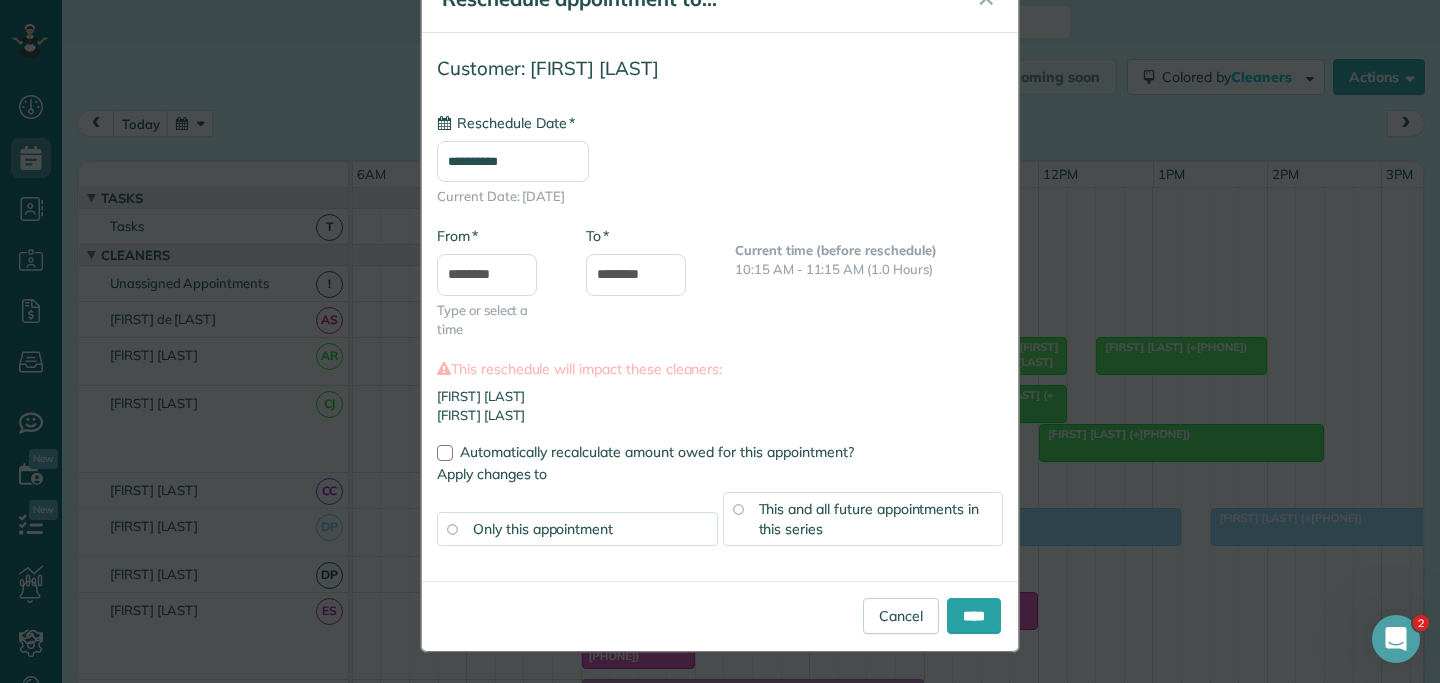 click on "This and all future appointments in this series" at bounding box center (863, 519) 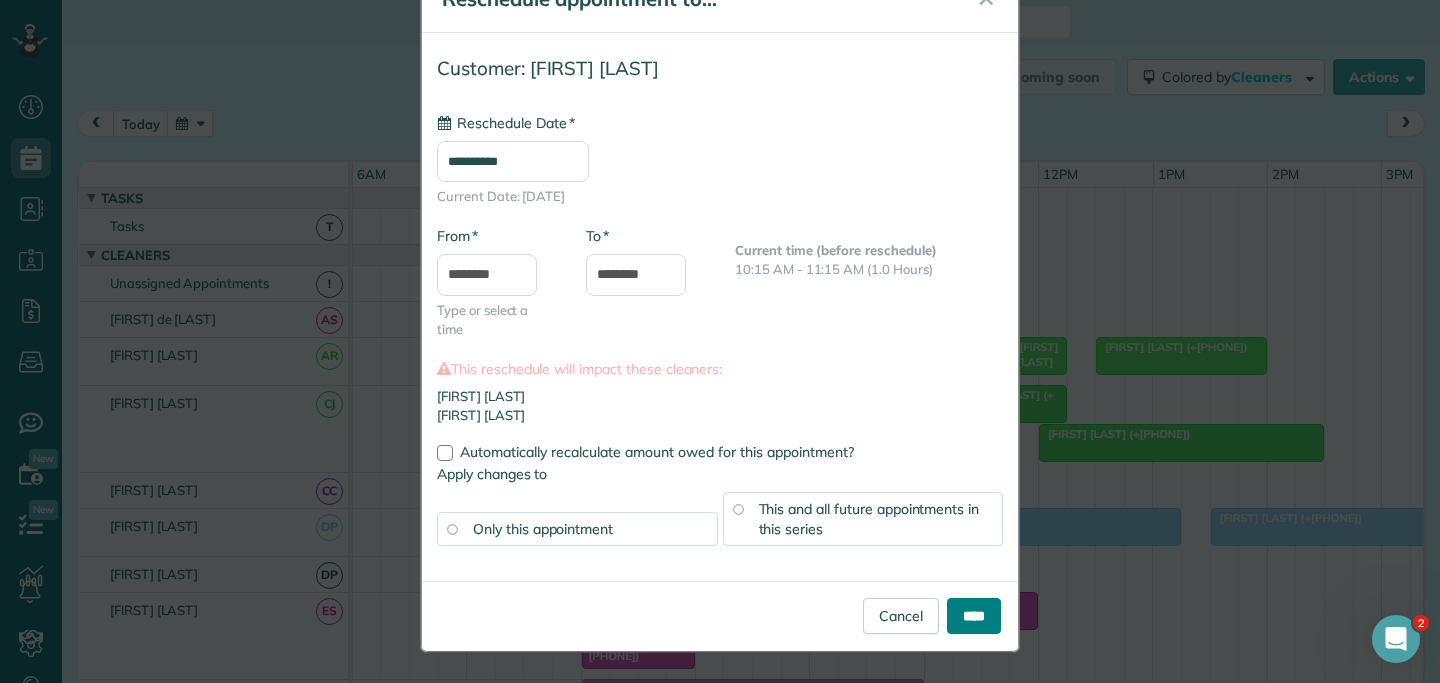click on "****" at bounding box center (974, 616) 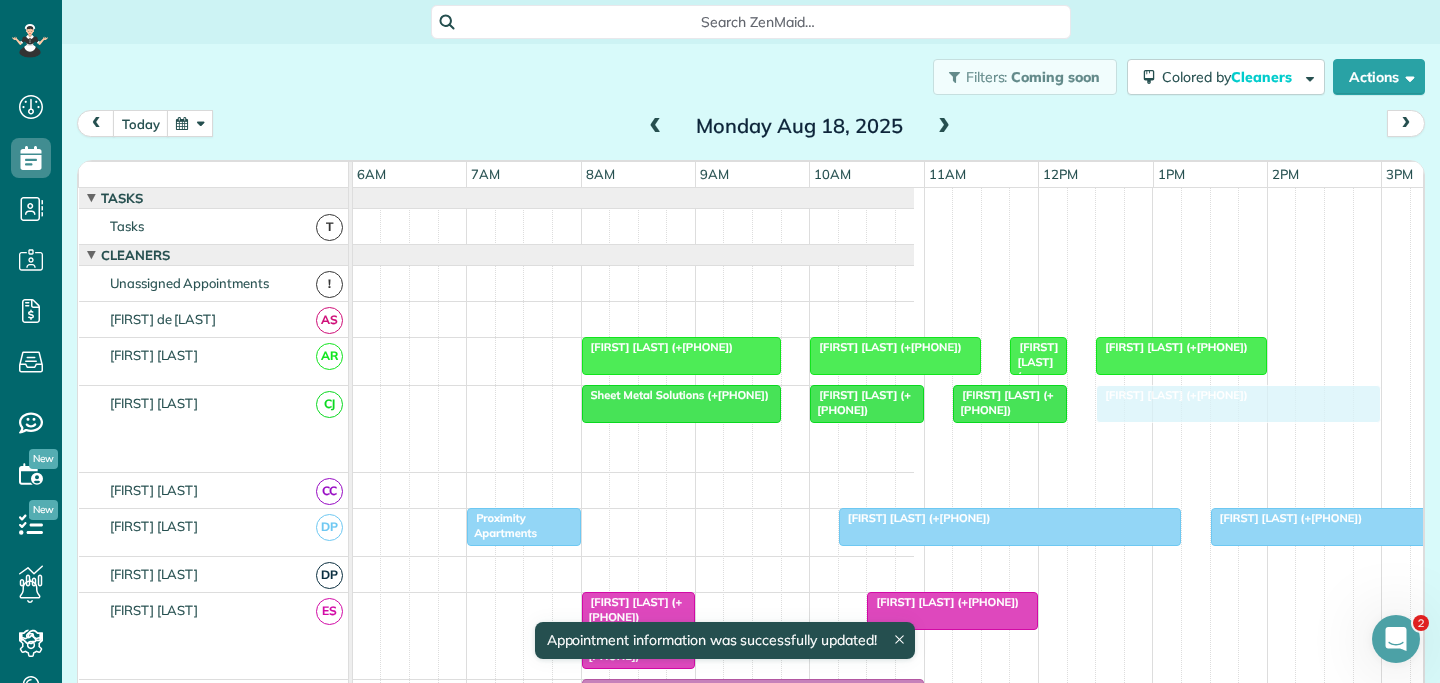 drag, startPoint x: 1121, startPoint y: 435, endPoint x: 1180, endPoint y: 433, distance: 59.03389 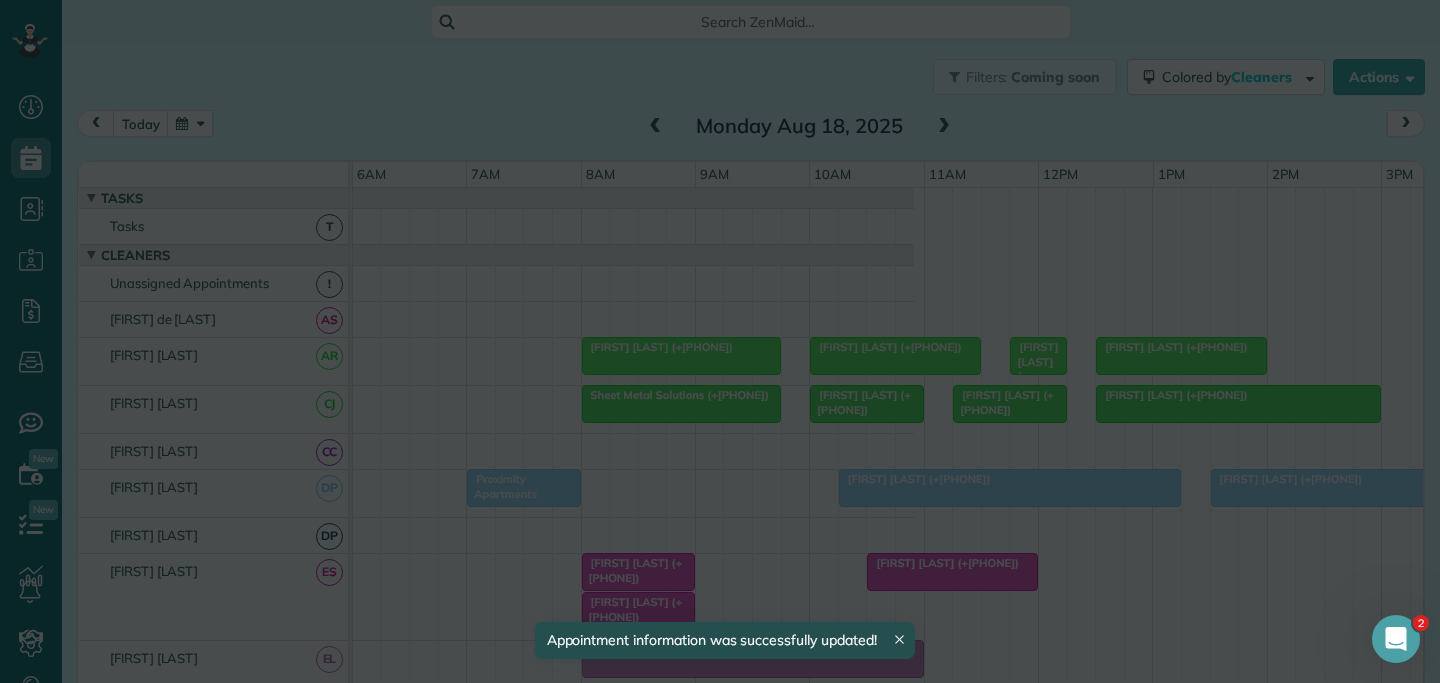 scroll, scrollTop: 0, scrollLeft: 0, axis: both 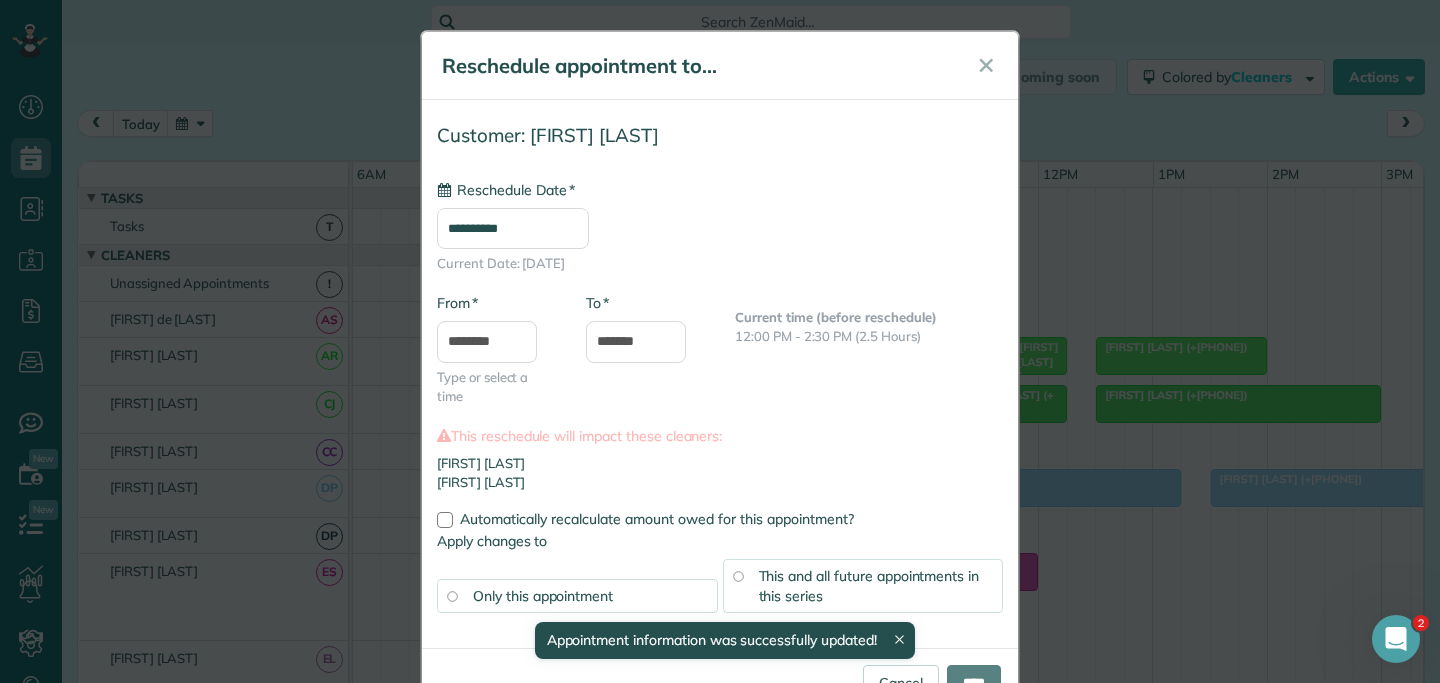 type on "**********" 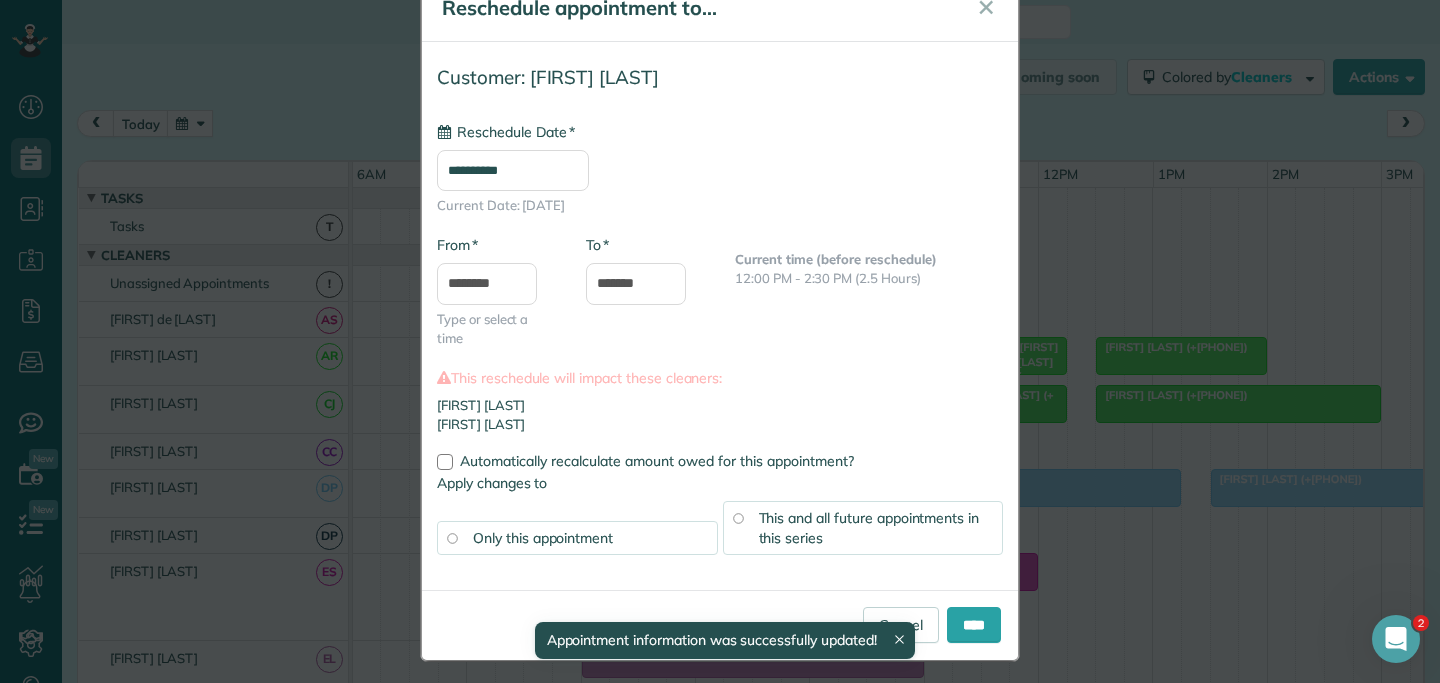 scroll, scrollTop: 67, scrollLeft: 0, axis: vertical 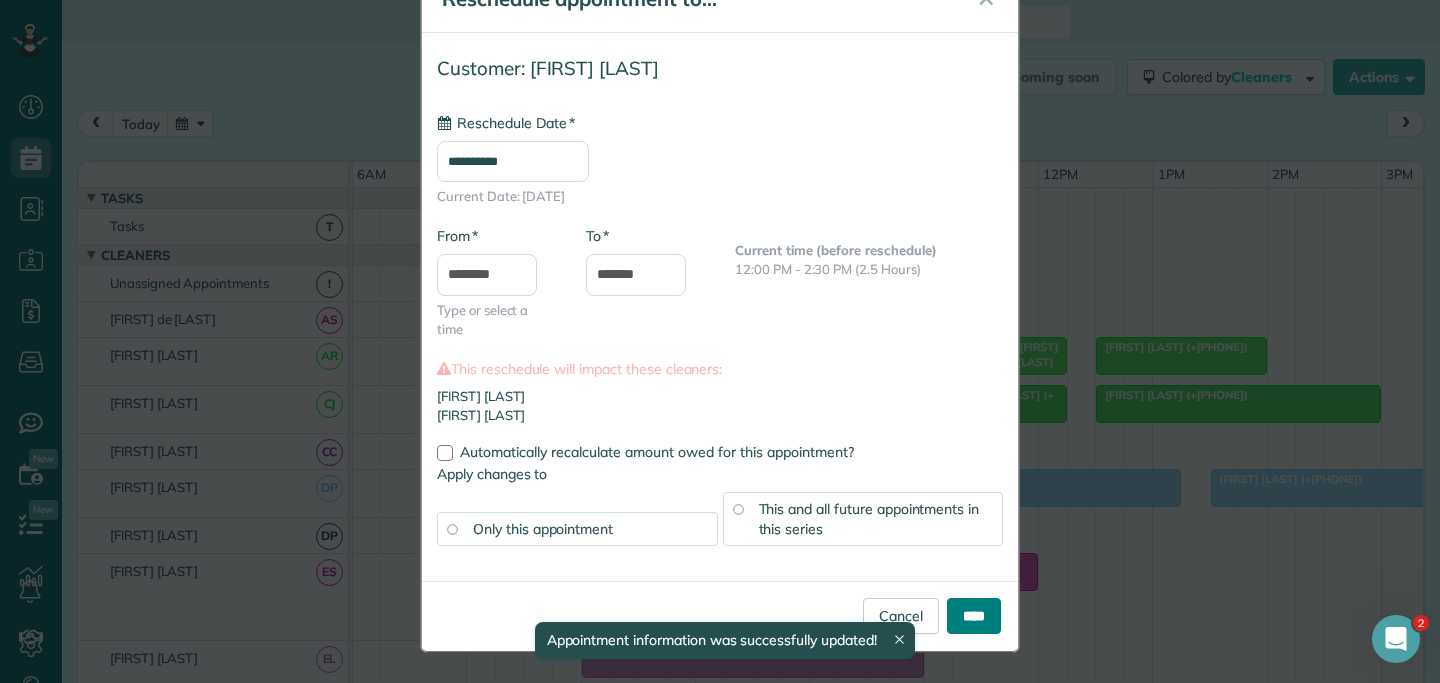 click on "****" at bounding box center (974, 616) 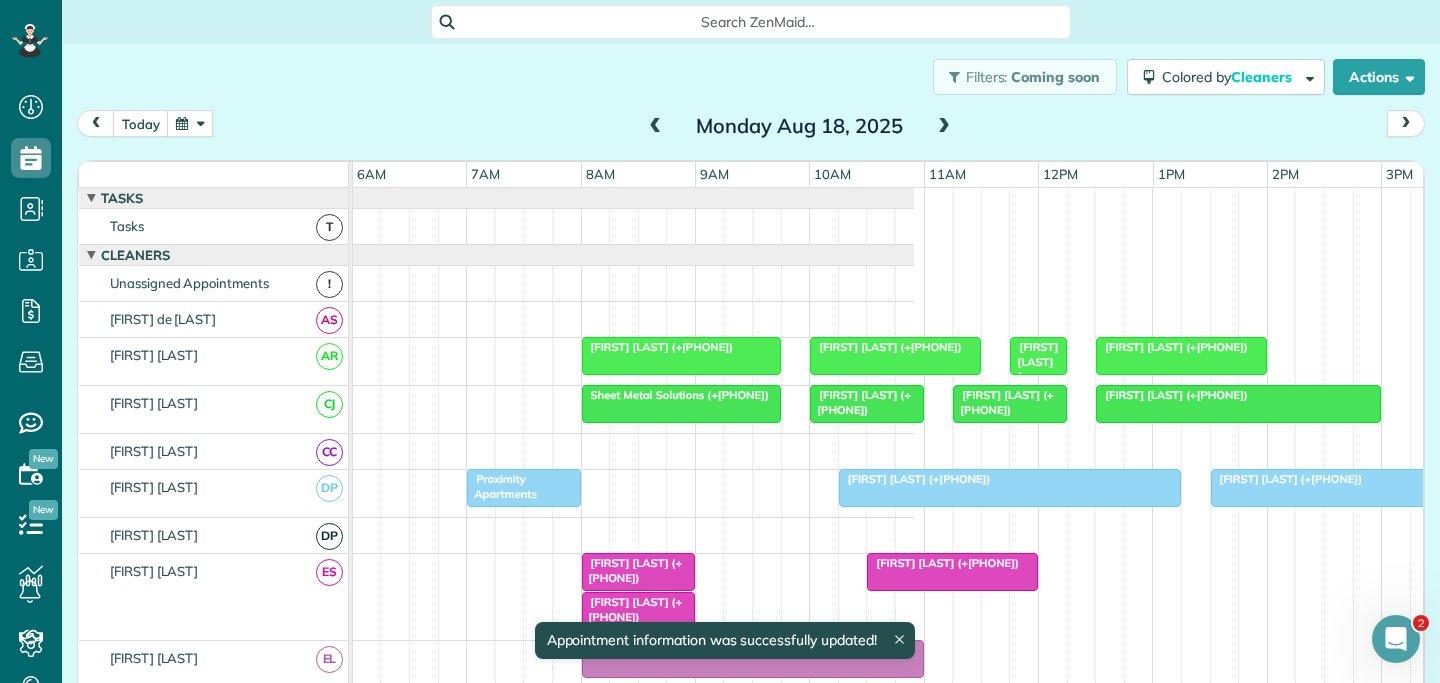 scroll, scrollTop: 105, scrollLeft: 687, axis: both 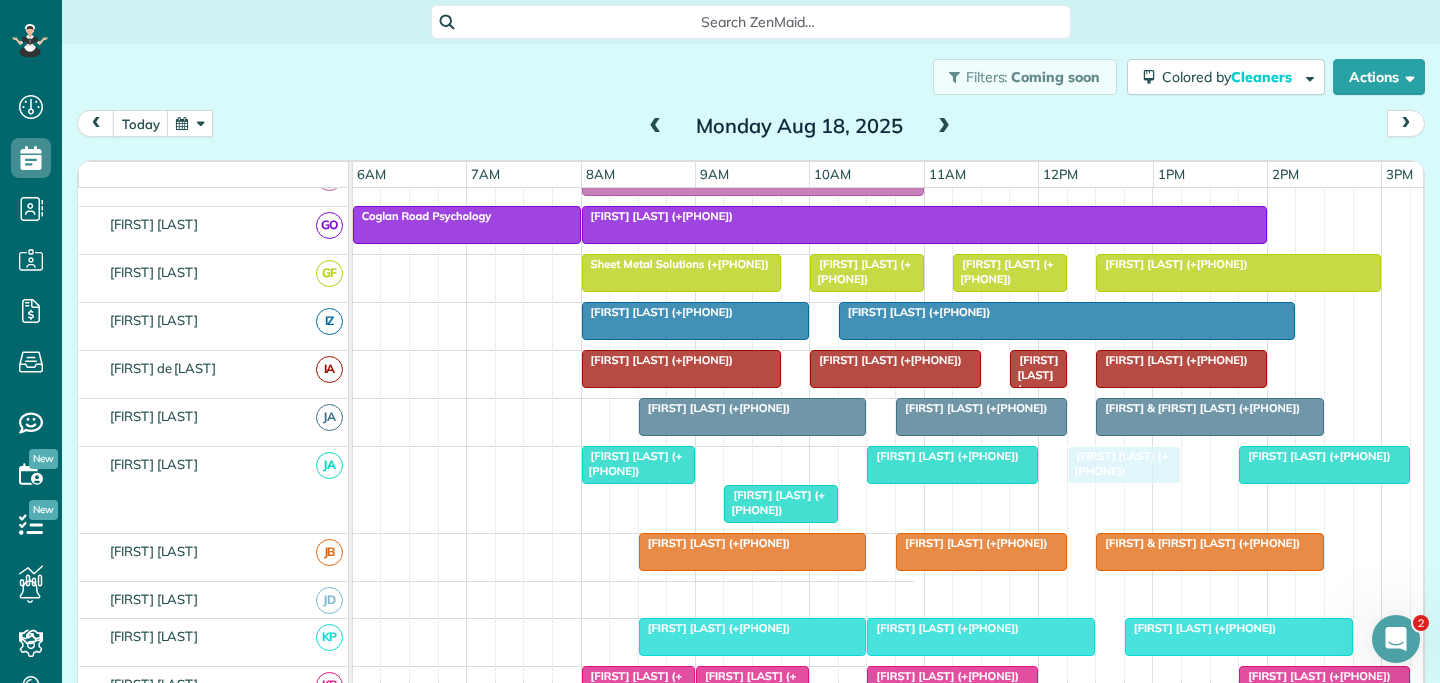 drag, startPoint x: 749, startPoint y: 461, endPoint x: 1129, endPoint y: 485, distance: 380.75714 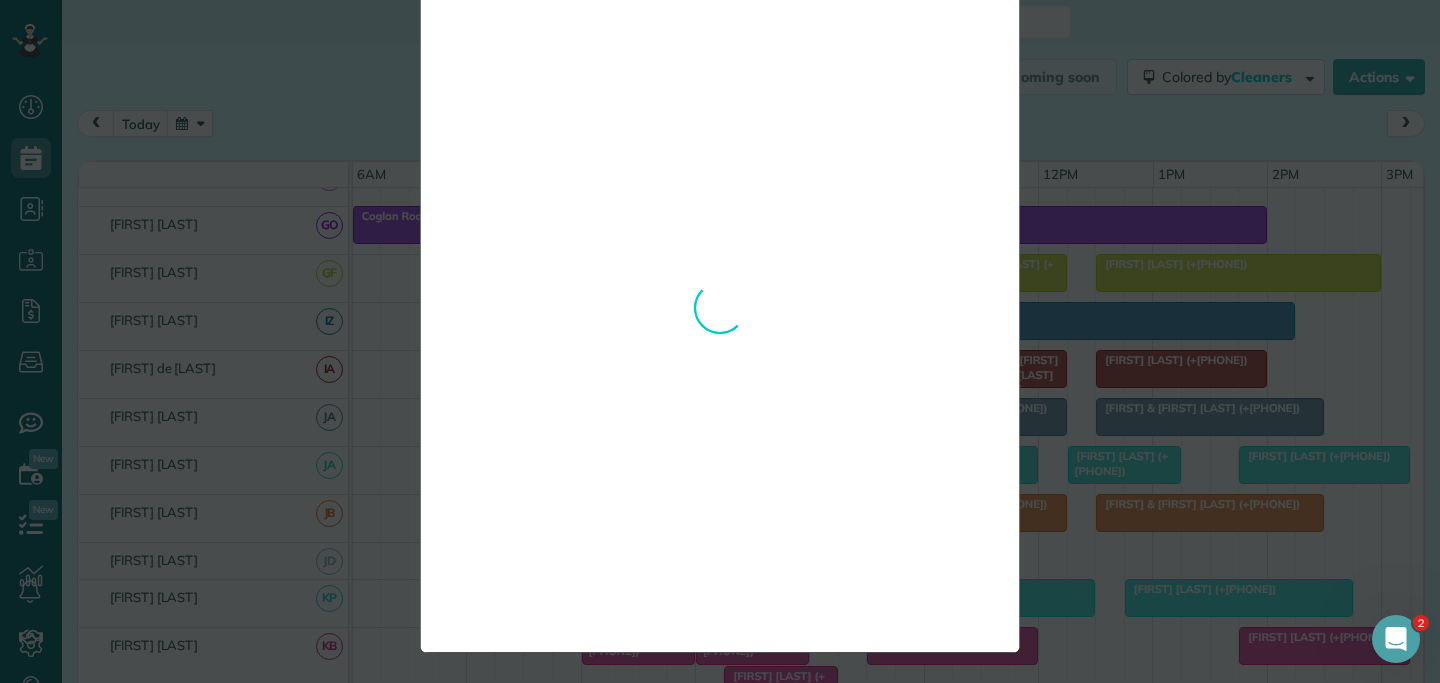 scroll, scrollTop: 0, scrollLeft: 0, axis: both 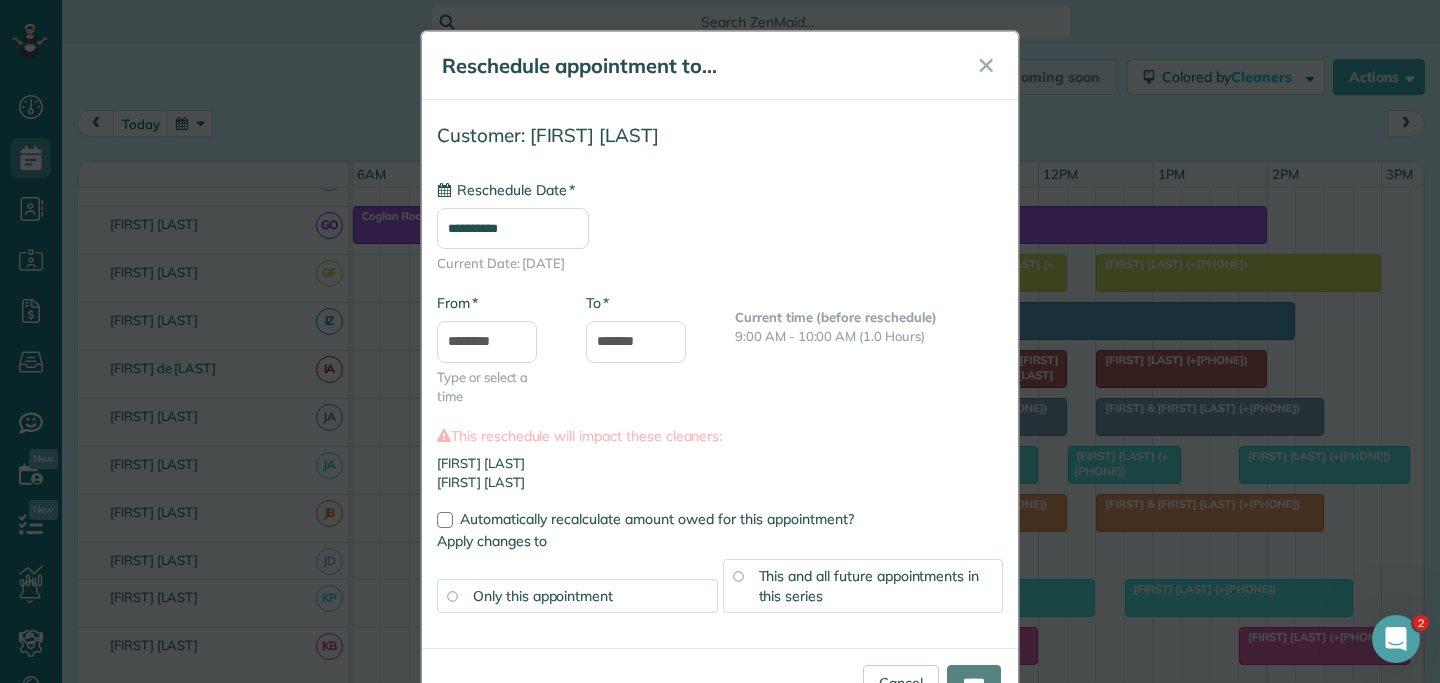 type on "**********" 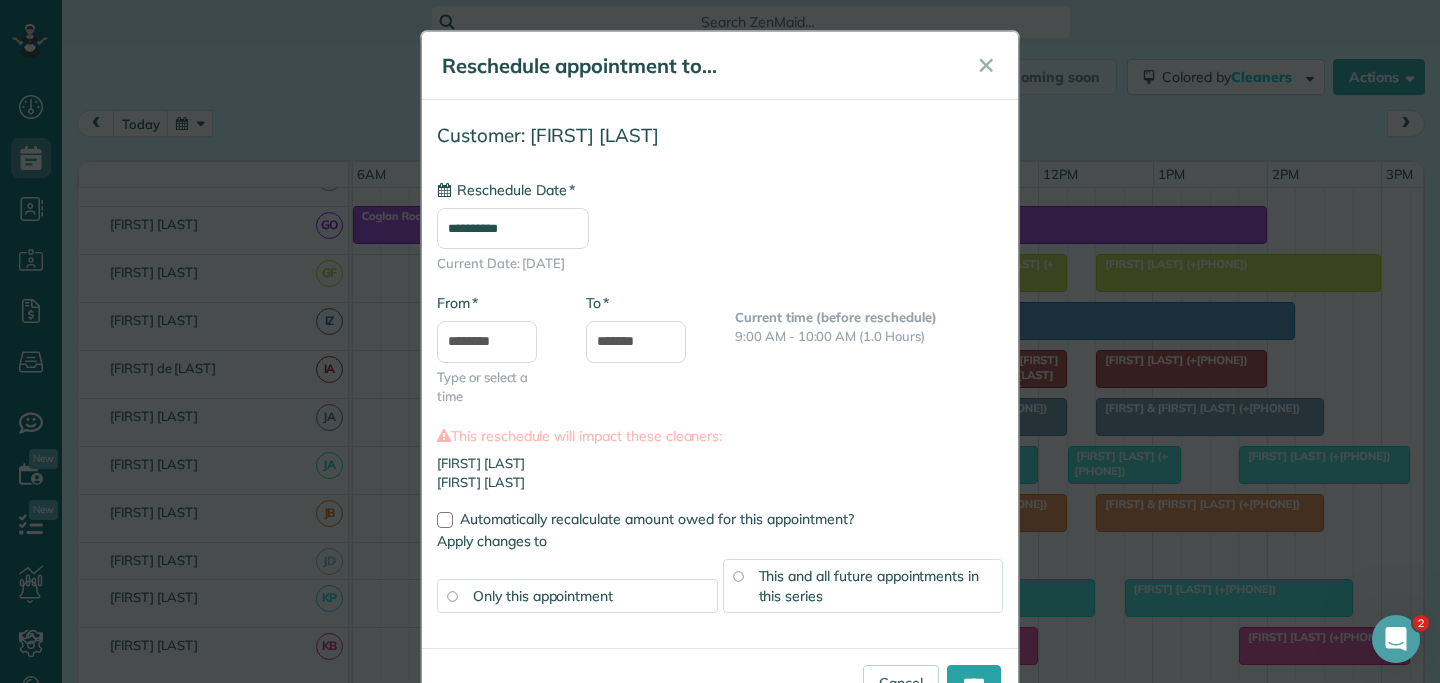 click on "This and all future appointments in this series" at bounding box center [863, 586] 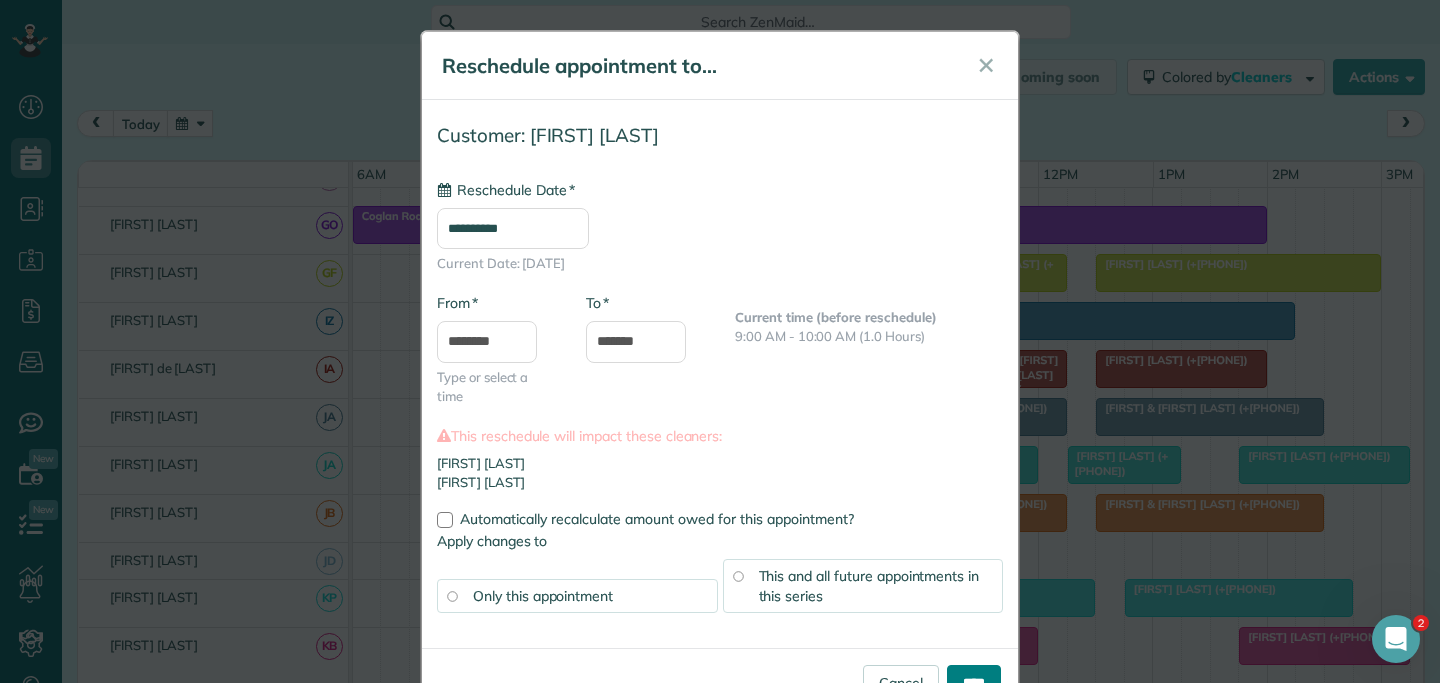 click on "****" at bounding box center [974, 683] 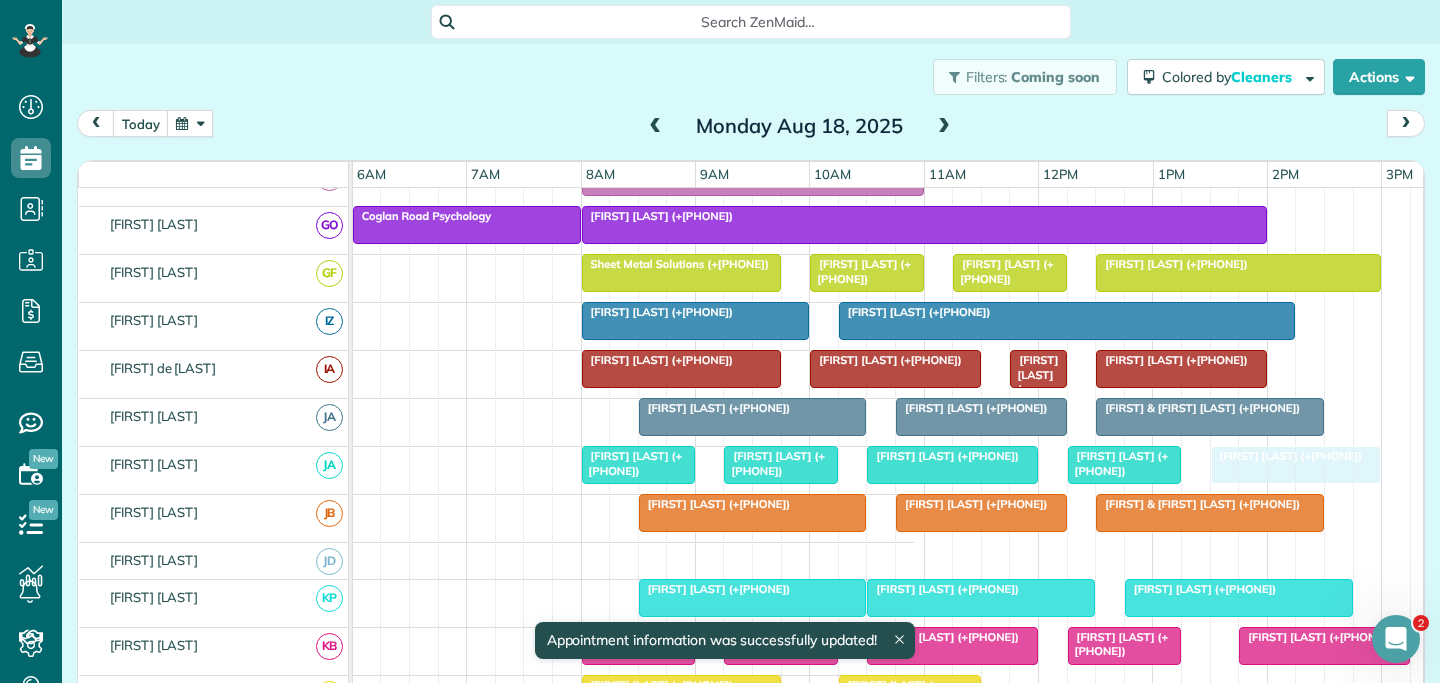 drag, startPoint x: 1265, startPoint y: 462, endPoint x: 1245, endPoint y: 463, distance: 20.024984 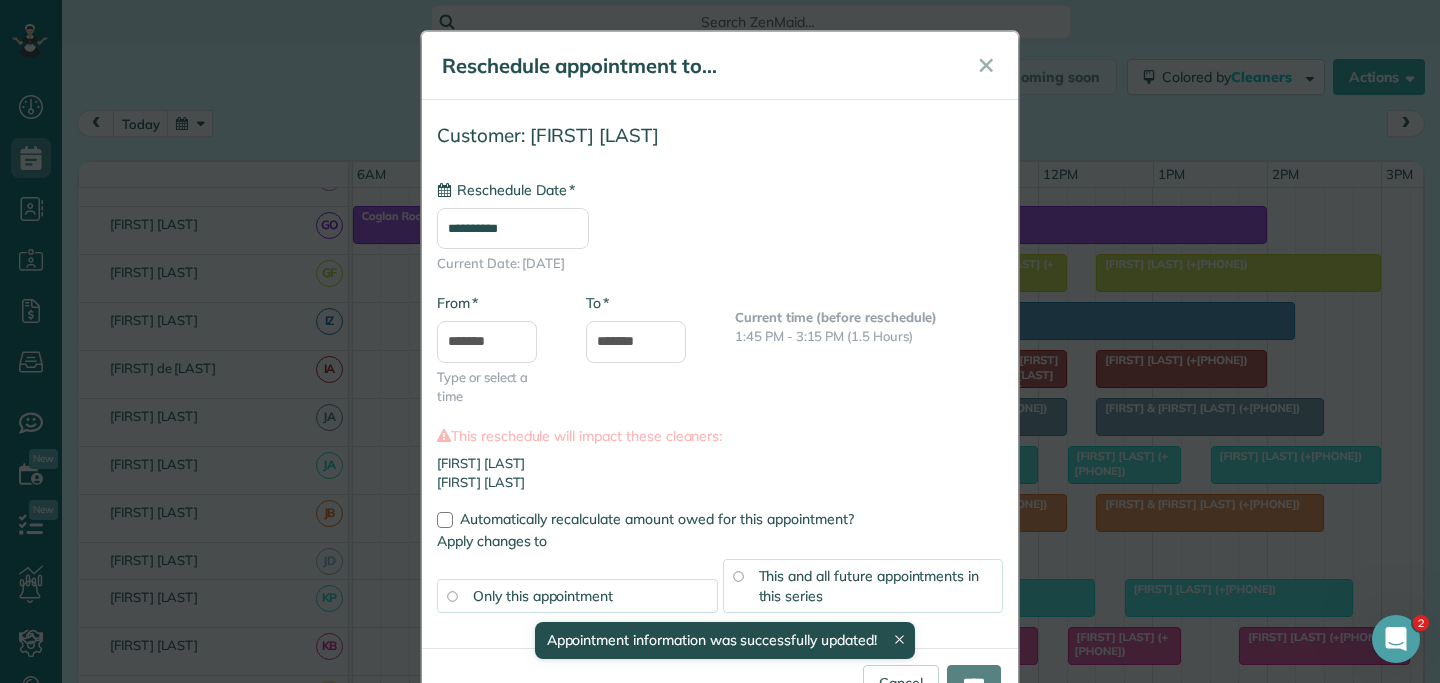 type on "**********" 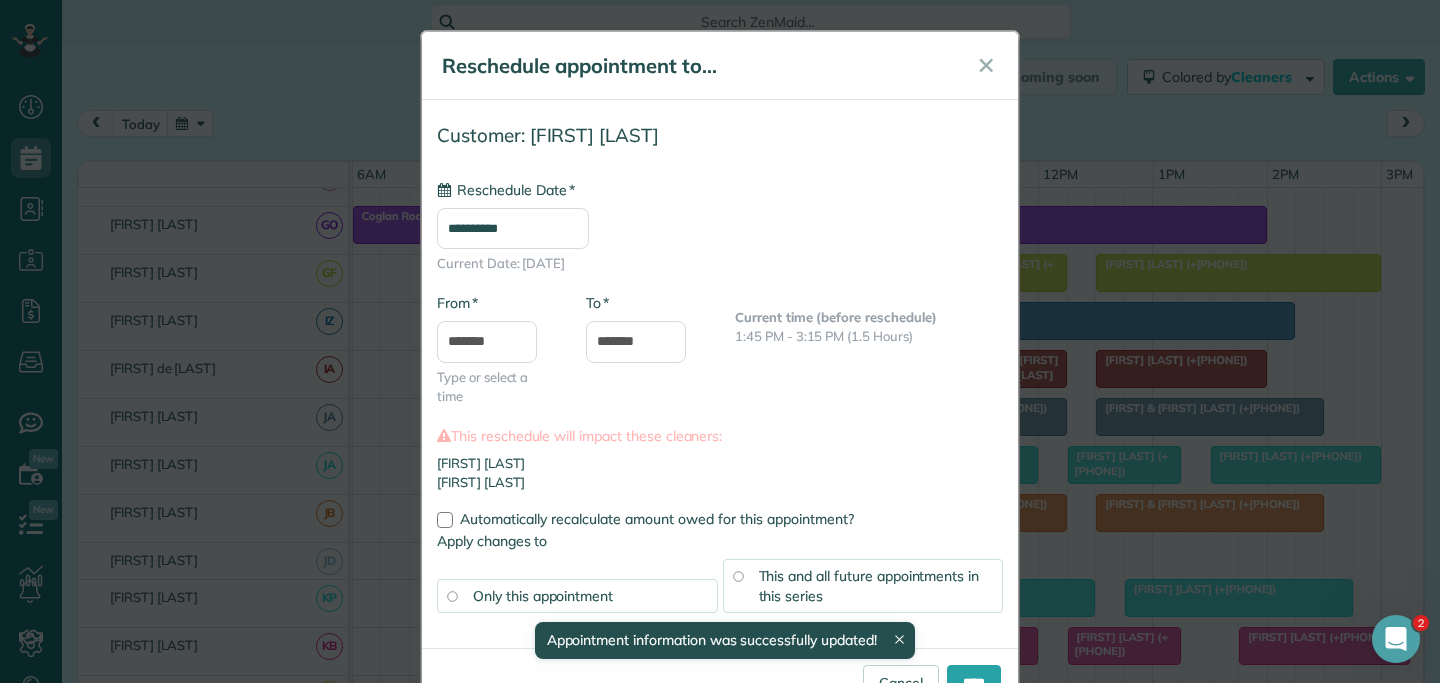 click on "This and all future appointments in this series" at bounding box center [863, 586] 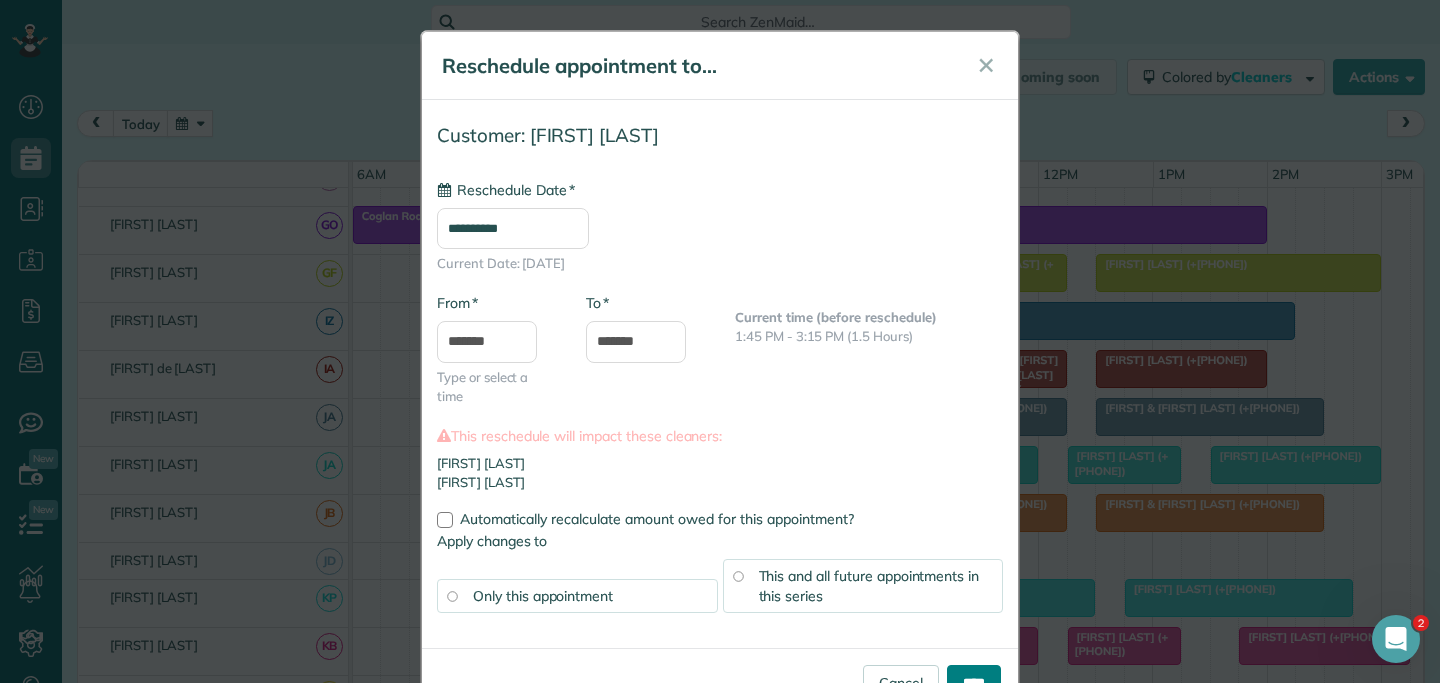 click on "****" at bounding box center (974, 683) 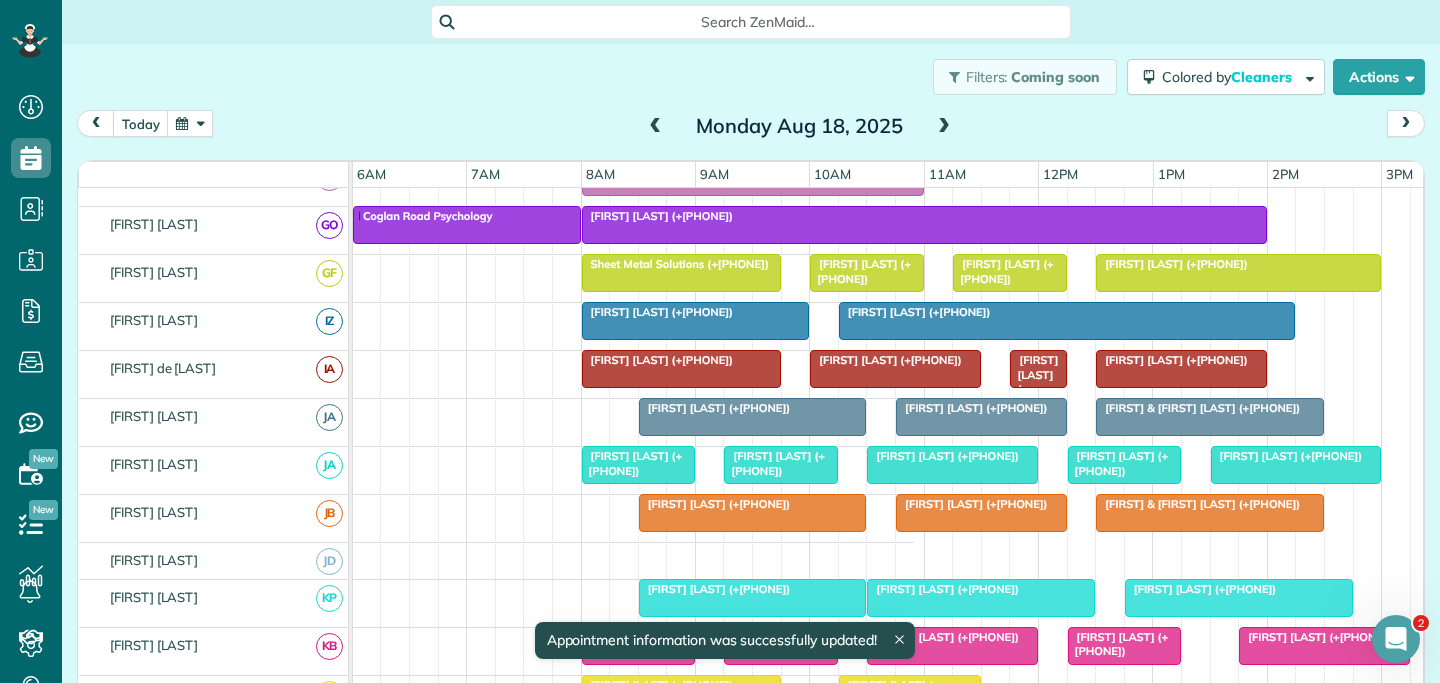 scroll, scrollTop: 564, scrollLeft: 687, axis: both 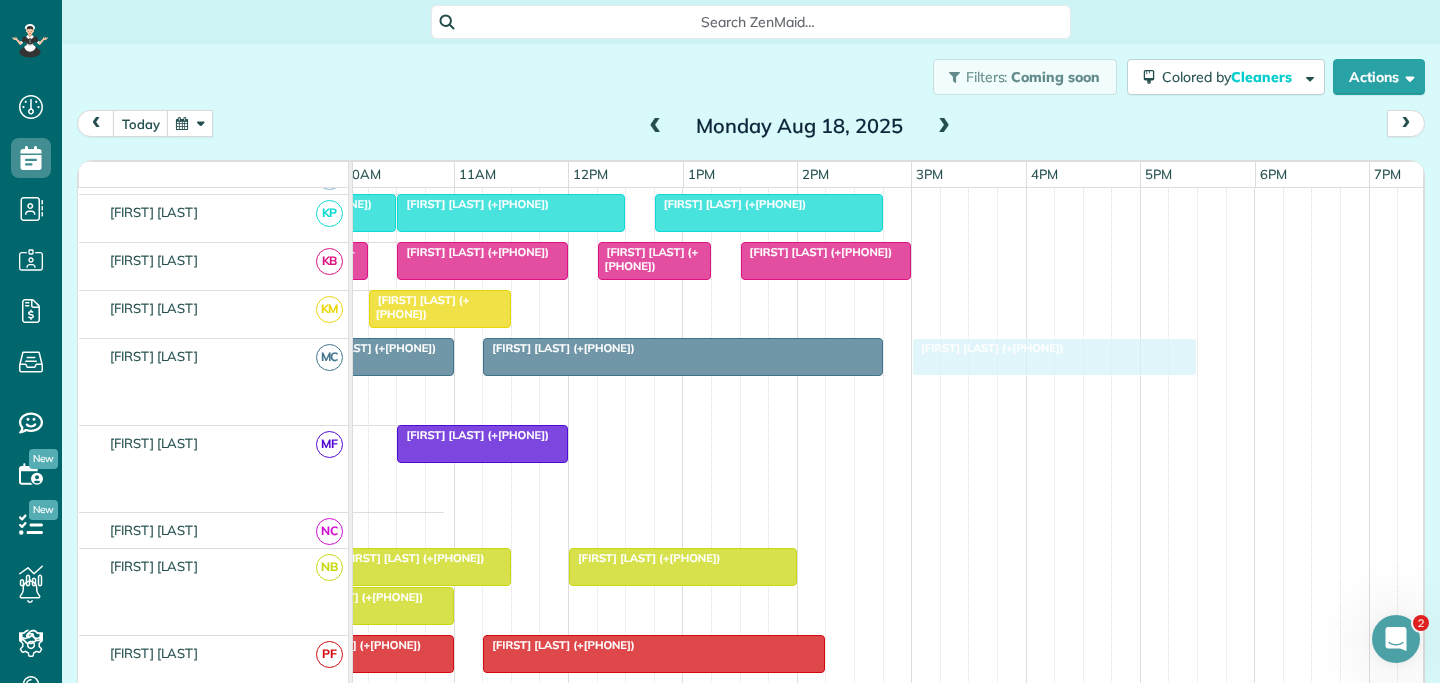 drag, startPoint x: 897, startPoint y: 395, endPoint x: 1010, endPoint y: 388, distance: 113.216606 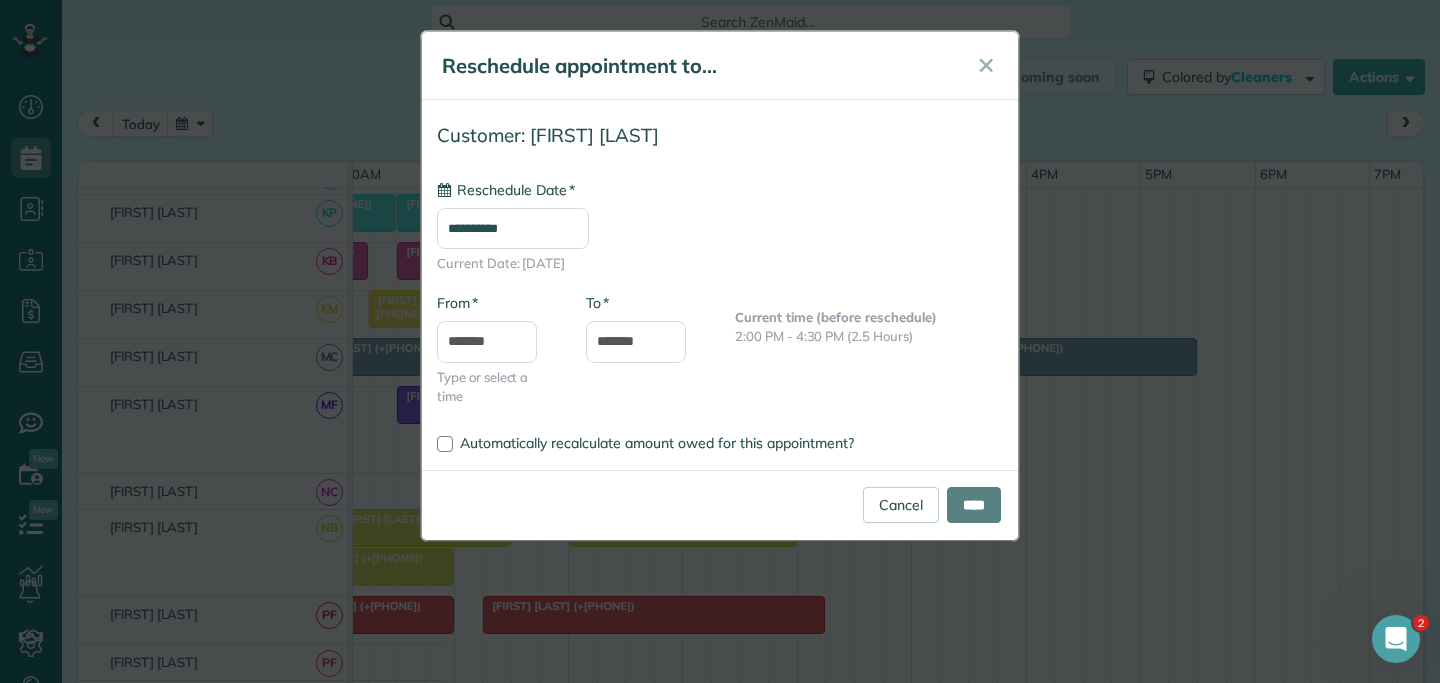 type on "**********" 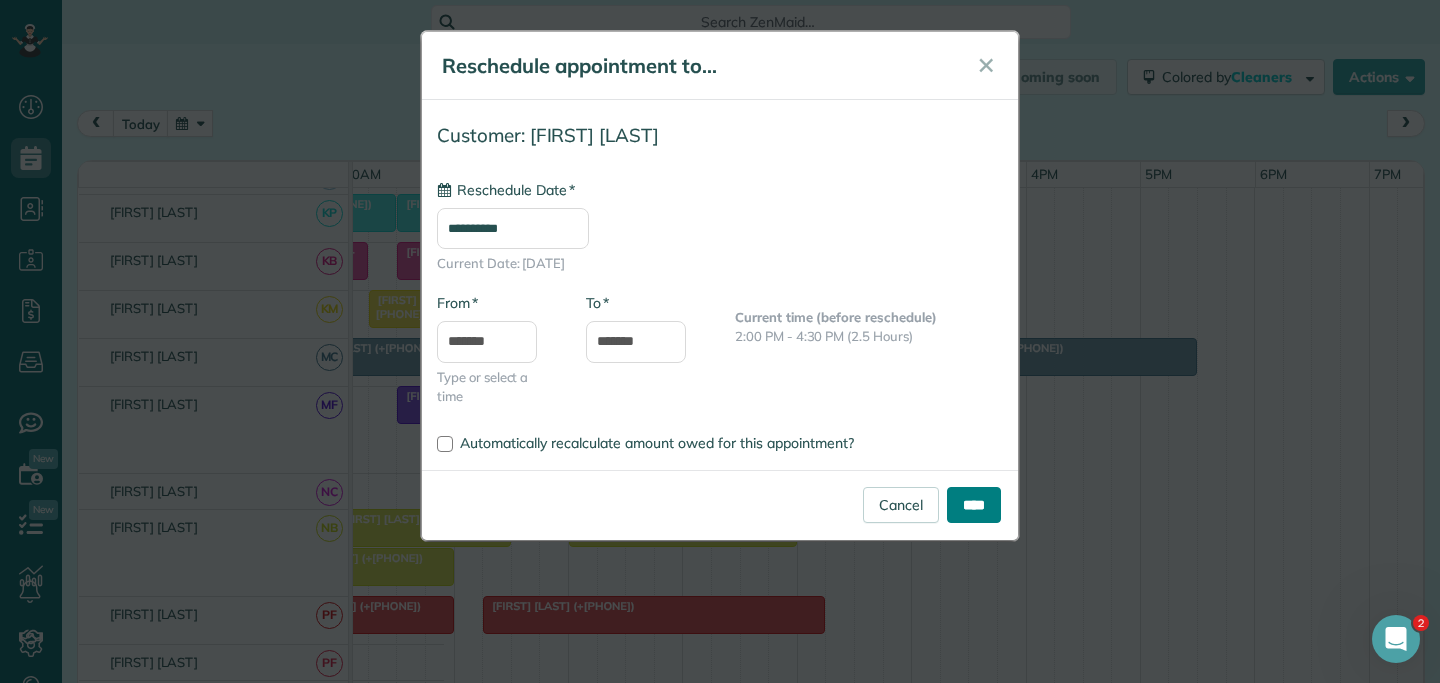 click on "****" at bounding box center [974, 505] 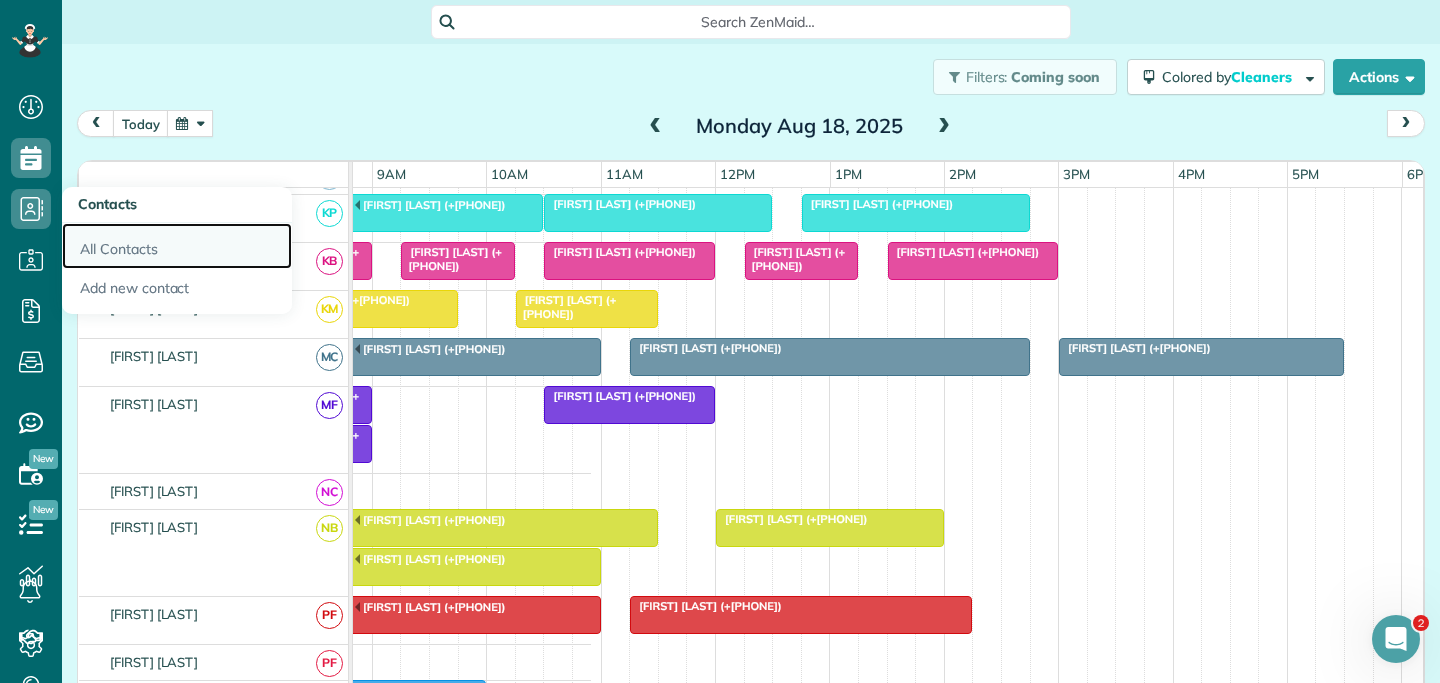click on "All Contacts" at bounding box center (177, 246) 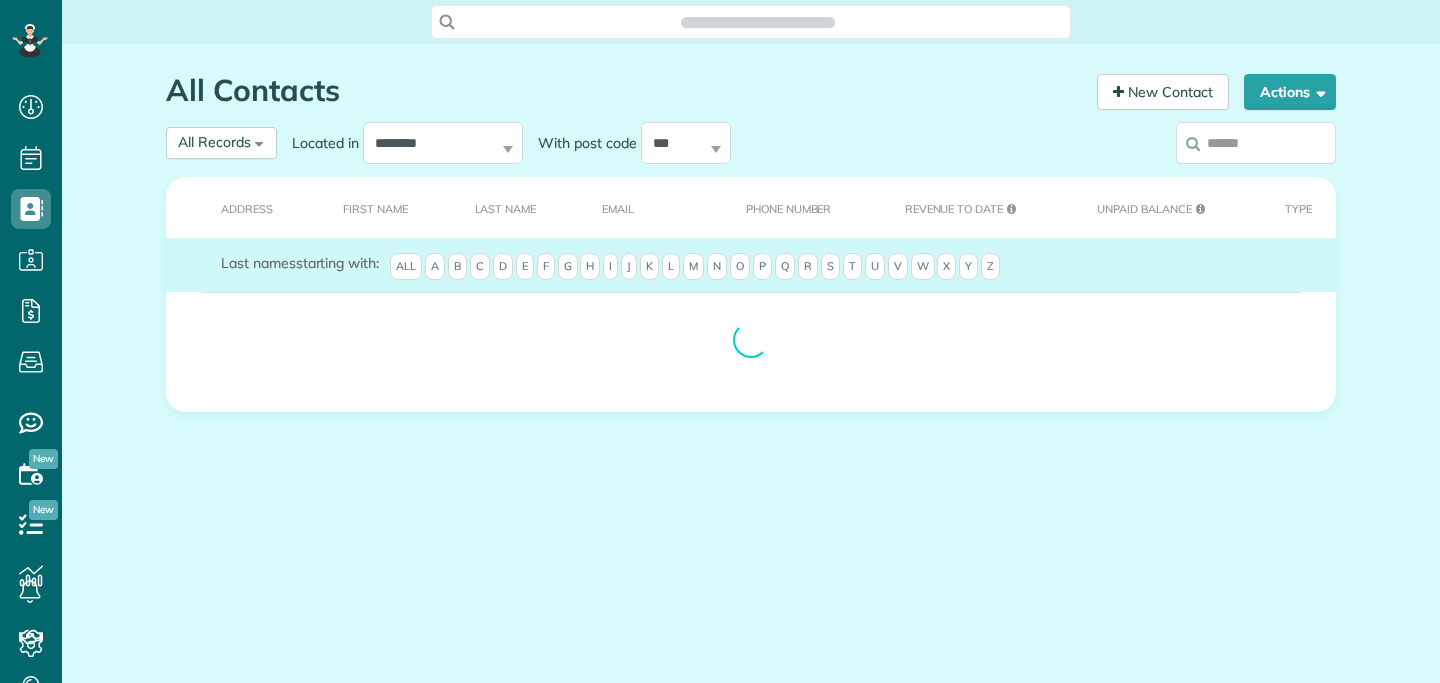 scroll, scrollTop: 0, scrollLeft: 0, axis: both 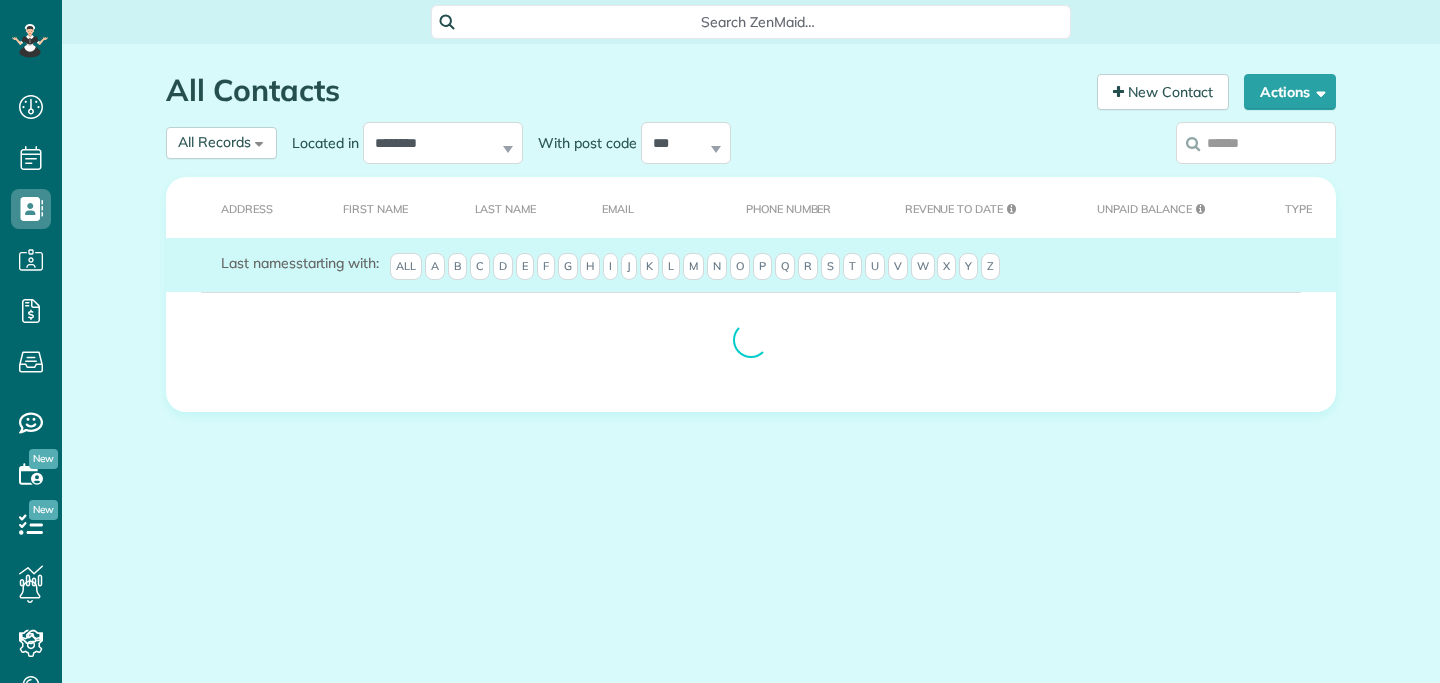 click at bounding box center (1256, 143) 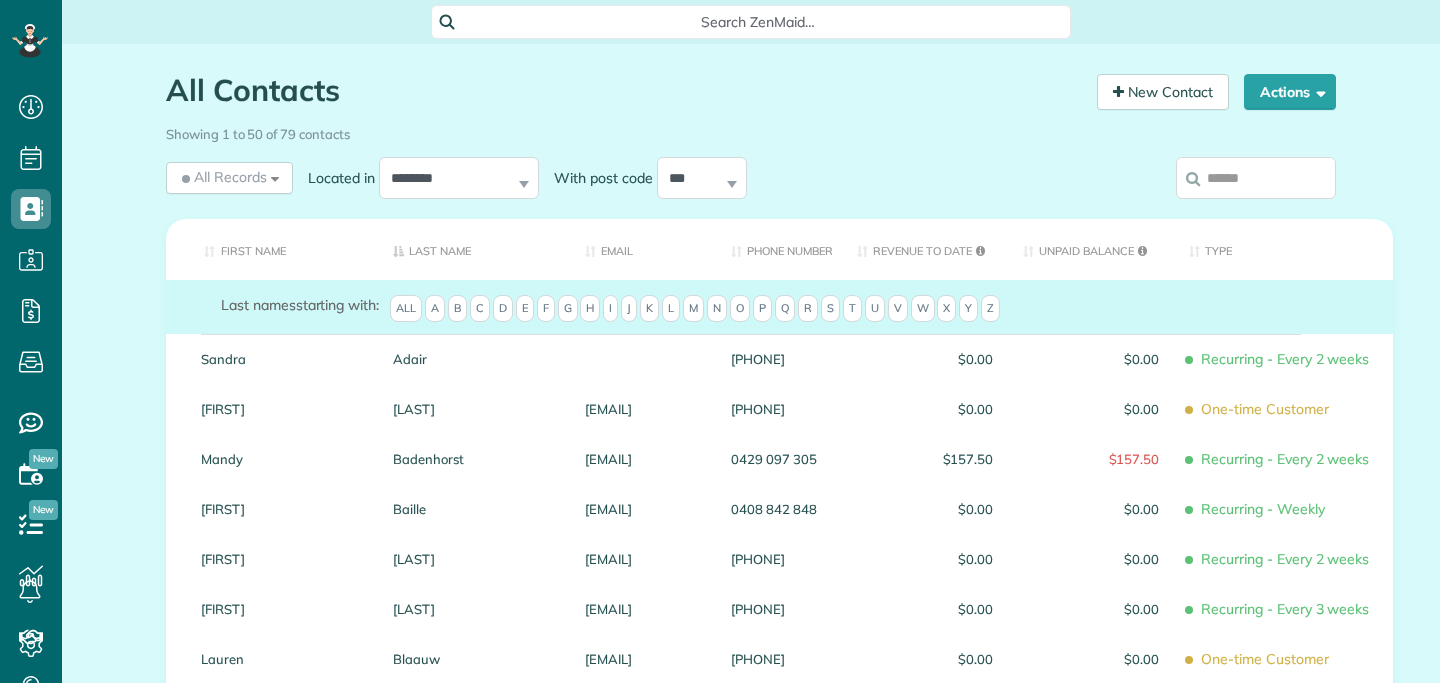 click at bounding box center [1256, 178] 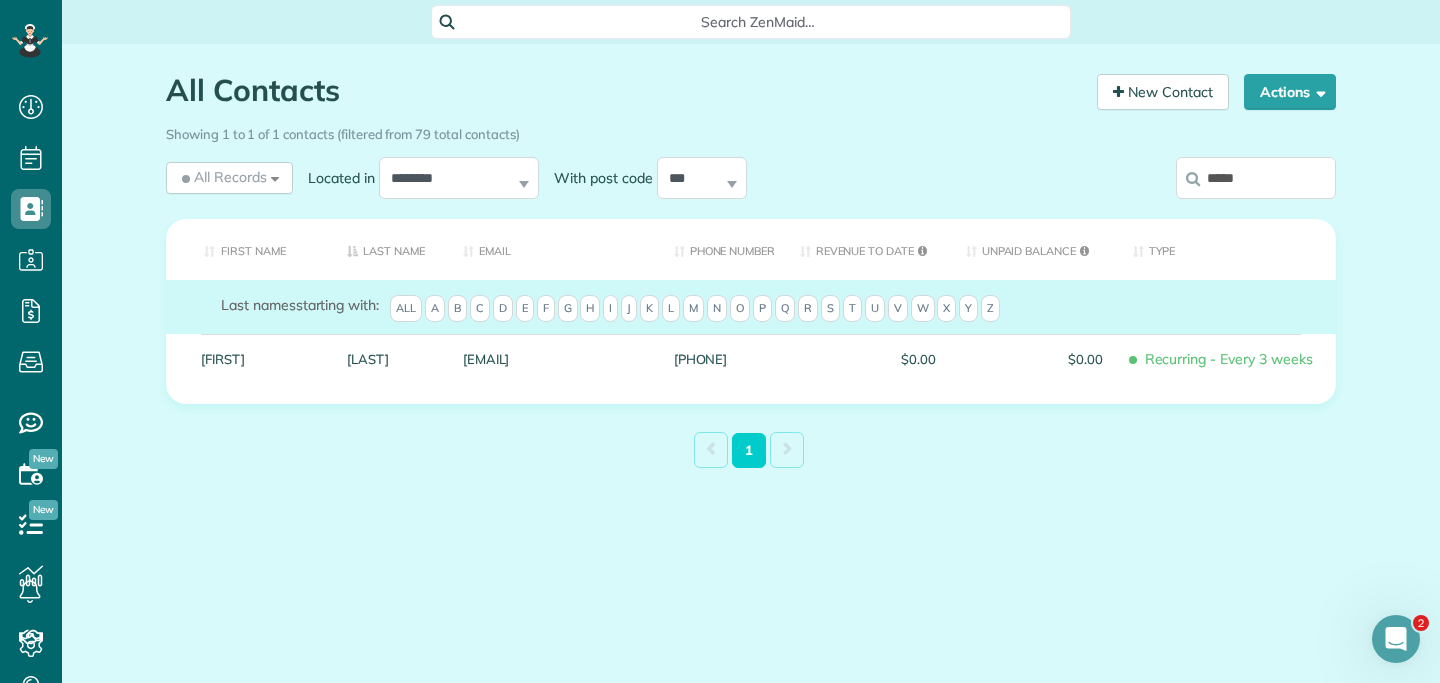 scroll, scrollTop: 0, scrollLeft: 0, axis: both 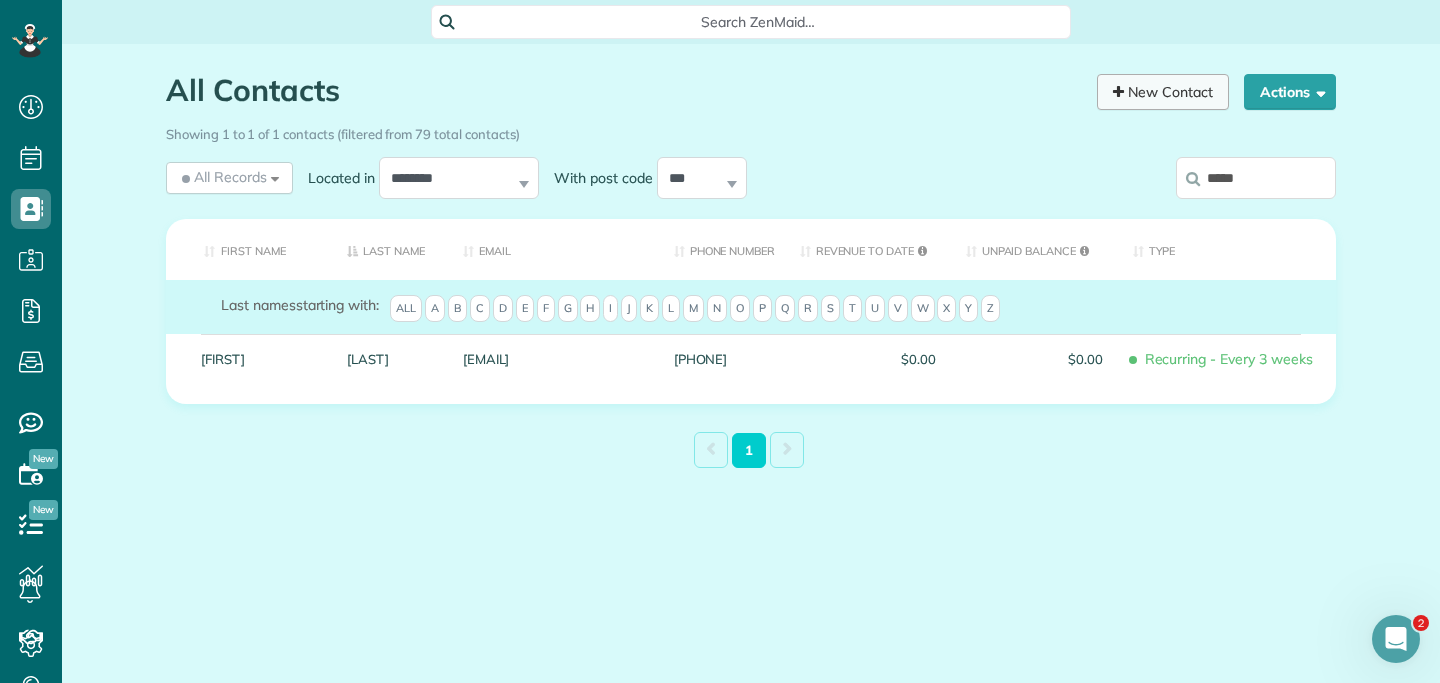 type on "*****" 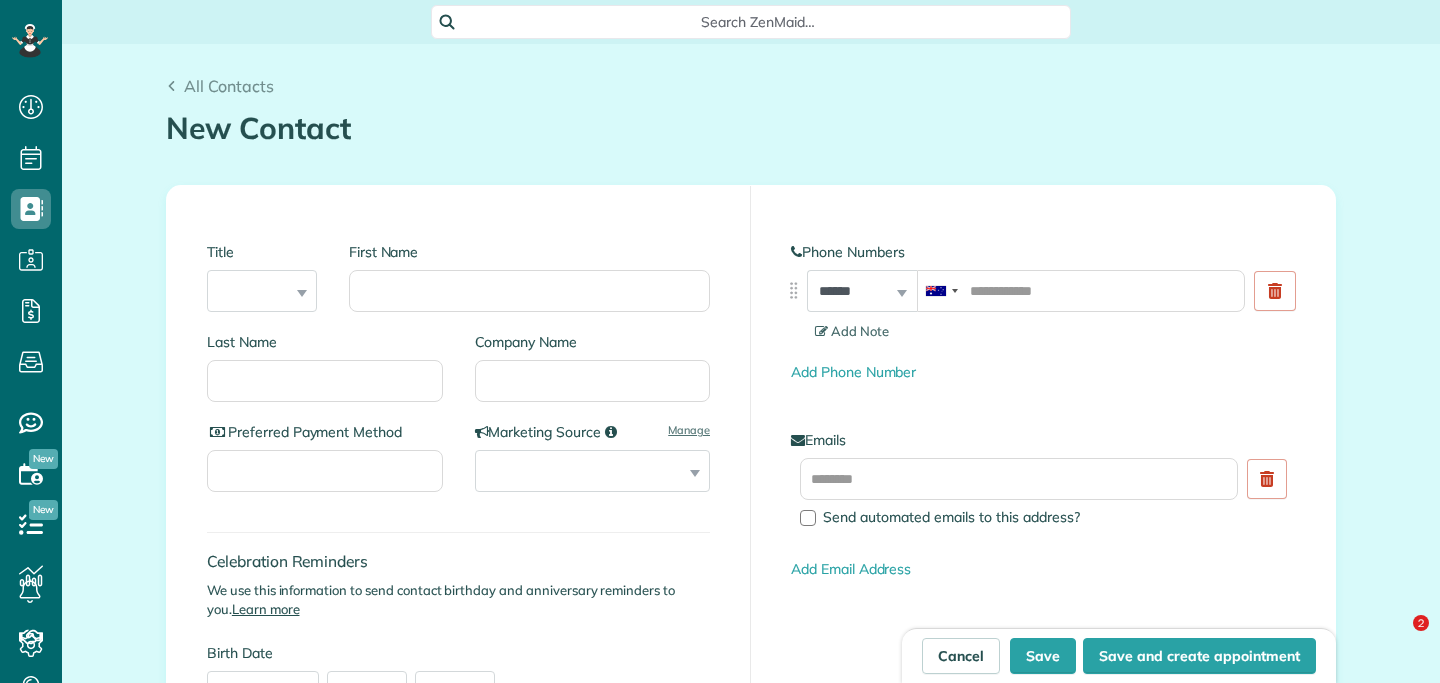 scroll, scrollTop: 0, scrollLeft: 0, axis: both 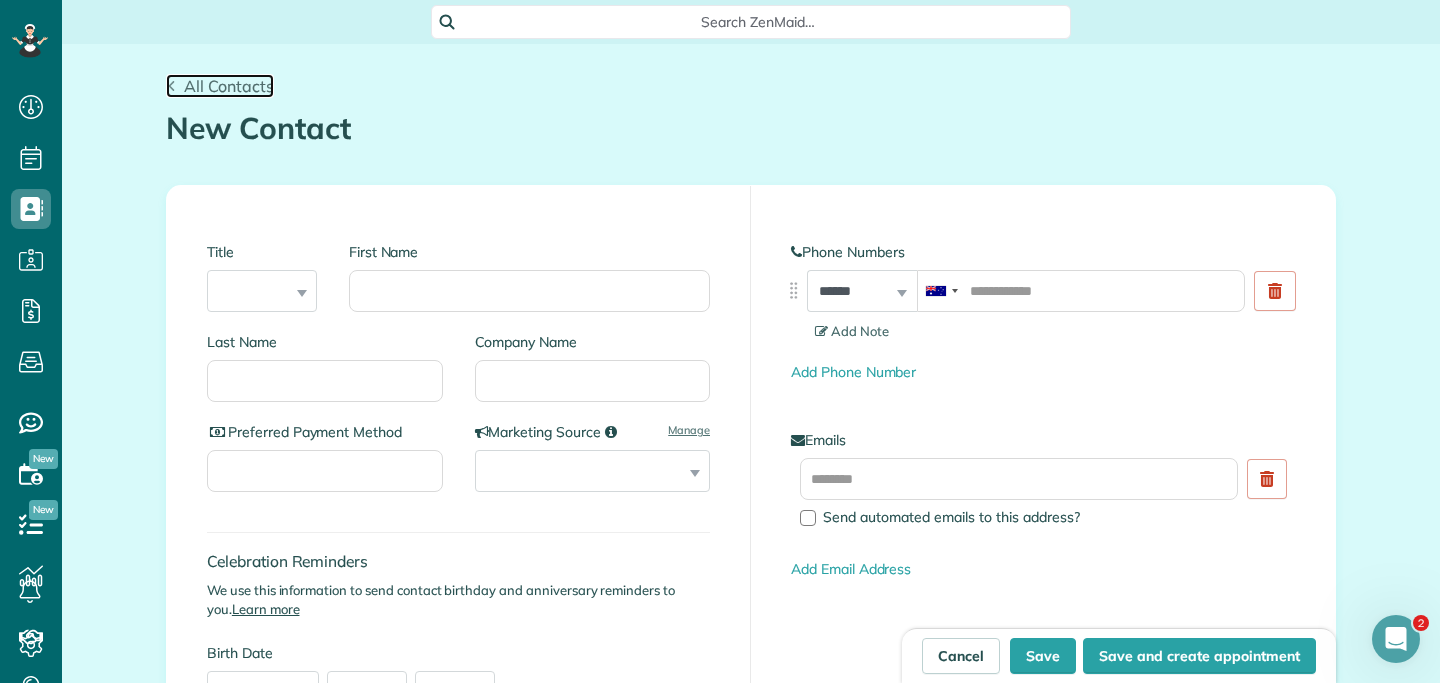 click on "All Contacts" at bounding box center [229, 86] 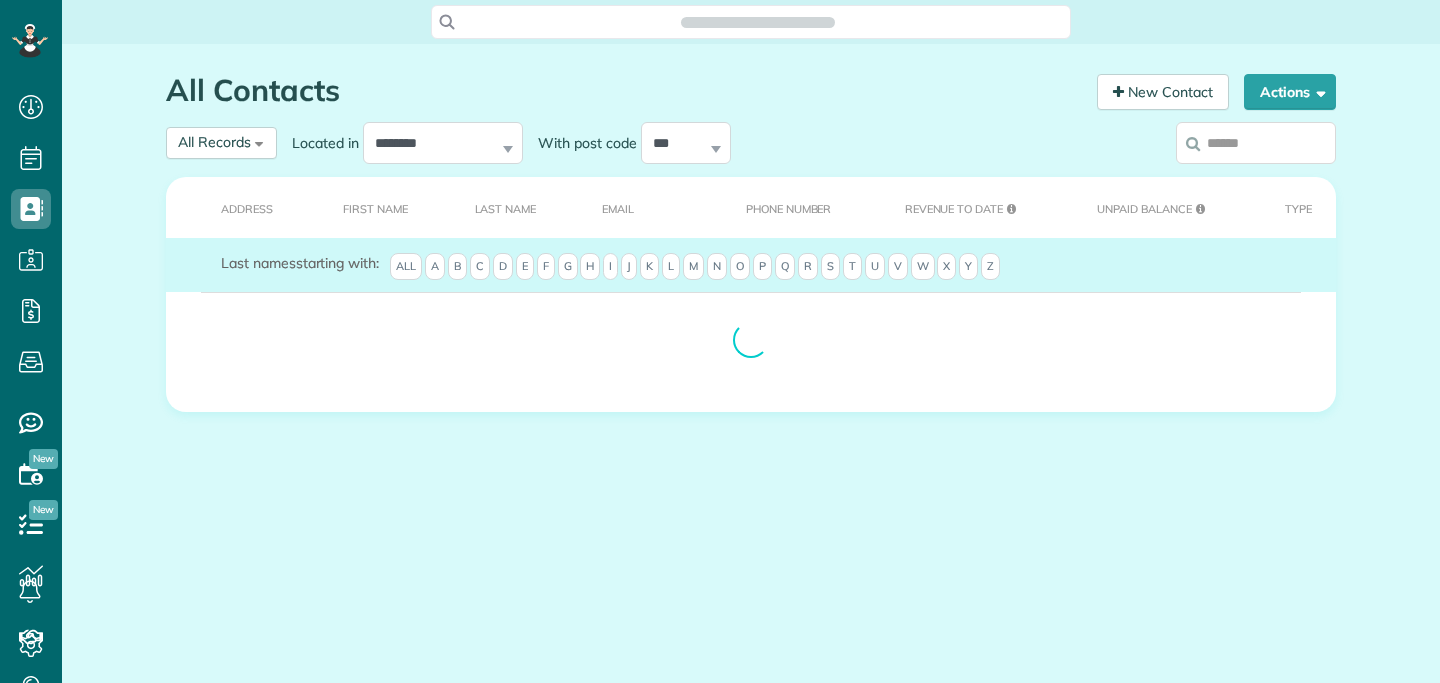scroll, scrollTop: 0, scrollLeft: 0, axis: both 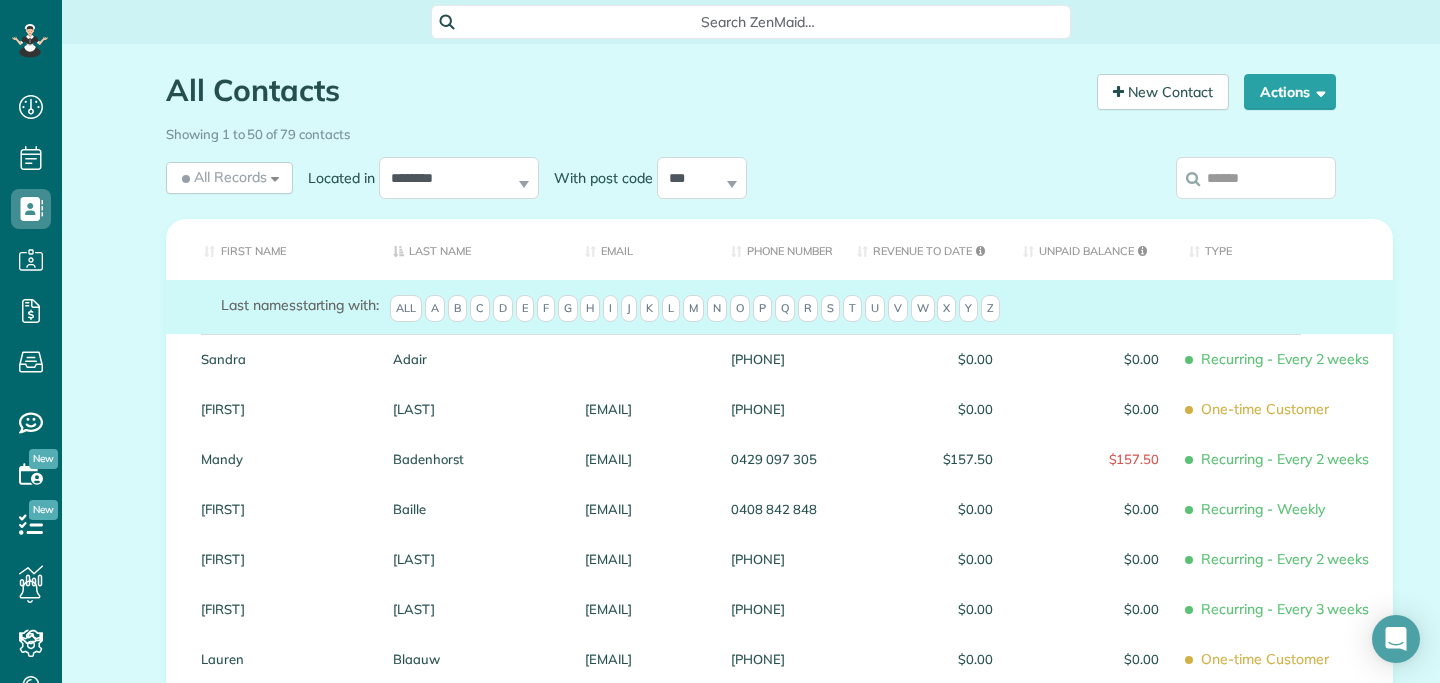 click at bounding box center (1256, 178) 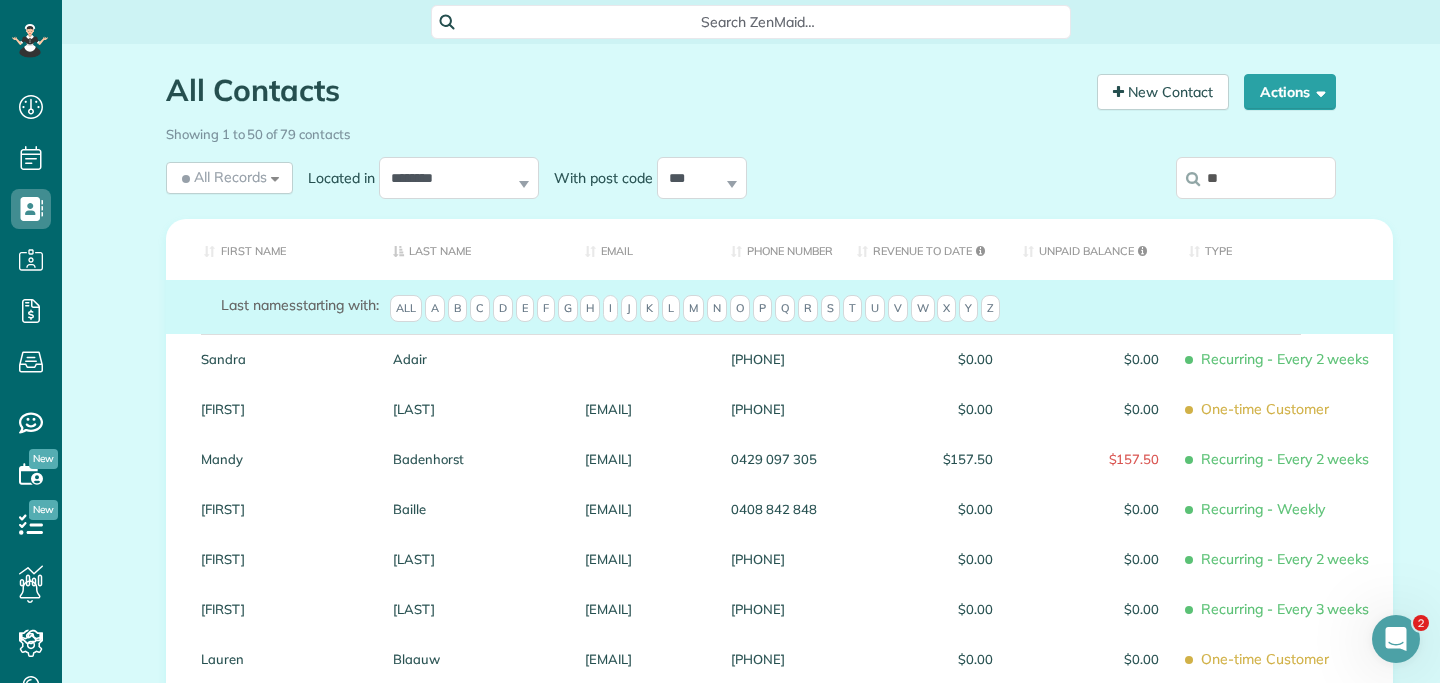 scroll, scrollTop: 0, scrollLeft: 0, axis: both 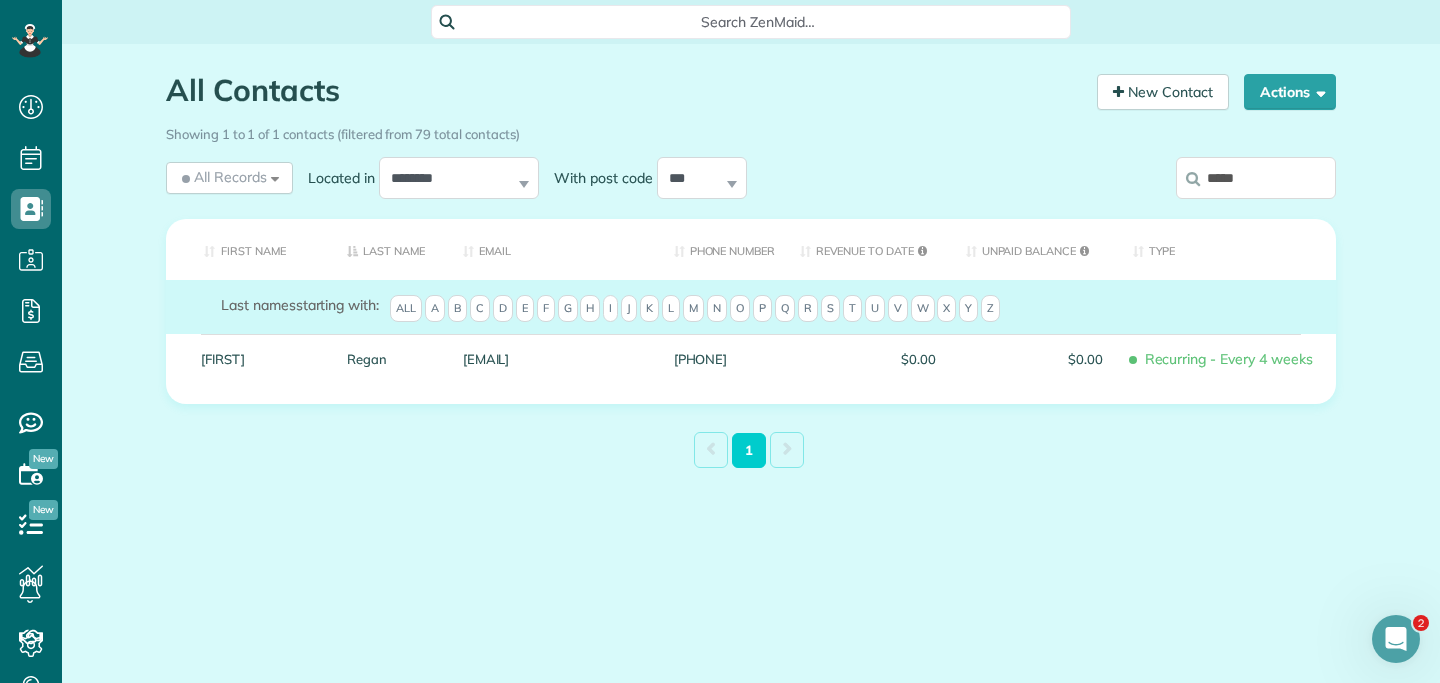 type on "*****" 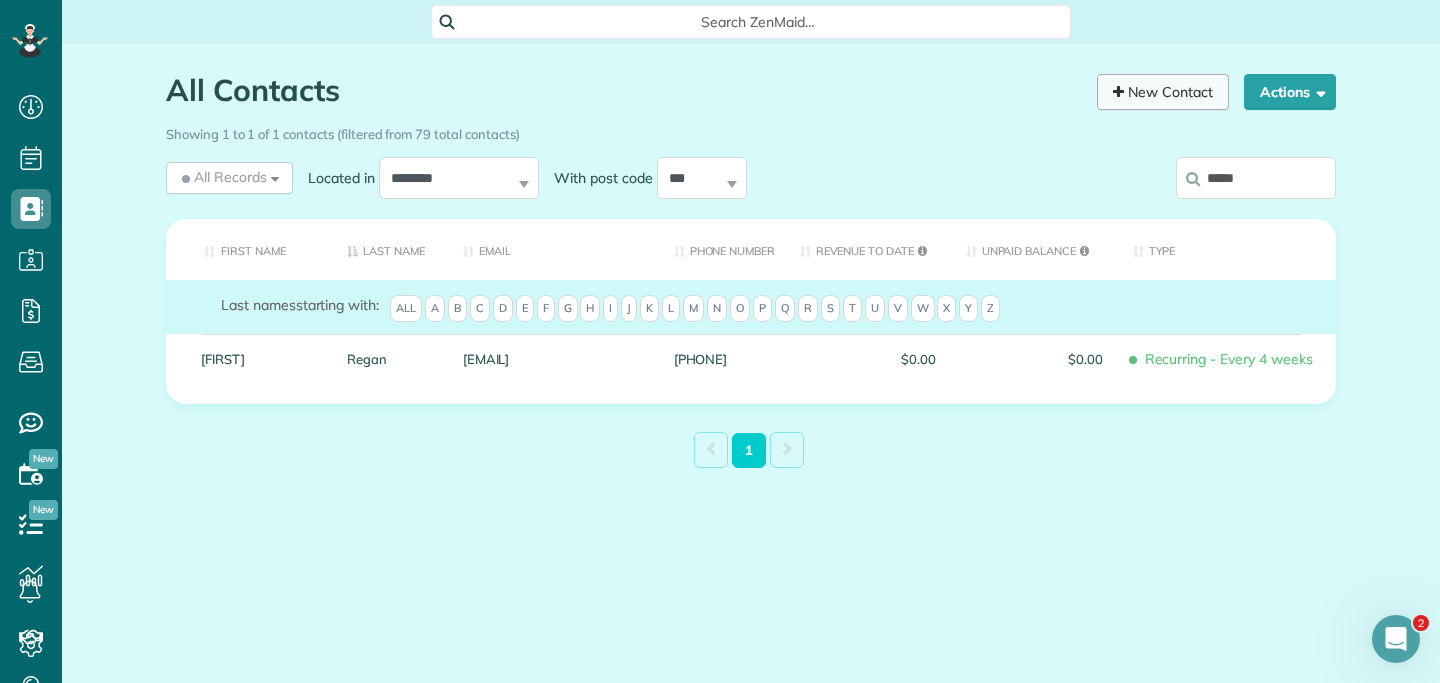 click on "New Contact" at bounding box center [1163, 92] 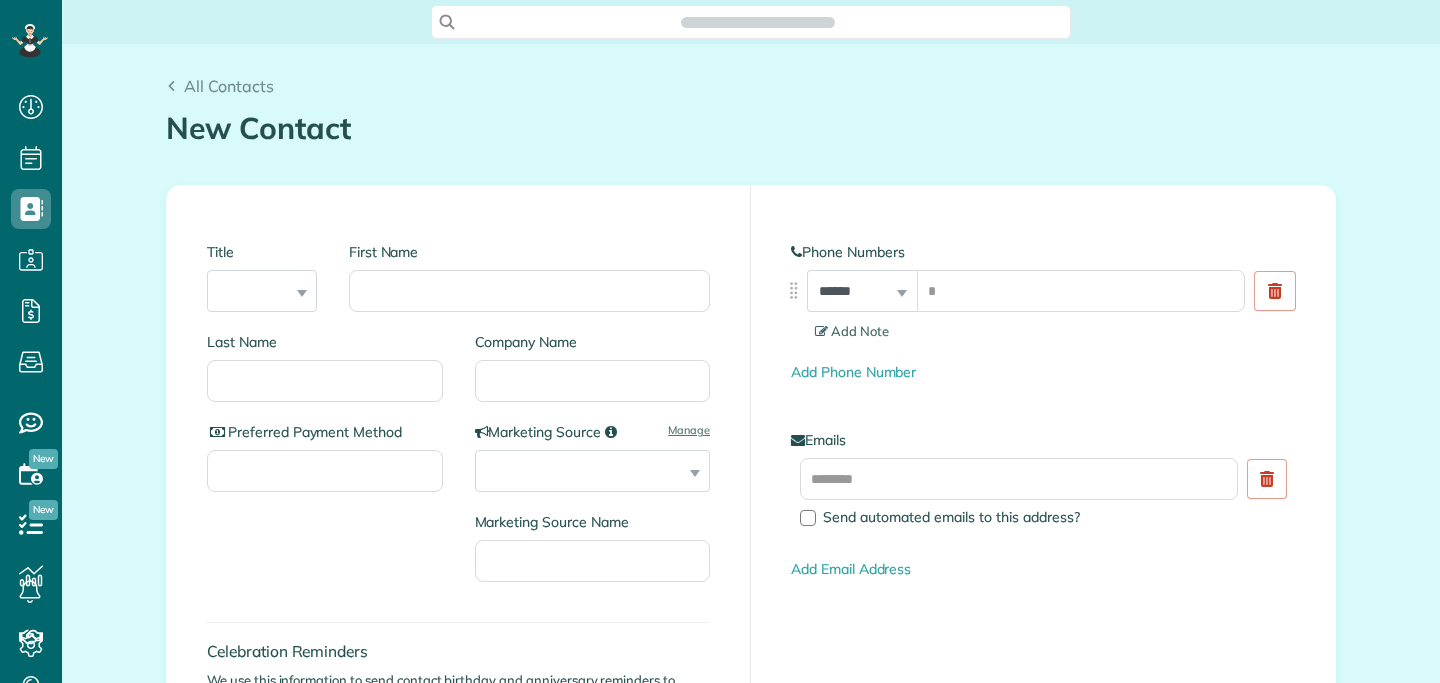 scroll, scrollTop: 0, scrollLeft: 0, axis: both 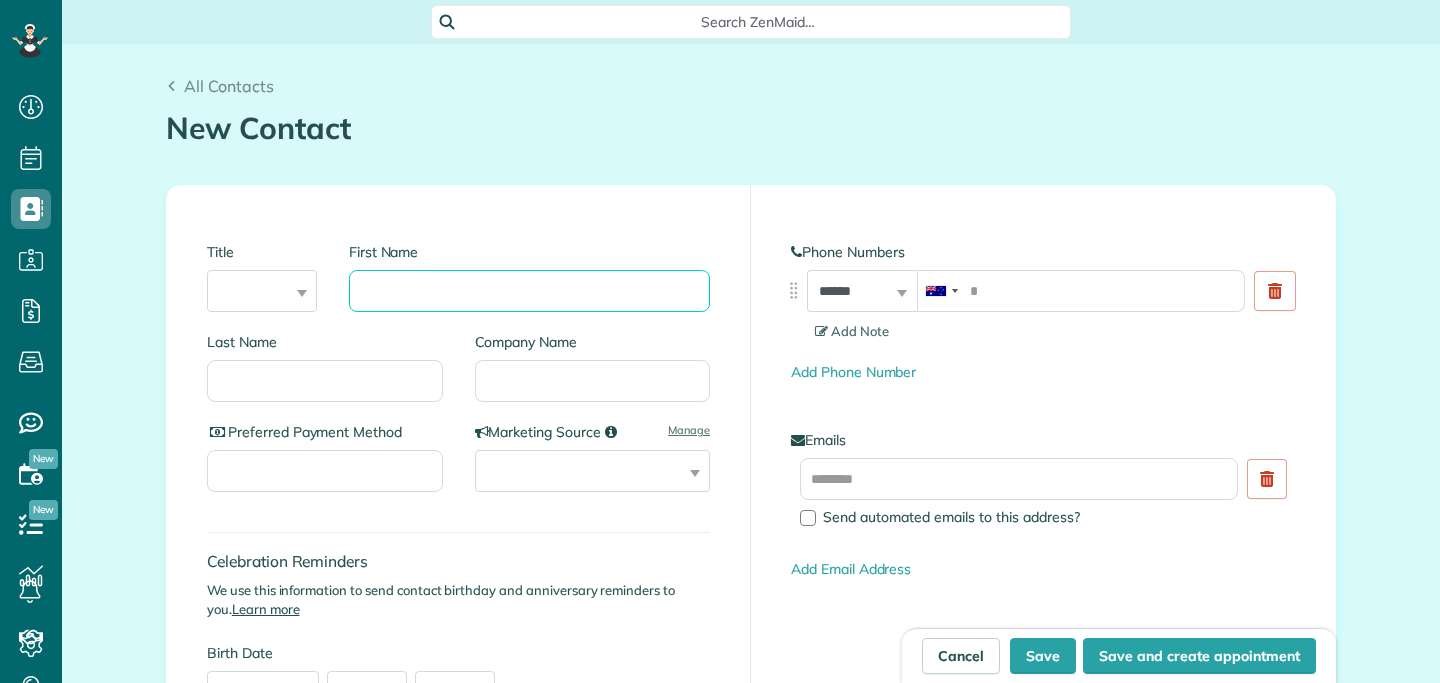 click on "First Name" at bounding box center [529, 291] 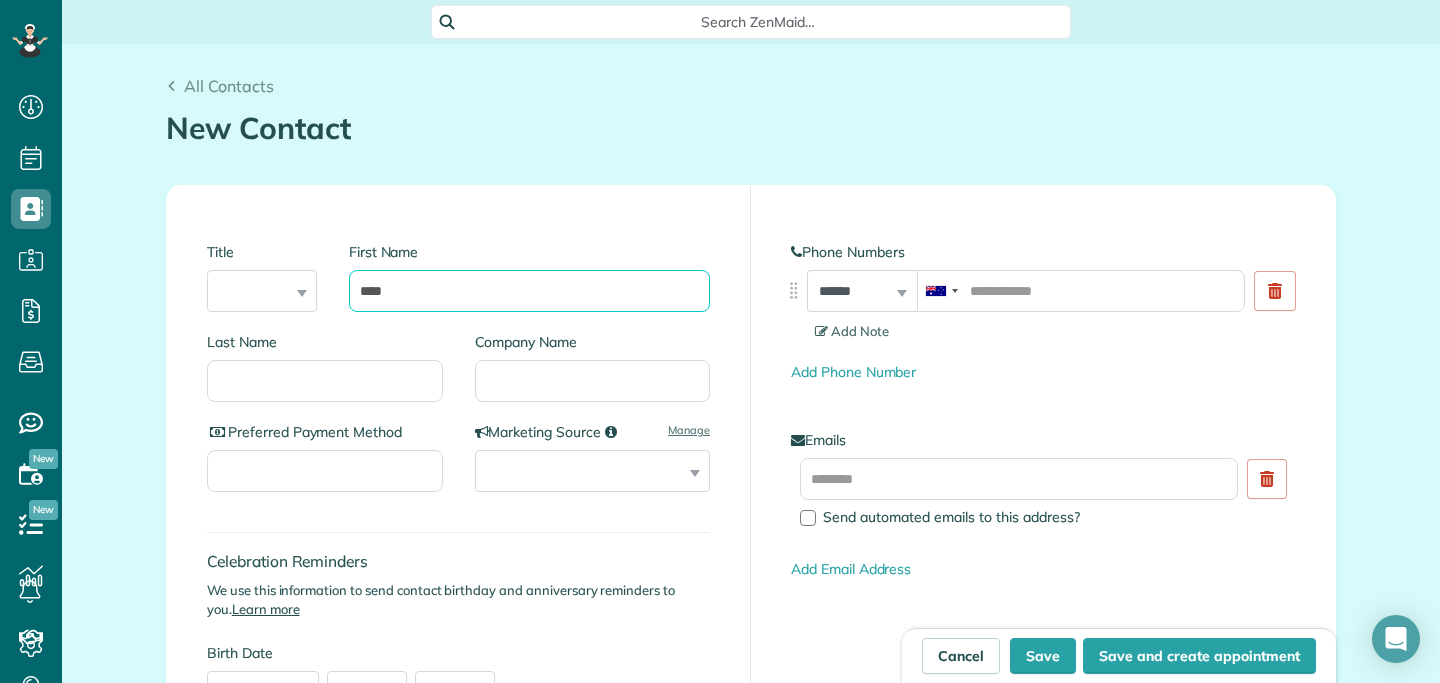 type on "****" 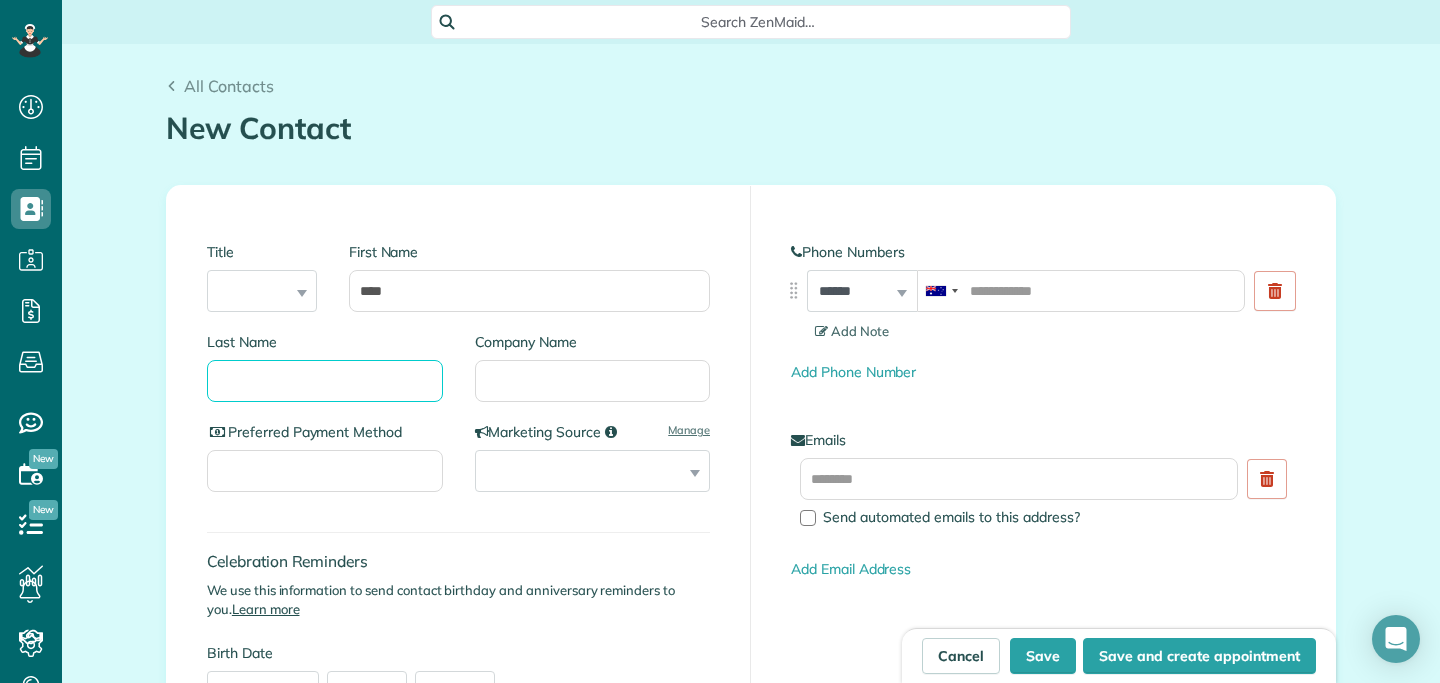 click on "Last Name" at bounding box center (325, 381) 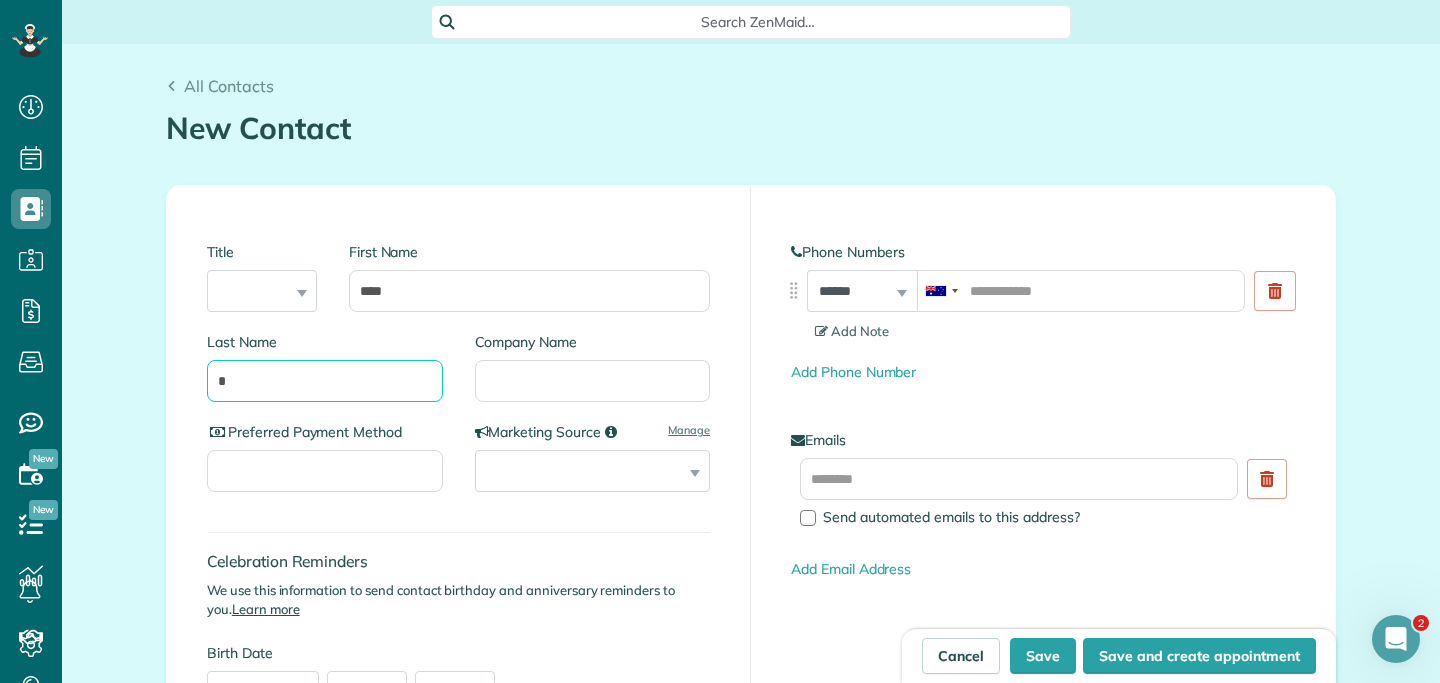 scroll, scrollTop: 0, scrollLeft: 0, axis: both 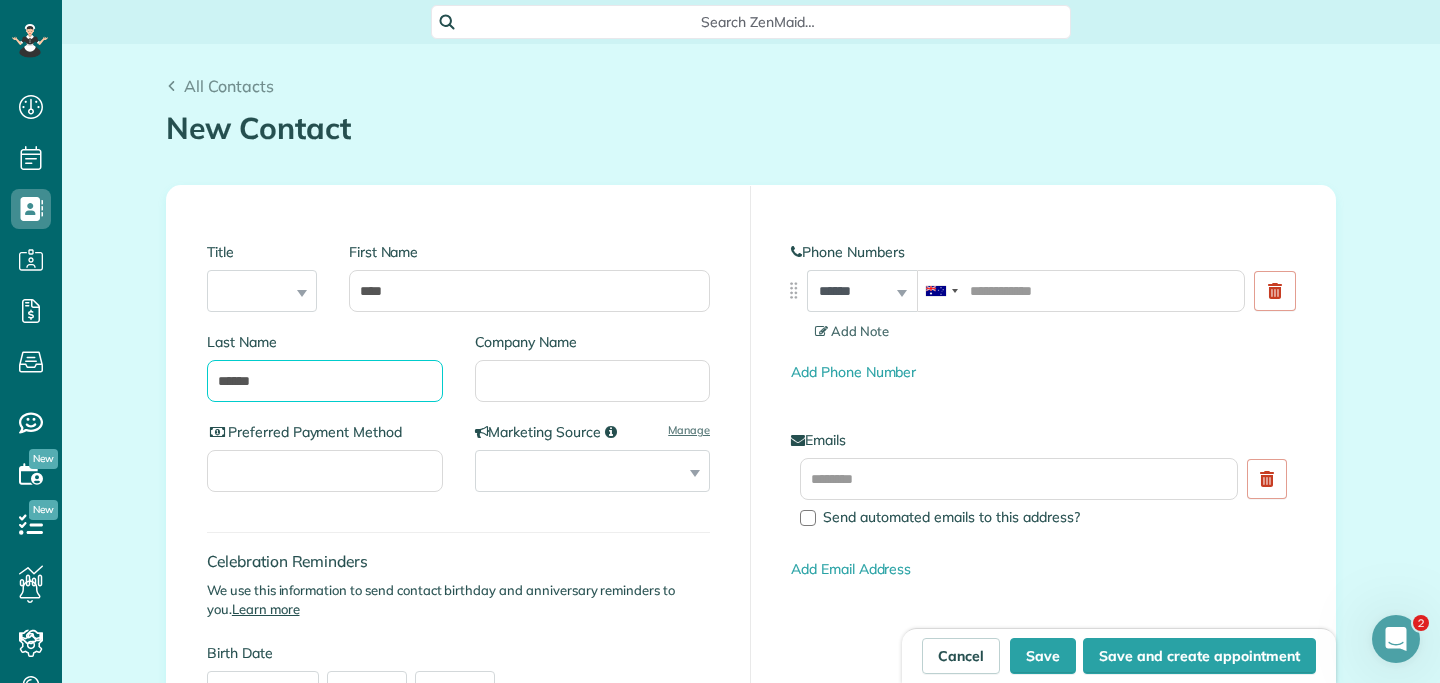 type on "******" 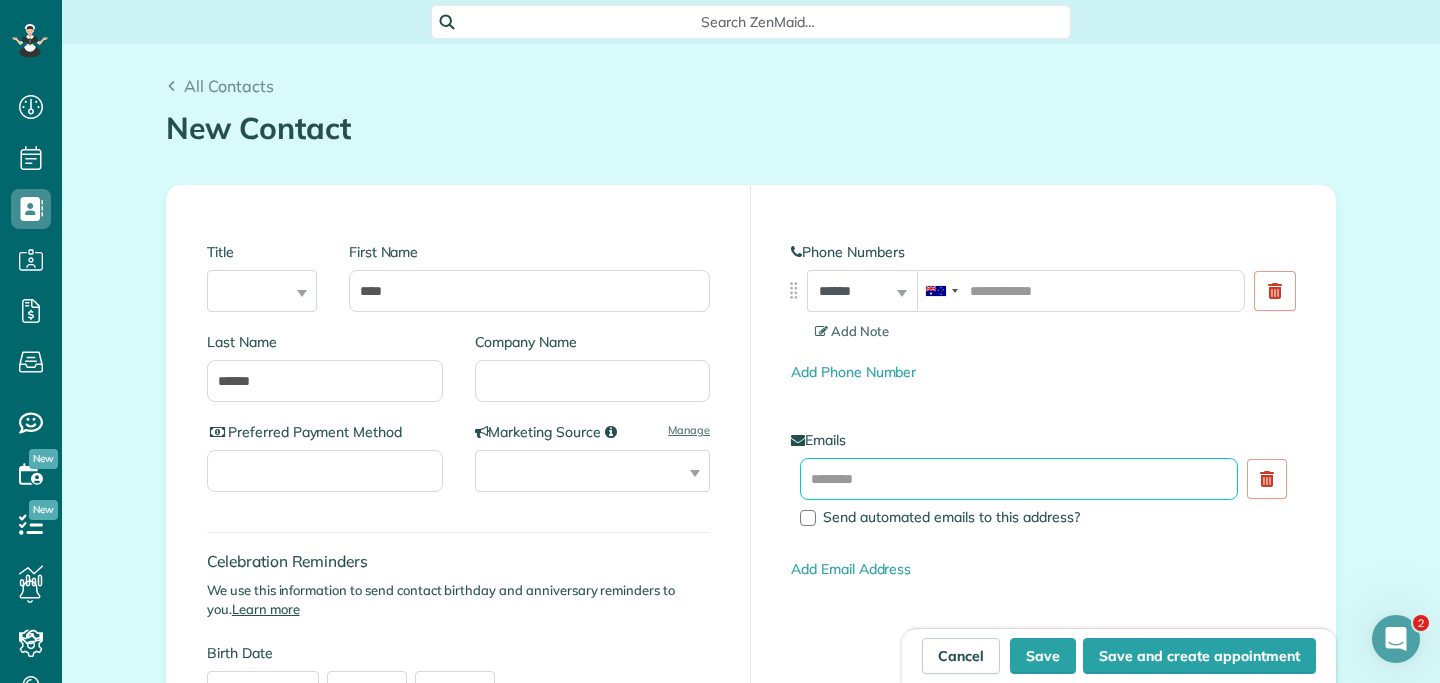 click at bounding box center (1019, 479) 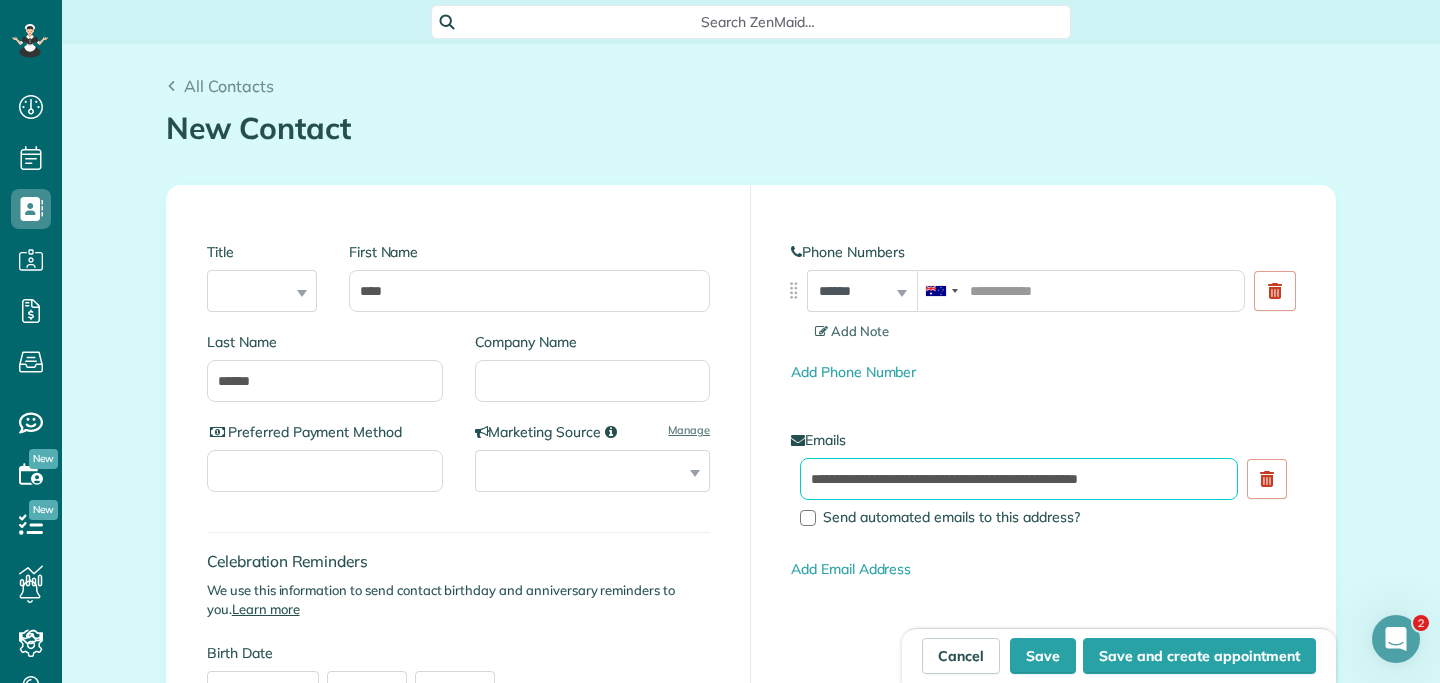 type 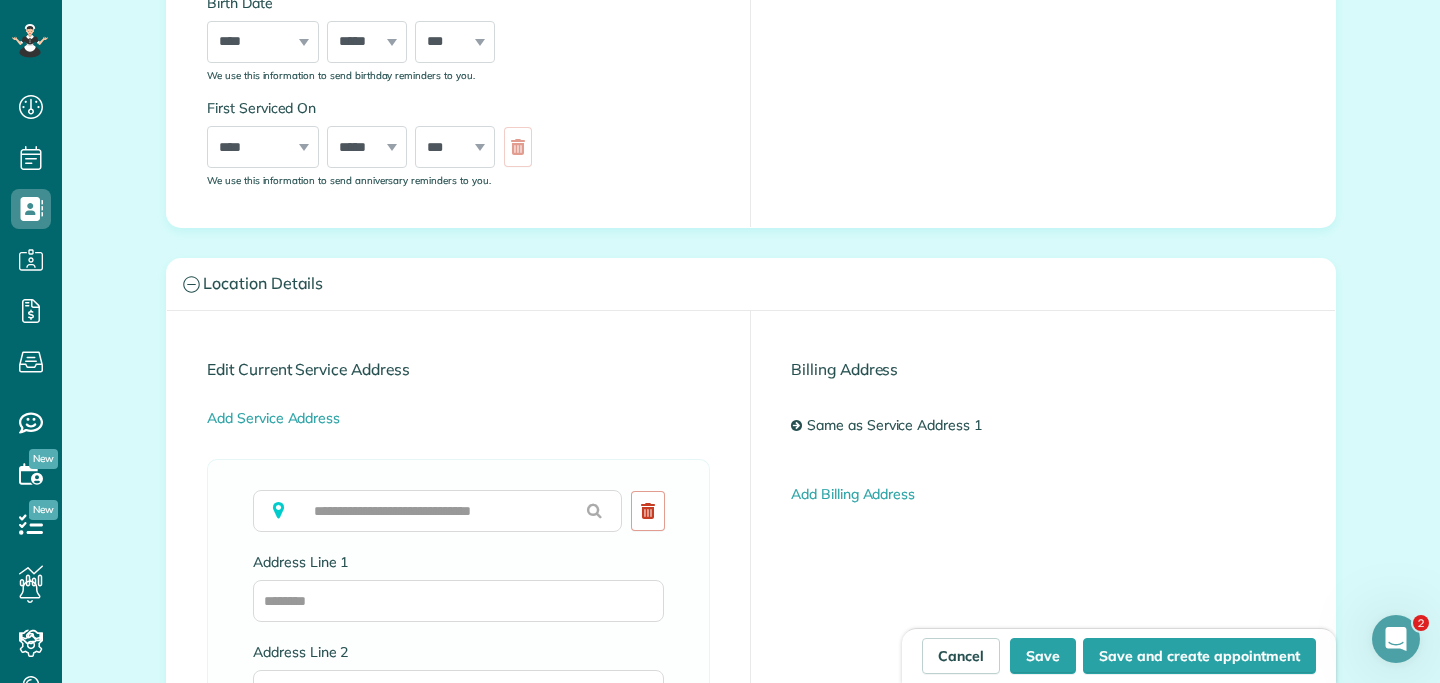 scroll, scrollTop: 643, scrollLeft: 0, axis: vertical 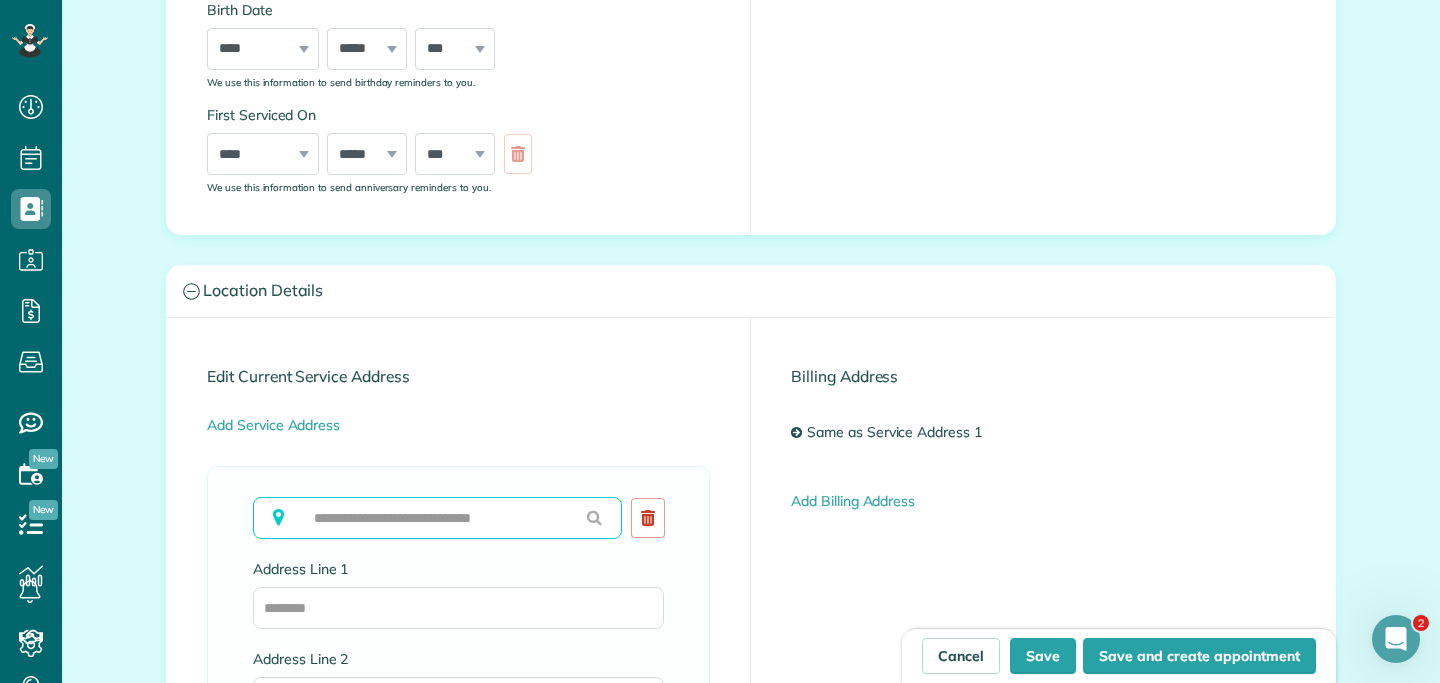 click at bounding box center (437, 518) 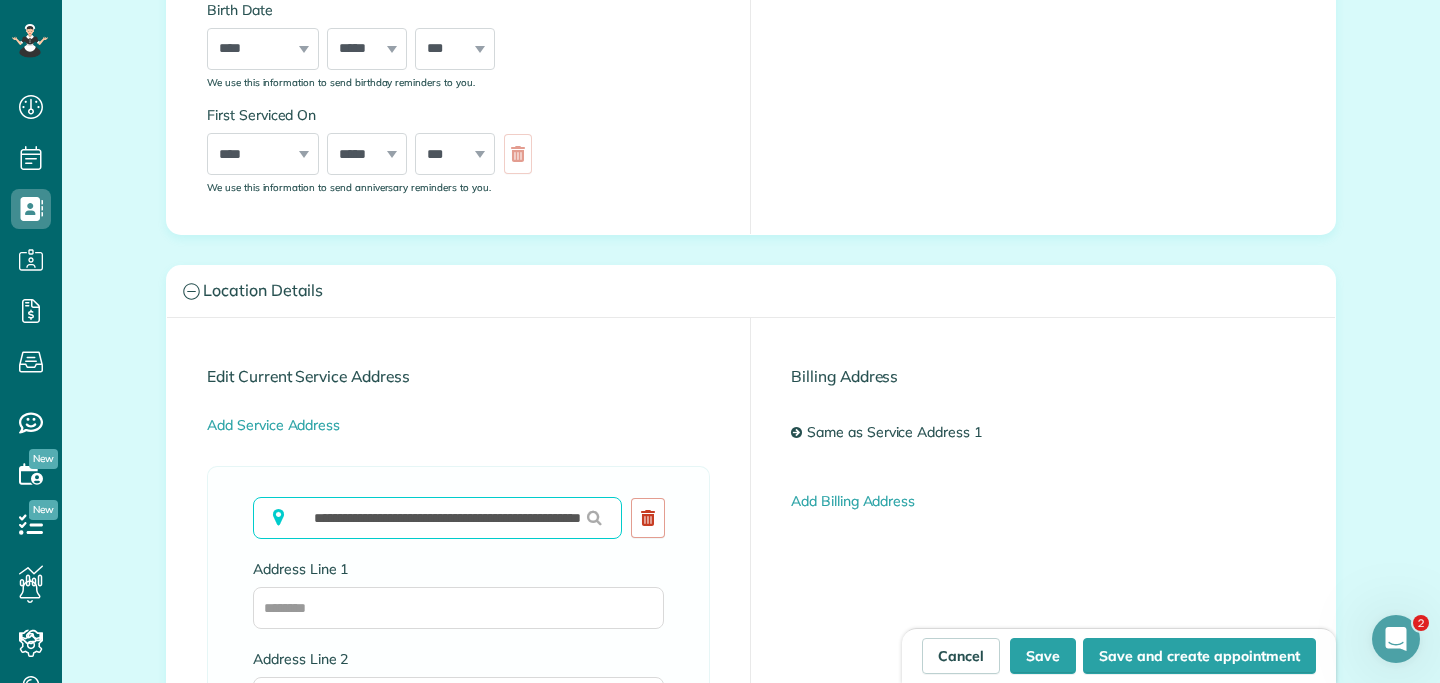 scroll, scrollTop: 0, scrollLeft: 102, axis: horizontal 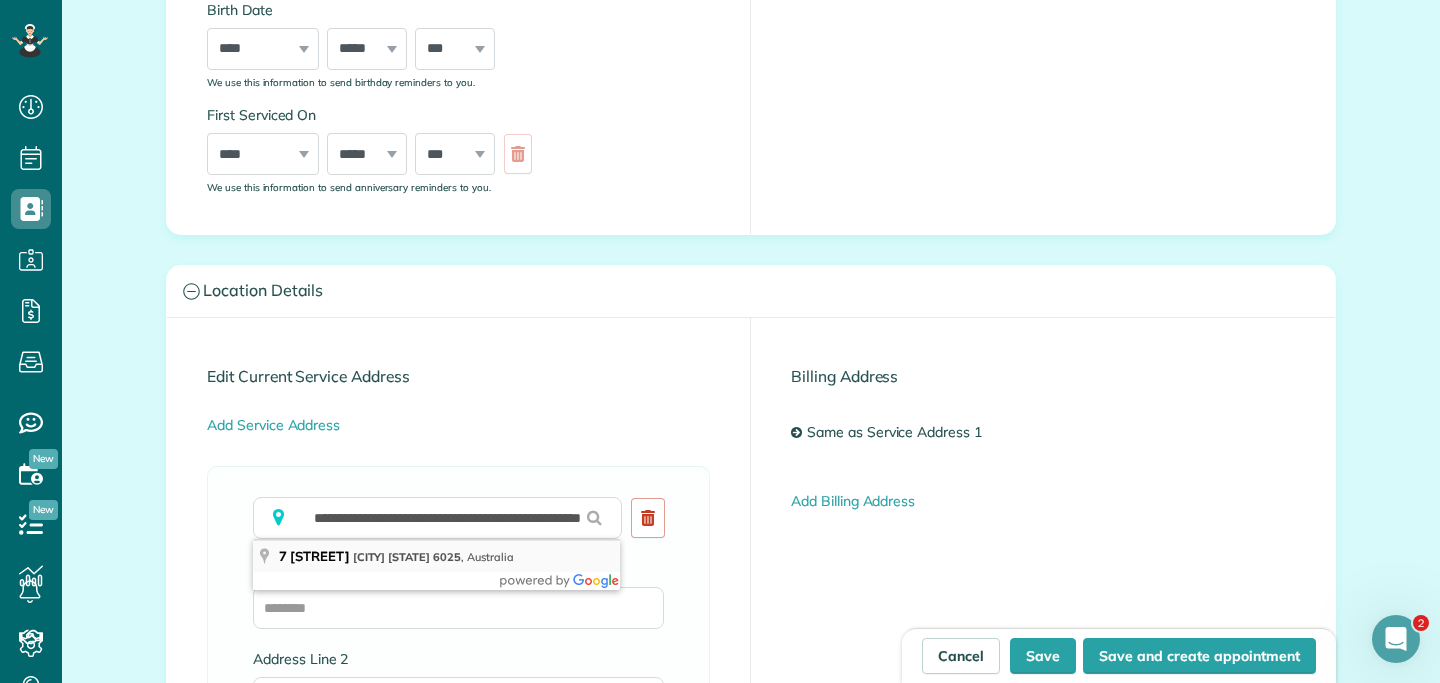 type on "**********" 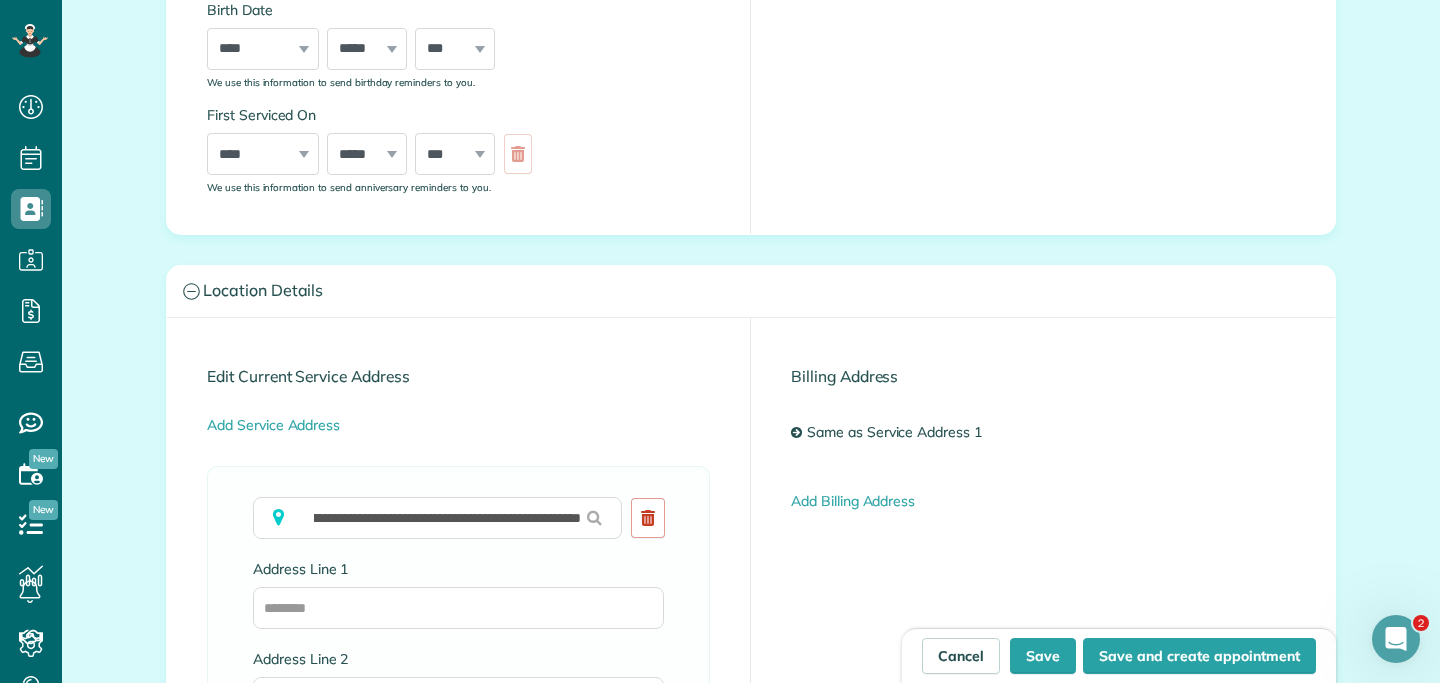 scroll, scrollTop: 0, scrollLeft: 0, axis: both 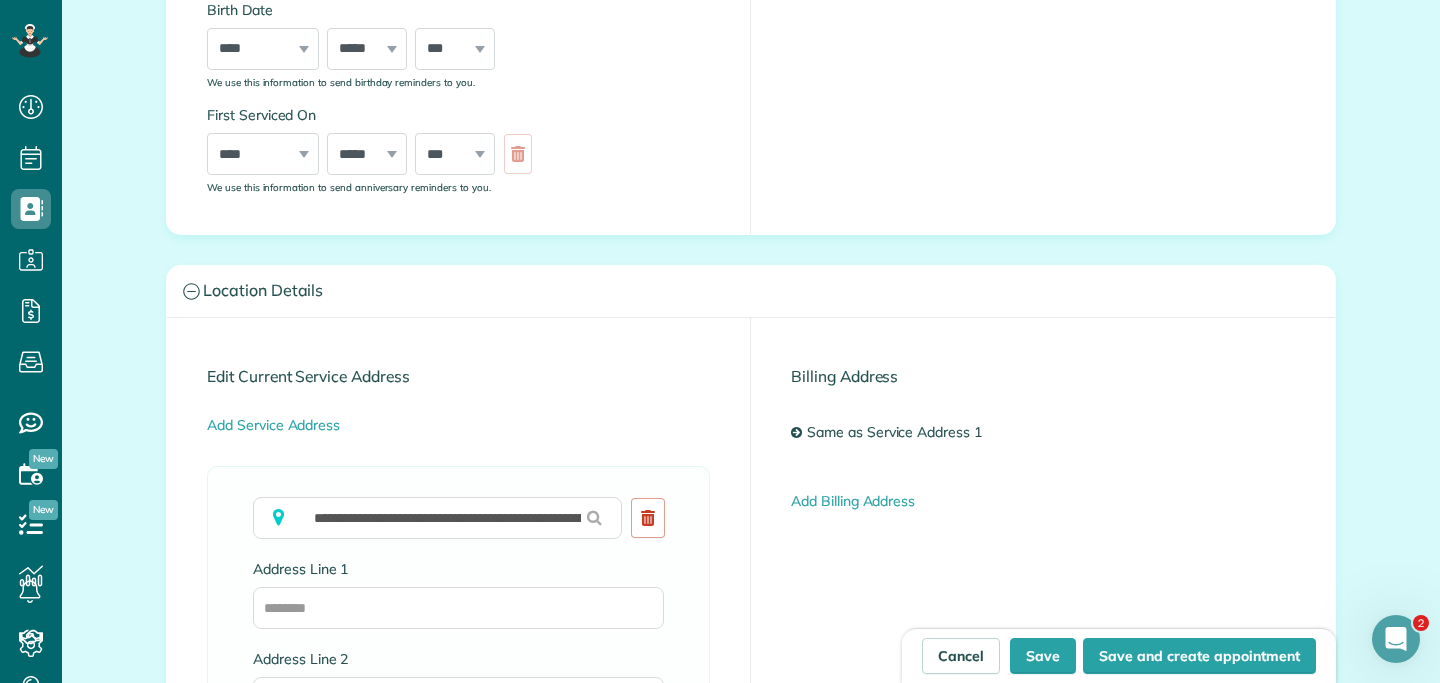 type on "**********" 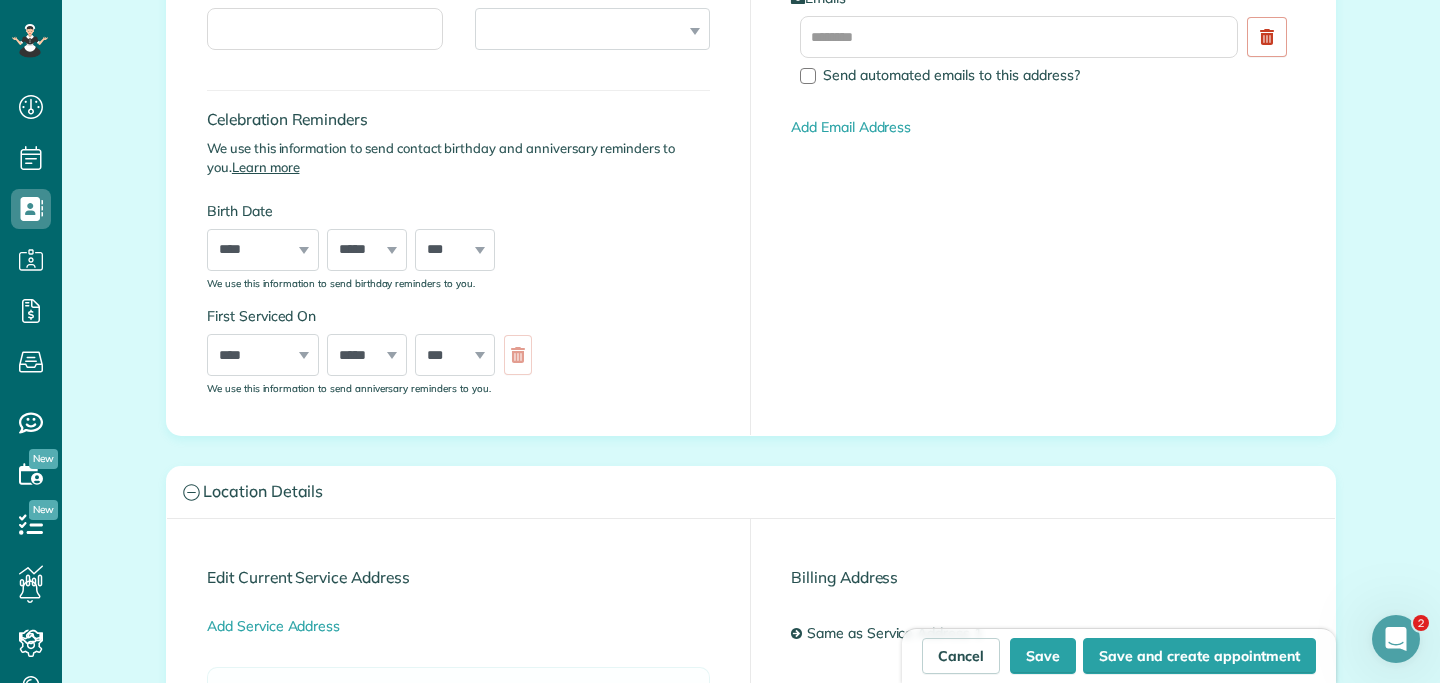 scroll, scrollTop: 0, scrollLeft: 0, axis: both 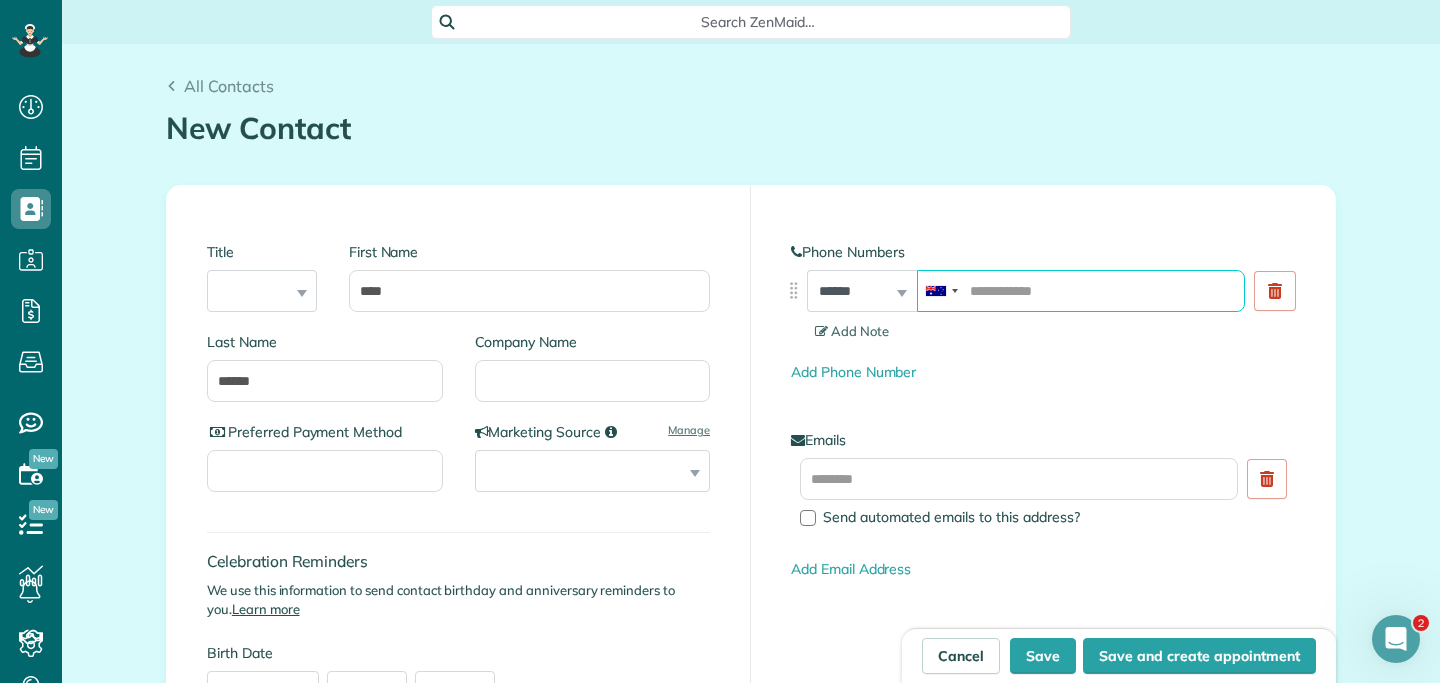 click at bounding box center [1081, 291] 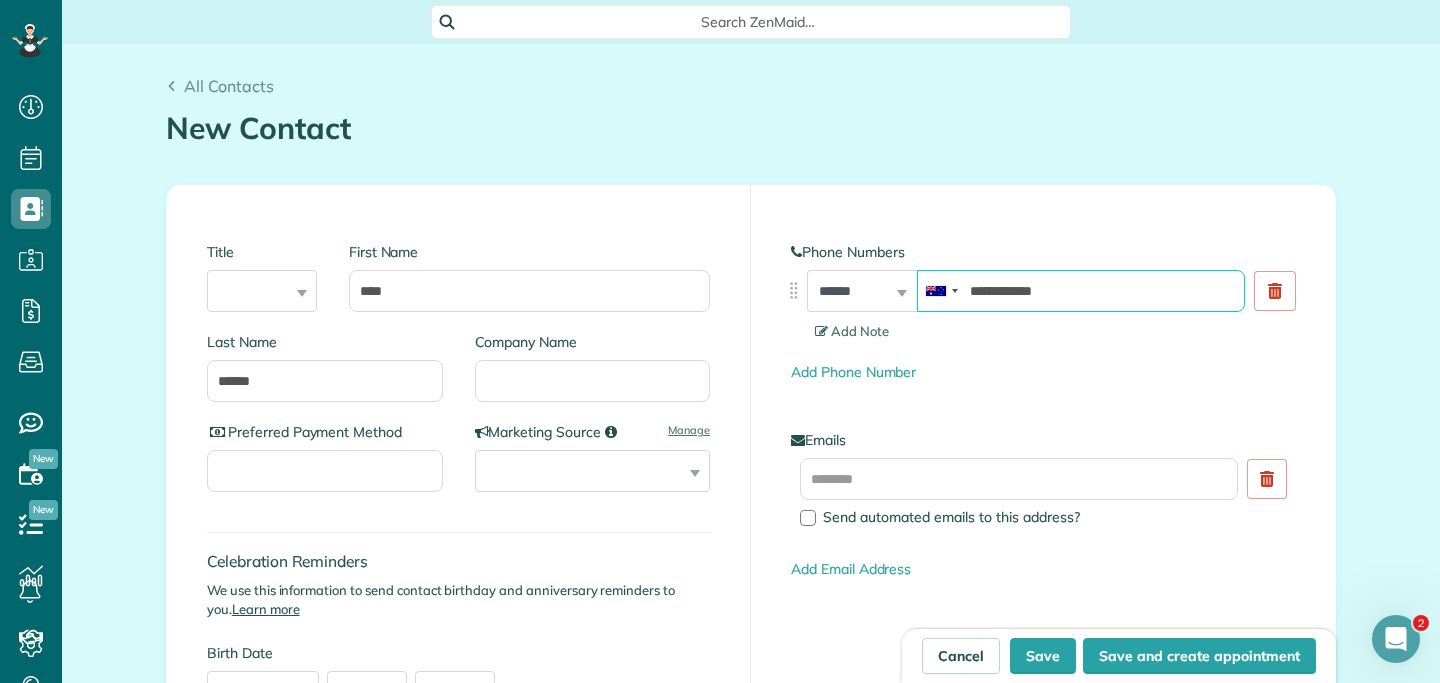 type on "**********" 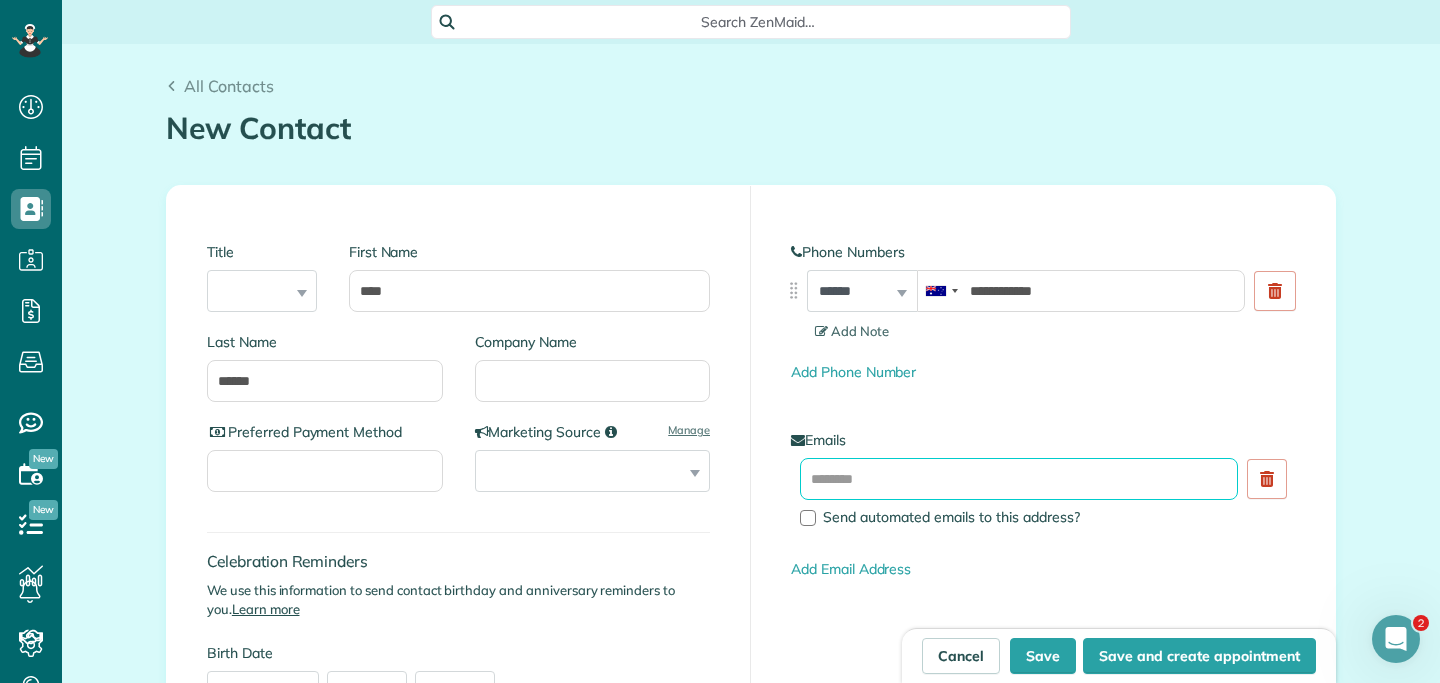 click at bounding box center (1019, 479) 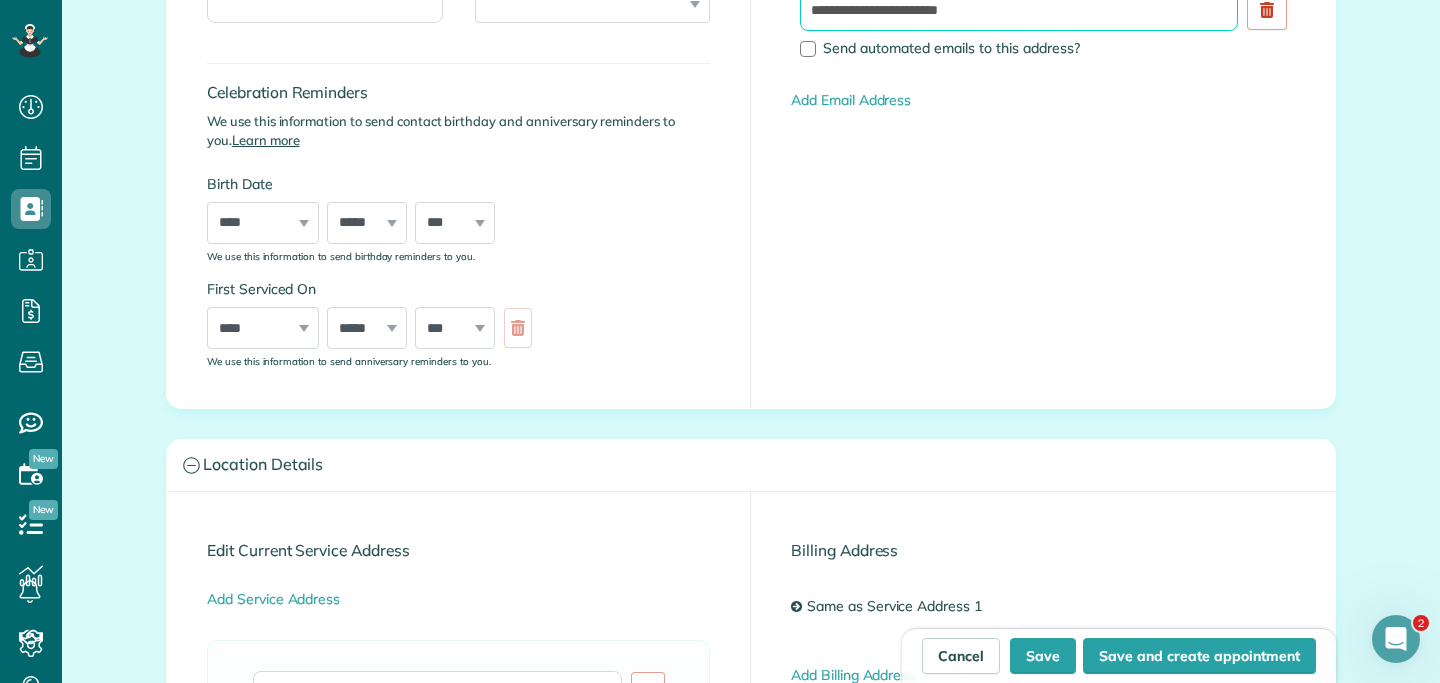 scroll, scrollTop: 473, scrollLeft: 0, axis: vertical 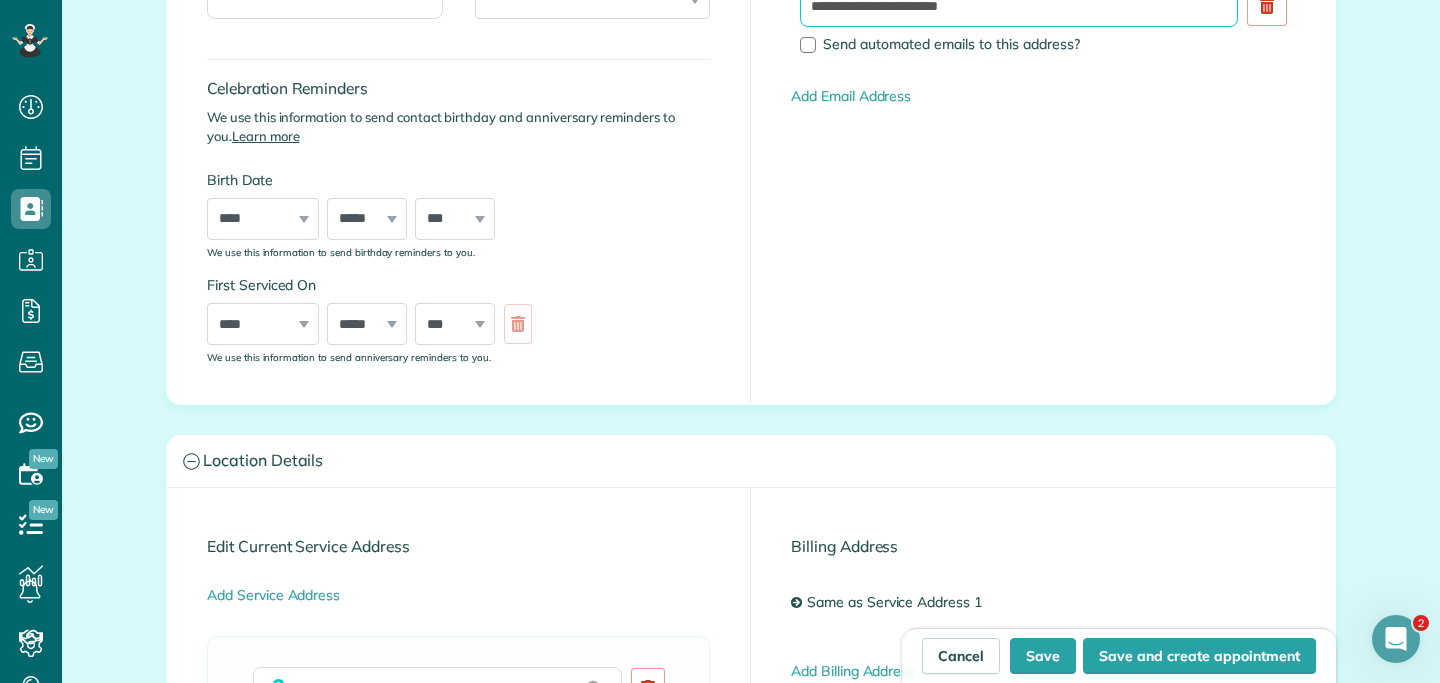 type on "**********" 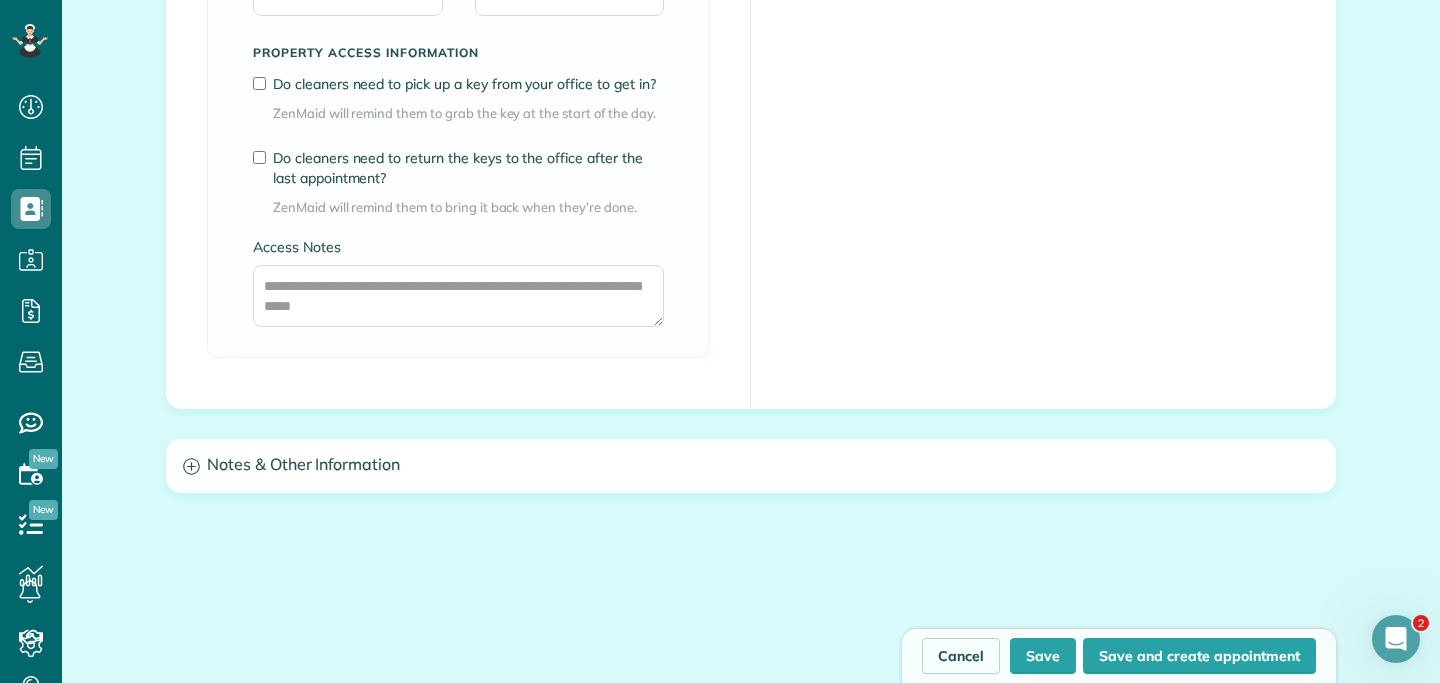 scroll, scrollTop: 1726, scrollLeft: 0, axis: vertical 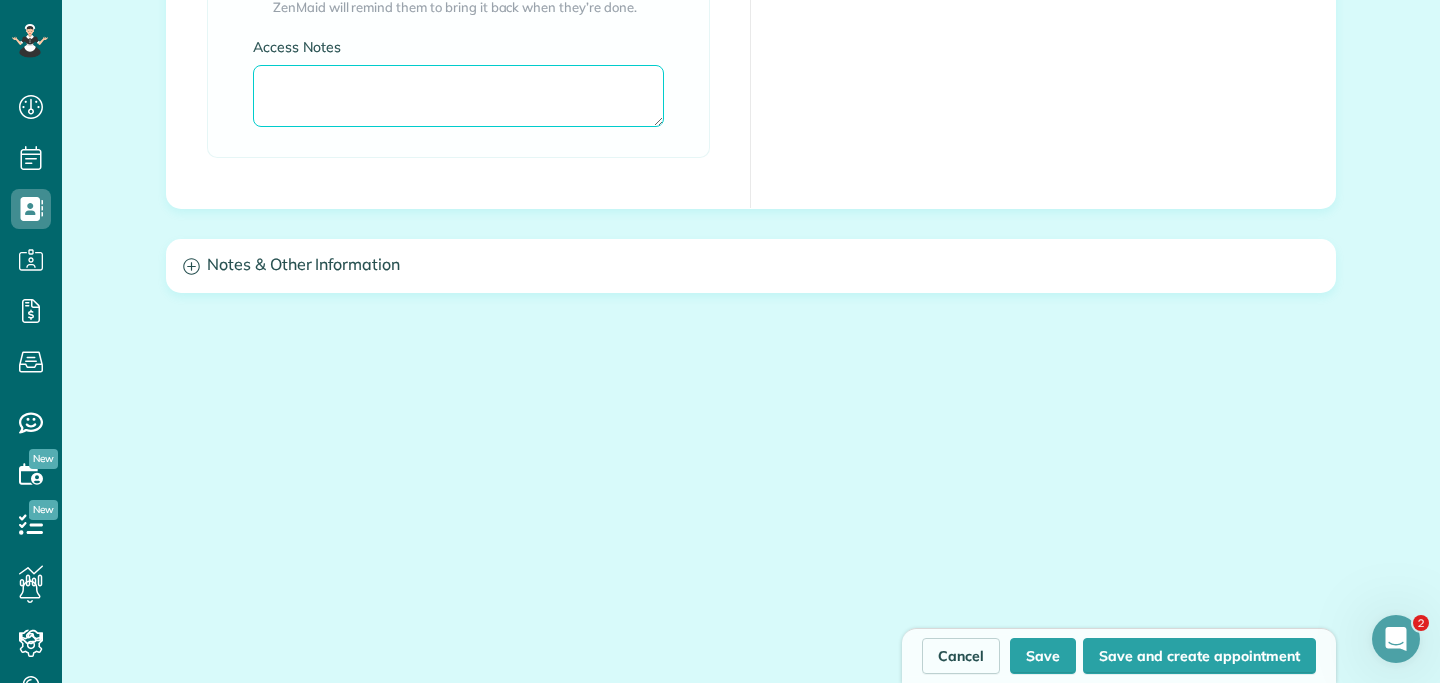 click on "Access Notes" at bounding box center [458, 96] 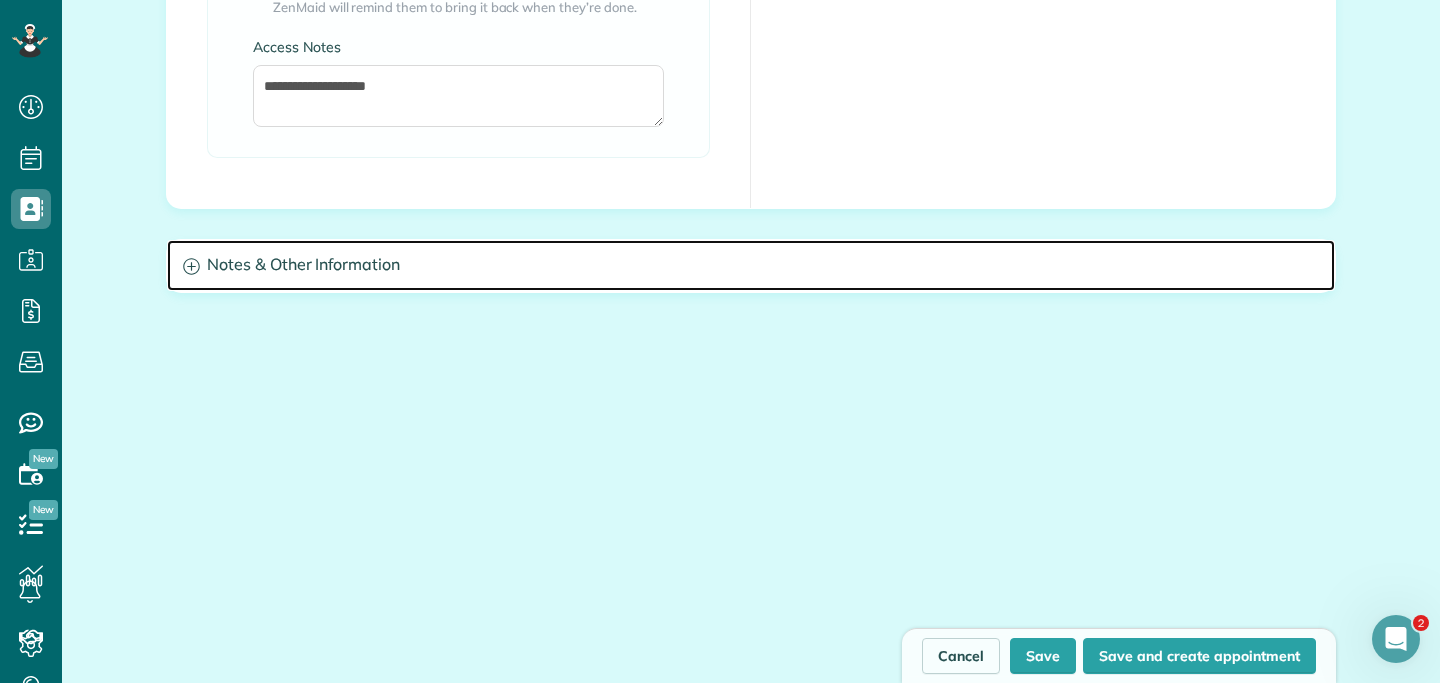click on "Notes & Other Information" at bounding box center (751, 265) 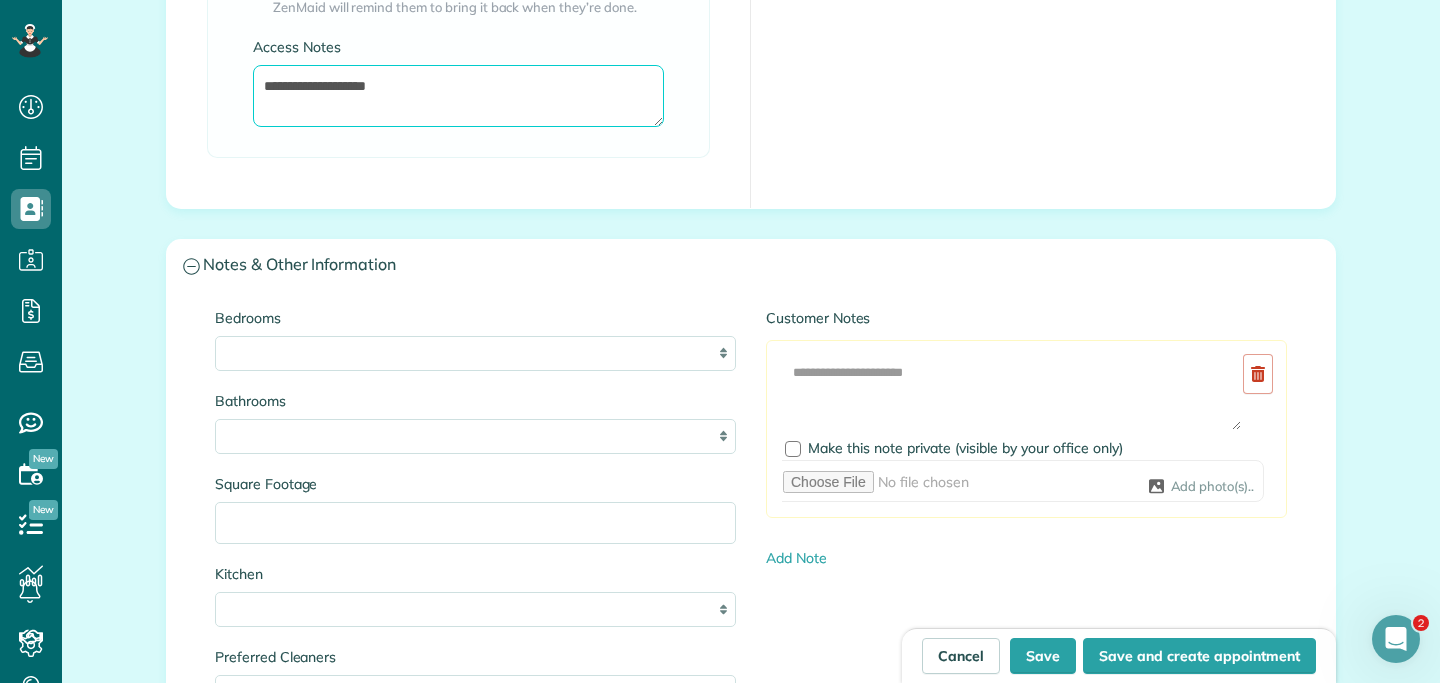 click on "**********" at bounding box center [458, 96] 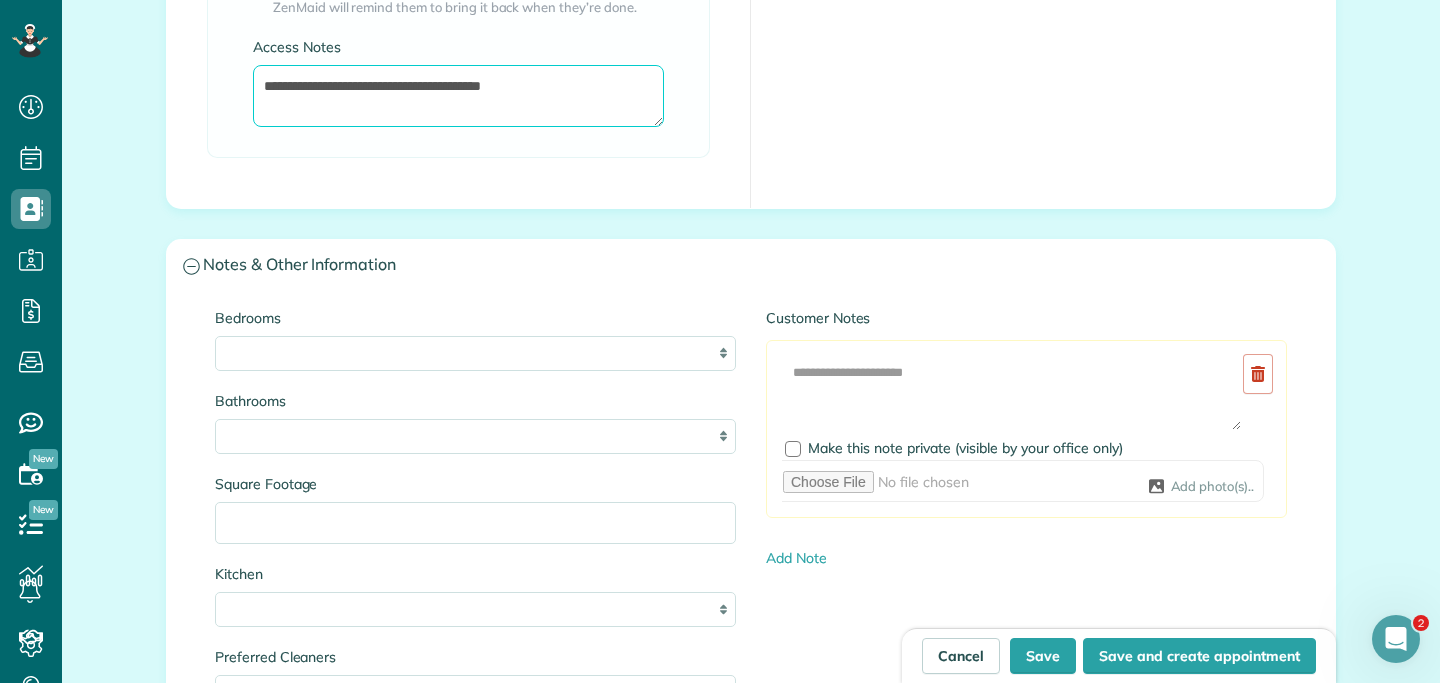 type on "**********" 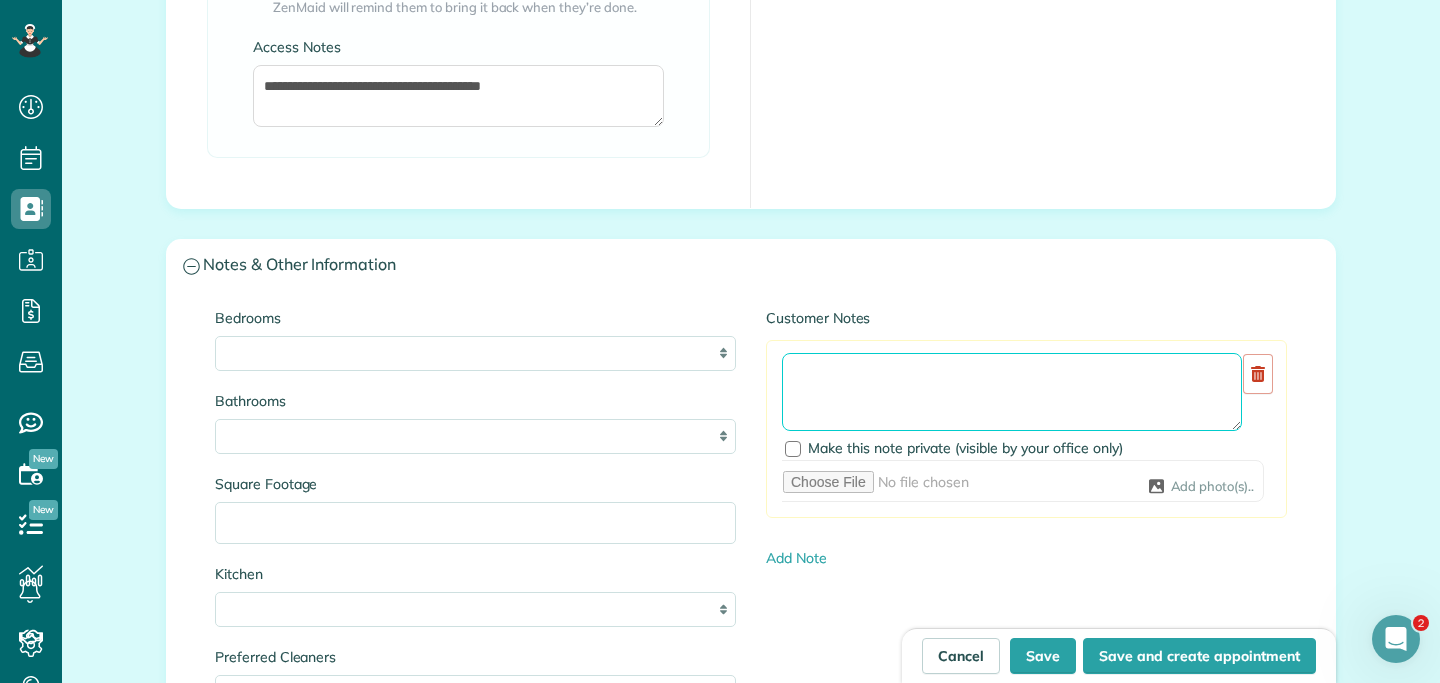 click at bounding box center (1012, 392) 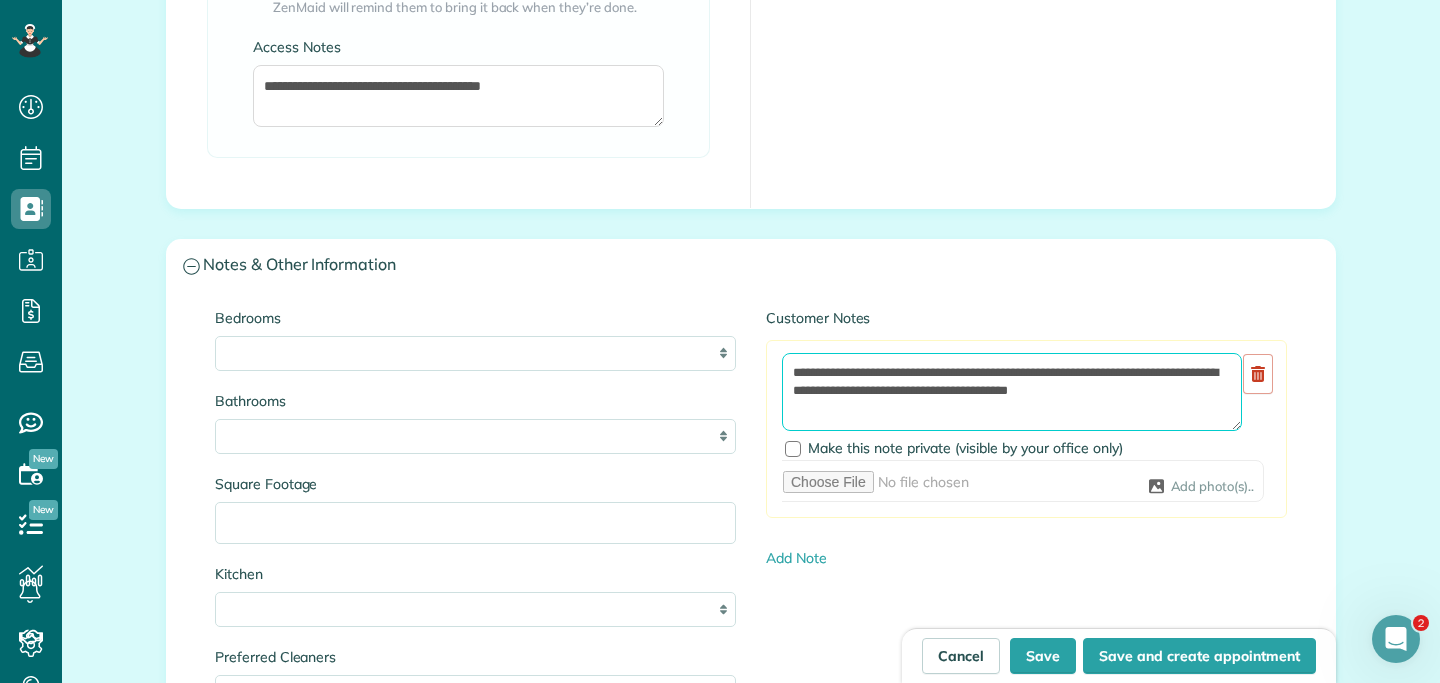 click on "**********" at bounding box center (1012, 392) 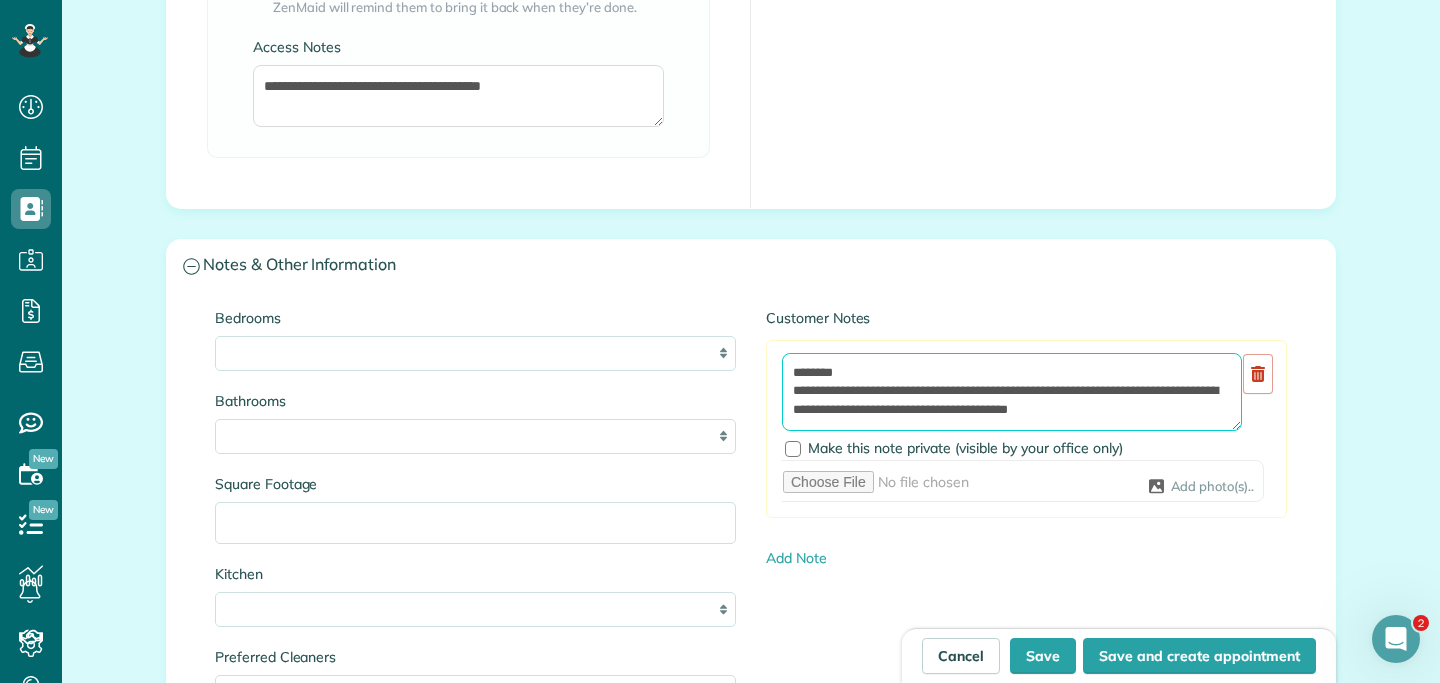 click on "**********" at bounding box center (1012, 392) 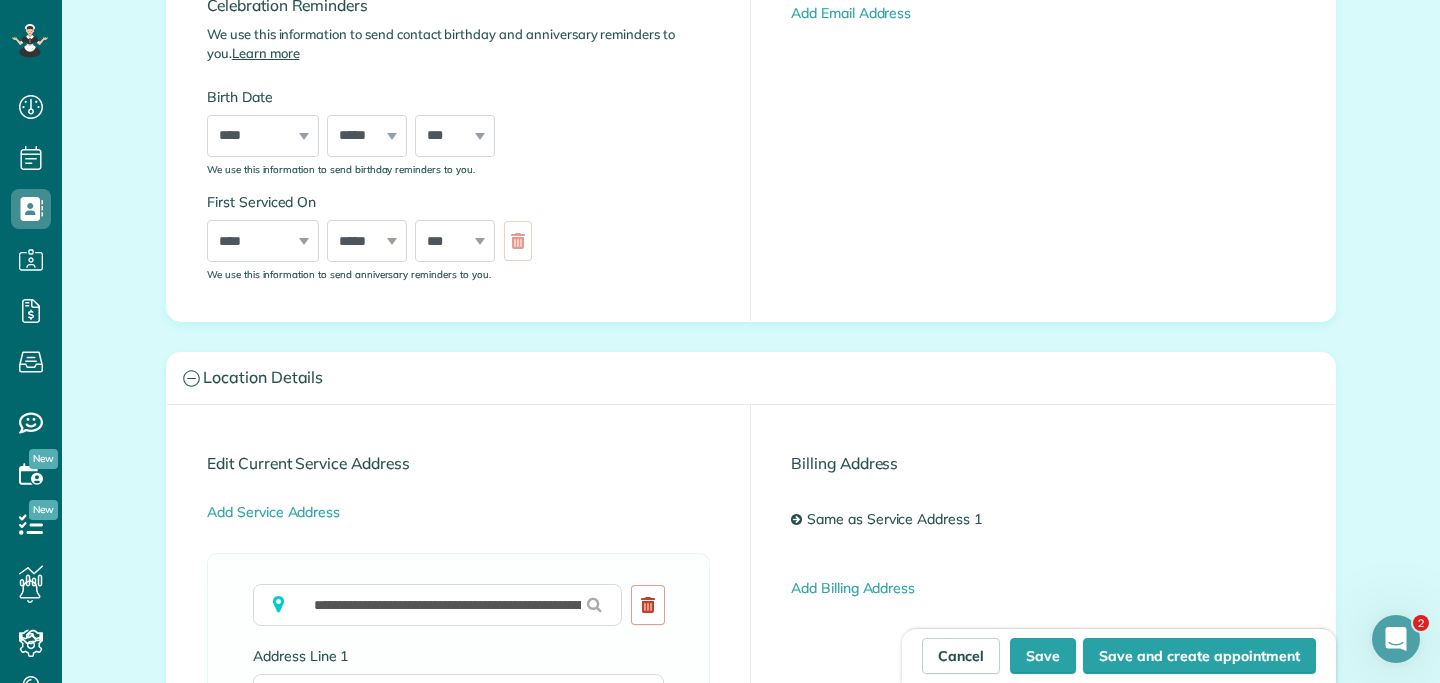 scroll, scrollTop: 0, scrollLeft: 0, axis: both 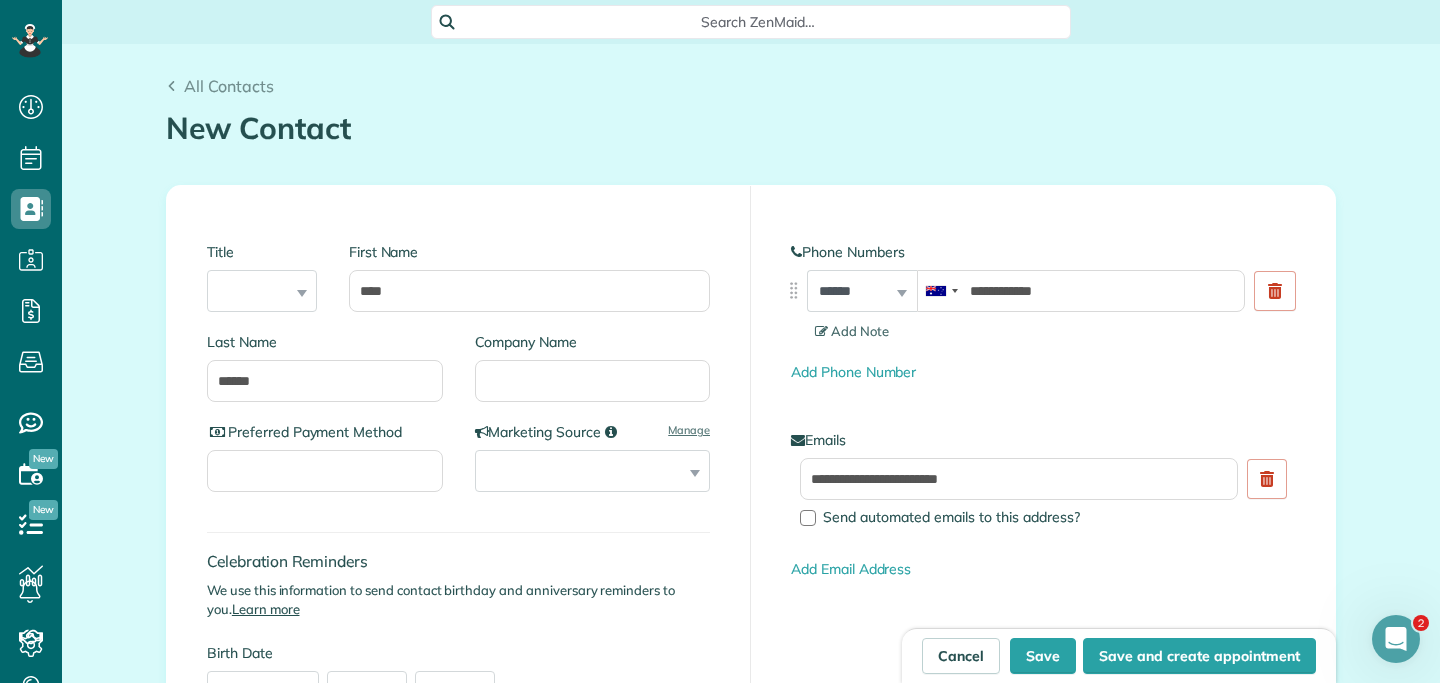 type on "**********" 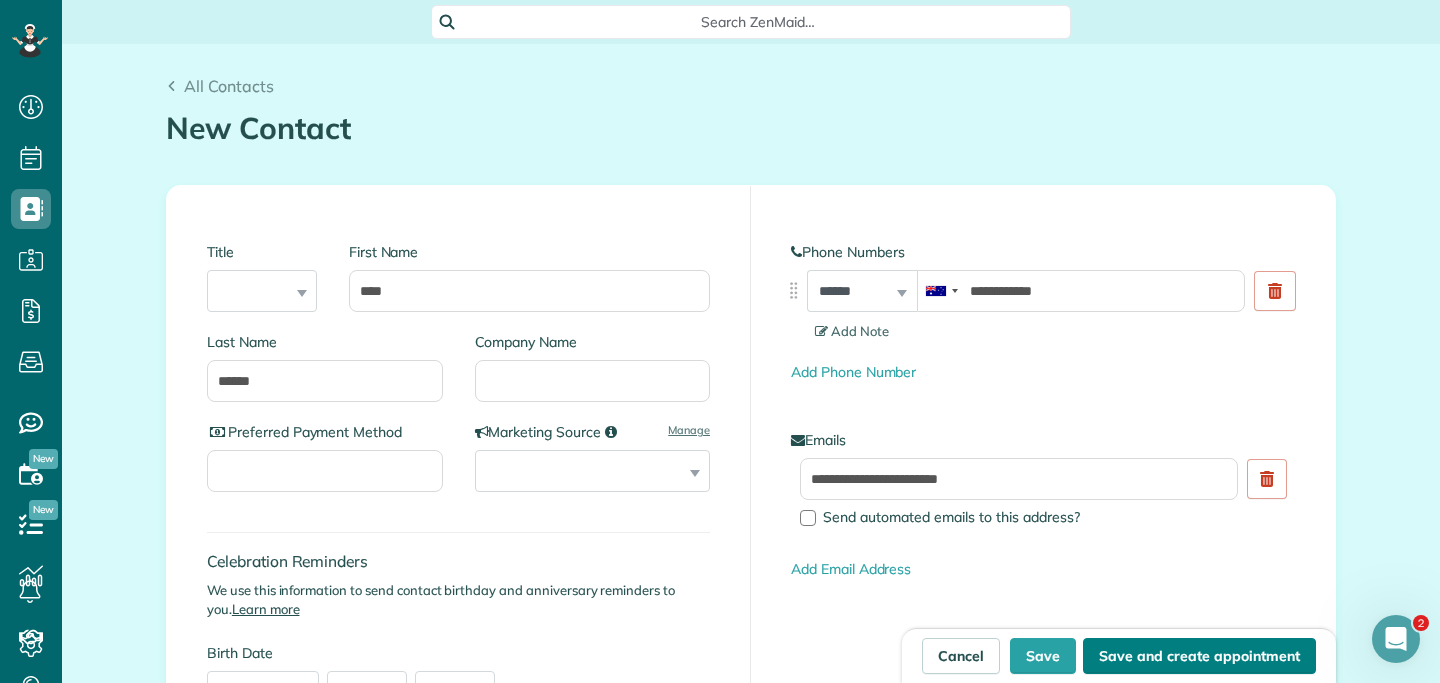 click on "Save and create appointment" at bounding box center (1199, 656) 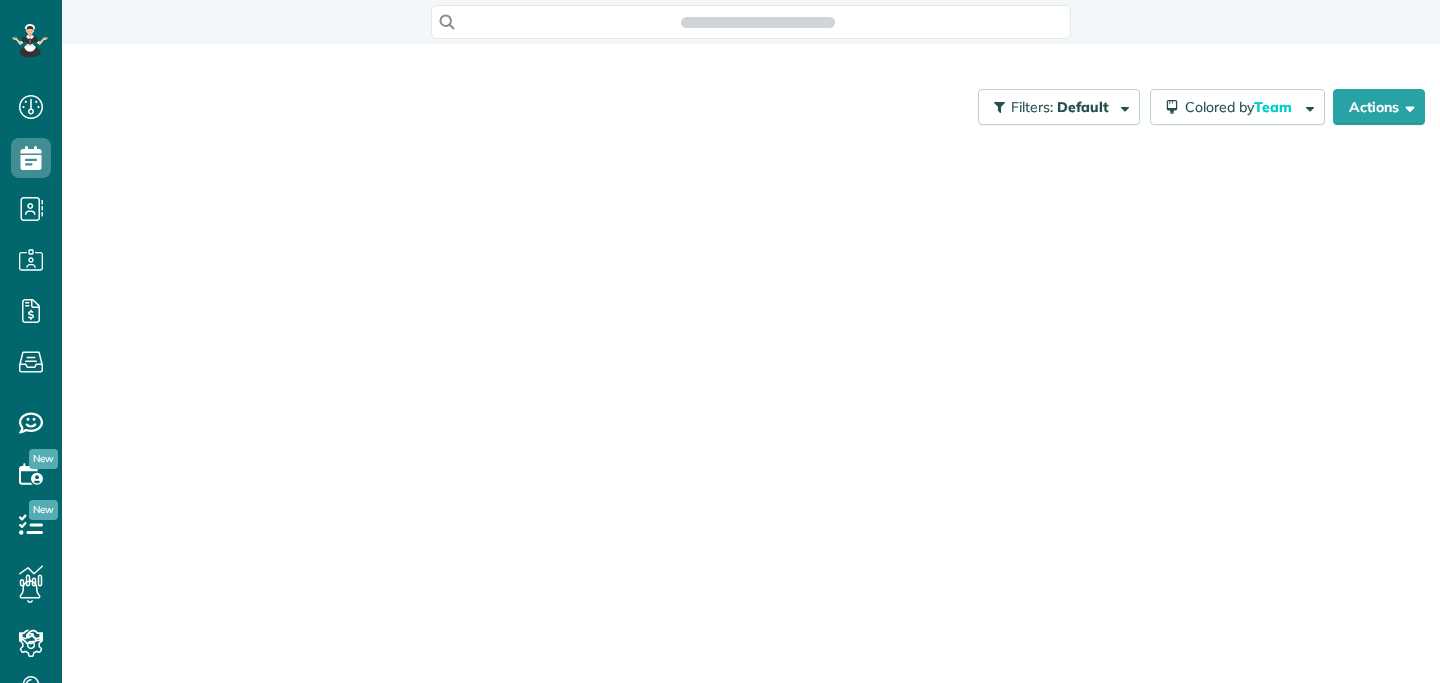 scroll, scrollTop: 0, scrollLeft: 0, axis: both 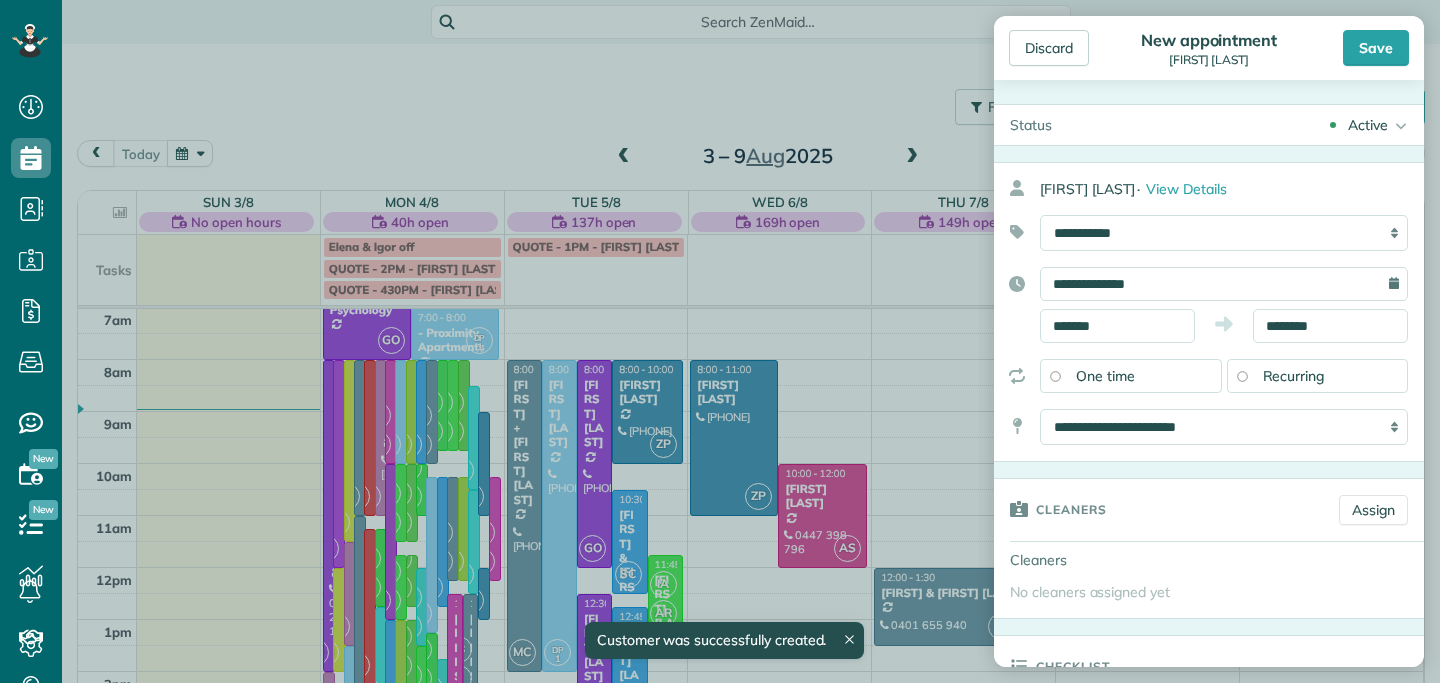 click on "Recurring" at bounding box center [1318, 376] 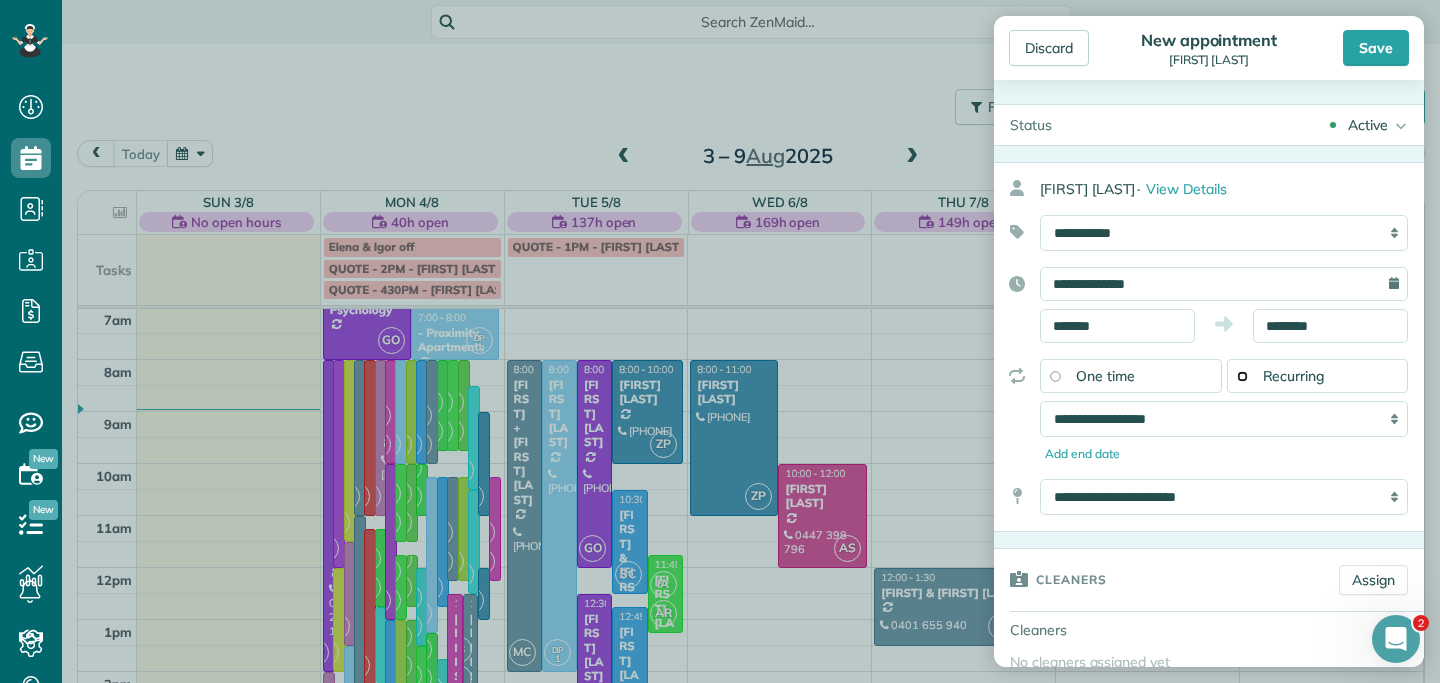 scroll, scrollTop: 0, scrollLeft: 0, axis: both 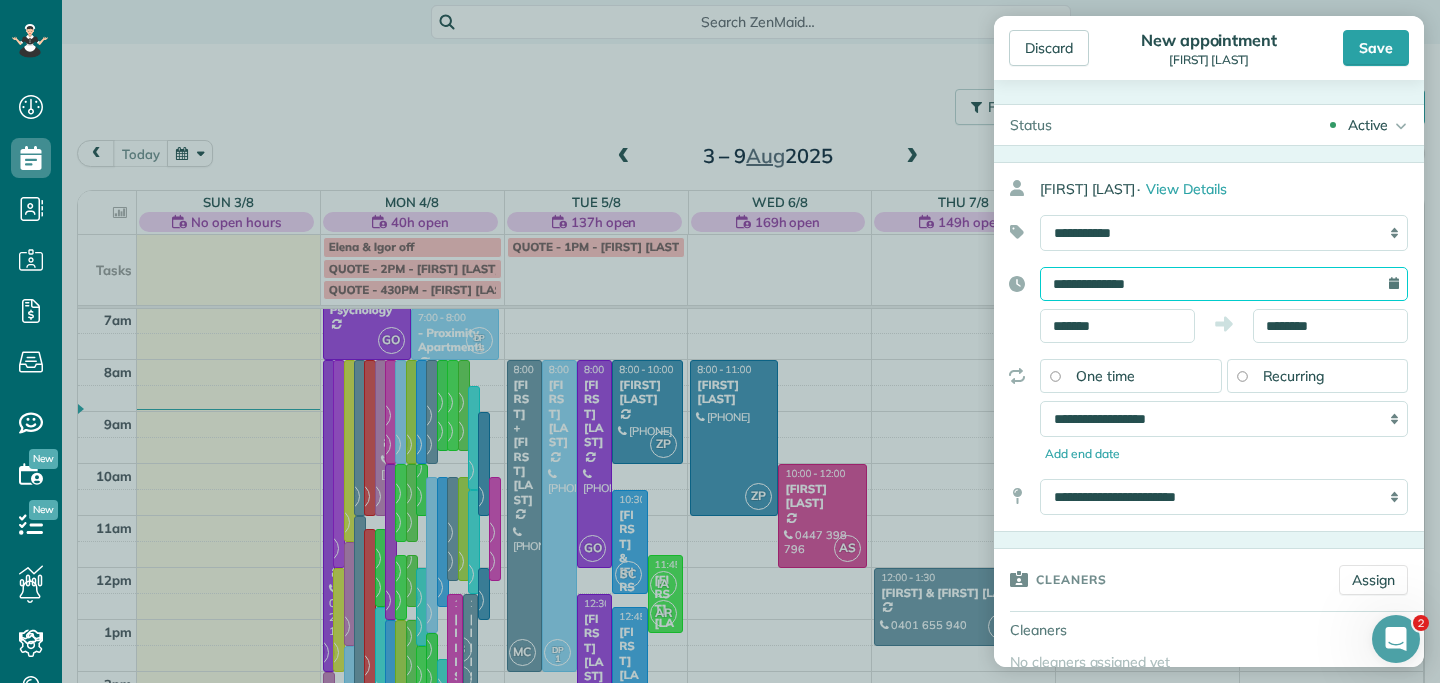 click on "**********" at bounding box center (1224, 284) 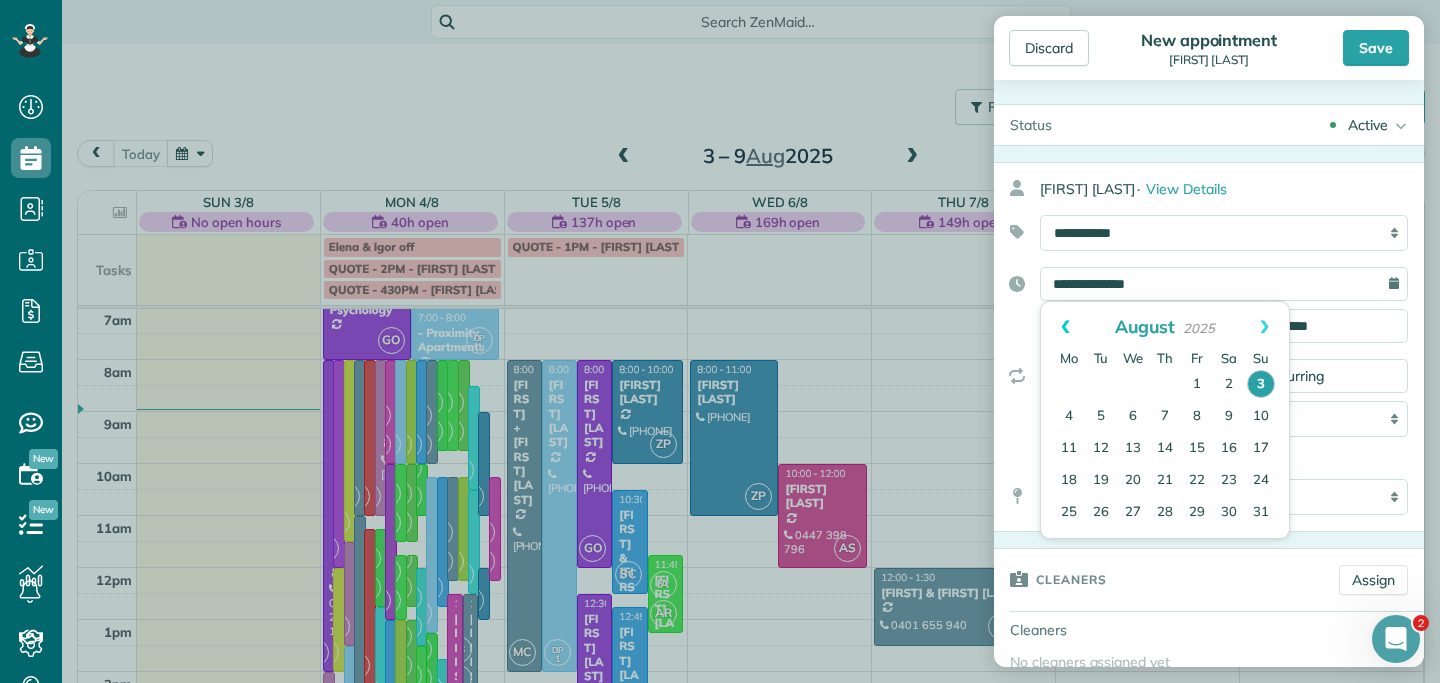 click on "Prev" at bounding box center (1065, 327) 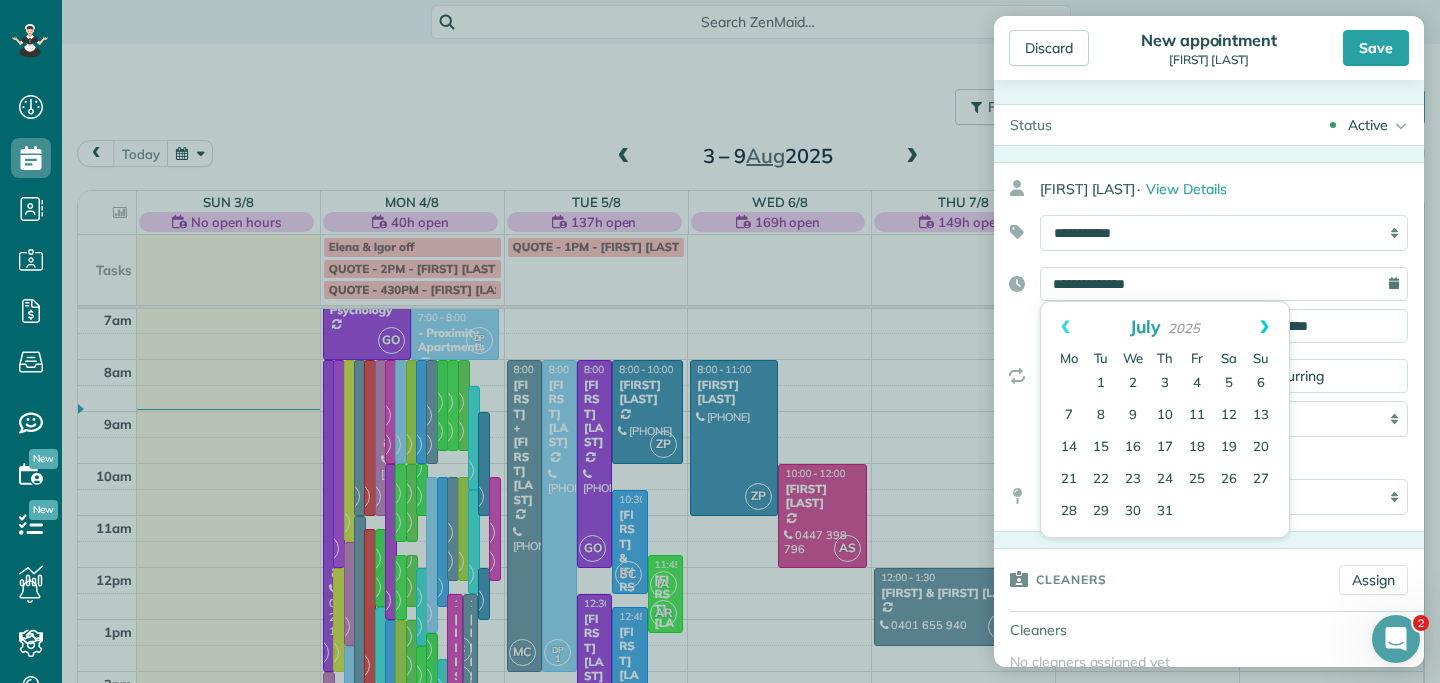click on "Next" at bounding box center (1264, 327) 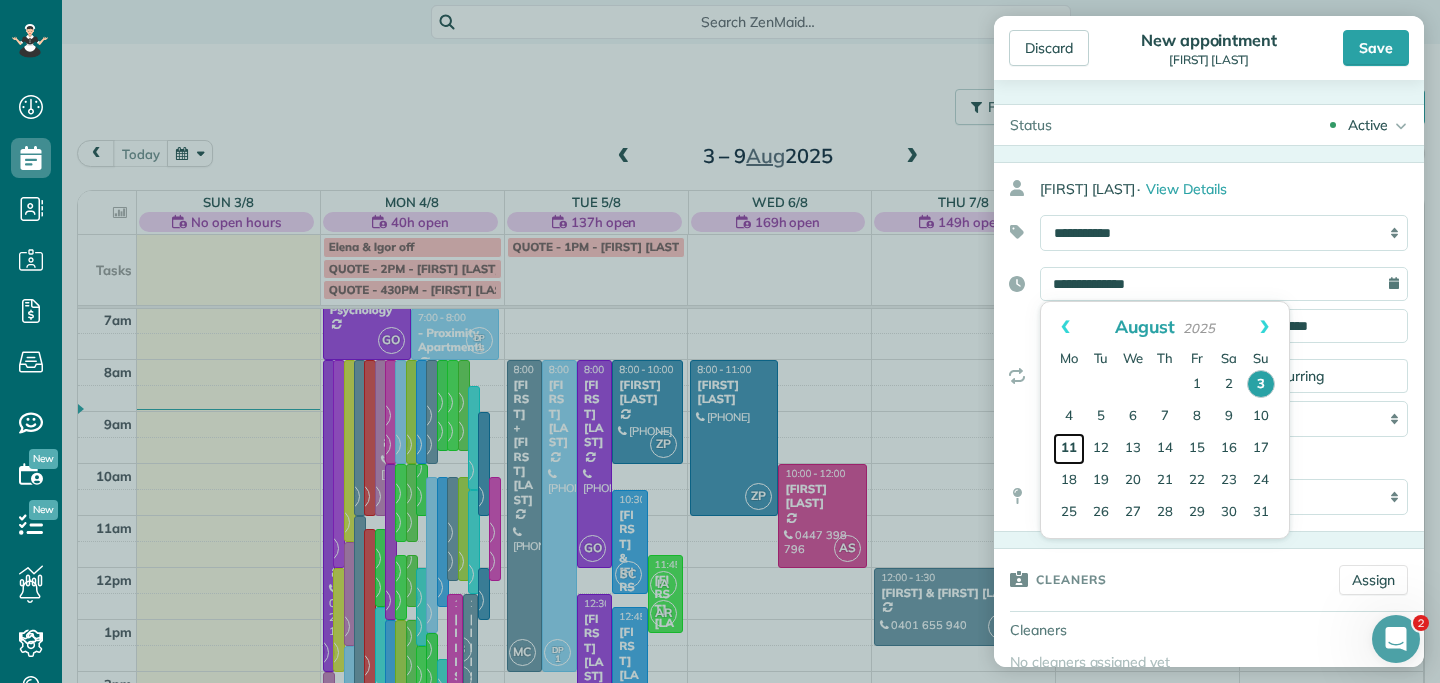 click on "11" at bounding box center (1069, 449) 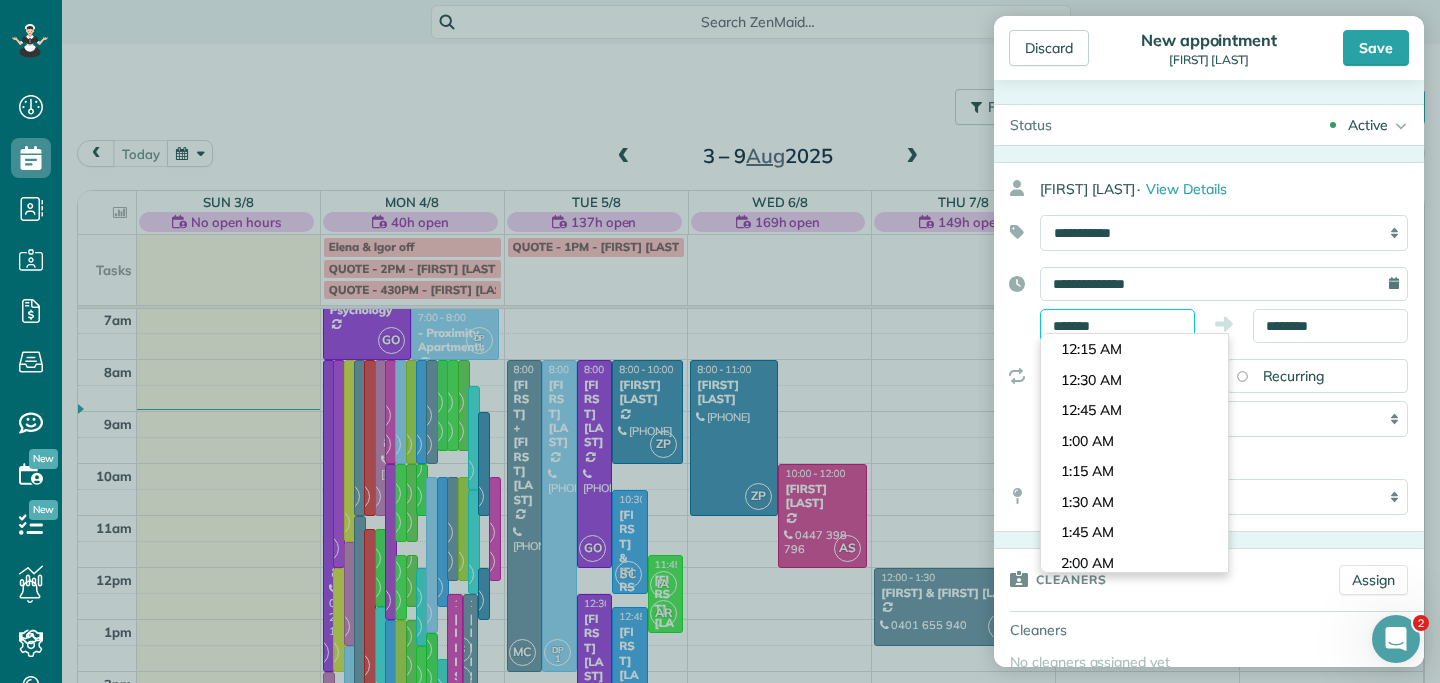click on "*******" at bounding box center [1117, 326] 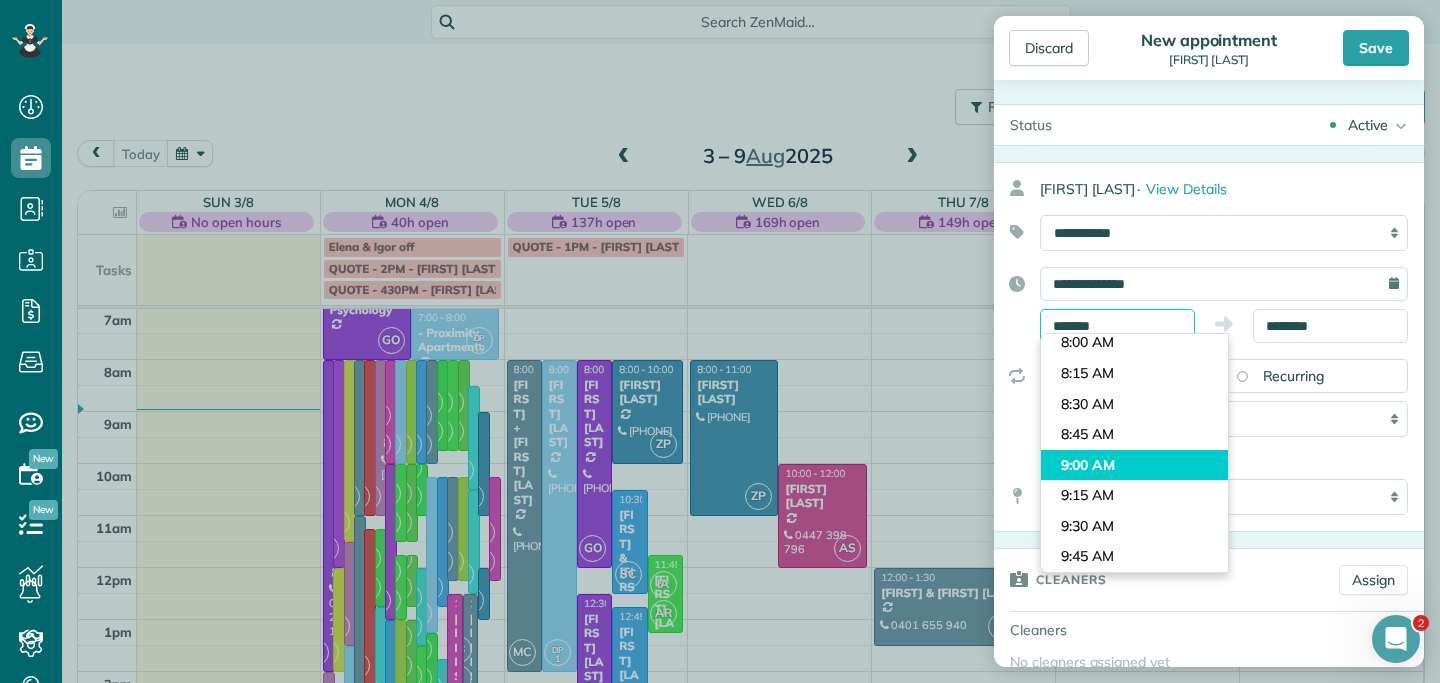 scroll, scrollTop: 951, scrollLeft: 0, axis: vertical 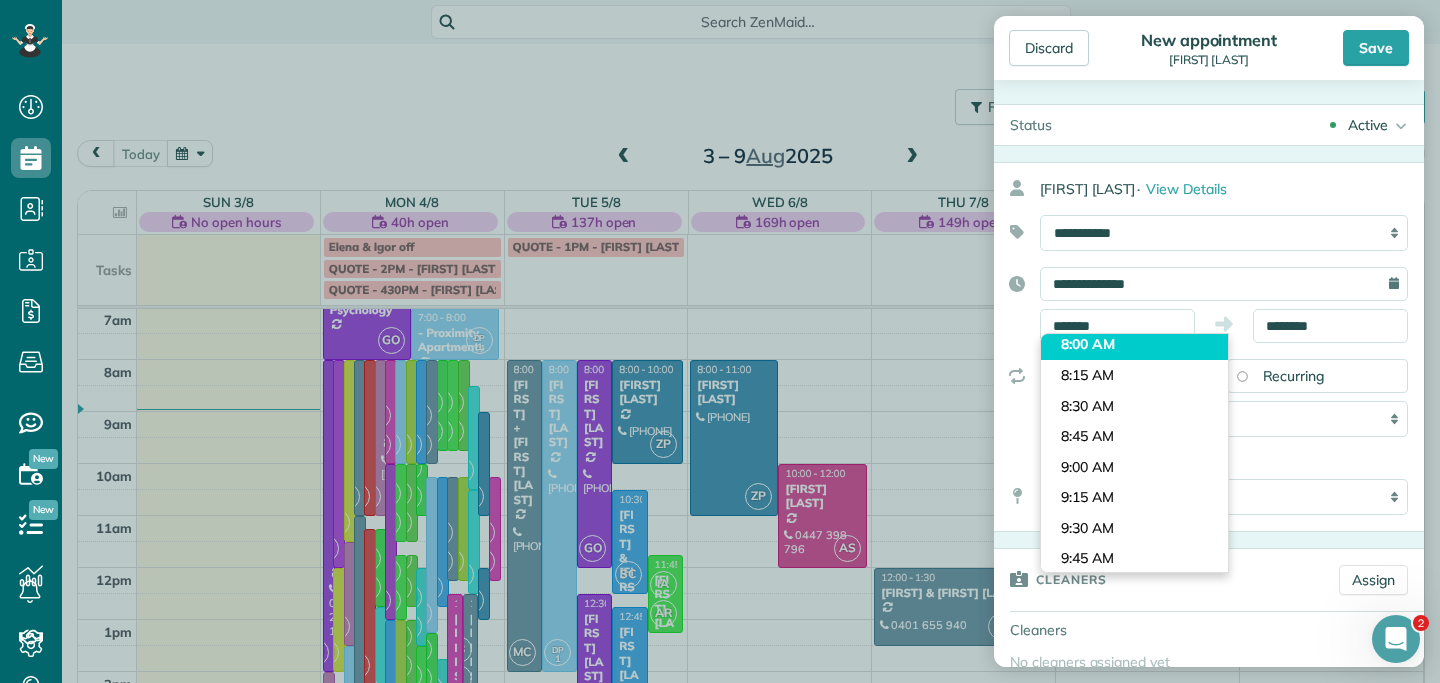 type on "*******" 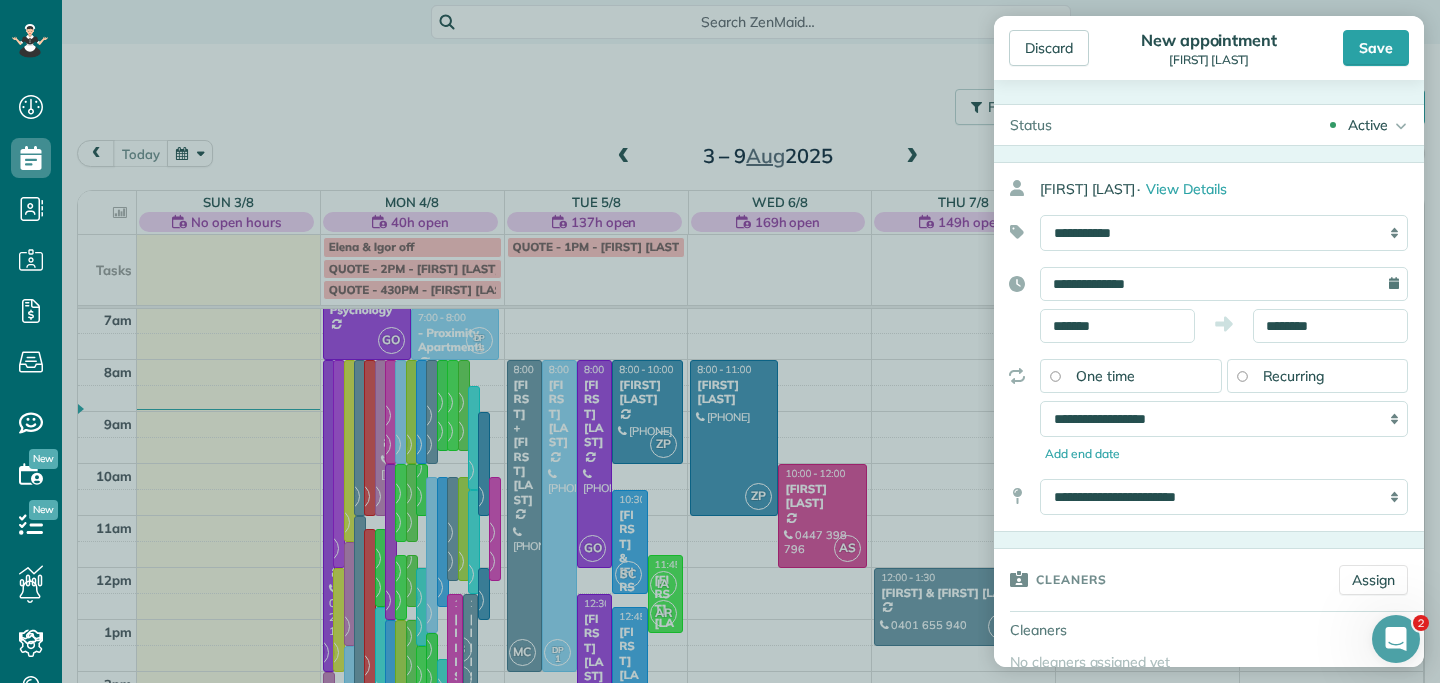 click on "Dashboard
Scheduling
Calendar View
List View
Dispatch View - Weekly scheduling (Beta)" at bounding box center (720, 341) 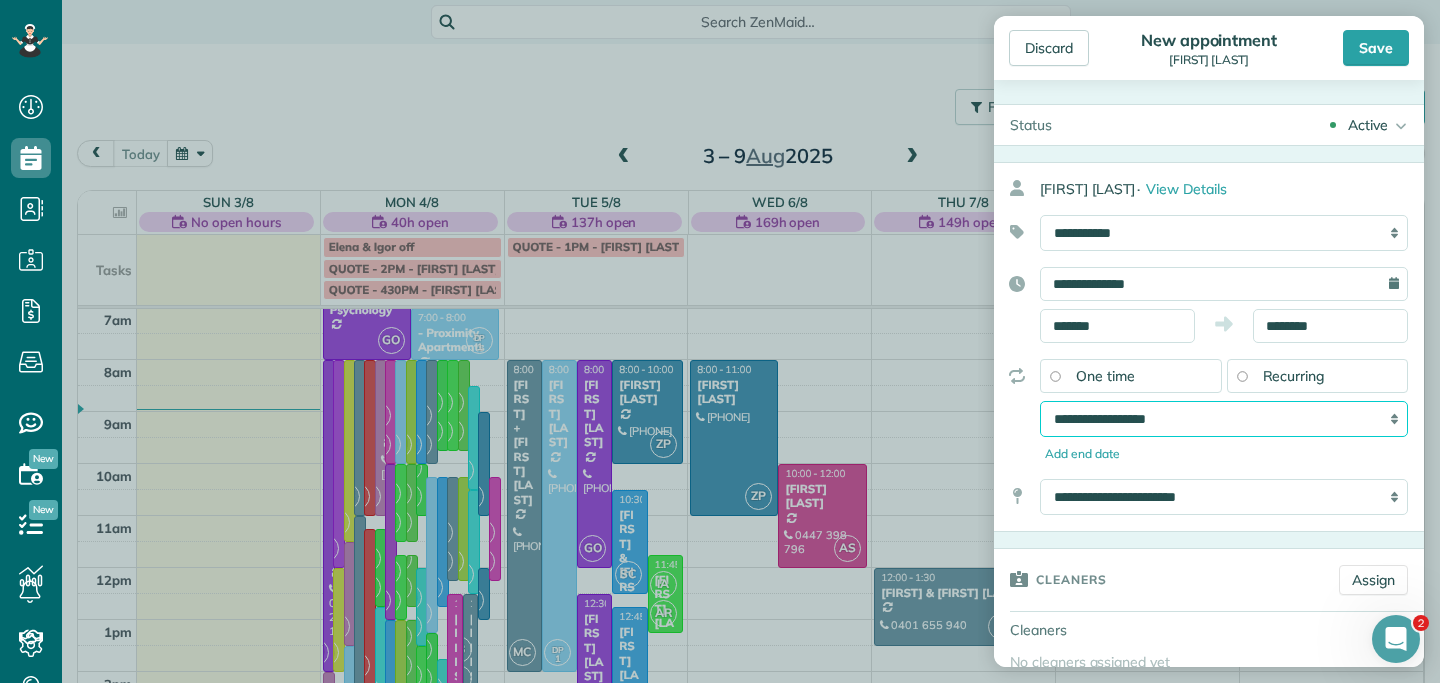 click on "**********" at bounding box center (1224, 419) 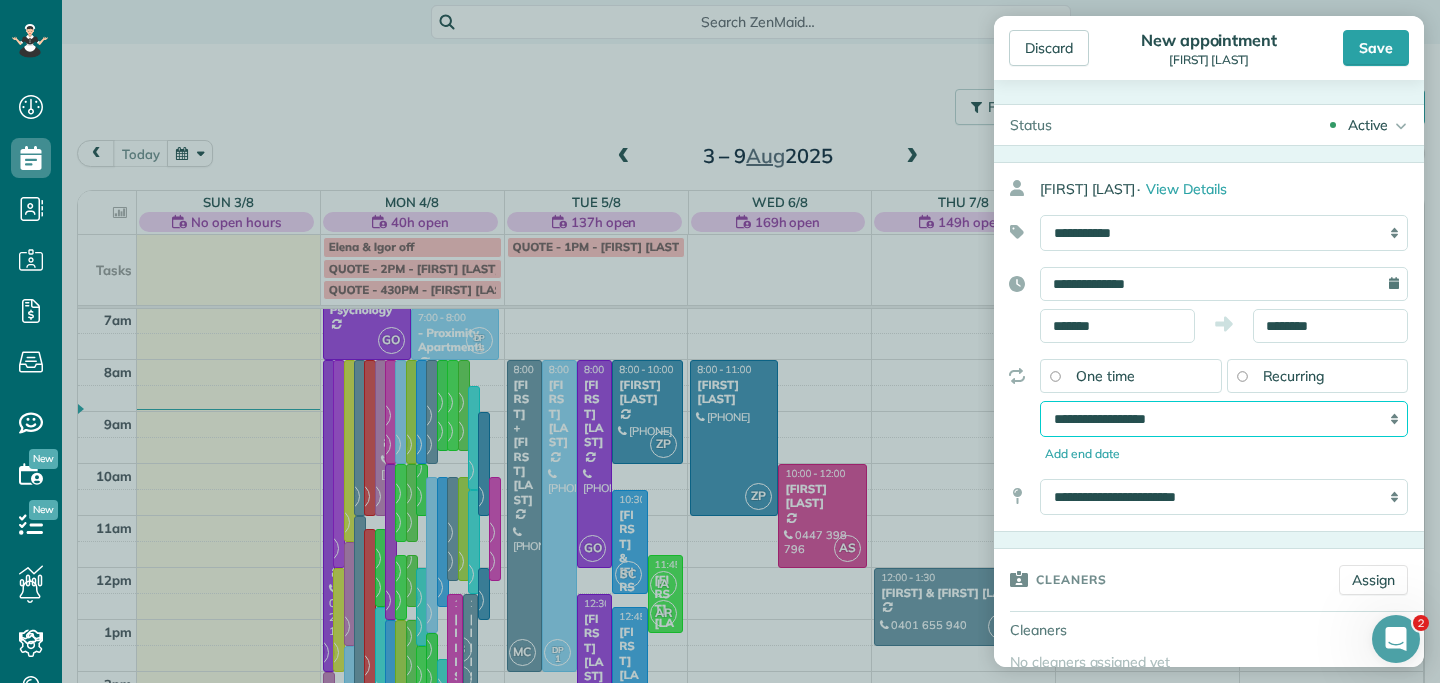 scroll, scrollTop: 132, scrollLeft: 0, axis: vertical 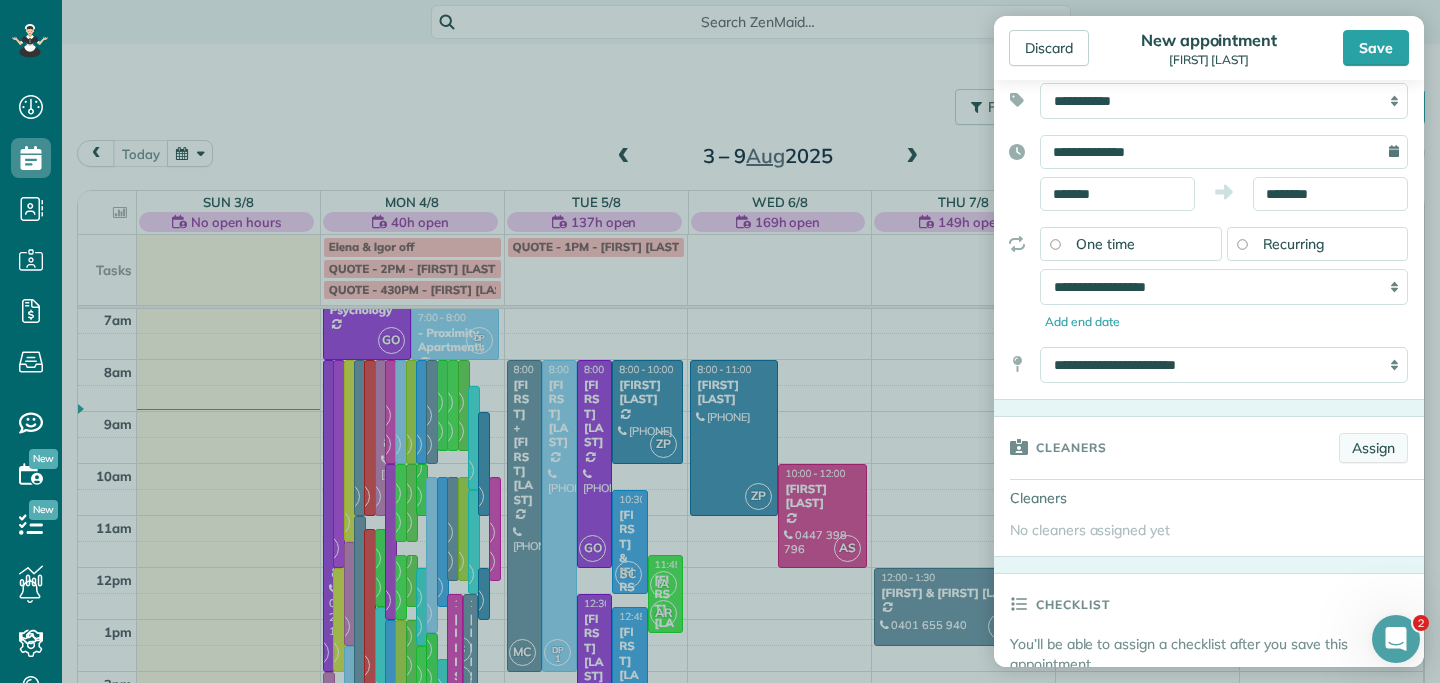click on "Assign" at bounding box center [1373, 448] 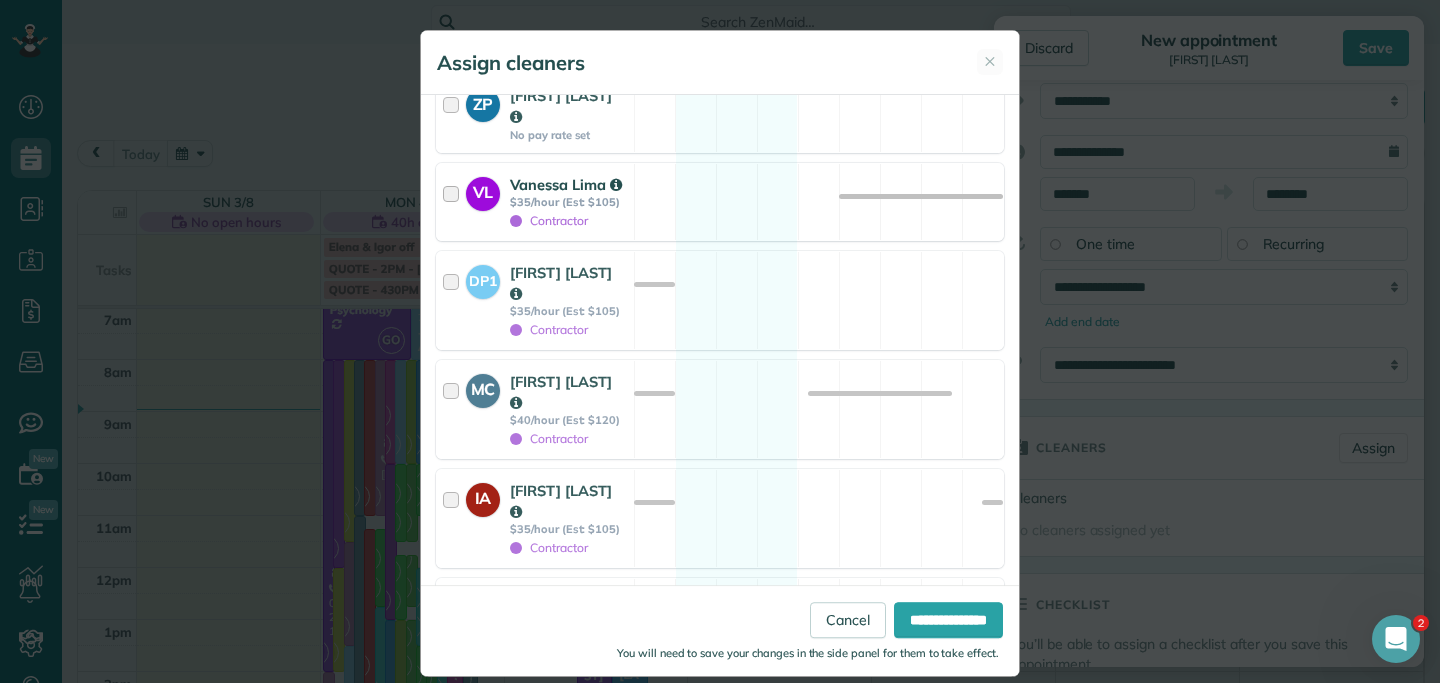 scroll, scrollTop: 214, scrollLeft: 0, axis: vertical 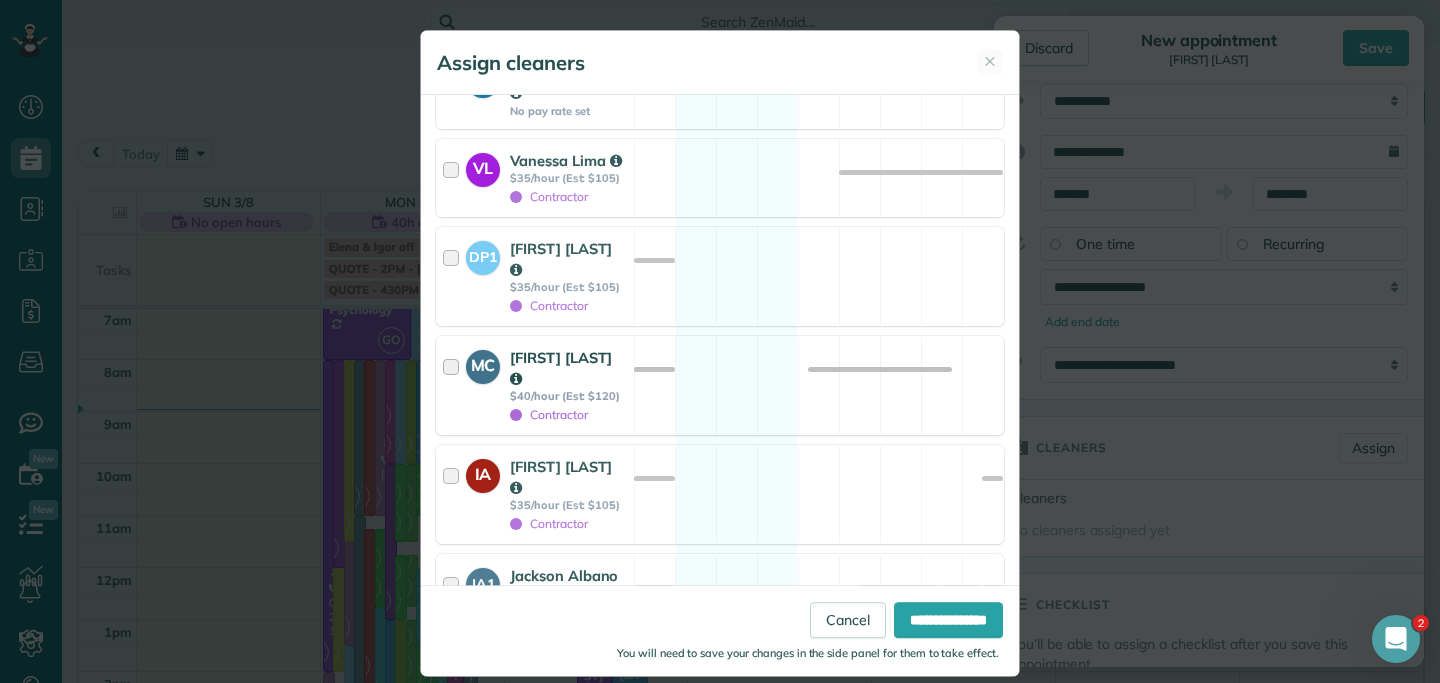 click at bounding box center (454, 385) 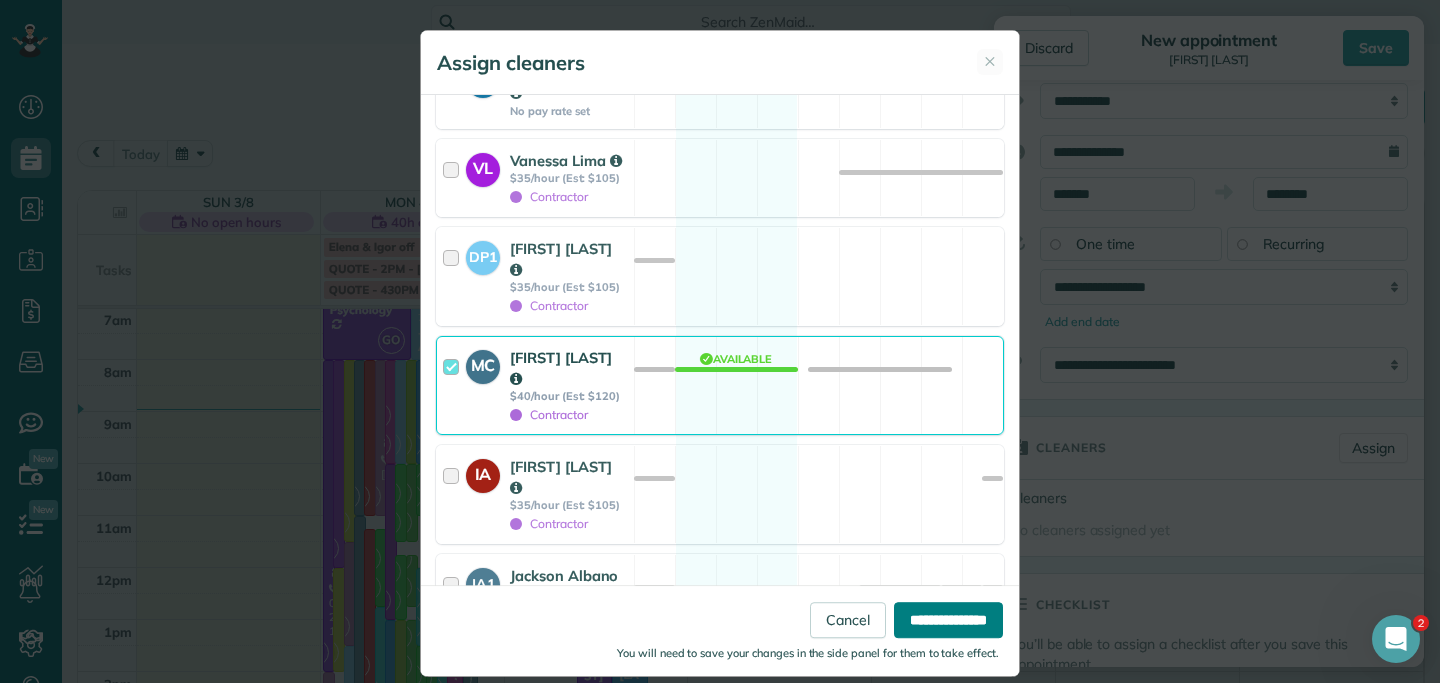 click on "**********" at bounding box center [948, 620] 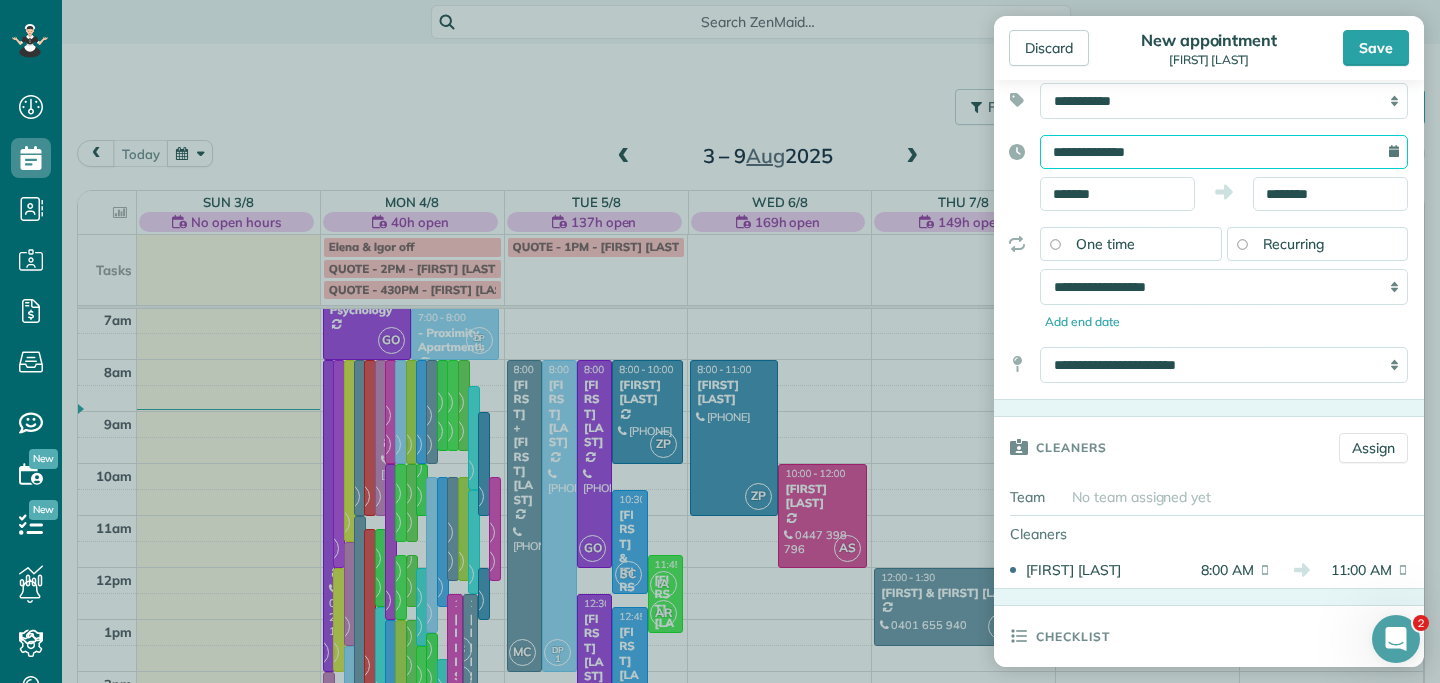 click on "**********" at bounding box center [1224, 152] 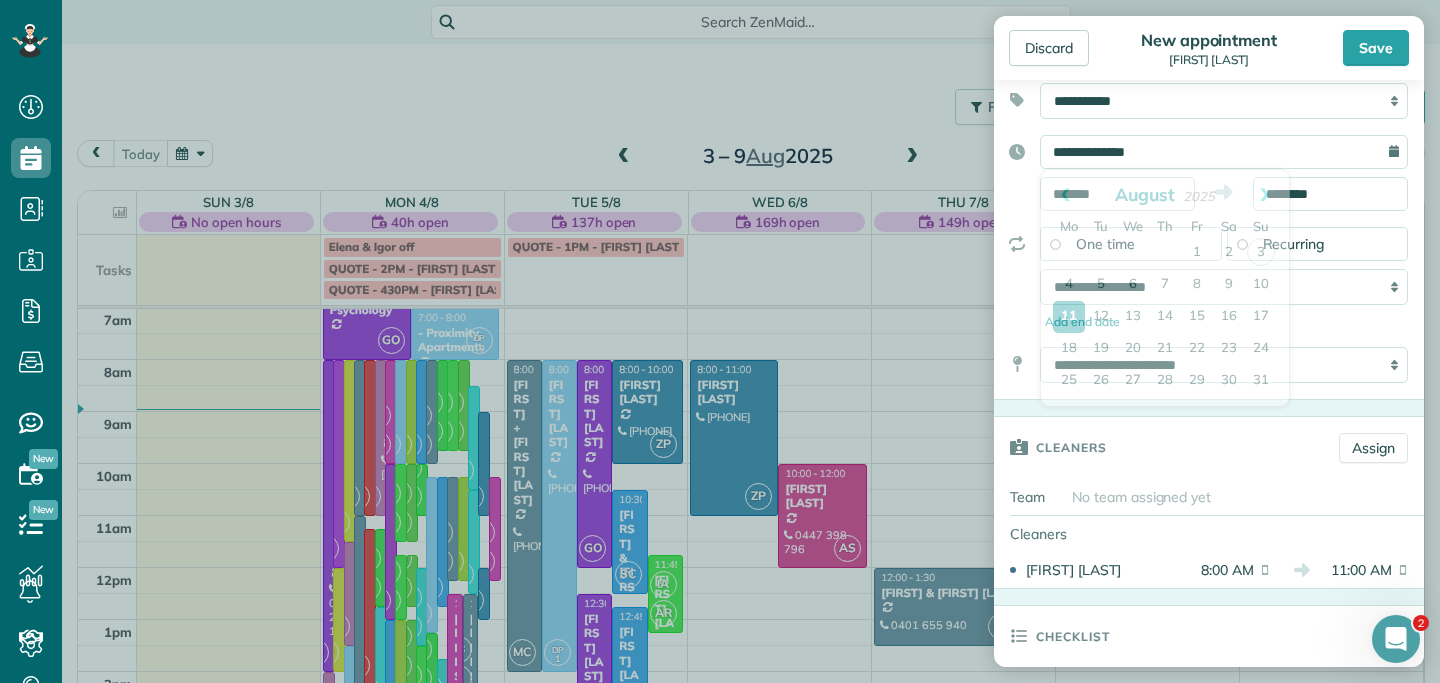 click on "**********" at bounding box center (1209, 173) 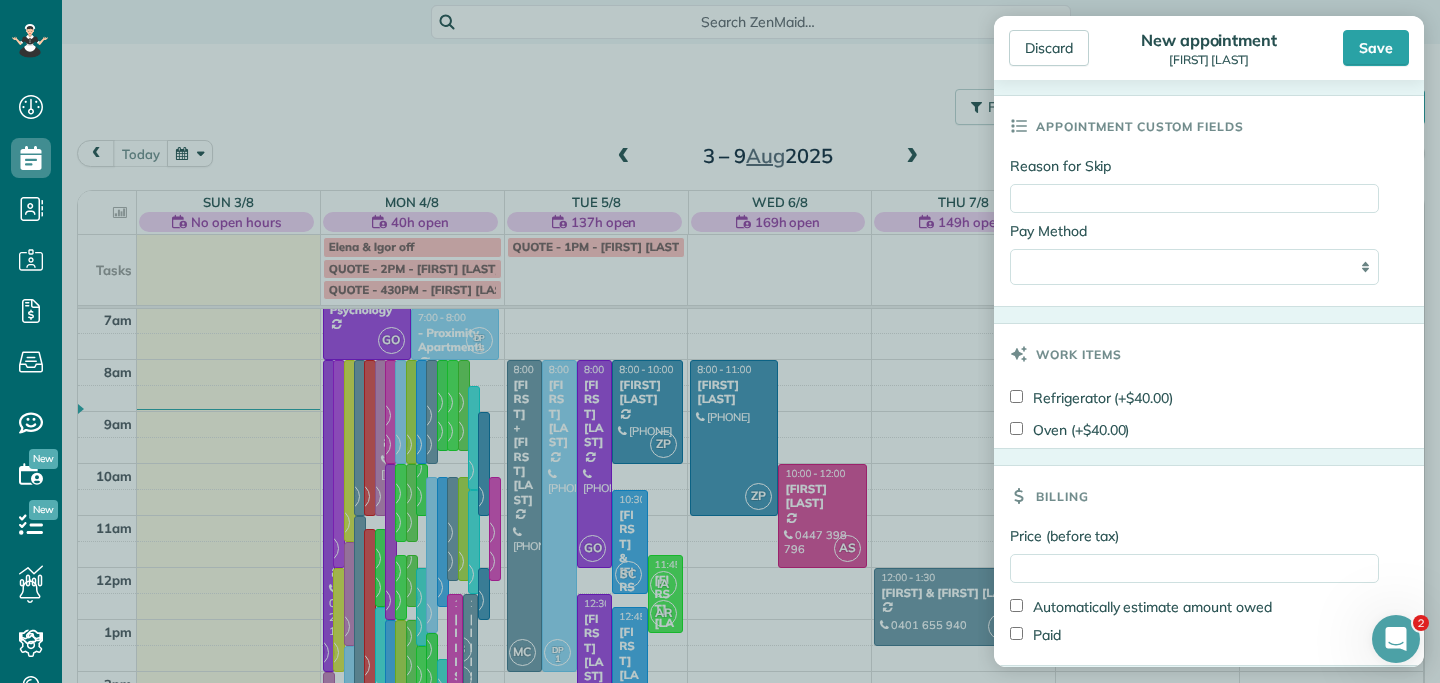 scroll, scrollTop: 1156, scrollLeft: 0, axis: vertical 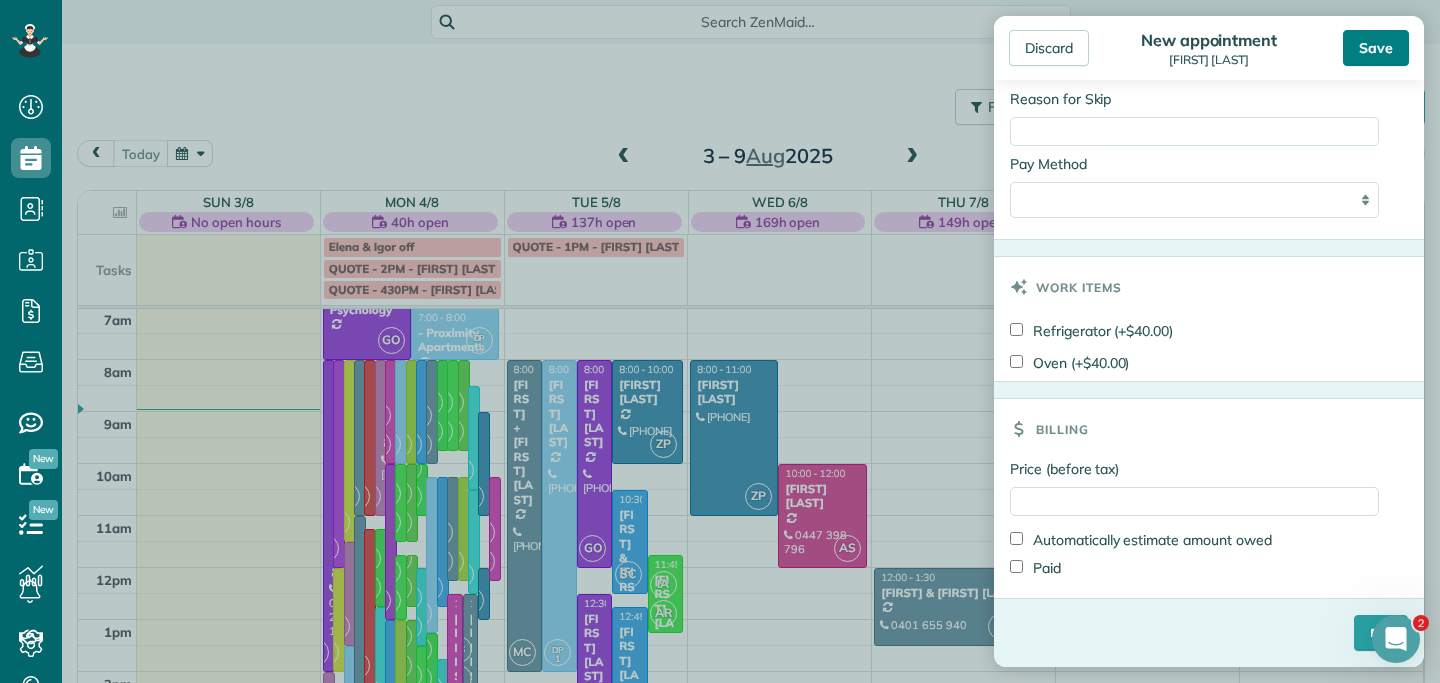 click on "Save" at bounding box center [1376, 48] 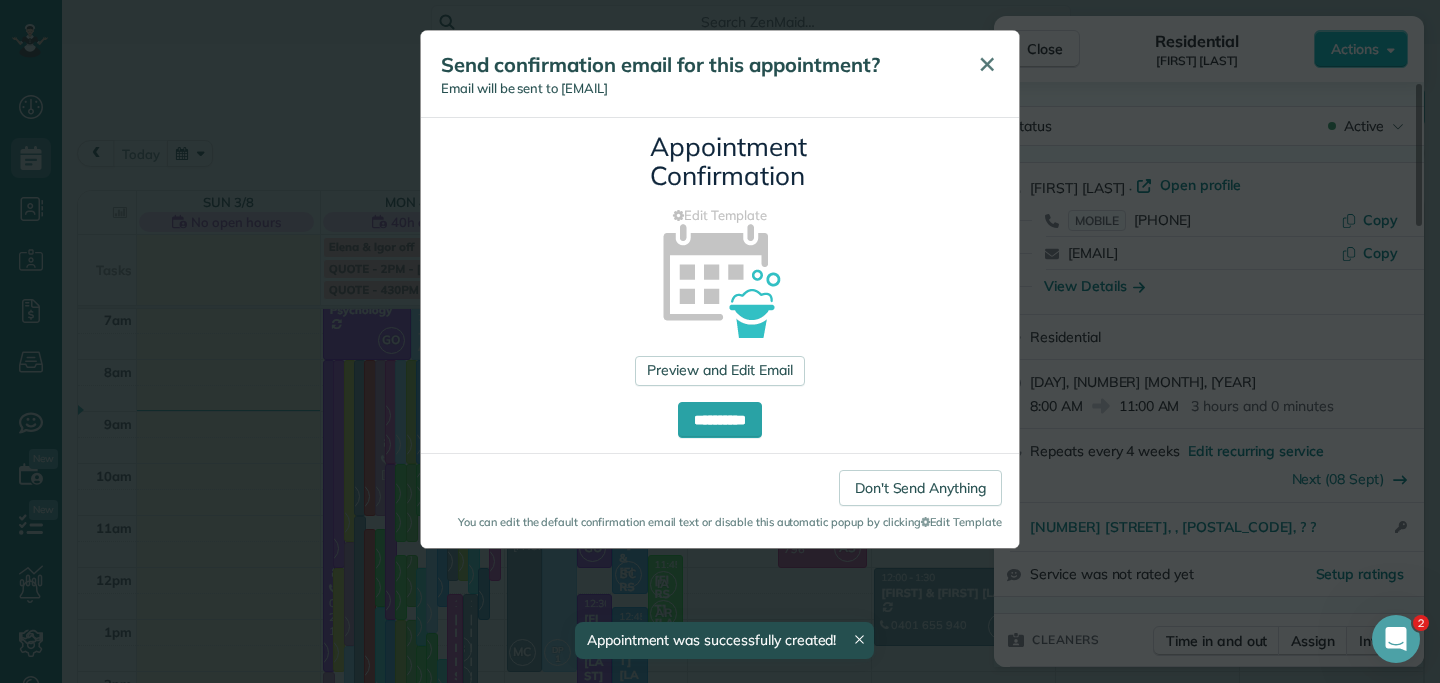 click on "✕" at bounding box center [987, 64] 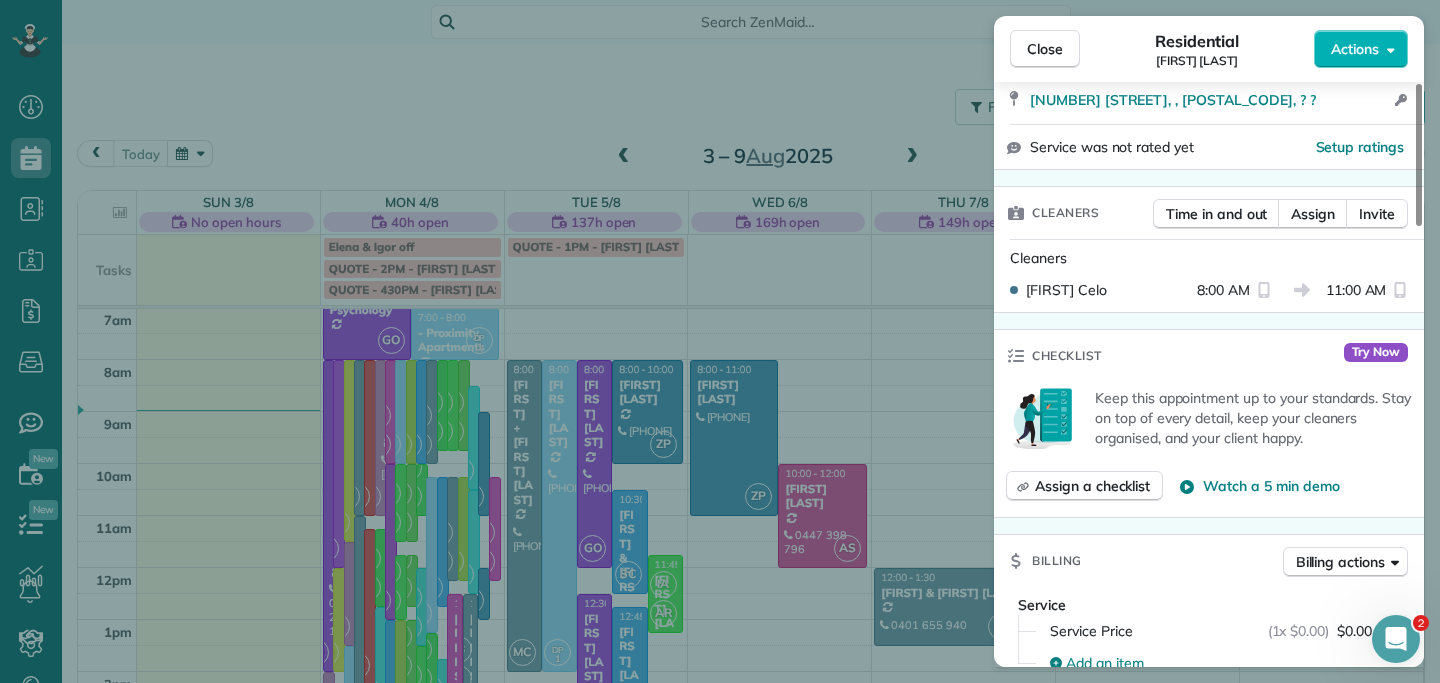 scroll, scrollTop: 476, scrollLeft: 0, axis: vertical 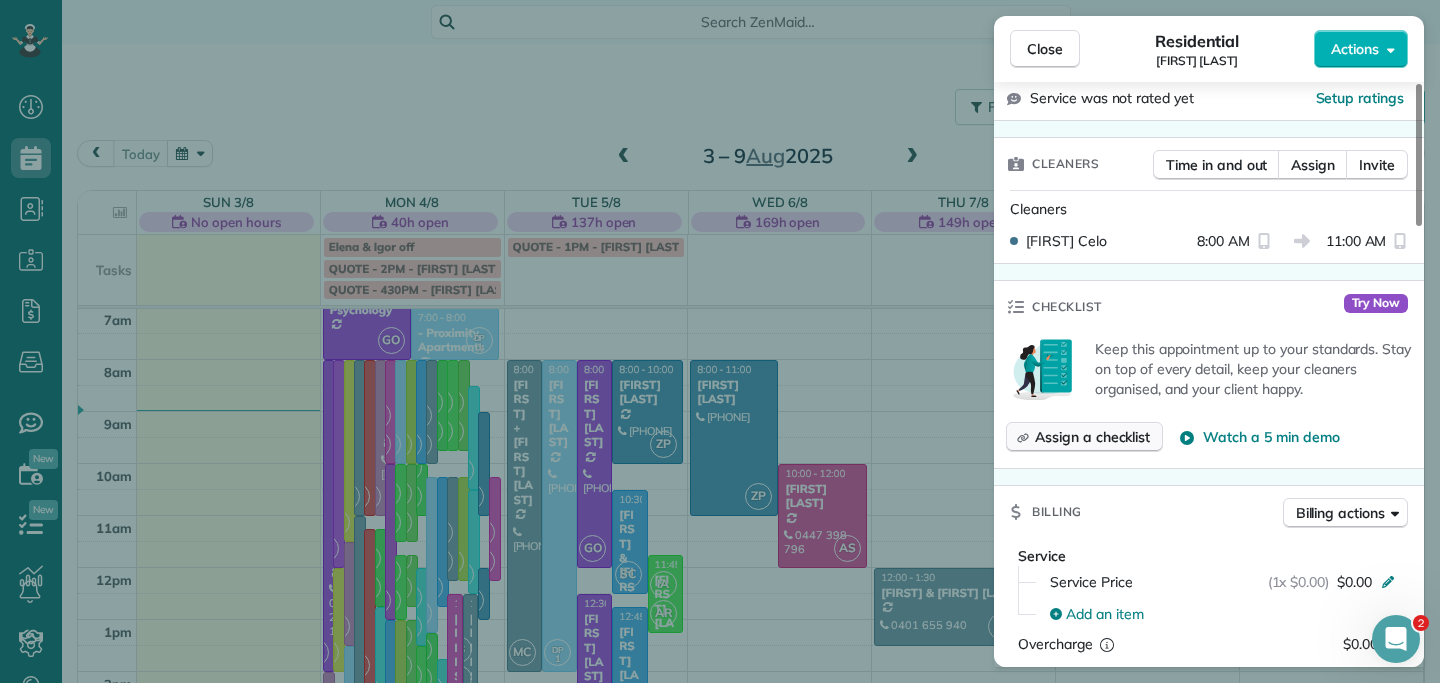 click on "Assign a checklist" at bounding box center (1092, 437) 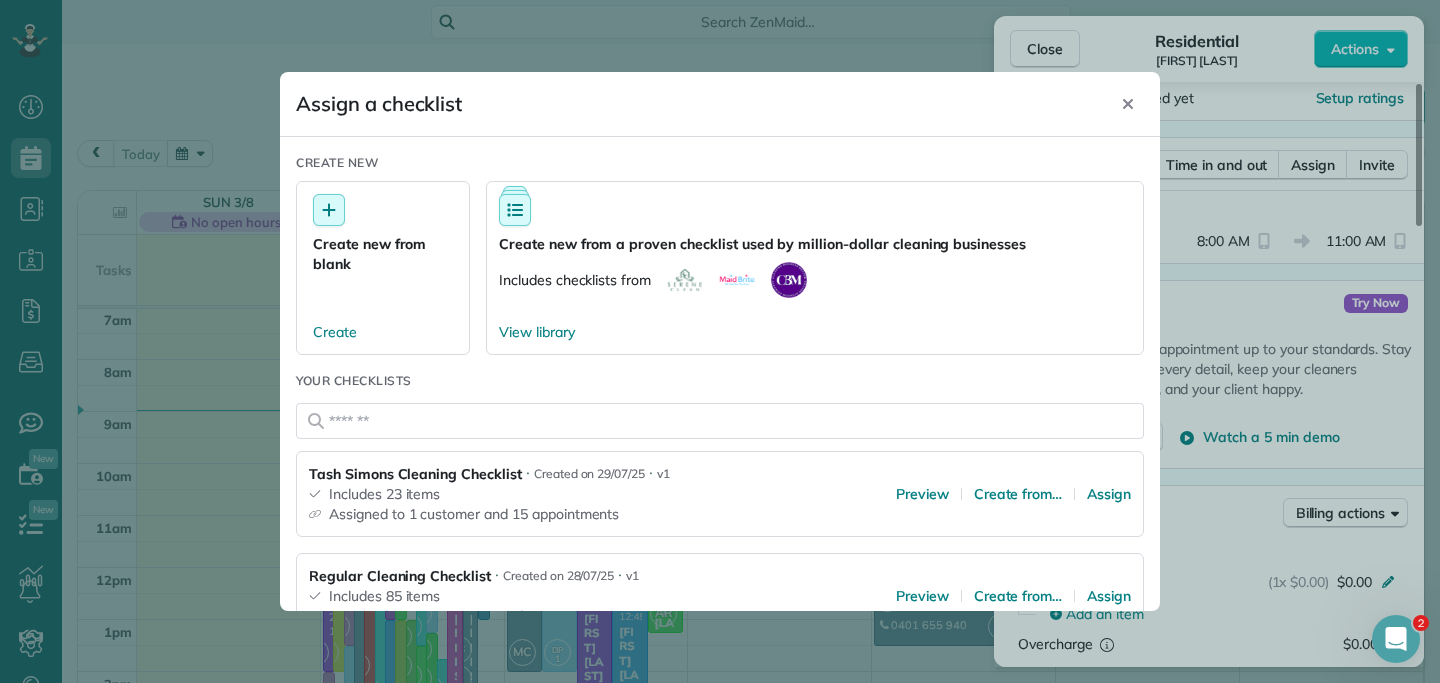 scroll, scrollTop: 79, scrollLeft: 0, axis: vertical 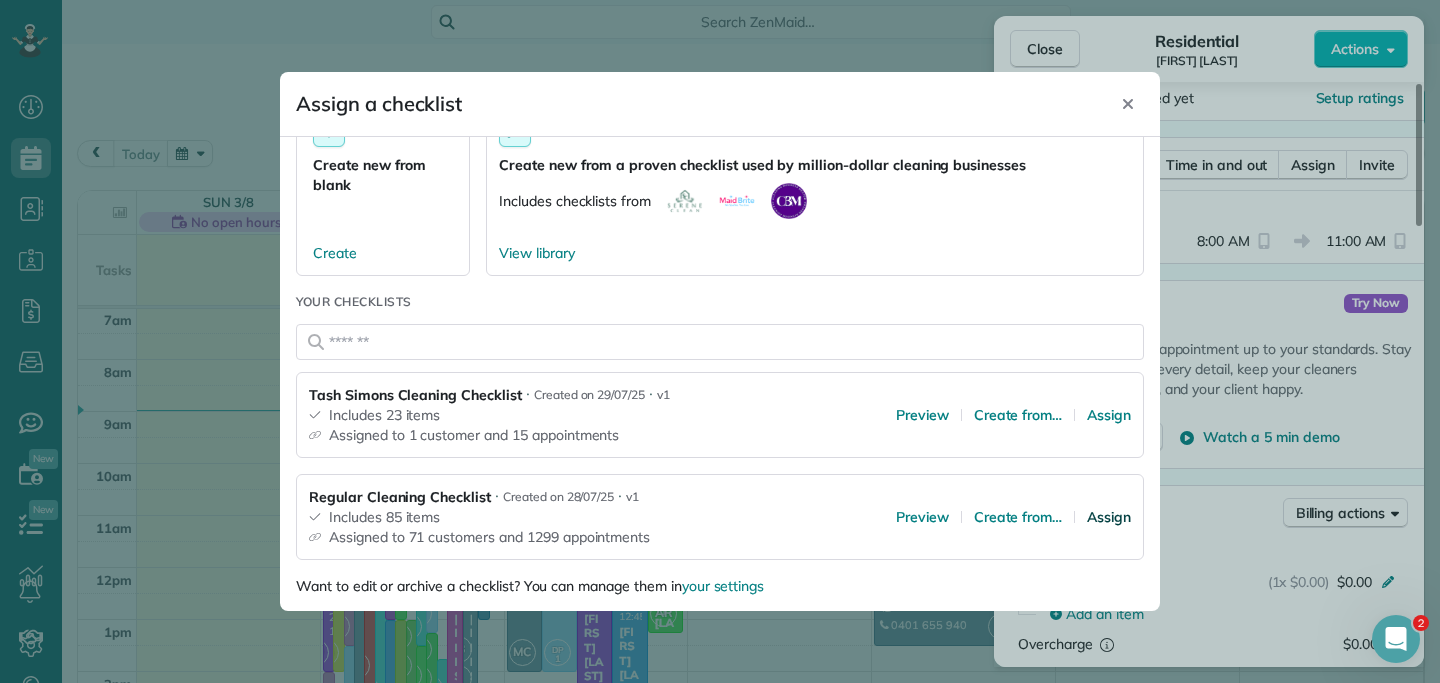 click on "Assign" at bounding box center [1109, 517] 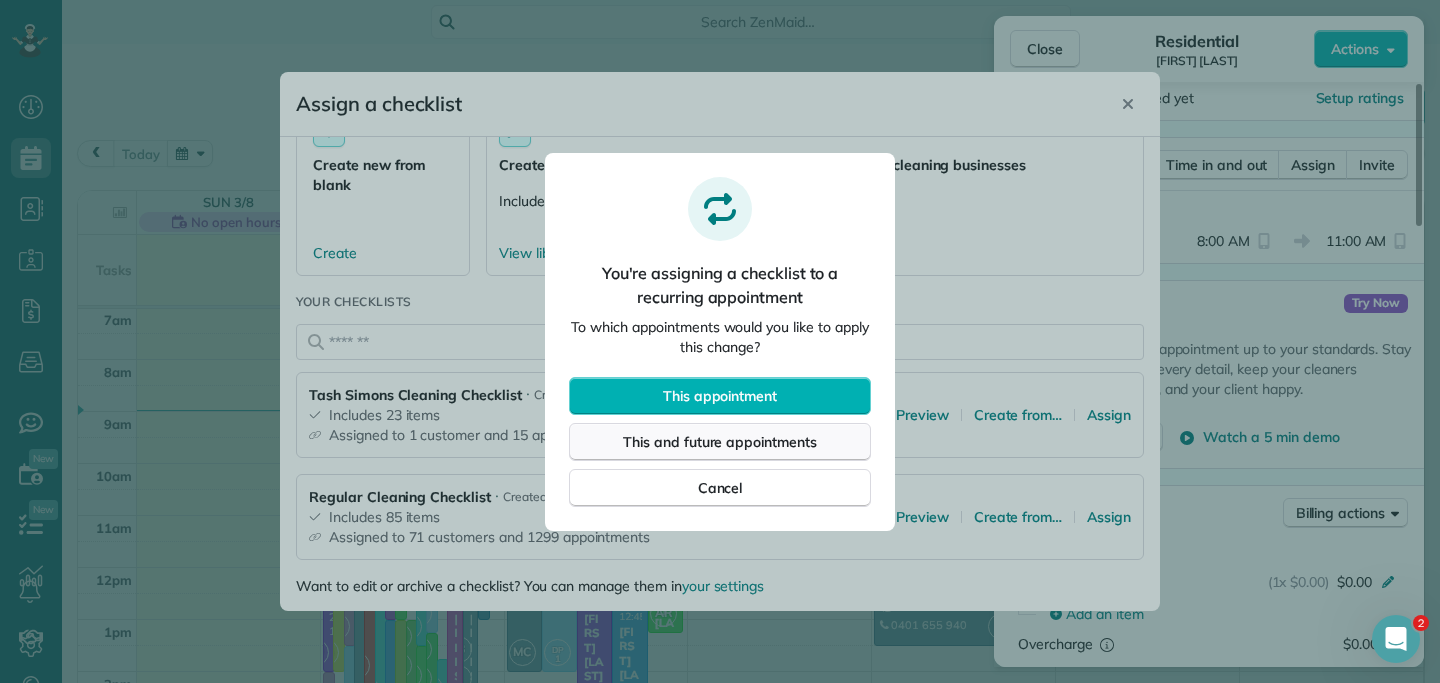 click on "This and future appointments" at bounding box center (720, 442) 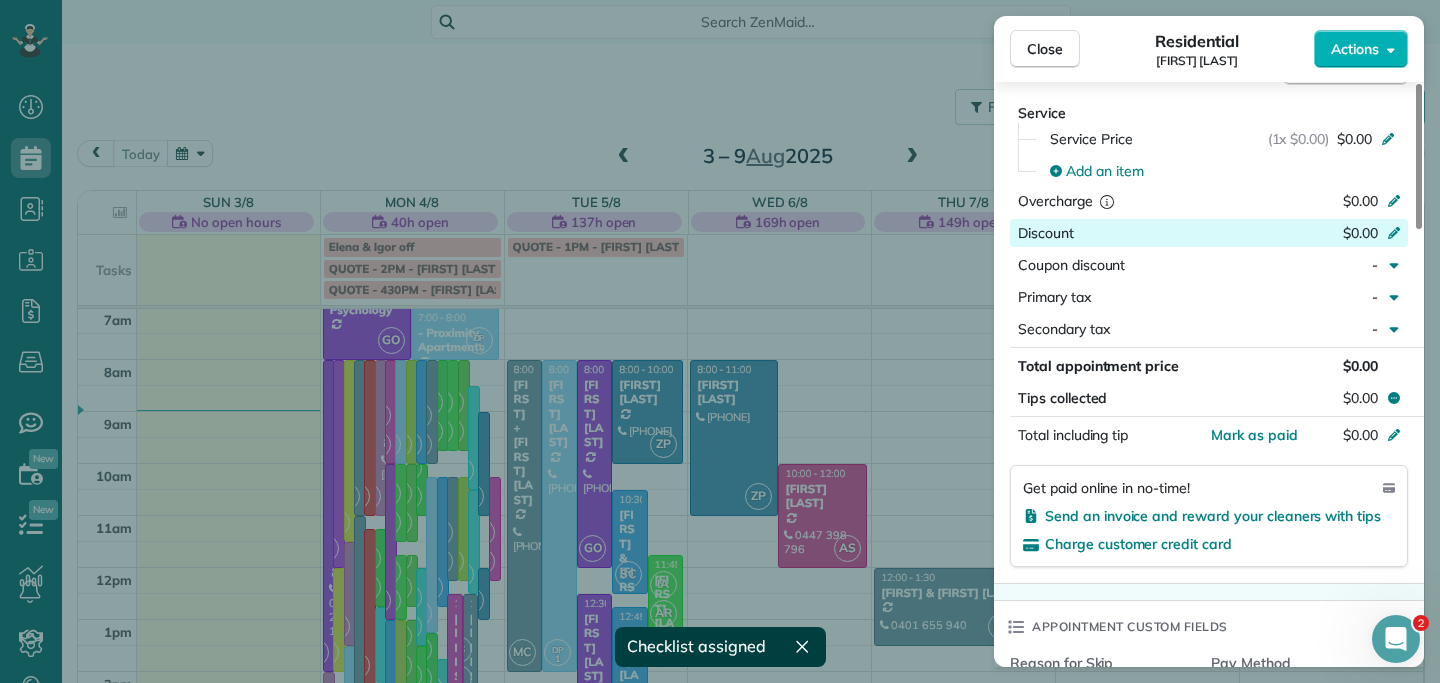scroll, scrollTop: 833, scrollLeft: 0, axis: vertical 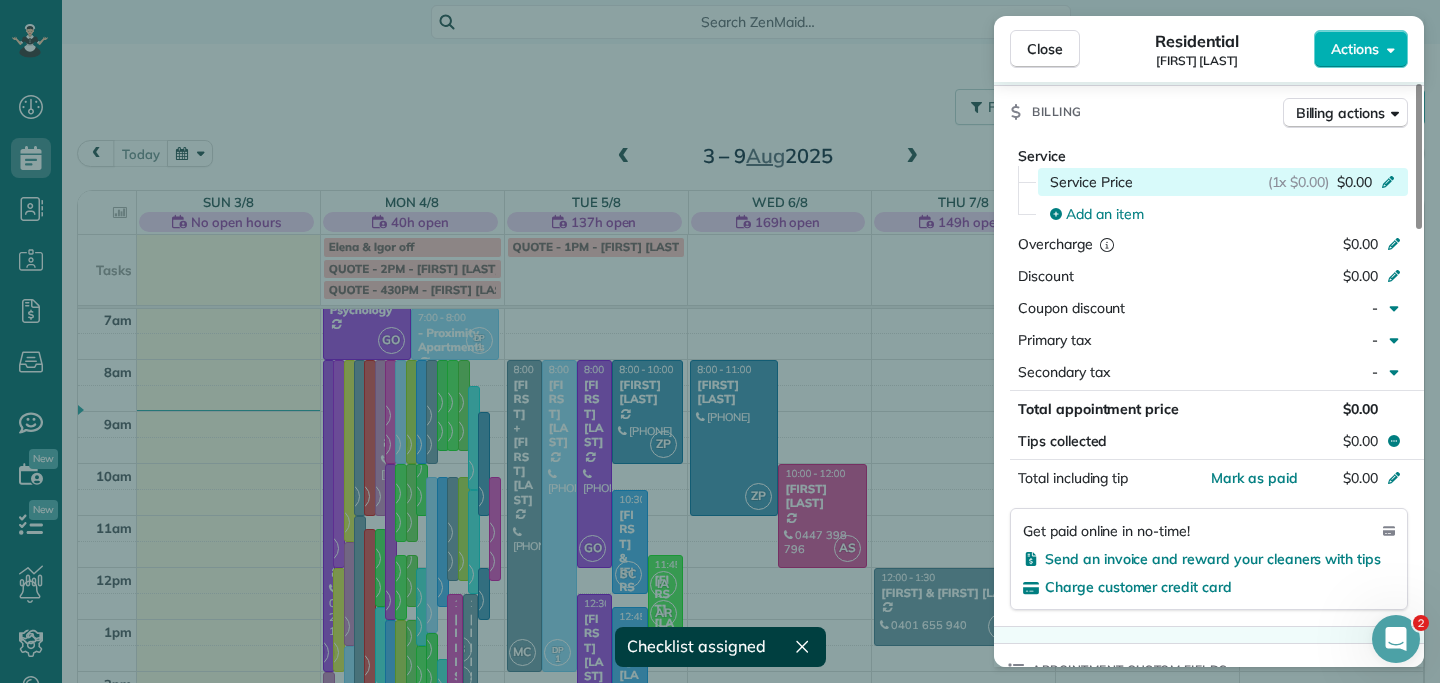 click 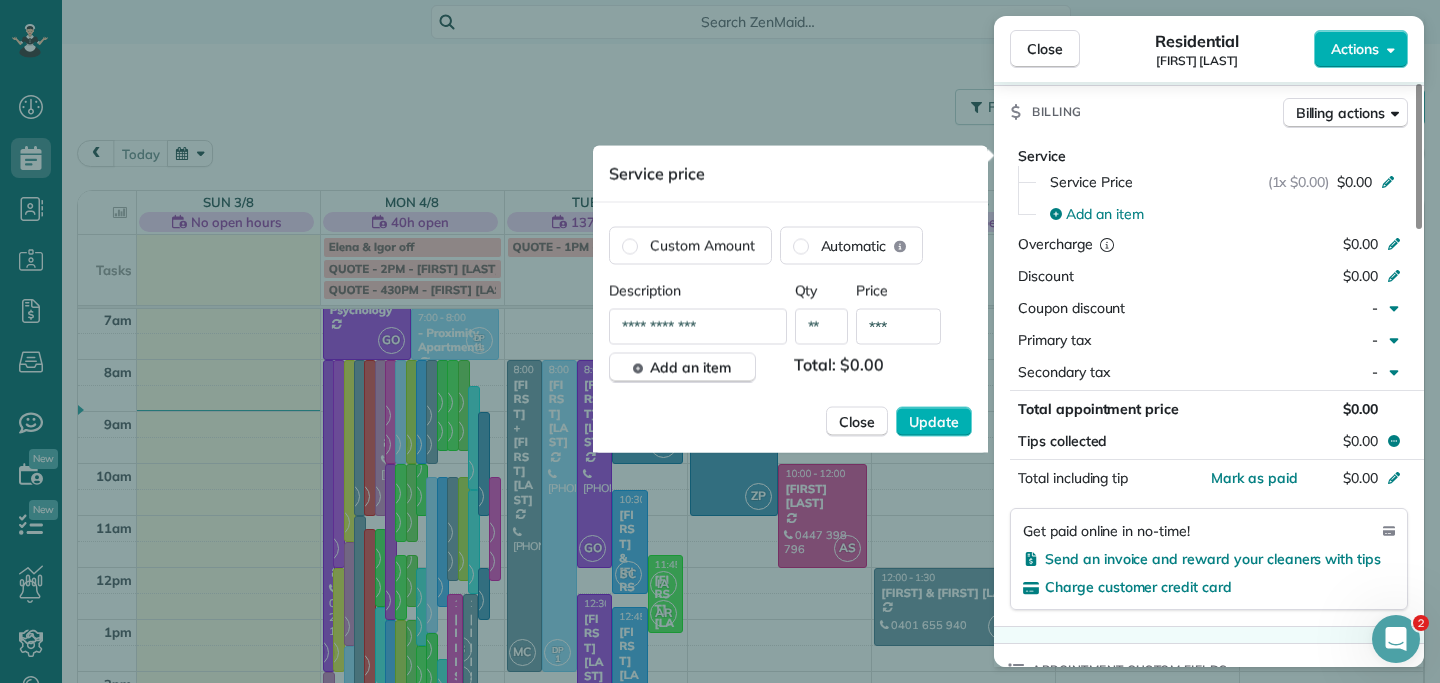 click on "***" at bounding box center (898, 327) 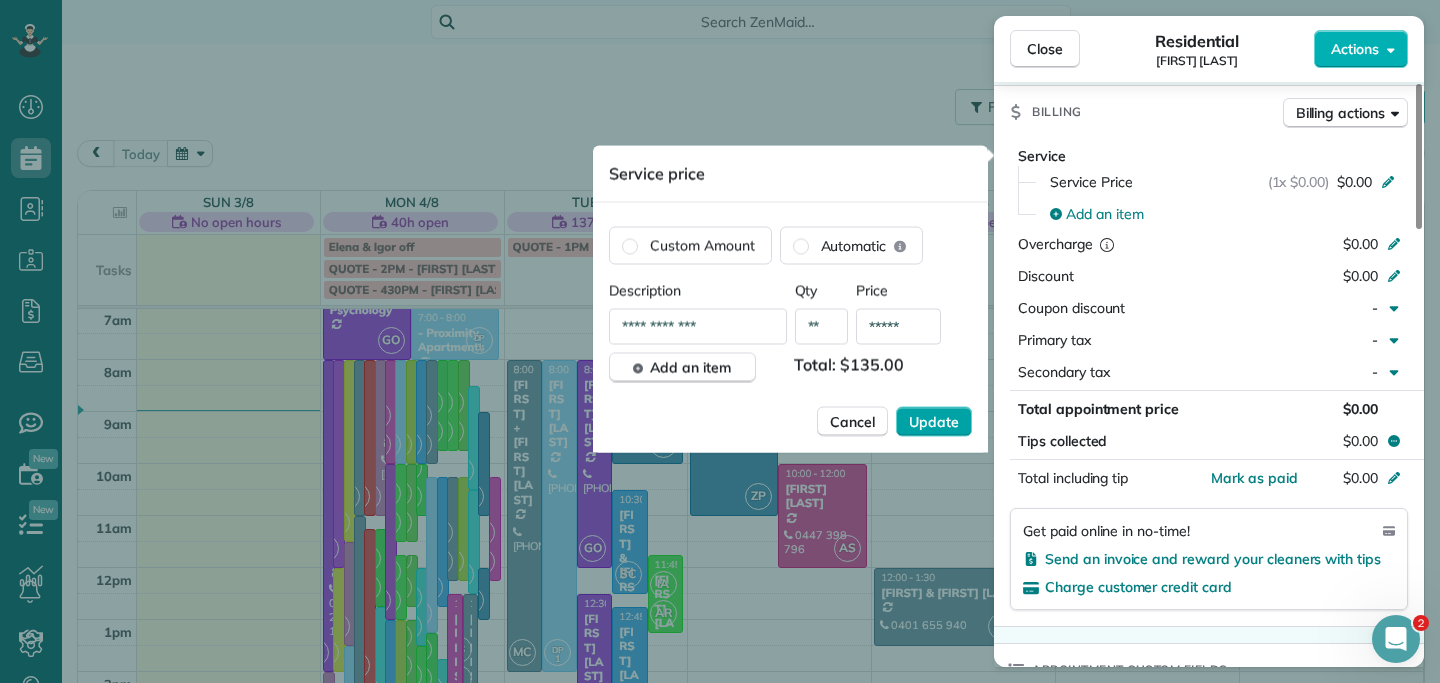 type on "*****" 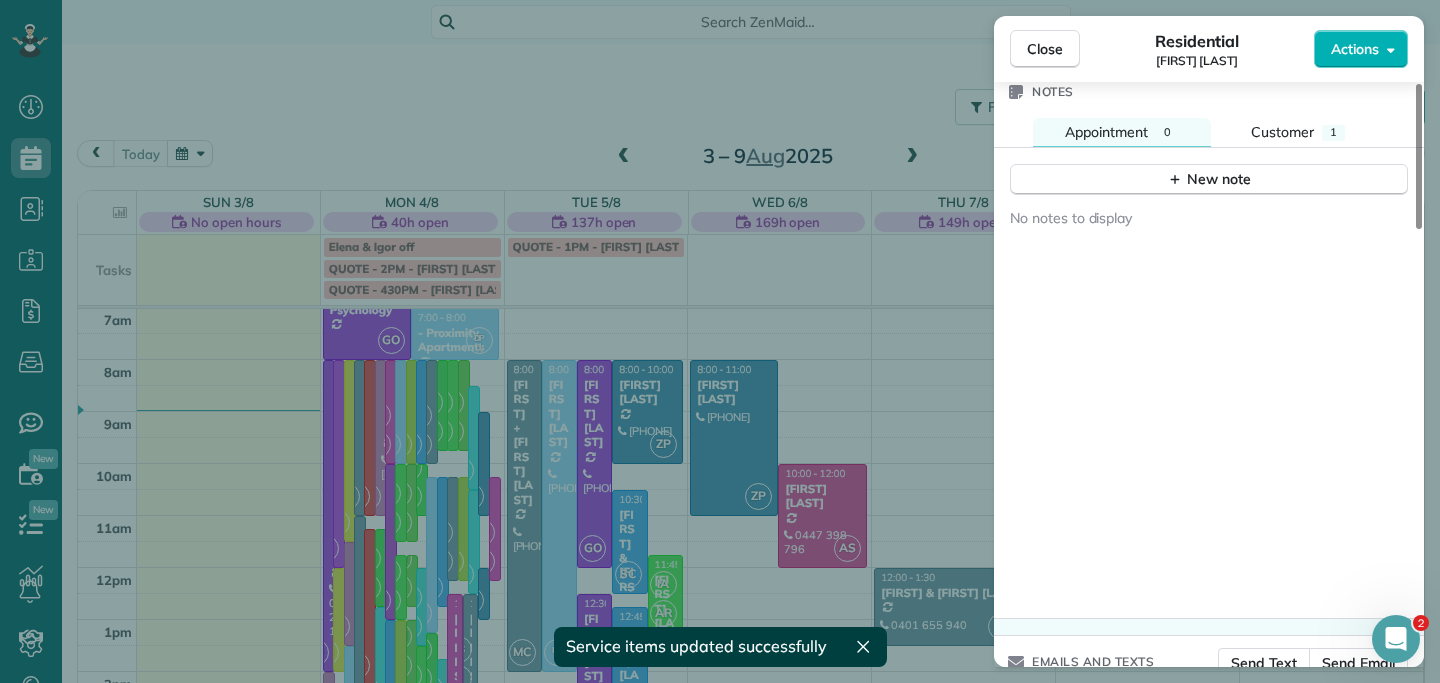 scroll, scrollTop: 1689, scrollLeft: 0, axis: vertical 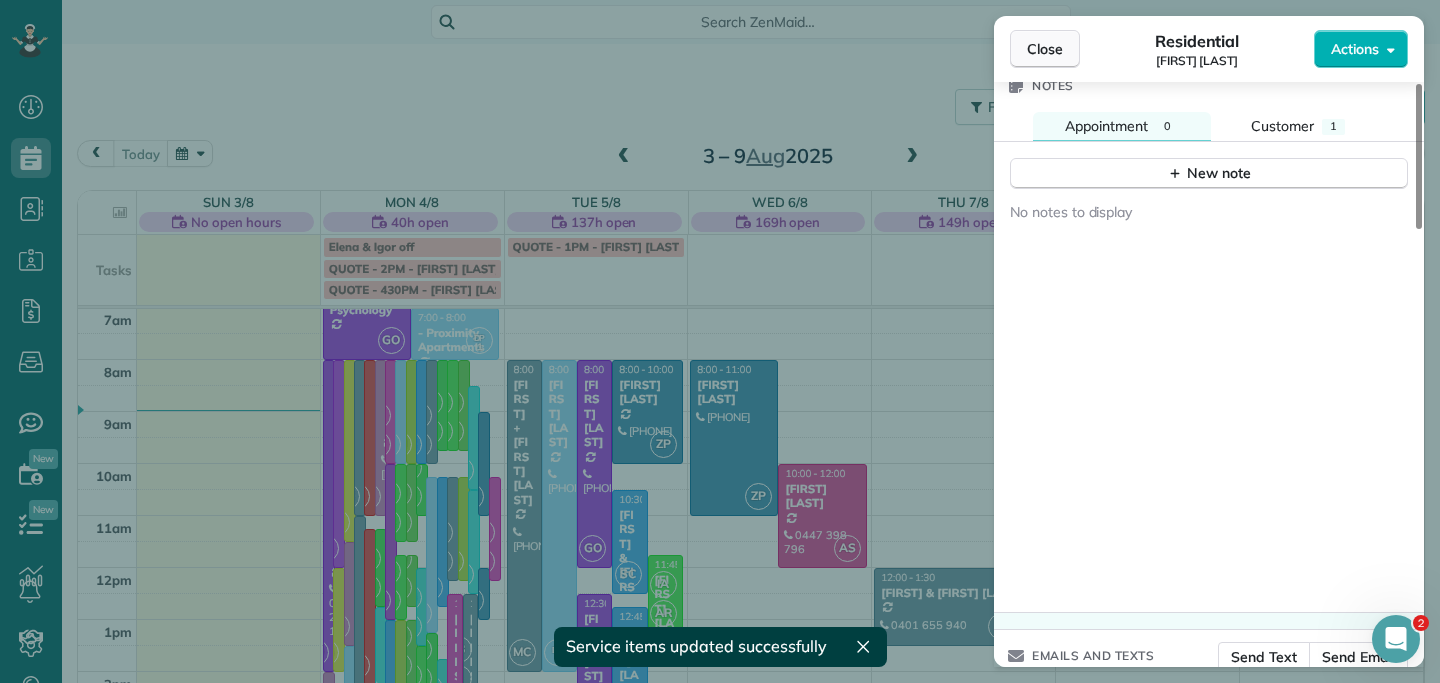 click on "Close" at bounding box center (1045, 49) 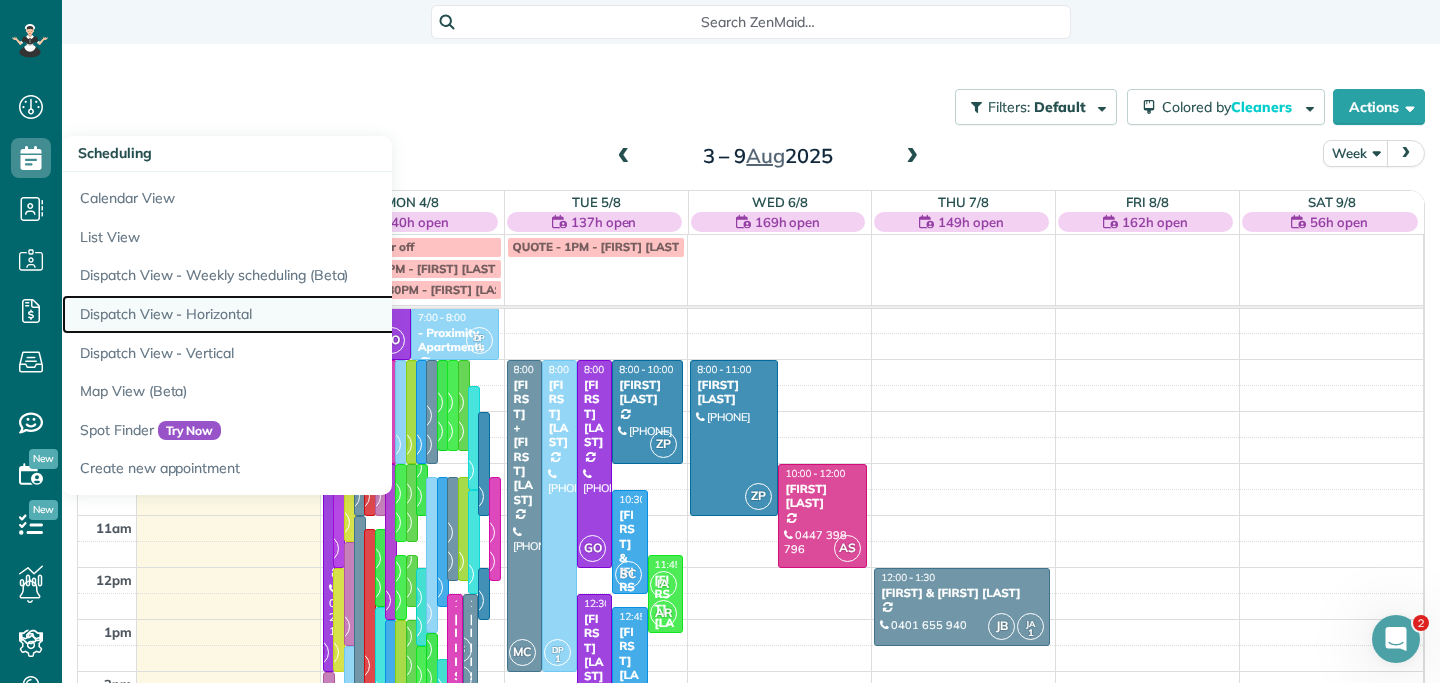 click on "Dispatch View - Horizontal" at bounding box center (312, 314) 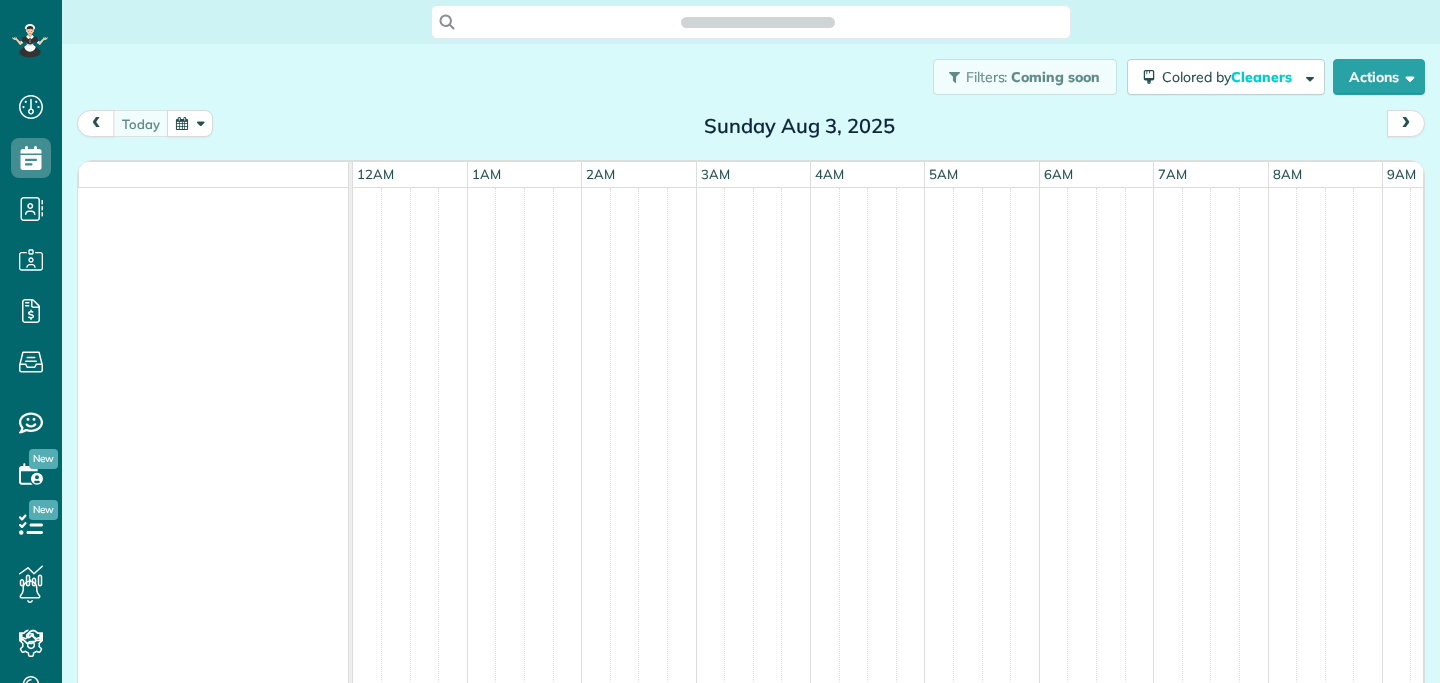 scroll, scrollTop: 0, scrollLeft: 0, axis: both 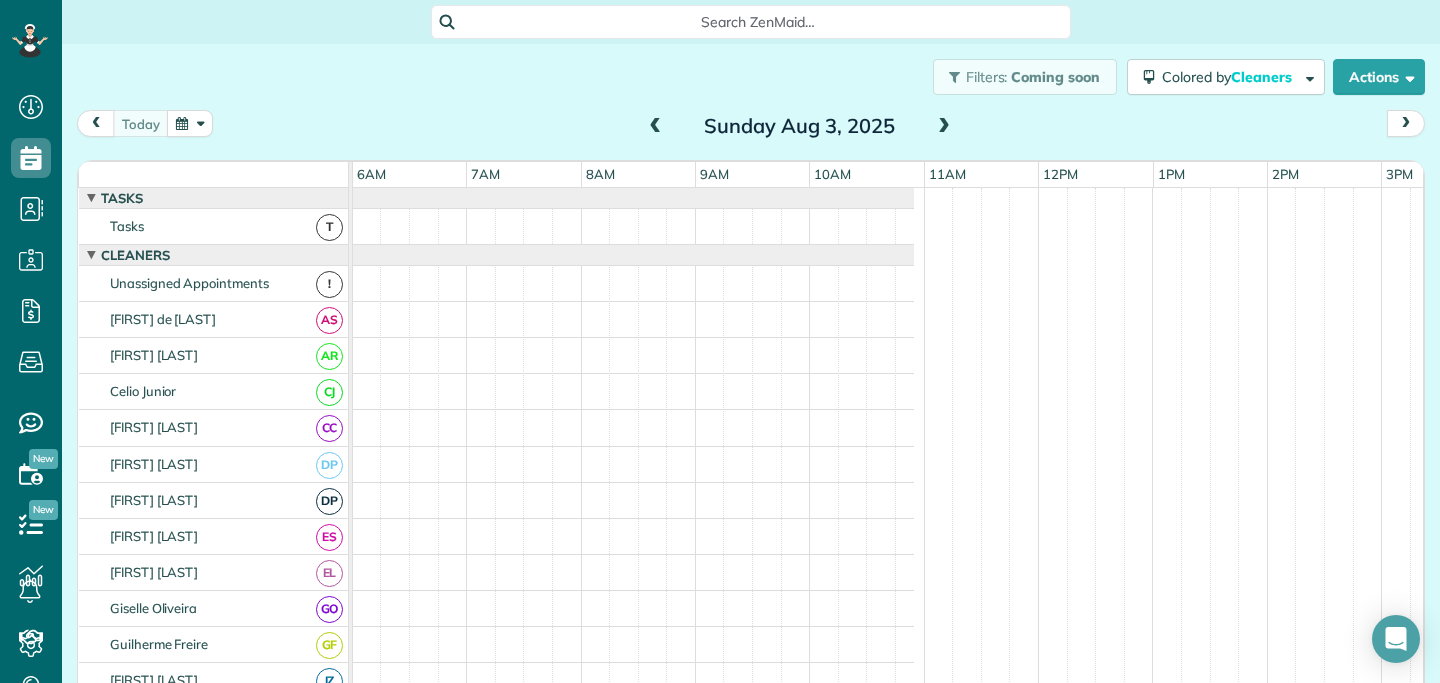 click at bounding box center (190, 123) 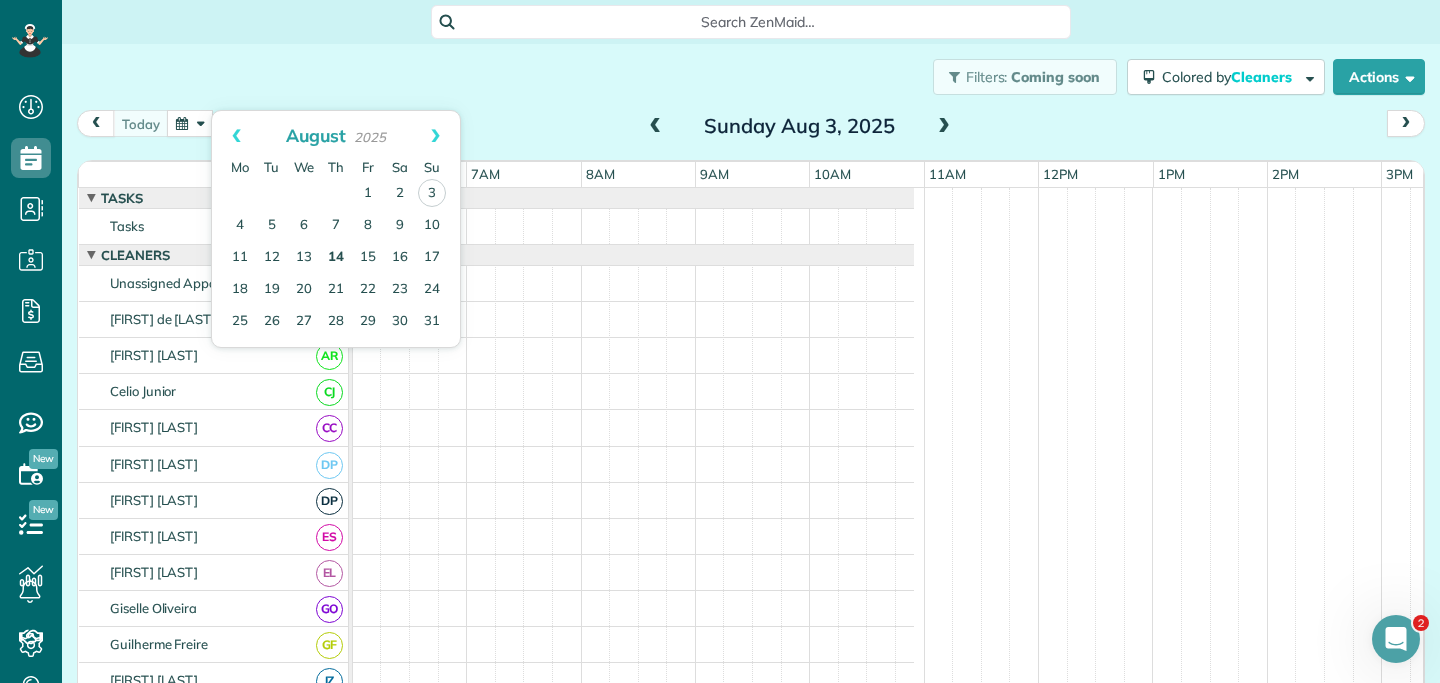 scroll, scrollTop: 0, scrollLeft: 0, axis: both 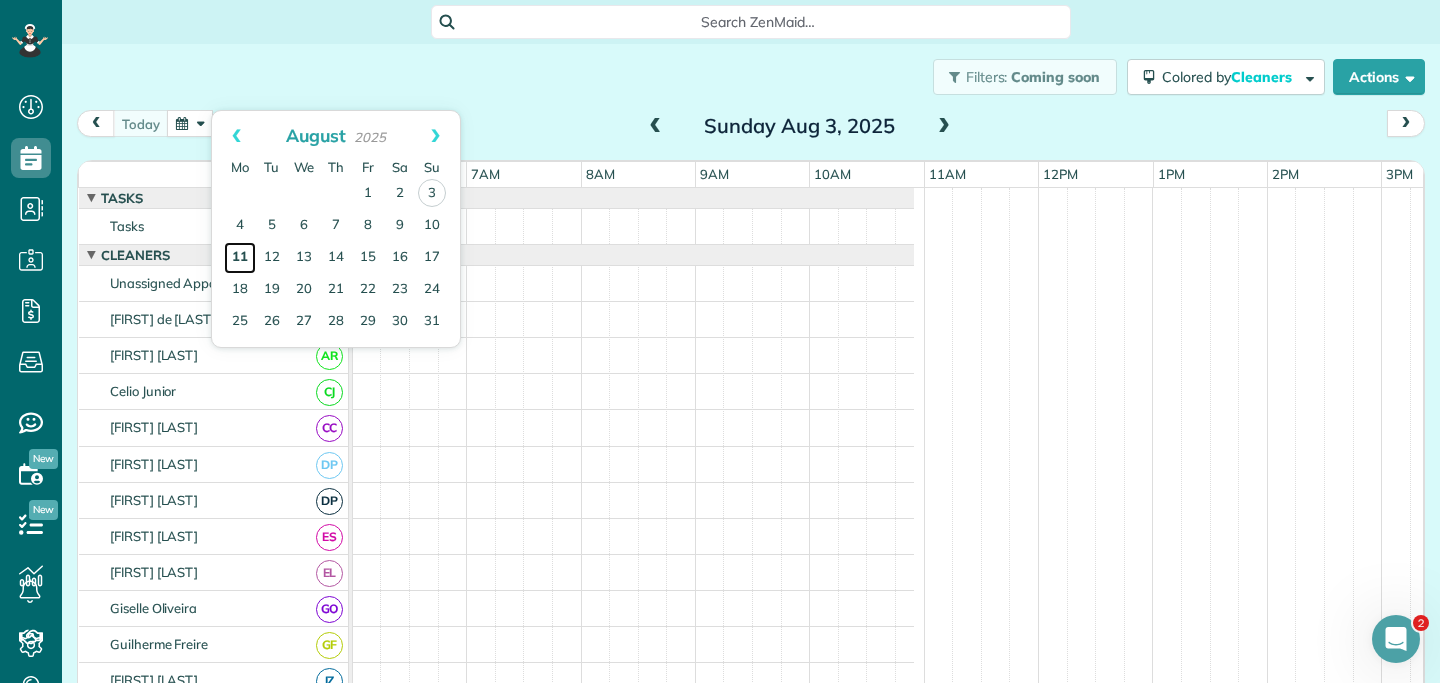 click on "11" at bounding box center (240, 258) 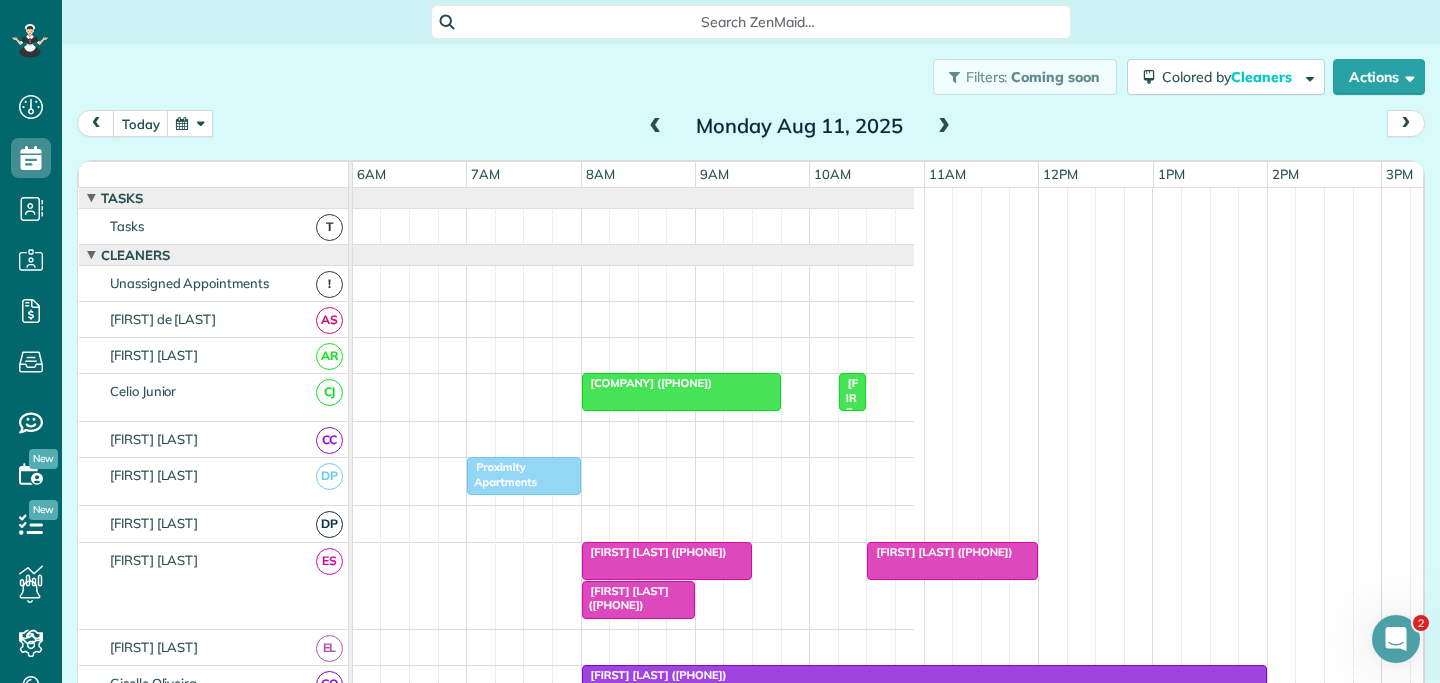 scroll, scrollTop: 612, scrollLeft: 687, axis: both 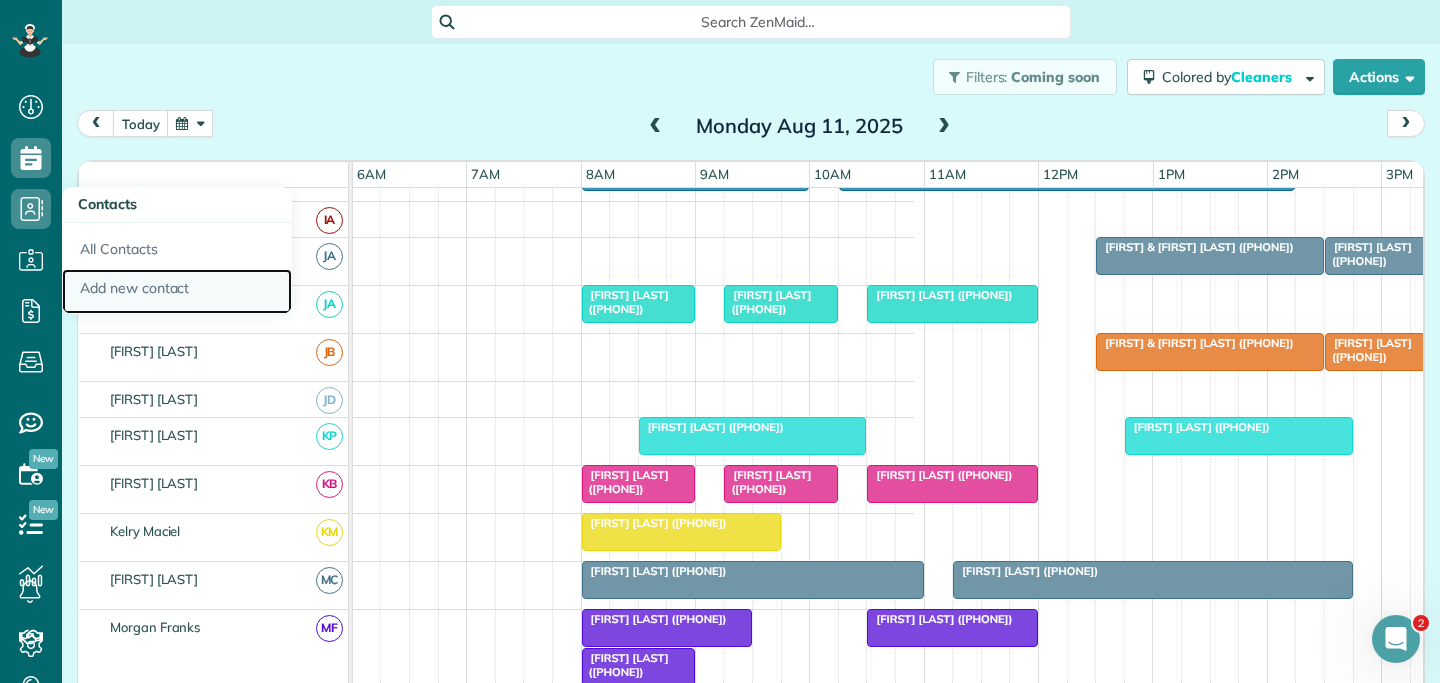 click on "Add new contact" at bounding box center [177, 292] 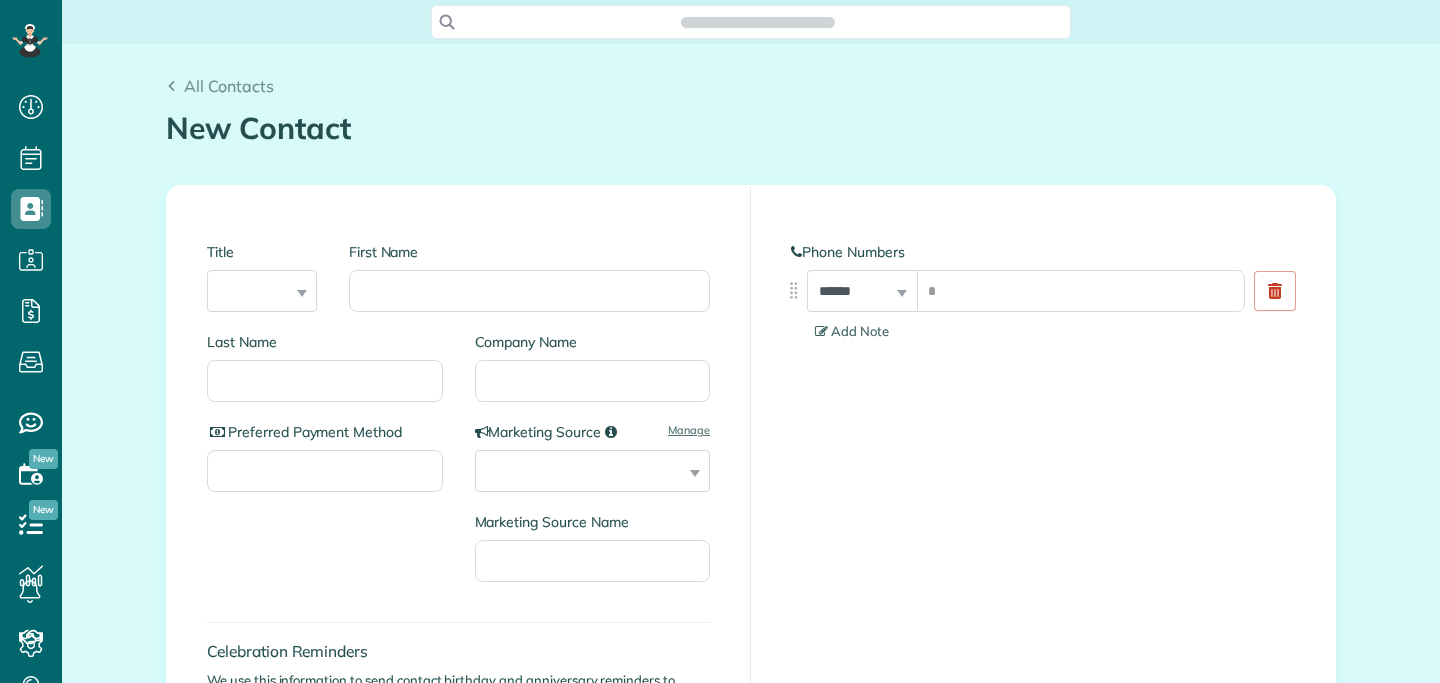 scroll, scrollTop: 0, scrollLeft: 0, axis: both 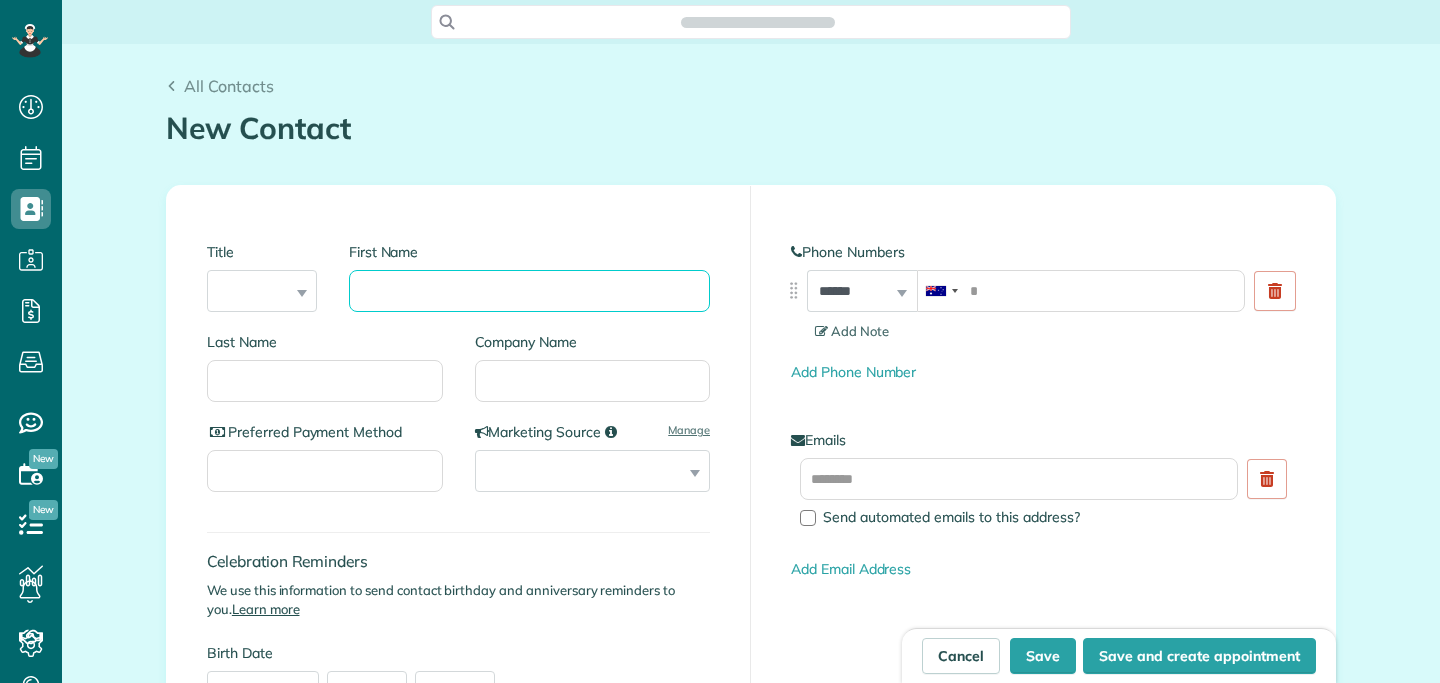 click on "First Name" at bounding box center (529, 291) 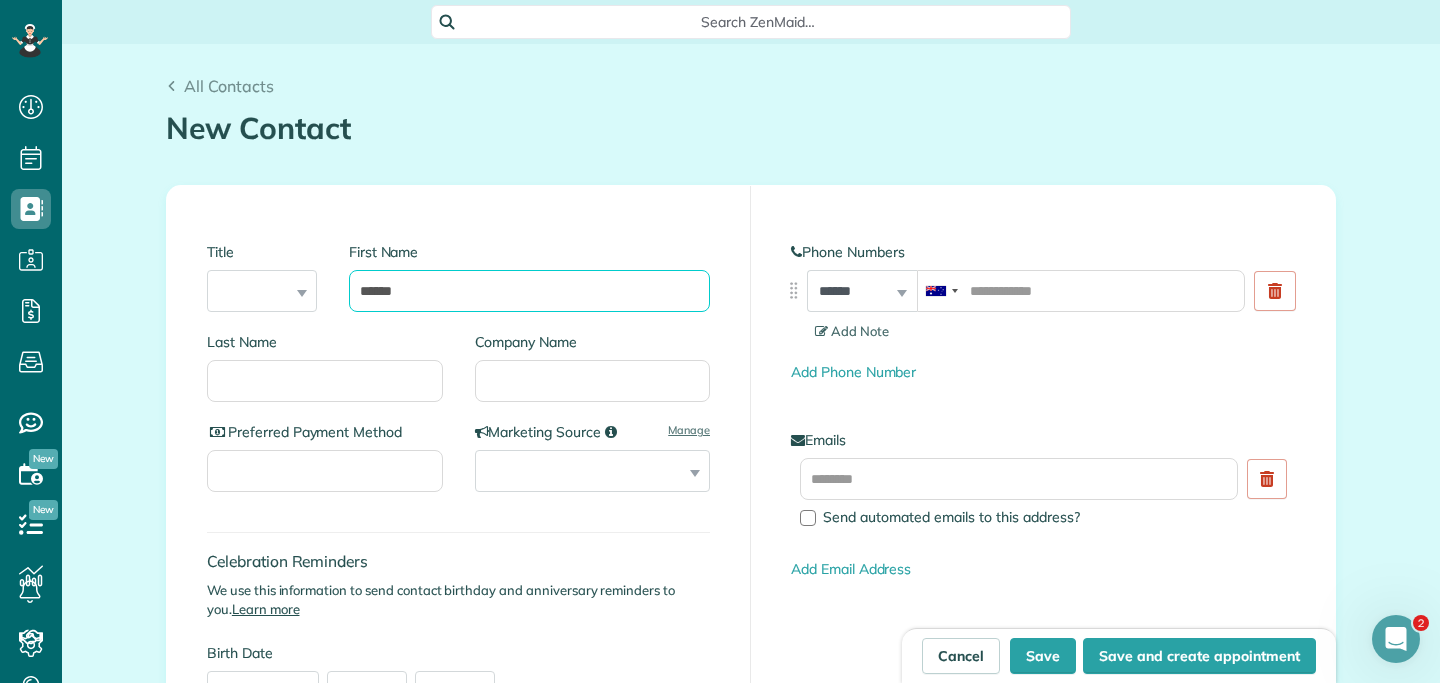 scroll, scrollTop: 0, scrollLeft: 0, axis: both 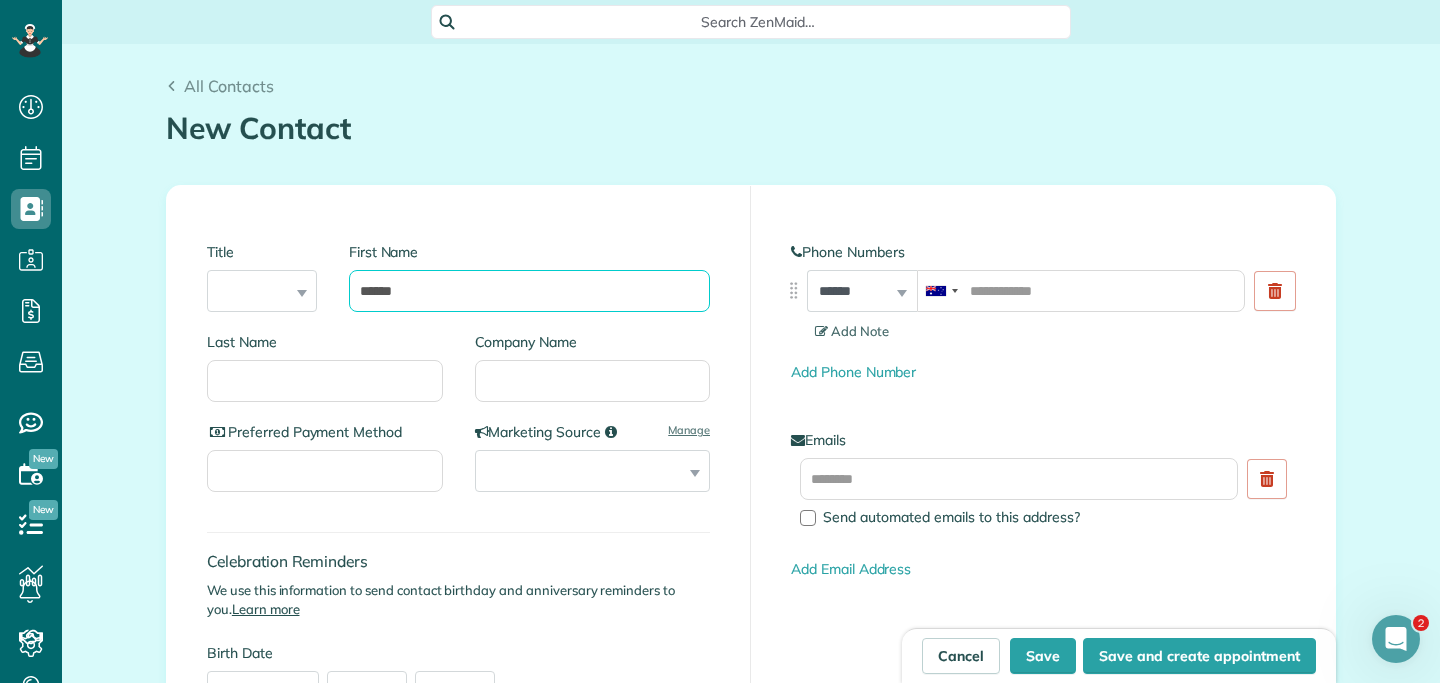 type on "******" 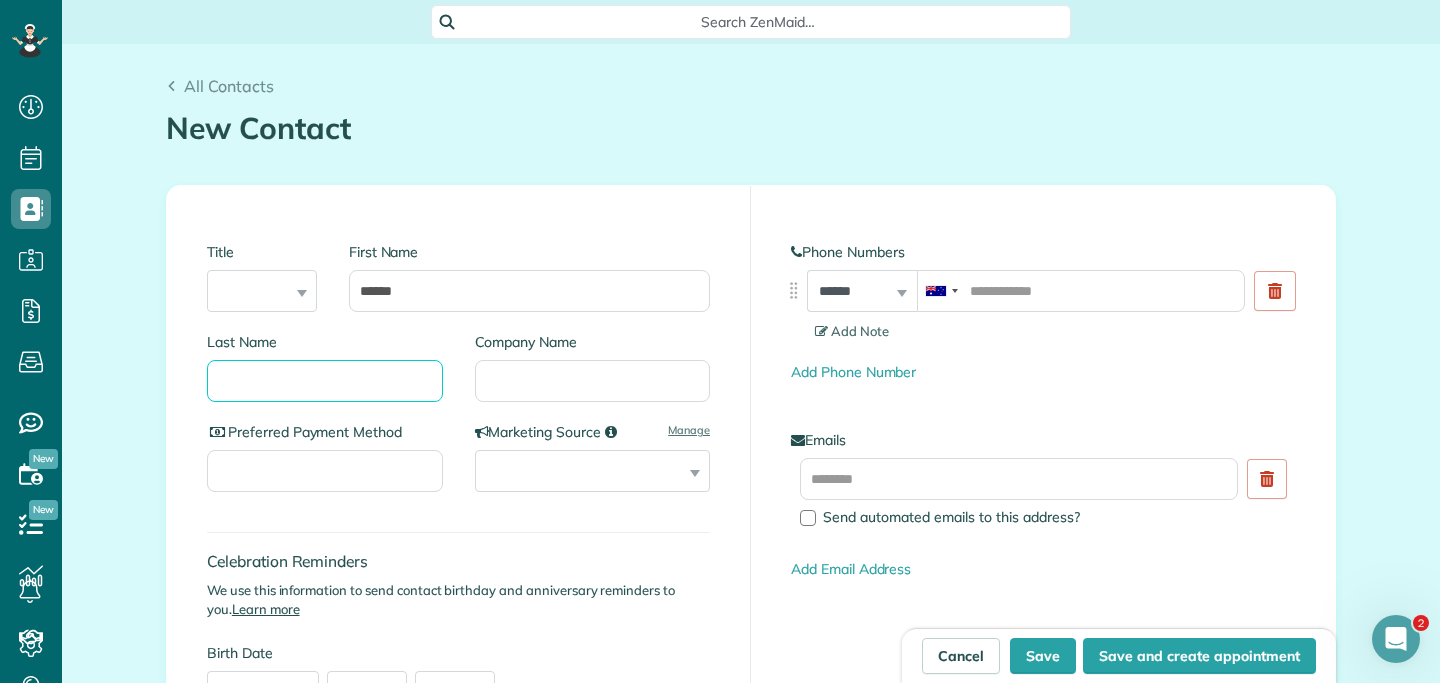 click on "Last Name" at bounding box center (325, 381) 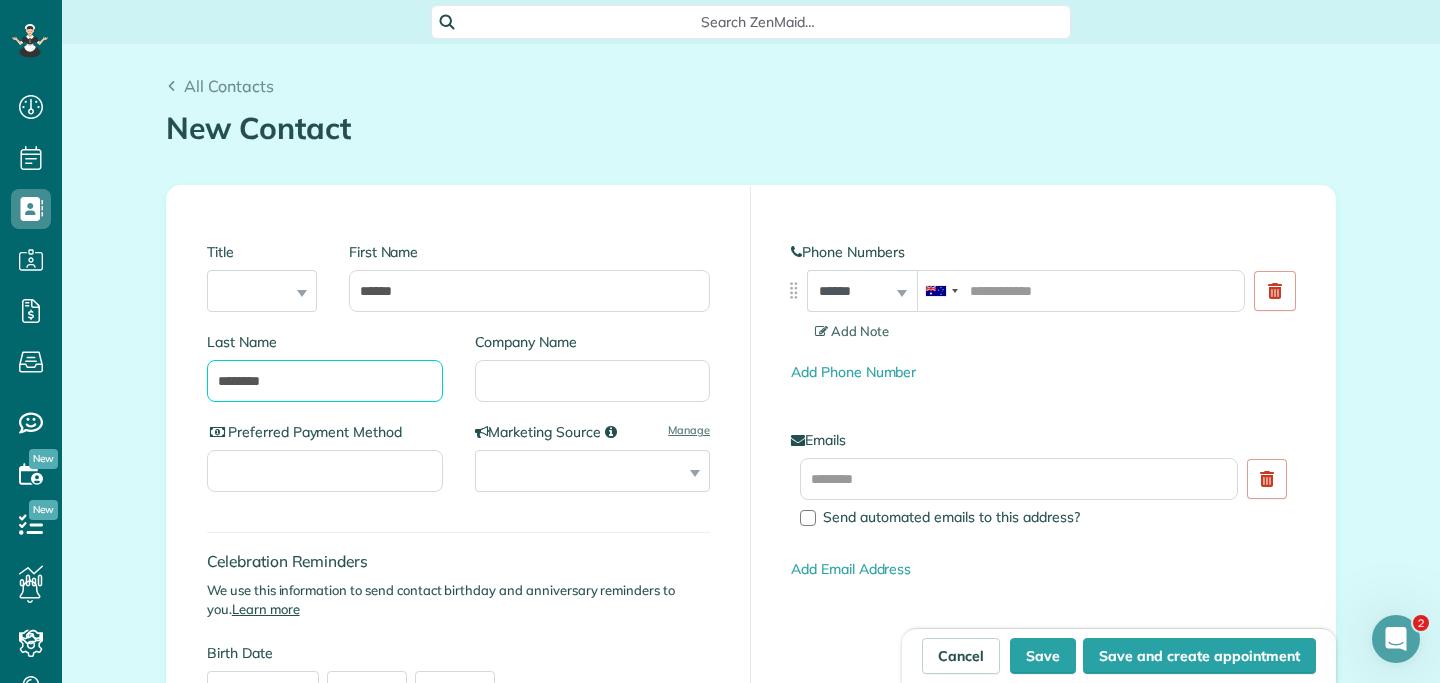 type on "********" 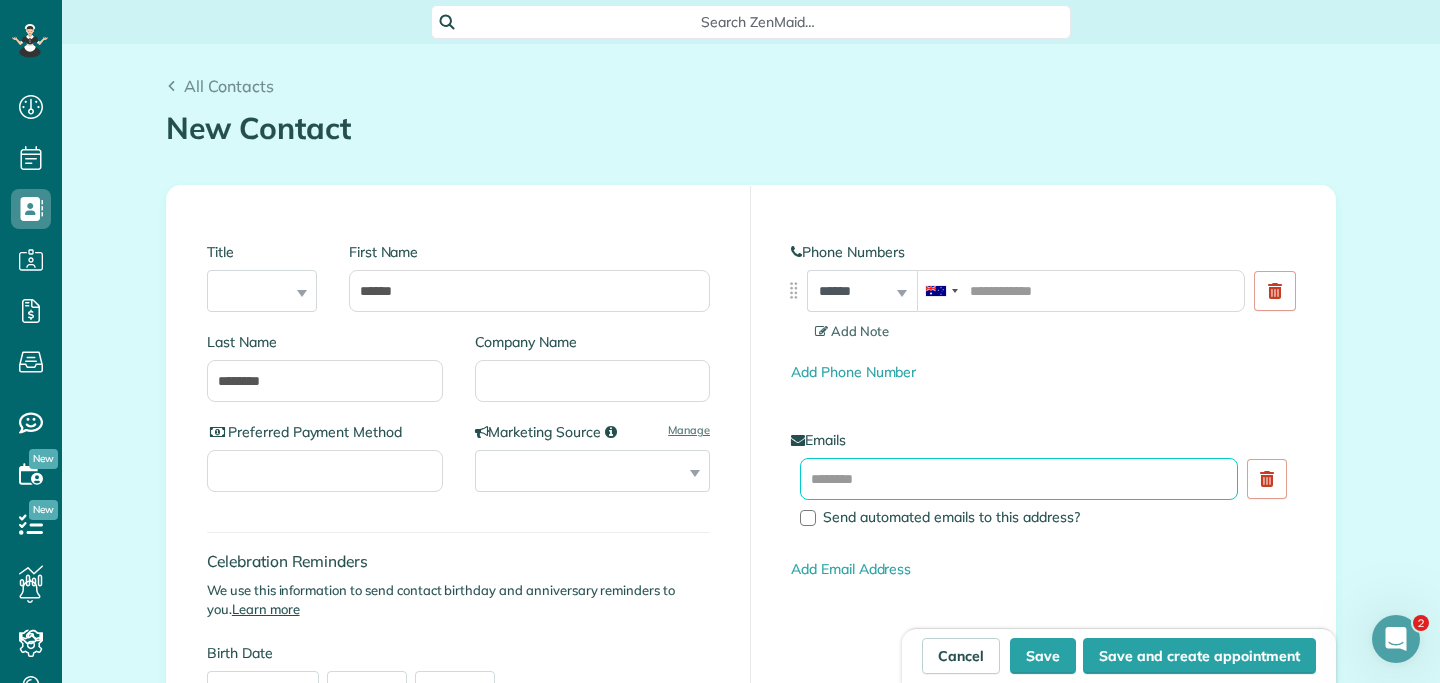 click at bounding box center (1019, 479) 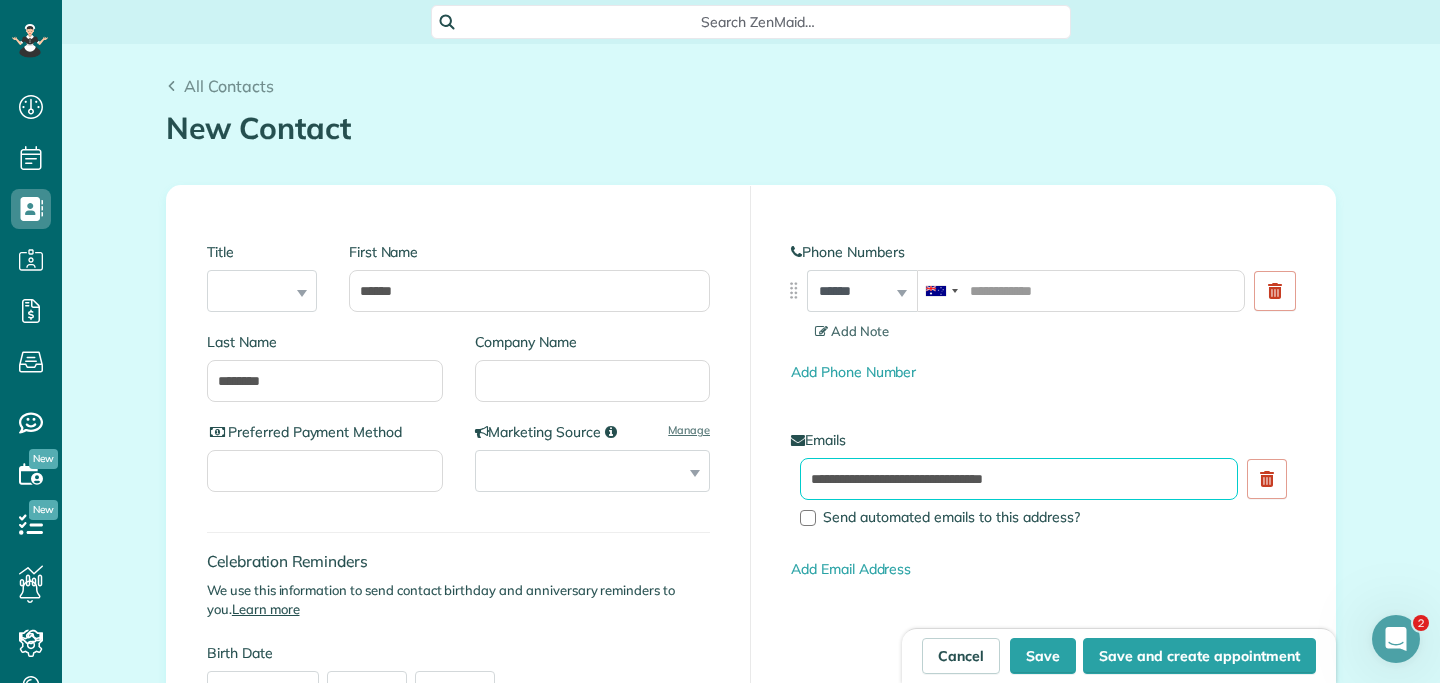 drag, startPoint x: 851, startPoint y: 482, endPoint x: 759, endPoint y: 482, distance: 92 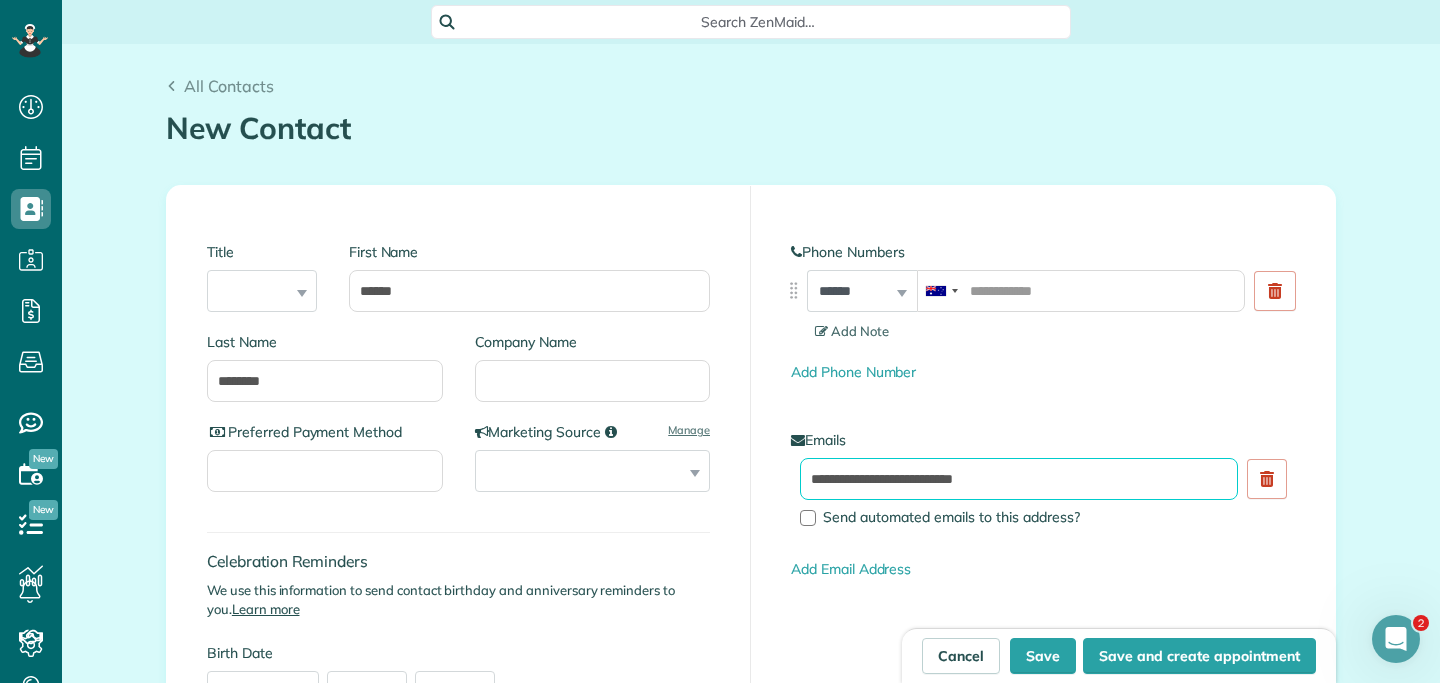 type on "**********" 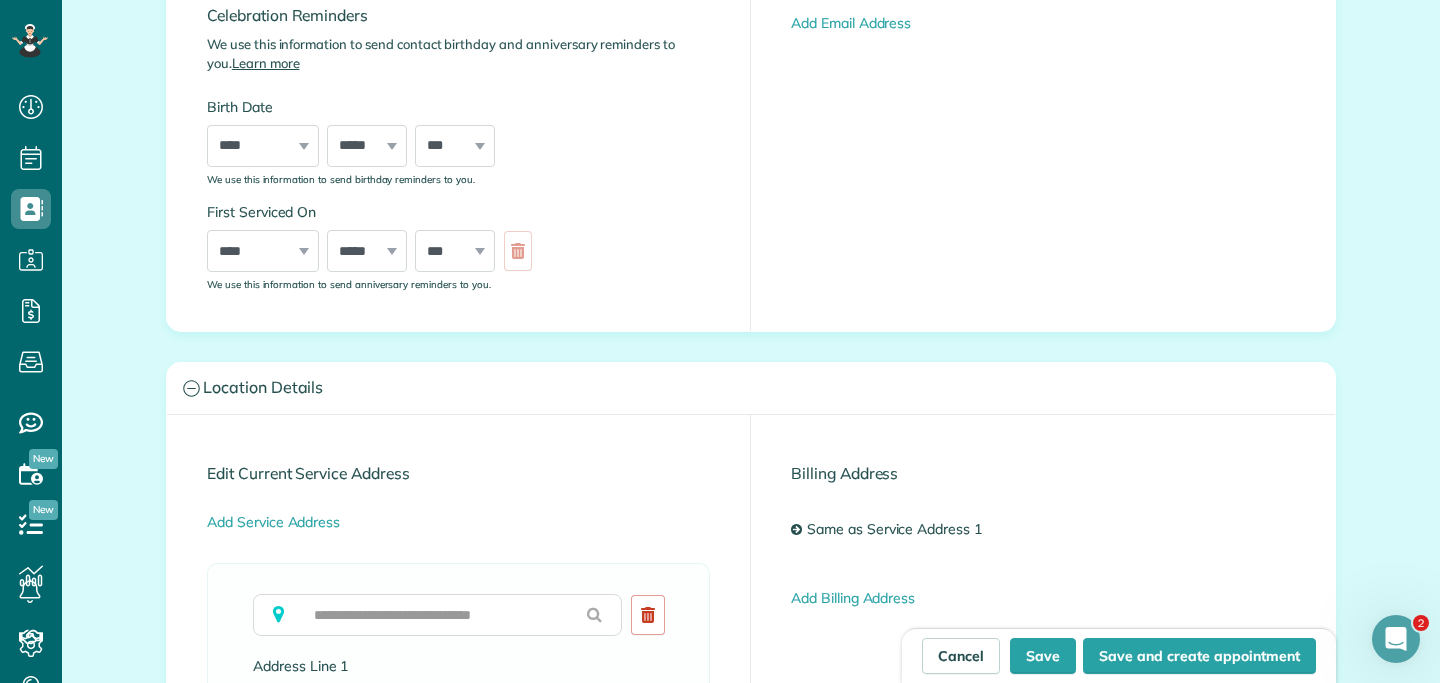 scroll, scrollTop: 636, scrollLeft: 0, axis: vertical 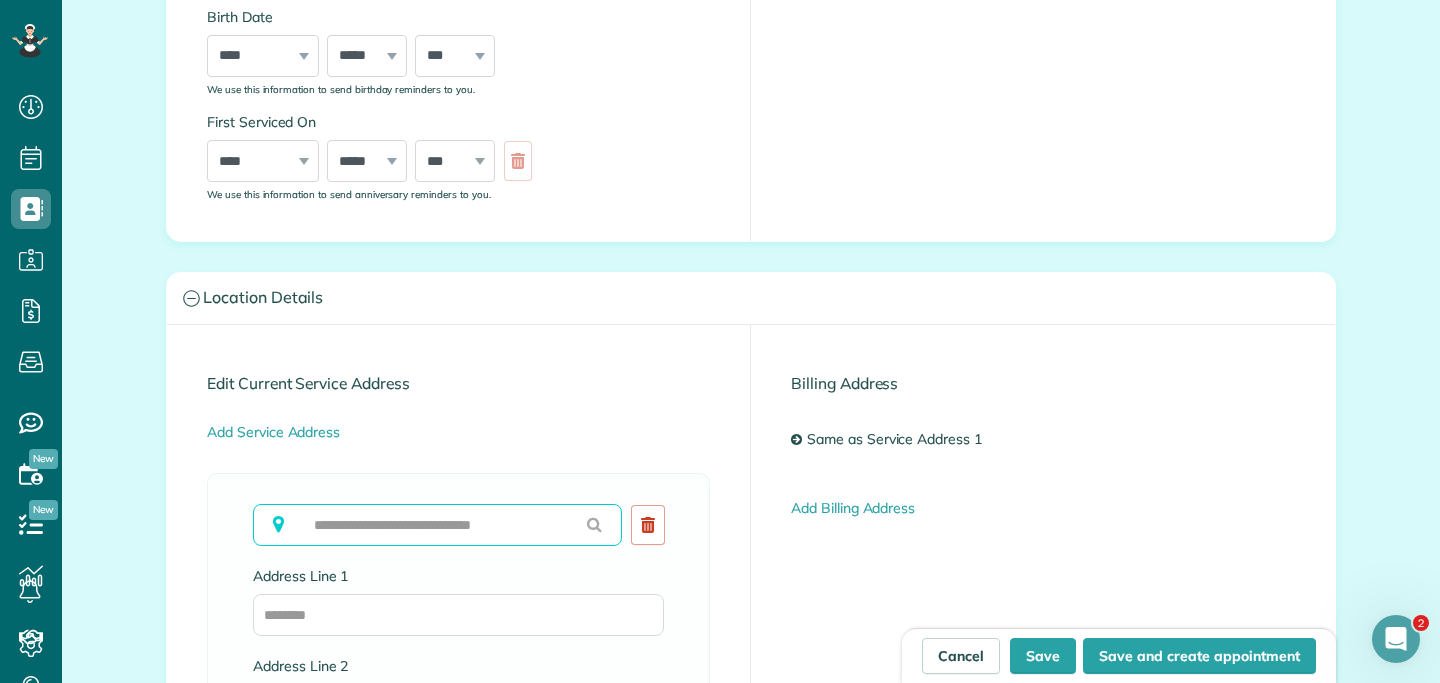 click at bounding box center (437, 525) 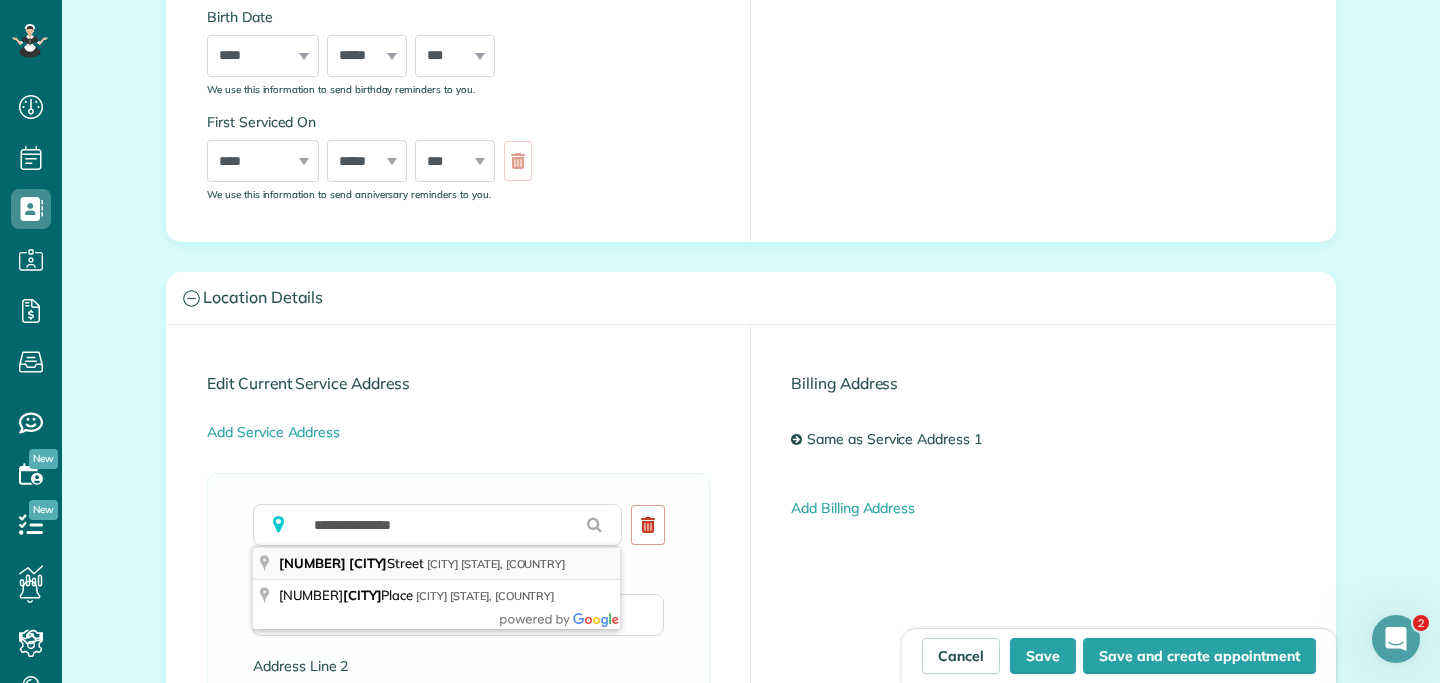 type on "**********" 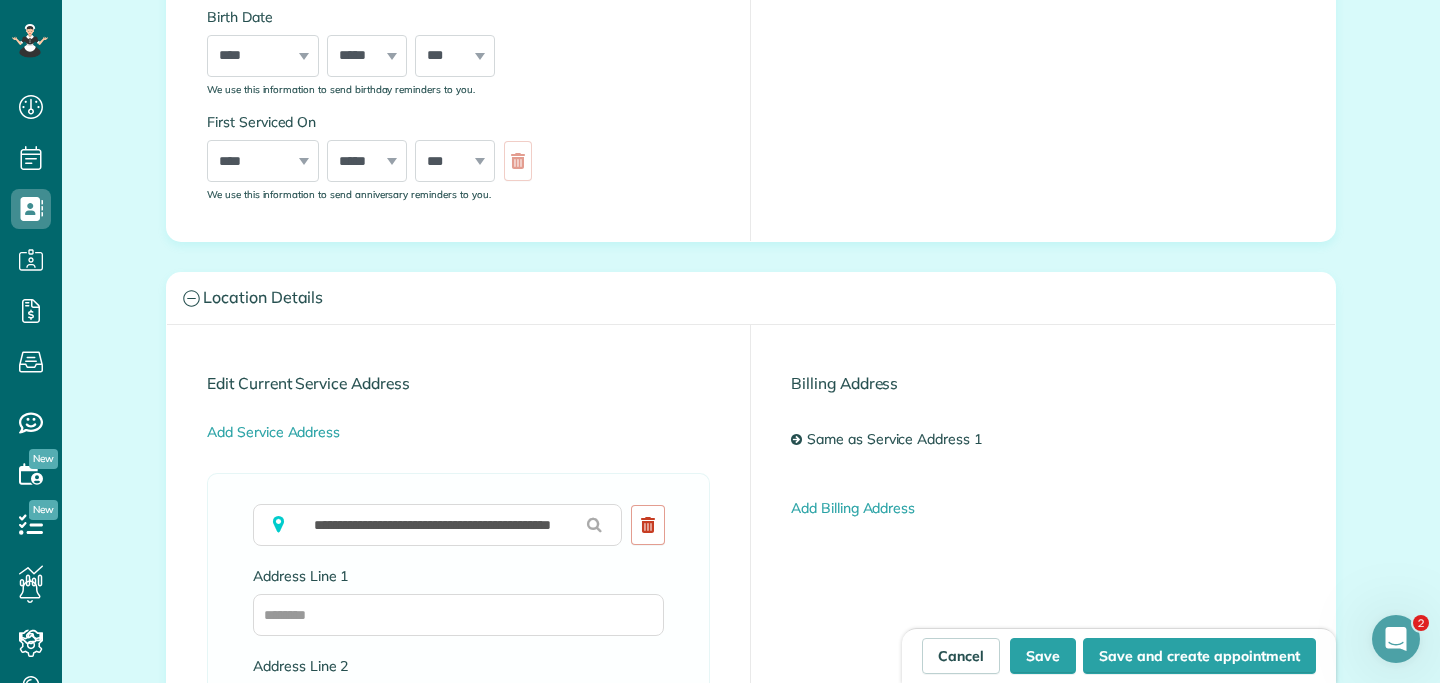 type on "**********" 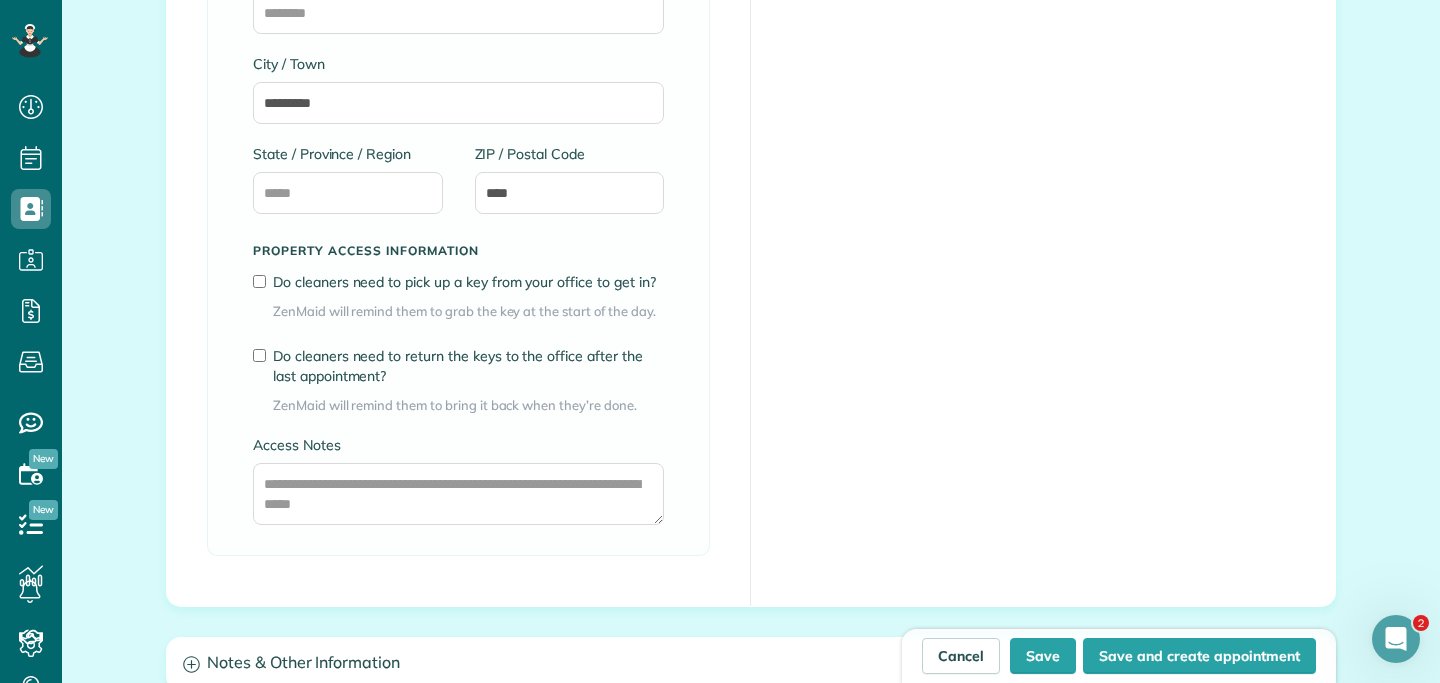 scroll, scrollTop: 1329, scrollLeft: 0, axis: vertical 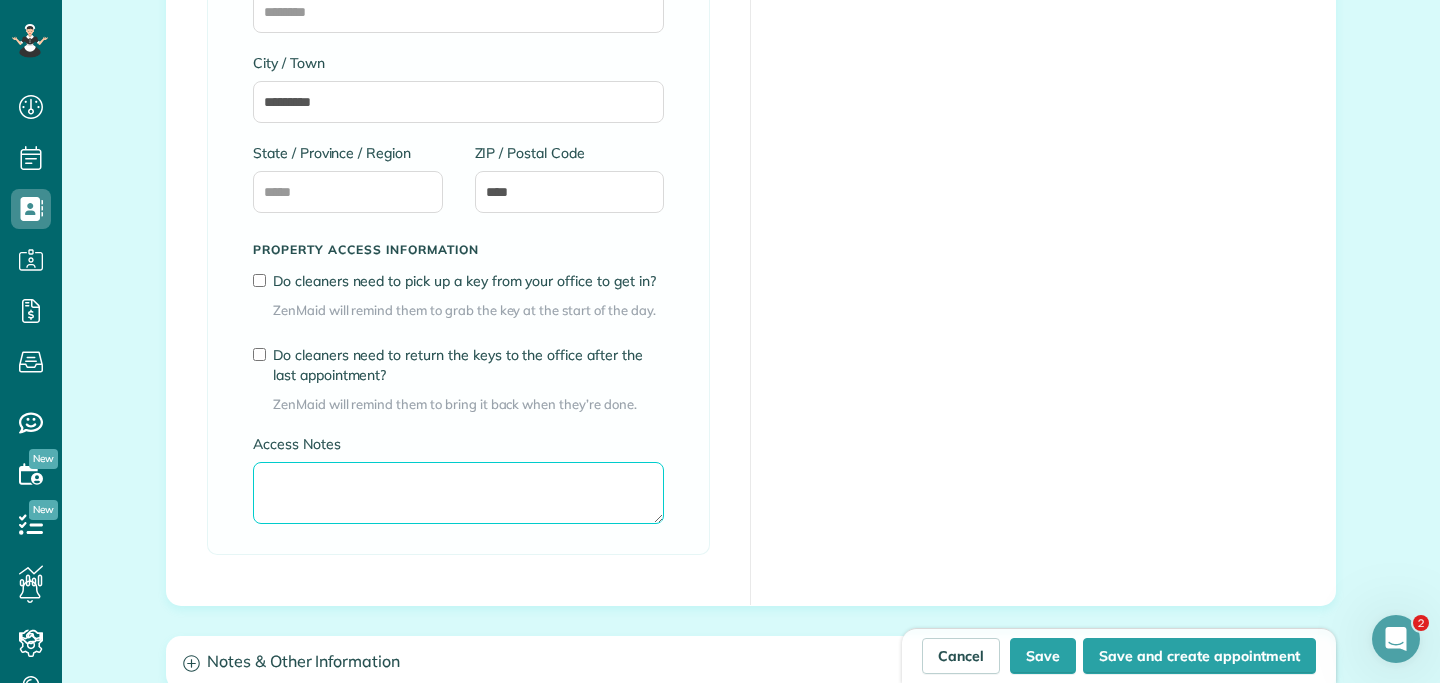 click on "Access Notes" at bounding box center (458, 493) 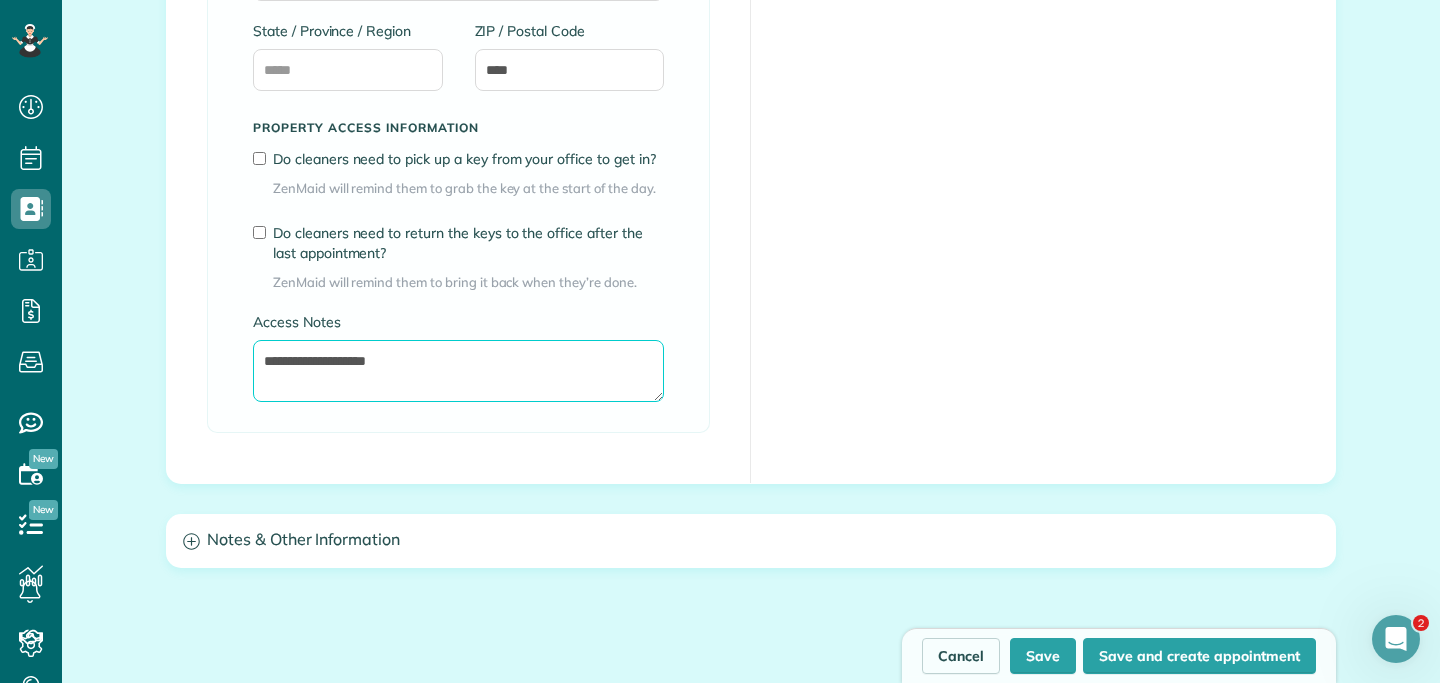scroll, scrollTop: 1726, scrollLeft: 0, axis: vertical 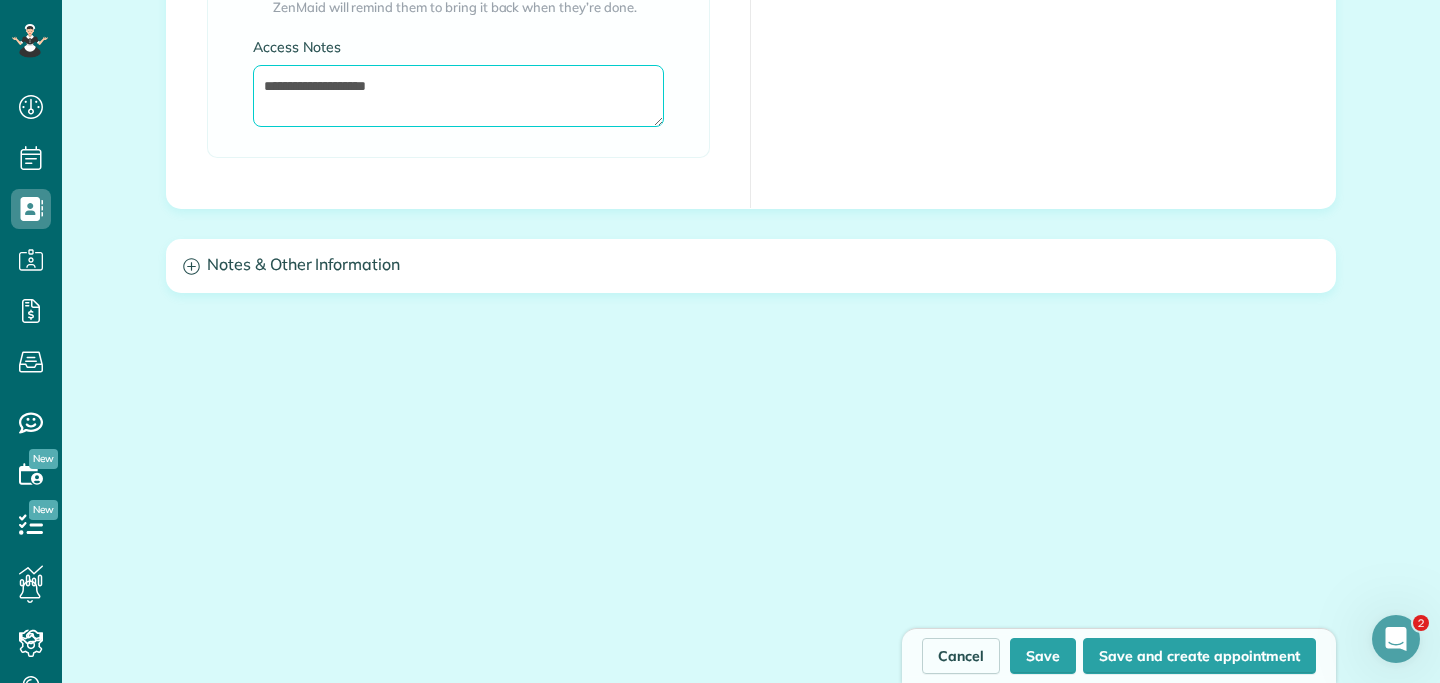 type on "**********" 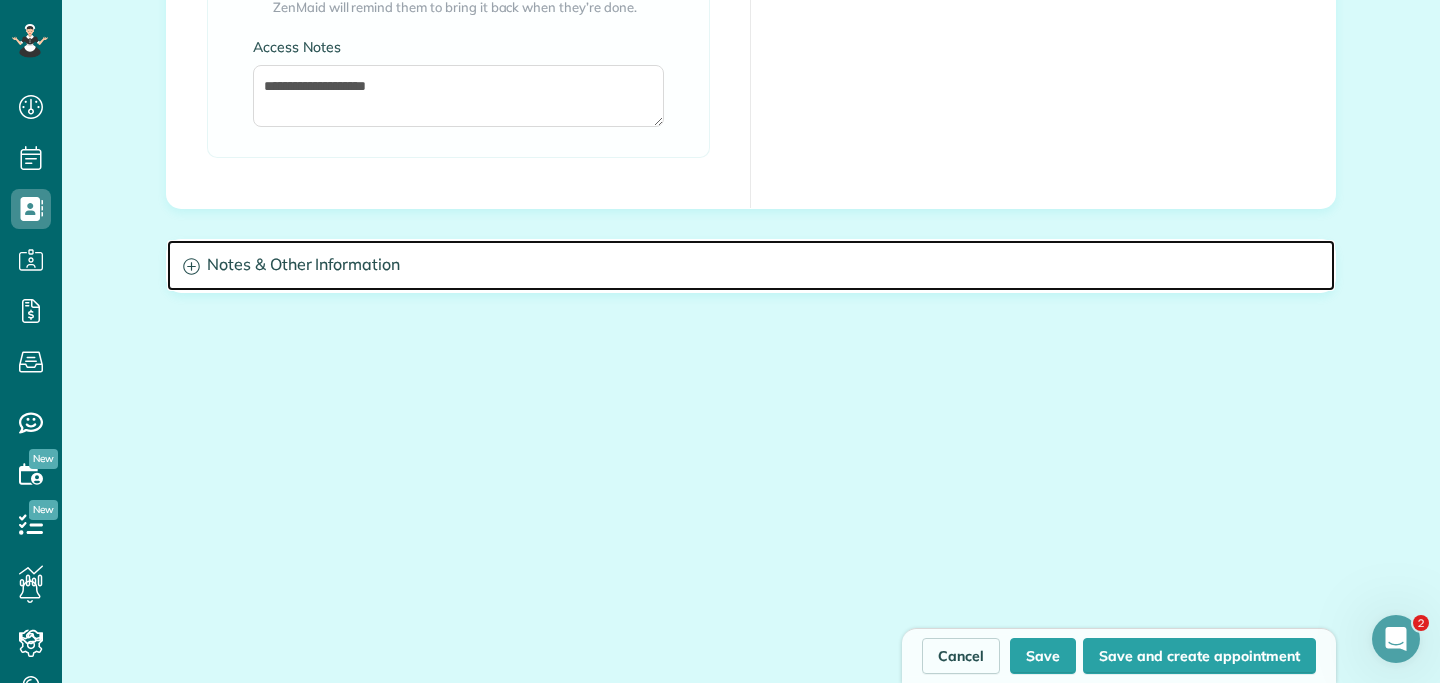 click on "Notes & Other Information" at bounding box center [751, 265] 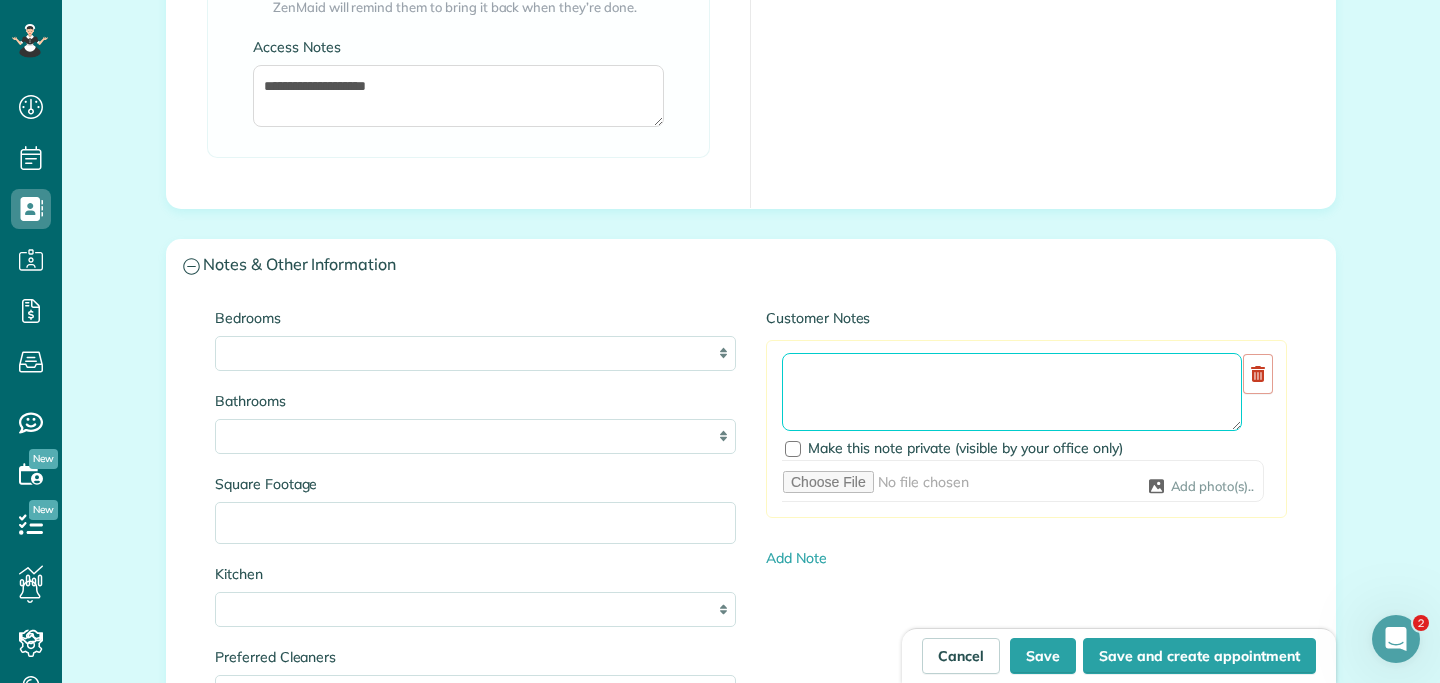 click at bounding box center [1012, 392] 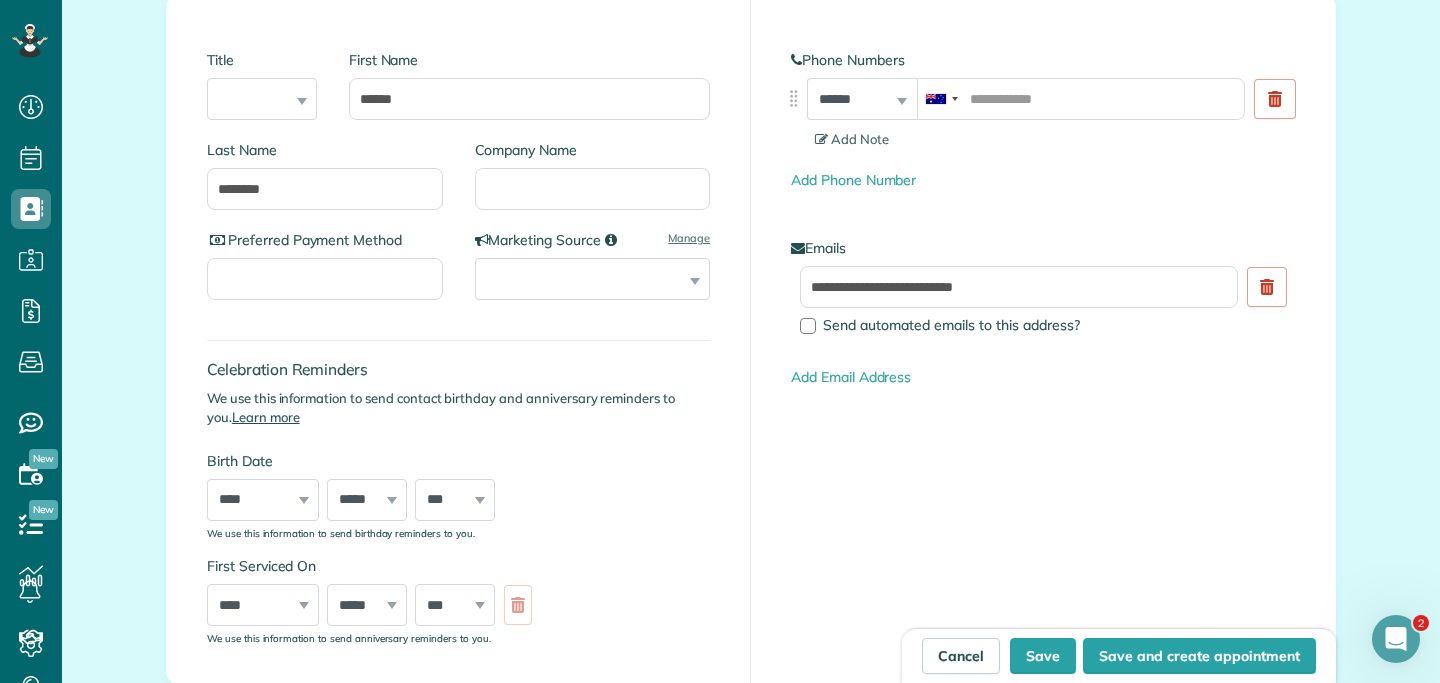scroll, scrollTop: 0, scrollLeft: 0, axis: both 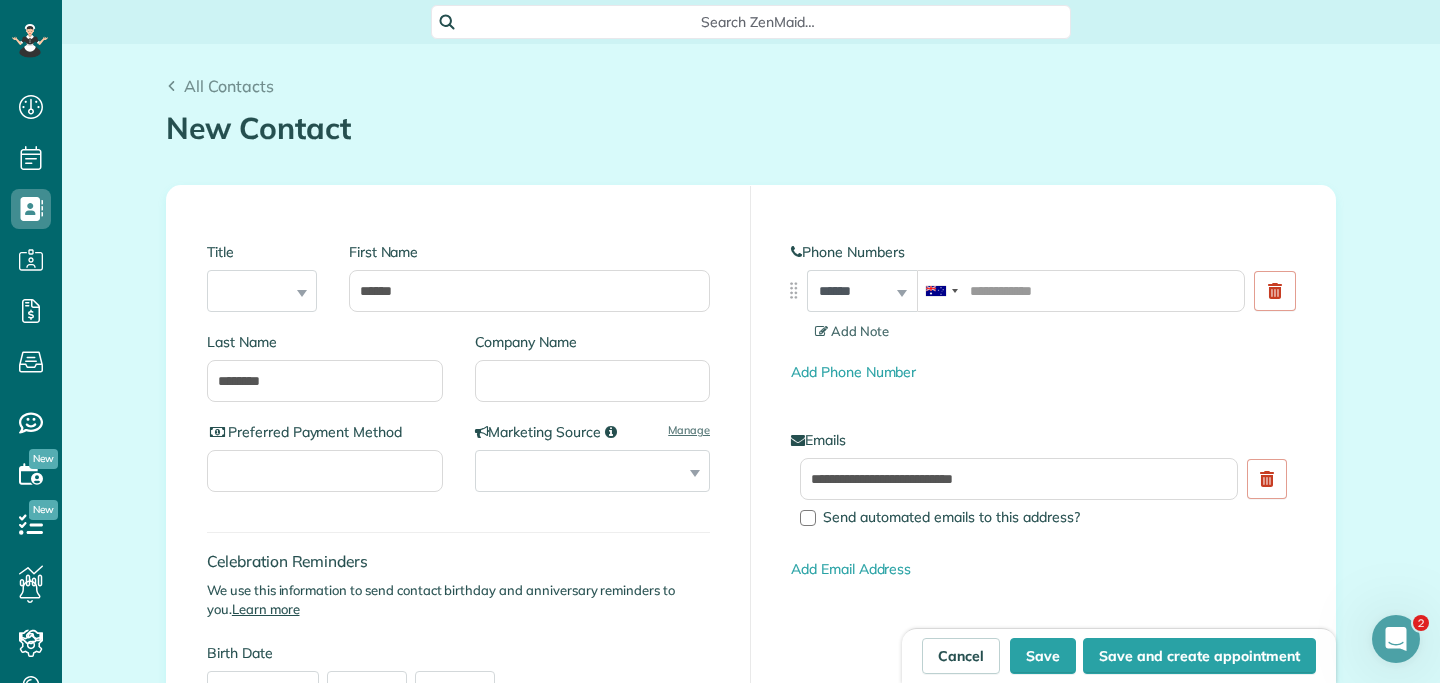 type on "********" 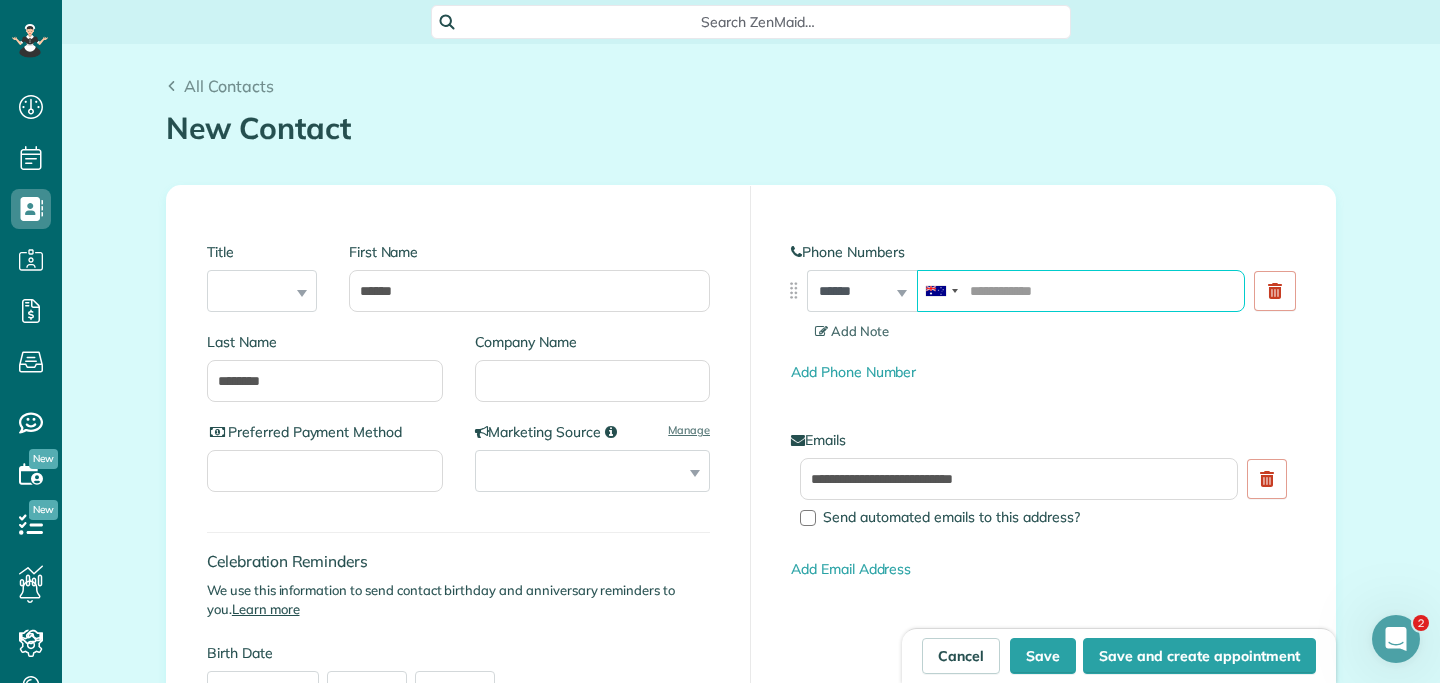 click at bounding box center (1081, 291) 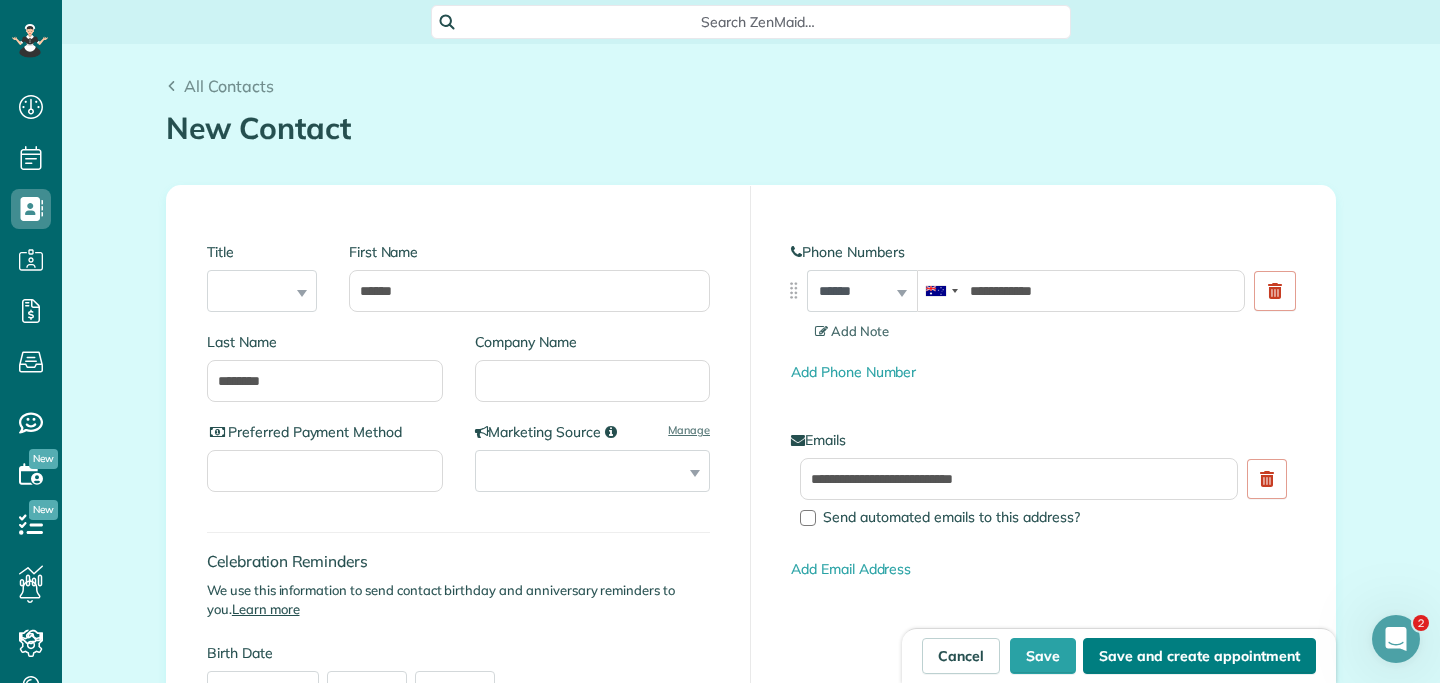 click on "Save and create appointment" at bounding box center (1199, 656) 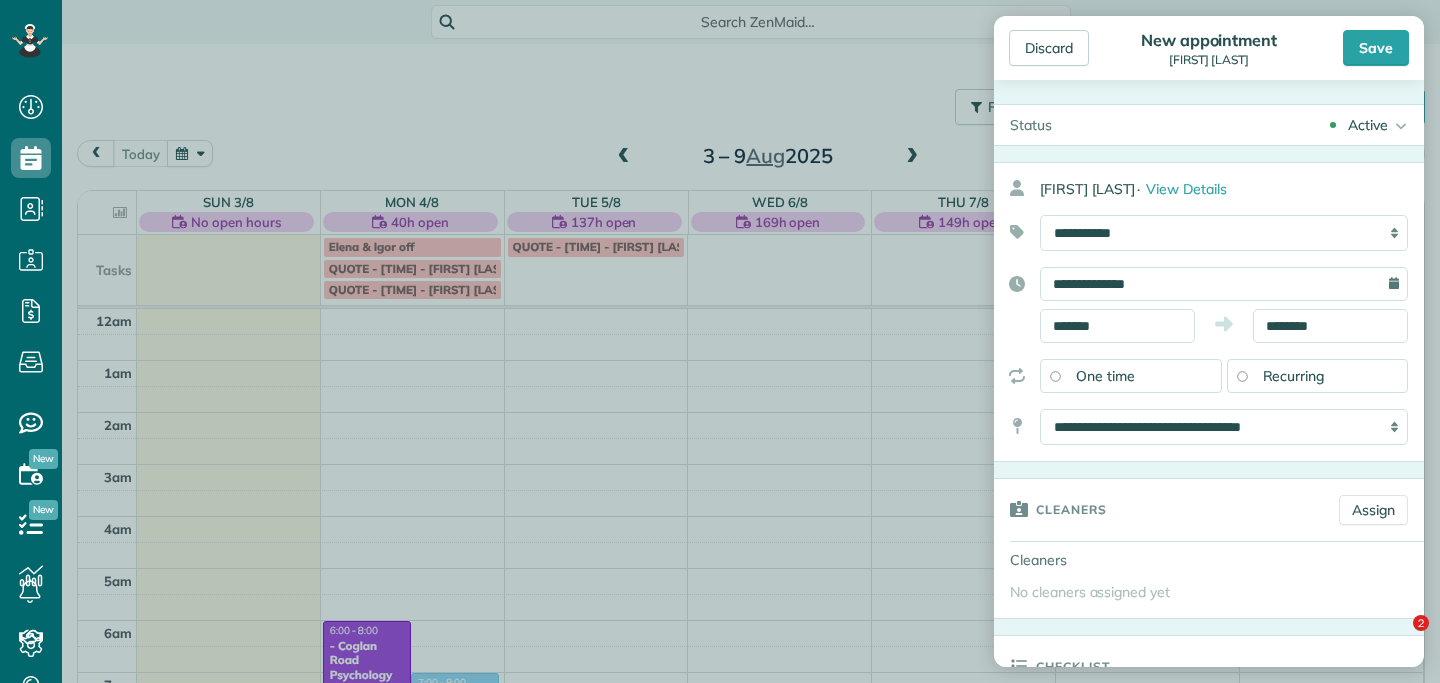scroll, scrollTop: 0, scrollLeft: 0, axis: both 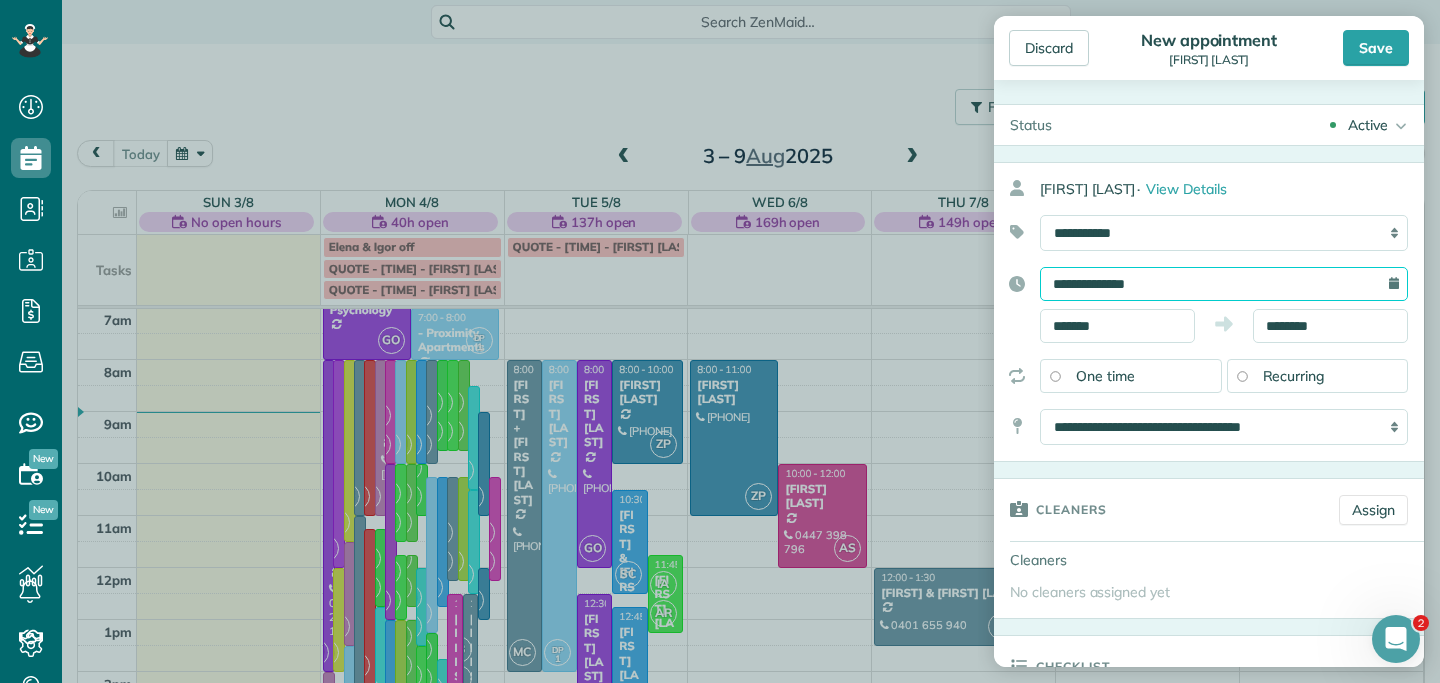 click on "**********" at bounding box center [1224, 284] 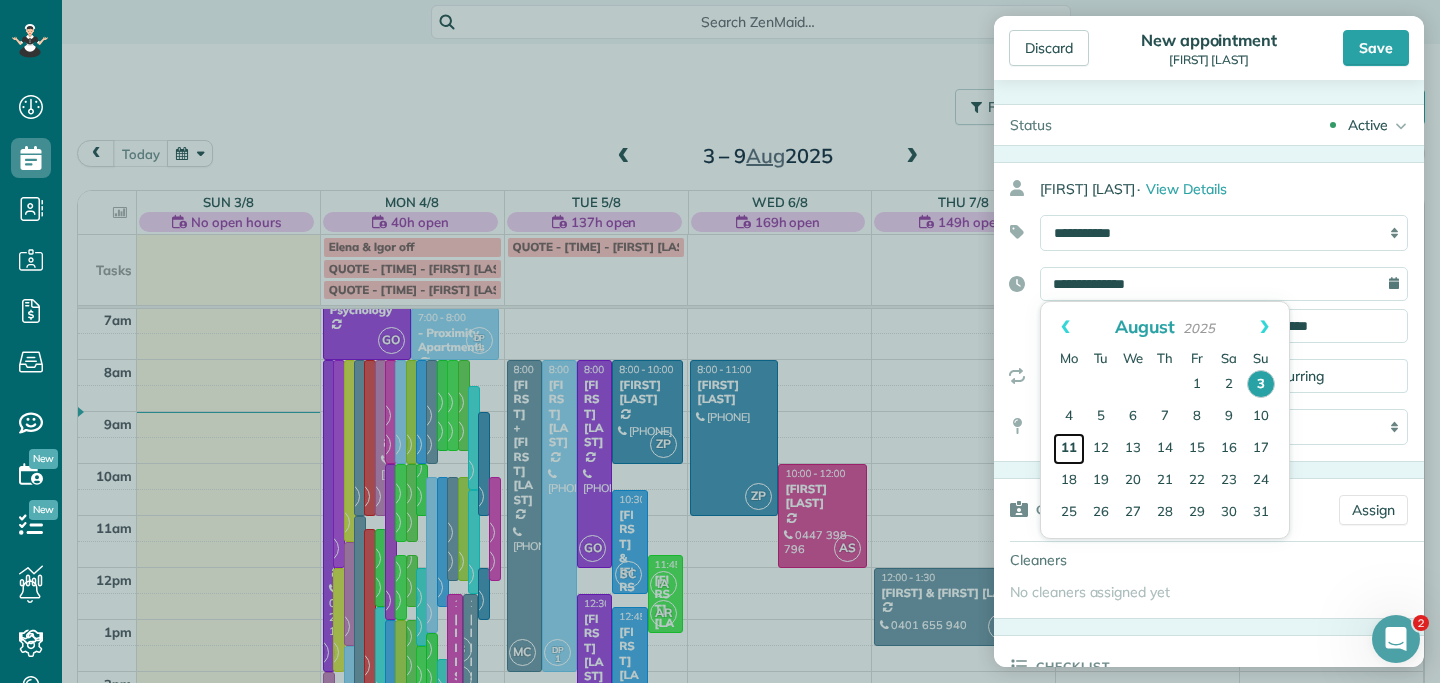 click on "11" at bounding box center [1069, 449] 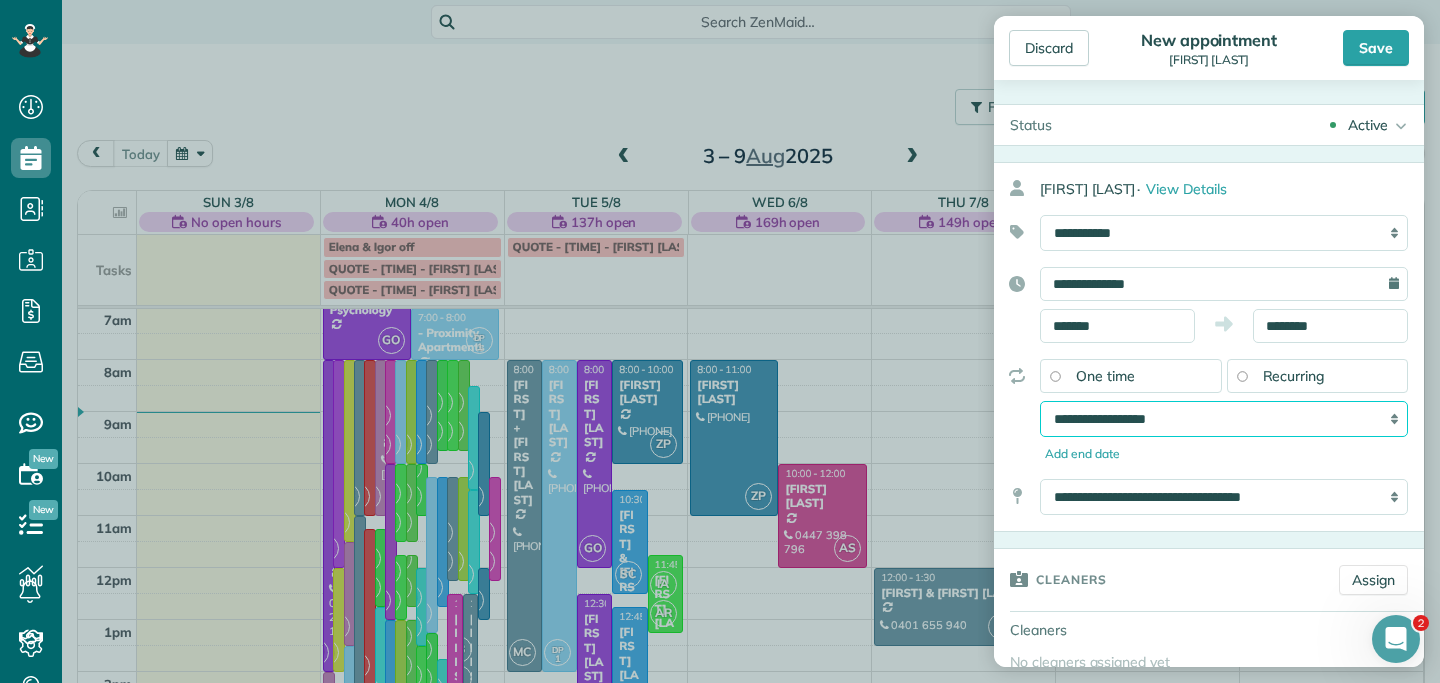 click on "**********" at bounding box center [1224, 419] 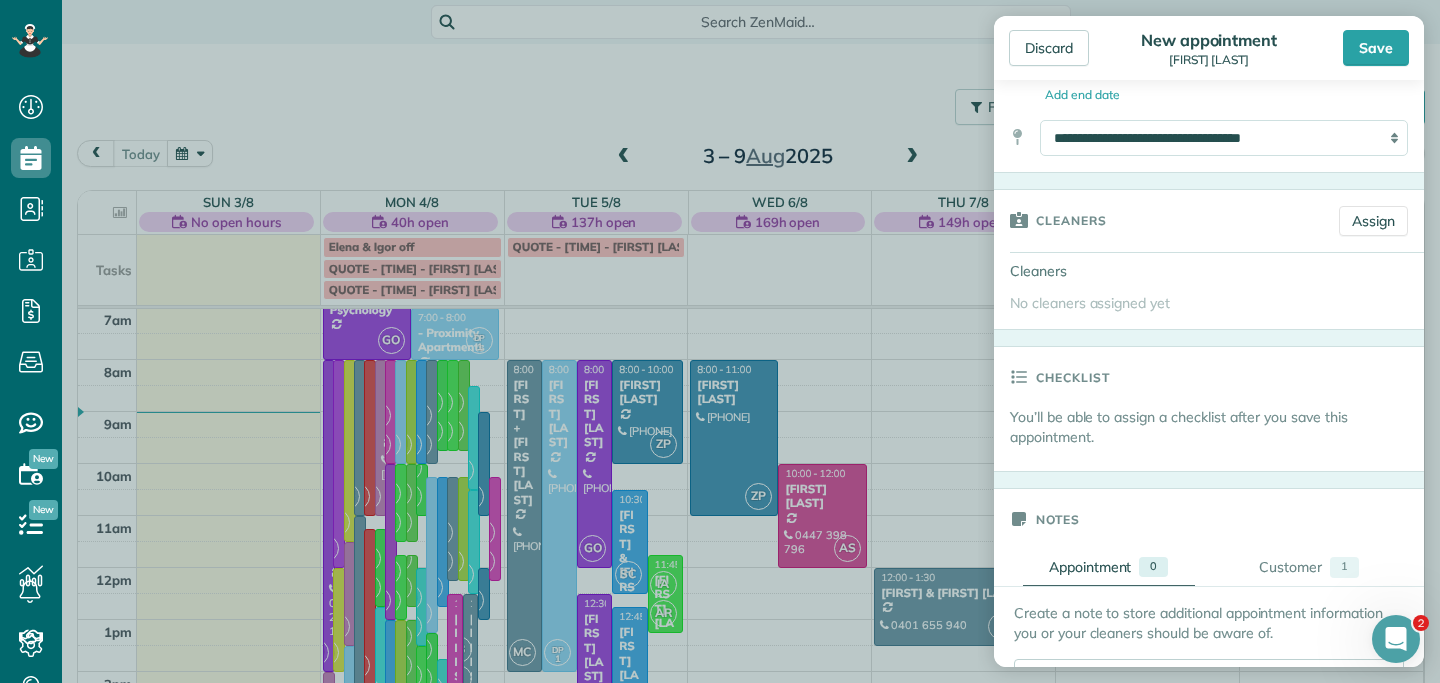 scroll, scrollTop: 398, scrollLeft: 0, axis: vertical 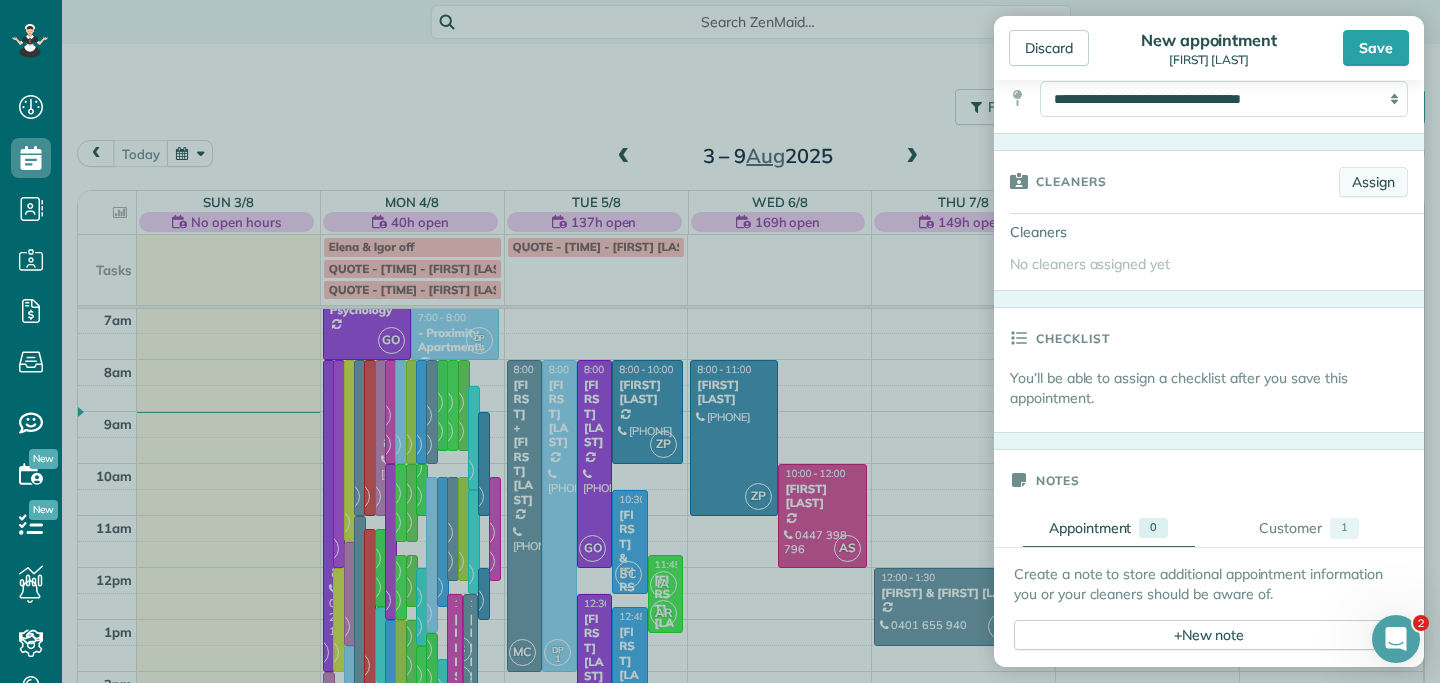 click on "Assign" at bounding box center [1373, 182] 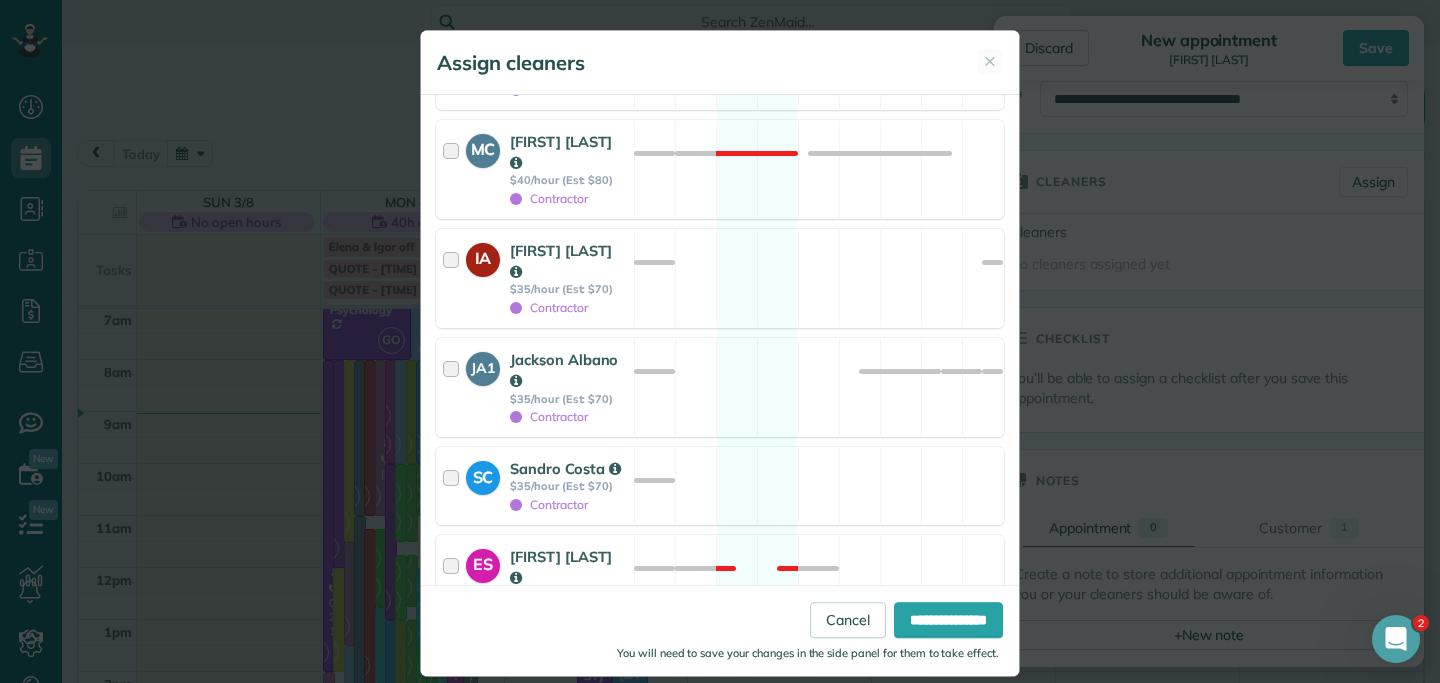 scroll, scrollTop: 429, scrollLeft: 0, axis: vertical 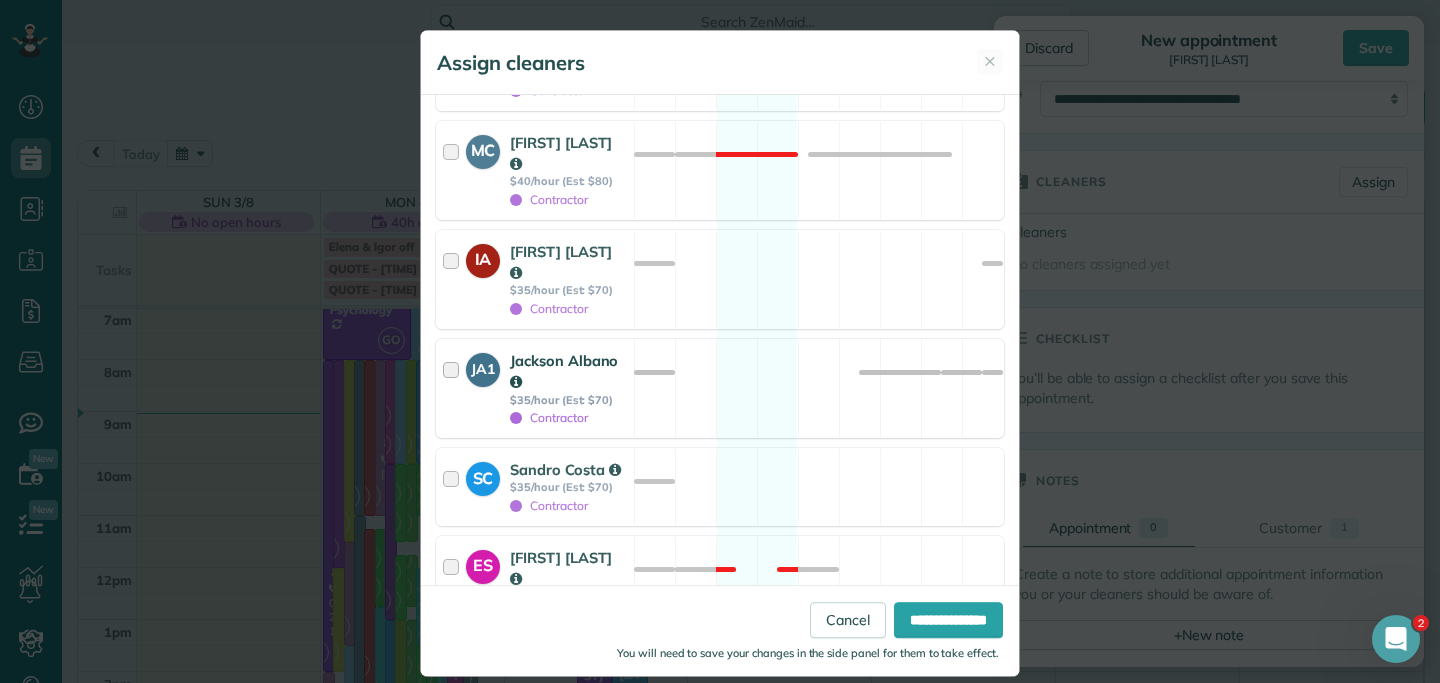 click at bounding box center (454, 388) 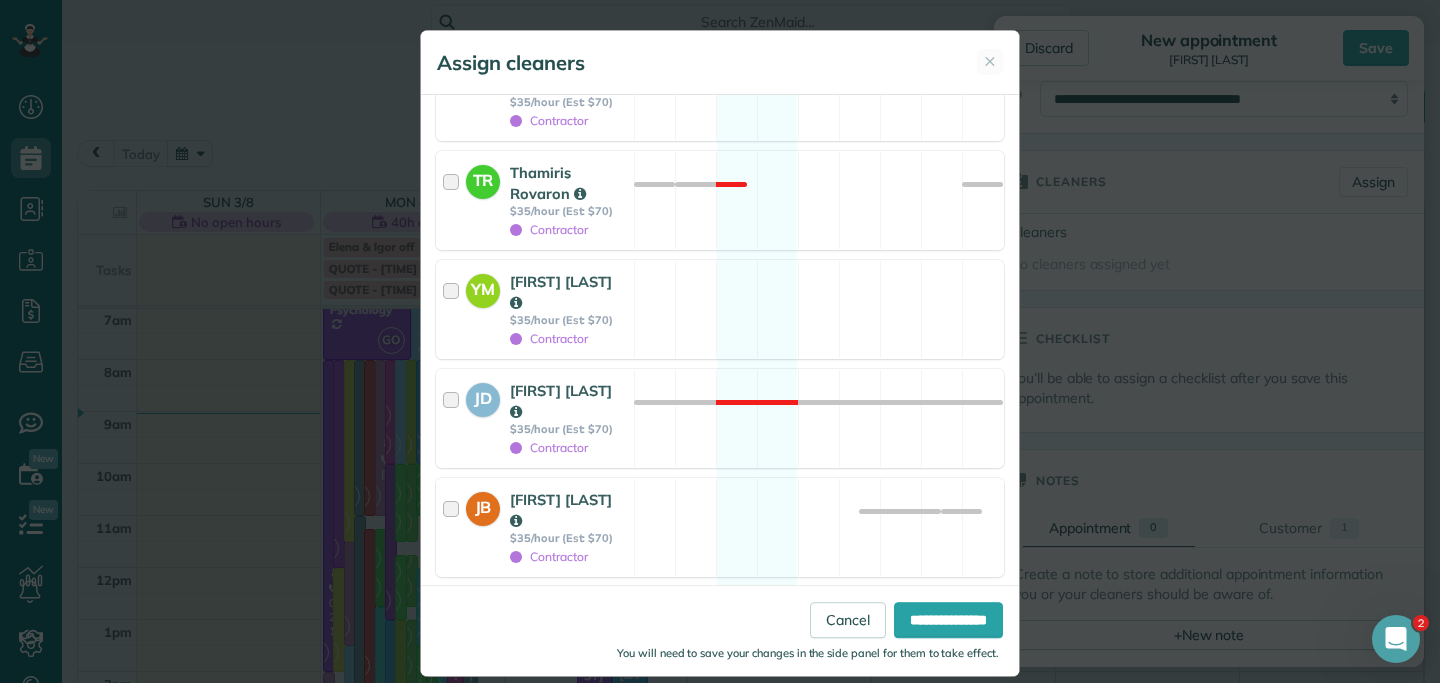 scroll, scrollTop: 2016, scrollLeft: 0, axis: vertical 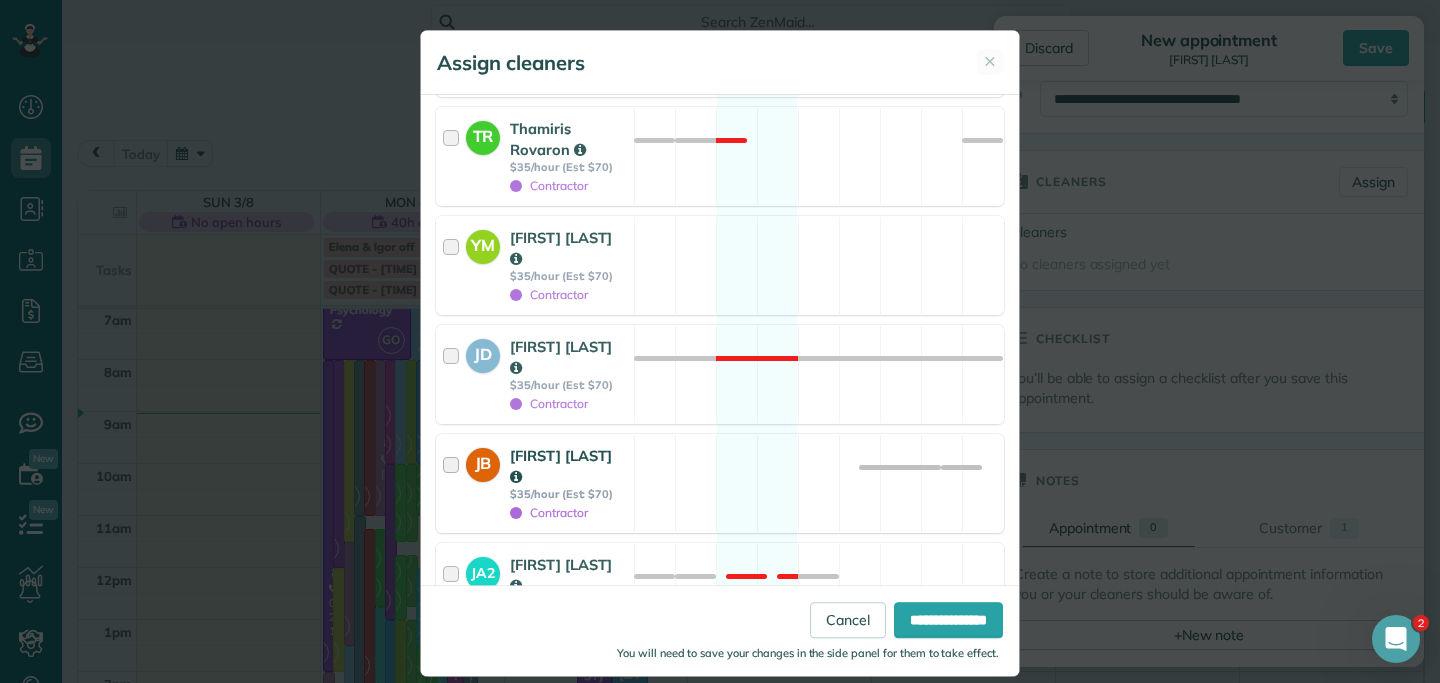 click at bounding box center (454, 483) 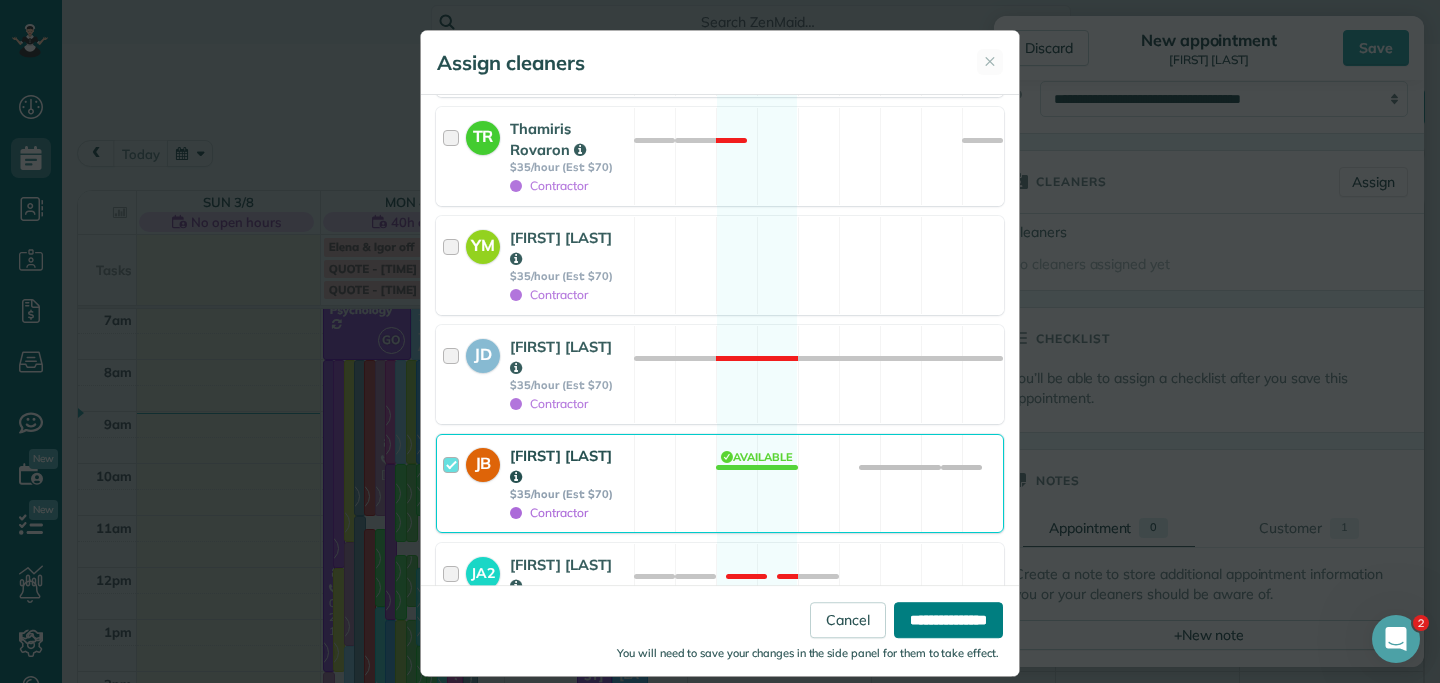 click on "**********" at bounding box center [948, 620] 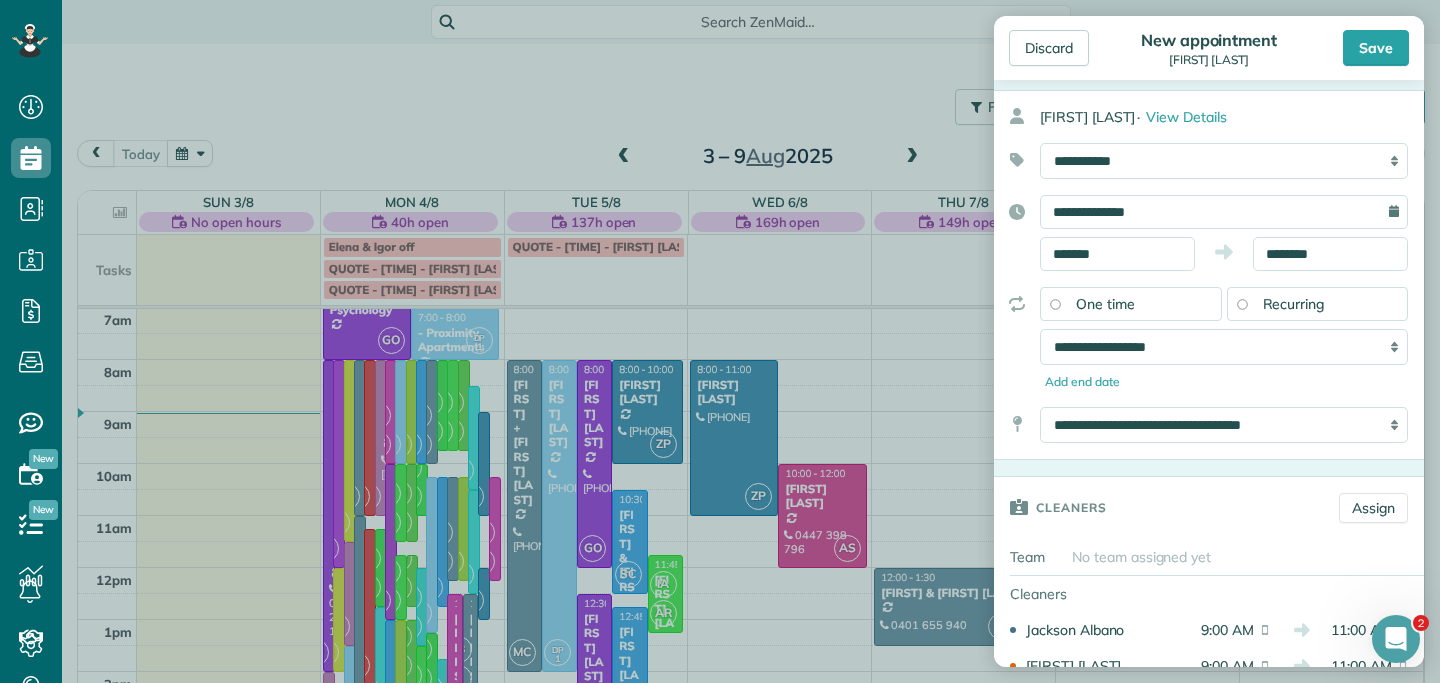 scroll, scrollTop: 37, scrollLeft: 0, axis: vertical 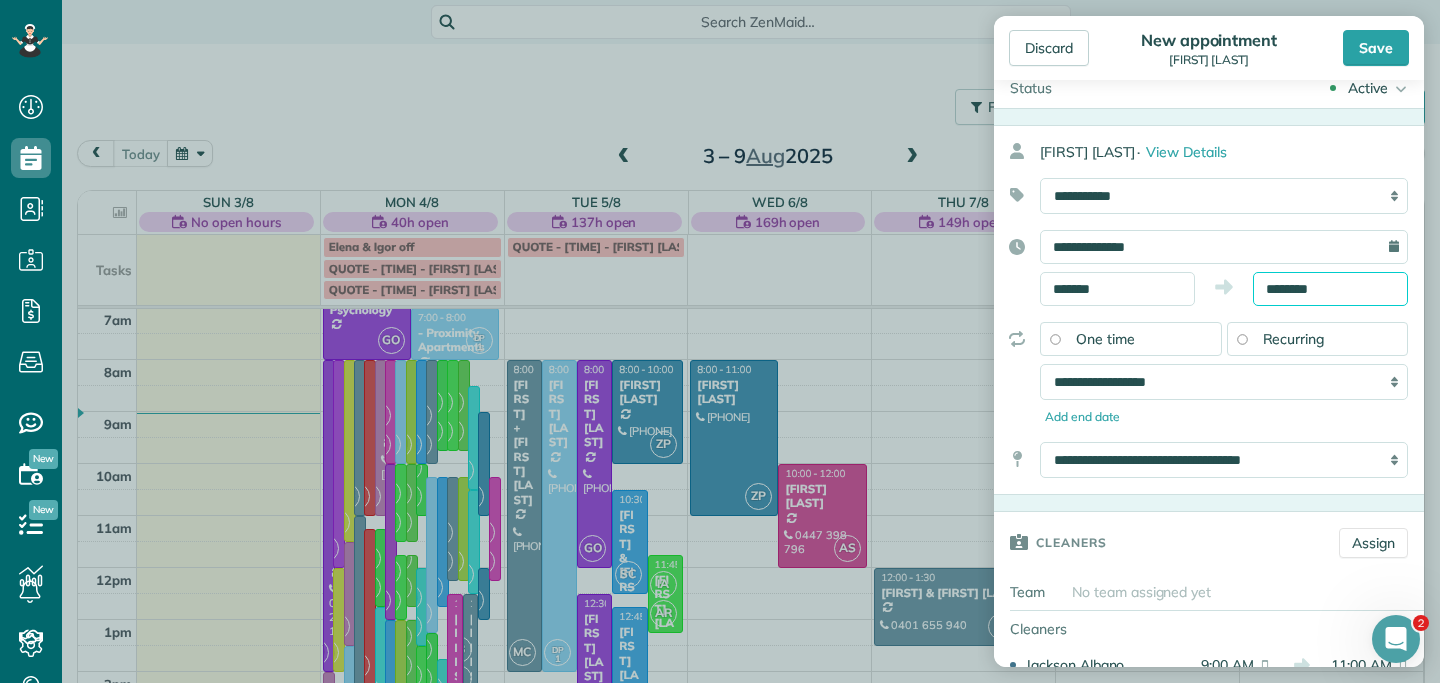 click on "********" at bounding box center (1330, 289) 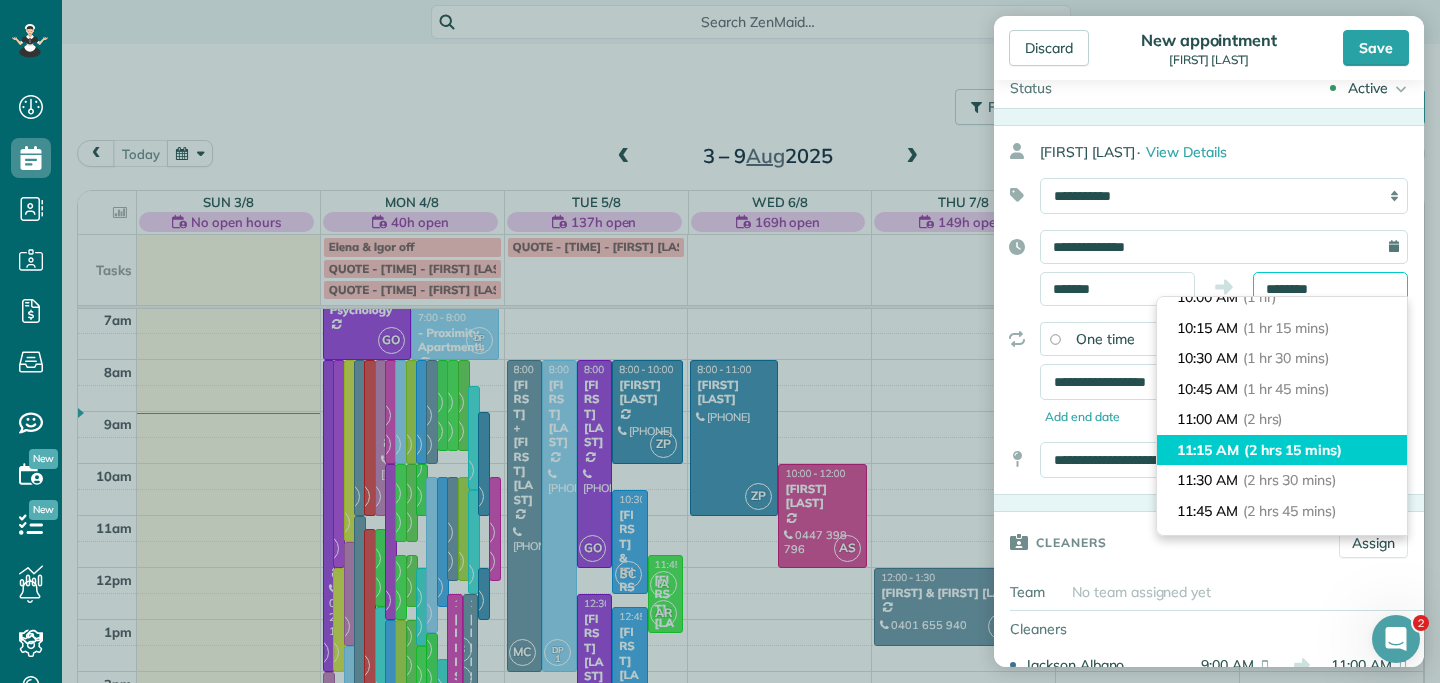 scroll, scrollTop: 118, scrollLeft: 0, axis: vertical 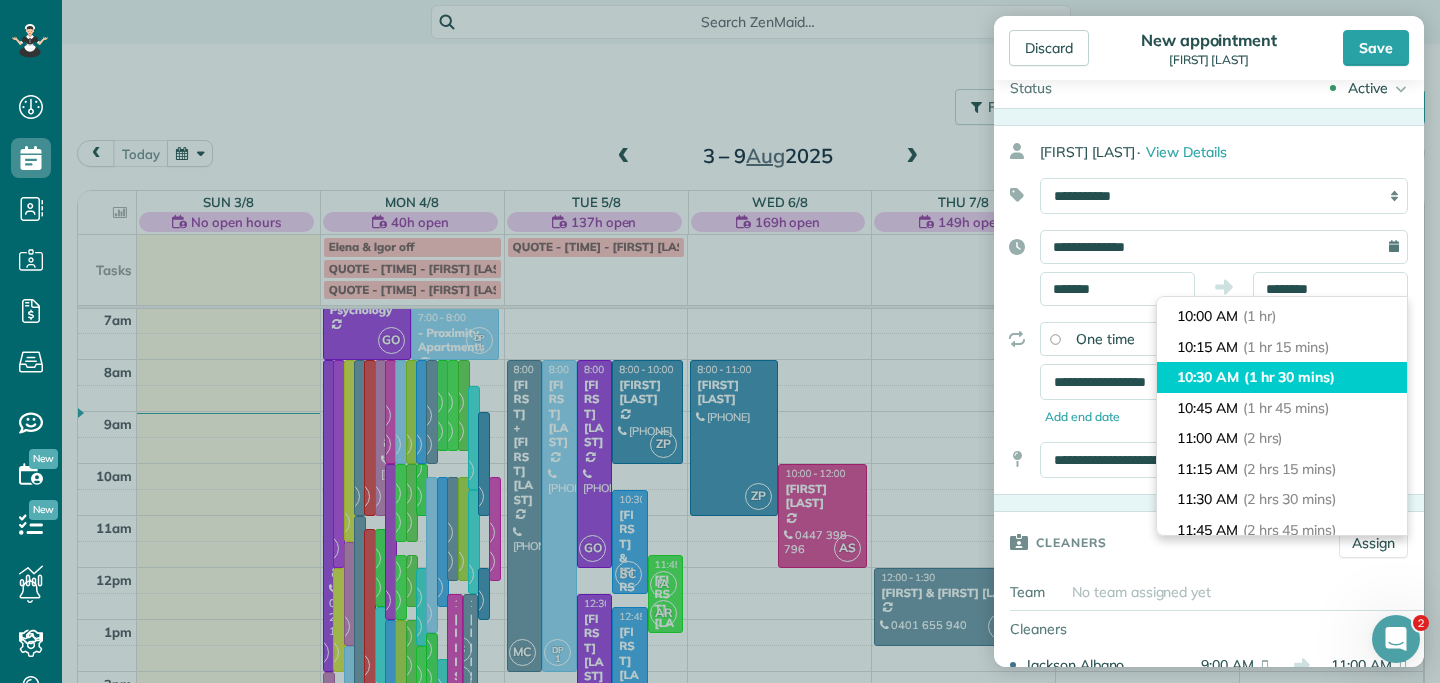 type on "********" 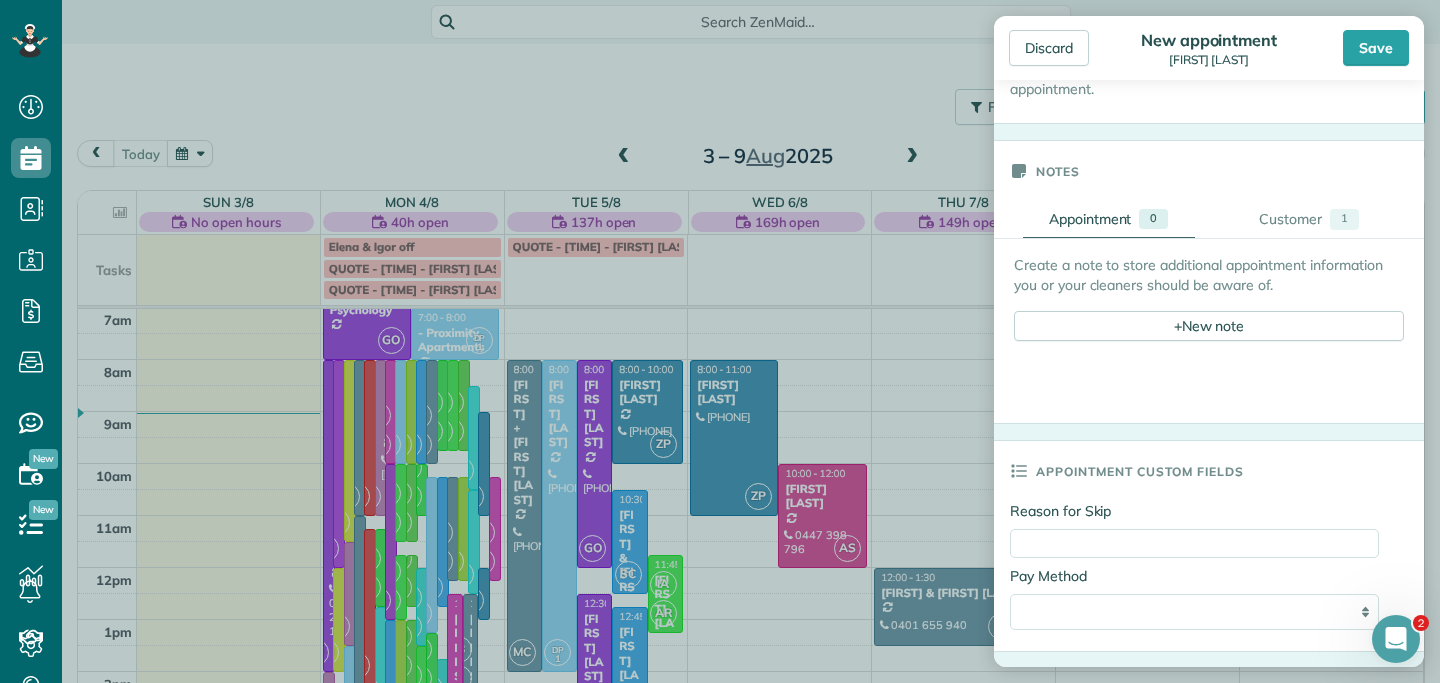 scroll, scrollTop: 797, scrollLeft: 0, axis: vertical 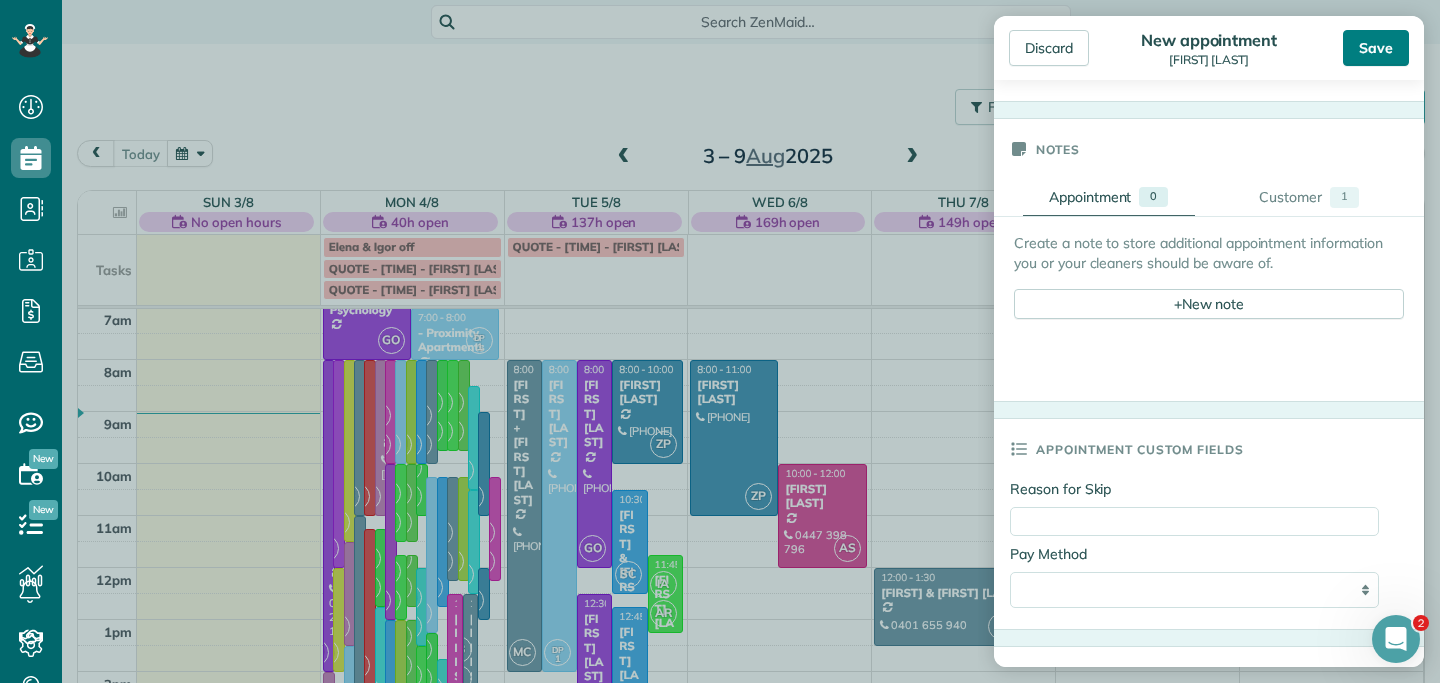 click on "Save" at bounding box center [1376, 48] 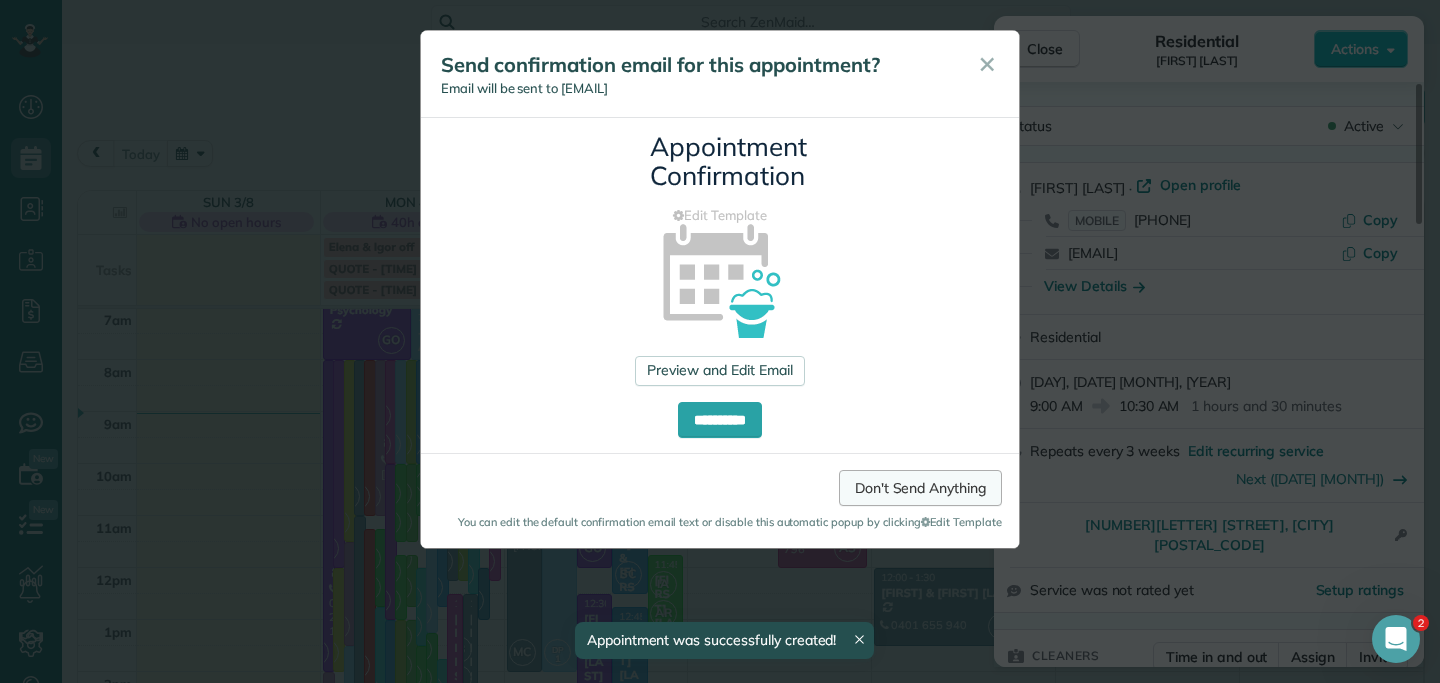 click on "Don't Send Anything" at bounding box center [920, 488] 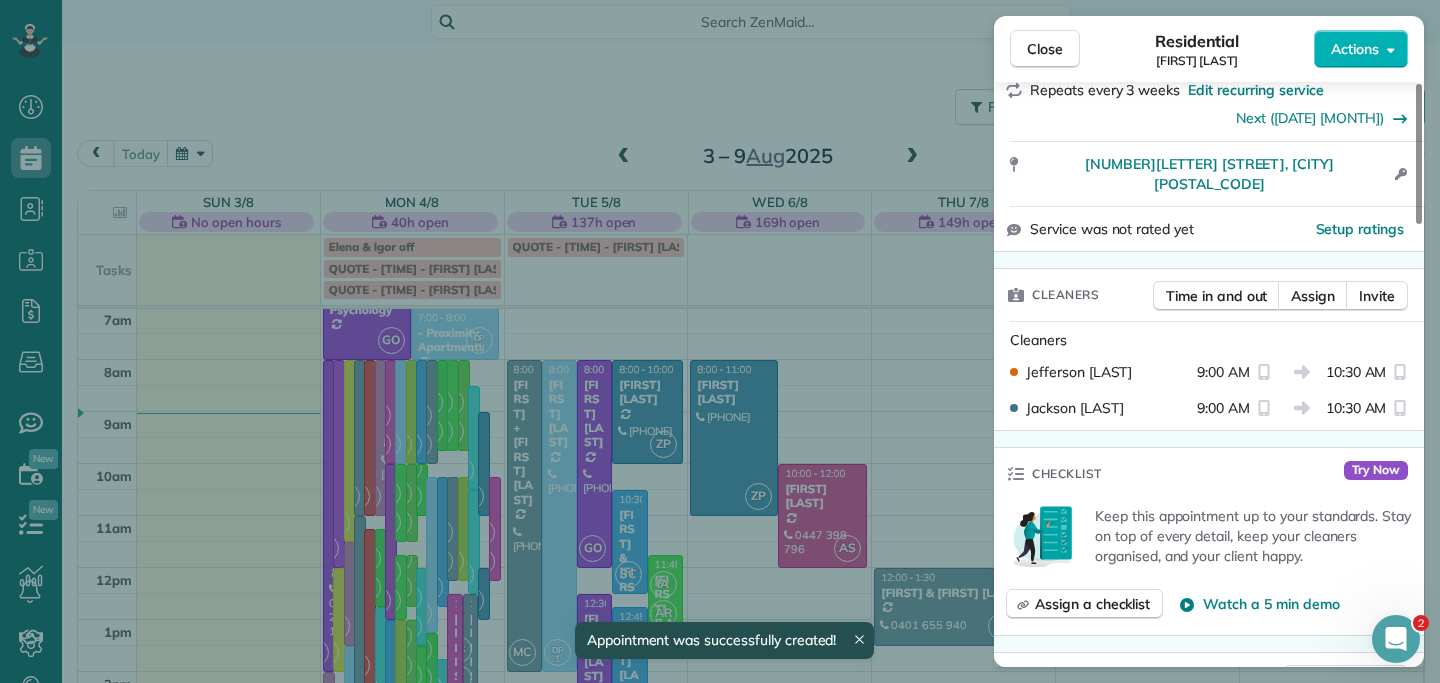 scroll, scrollTop: 391, scrollLeft: 0, axis: vertical 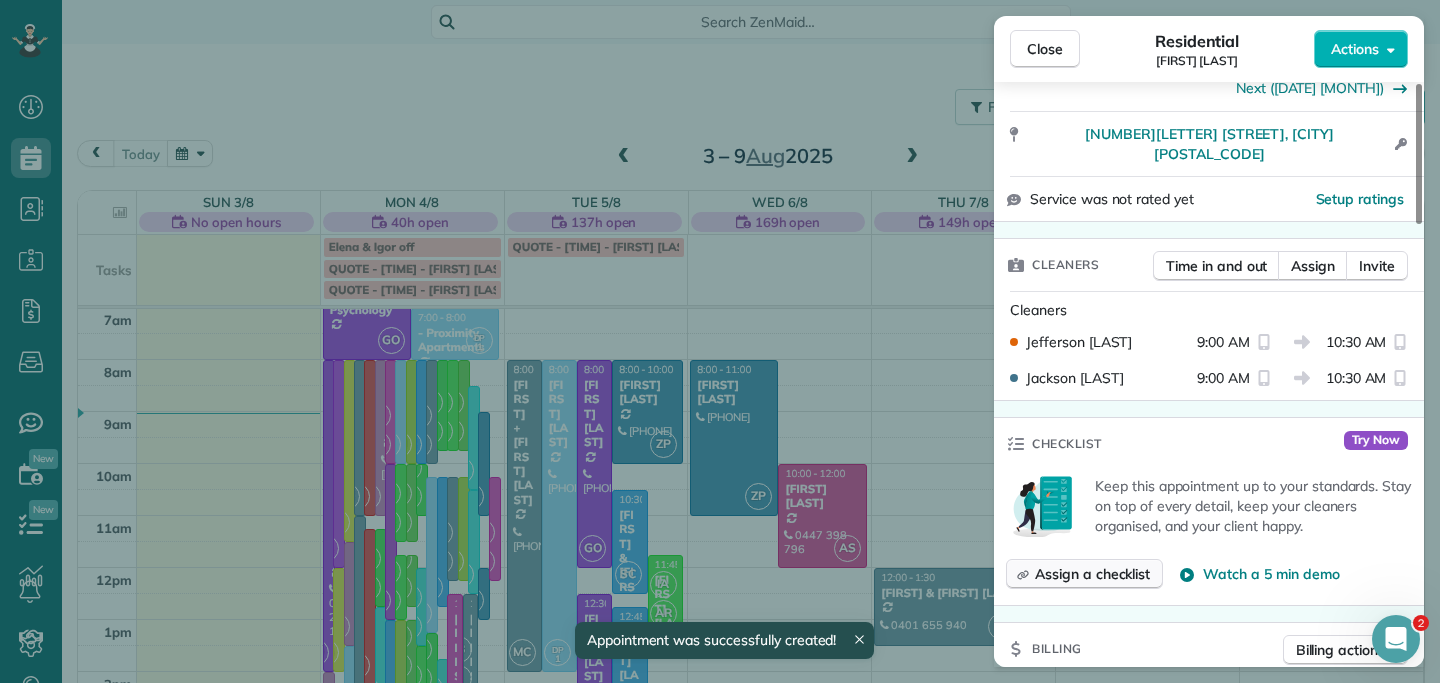 click on "Assign a checklist" at bounding box center [1092, 574] 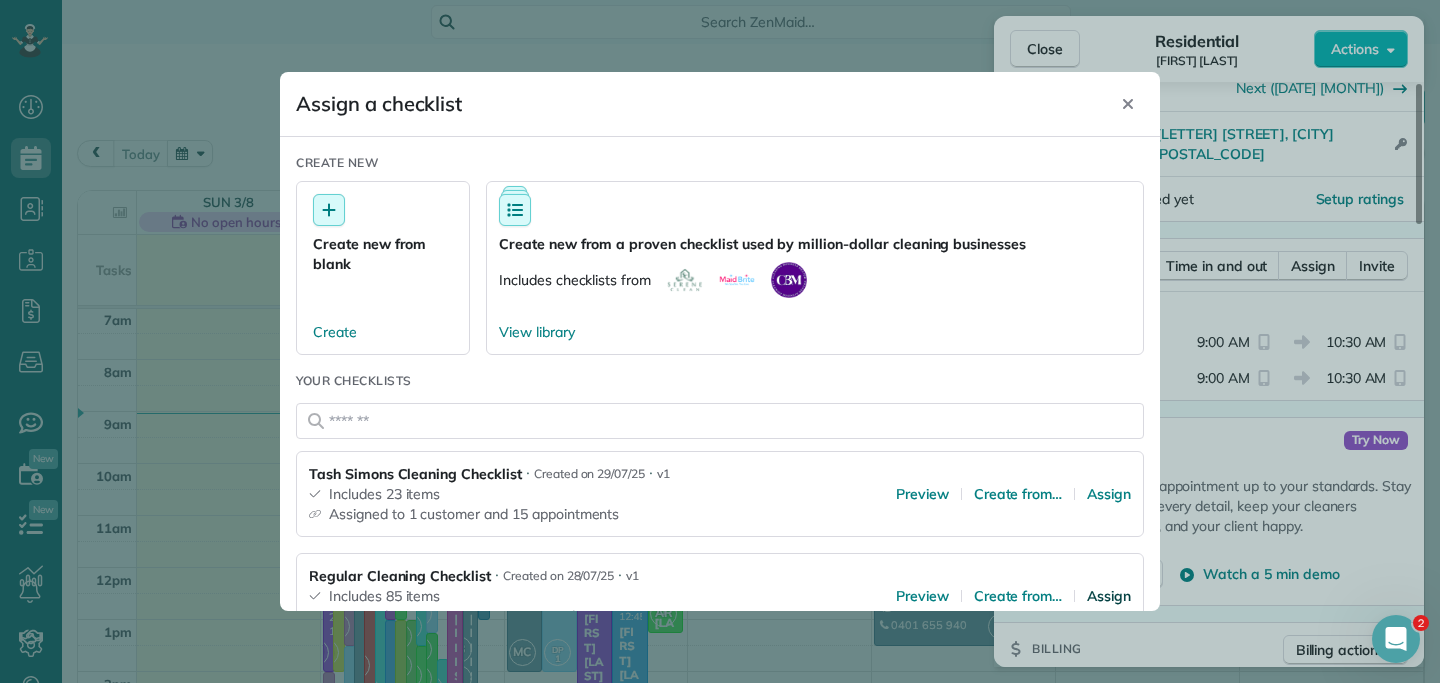 click on "Assign" at bounding box center (1109, 596) 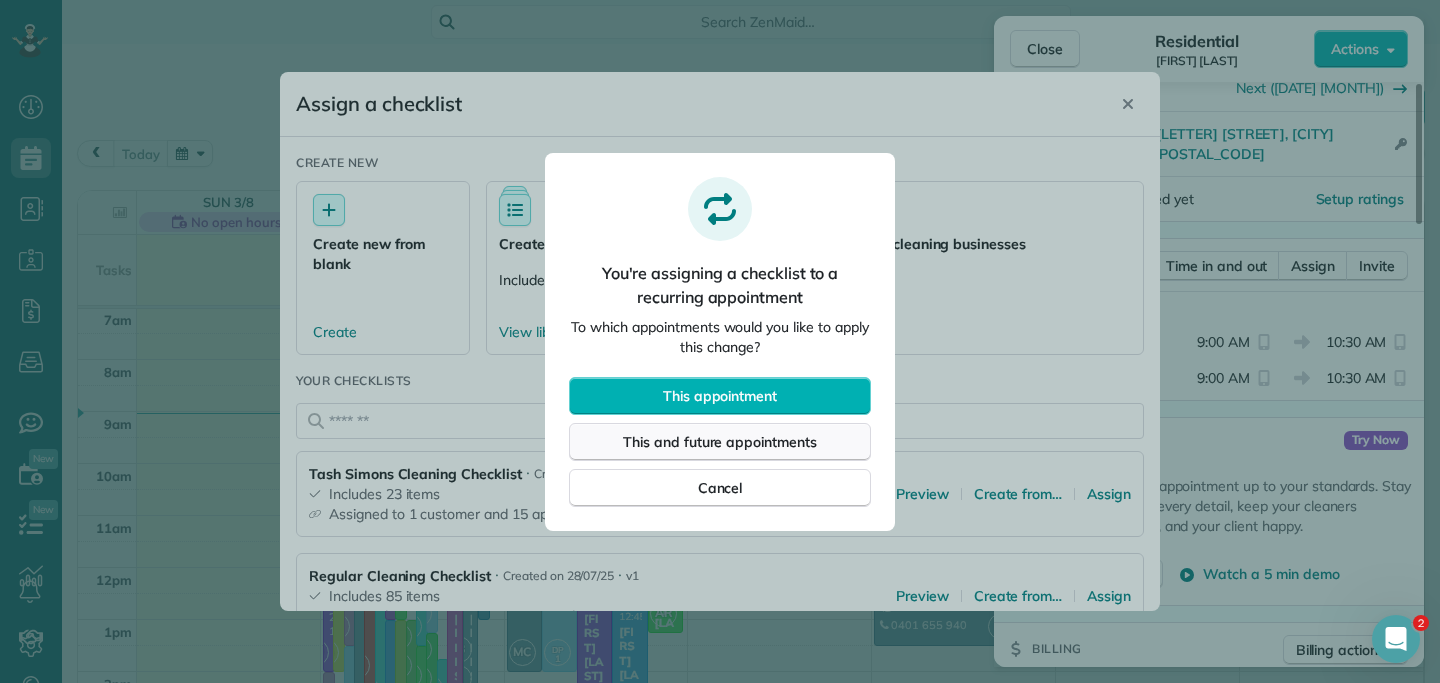 click on "This and future appointments" at bounding box center [720, 442] 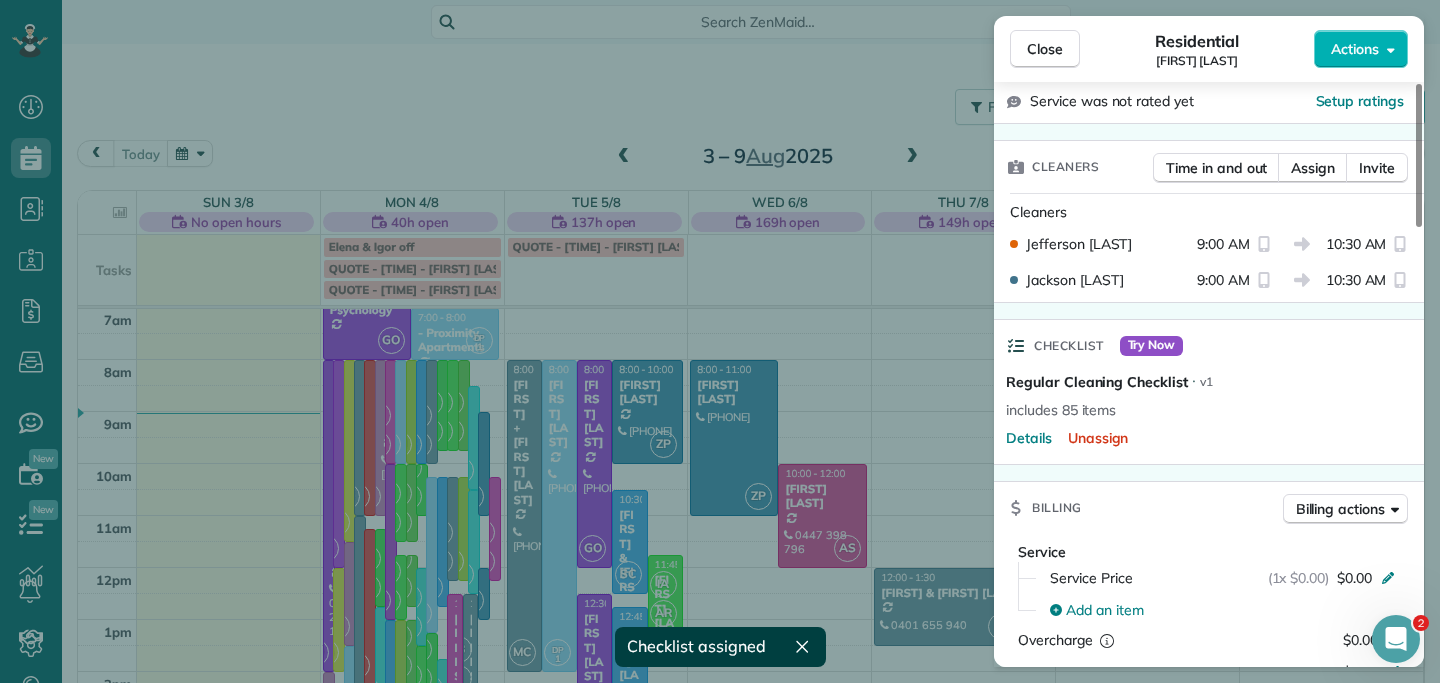 scroll, scrollTop: 670, scrollLeft: 0, axis: vertical 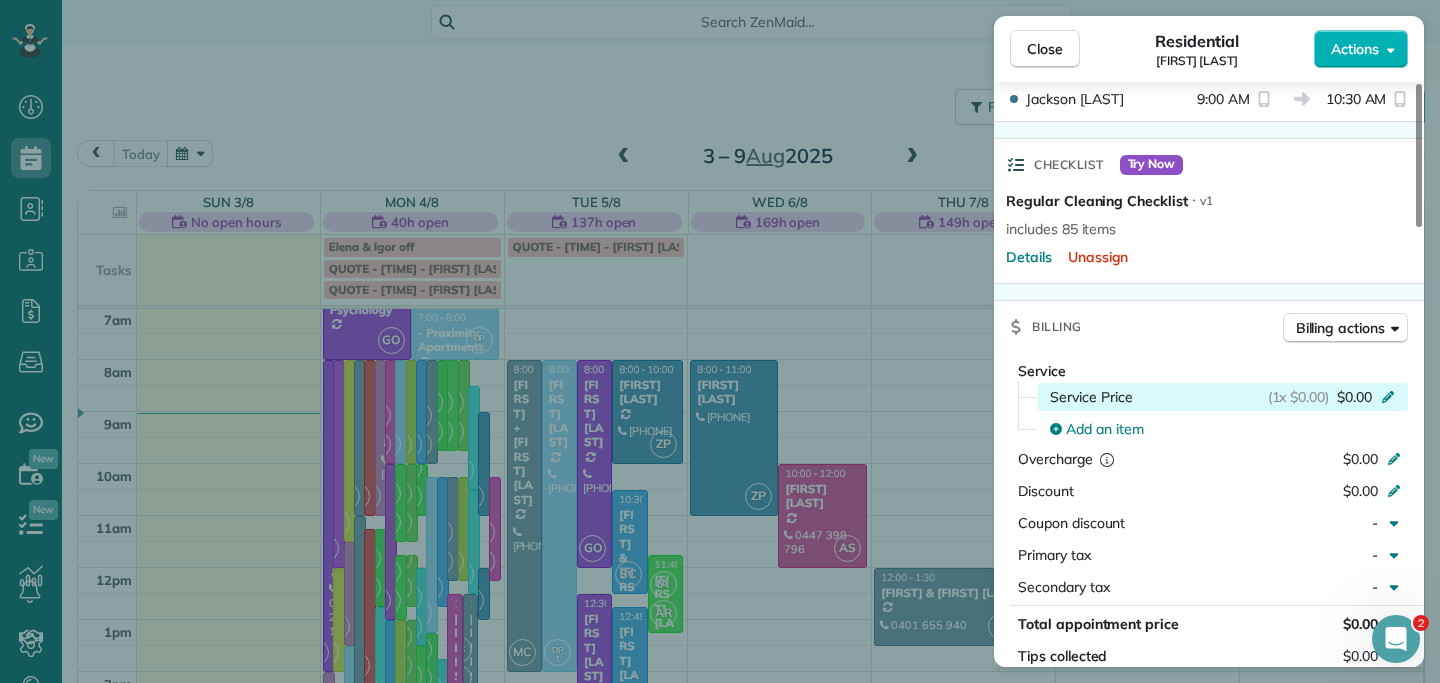 click on "(1x $0.00) $0.00" at bounding box center (1335, 397) 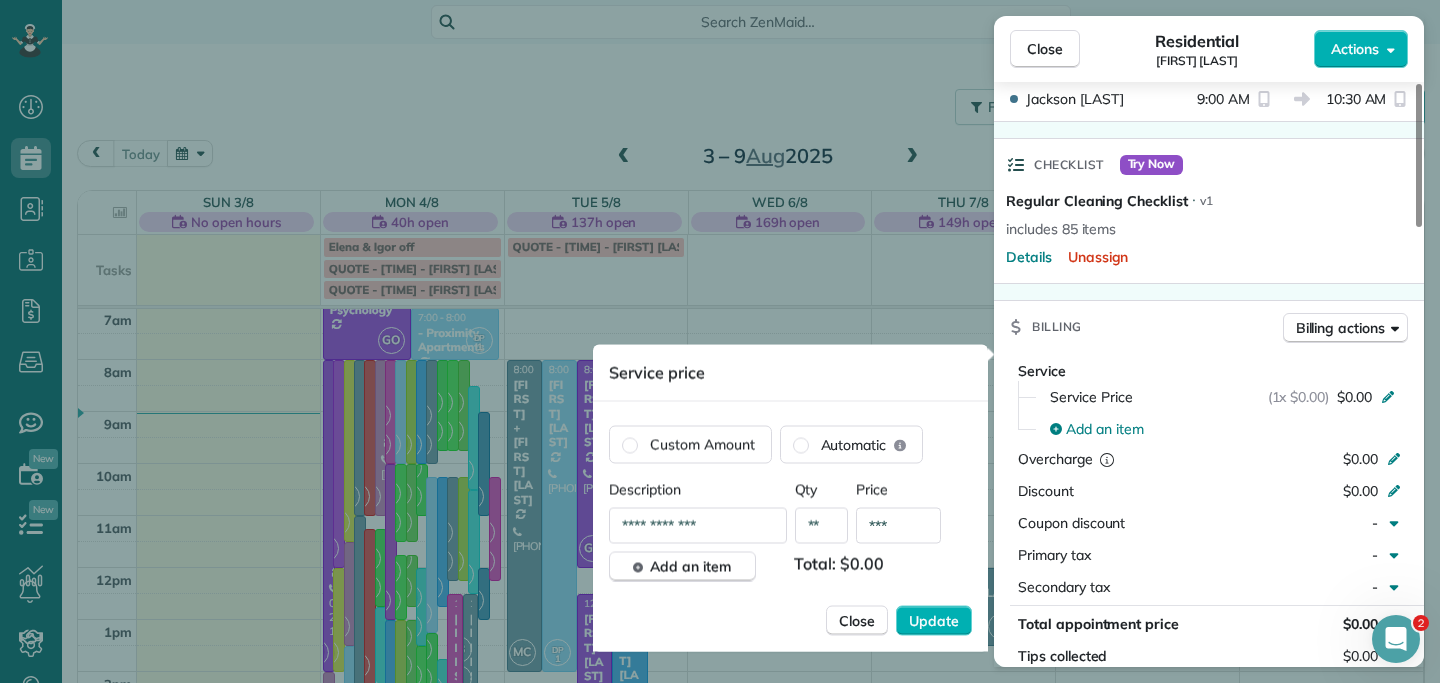 click on "**" at bounding box center (822, 526) 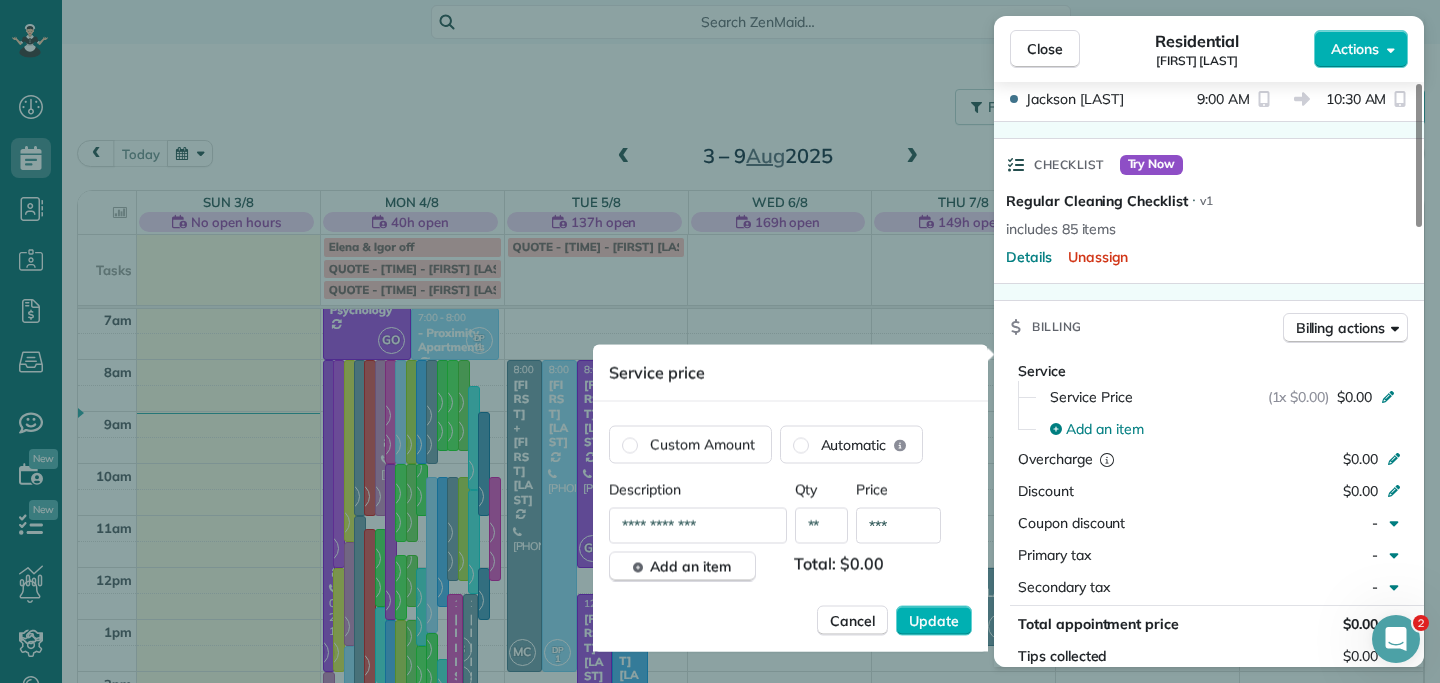 type on "**" 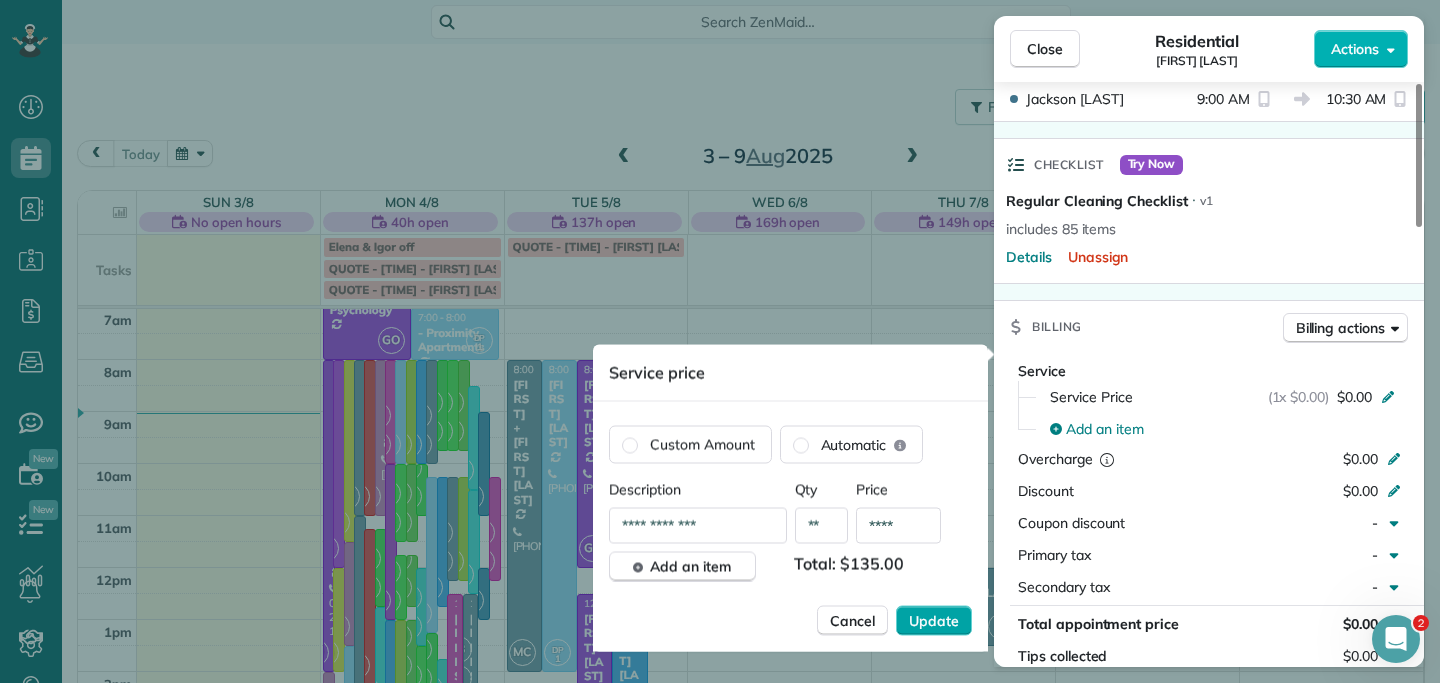 type on "****" 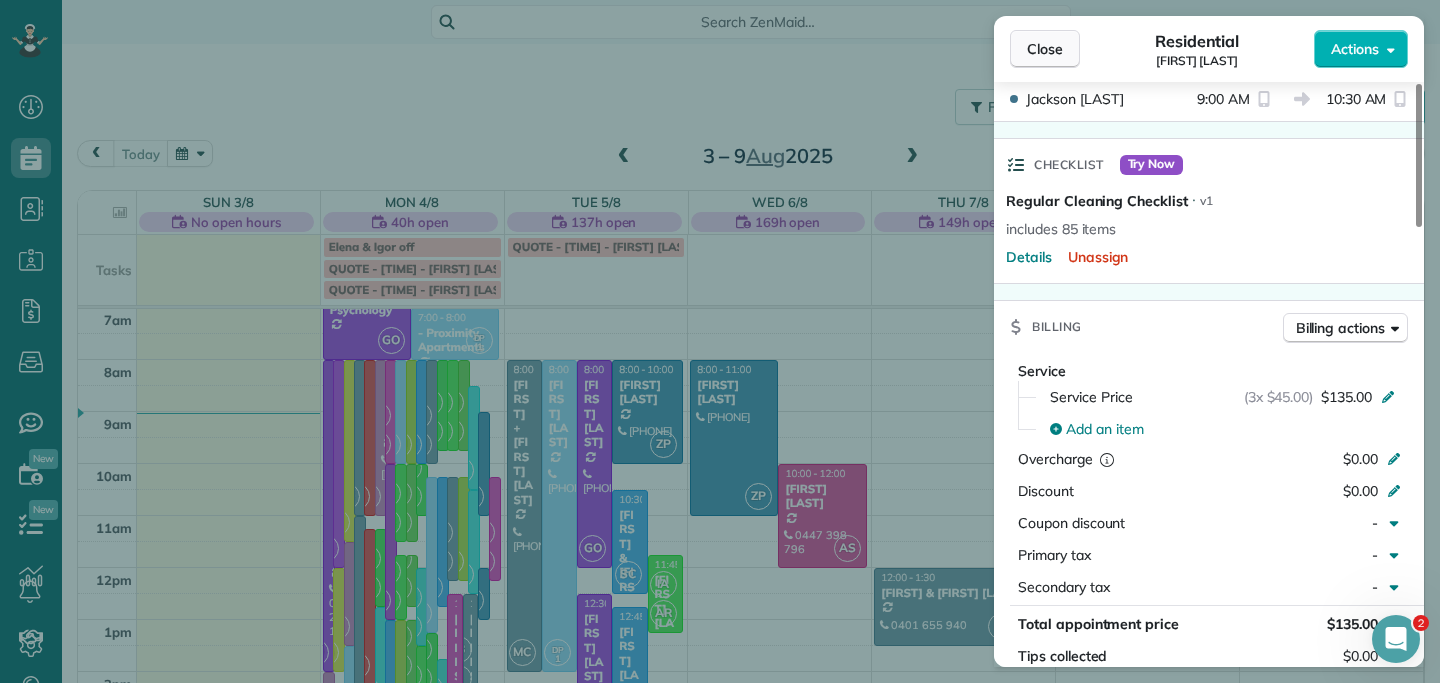 click on "Close" at bounding box center [1045, 49] 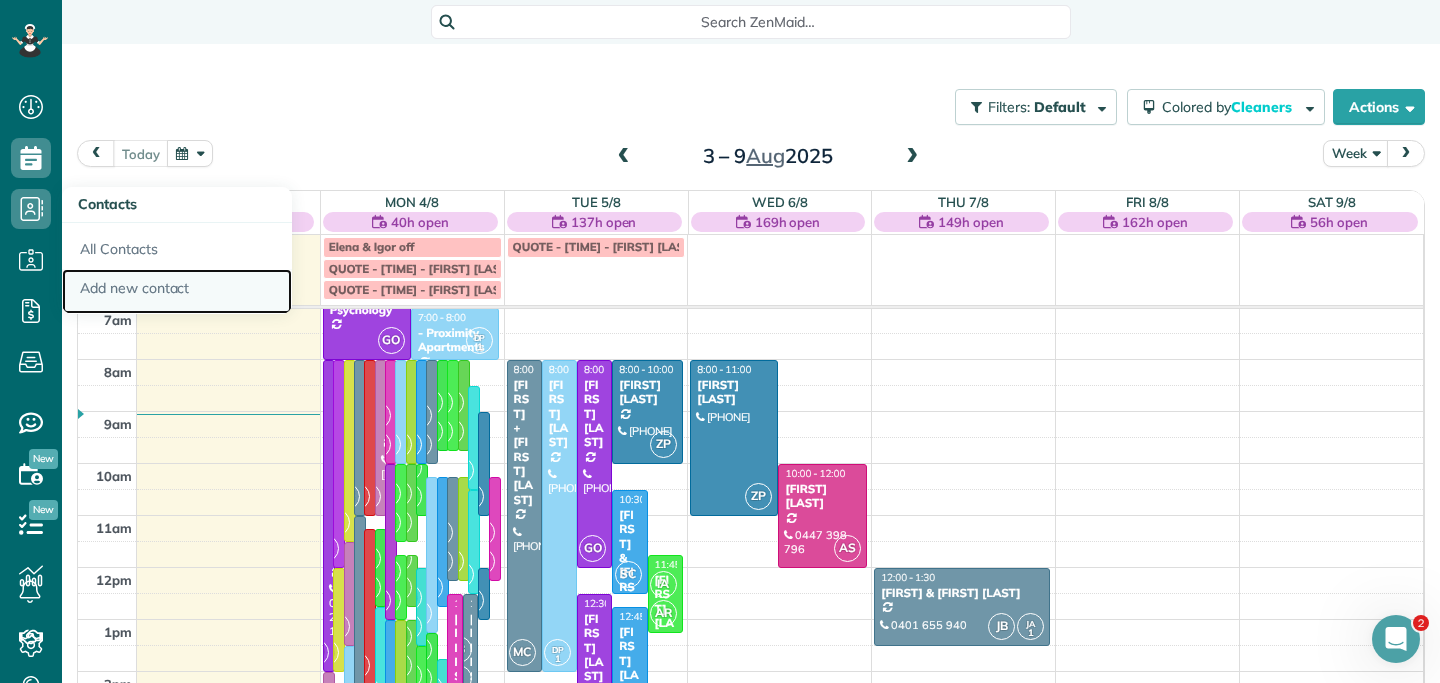 click on "Add new contact" at bounding box center [177, 292] 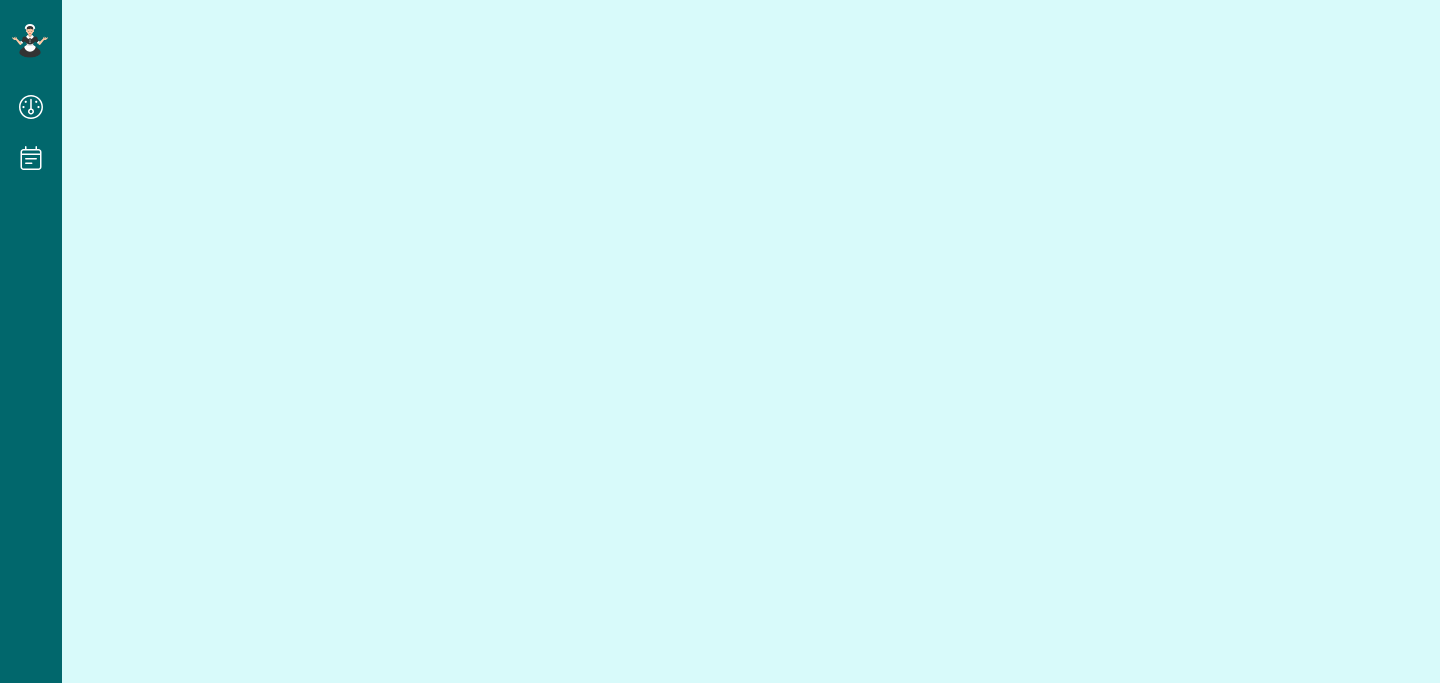 scroll, scrollTop: 0, scrollLeft: 0, axis: both 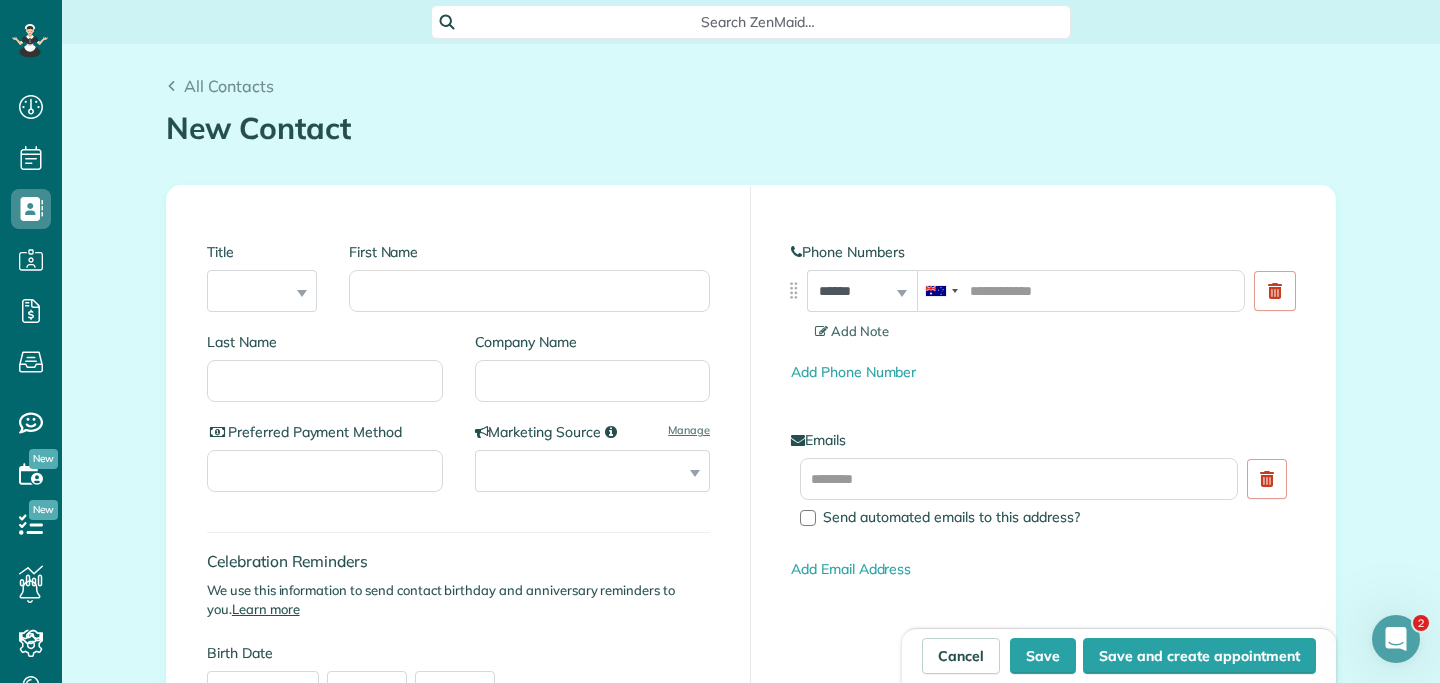 click on "First Name" at bounding box center [529, 277] 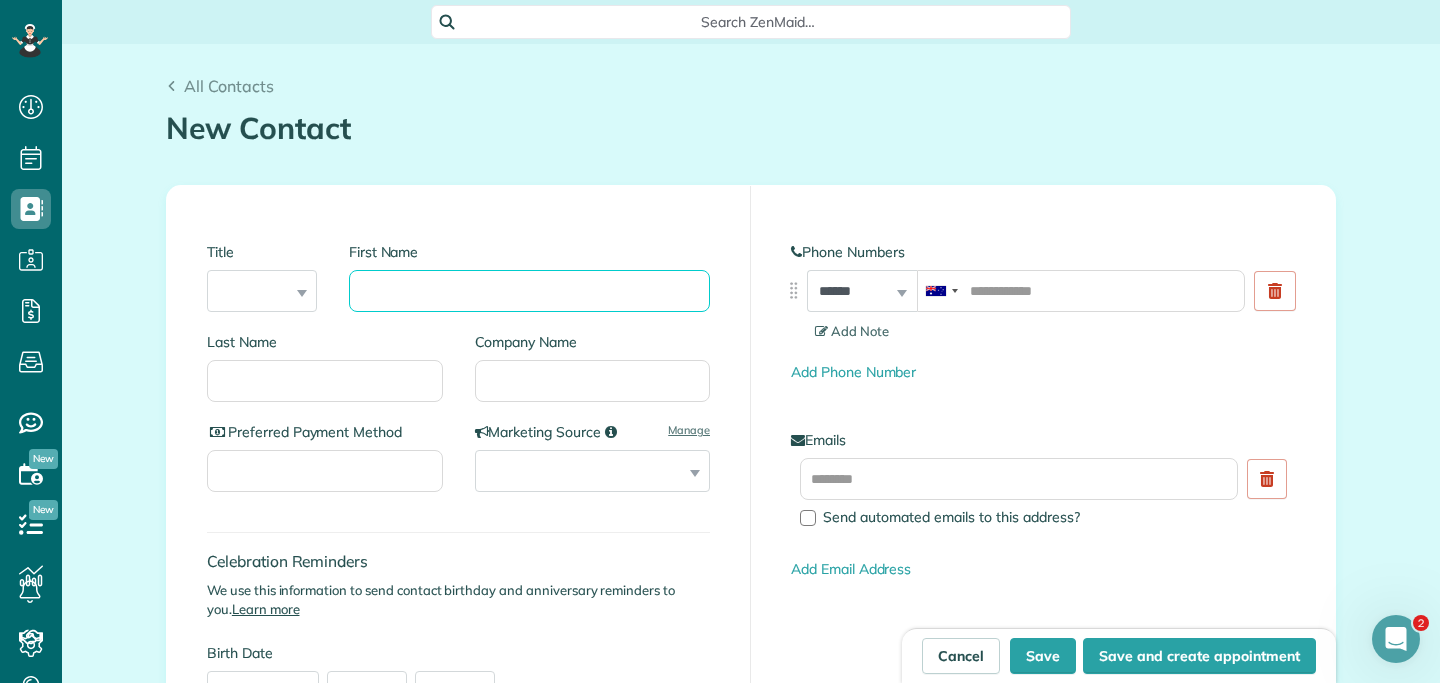 click on "First Name" at bounding box center [529, 291] 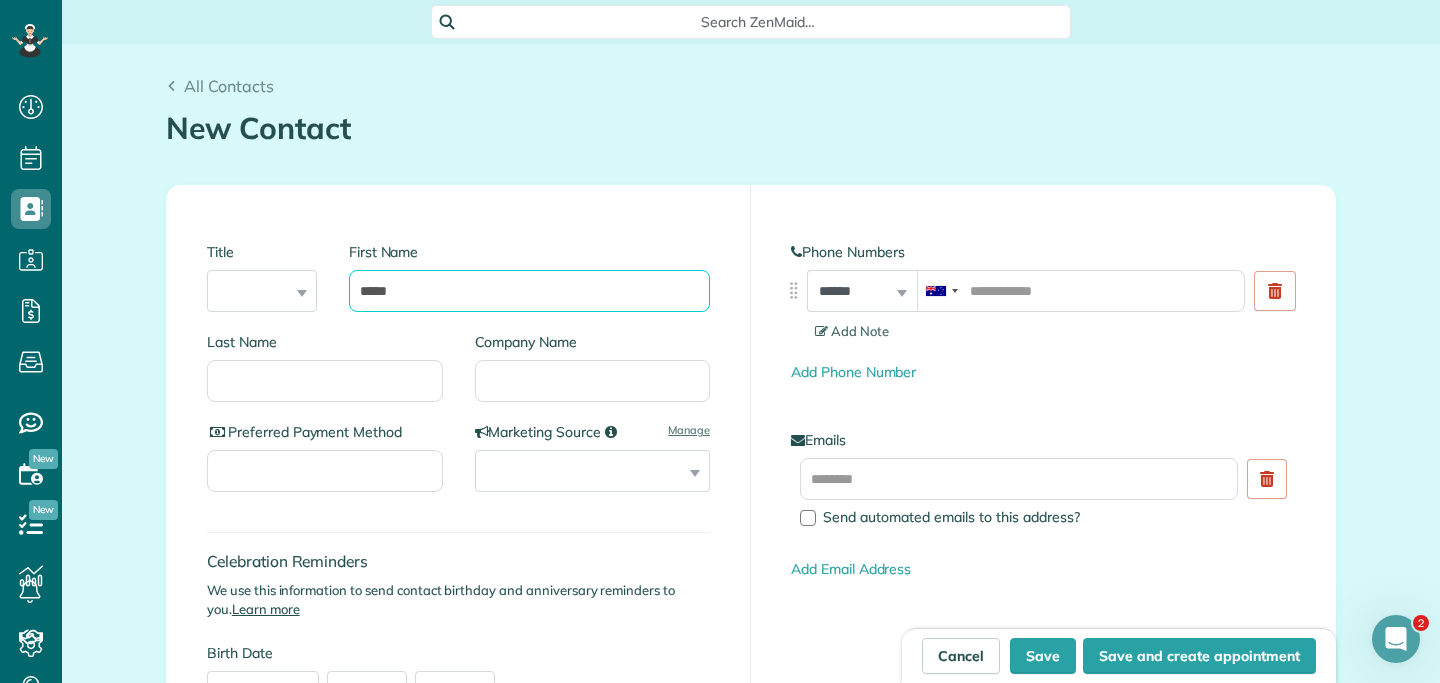type on "*****" 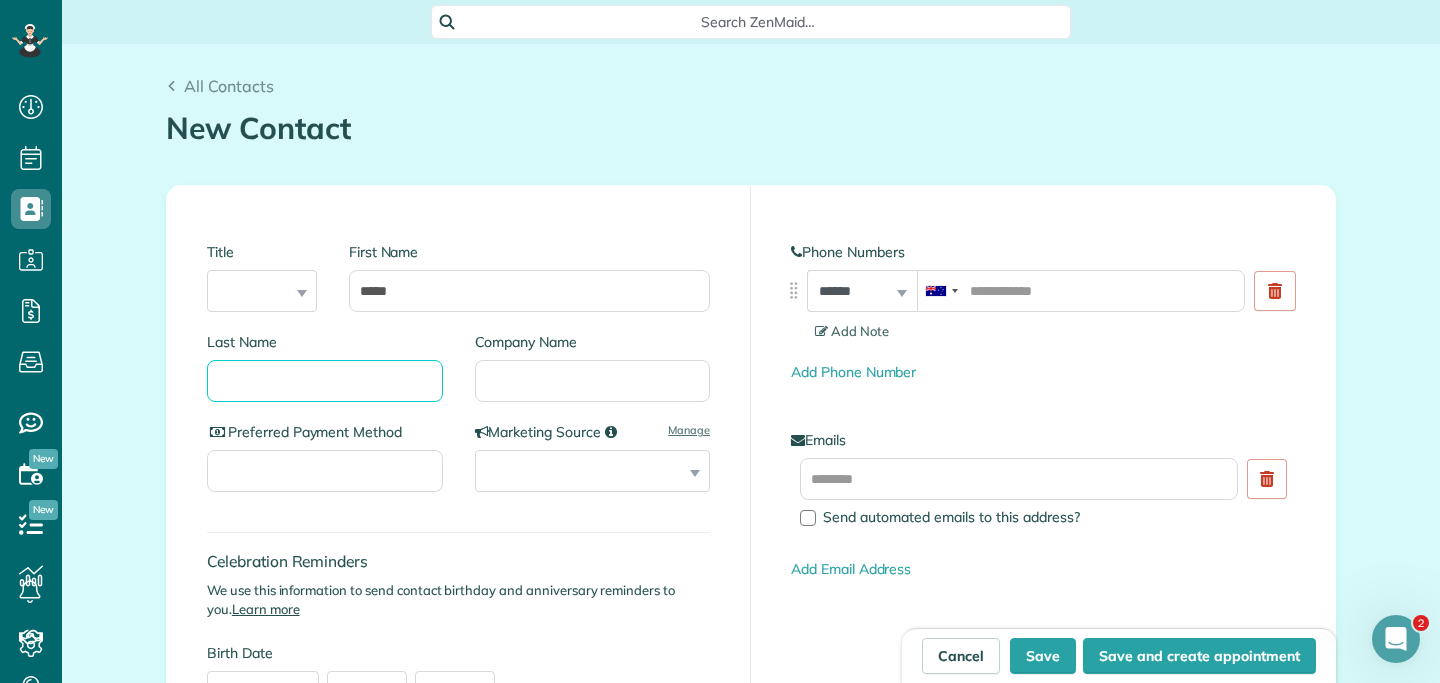 click on "Last Name" at bounding box center [325, 381] 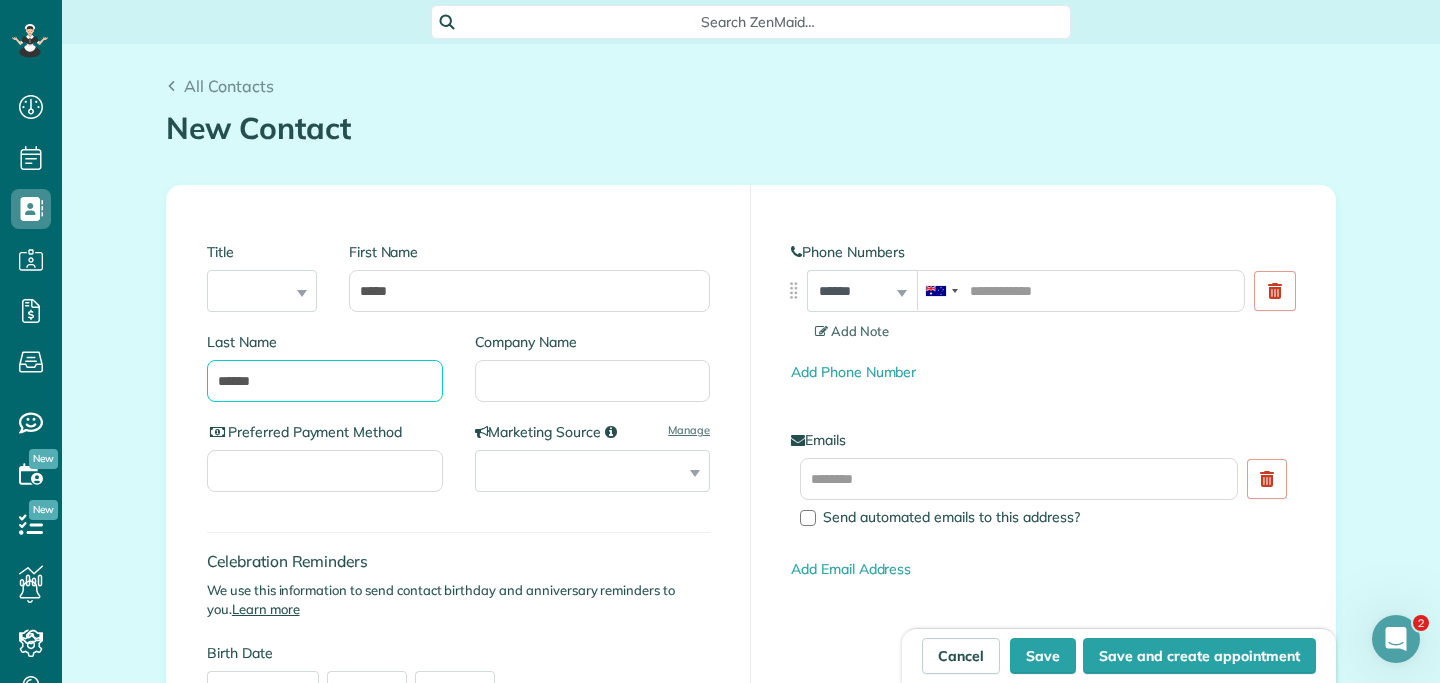 type on "******" 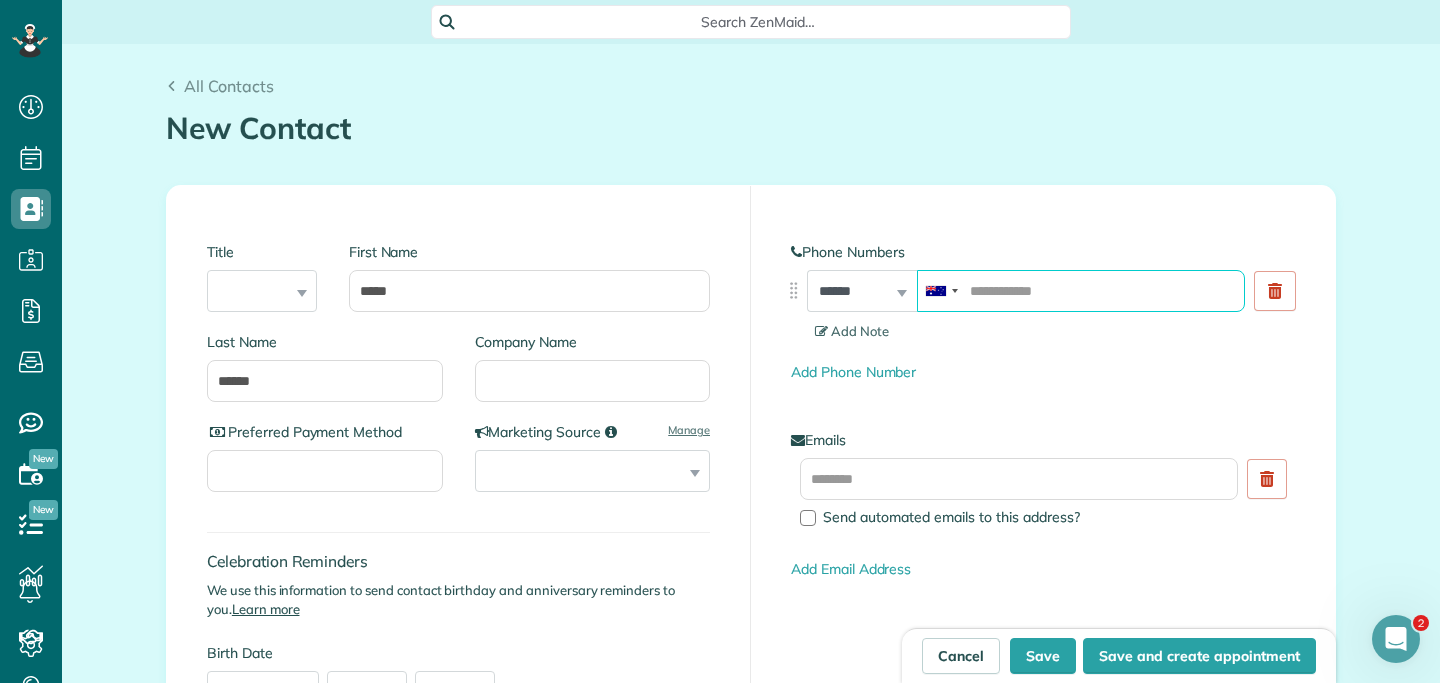click at bounding box center (1081, 291) 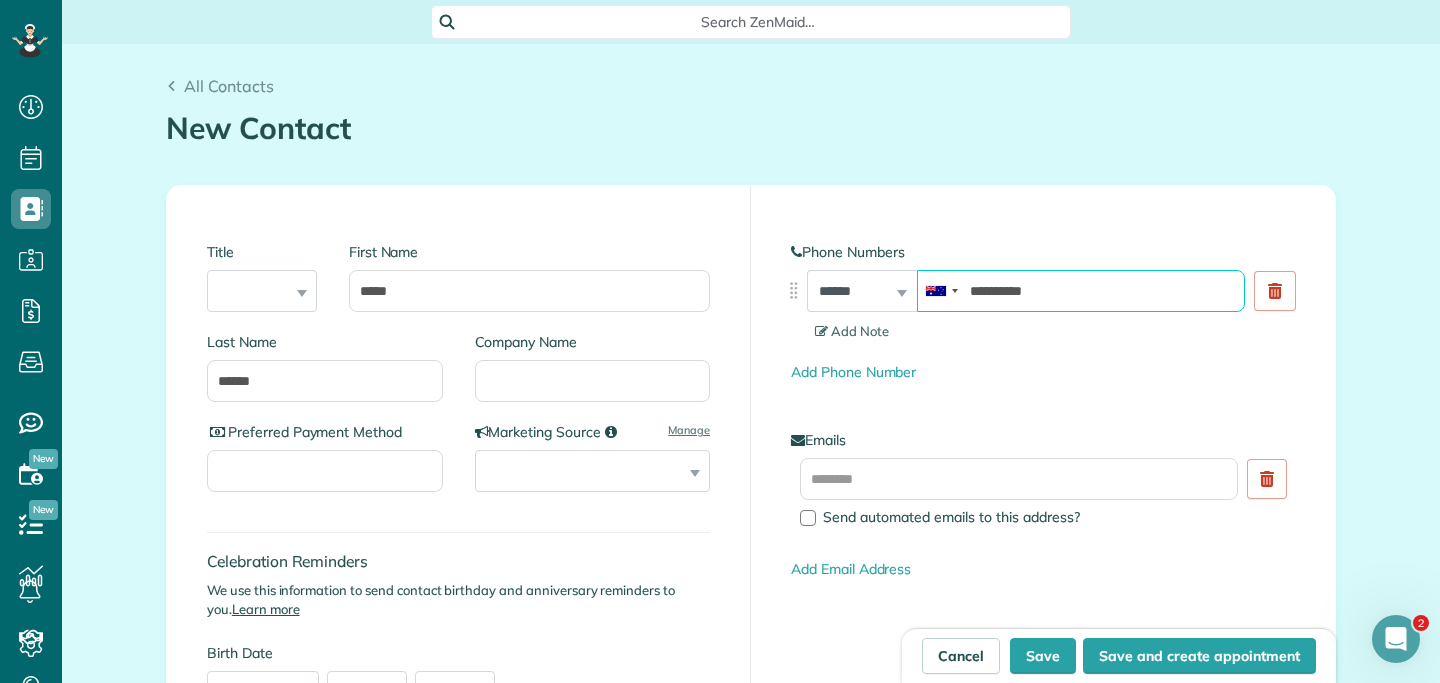 type on "**********" 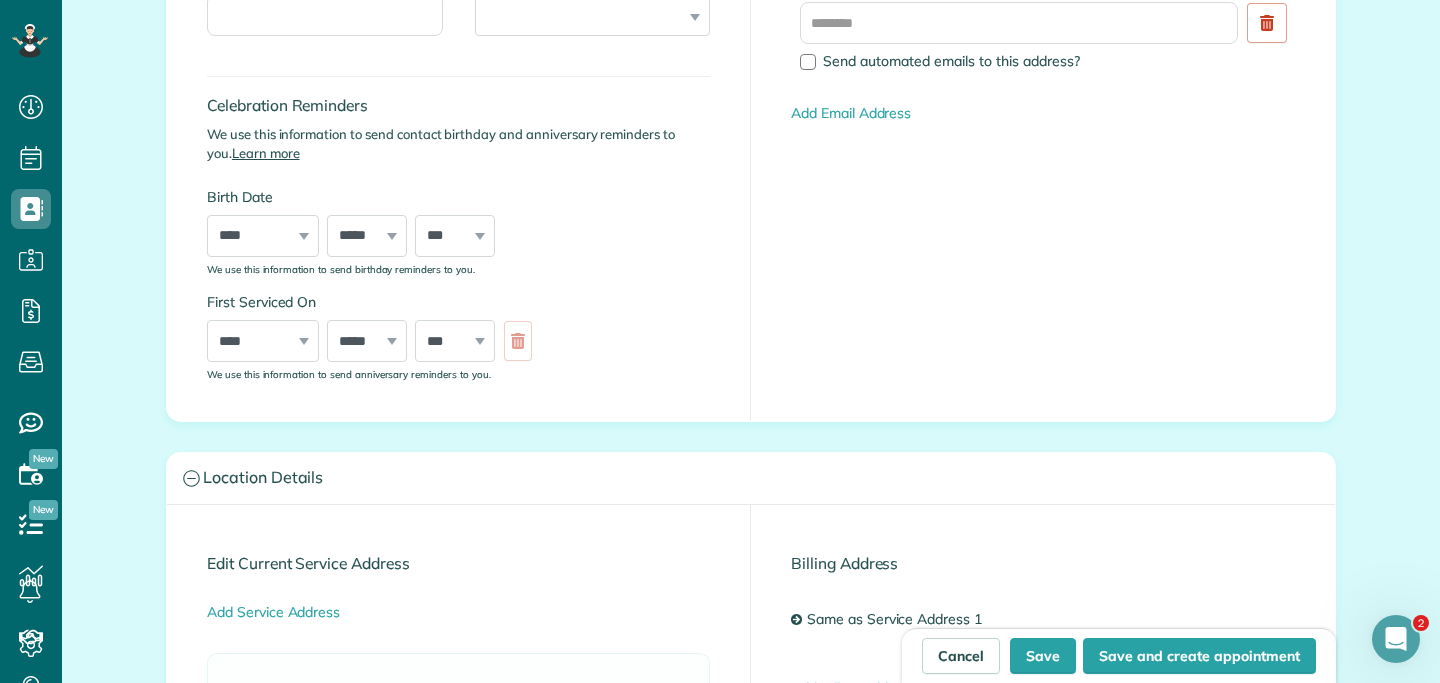 scroll, scrollTop: 675, scrollLeft: 0, axis: vertical 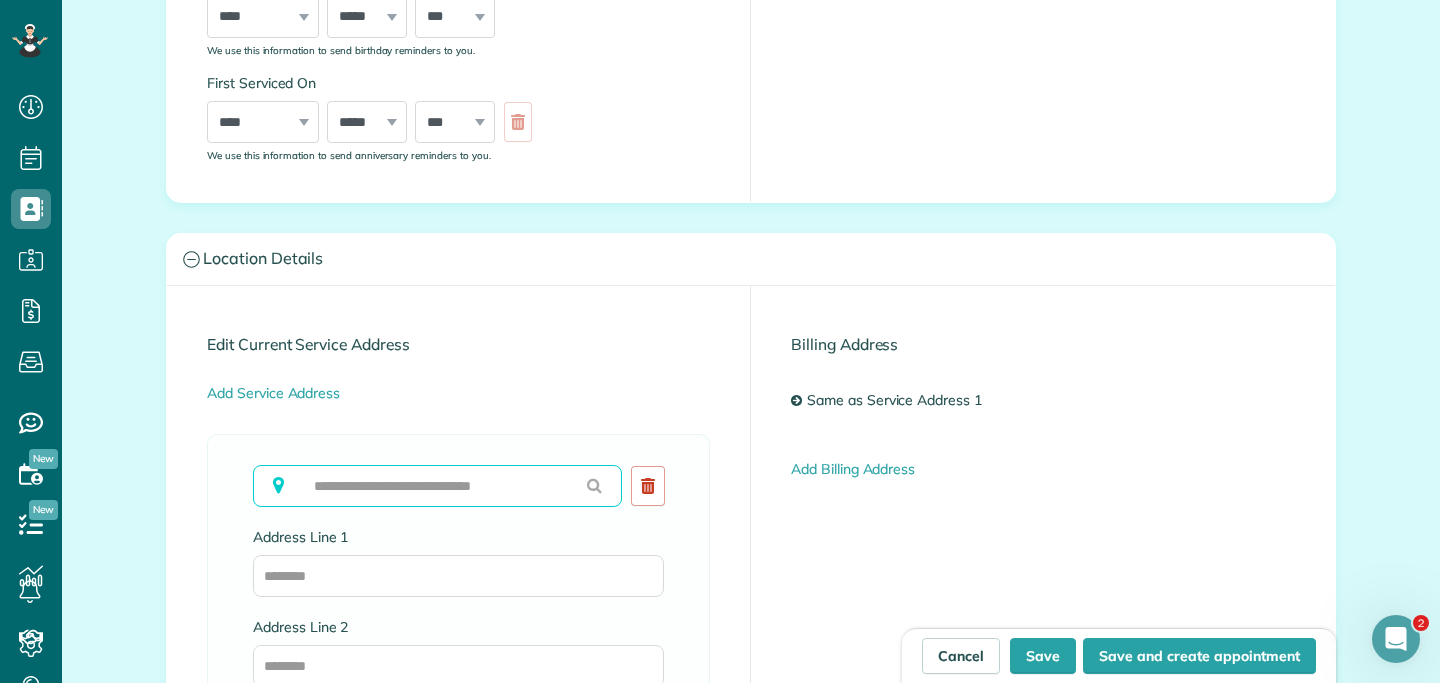 click at bounding box center (437, 486) 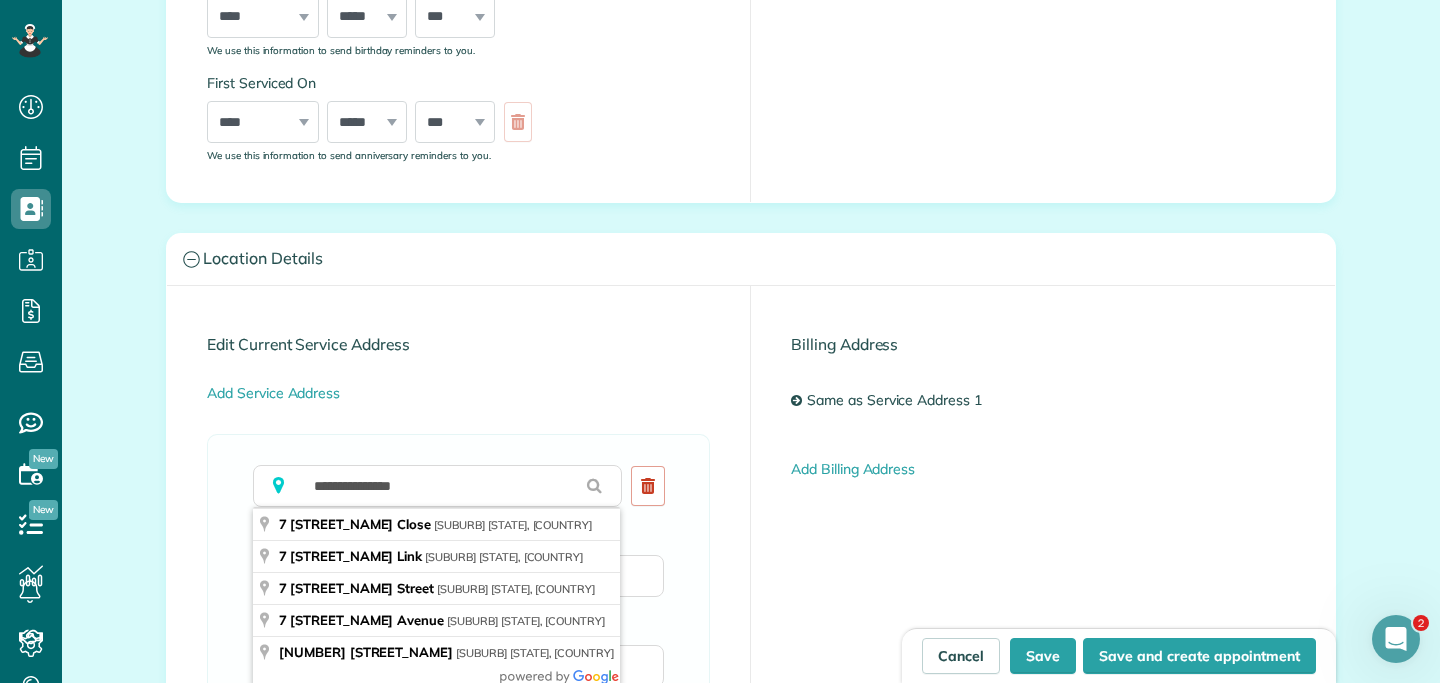type on "**********" 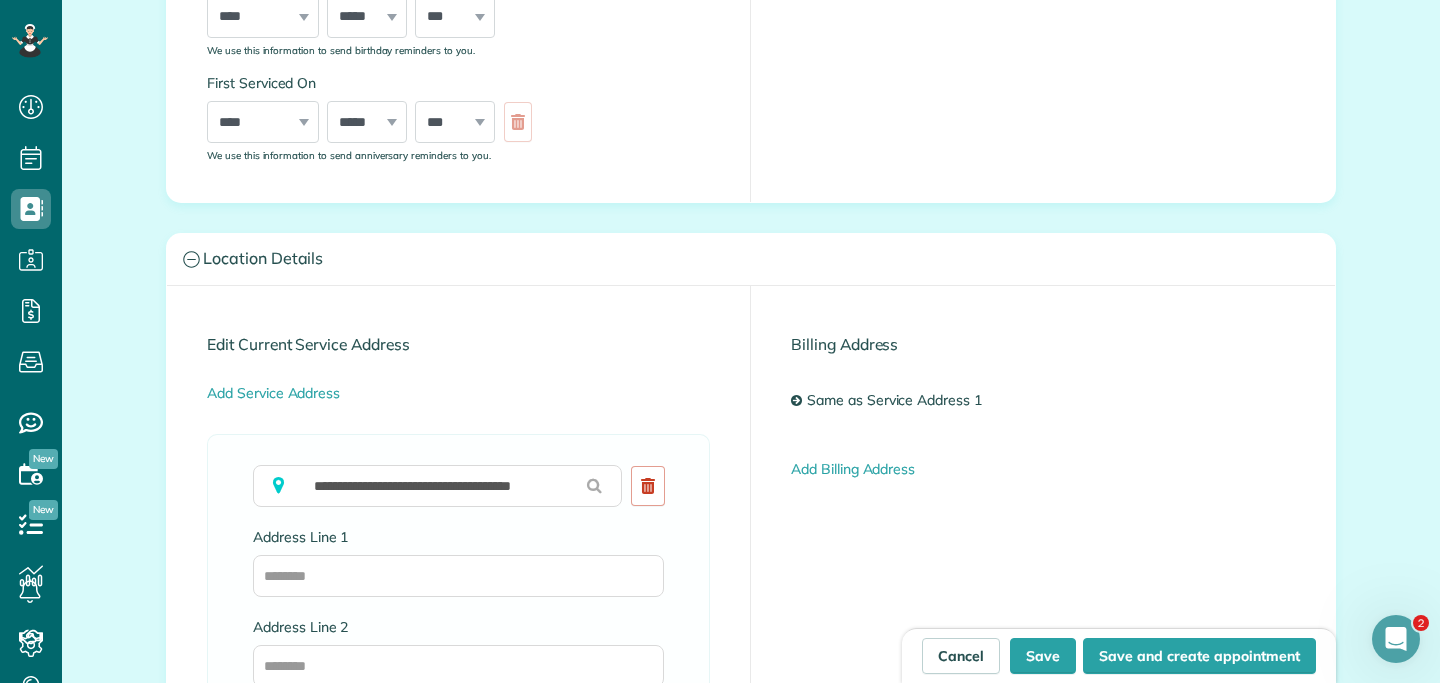 type on "**********" 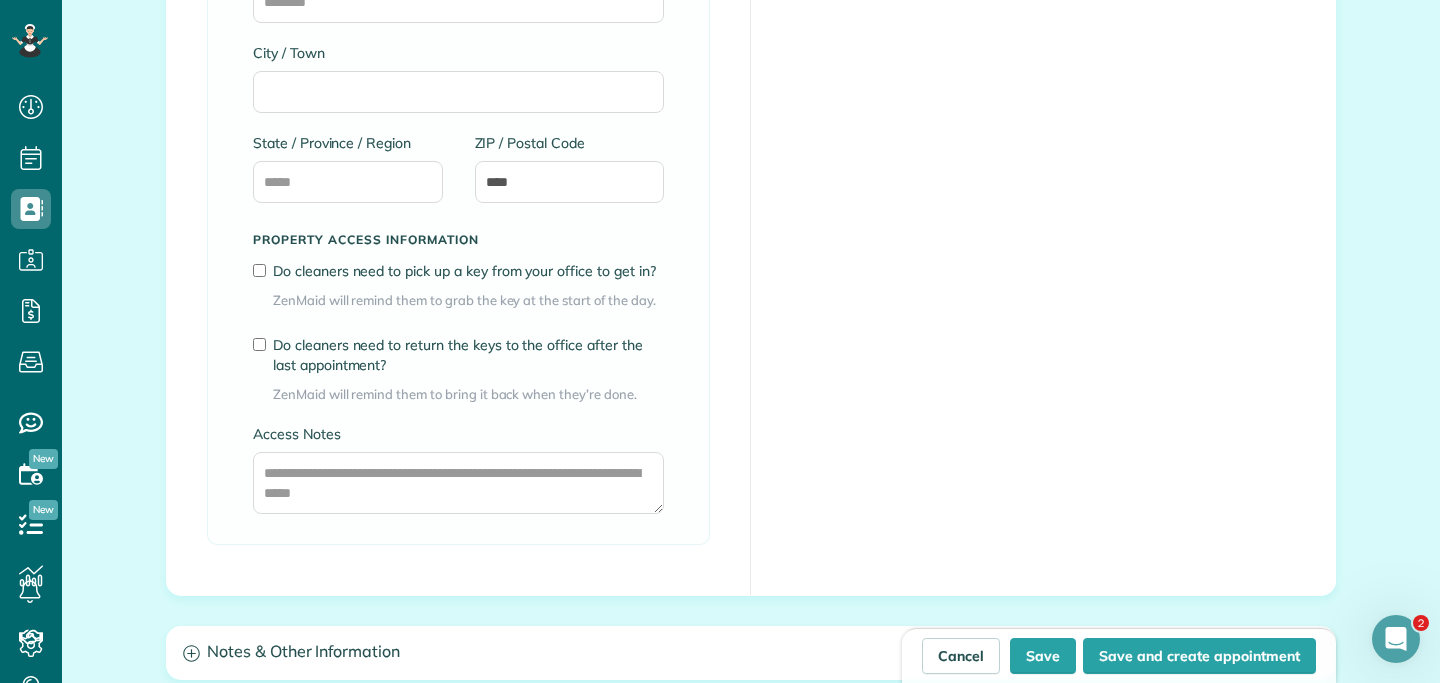 scroll, scrollTop: 1411, scrollLeft: 0, axis: vertical 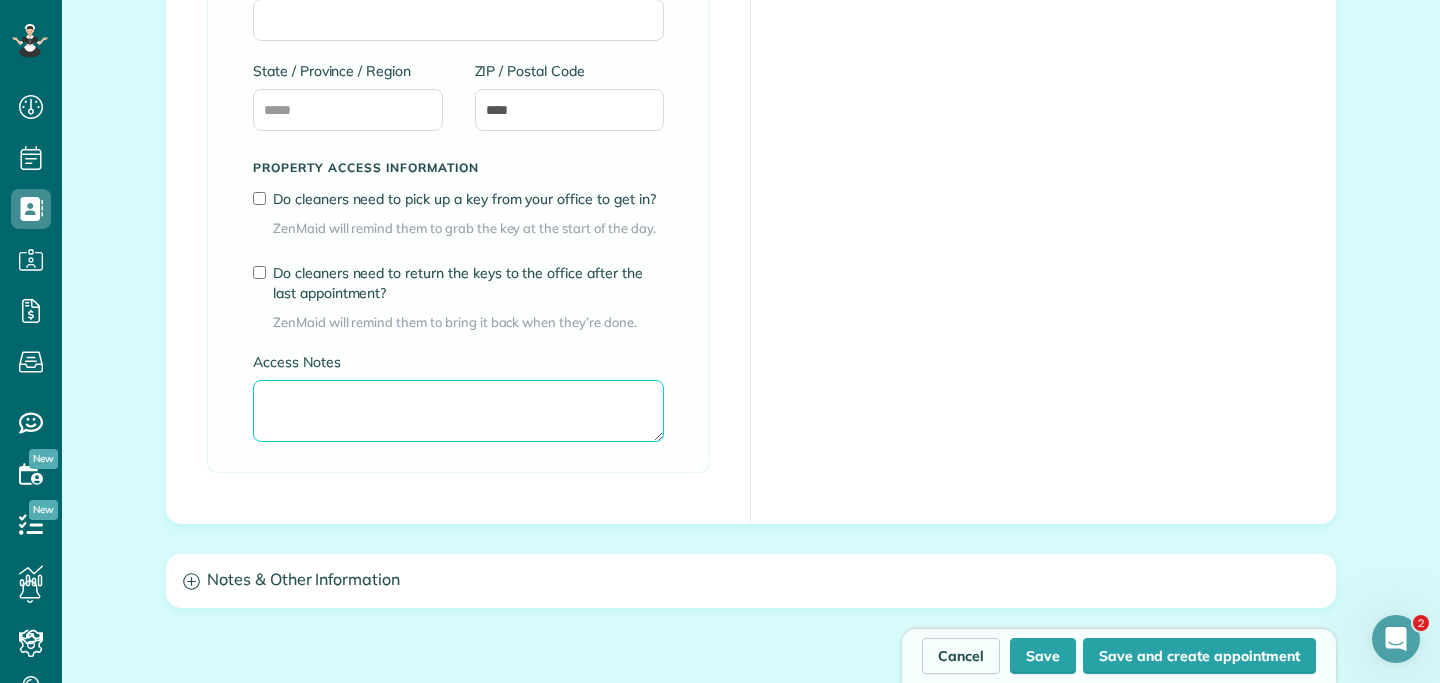 click on "Access Notes" at bounding box center [458, 411] 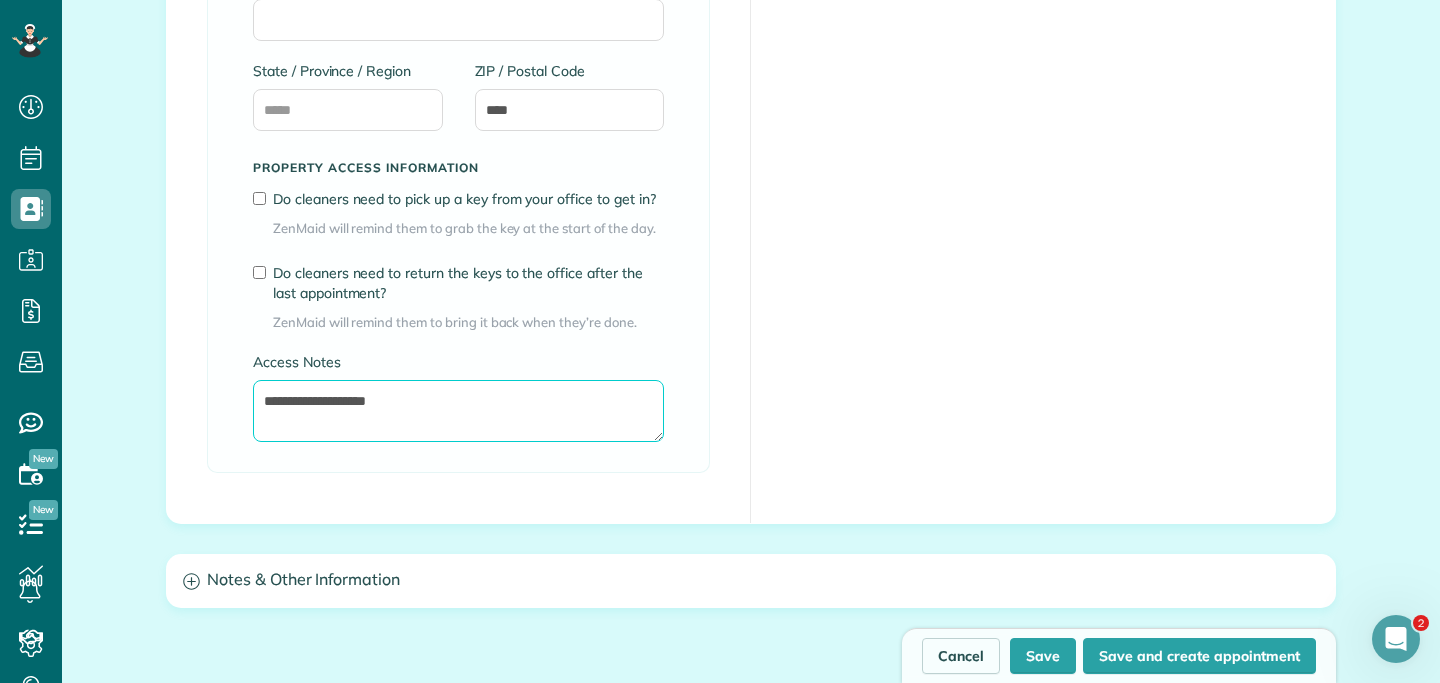 type on "**********" 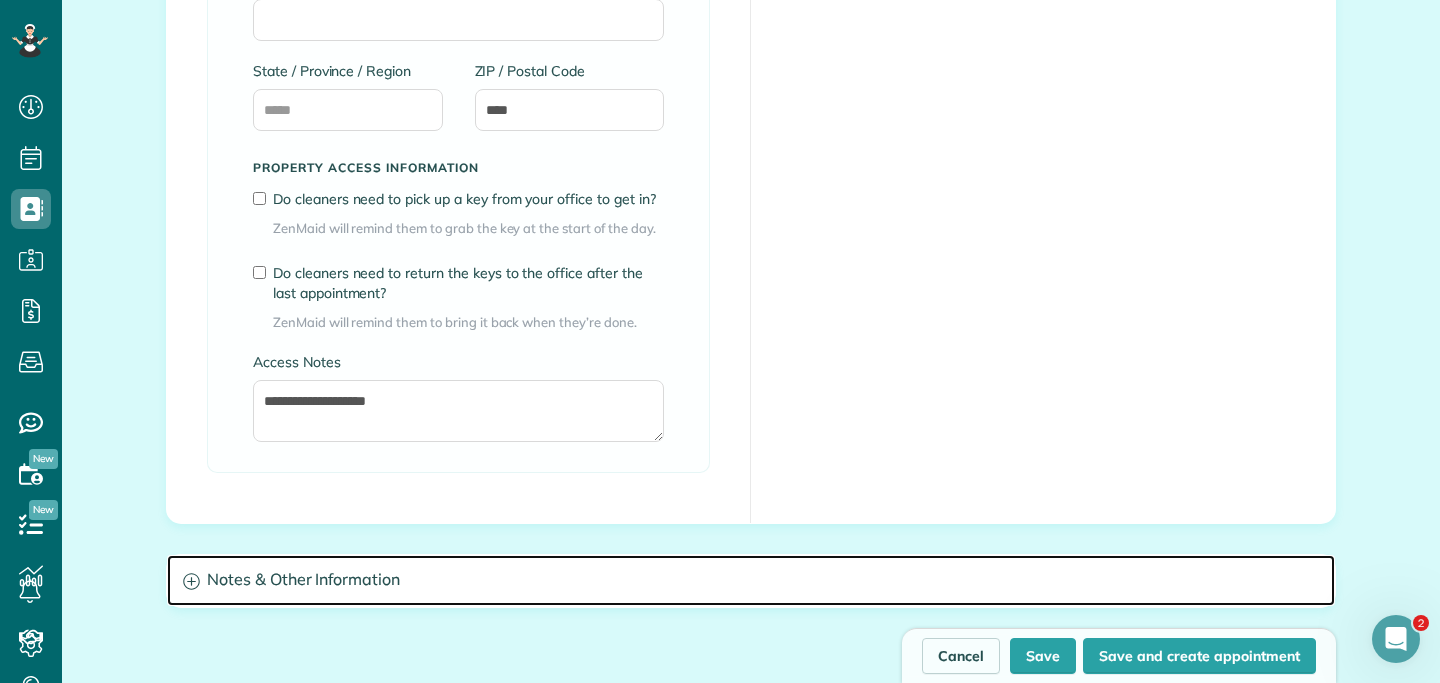 click on "Notes & Other Information" at bounding box center (751, 580) 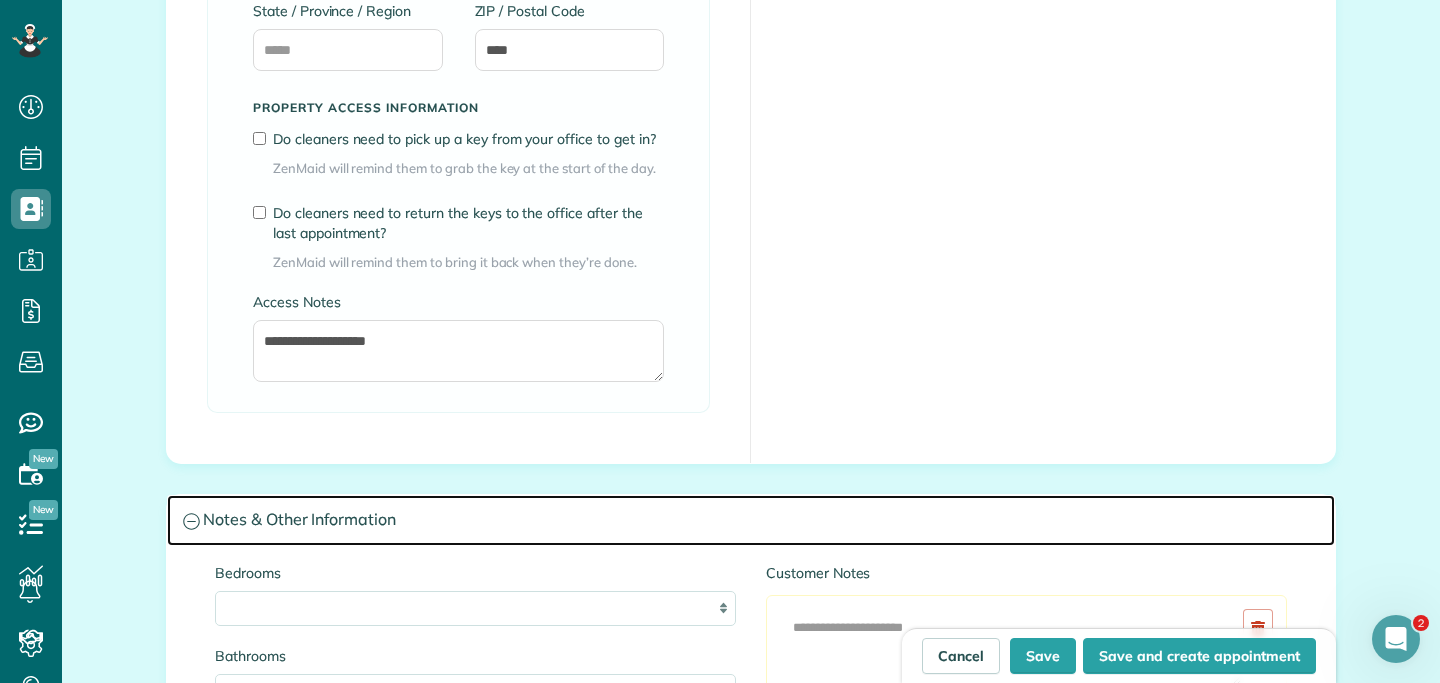 scroll, scrollTop: 1575, scrollLeft: 0, axis: vertical 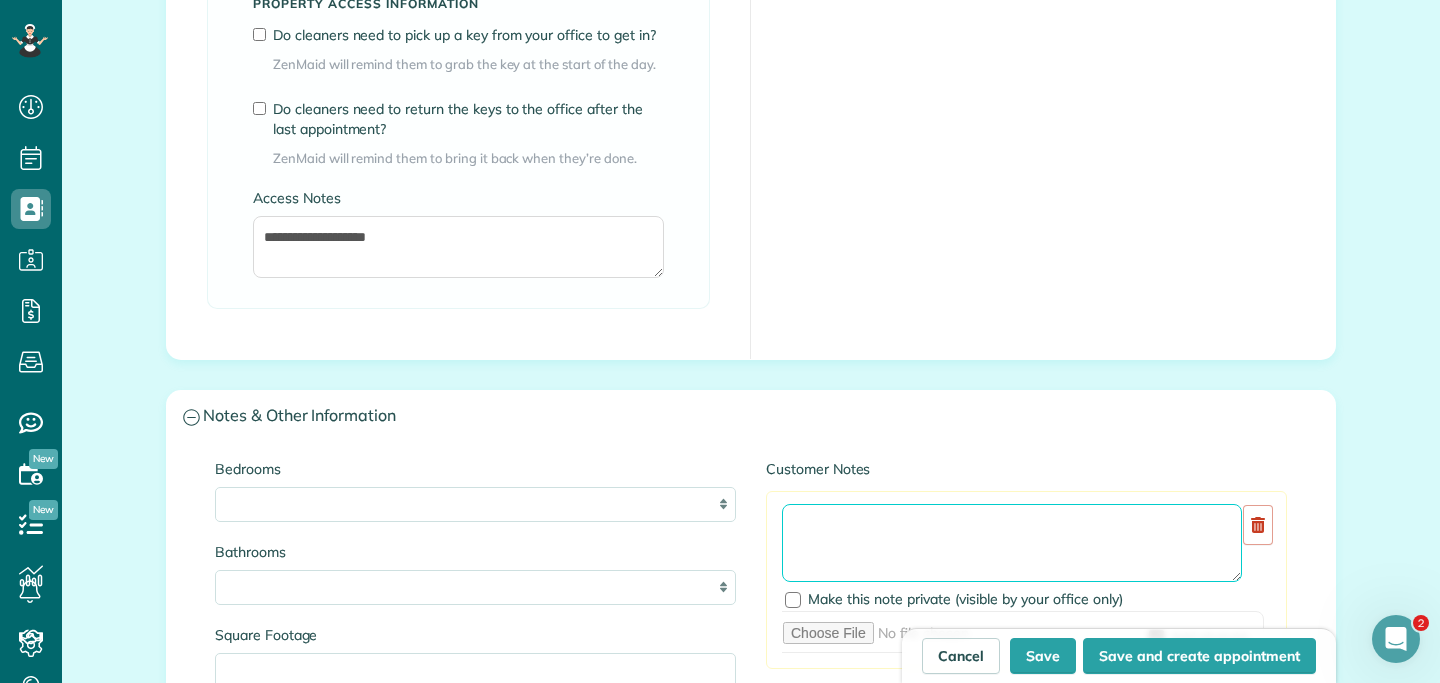 click at bounding box center (1012, 543) 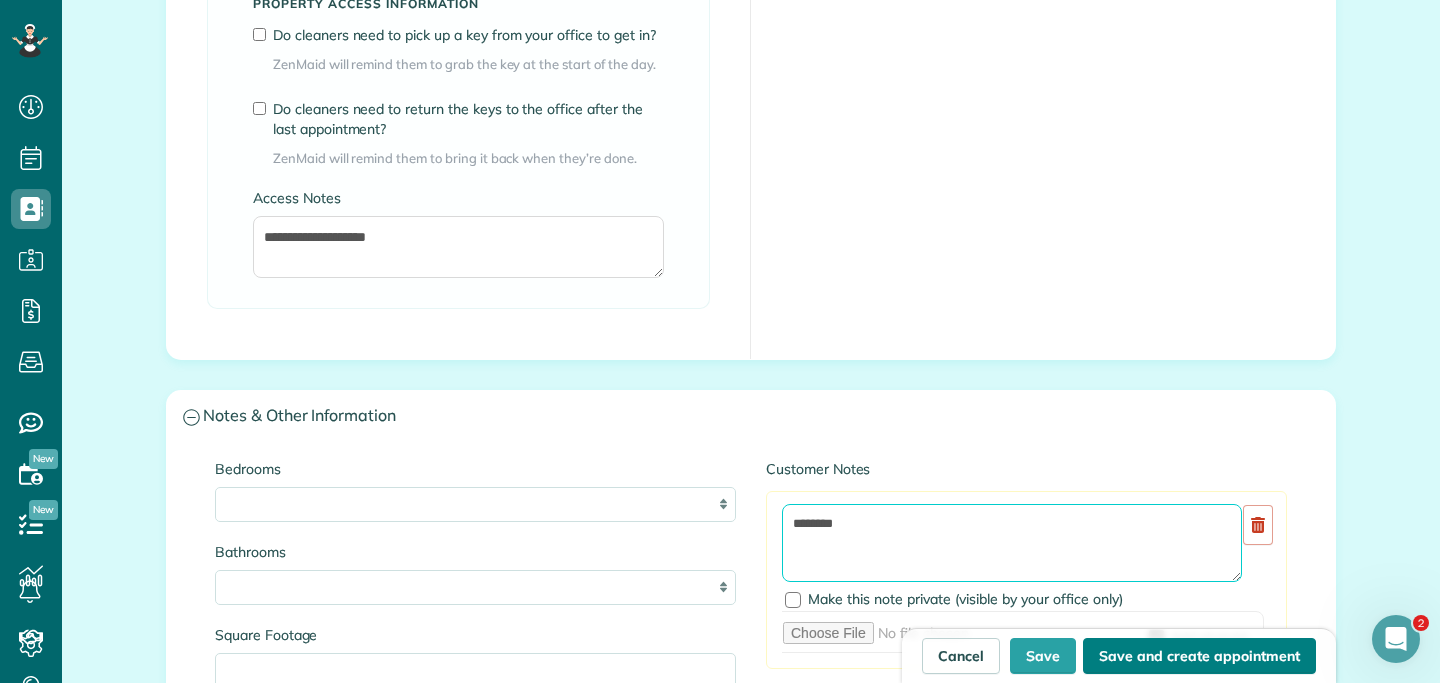 type on "********" 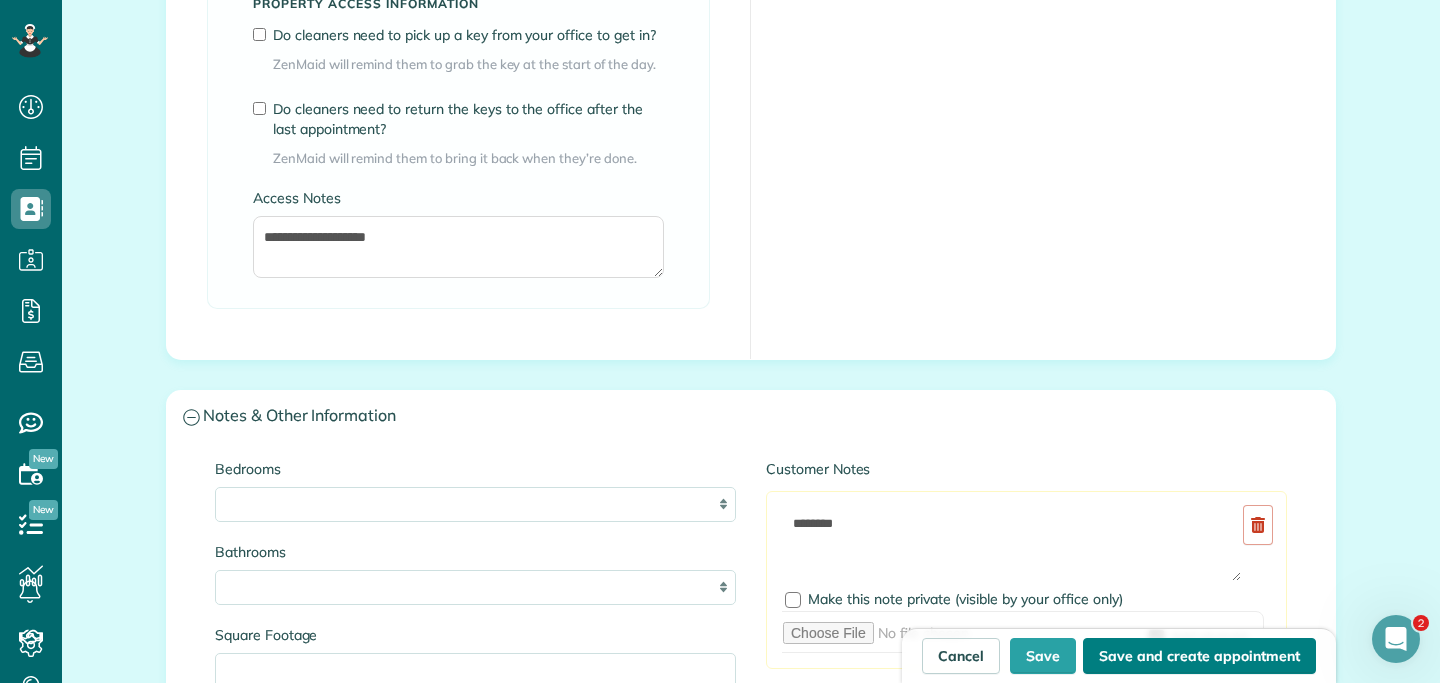 click on "Save and create appointment" at bounding box center (1199, 656) 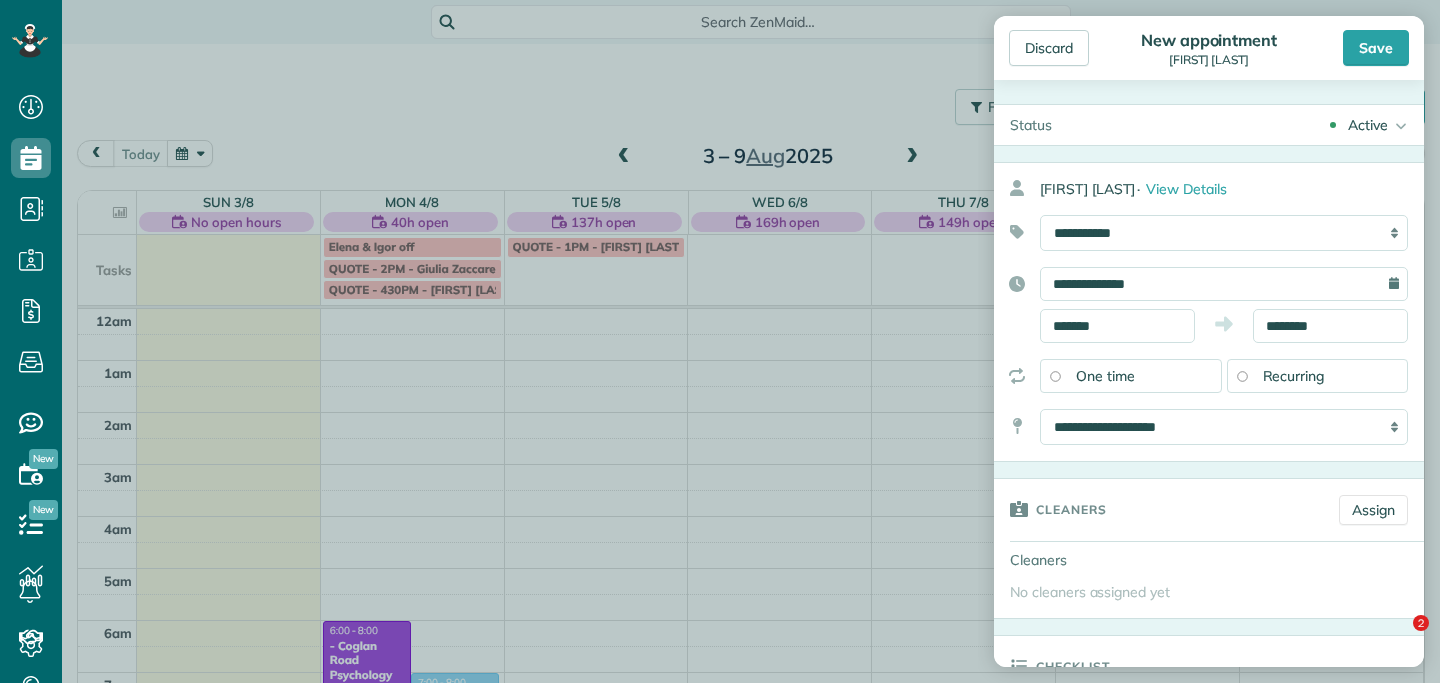 scroll, scrollTop: 0, scrollLeft: 0, axis: both 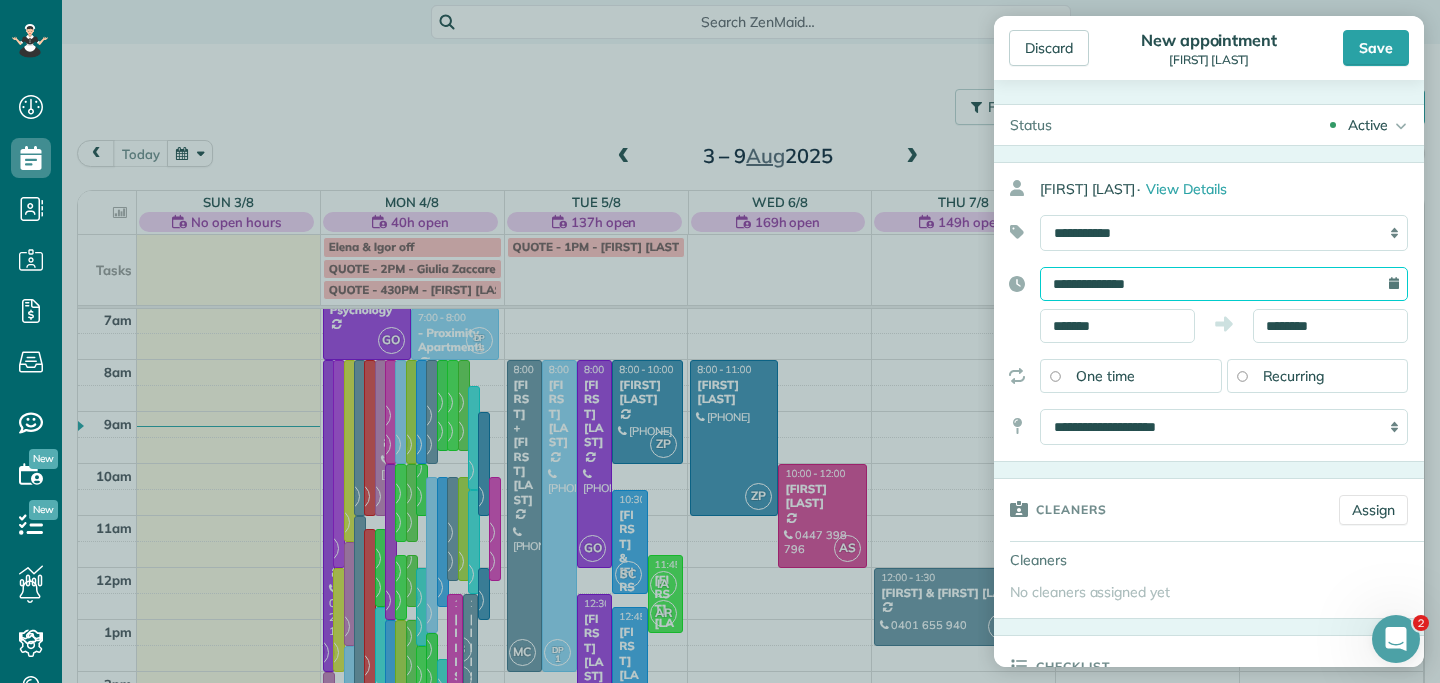 click on "**********" at bounding box center (1224, 284) 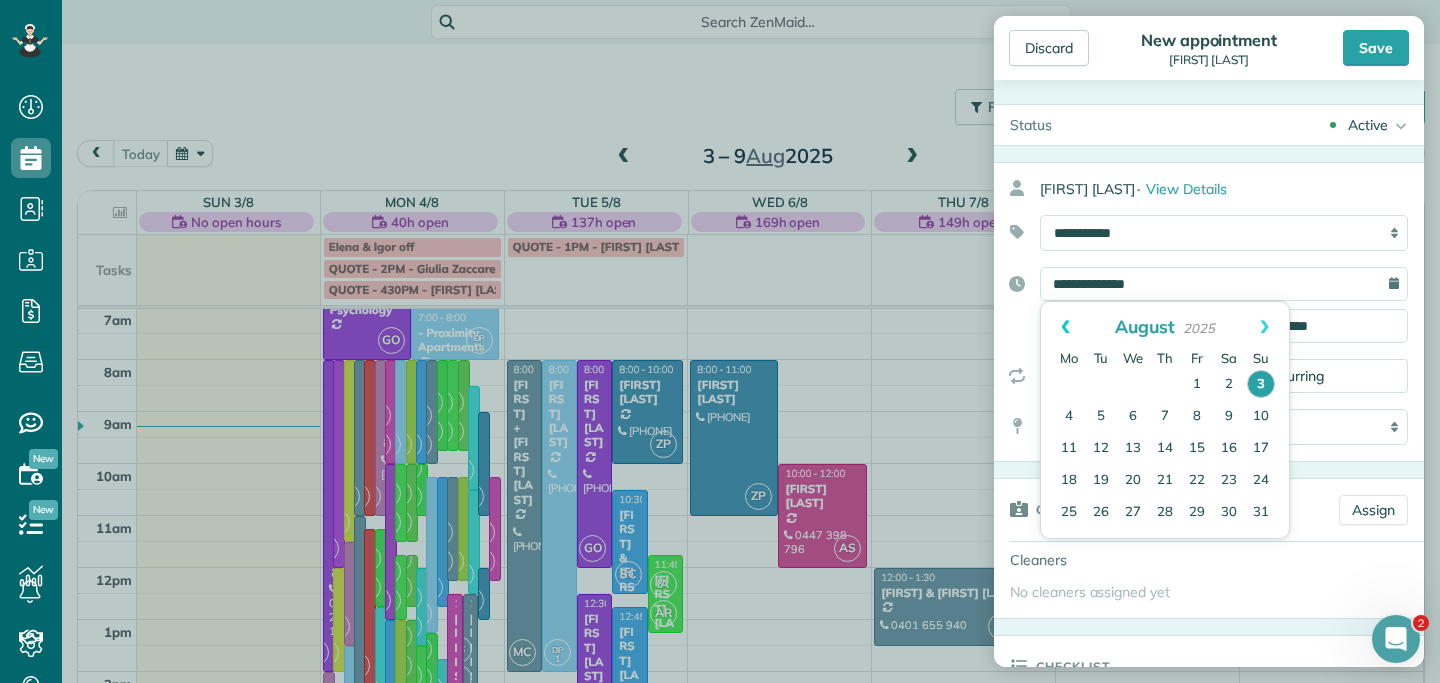 click on "Prev" at bounding box center (1065, 327) 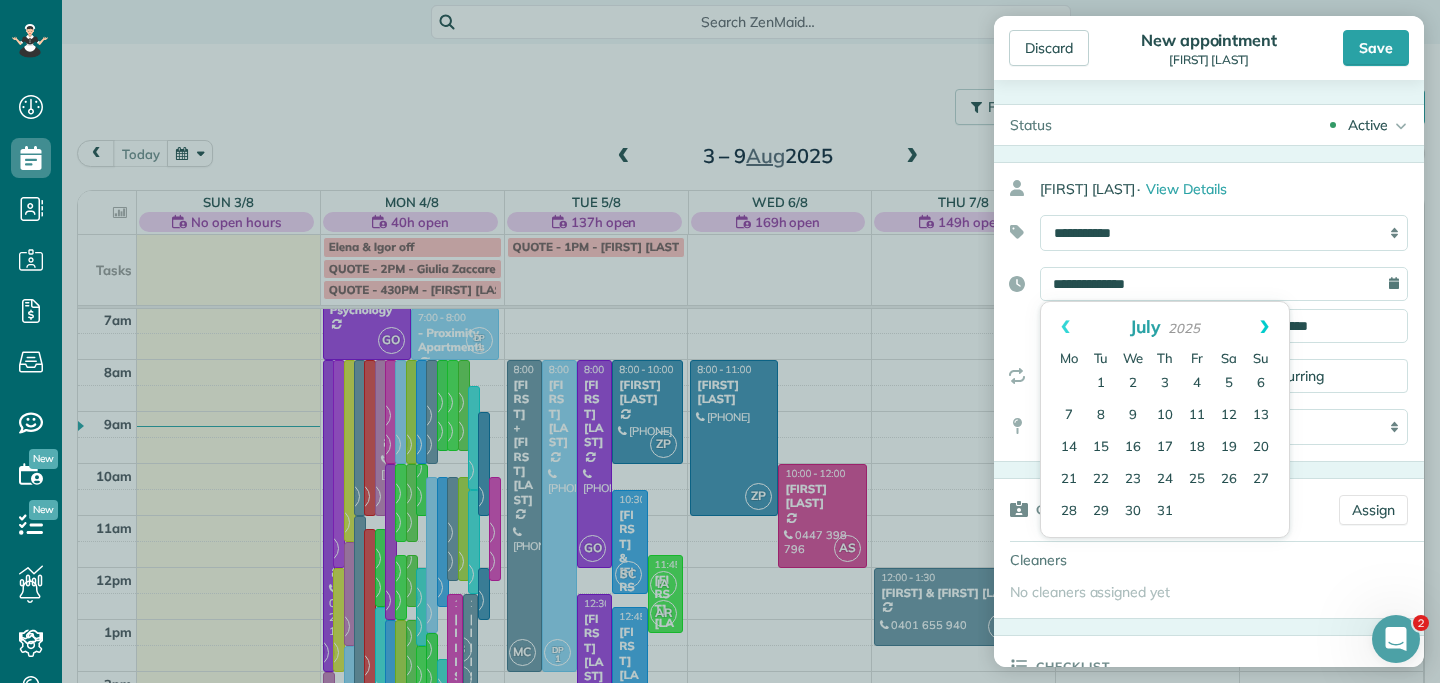 click on "Next" at bounding box center (1264, 327) 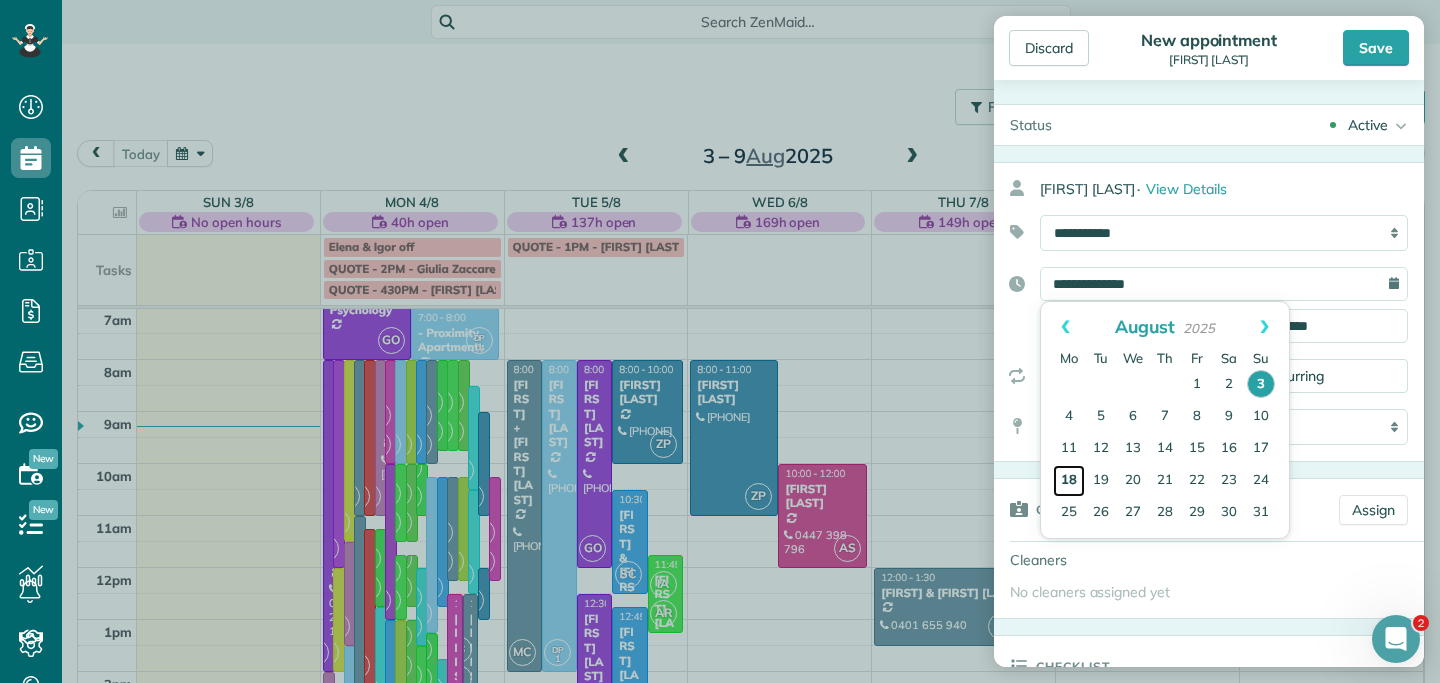 click on "18" at bounding box center [1069, 481] 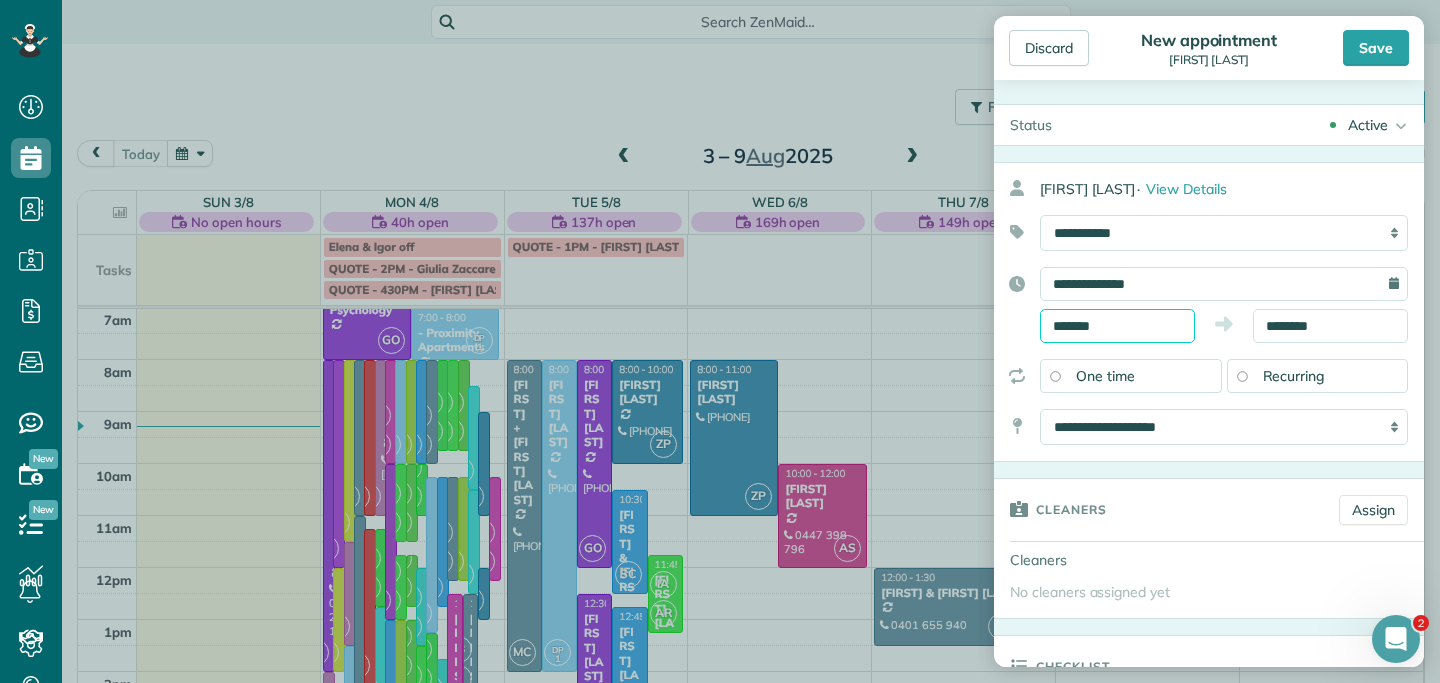 click on "*******" at bounding box center [1117, 326] 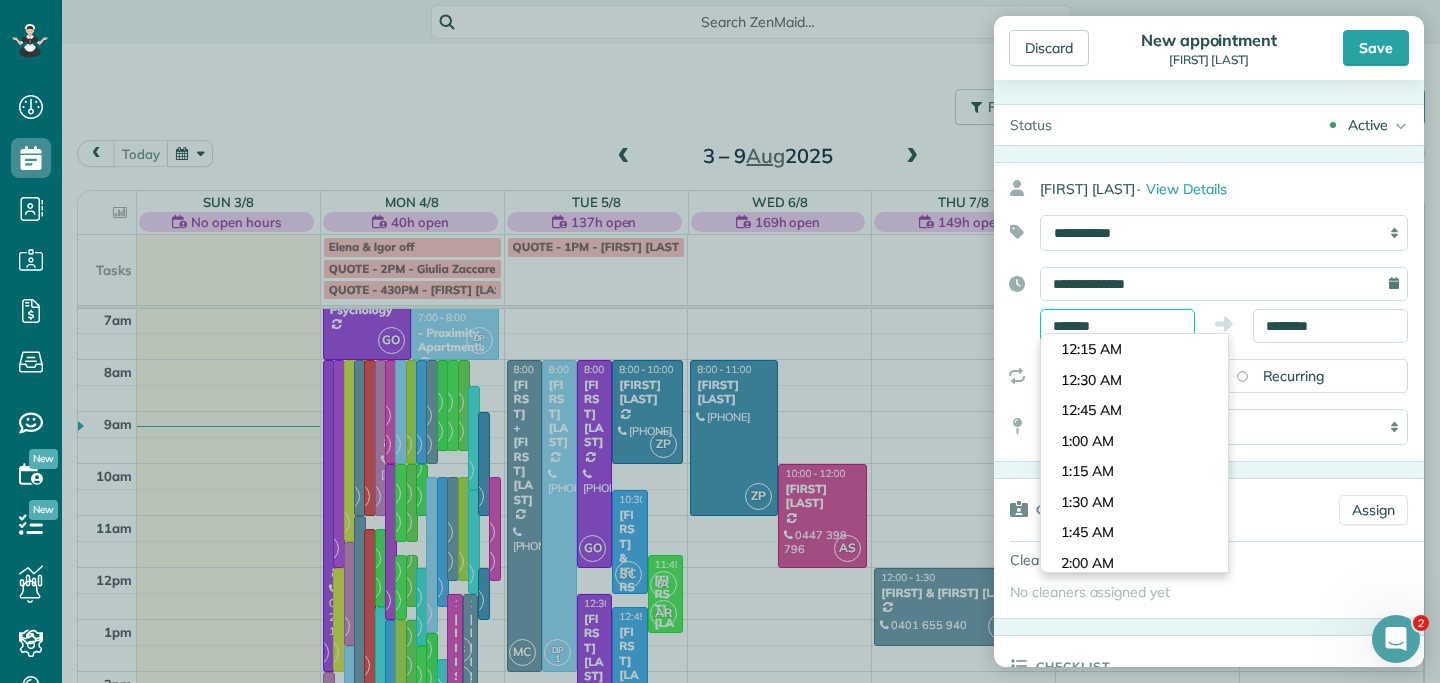 scroll, scrollTop: 1038, scrollLeft: 0, axis: vertical 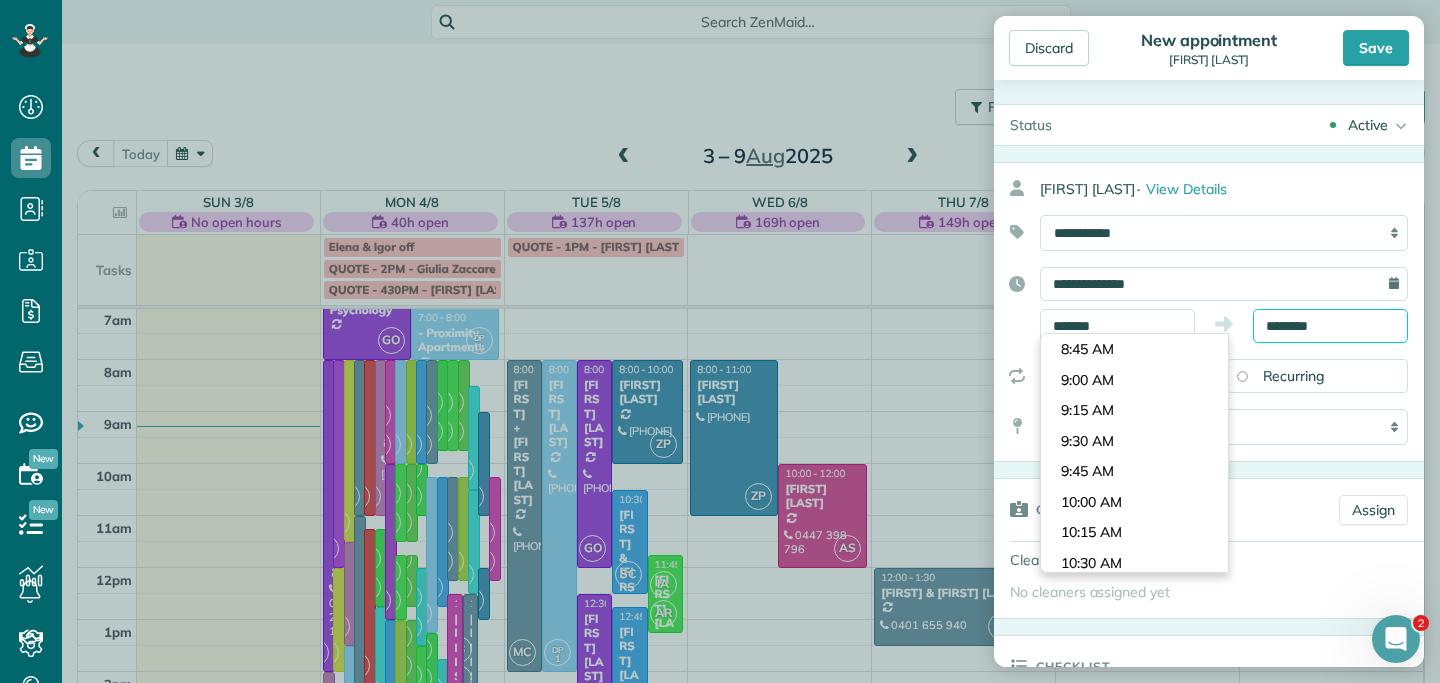 click on "********" at bounding box center (1330, 326) 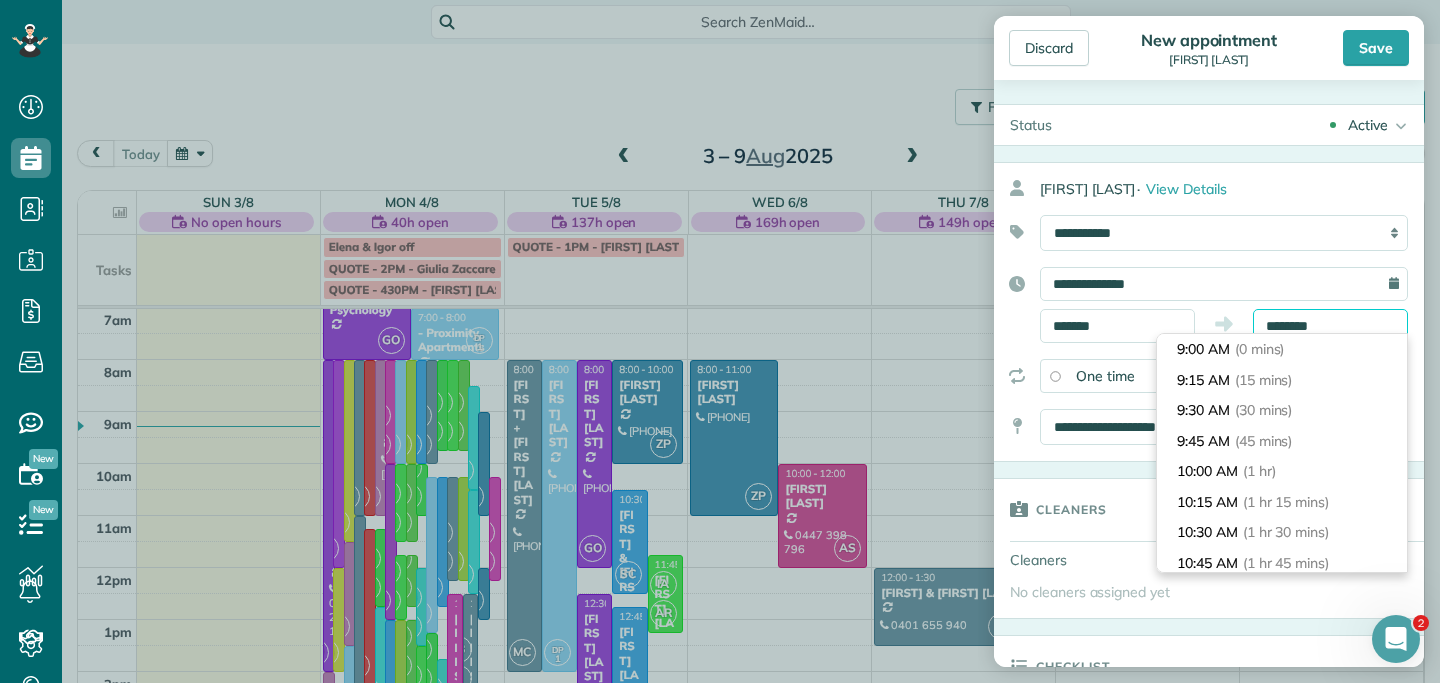 scroll, scrollTop: 213, scrollLeft: 0, axis: vertical 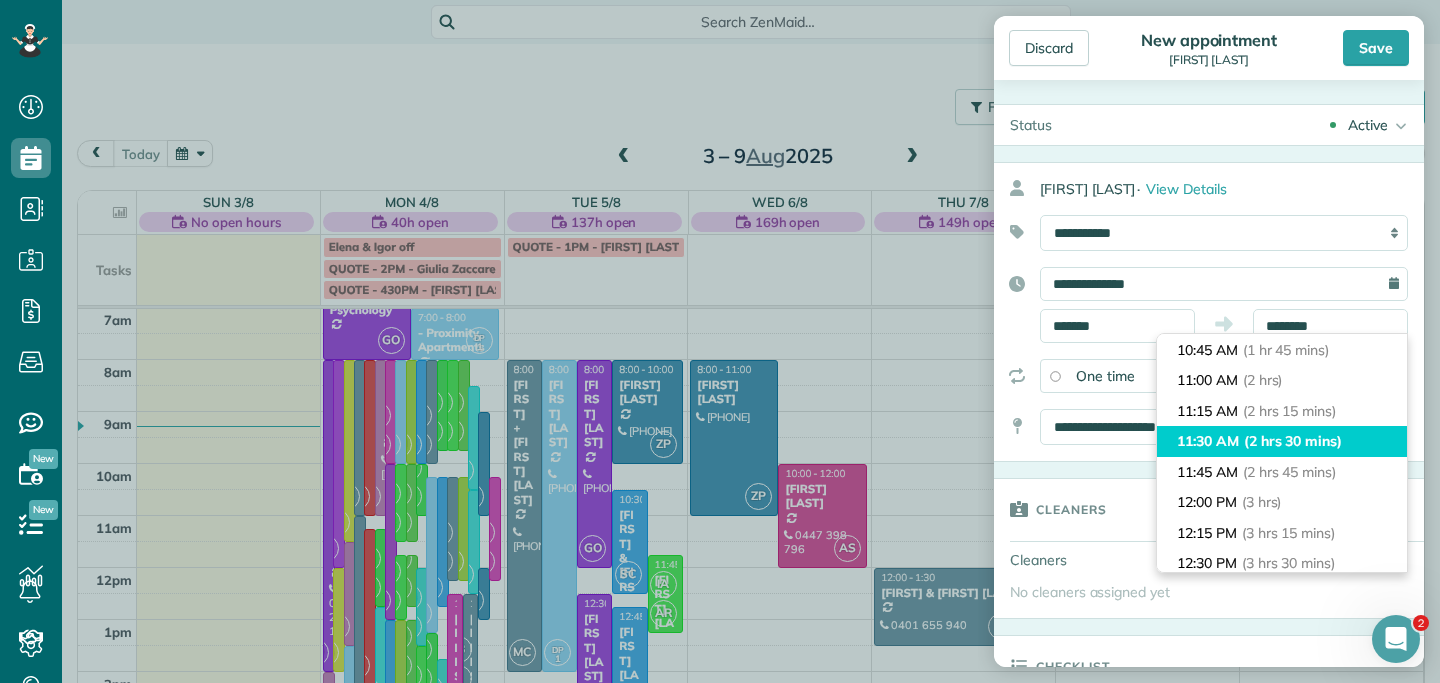 type on "********" 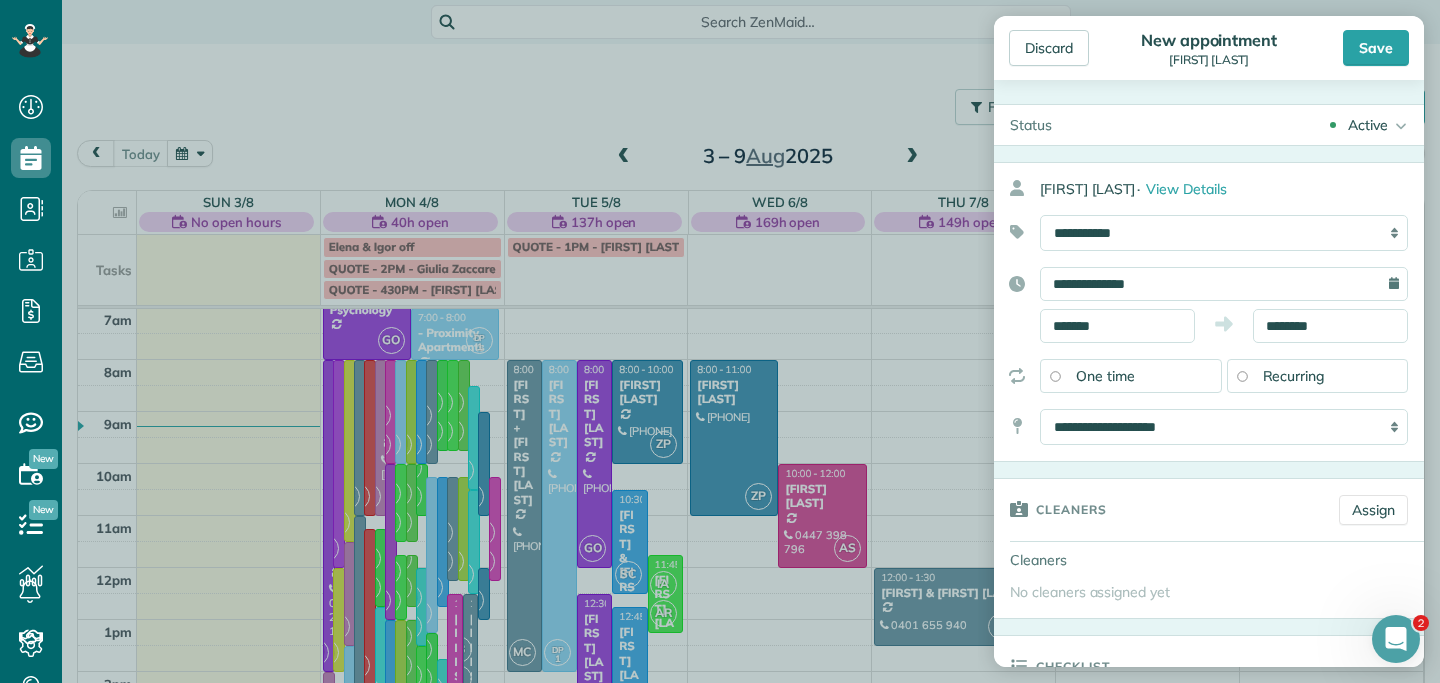 click on "Recurring" at bounding box center [1294, 376] 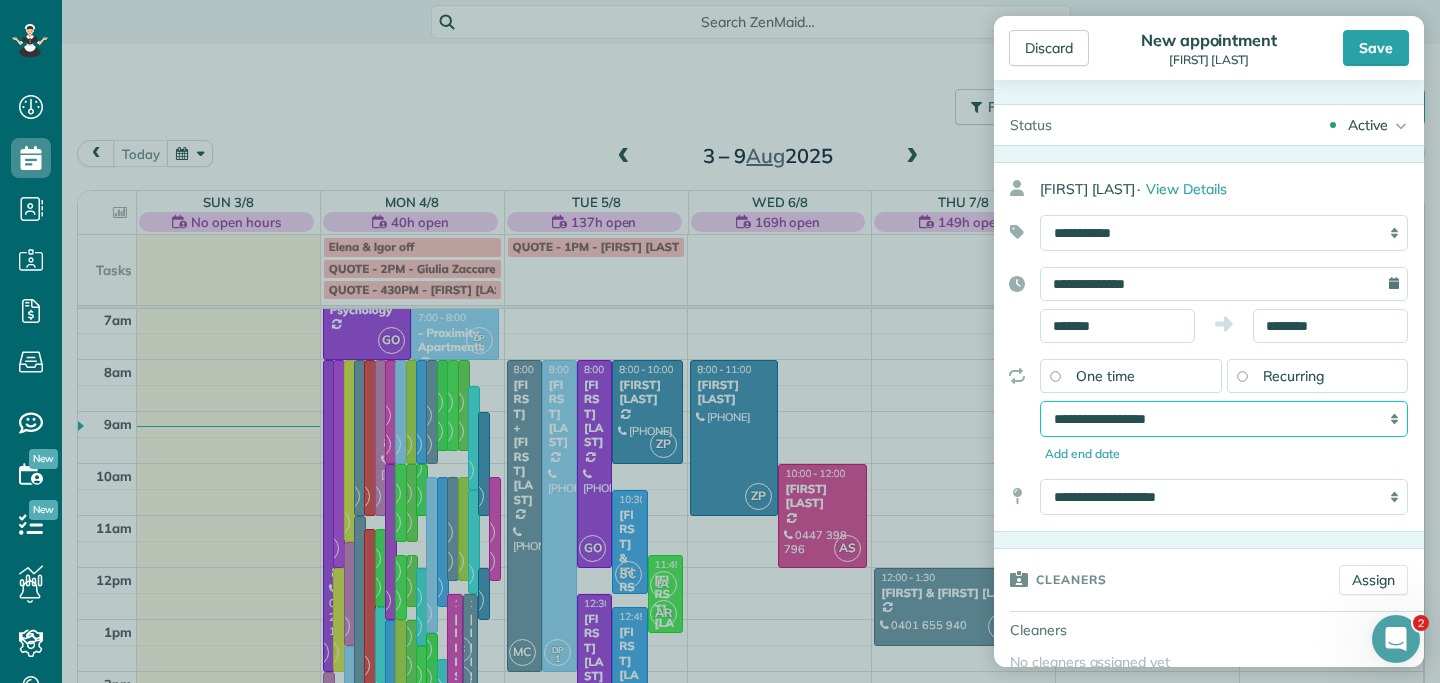 click on "**********" at bounding box center [1224, 419] 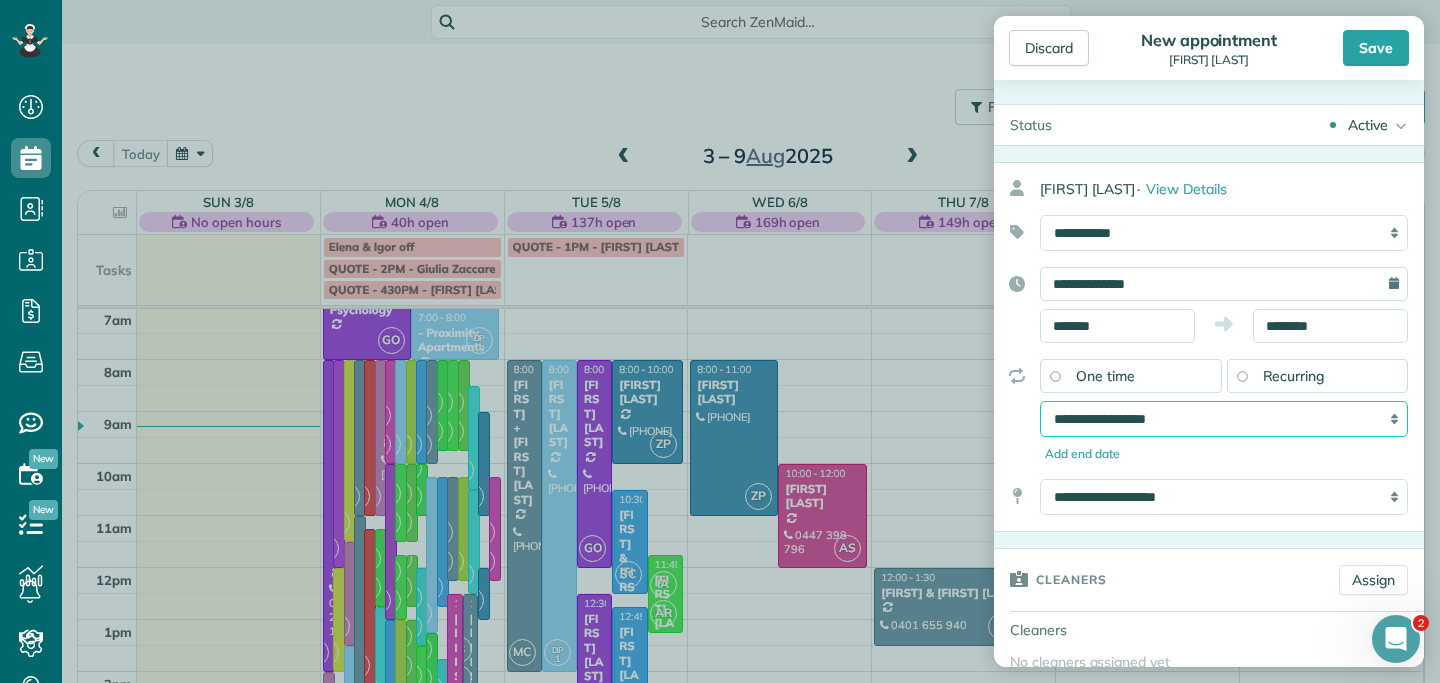 select on "**********" 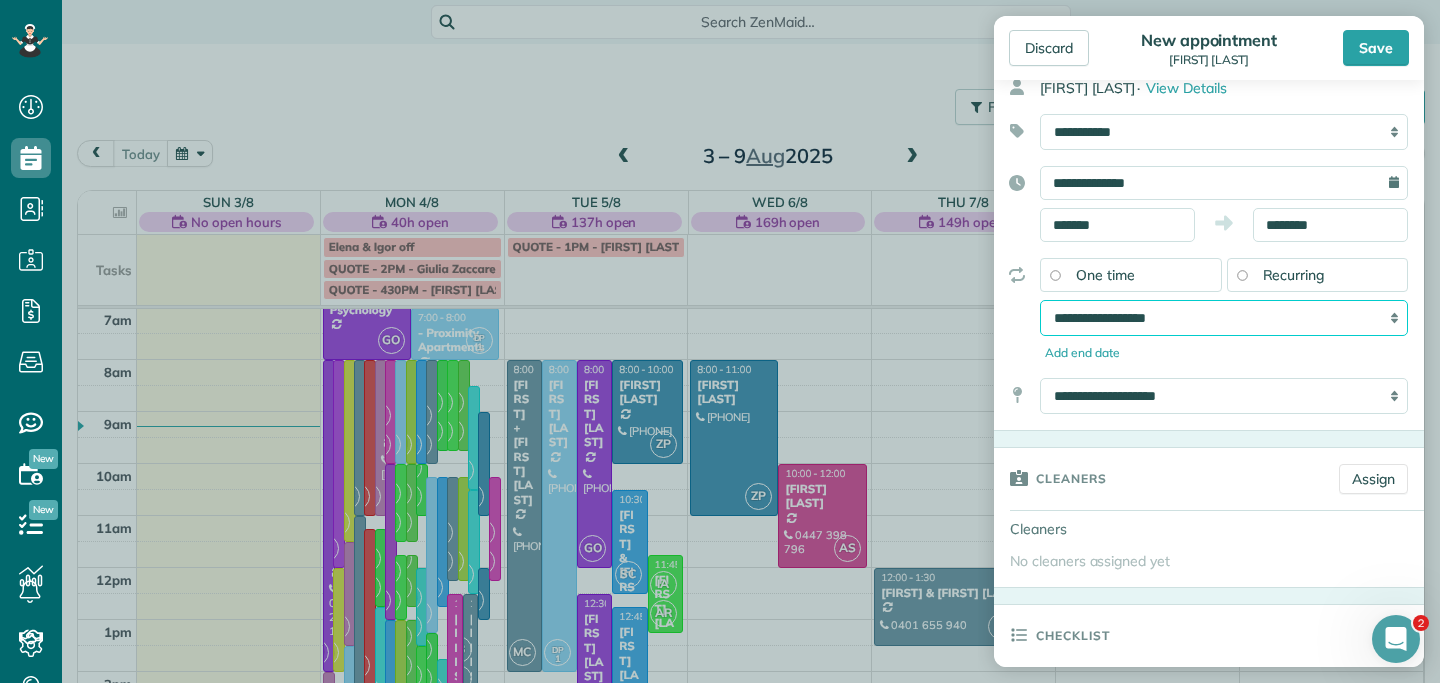 scroll, scrollTop: 119, scrollLeft: 0, axis: vertical 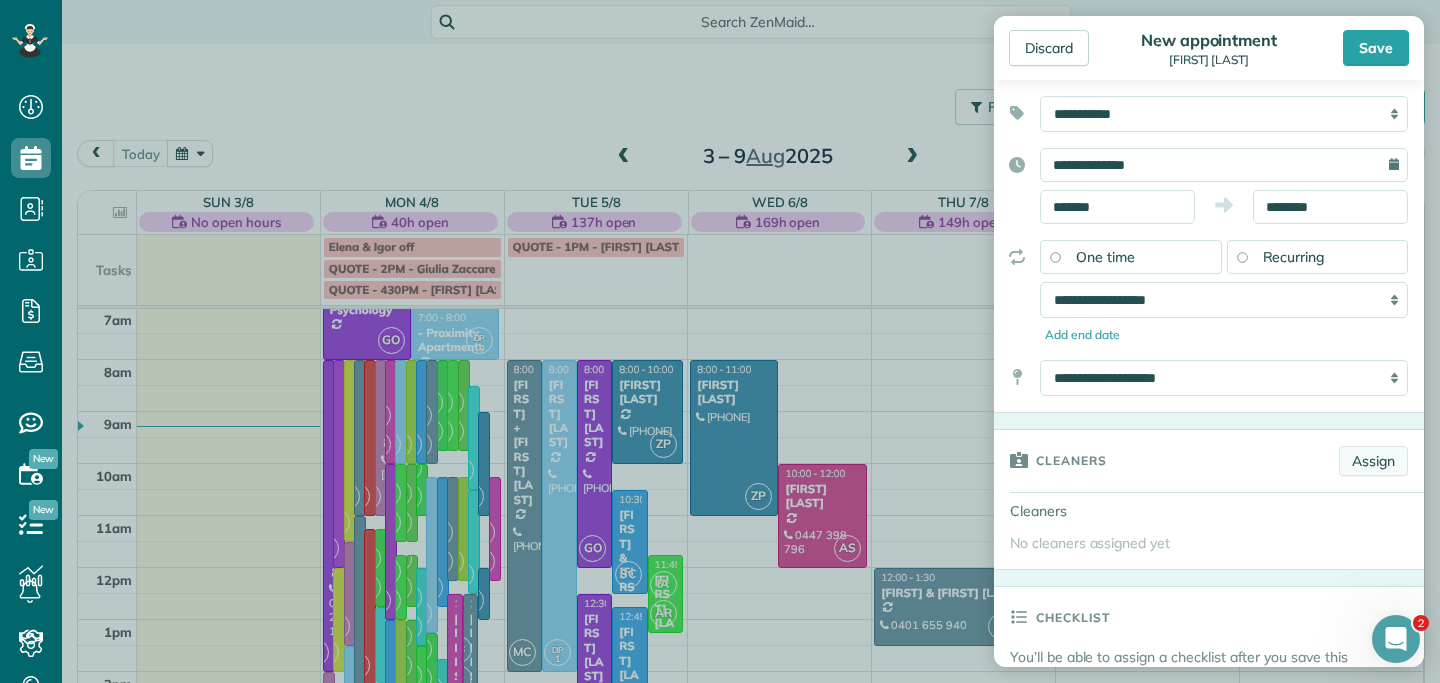 click on "Assign" at bounding box center (1373, 461) 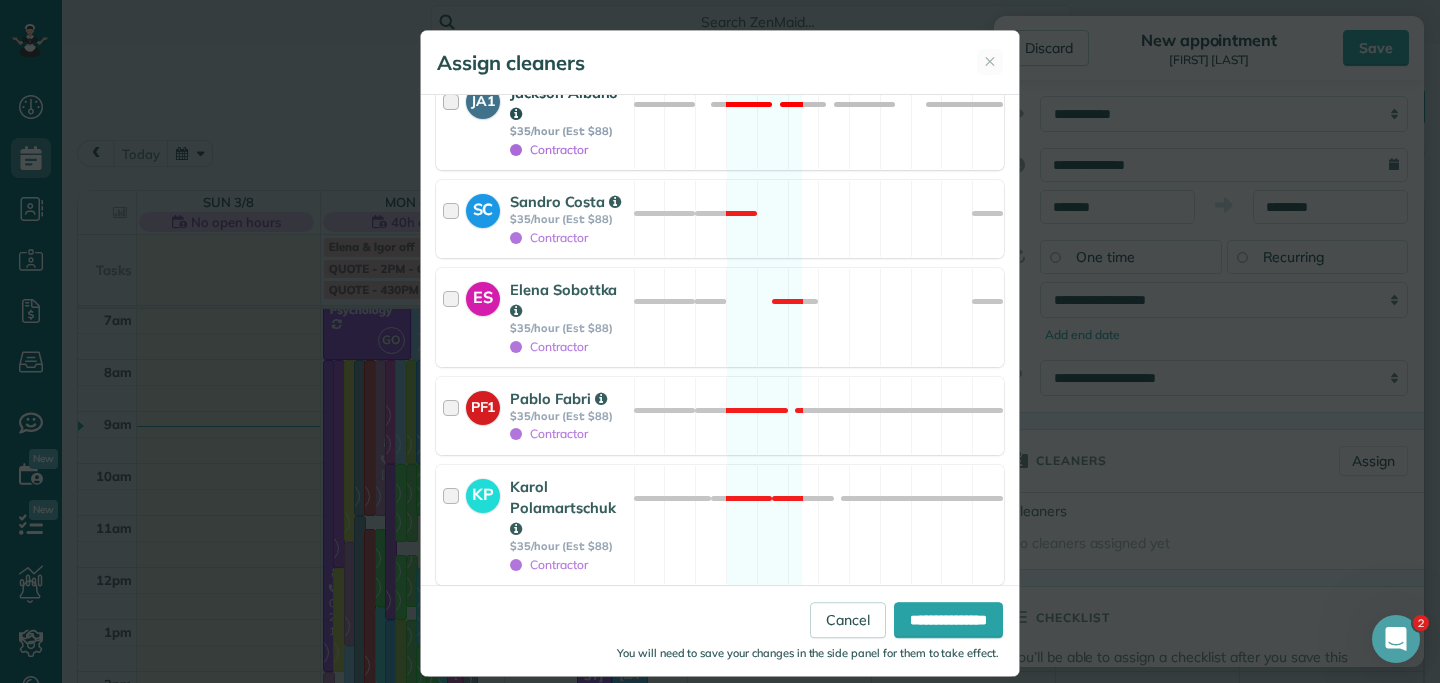 scroll, scrollTop: 647, scrollLeft: 0, axis: vertical 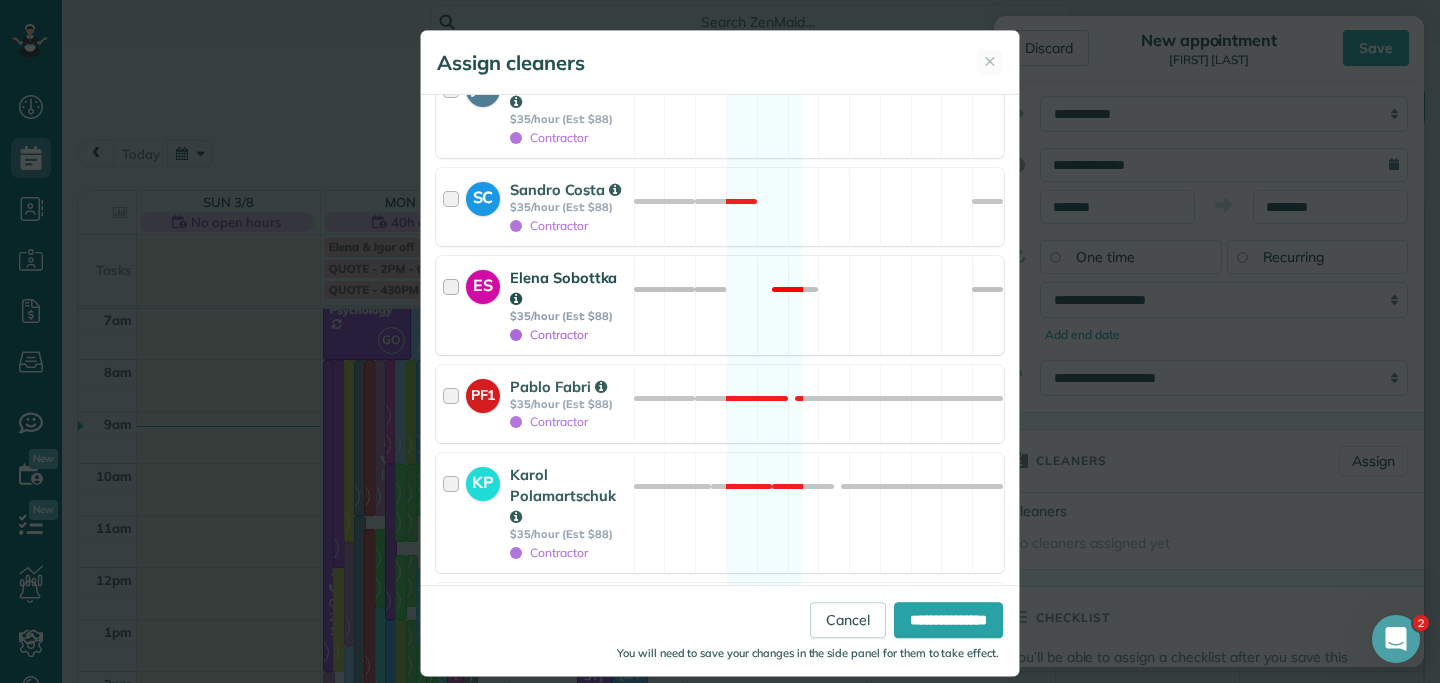 click at bounding box center (454, 305) 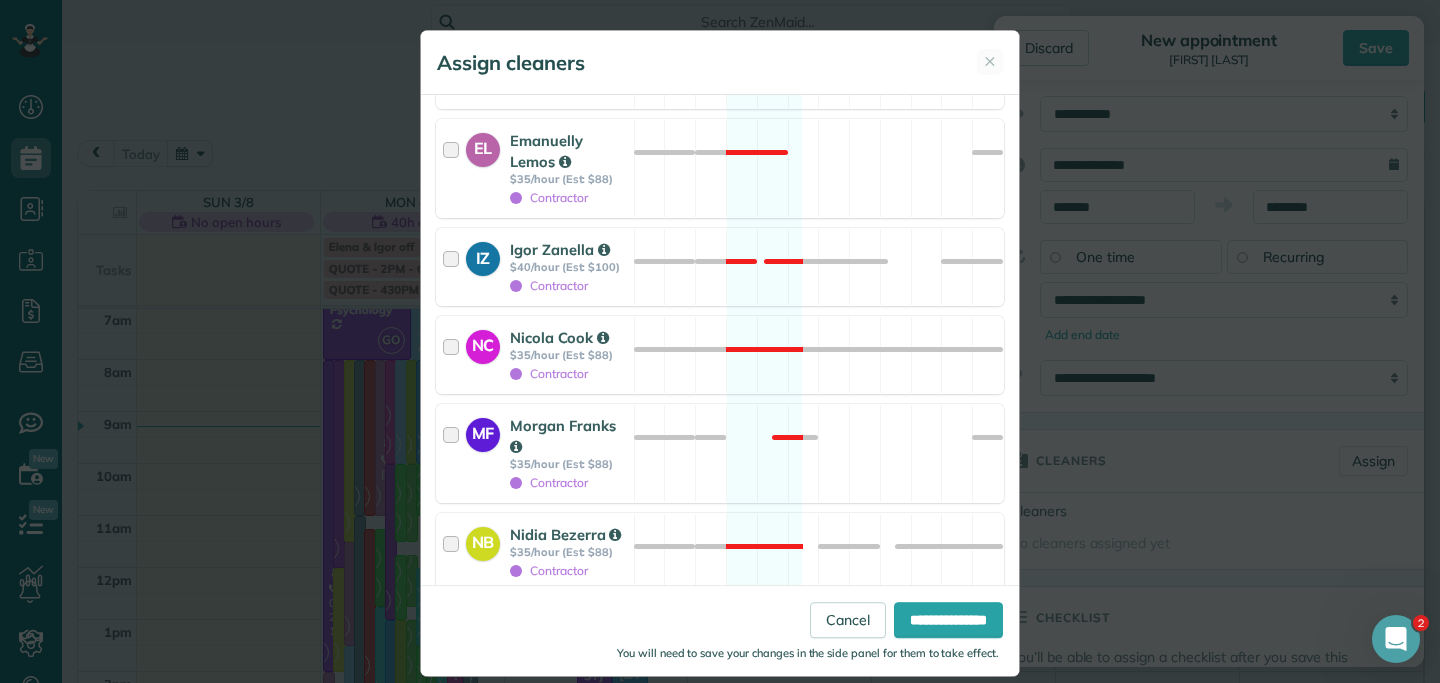 scroll, scrollTop: 1117, scrollLeft: 0, axis: vertical 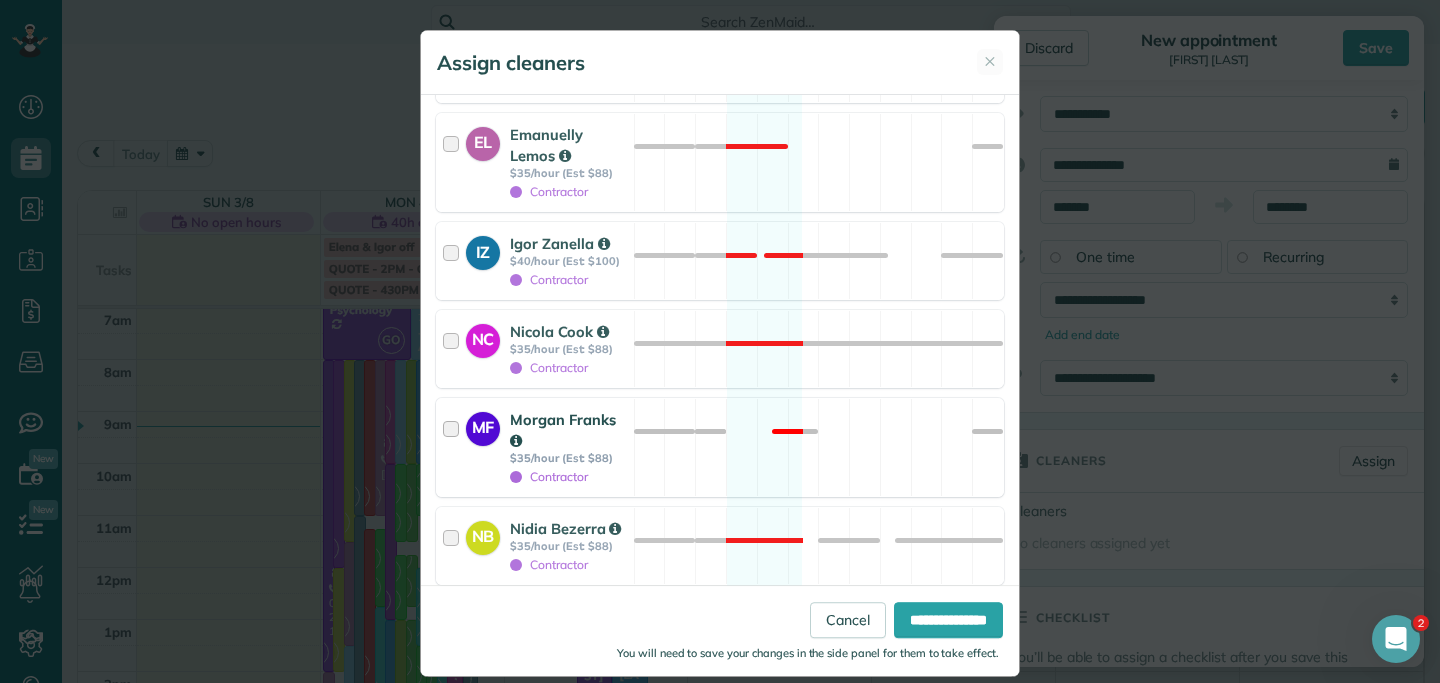 click at bounding box center (454, 447) 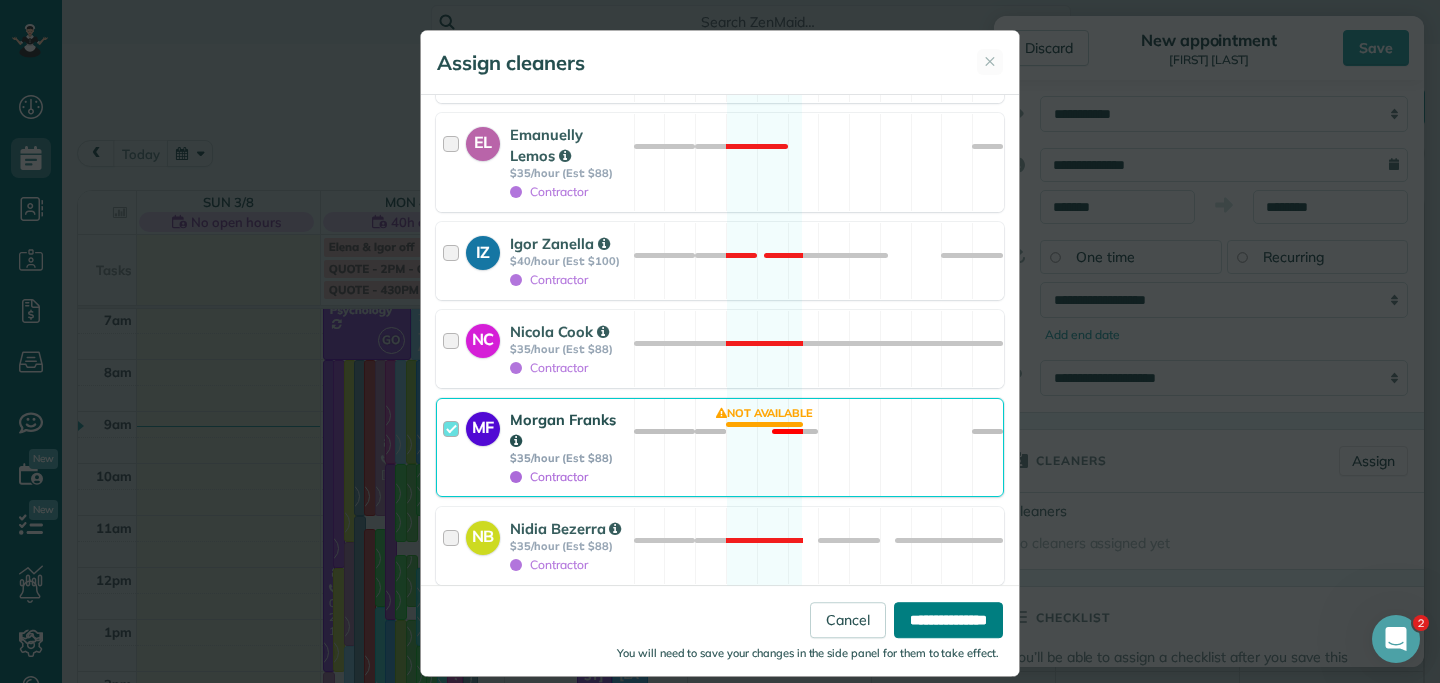 click on "**********" at bounding box center (948, 620) 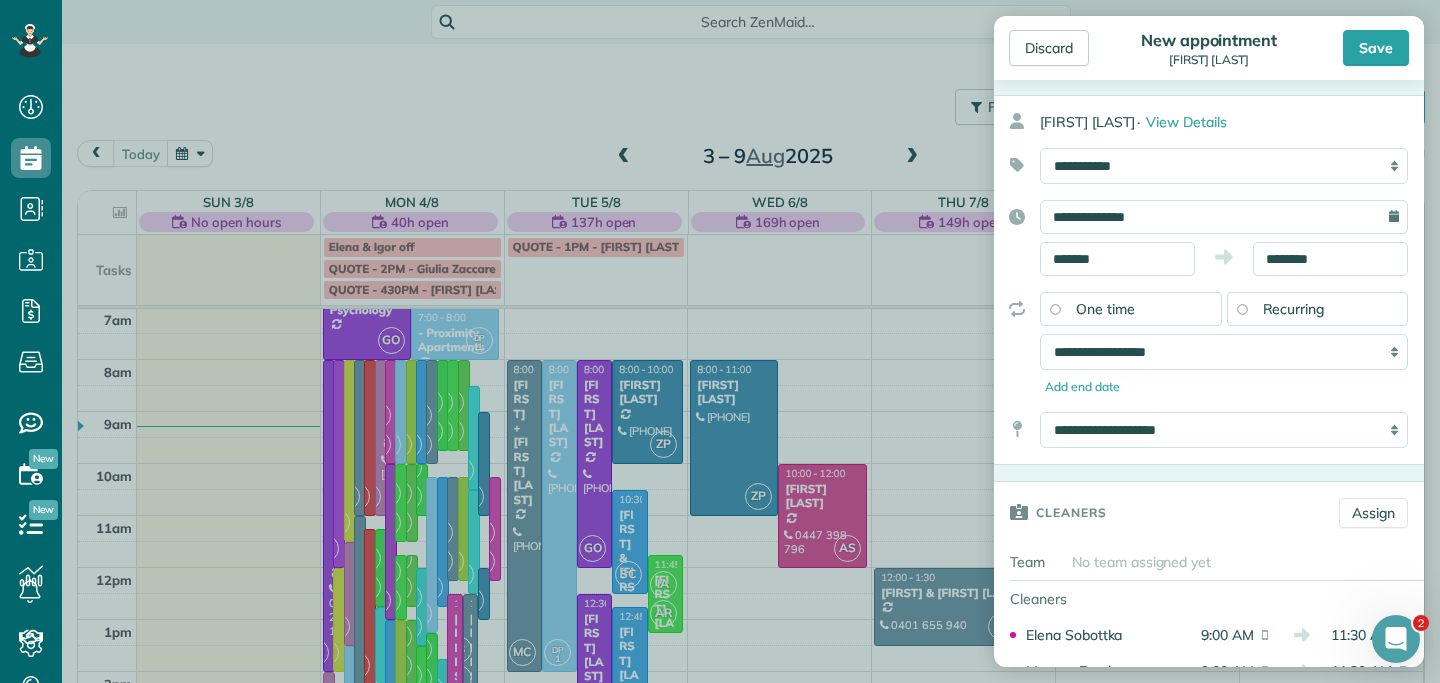 scroll, scrollTop: 0, scrollLeft: 0, axis: both 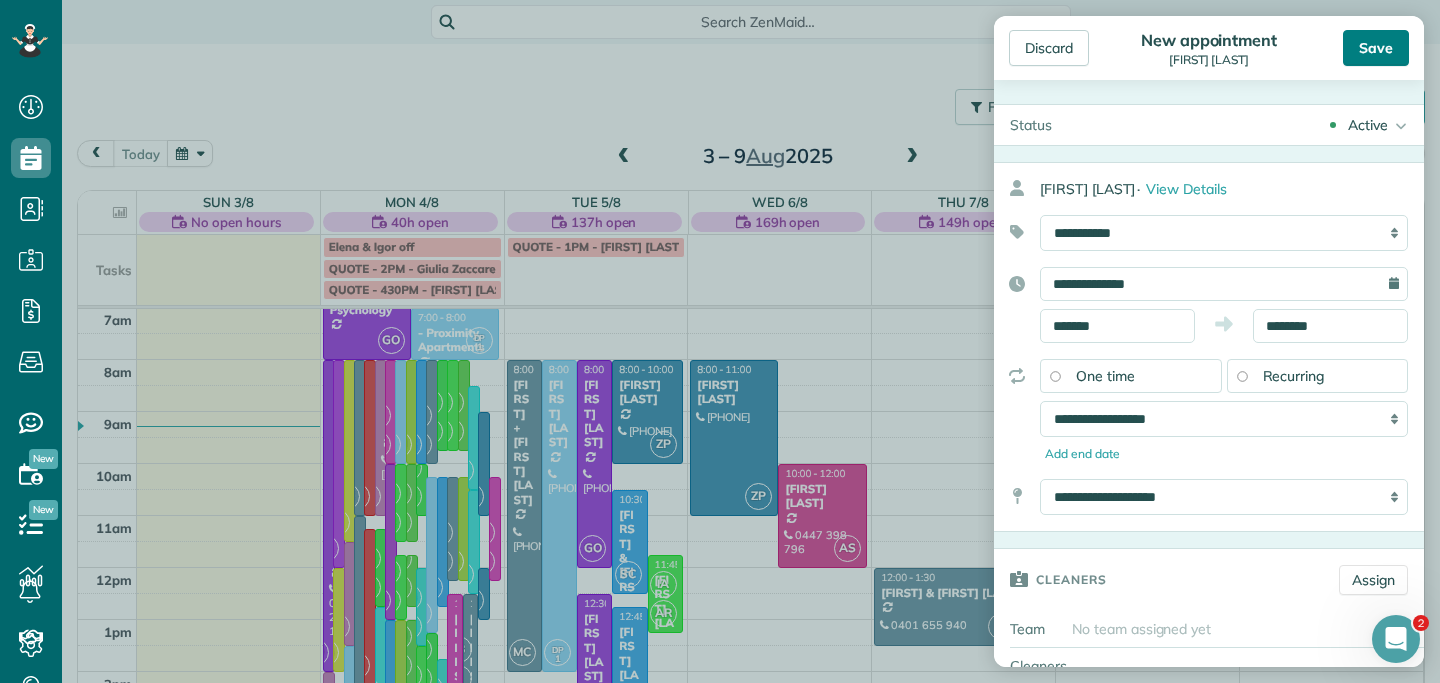 click on "Save" at bounding box center (1376, 48) 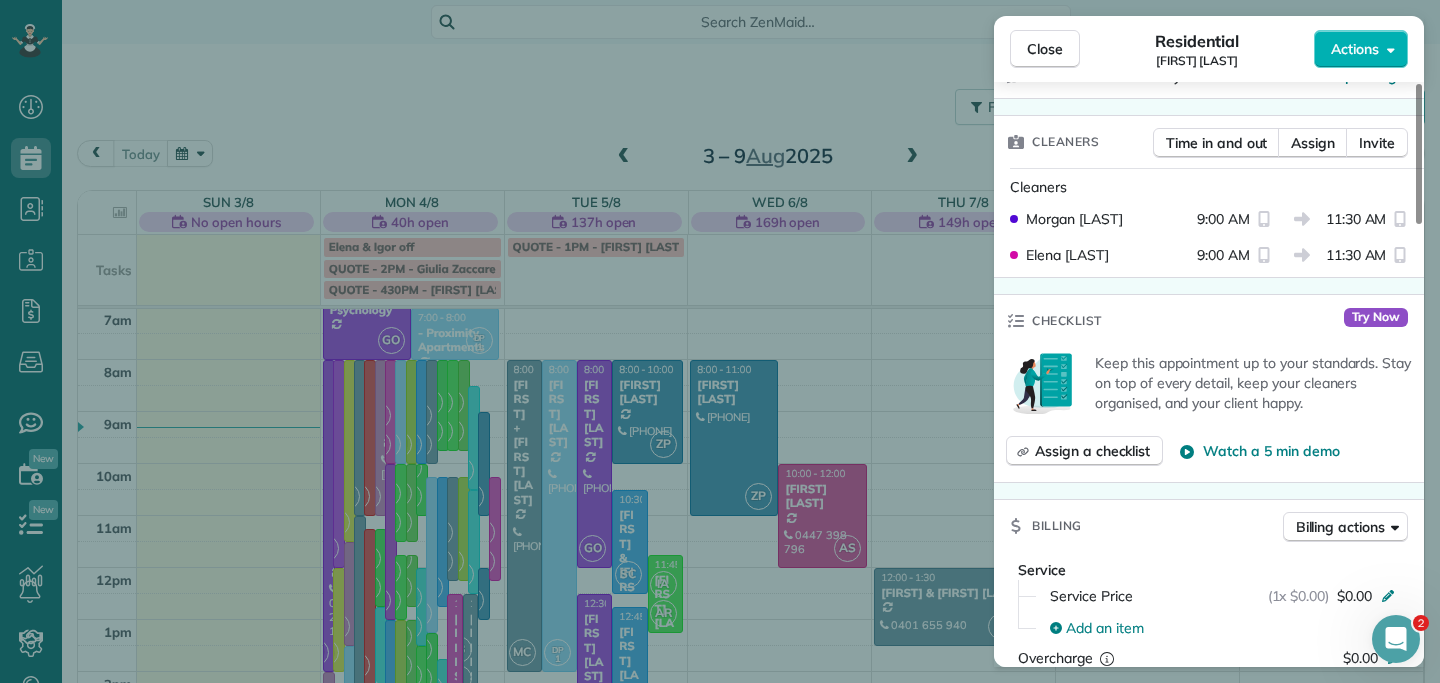 scroll, scrollTop: 599, scrollLeft: 0, axis: vertical 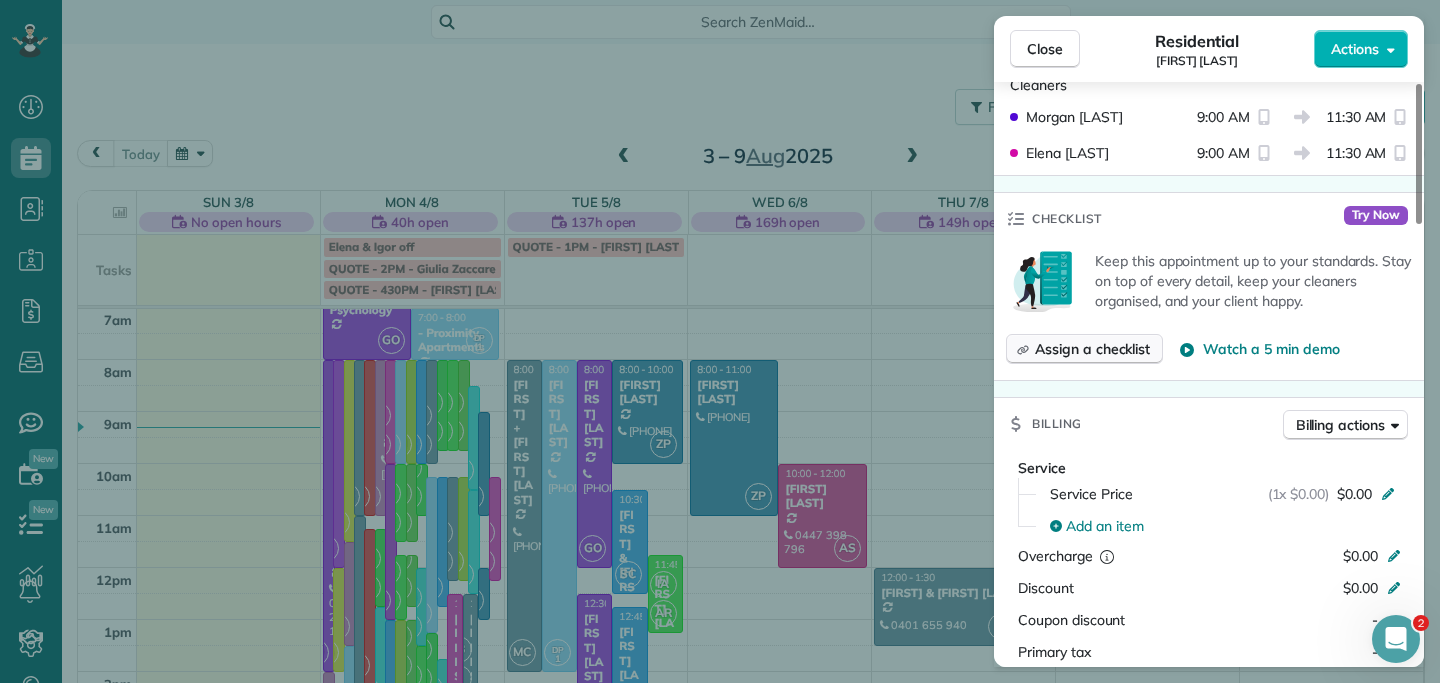 click on "Assign a checklist" at bounding box center [1084, 349] 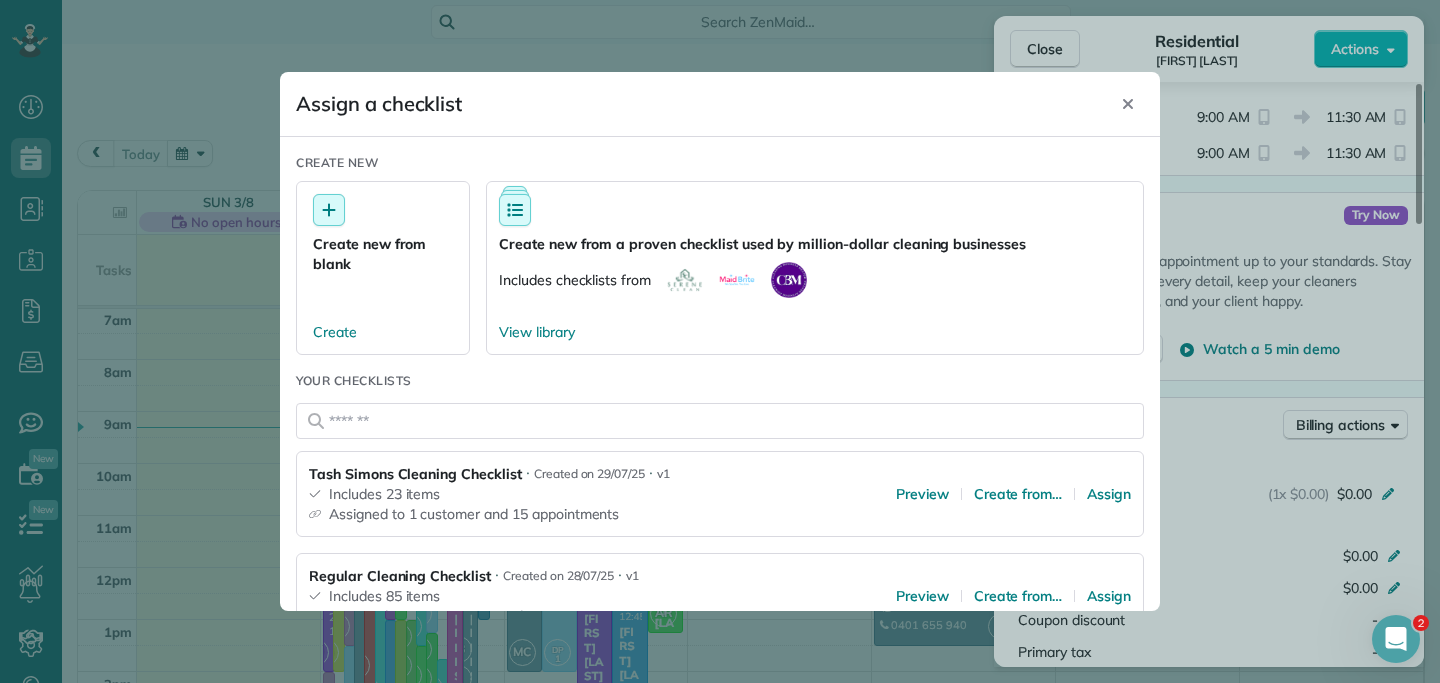 scroll, scrollTop: 79, scrollLeft: 0, axis: vertical 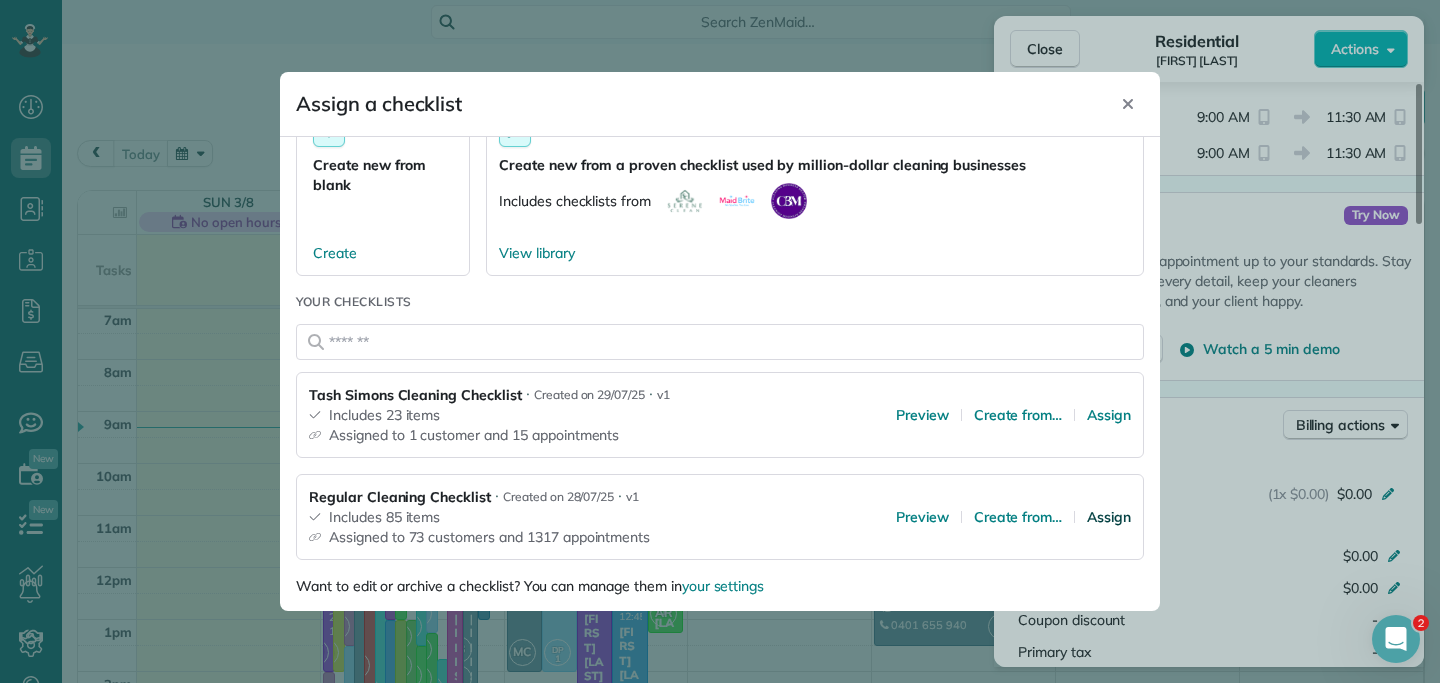 click on "Assign" at bounding box center [1109, 517] 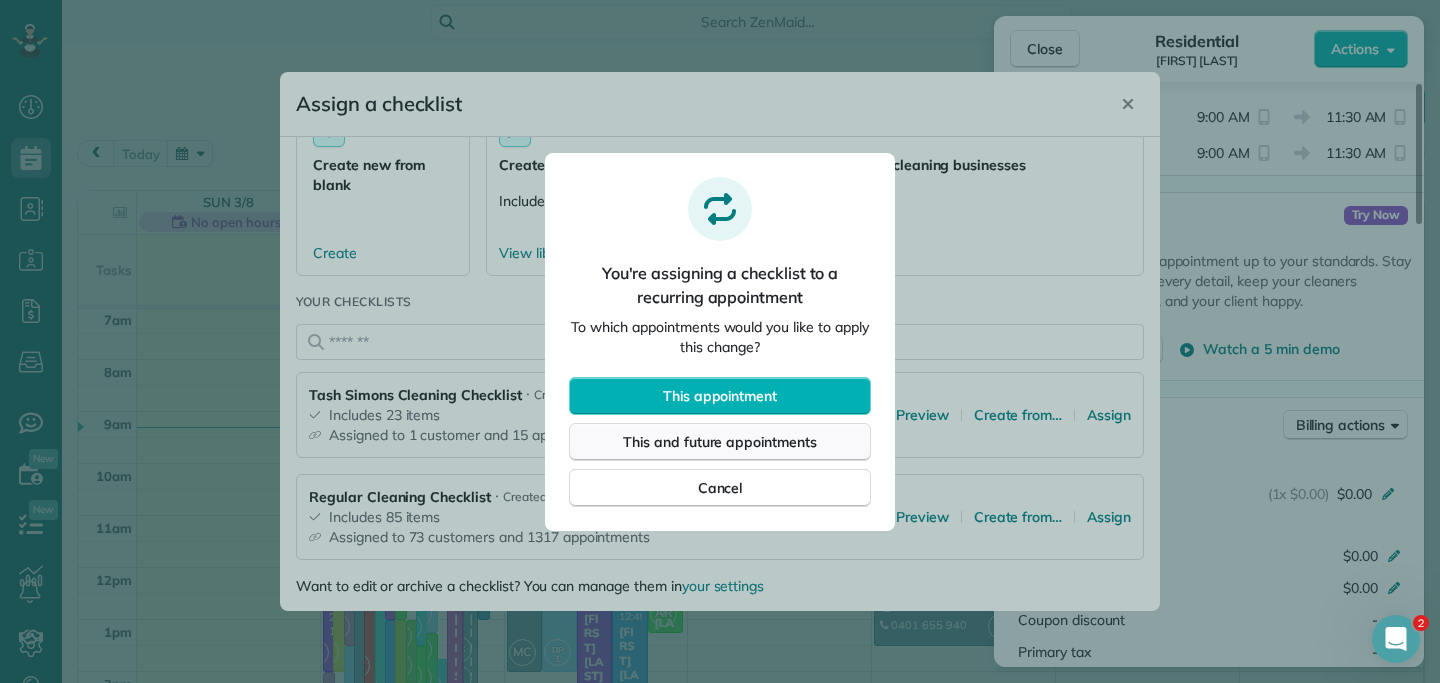 click on "This and future appointments" at bounding box center [720, 442] 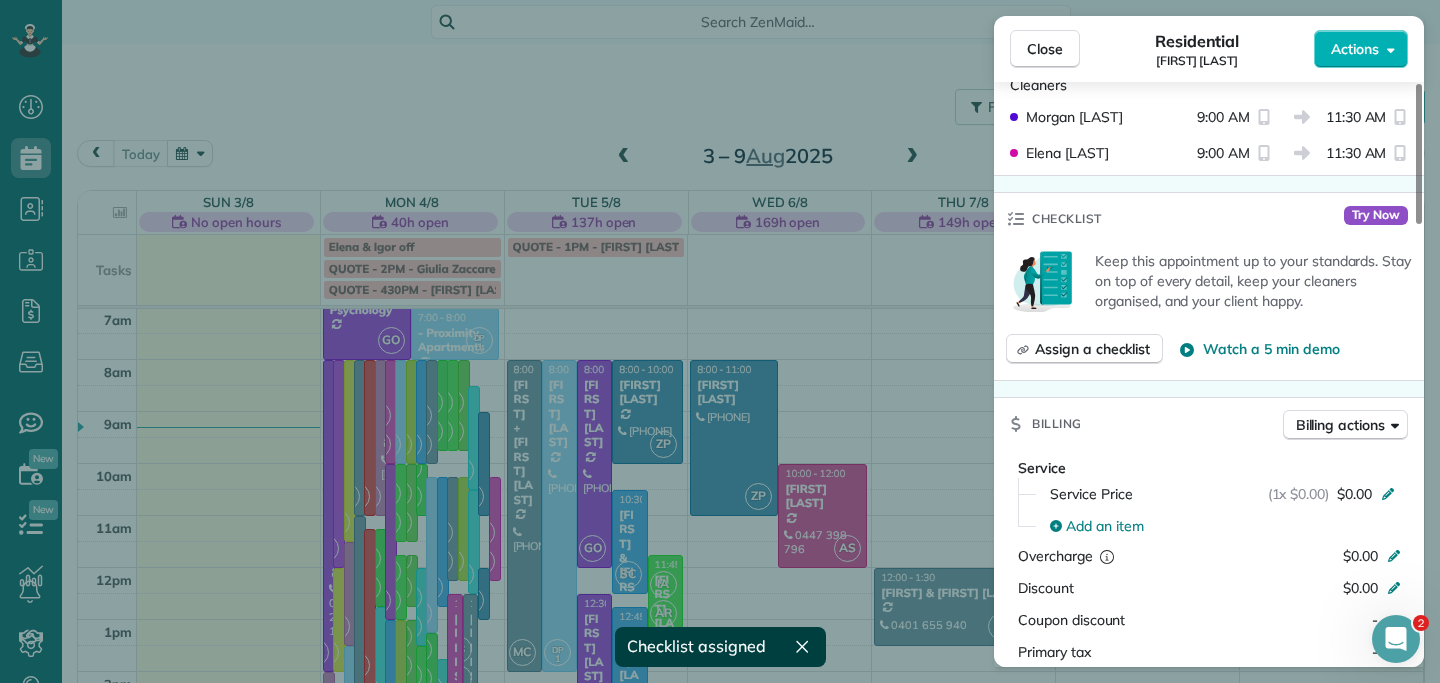 click on "Morgan   Franks 9:00 AM 11:30 AM" at bounding box center (1209, 117) 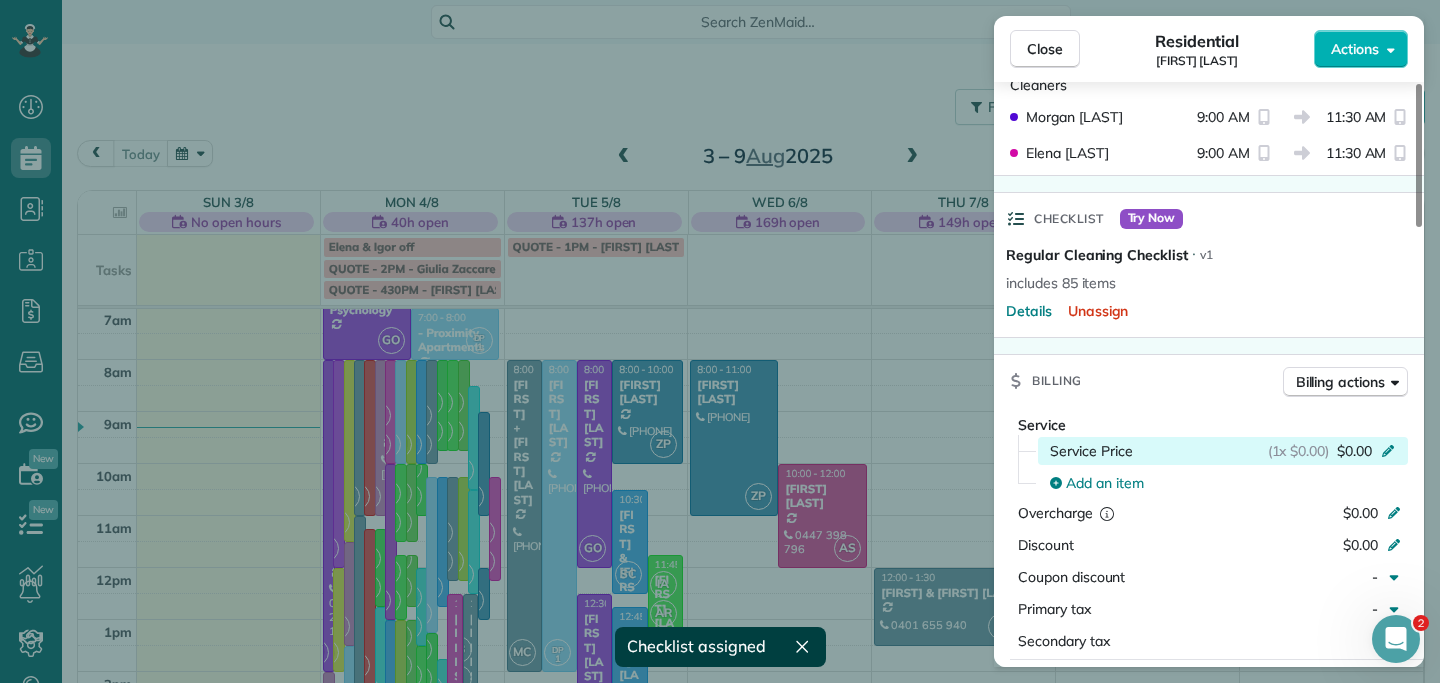 click 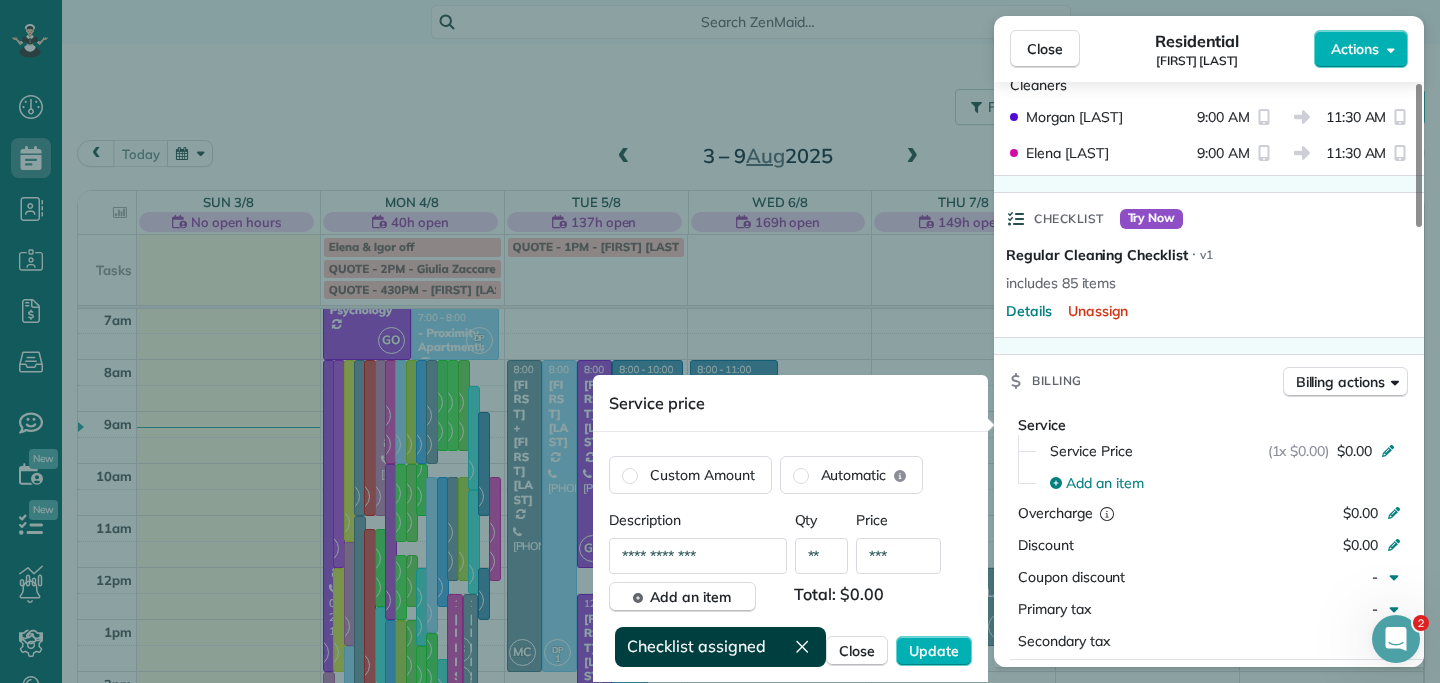 click on "**" at bounding box center (822, 556) 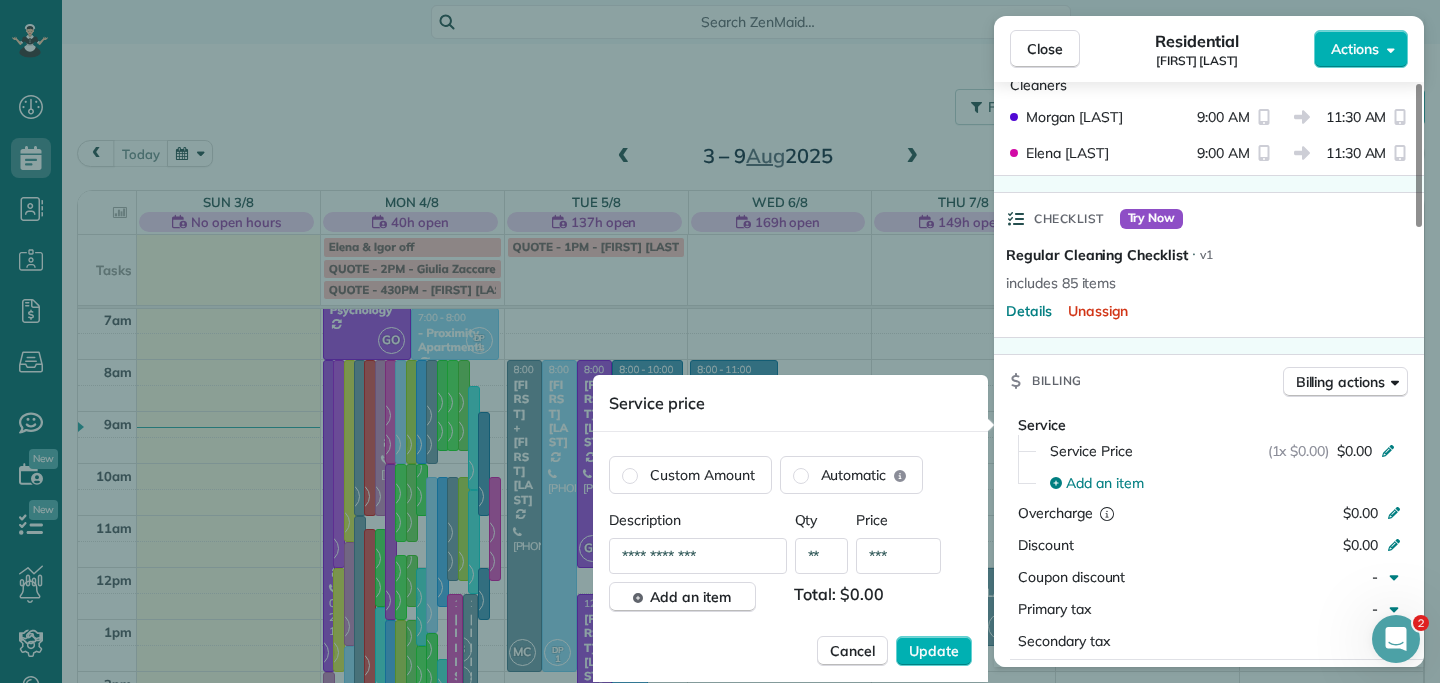 type on "**" 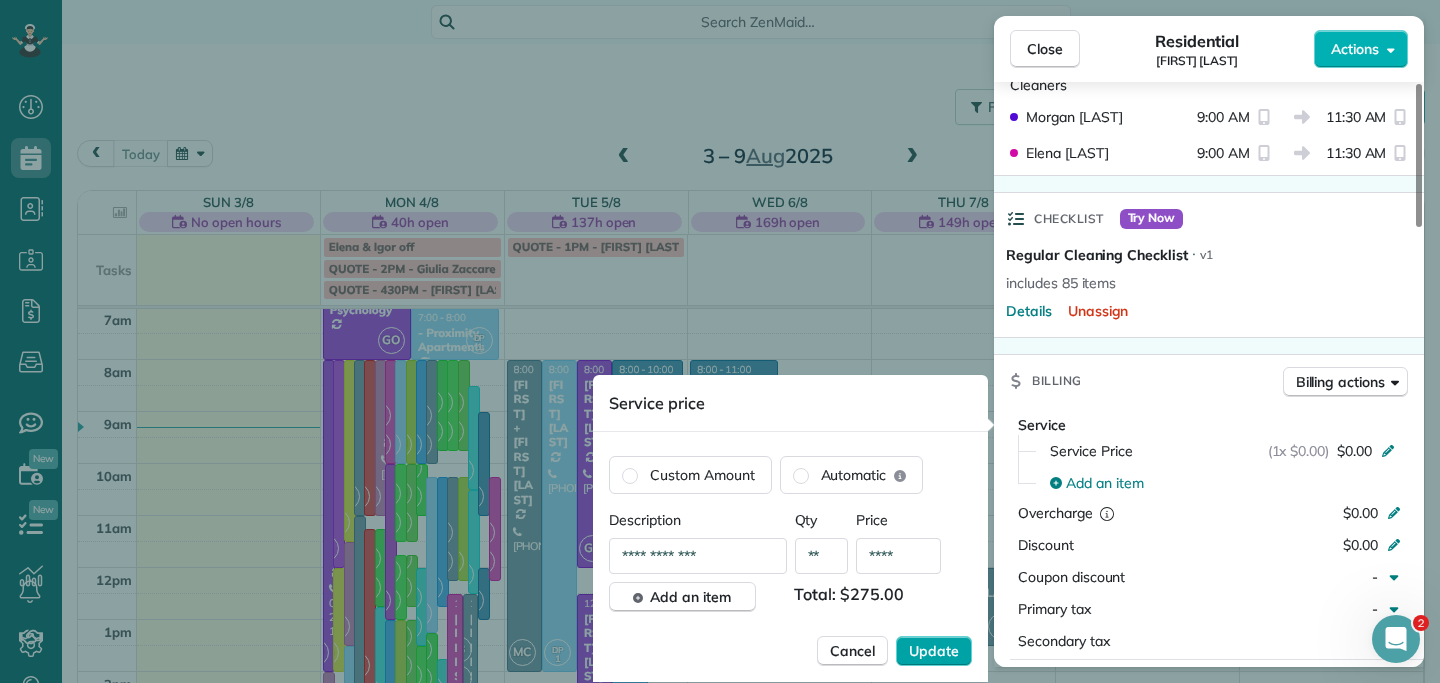 type on "****" 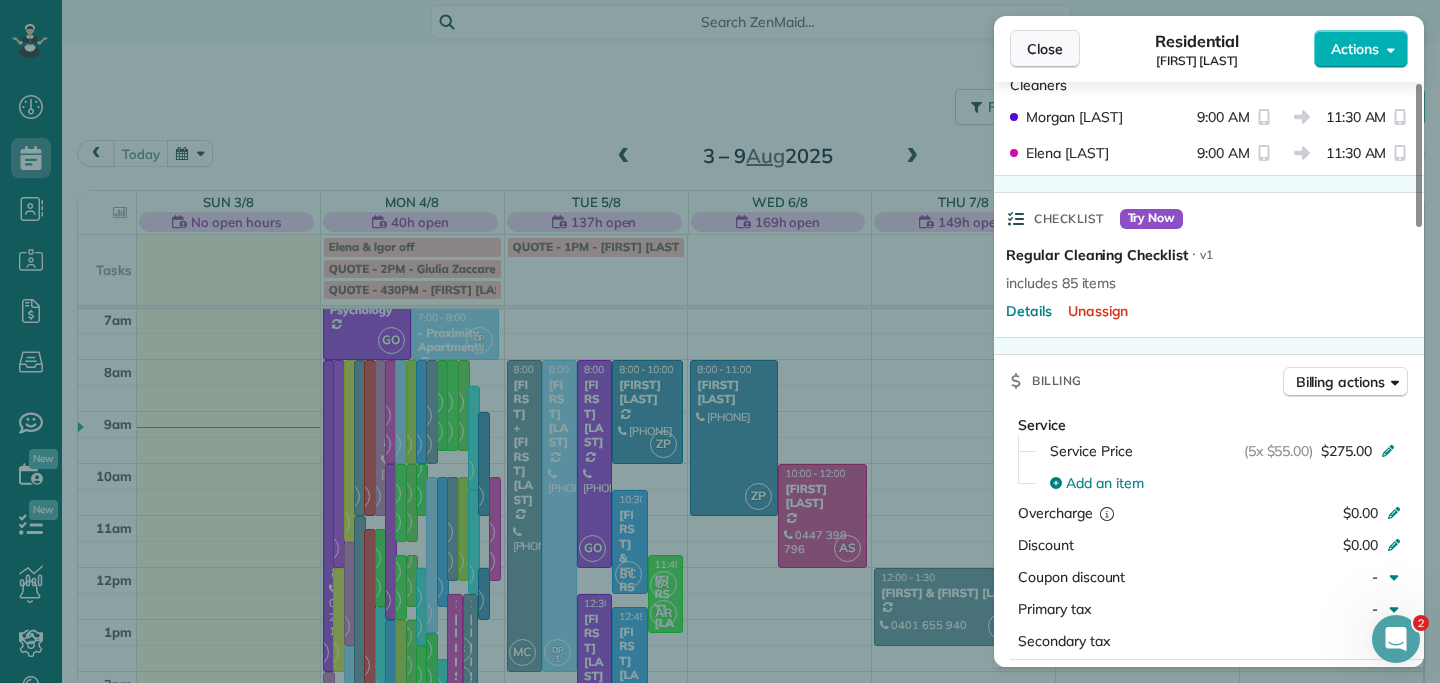 click on "Close" at bounding box center (1045, 49) 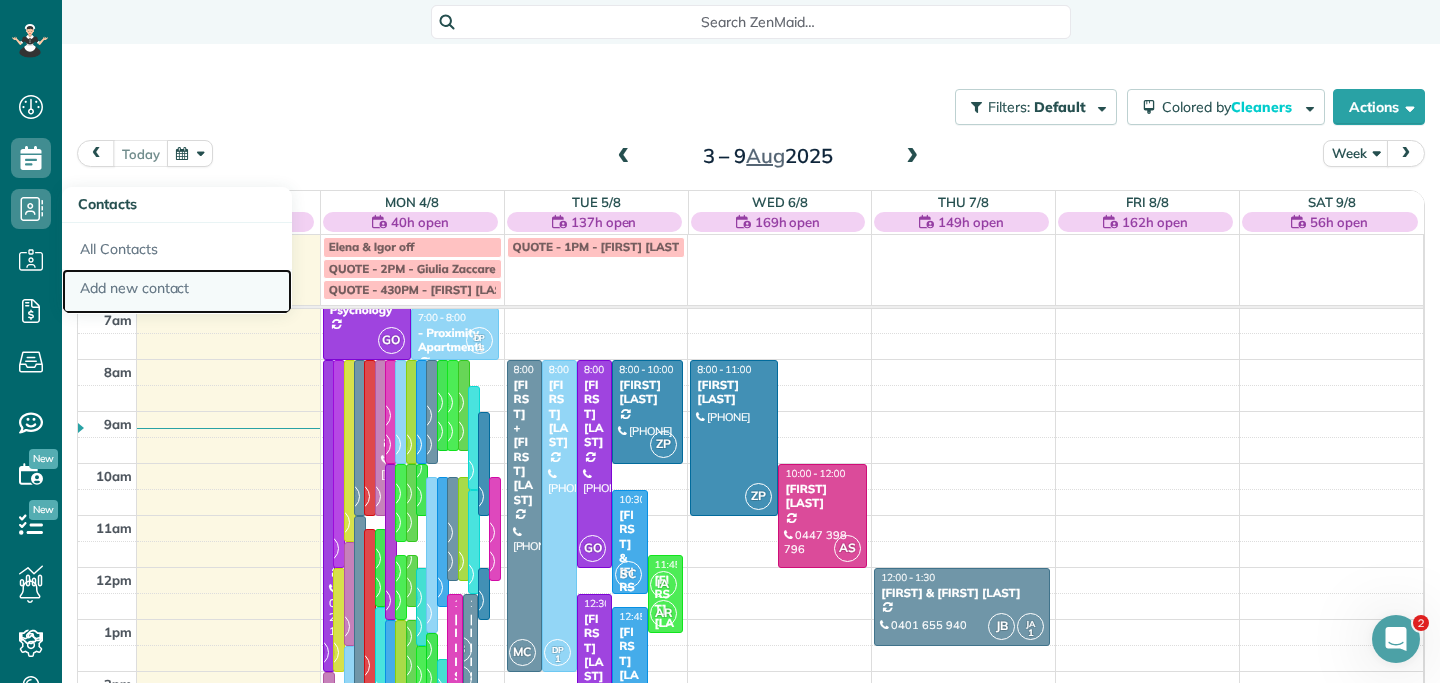 click on "Add new contact" at bounding box center (177, 292) 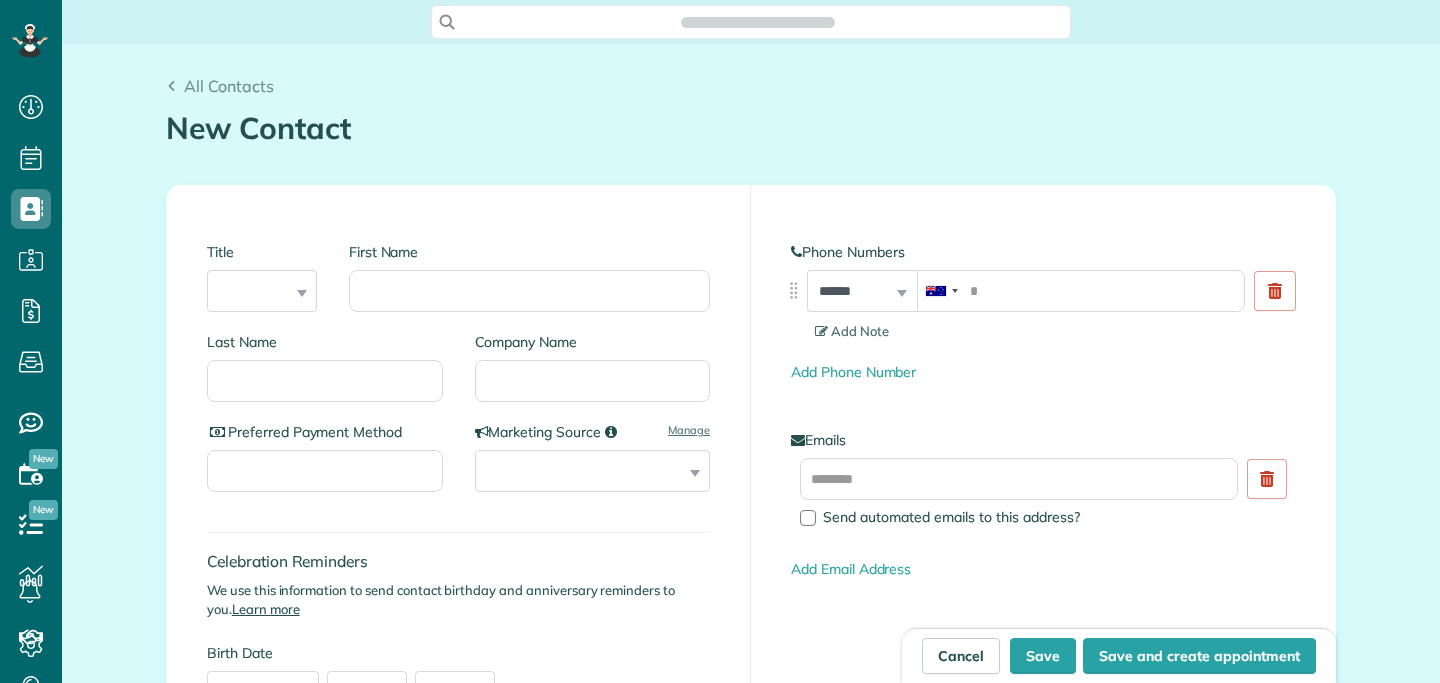 scroll, scrollTop: 0, scrollLeft: 0, axis: both 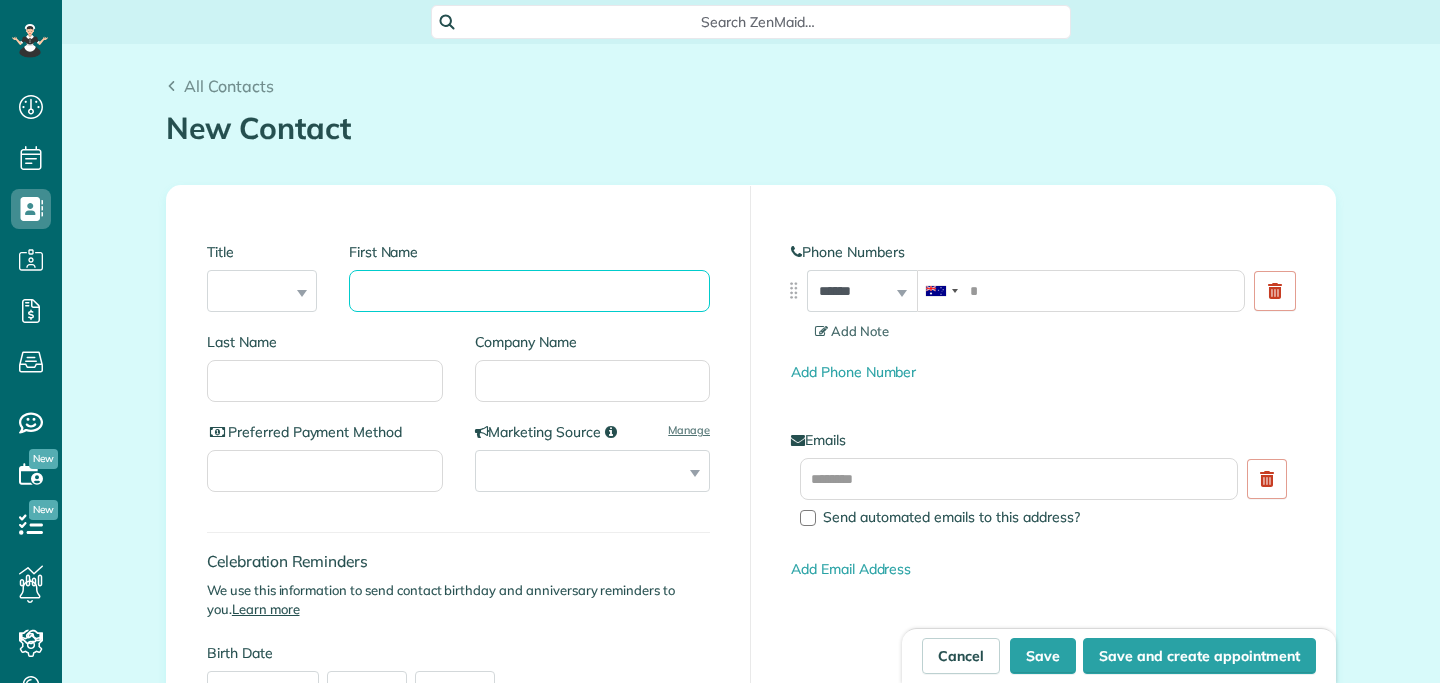 click on "First Name" at bounding box center (529, 291) 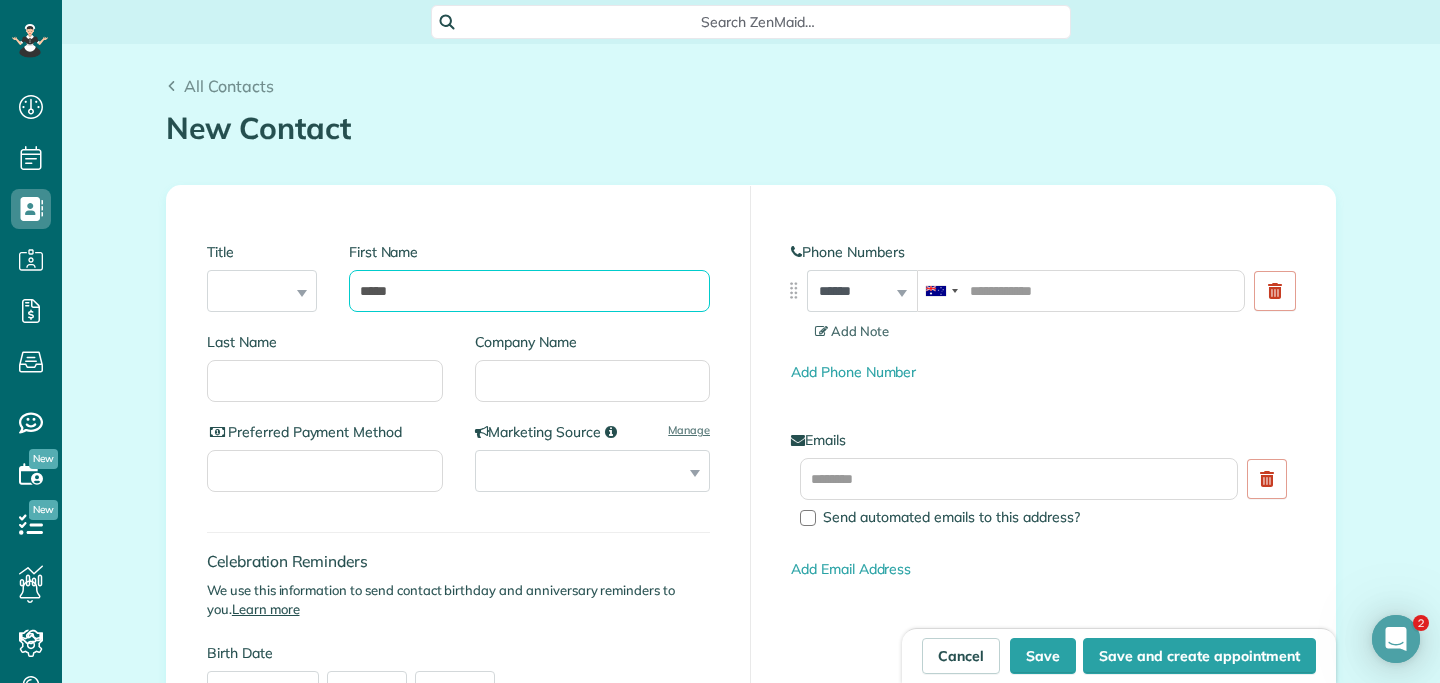 scroll, scrollTop: 0, scrollLeft: 0, axis: both 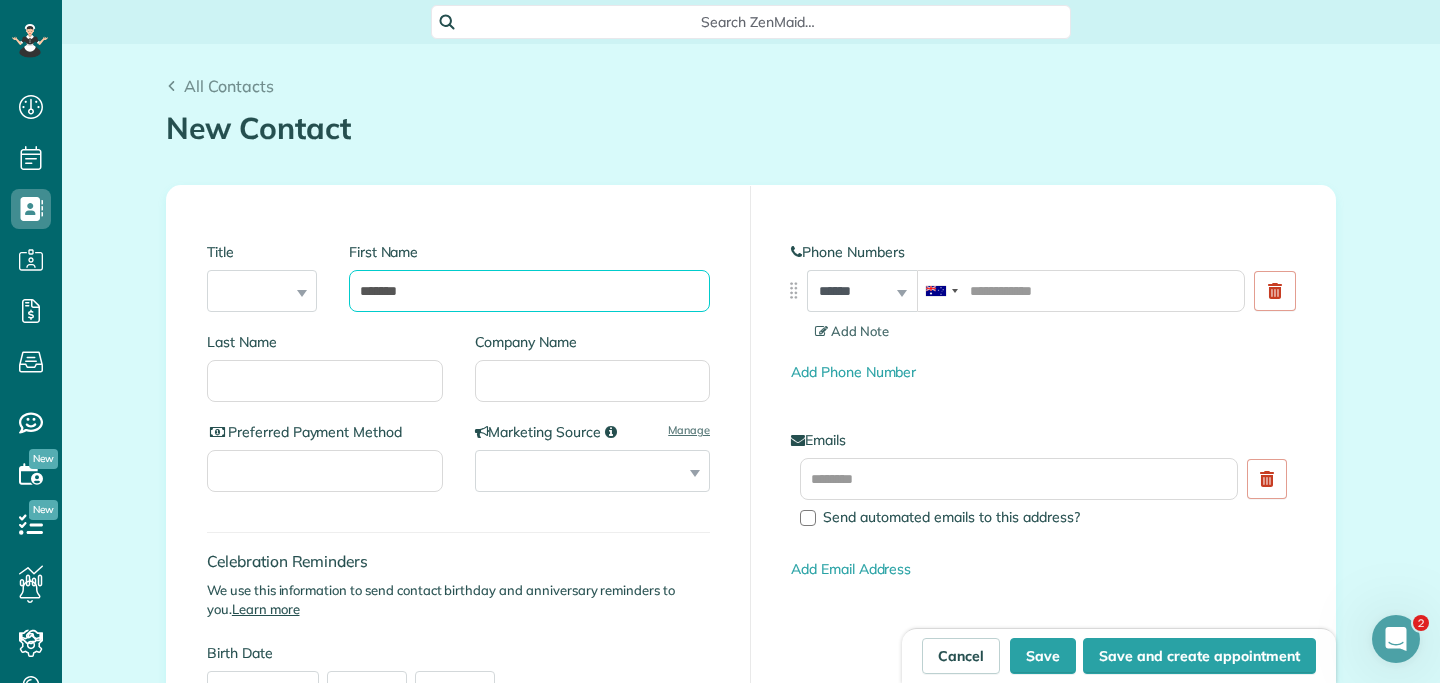 type on "*******" 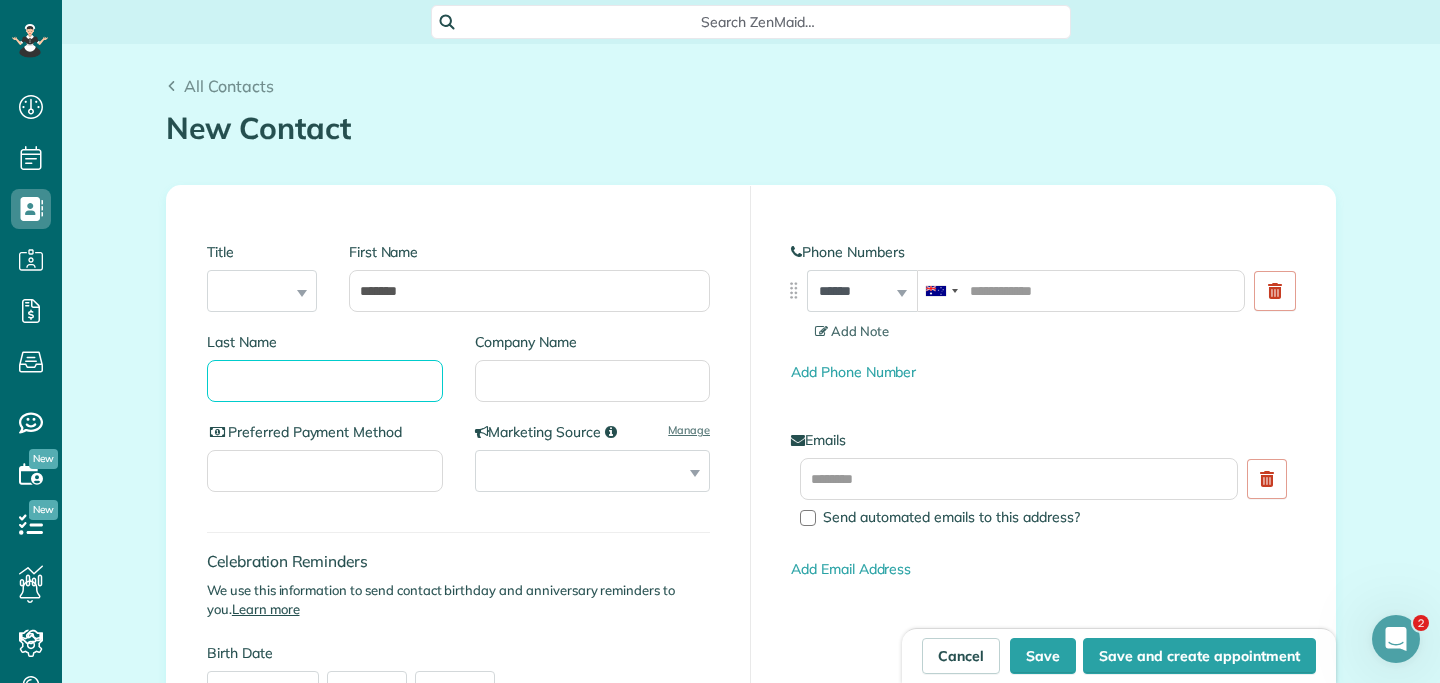 click on "Last Name" at bounding box center (325, 381) 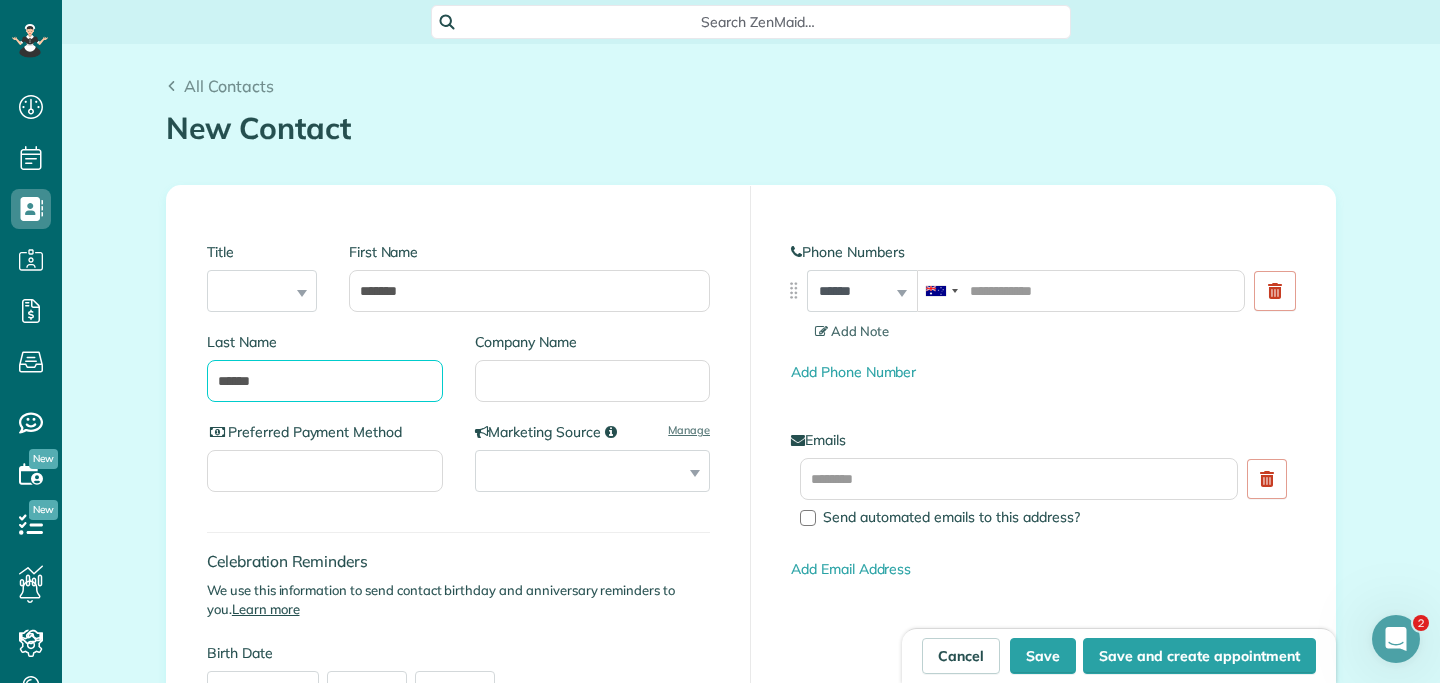type on "******" 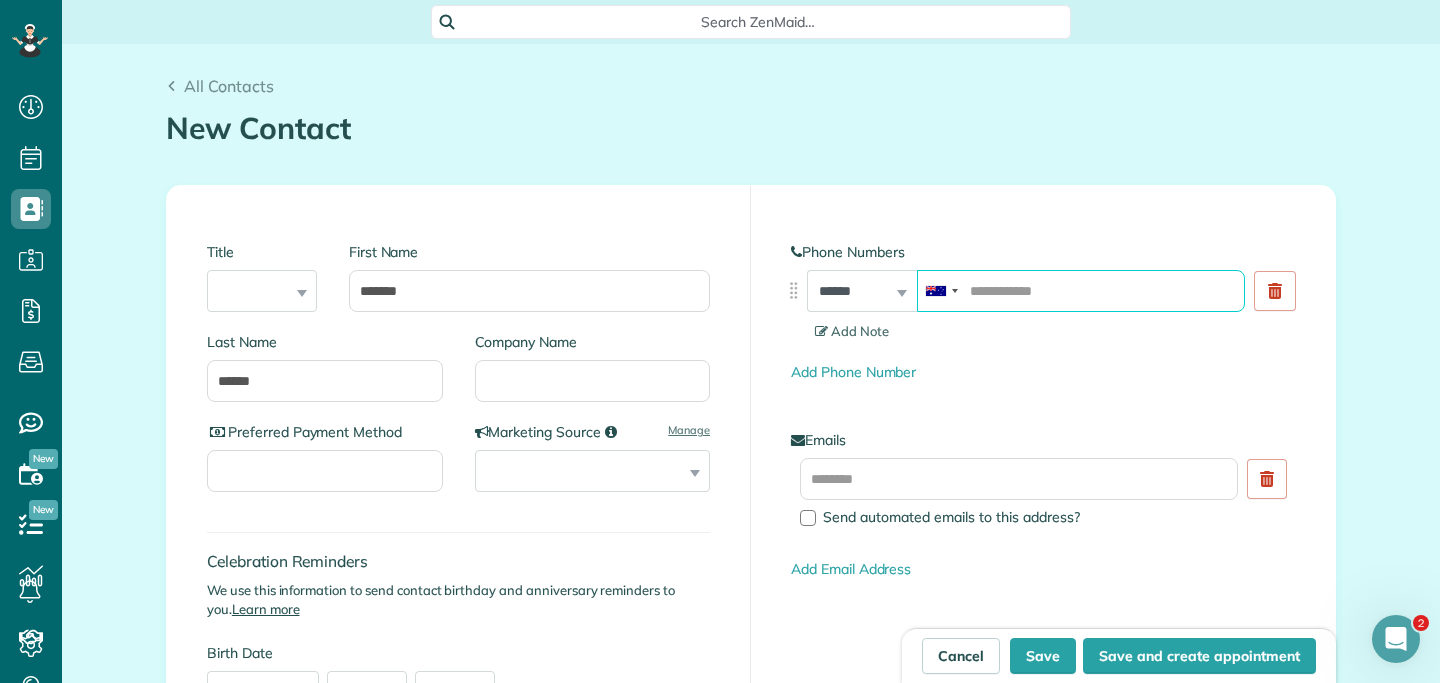 click at bounding box center [1081, 291] 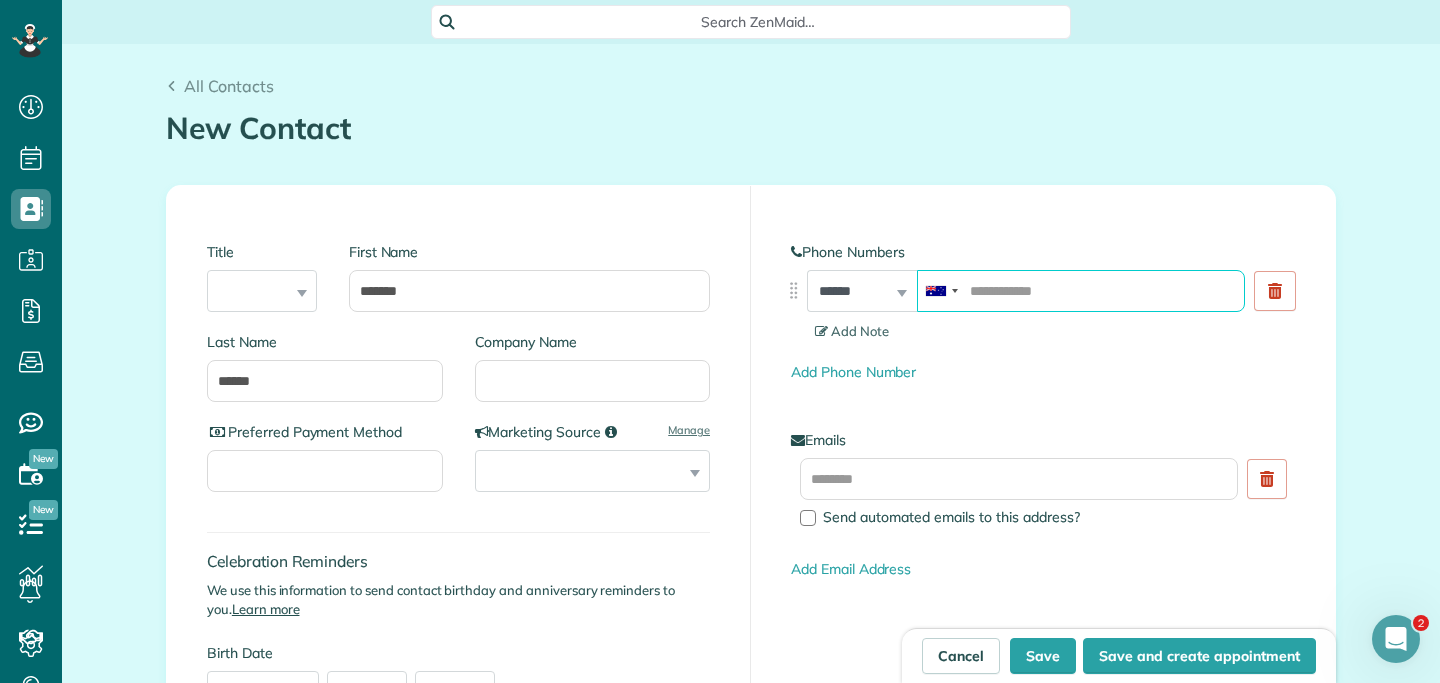 click at bounding box center (1081, 291) 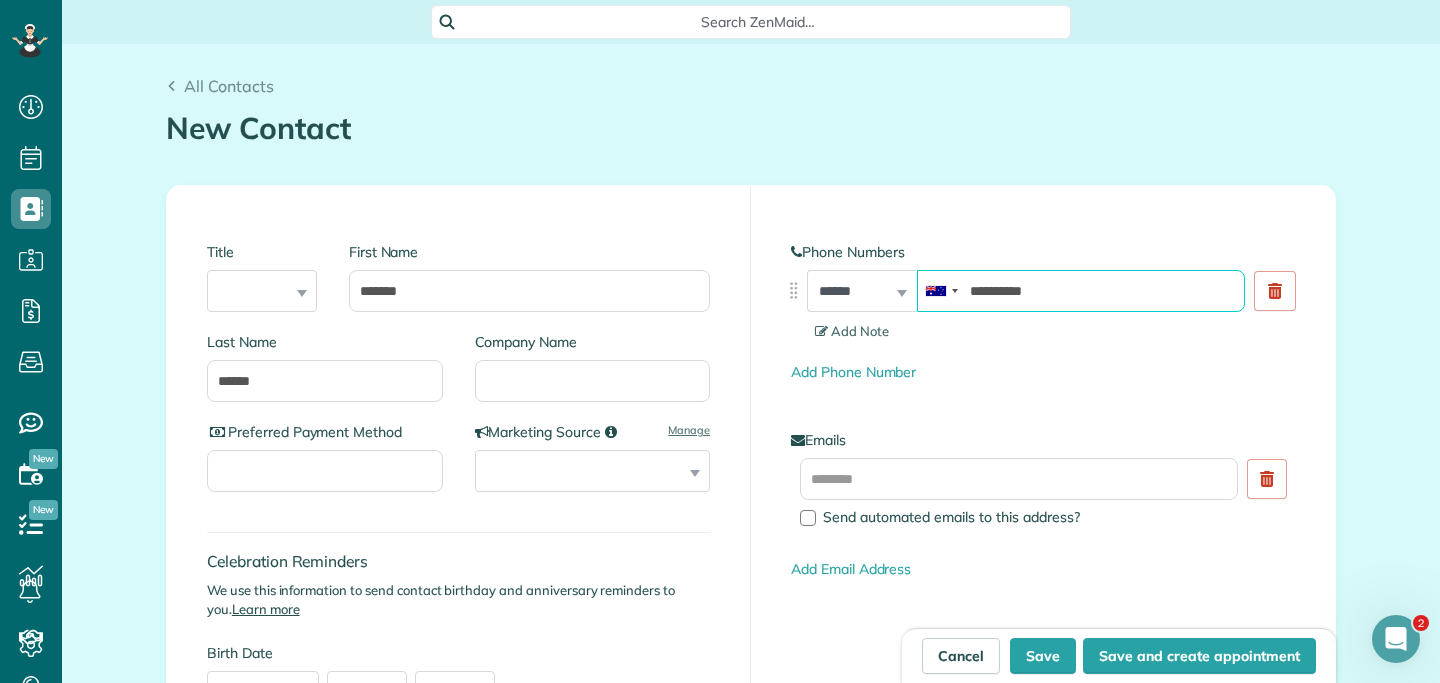type on "**********" 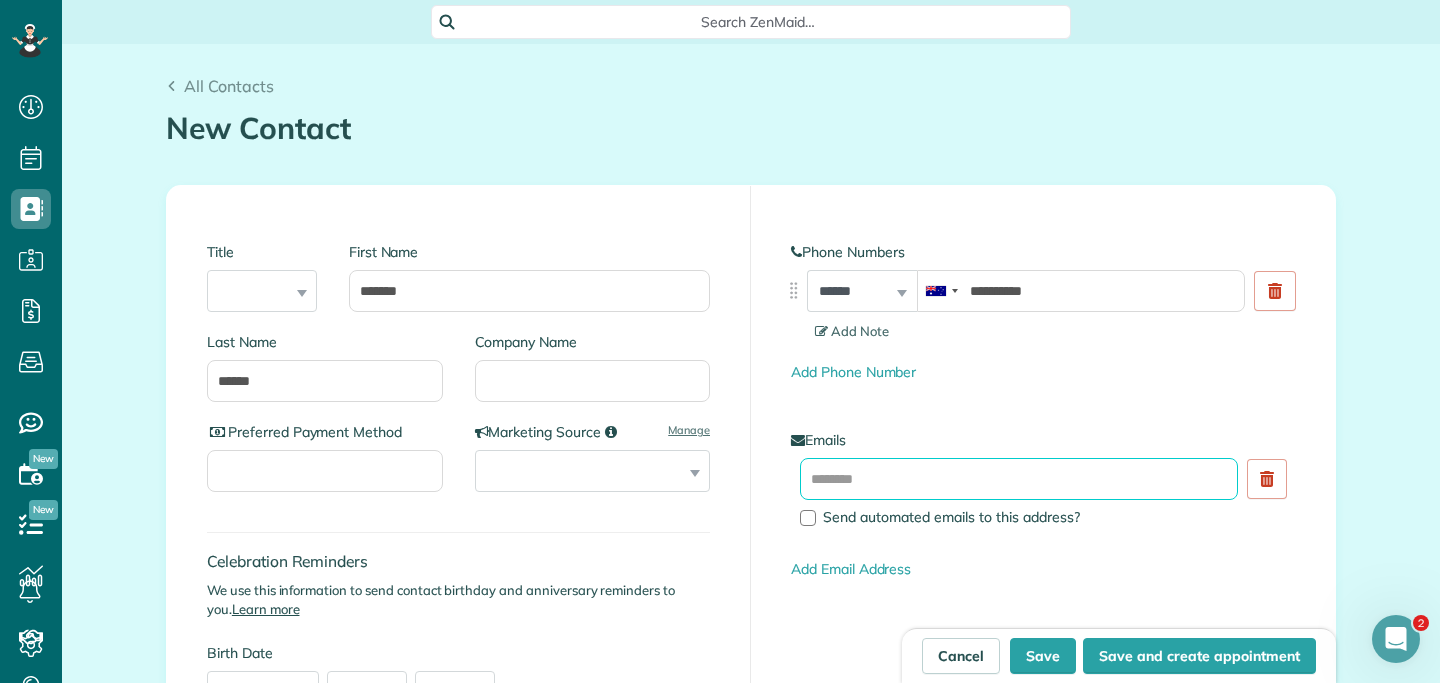 click at bounding box center [1019, 479] 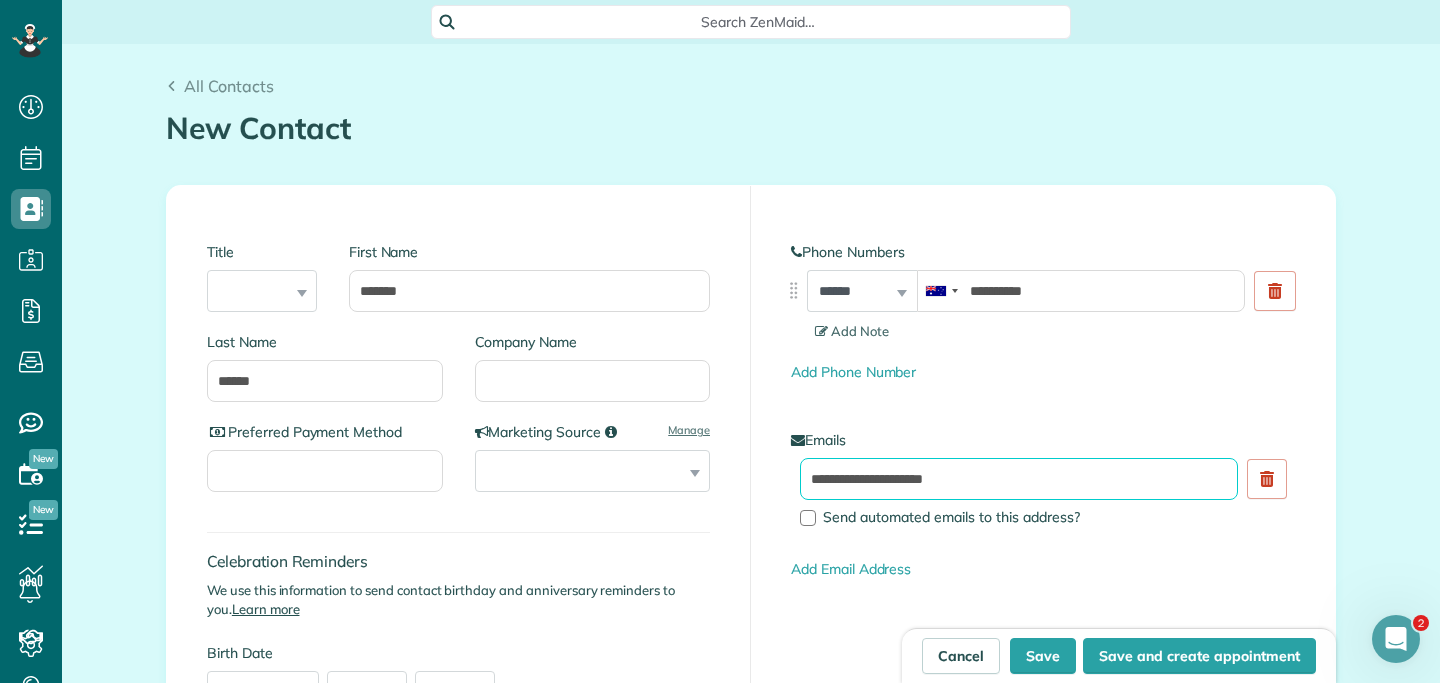 type on "**********" 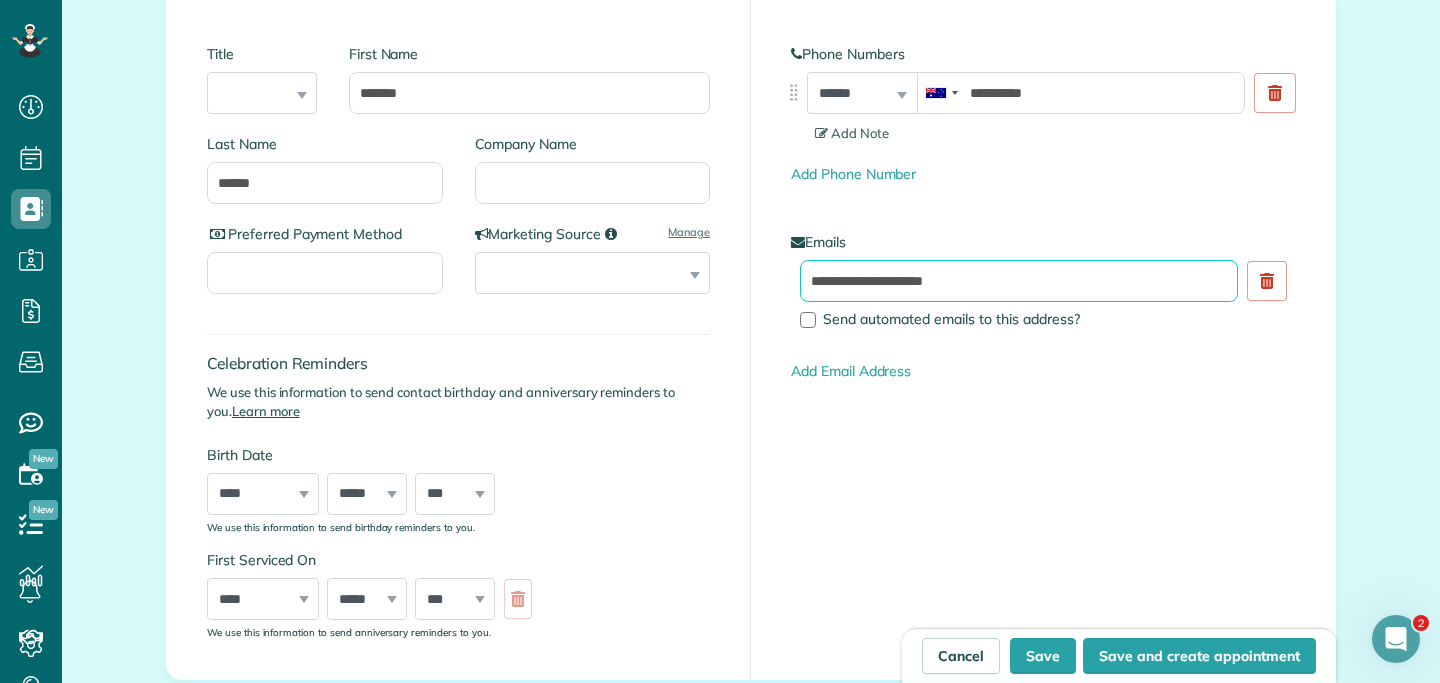 scroll, scrollTop: 206, scrollLeft: 0, axis: vertical 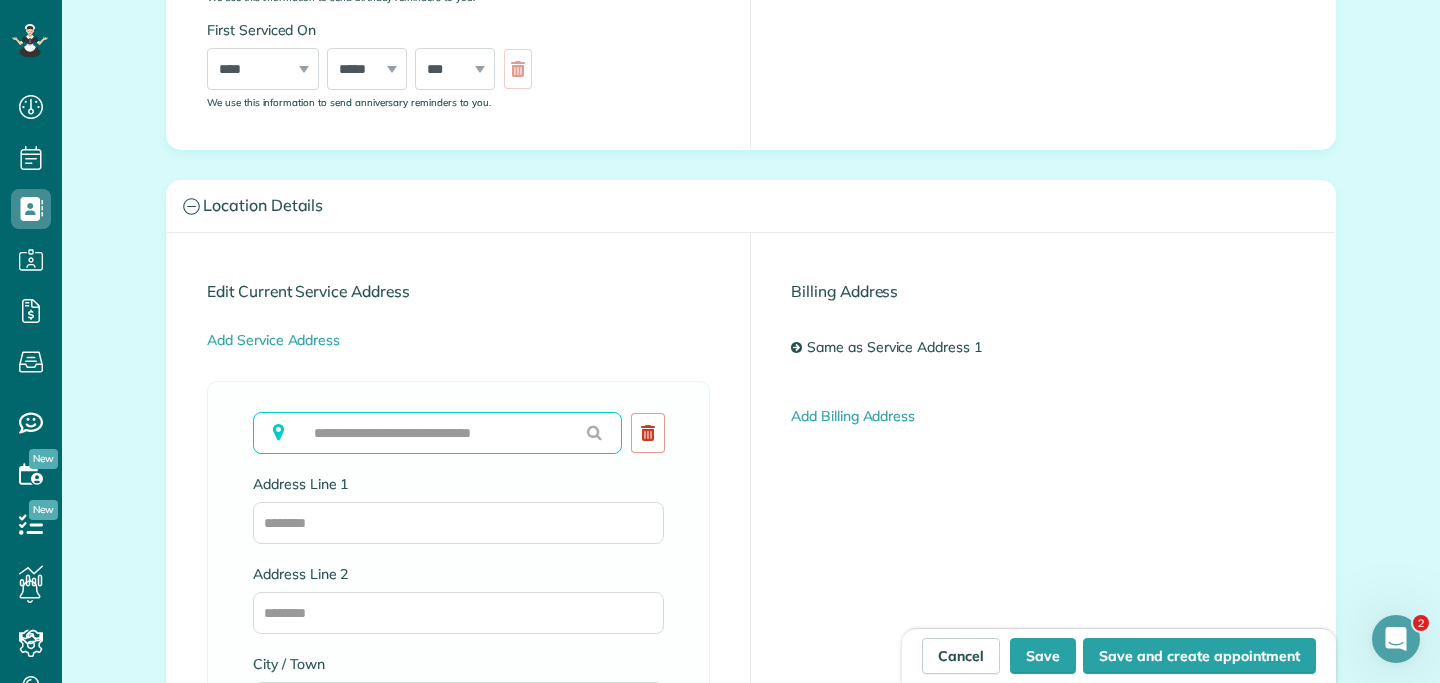 click at bounding box center [437, 433] 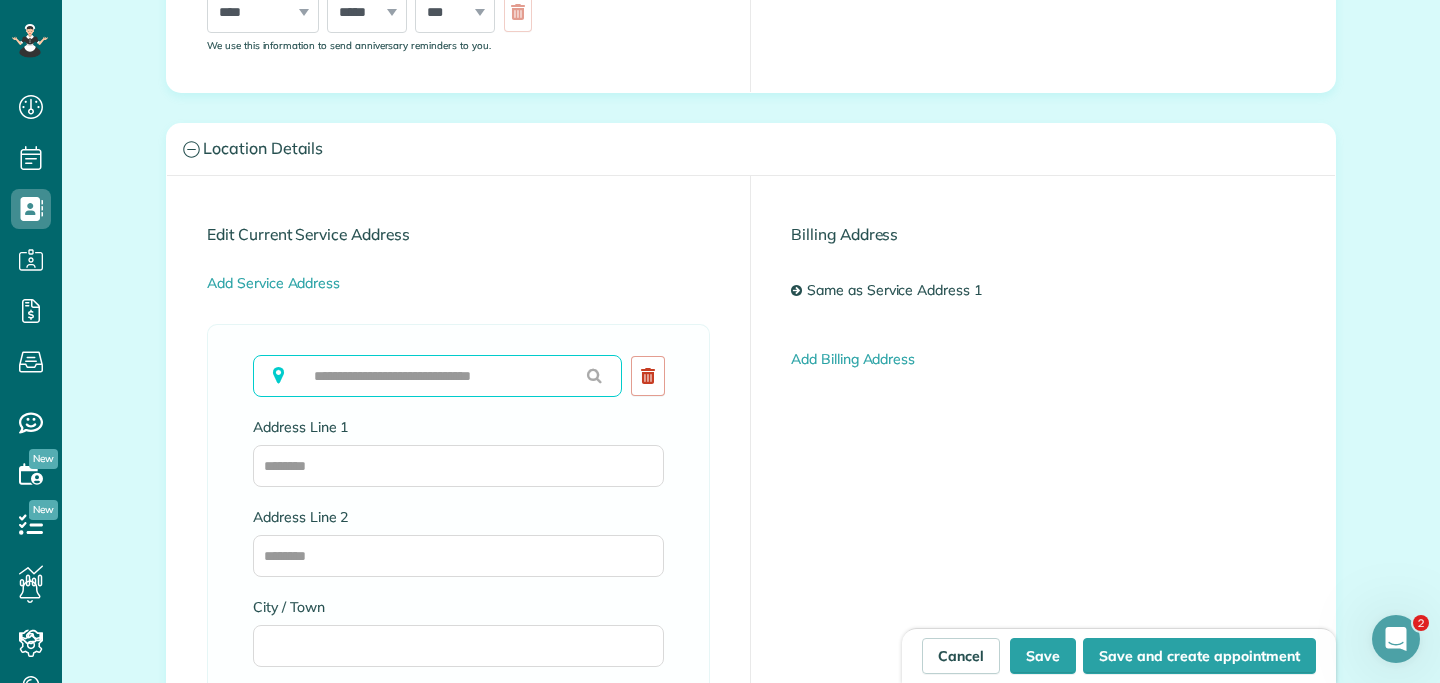 scroll, scrollTop: 791, scrollLeft: 0, axis: vertical 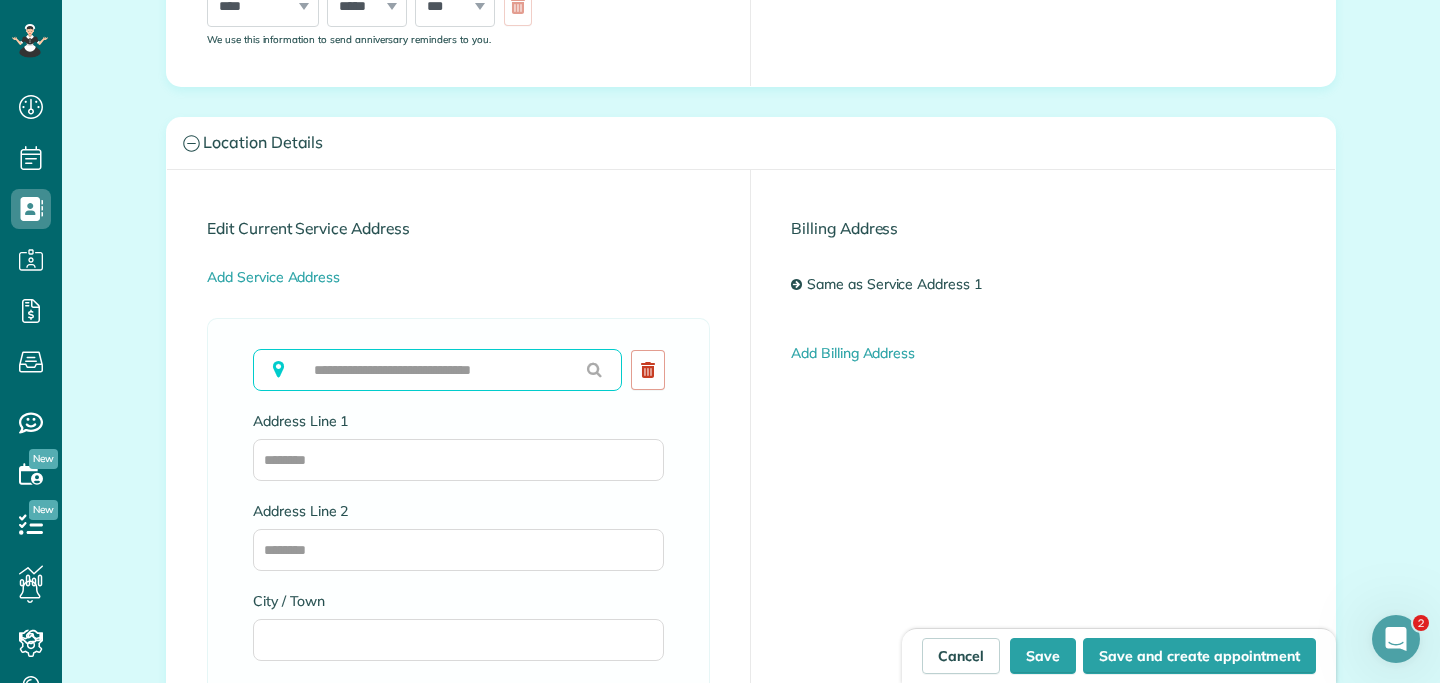 paste on "**********" 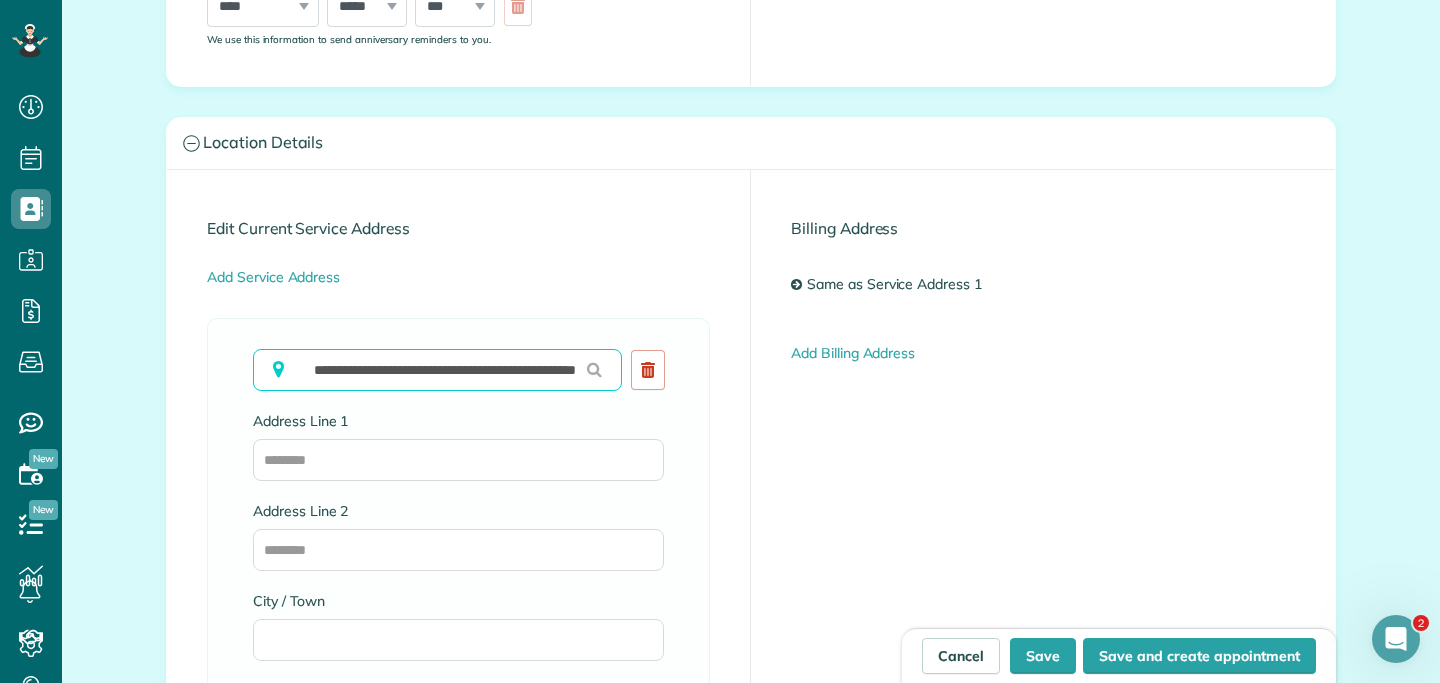 scroll, scrollTop: 0, scrollLeft: 89, axis: horizontal 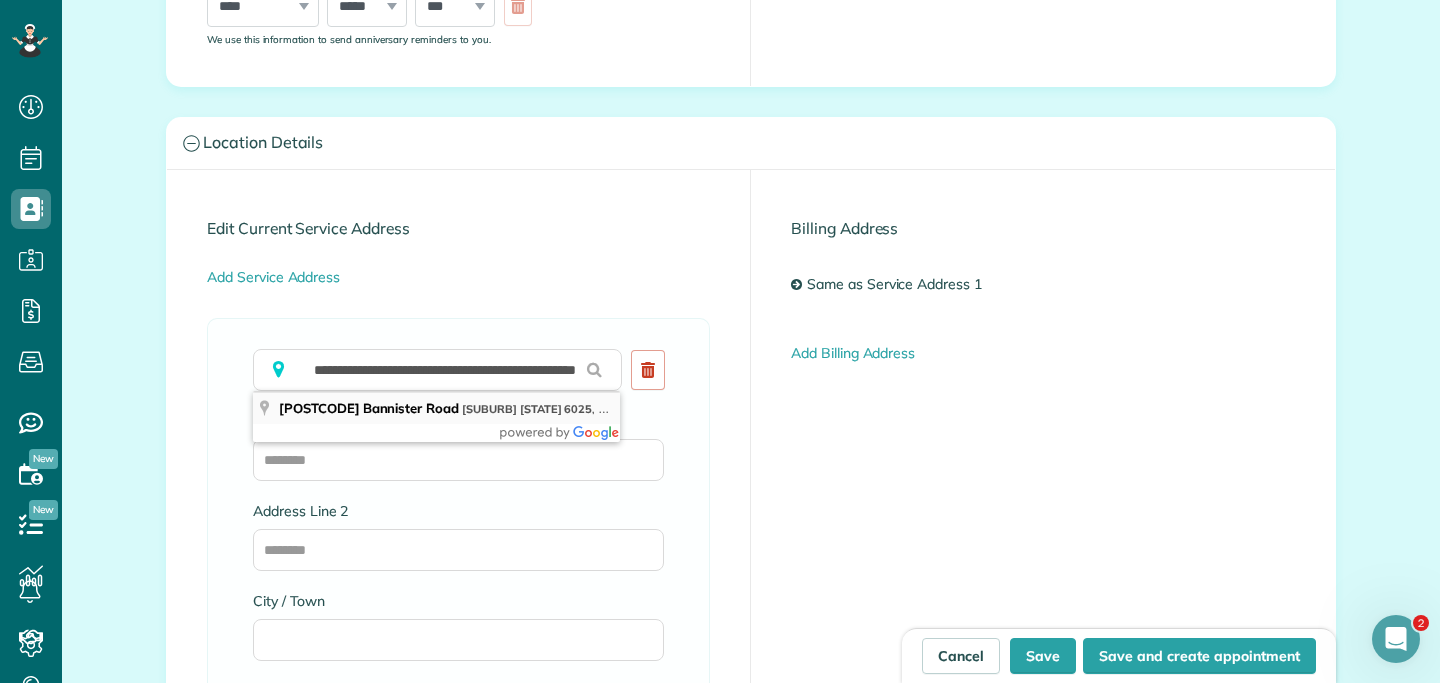 type on "**********" 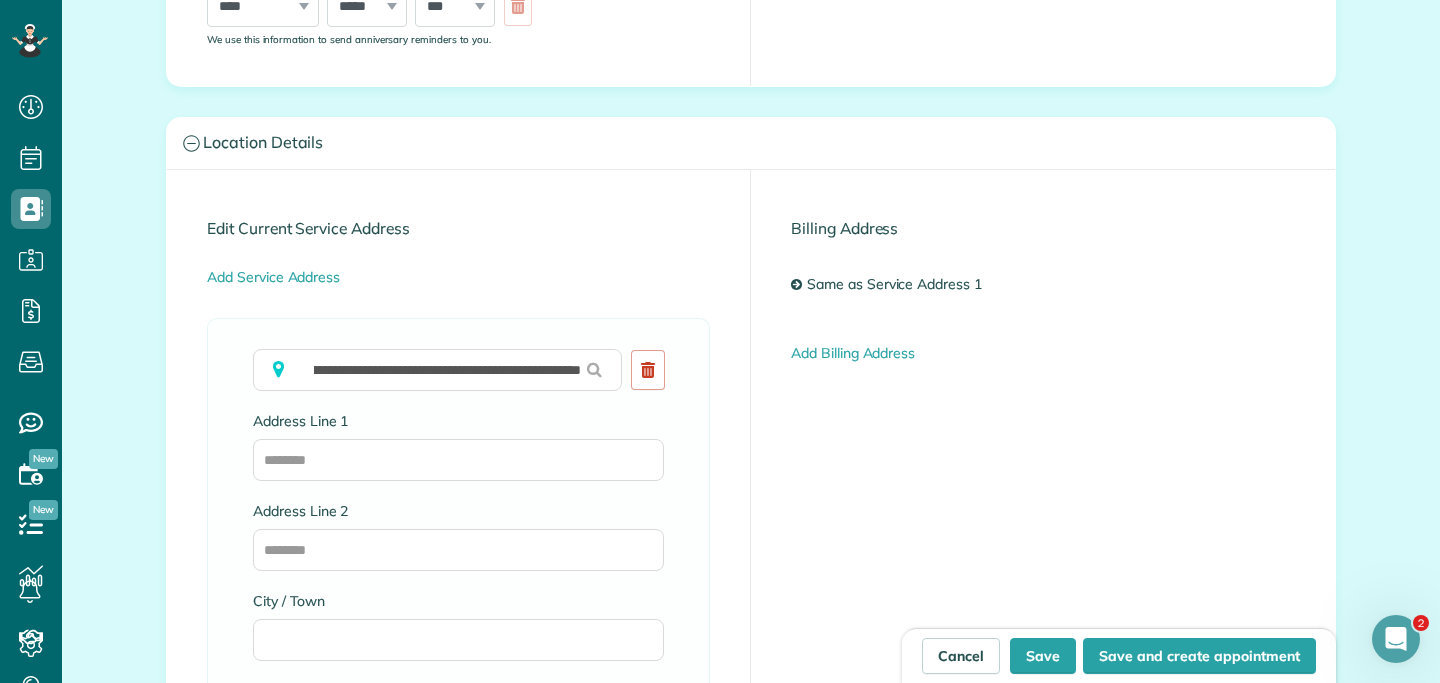 scroll, scrollTop: 0, scrollLeft: 0, axis: both 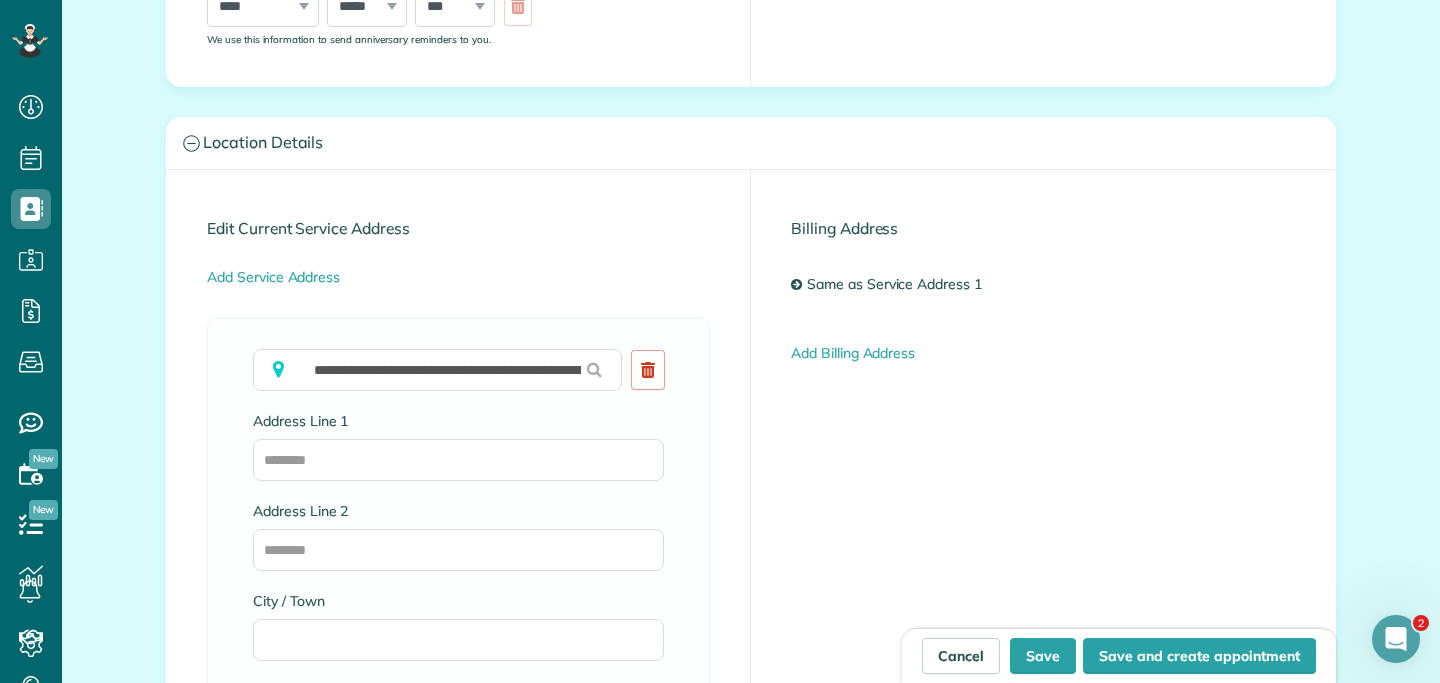 type on "**********" 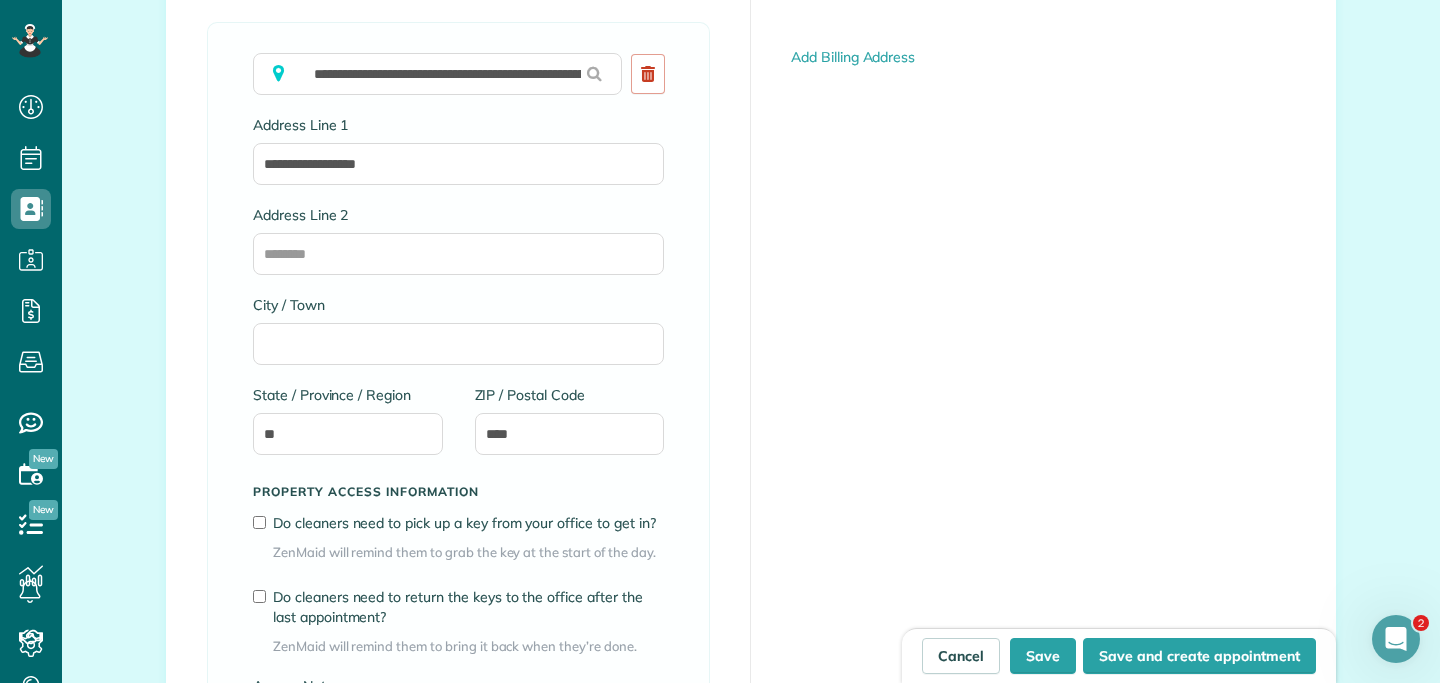 scroll, scrollTop: 1345, scrollLeft: 0, axis: vertical 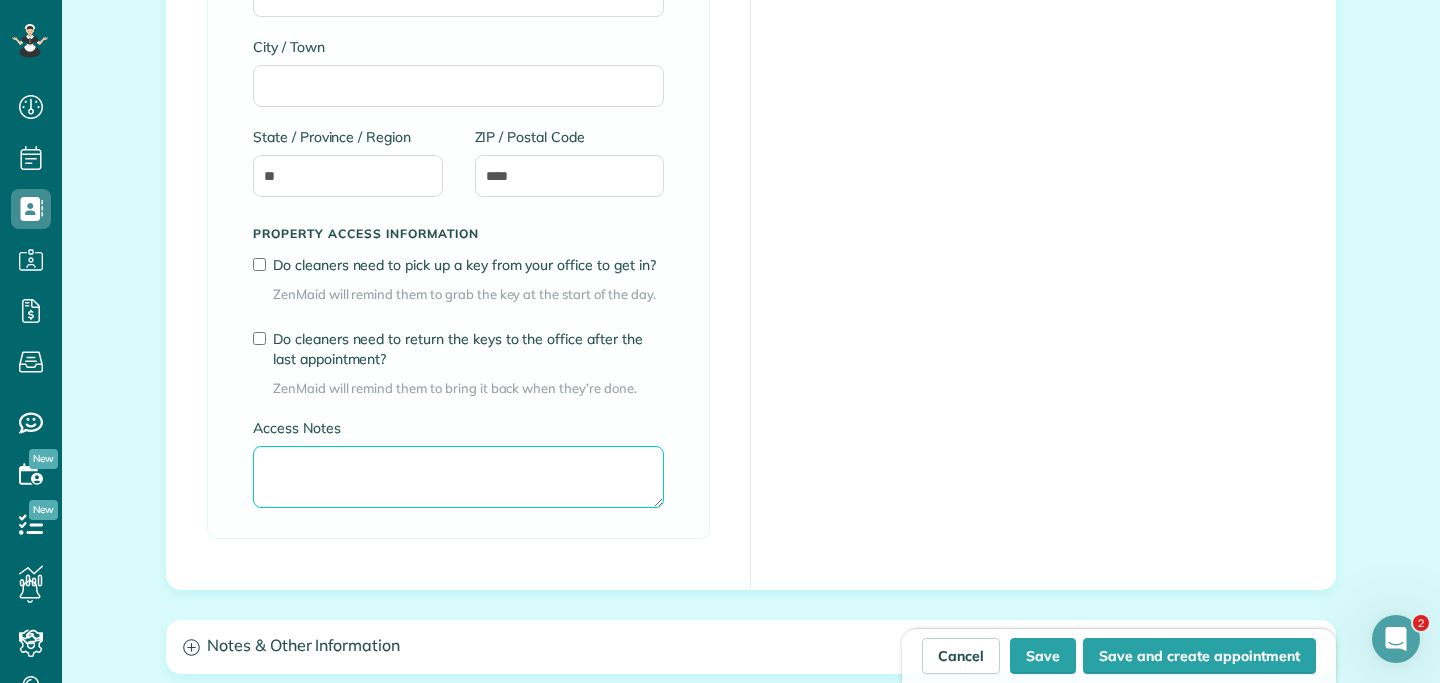 click on "Access Notes" at bounding box center (458, 477) 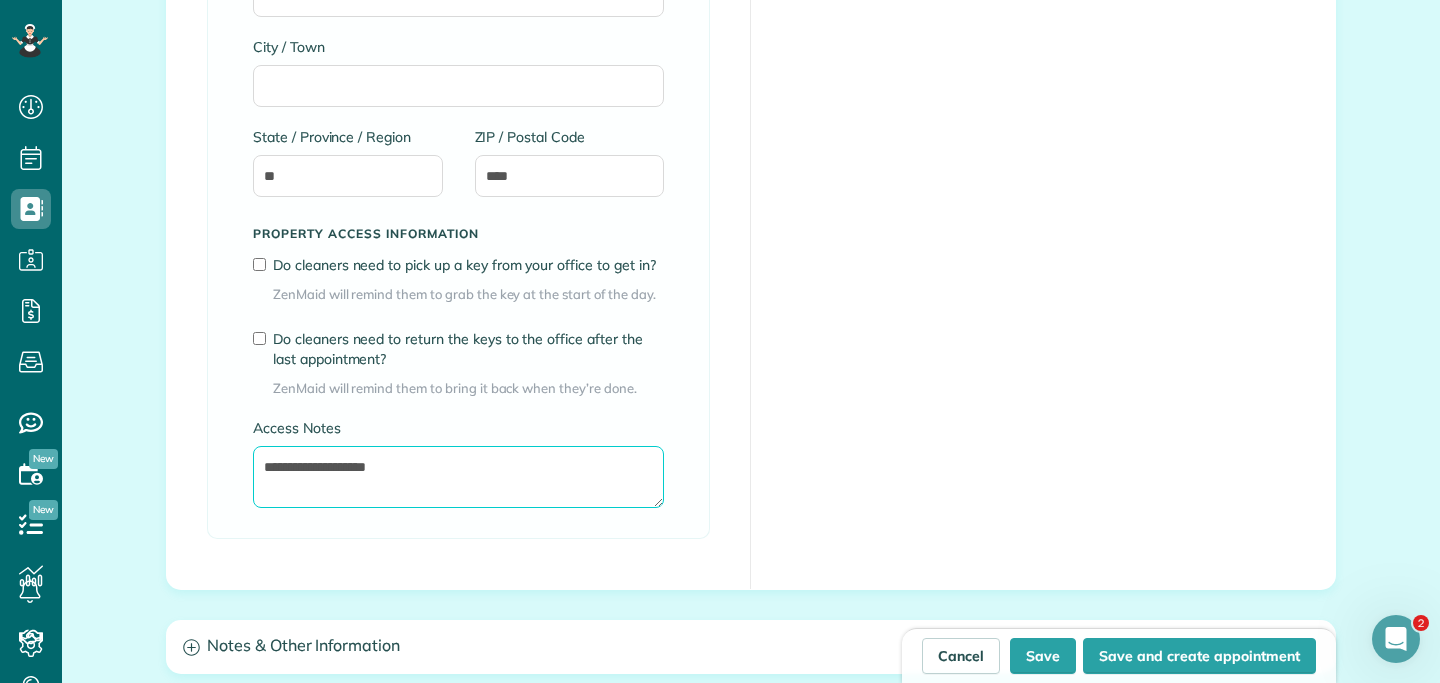 scroll, scrollTop: 1413, scrollLeft: 0, axis: vertical 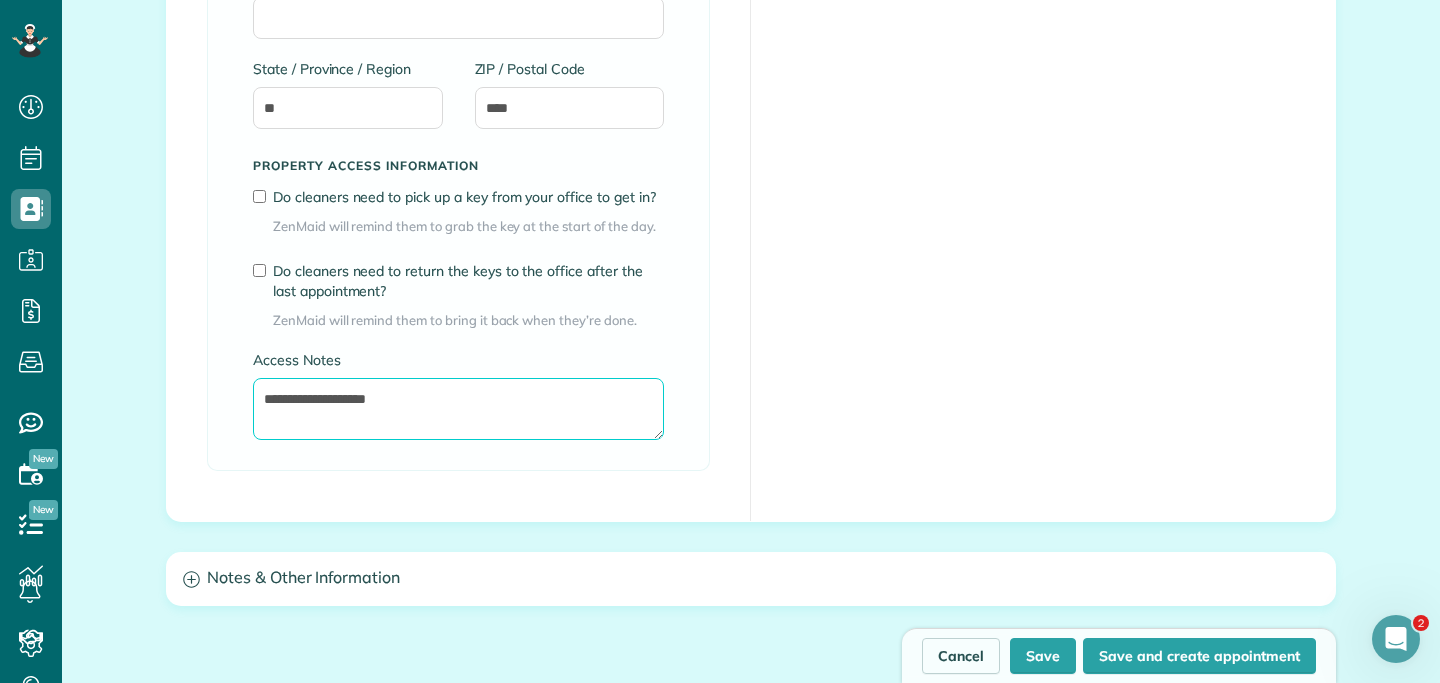 type on "**********" 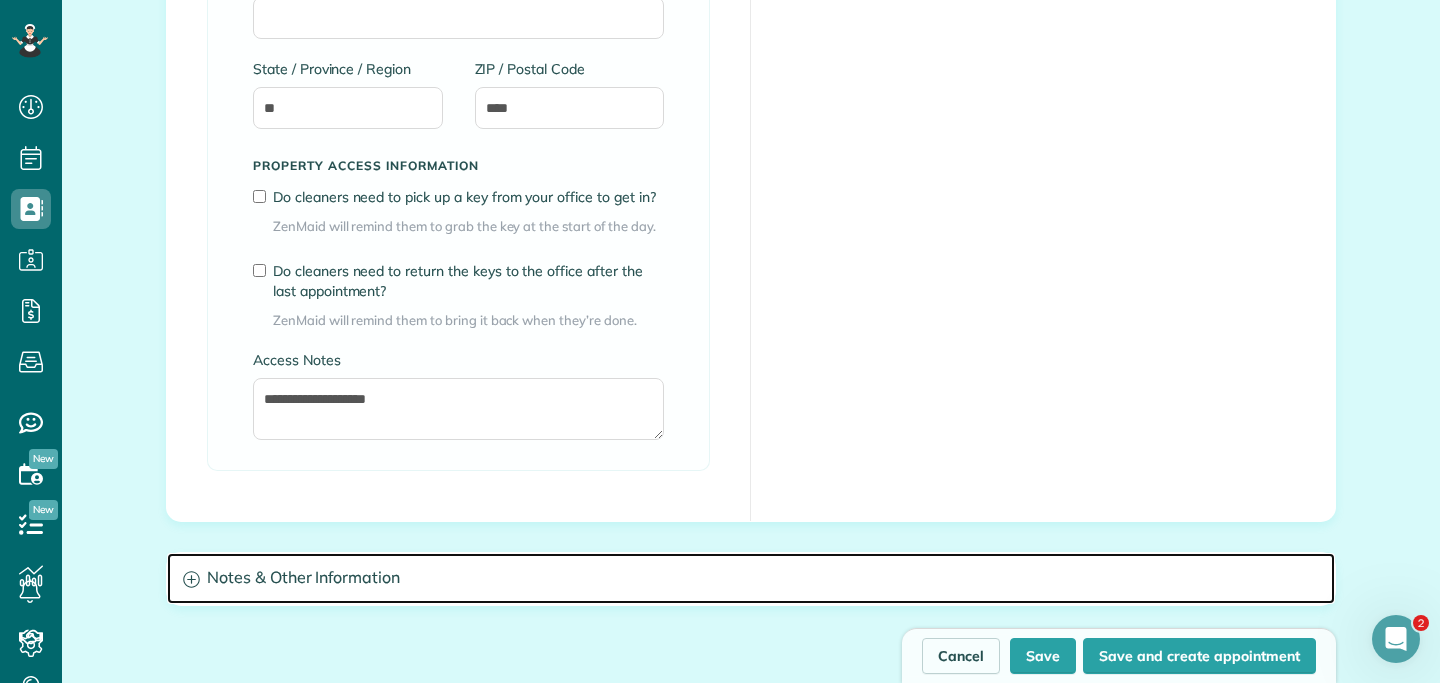 click on "Notes & Other Information" at bounding box center [751, 578] 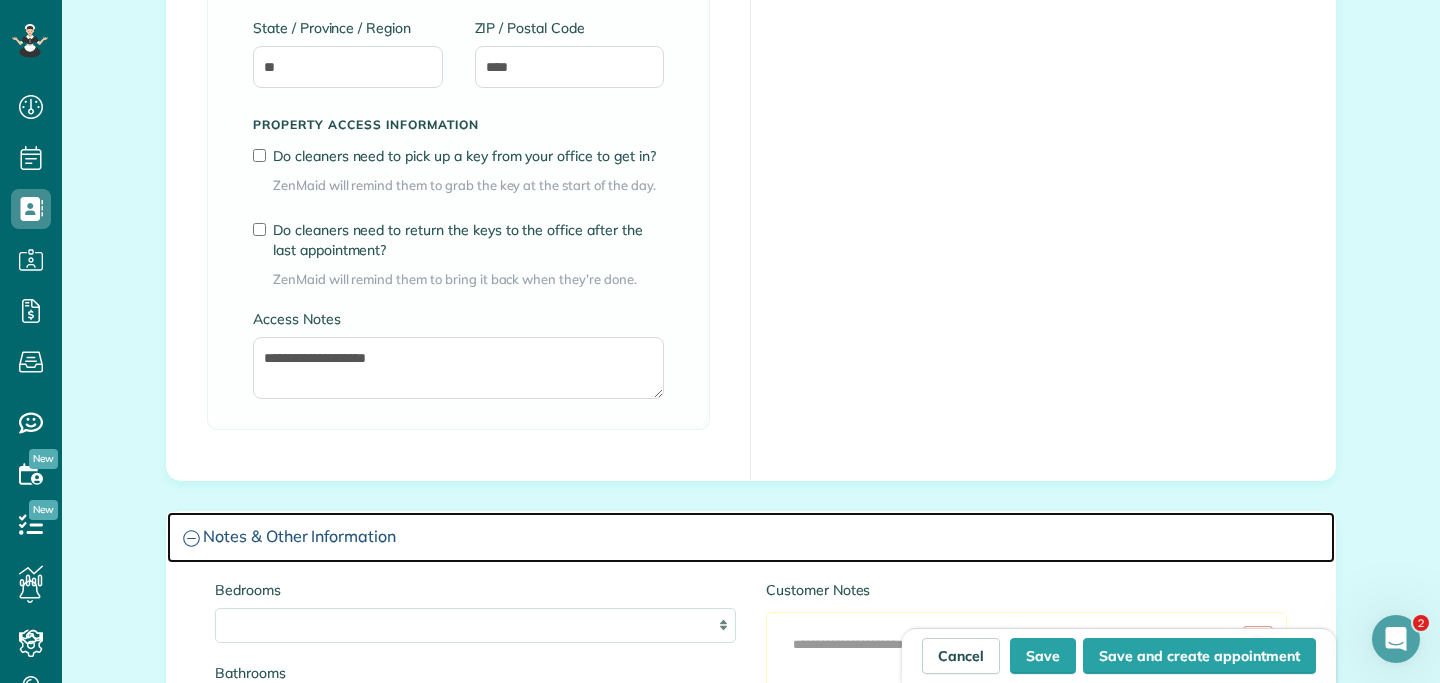scroll, scrollTop: 1520, scrollLeft: 0, axis: vertical 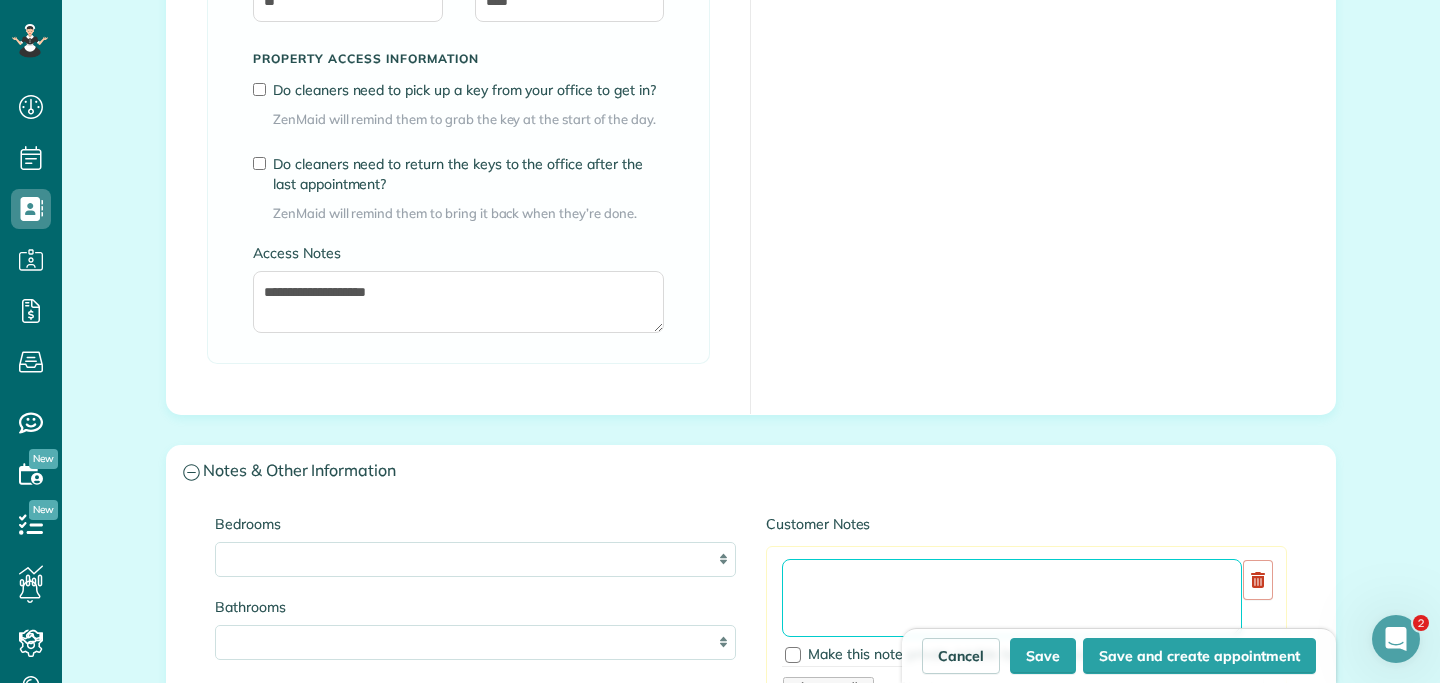 click at bounding box center (1012, 598) 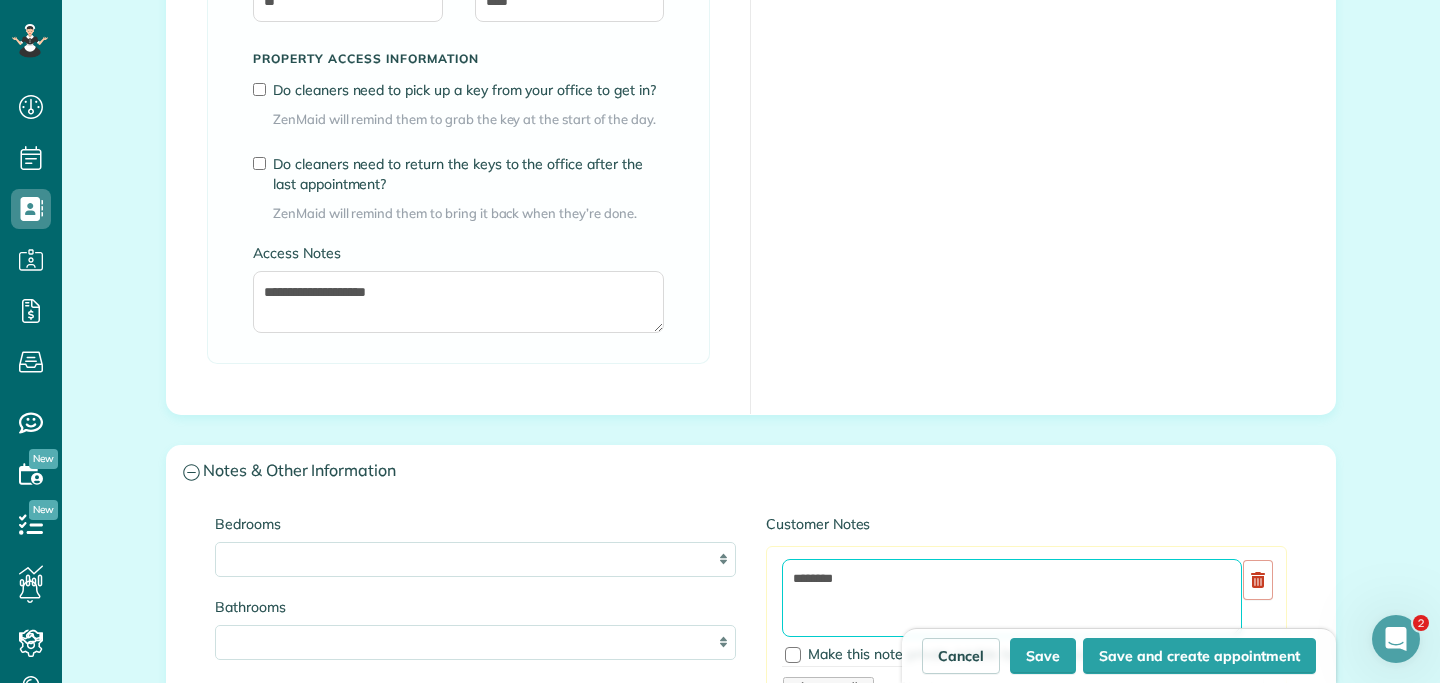 type on "********" 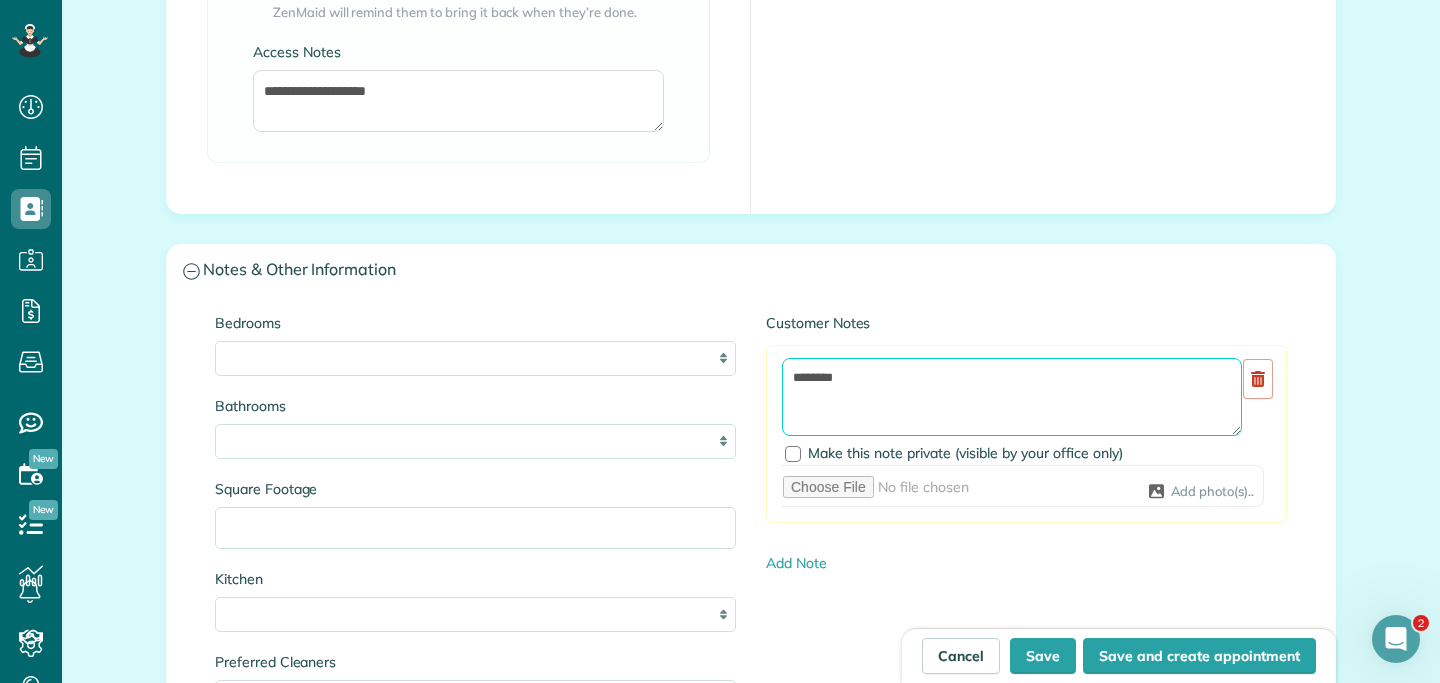 scroll, scrollTop: 1811, scrollLeft: 0, axis: vertical 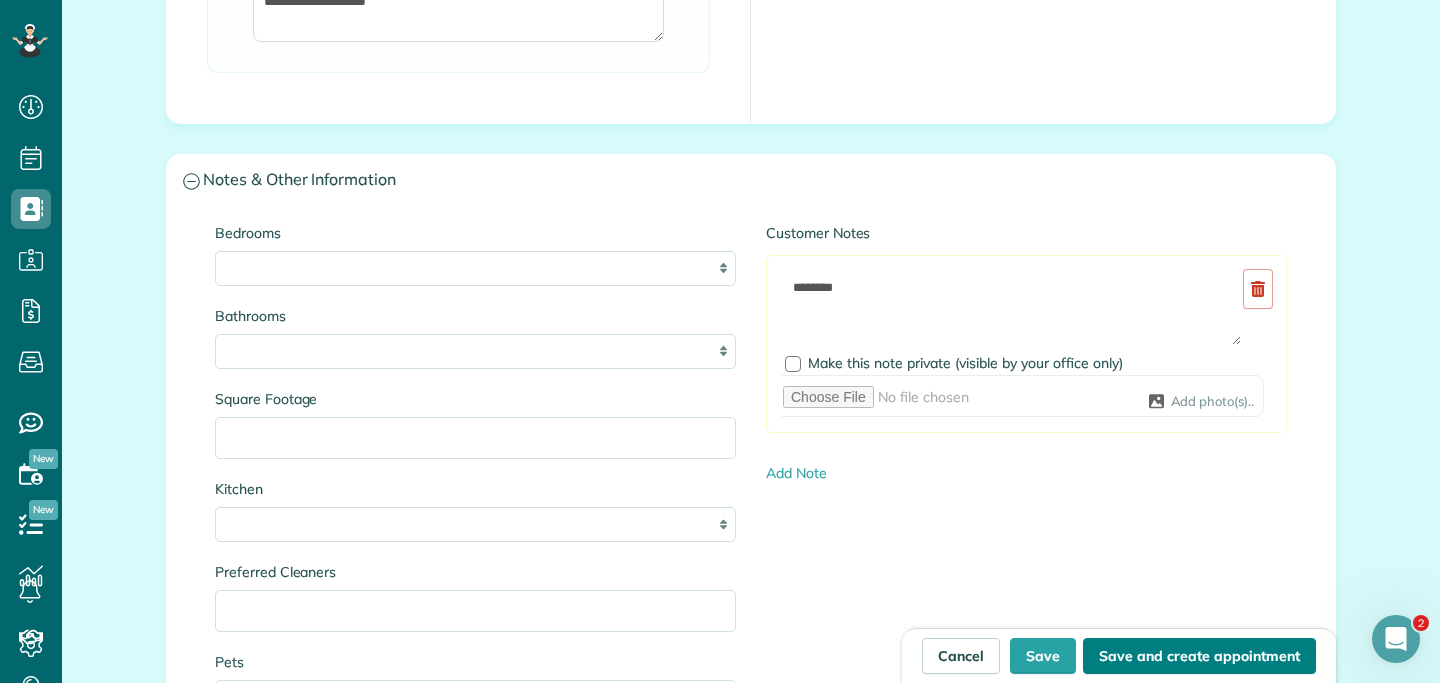 click on "Save and create appointment" at bounding box center (1199, 656) 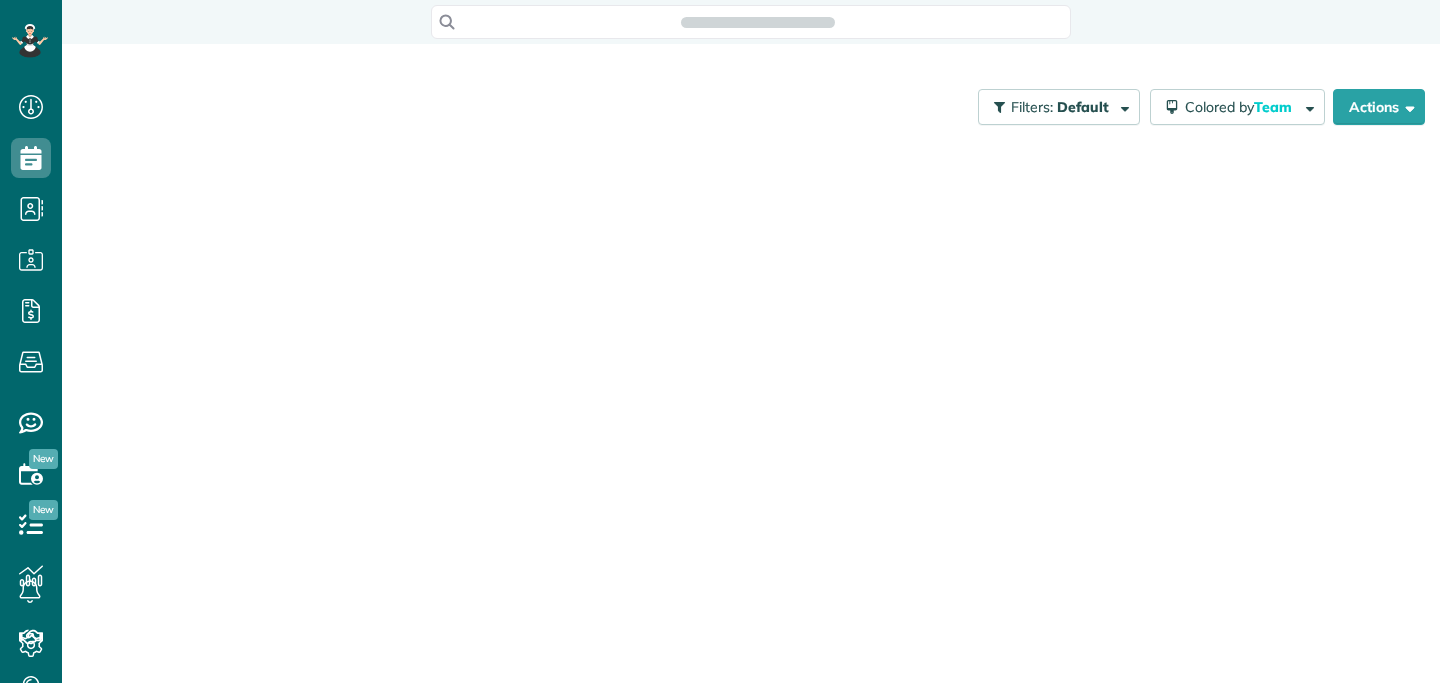 scroll, scrollTop: 0, scrollLeft: 0, axis: both 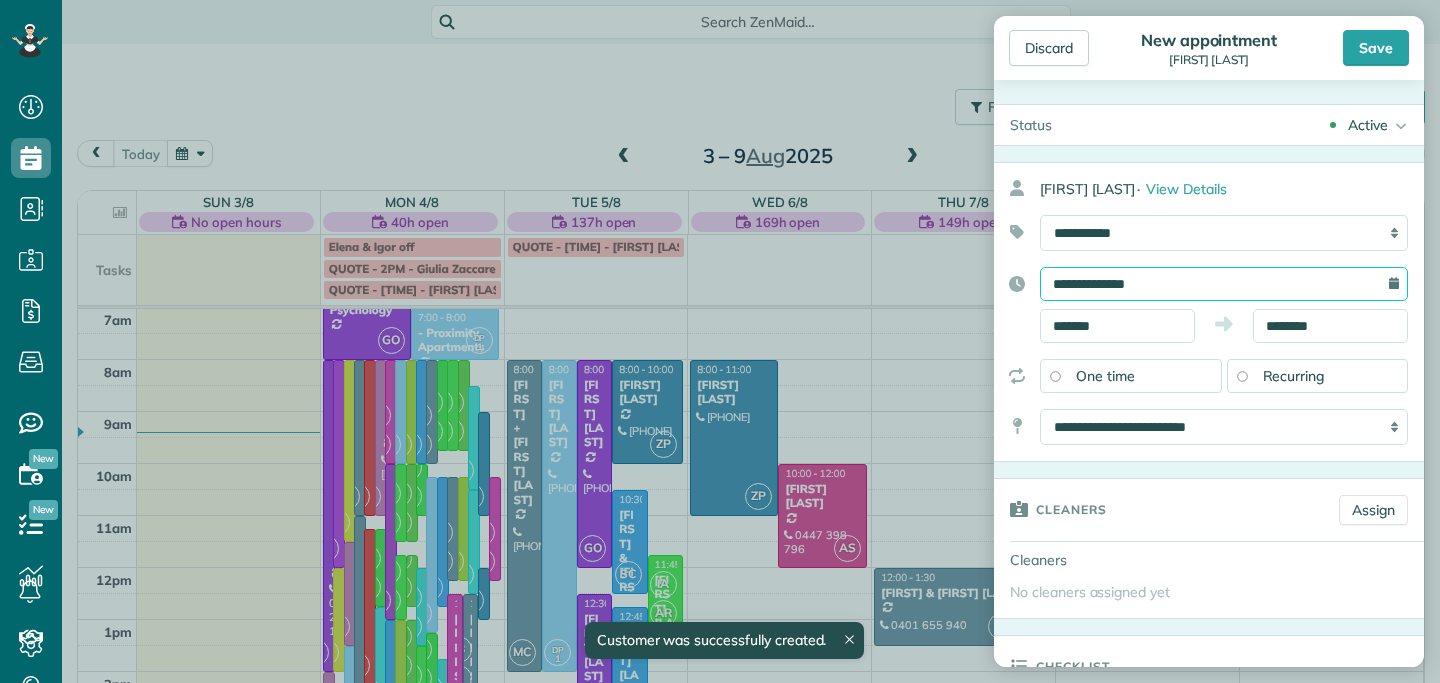 click on "**********" at bounding box center [1224, 284] 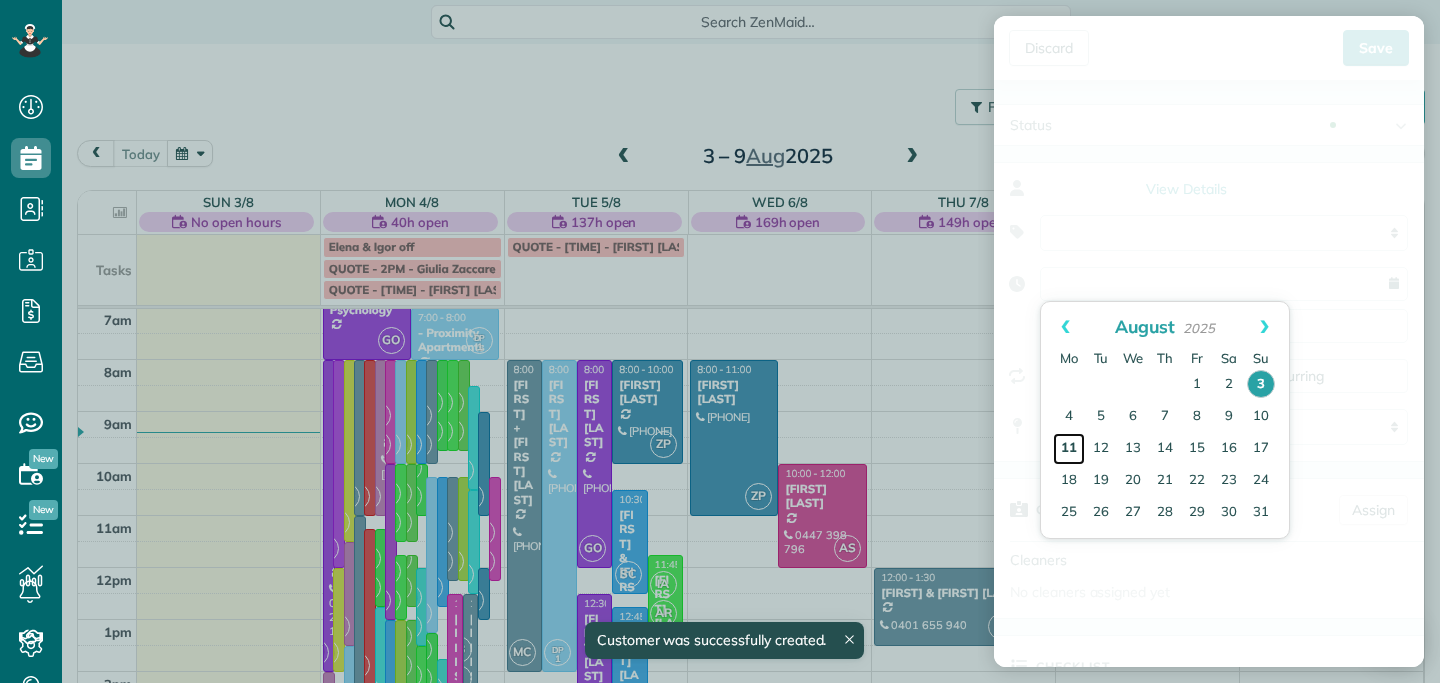 click on "11" at bounding box center (1069, 449) 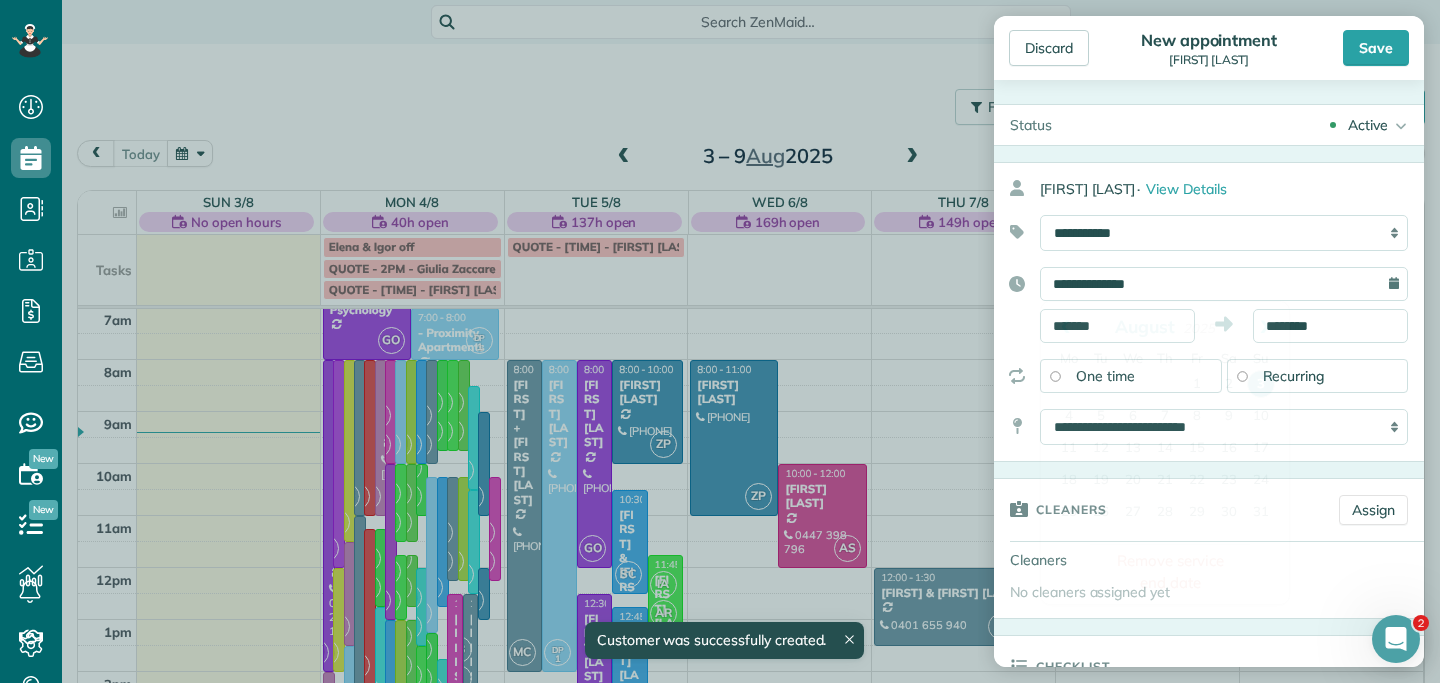 scroll, scrollTop: 0, scrollLeft: 0, axis: both 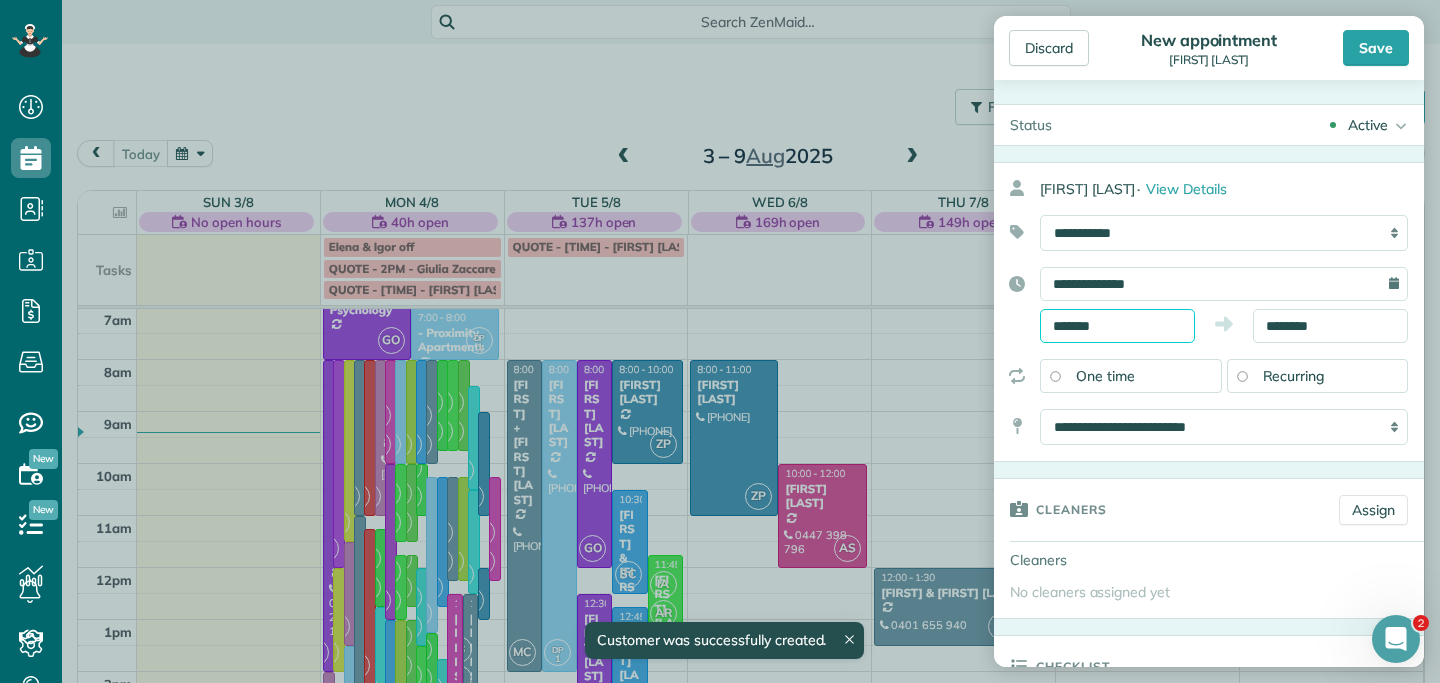 click on "*******" at bounding box center [1117, 326] 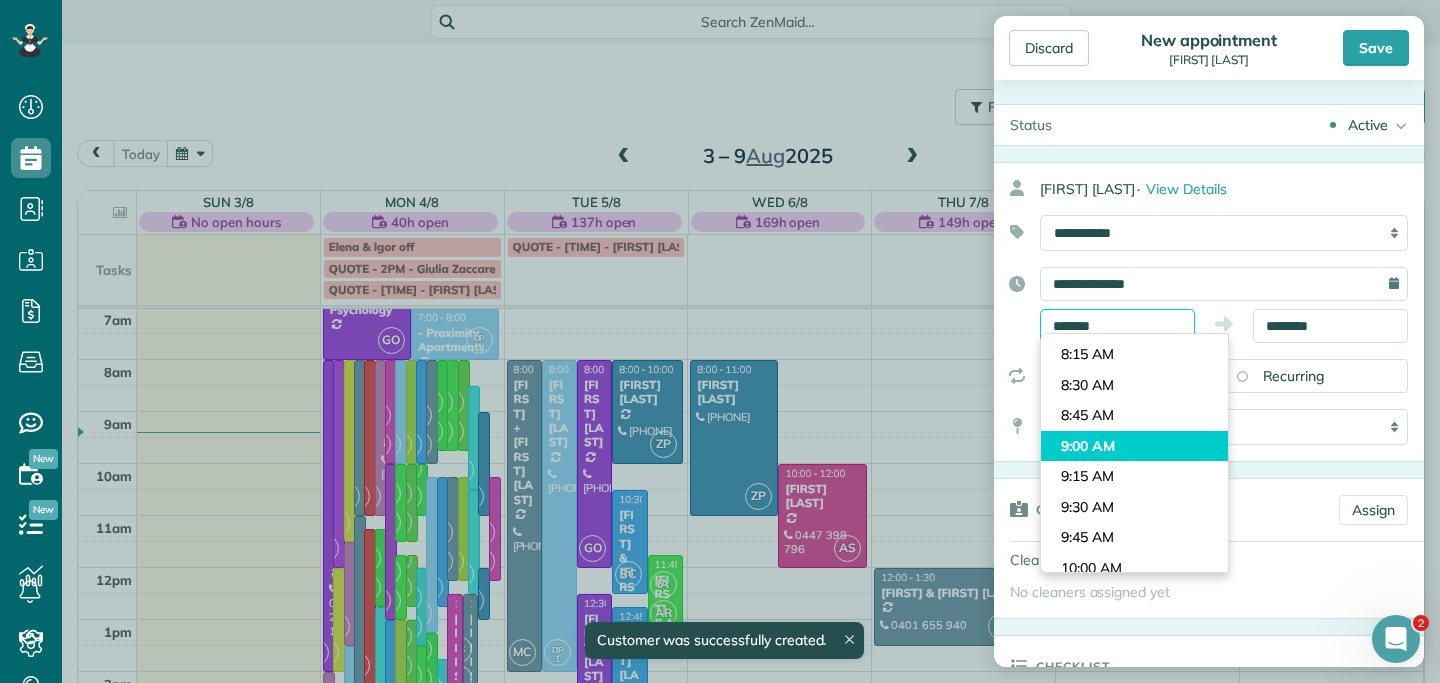 scroll, scrollTop: 934, scrollLeft: 0, axis: vertical 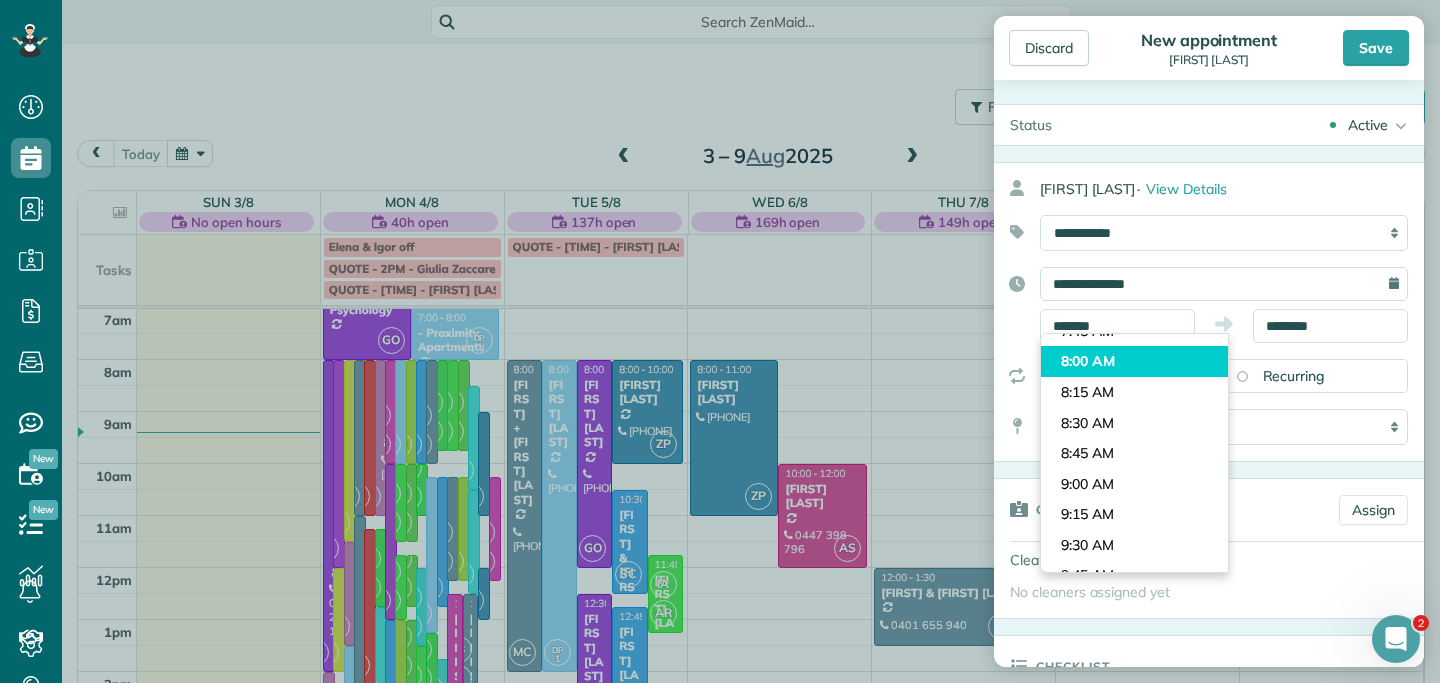 type on "*******" 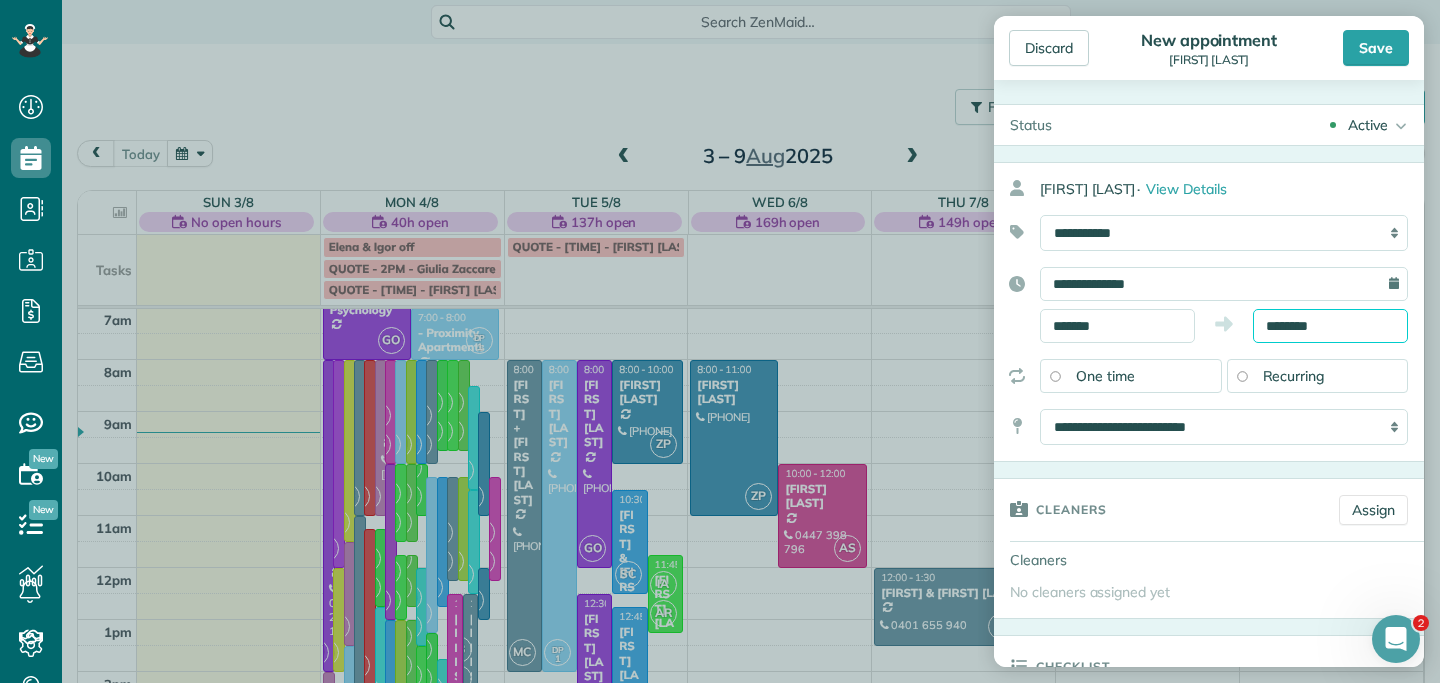 click on "********" at bounding box center [1330, 326] 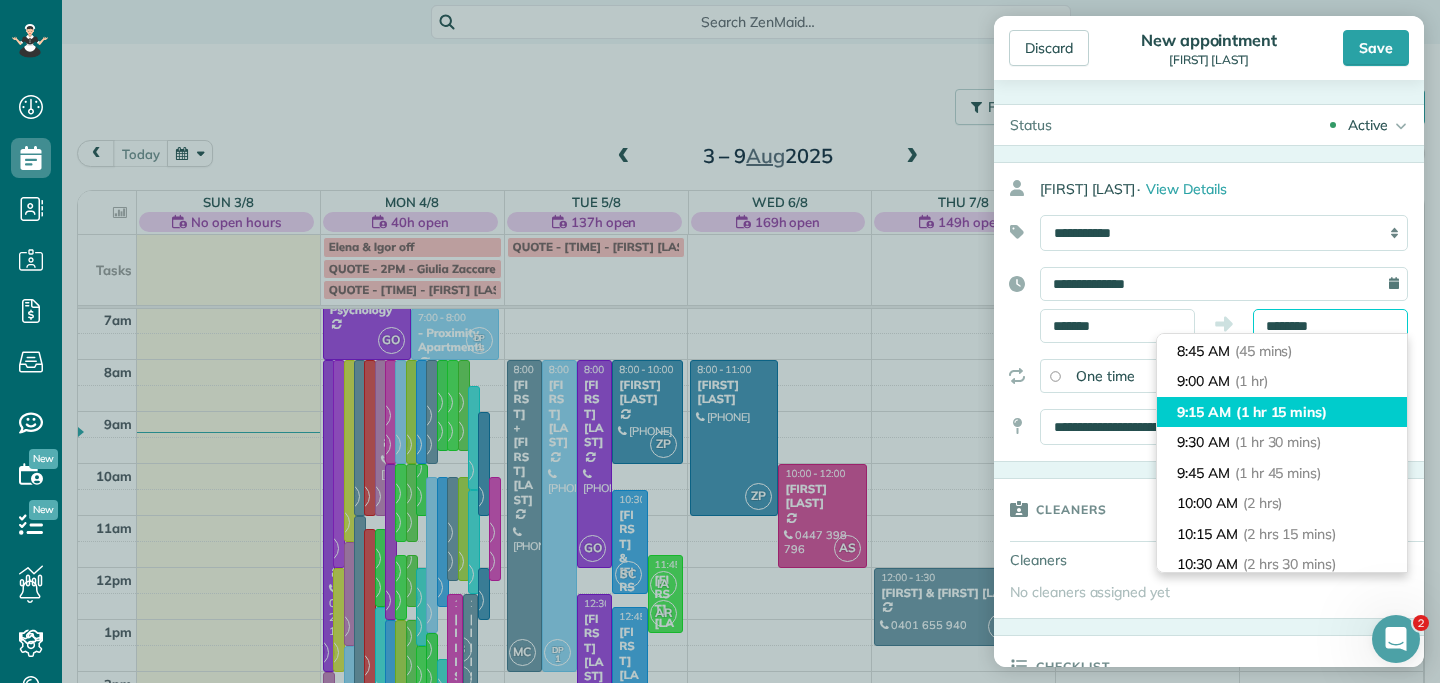 scroll, scrollTop: 94, scrollLeft: 0, axis: vertical 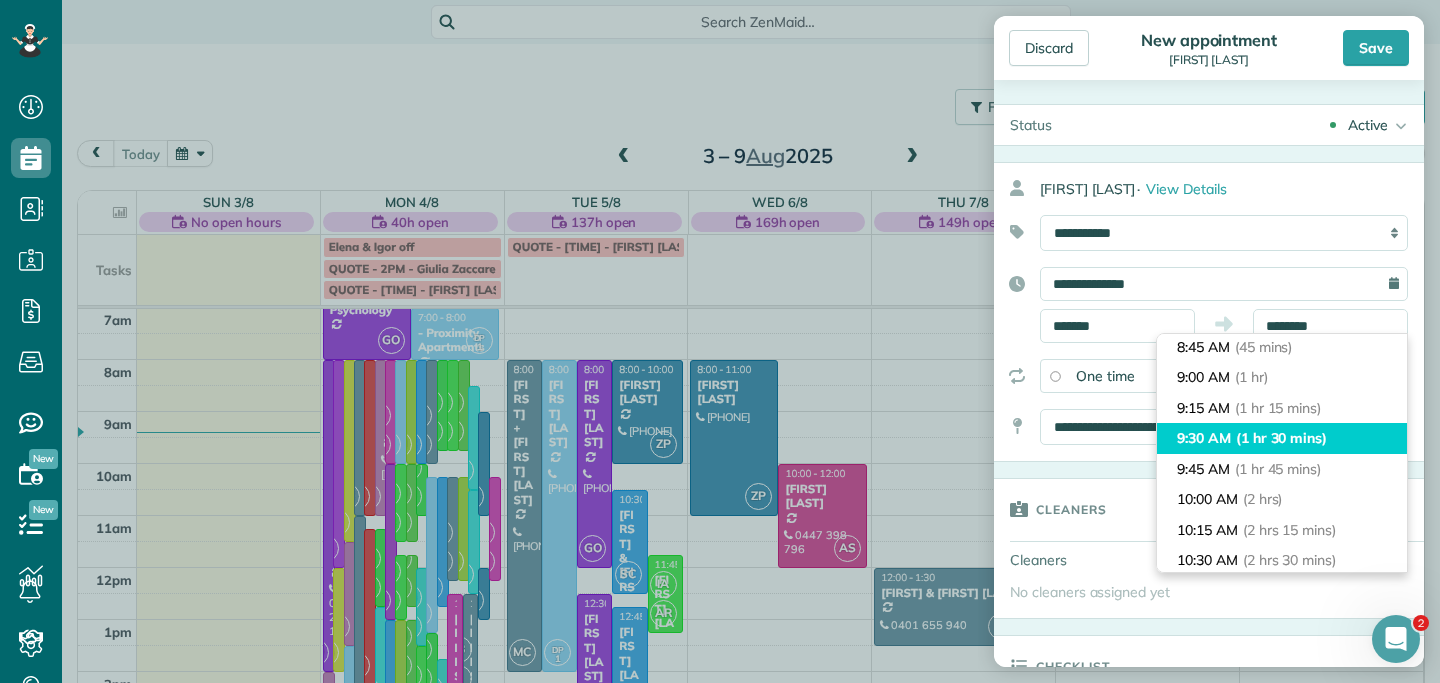 type on "*******" 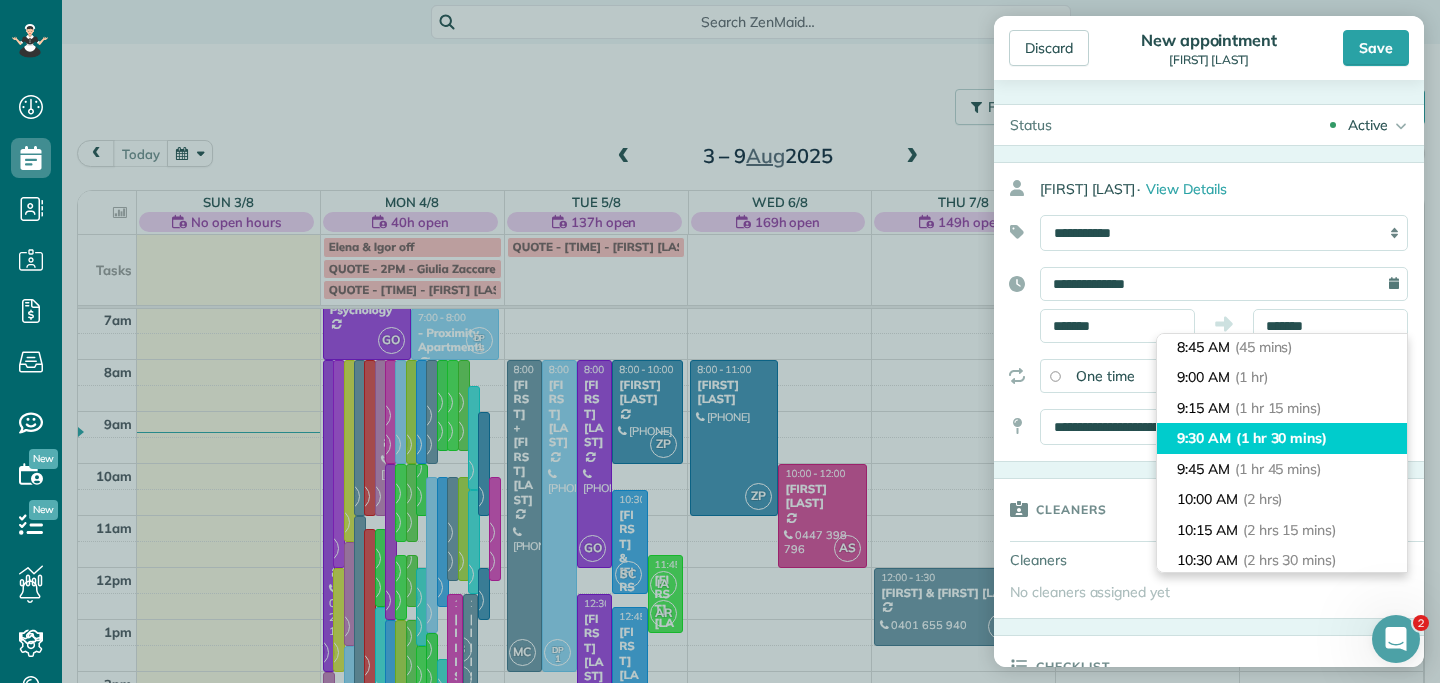 click on "9:30 AM  (1 hr 30 mins)" at bounding box center [1282, 438] 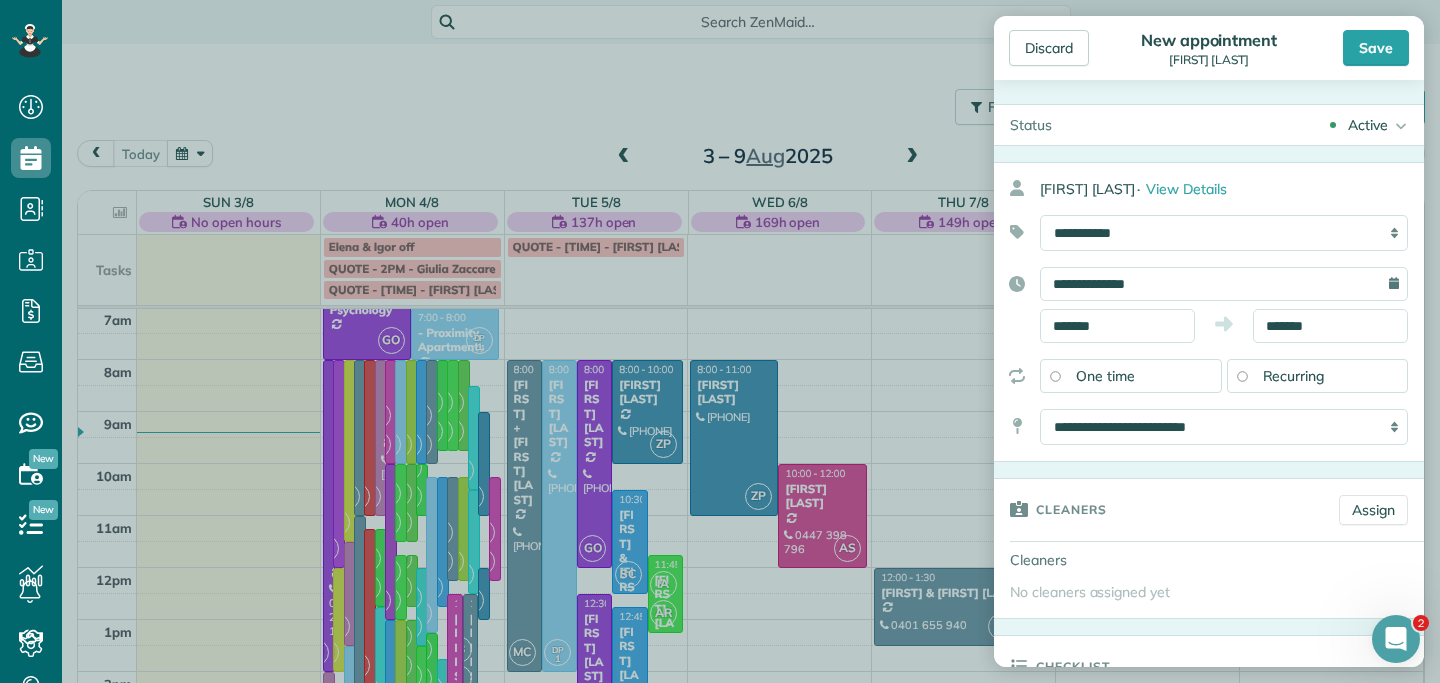click on "Recurring" at bounding box center [1318, 376] 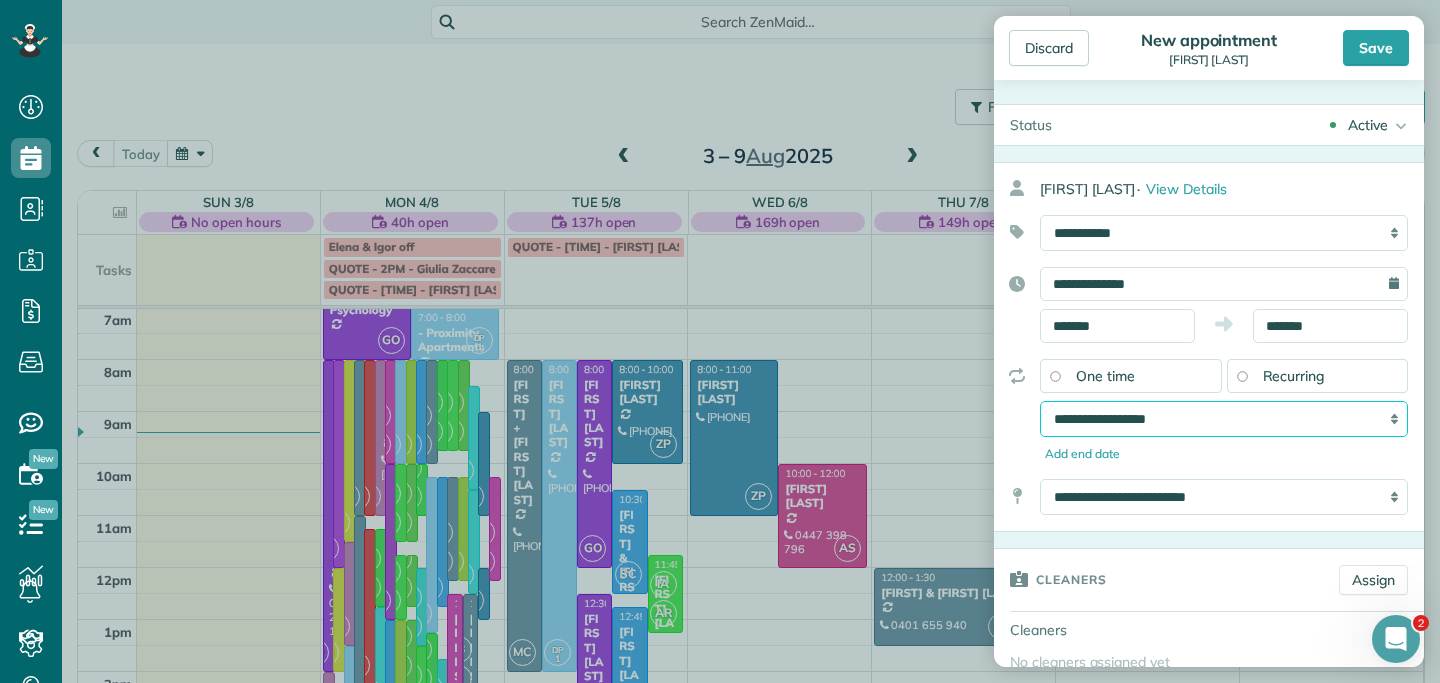 click on "**********" at bounding box center (1224, 419) 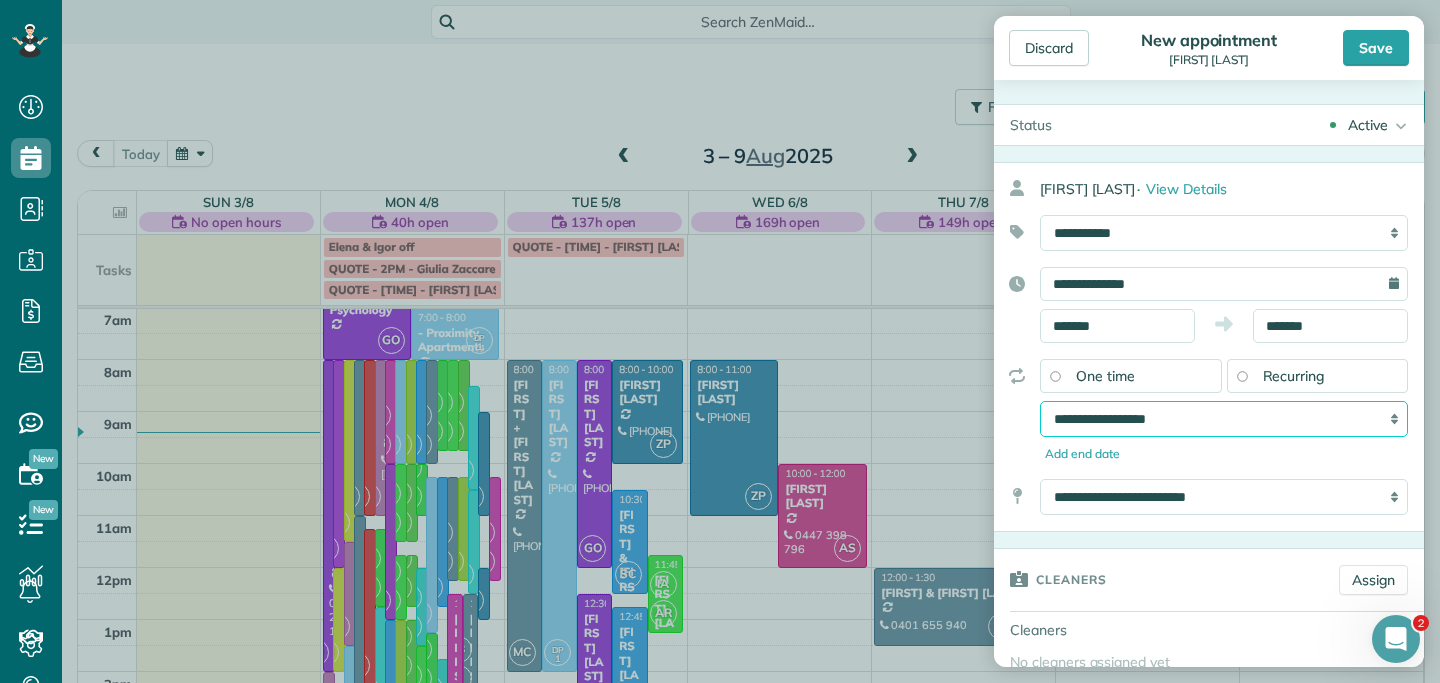 select on "**********" 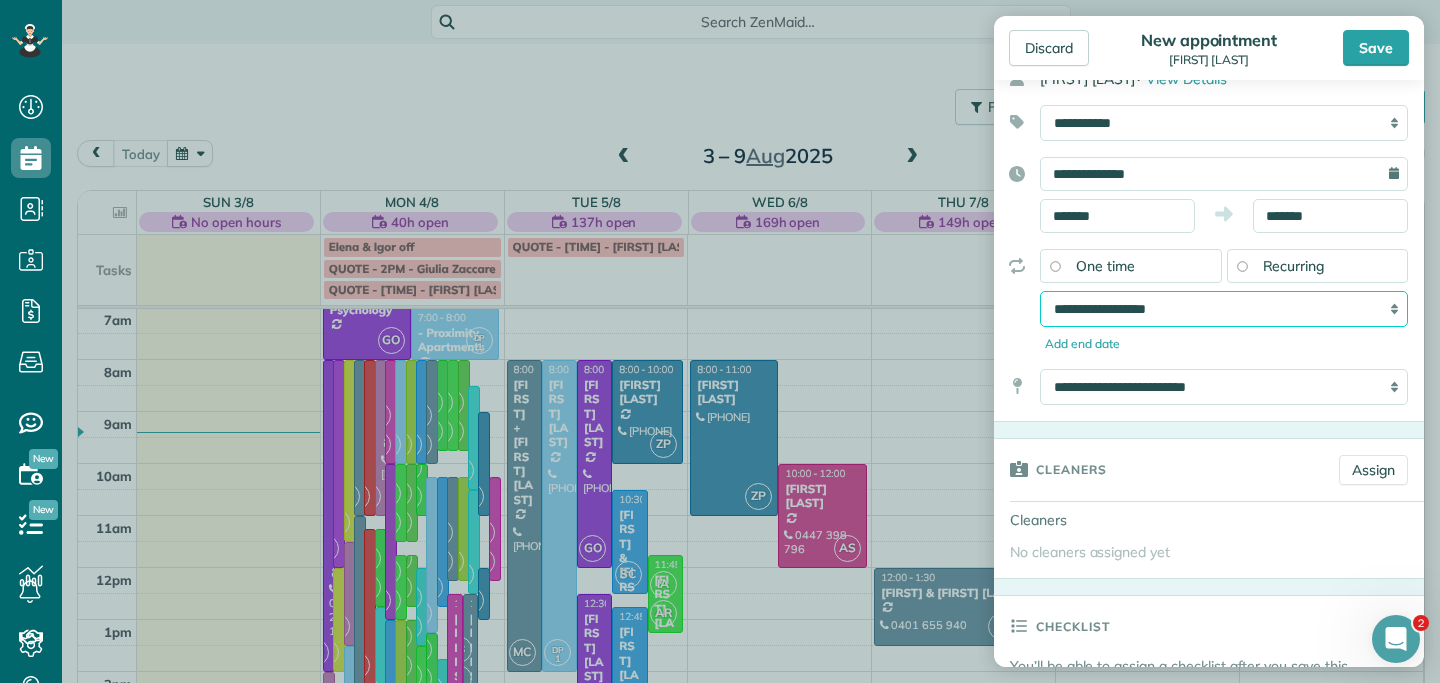 scroll, scrollTop: 111, scrollLeft: 0, axis: vertical 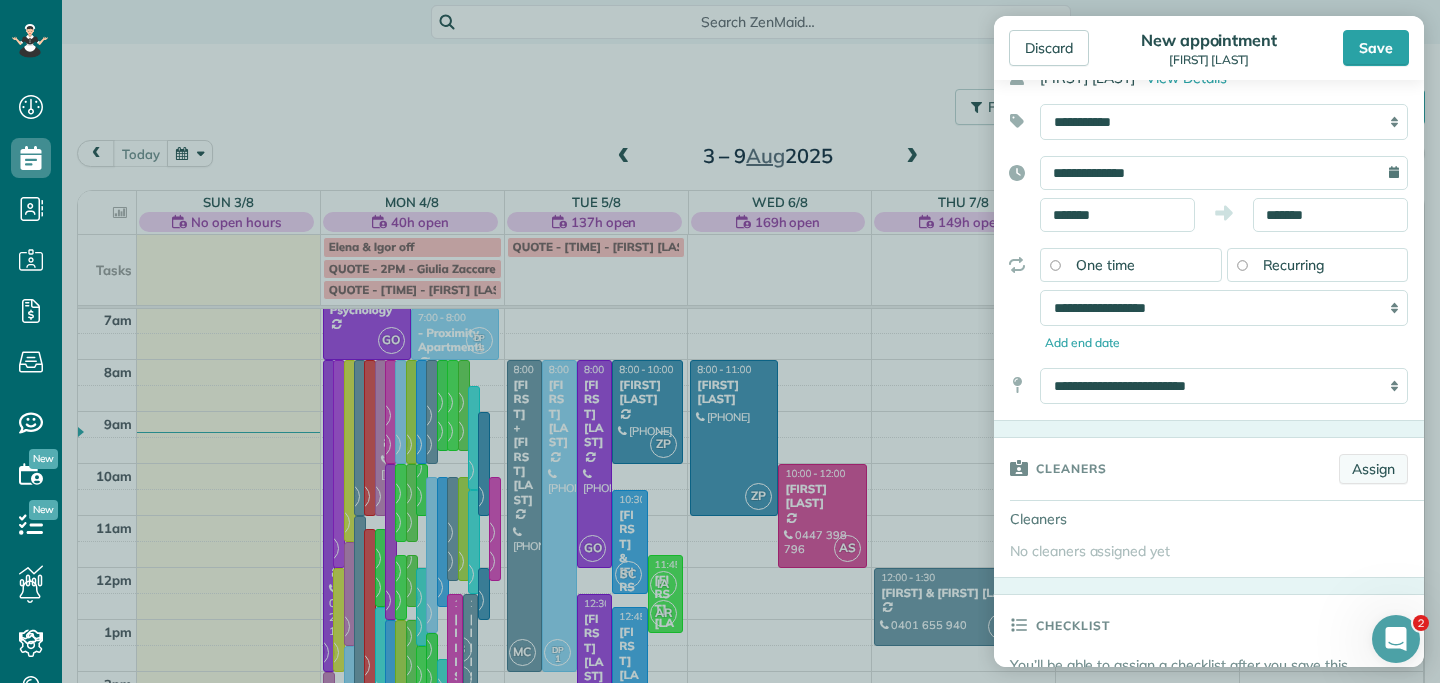 click on "Assign" at bounding box center (1373, 469) 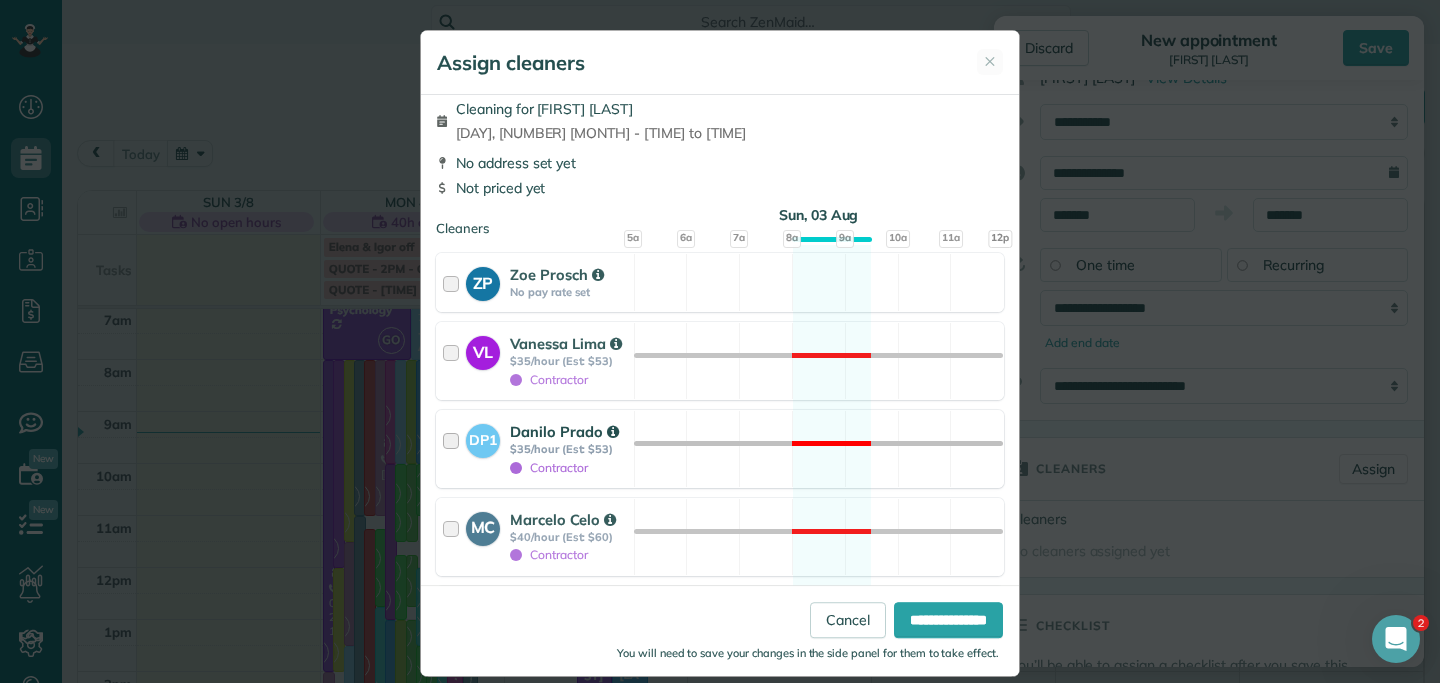 scroll, scrollTop: 18, scrollLeft: 0, axis: vertical 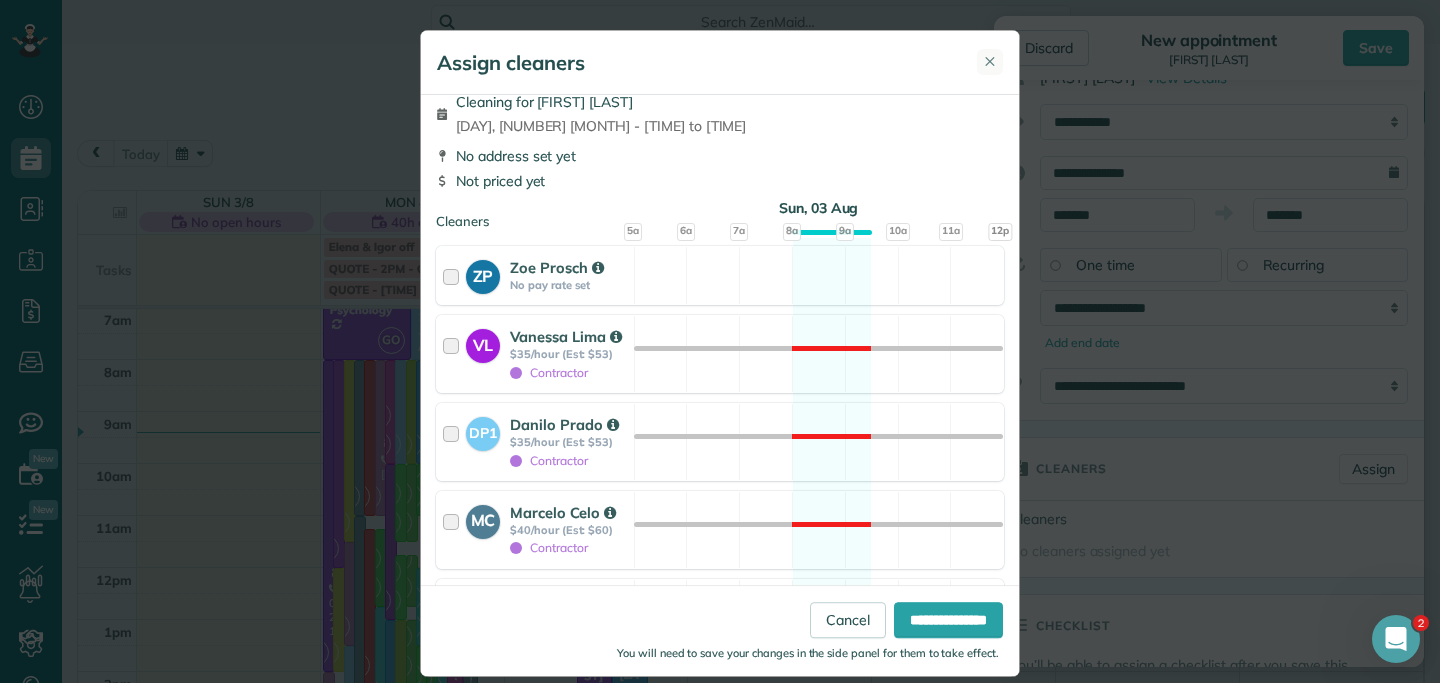 click on "✕" at bounding box center [990, 61] 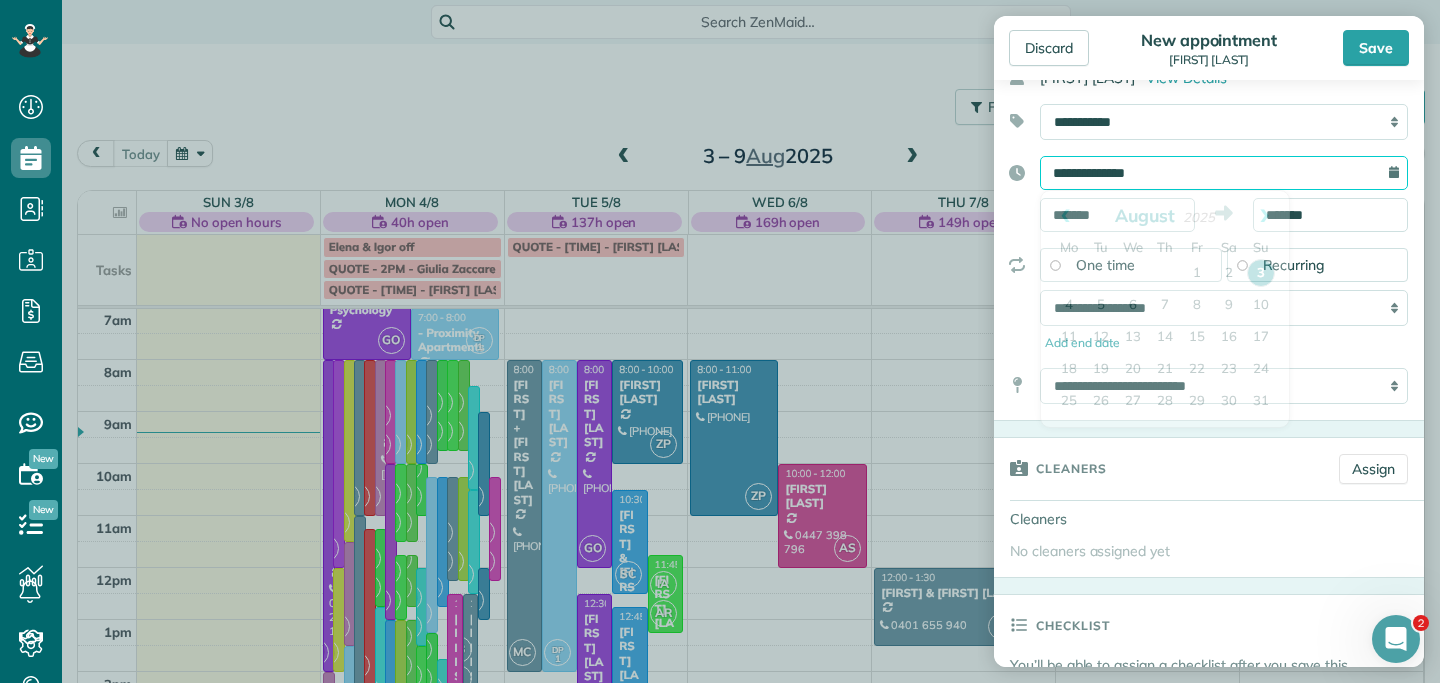 click on "**********" at bounding box center (1224, 173) 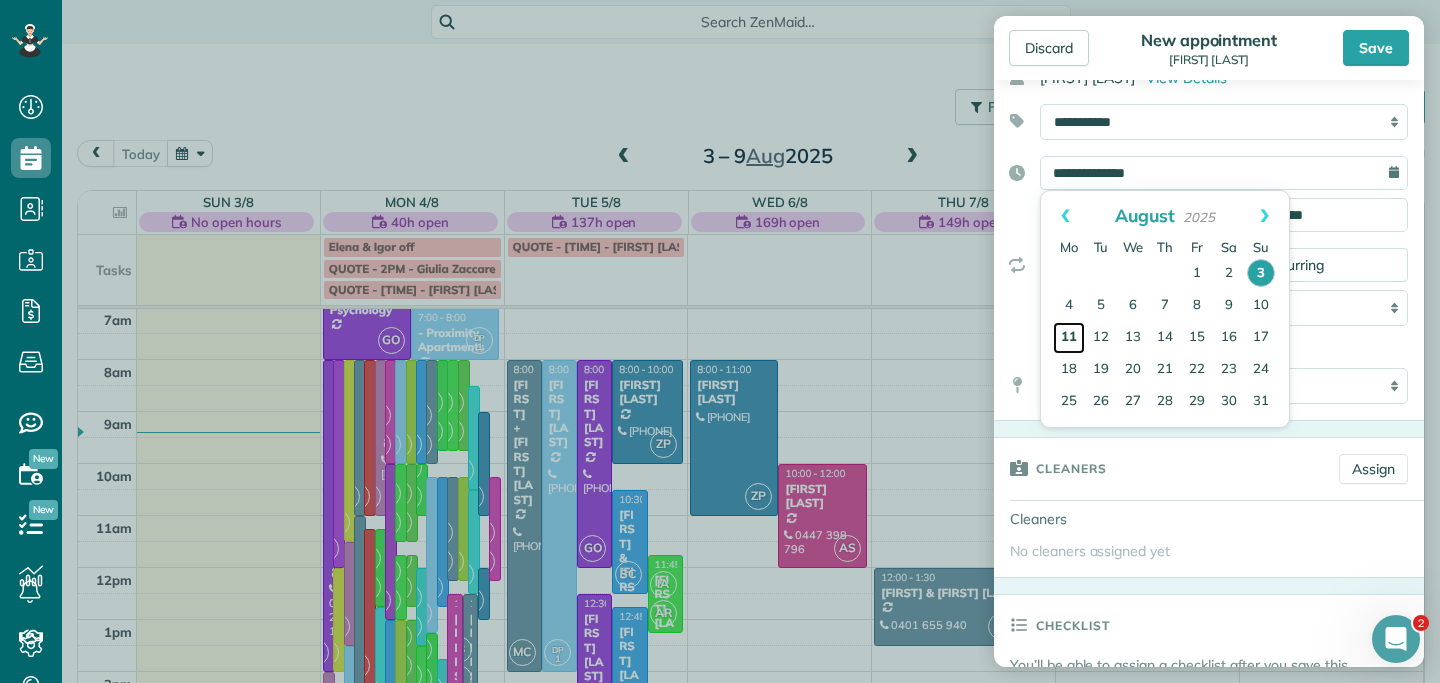 click on "11" at bounding box center (1069, 338) 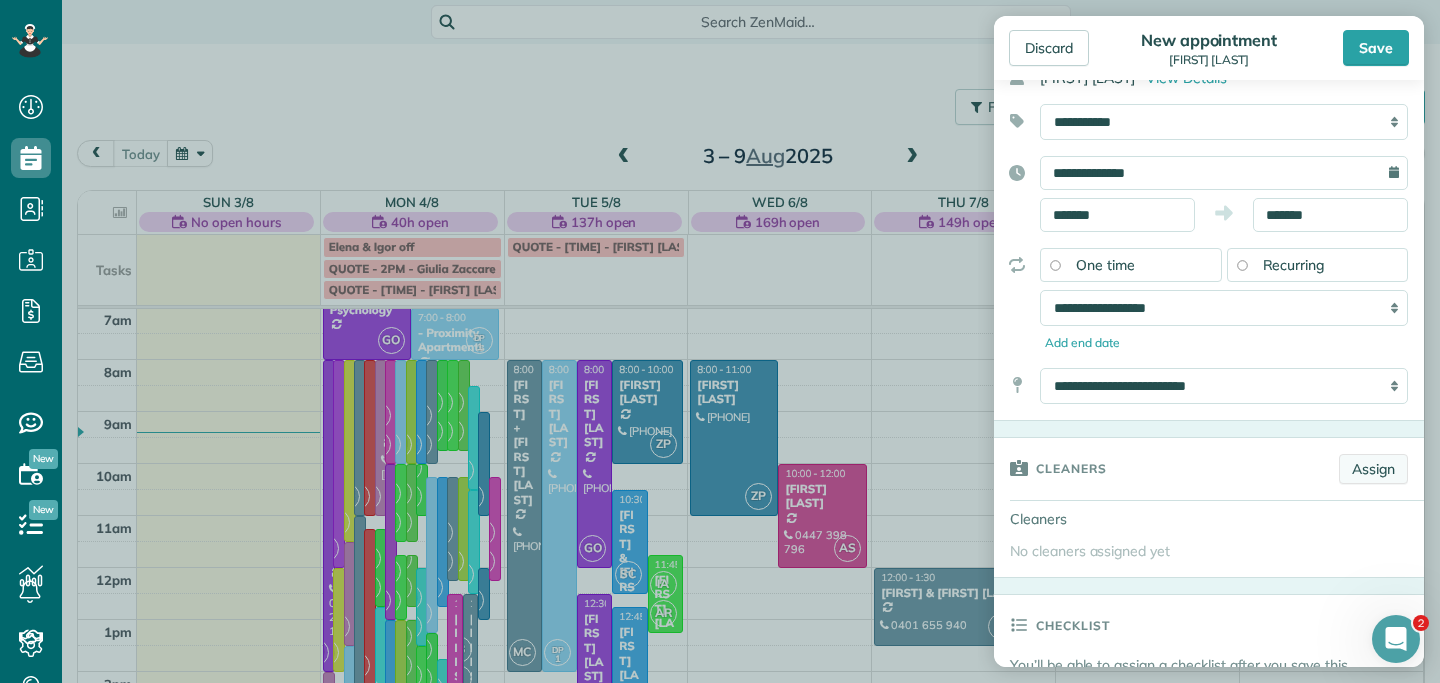 click on "Assign" at bounding box center [1373, 469] 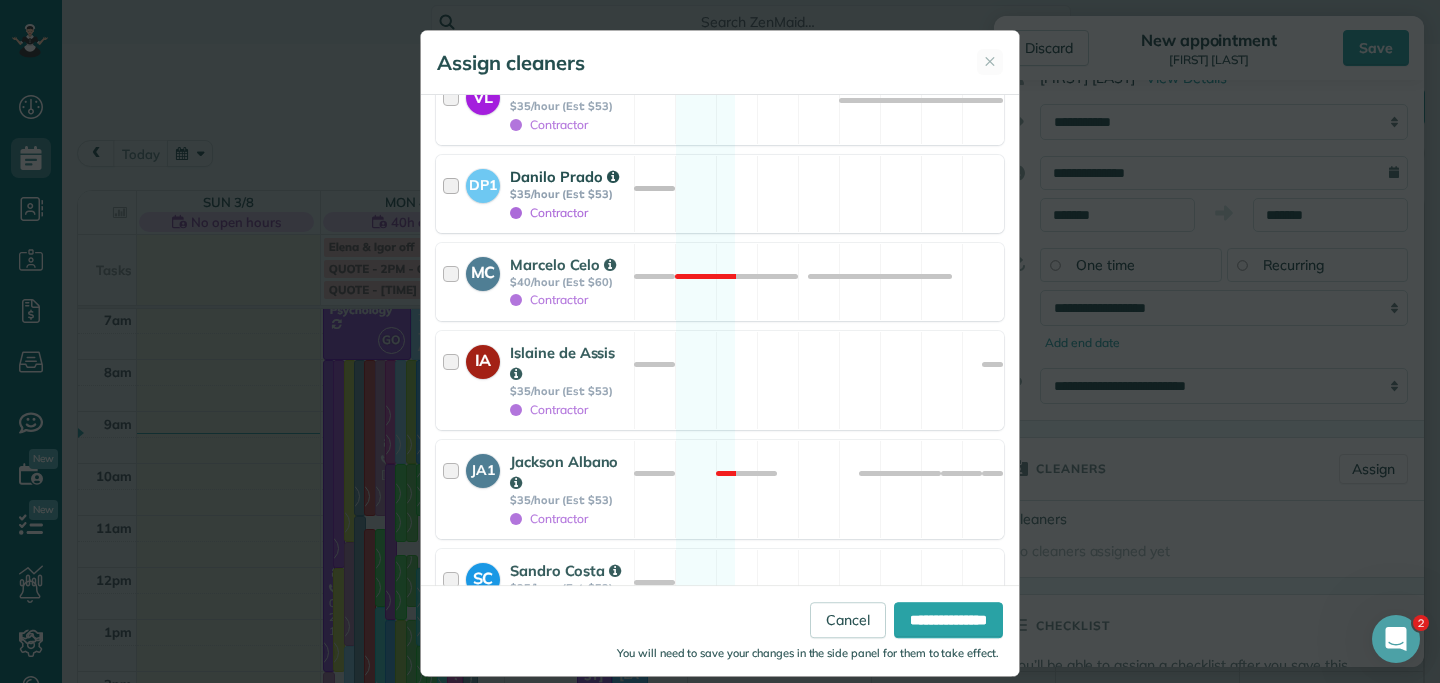 scroll, scrollTop: 273, scrollLeft: 0, axis: vertical 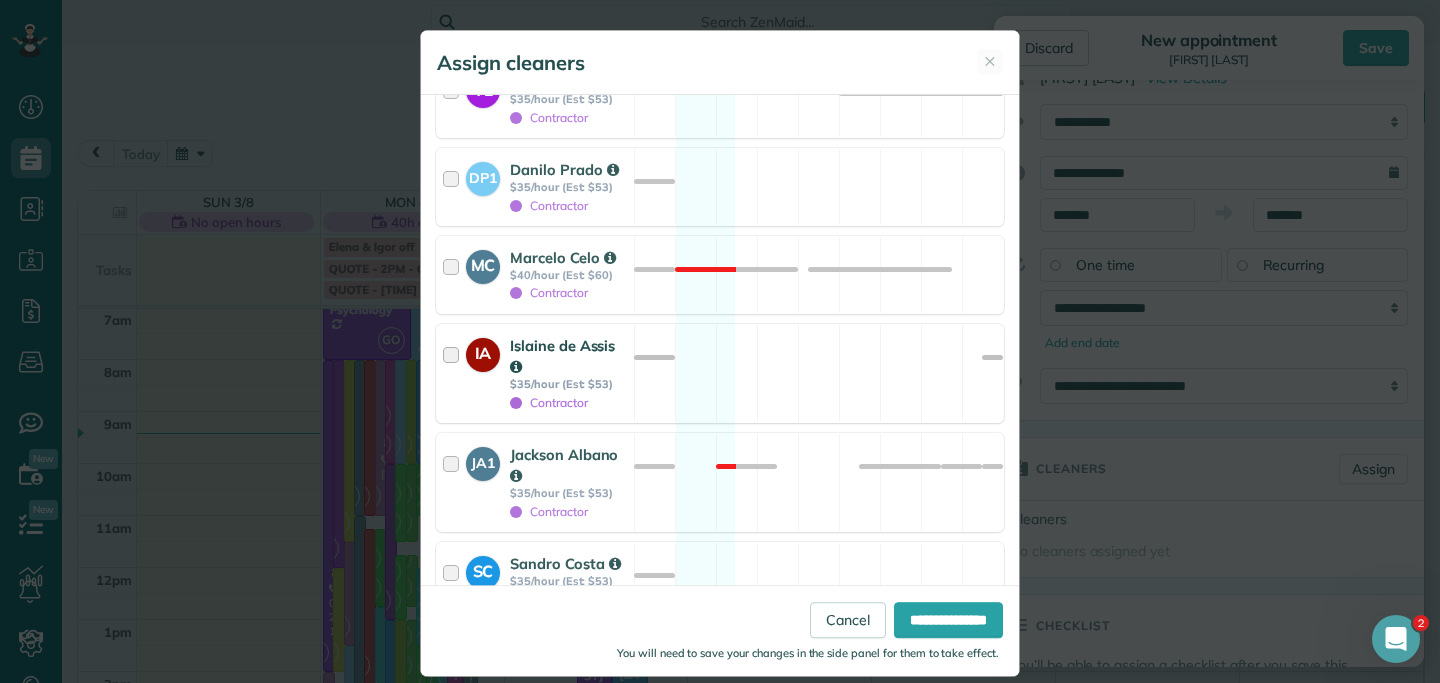 click at bounding box center (454, 373) 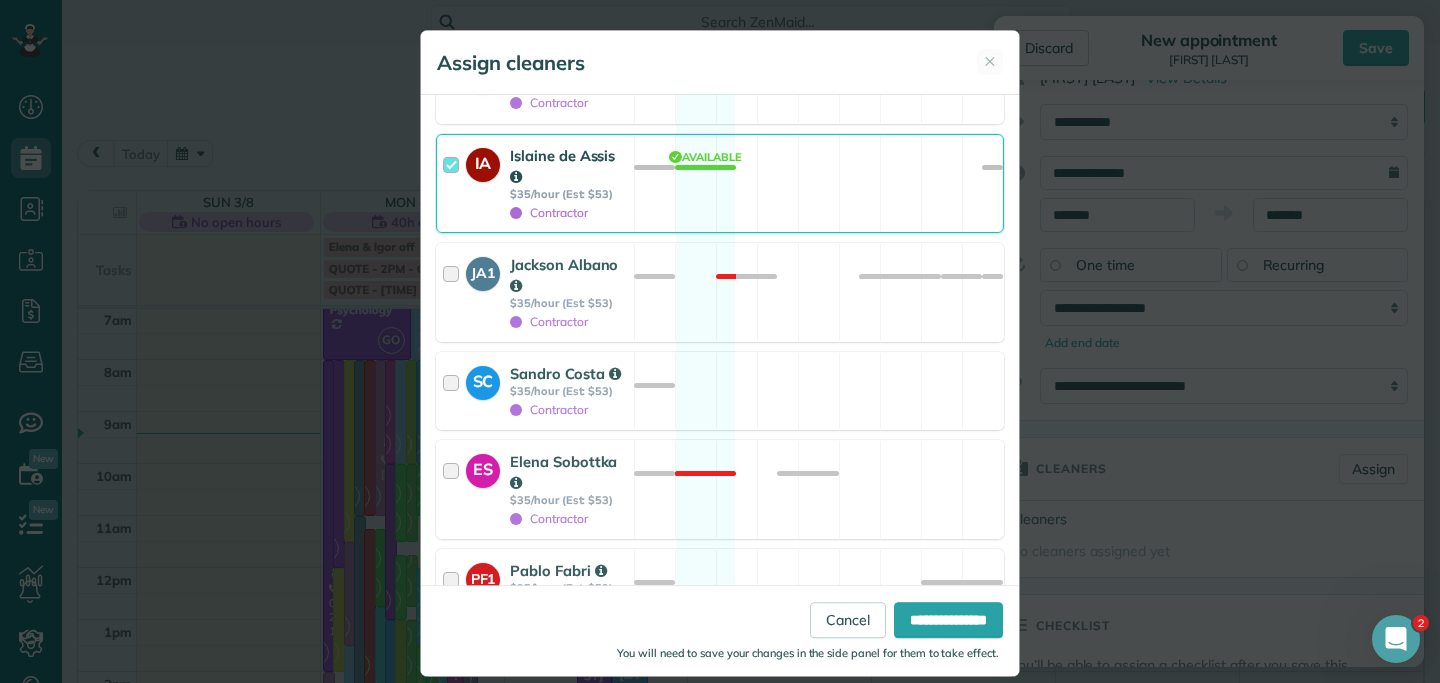scroll, scrollTop: 422, scrollLeft: 0, axis: vertical 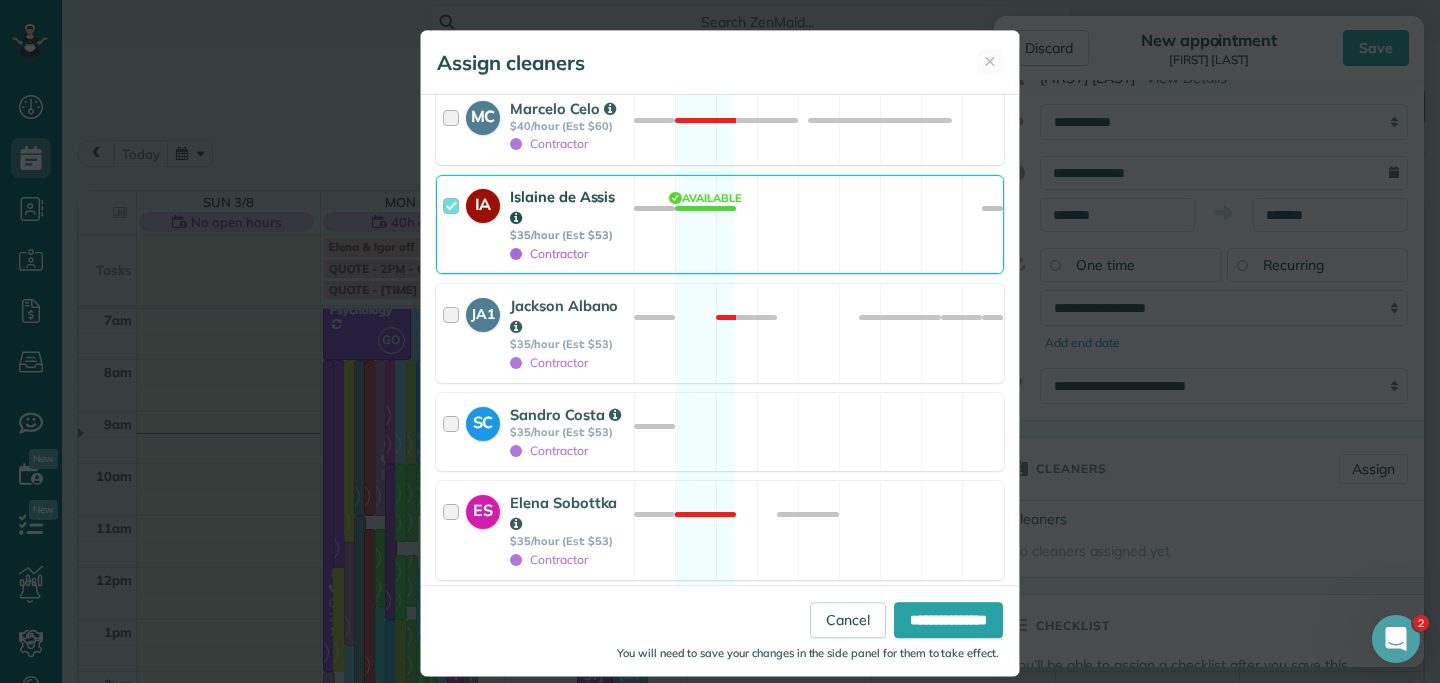 click at bounding box center [454, 224] 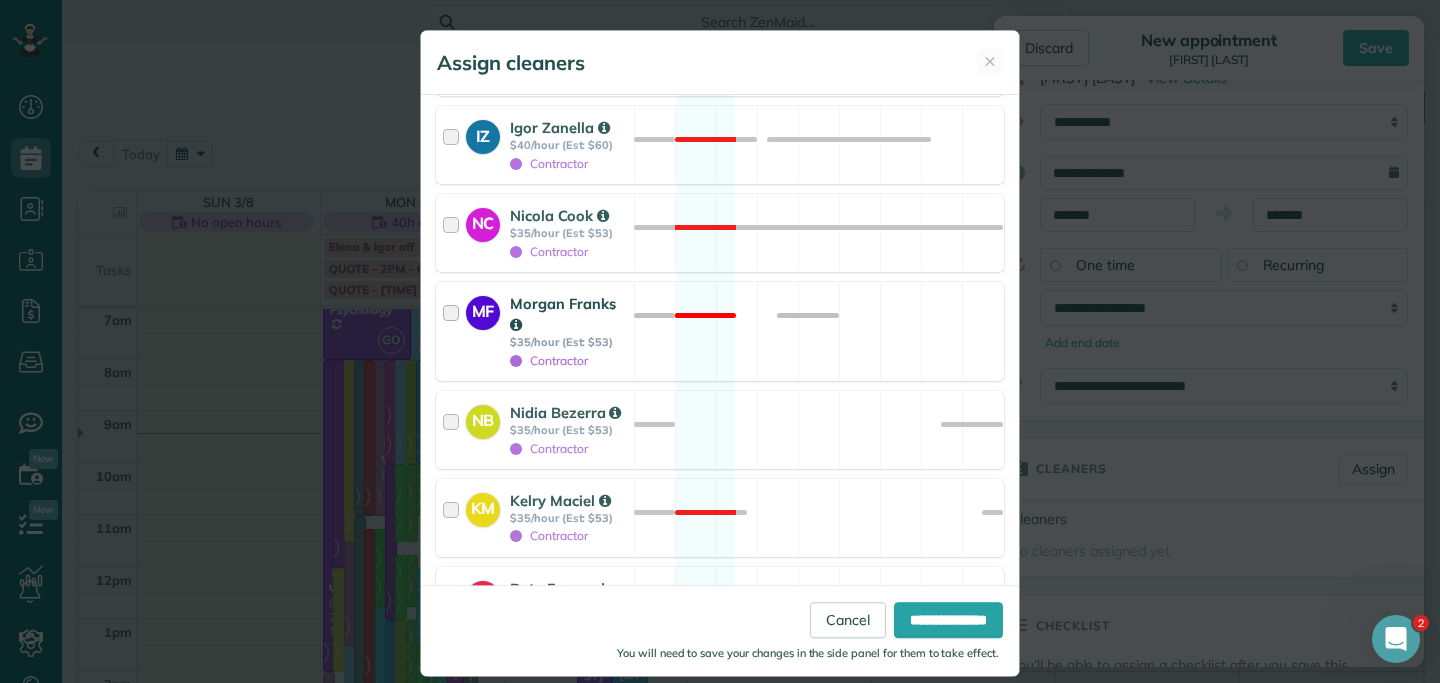 scroll, scrollTop: 1244, scrollLeft: 0, axis: vertical 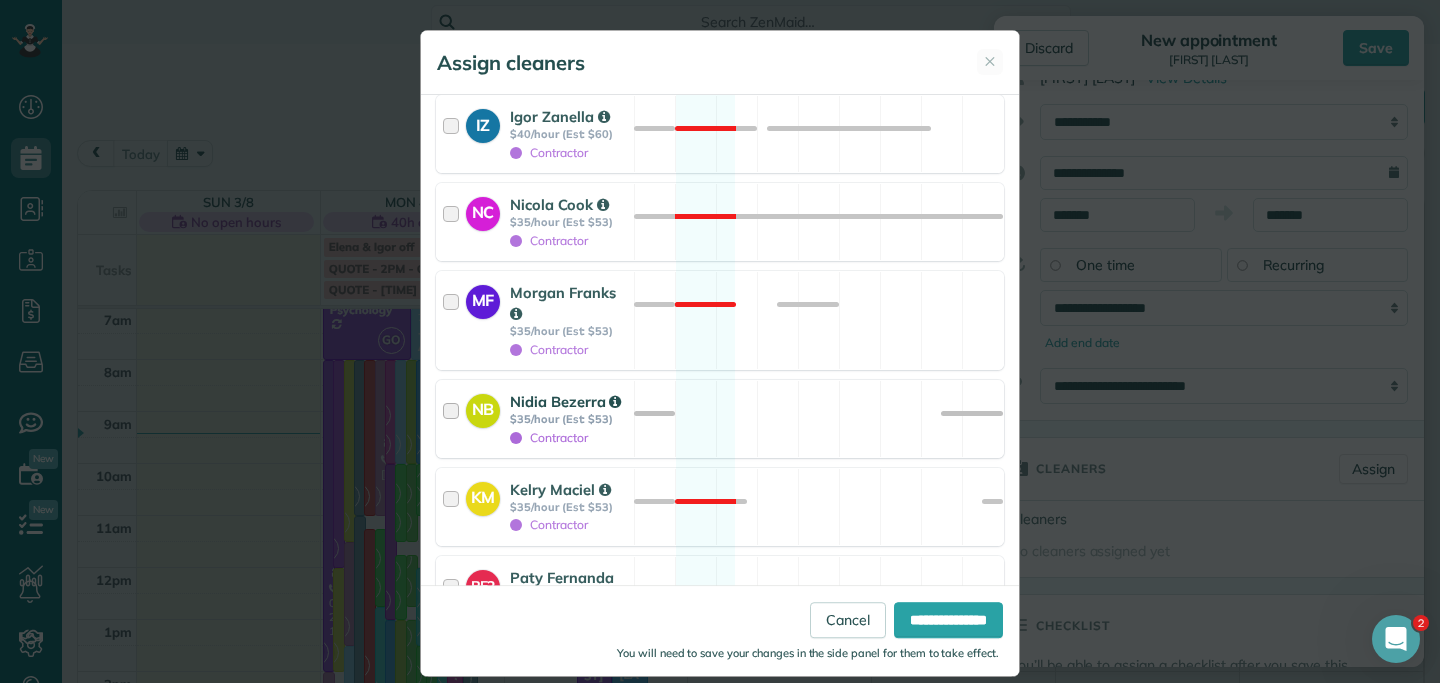 click at bounding box center [454, 419] 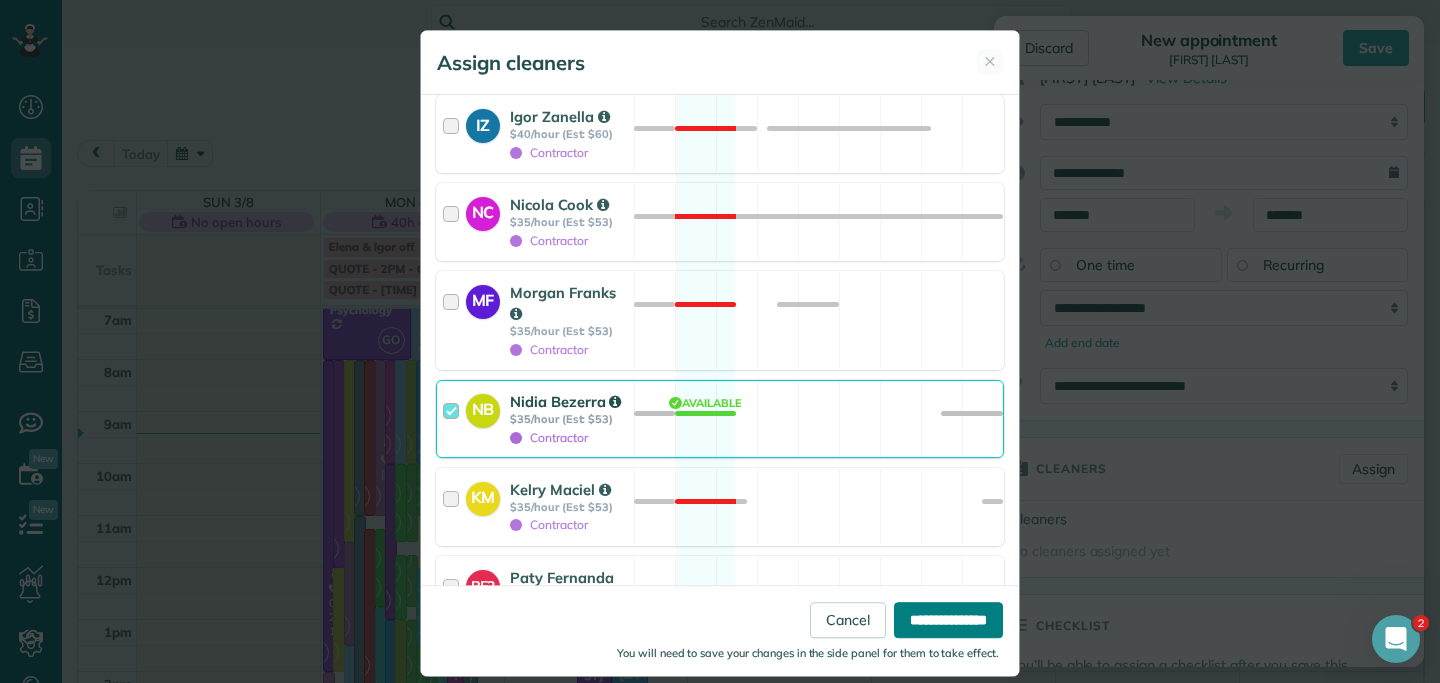 click on "**********" at bounding box center [948, 620] 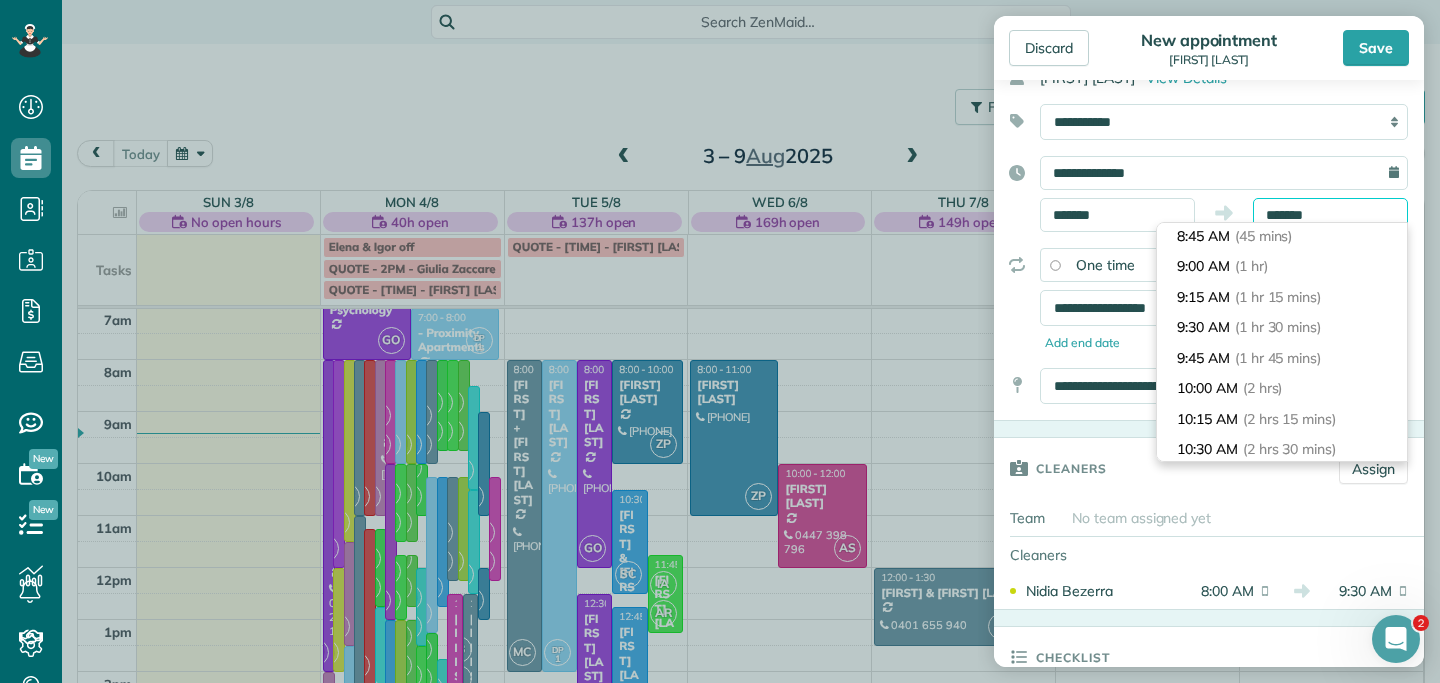 scroll, scrollTop: 152, scrollLeft: 0, axis: vertical 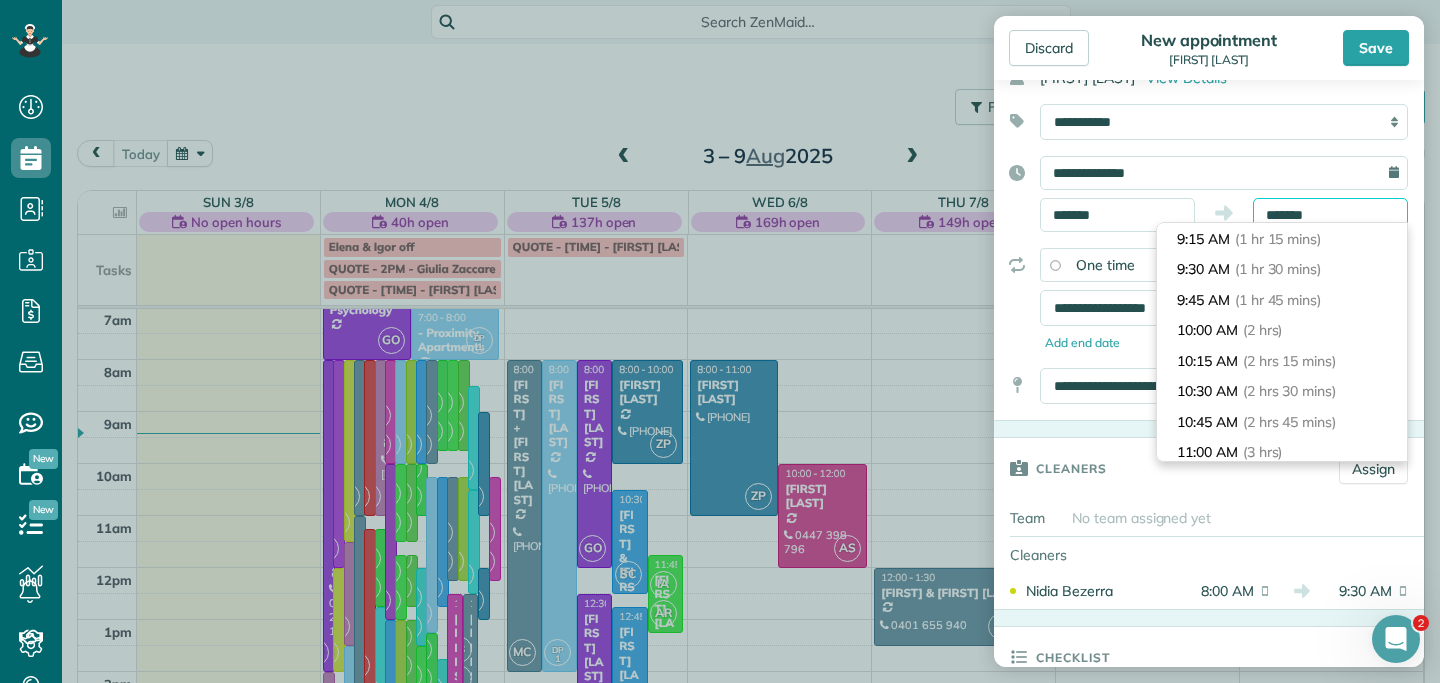 click on "*******" at bounding box center (1330, 215) 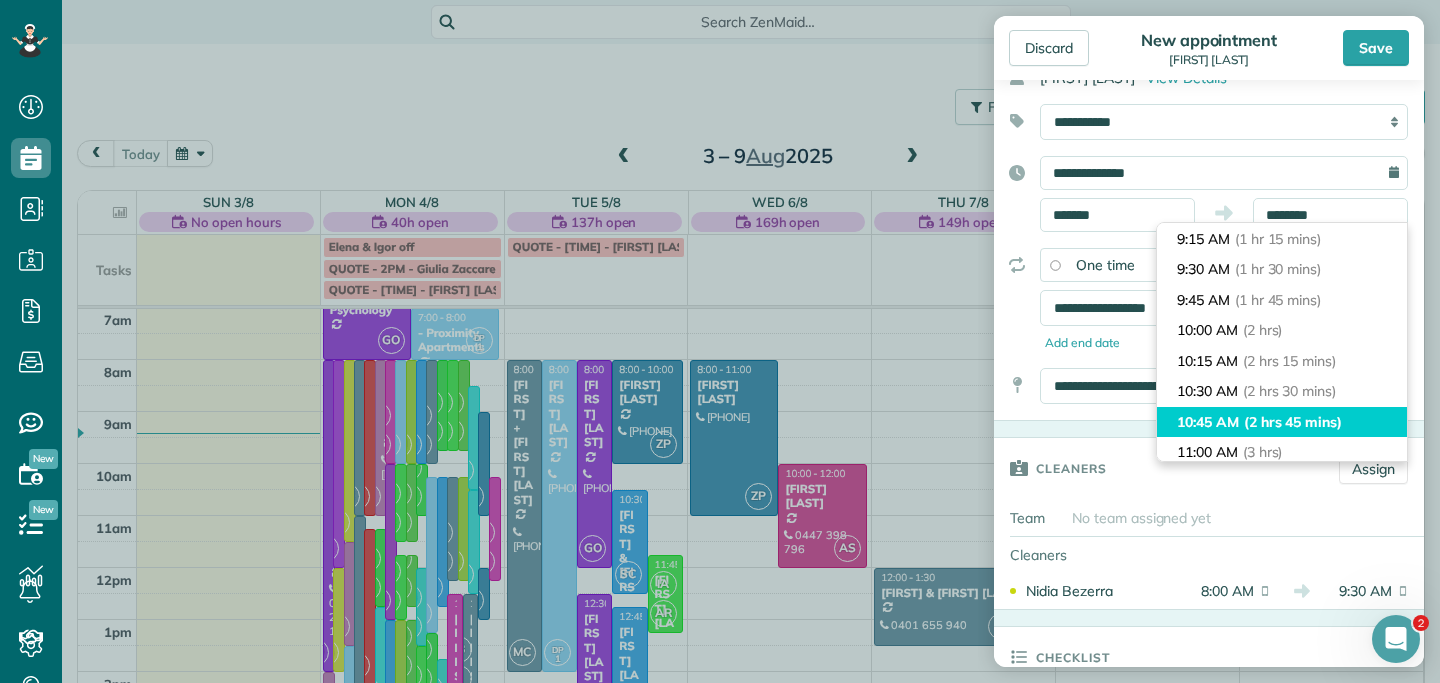 click on "10:45 AM  (2 hrs 45 mins)" at bounding box center (1282, 422) 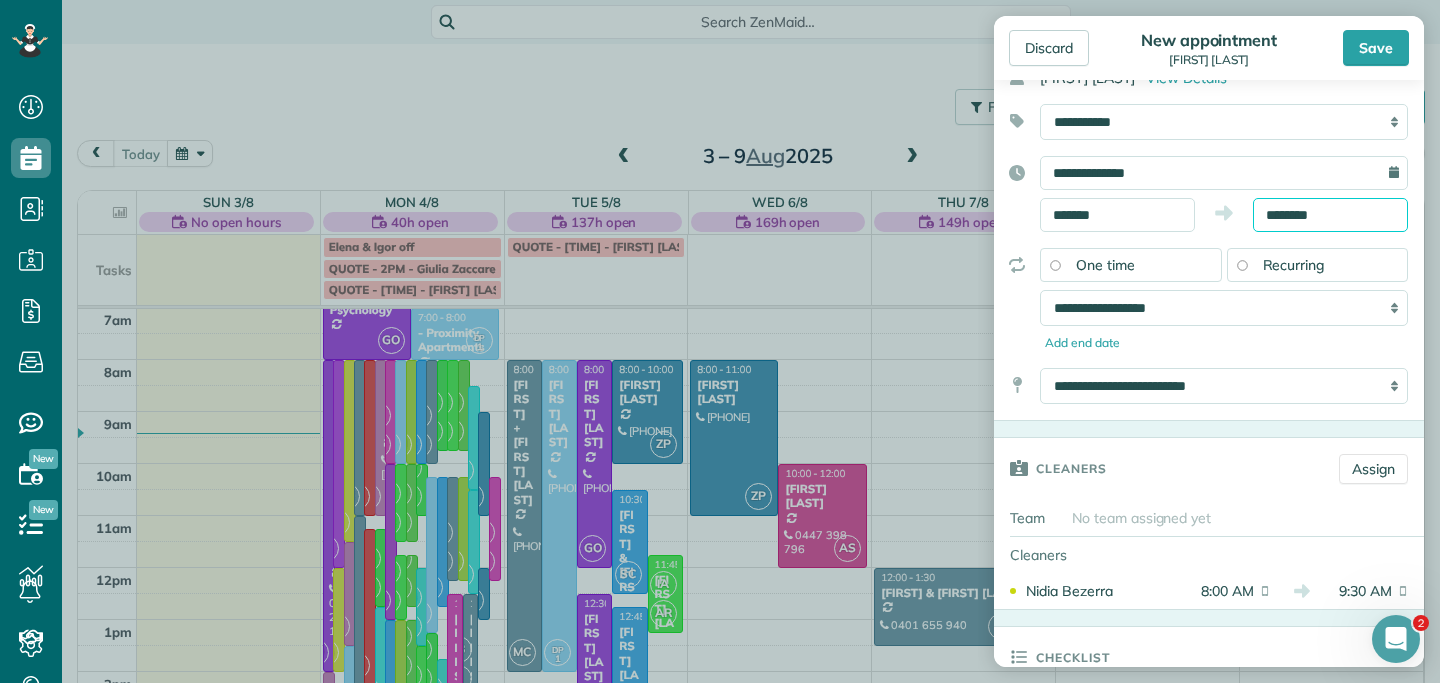 click on "********" at bounding box center [1330, 215] 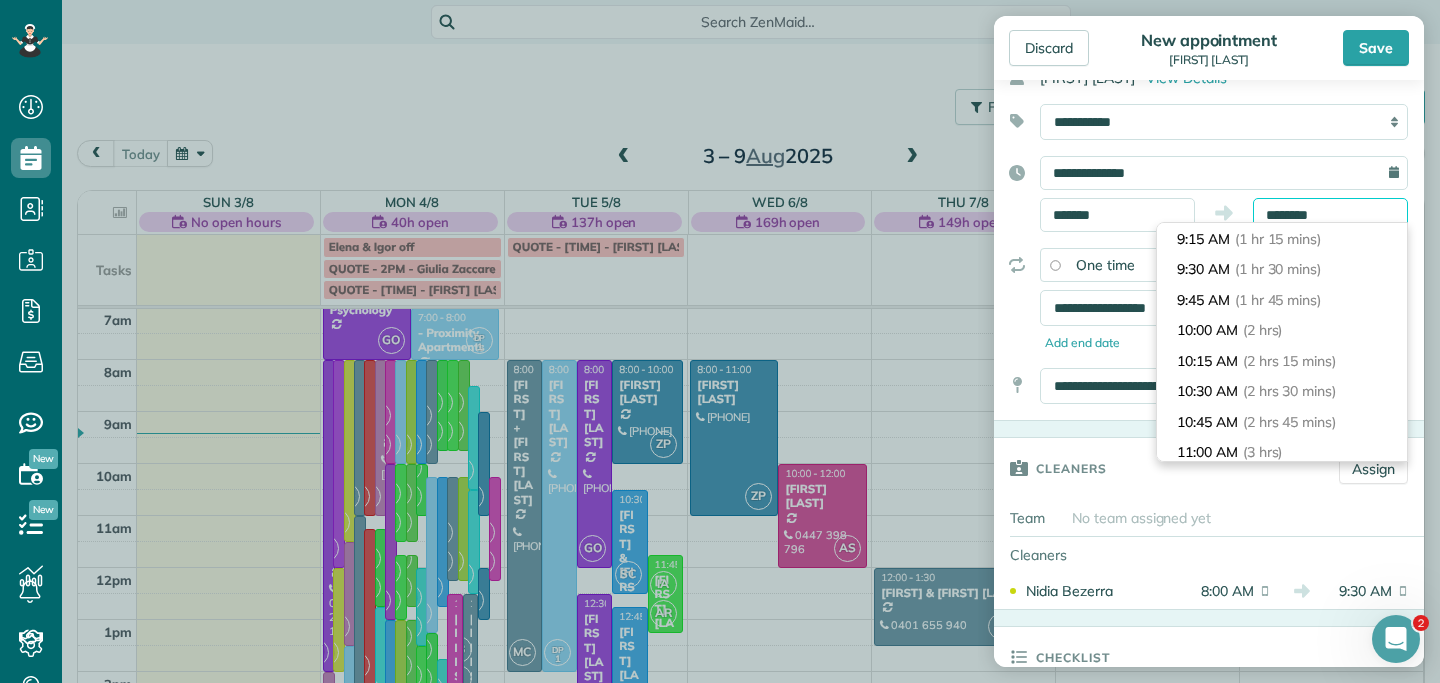 scroll, scrollTop: 305, scrollLeft: 0, axis: vertical 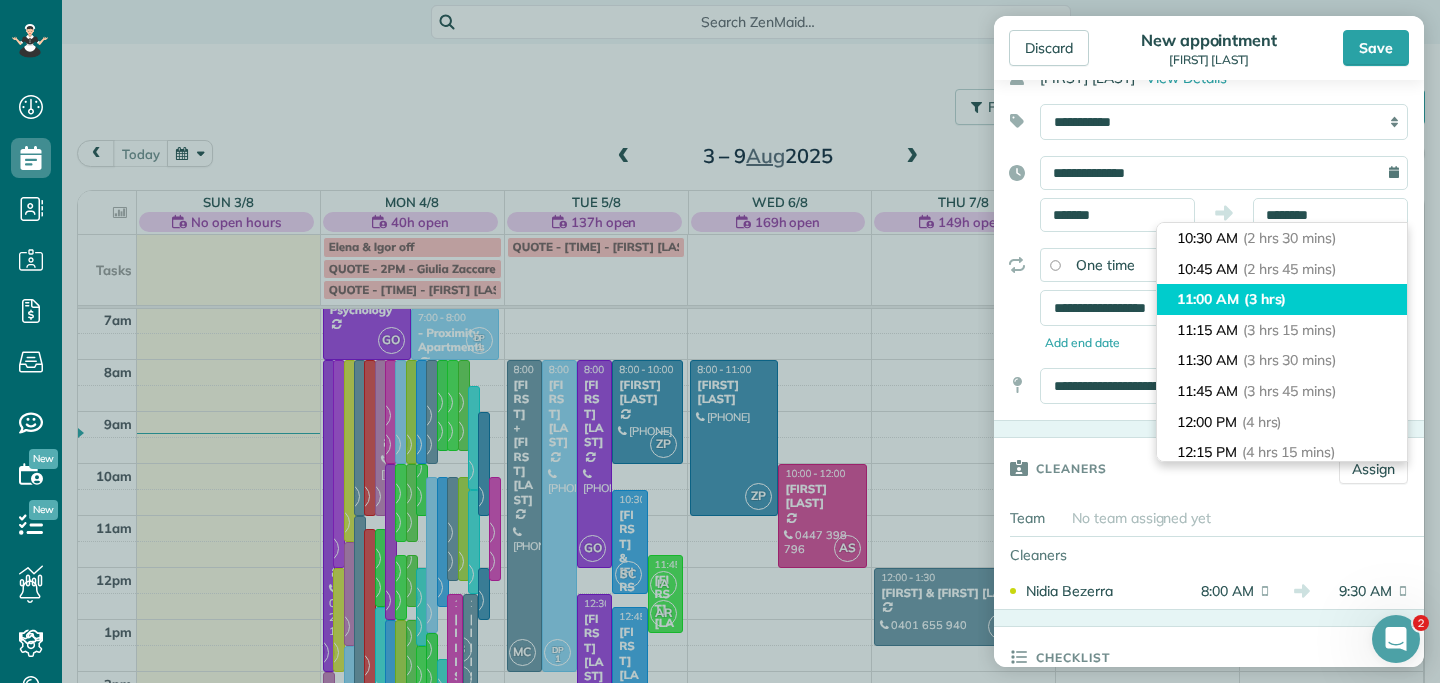 type on "********" 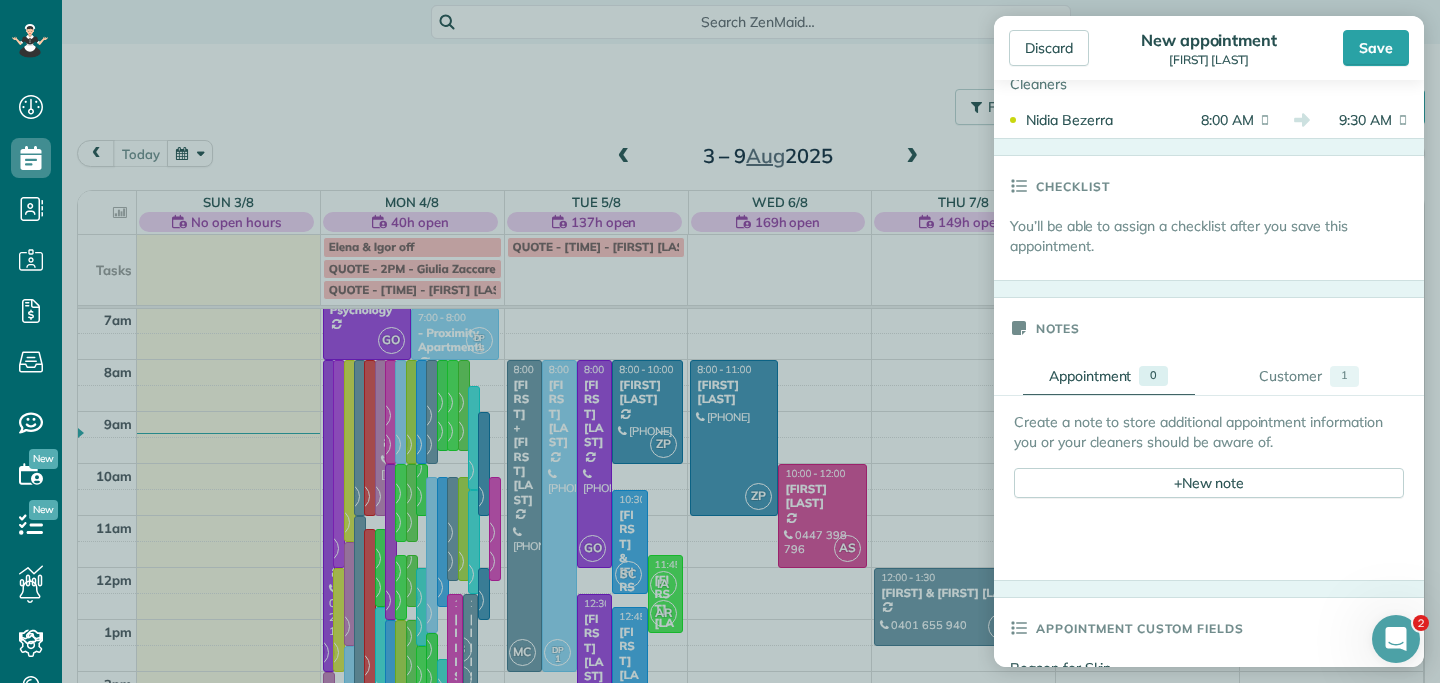 scroll, scrollTop: 630, scrollLeft: 0, axis: vertical 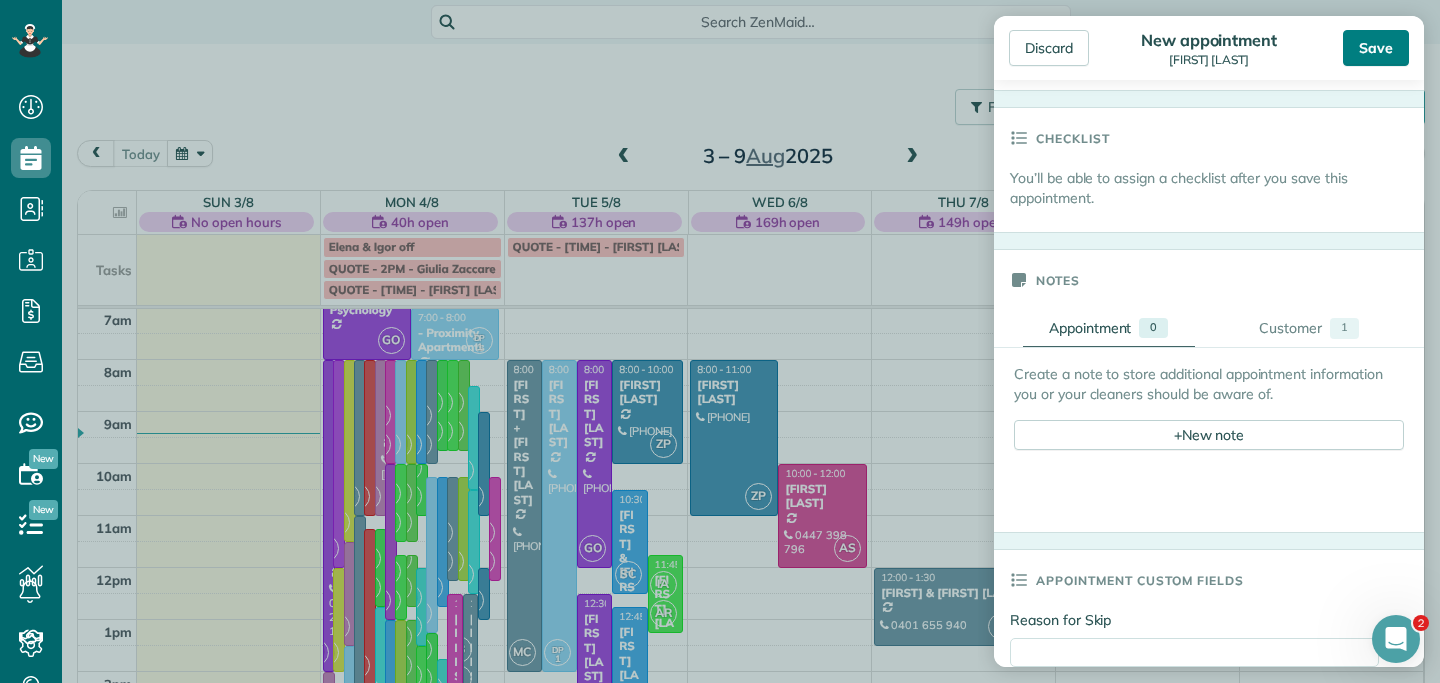 click on "Save" at bounding box center [1376, 48] 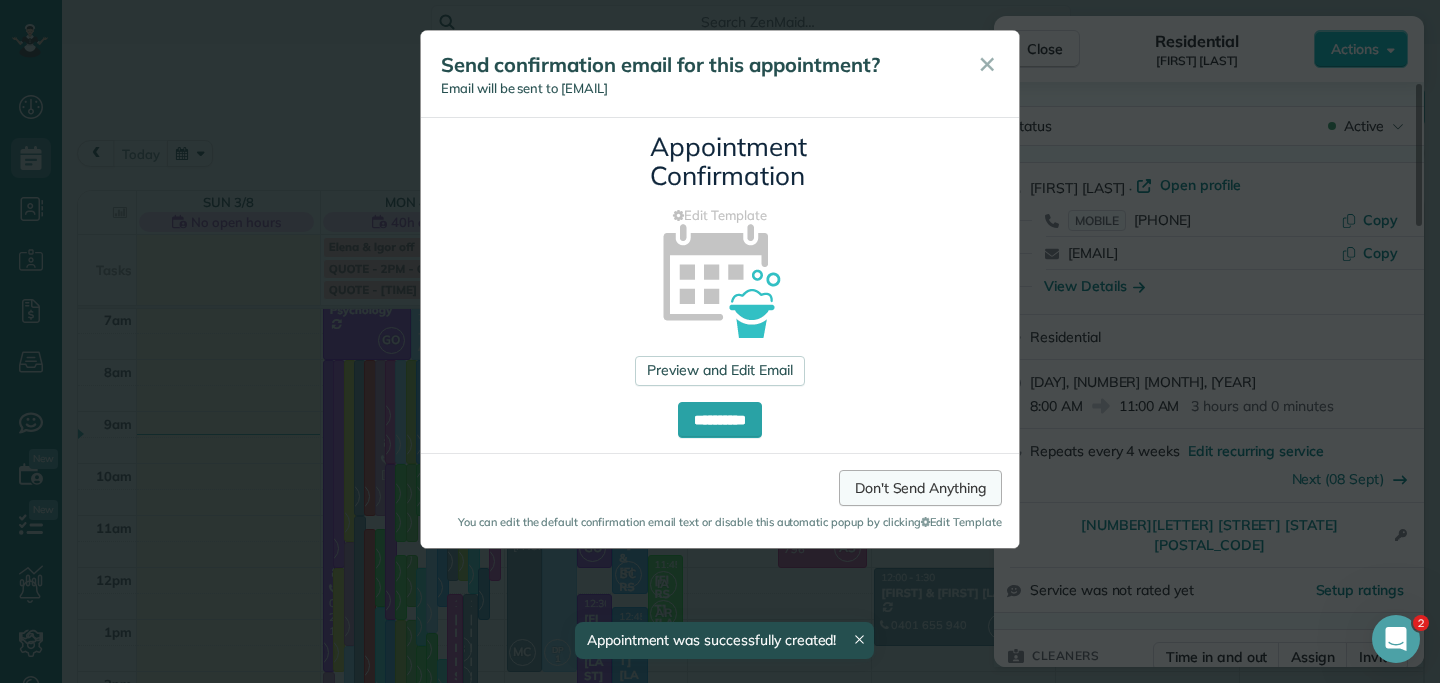click on "Don't Send Anything" at bounding box center (920, 488) 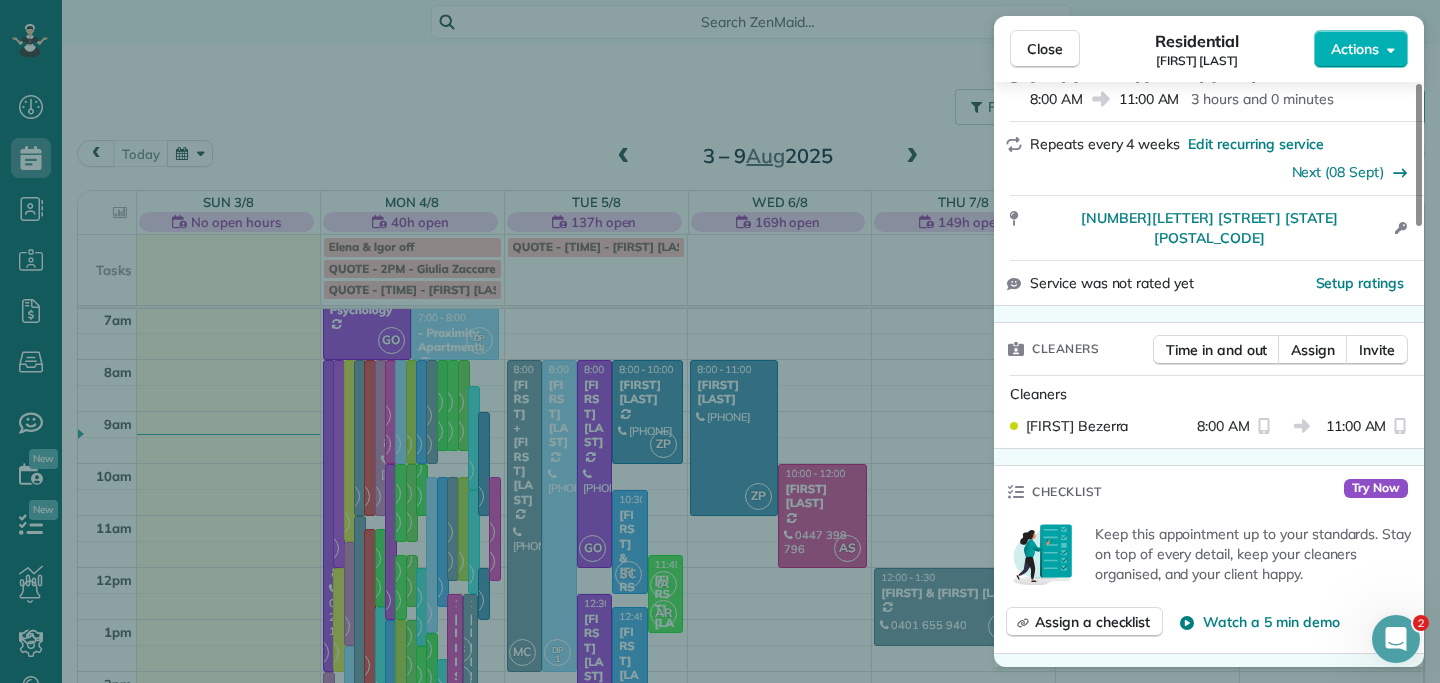 scroll, scrollTop: 390, scrollLeft: 0, axis: vertical 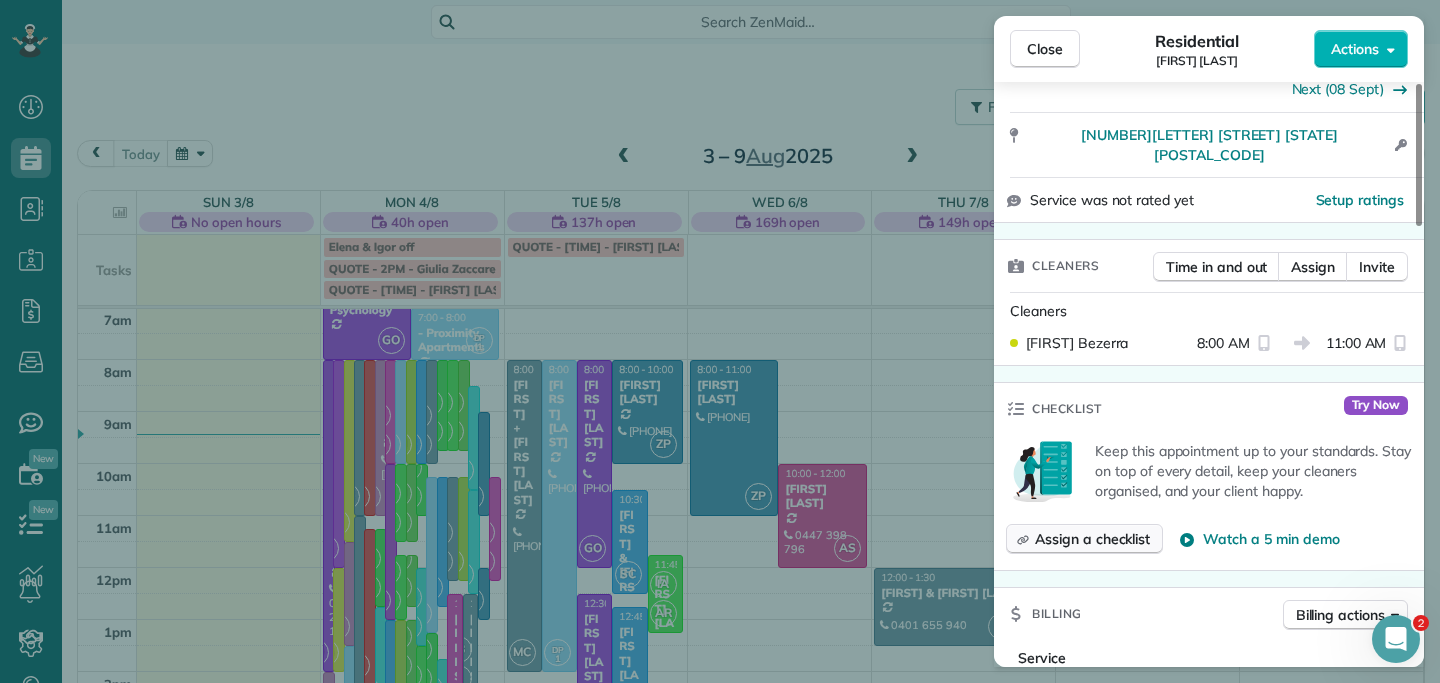 click on "Assign a checklist" at bounding box center (1092, 539) 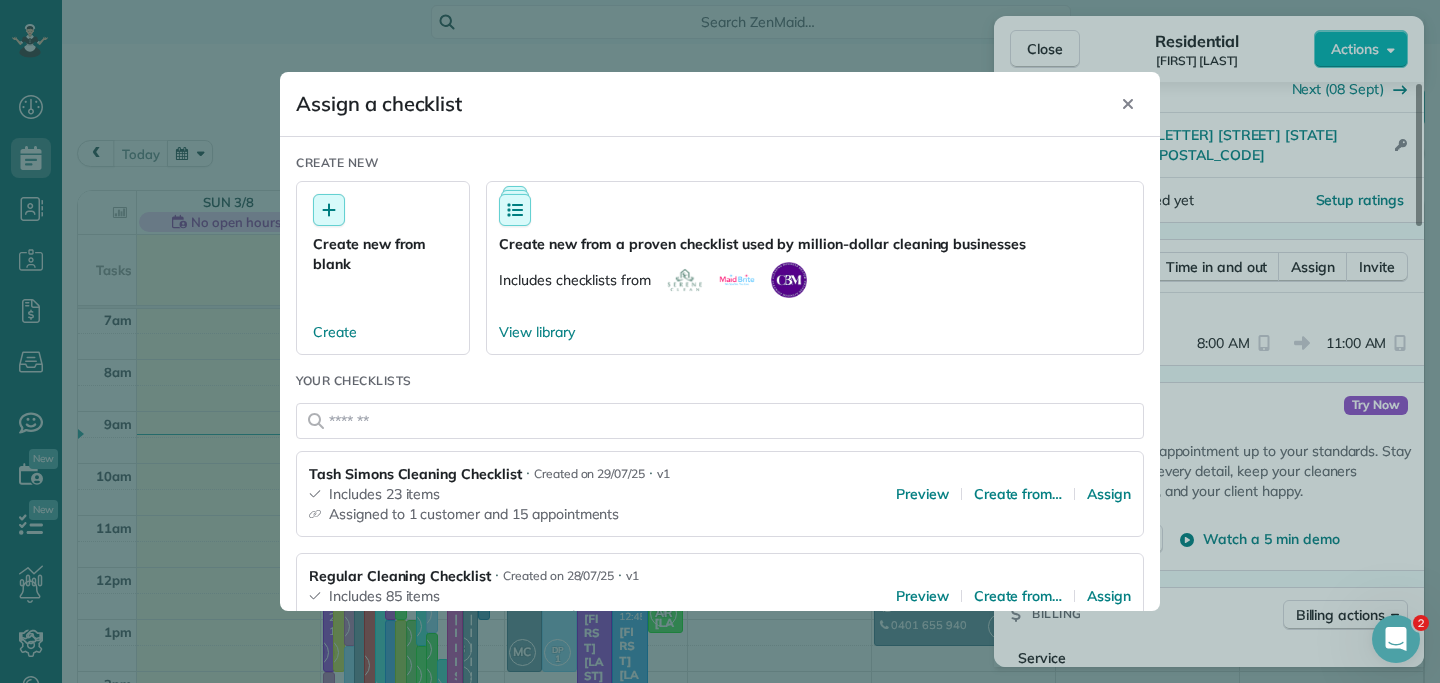 scroll, scrollTop: 79, scrollLeft: 0, axis: vertical 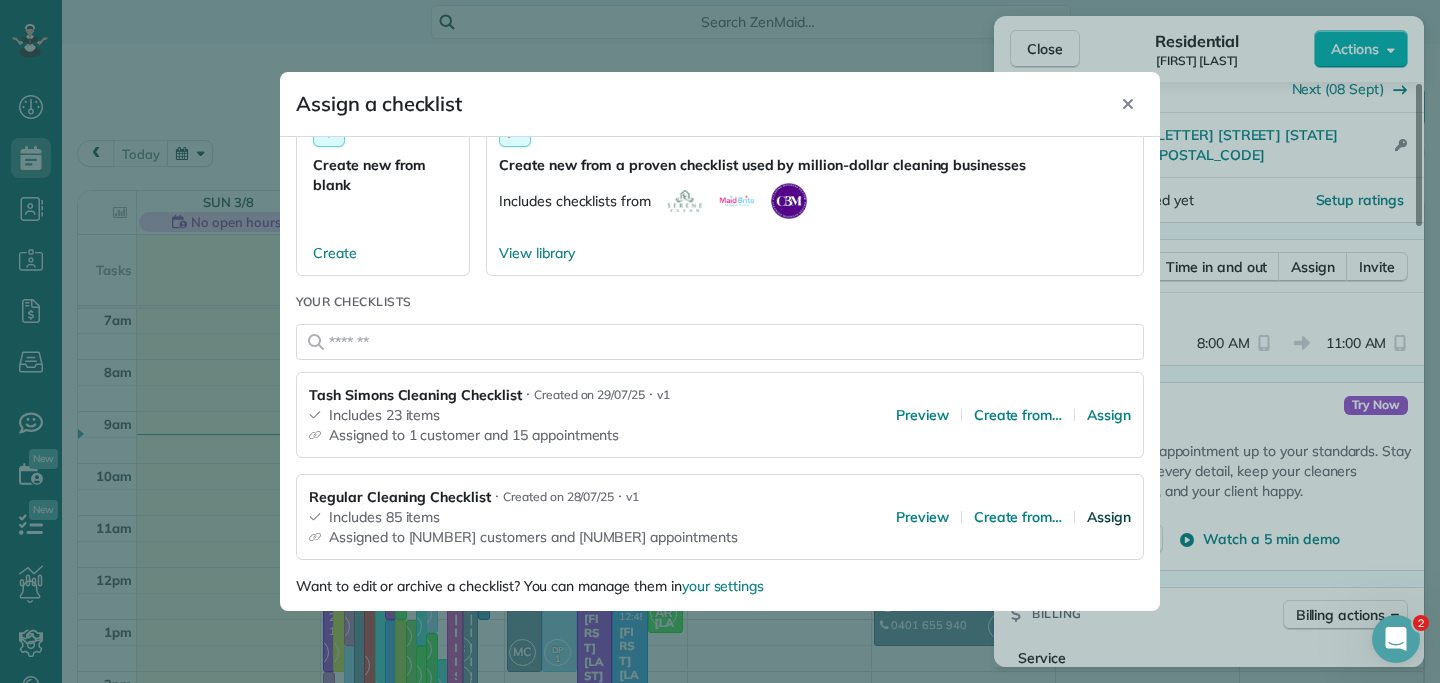 click on "Assign" at bounding box center (1109, 517) 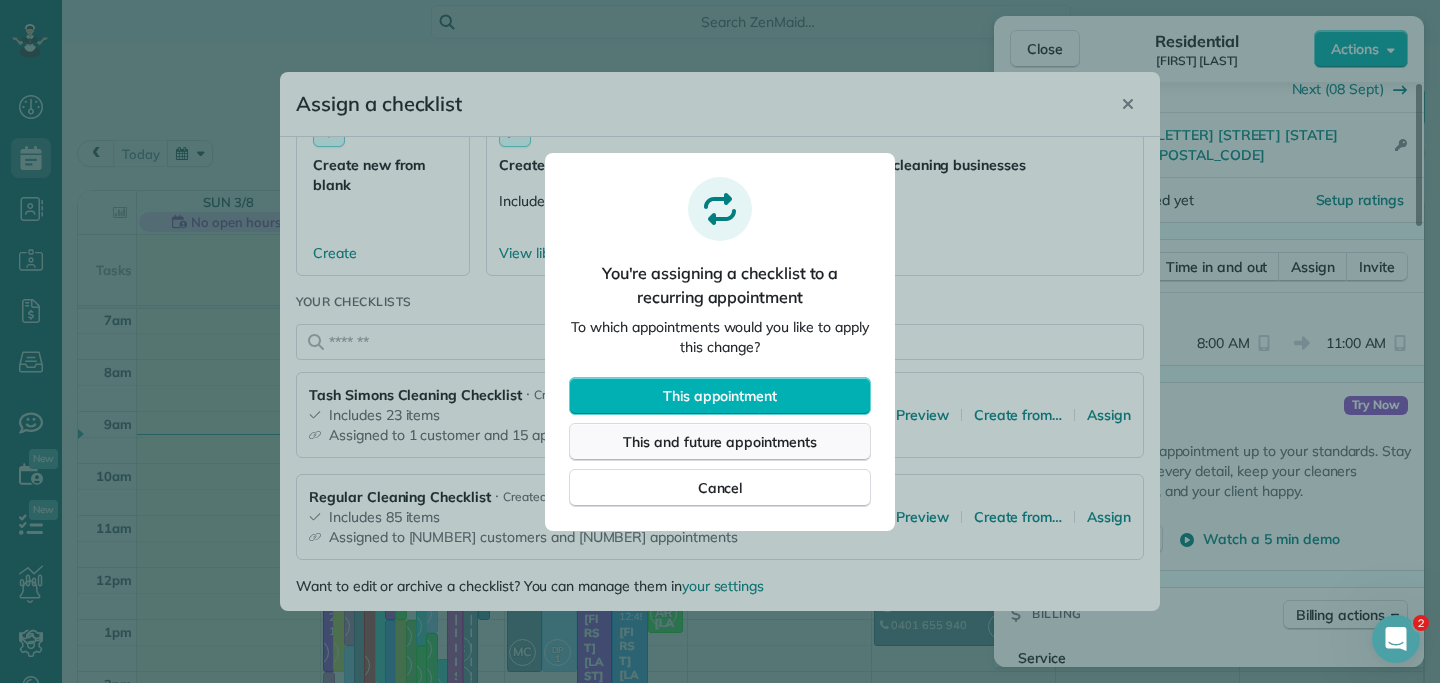 click on "This and future appointments" at bounding box center (720, 442) 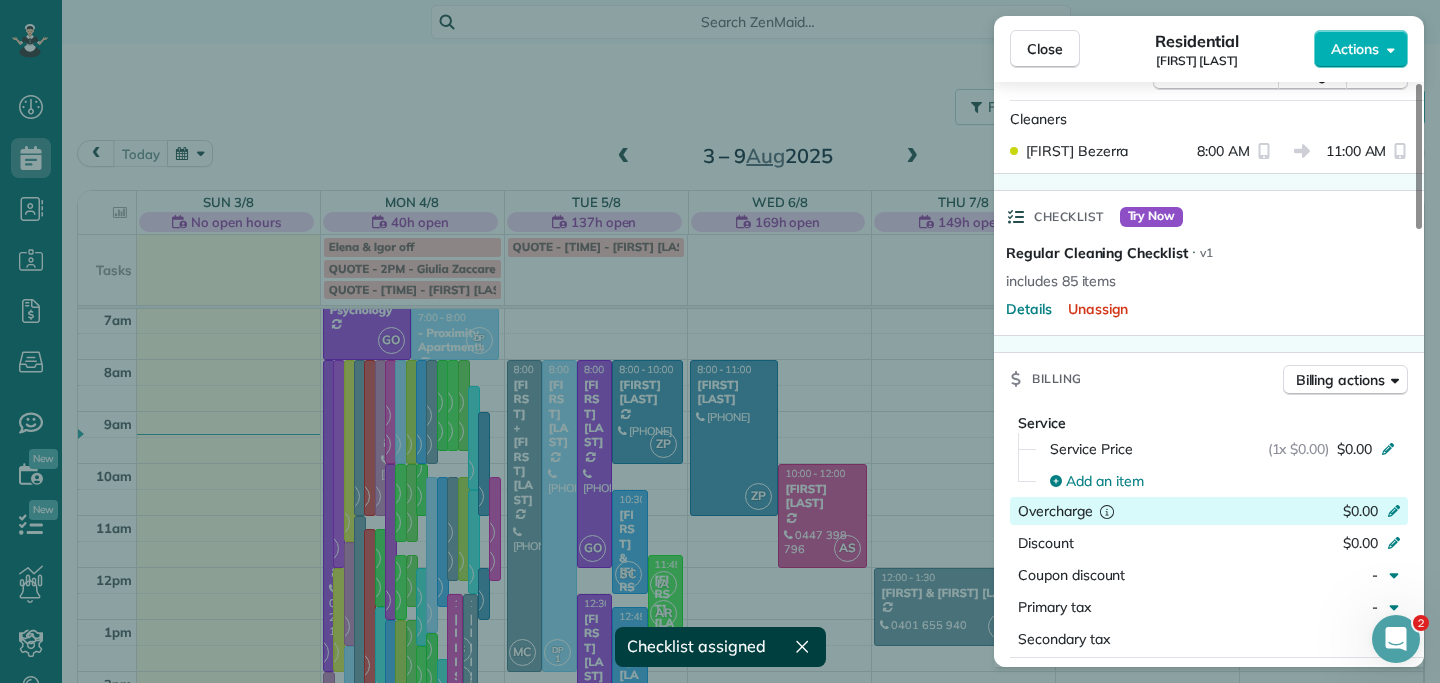 scroll, scrollTop: 601, scrollLeft: 0, axis: vertical 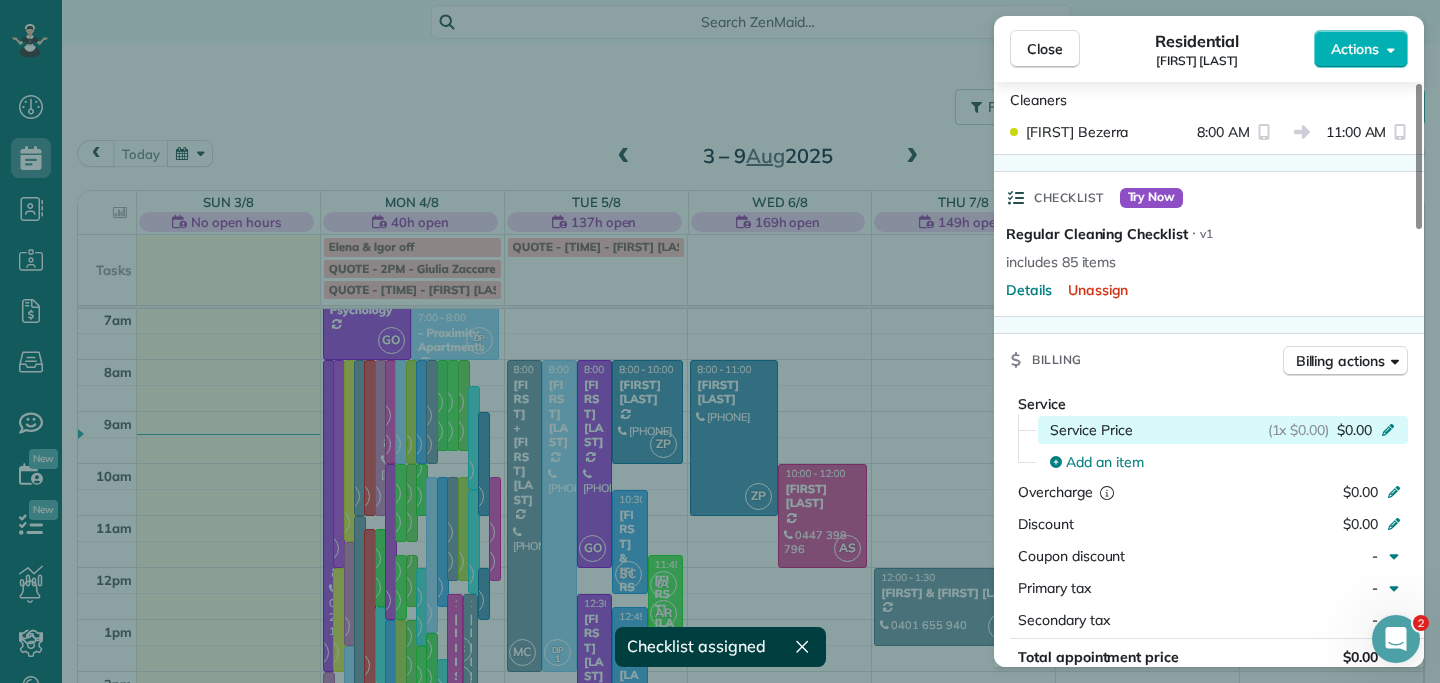 click 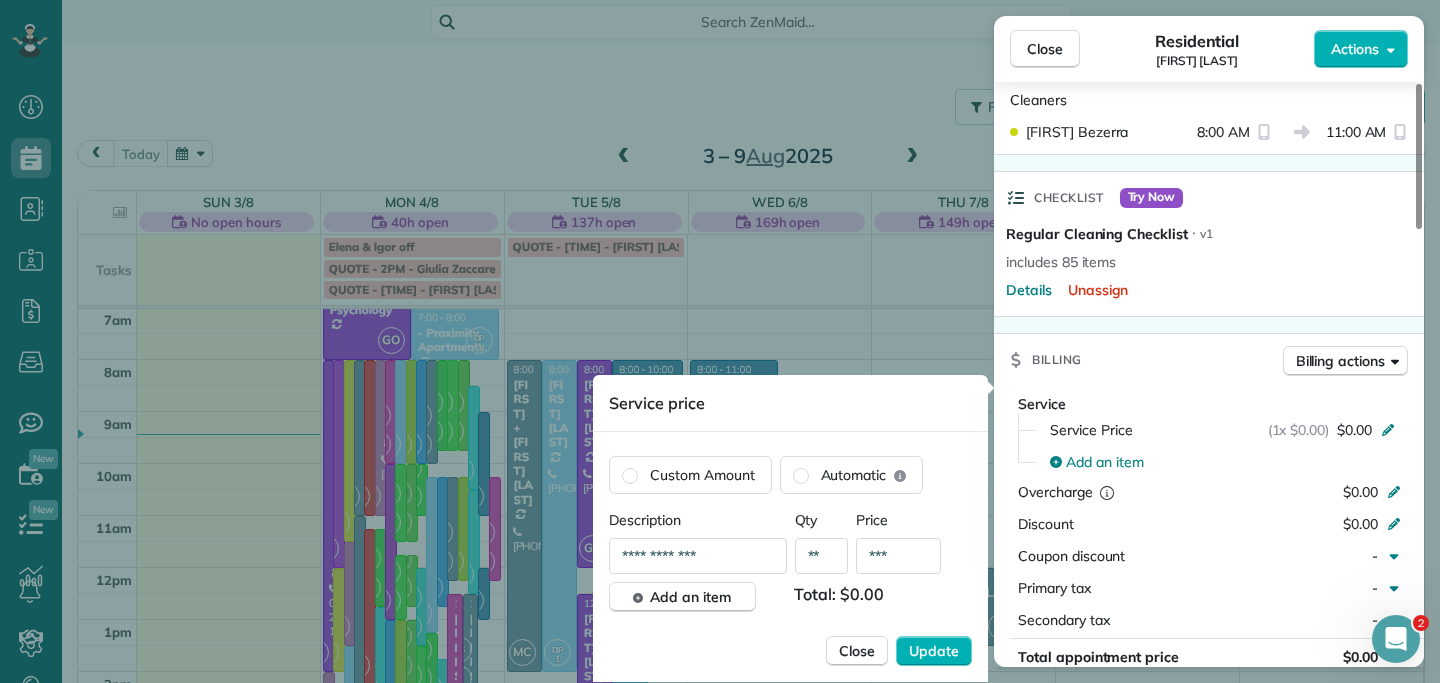 click on "**********" at bounding box center [790, 556] 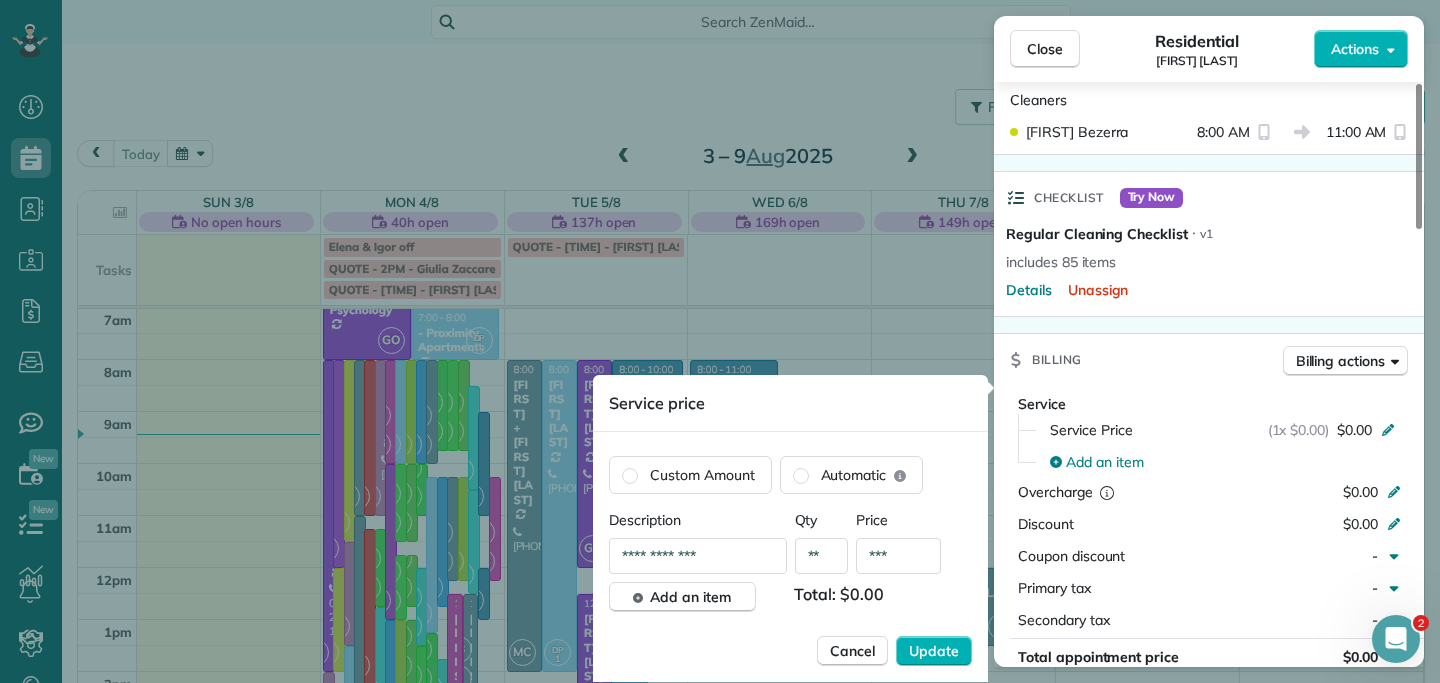 type on "**" 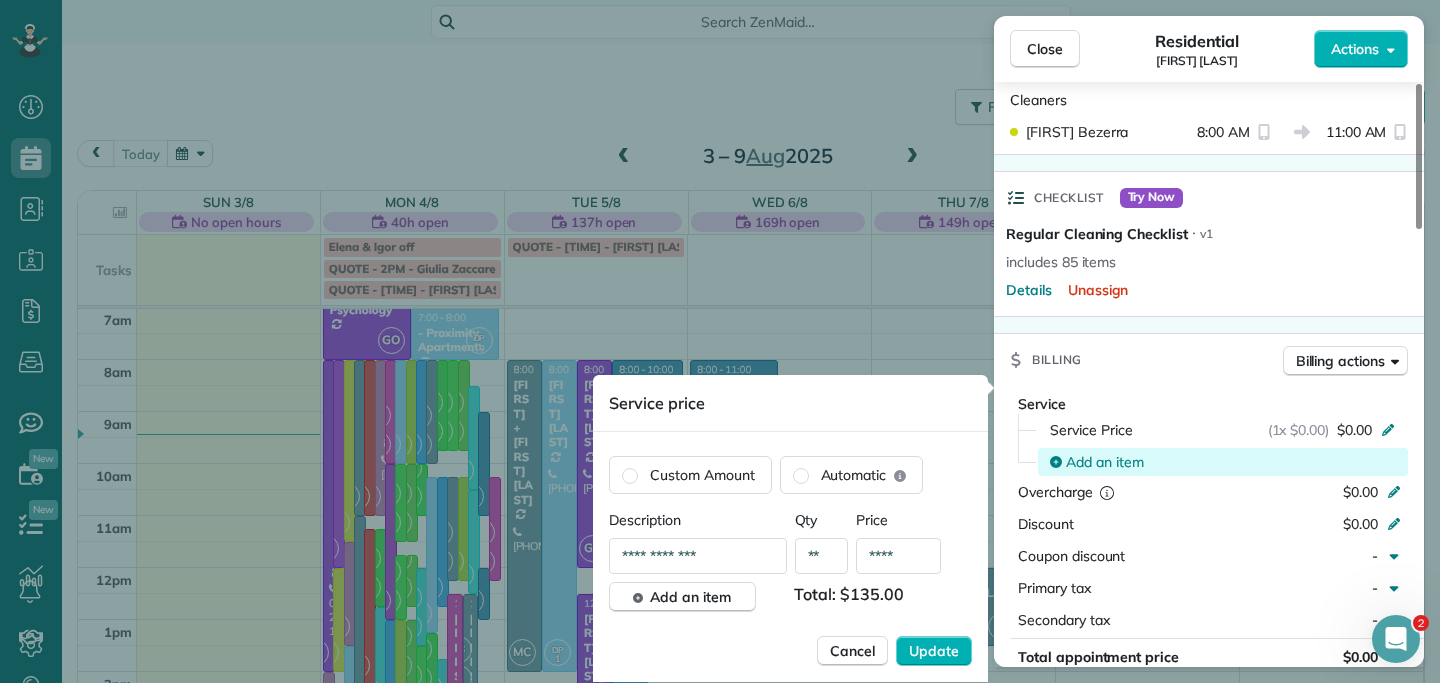type on "****" 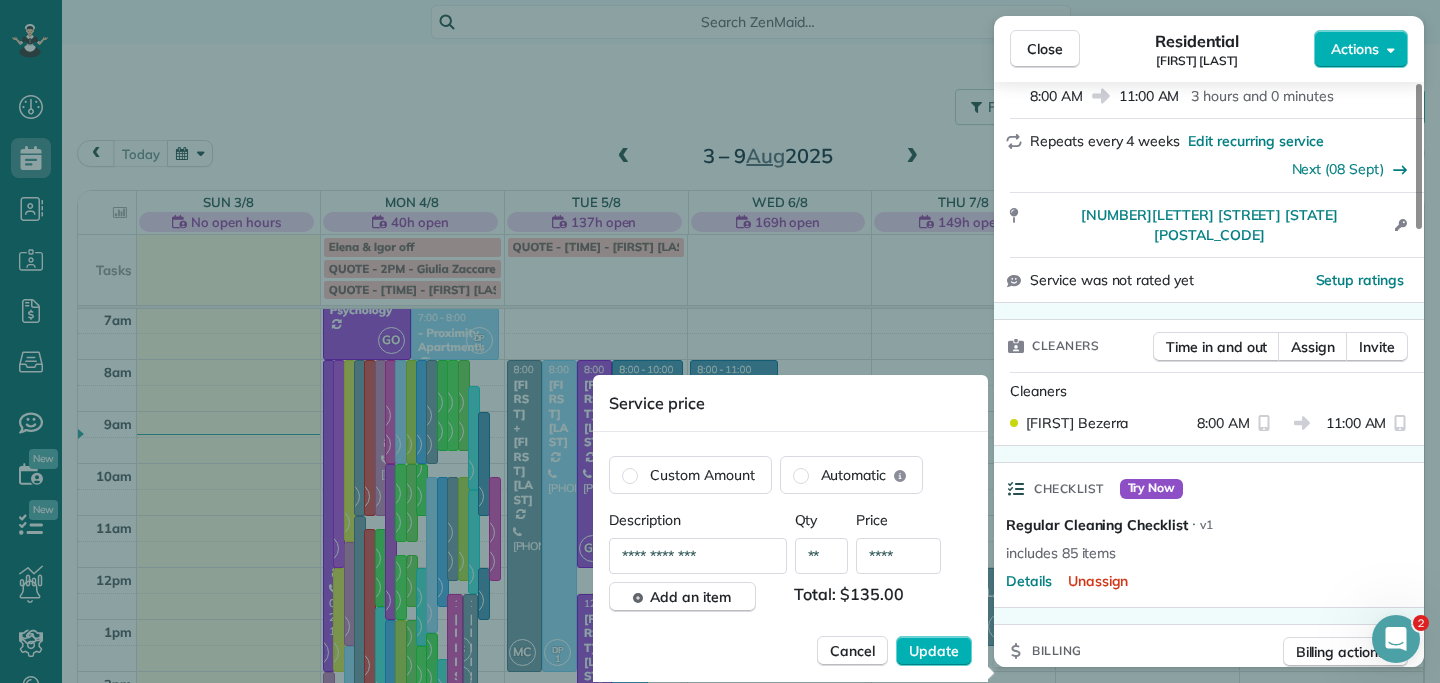 scroll, scrollTop: 316, scrollLeft: 0, axis: vertical 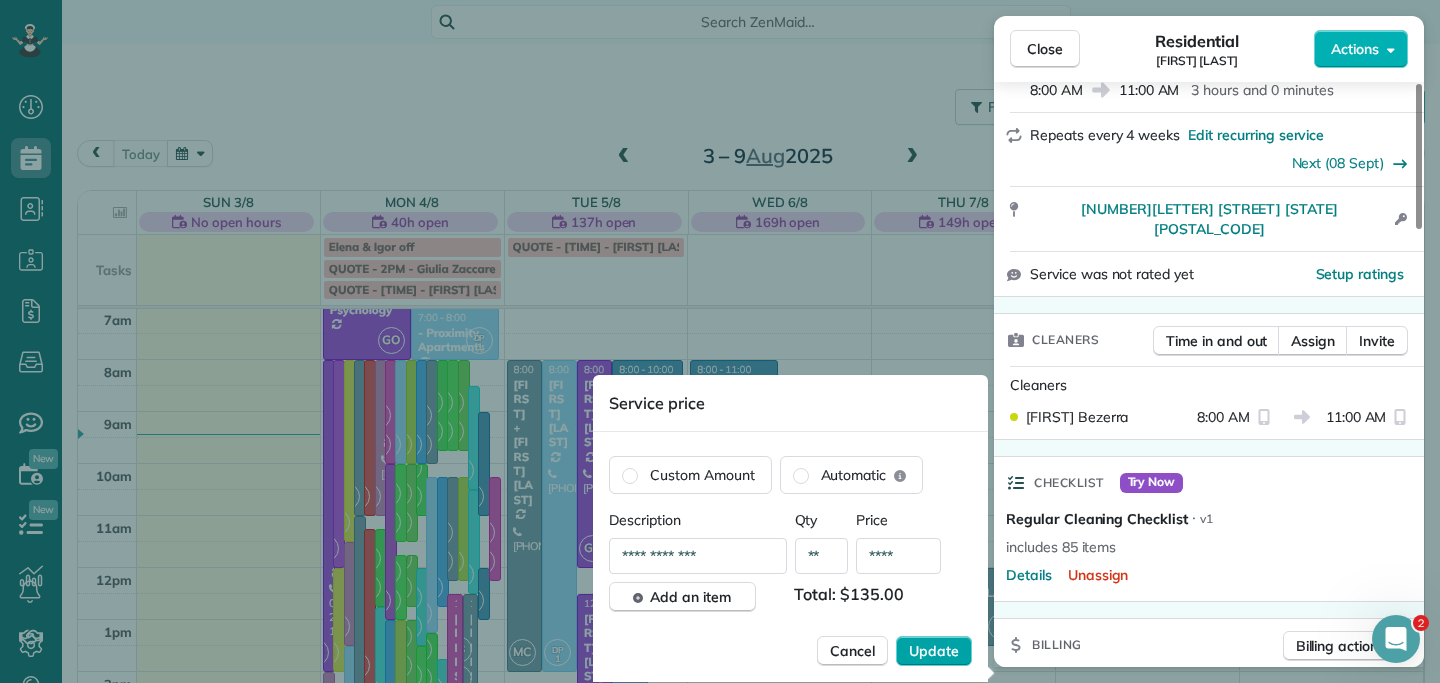 click on "Update" at bounding box center (934, 651) 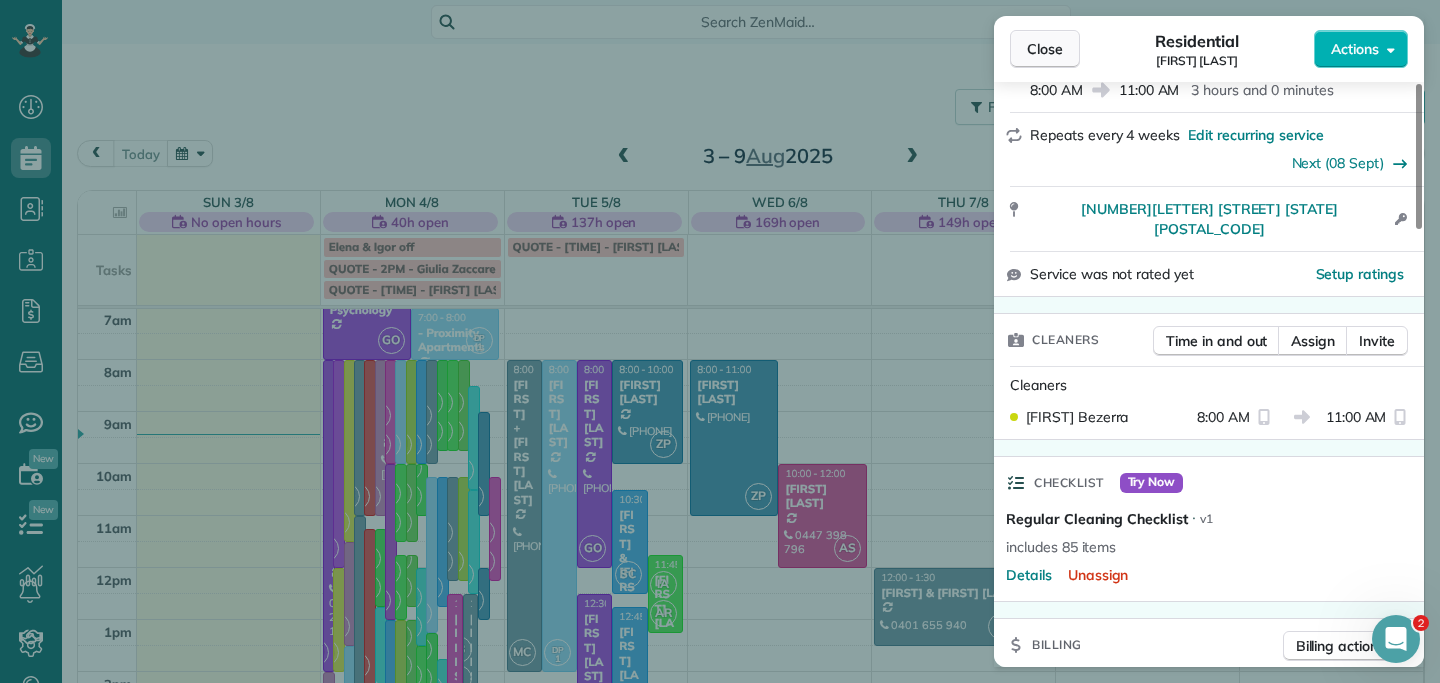 click on "Close" at bounding box center [1045, 49] 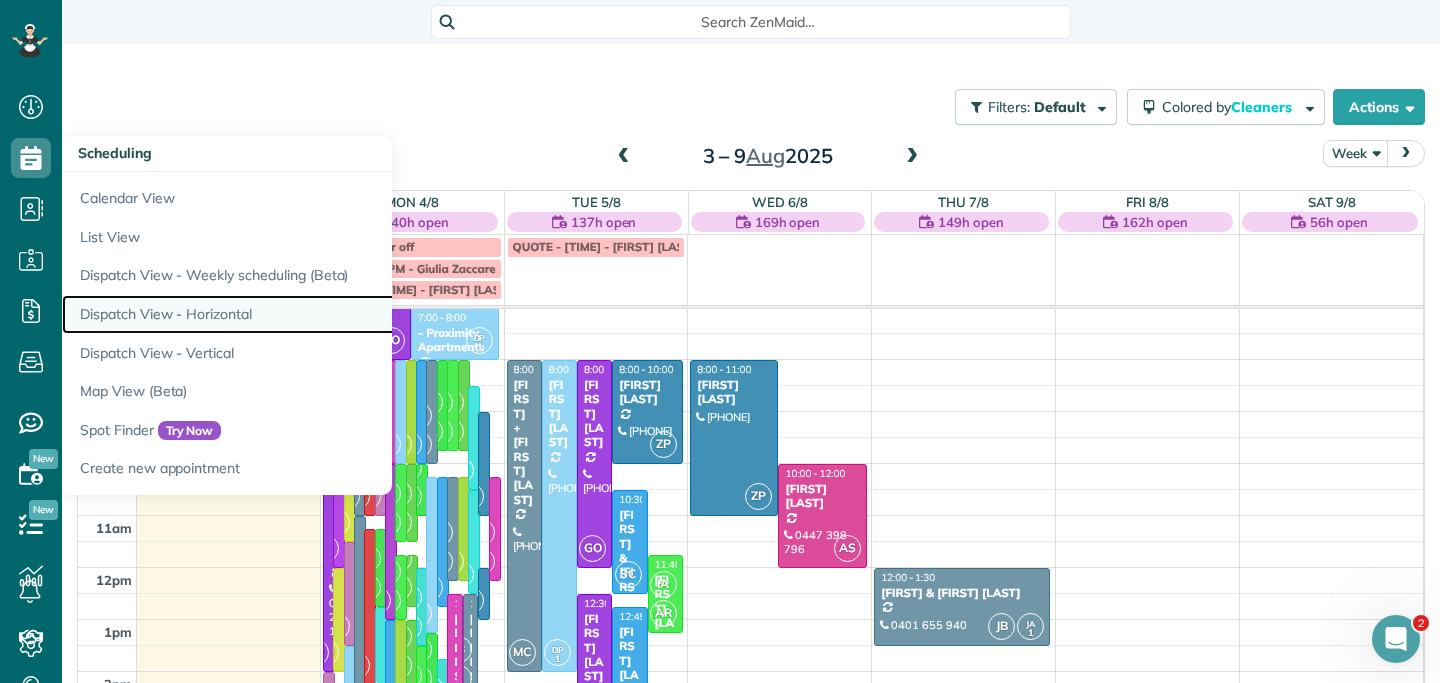 click on "Dispatch View - Horizontal" at bounding box center [312, 314] 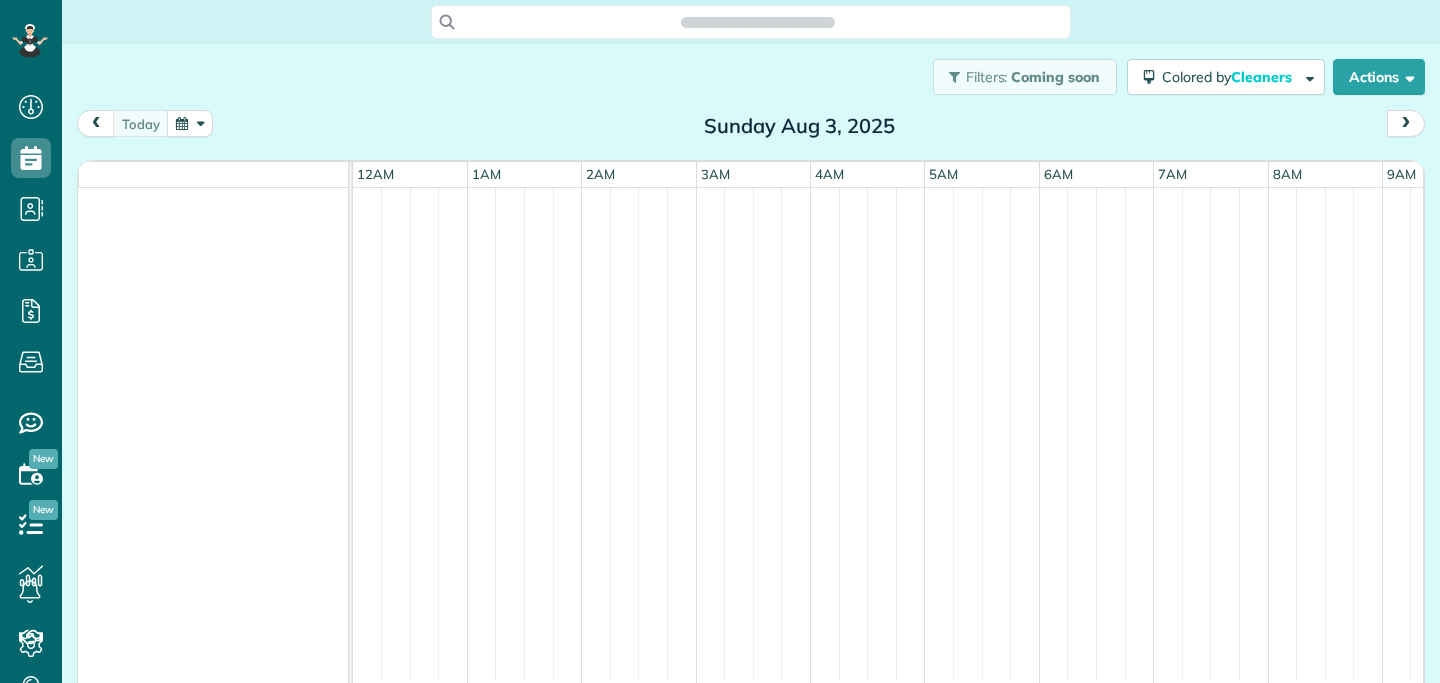 scroll, scrollTop: 0, scrollLeft: 0, axis: both 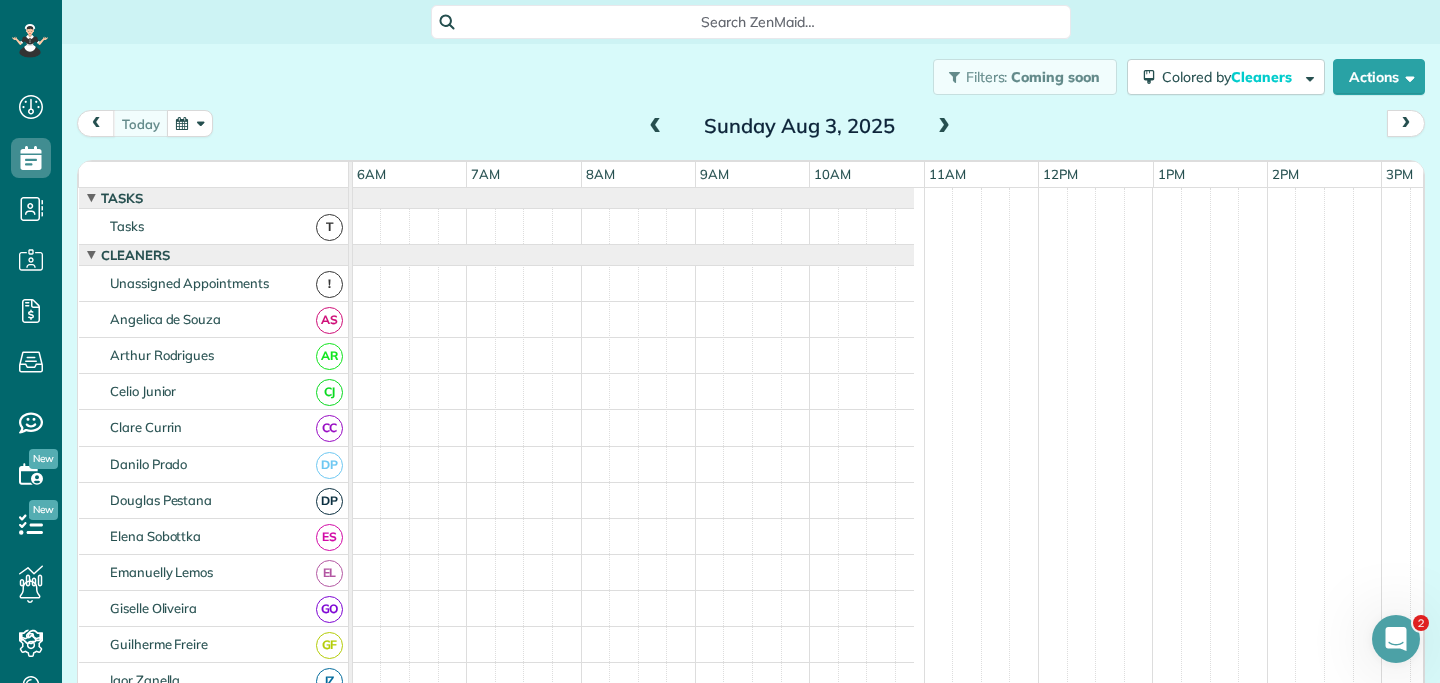 click at bounding box center (944, 127) 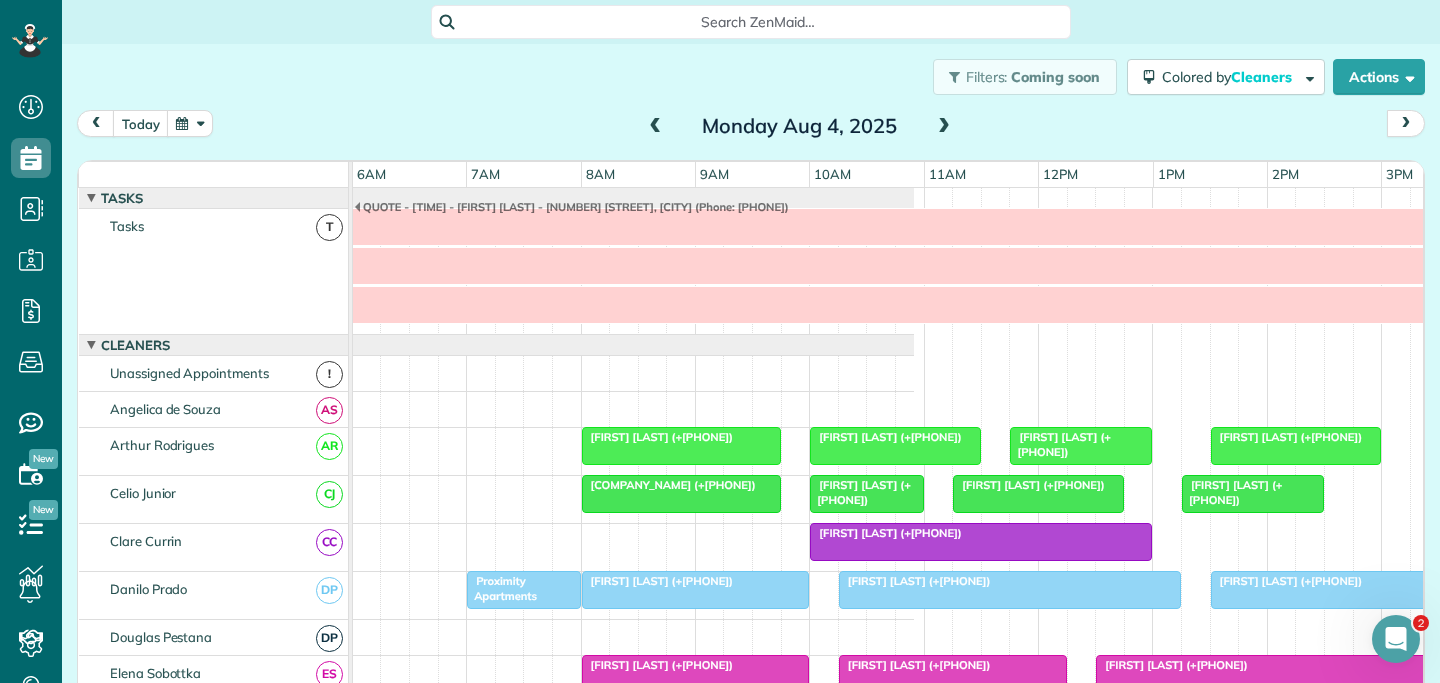 scroll, scrollTop: 90, scrollLeft: 687, axis: both 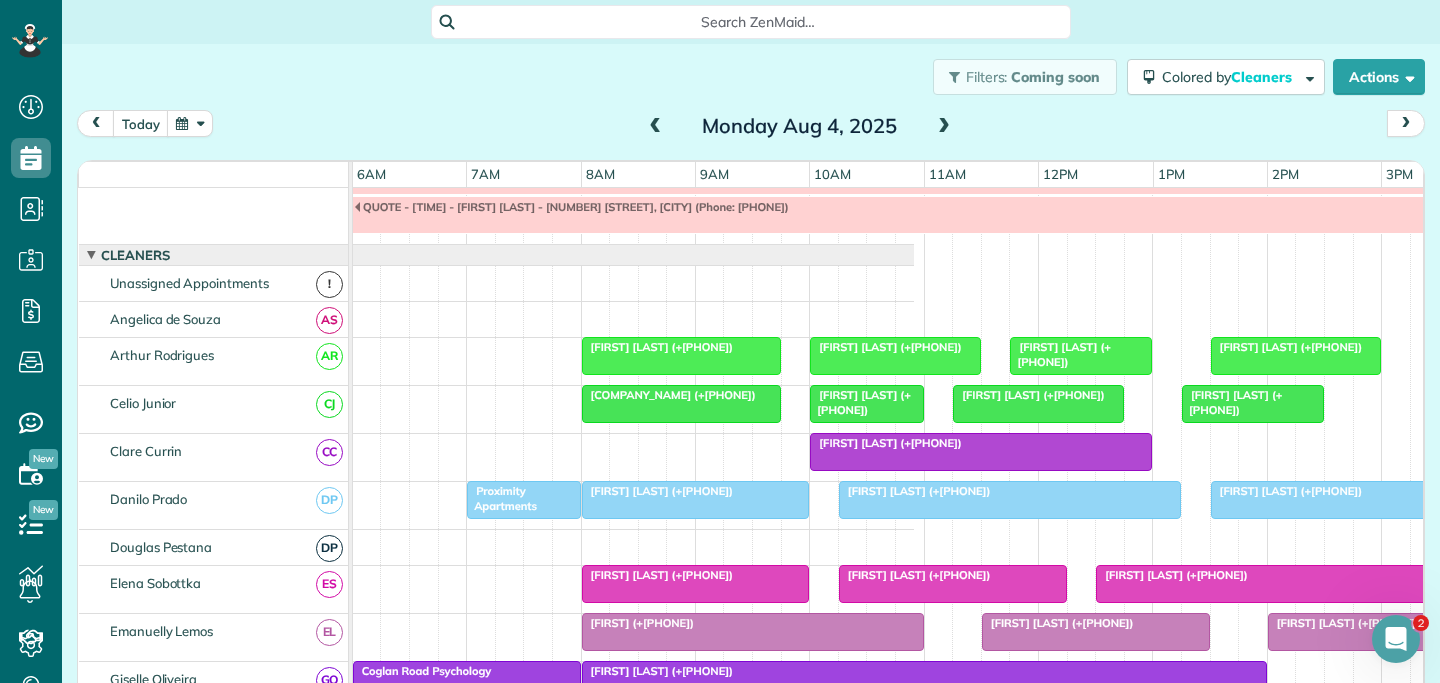 click at bounding box center [944, 127] 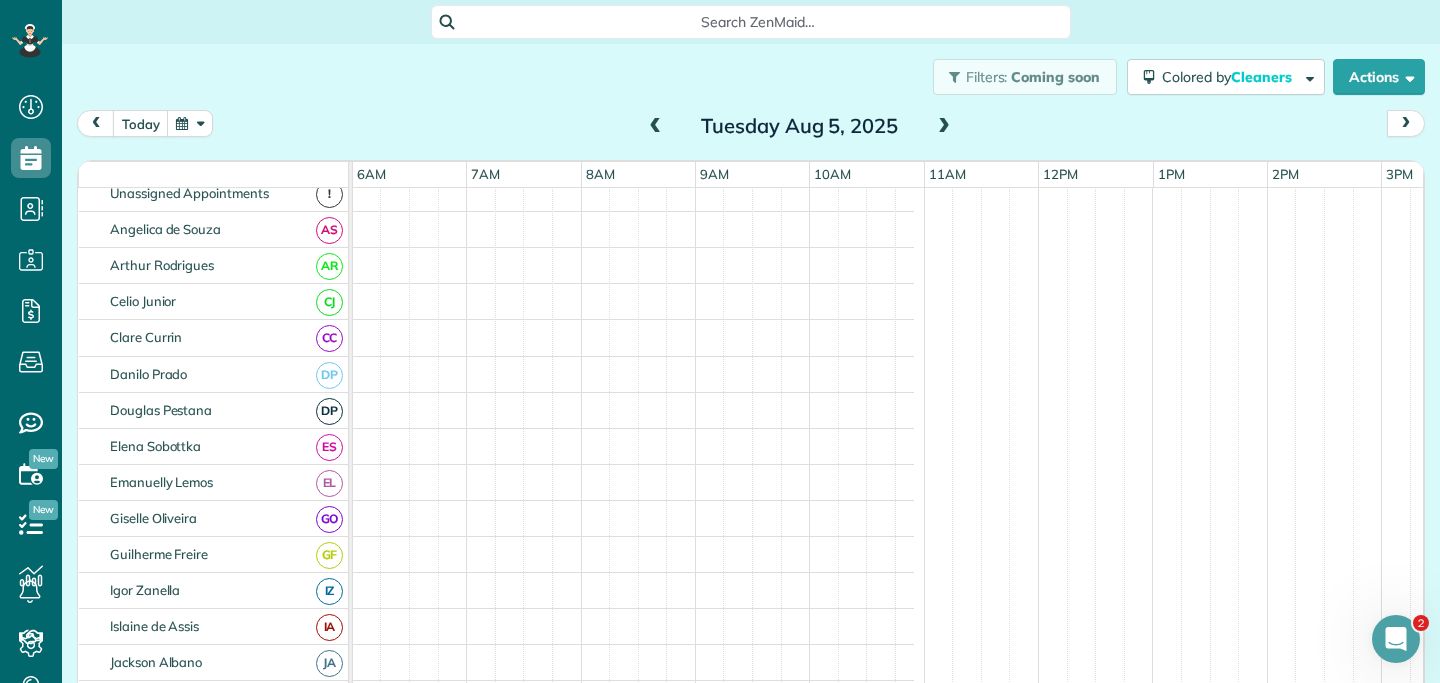 scroll, scrollTop: 0, scrollLeft: 687, axis: horizontal 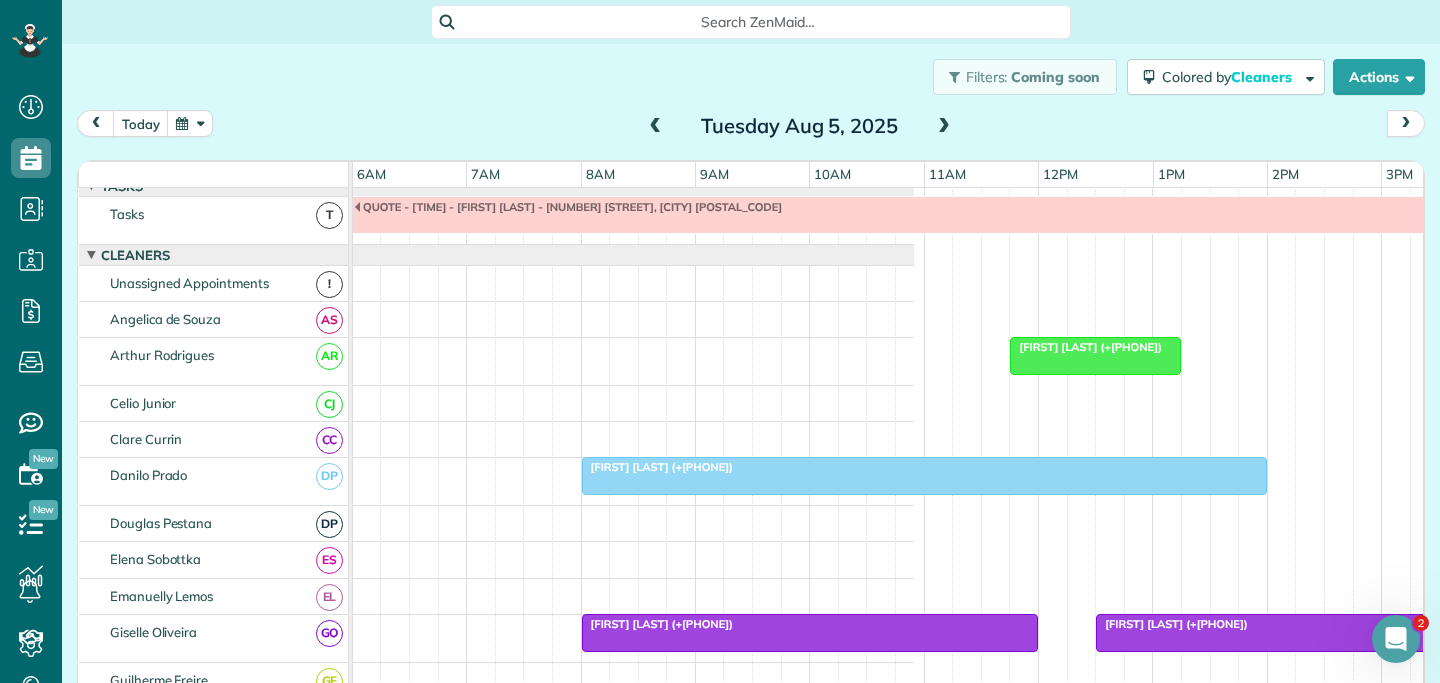 click on "[FIRST] [LAST] (+[PHONE])" at bounding box center [1086, 347] 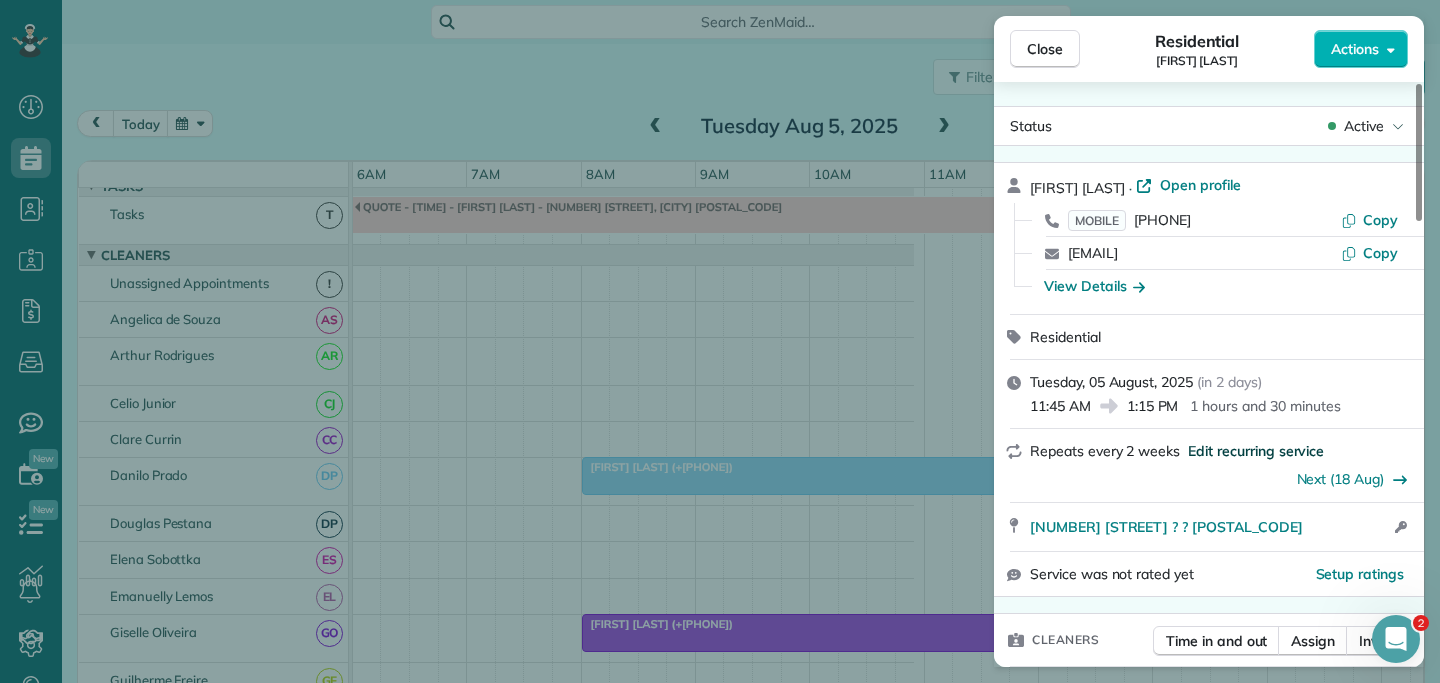 click on "Edit recurring service" at bounding box center (1256, 451) 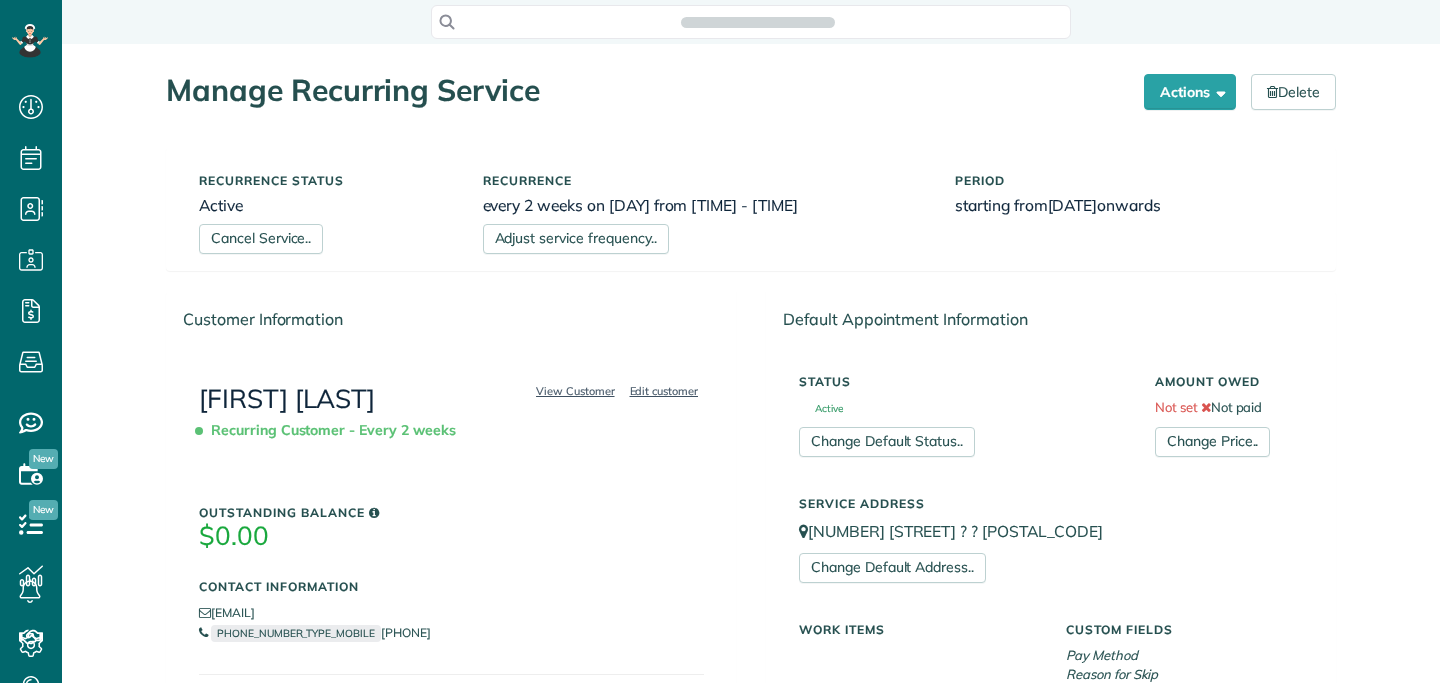 scroll, scrollTop: 0, scrollLeft: 0, axis: both 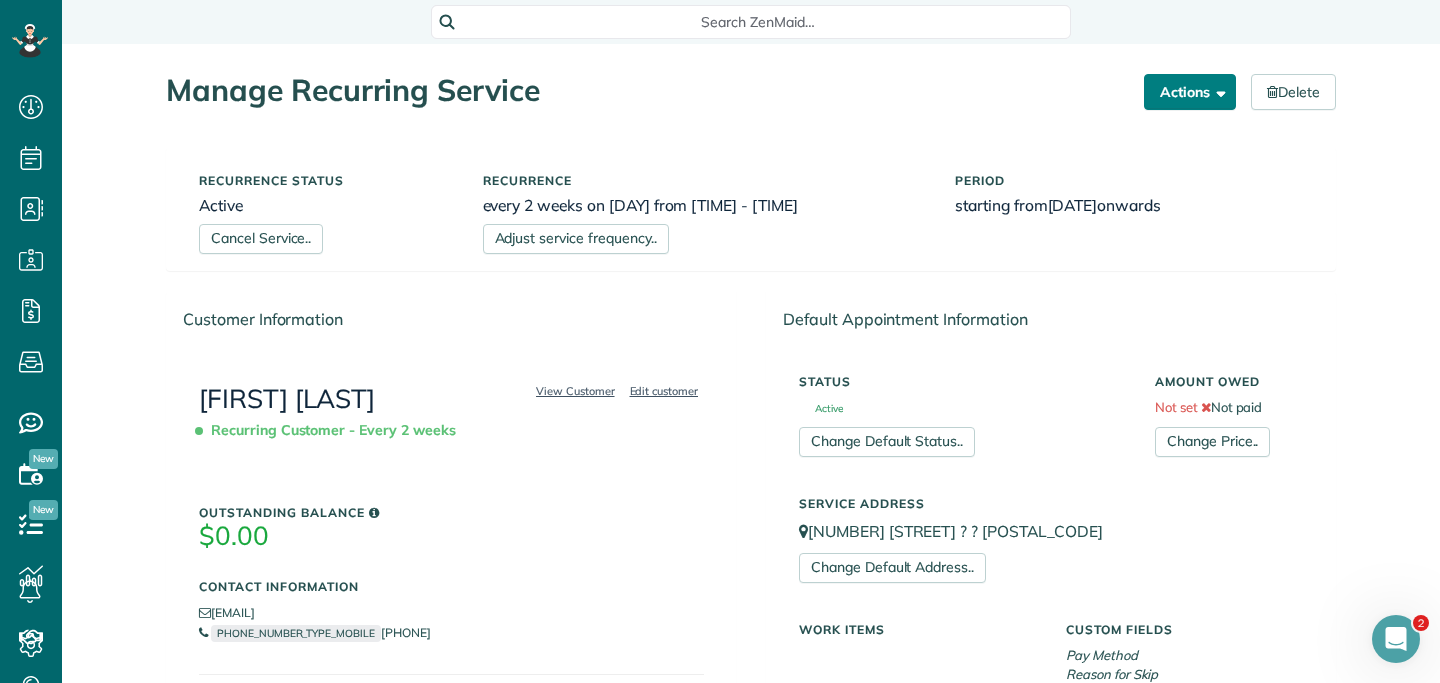 click on "Actions" at bounding box center [1190, 92] 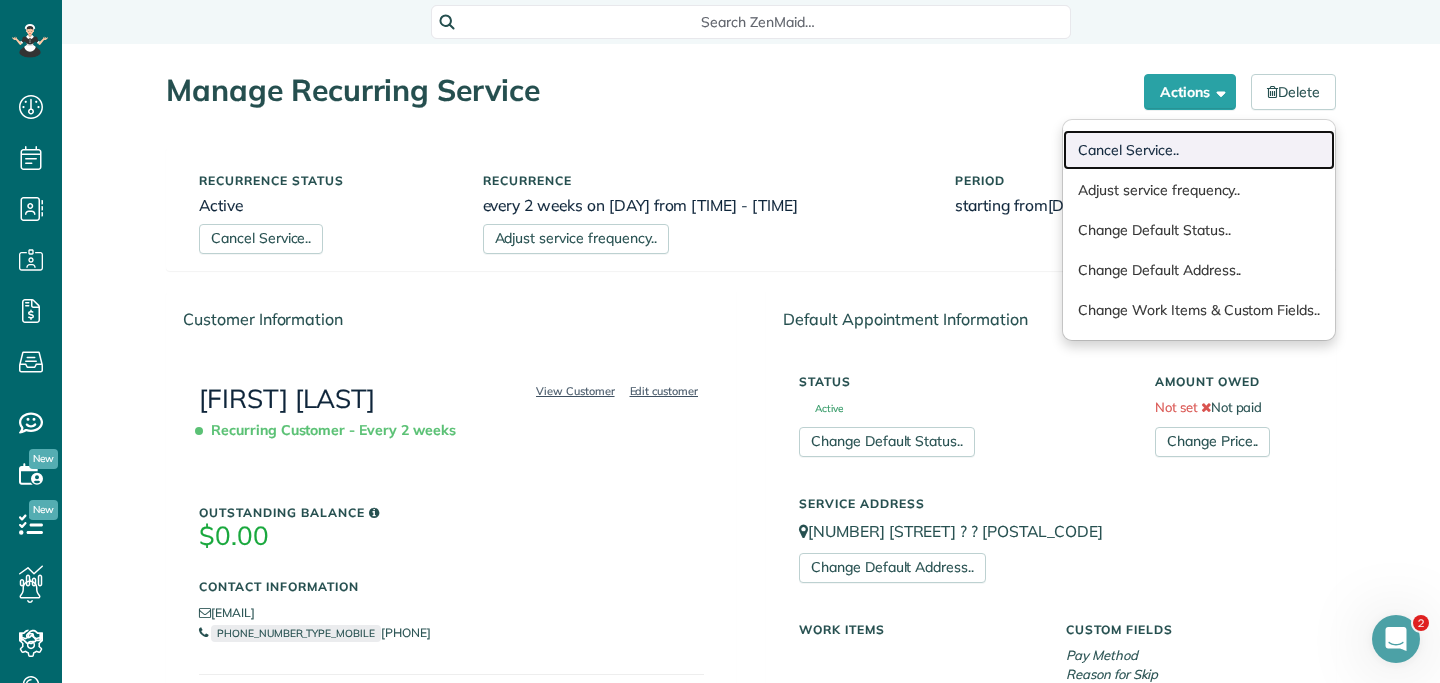 click on "Cancel Service.." at bounding box center [1199, 150] 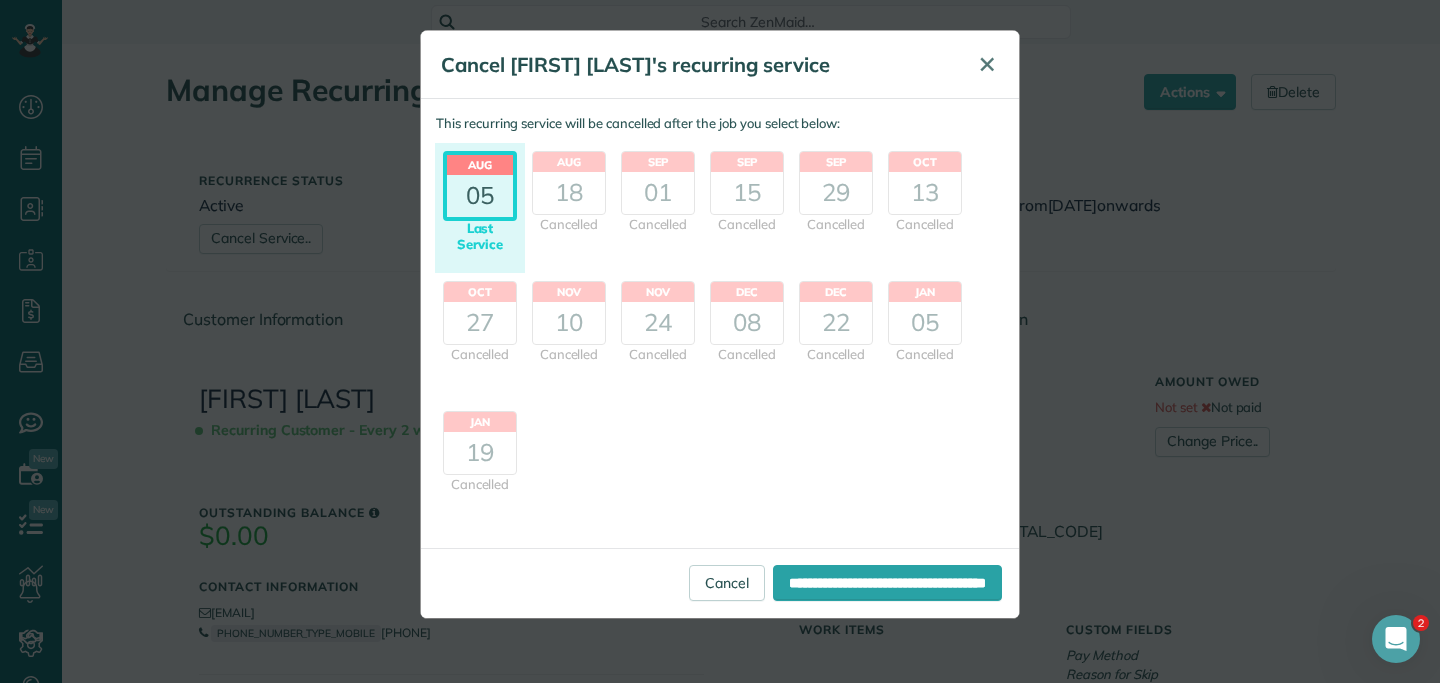 click on "✕" at bounding box center [987, 64] 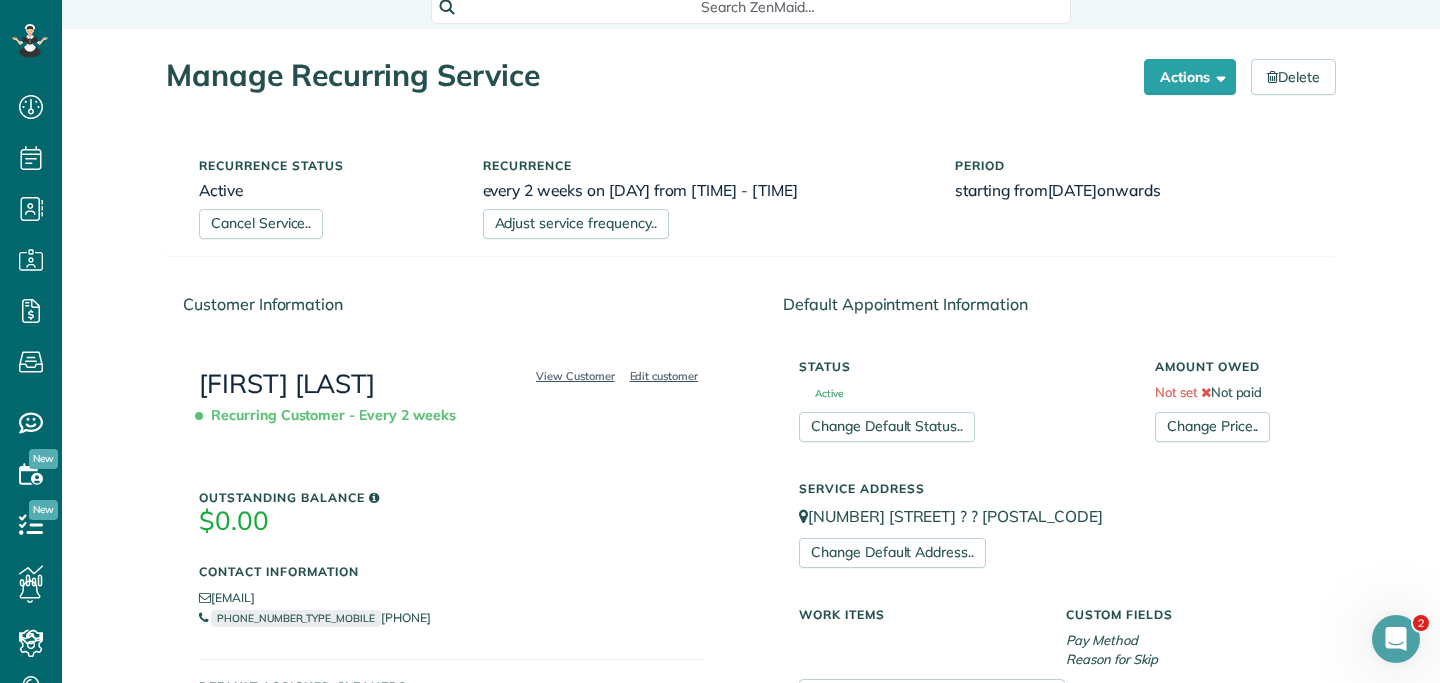 scroll, scrollTop: 14, scrollLeft: 0, axis: vertical 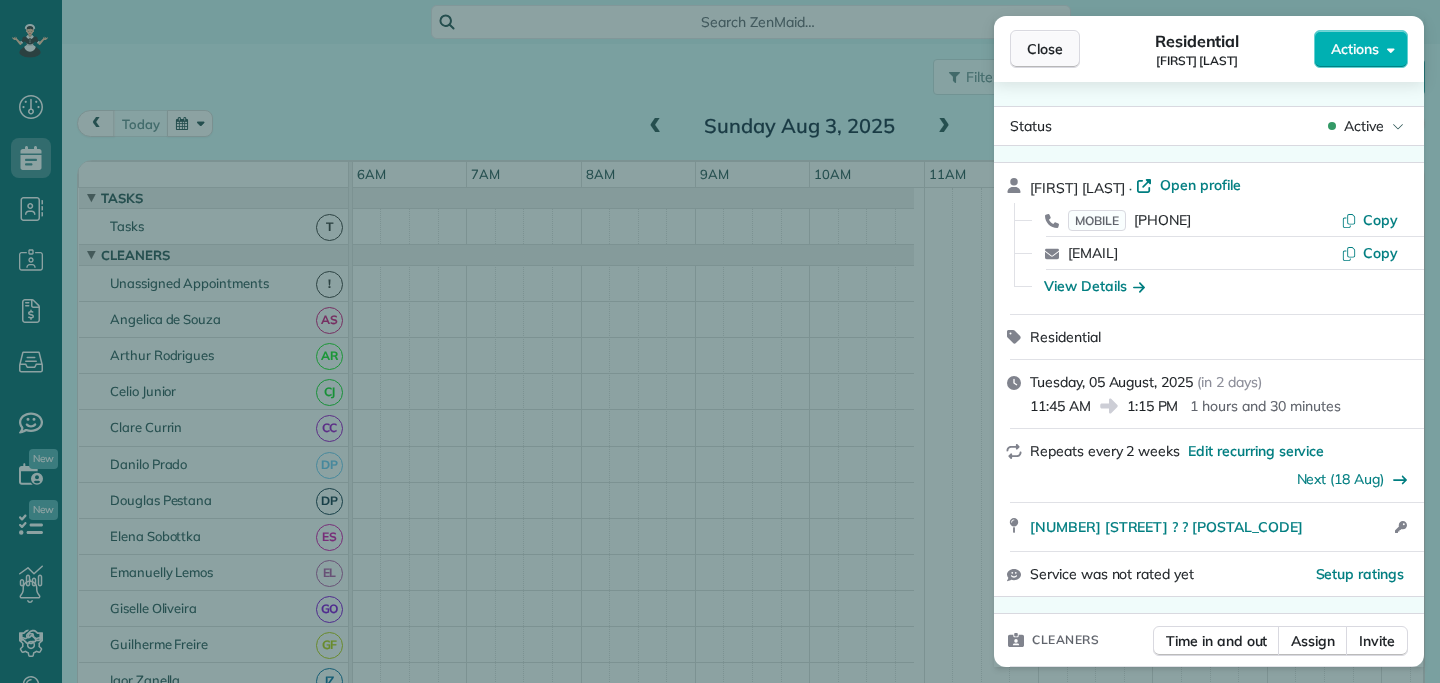 click on "Close" at bounding box center (1045, 49) 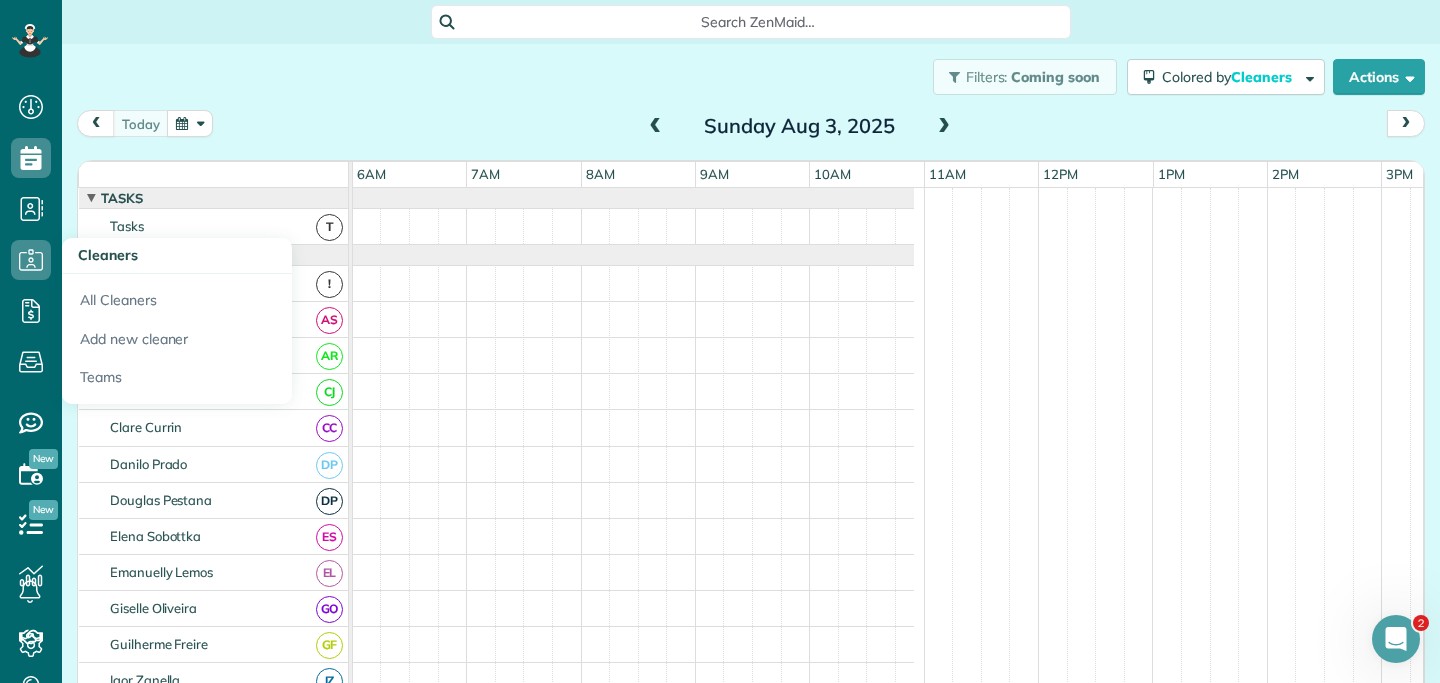 scroll, scrollTop: 0, scrollLeft: 0, axis: both 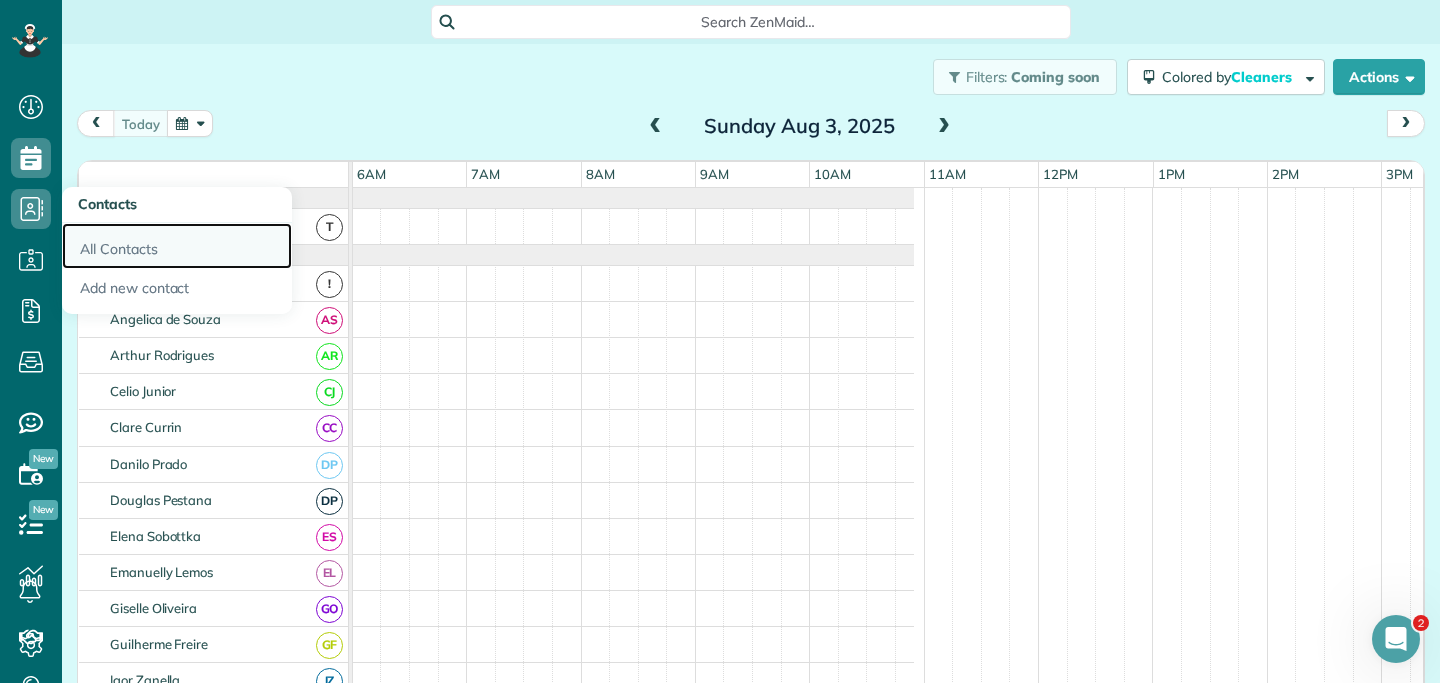 click on "All Contacts" at bounding box center (177, 246) 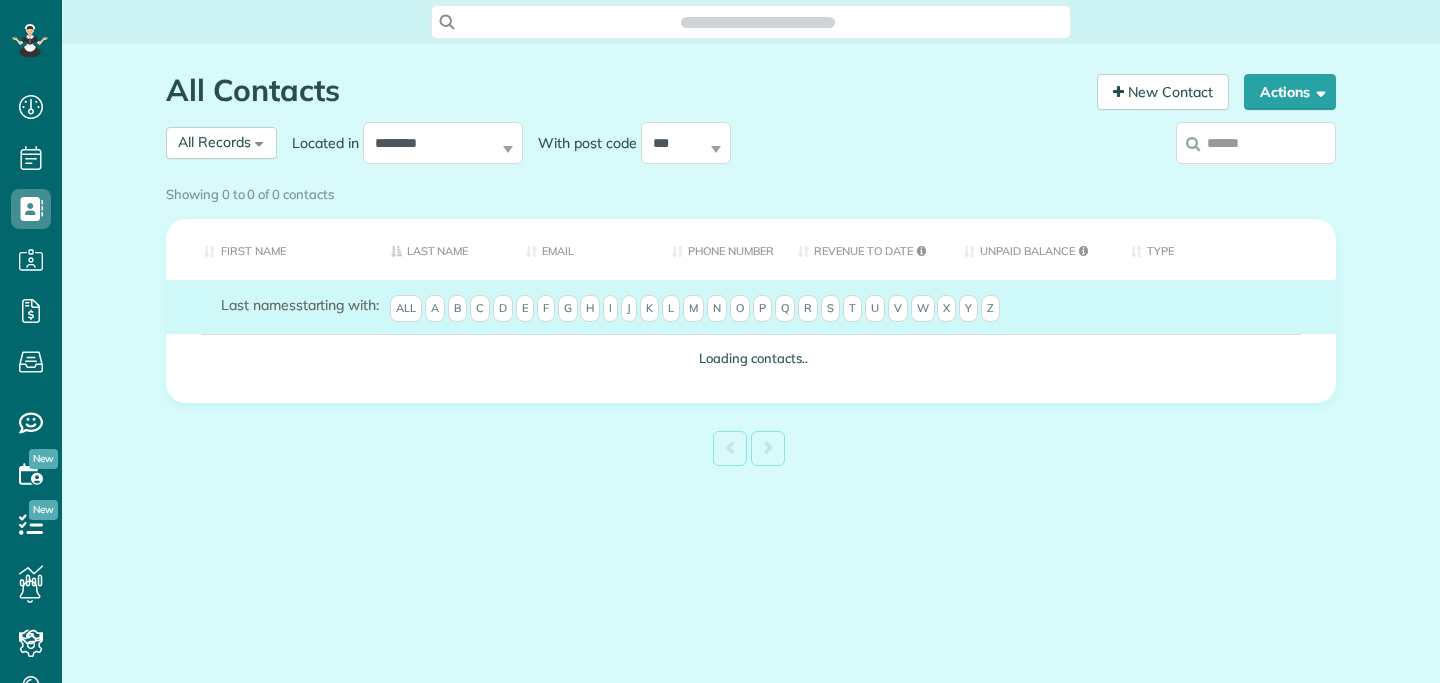 scroll, scrollTop: 0, scrollLeft: 0, axis: both 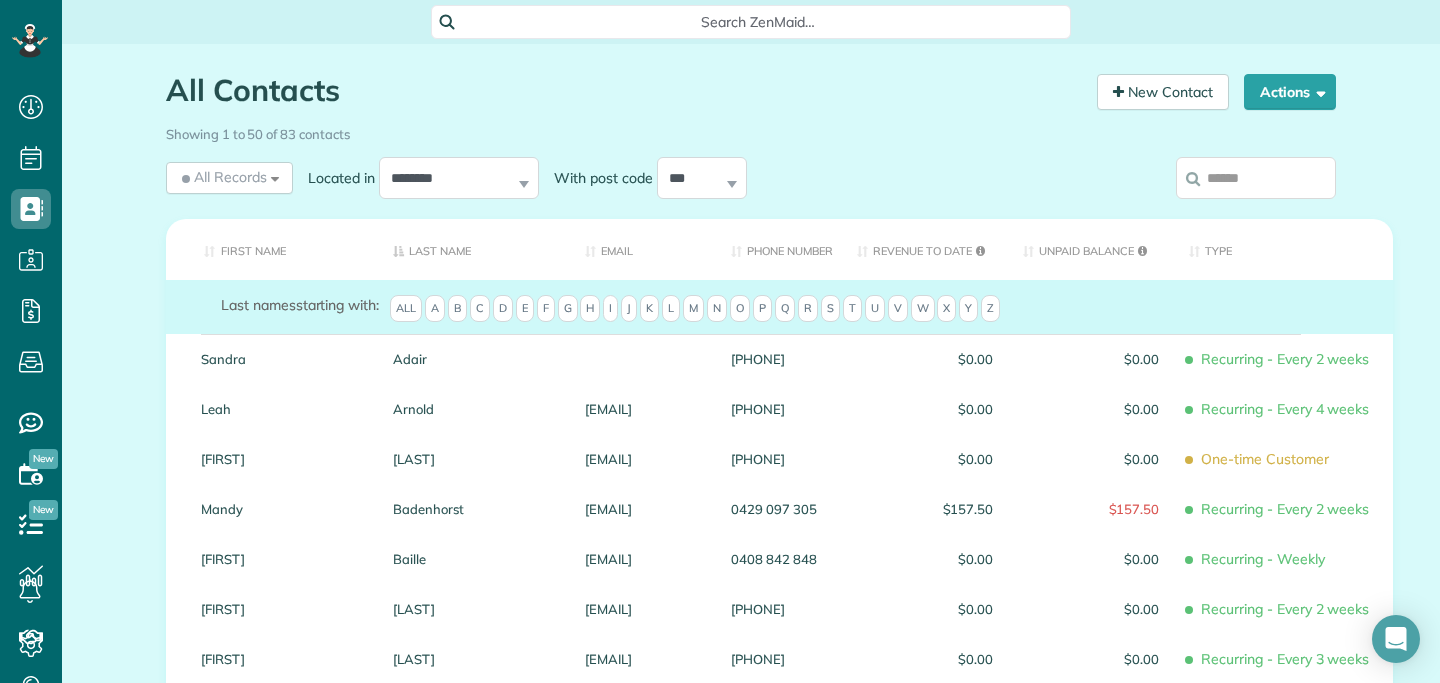 click at bounding box center (1256, 178) 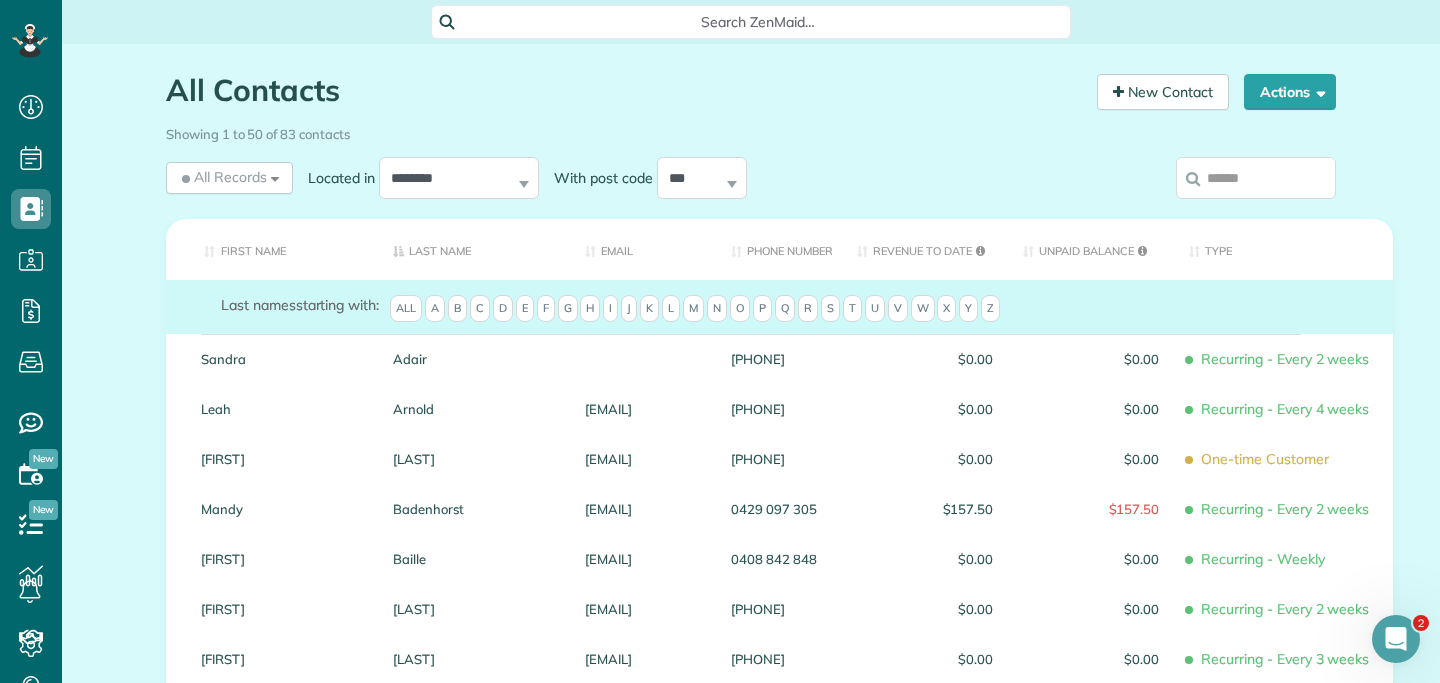 scroll, scrollTop: 0, scrollLeft: 0, axis: both 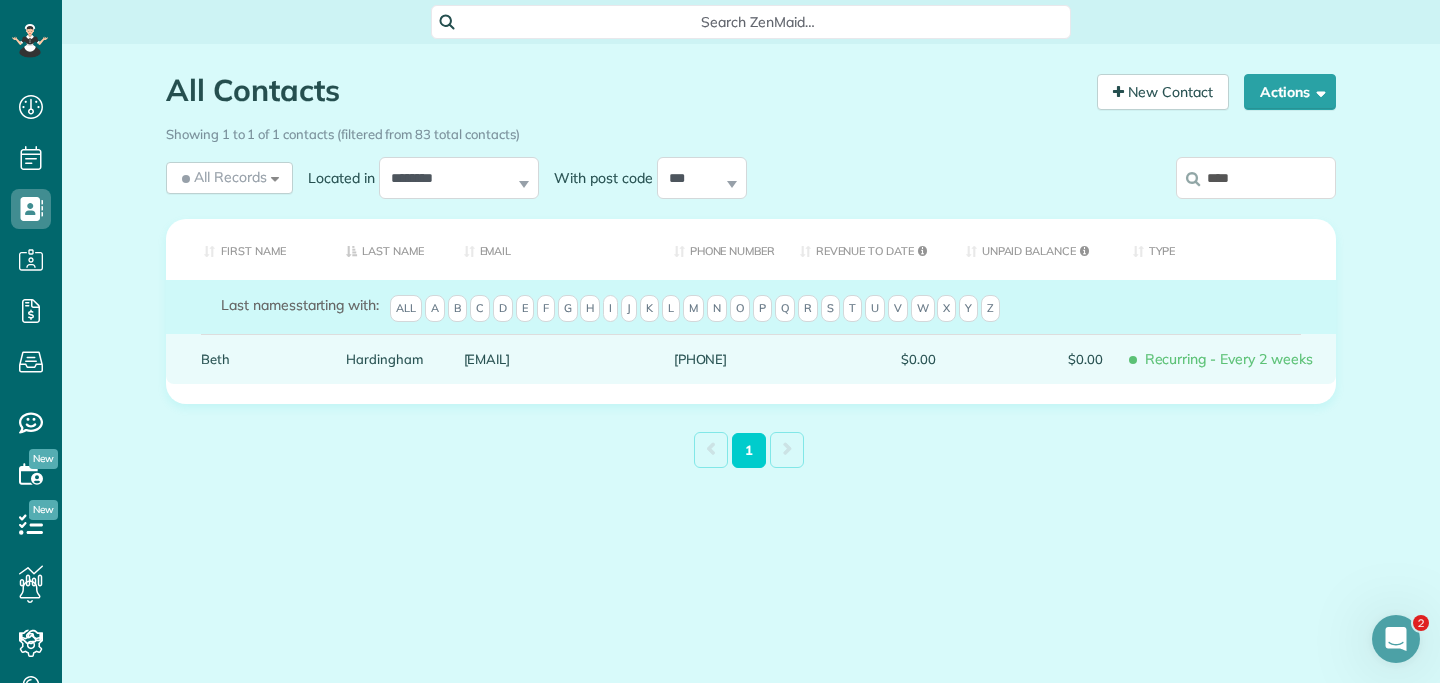 type on "****" 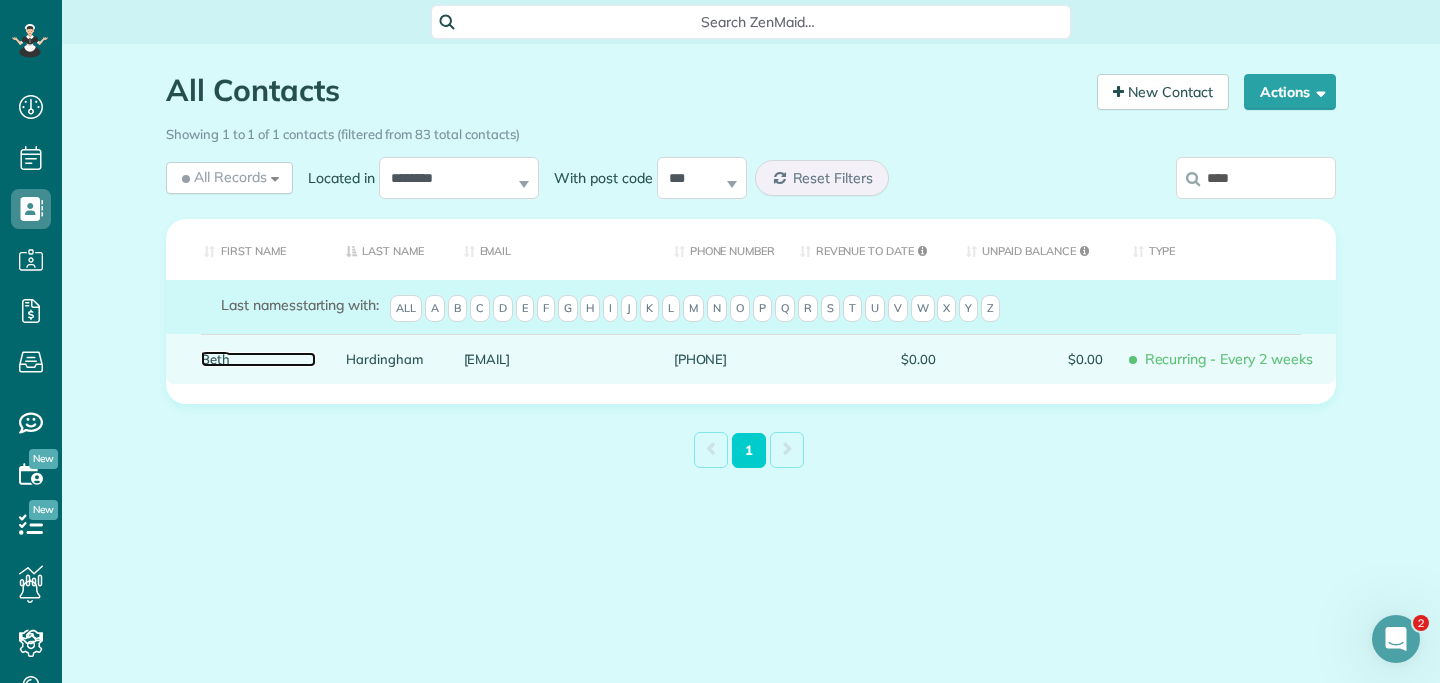 click on "Beth" at bounding box center (258, 359) 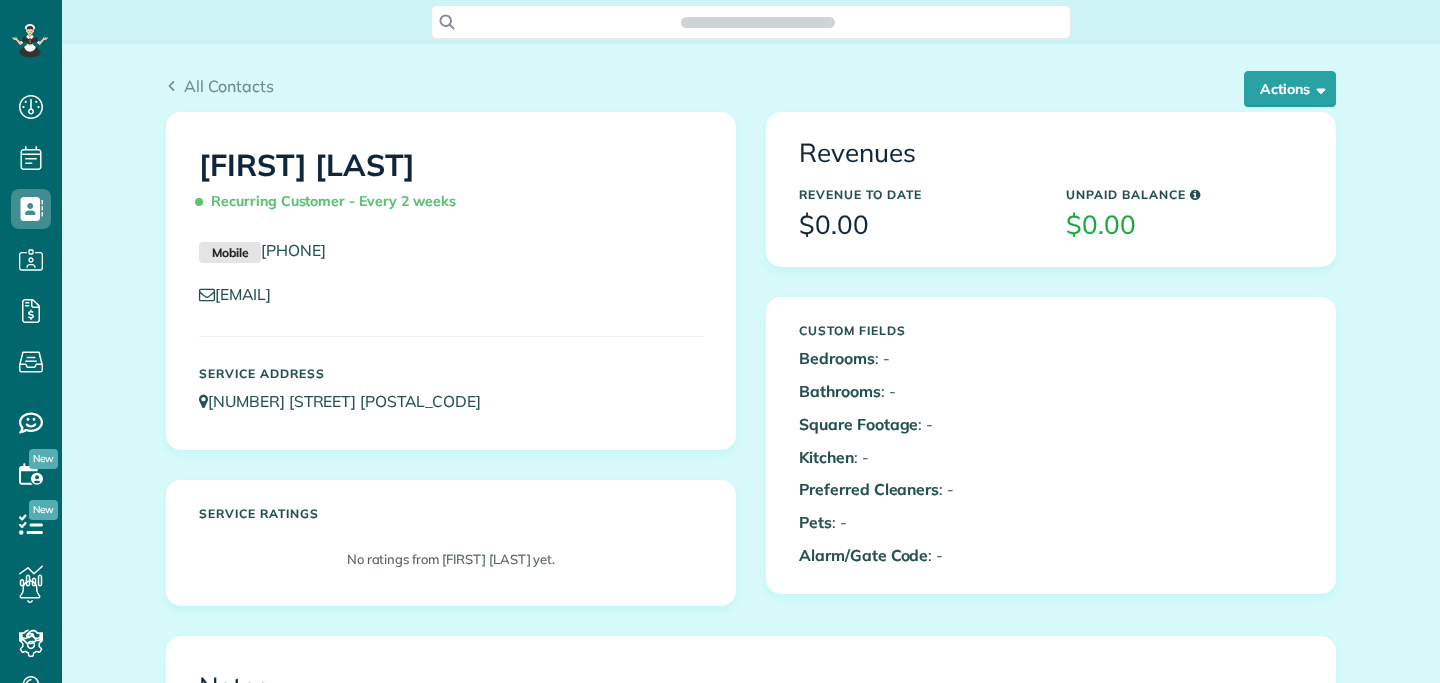 scroll, scrollTop: 0, scrollLeft: 0, axis: both 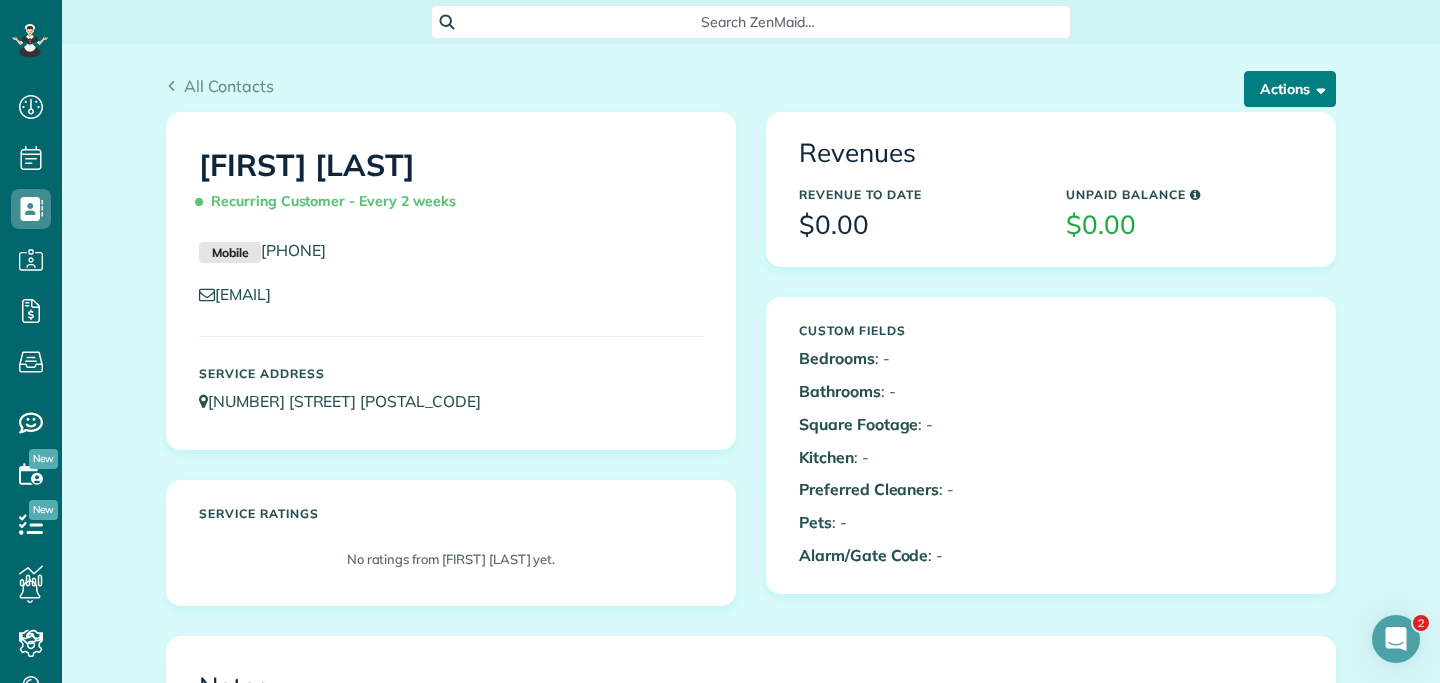 click at bounding box center [1317, 88] 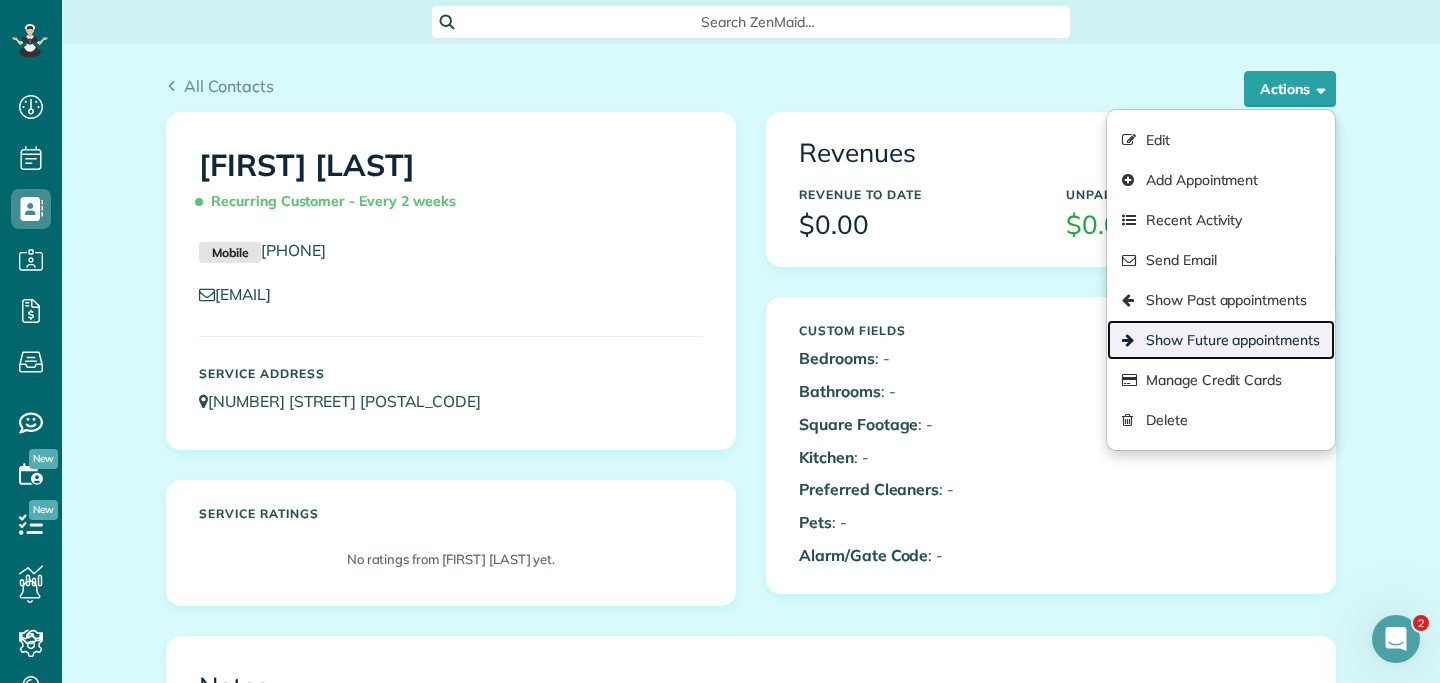 click on "Show Future appointments" at bounding box center (1221, 340) 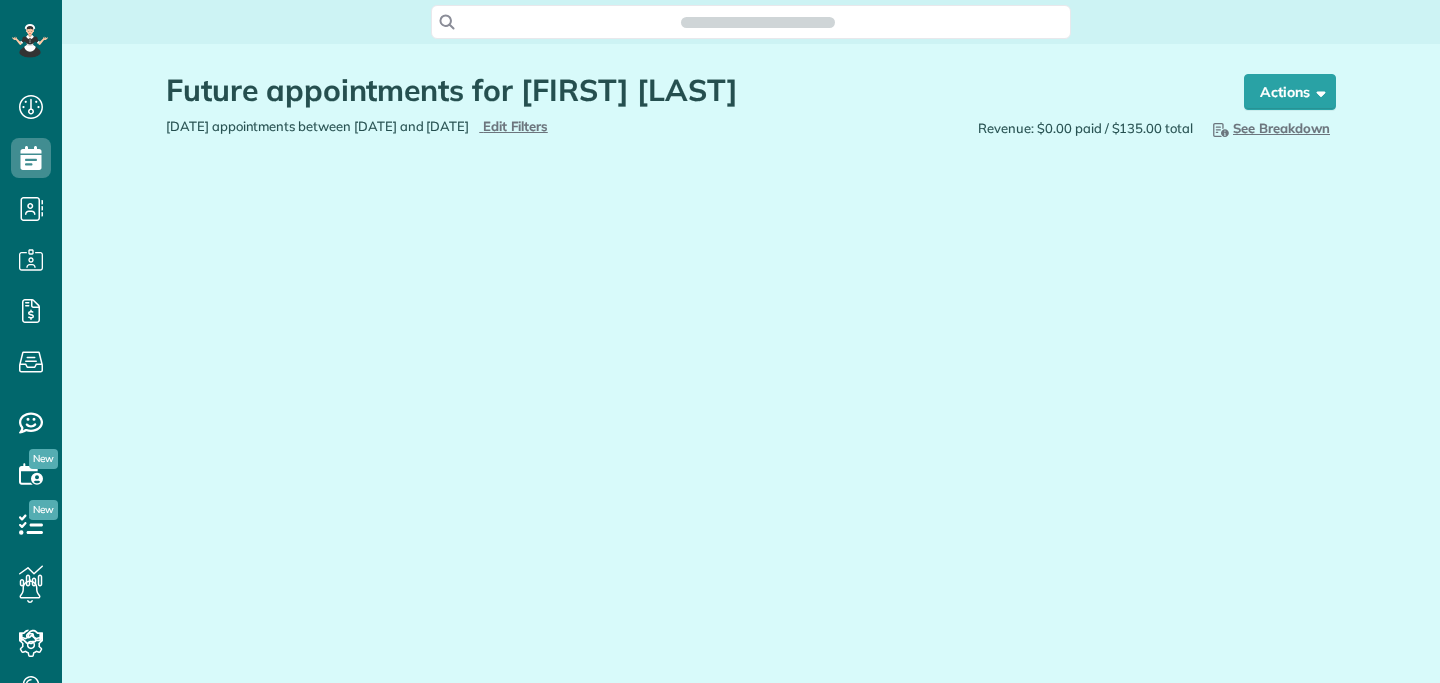 scroll, scrollTop: 0, scrollLeft: 0, axis: both 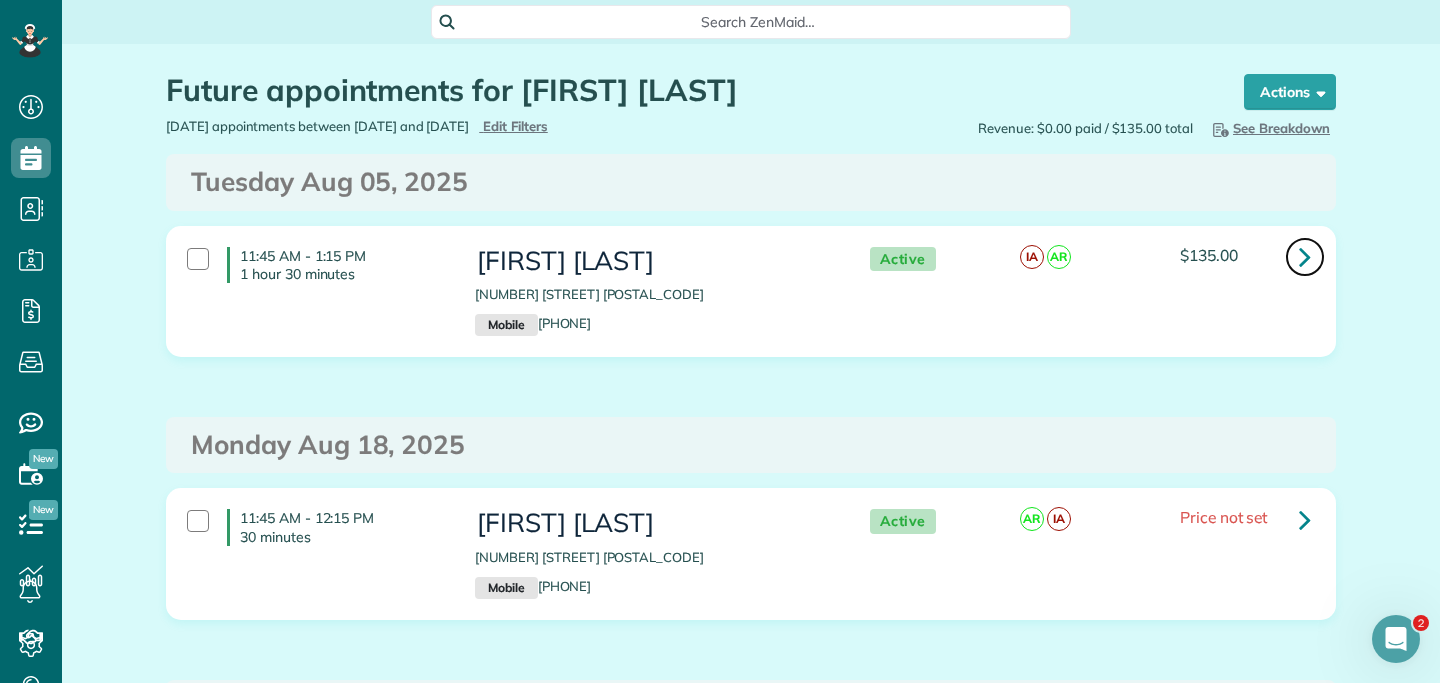 click at bounding box center [1305, 256] 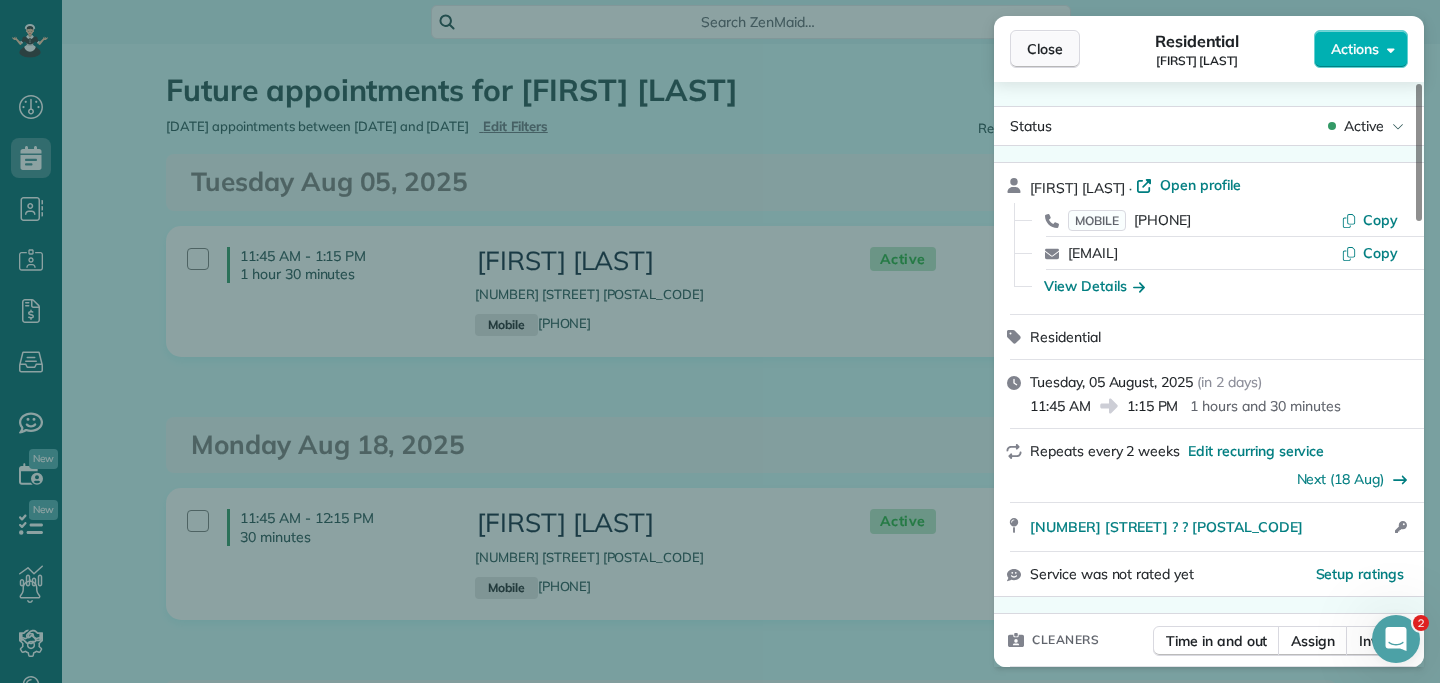 click on "Close" at bounding box center (1045, 49) 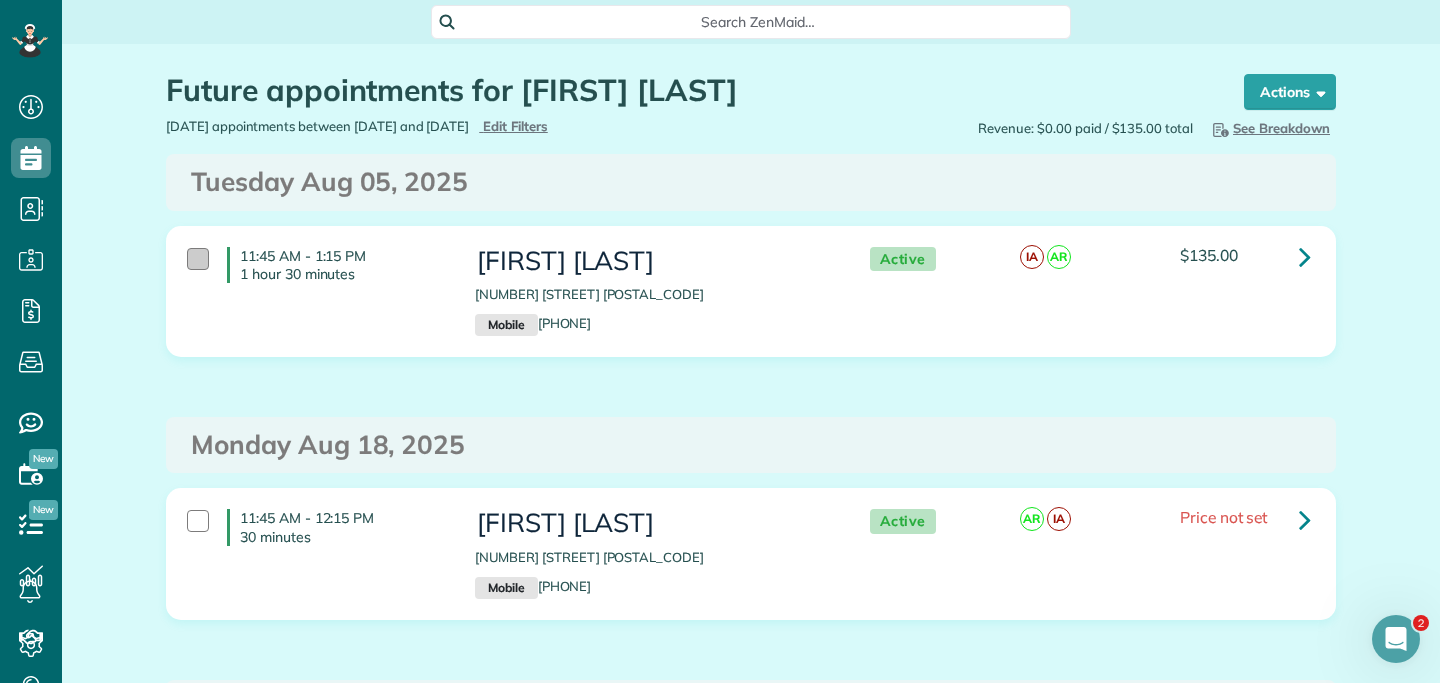 click at bounding box center [198, 259] 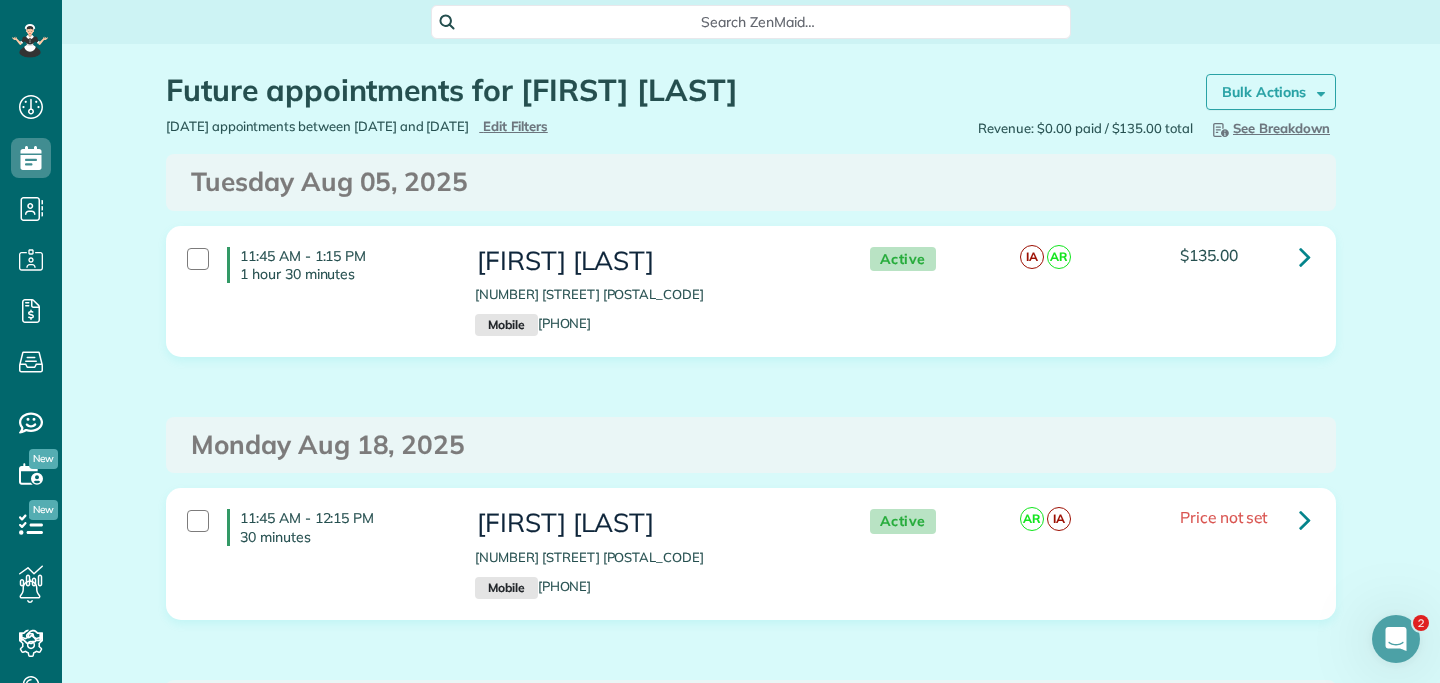 click on "Bulk Actions" at bounding box center (1271, 92) 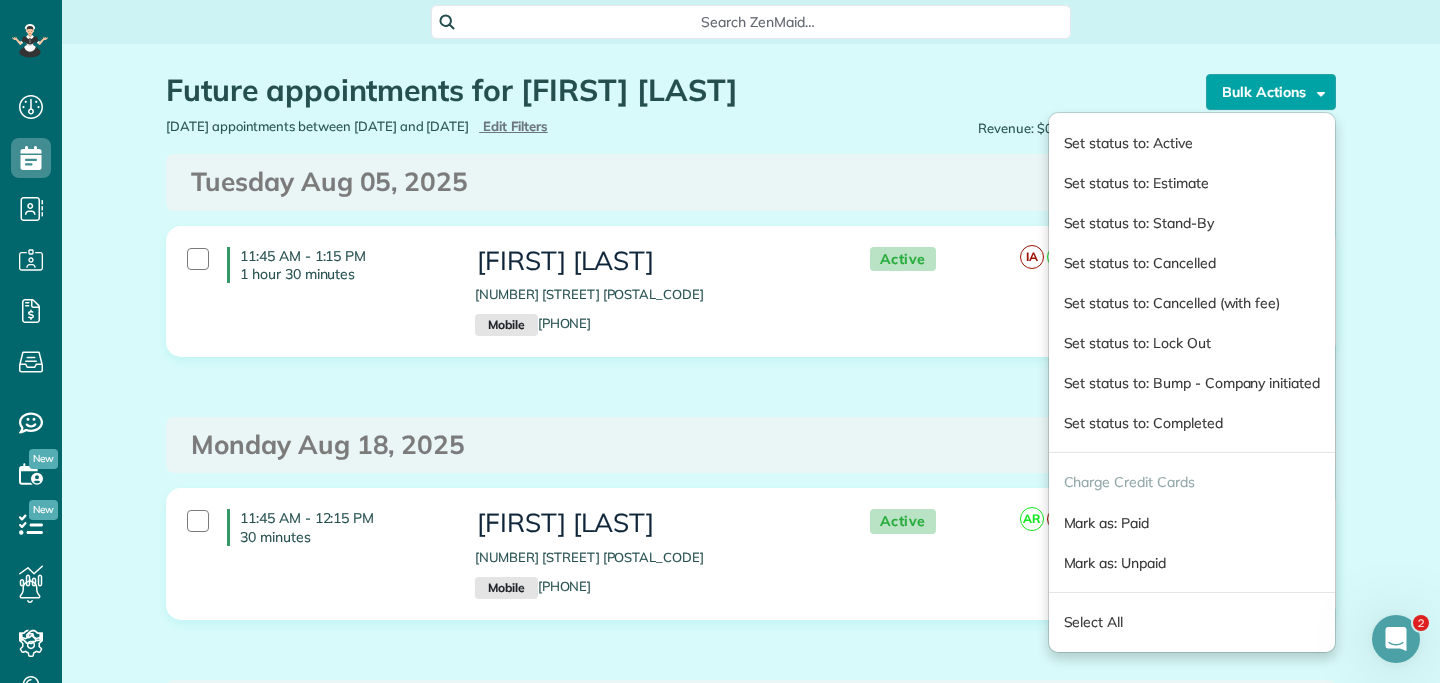 click on "Future appointments for [FIRST] [LAST]
the List View [2 min]
Schedule Changes
Actions
Create Appointment
Create Task
Clock In/Out
Send Work Orders
Print Route Sheets
Today's Emails/Texts
Export data..
Bulk Actions
Set status to: Active
Set status to: Estimate
Mark as: Paid" at bounding box center (751, 1852) 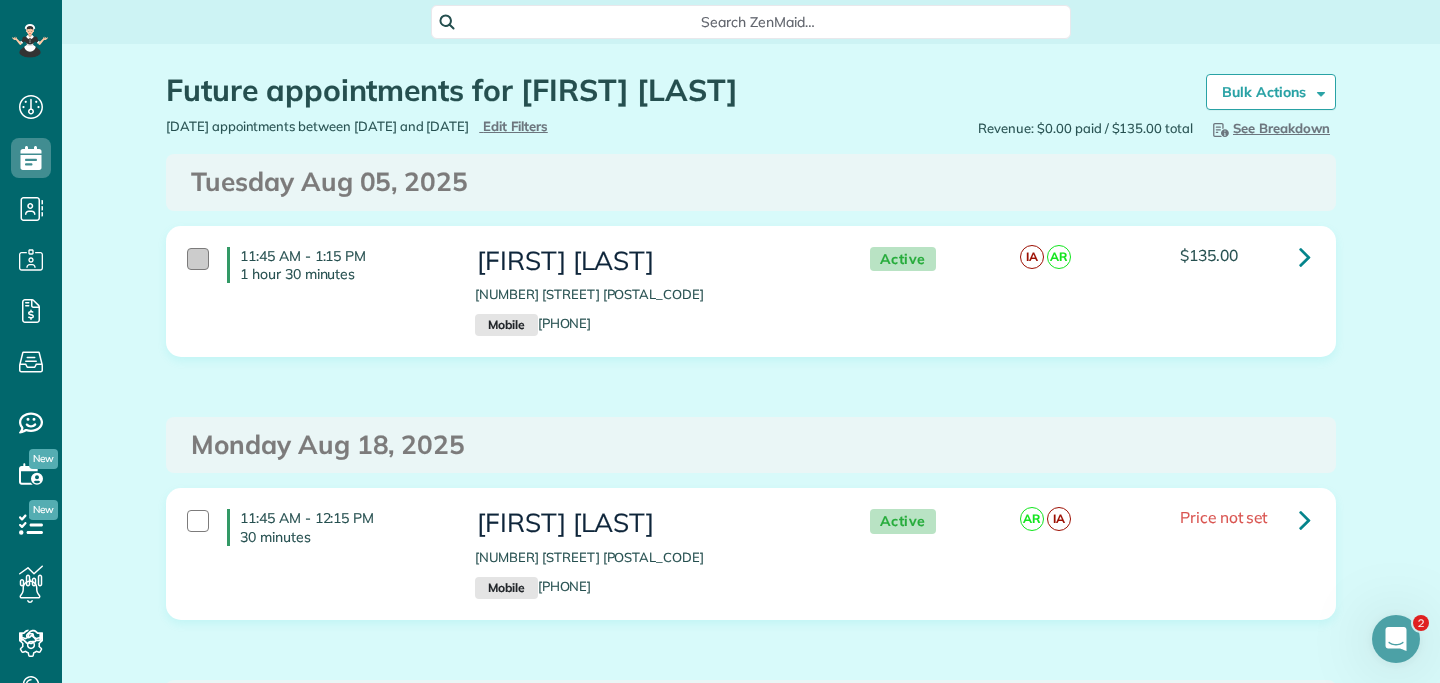 click at bounding box center [198, 259] 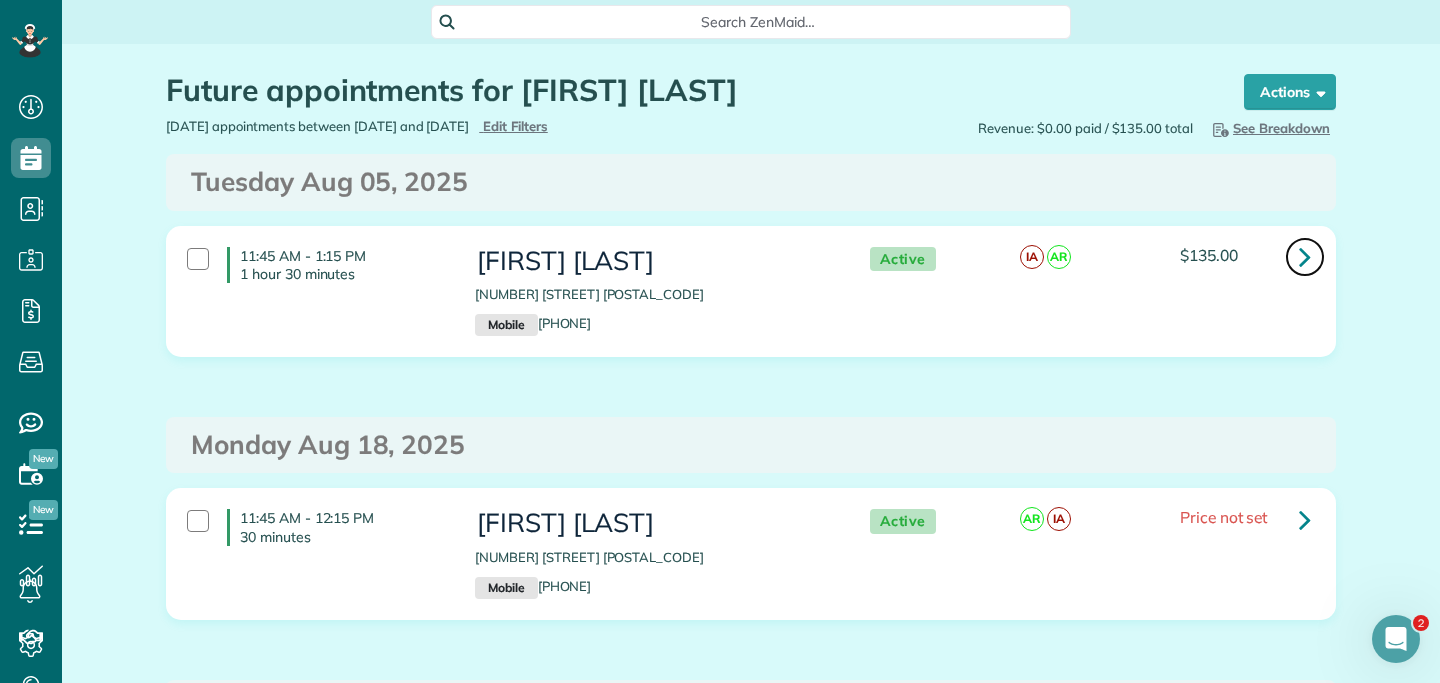 click at bounding box center [1305, 256] 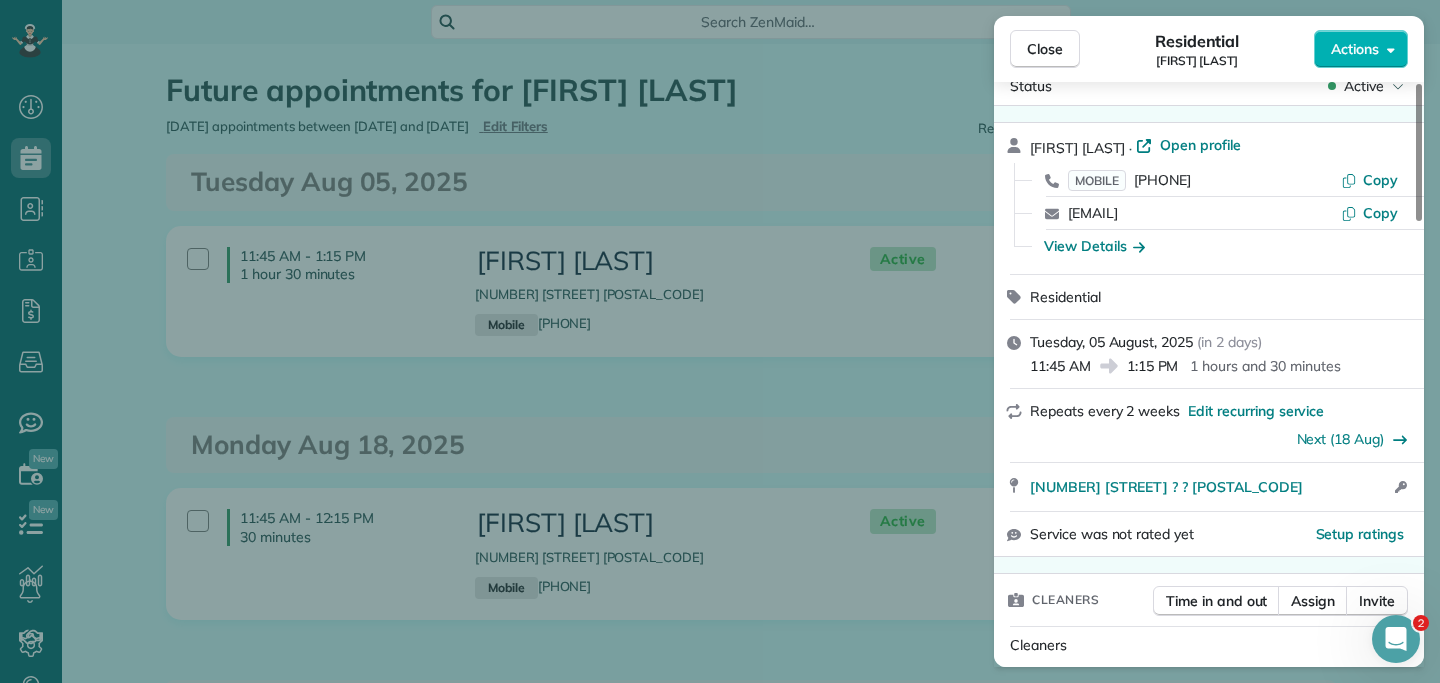 scroll, scrollTop: 41, scrollLeft: 0, axis: vertical 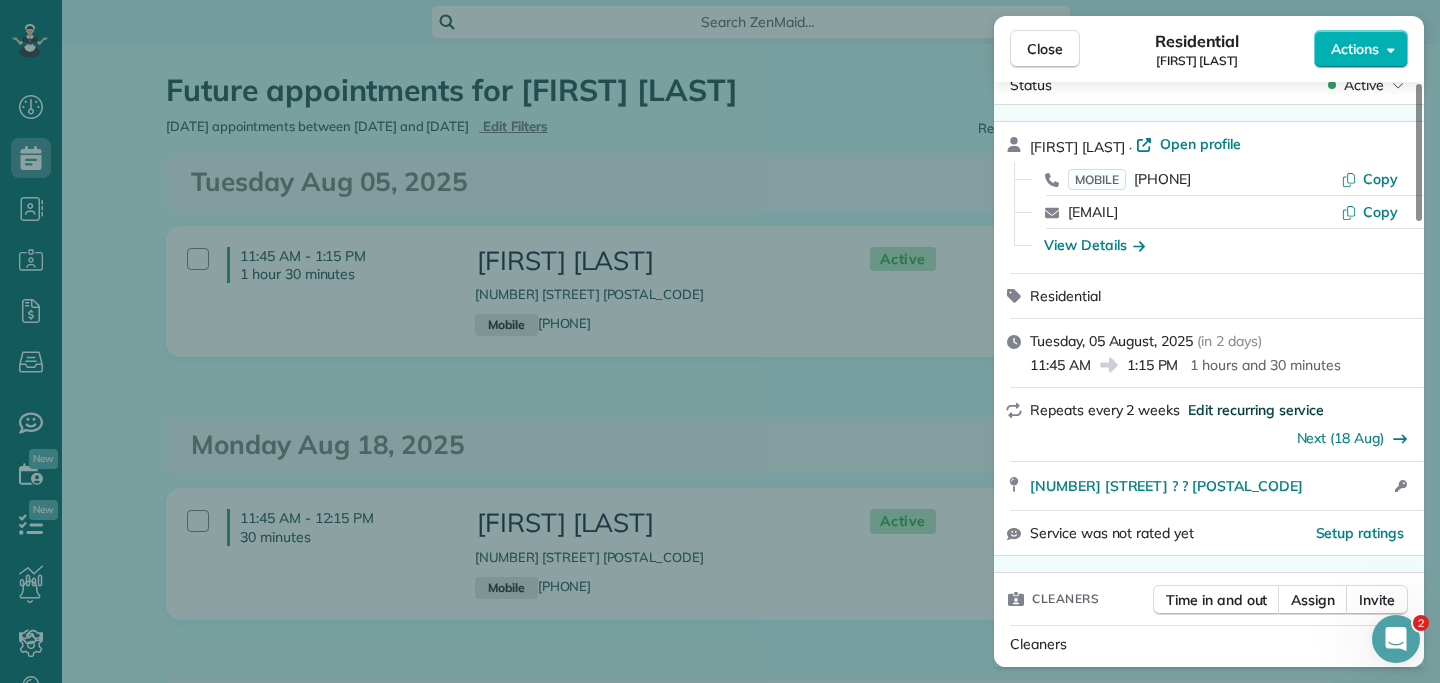 click on "Edit recurring service" at bounding box center [1256, 410] 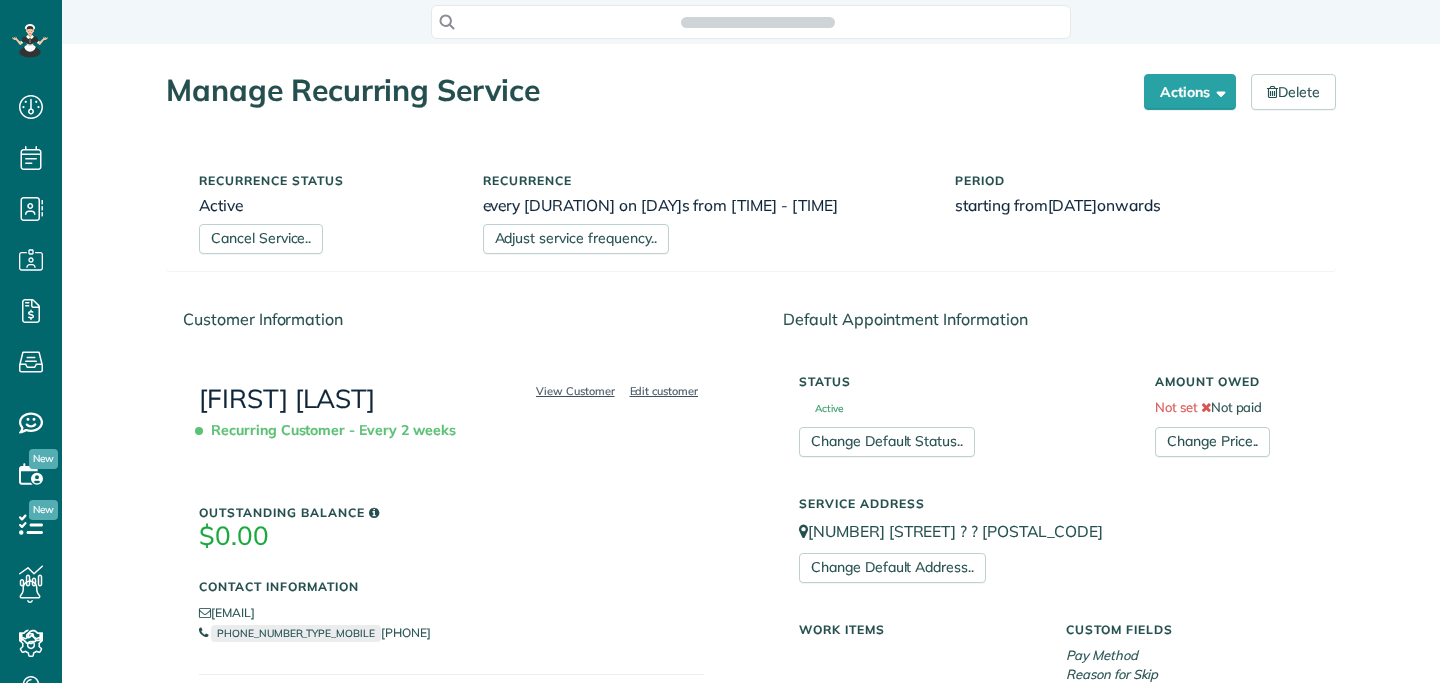 scroll, scrollTop: 0, scrollLeft: 0, axis: both 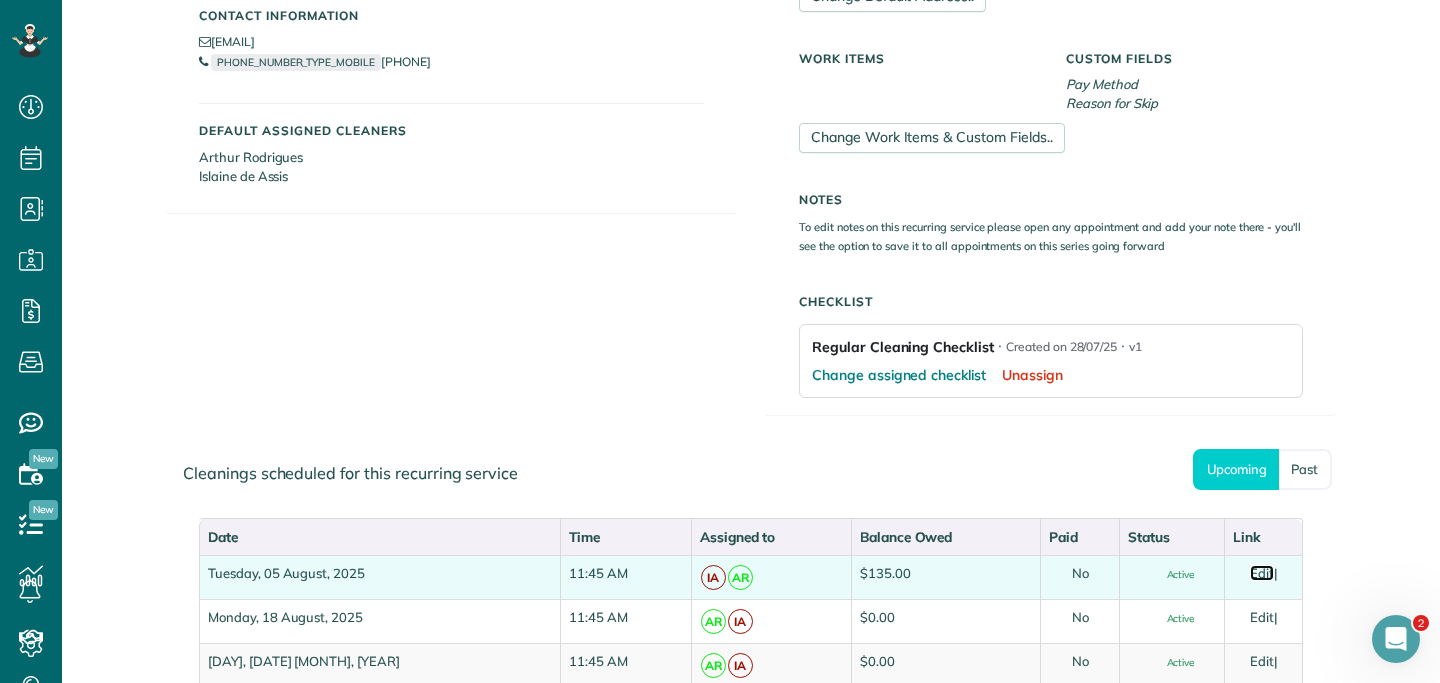 click on "Edit" at bounding box center [1262, 573] 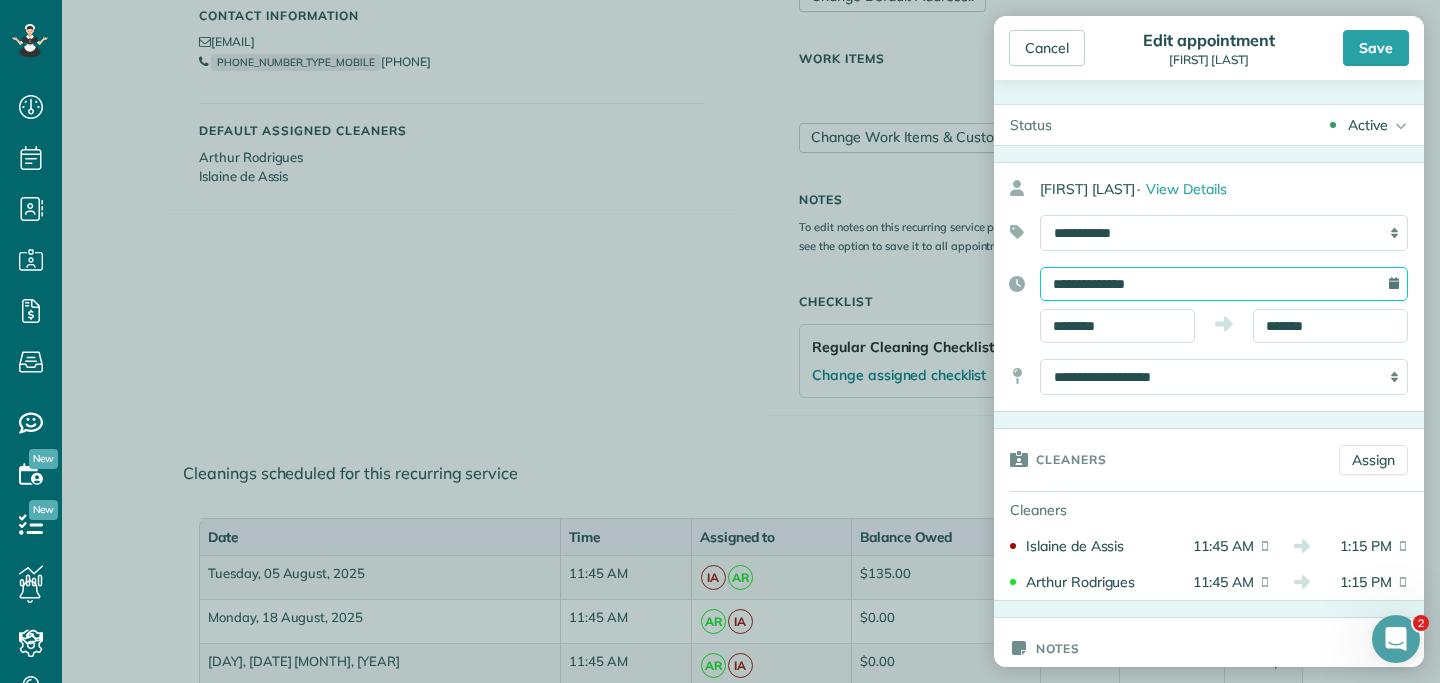 click on "**********" at bounding box center [1224, 284] 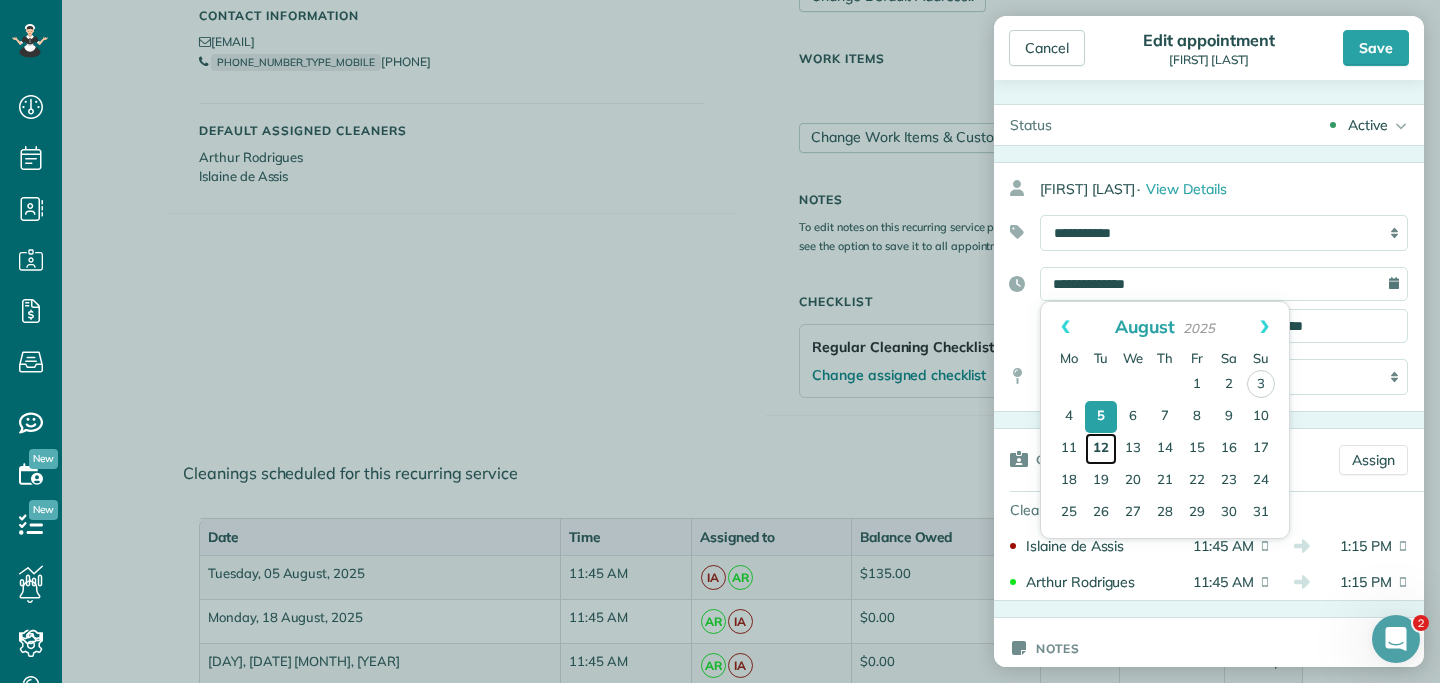 click on "12" at bounding box center [1101, 449] 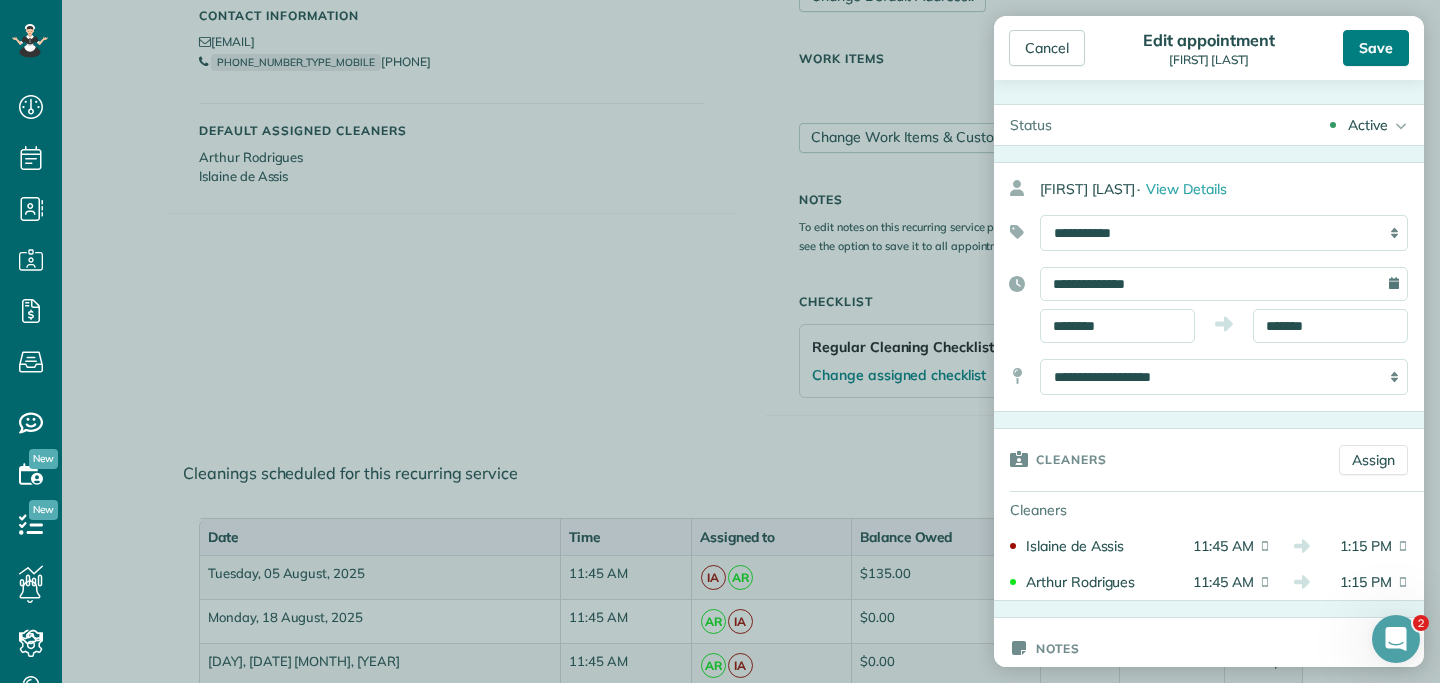 click on "Save" at bounding box center (1376, 48) 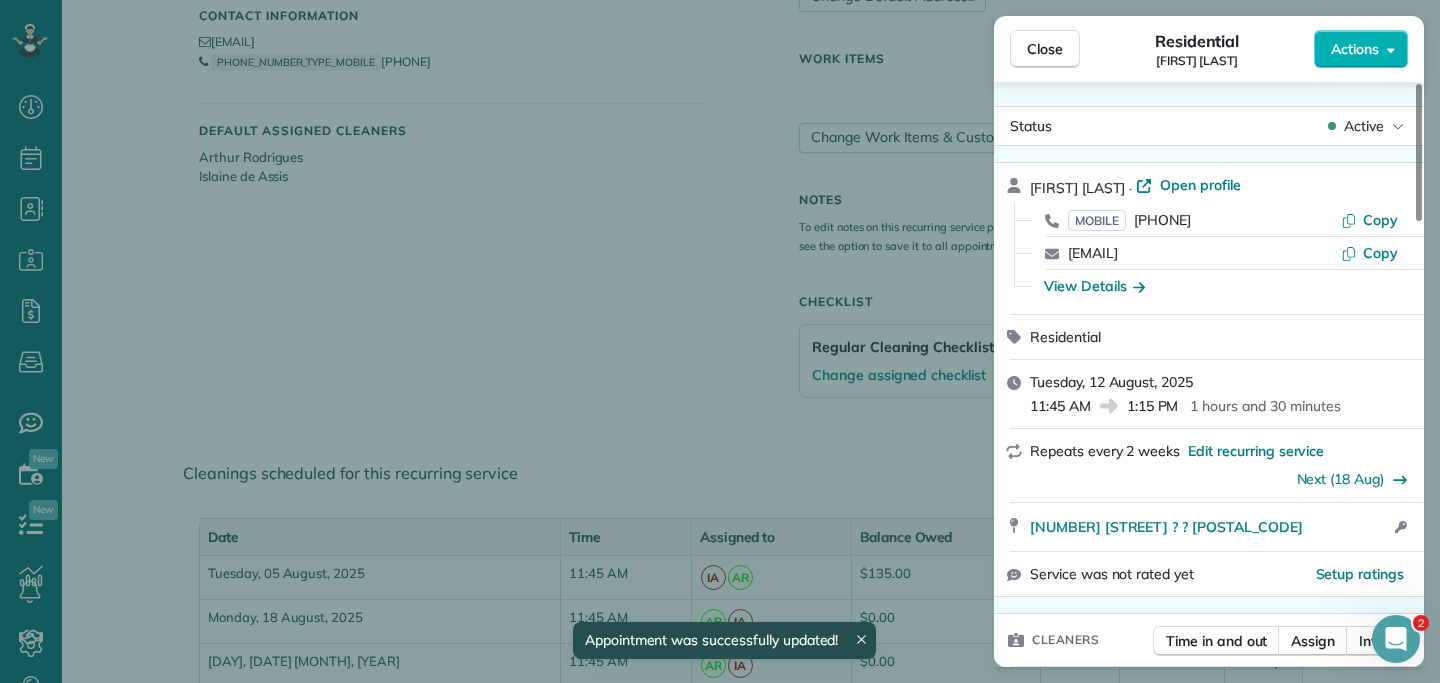 scroll, scrollTop: 20, scrollLeft: 0, axis: vertical 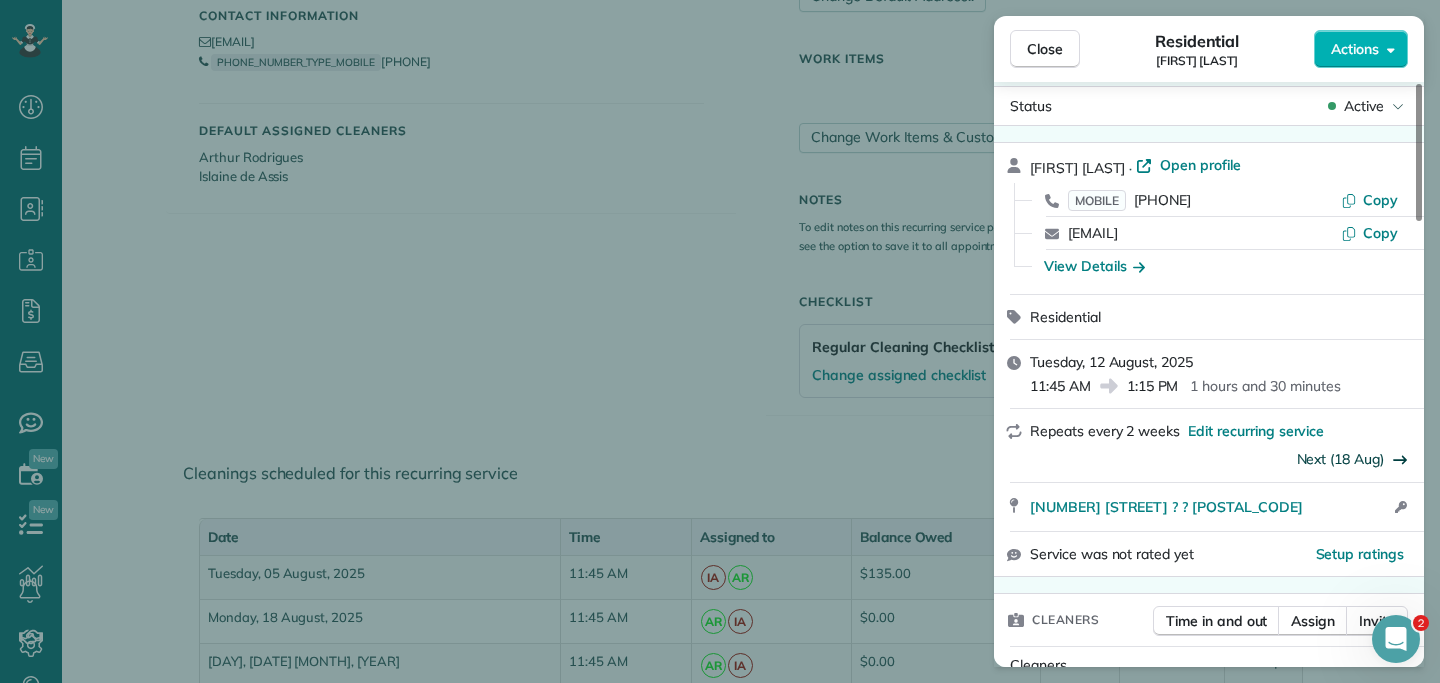 click on "Next (18 Aug)" at bounding box center [1341, 459] 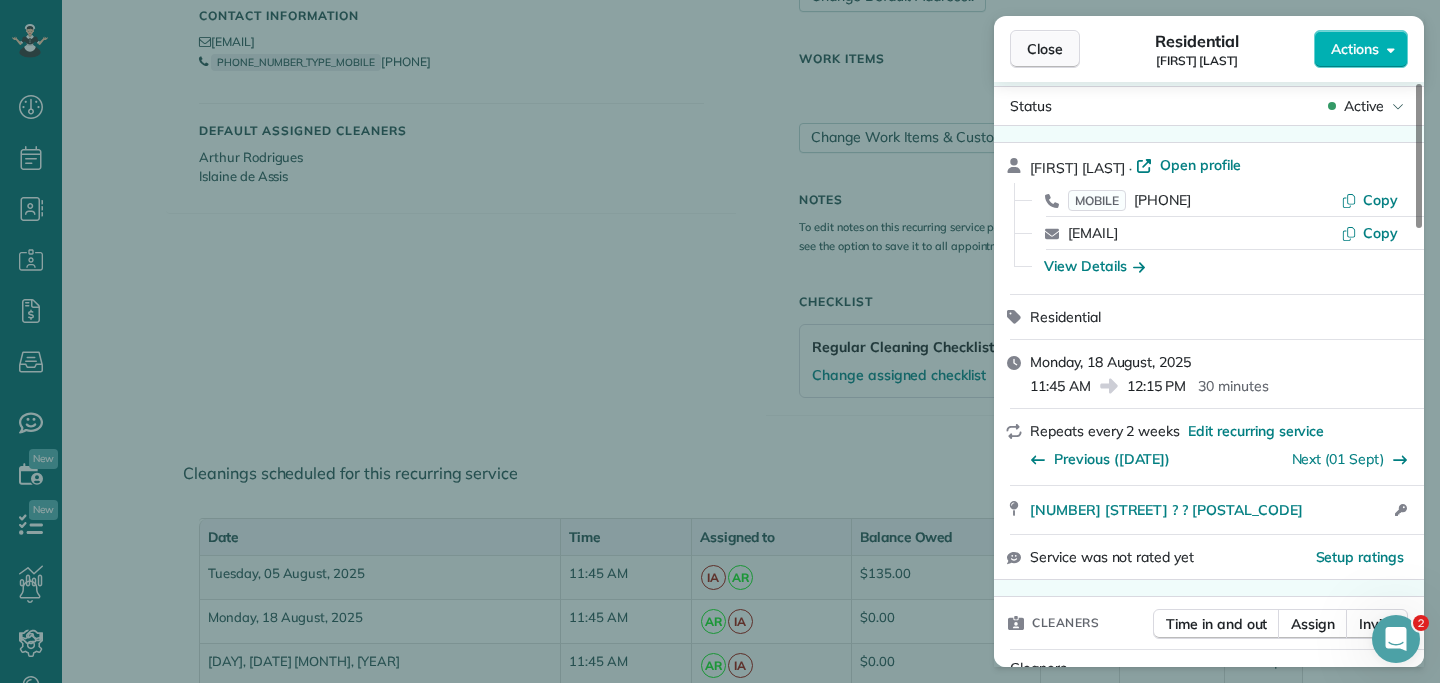 click on "Close" at bounding box center (1045, 49) 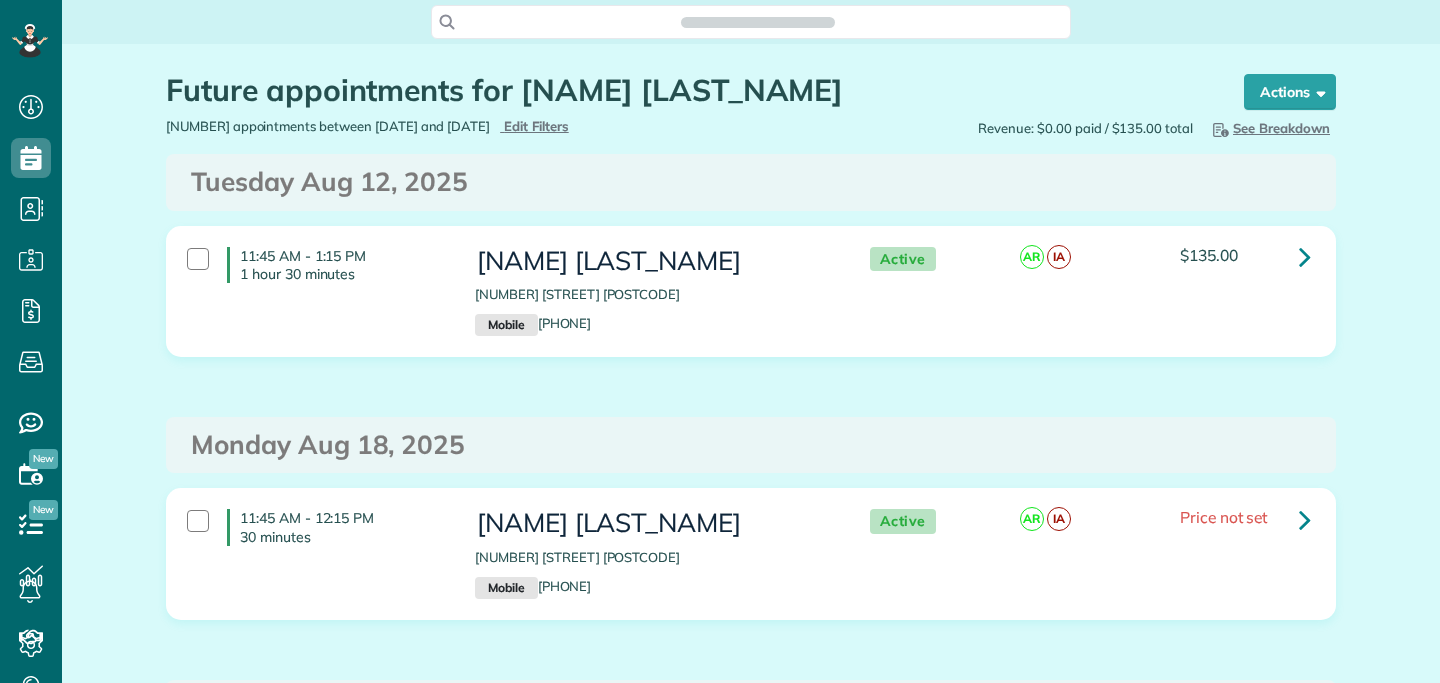 scroll, scrollTop: 0, scrollLeft: 0, axis: both 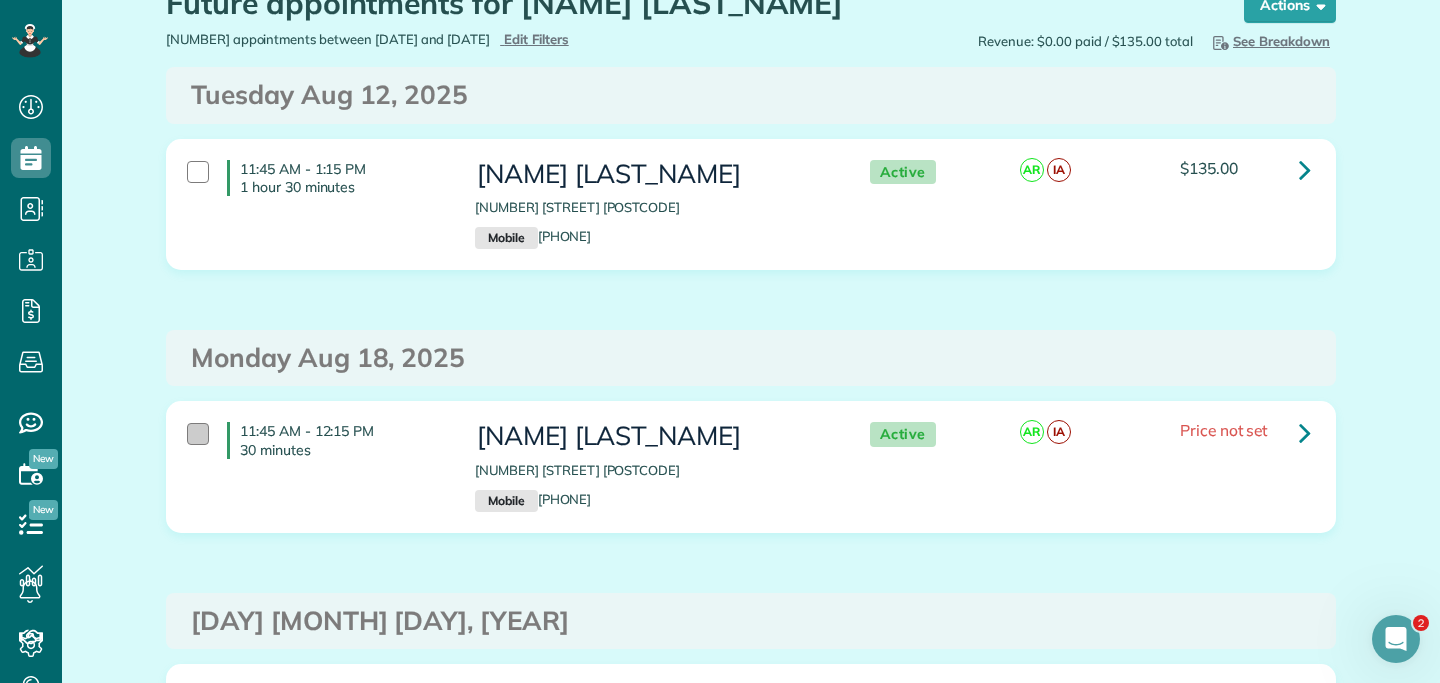 click at bounding box center (198, 434) 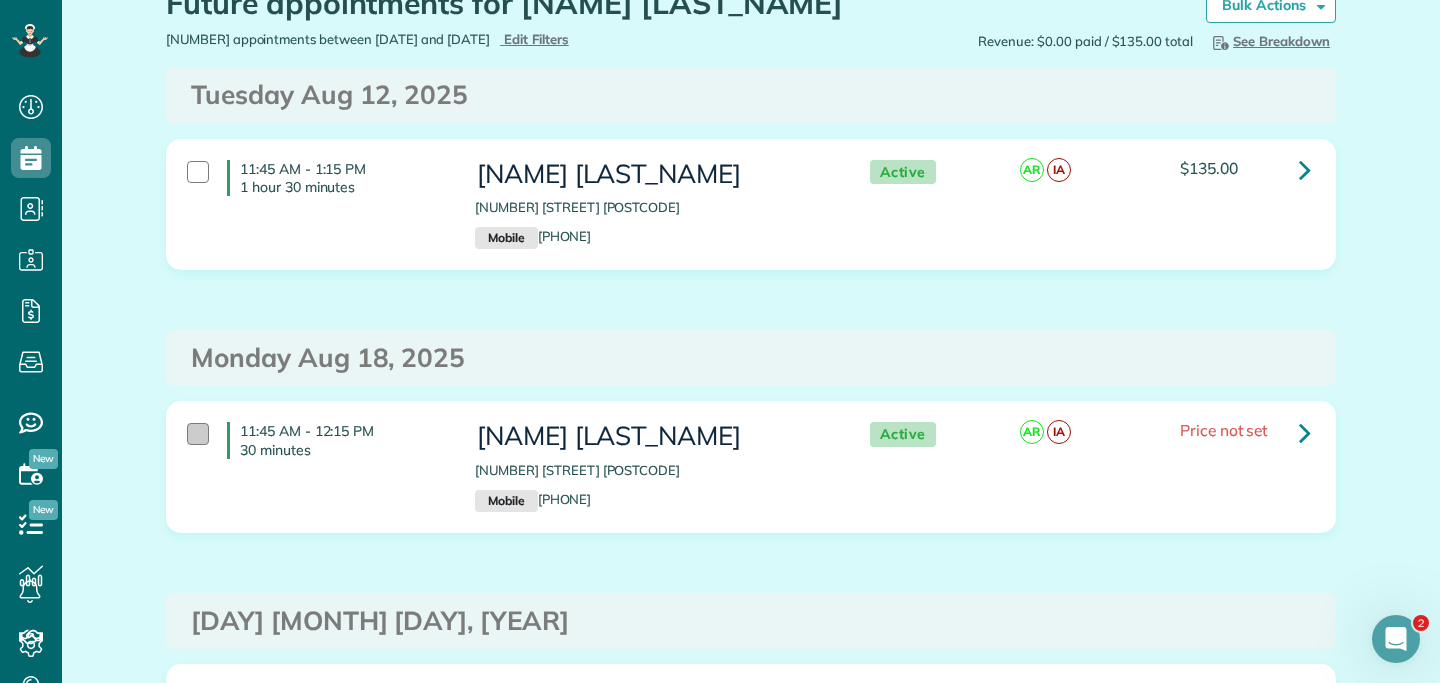 click at bounding box center (198, 434) 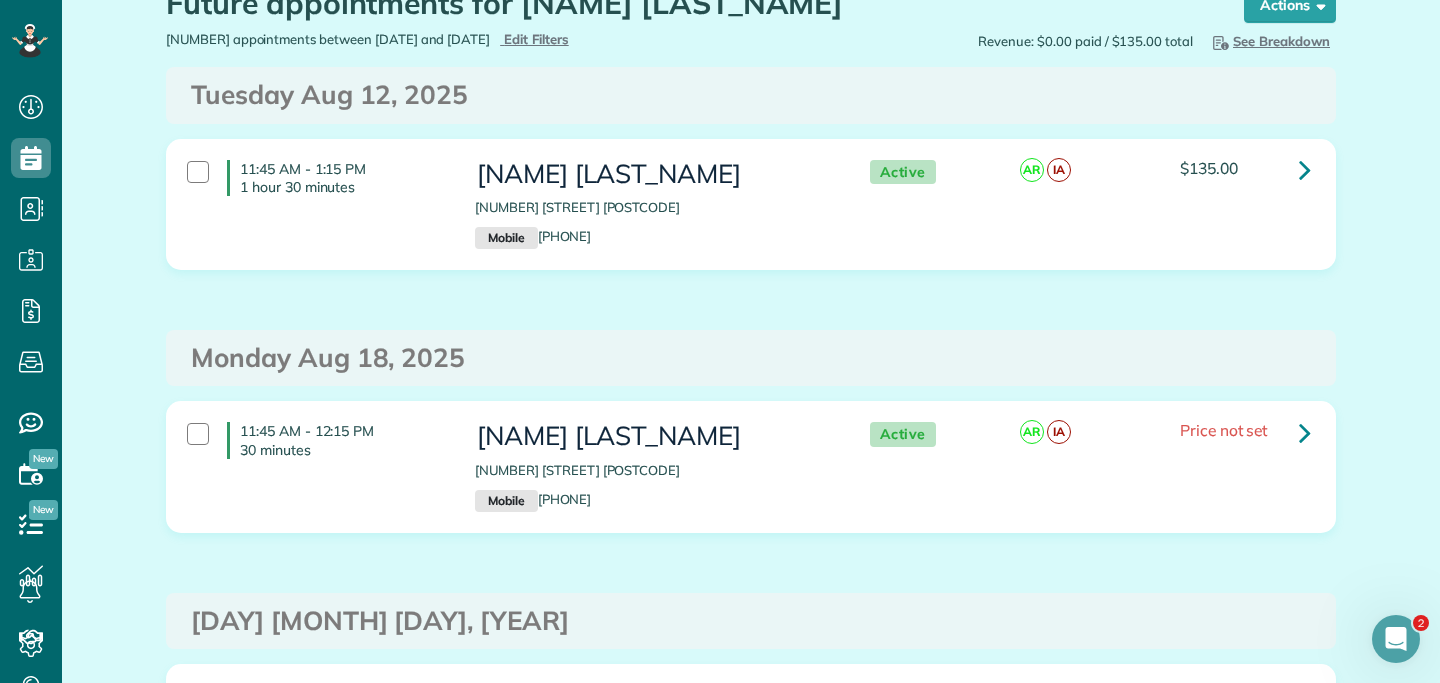 scroll, scrollTop: 0, scrollLeft: 0, axis: both 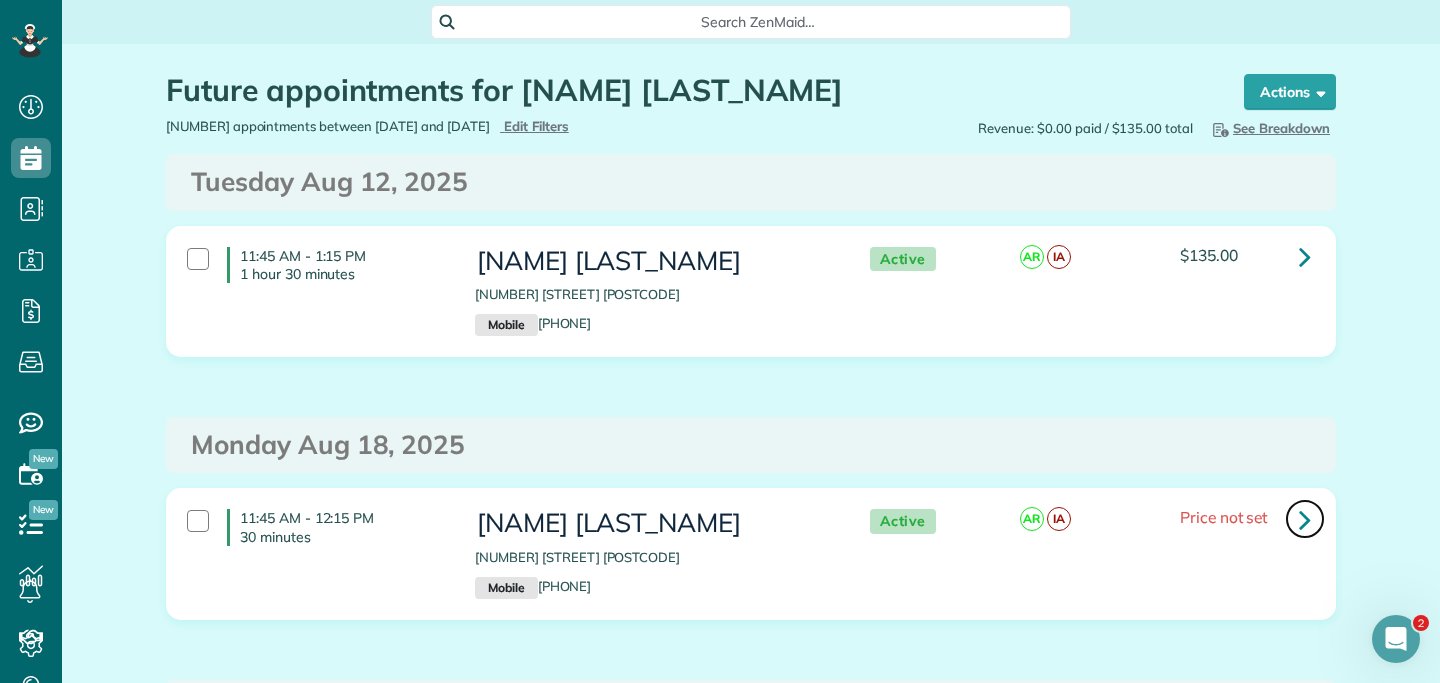 click at bounding box center [1305, 519] 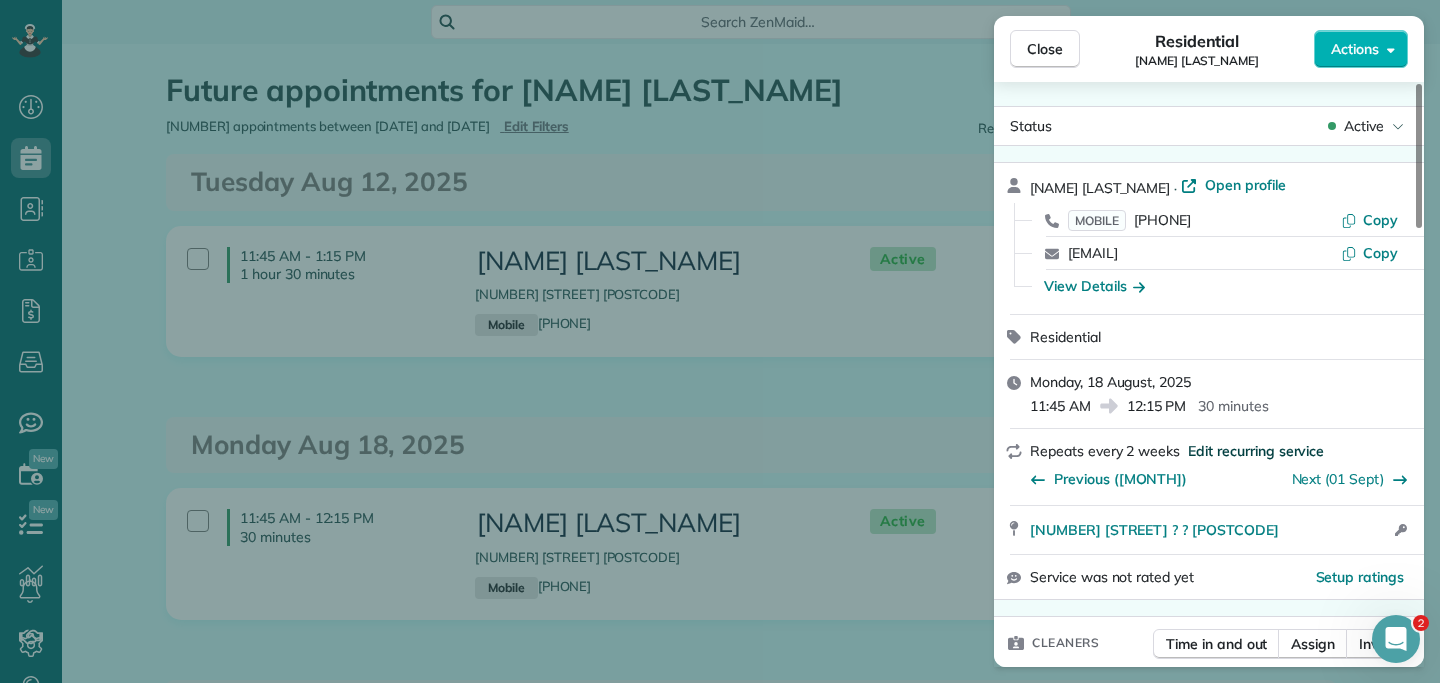 click on "Edit recurring service" at bounding box center [1256, 451] 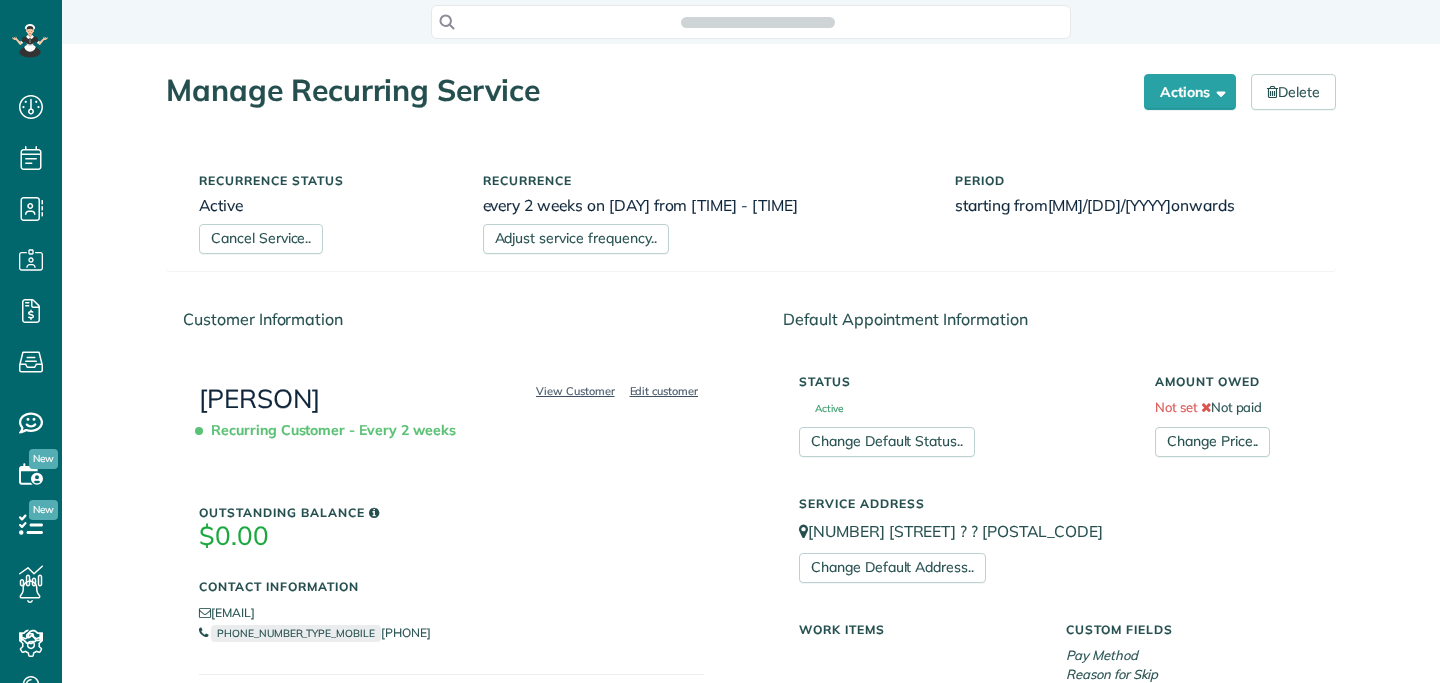 scroll, scrollTop: 0, scrollLeft: 0, axis: both 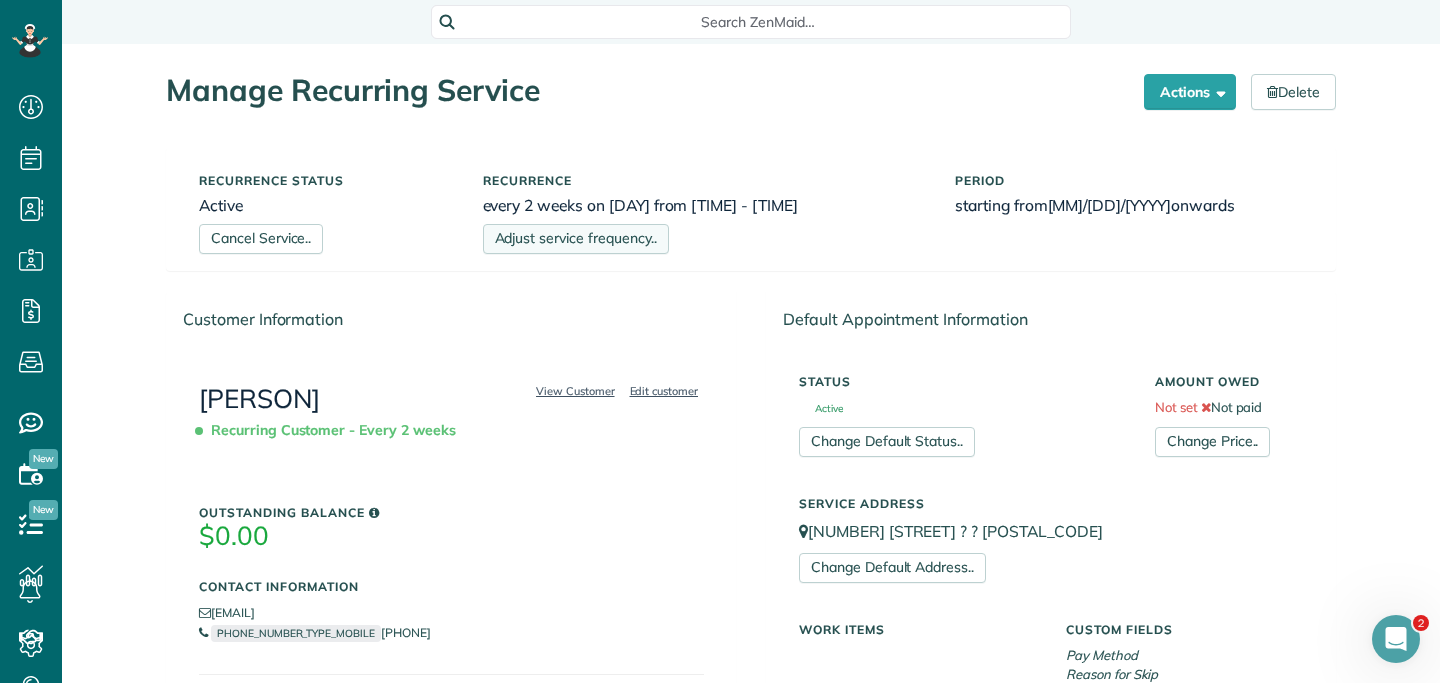 click on "Adjust service frequency.." at bounding box center (576, 239) 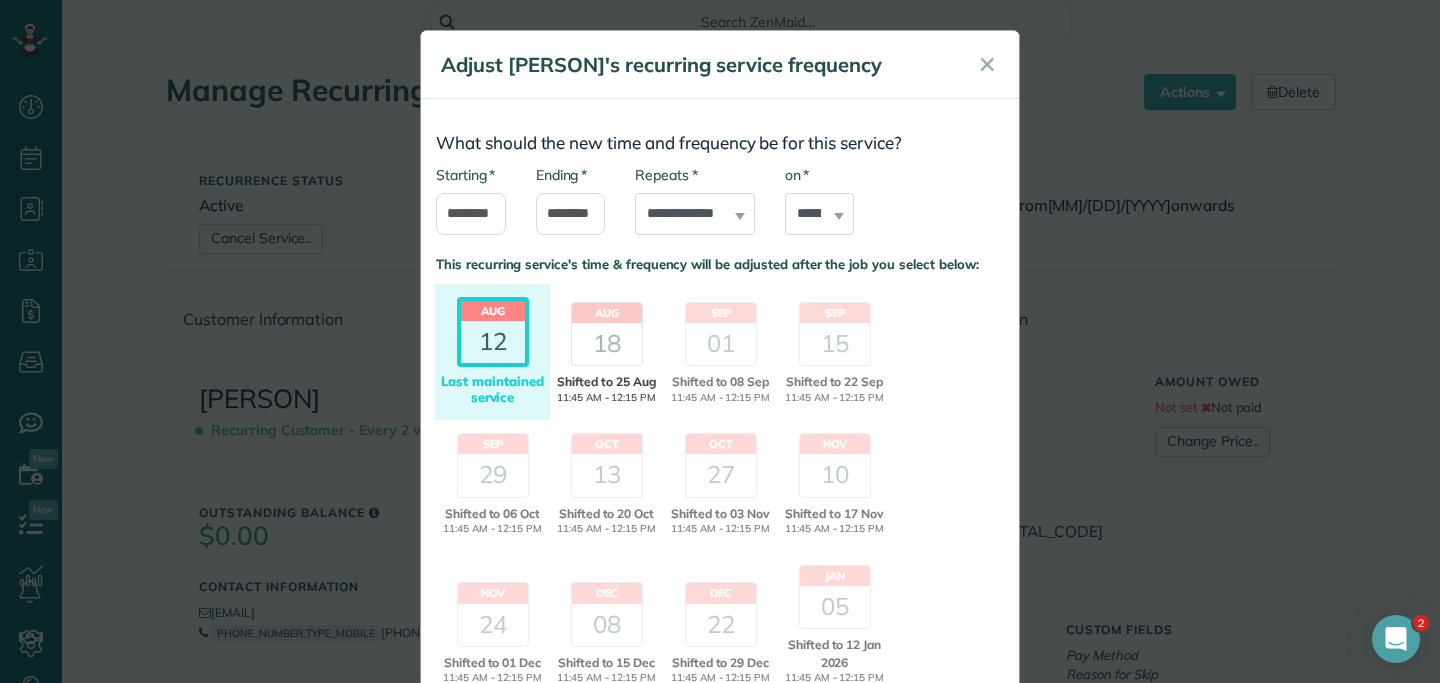 click on "18" at bounding box center (607, 344) 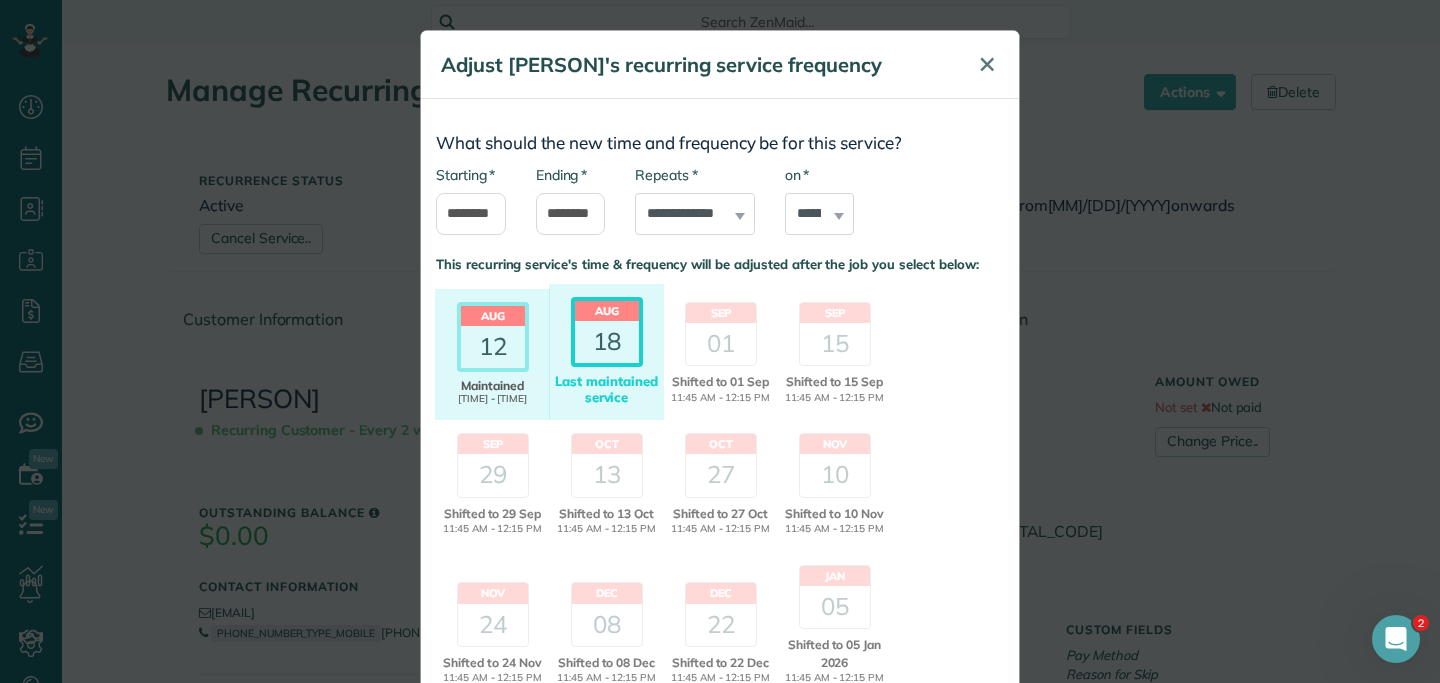 click on "✕" at bounding box center (987, 64) 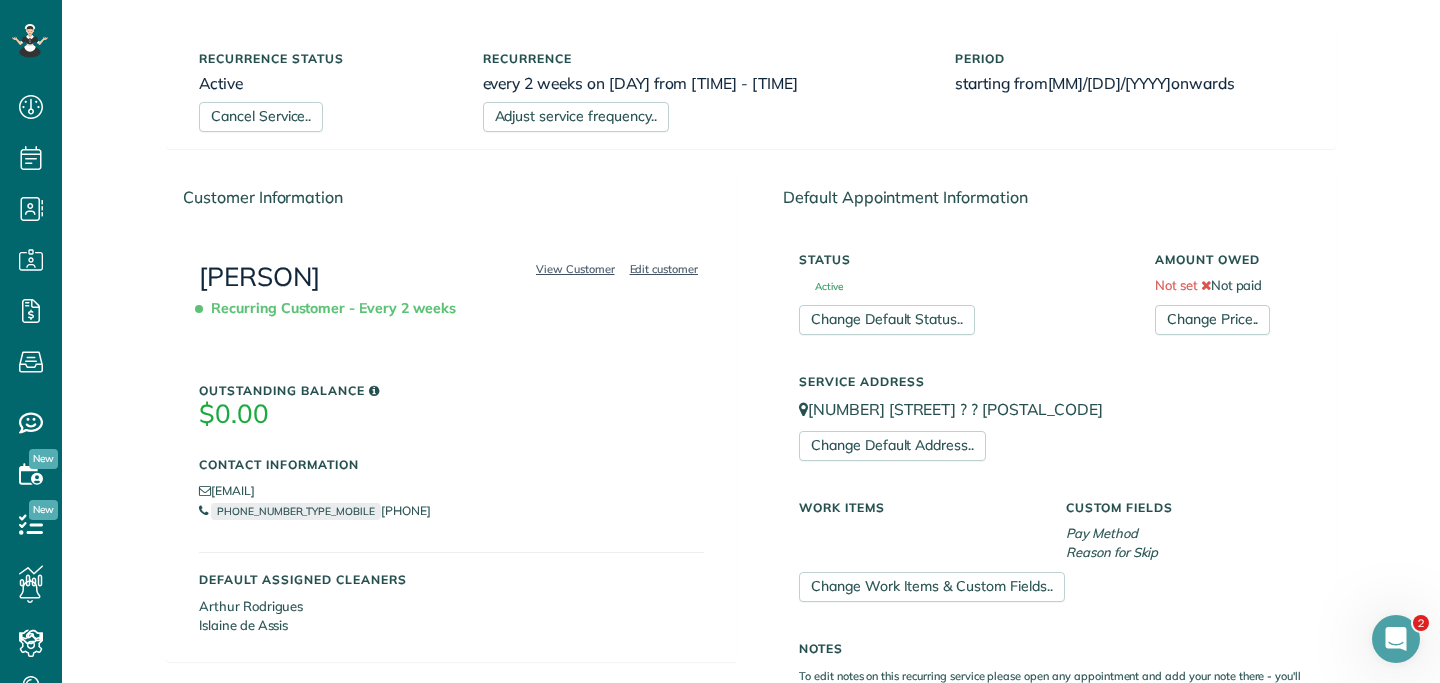 scroll, scrollTop: 0, scrollLeft: 0, axis: both 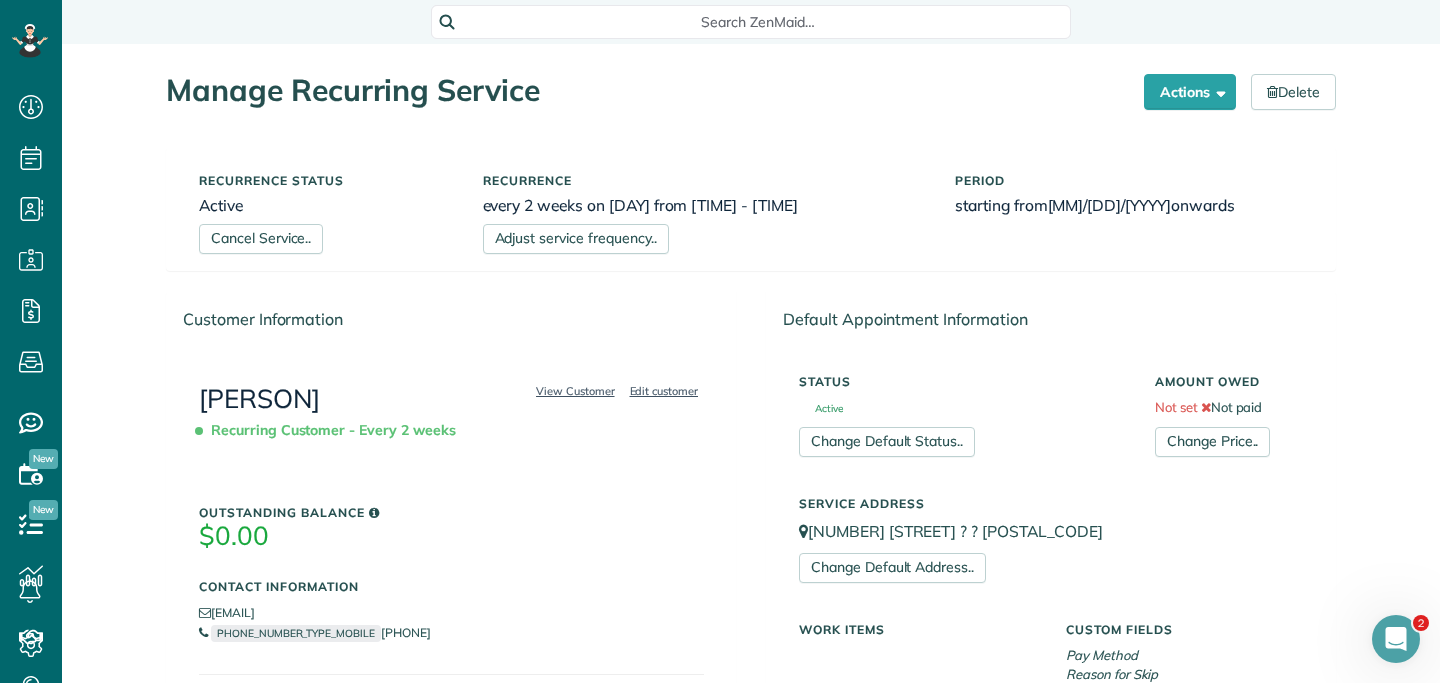 click on "starting from
04/08/2025
onwards" at bounding box center (1129, 205) 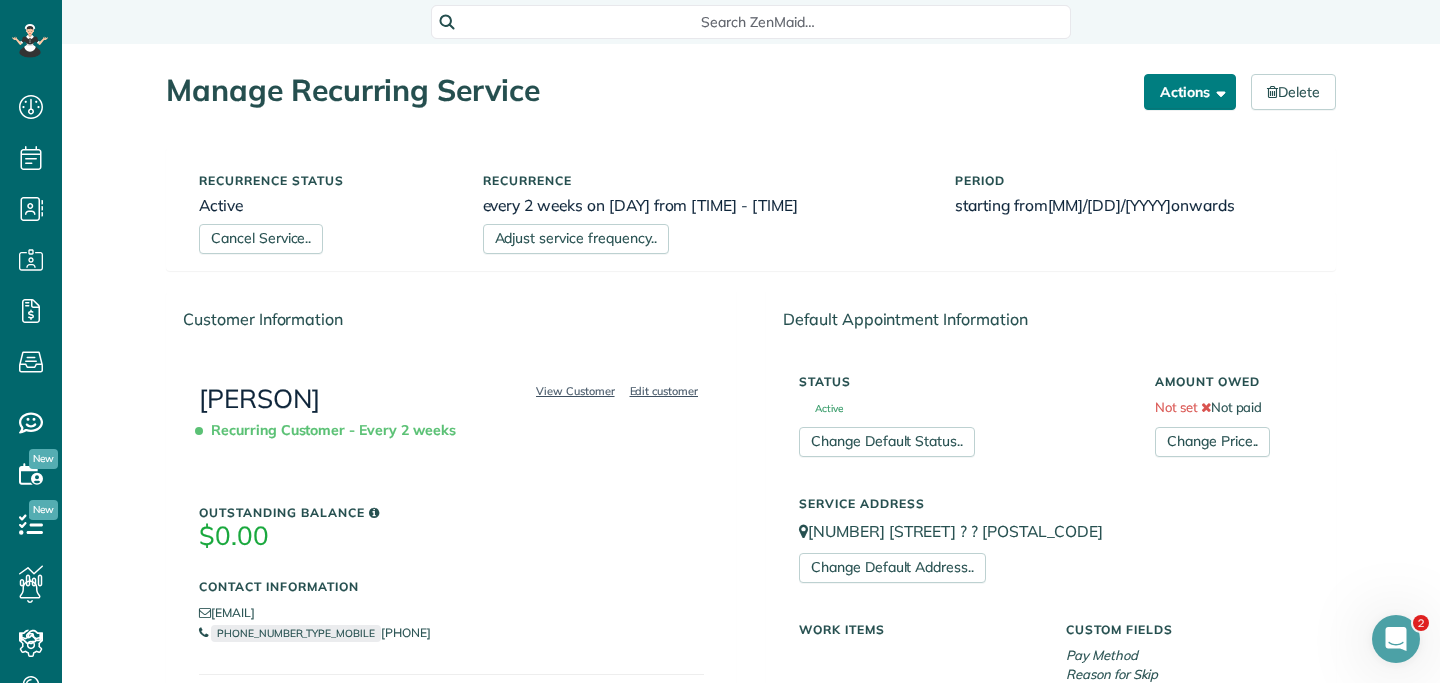 click on "Actions" at bounding box center [1190, 92] 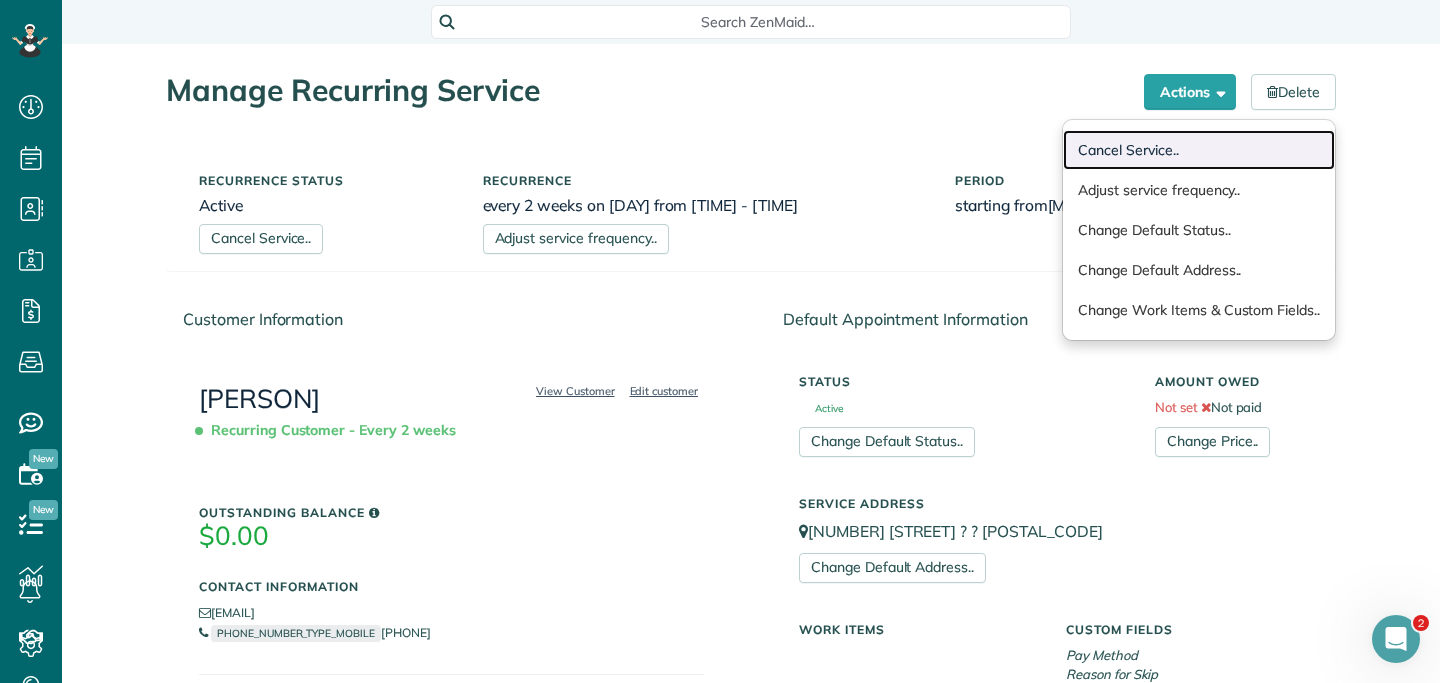 click on "Cancel Service.." at bounding box center (1199, 150) 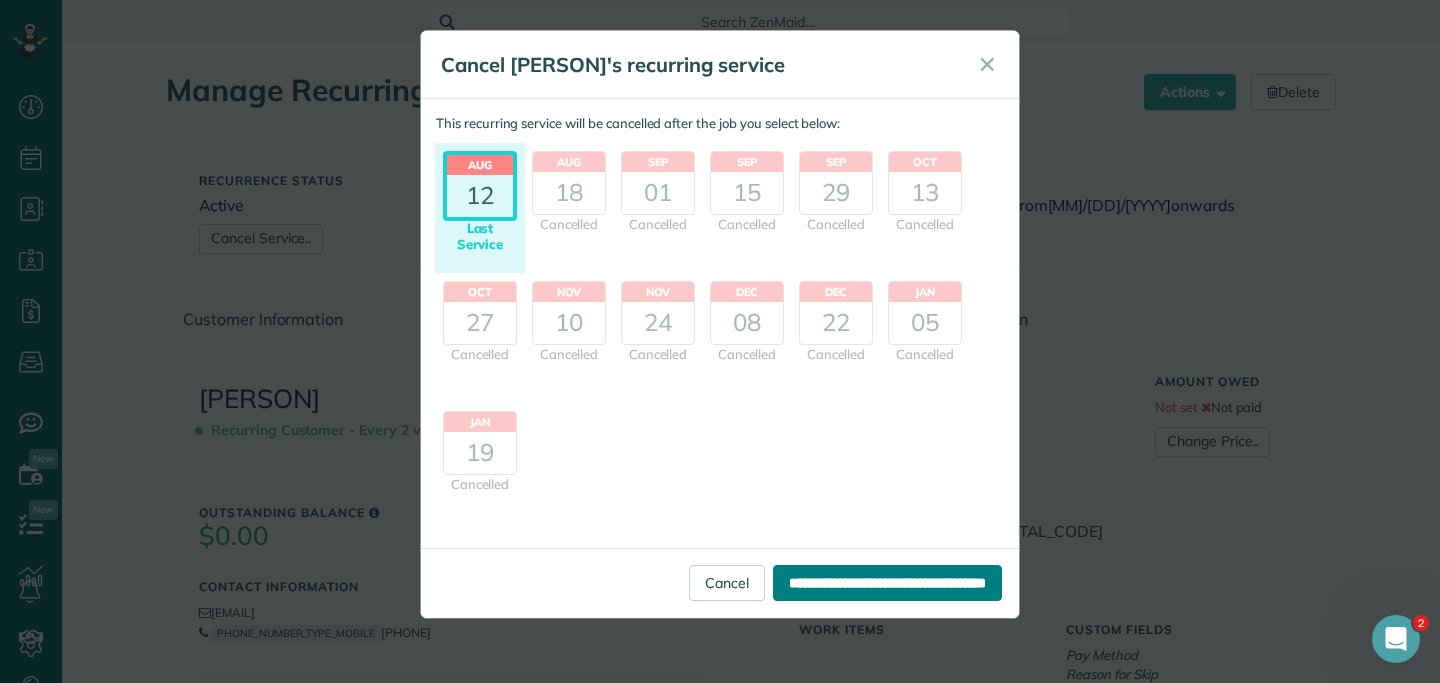 click on "**********" at bounding box center (887, 583) 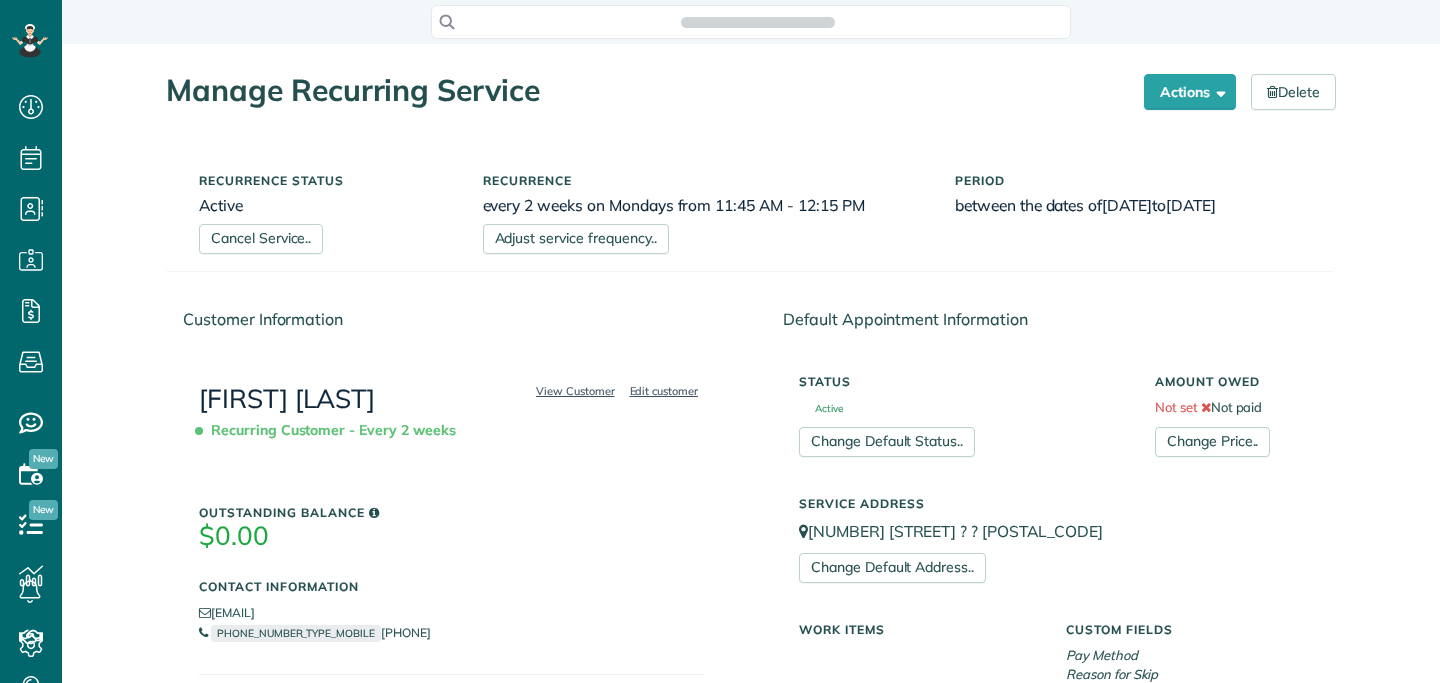 scroll, scrollTop: 0, scrollLeft: 0, axis: both 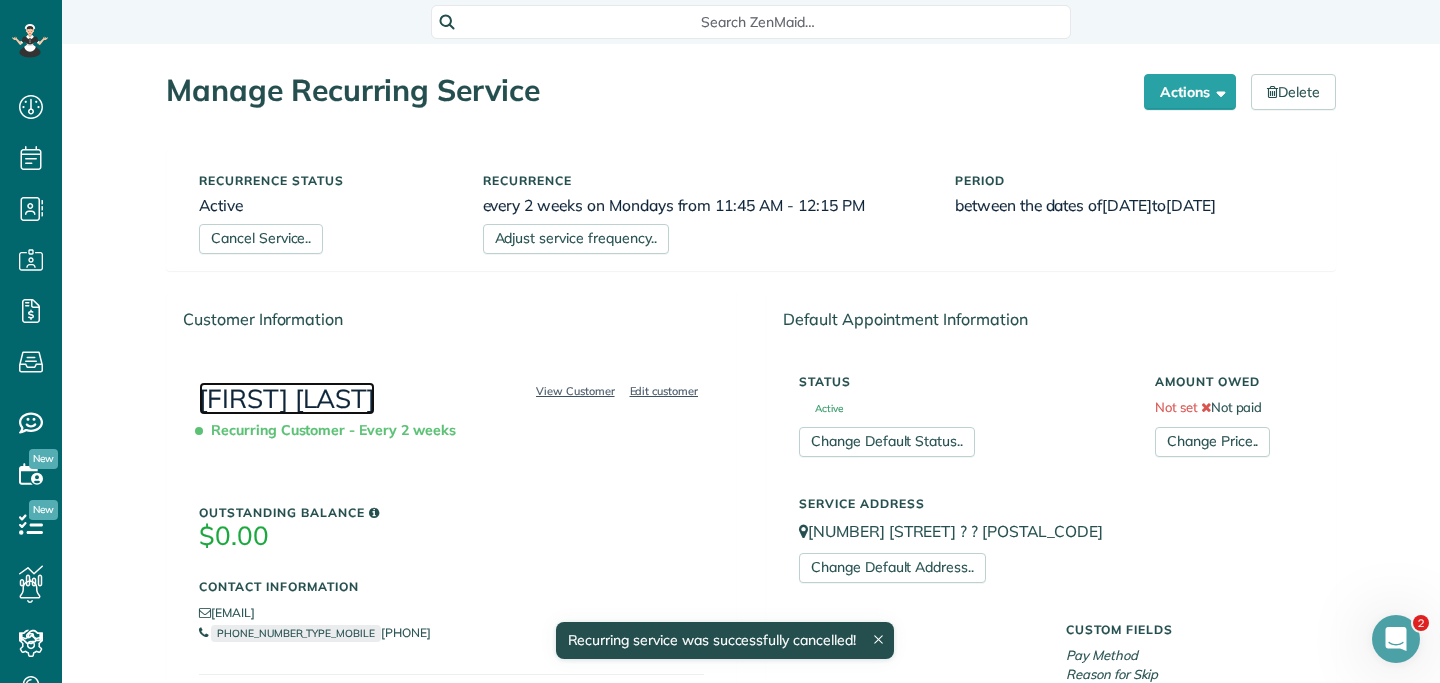 click on "[FIRST] [LAST]" at bounding box center [287, 398] 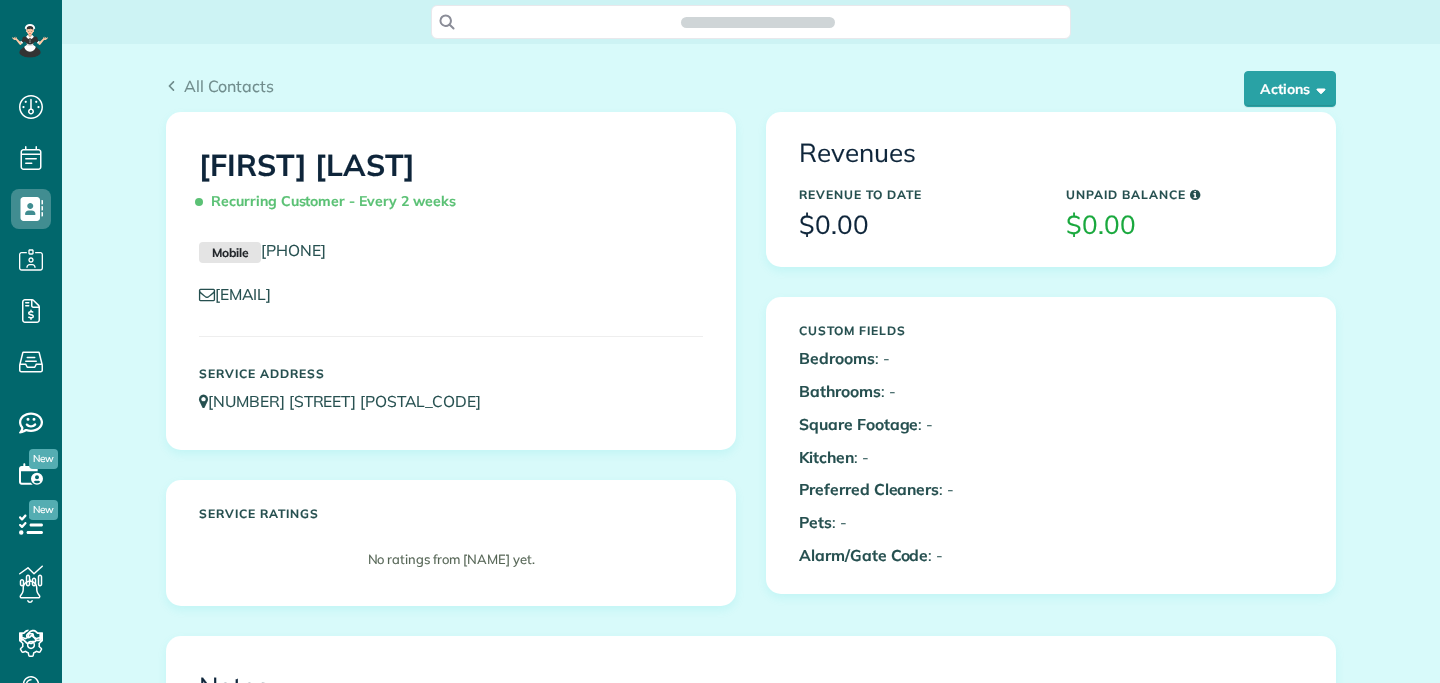 scroll, scrollTop: 0, scrollLeft: 0, axis: both 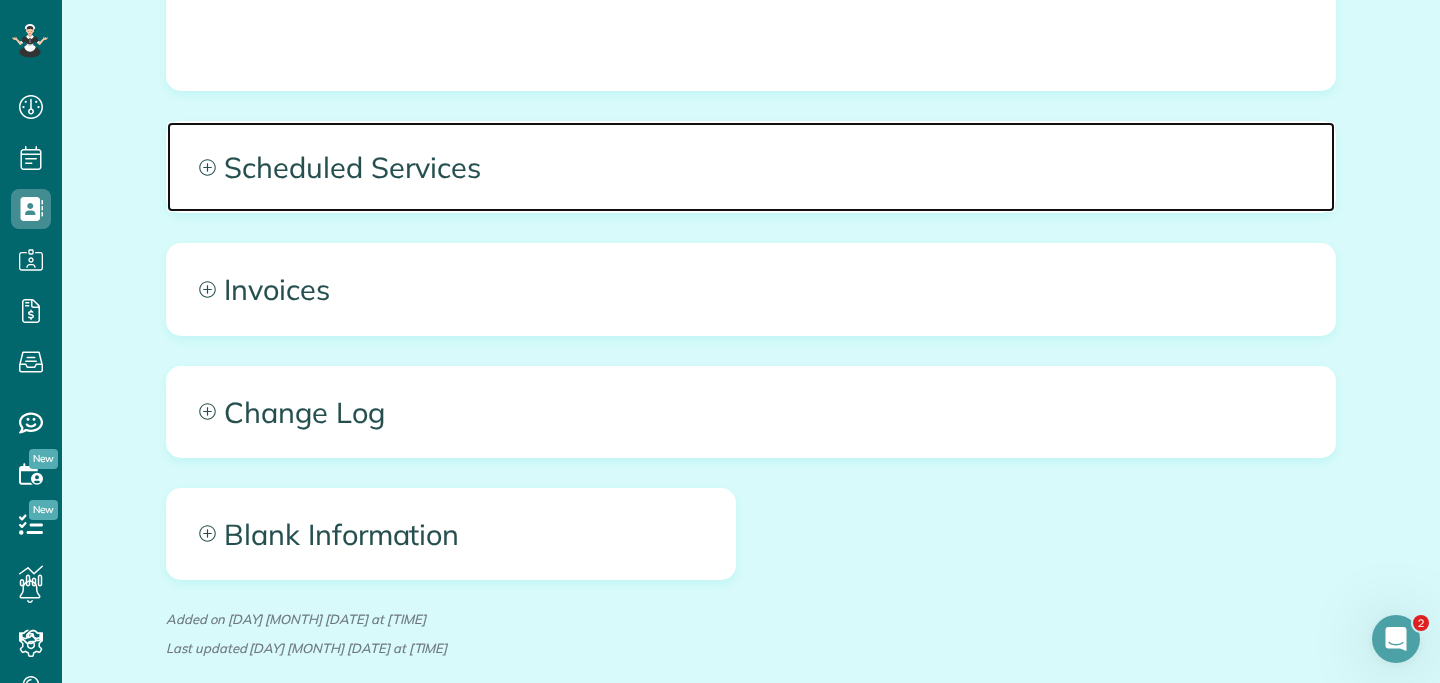 click on "Scheduled Services" at bounding box center [751, 167] 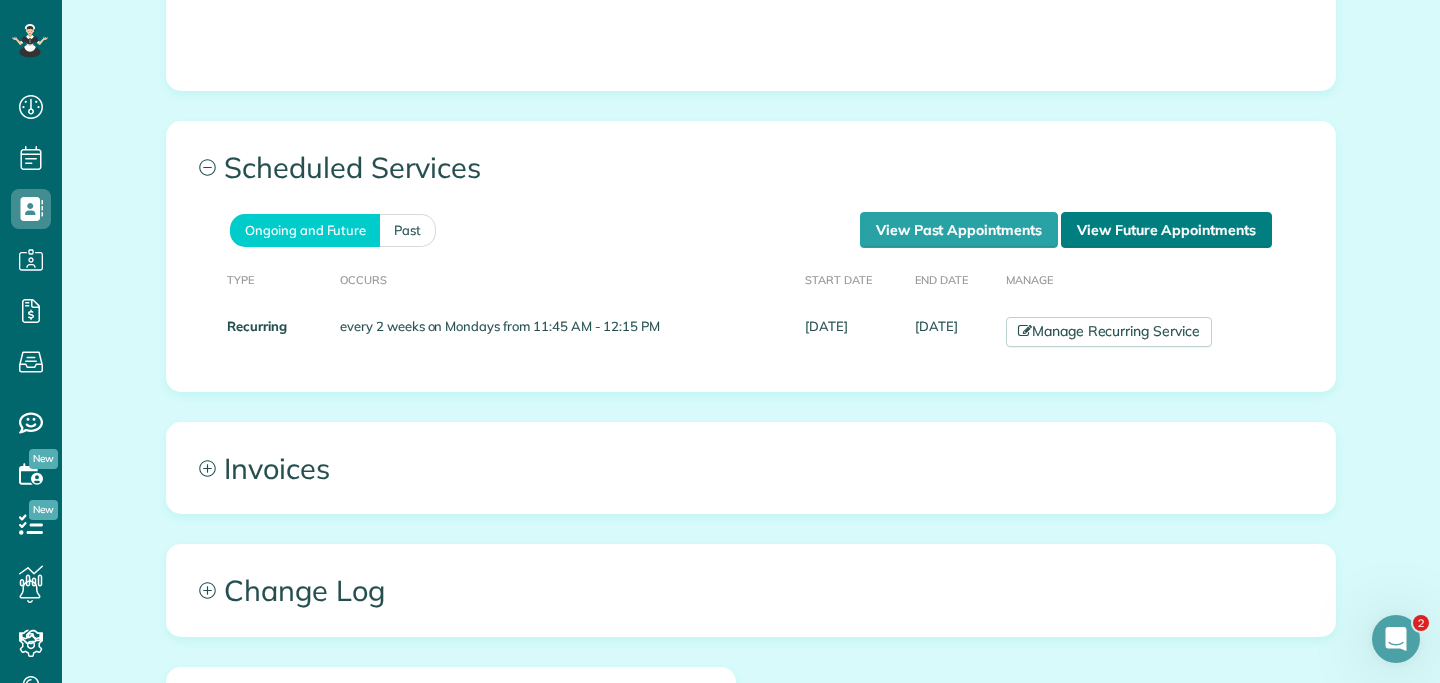 click on "View Future Appointments" at bounding box center [1166, 230] 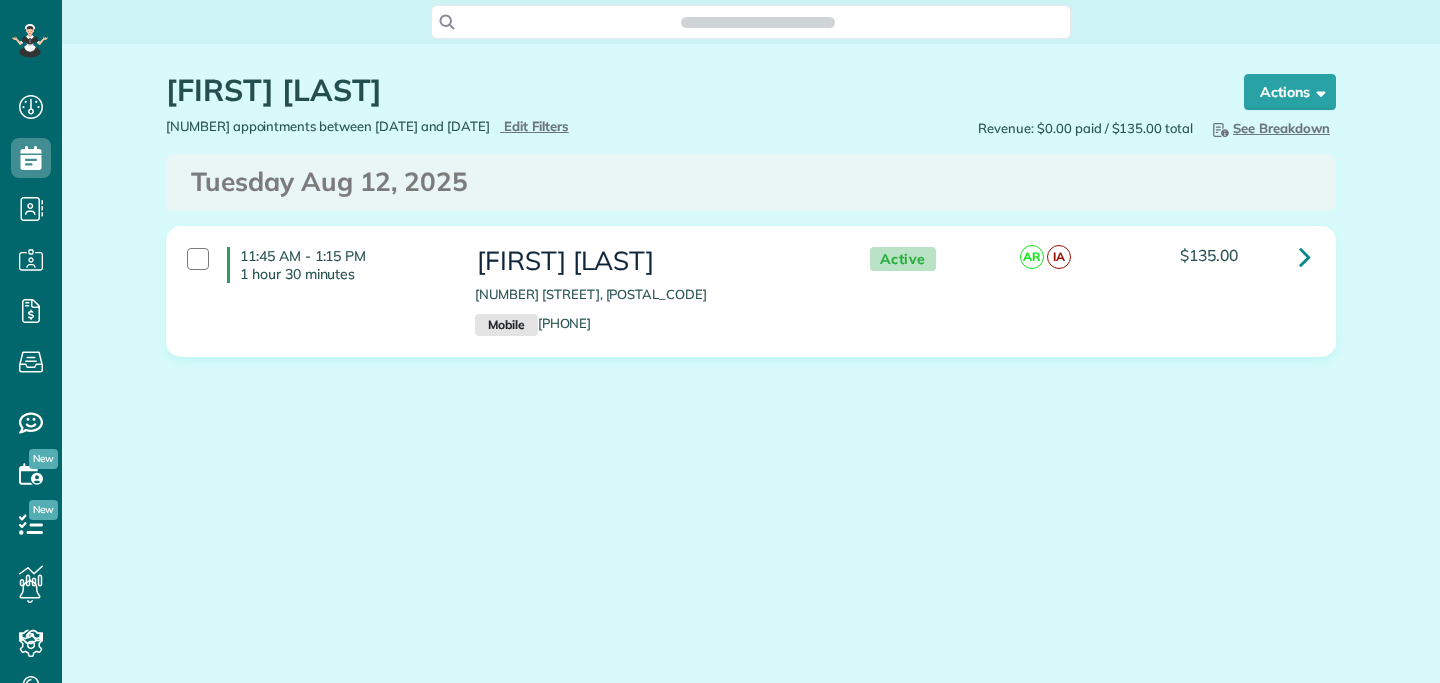 scroll, scrollTop: 0, scrollLeft: 0, axis: both 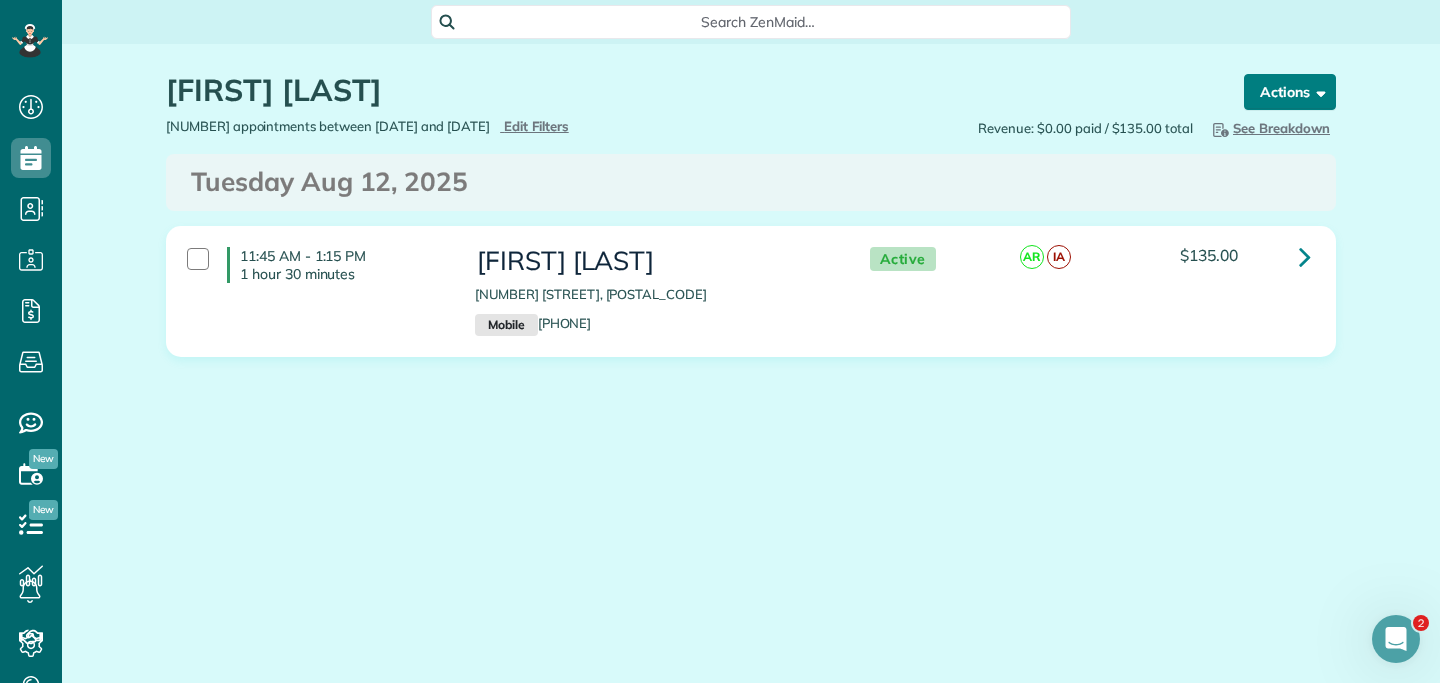 click on "Actions" at bounding box center (1290, 92) 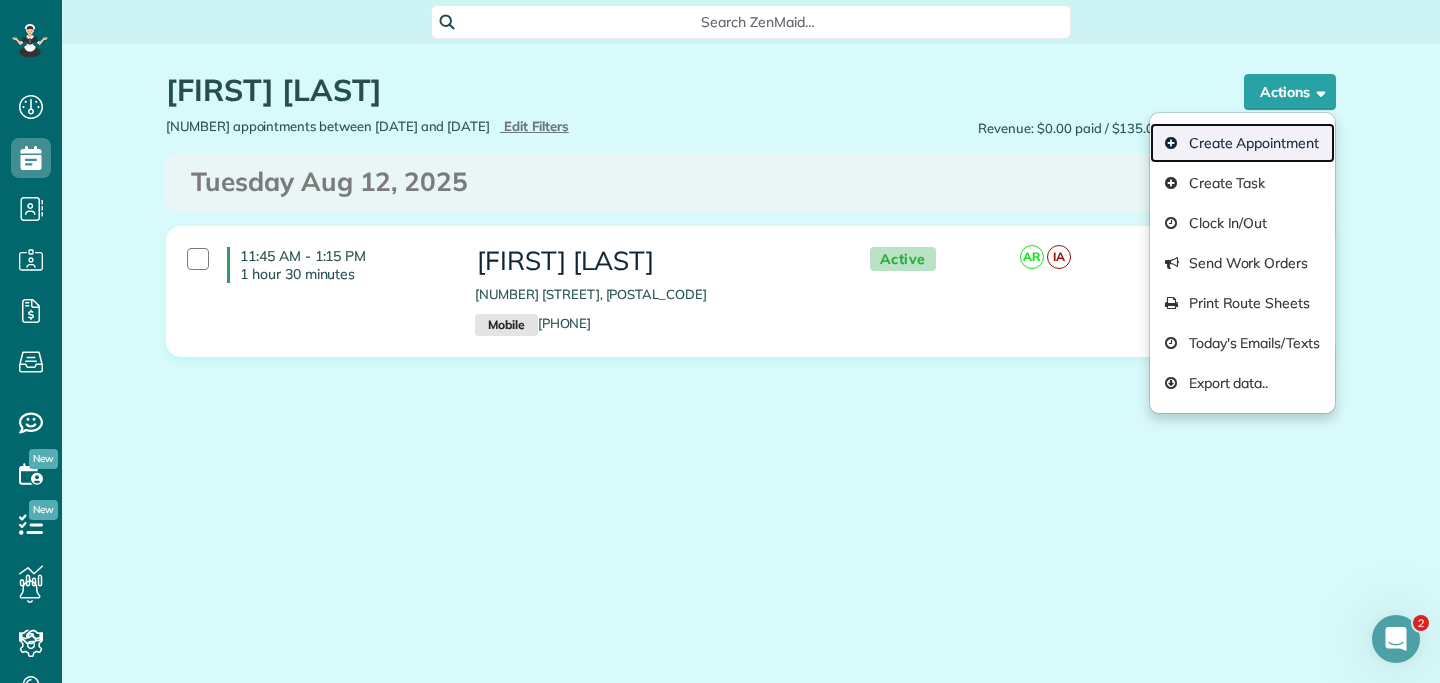 click on "Create Appointment" at bounding box center (1242, 143) 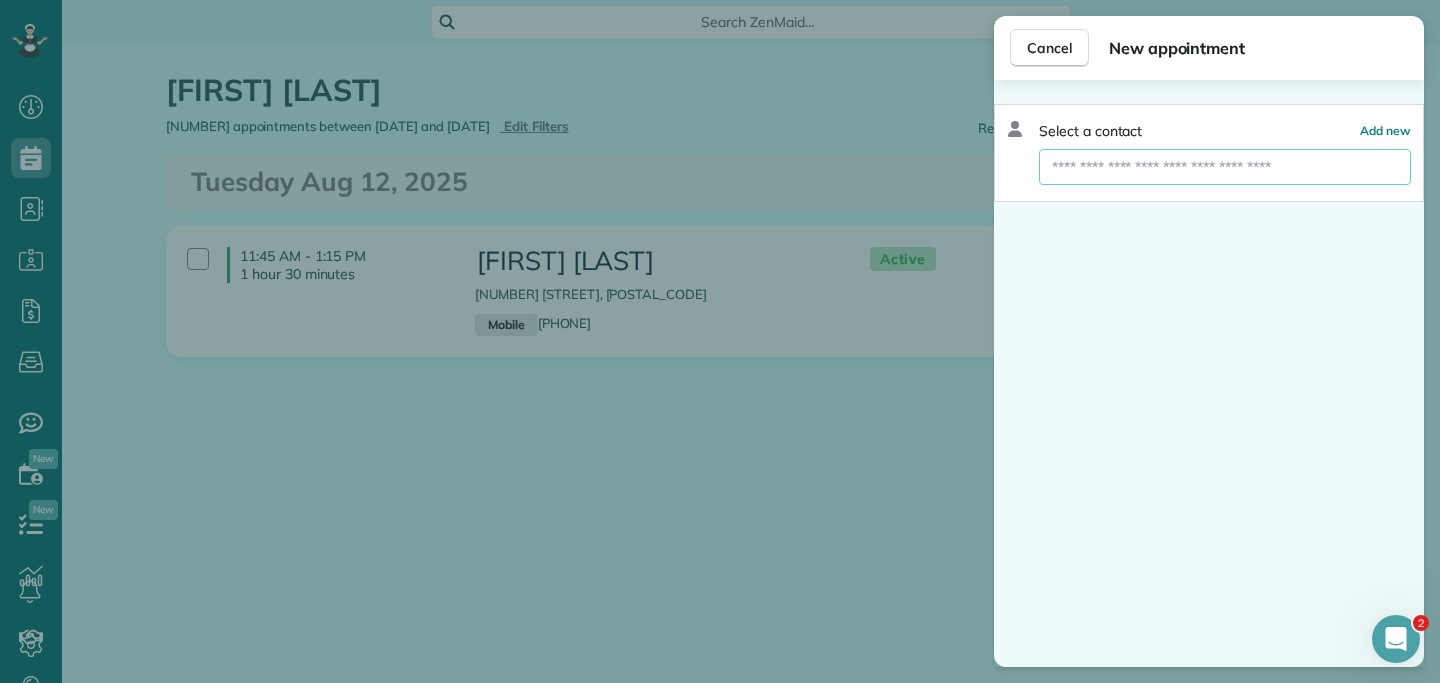click at bounding box center [1225, 167] 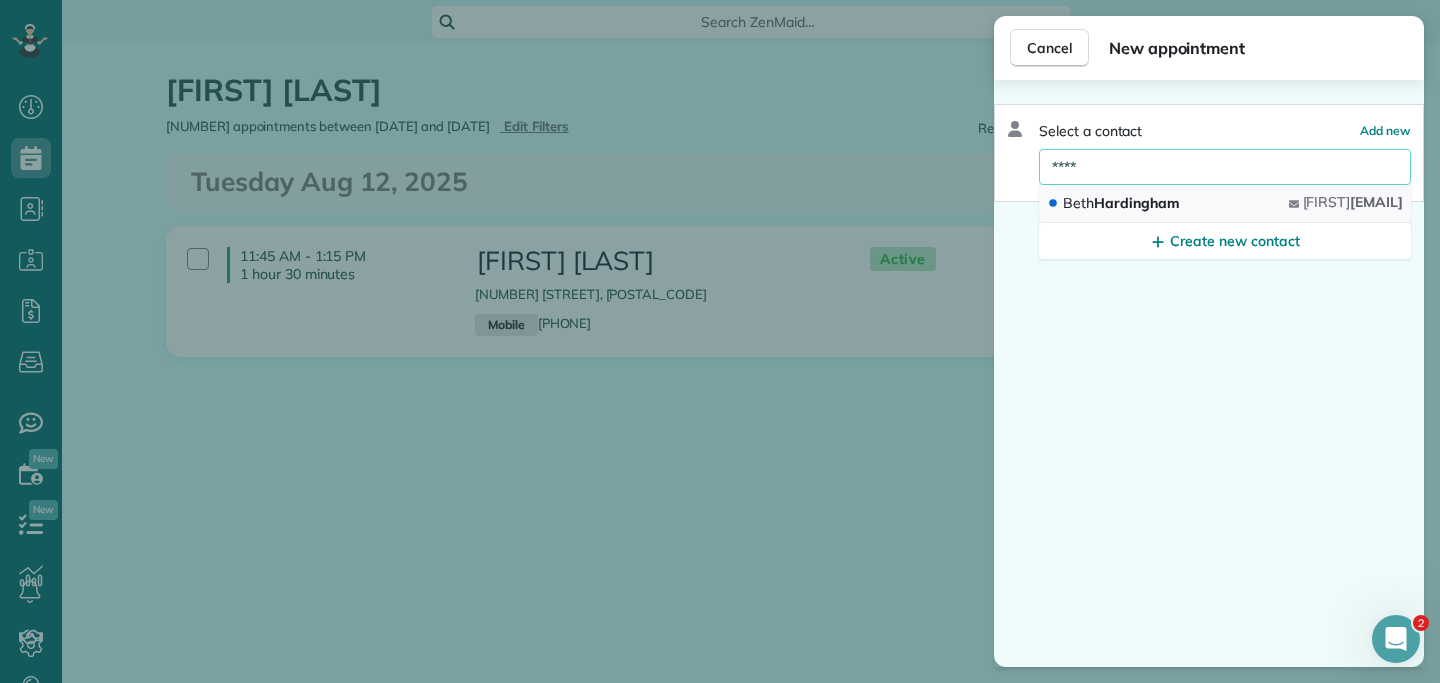 type on "****" 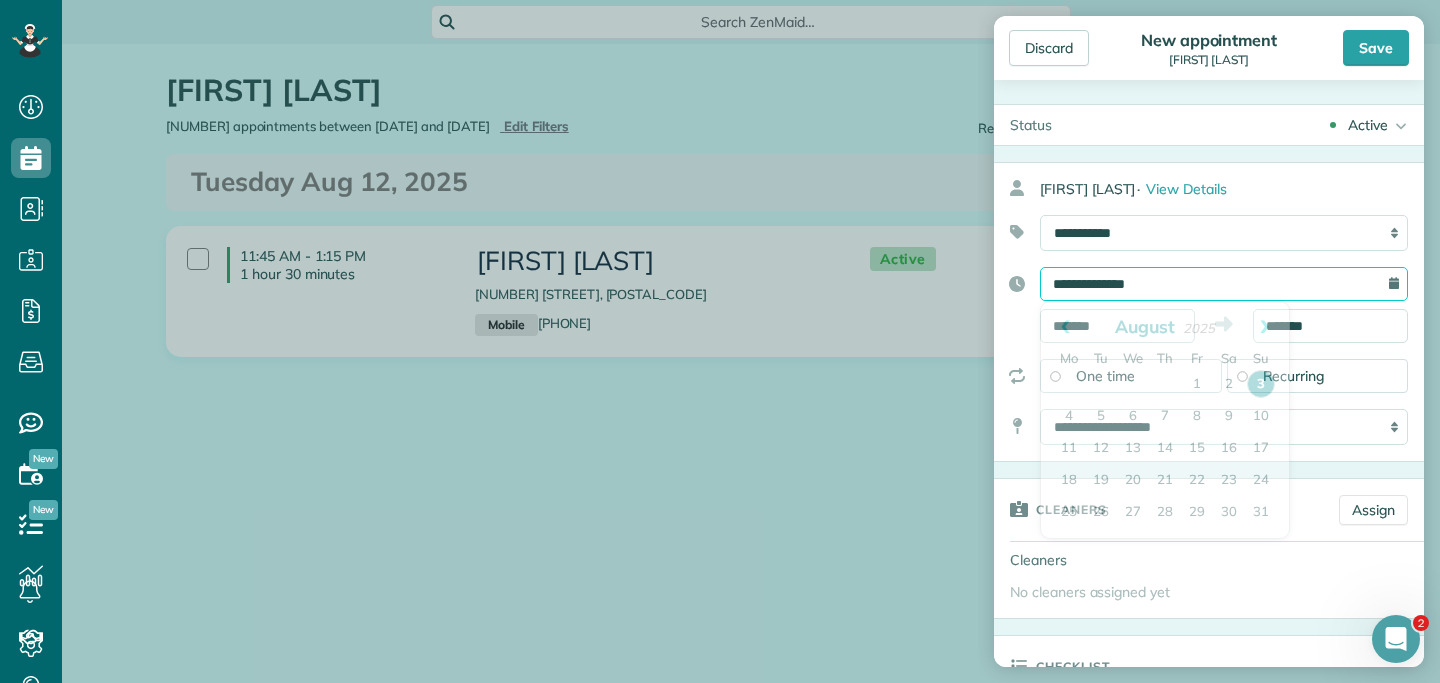 click on "**********" at bounding box center (1224, 284) 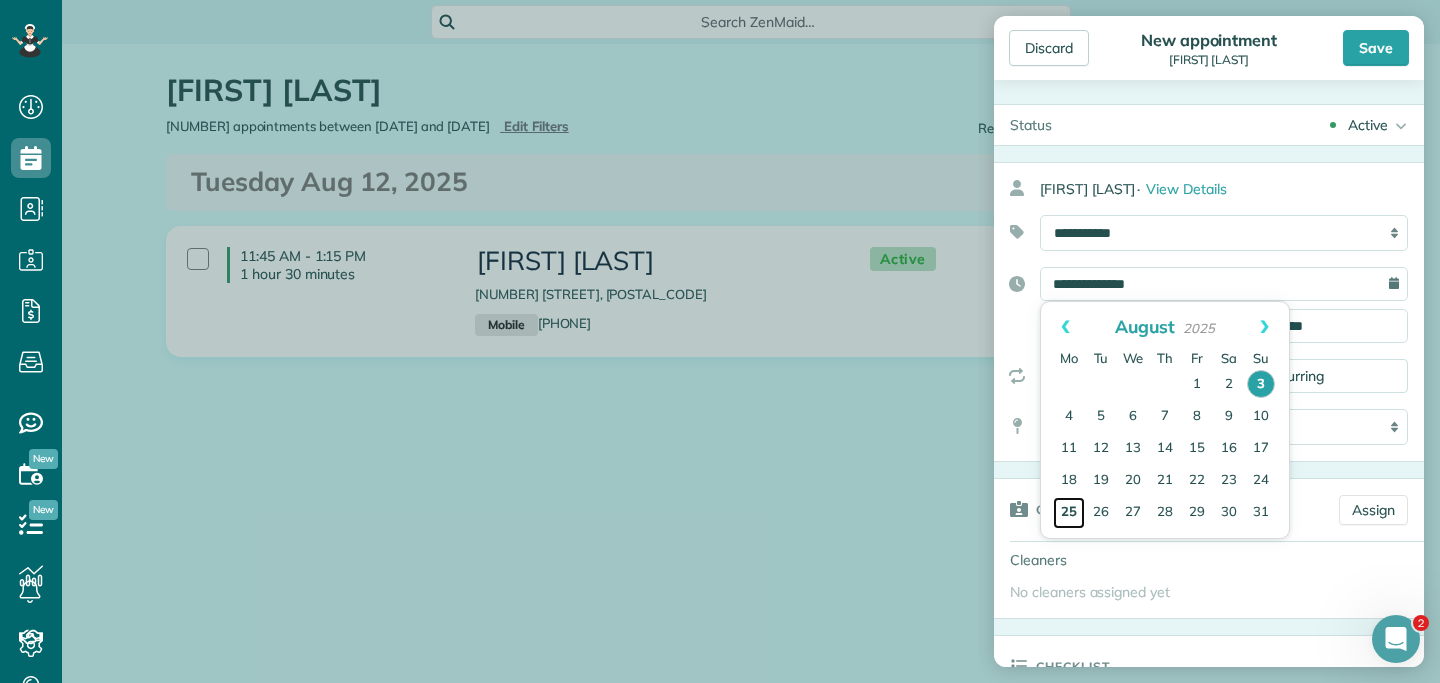 click on "25" at bounding box center [1069, 513] 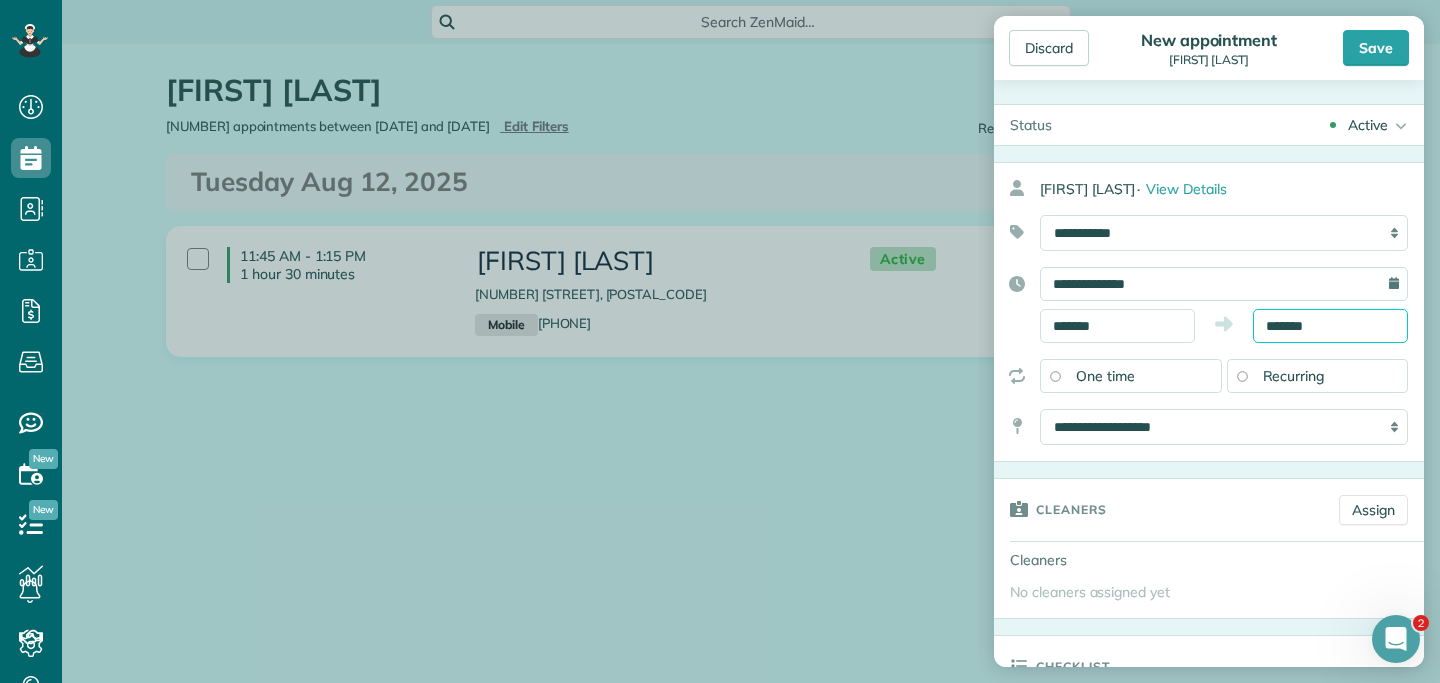 click on "*******" at bounding box center (1330, 326) 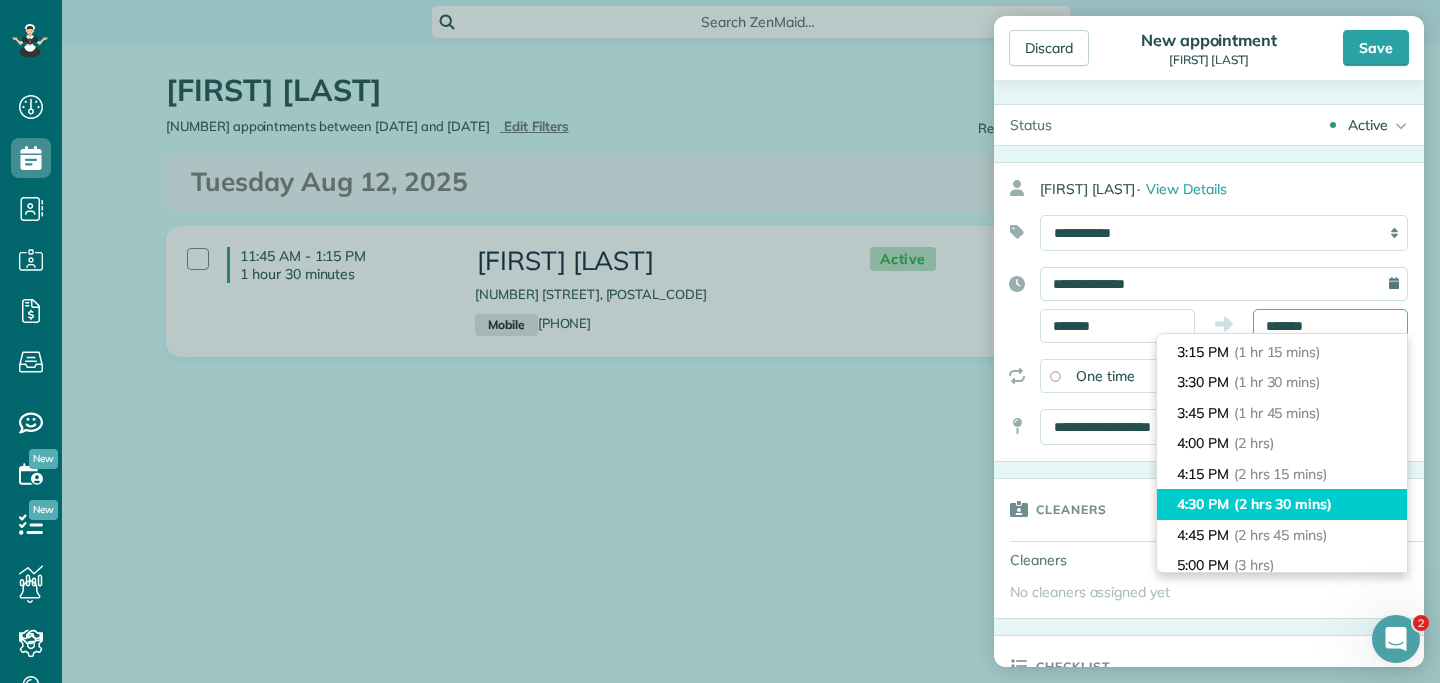 scroll, scrollTop: 136, scrollLeft: 0, axis: vertical 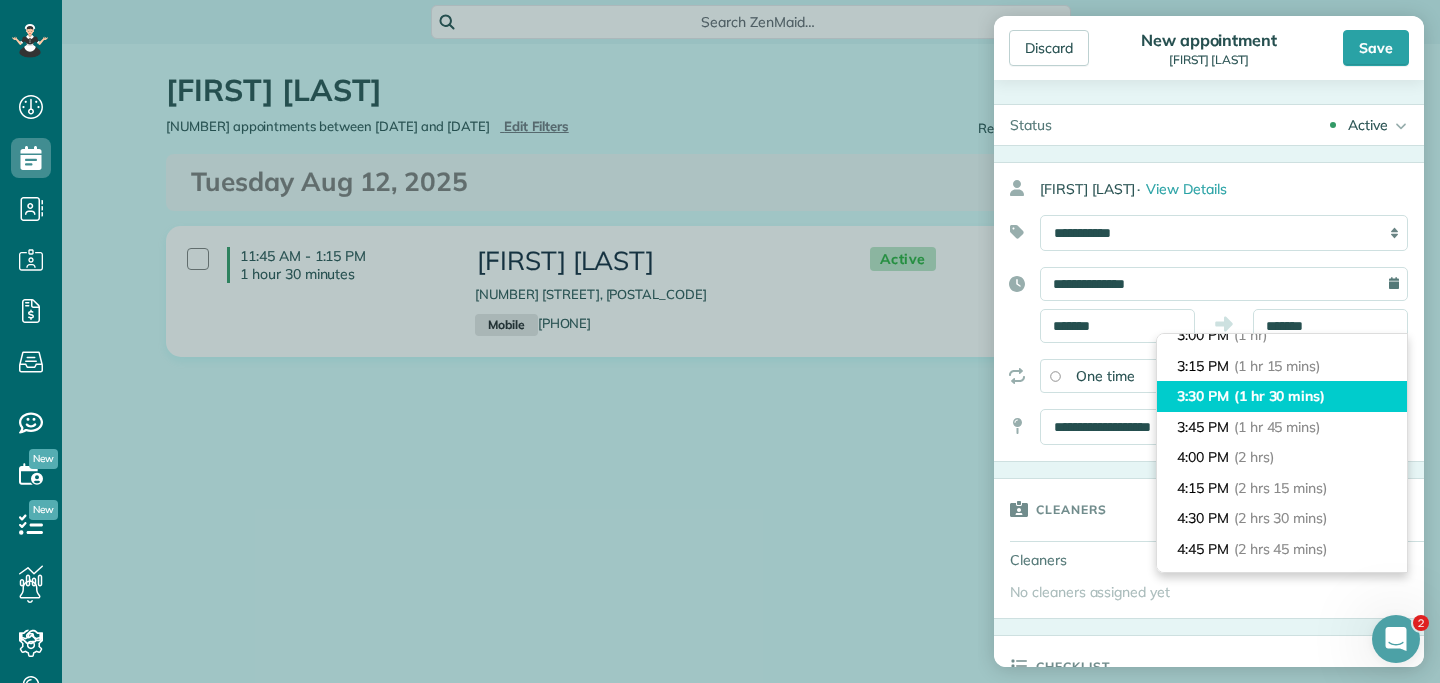 type on "*******" 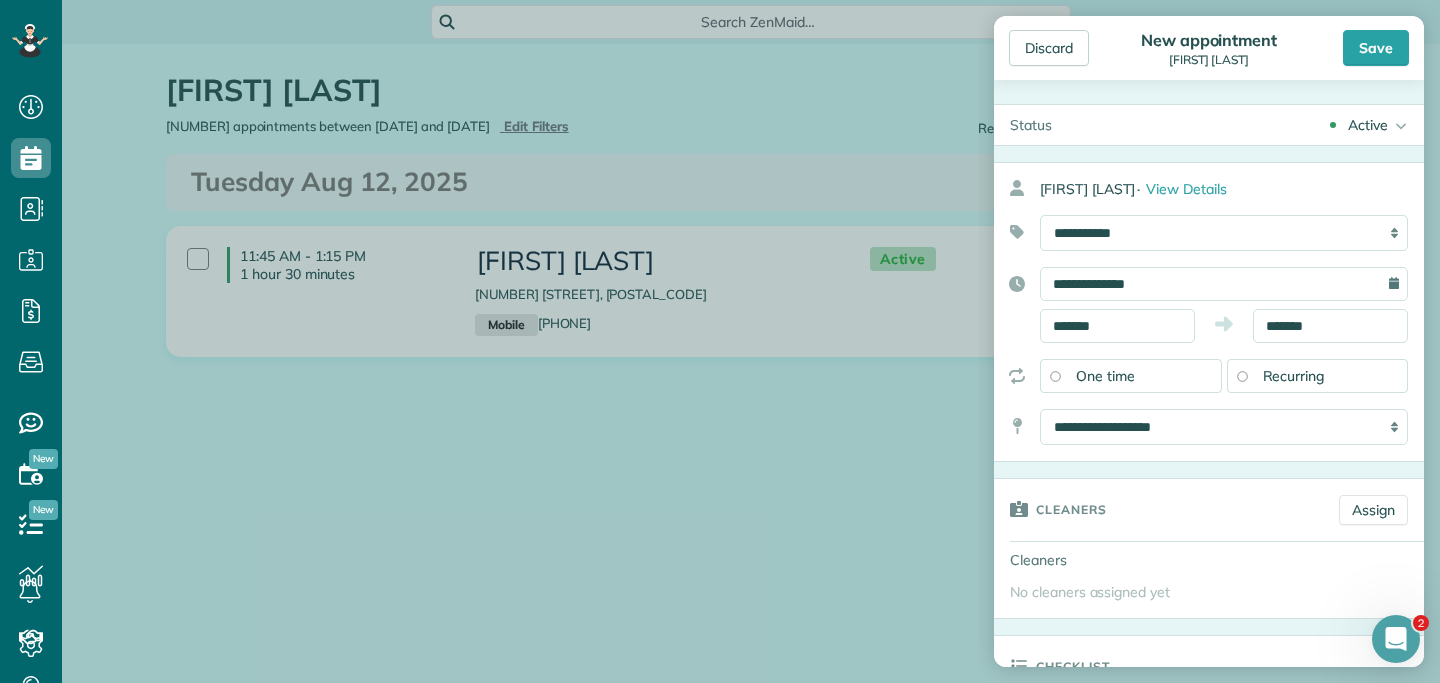 click on "Recurring" at bounding box center (1318, 376) 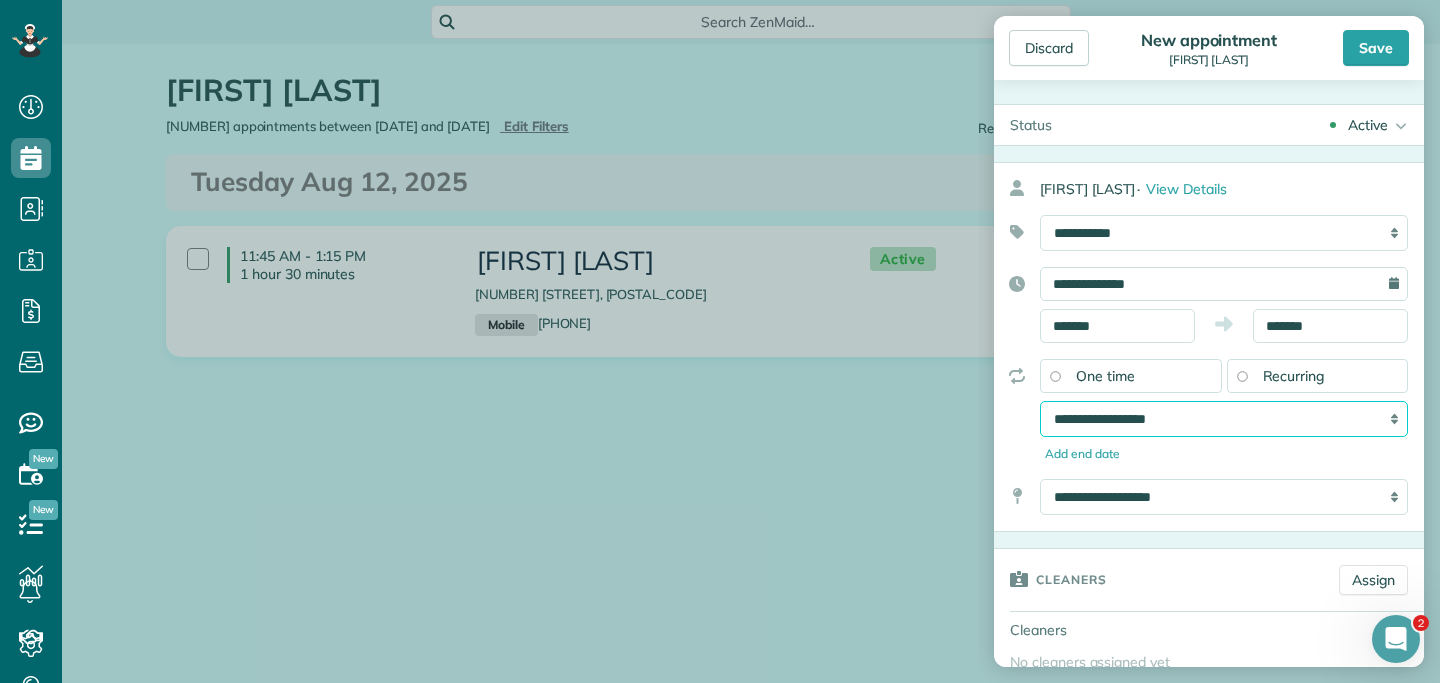 click on "**********" at bounding box center (1224, 419) 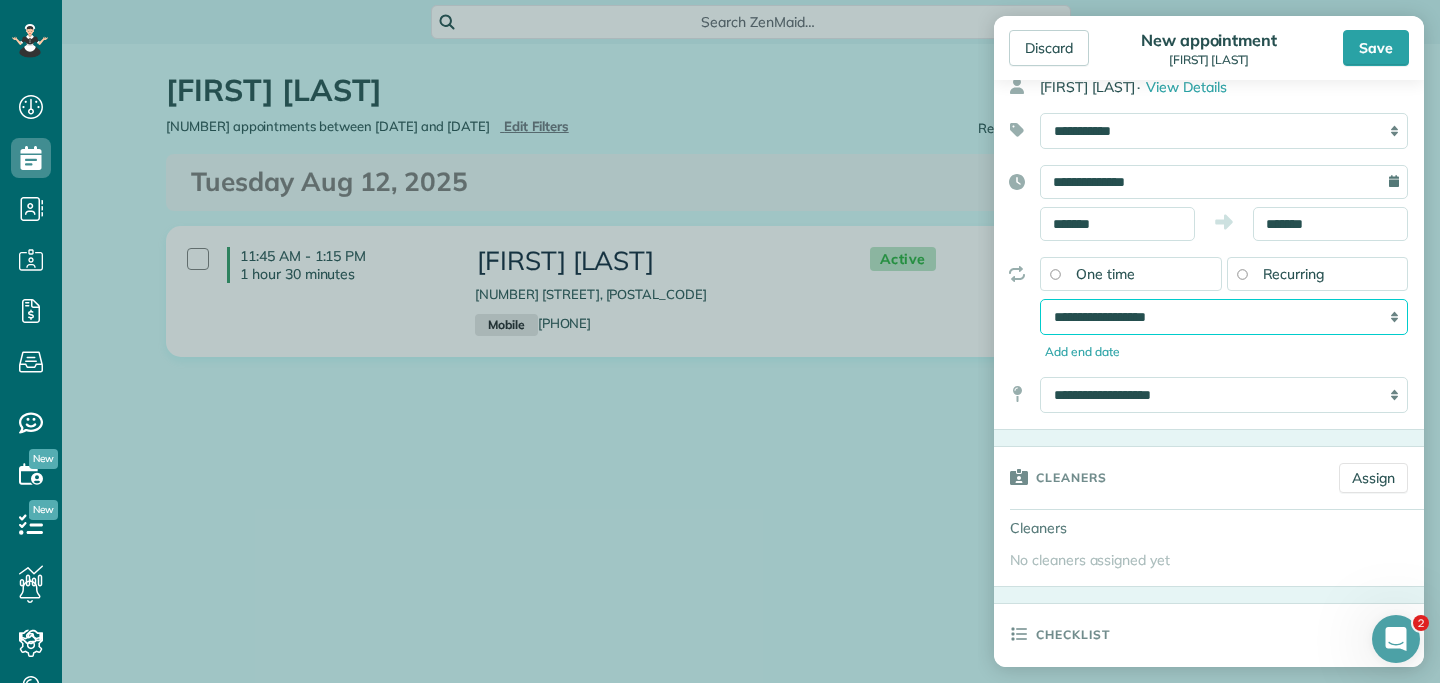 scroll, scrollTop: 124, scrollLeft: 0, axis: vertical 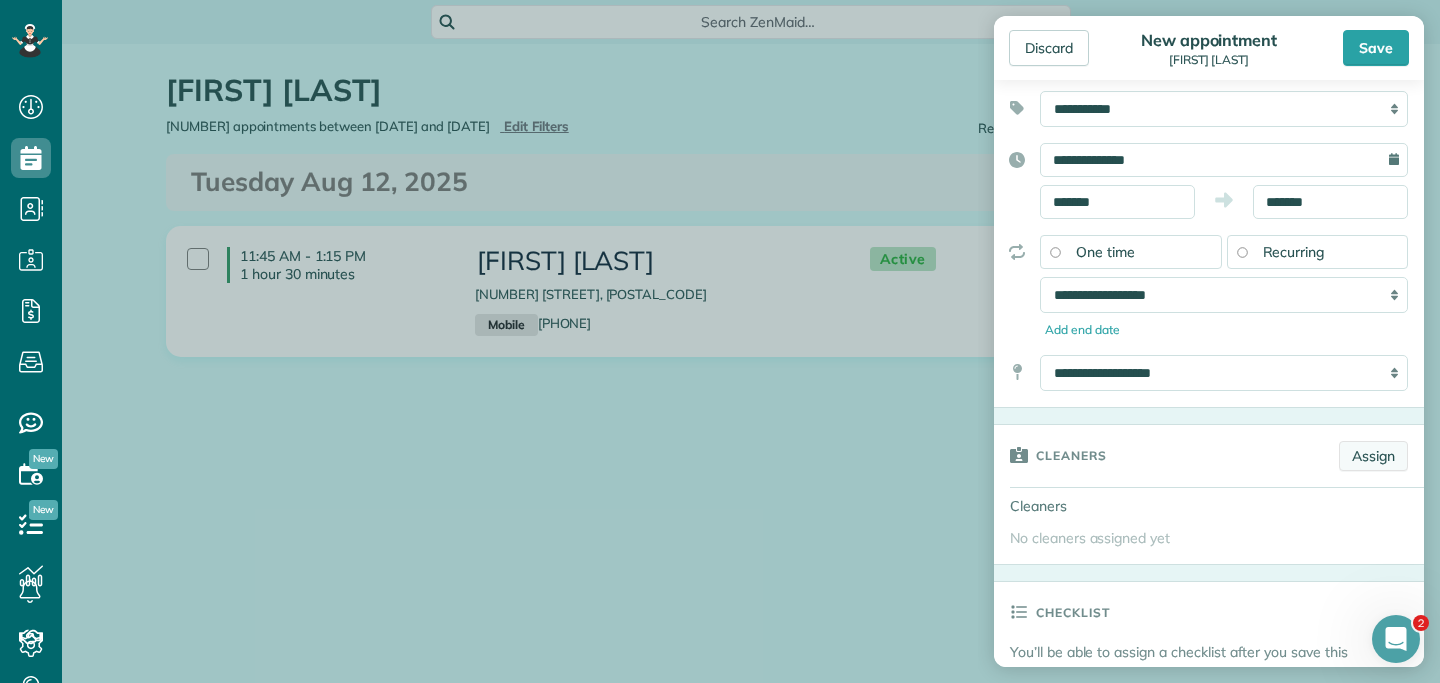 click on "Assign" at bounding box center (1373, 456) 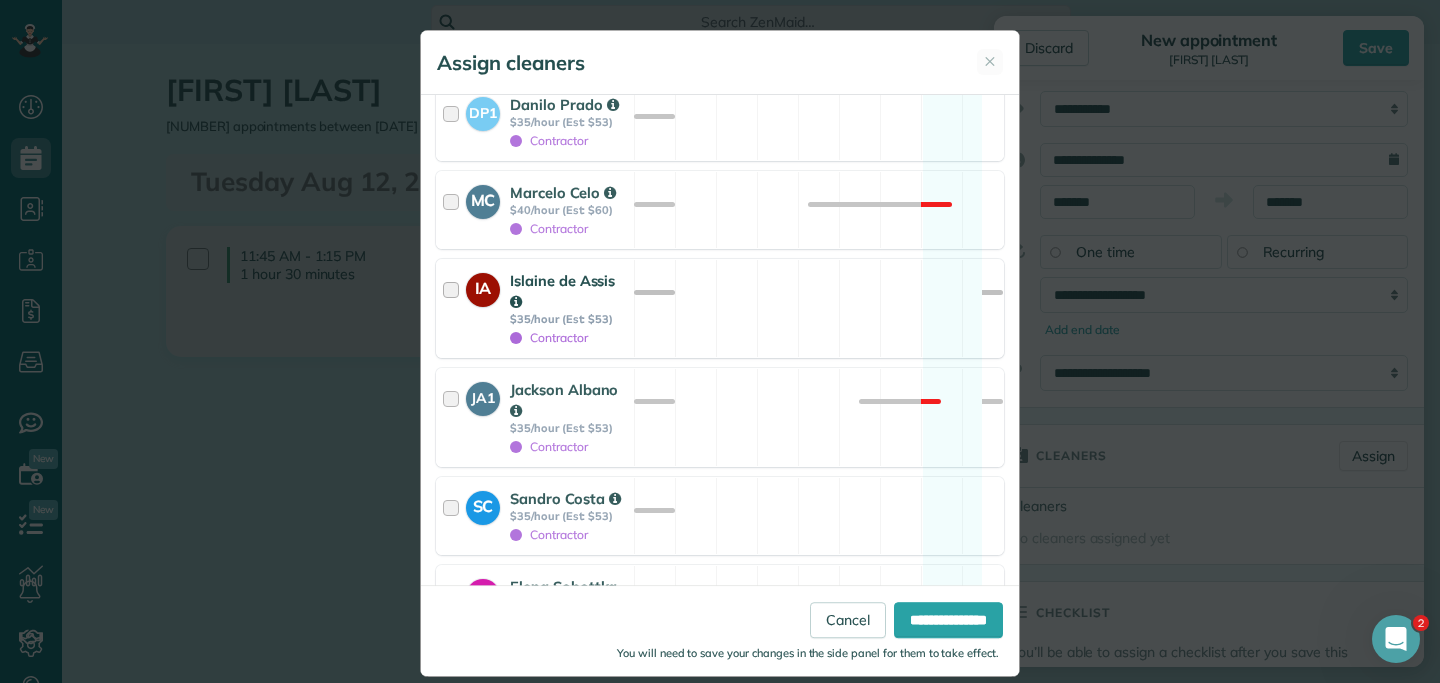 scroll, scrollTop: 427, scrollLeft: 0, axis: vertical 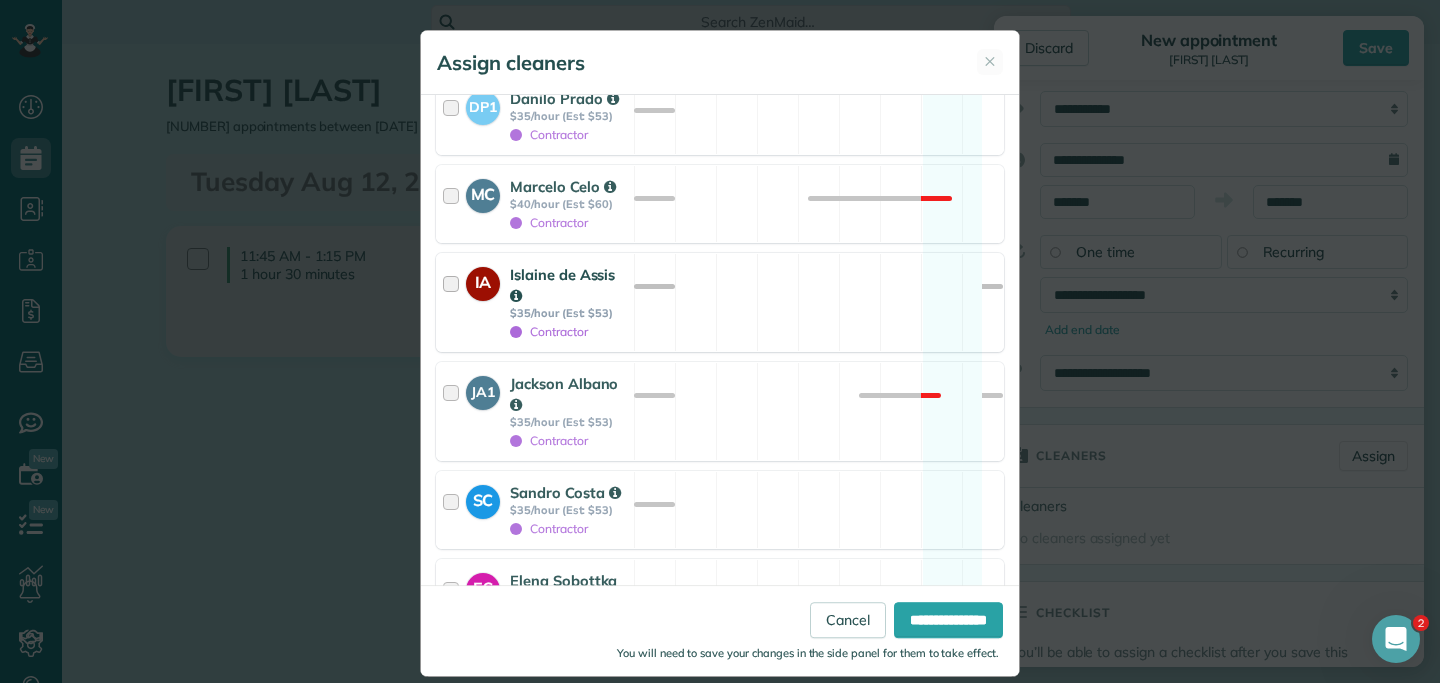 click at bounding box center (454, 302) 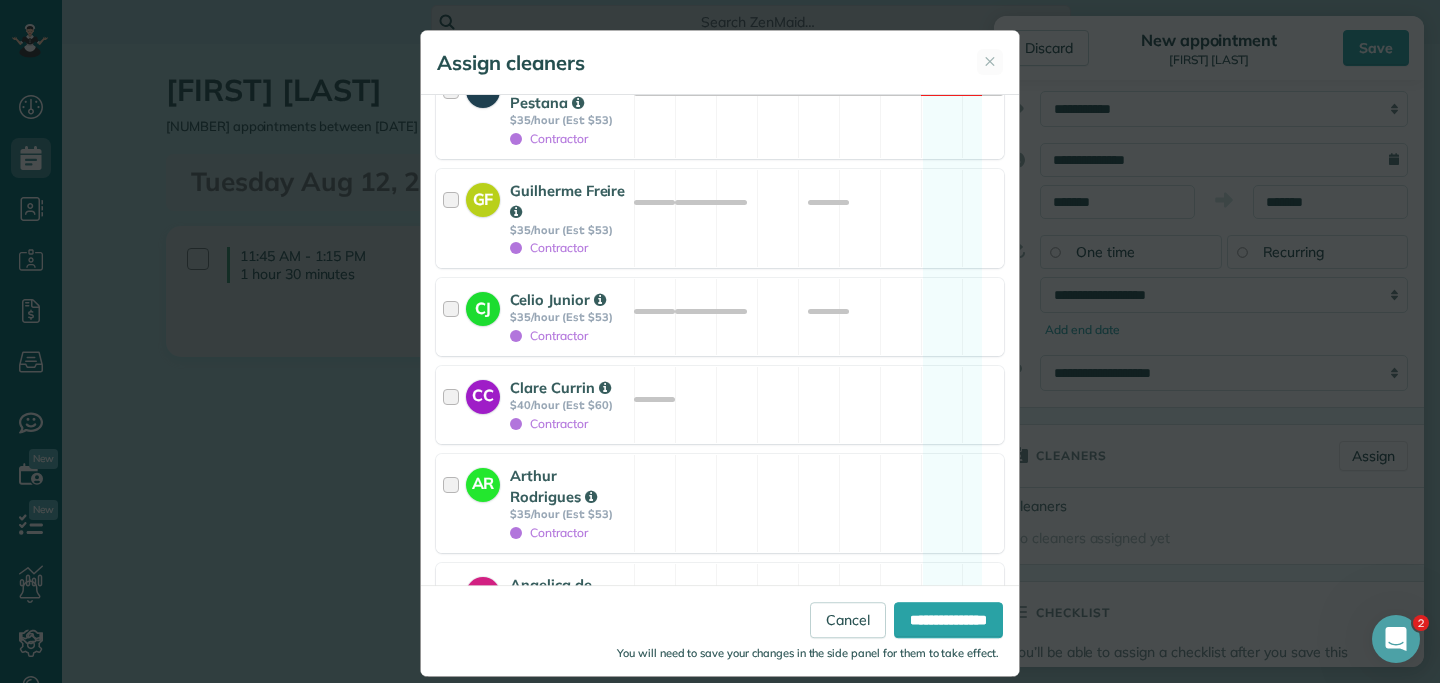 scroll, scrollTop: 2732, scrollLeft: 0, axis: vertical 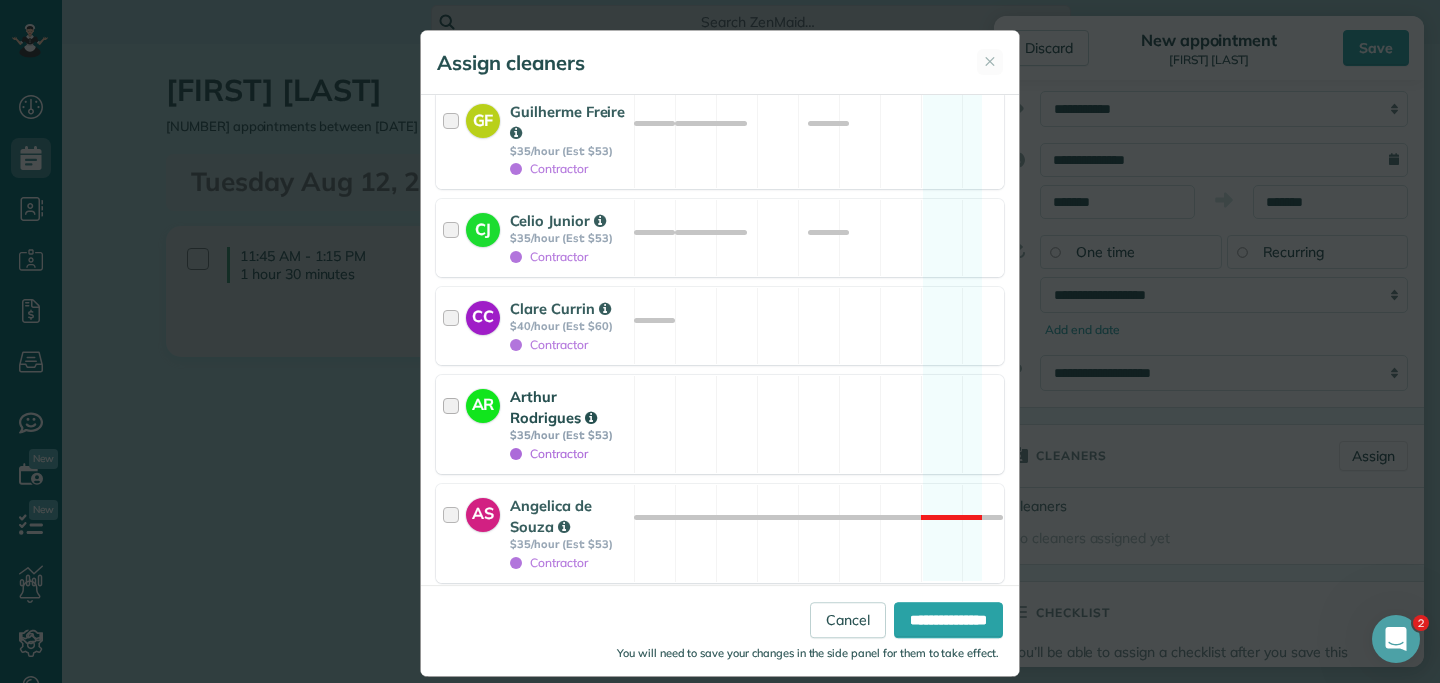click on "AR
Arthur Rodrigues
$35/hour (Est: $53)
Contractor" at bounding box center (535, 424) 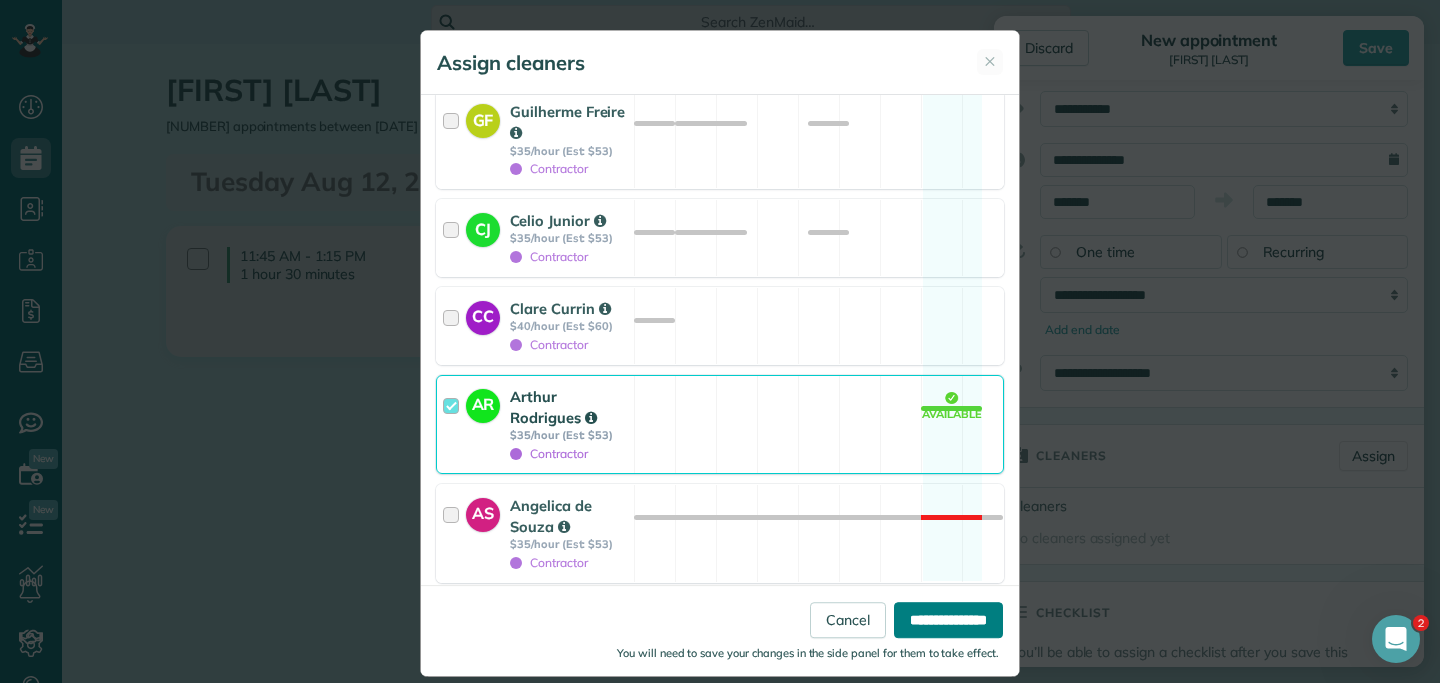 click on "**********" at bounding box center [948, 620] 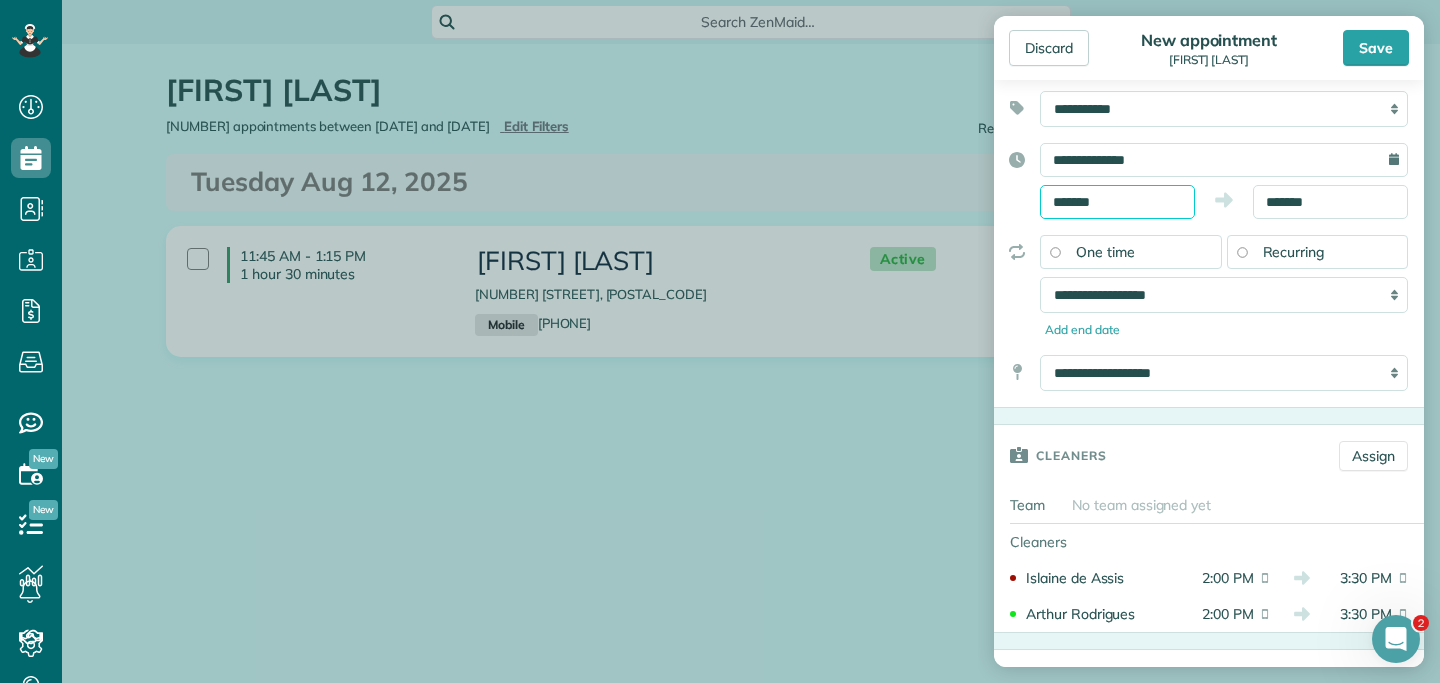 click on "*******" at bounding box center (1117, 202) 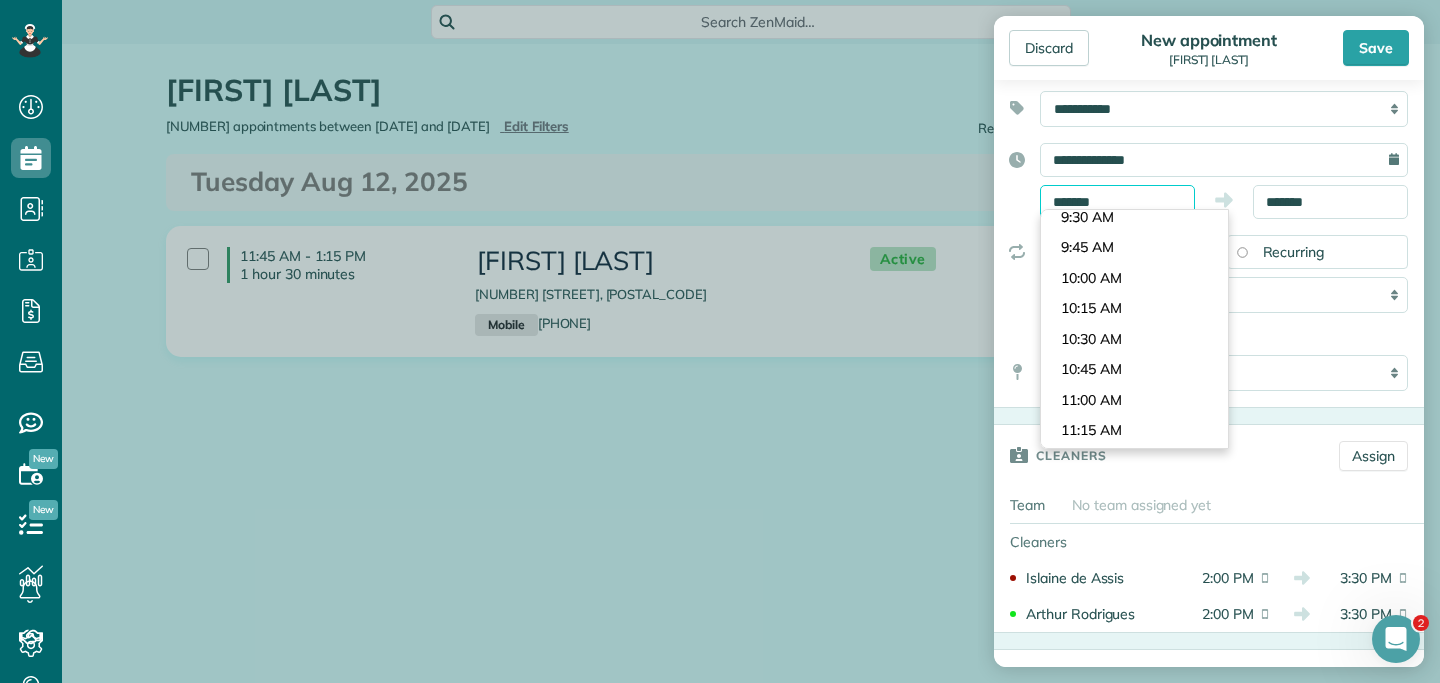 scroll, scrollTop: 938, scrollLeft: 0, axis: vertical 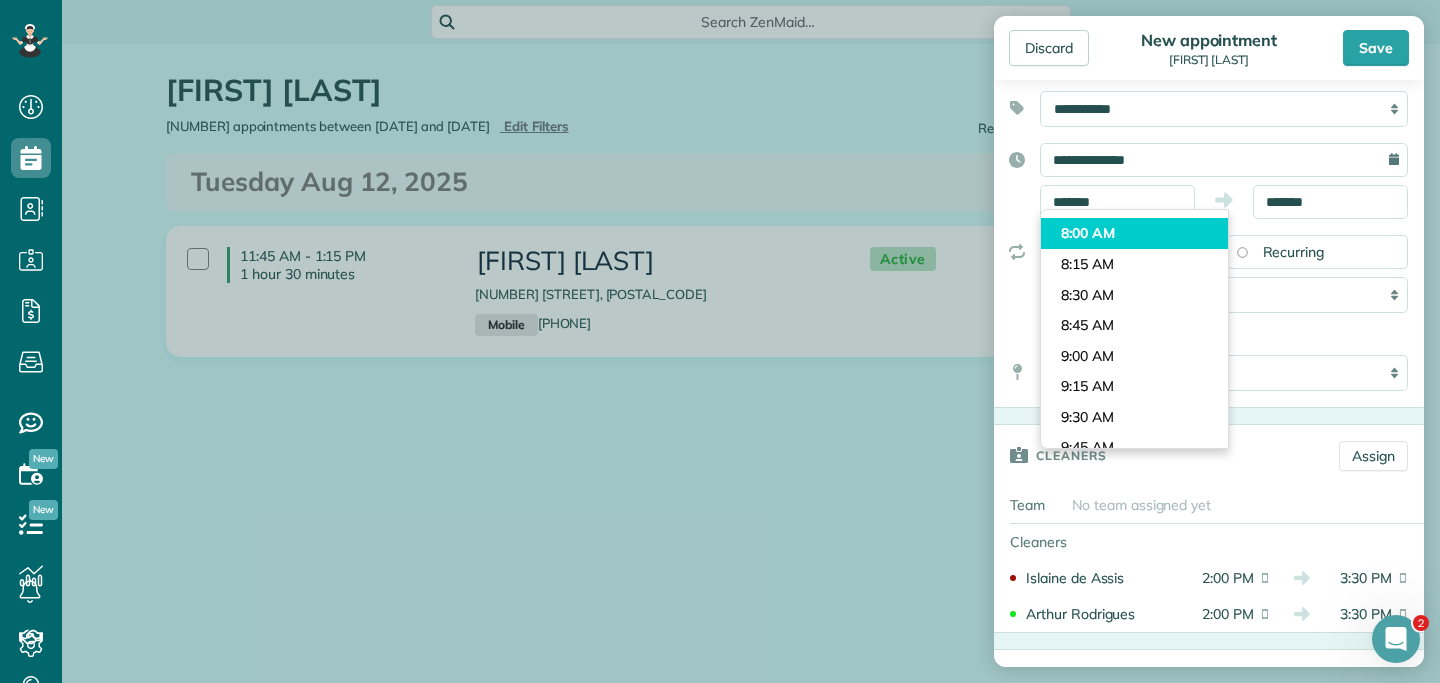 type on "*******" 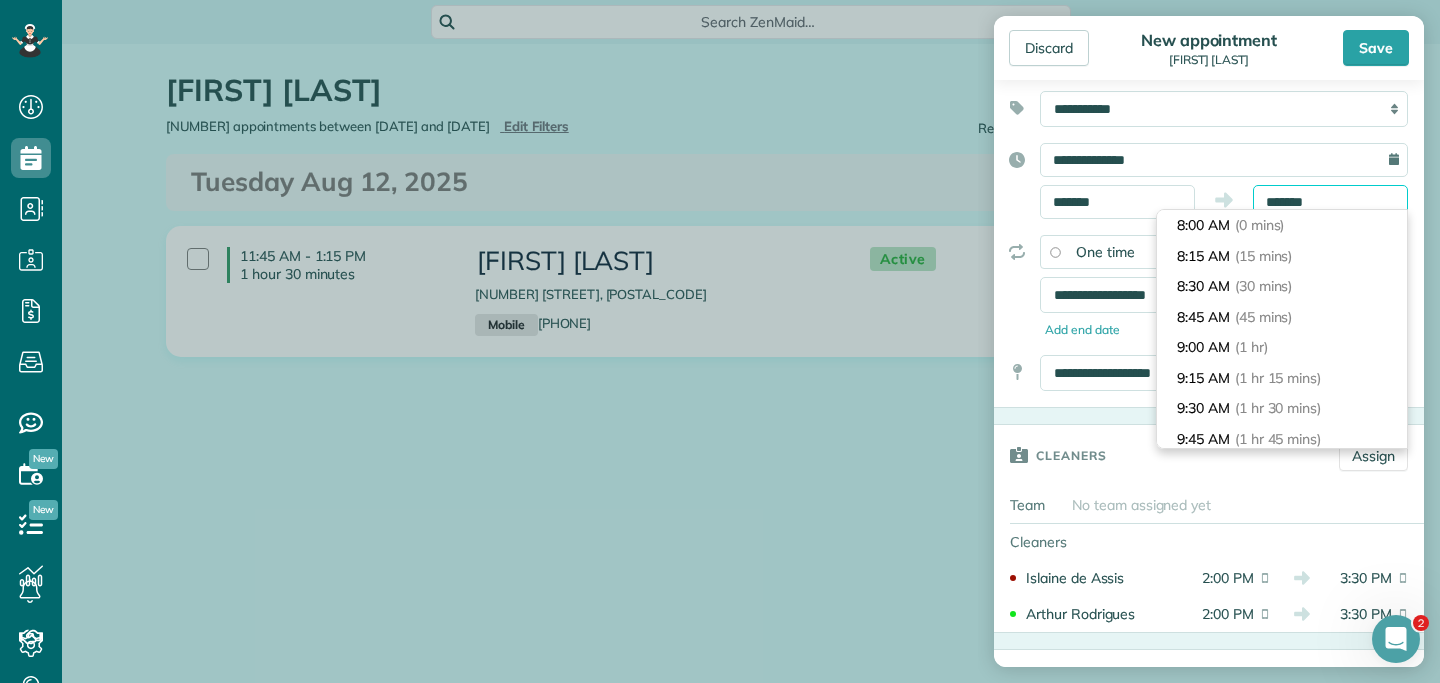 click on "*******" at bounding box center [1330, 202] 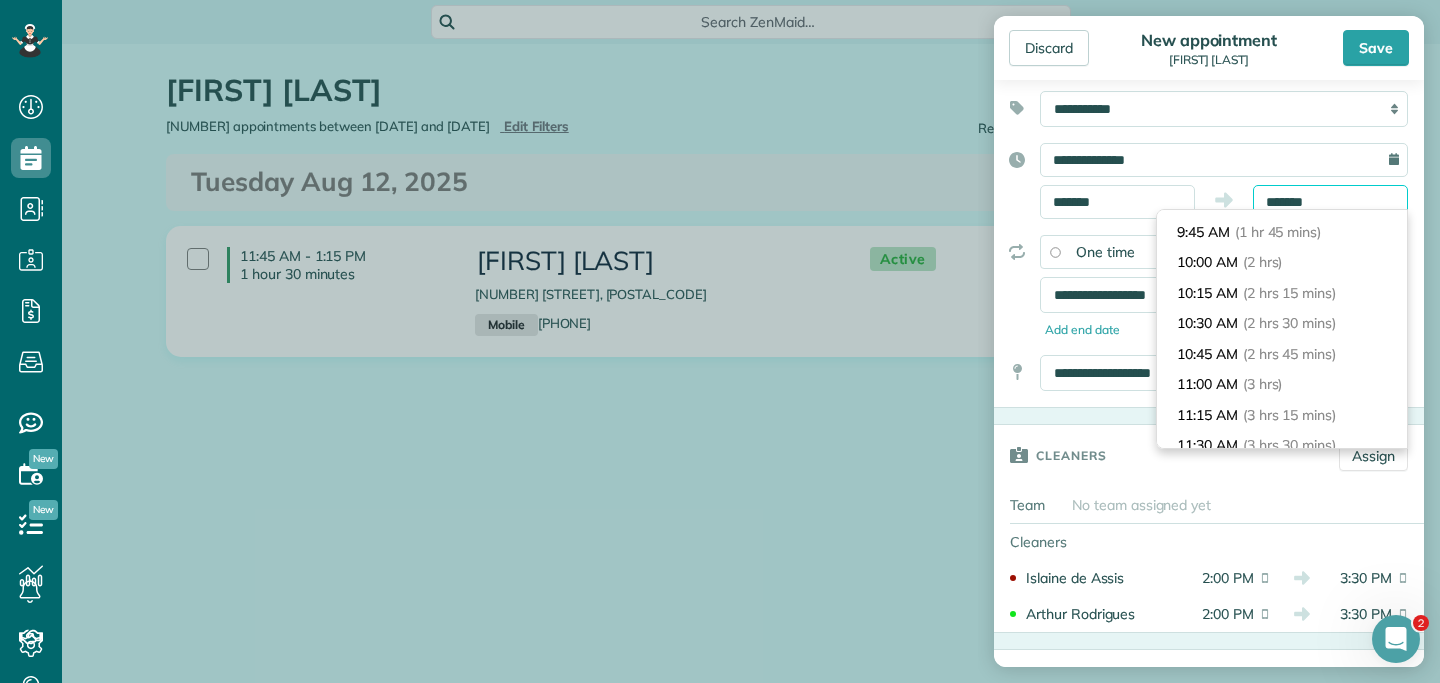 scroll, scrollTop: 0, scrollLeft: 0, axis: both 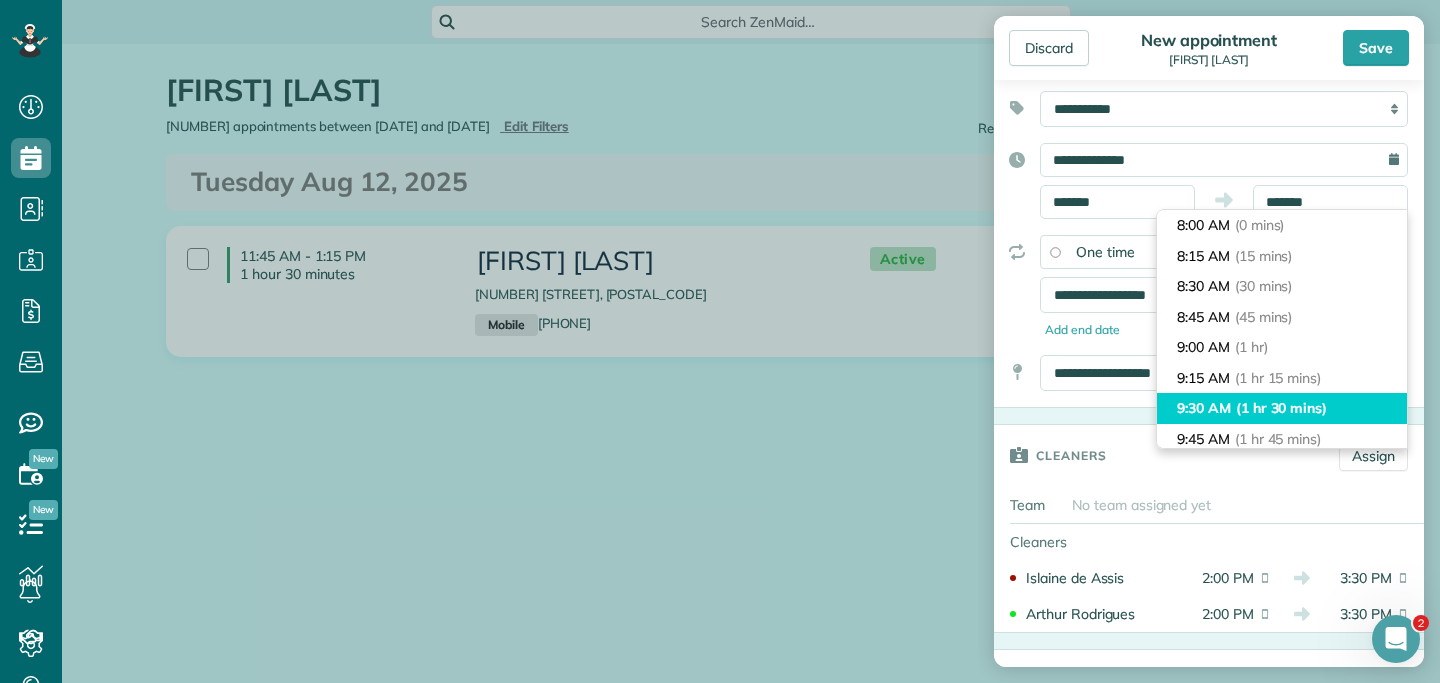 click on "9:30 AM  (1 hr 30 mins)" at bounding box center [1282, 408] 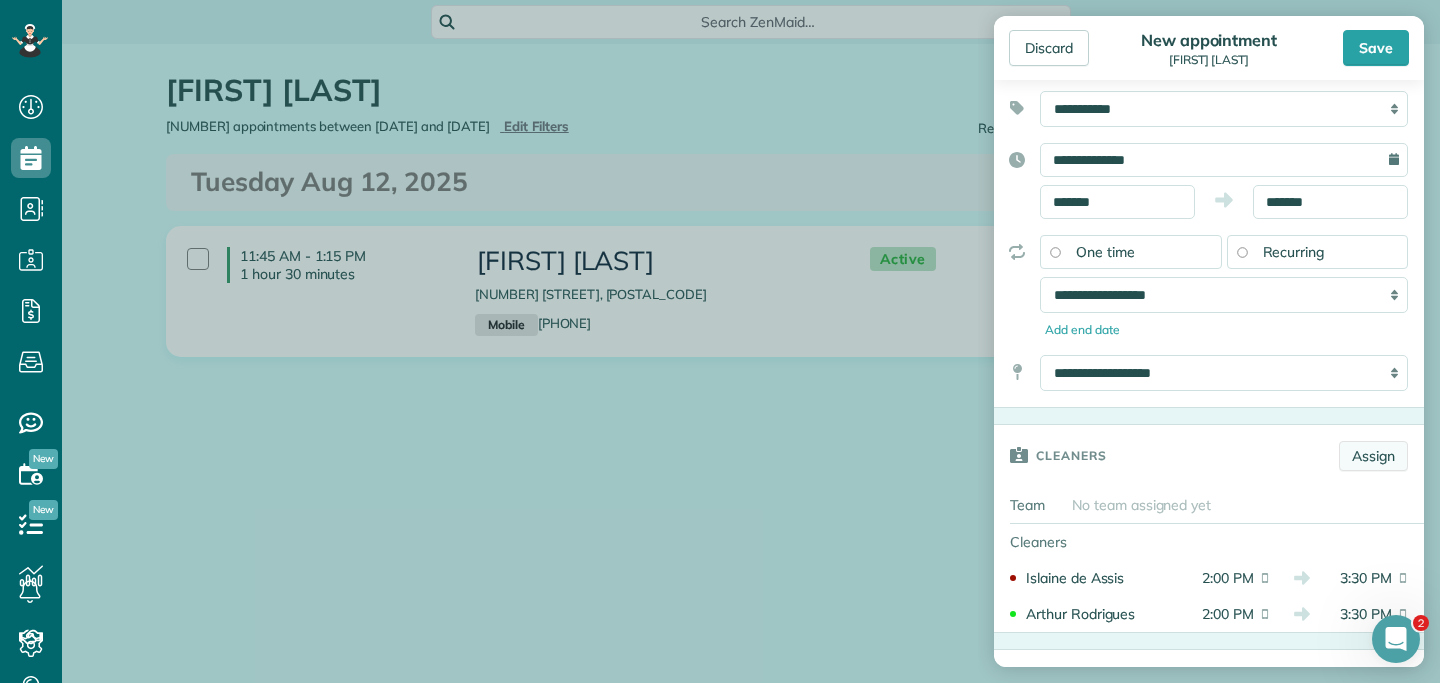 click on "Assign" at bounding box center [1373, 456] 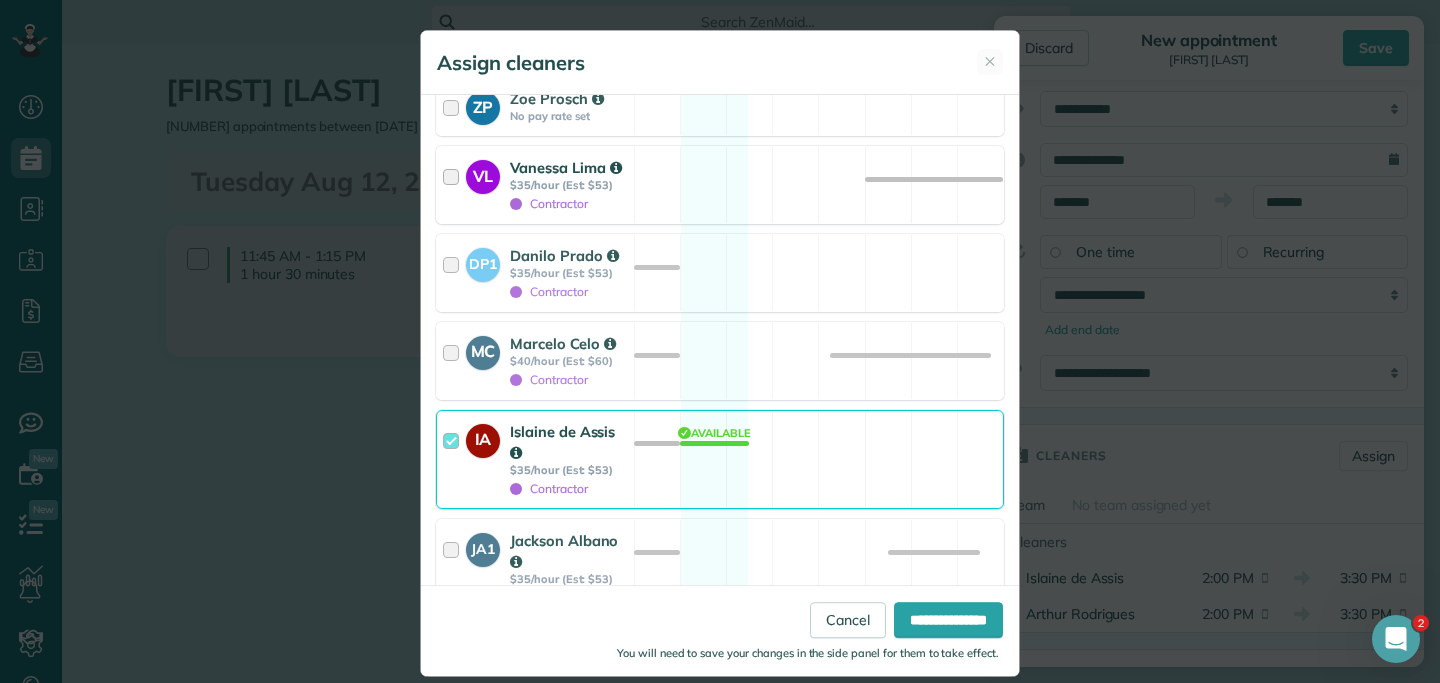 scroll, scrollTop: 271, scrollLeft: 0, axis: vertical 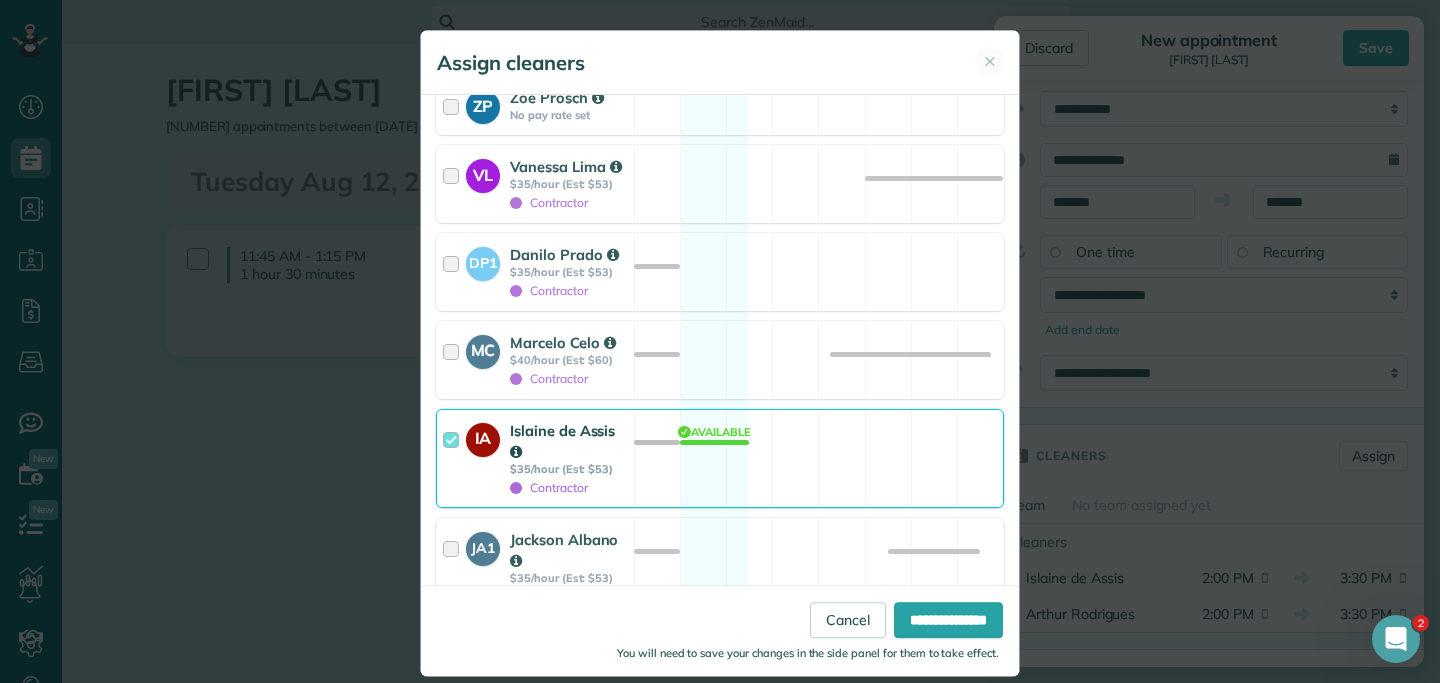 click at bounding box center [454, 458] 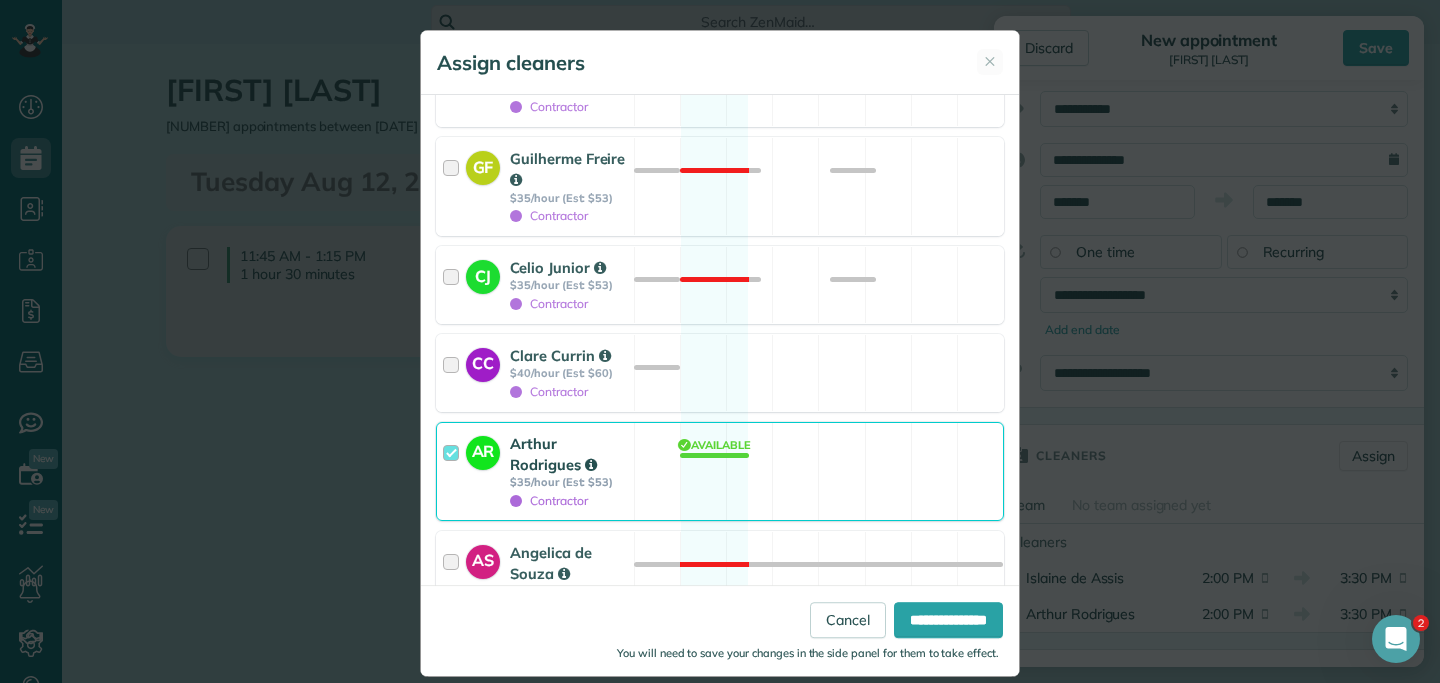 scroll, scrollTop: 2732, scrollLeft: 0, axis: vertical 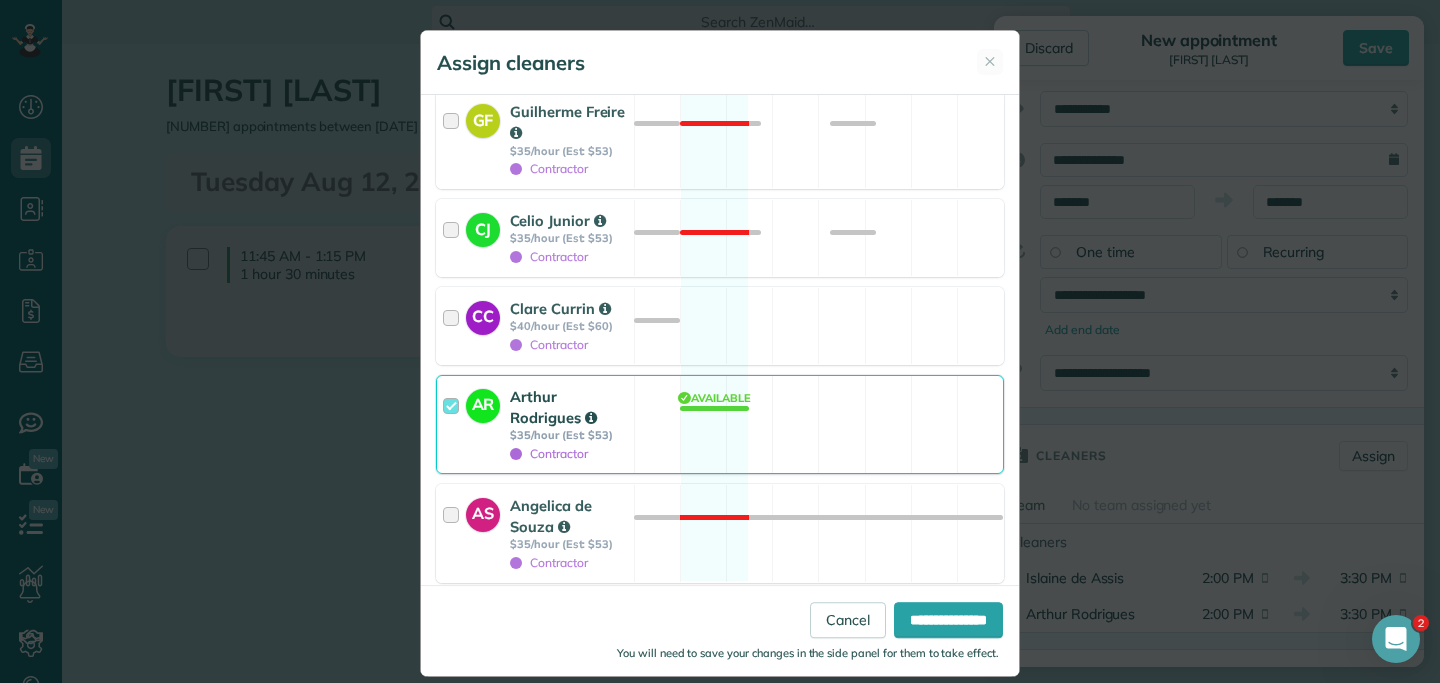 click at bounding box center (454, 424) 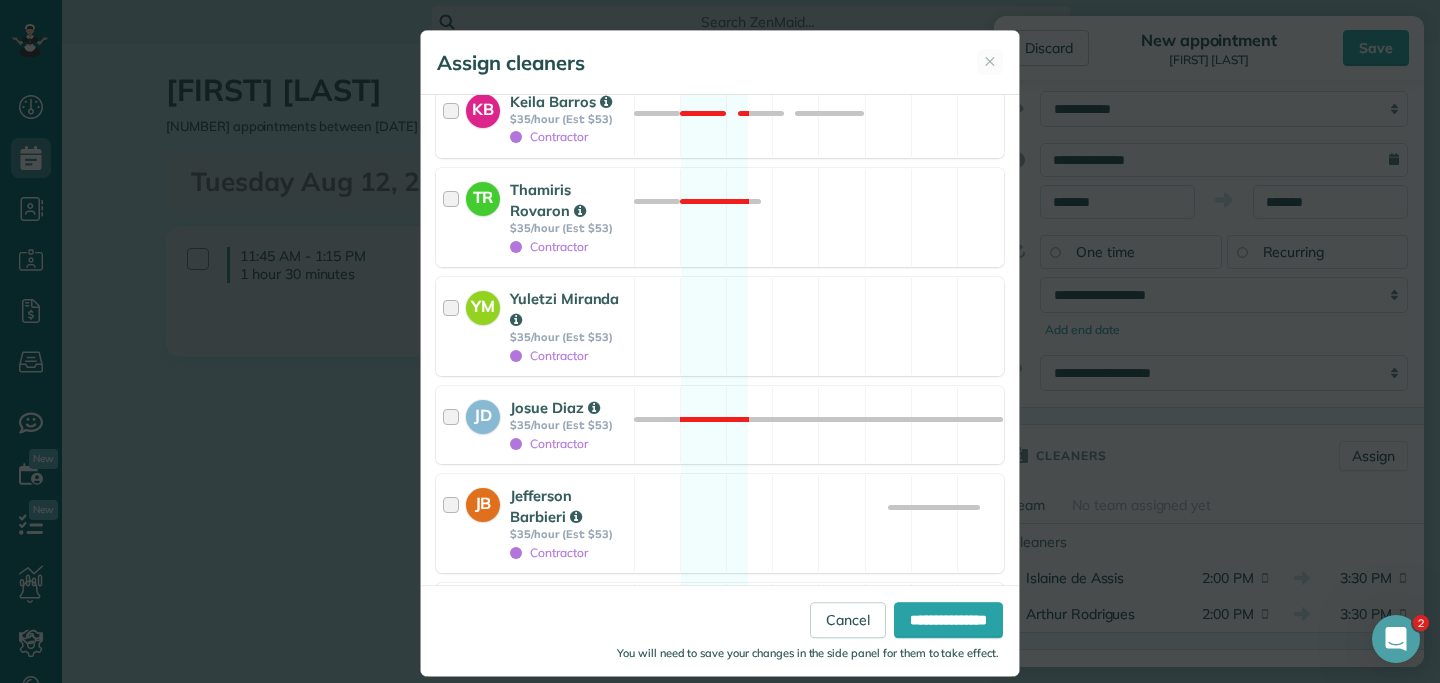 scroll, scrollTop: 1878, scrollLeft: 0, axis: vertical 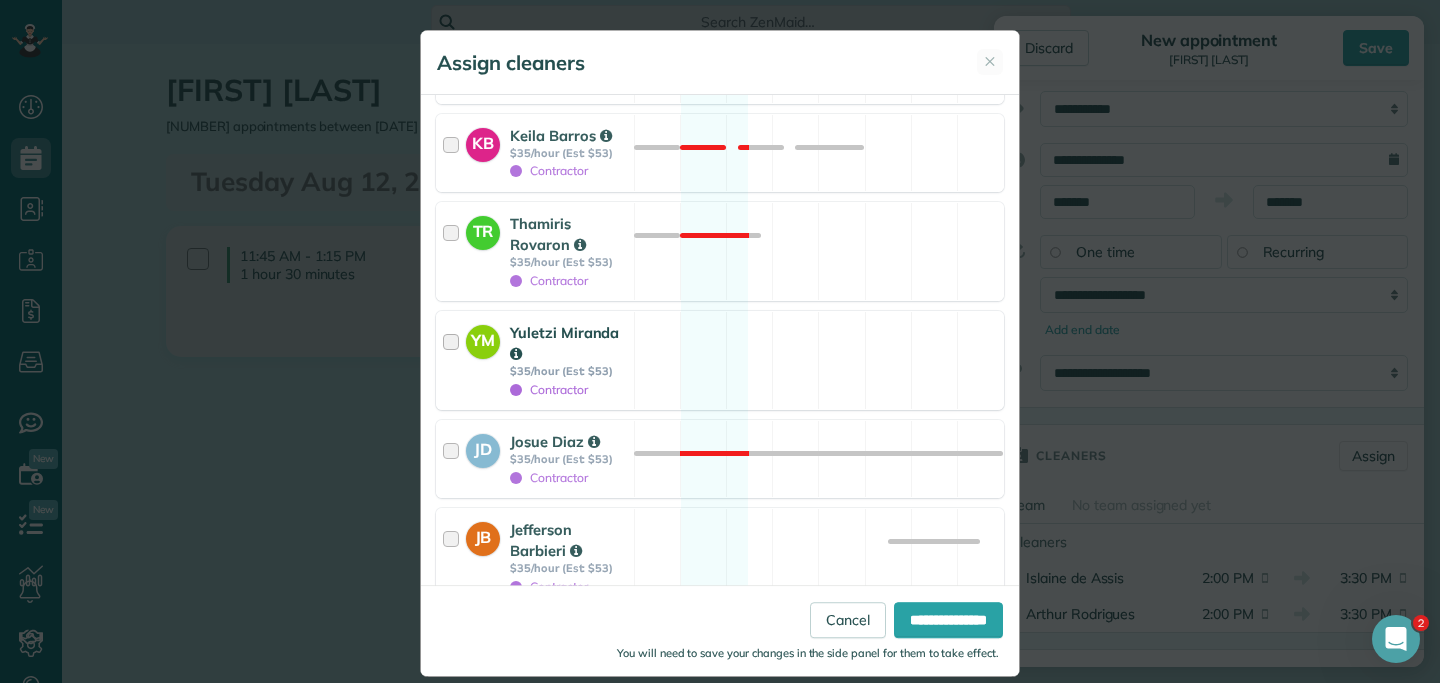 click at bounding box center [454, 360] 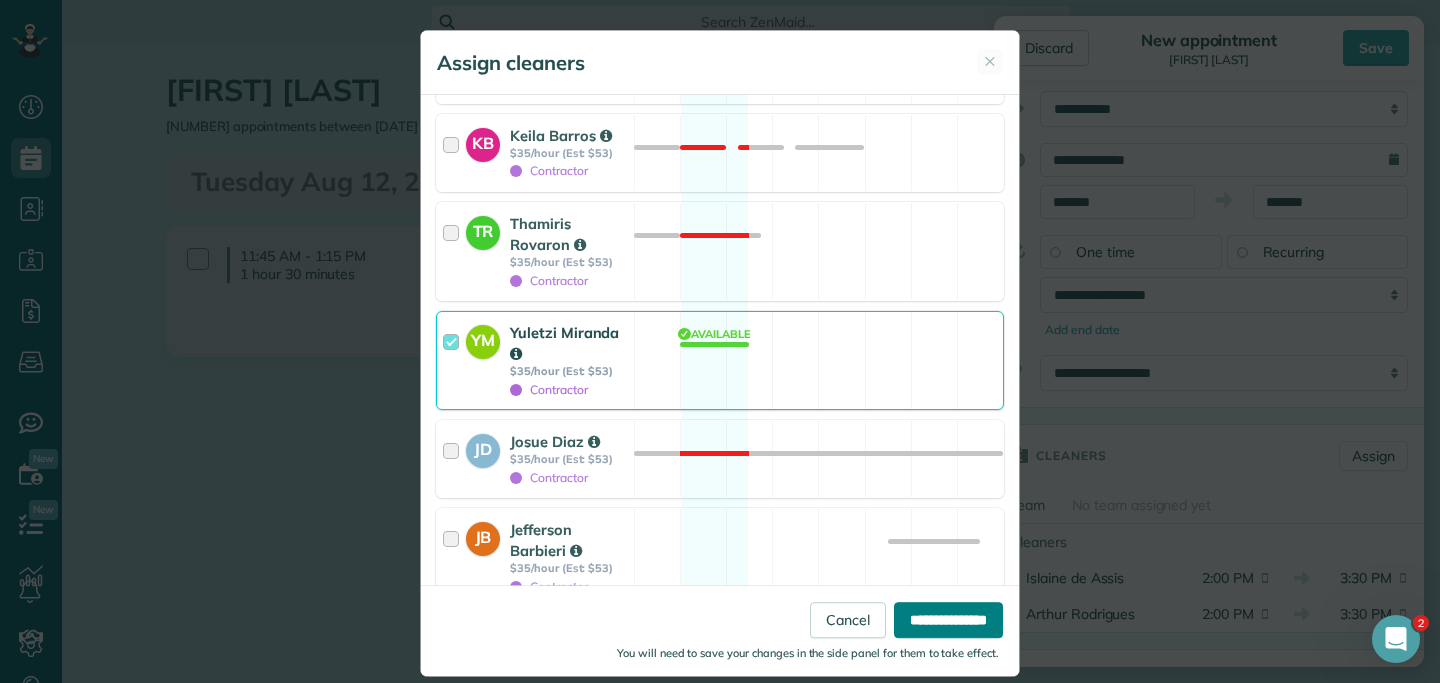 click on "**********" at bounding box center (948, 620) 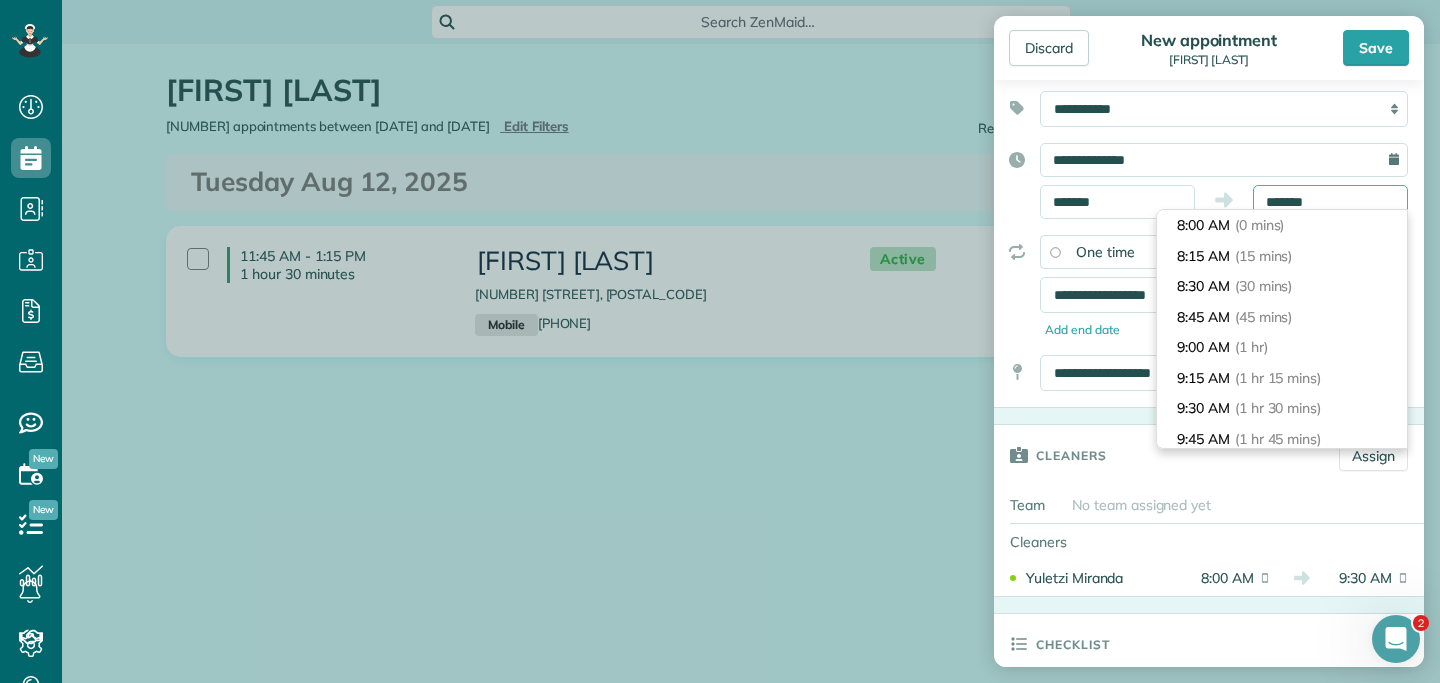 click on "*******" at bounding box center (1330, 202) 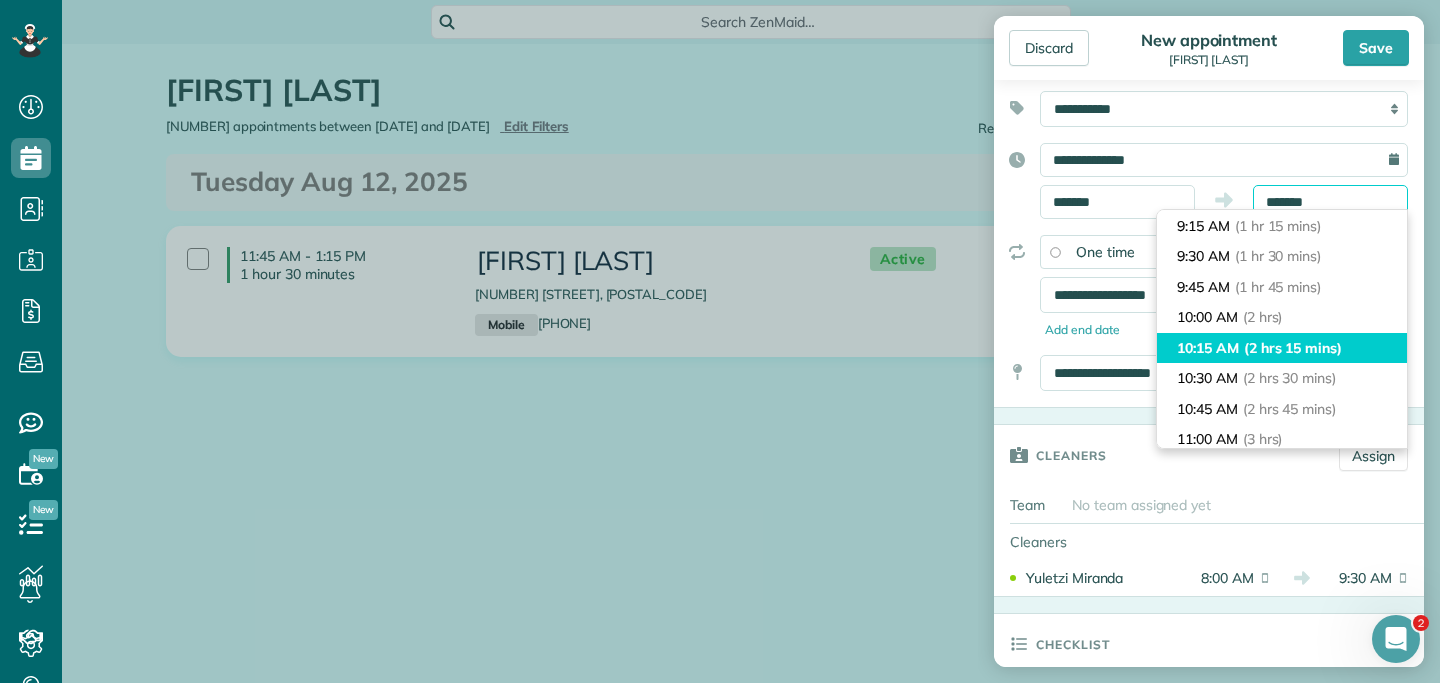 scroll, scrollTop: 198, scrollLeft: 0, axis: vertical 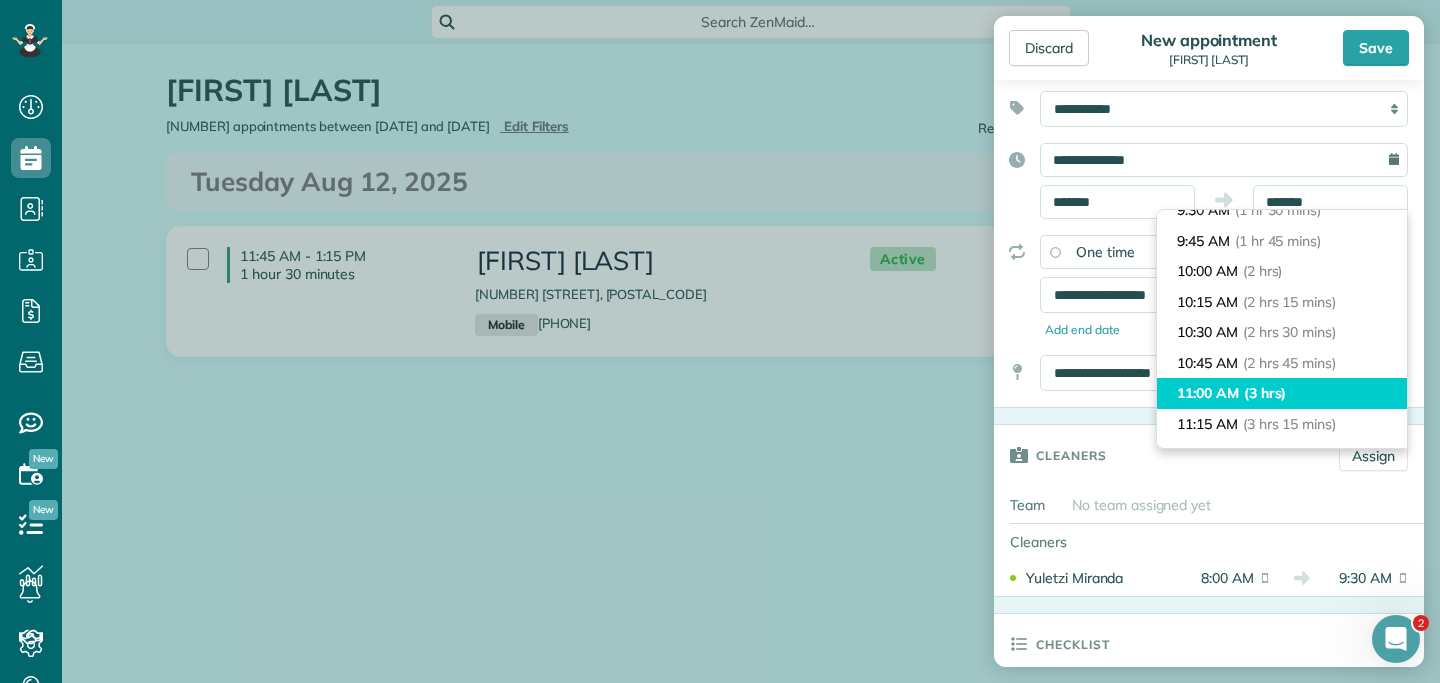type on "********" 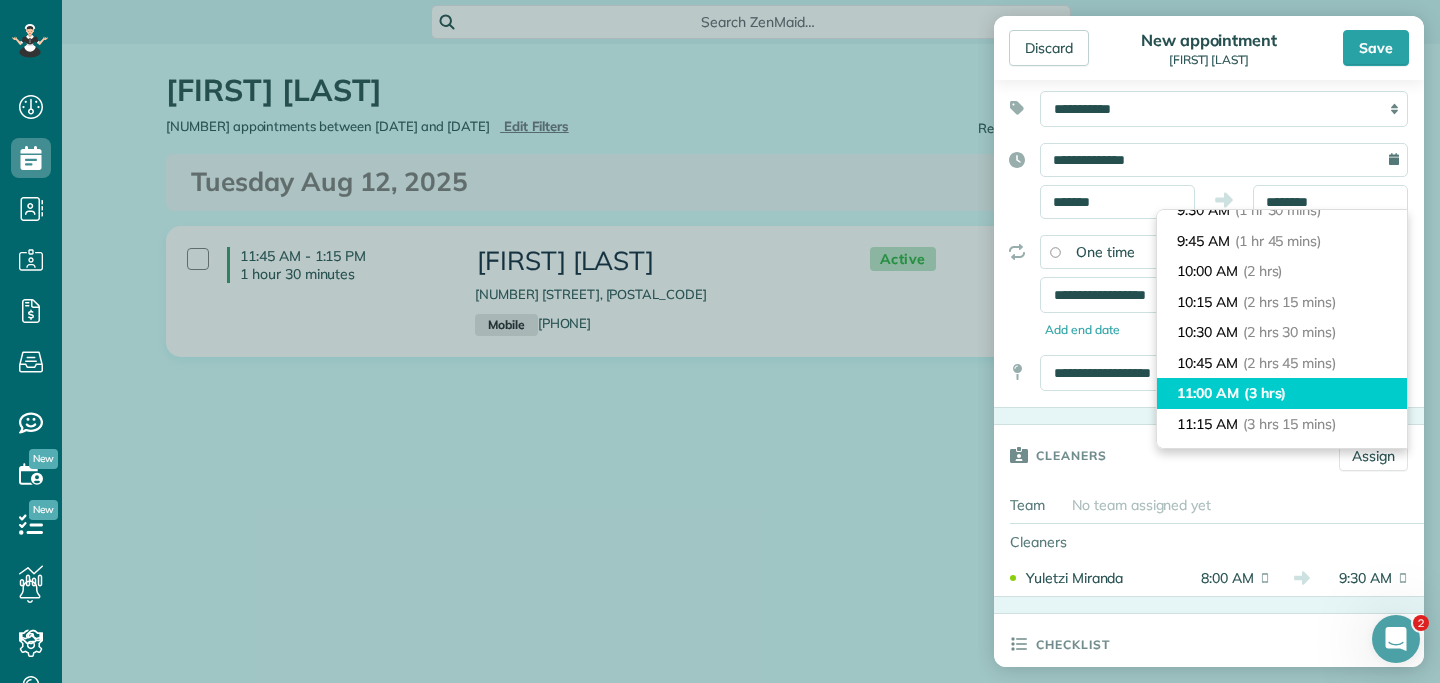 click on "11:00 AM  (3 hrs)" at bounding box center (1282, 393) 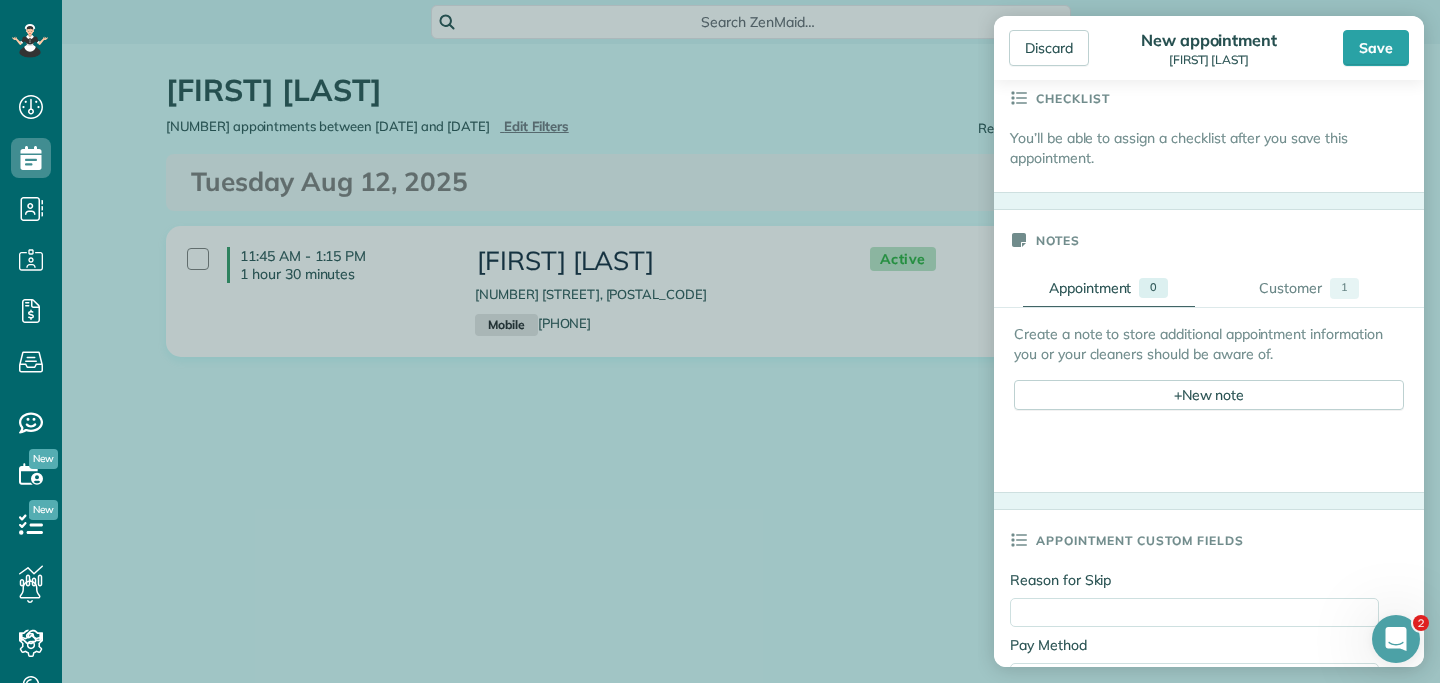 scroll, scrollTop: 742, scrollLeft: 0, axis: vertical 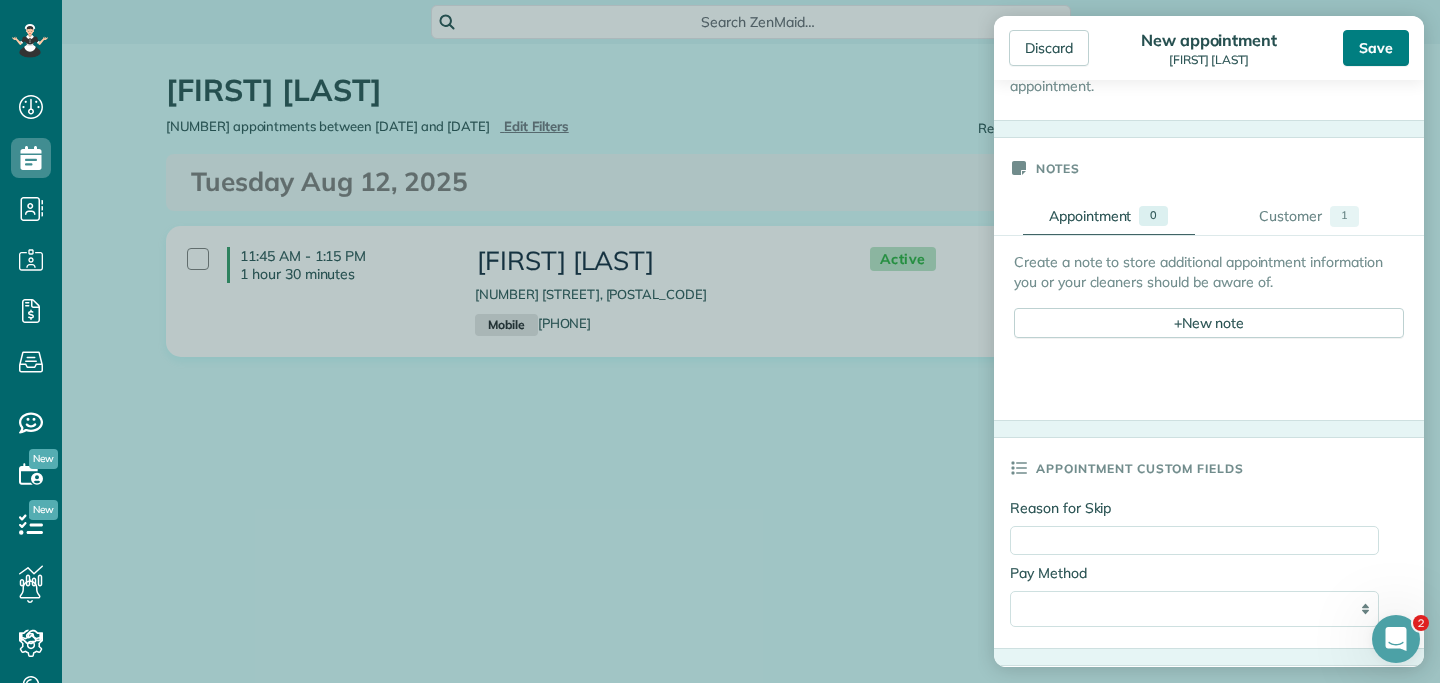 click on "Save" at bounding box center [1376, 48] 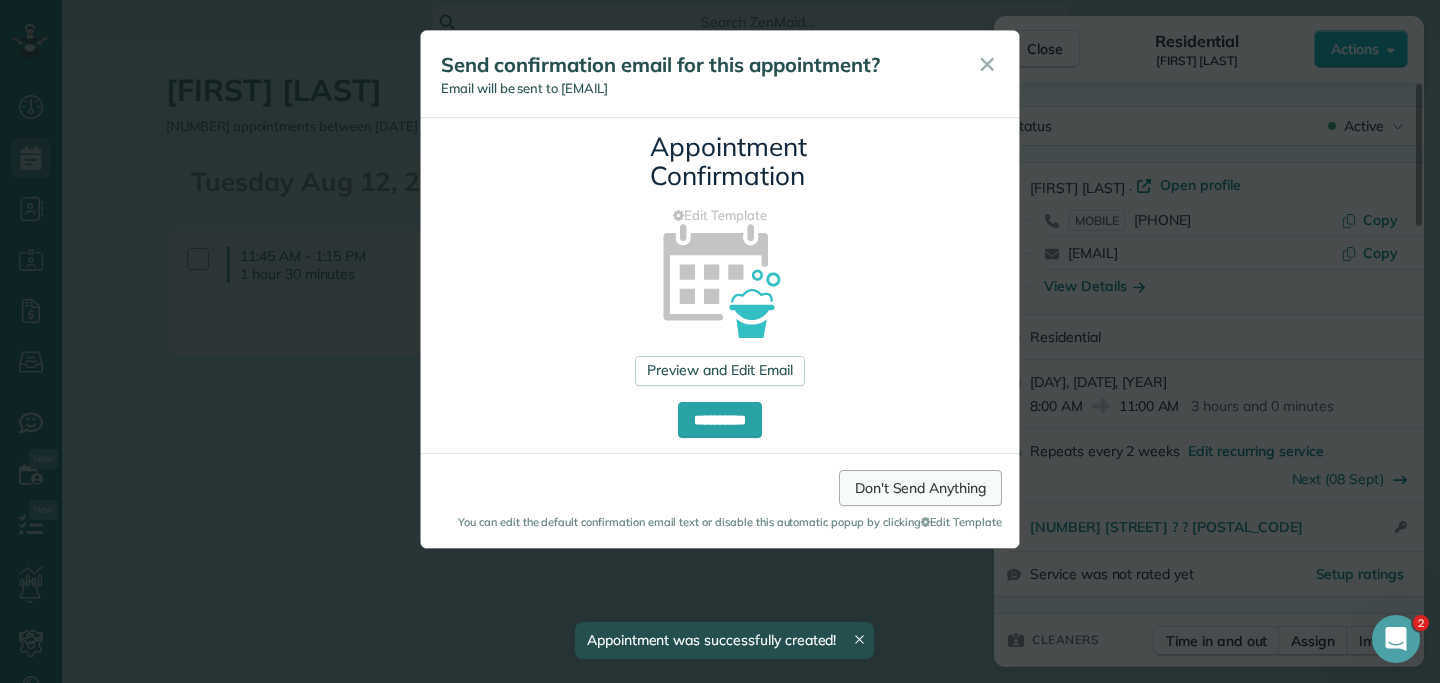 click on "Don't Send Anything" at bounding box center (920, 488) 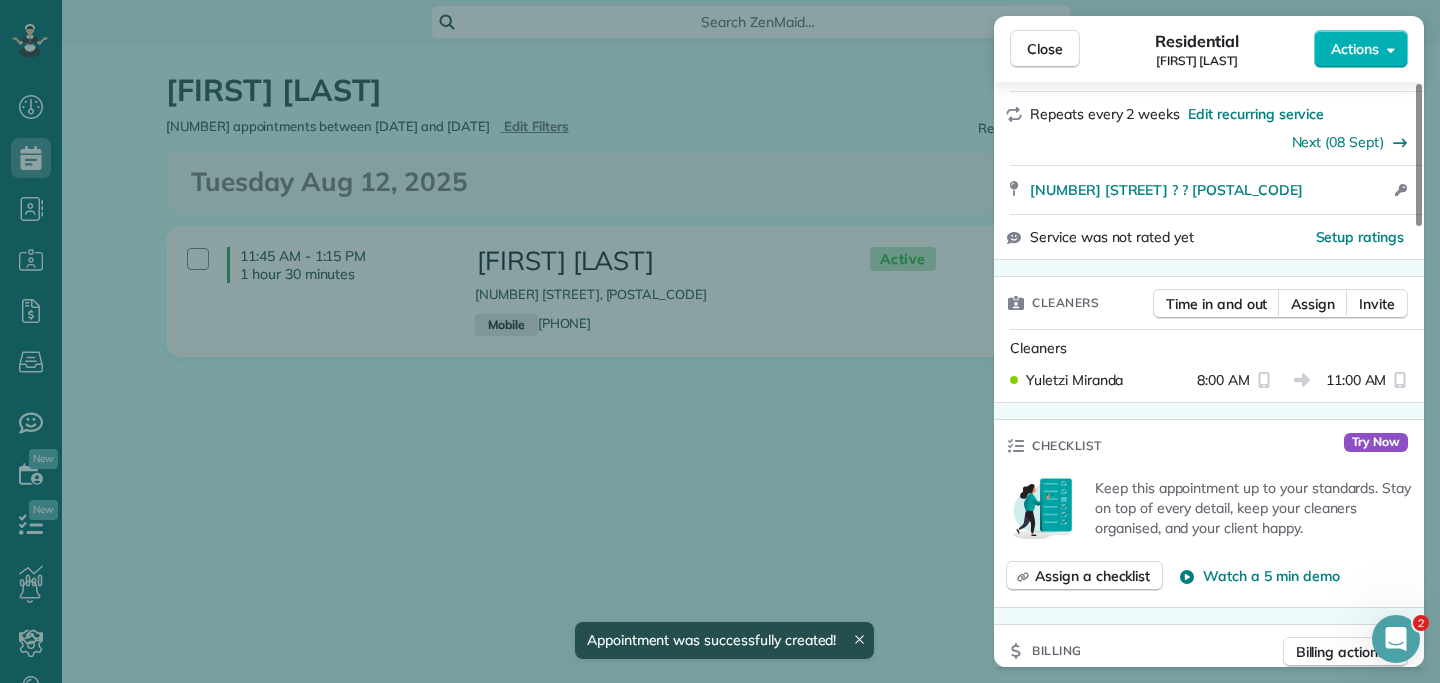 scroll, scrollTop: 349, scrollLeft: 0, axis: vertical 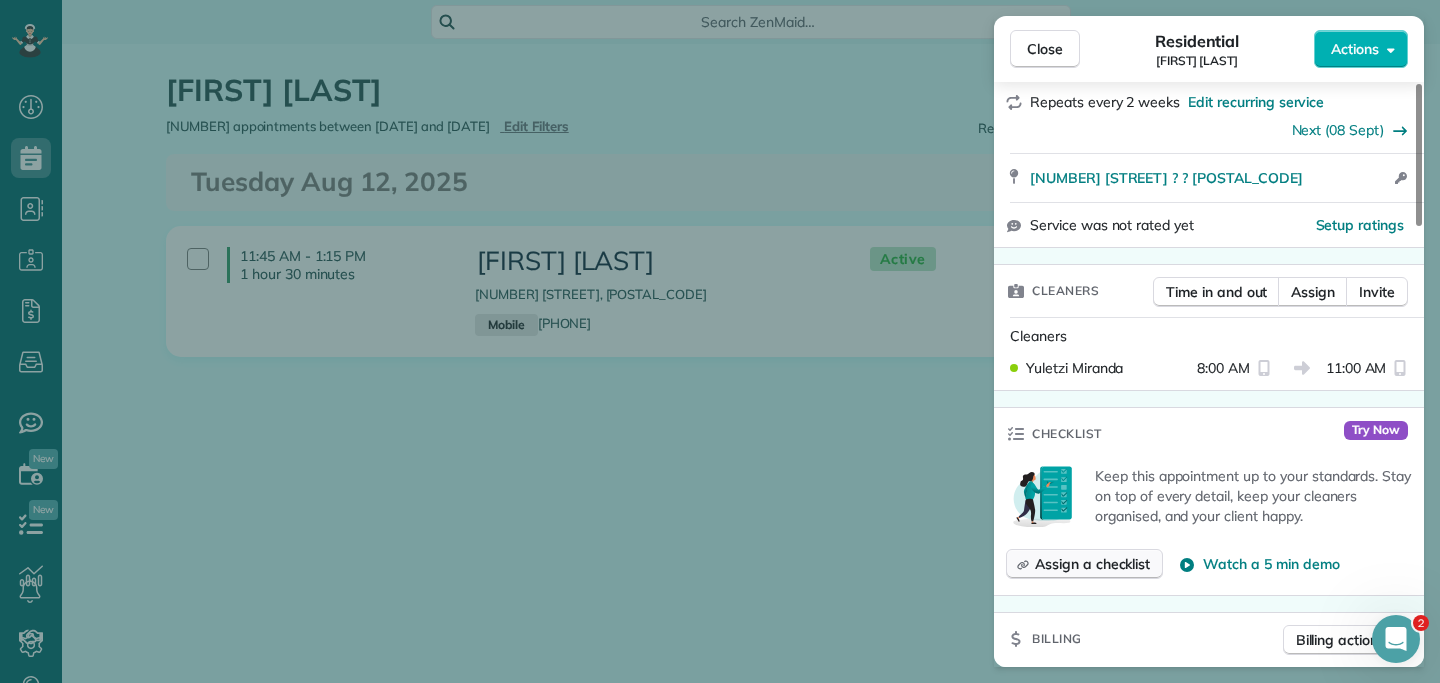 click on "Assign a checklist" at bounding box center (1092, 564) 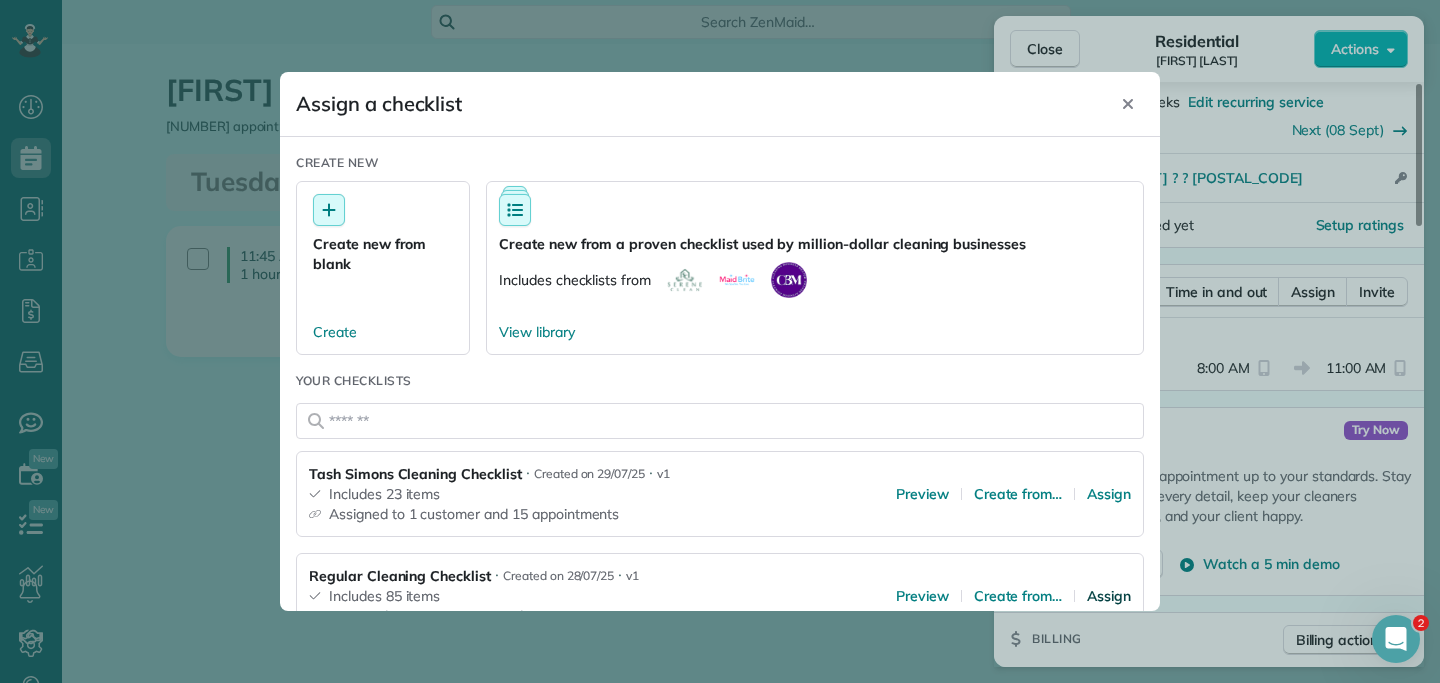 click on "Assign" at bounding box center [1109, 596] 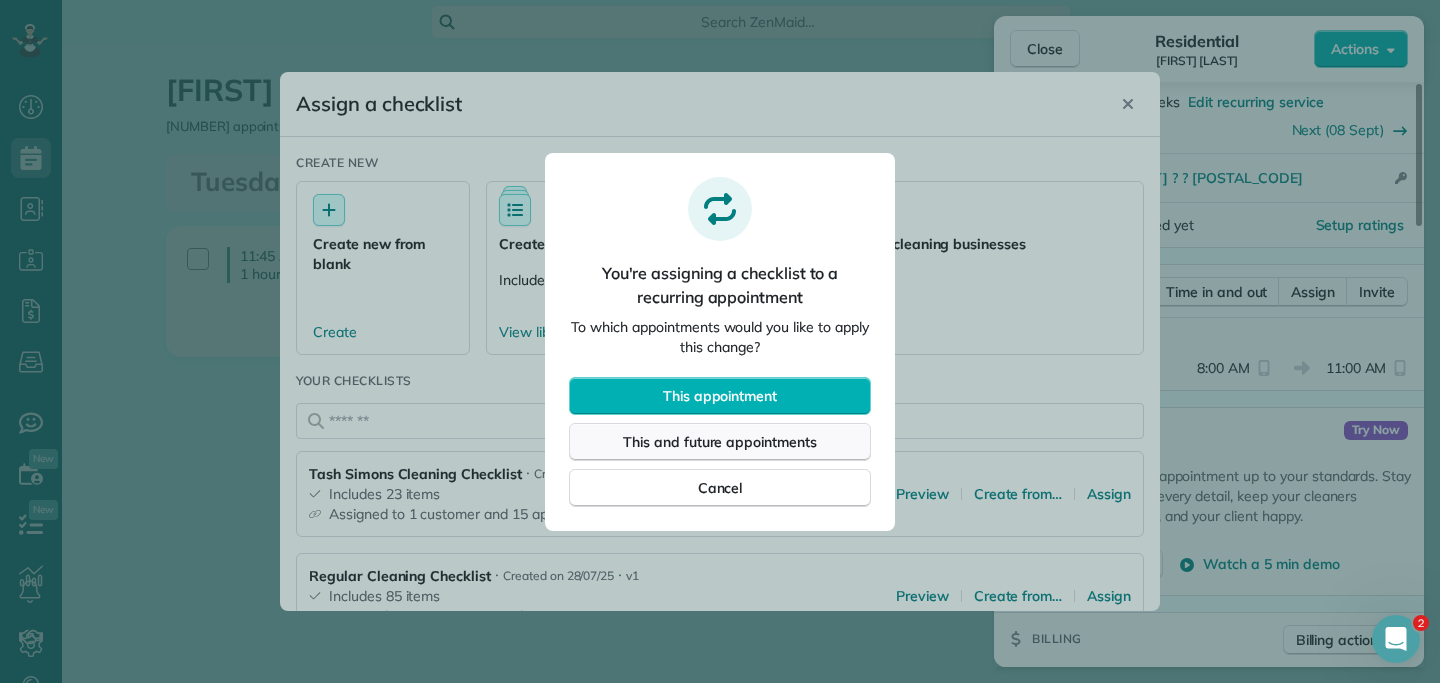 click on "This and future appointments" at bounding box center (720, 442) 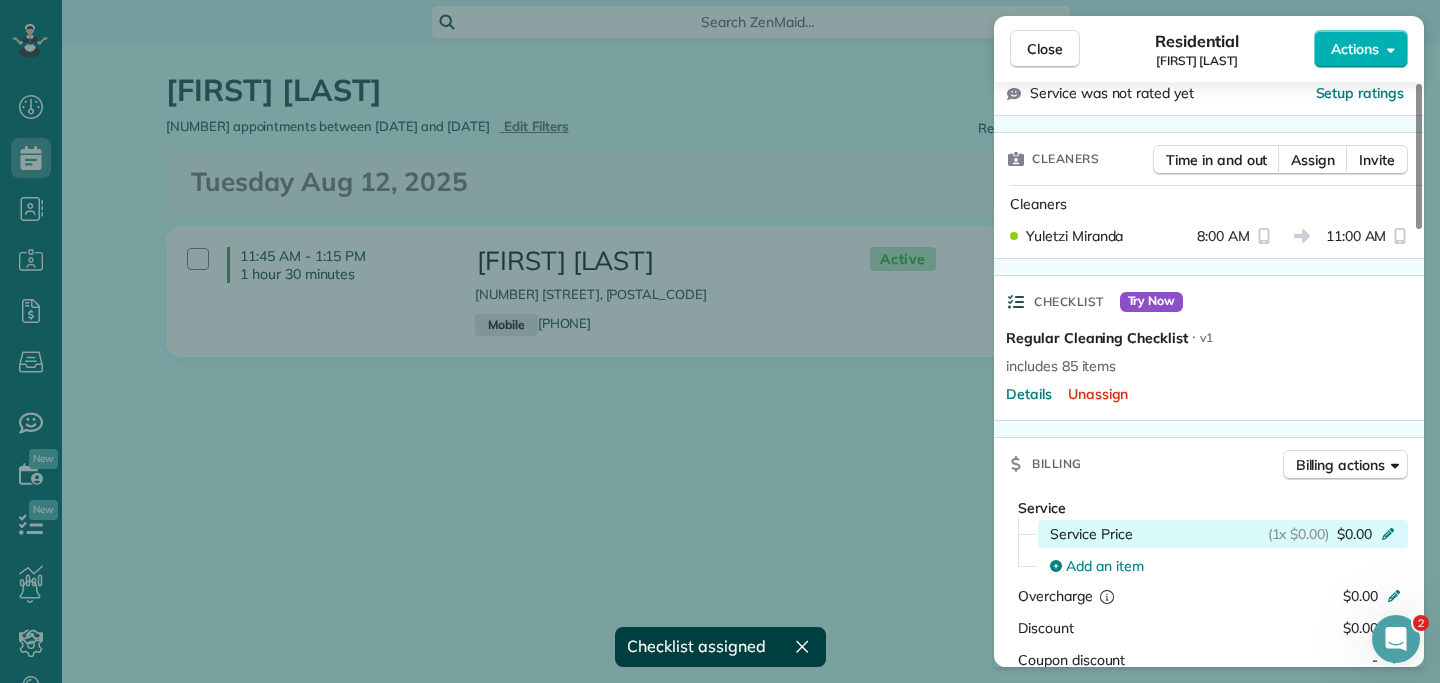 scroll, scrollTop: 519, scrollLeft: 0, axis: vertical 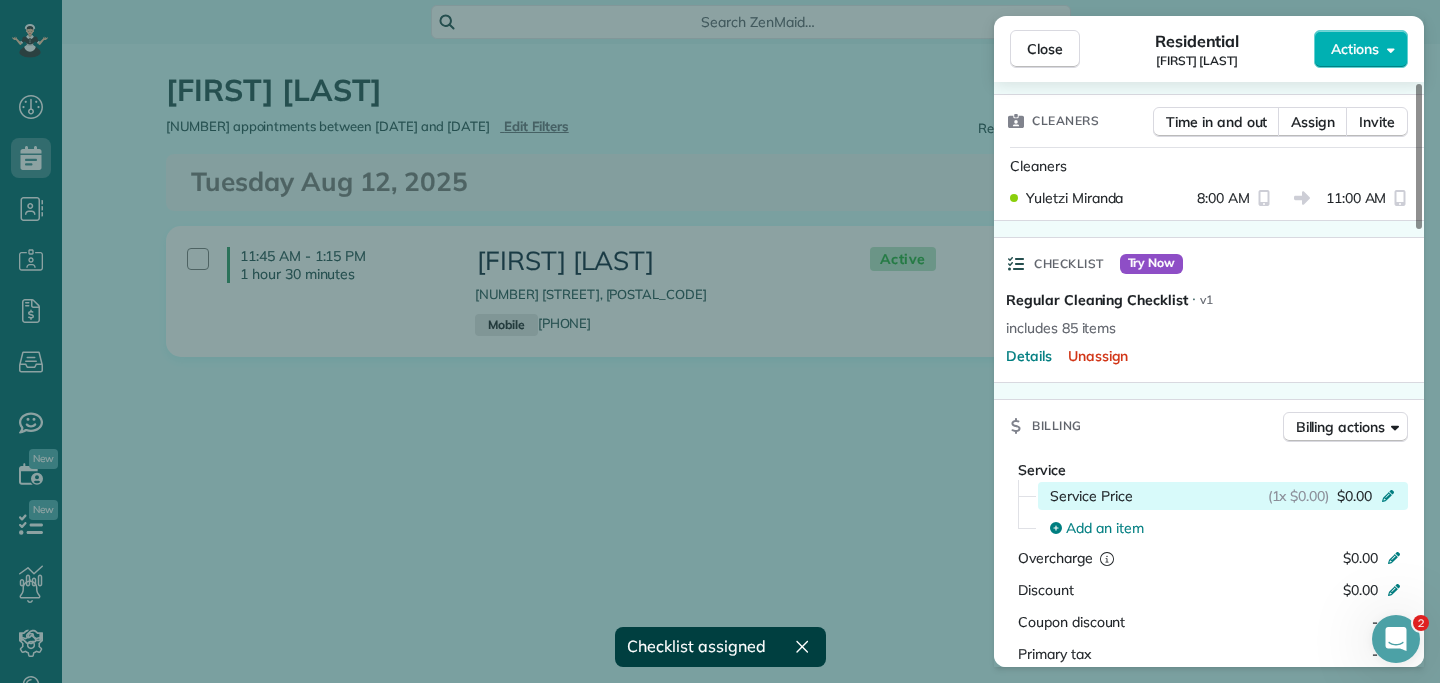click 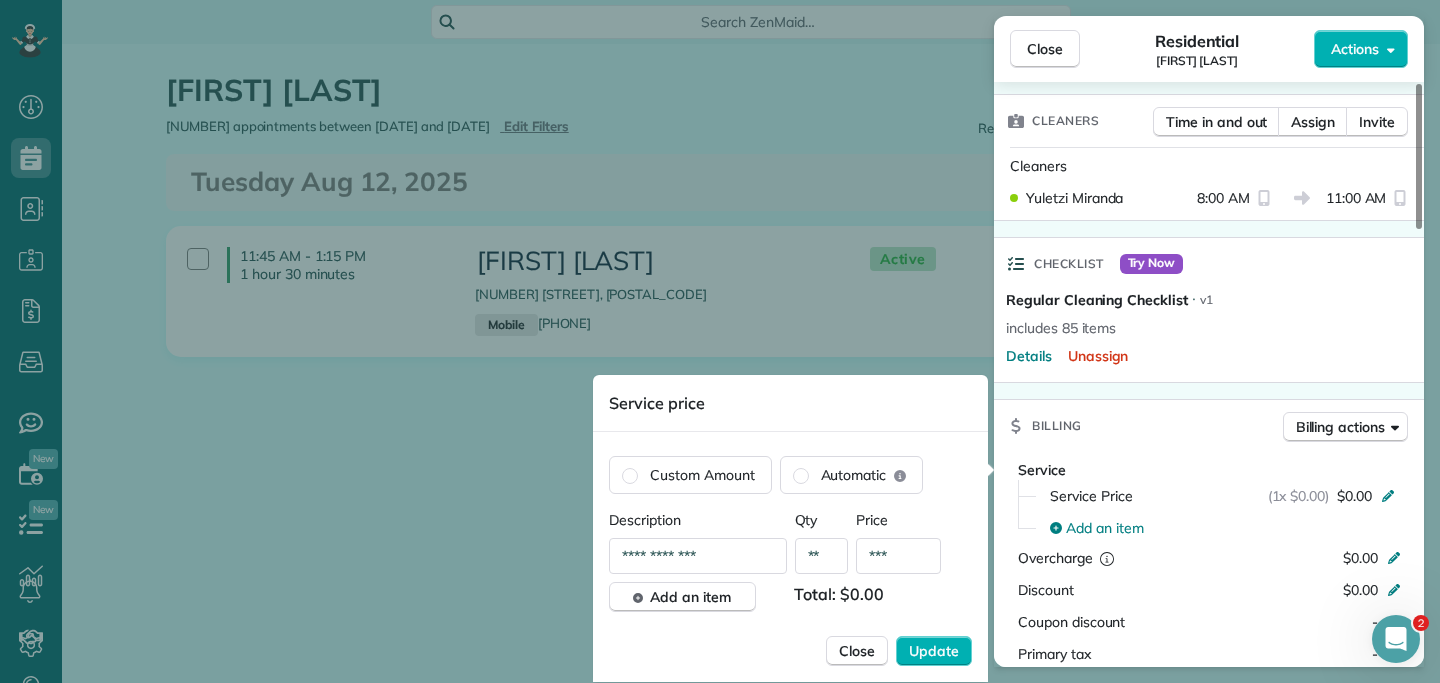 click on "**" at bounding box center [822, 556] 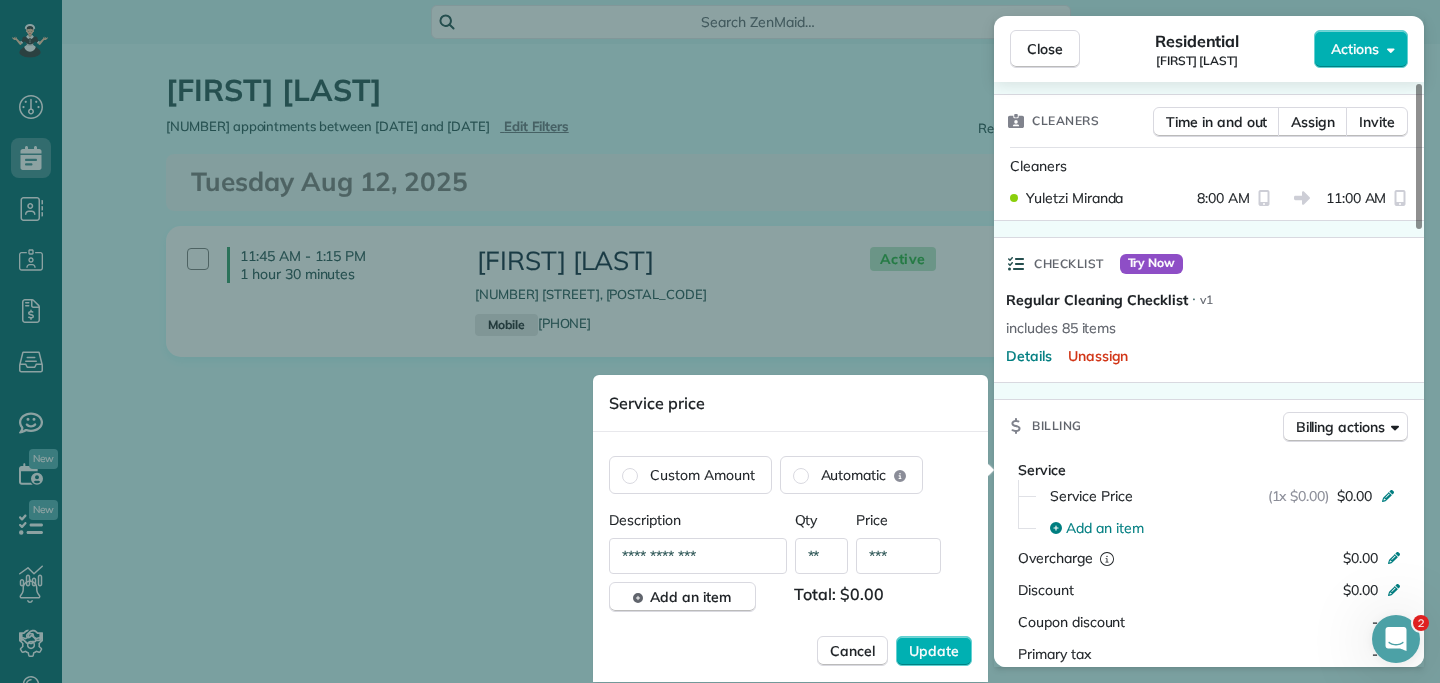 type on "**" 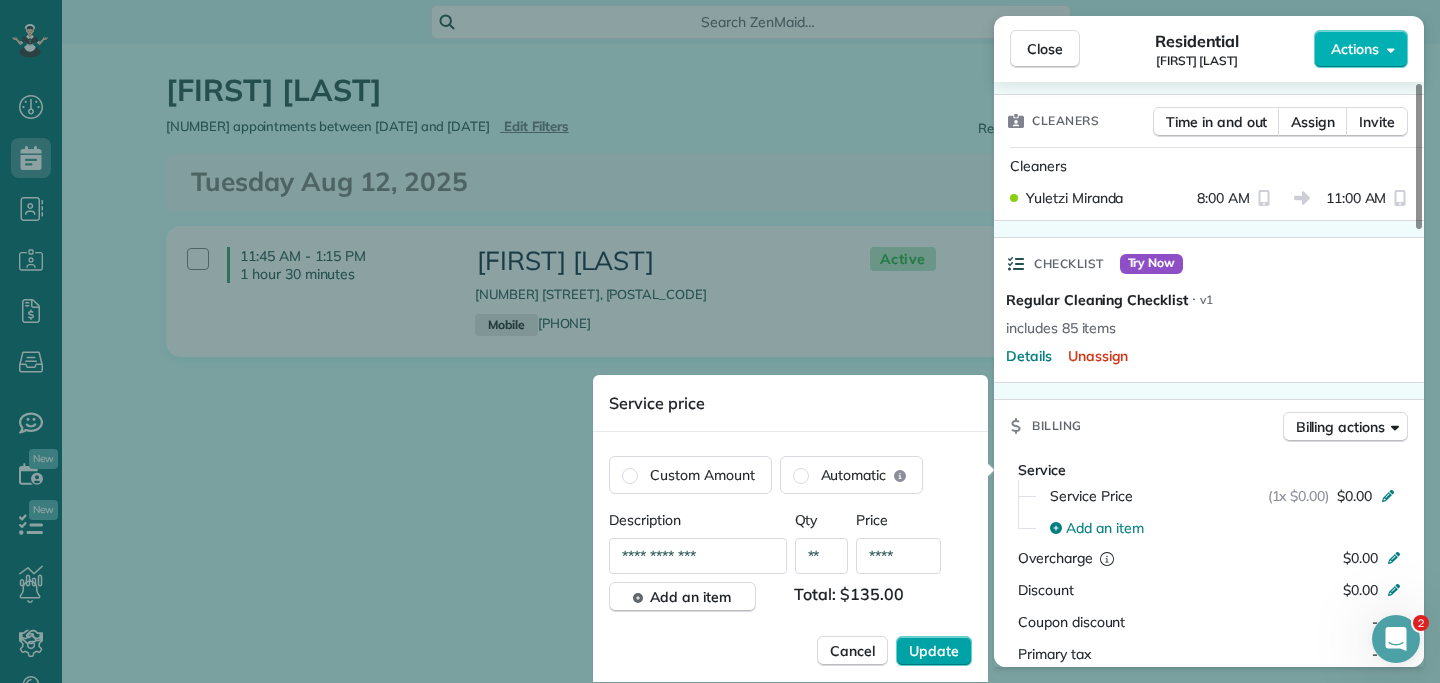 type on "****" 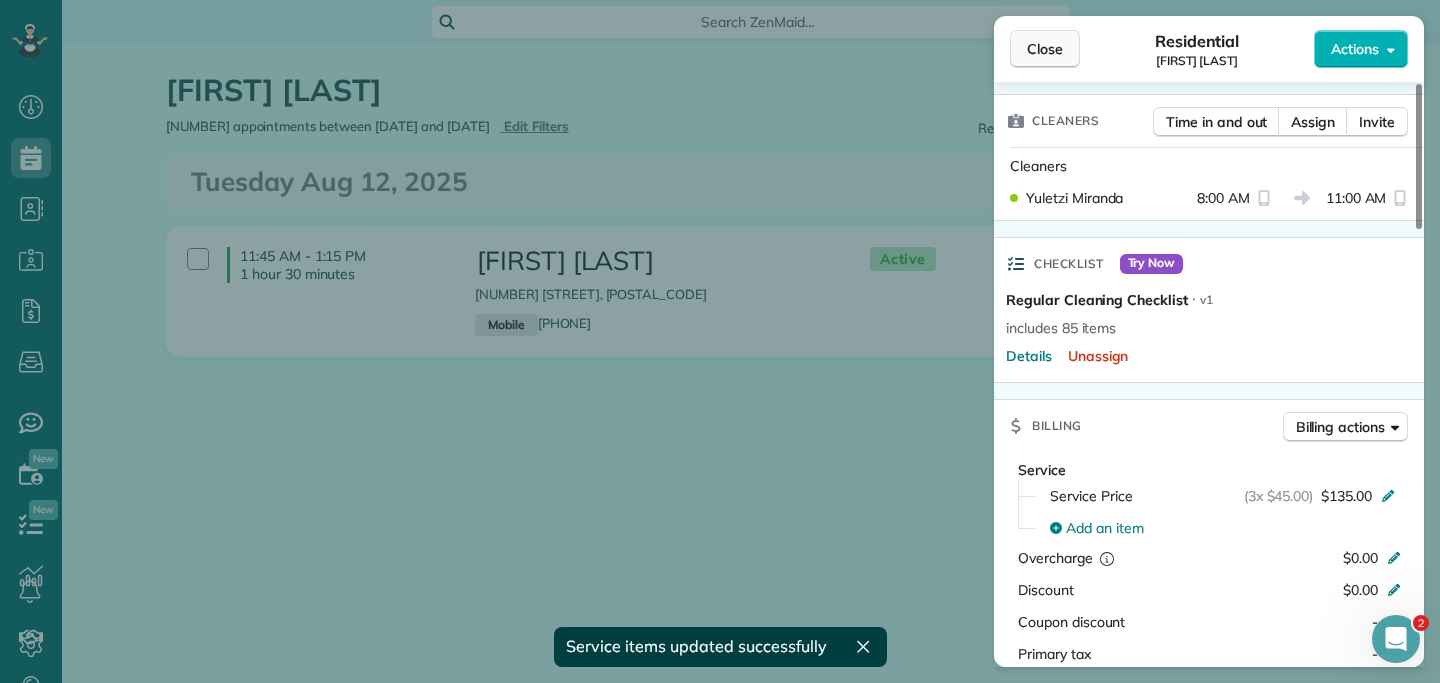 click on "Close" at bounding box center [1045, 49] 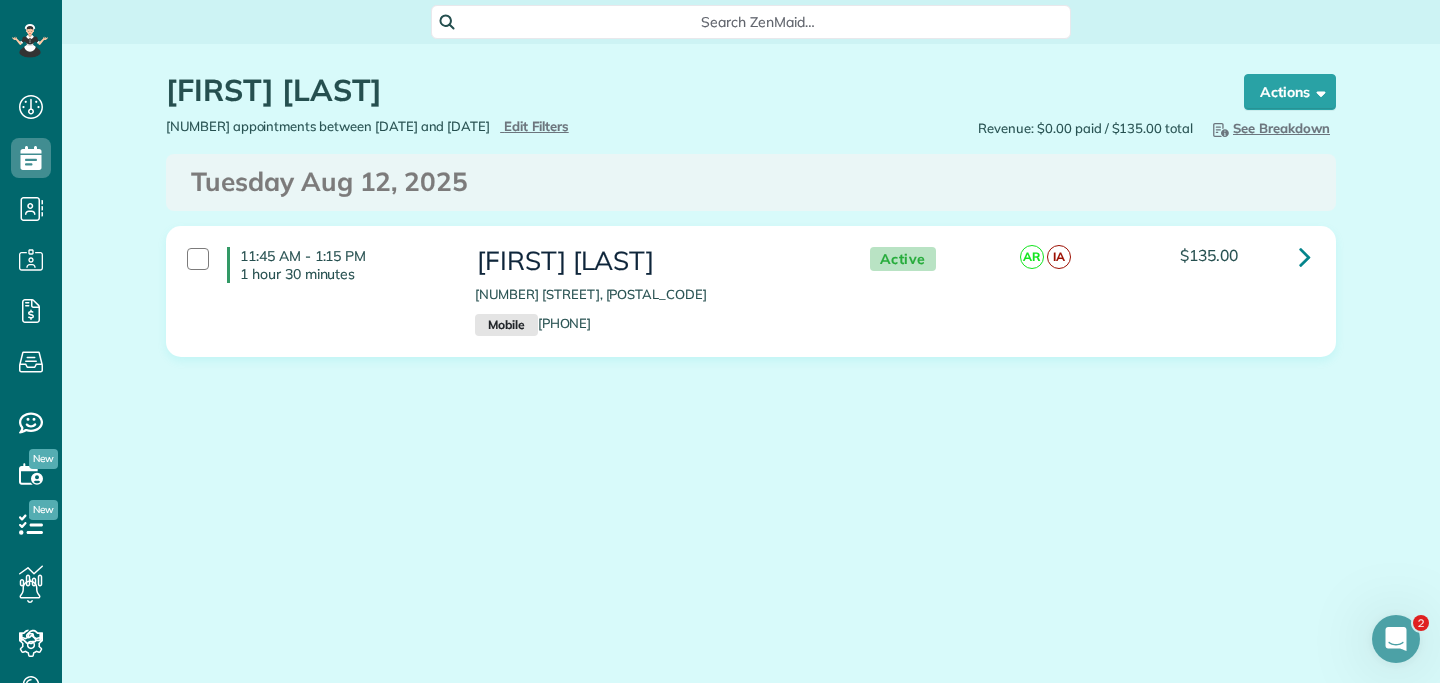 click on "Future appointments for Beth Hardingham" at bounding box center (686, 90) 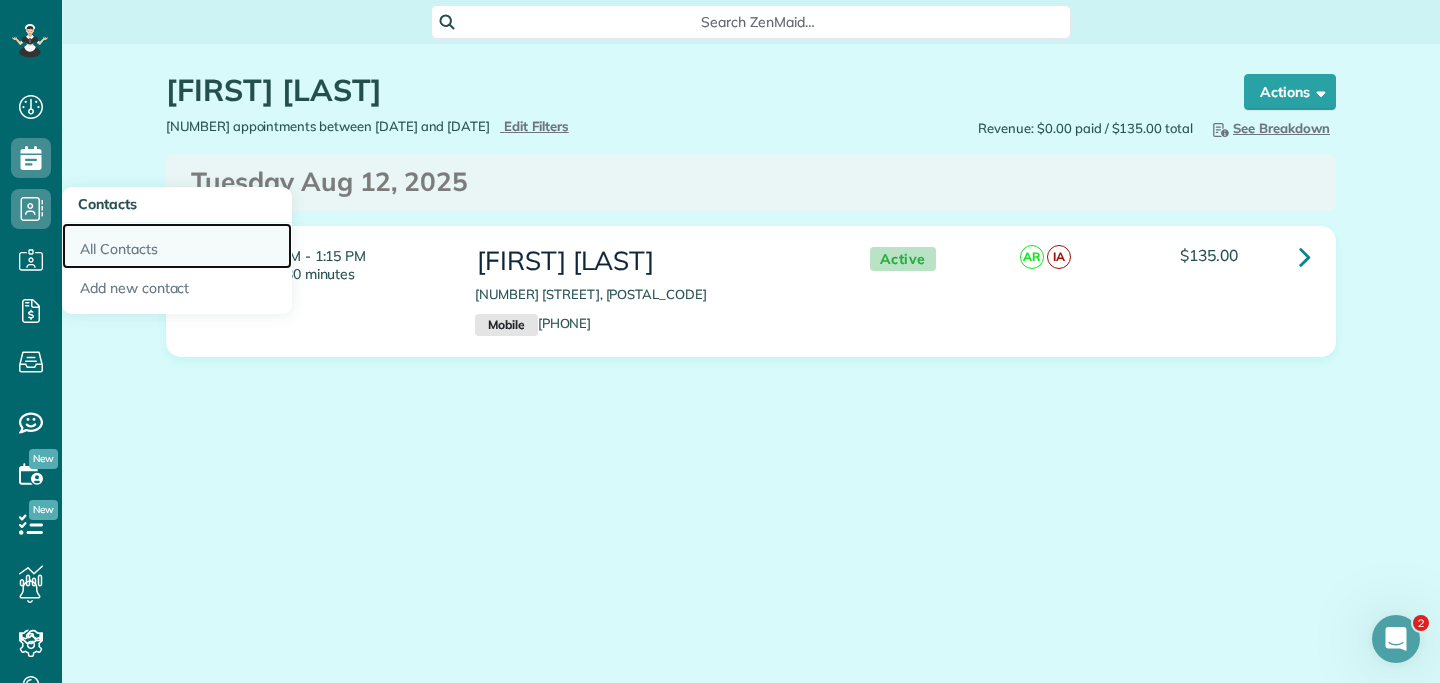 click on "All Contacts" at bounding box center [177, 246] 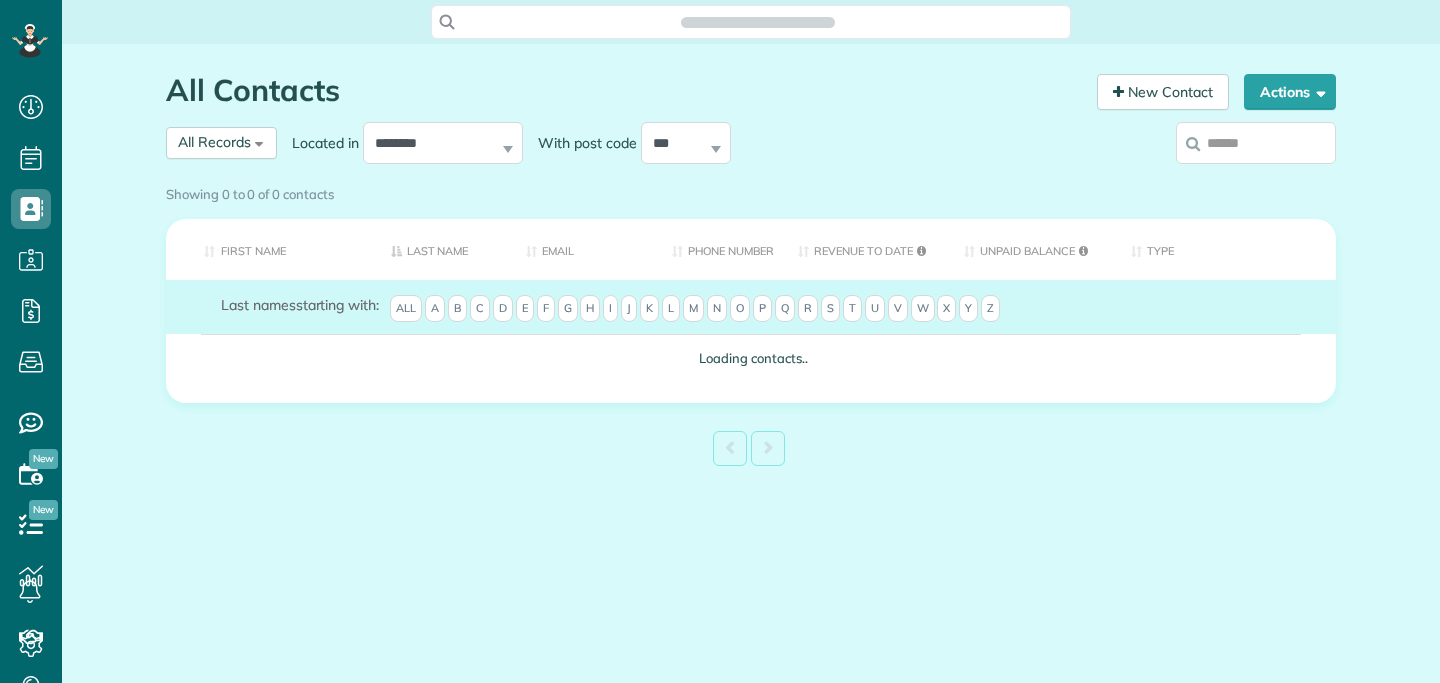 scroll, scrollTop: 0, scrollLeft: 0, axis: both 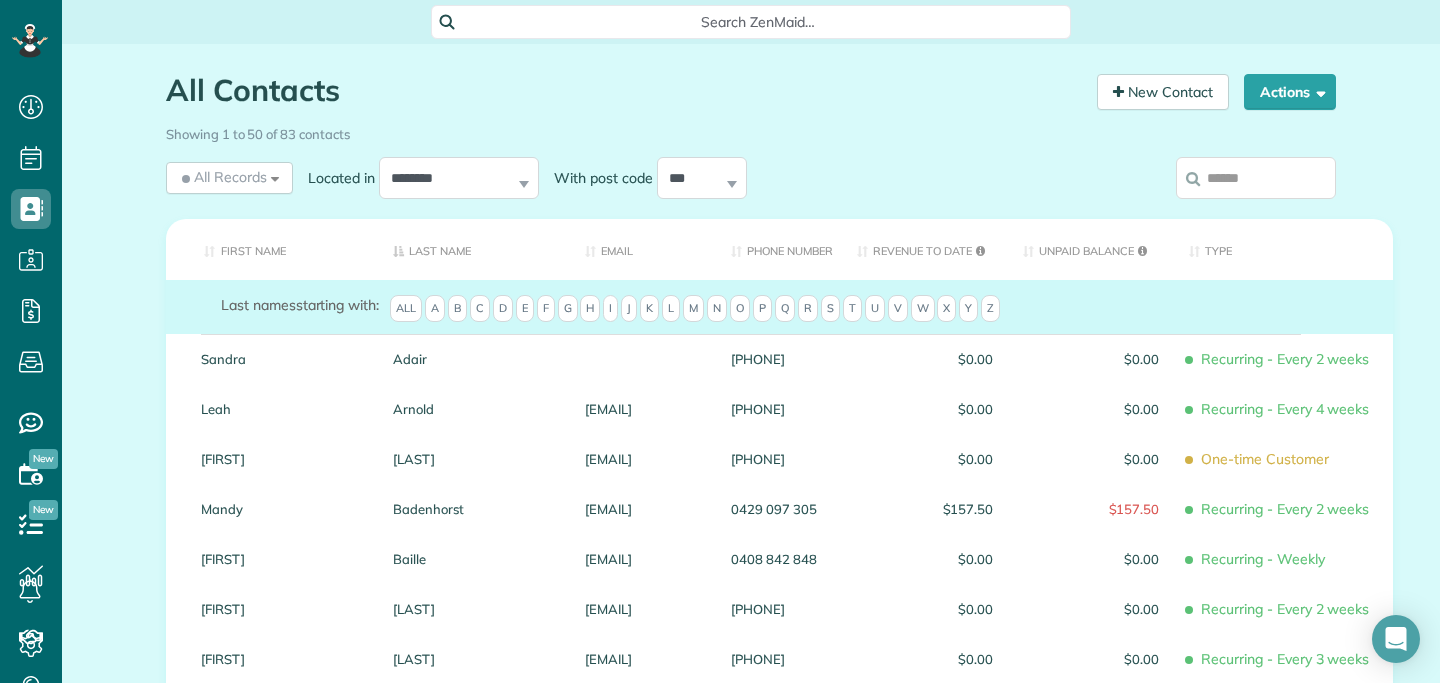 click at bounding box center (1256, 178) 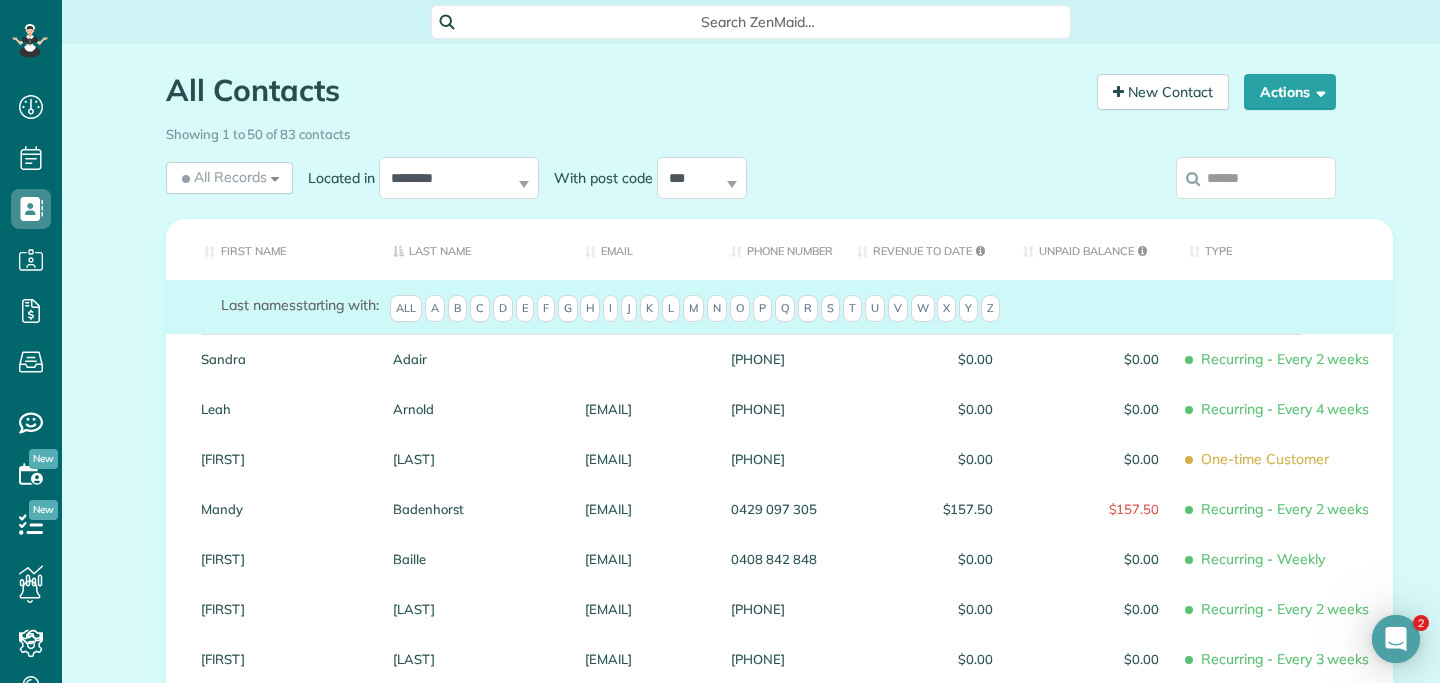 scroll, scrollTop: 0, scrollLeft: 0, axis: both 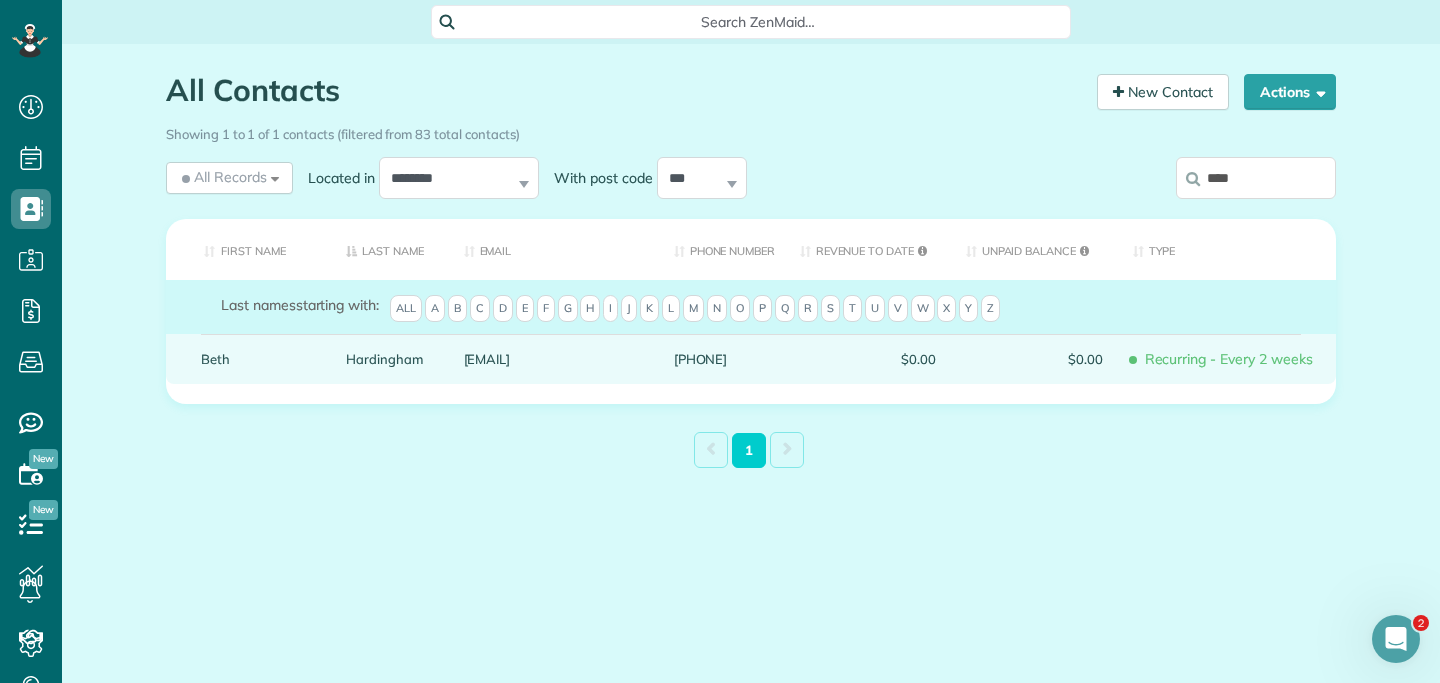 type on "****" 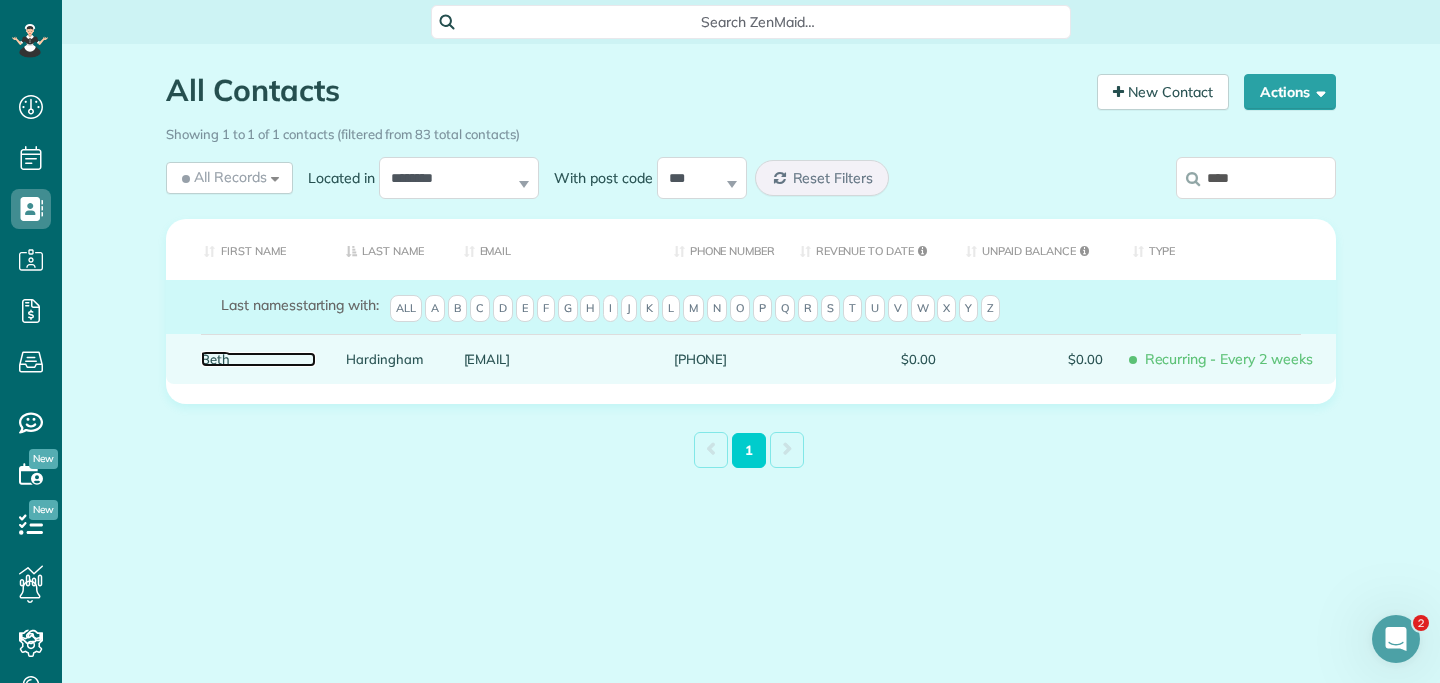 click on "Beth" at bounding box center [258, 359] 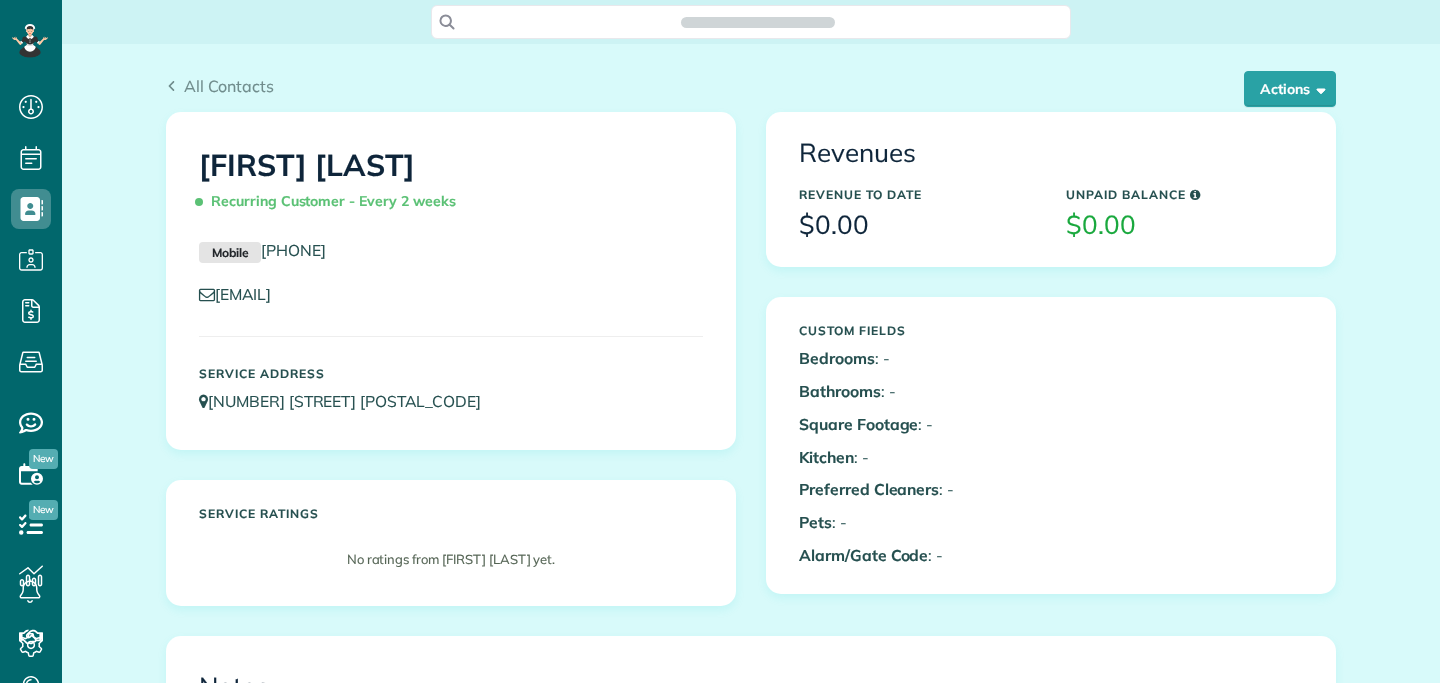 scroll, scrollTop: 0, scrollLeft: 0, axis: both 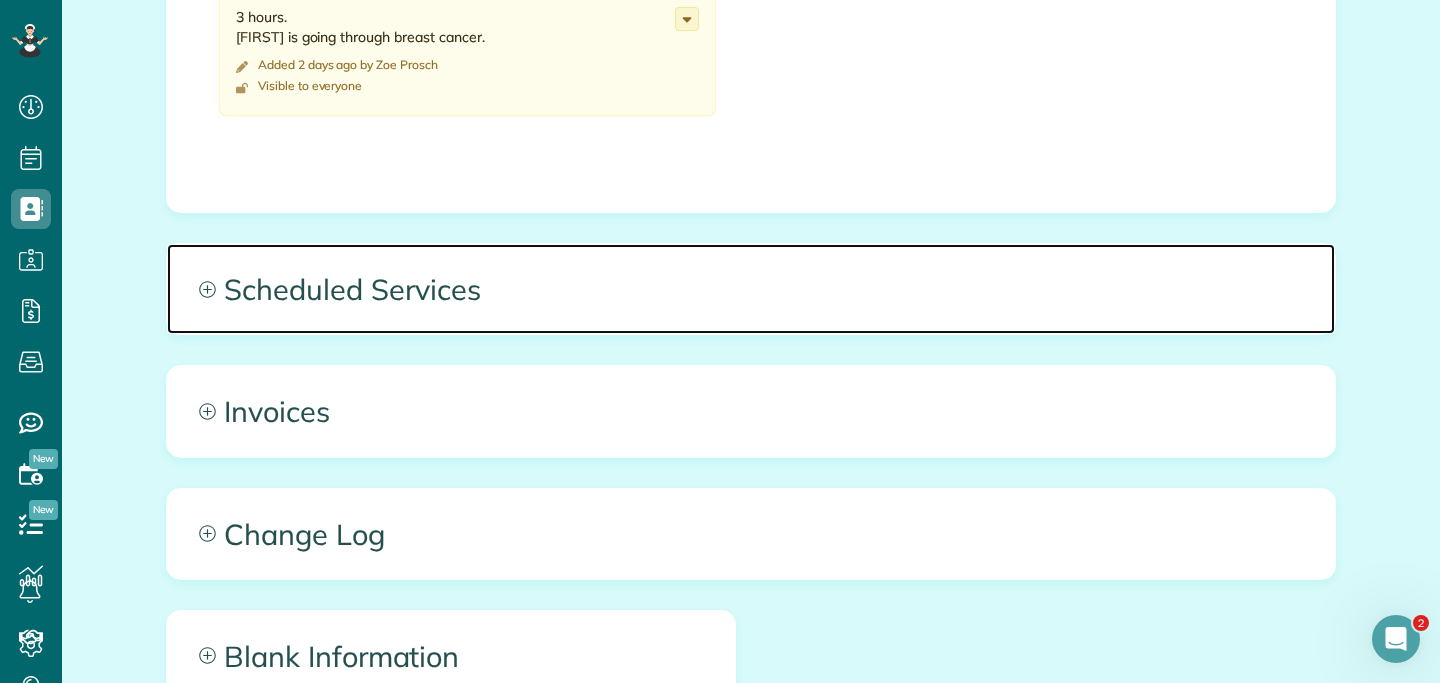 click on "Scheduled Services" at bounding box center [751, 289] 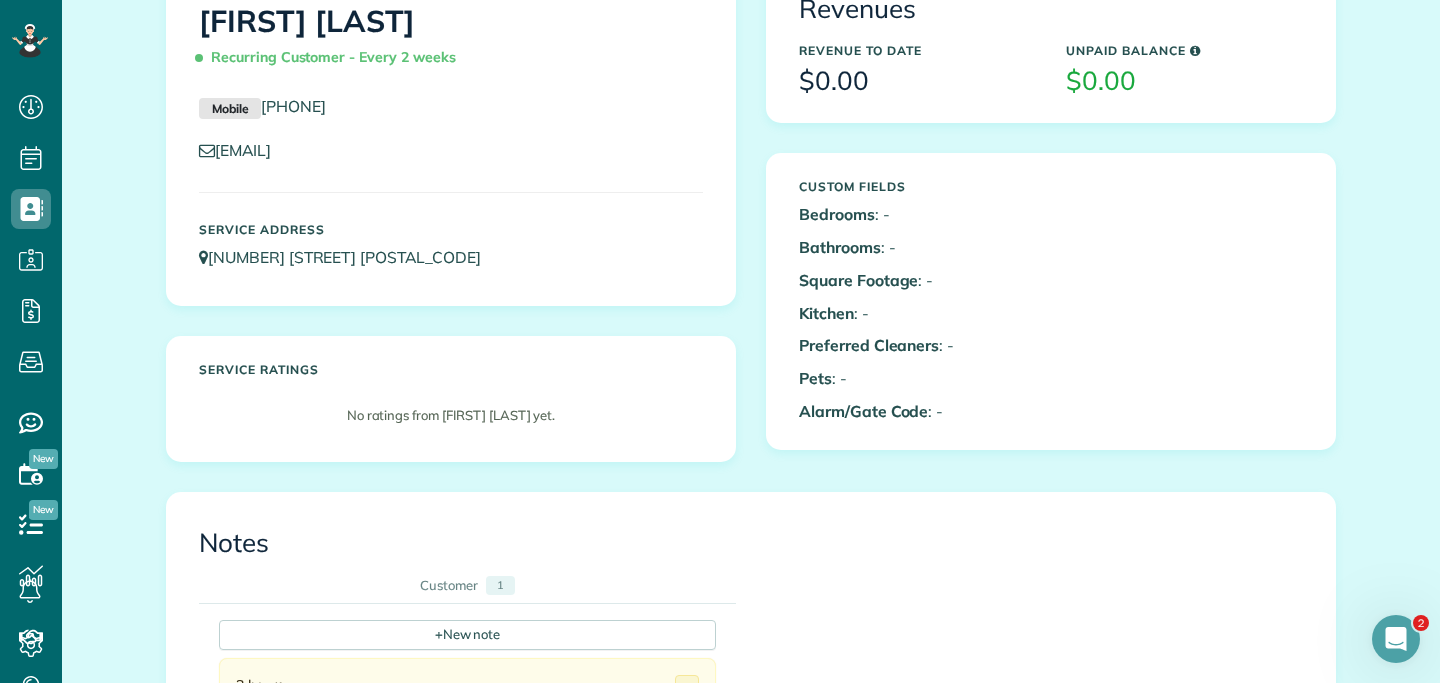 scroll, scrollTop: 0, scrollLeft: 0, axis: both 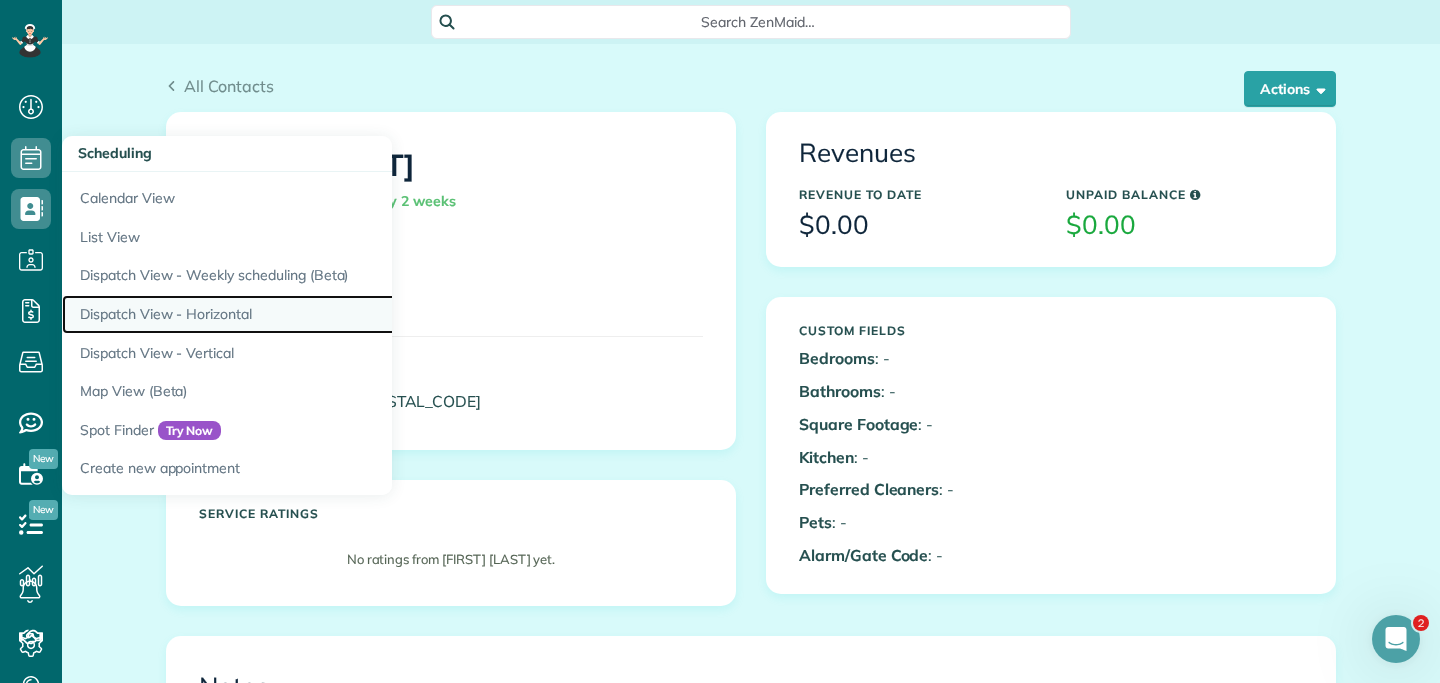 click on "Dispatch View - Horizontal" at bounding box center (312, 314) 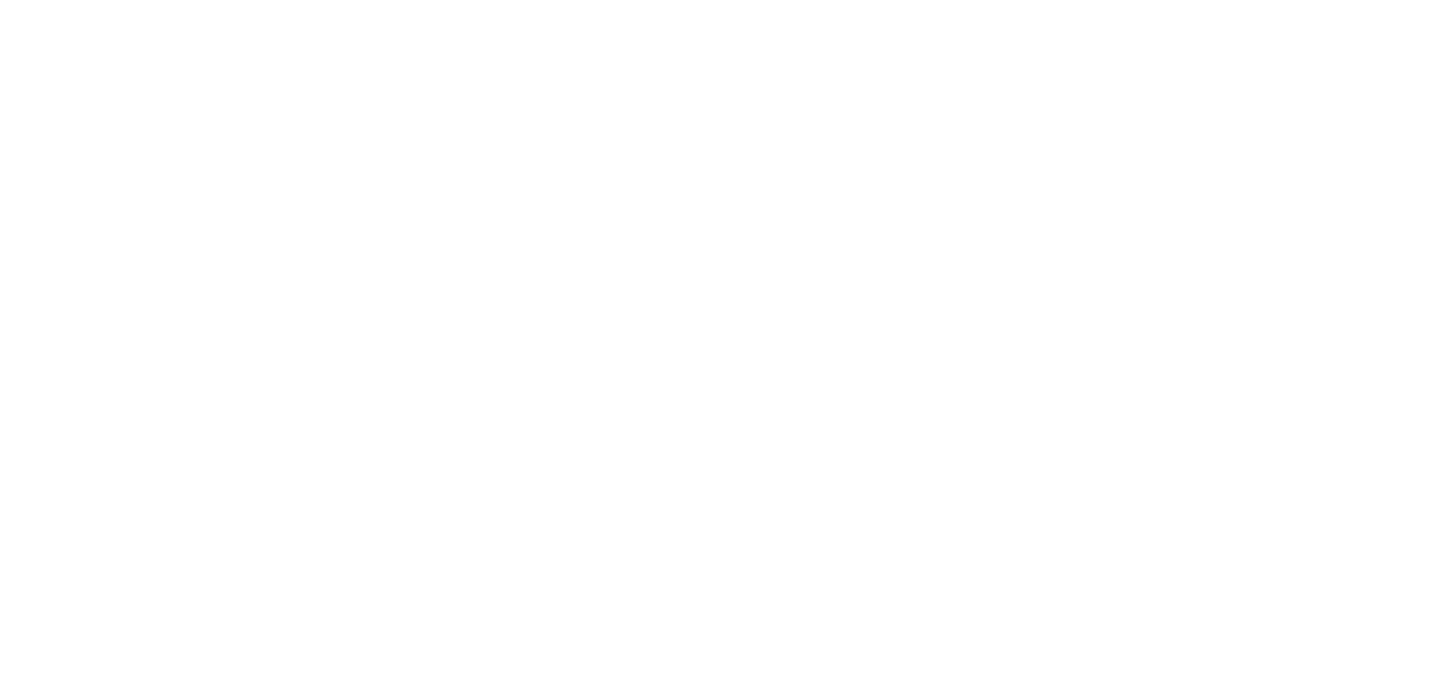 scroll, scrollTop: 0, scrollLeft: 0, axis: both 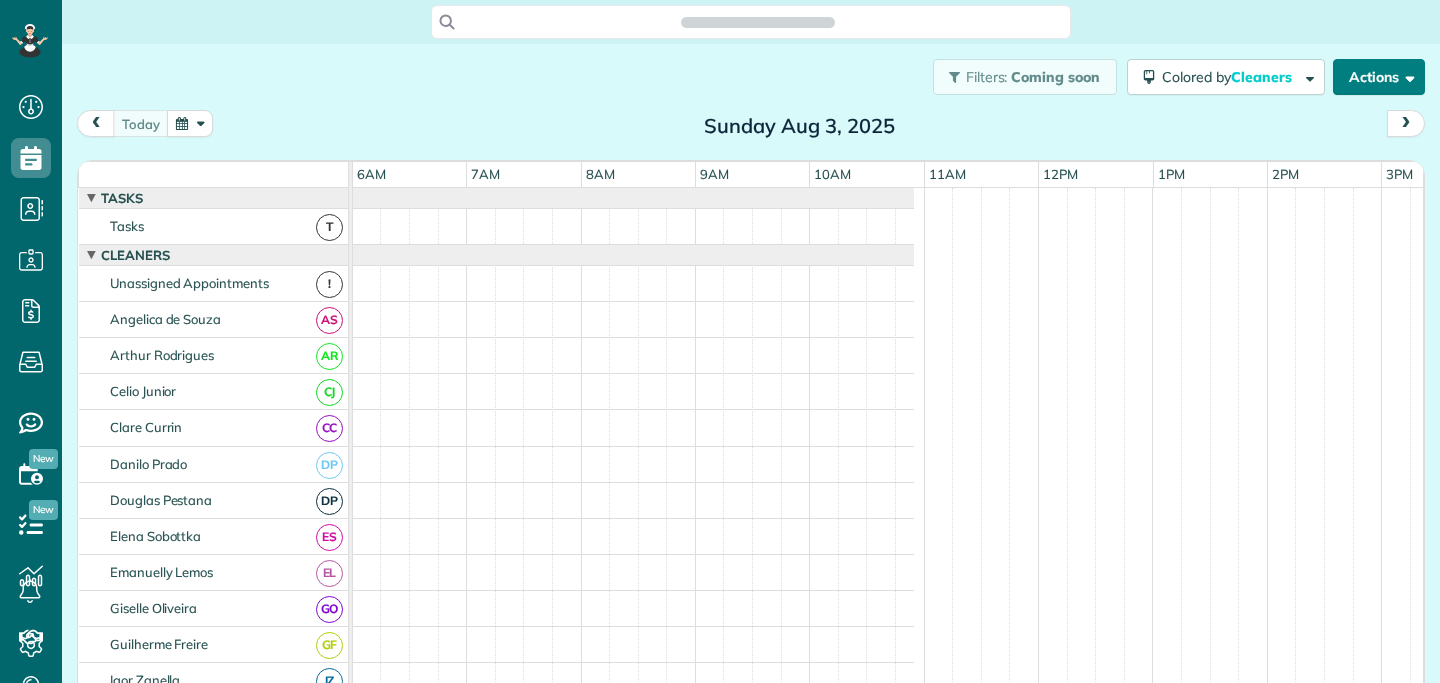 click on "Actions" at bounding box center (1379, 77) 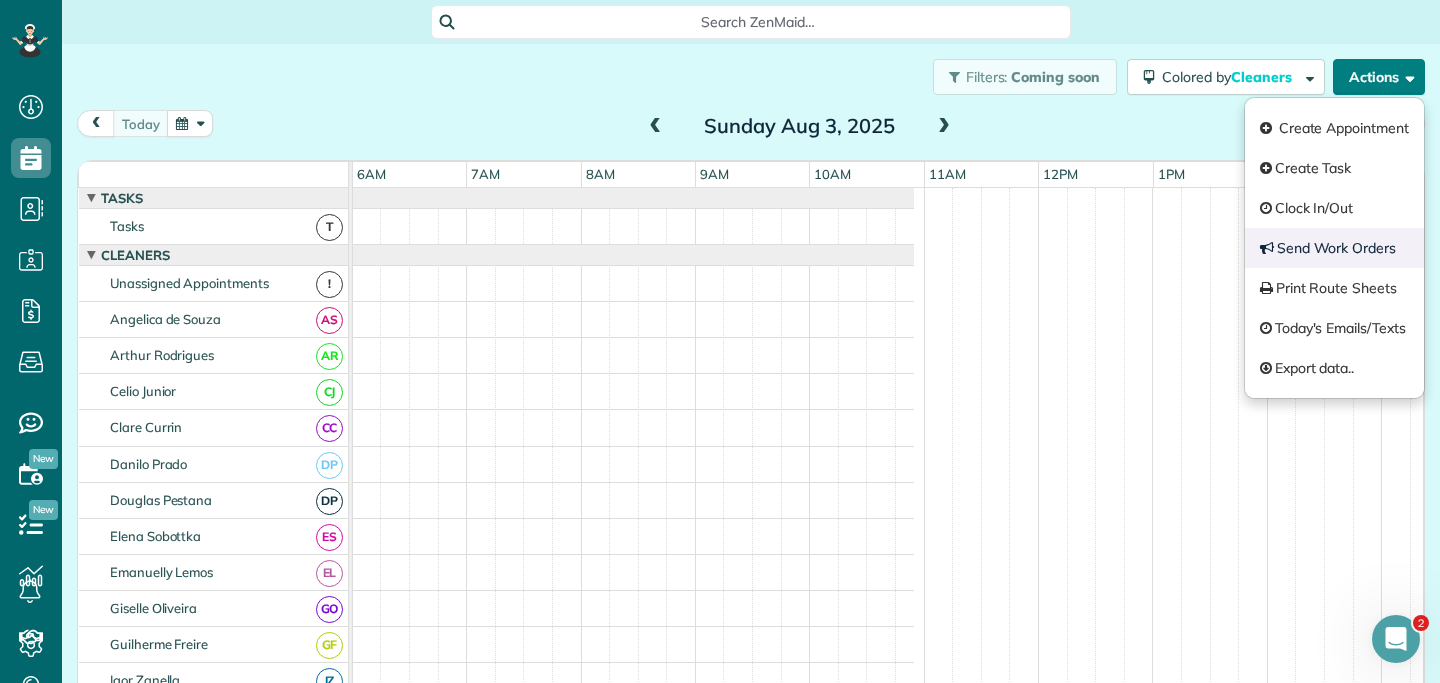 scroll, scrollTop: 0, scrollLeft: 0, axis: both 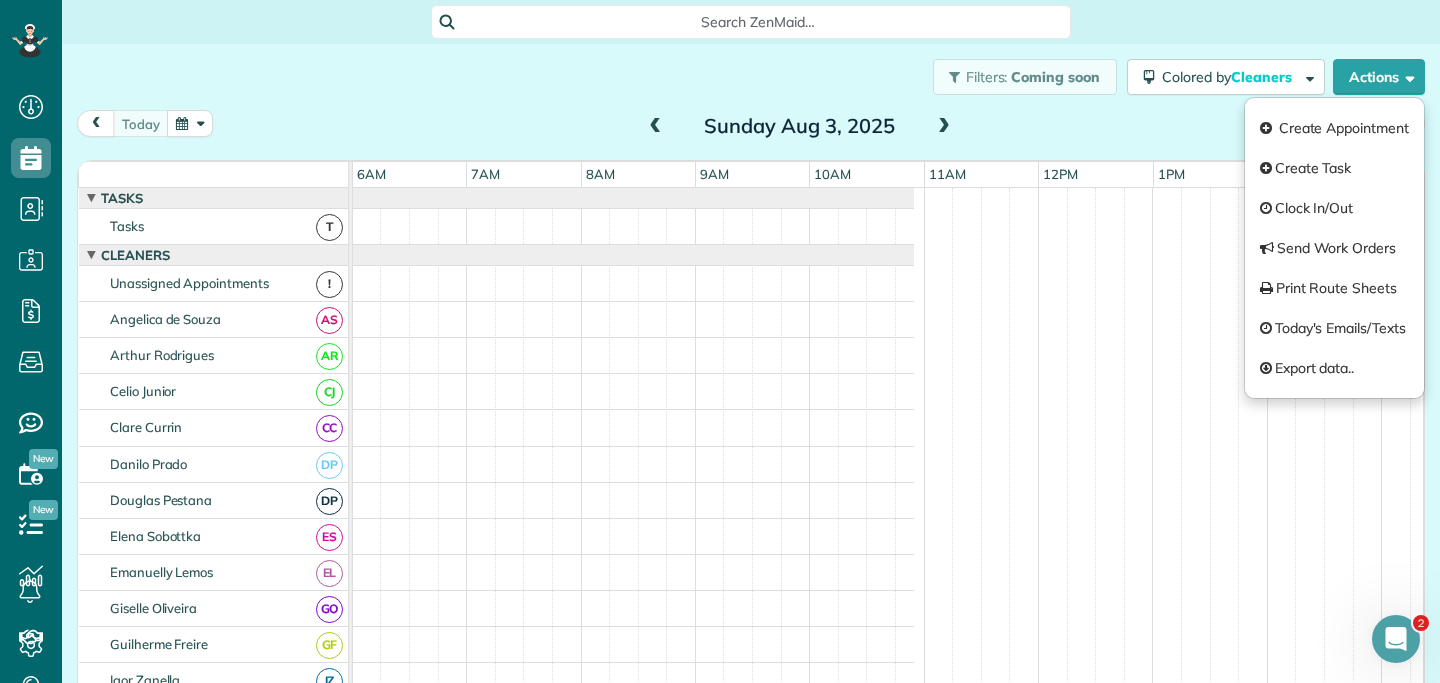 click on "Today   [DAY] [MONTH] [NUMBER], [YEAR]" at bounding box center [751, 128] 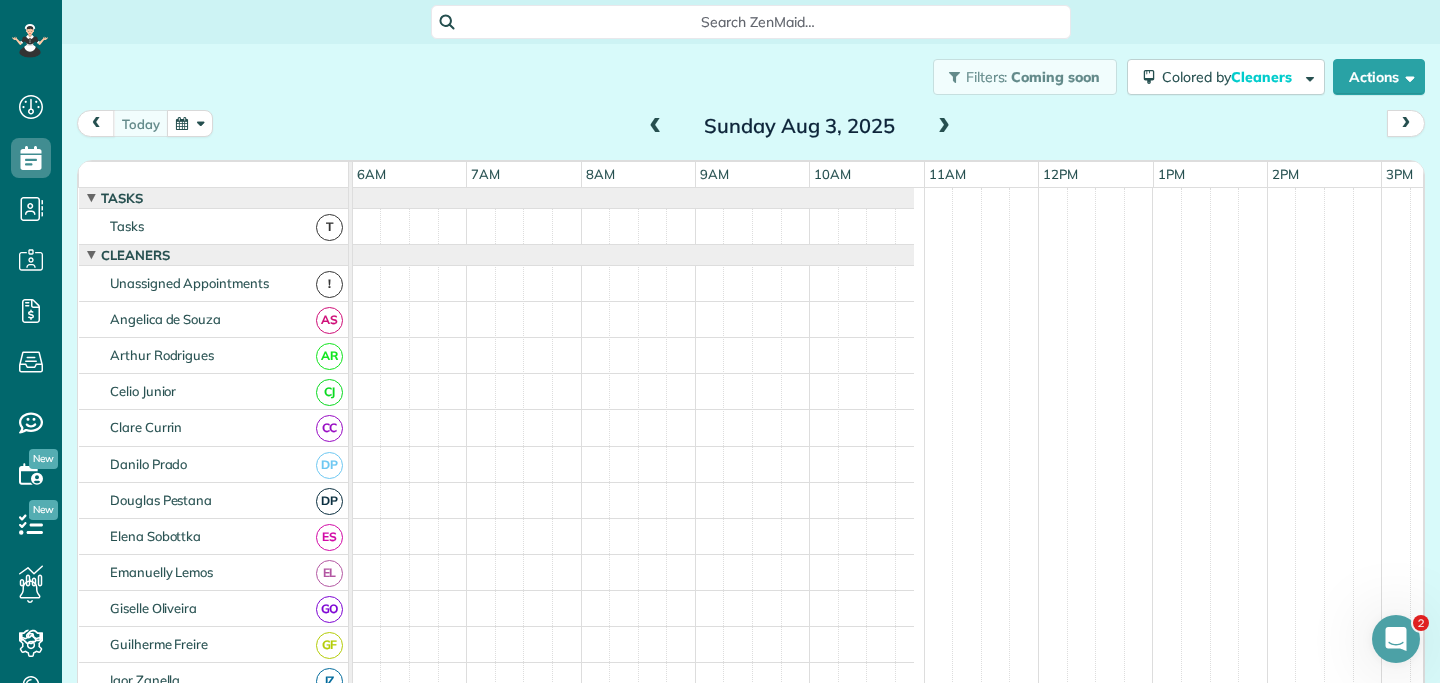 click on "Filters:   Coming soon
Colored by  Cleaners
Color by Cleaner
Color by Team
Color by Status
Color by Recurrence
Color by Paid/Unpaid
Filters  Default
Schedule Changes
Actions
Create Appointment
Create Task
Clock In/Out
Send Work Orders
Print Route Sheets
Today's Emails/Texts
Export data.." at bounding box center [751, 77] 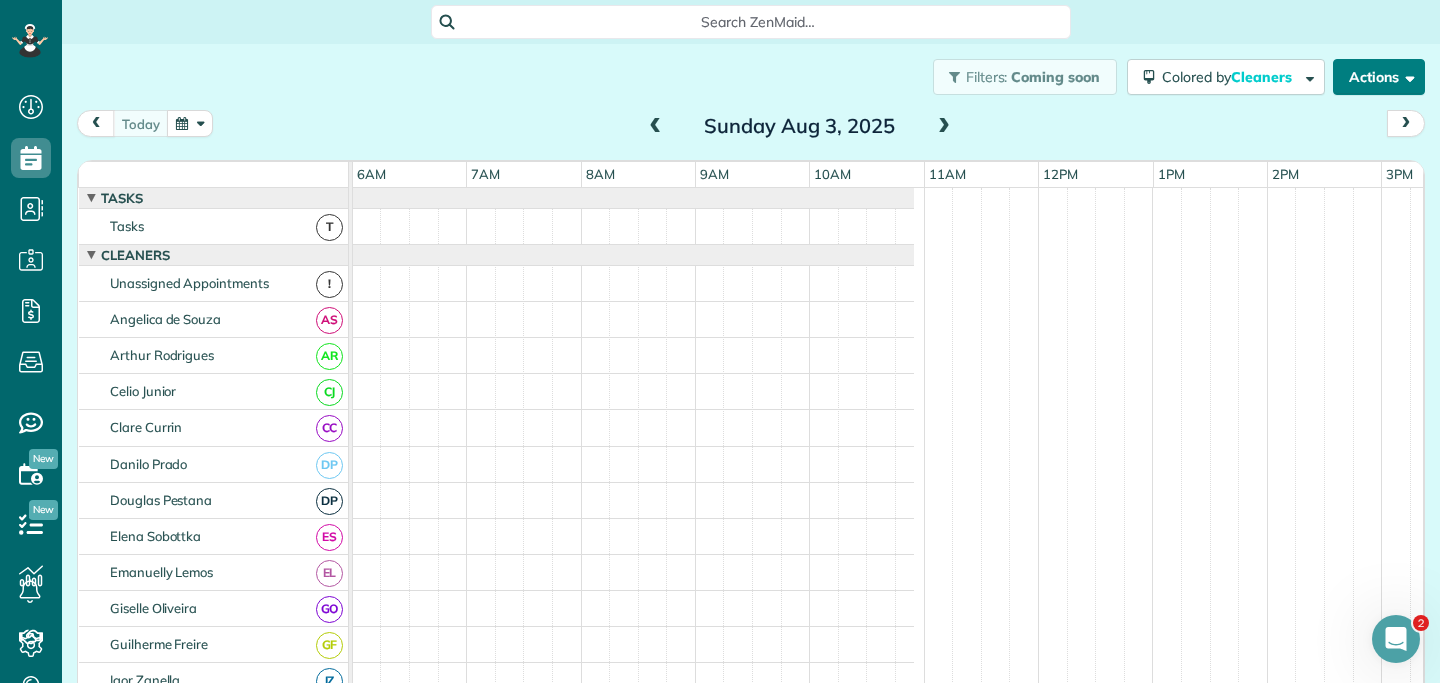 click on "Actions" at bounding box center (1379, 77) 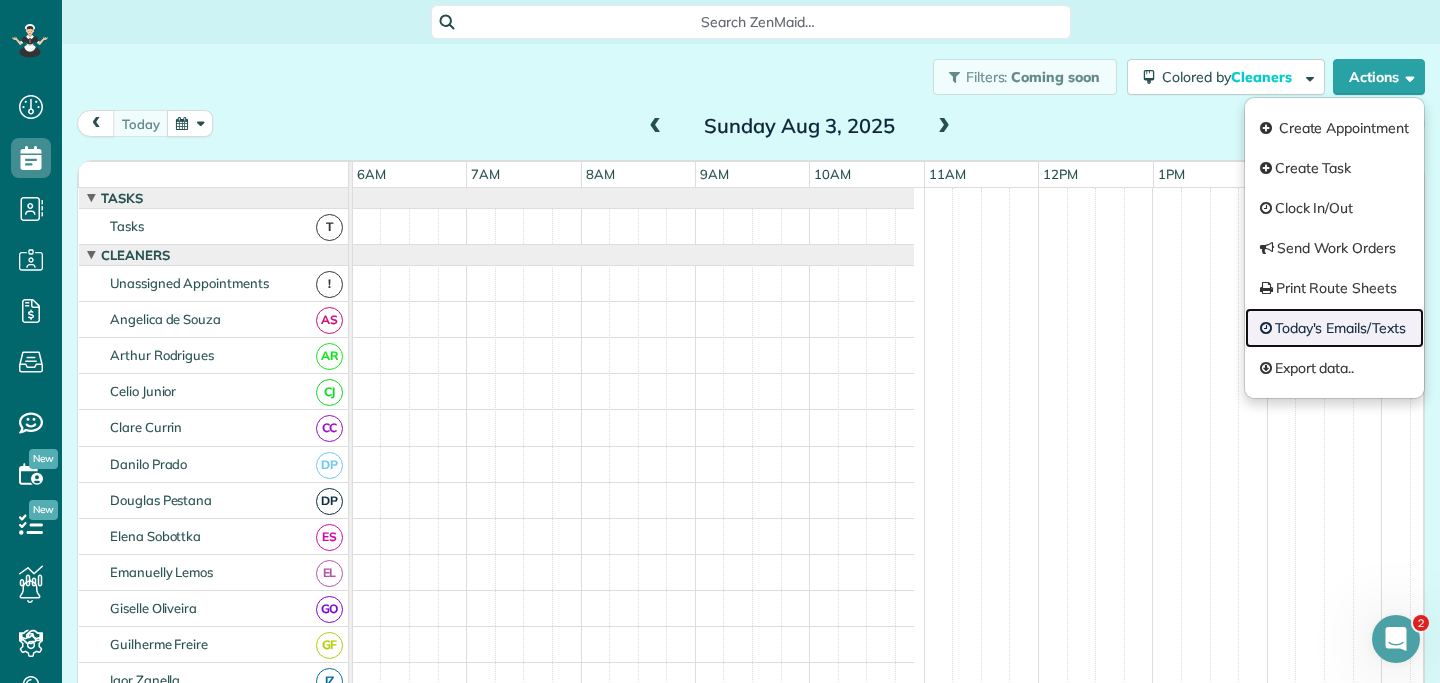 click on "Today's Emails/Texts" at bounding box center [1334, 328] 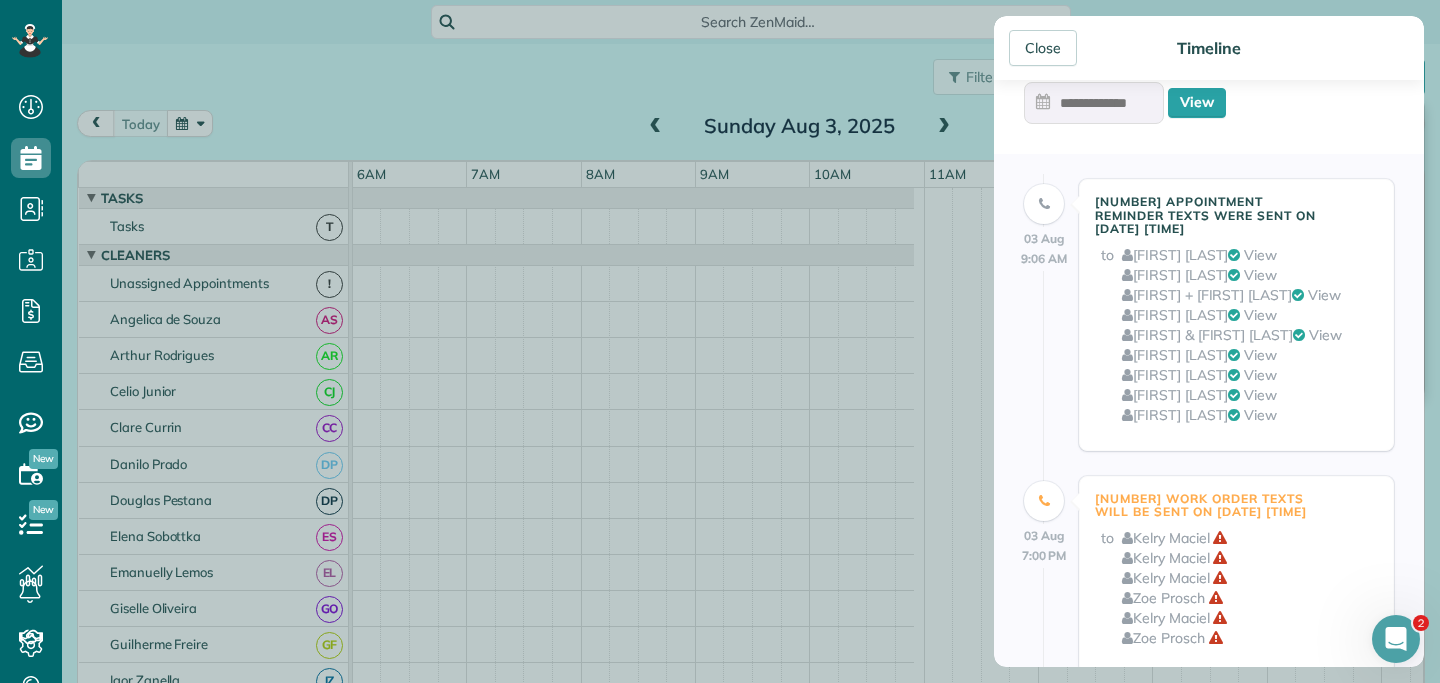 scroll, scrollTop: 59, scrollLeft: 0, axis: vertical 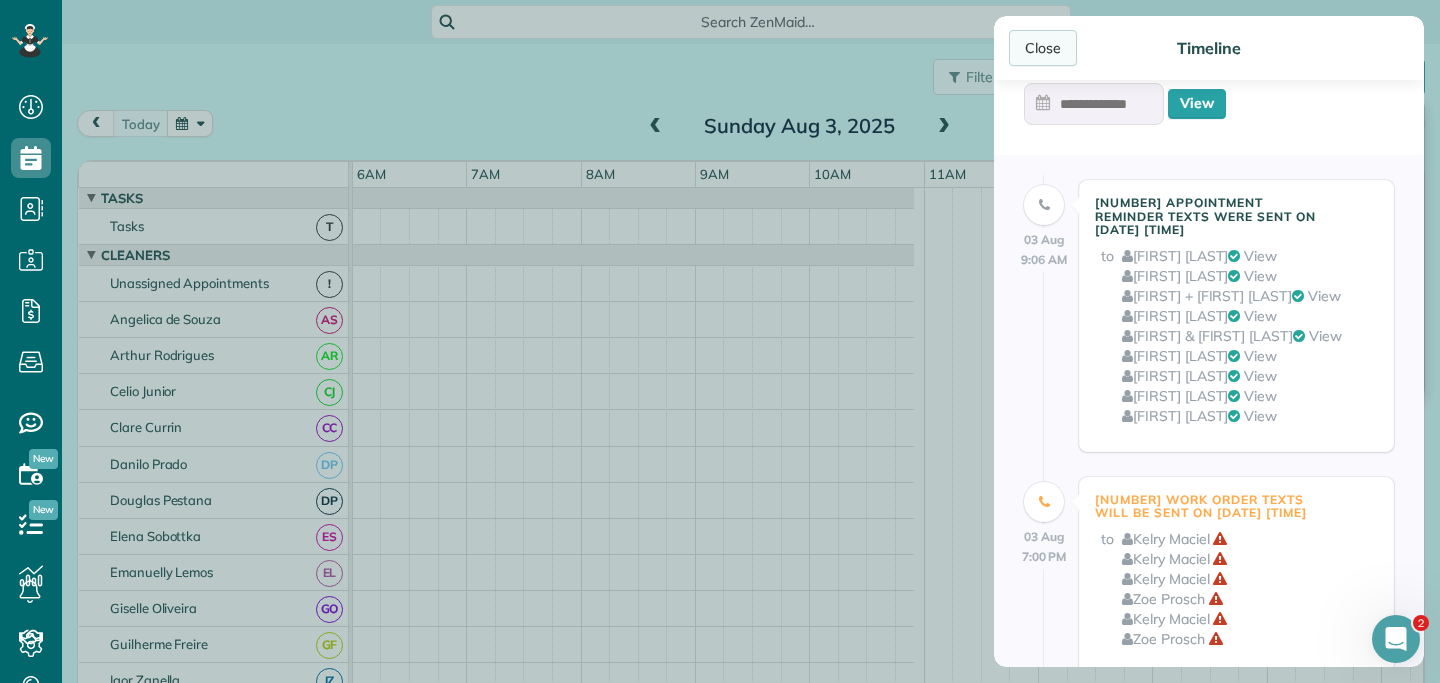 click on "Close" at bounding box center [1043, 48] 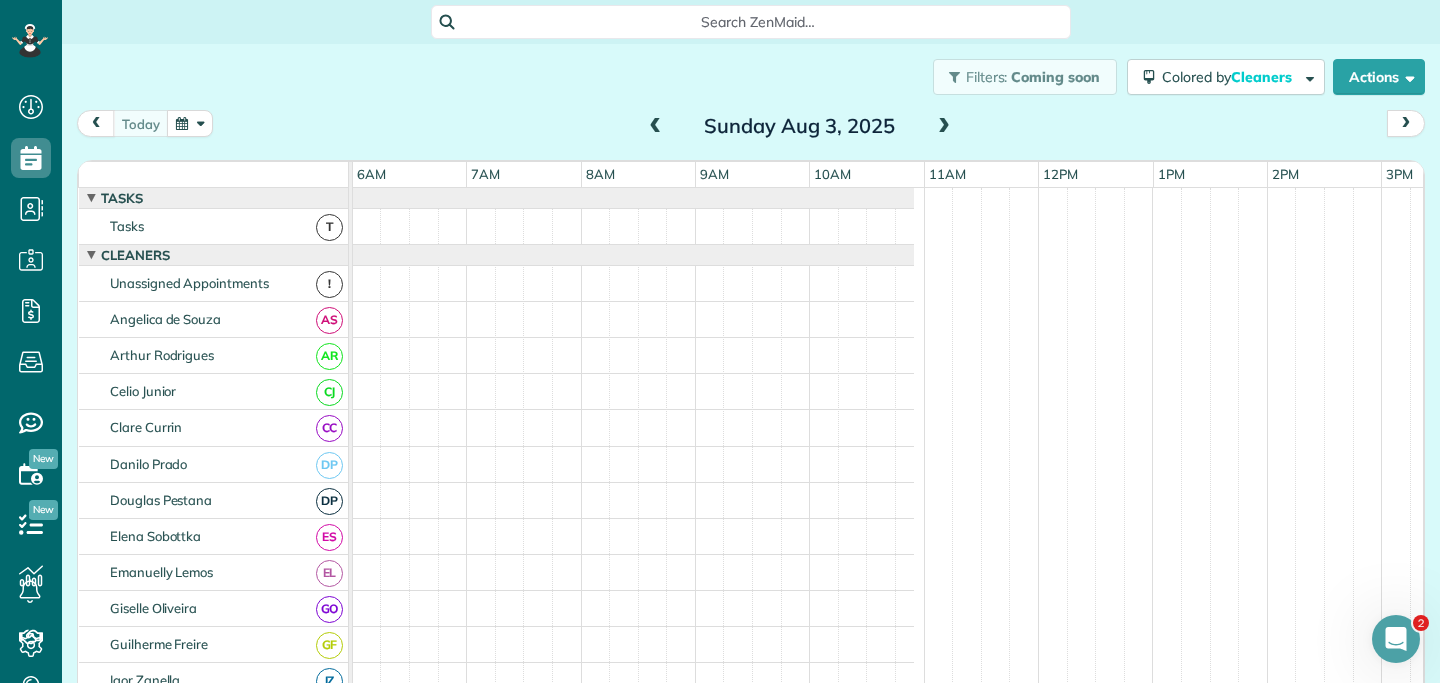 click at bounding box center (944, 127) 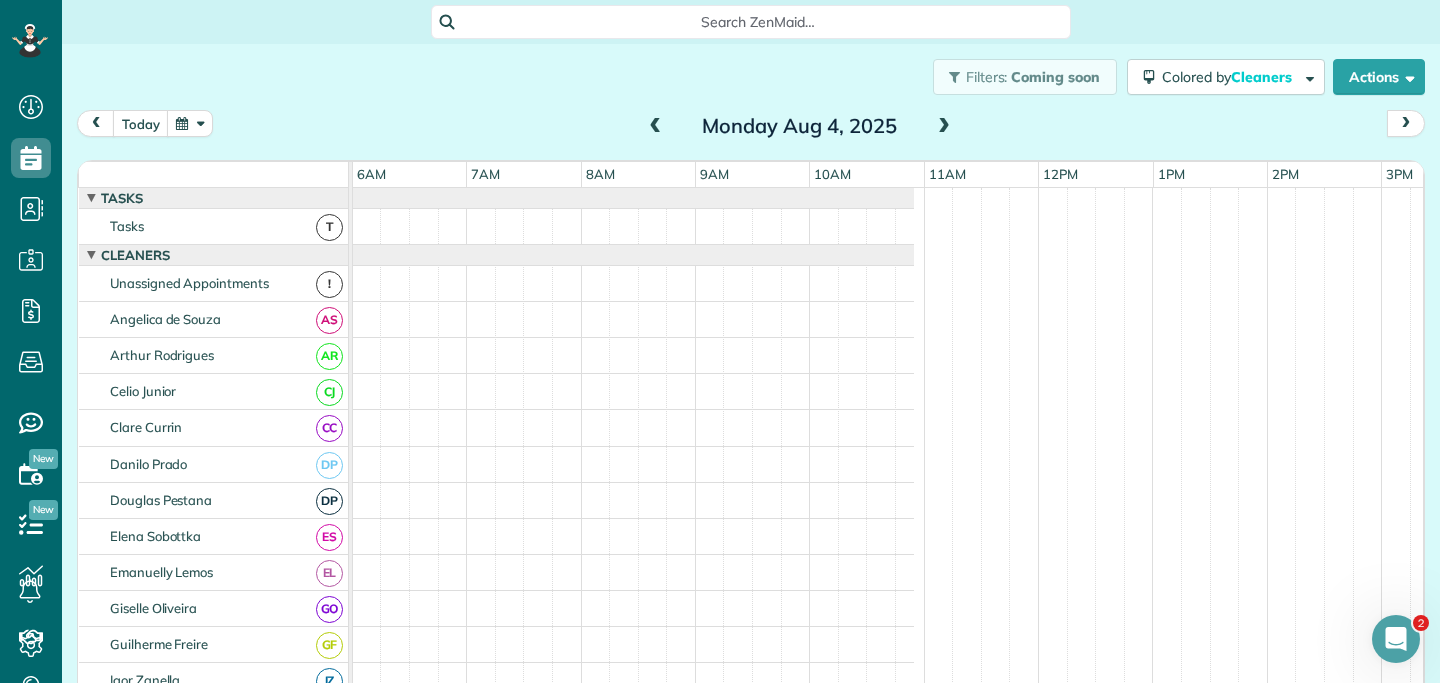 scroll, scrollTop: 90, scrollLeft: 687, axis: both 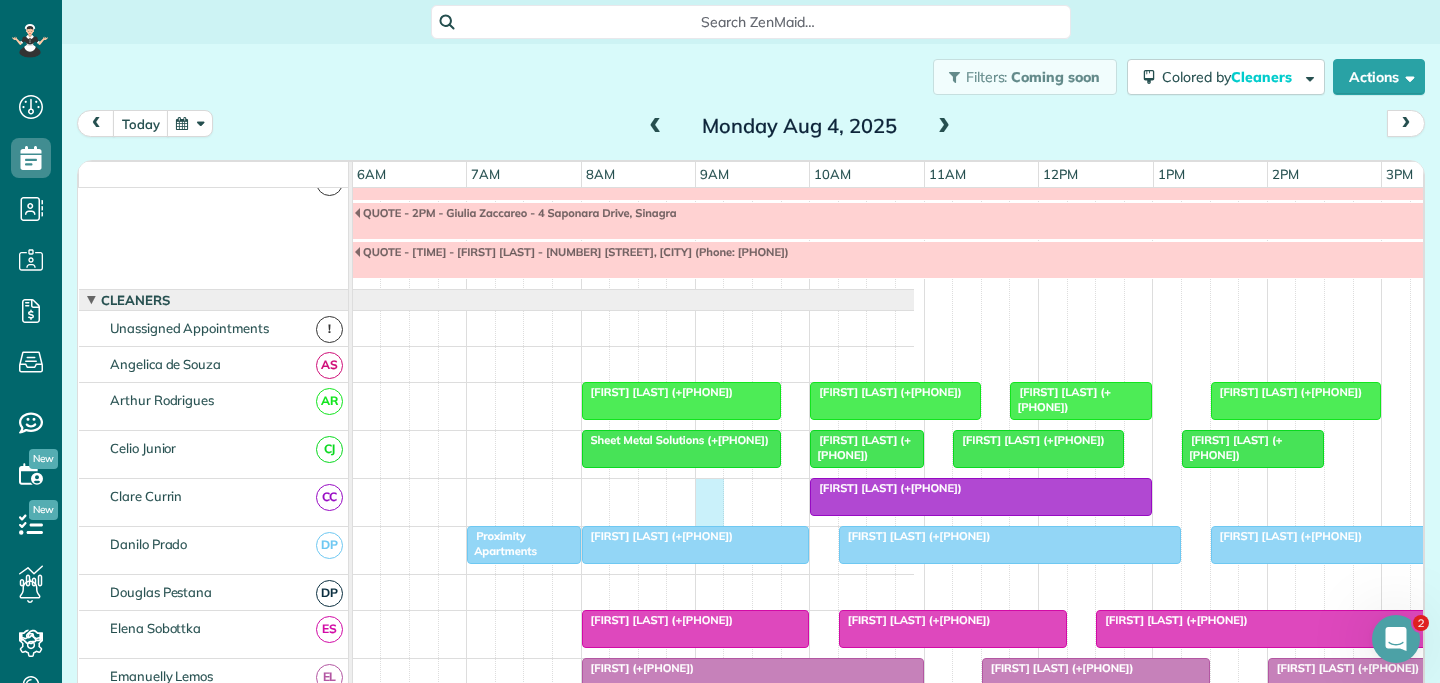 click on "Acil Tayba (+61450797337)" at bounding box center [290, 502] 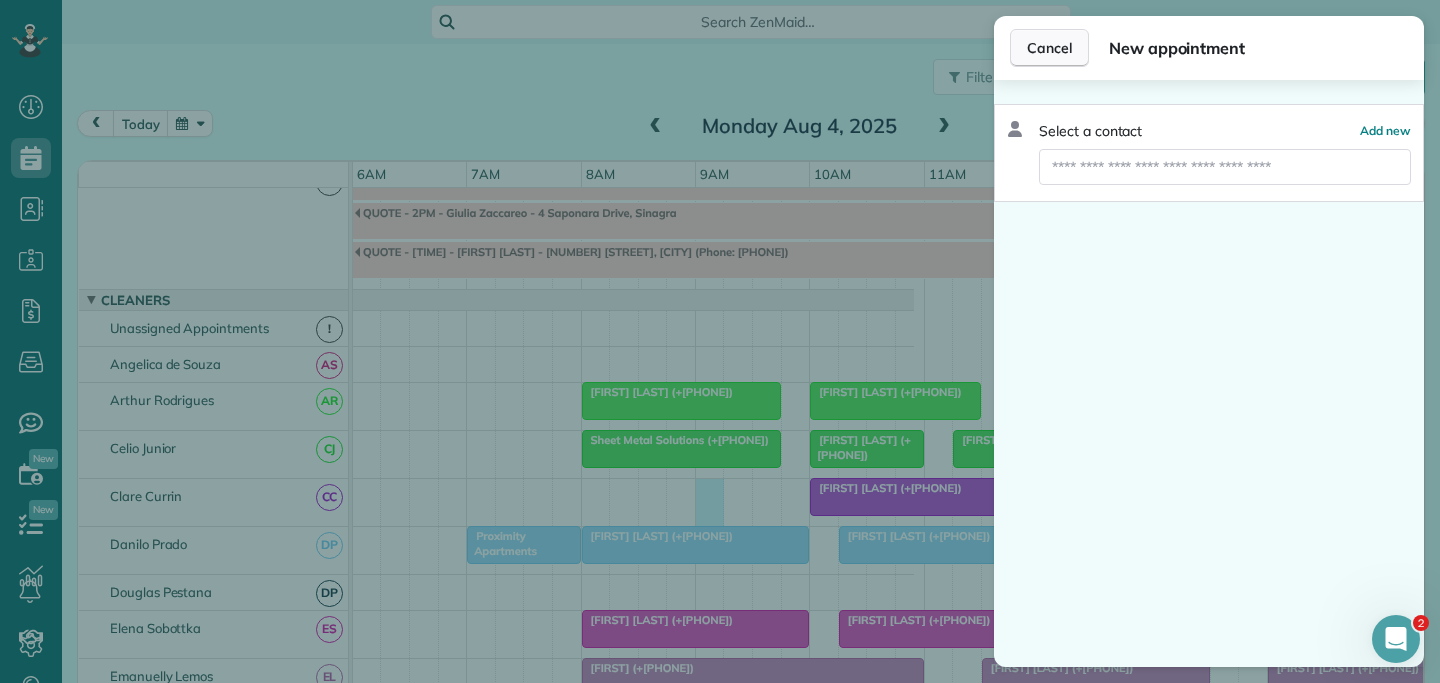click on "Cancel" at bounding box center [1049, 48] 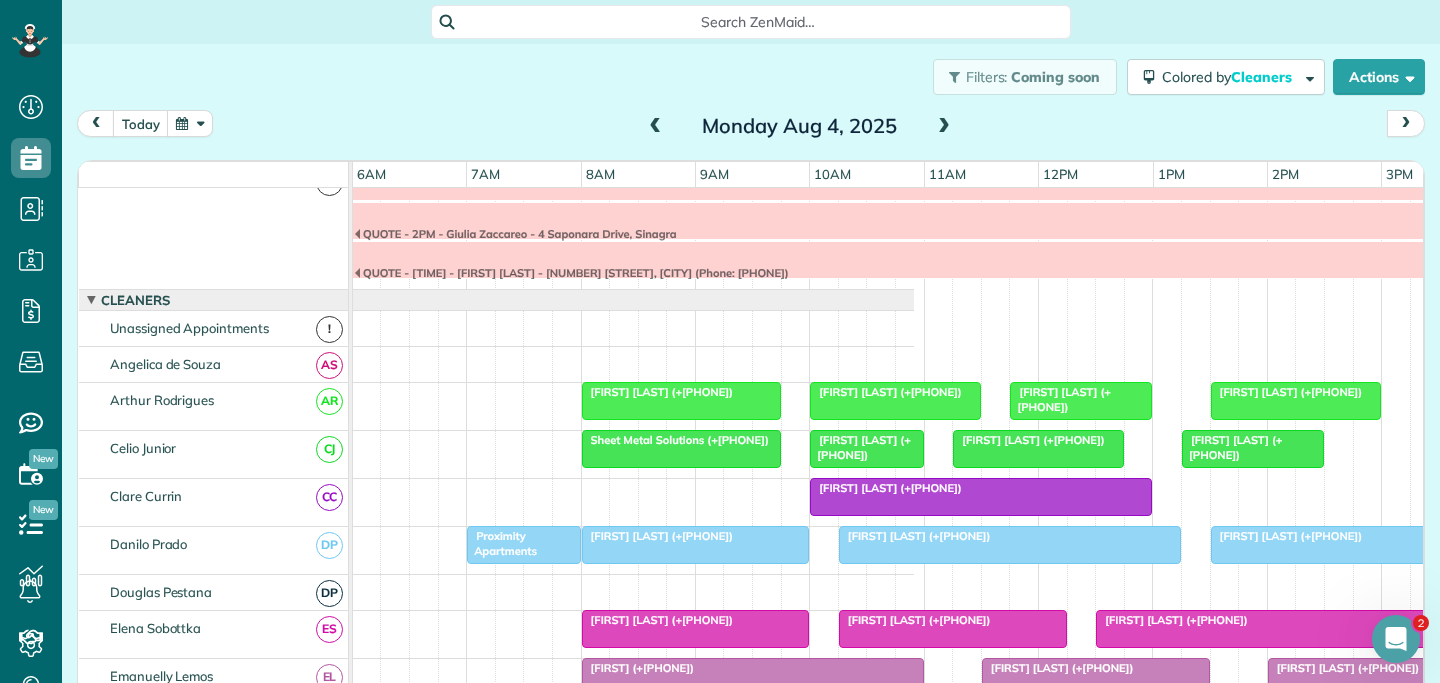 scroll, scrollTop: 0, scrollLeft: 687, axis: horizontal 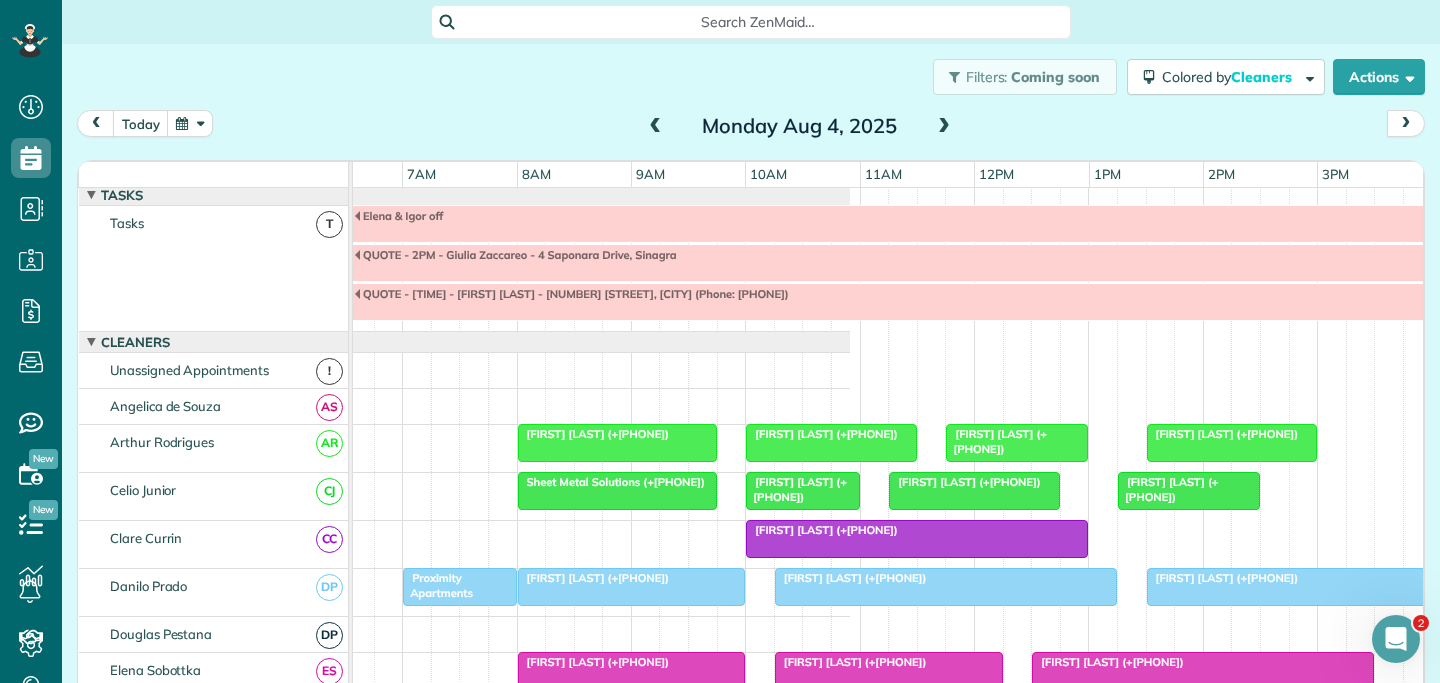 click at bounding box center [974, 224] 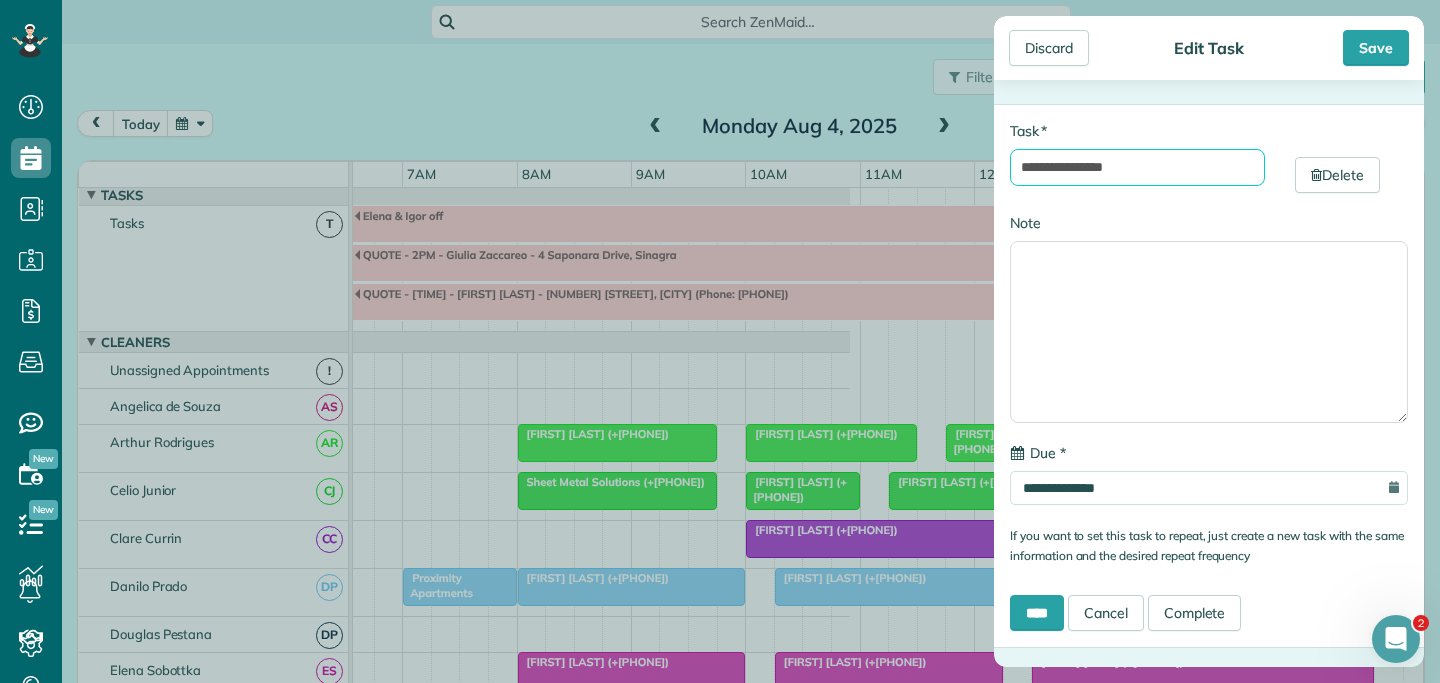 click on "**********" at bounding box center [1137, 167] 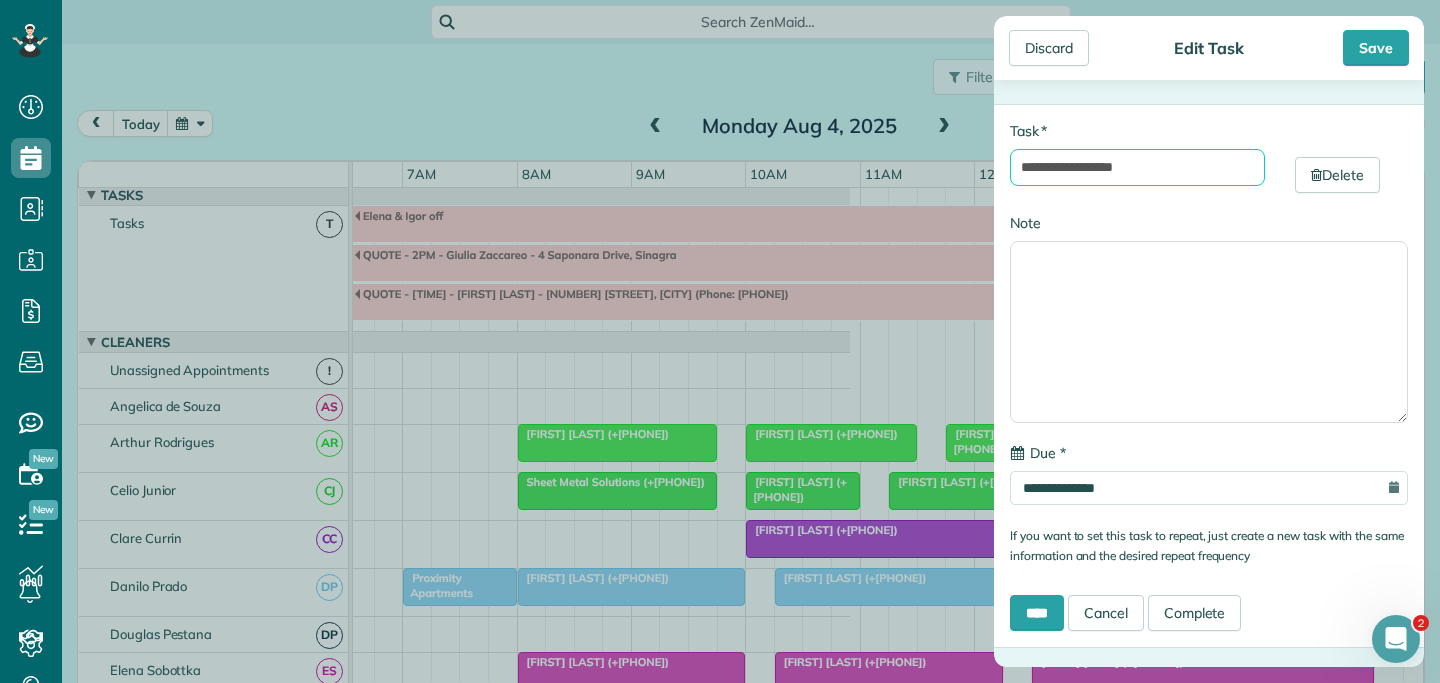 click on "**********" at bounding box center (1137, 167) 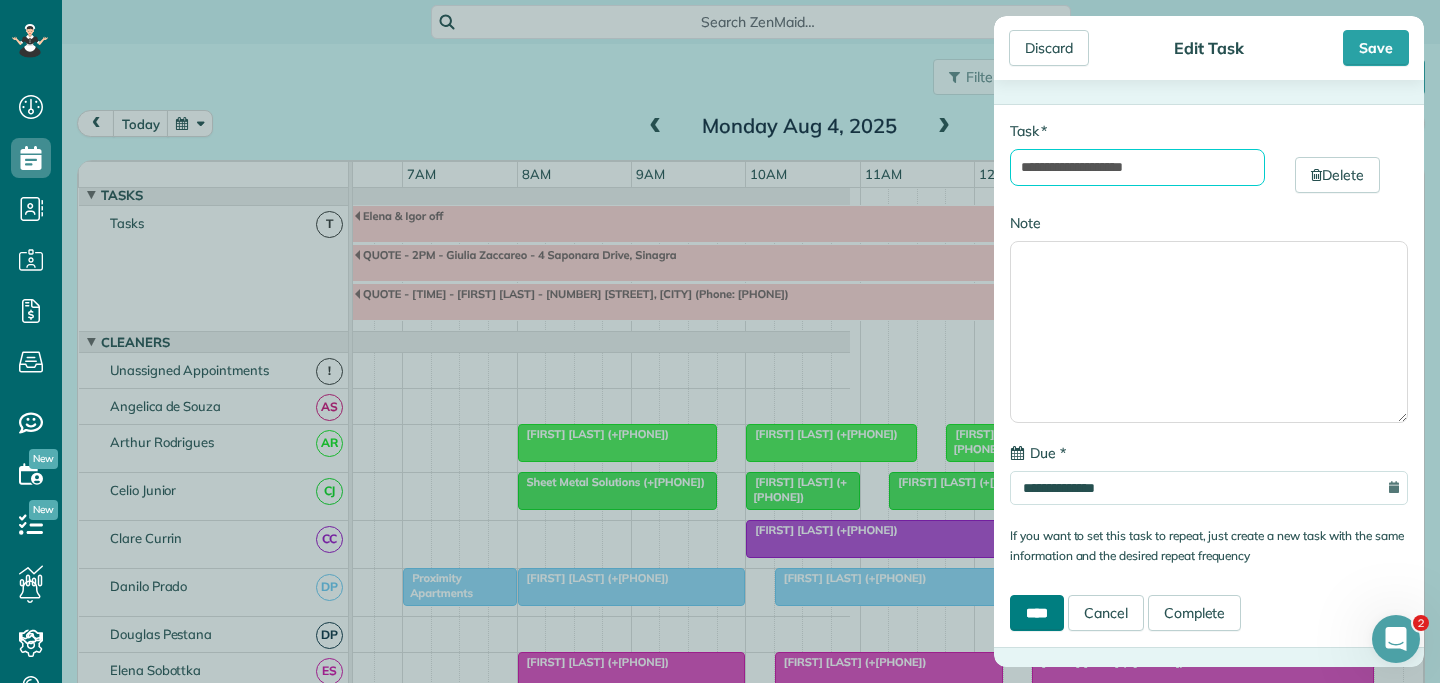 type on "**********" 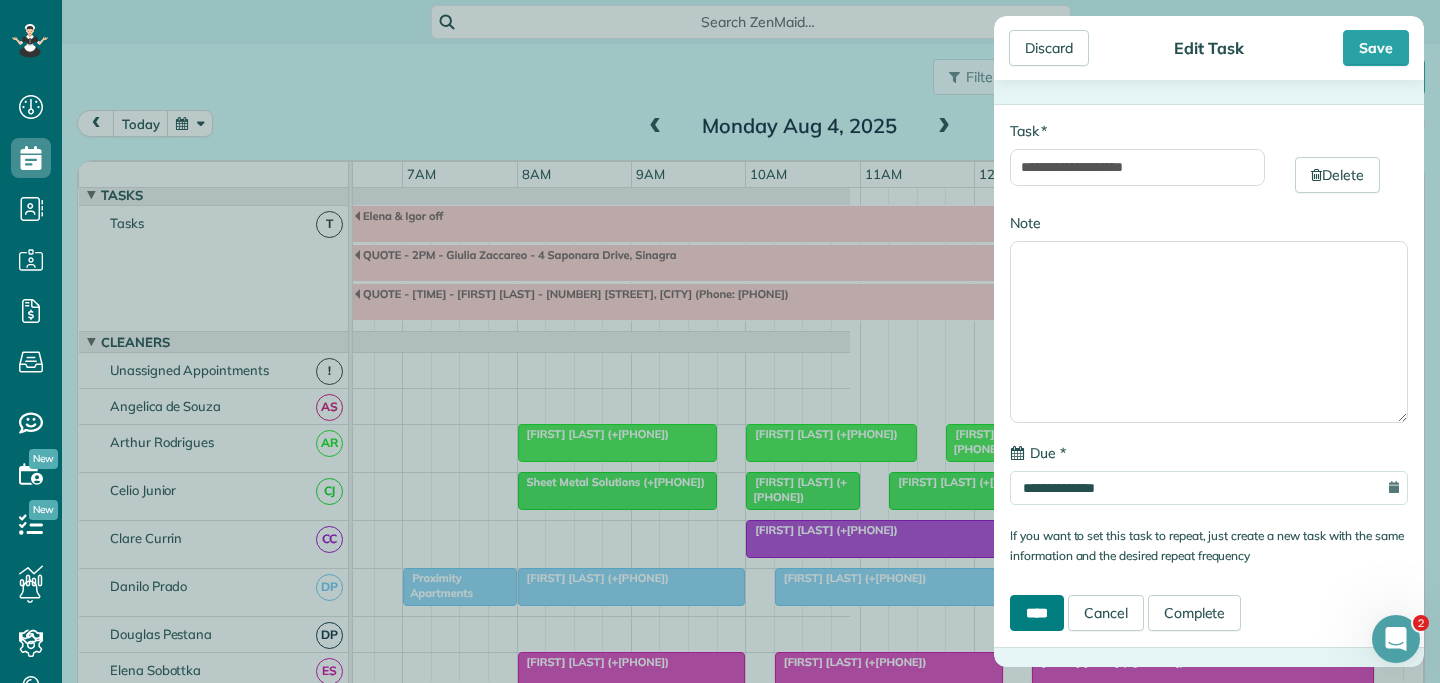 click on "****" at bounding box center (1037, 613) 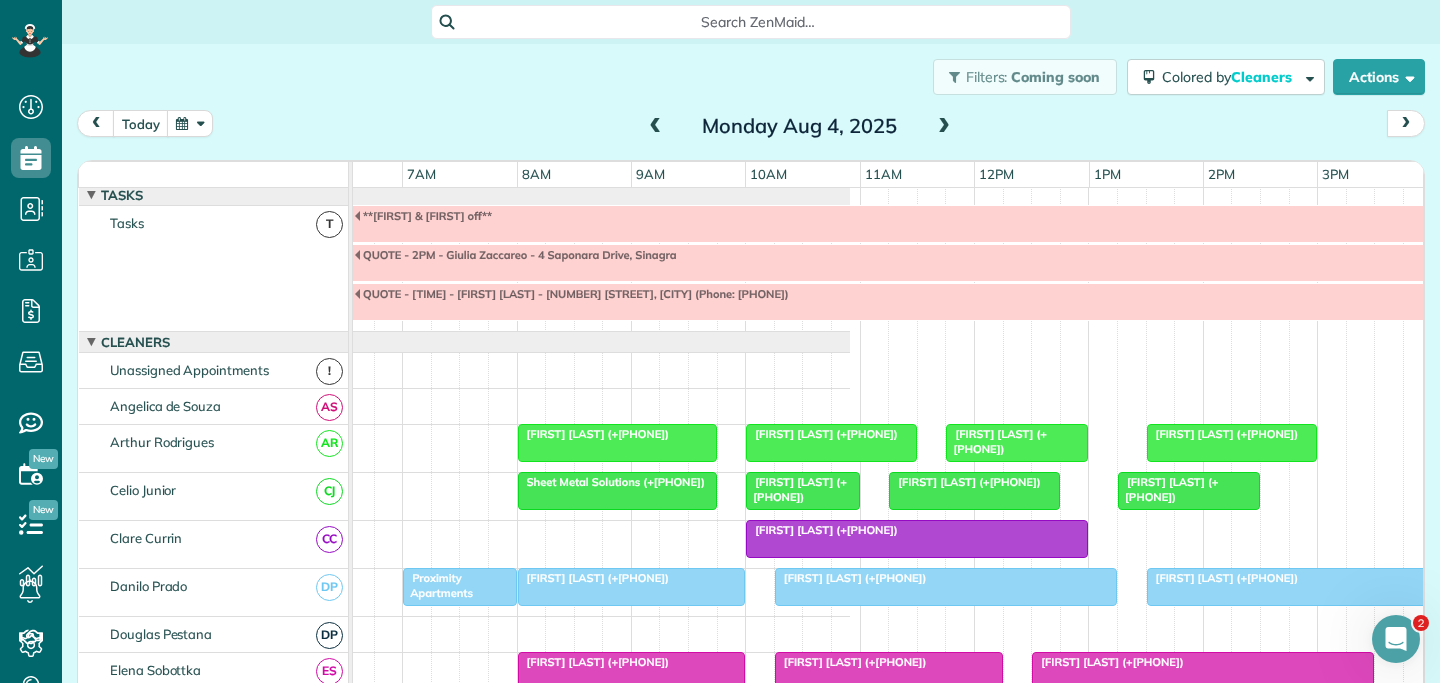 click on "QUOTE - 2PM - Giulia Zaccareo - 4 Saponara Drive, Sinagra" at bounding box center [974, 254] 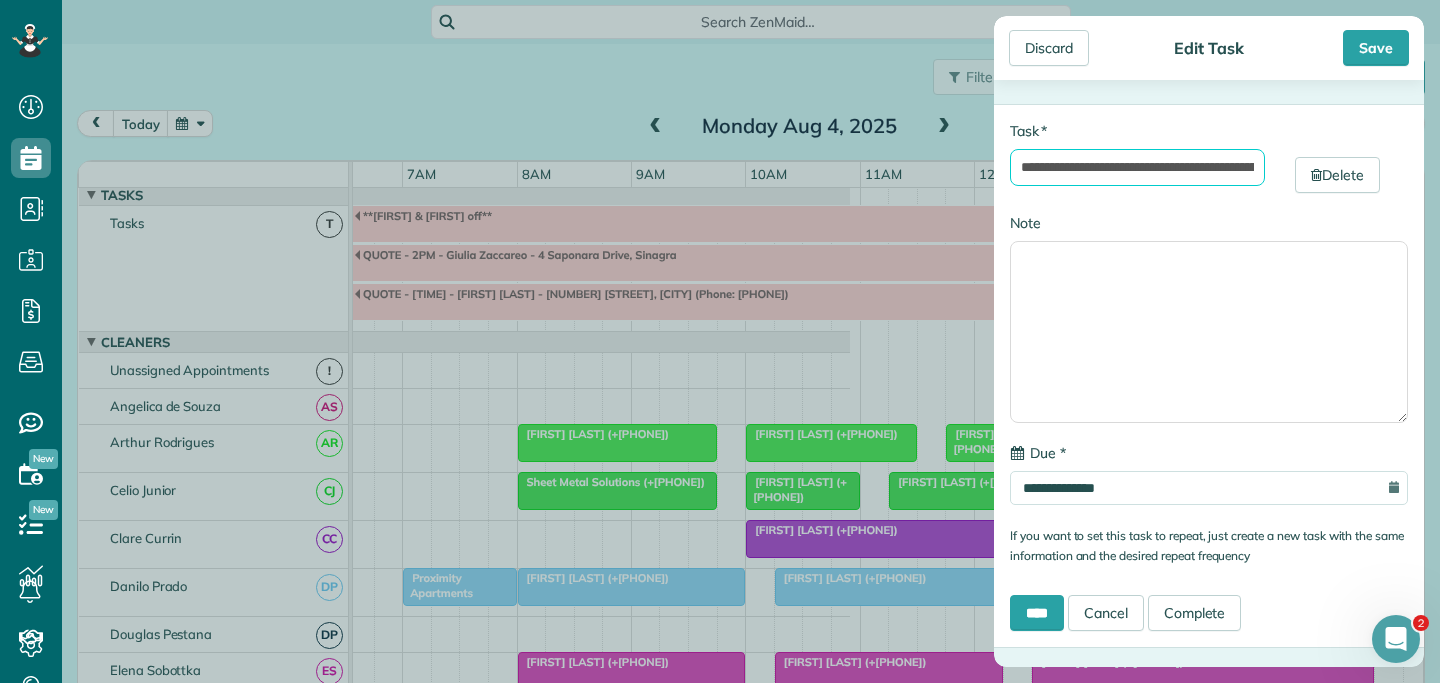 click on "**********" at bounding box center (1137, 167) 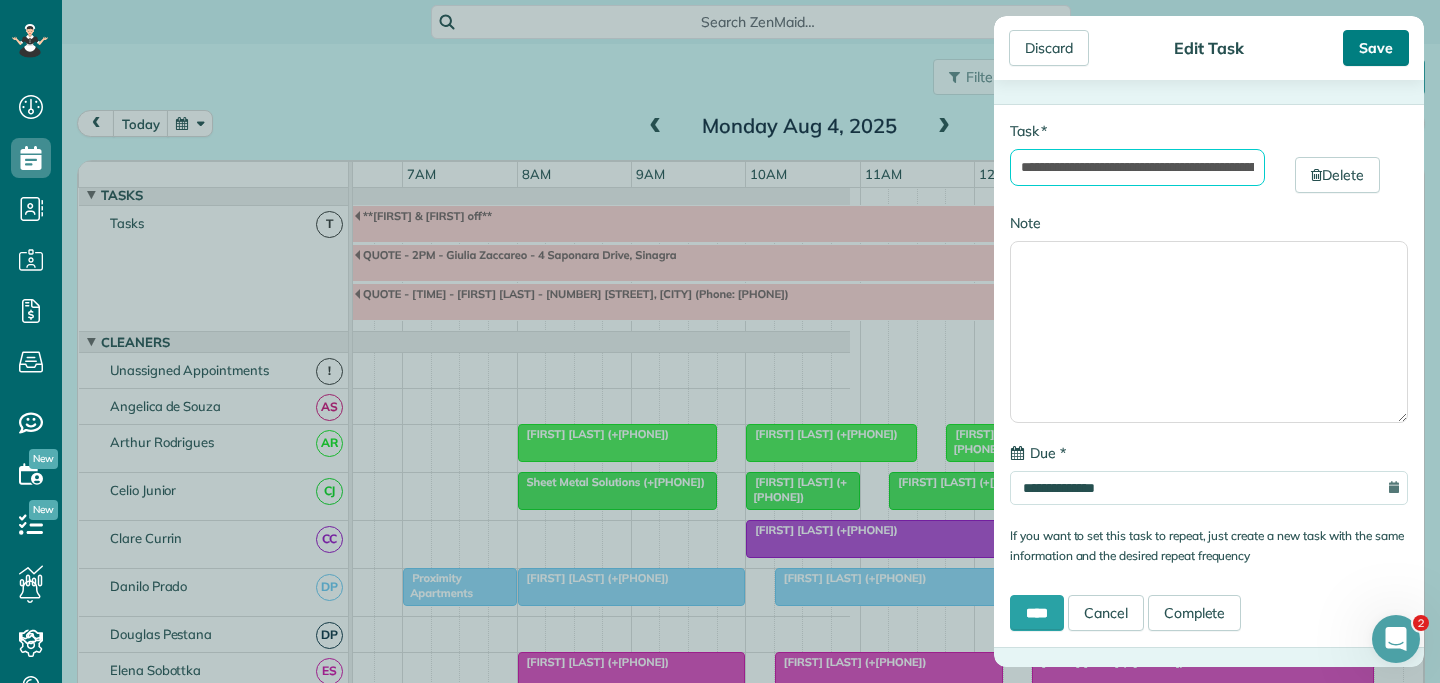 type on "**********" 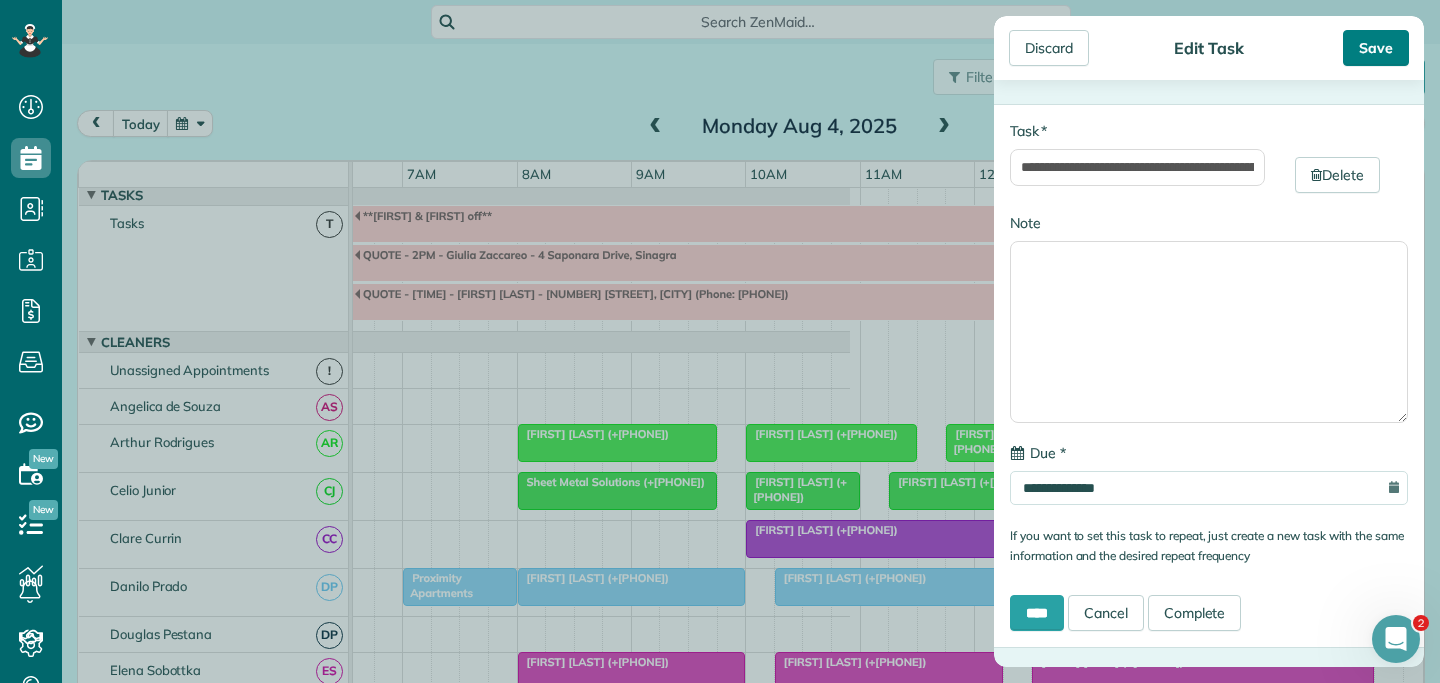 click on "Save" at bounding box center [1376, 48] 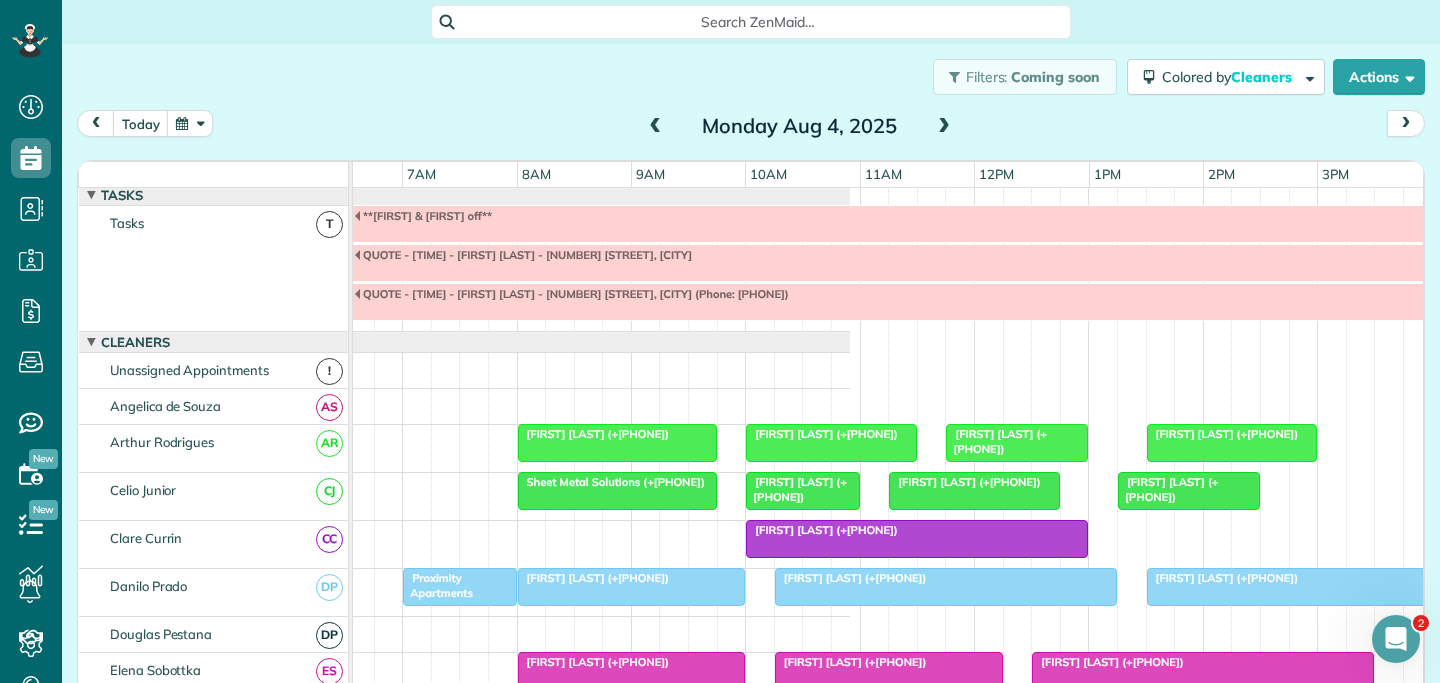 scroll, scrollTop: 106, scrollLeft: 751, axis: both 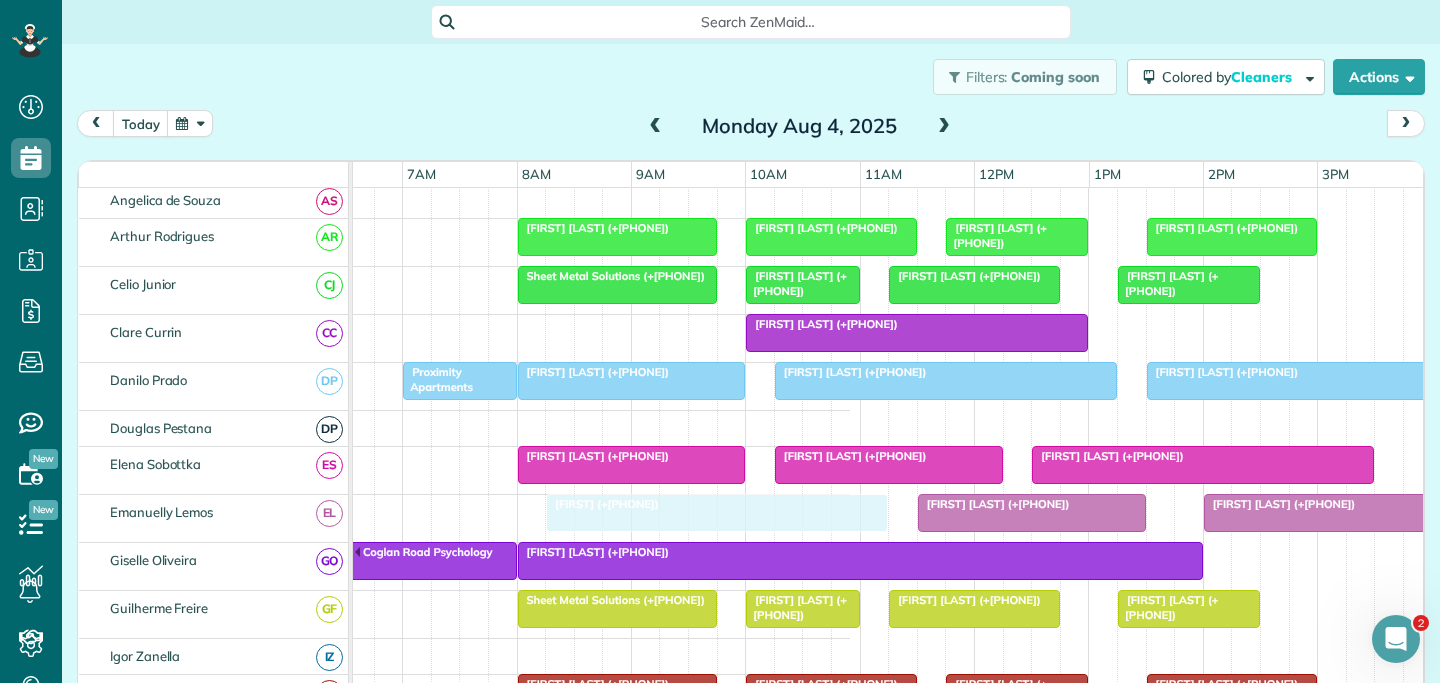 drag, startPoint x: 749, startPoint y: 507, endPoint x: 779, endPoint y: 506, distance: 30.016663 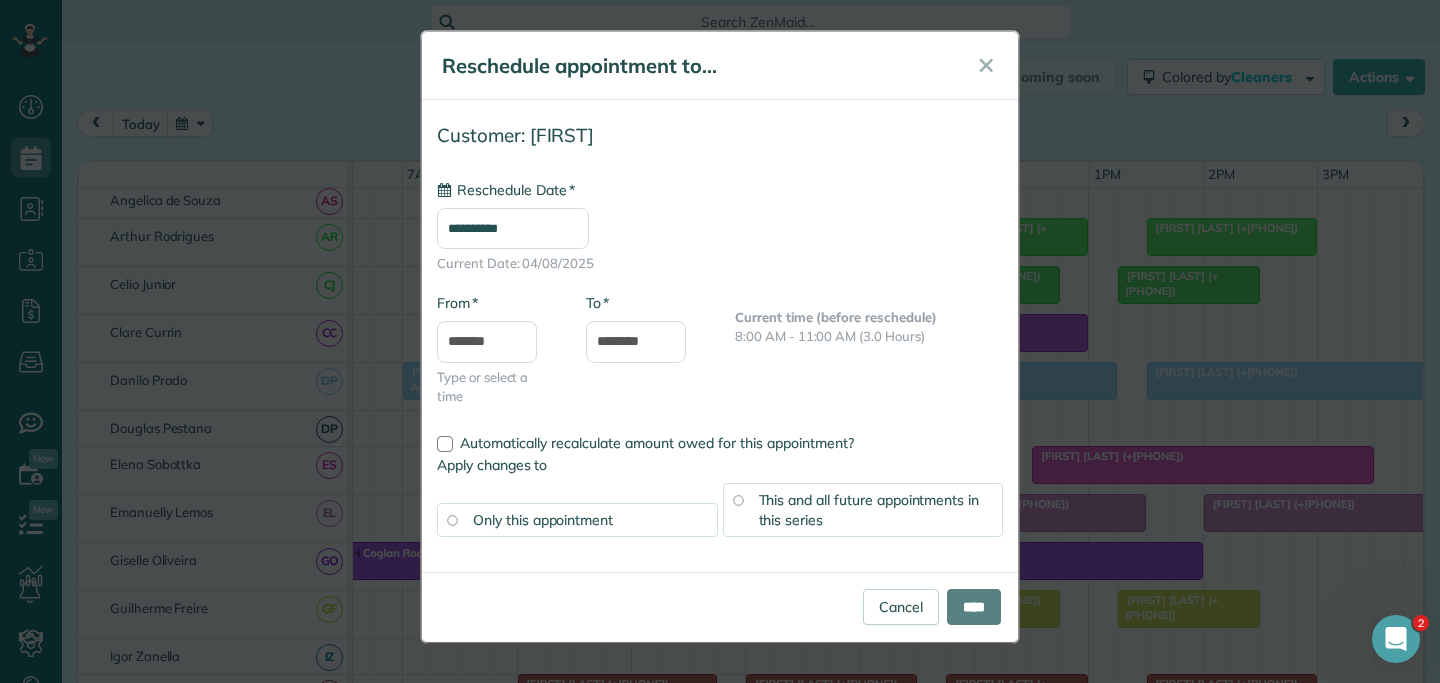 type on "**********" 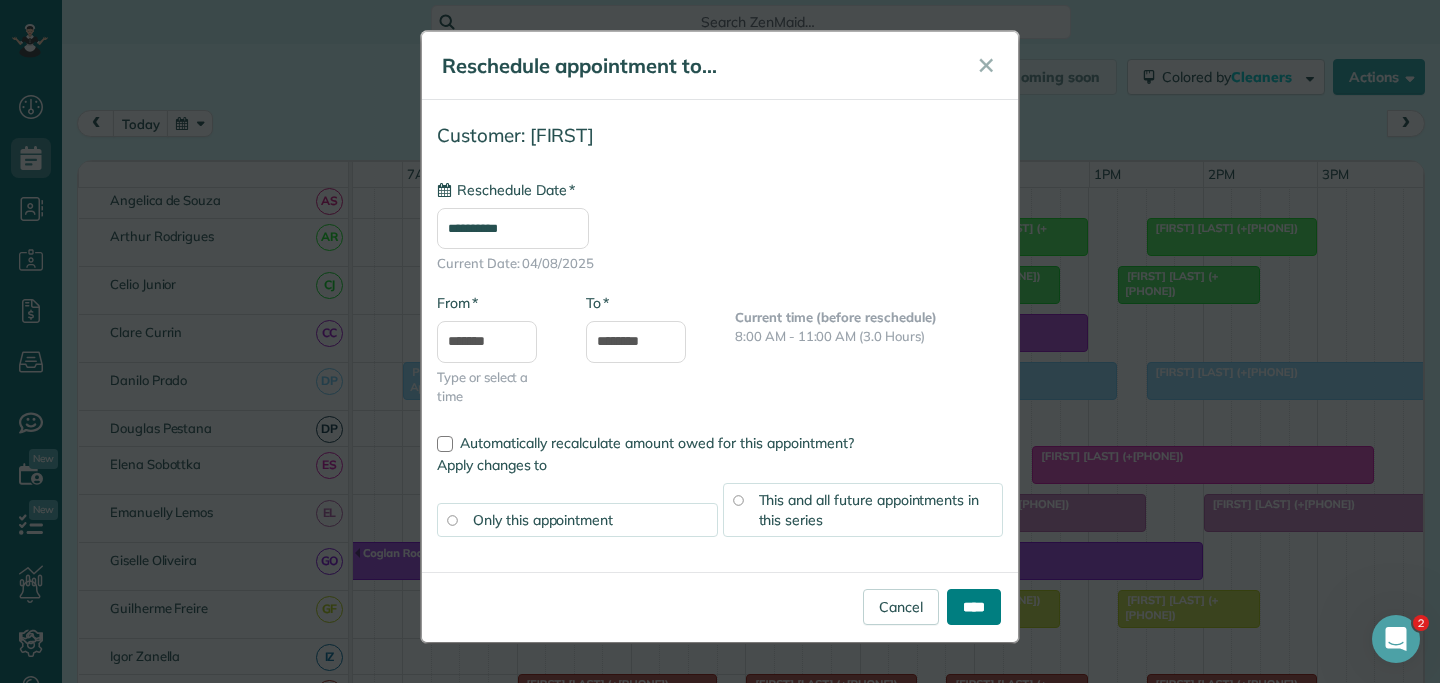 click on "****" at bounding box center (974, 607) 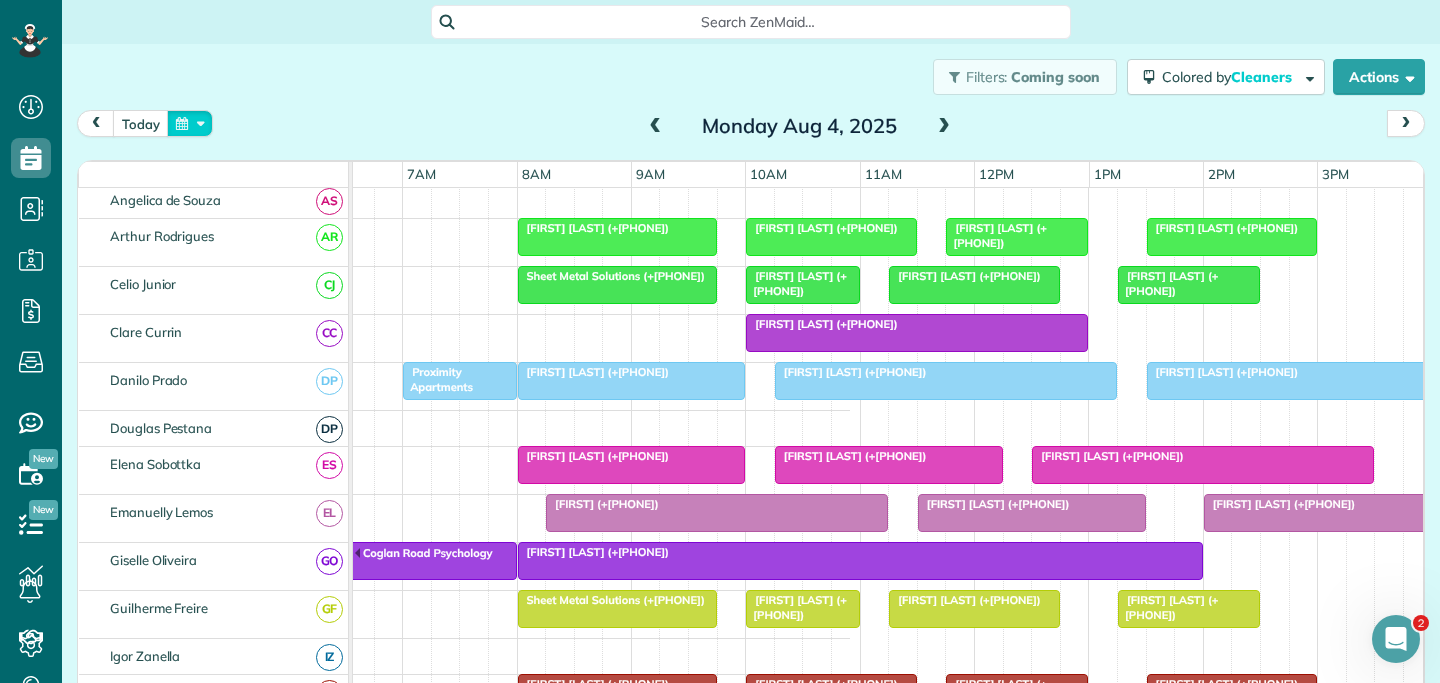 click at bounding box center [190, 123] 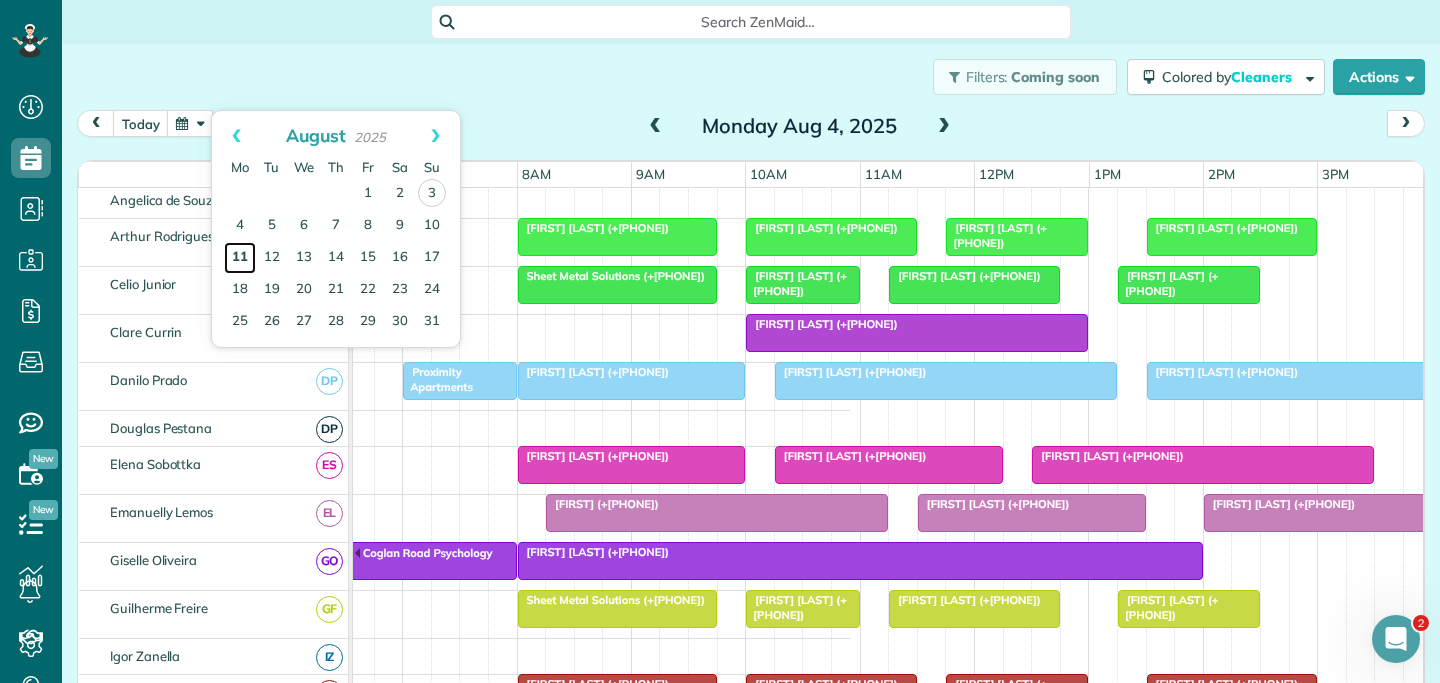 click on "11" at bounding box center [240, 258] 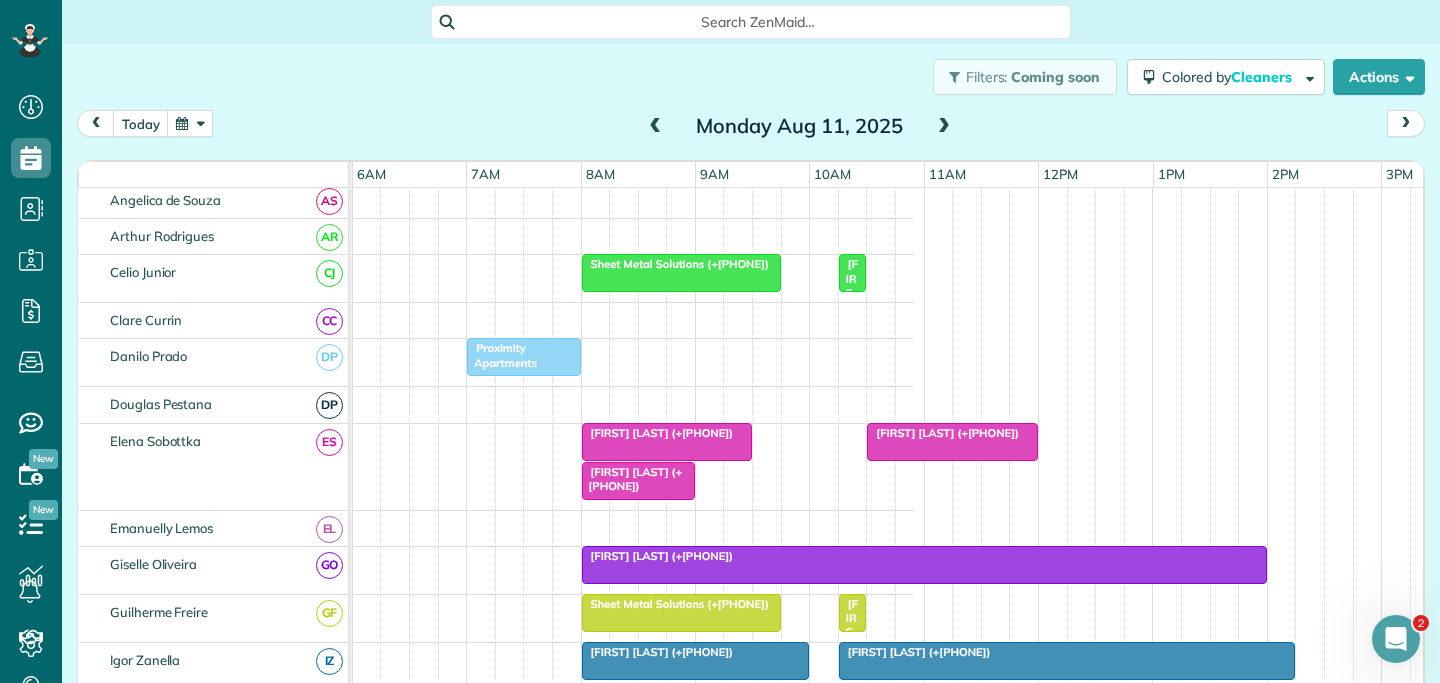 click on "Glen Lavrick (+61403226128)" at bounding box center [848, 364] 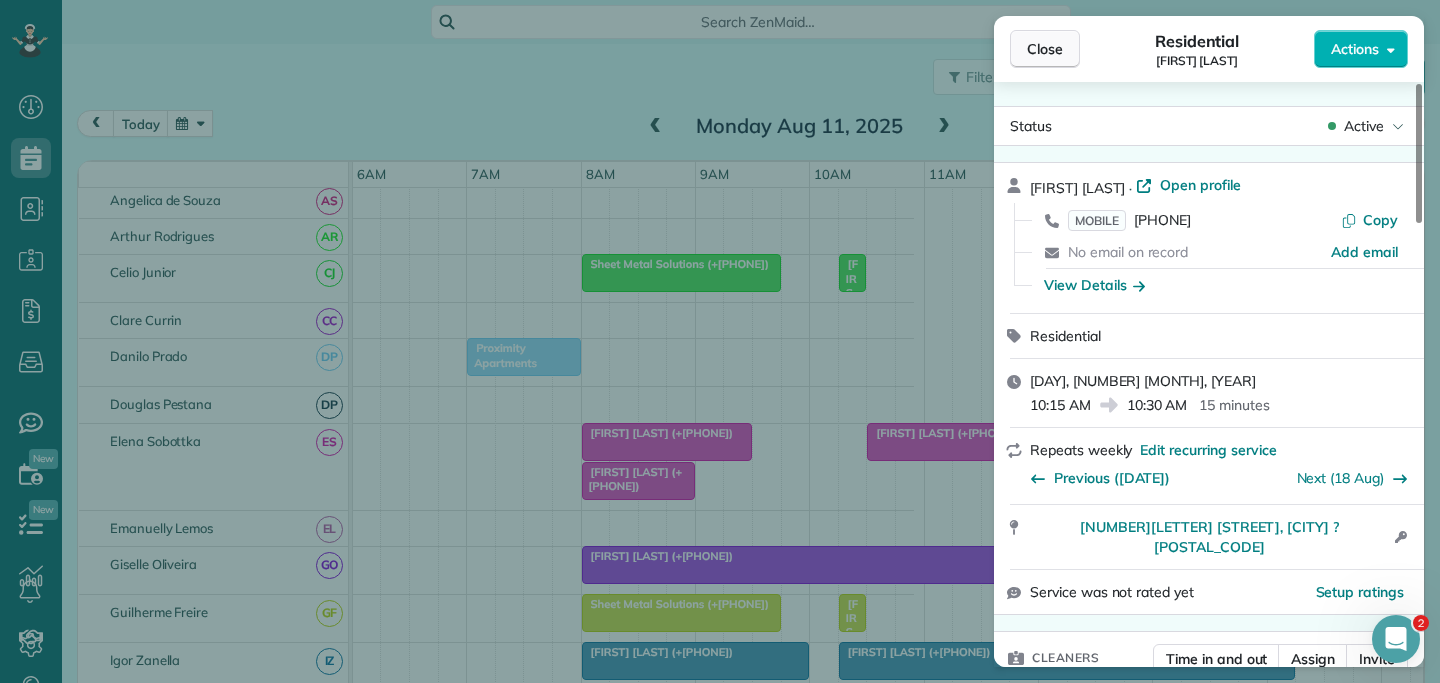 click on "Close" at bounding box center (1045, 49) 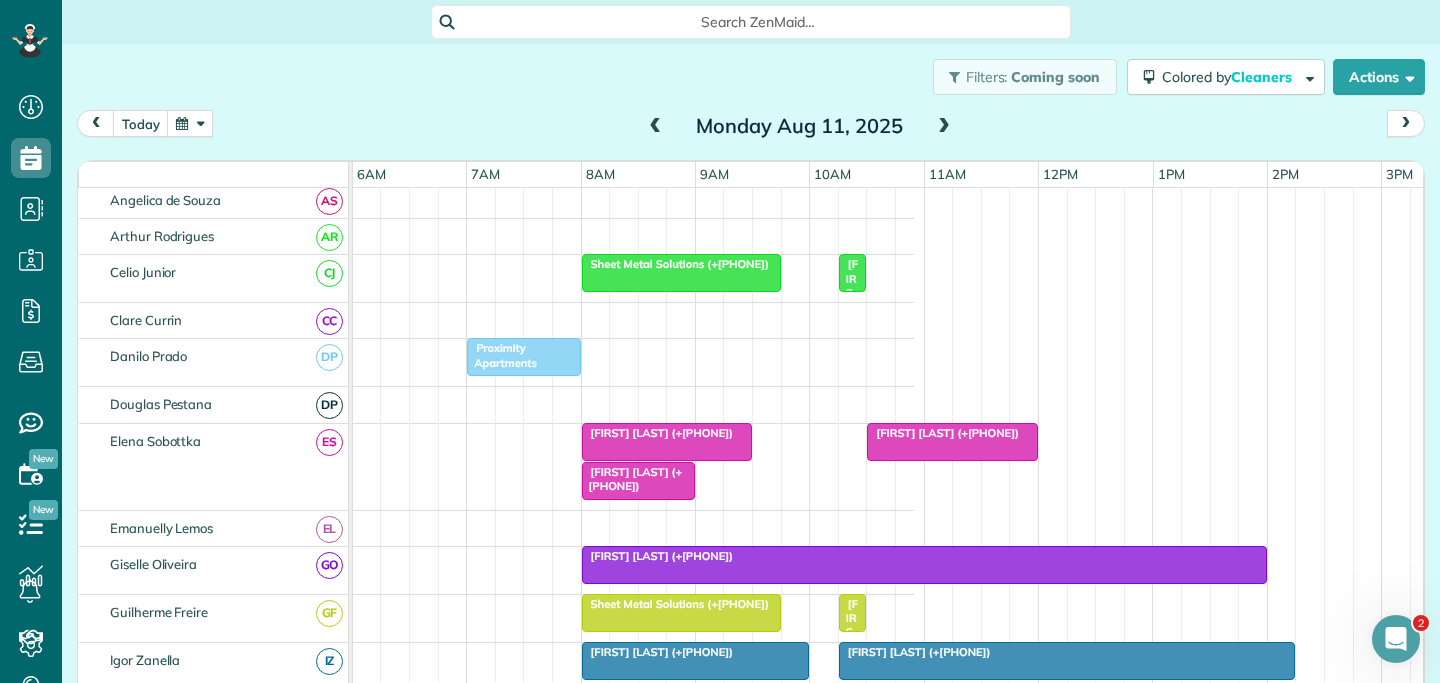 click on "Glen Lavrick (+61403226128)" at bounding box center (853, 364) 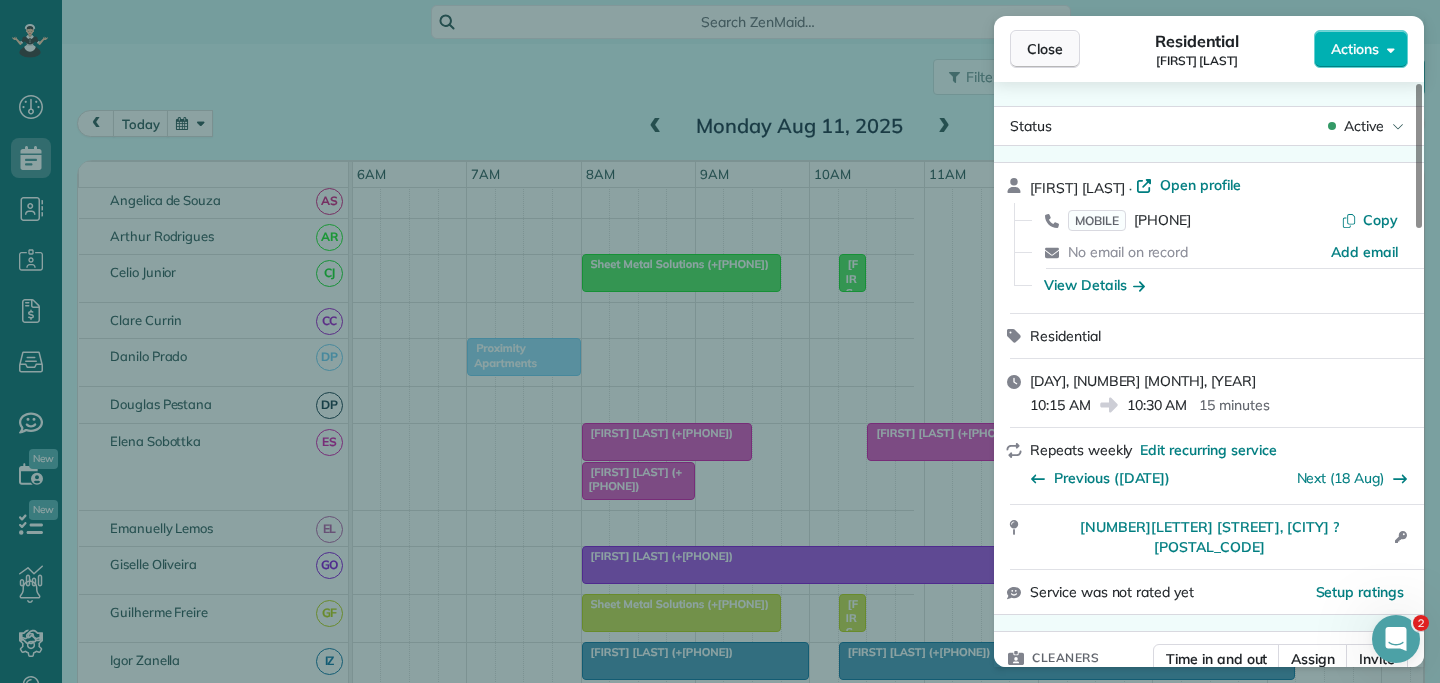 click on "Close" at bounding box center (1045, 49) 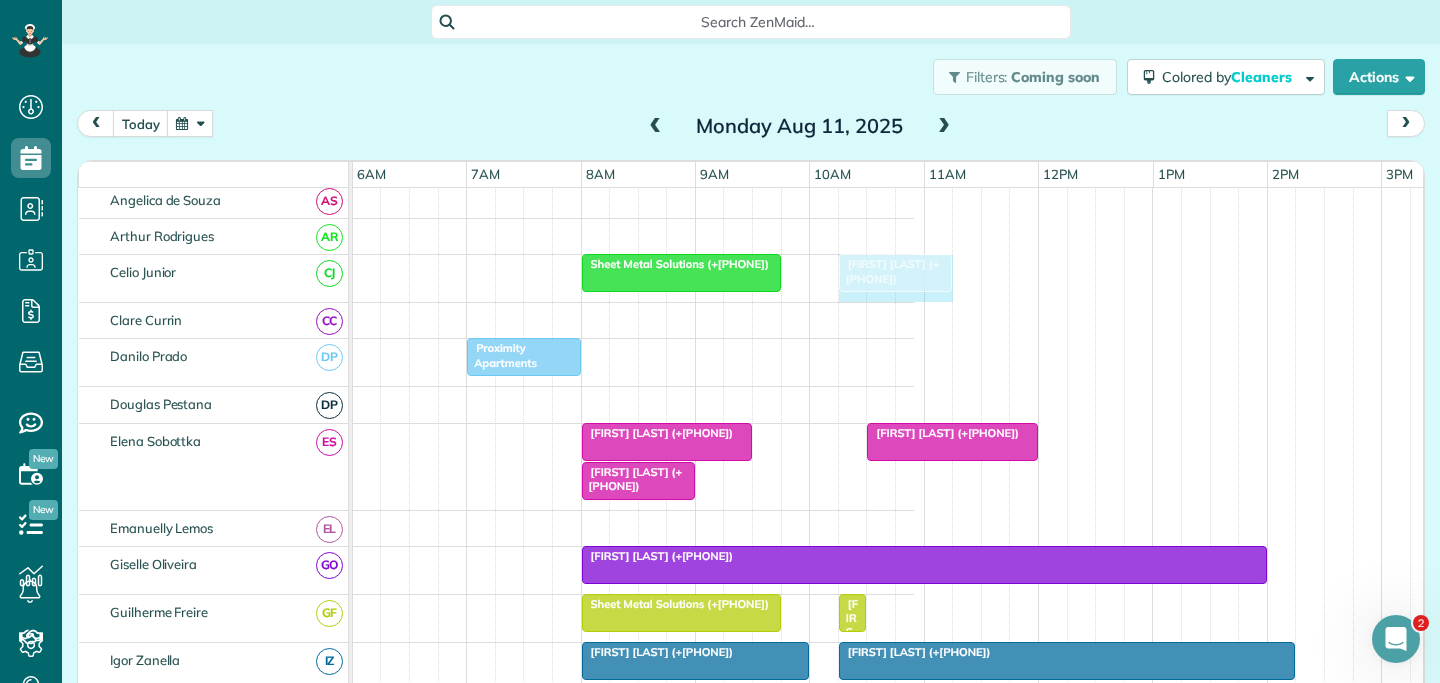drag, startPoint x: 863, startPoint y: 277, endPoint x: 938, endPoint y: 278, distance: 75.00667 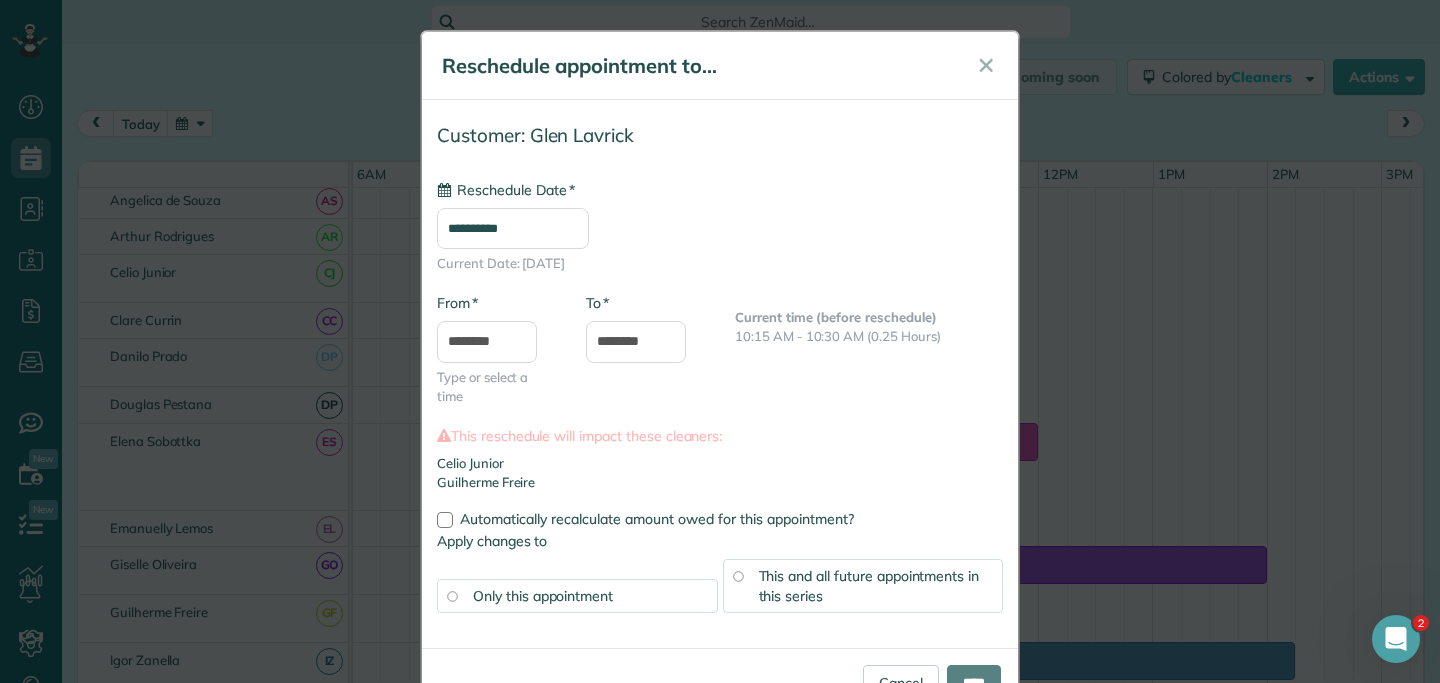 click on "Apply changes to
Only this appointment This and all future appointments in this series" at bounding box center (720, 582) 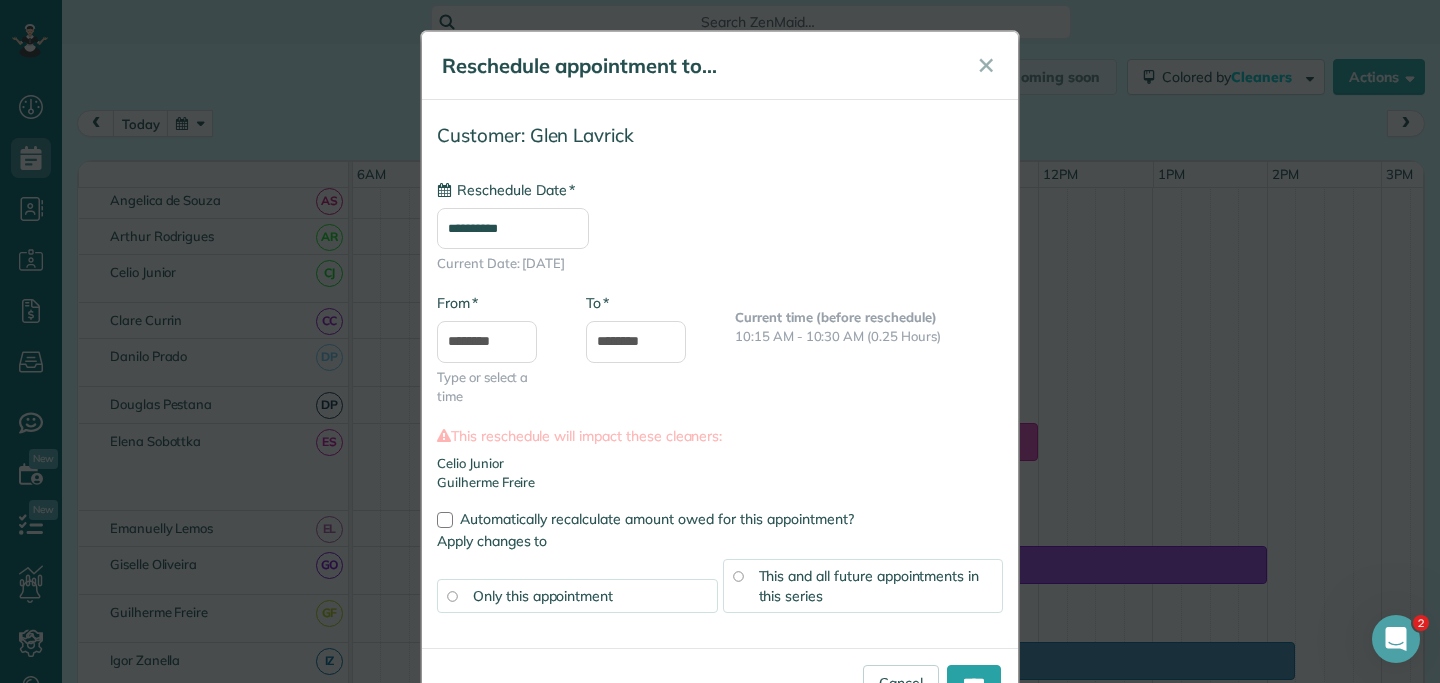 click on "This and all future appointments in this series" at bounding box center [869, 586] 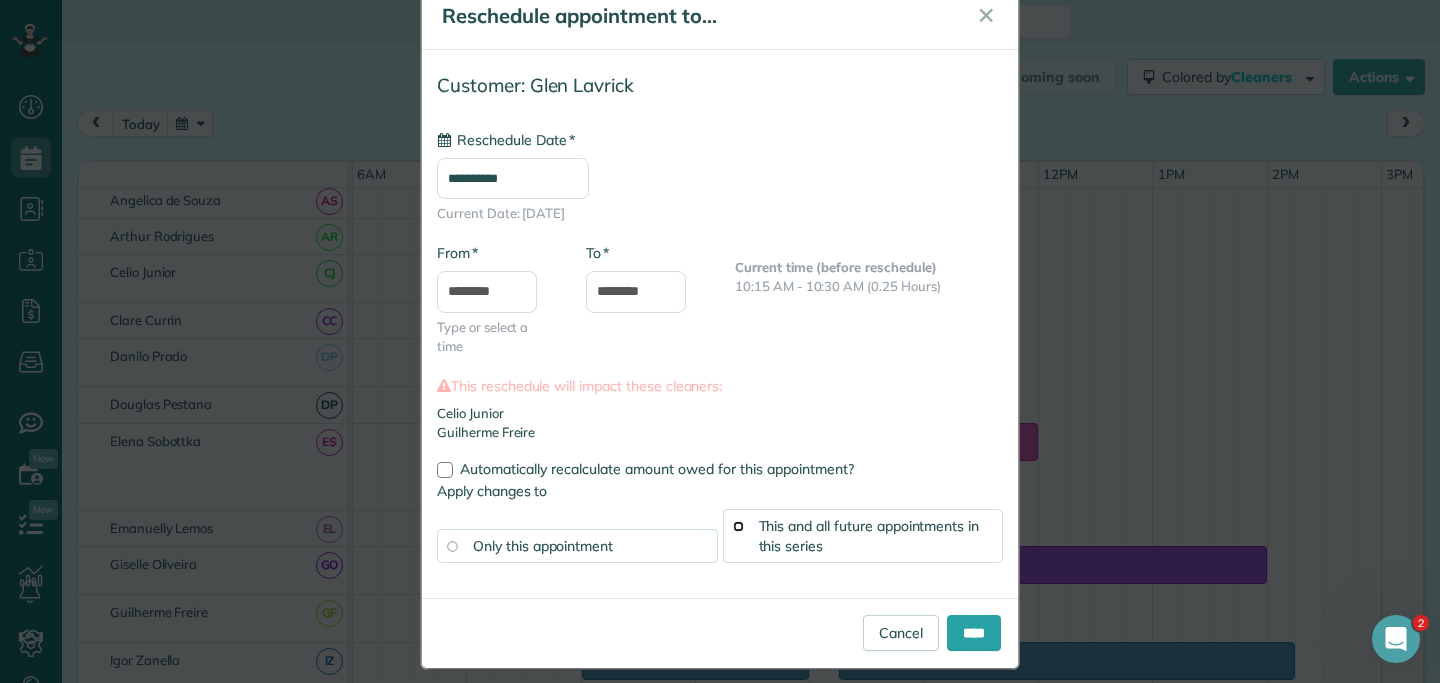 scroll, scrollTop: 67, scrollLeft: 0, axis: vertical 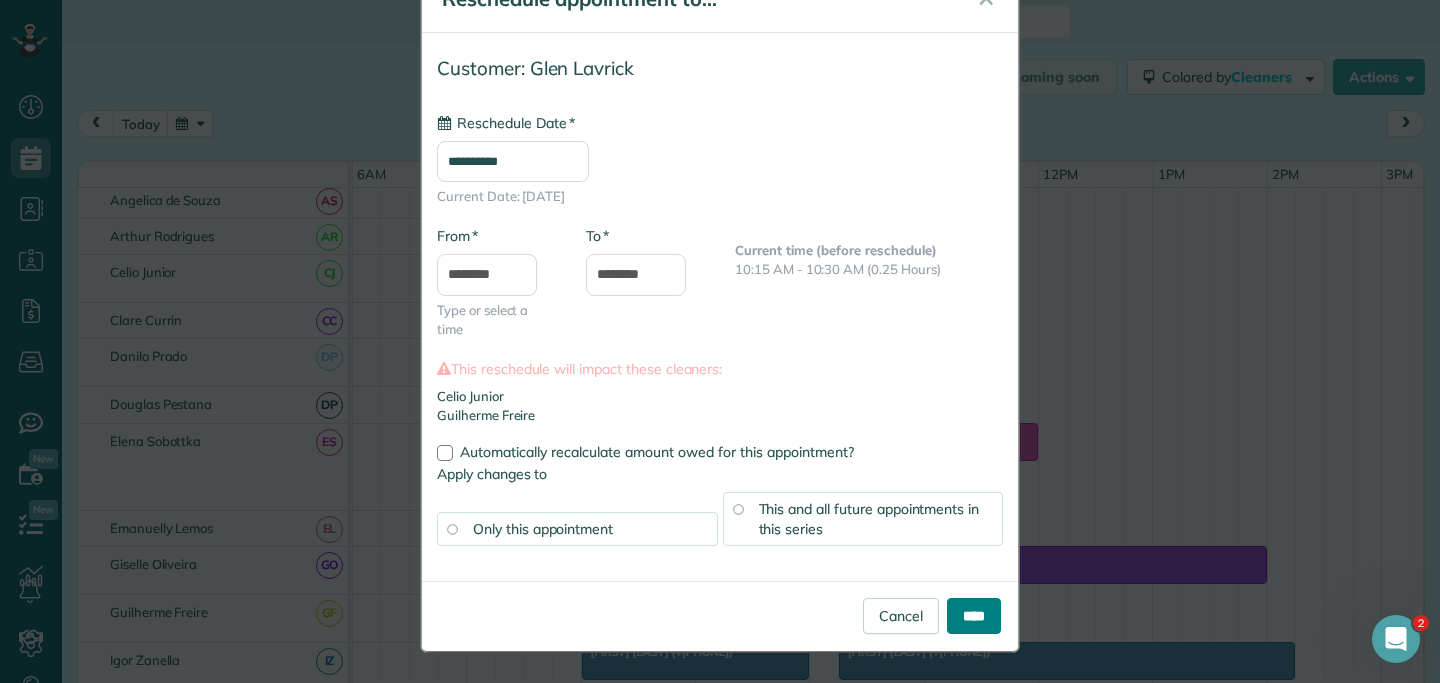 click on "****" at bounding box center (974, 616) 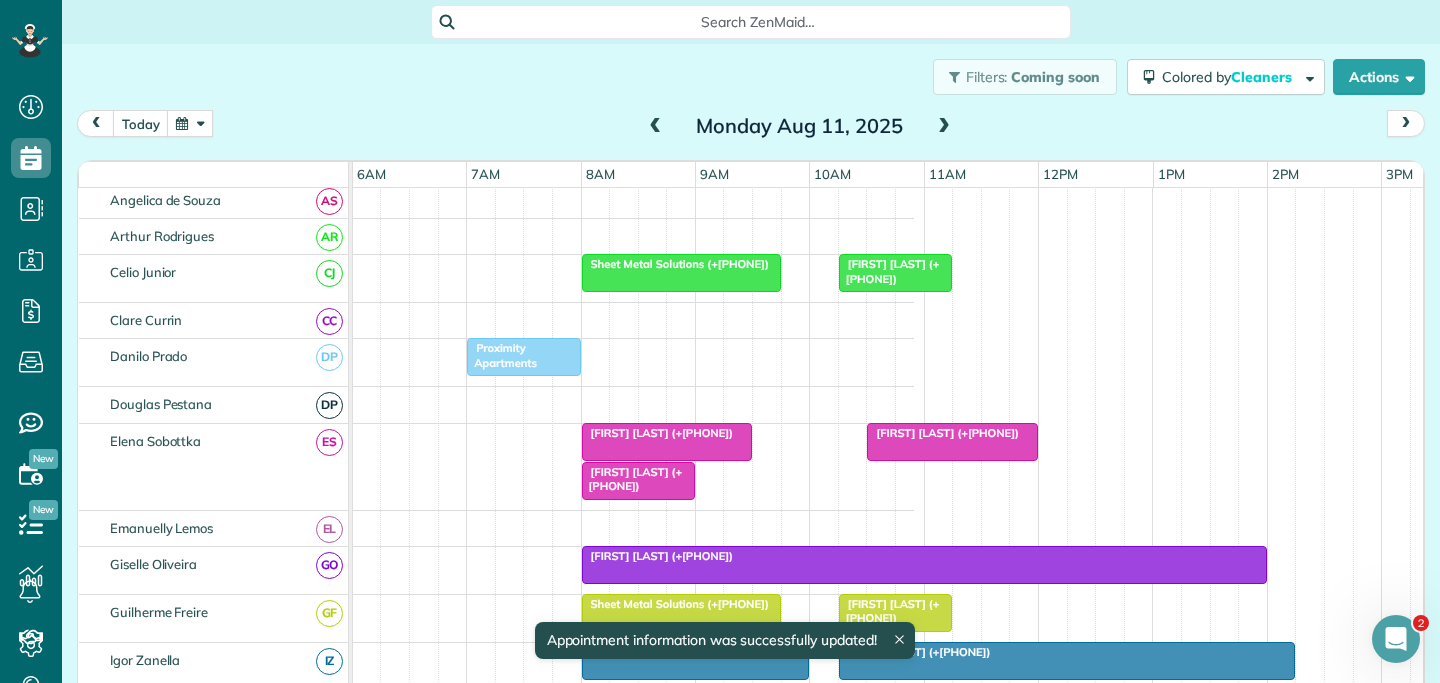 scroll, scrollTop: 119, scrollLeft: 766, axis: both 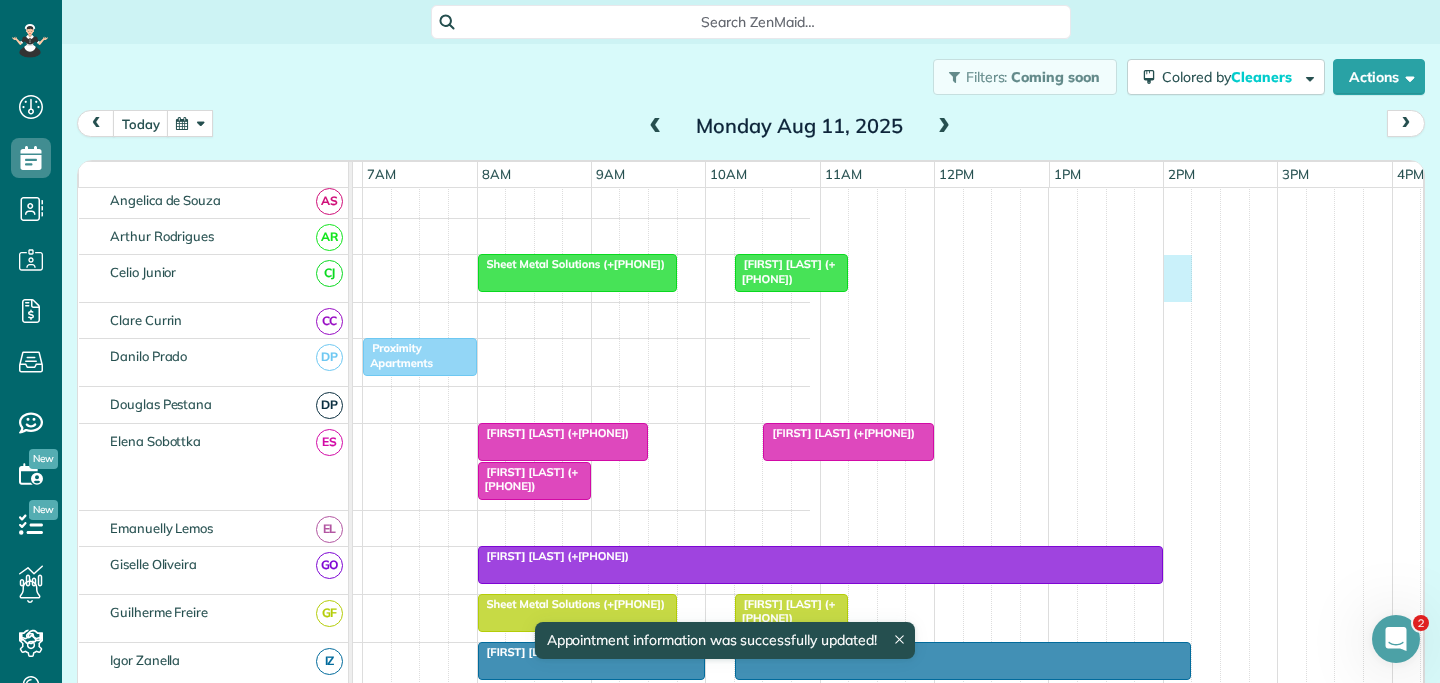 click on "Sheet Metal Solutions (+61418916551) Glen Lavrick (+61403226128)                 Proximity Apartments                 Kristy Herd (+61481128088) Laura Whyte (+61474723140) Anthea Hazel (+61417096007)                 Alison Hollier (+61409296140)         Sheet Metal Solutions (+61418916551) Glen Lavrick (+61403226128)         Nicola Baille (+61408842848) Caitlin Jordan (+61402666422)                 Selina Roberts (+61439527984) Jenny & Lon Croot (+61429920212) Amanda Ticknell (+61421952447)         Perry McKerlie (+61402881248) Jessica Hall (+61410867348) Sally McConochie (+61417793946)         Selina Roberts (+61439527984) Jenny & Lon Croot (+61429920212) Amanda Ticknell (+61421952447)                 Reegan Pratt (+61449751600) Madeleine Davies (+61412090012)         Perry McKerlie (+61402881248) Jessica Hall (+61410867348) Sally McConochie (+61417793946)         Darielle Chew (+61402416659)         Rachael Hepburn (+61468630854) Leah Arnold (+61422963104)" at bounding box center [186, 947] 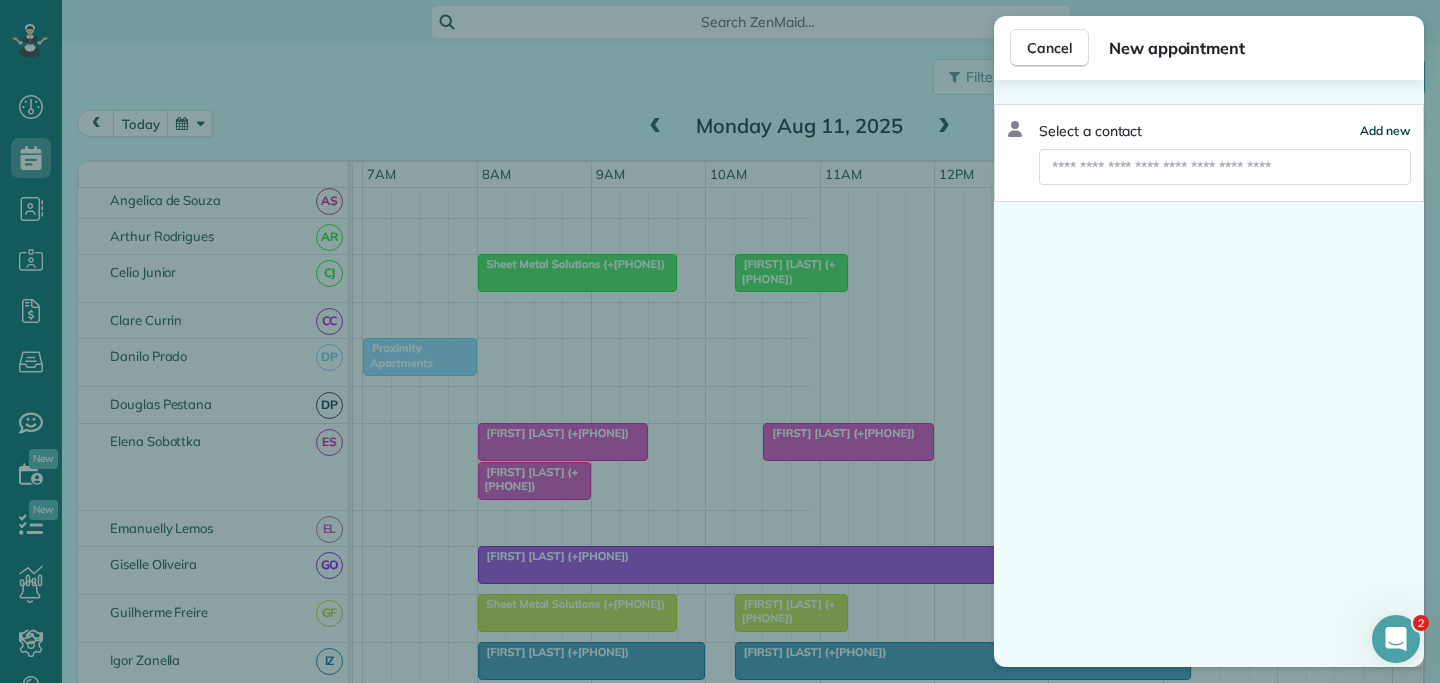click on "Add new" at bounding box center [1385, 130] 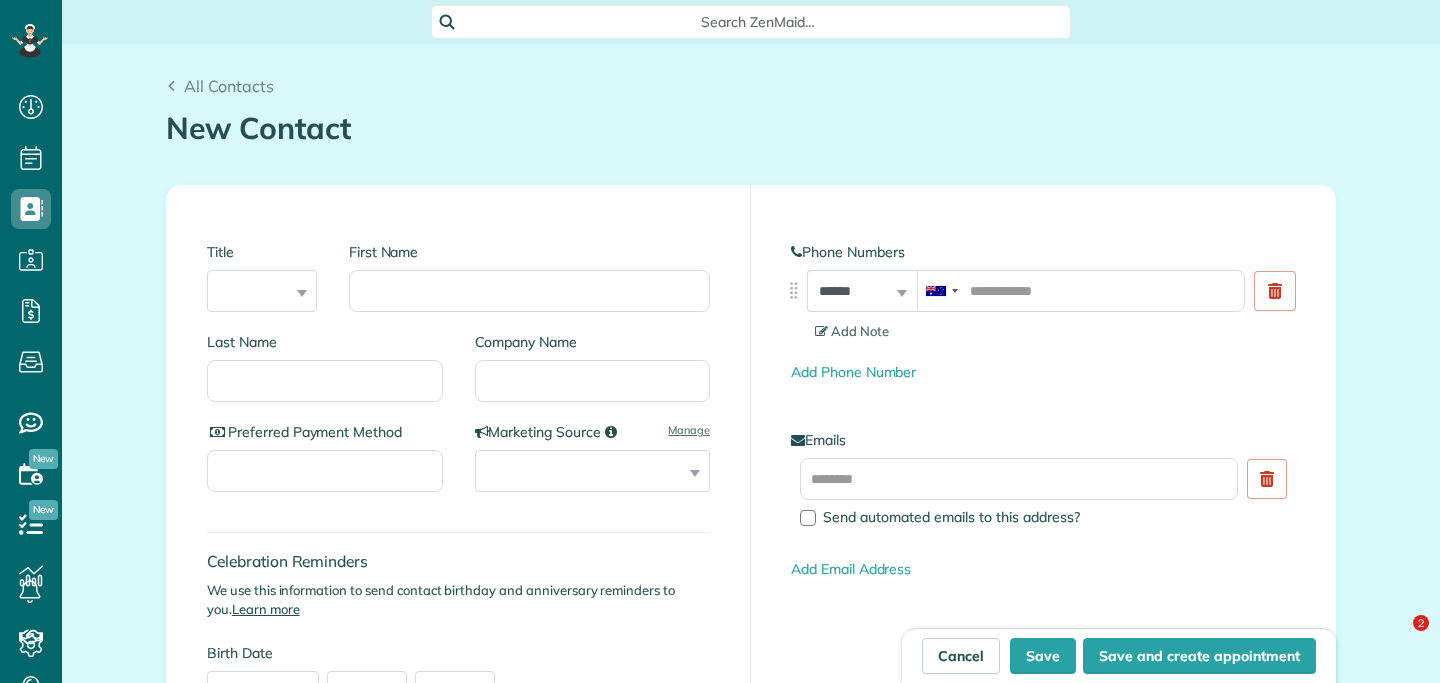 scroll, scrollTop: 0, scrollLeft: 0, axis: both 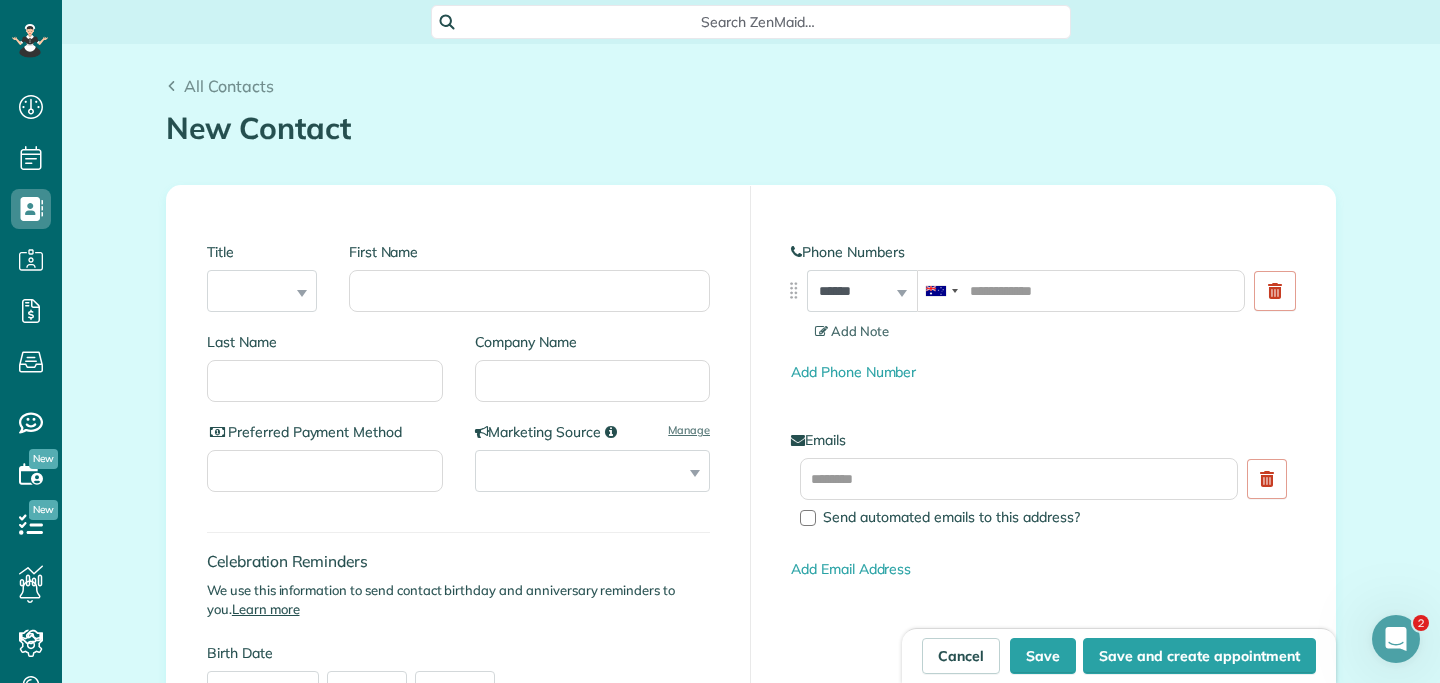 click on "First Name" at bounding box center (529, 277) 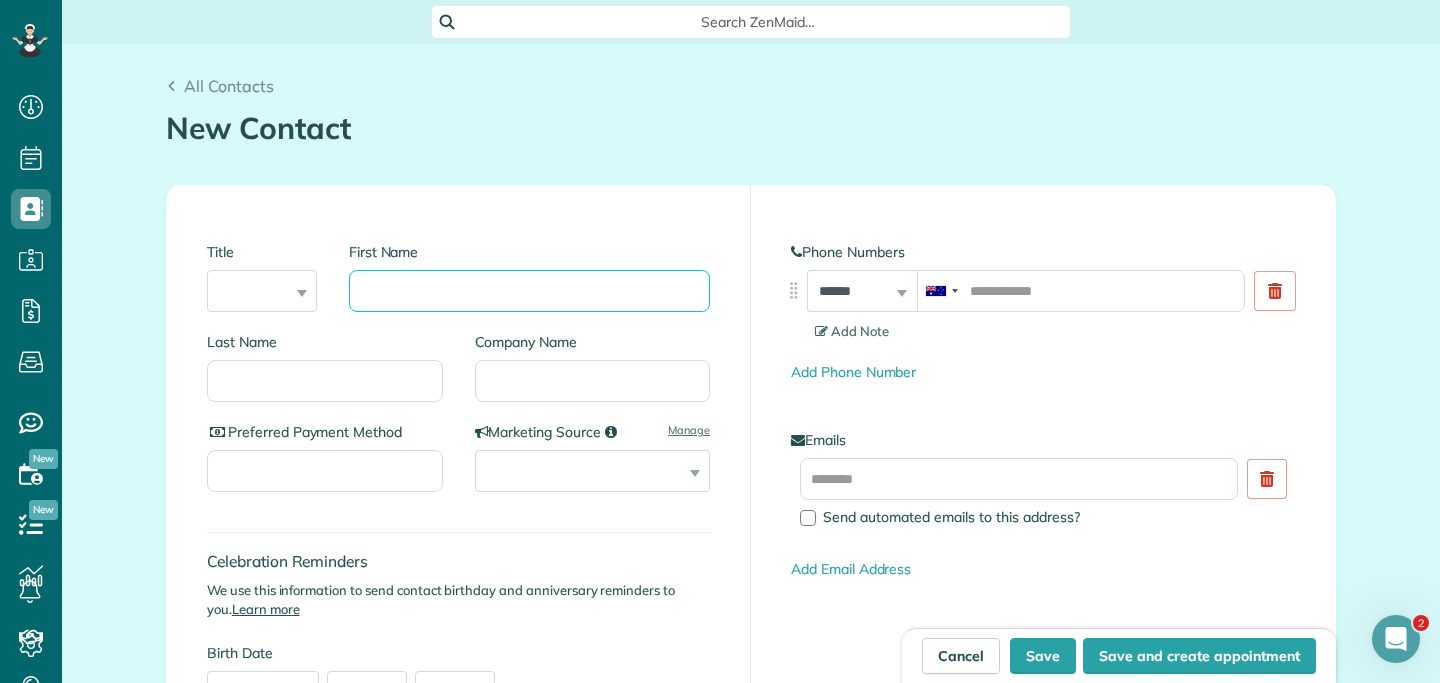 click on "First Name" at bounding box center [529, 291] 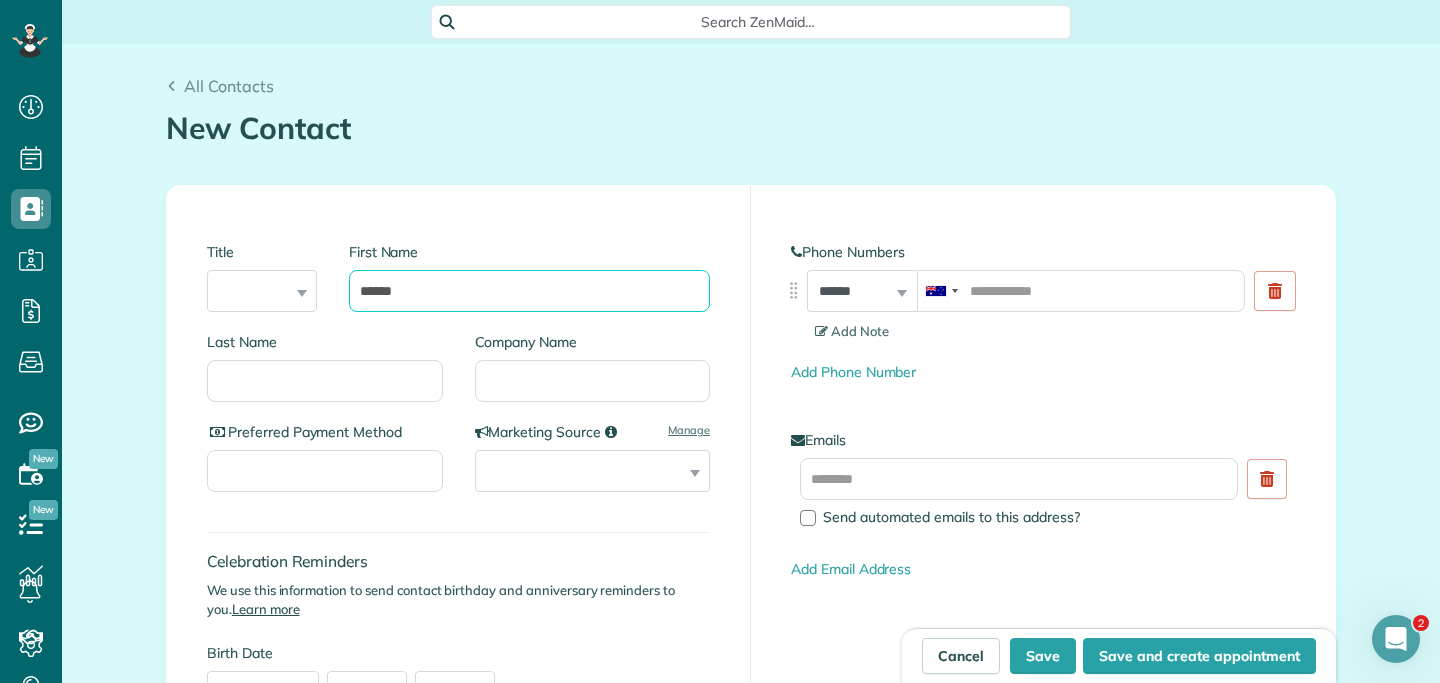 type on "******" 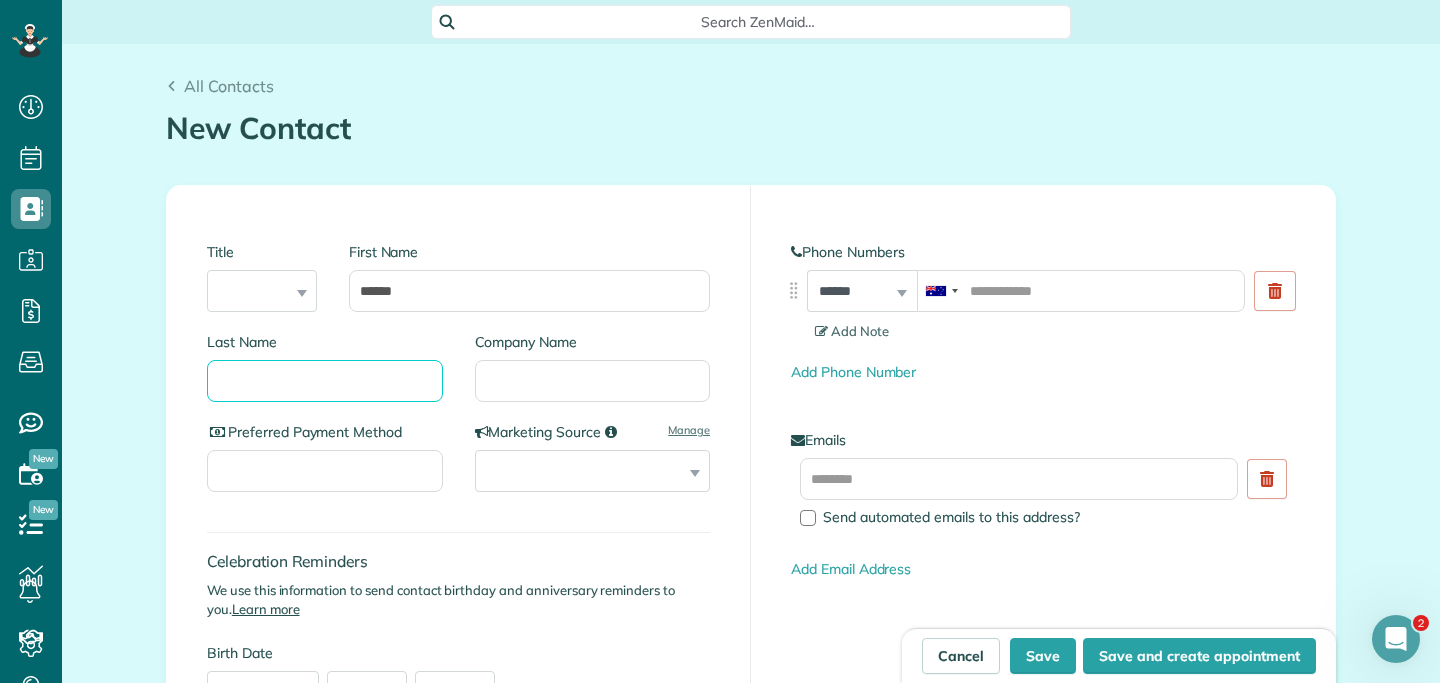 click on "Last Name" at bounding box center [325, 381] 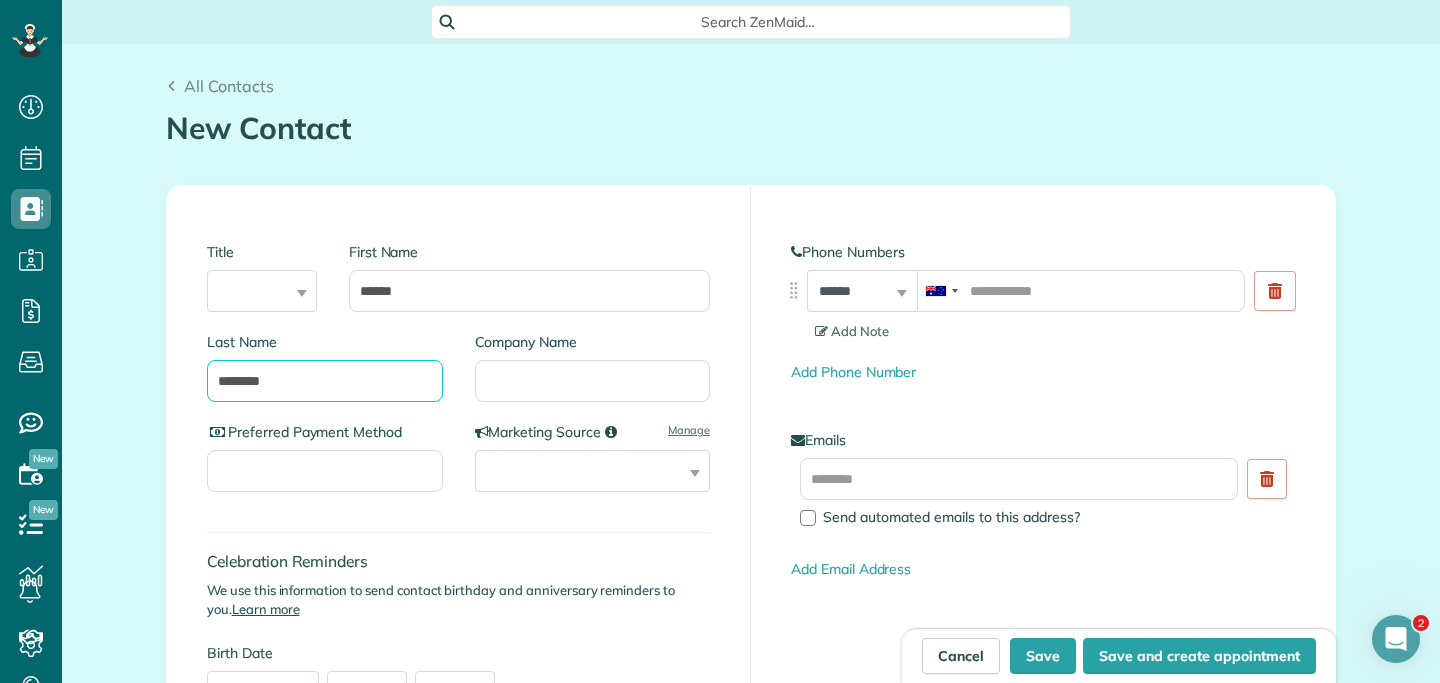 type on "********" 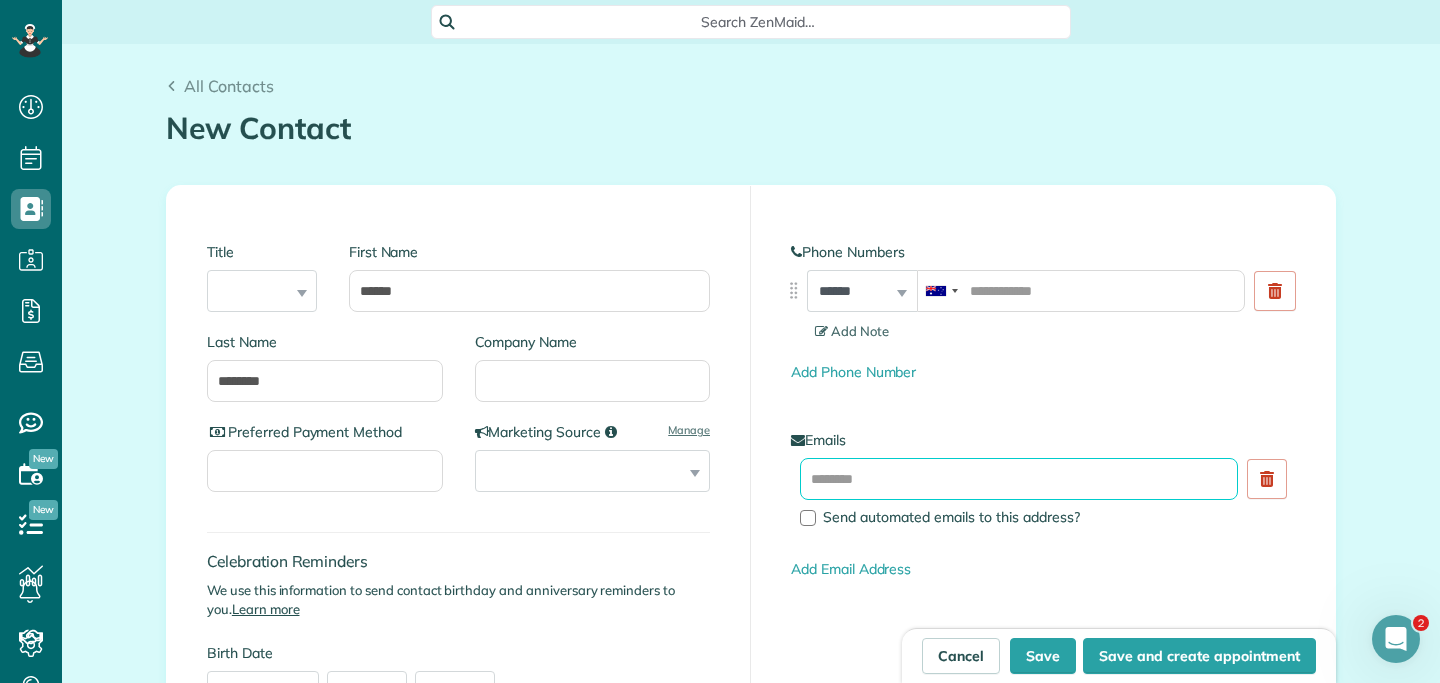 click at bounding box center (1019, 479) 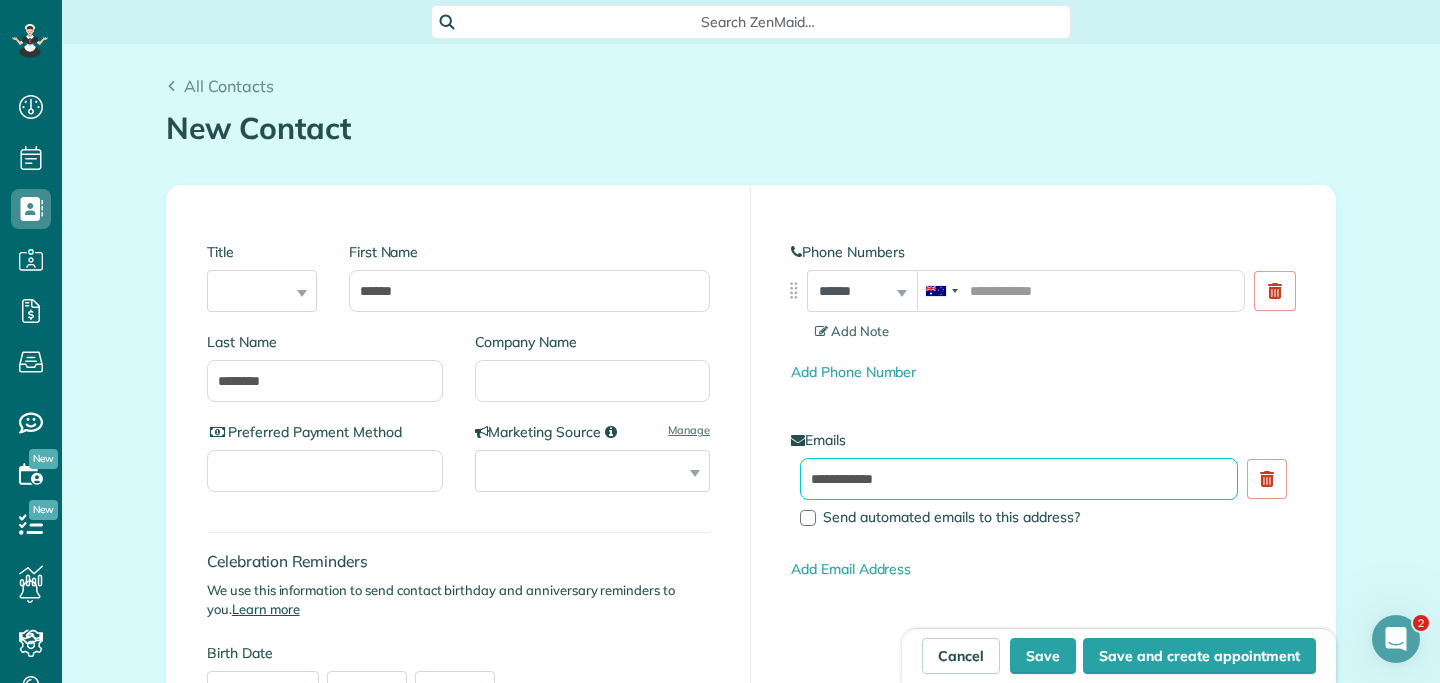 type on "**********" 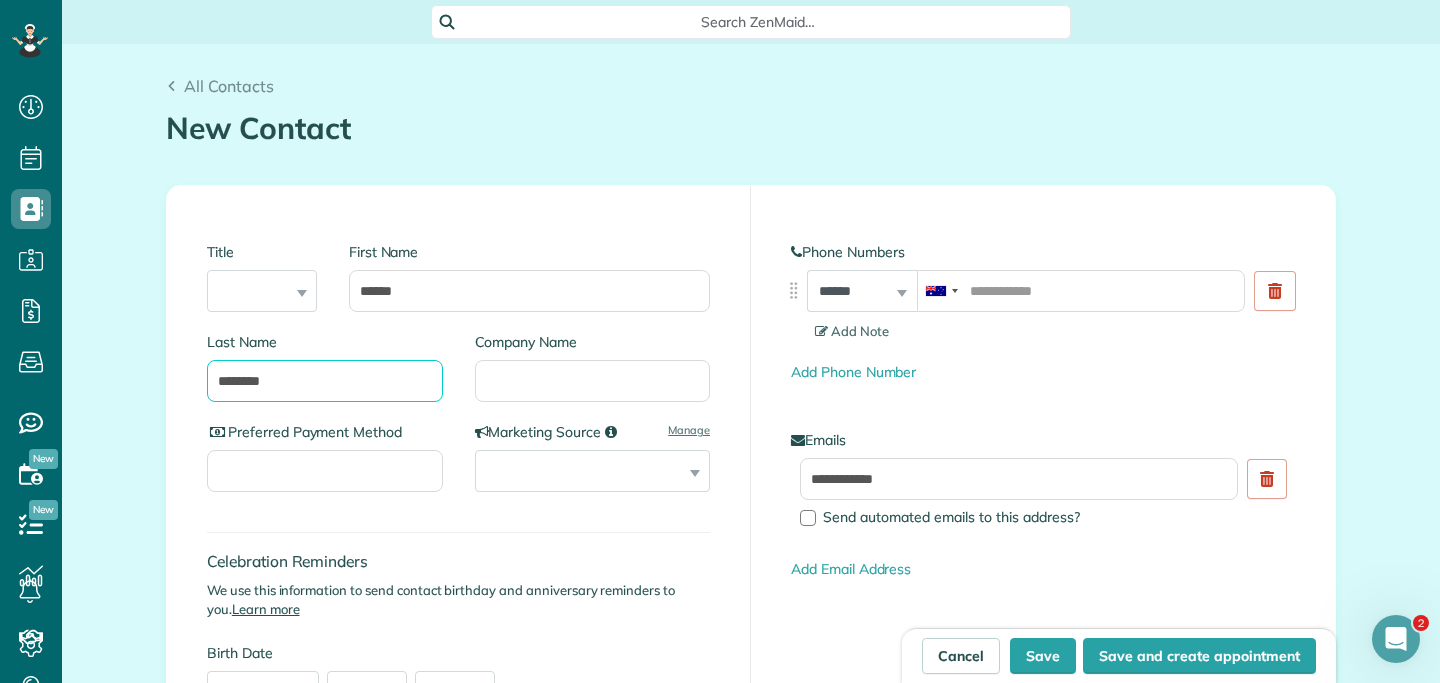 click on "********" at bounding box center (325, 381) 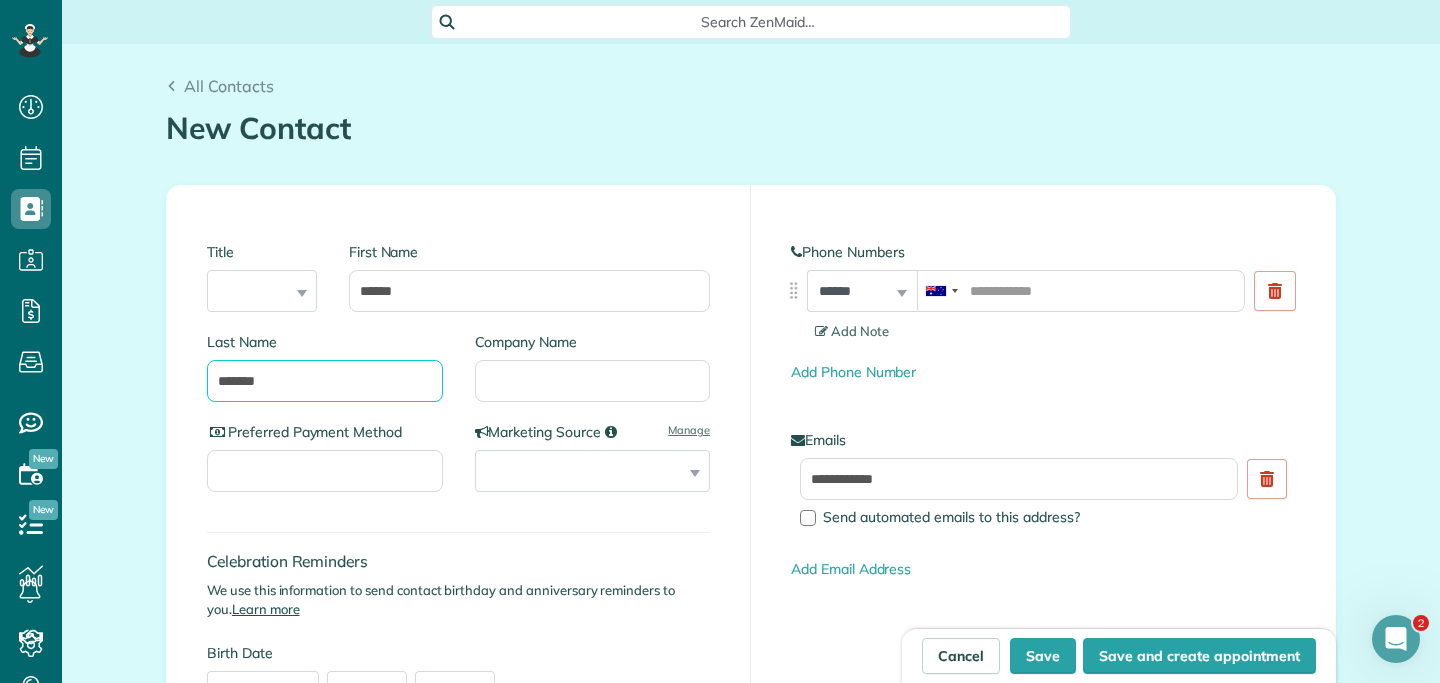 type on "********" 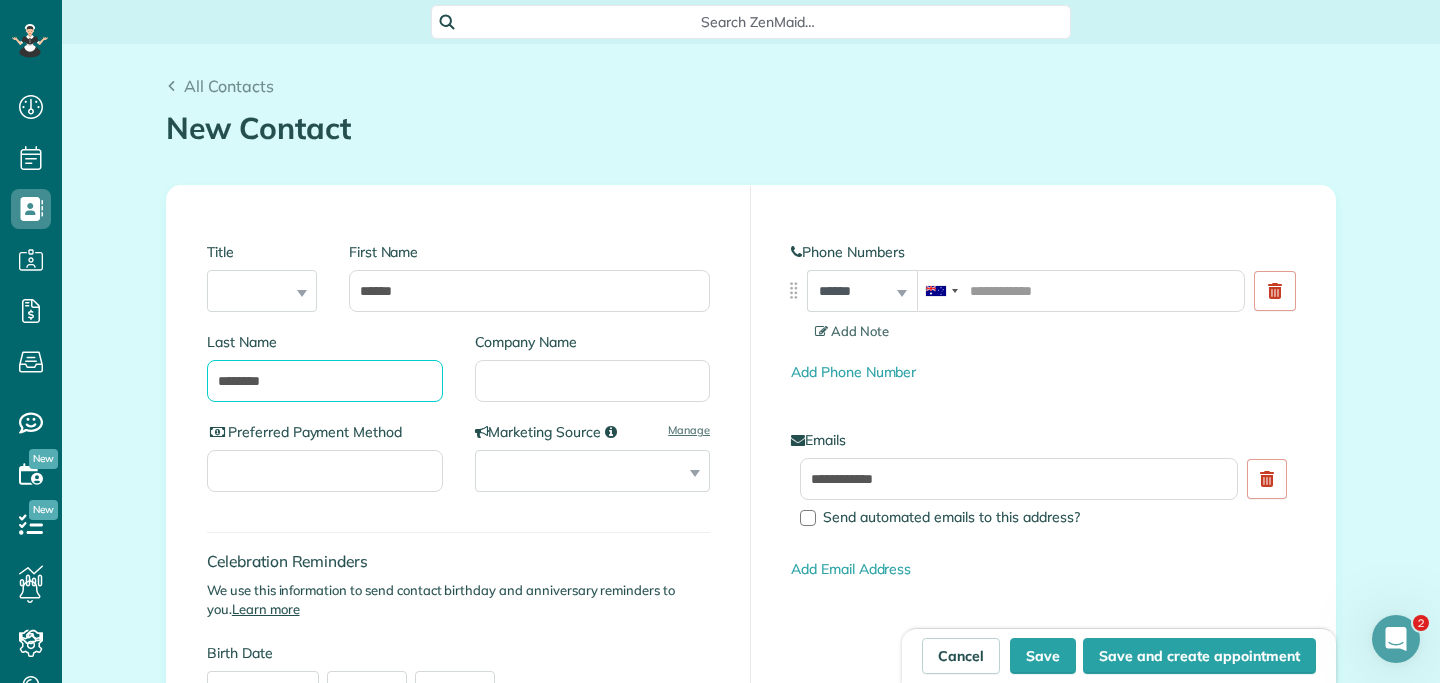 drag, startPoint x: 290, startPoint y: 384, endPoint x: 163, endPoint y: 383, distance: 127.00394 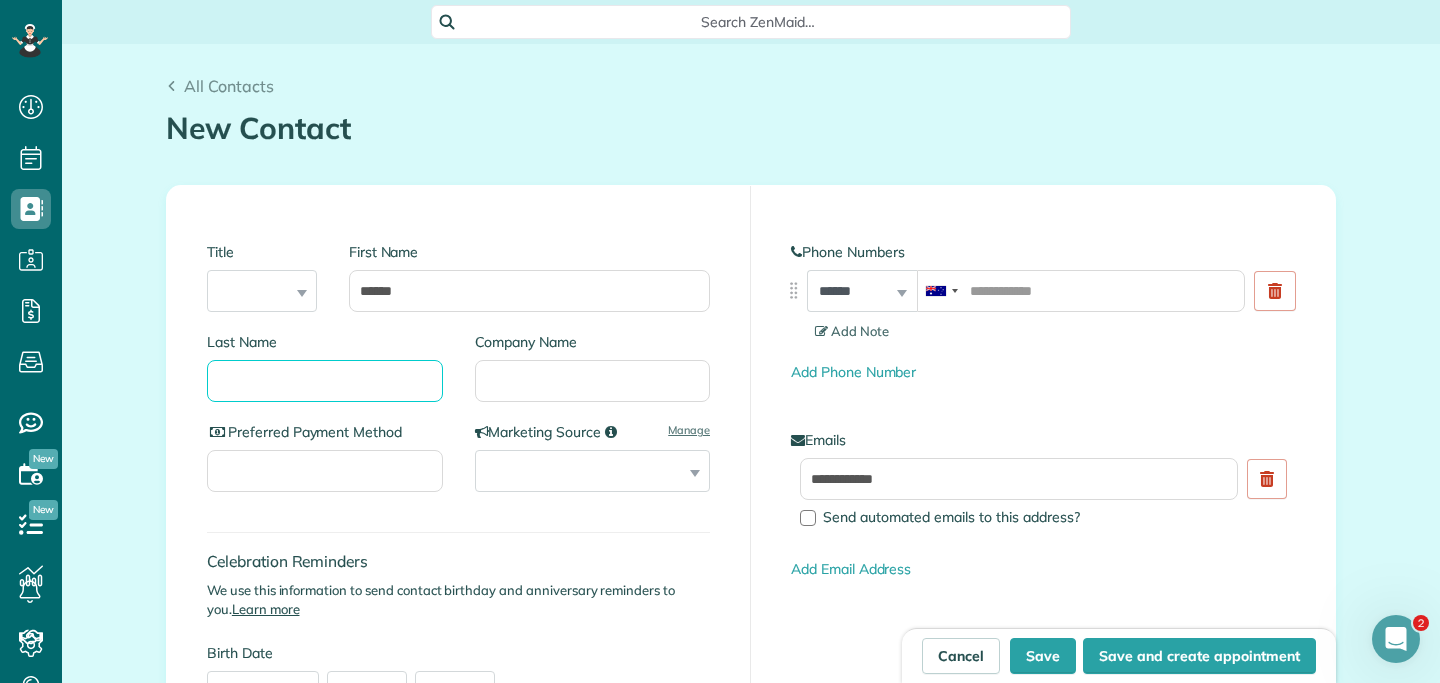 type 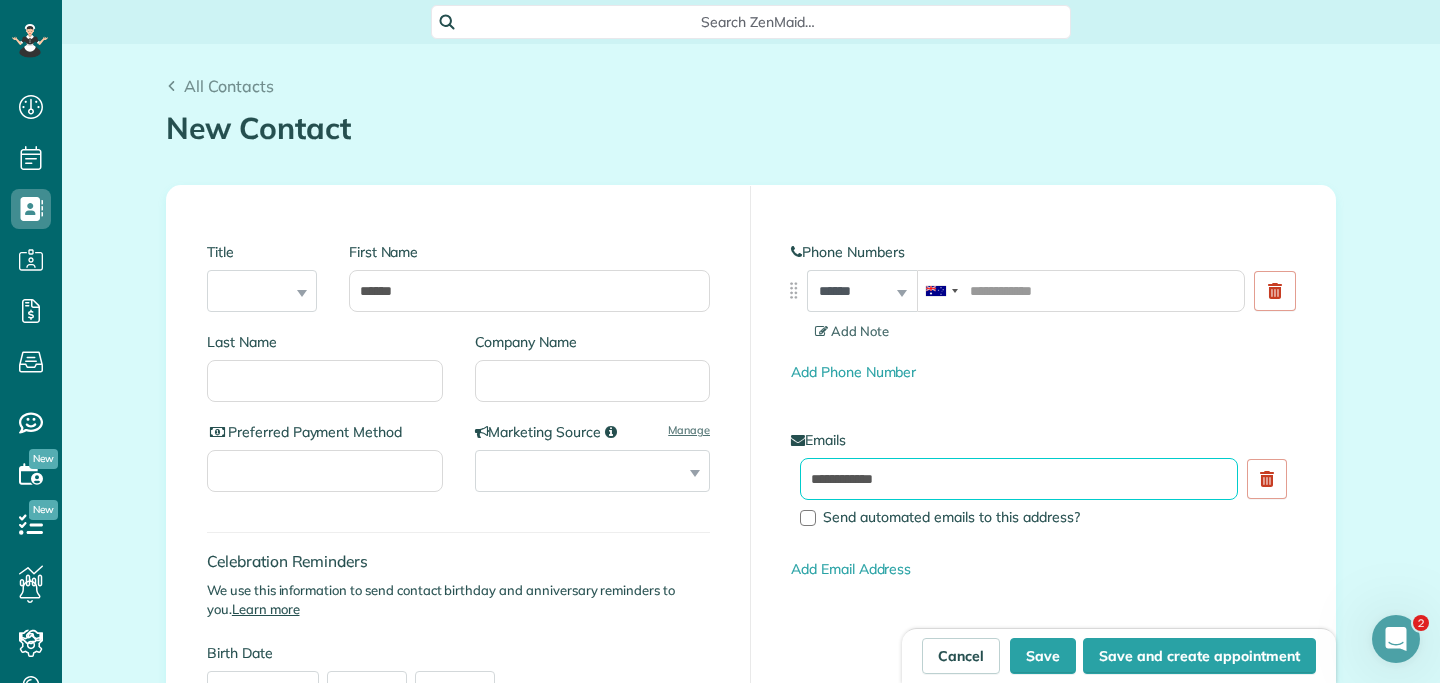 drag, startPoint x: 930, startPoint y: 484, endPoint x: 783, endPoint y: 484, distance: 147 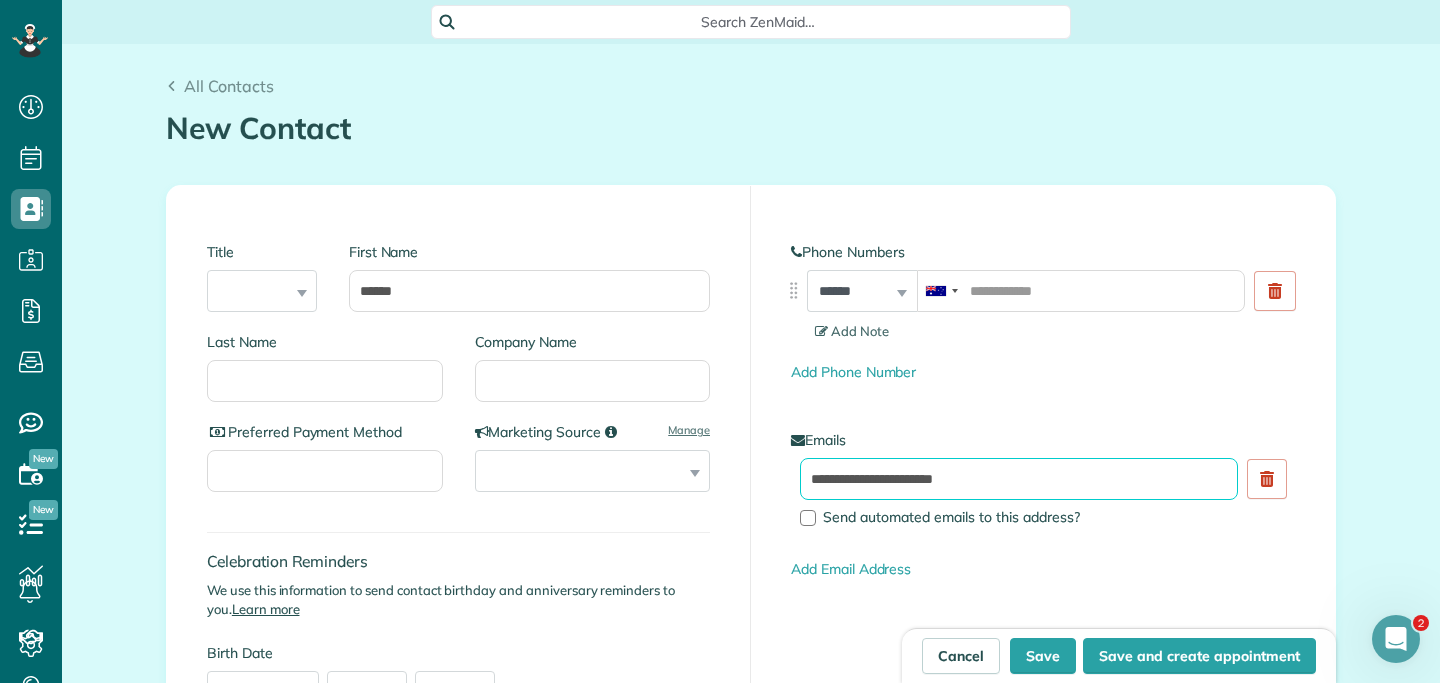 type on "**********" 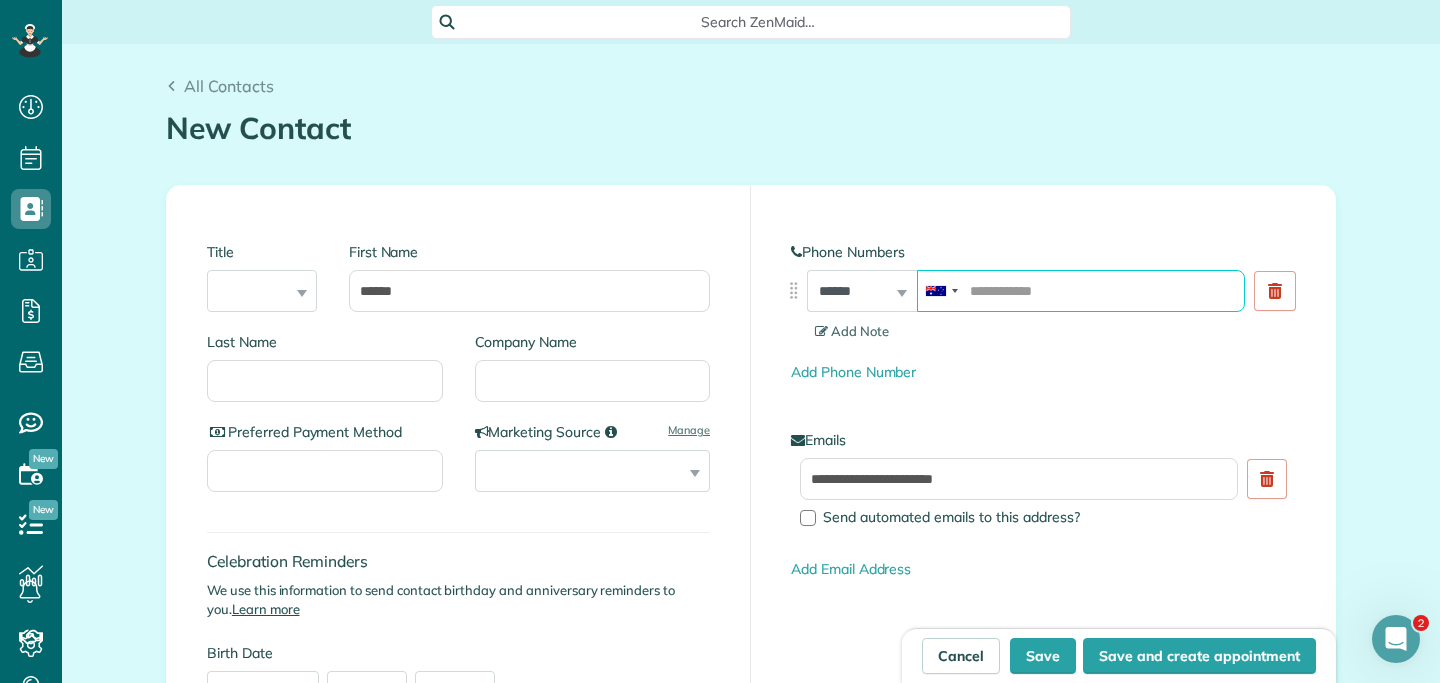click at bounding box center (1081, 291) 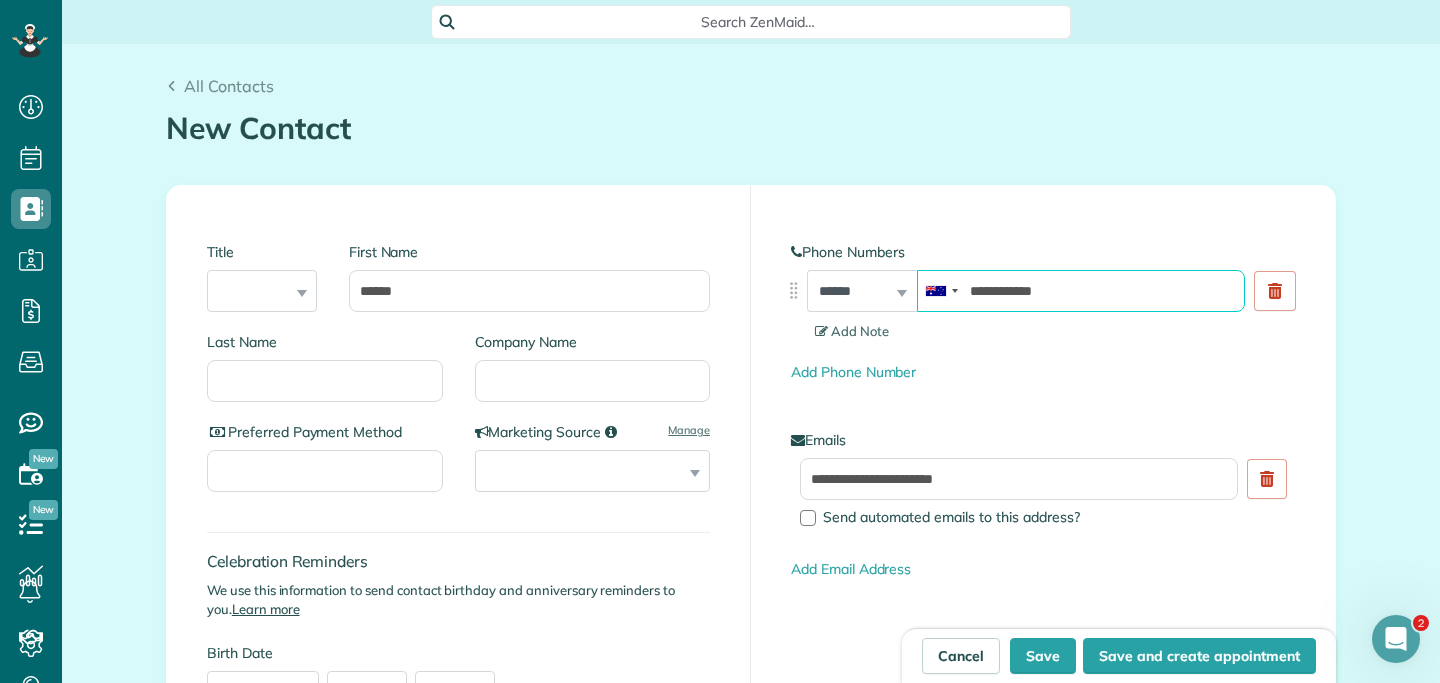 type on "**********" 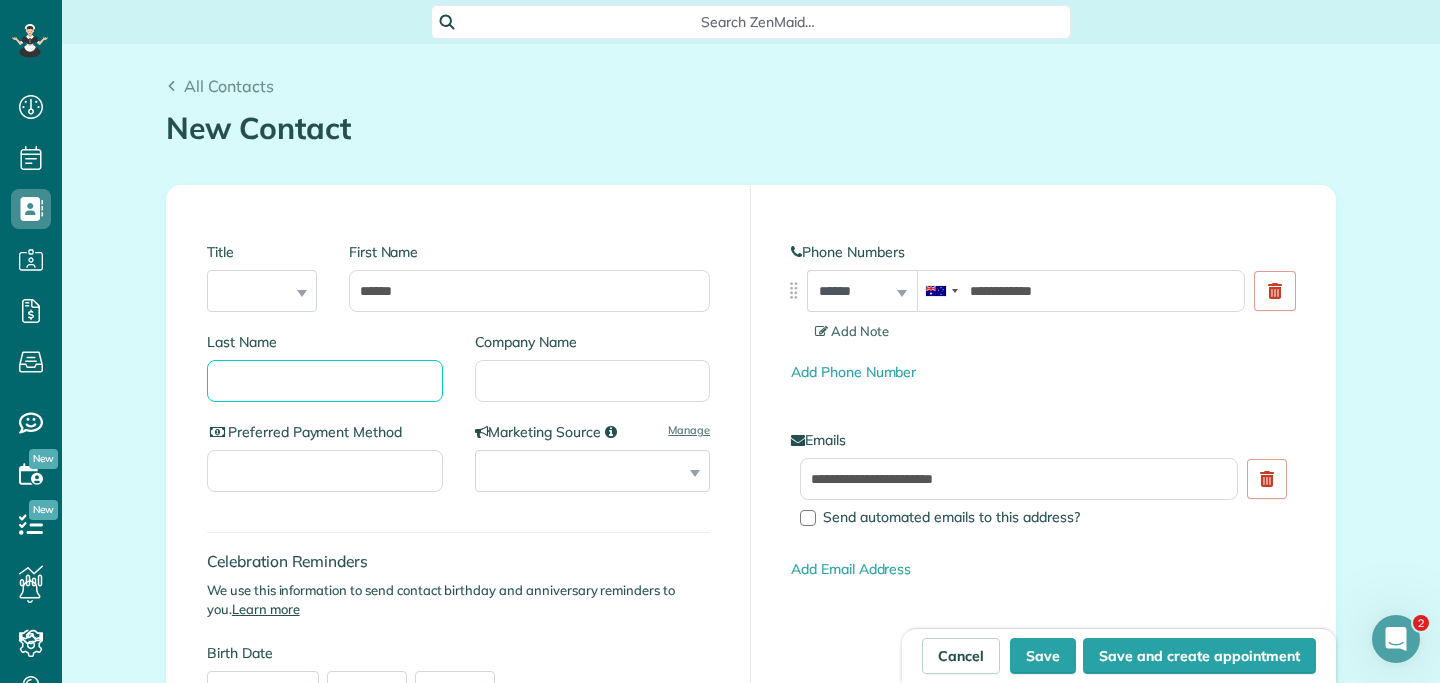 click on "Last Name" at bounding box center (325, 381) 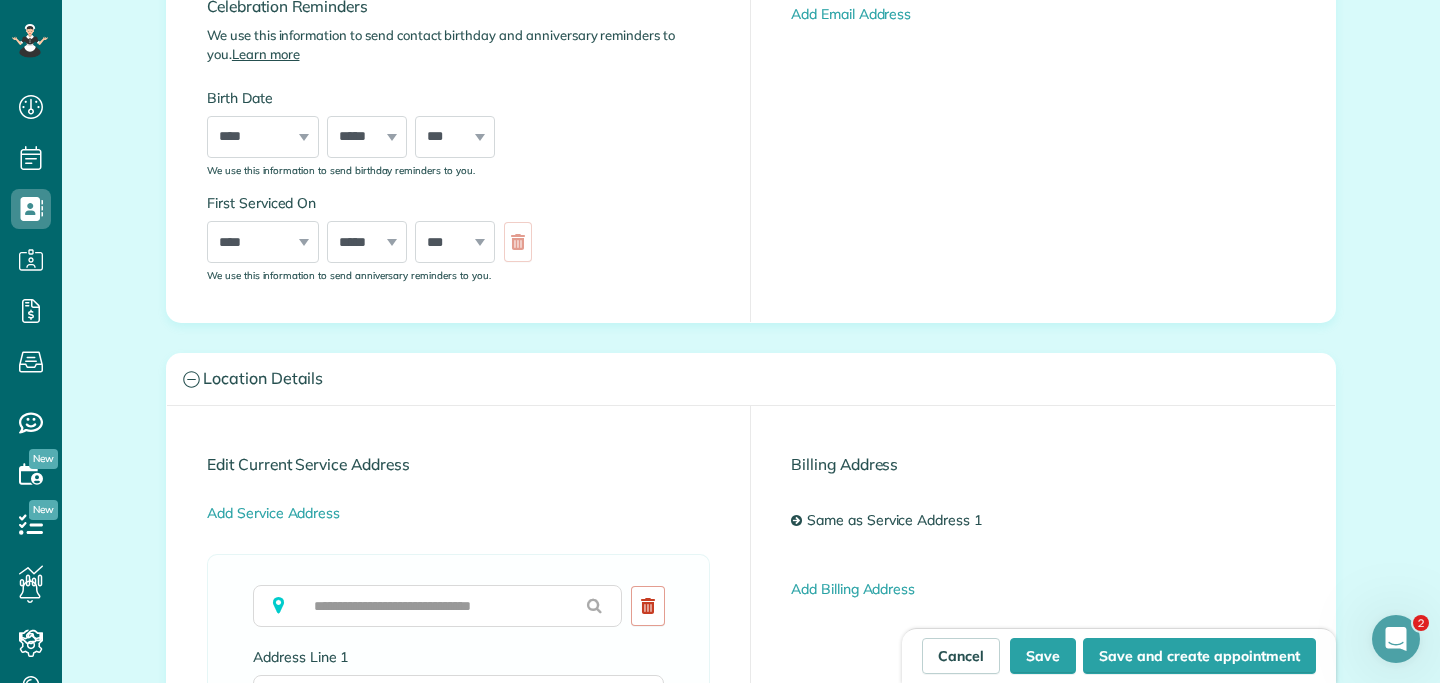 scroll, scrollTop: 618, scrollLeft: 0, axis: vertical 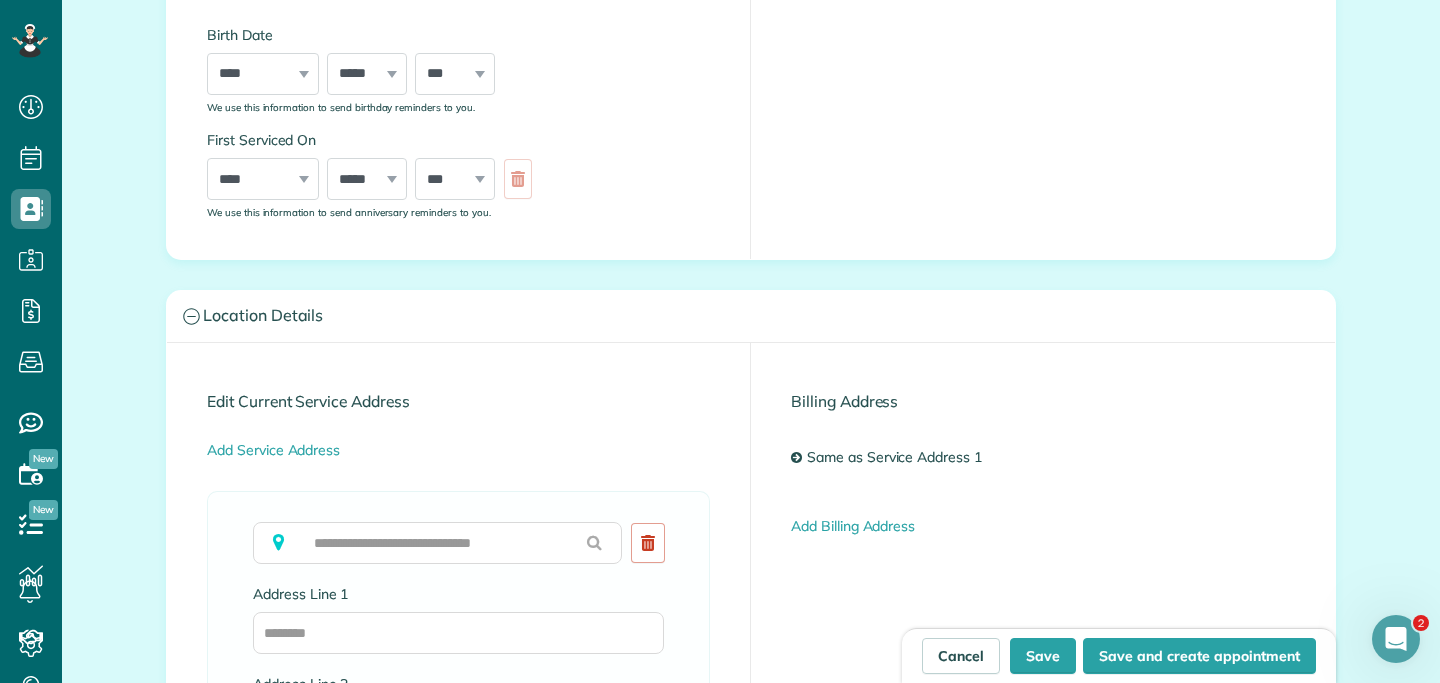 type on "*******" 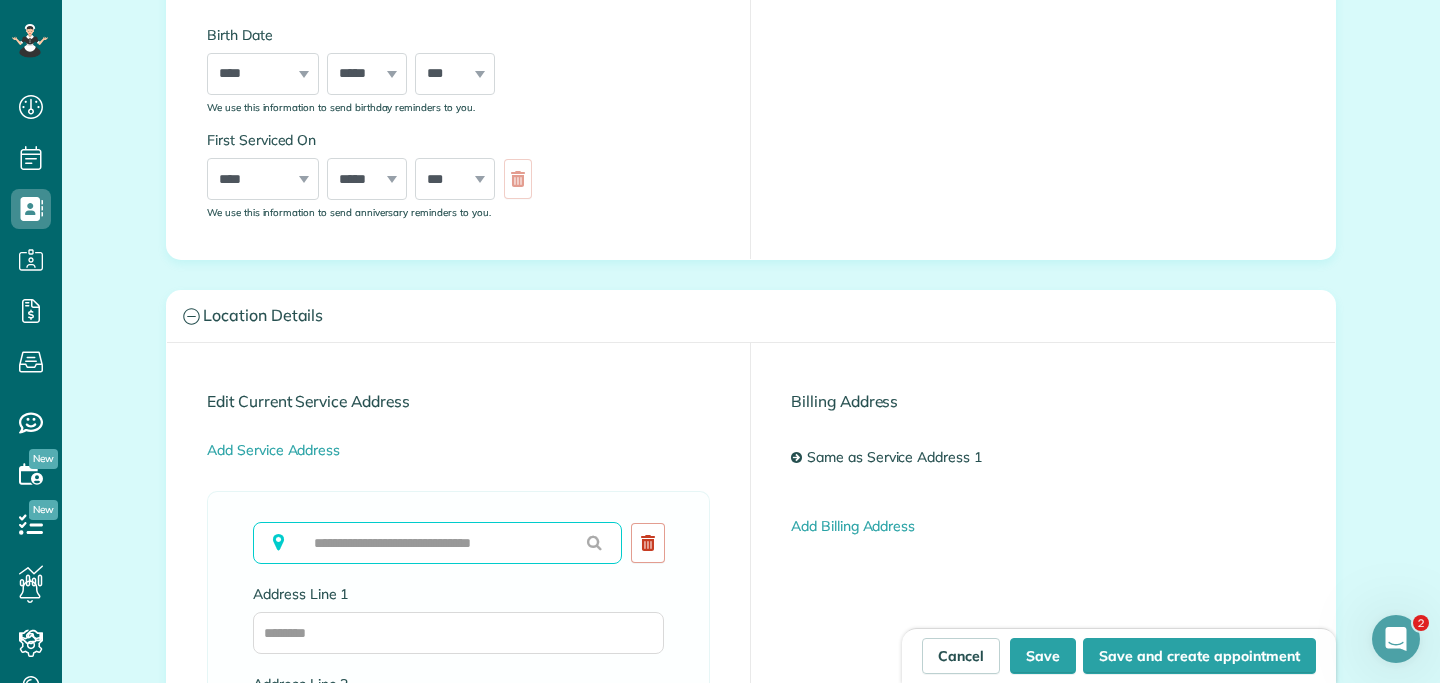 click at bounding box center (437, 543) 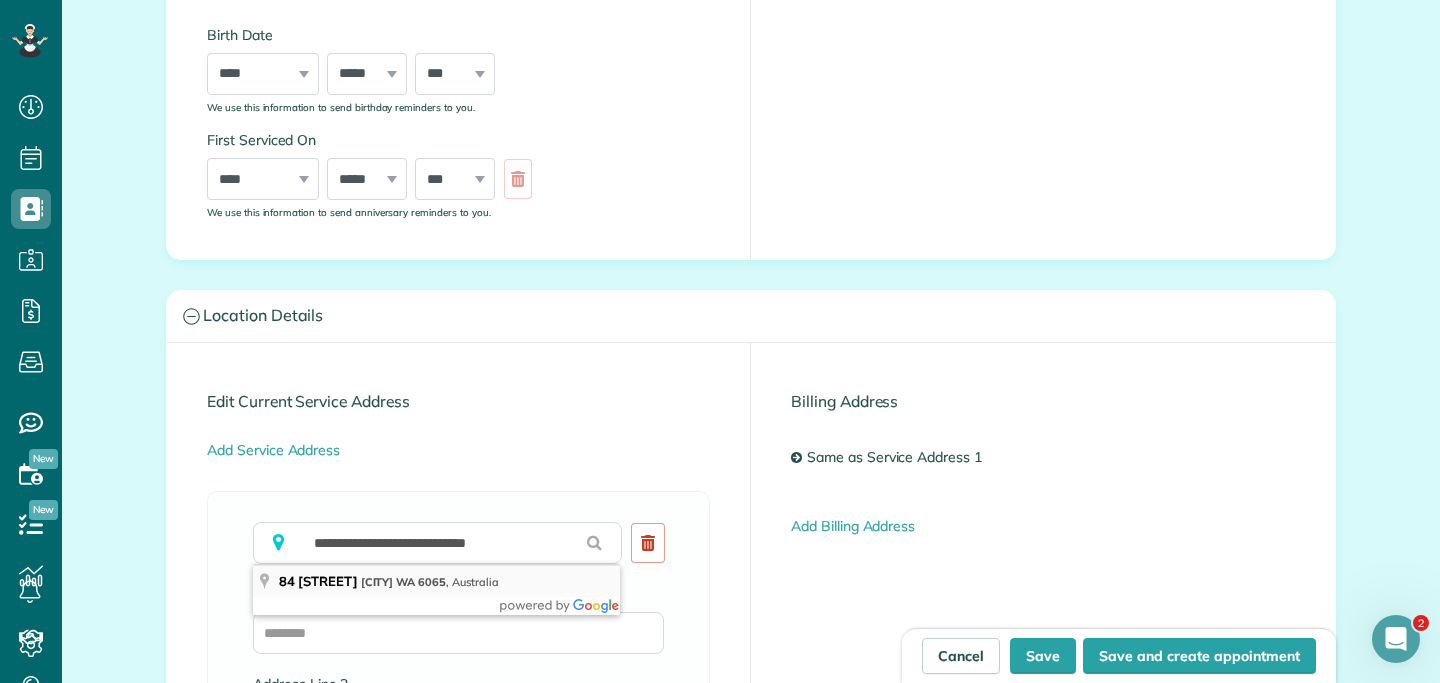 type on "**********" 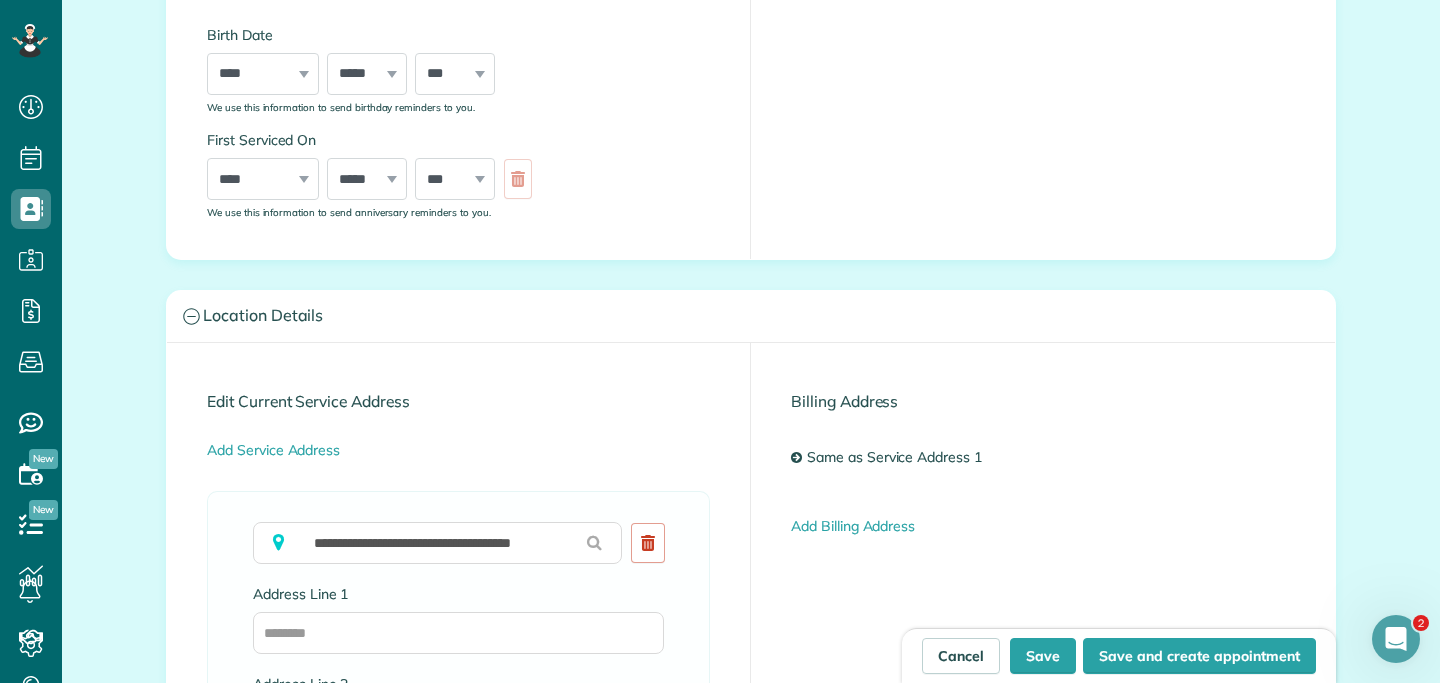 type on "**********" 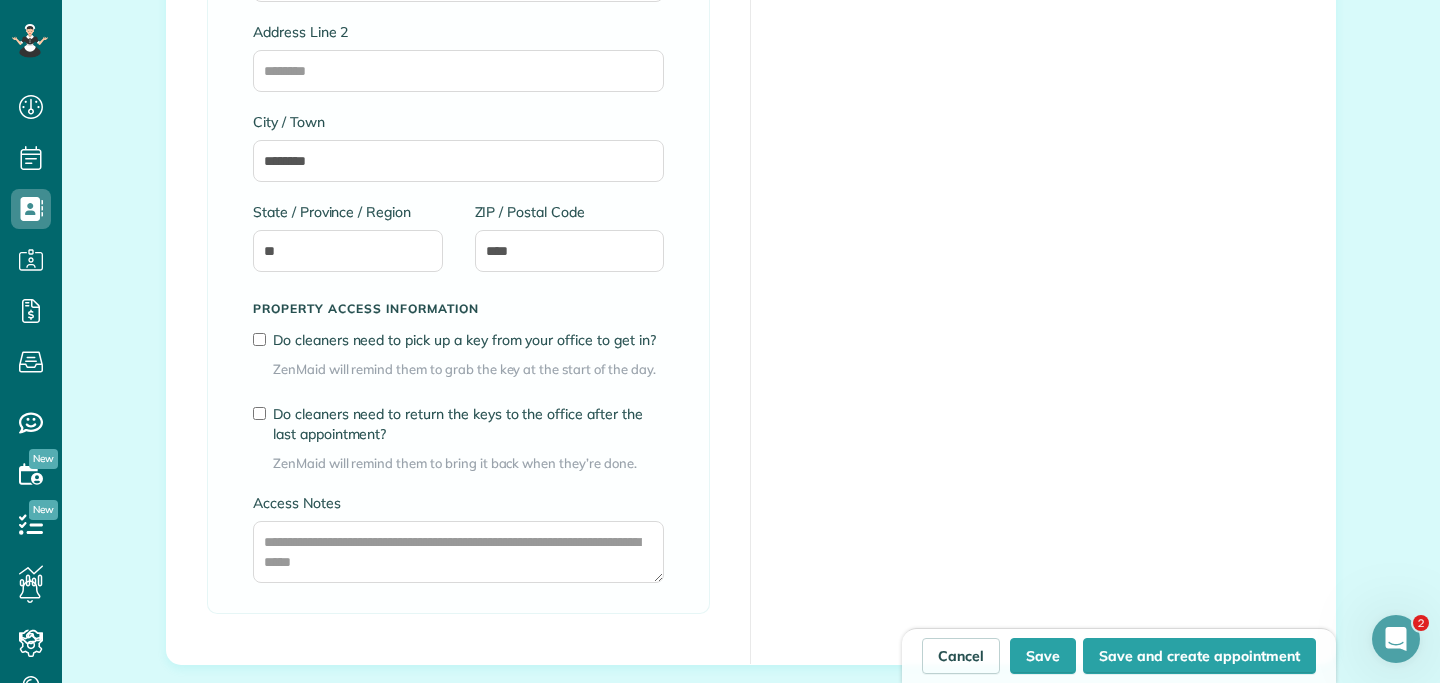 scroll, scrollTop: 1300, scrollLeft: 0, axis: vertical 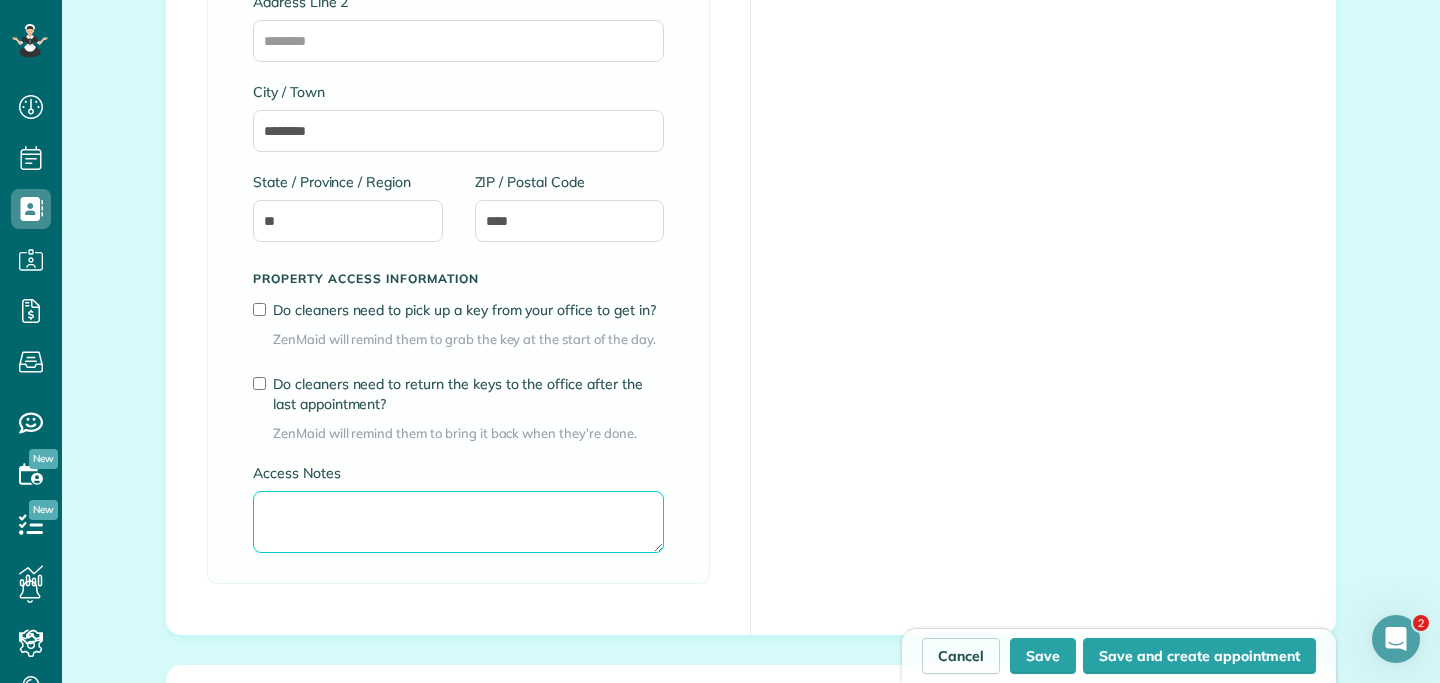 click on "Access Notes" at bounding box center (458, 522) 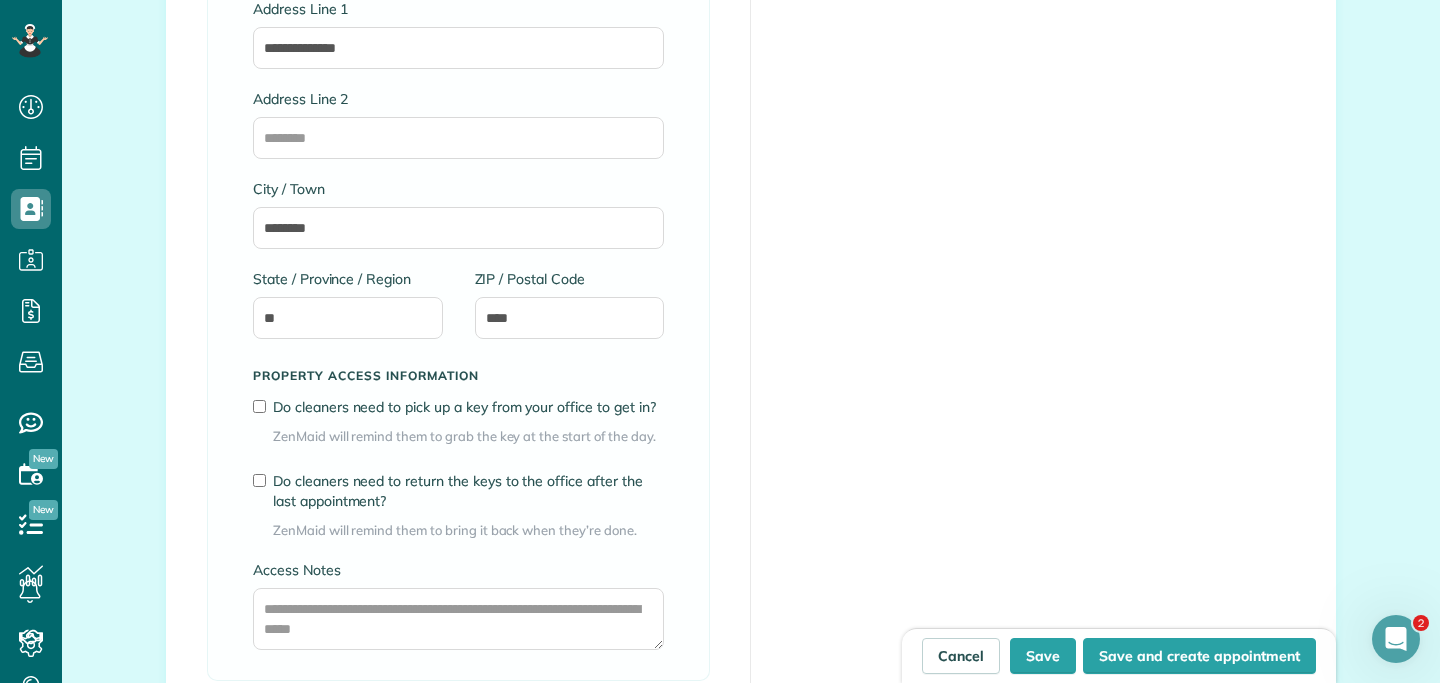 scroll, scrollTop: 1305, scrollLeft: 0, axis: vertical 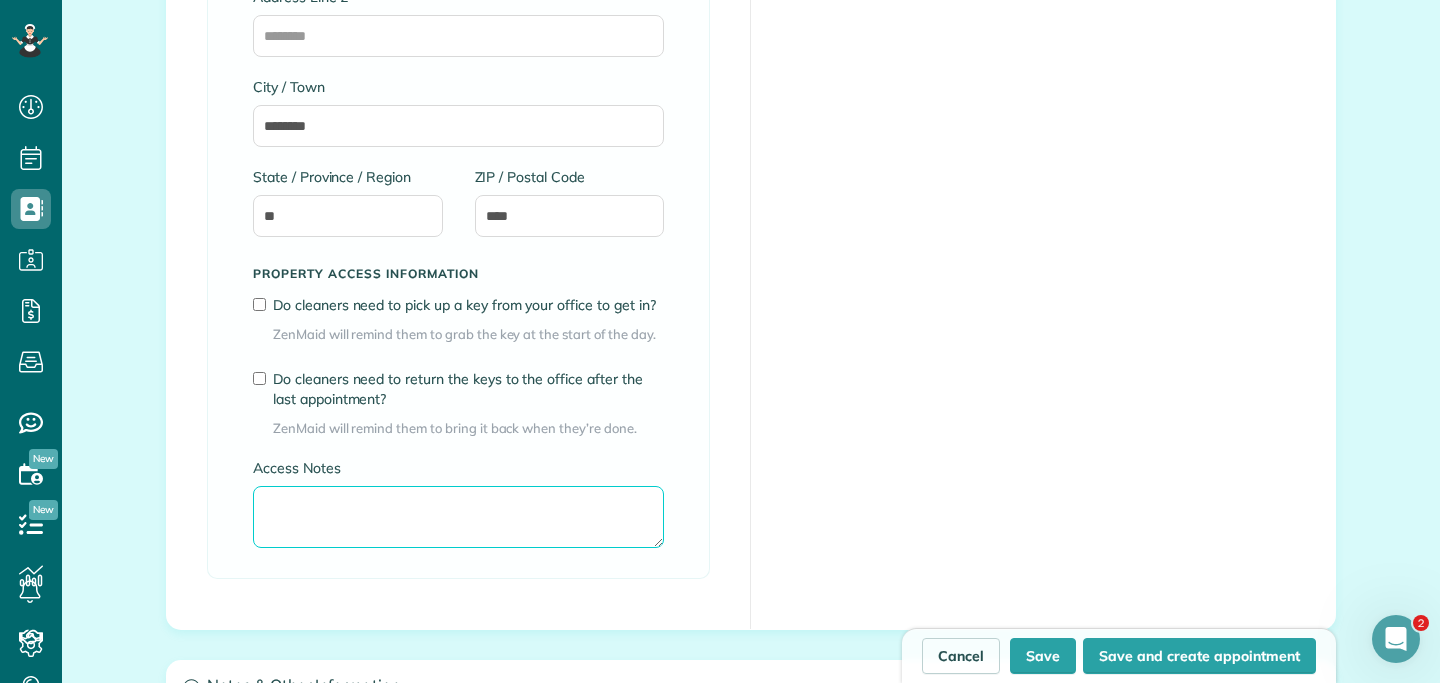 click on "Access Notes" at bounding box center (458, 517) 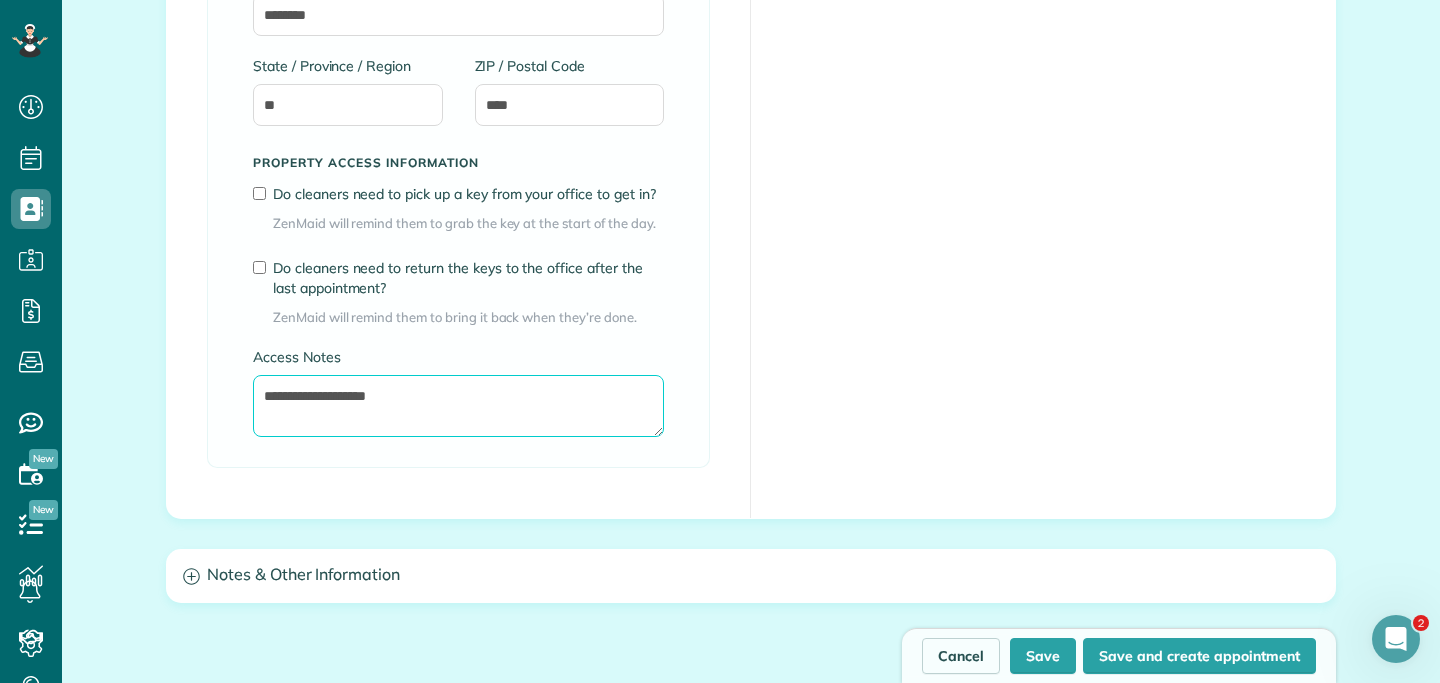 scroll, scrollTop: 1517, scrollLeft: 0, axis: vertical 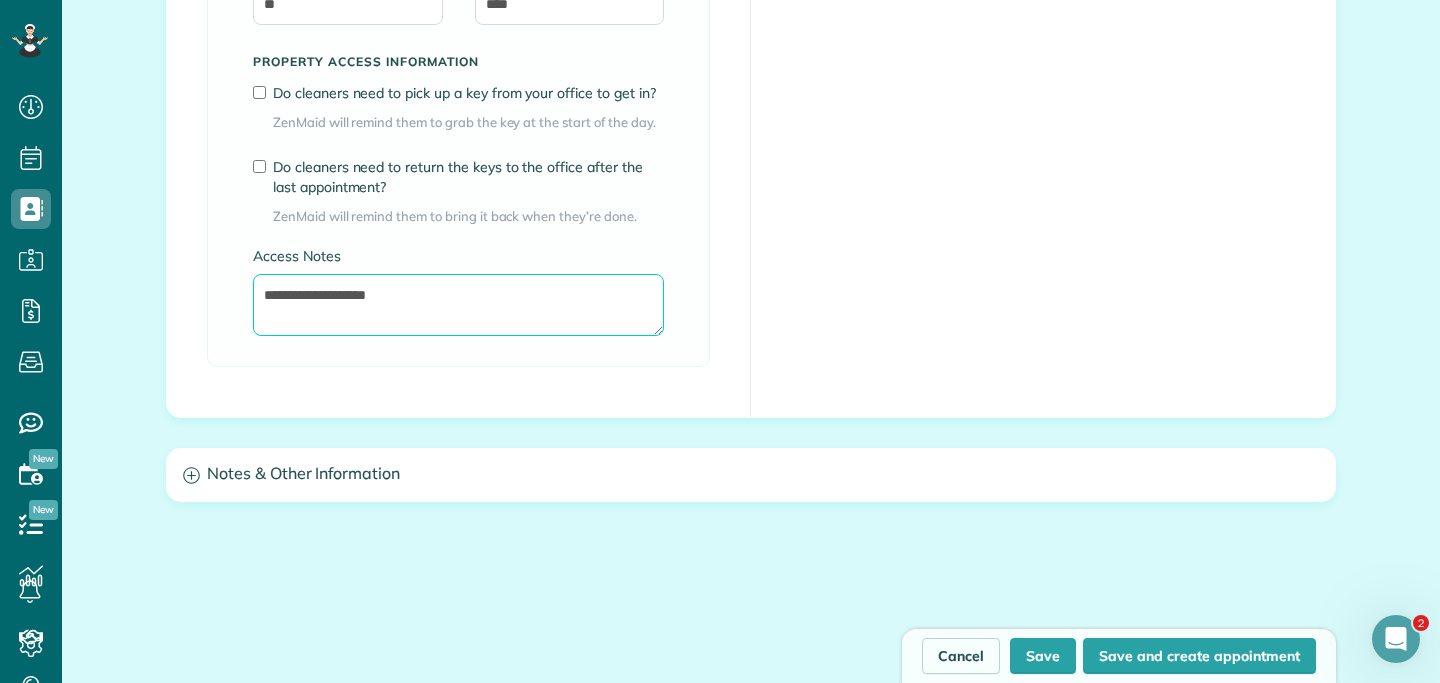 type on "**********" 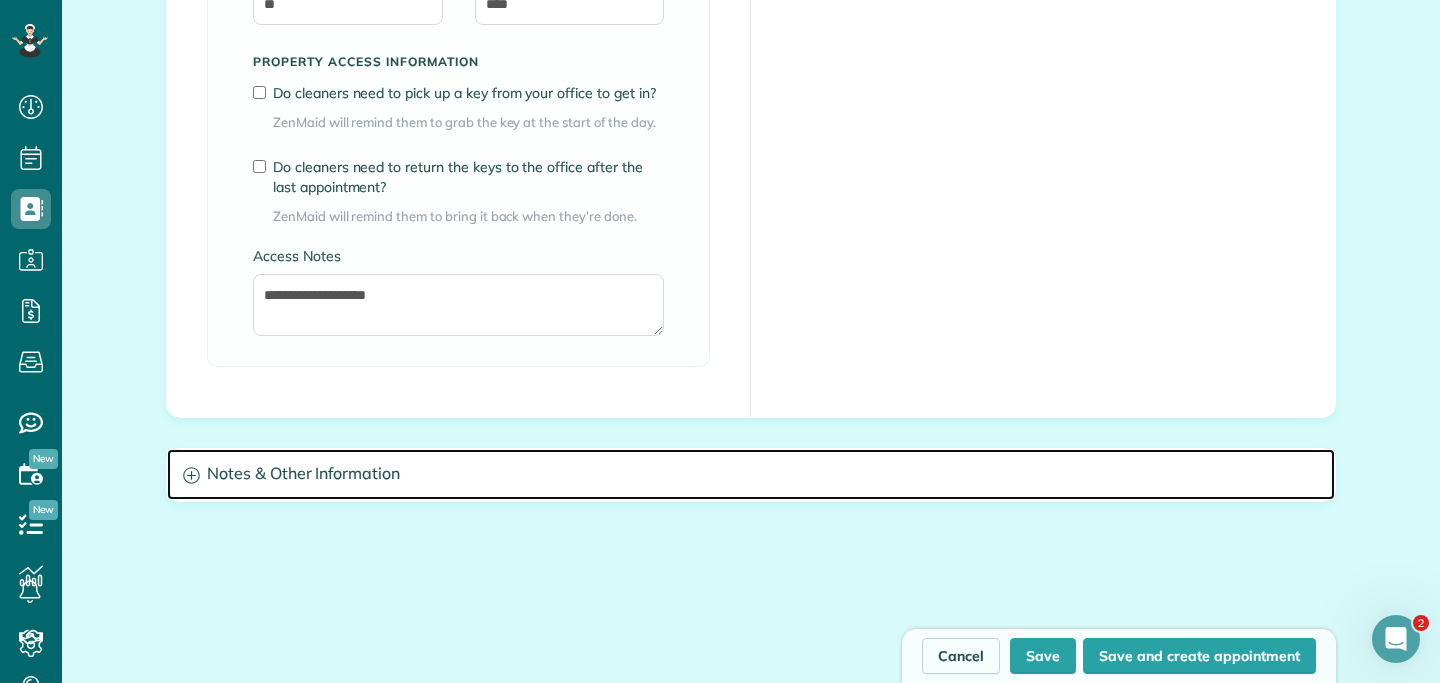 click on "Notes & Other Information" at bounding box center (751, 474) 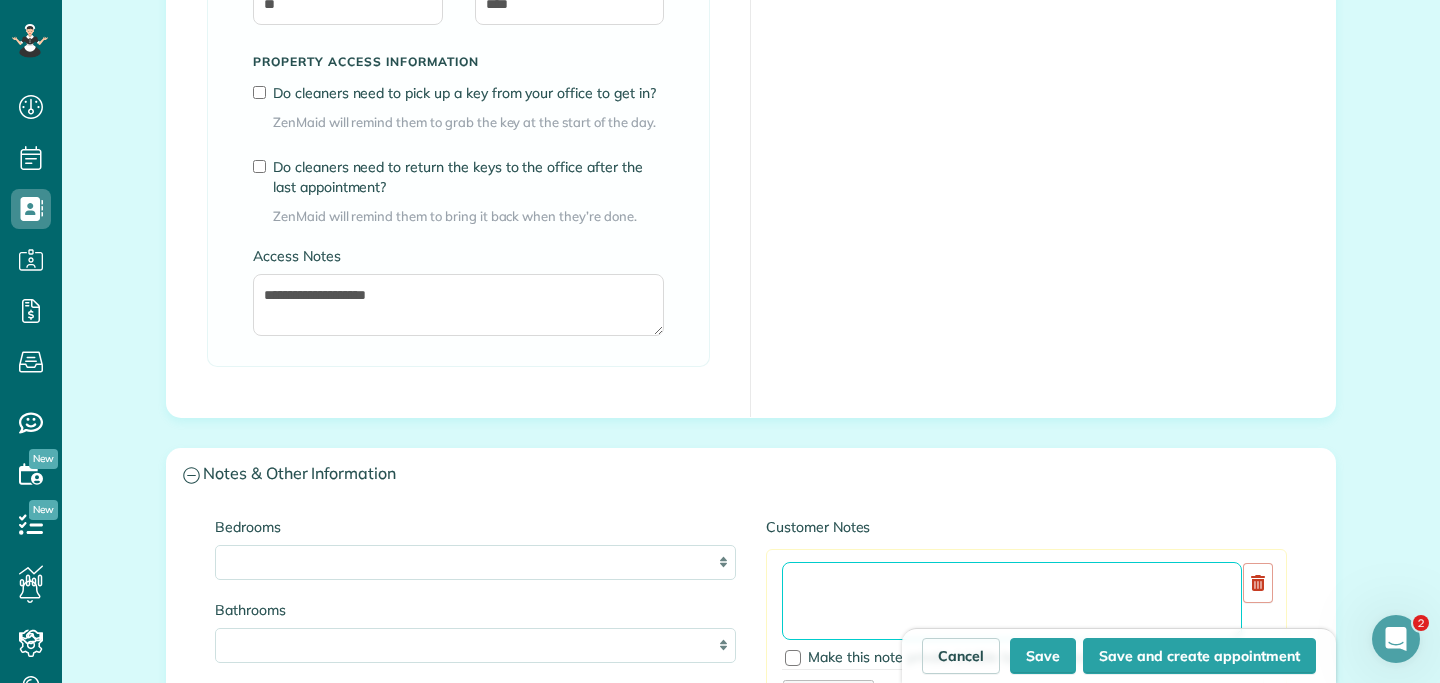 click at bounding box center (1012, 601) 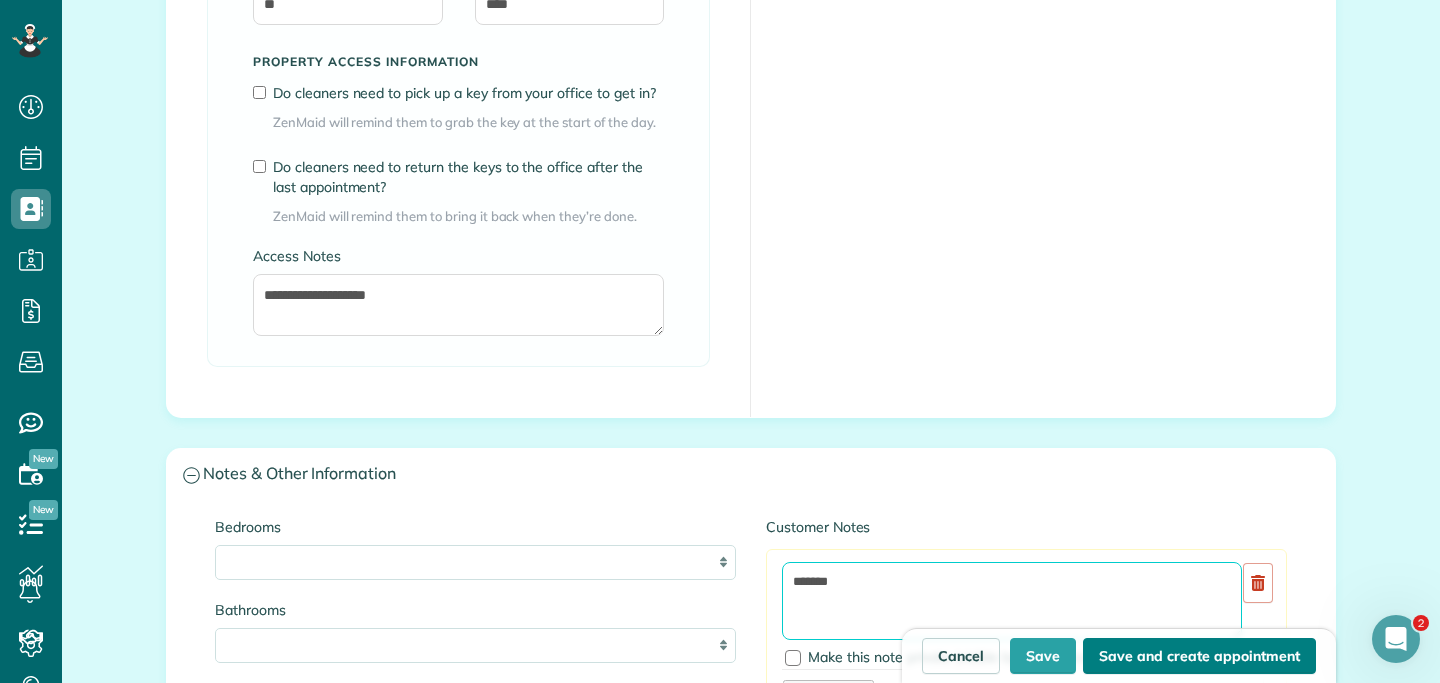 type on "*******" 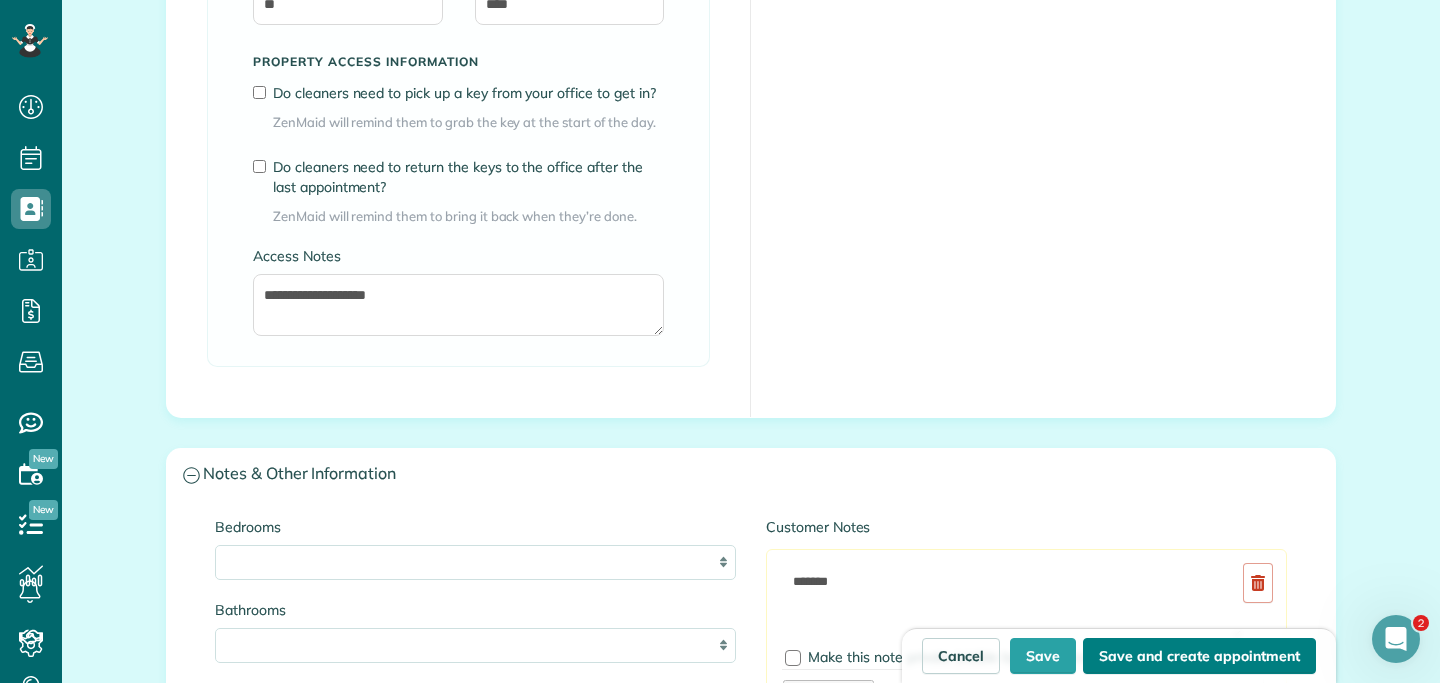 click on "Save and create appointment" at bounding box center [1199, 656] 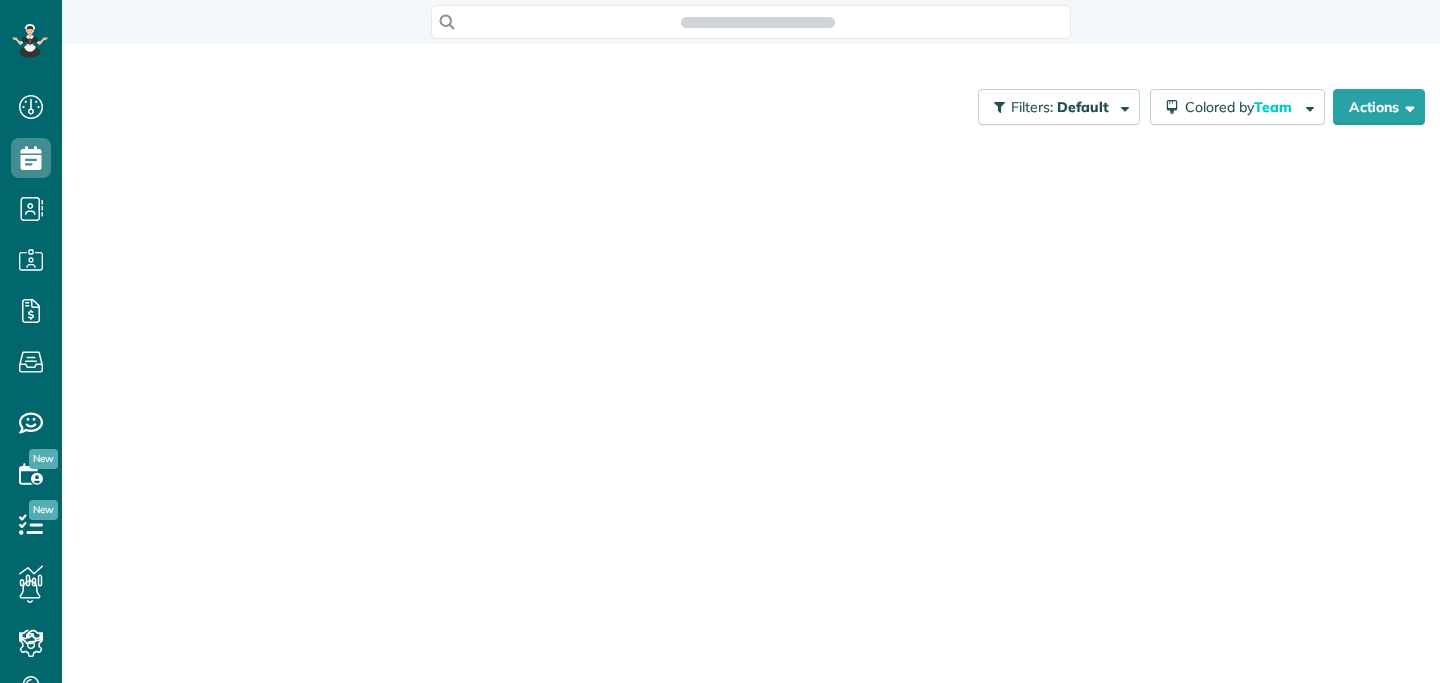 scroll, scrollTop: 0, scrollLeft: 0, axis: both 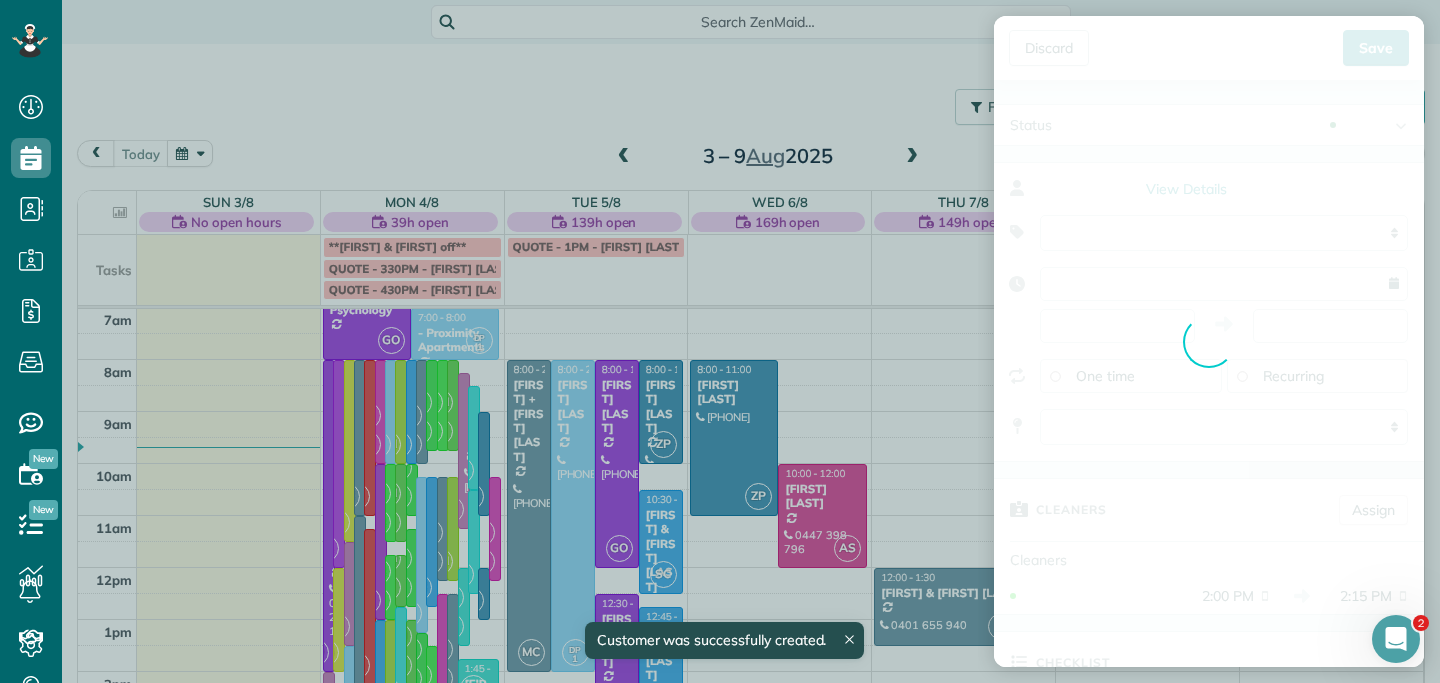 click on "Discard
New appointment
[FIRST] [LAST]
Save
Status
Active
Active
Estimate
Stand-By" at bounding box center (720, 341) 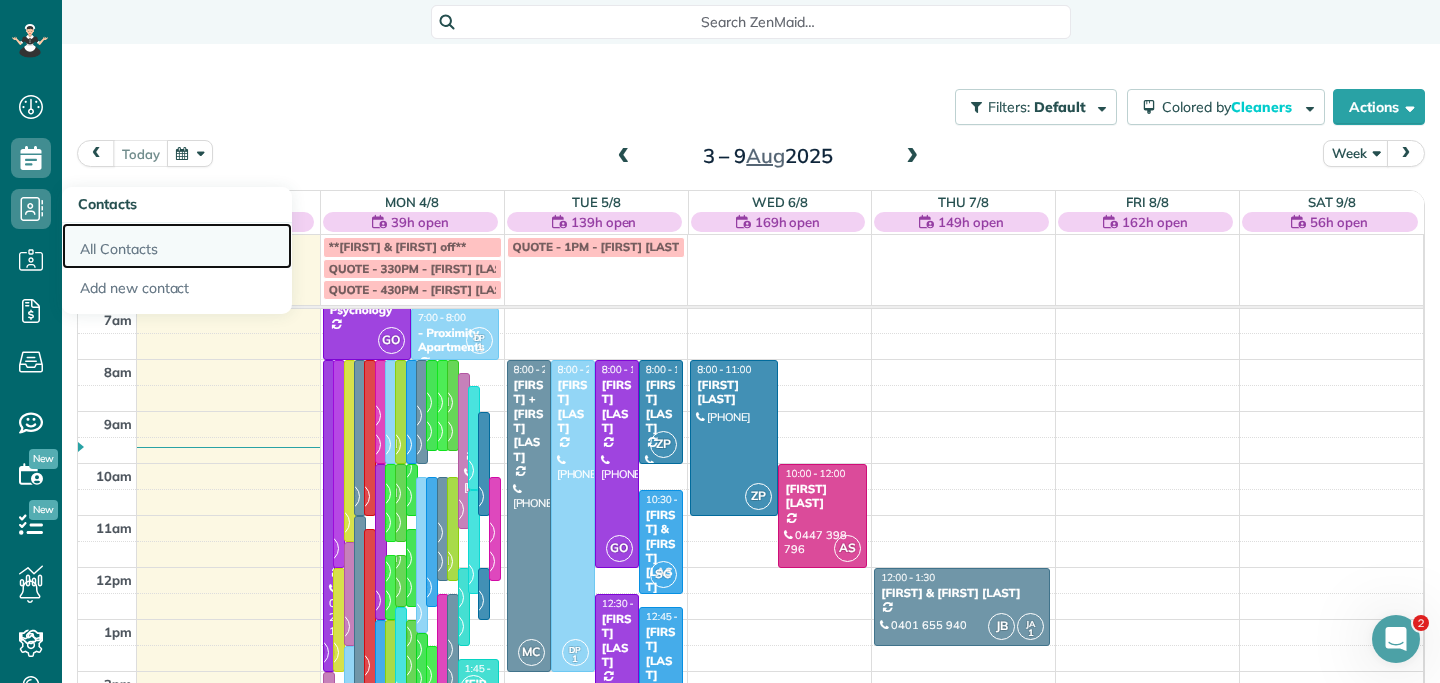 click on "All Contacts" at bounding box center [177, 246] 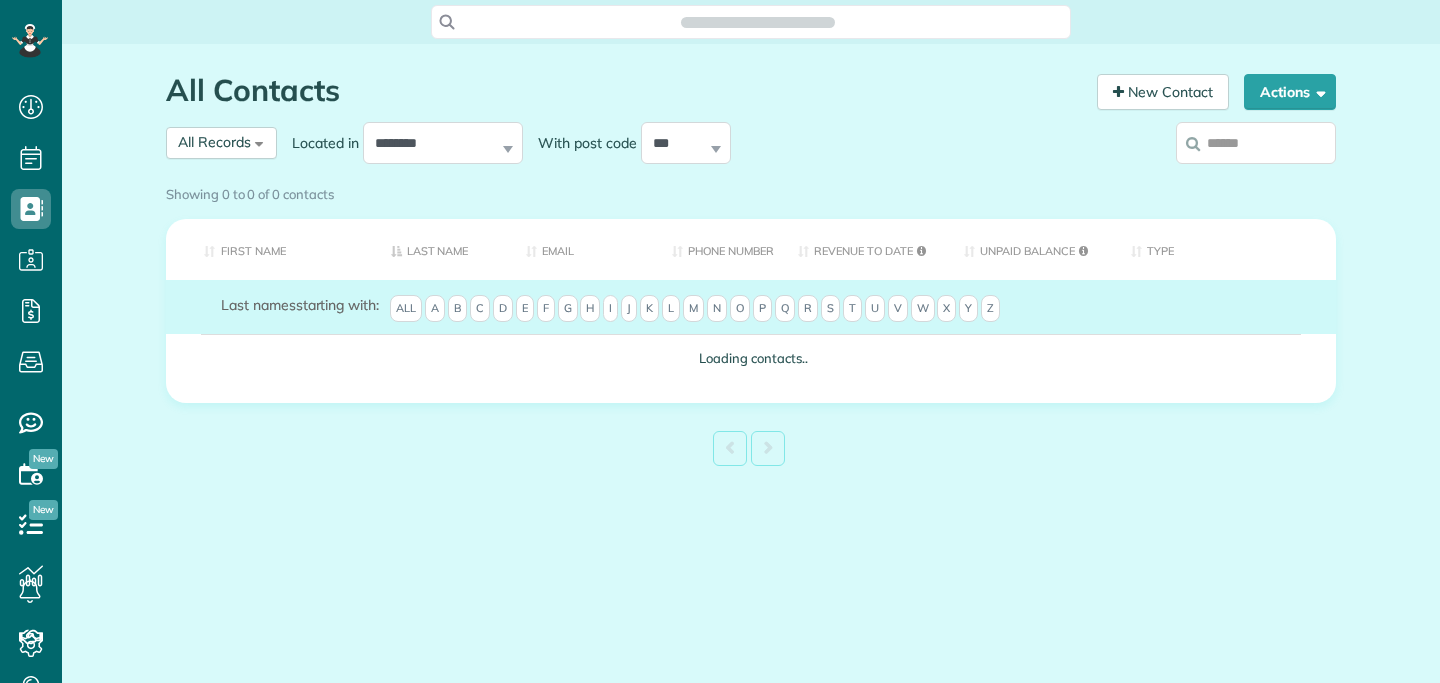 scroll, scrollTop: 0, scrollLeft: 0, axis: both 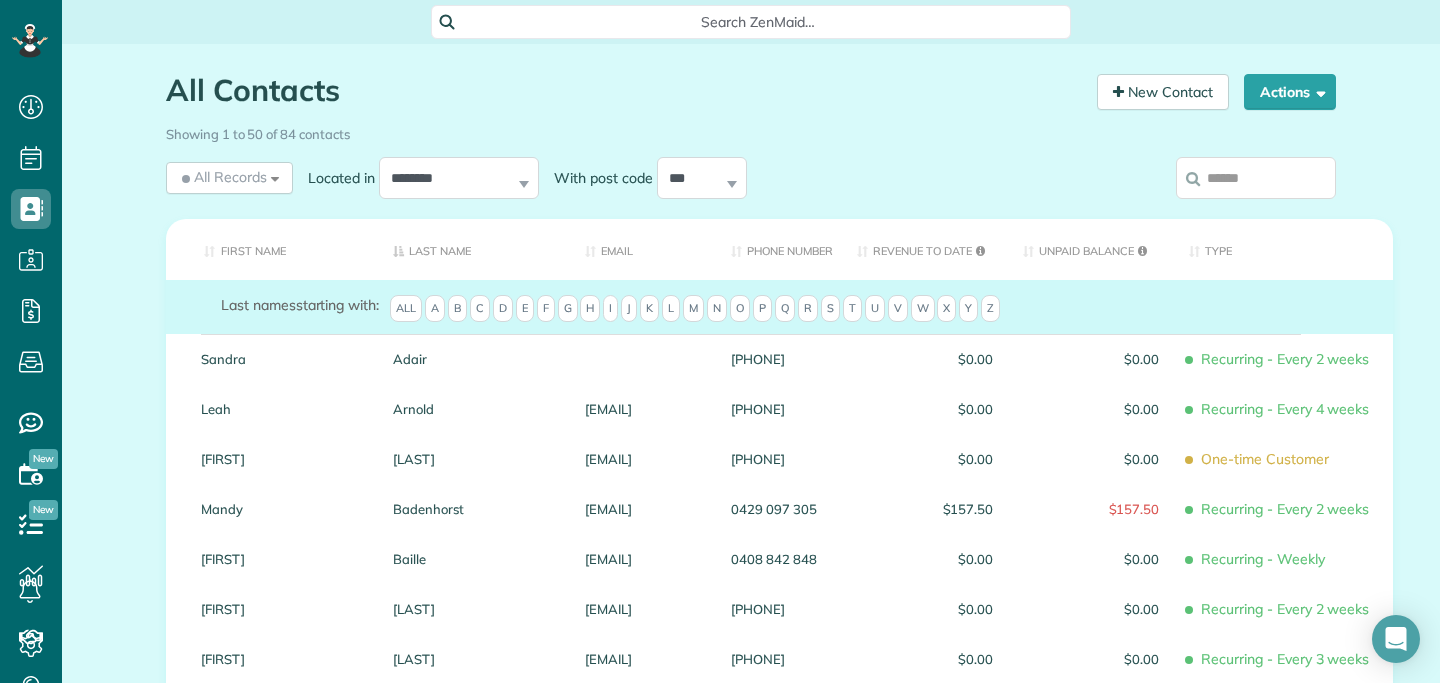 click at bounding box center (1256, 178) 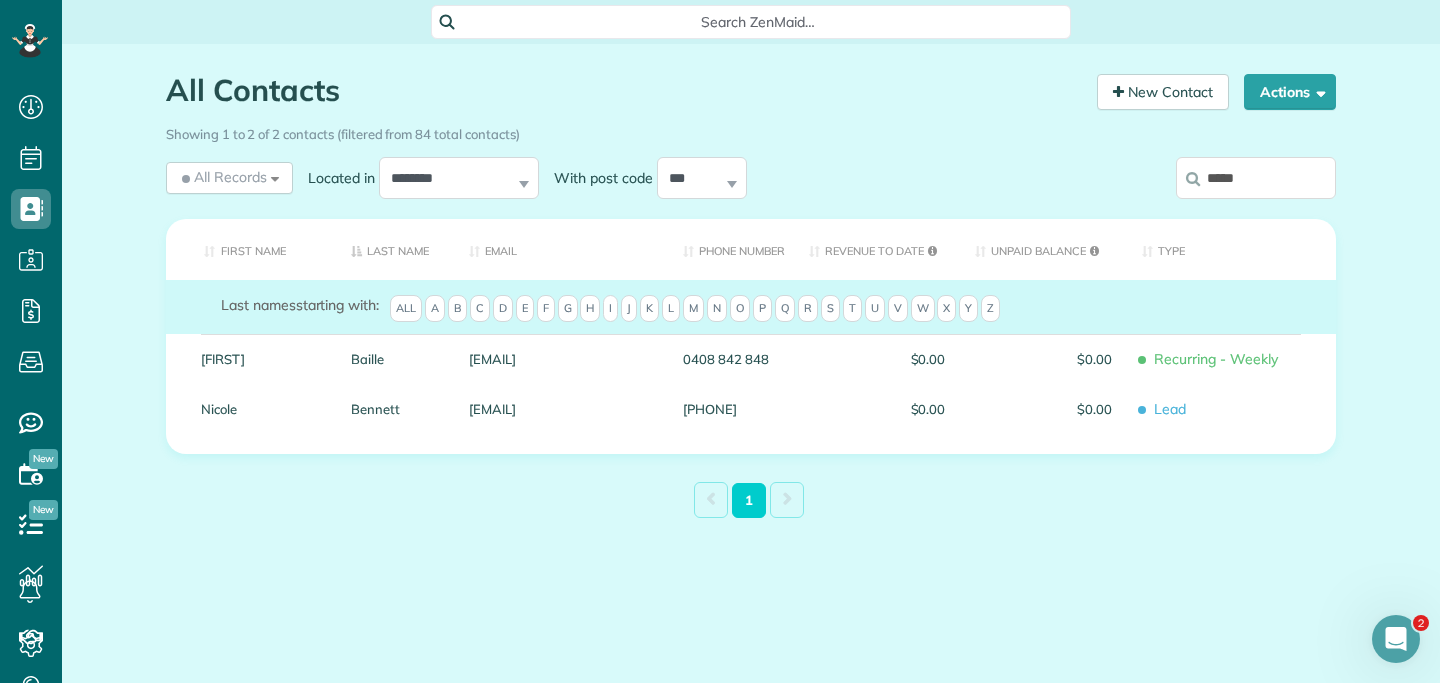 scroll, scrollTop: 0, scrollLeft: 0, axis: both 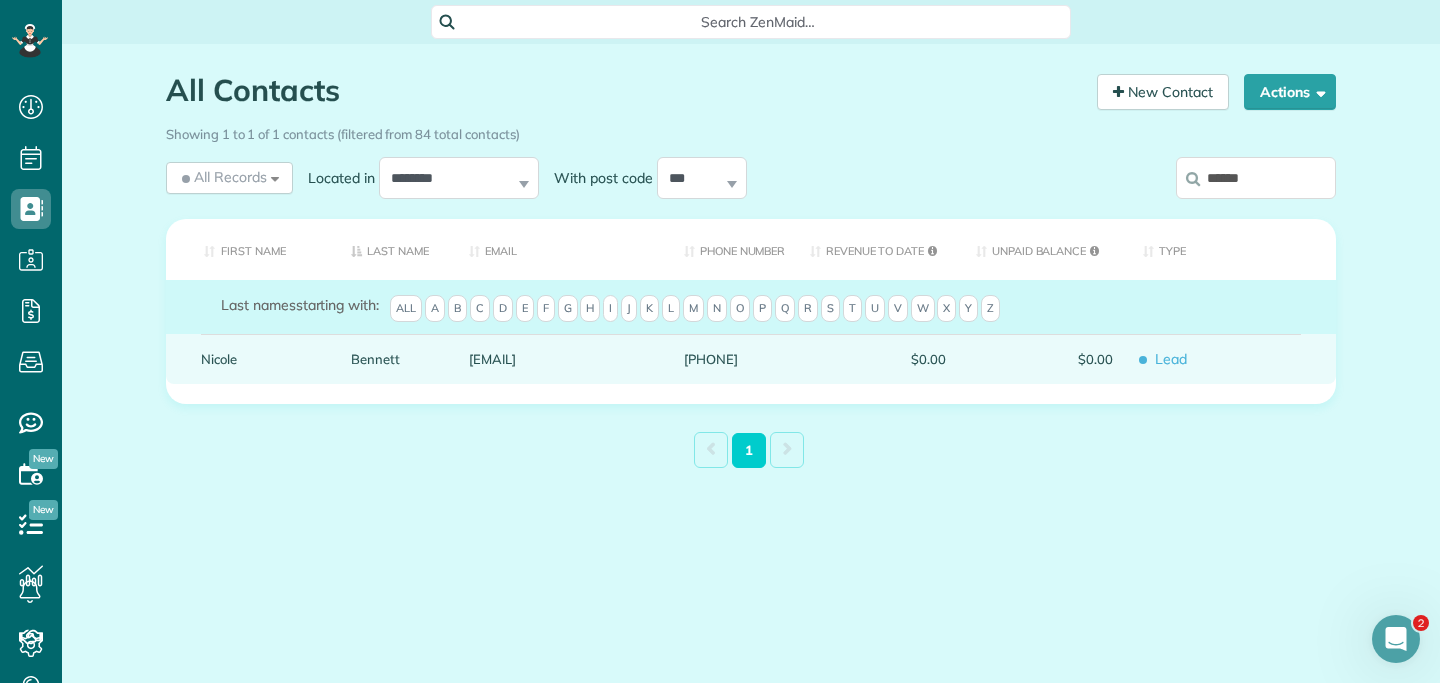 type on "******" 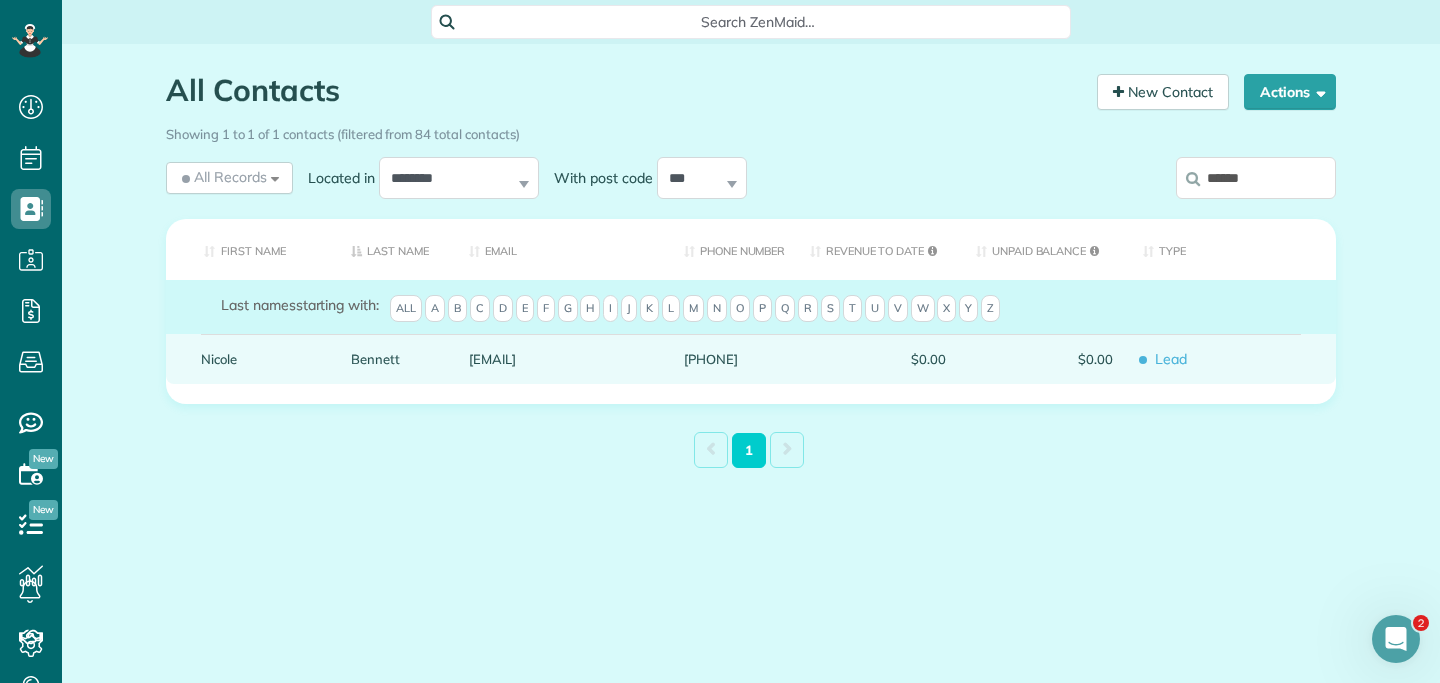 click on "Nicole" at bounding box center (261, 359) 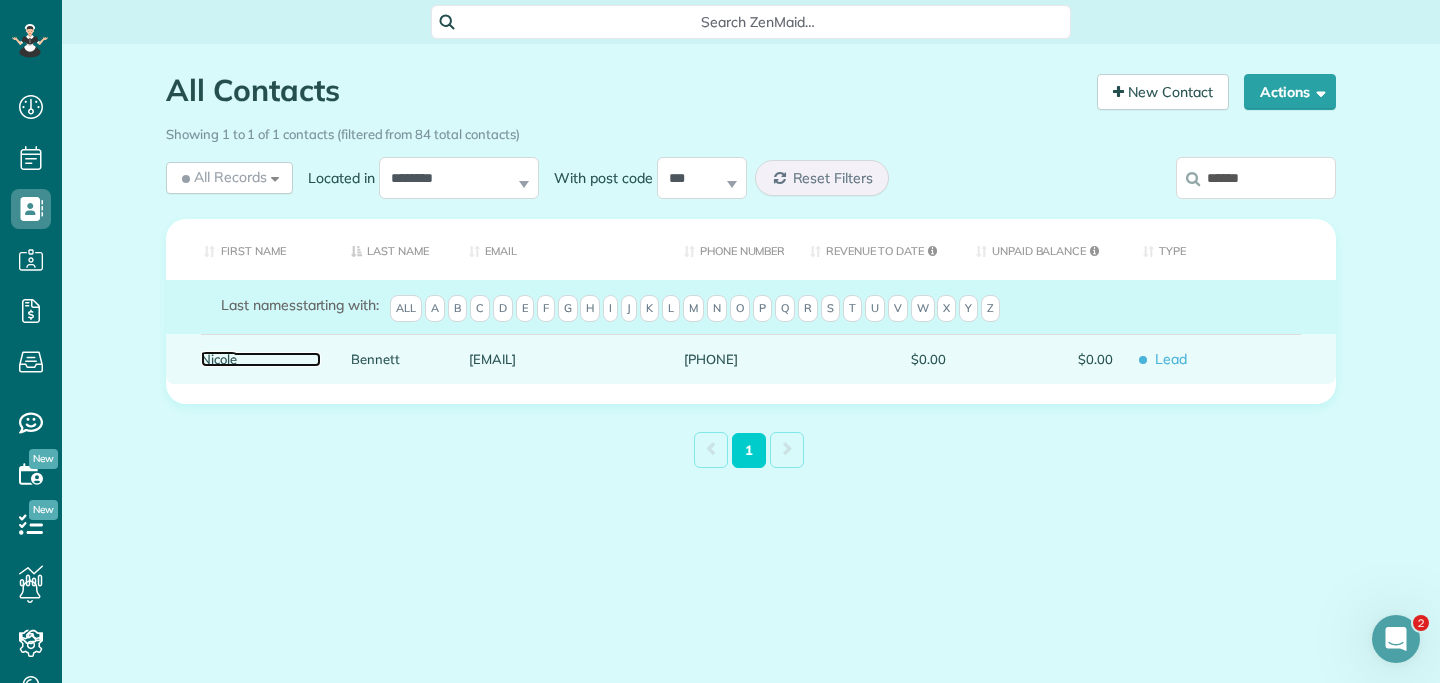 click on "Nicole" at bounding box center [261, 359] 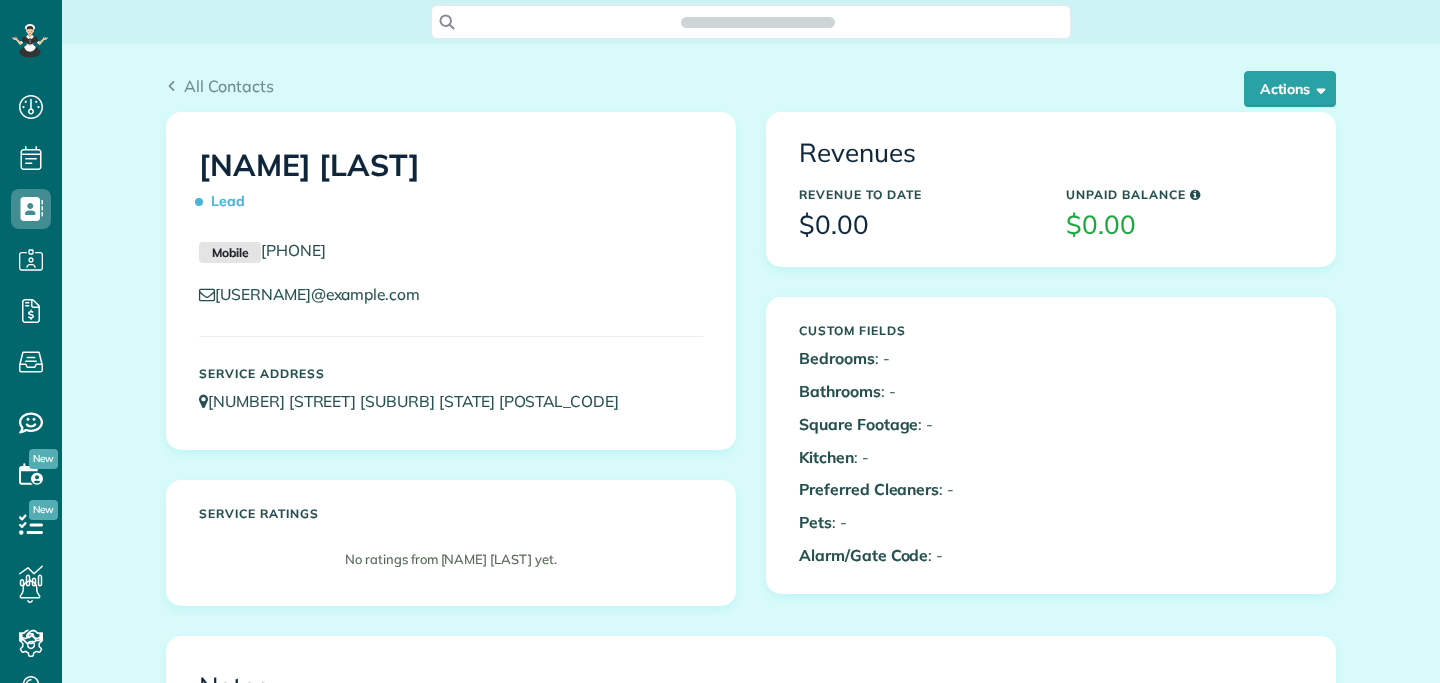 scroll, scrollTop: 0, scrollLeft: 0, axis: both 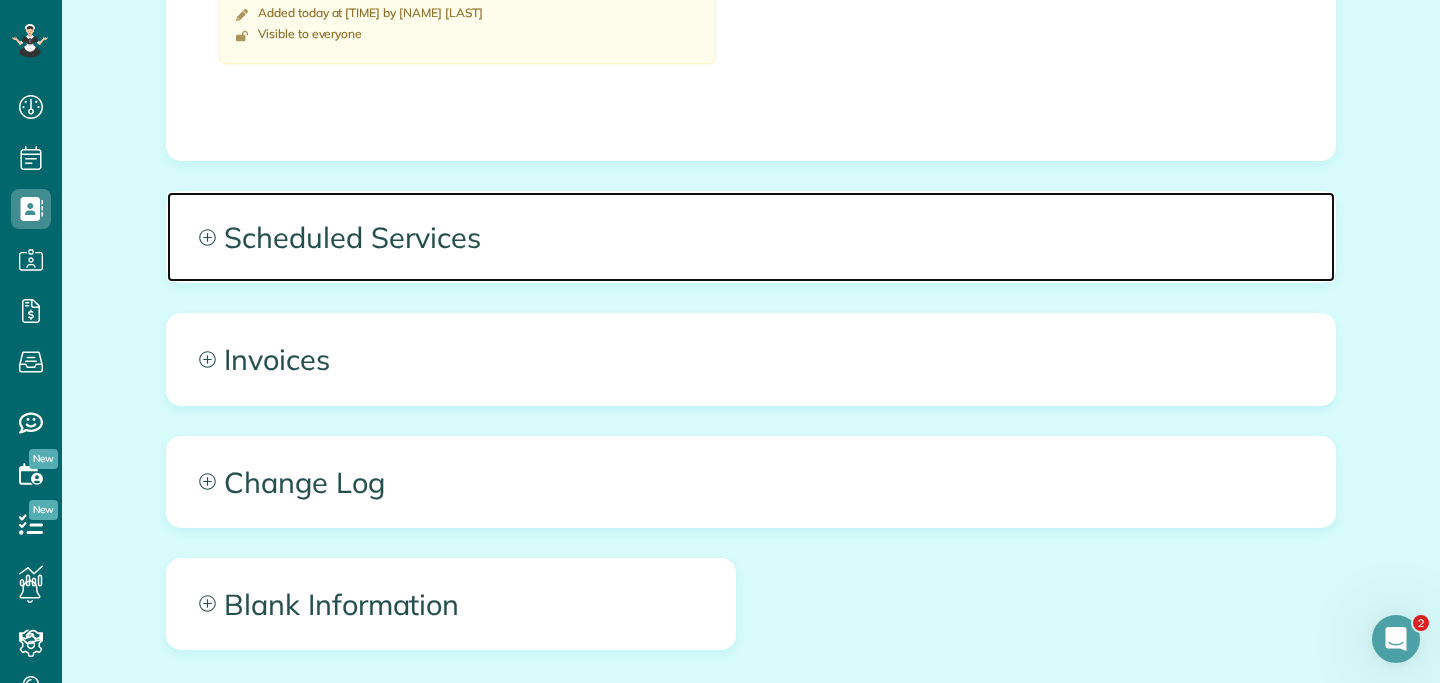 click on "Scheduled Services" at bounding box center [751, 237] 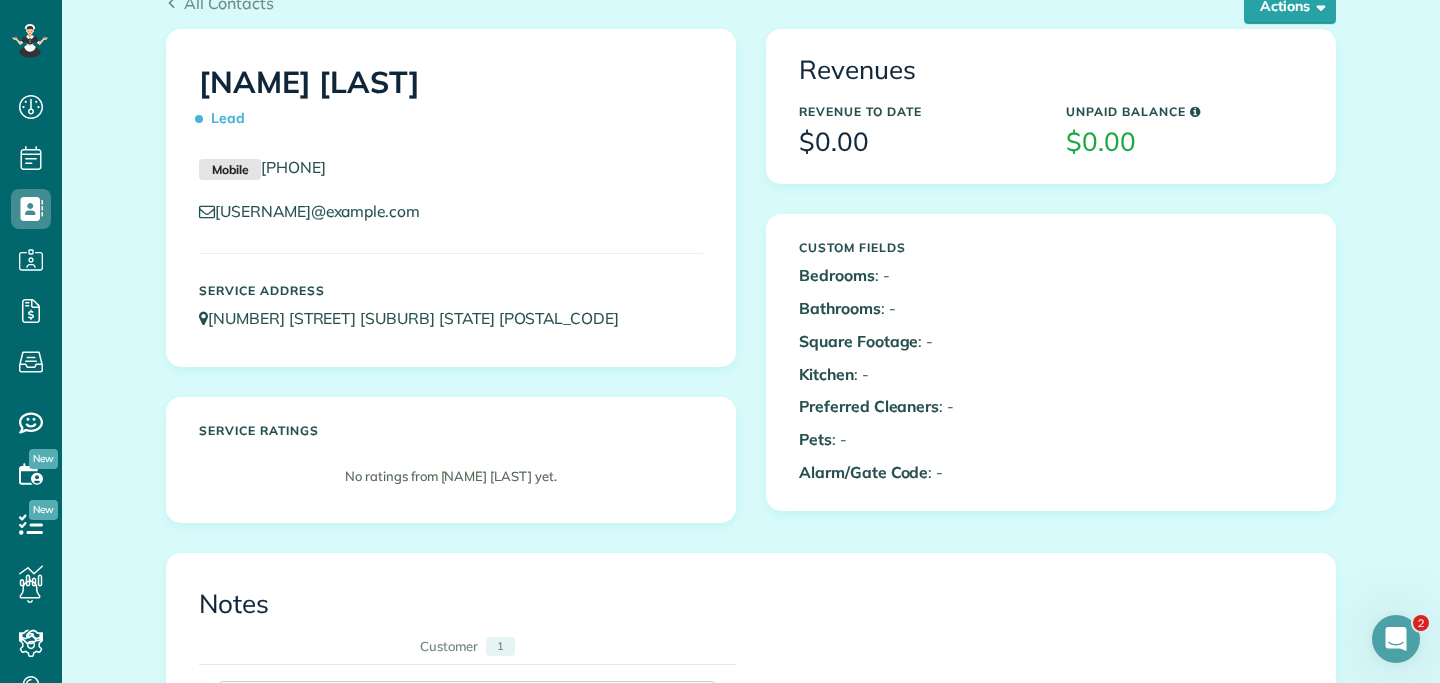 scroll, scrollTop: 0, scrollLeft: 0, axis: both 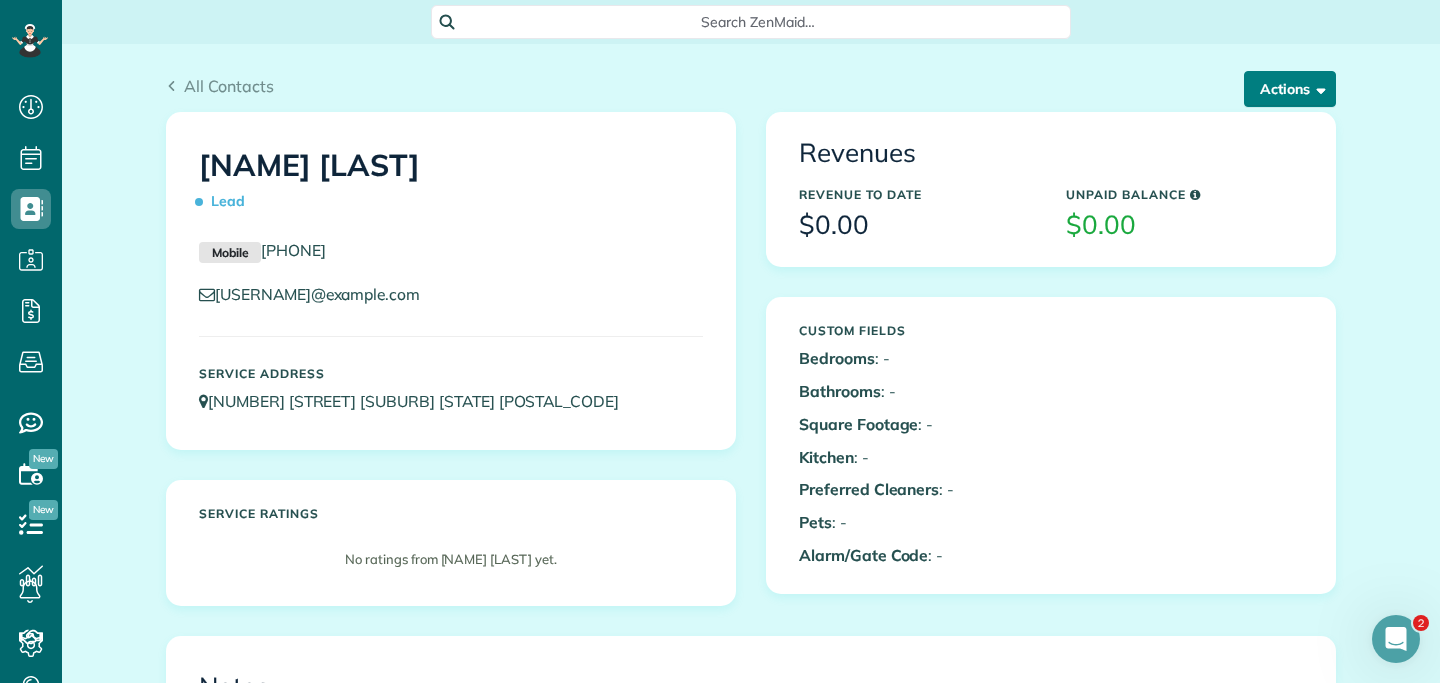click on "Actions" at bounding box center [1290, 89] 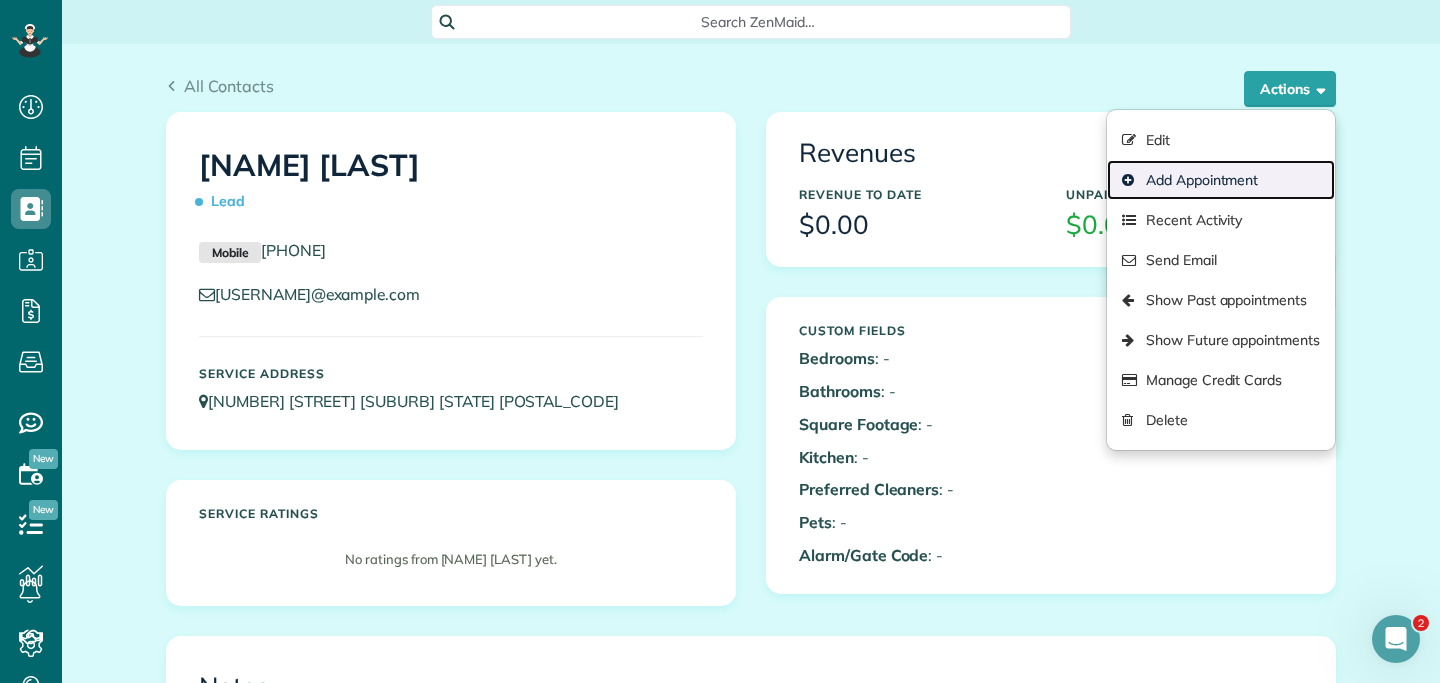 click on "Add Appointment" at bounding box center (1221, 180) 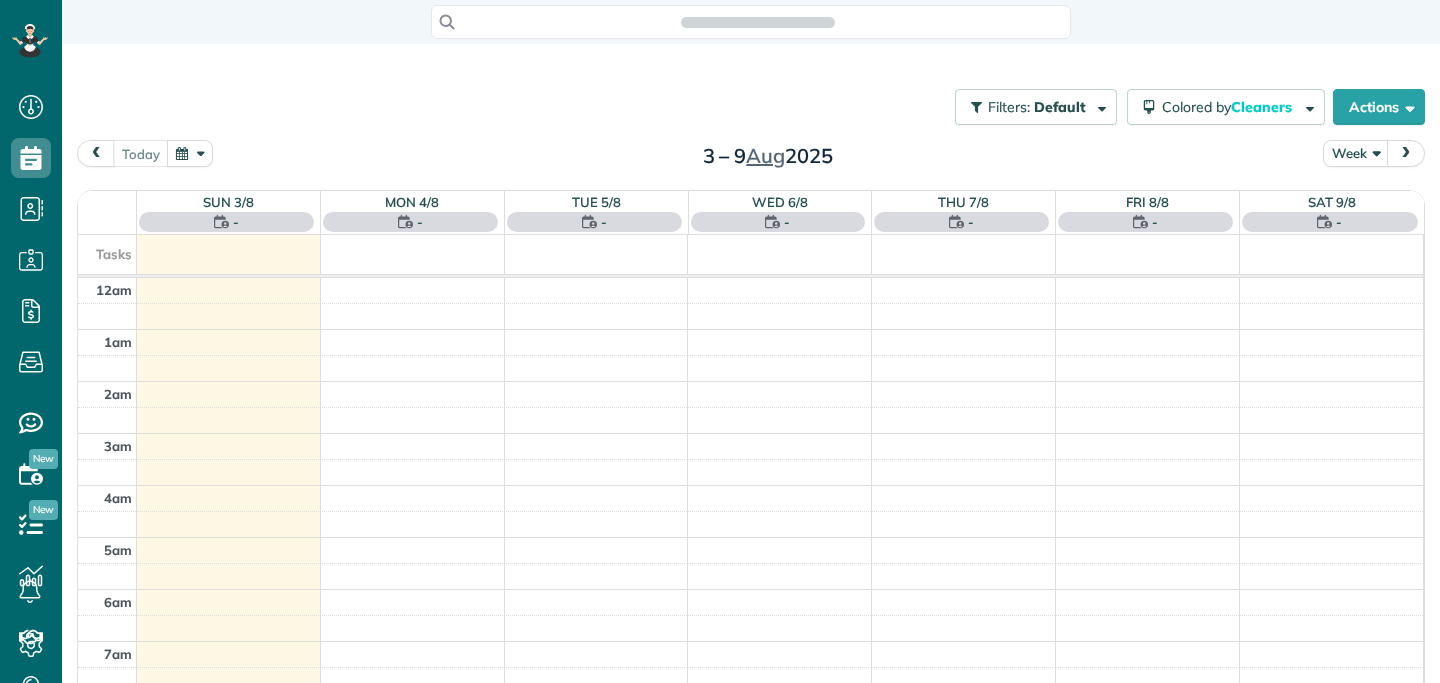 scroll, scrollTop: 0, scrollLeft: 0, axis: both 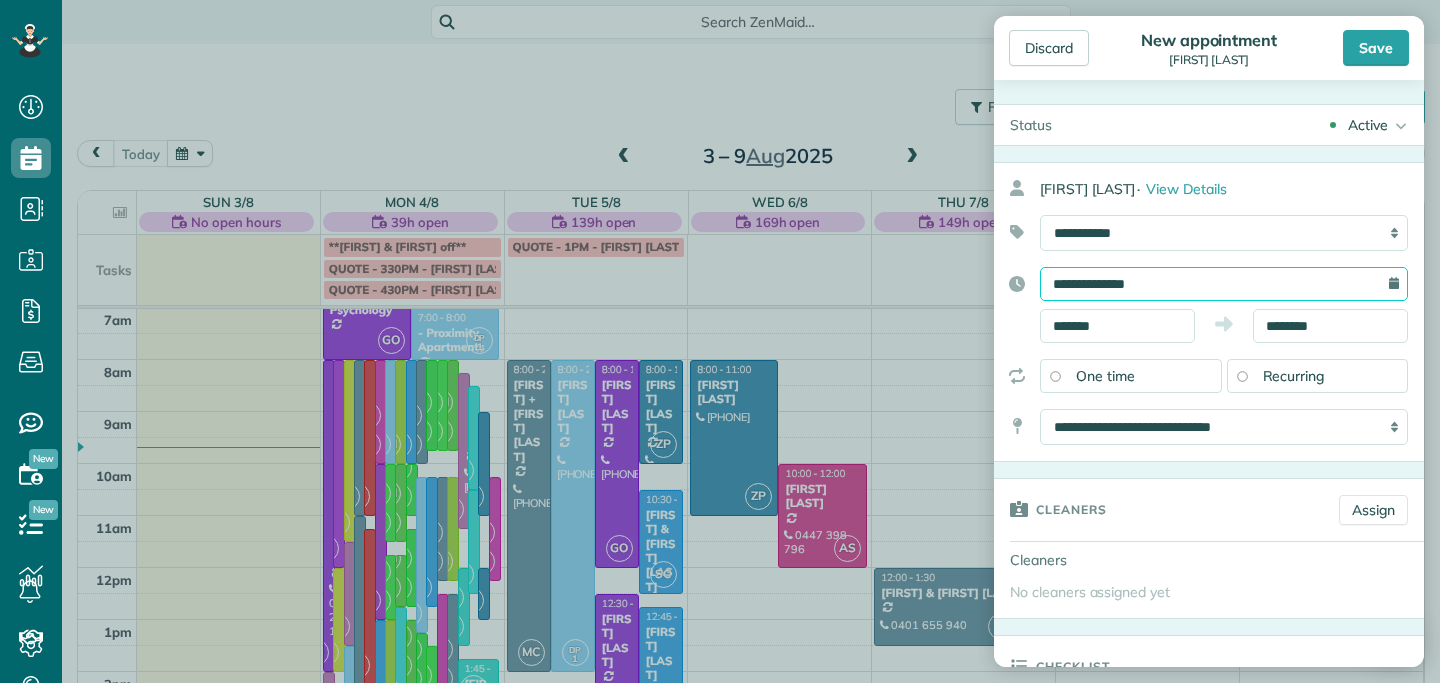 click on "**********" at bounding box center (1224, 284) 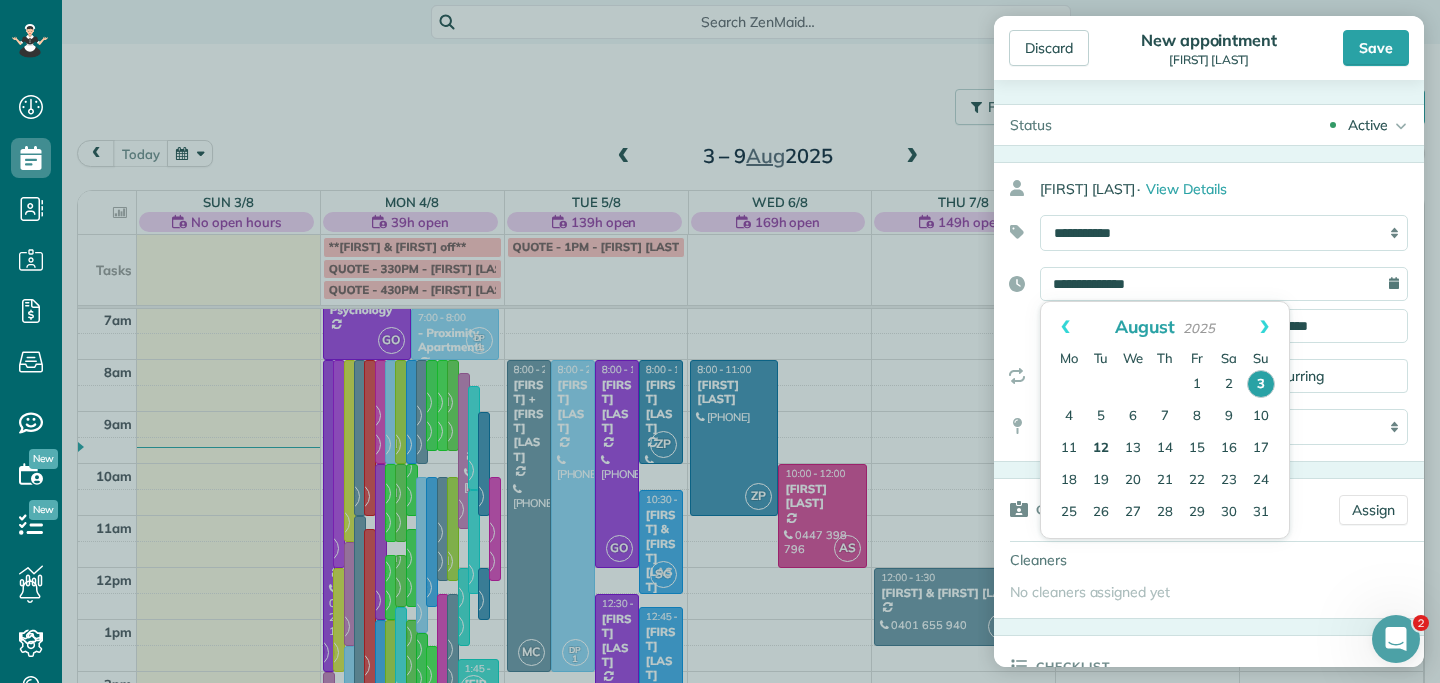 scroll, scrollTop: 0, scrollLeft: 0, axis: both 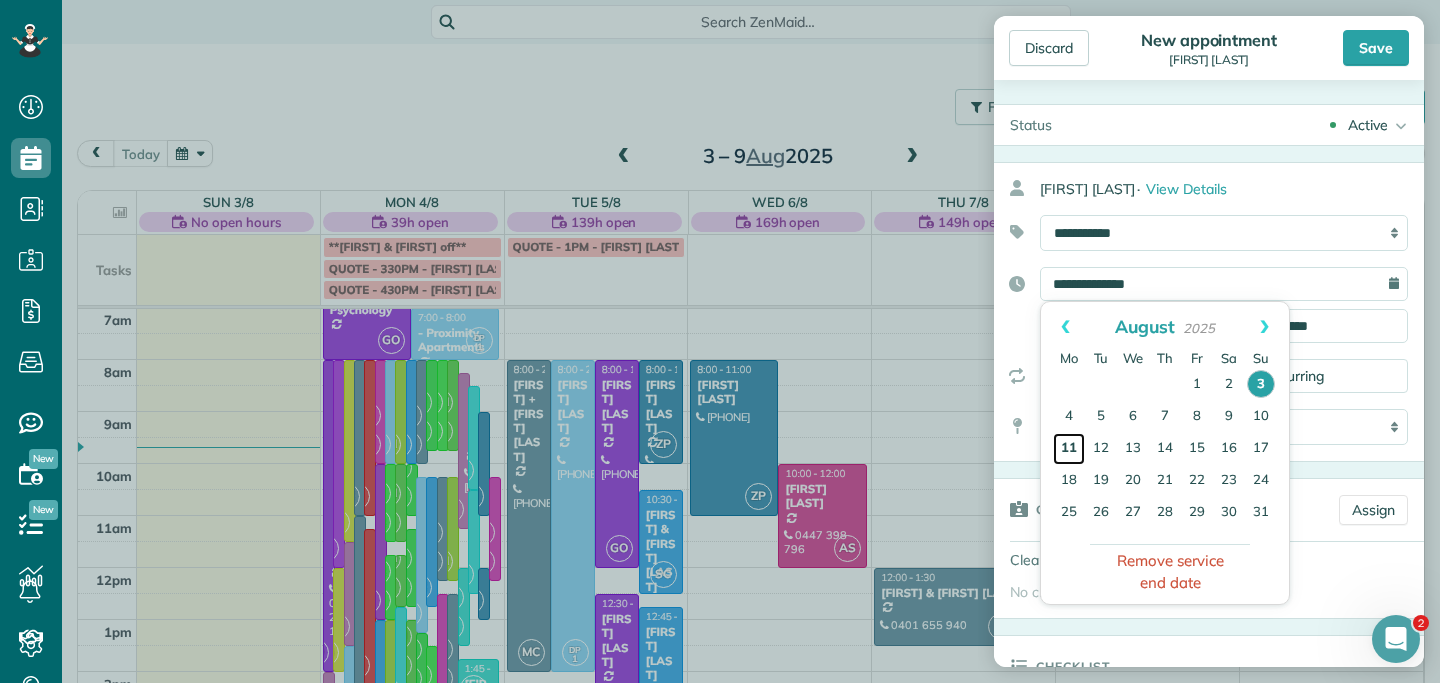 click on "11" at bounding box center [1069, 449] 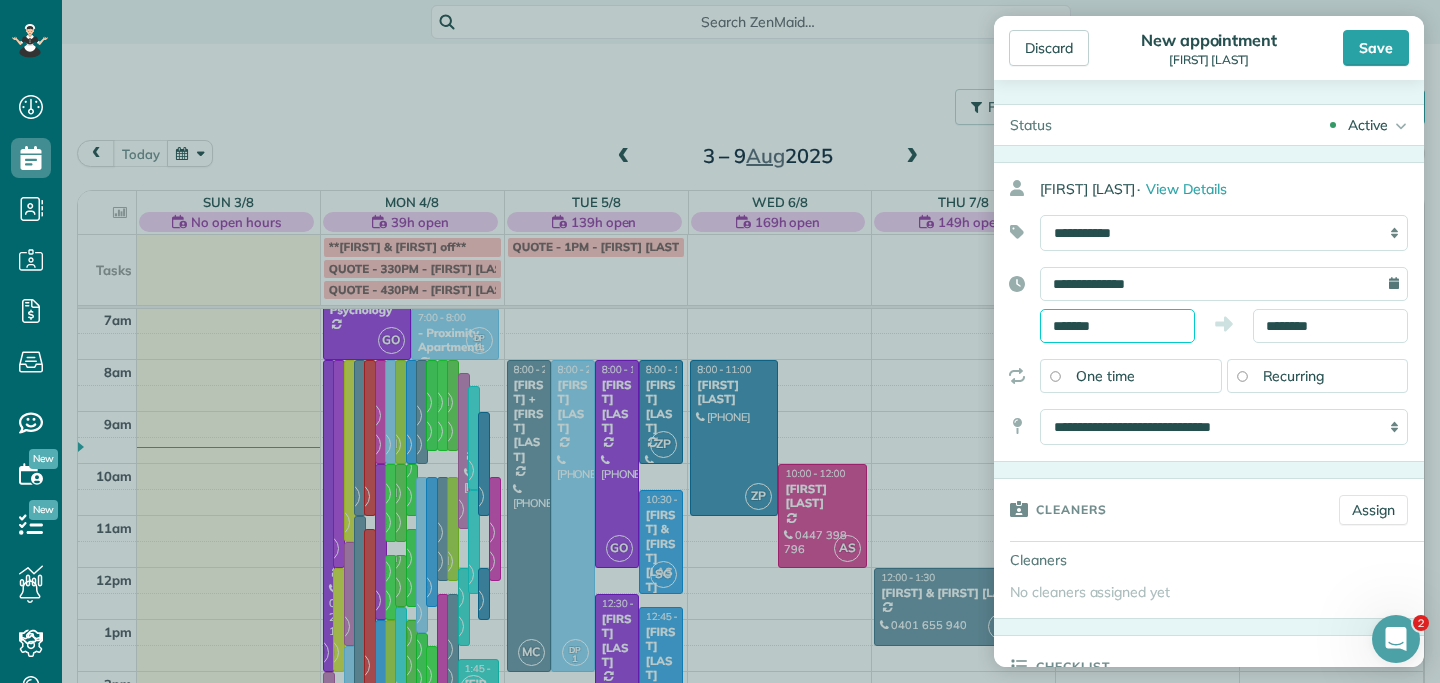 click on "*******" at bounding box center (1117, 326) 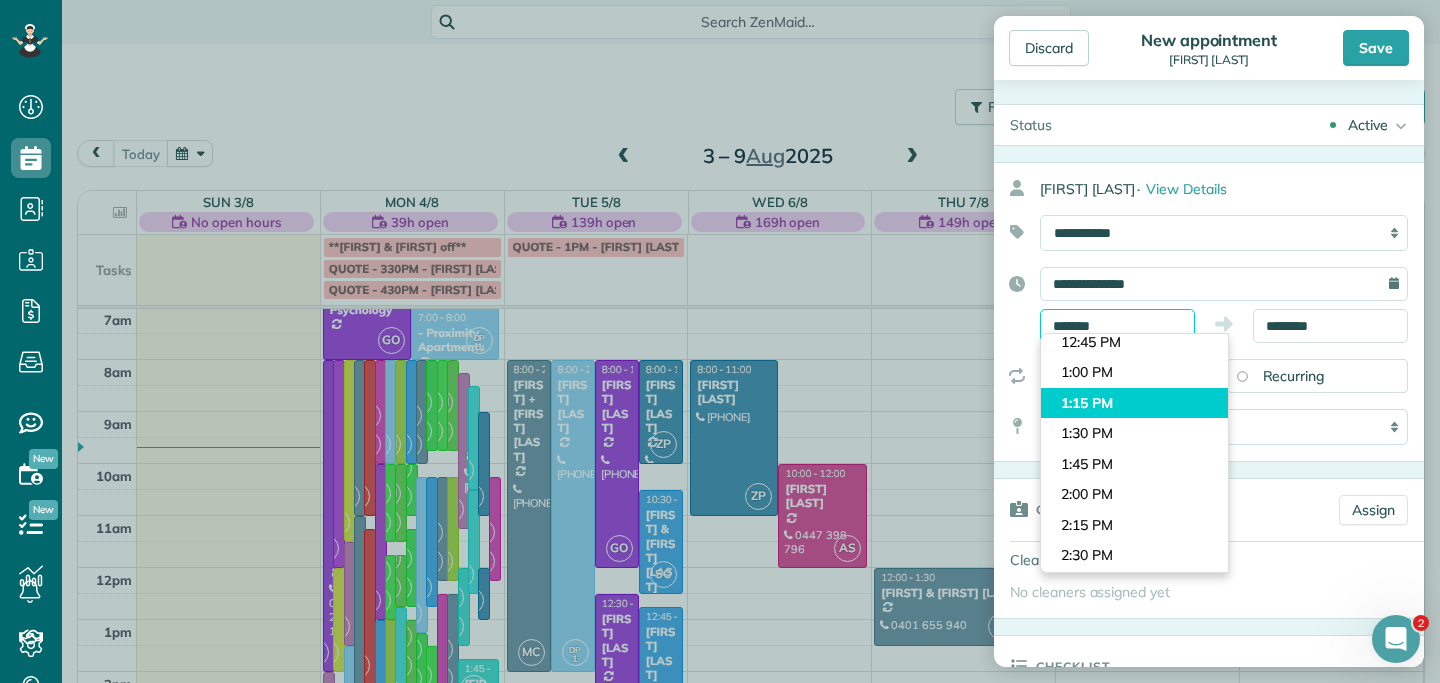 scroll, scrollTop: 1559, scrollLeft: 0, axis: vertical 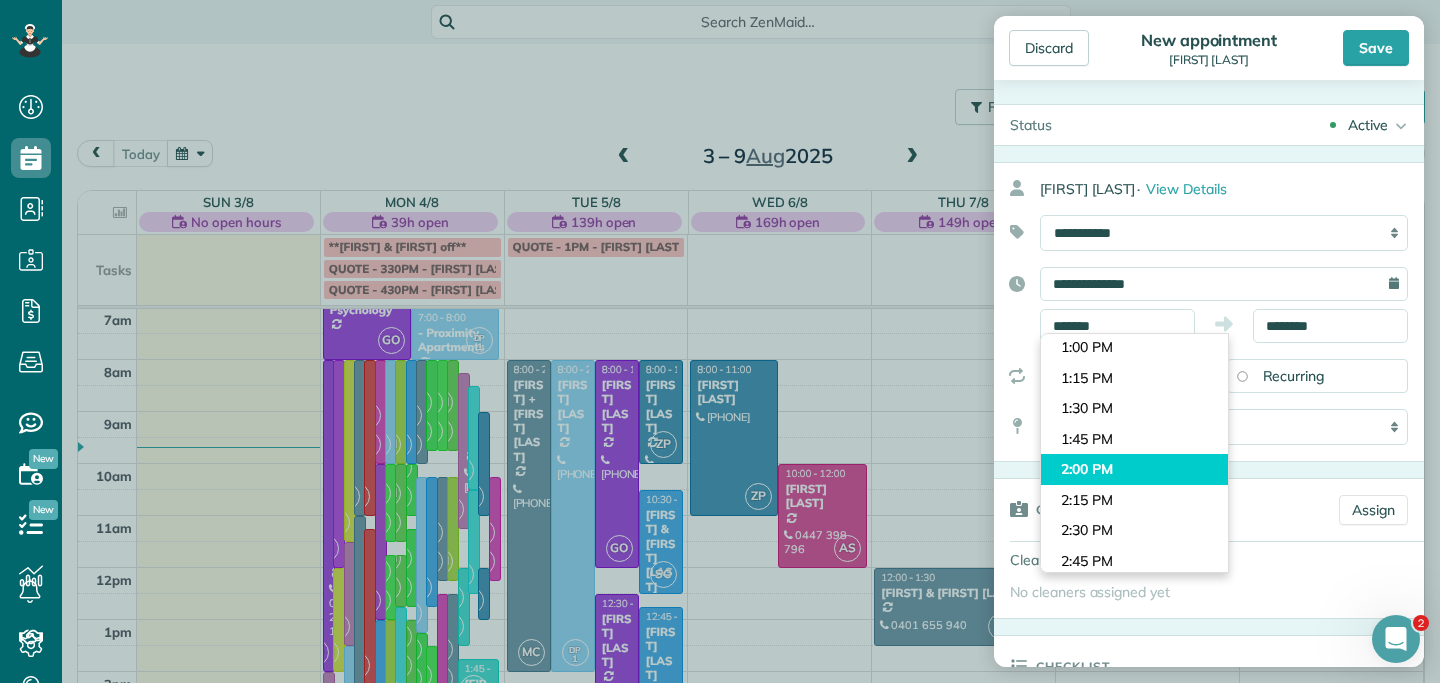 type on "*******" 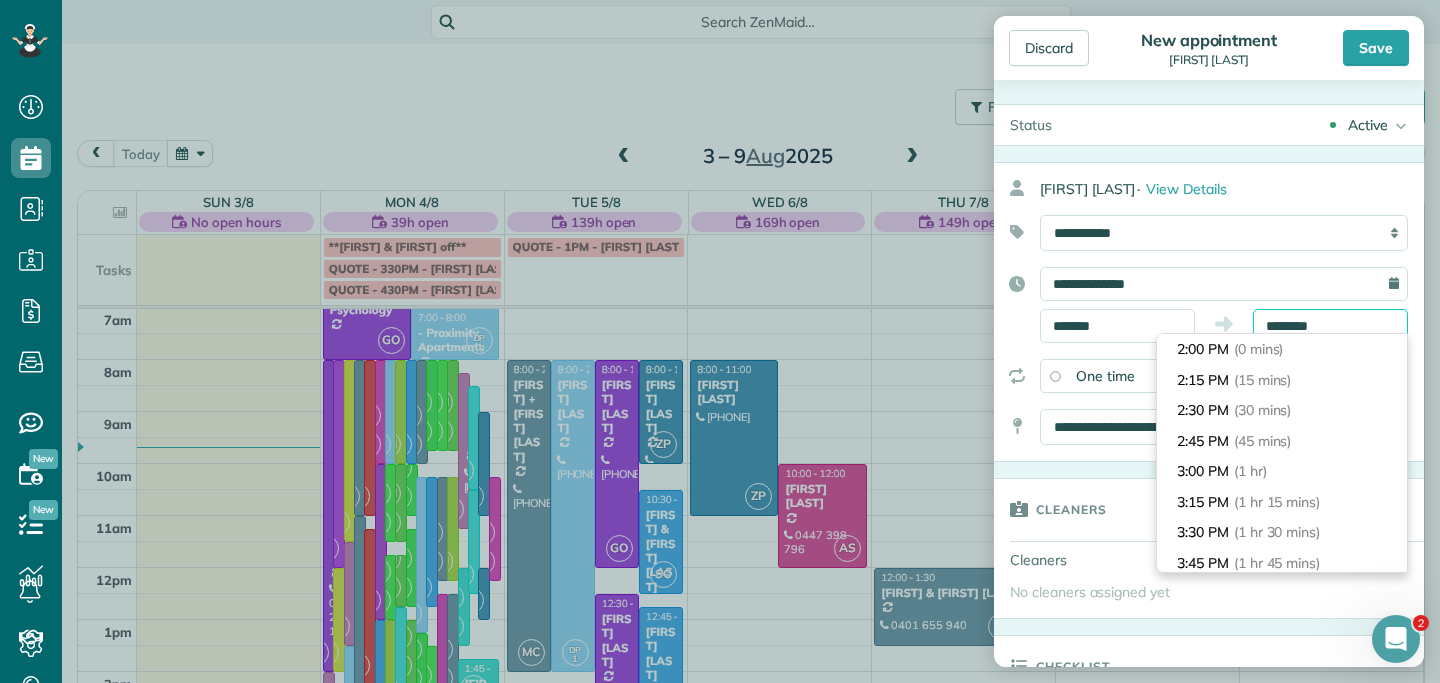 click on "********" at bounding box center (1330, 326) 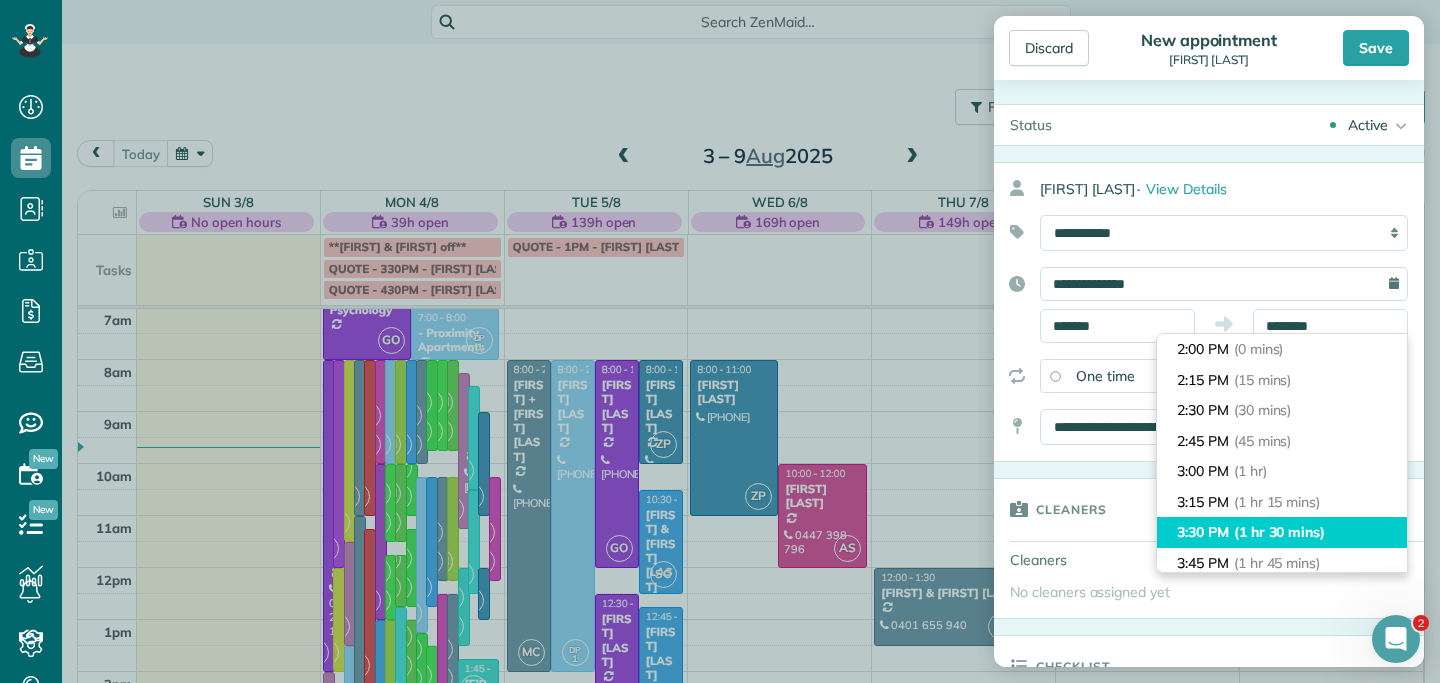 type on "*******" 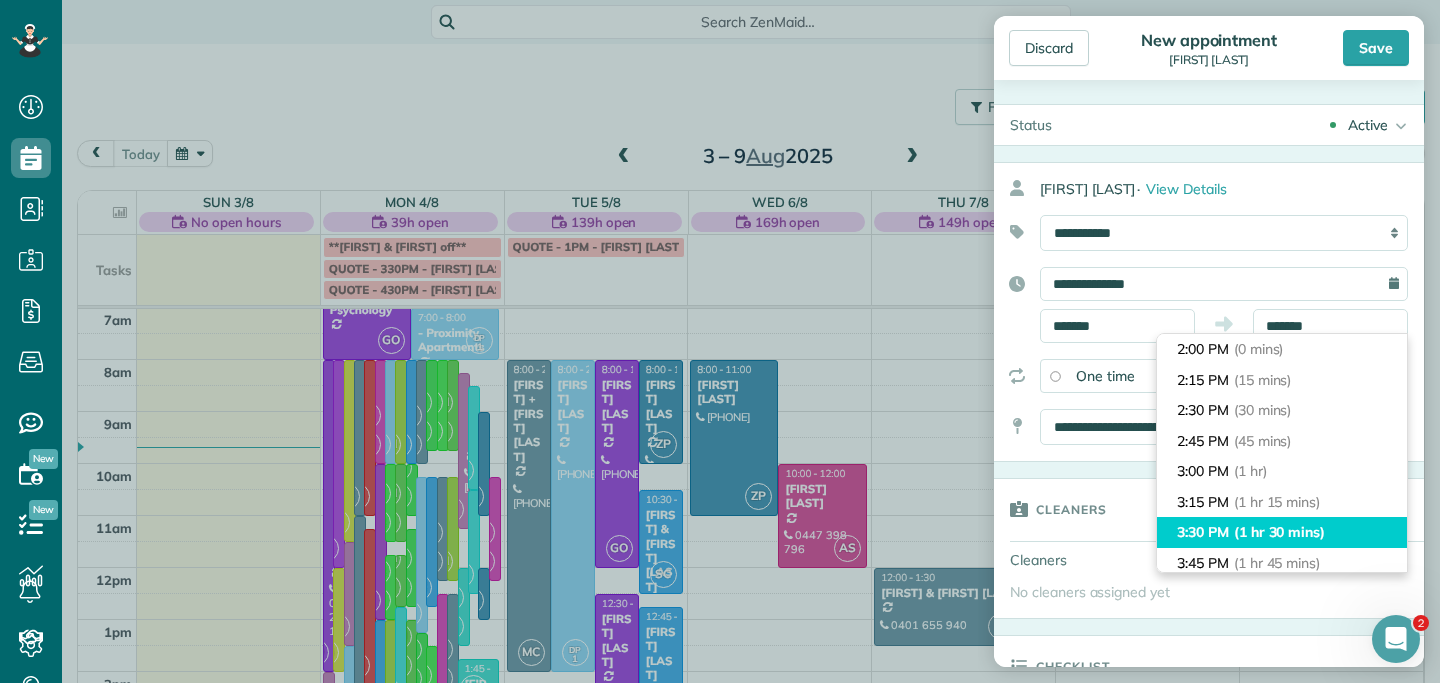 click on "3:30 PM  (1 hr 30 mins)" at bounding box center (1282, 532) 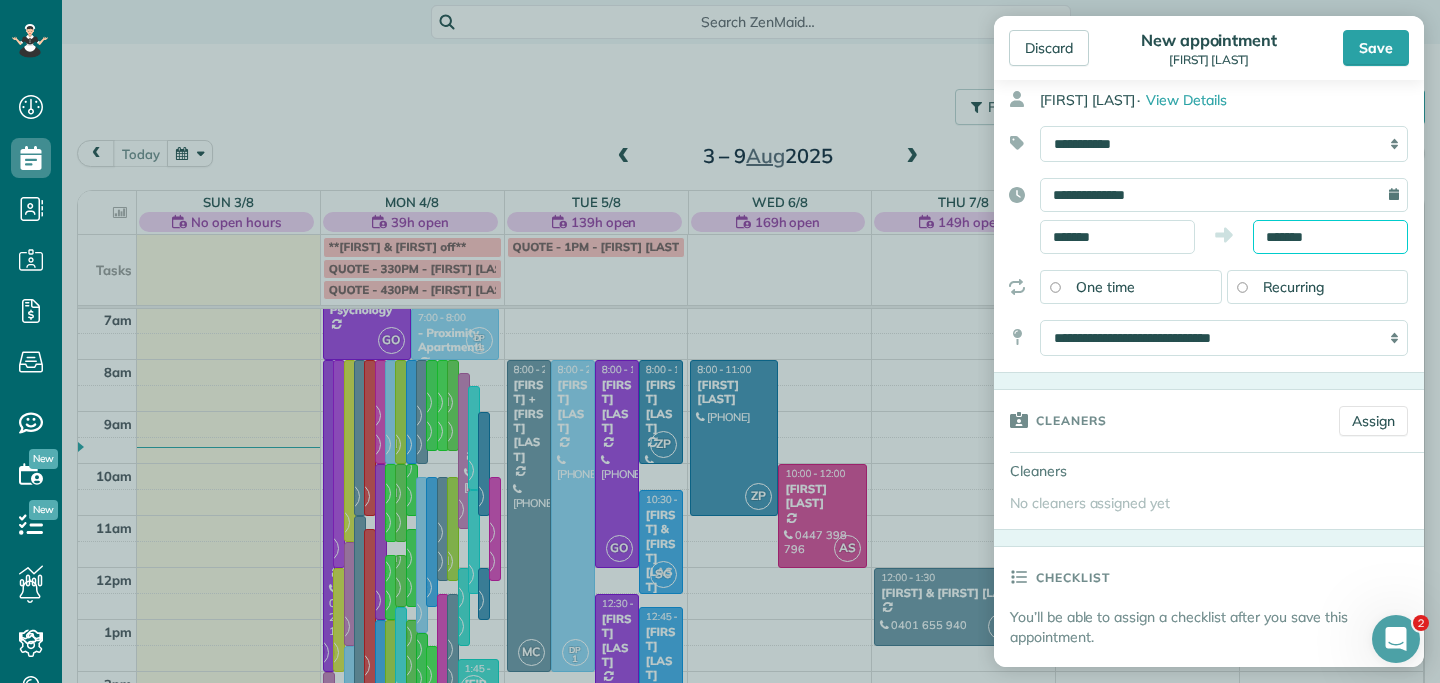 scroll, scrollTop: 105, scrollLeft: 0, axis: vertical 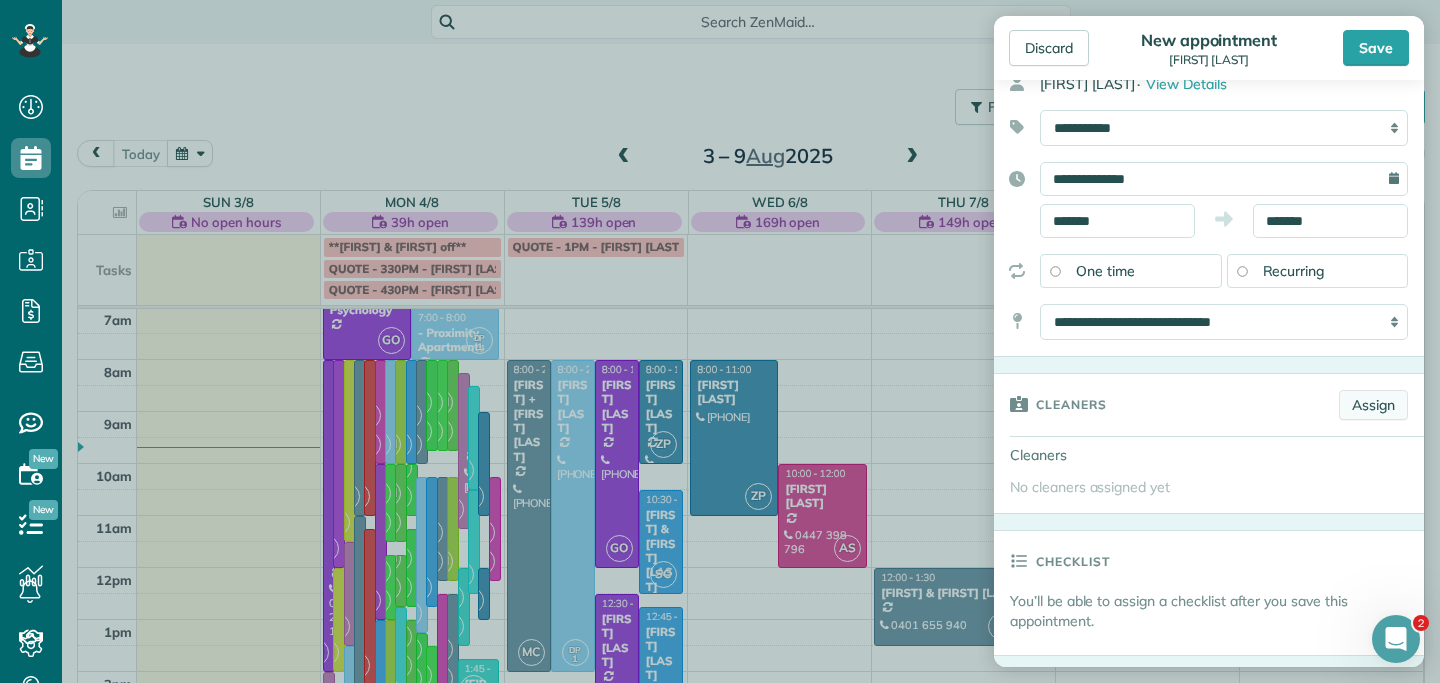 click on "Assign" at bounding box center [1373, 405] 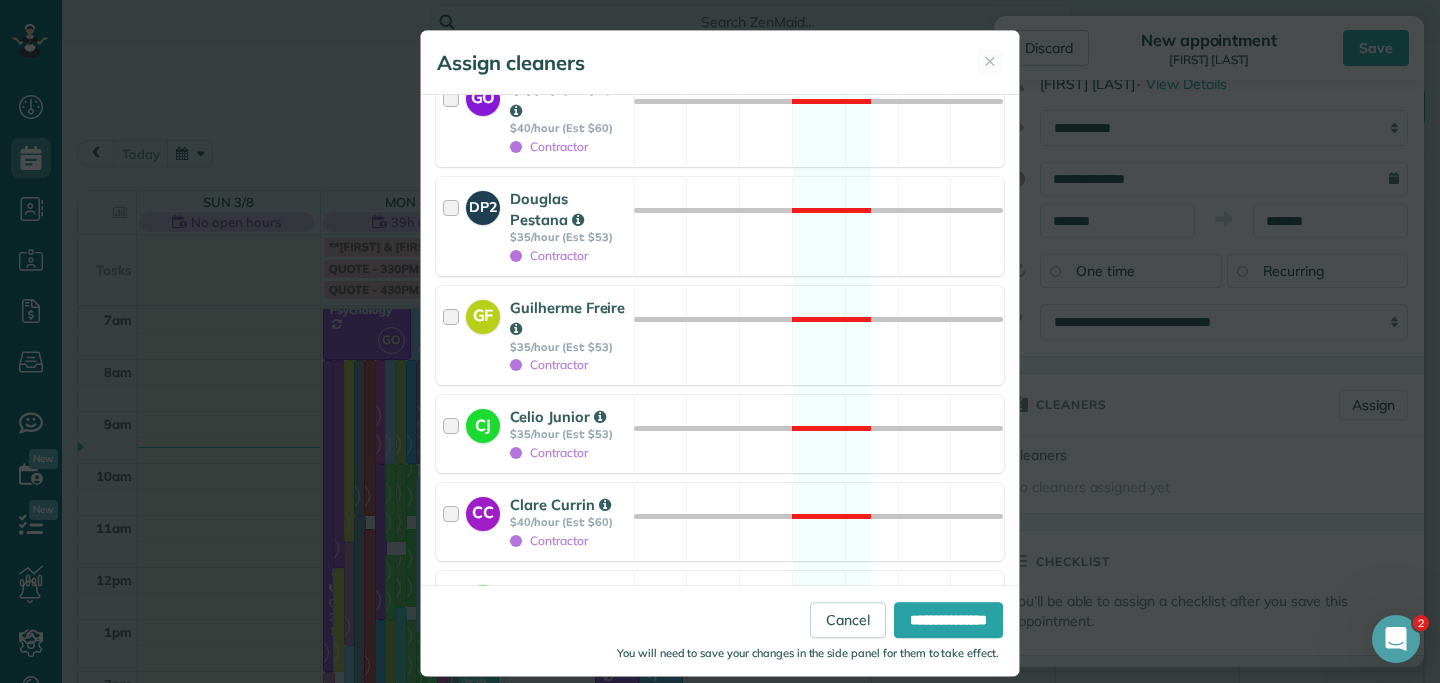 scroll, scrollTop: 2461, scrollLeft: 0, axis: vertical 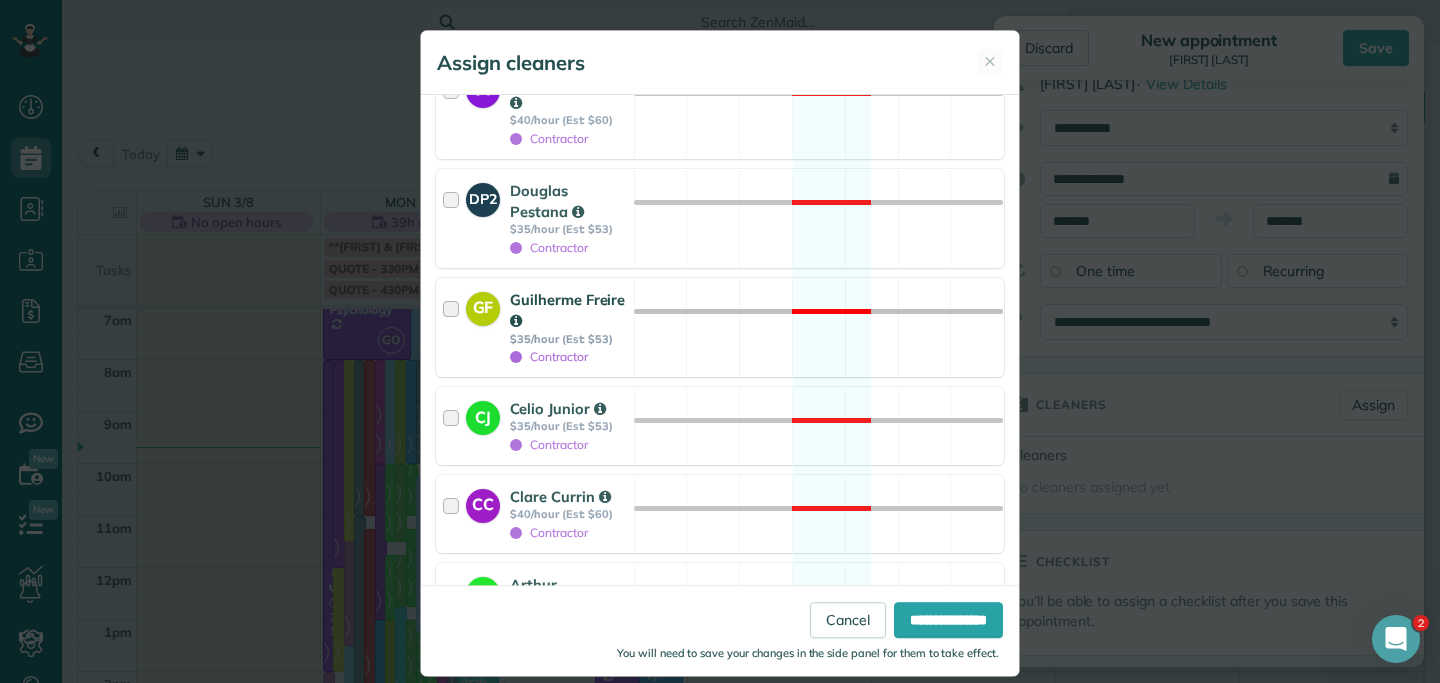 click at bounding box center (454, 327) 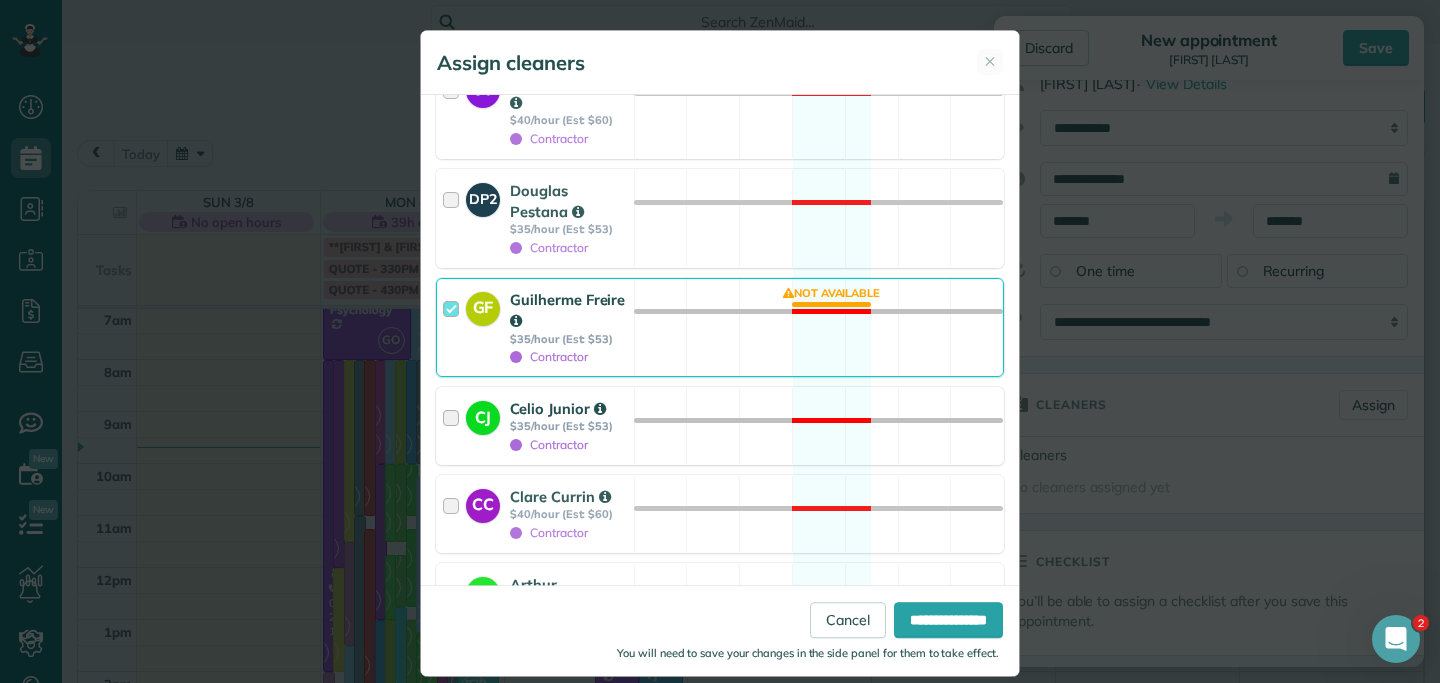 click at bounding box center [454, 426] 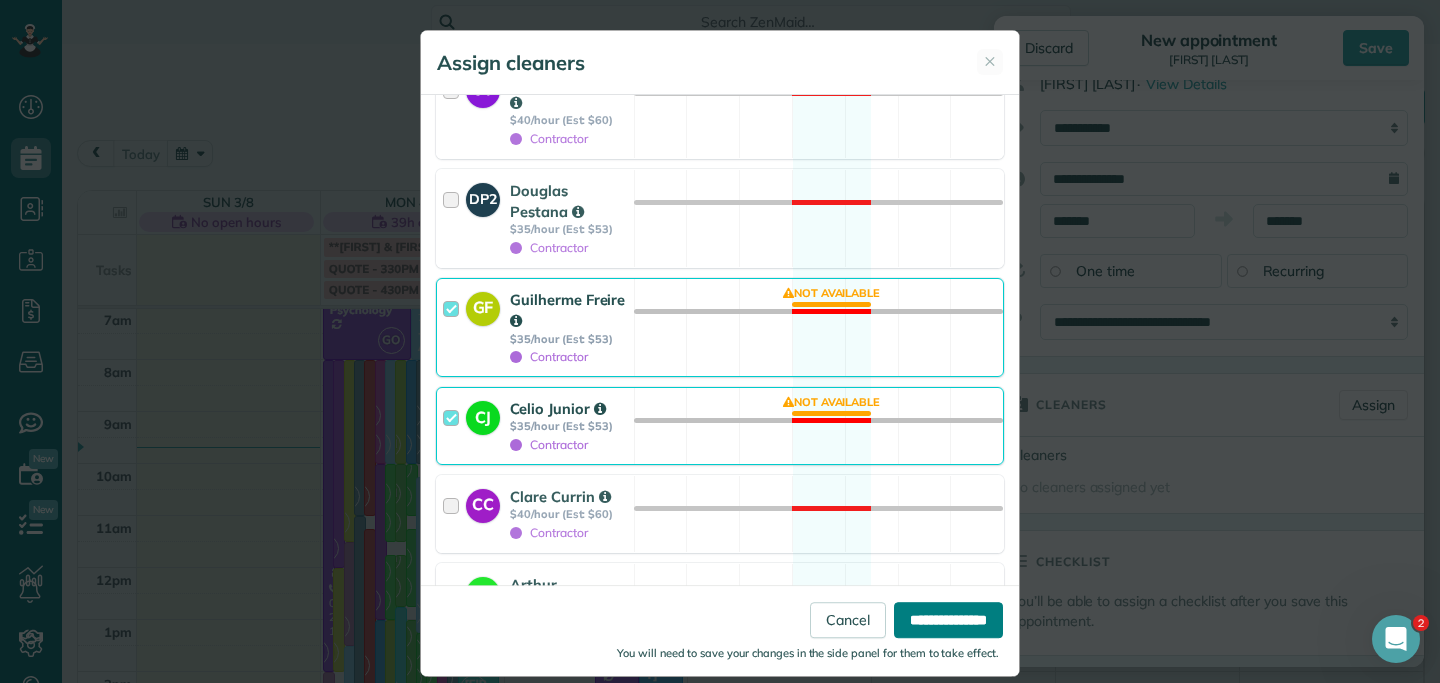 click on "**********" at bounding box center [948, 620] 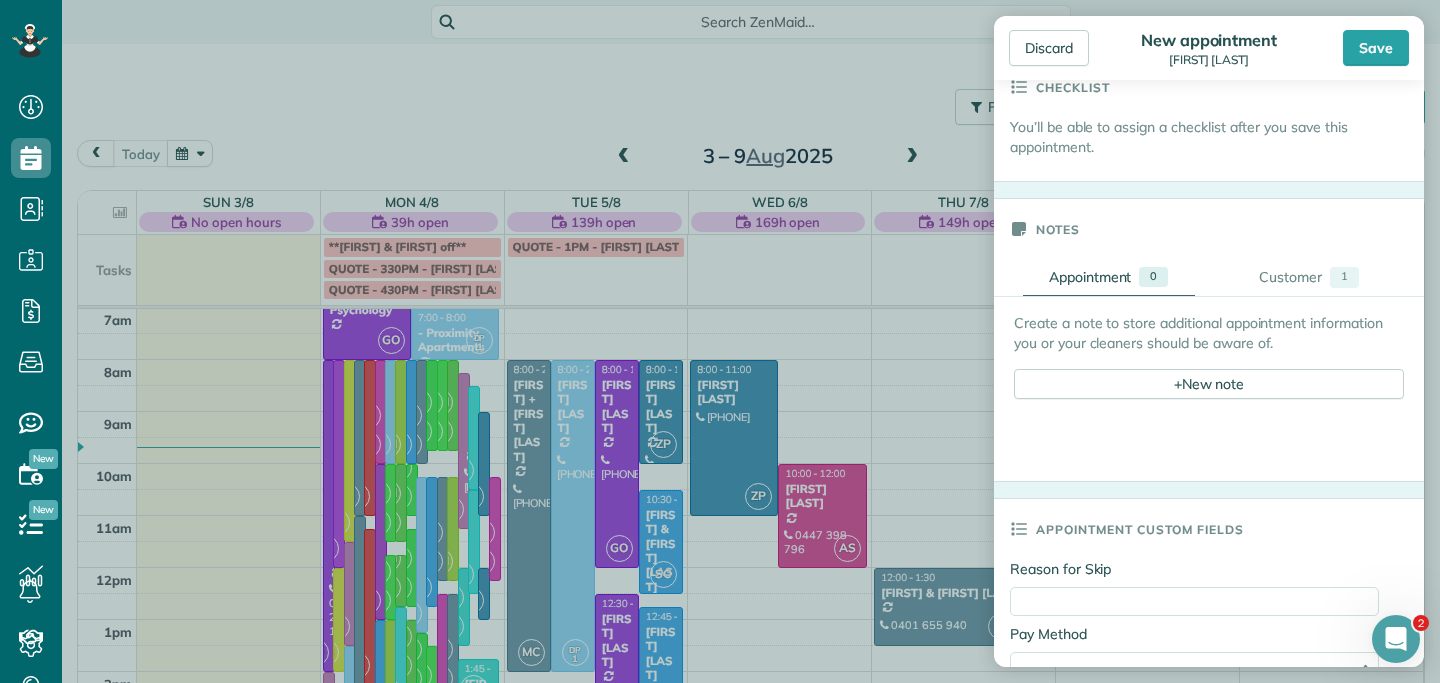 scroll, scrollTop: 686, scrollLeft: 0, axis: vertical 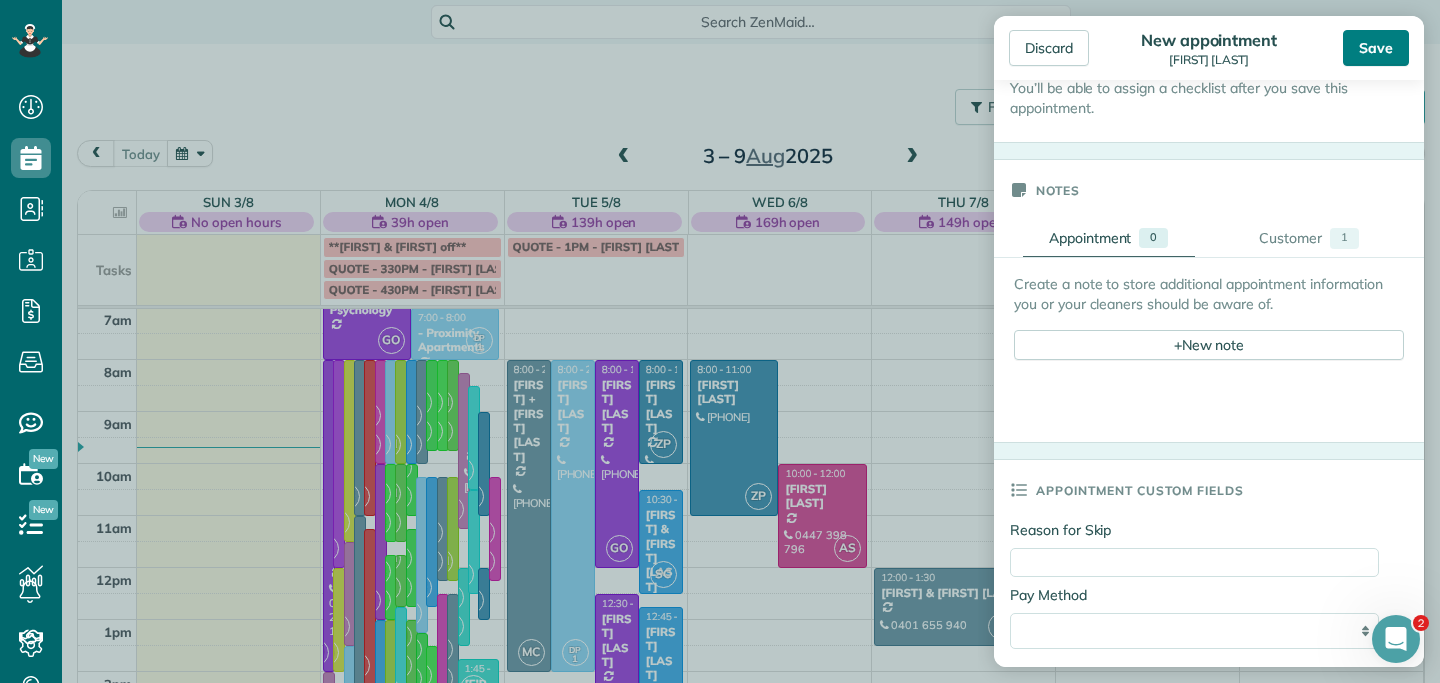 click on "Save" at bounding box center (1376, 48) 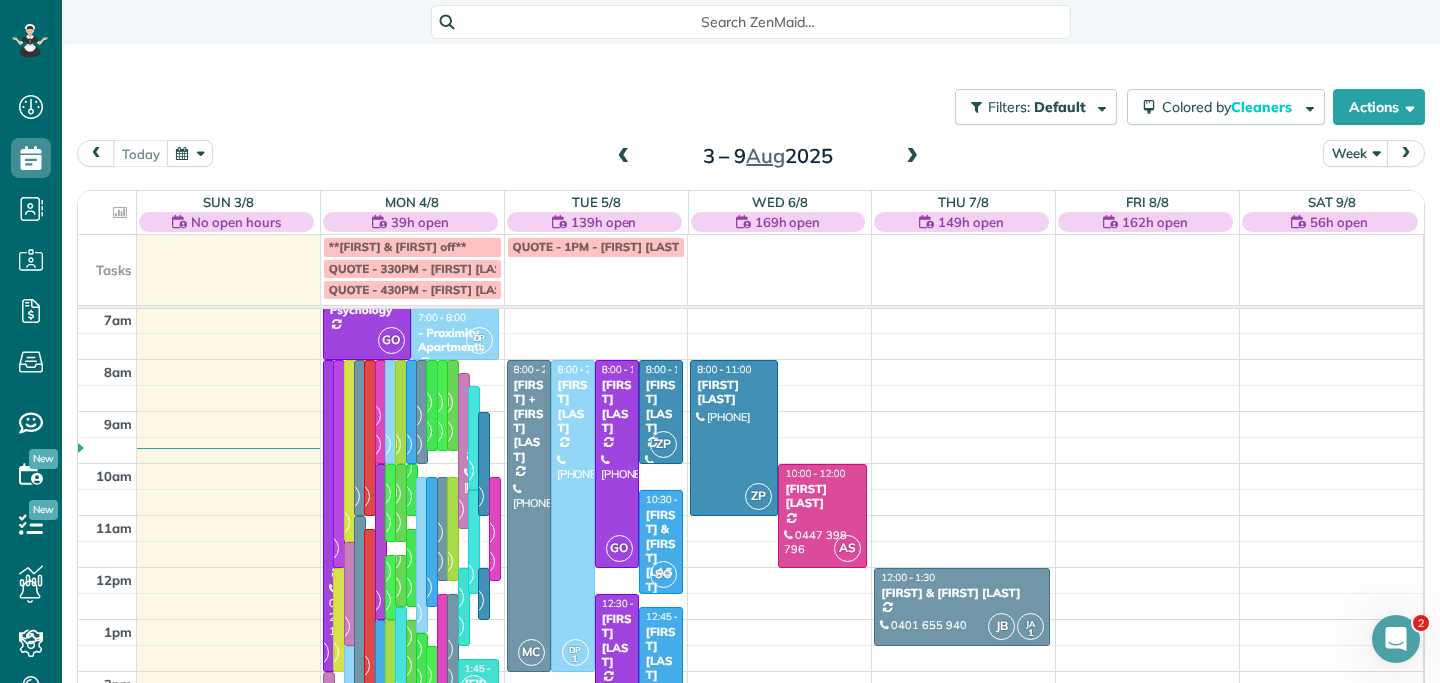 click on "Discard
New appointment
Nicole Bennett
Save
Status
Active
Active
Estimate
Stand-By" at bounding box center (720, 341) 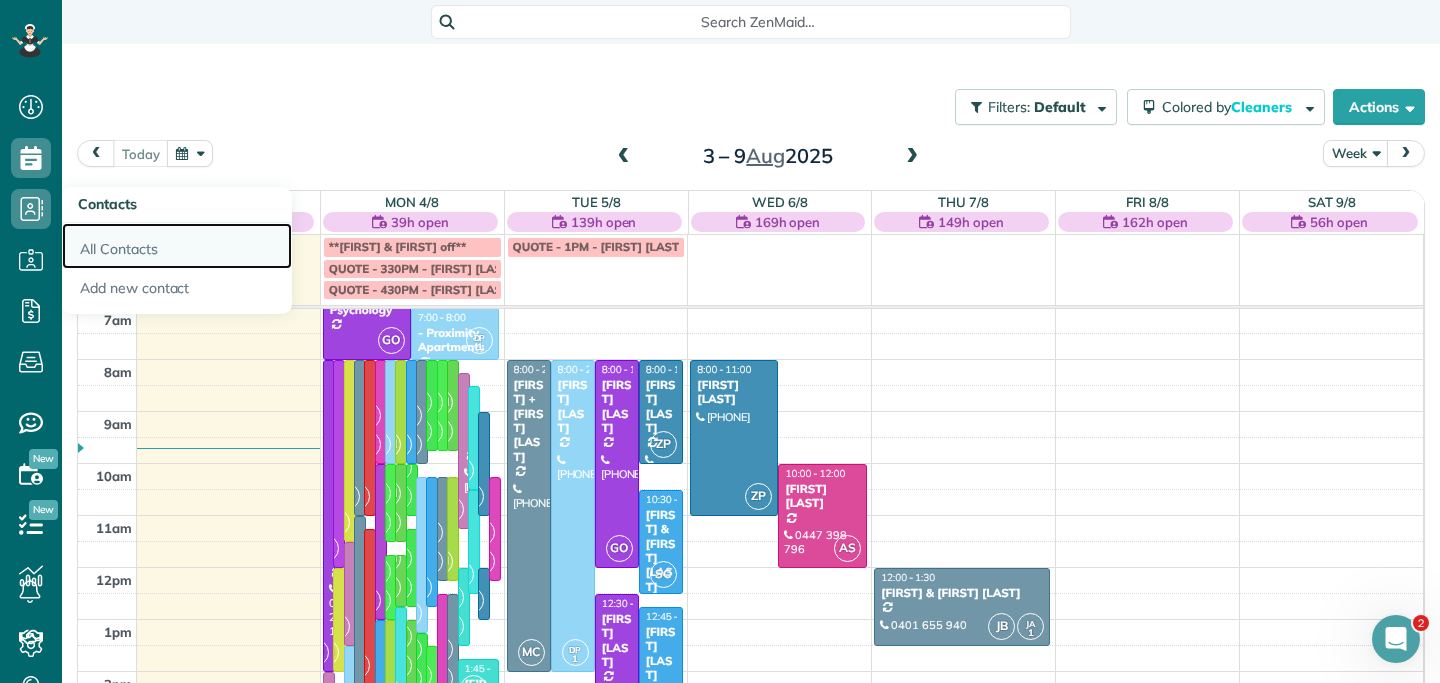 click on "All Contacts" at bounding box center (177, 246) 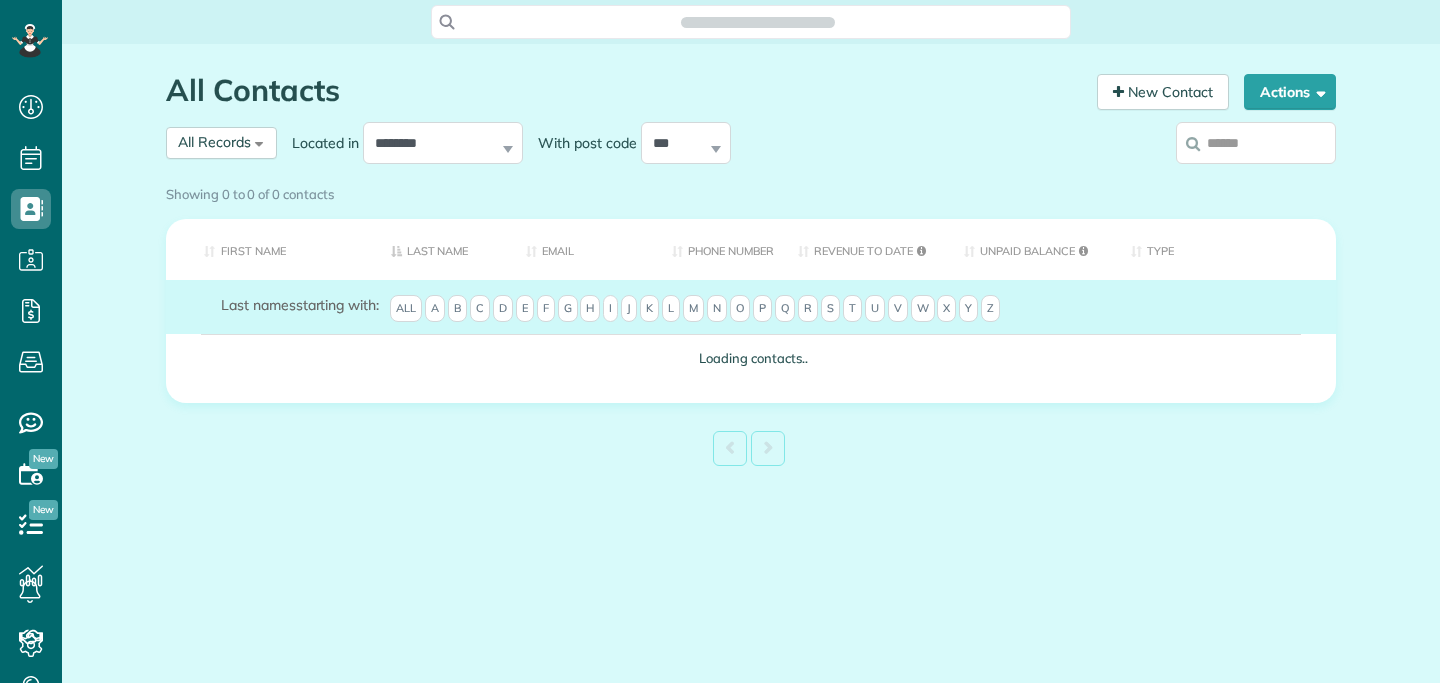 scroll, scrollTop: 0, scrollLeft: 0, axis: both 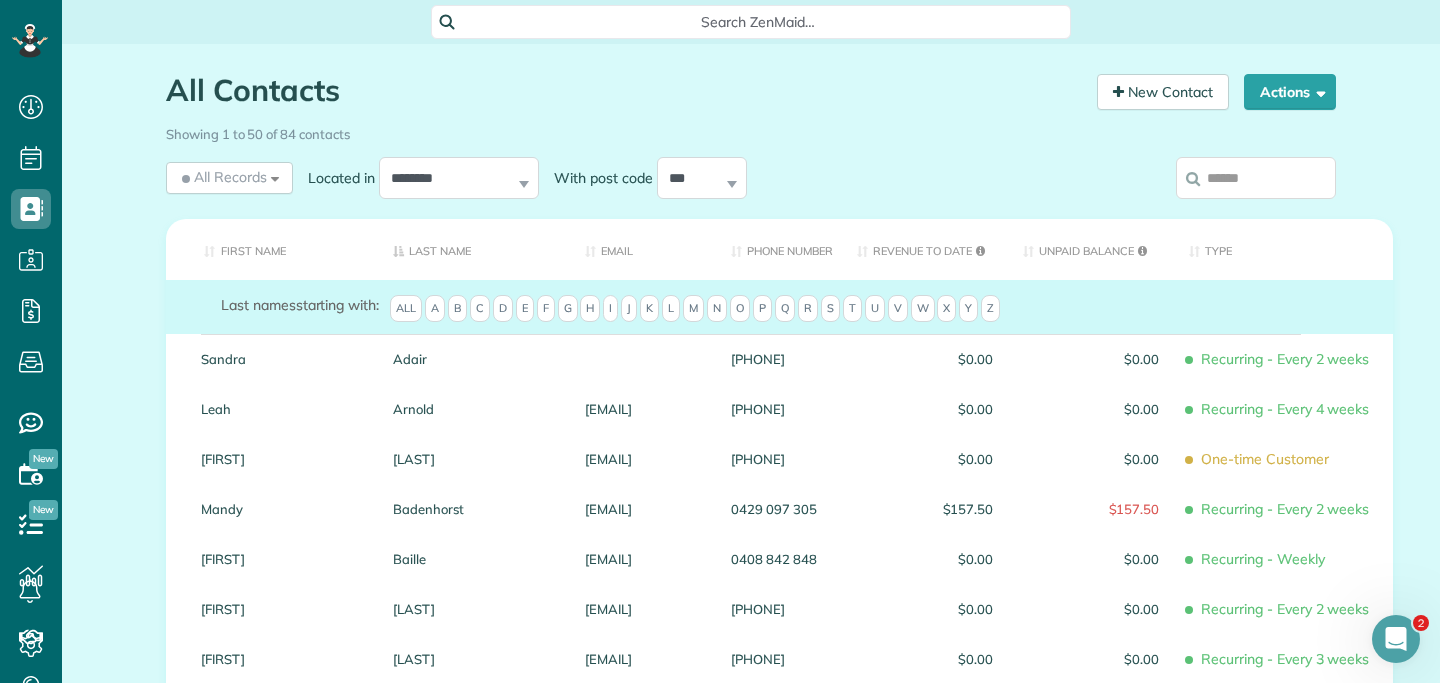 click on "First Name" at bounding box center [272, 249] 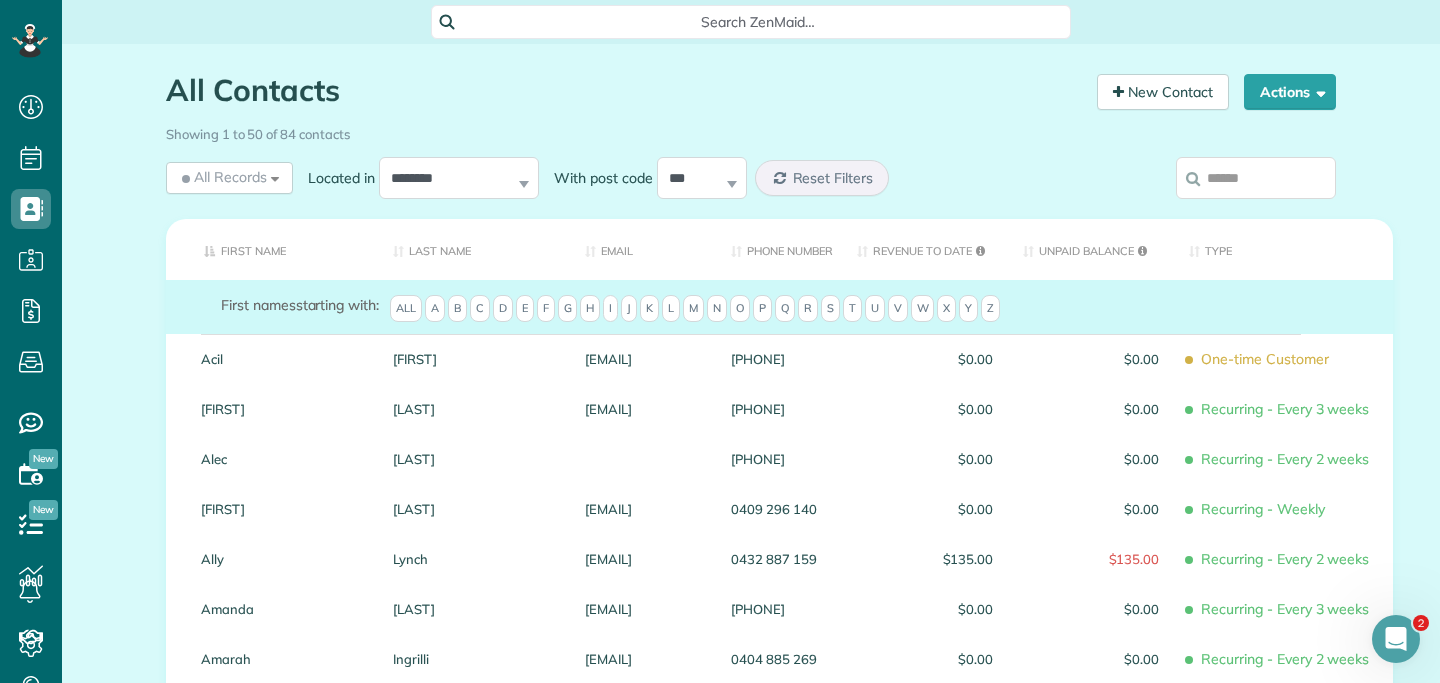 click at bounding box center [1256, 178] 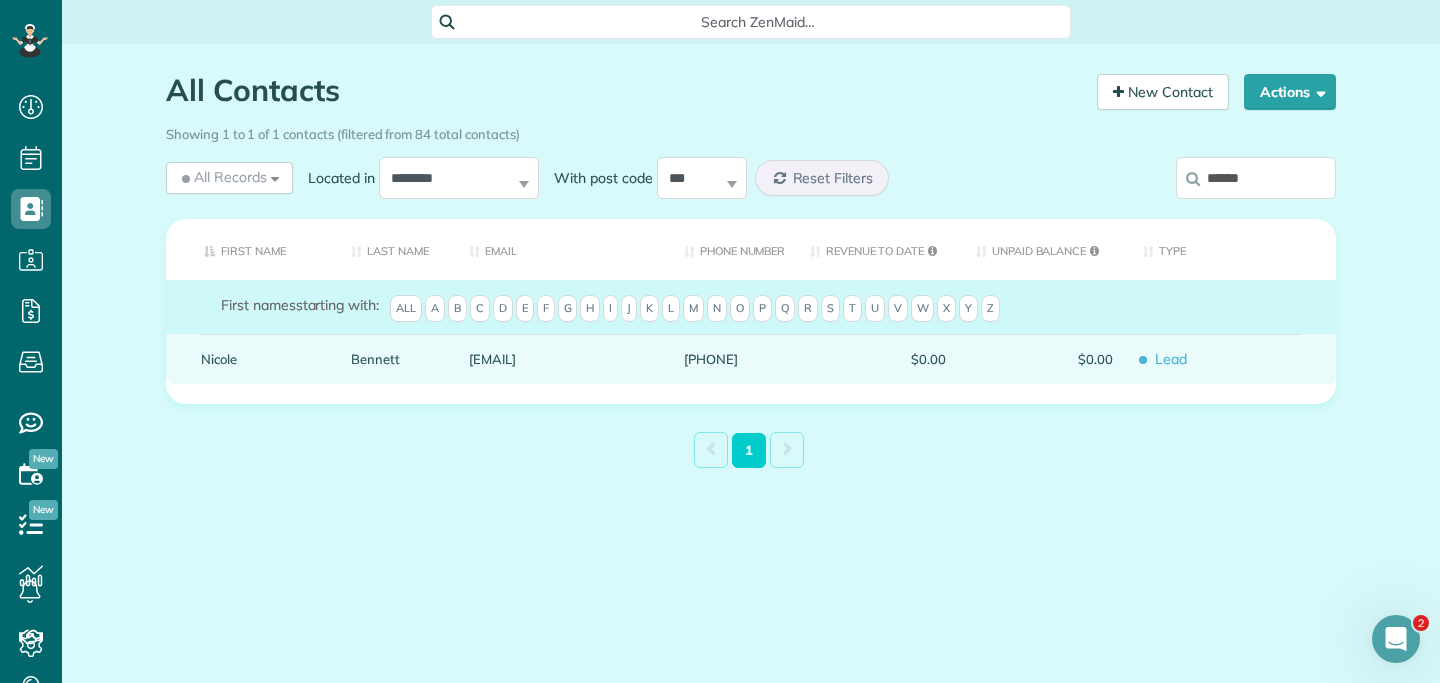 type on "******" 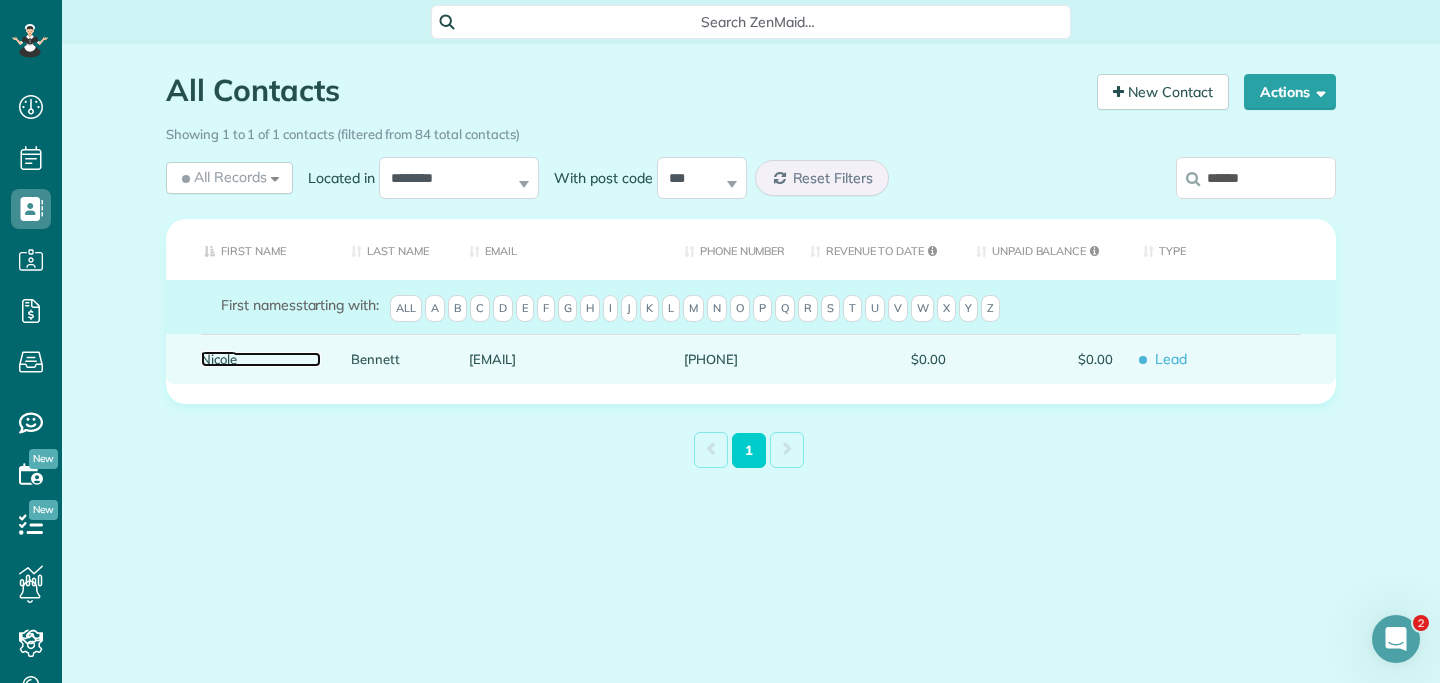click on "Nicole" at bounding box center [261, 359] 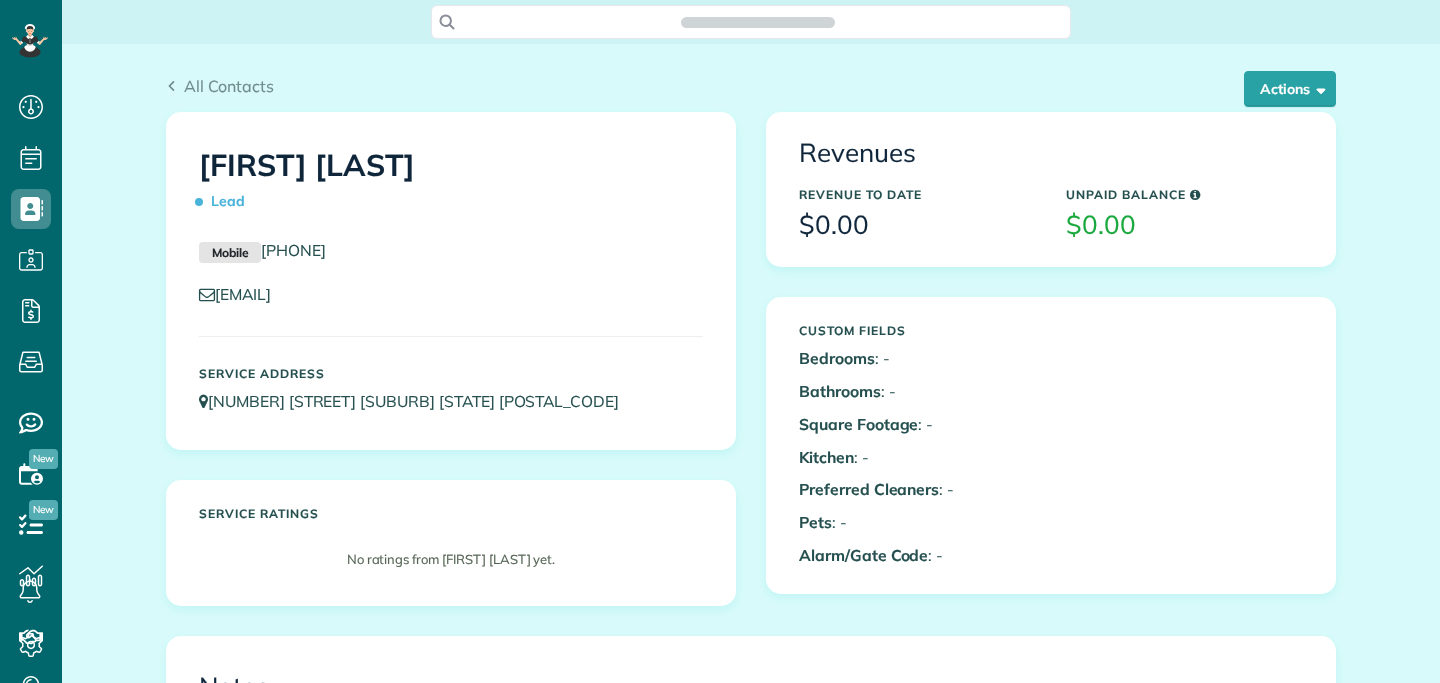 scroll, scrollTop: 0, scrollLeft: 0, axis: both 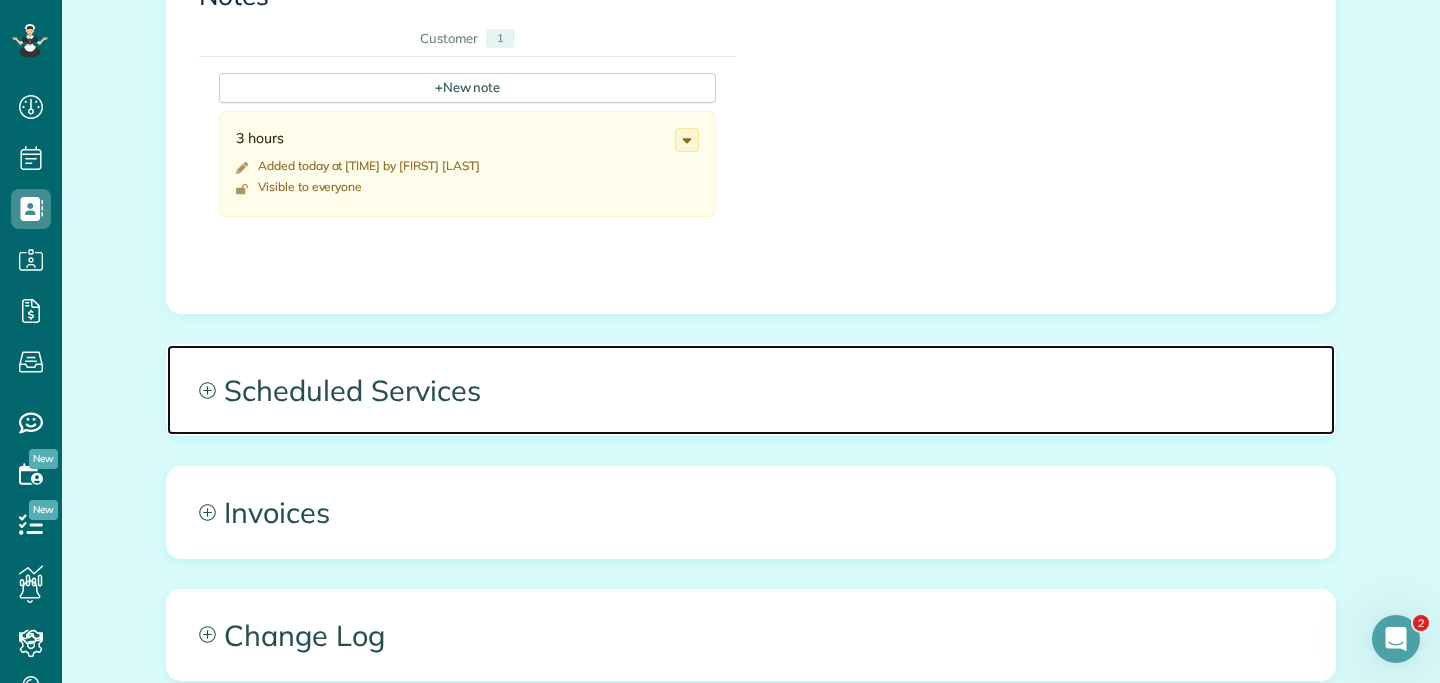 click 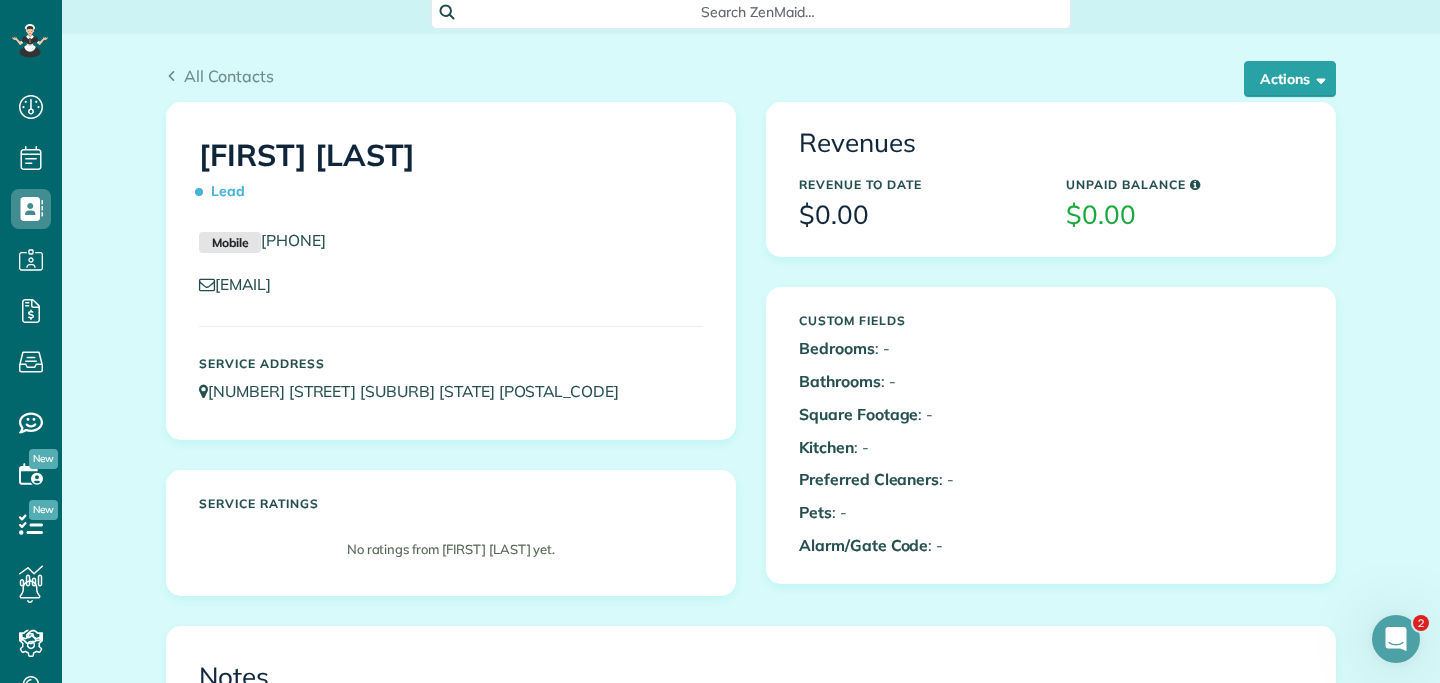 scroll, scrollTop: 0, scrollLeft: 0, axis: both 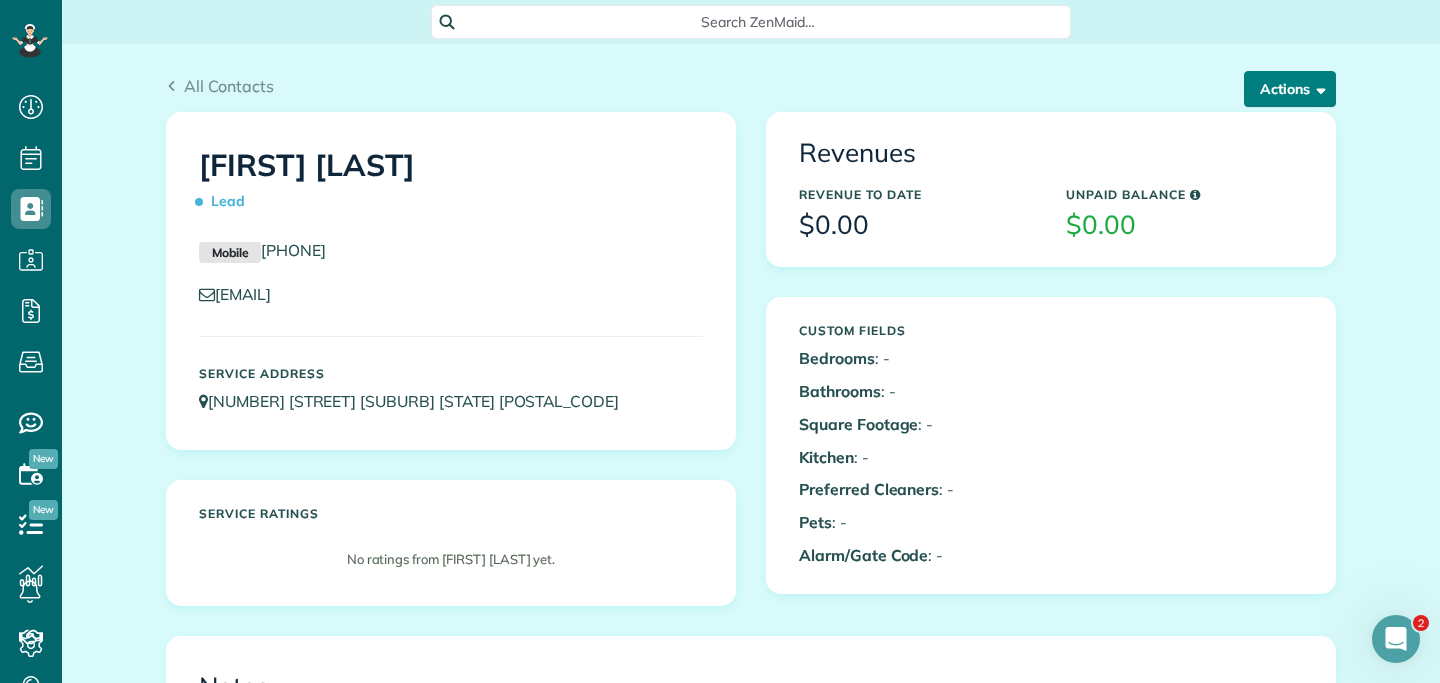 click on "Actions" at bounding box center (1290, 89) 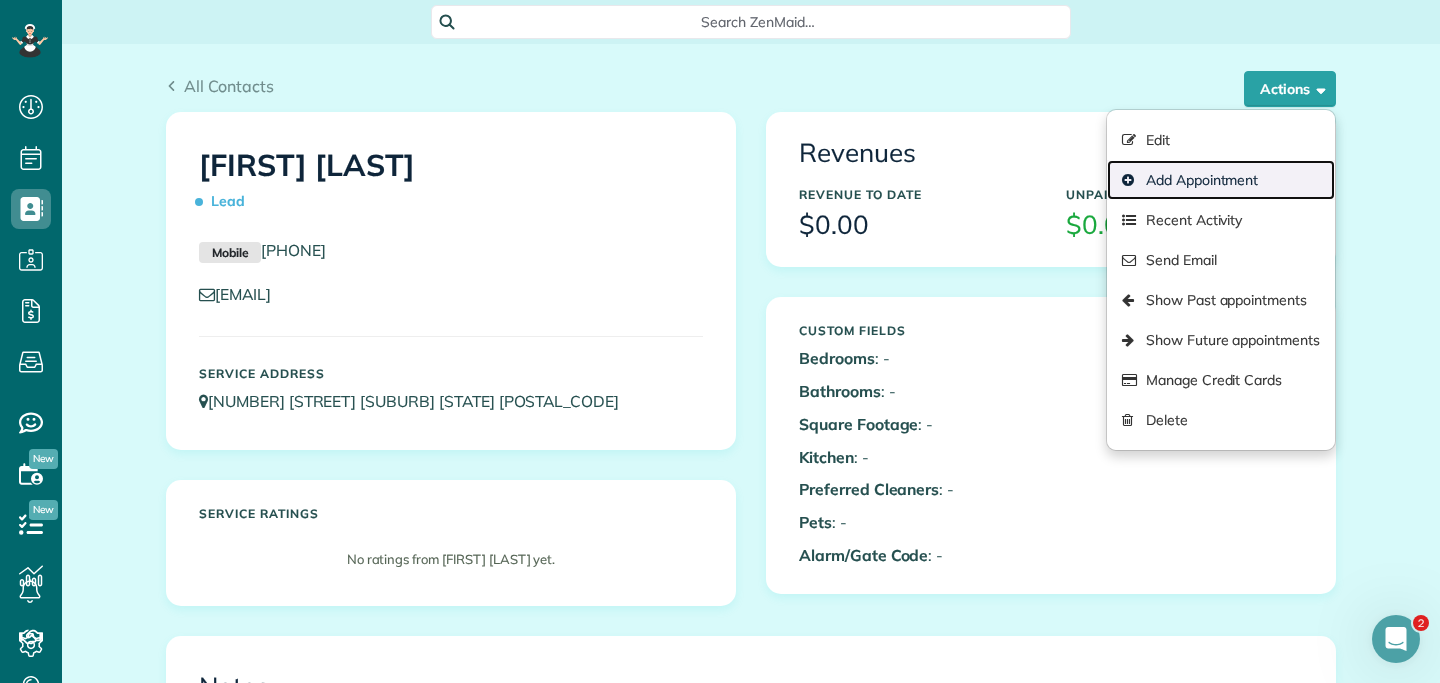 click on "Add Appointment" at bounding box center [1221, 180] 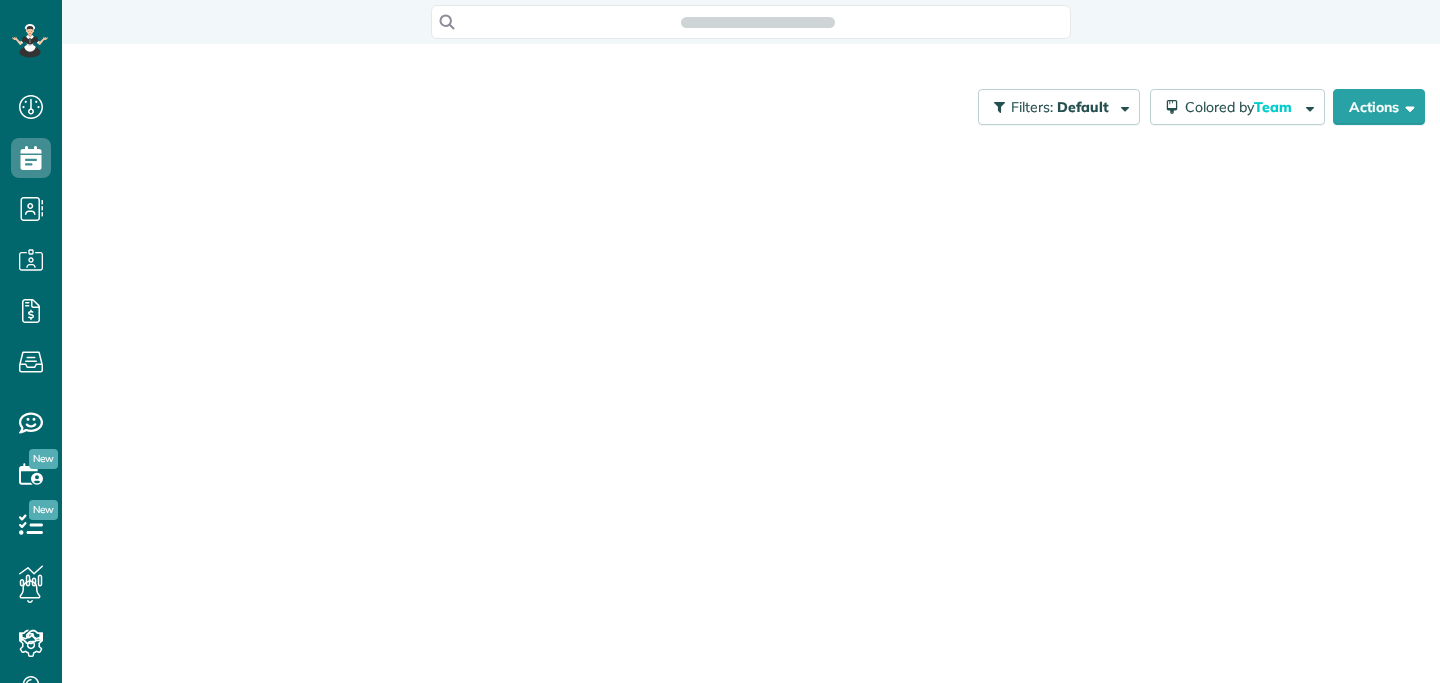 scroll, scrollTop: 0, scrollLeft: 0, axis: both 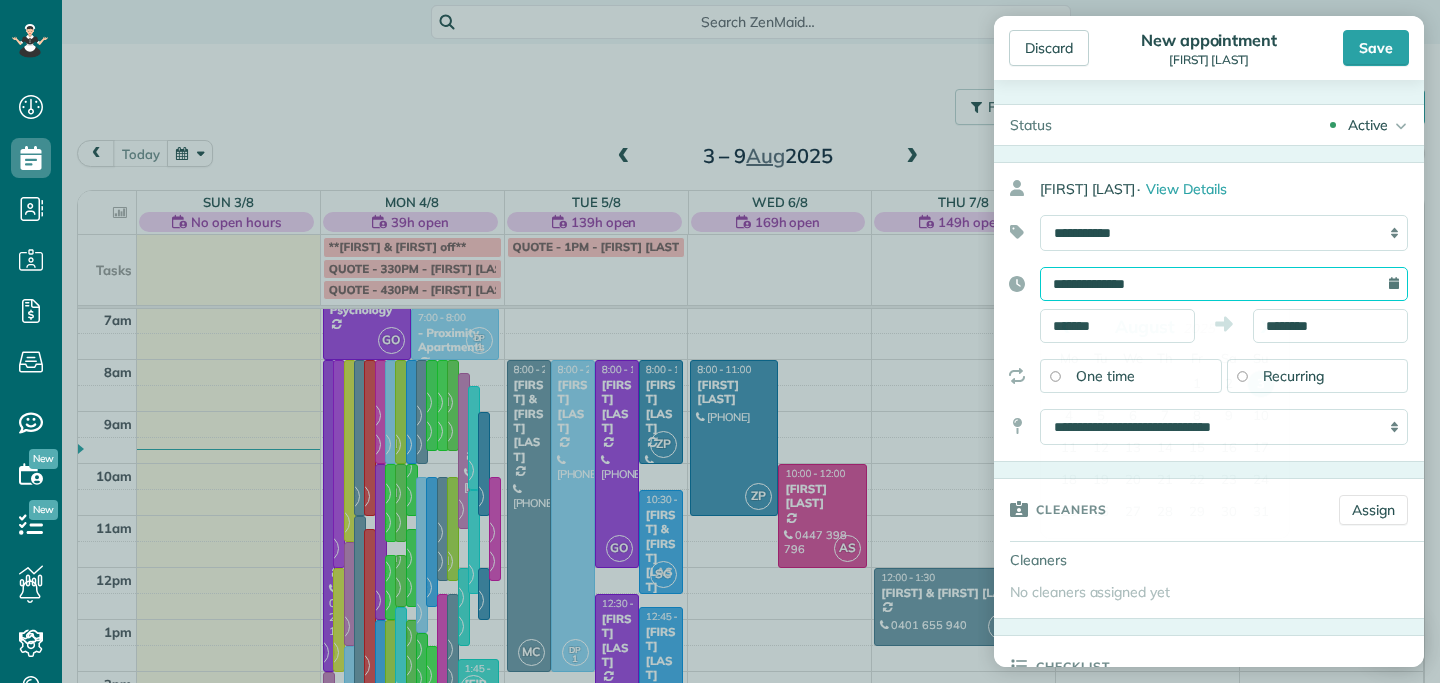 click on "**********" at bounding box center [1224, 284] 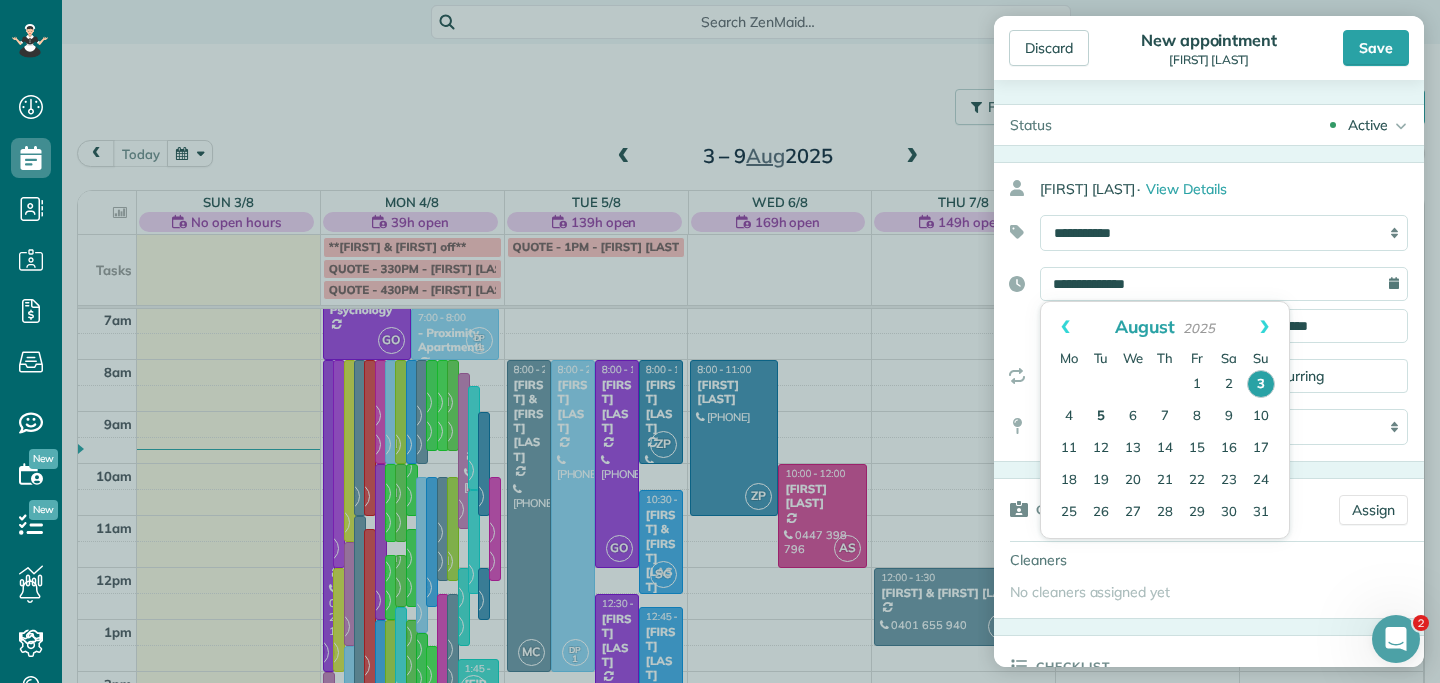 scroll, scrollTop: 0, scrollLeft: 0, axis: both 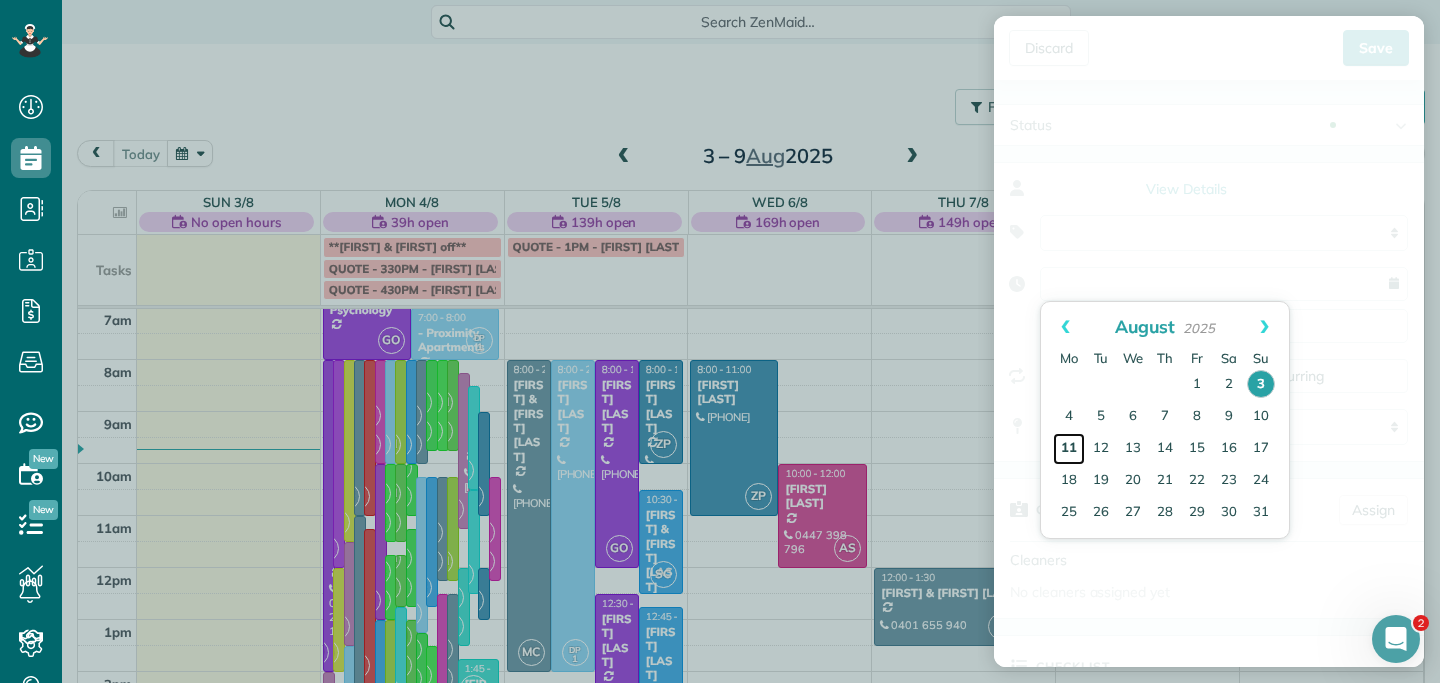 click on "11" at bounding box center (1069, 449) 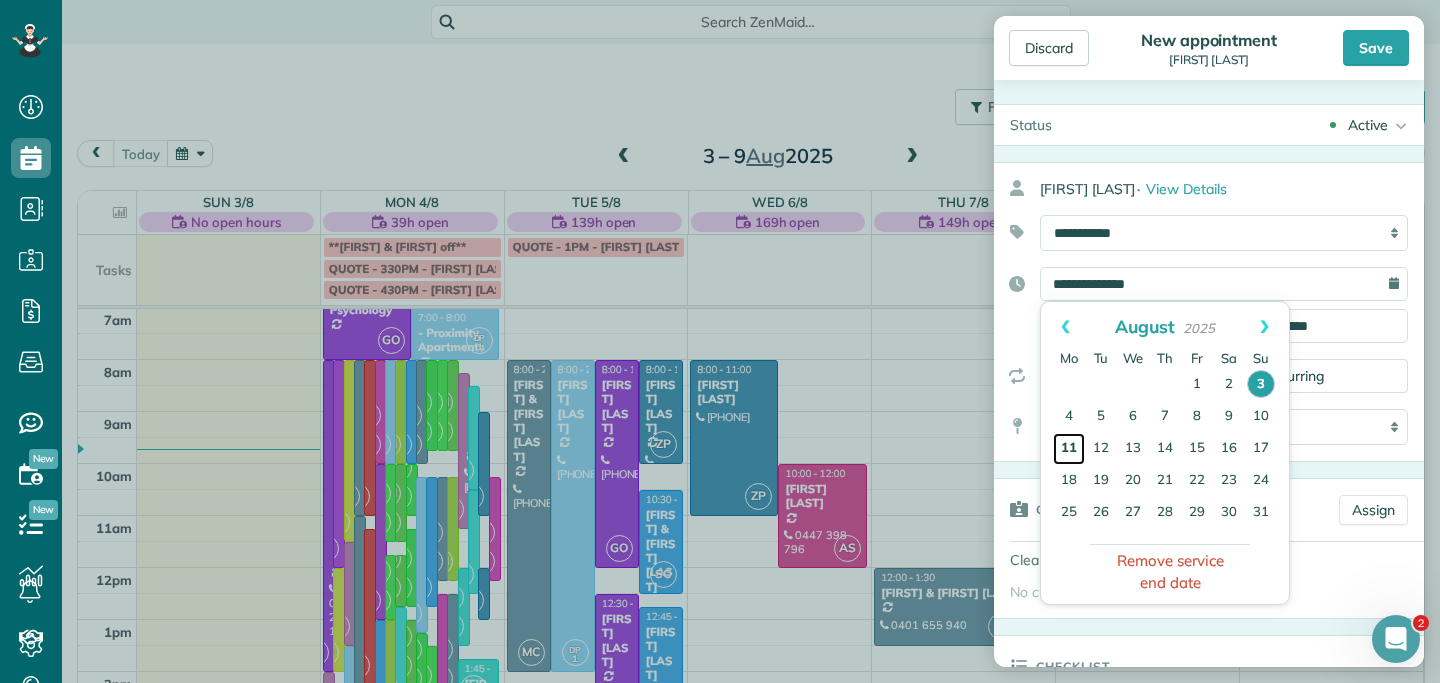 click on "11" at bounding box center (1069, 449) 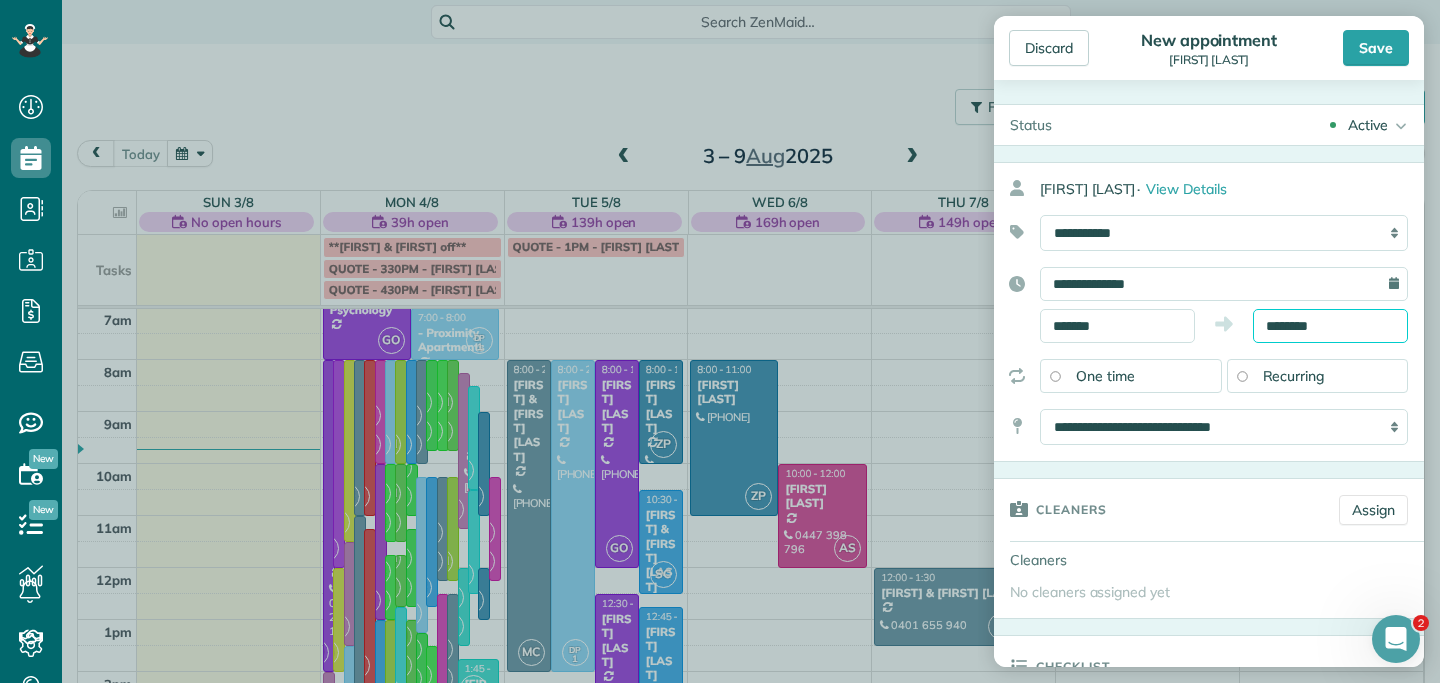 click on "********" at bounding box center (1330, 326) 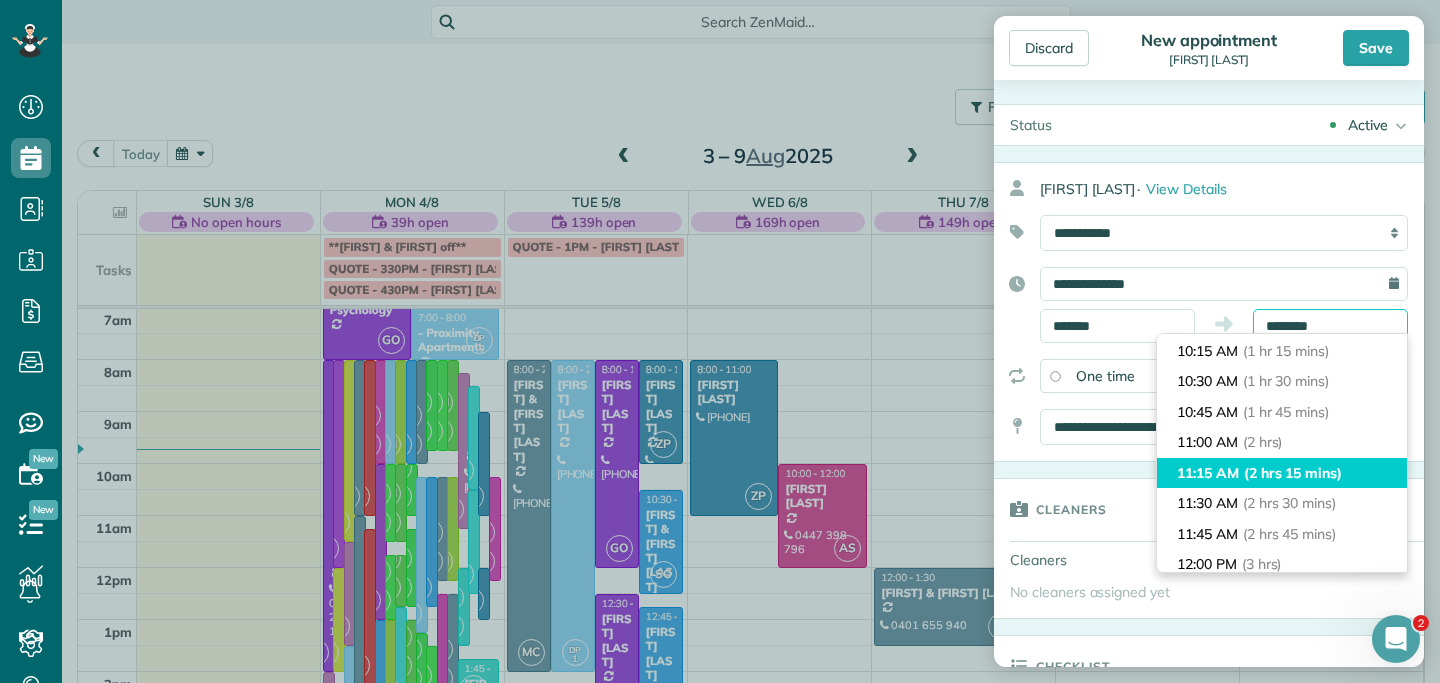 scroll, scrollTop: 141, scrollLeft: 0, axis: vertical 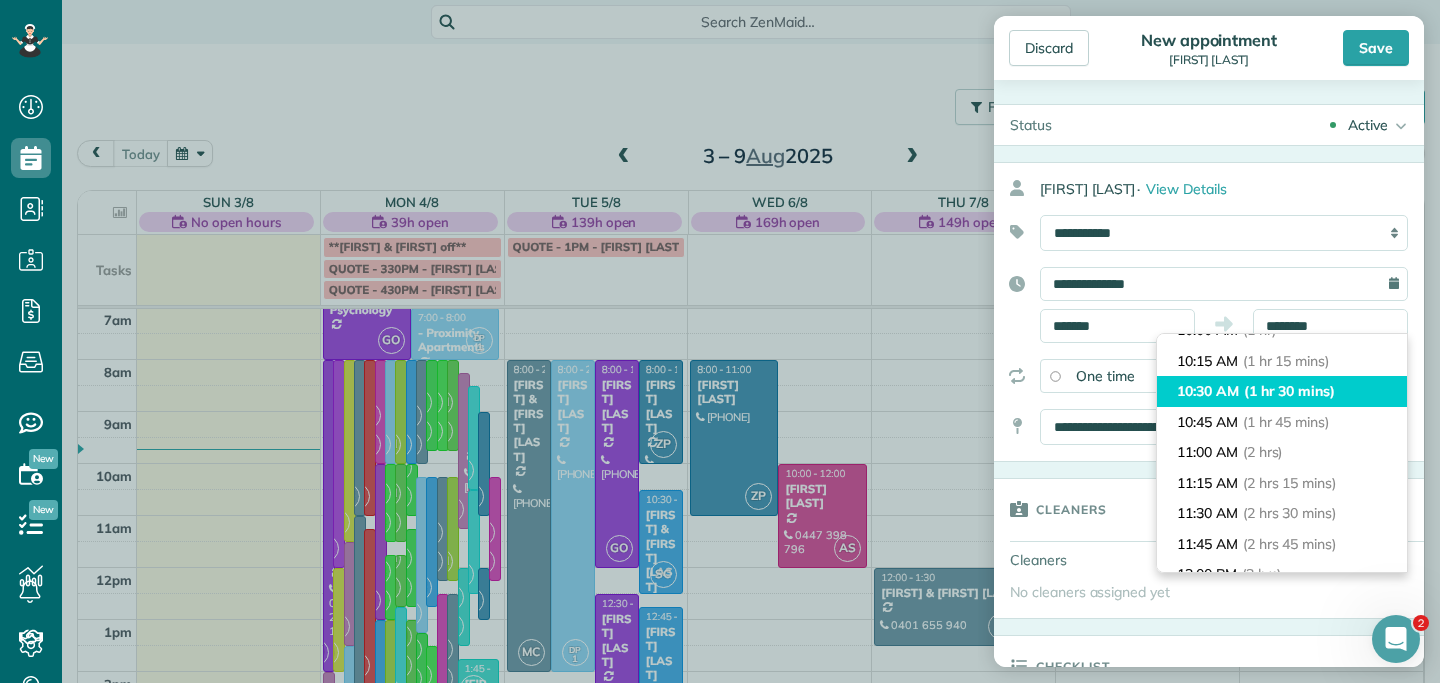 type on "********" 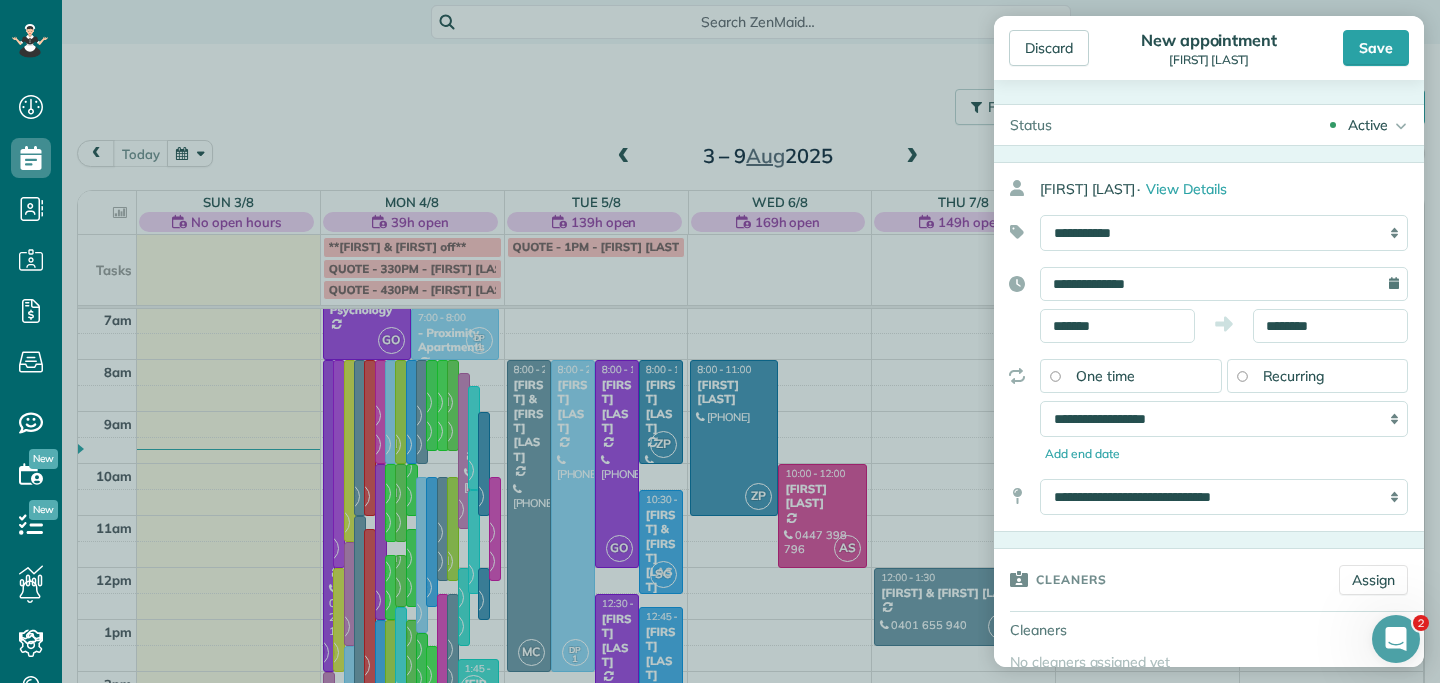 click on "One time" at bounding box center [1131, 376] 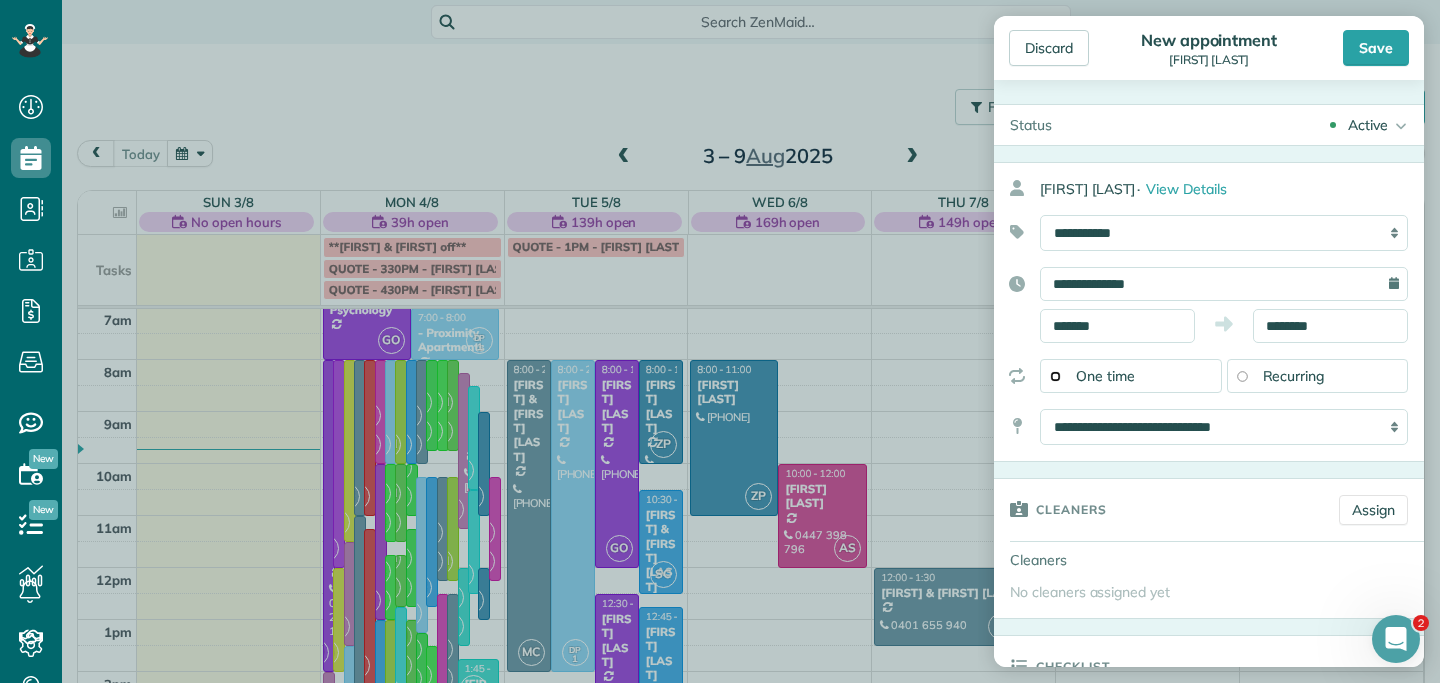 scroll, scrollTop: 12, scrollLeft: 0, axis: vertical 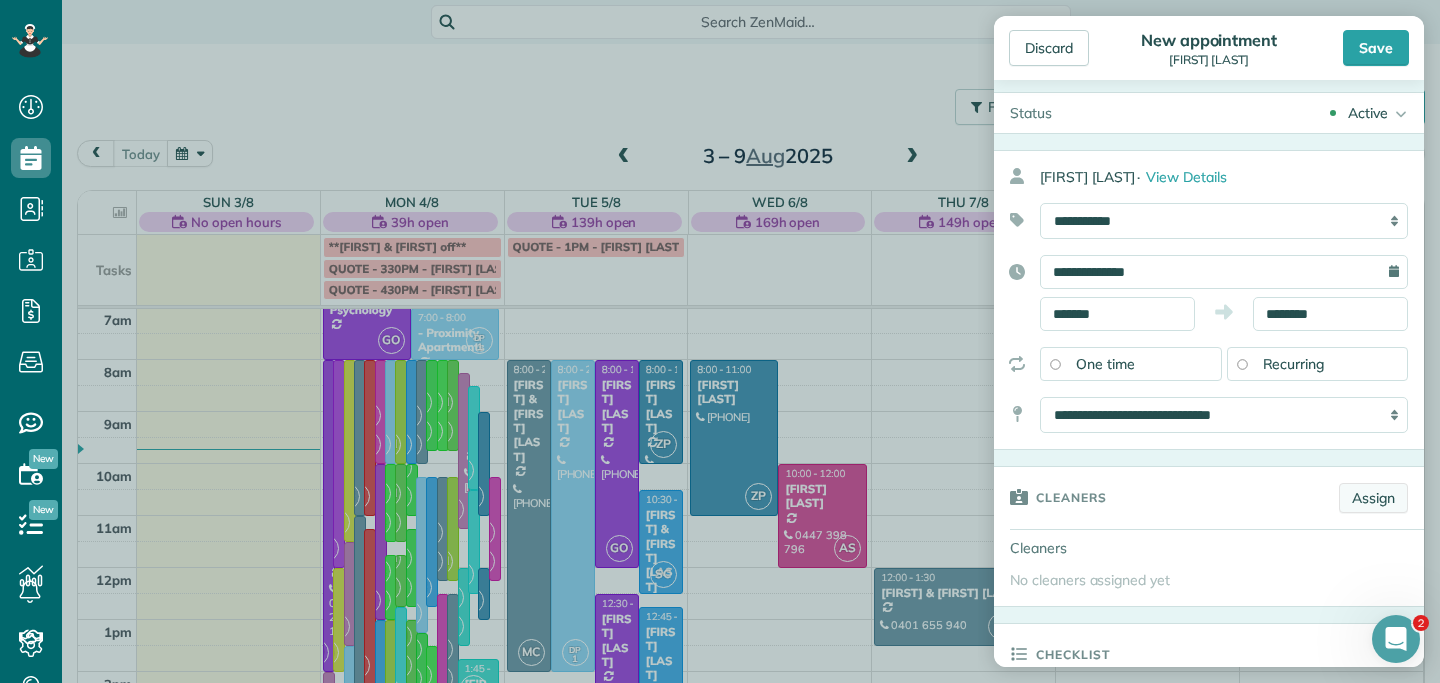 click on "Assign" at bounding box center (1373, 498) 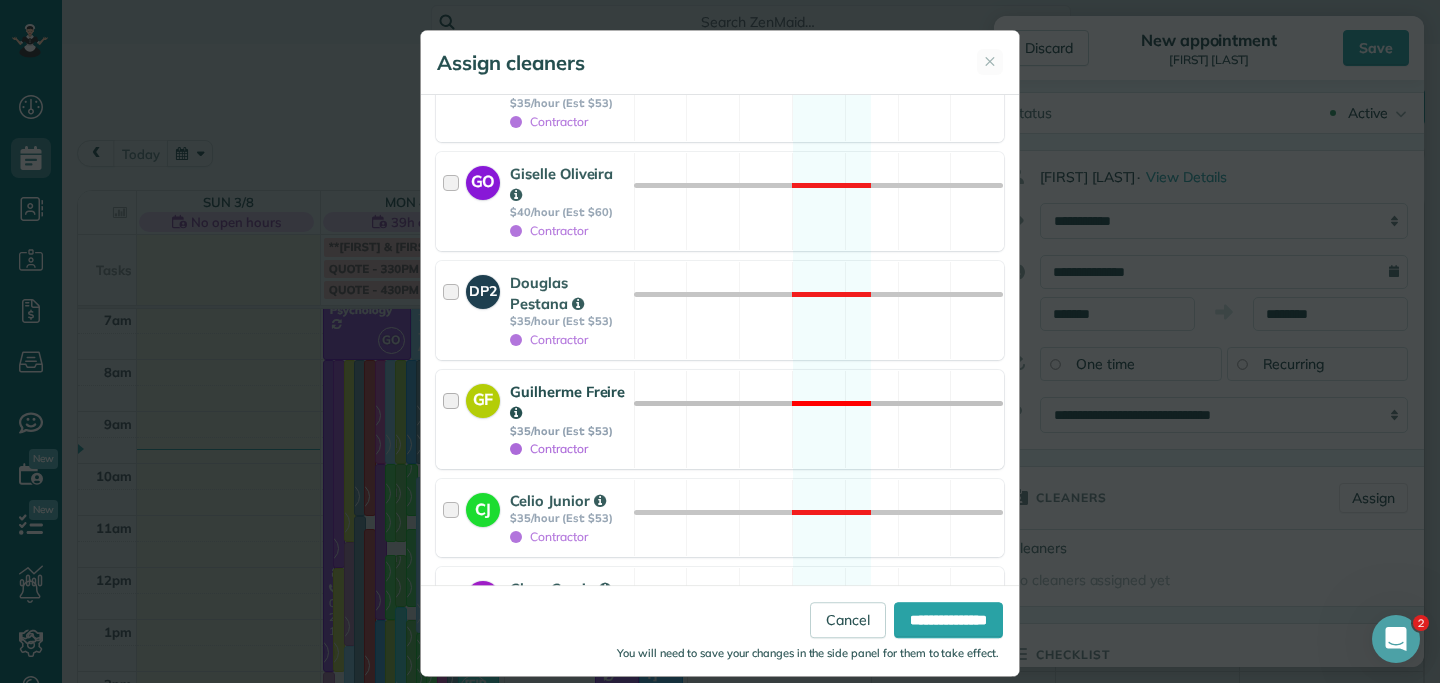 scroll, scrollTop: 2373, scrollLeft: 0, axis: vertical 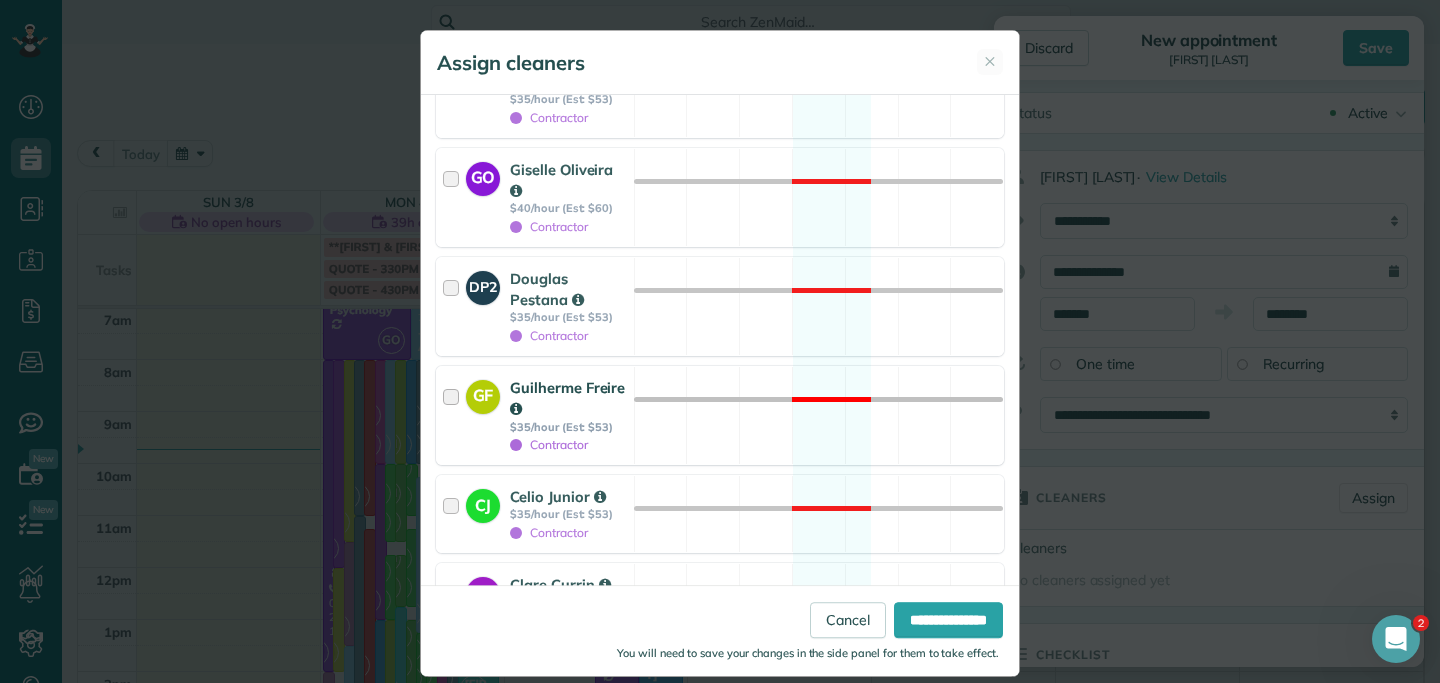 click at bounding box center (454, 415) 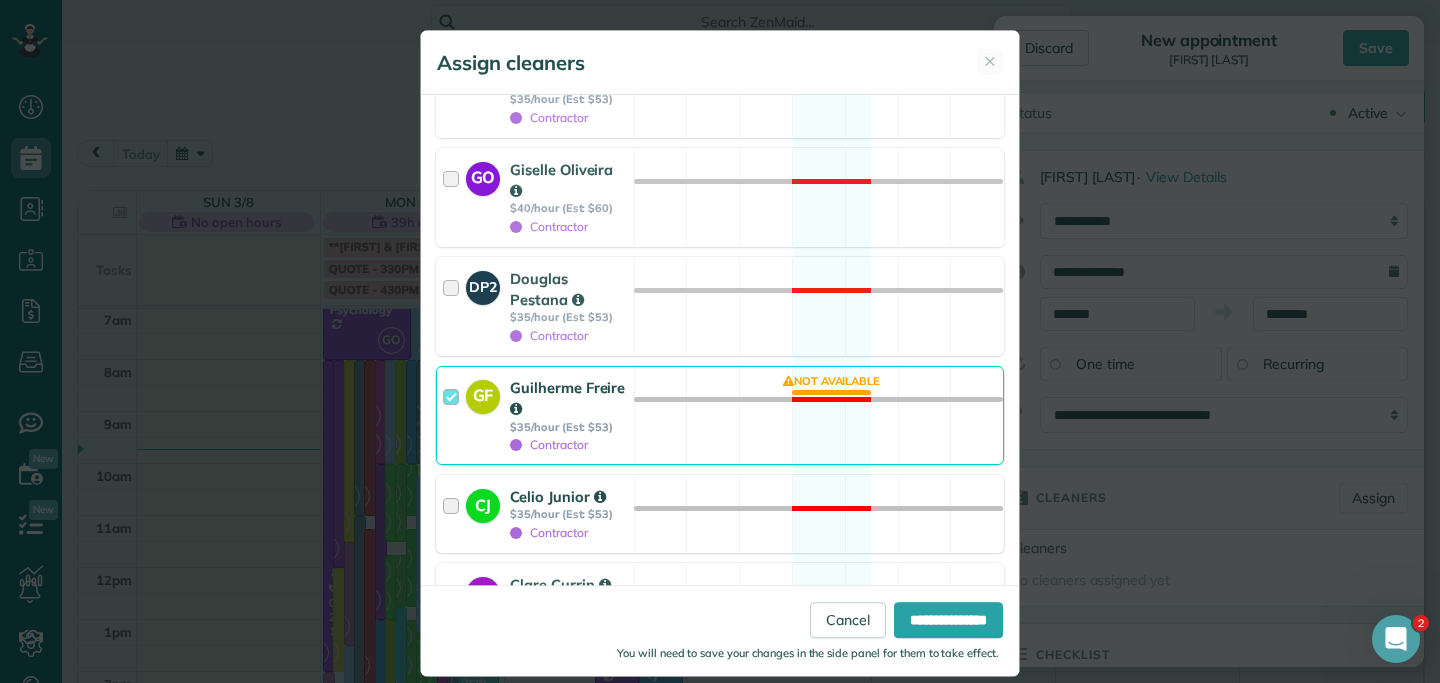 click at bounding box center [454, 514] 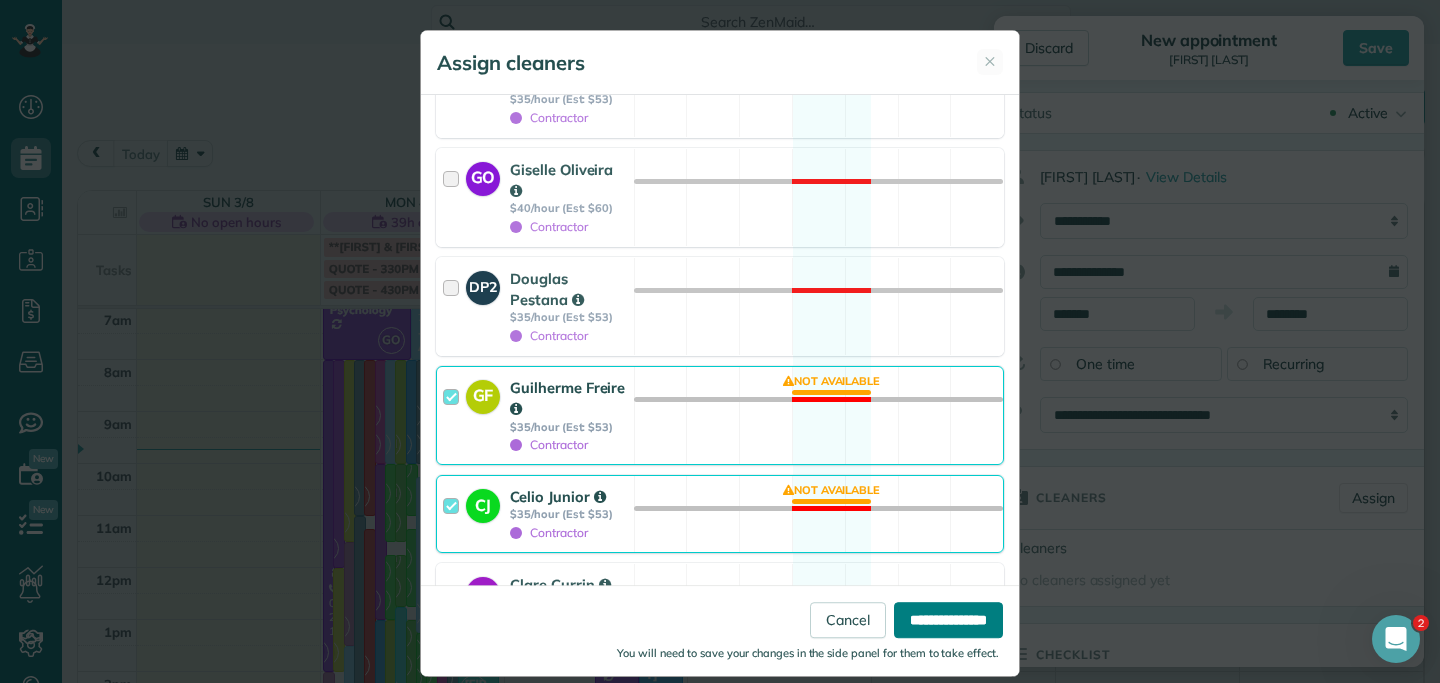 click on "**********" at bounding box center (948, 620) 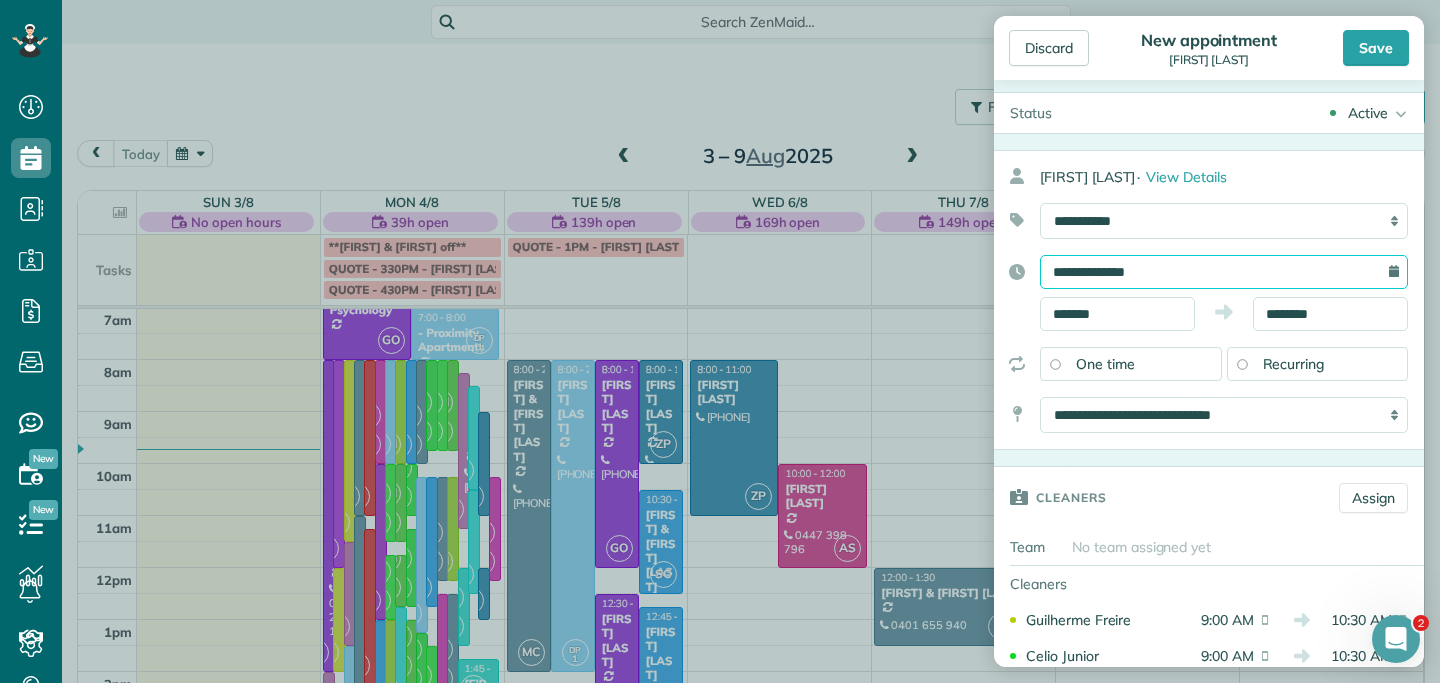 click on "**********" at bounding box center [1224, 272] 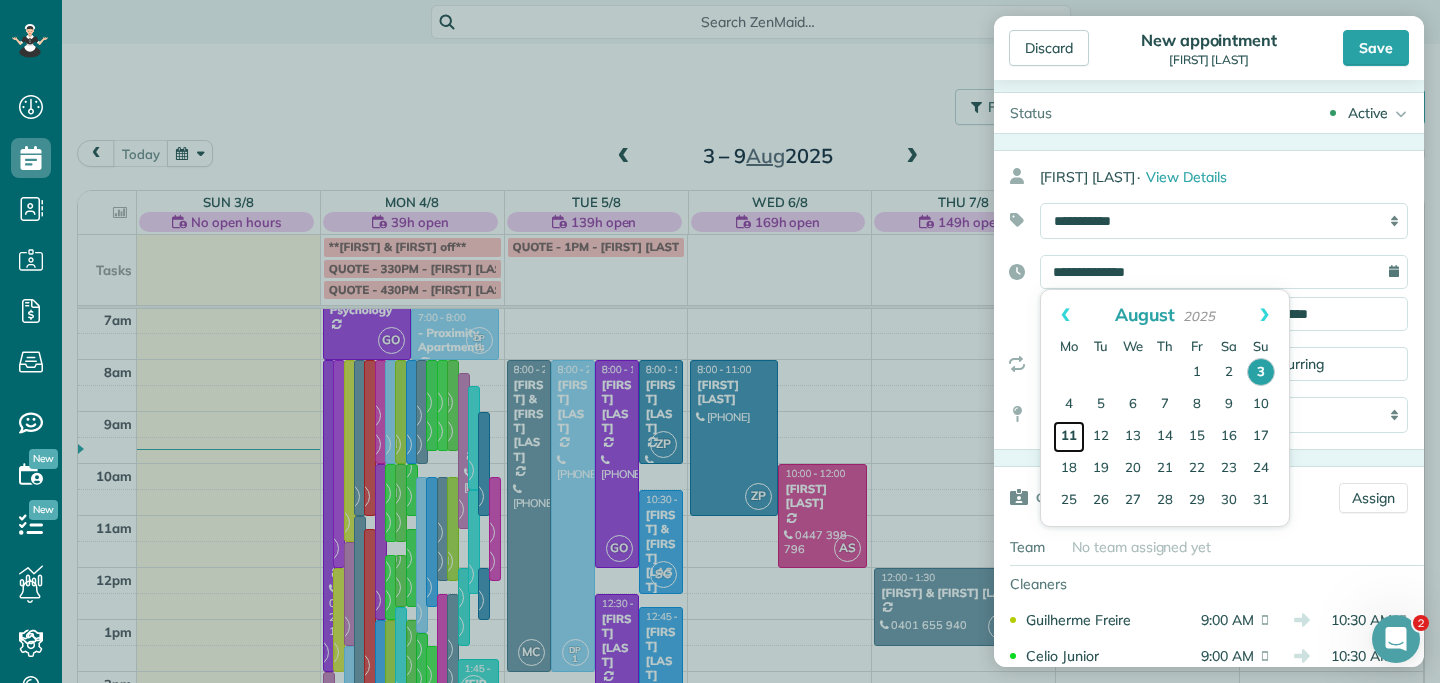 click on "11" at bounding box center (1069, 437) 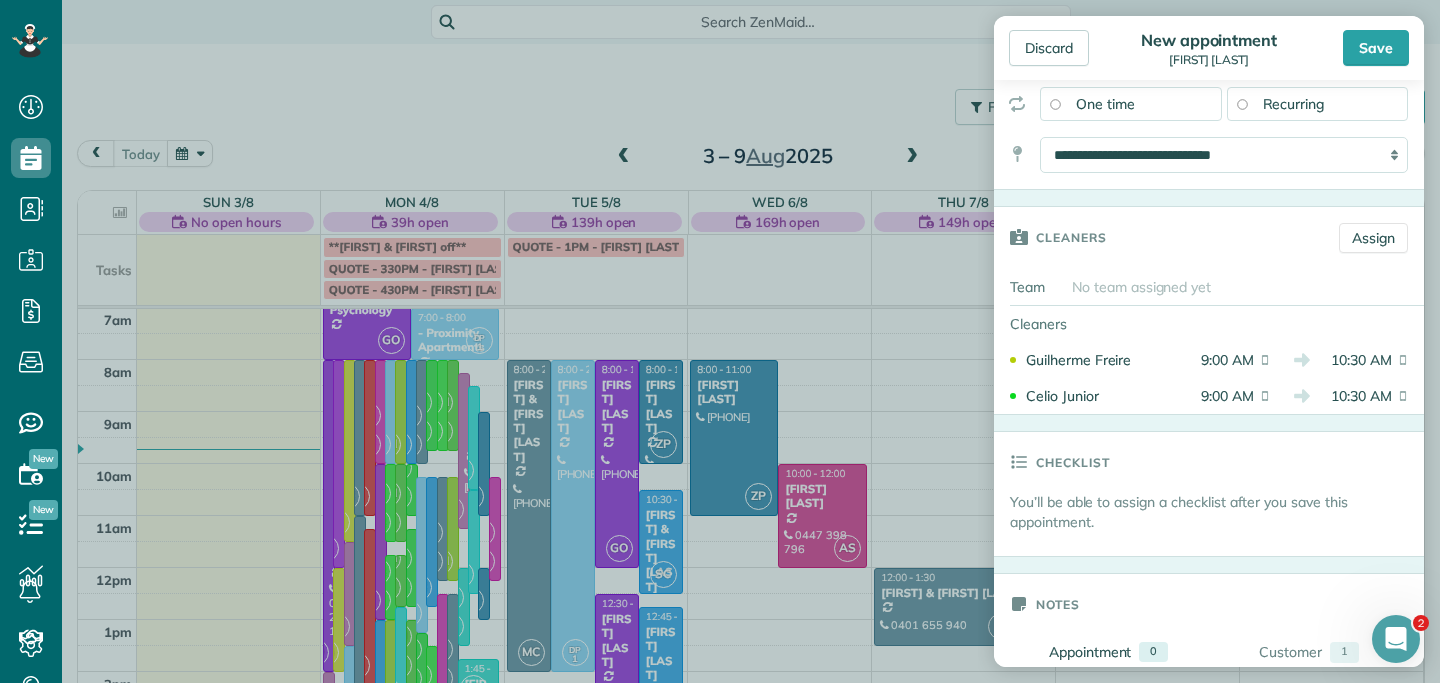 scroll, scrollTop: 414, scrollLeft: 0, axis: vertical 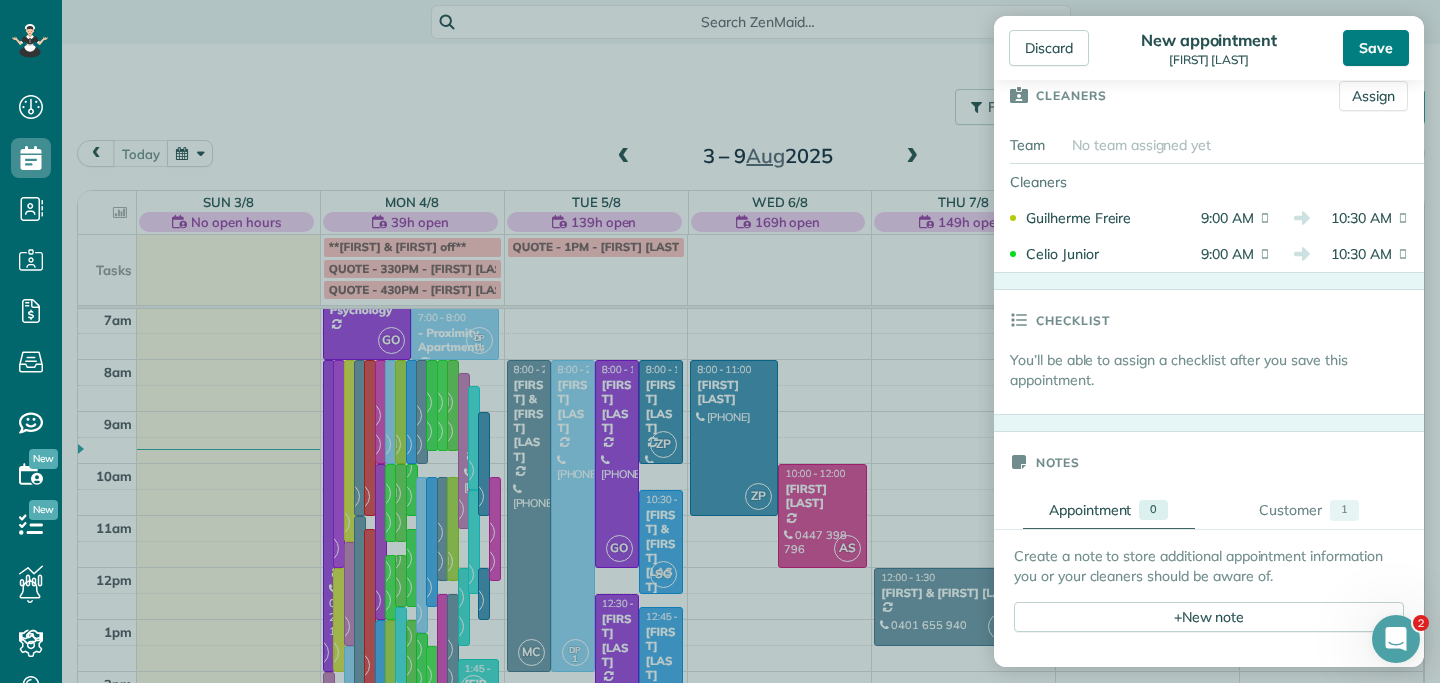 click on "Save" at bounding box center [1376, 48] 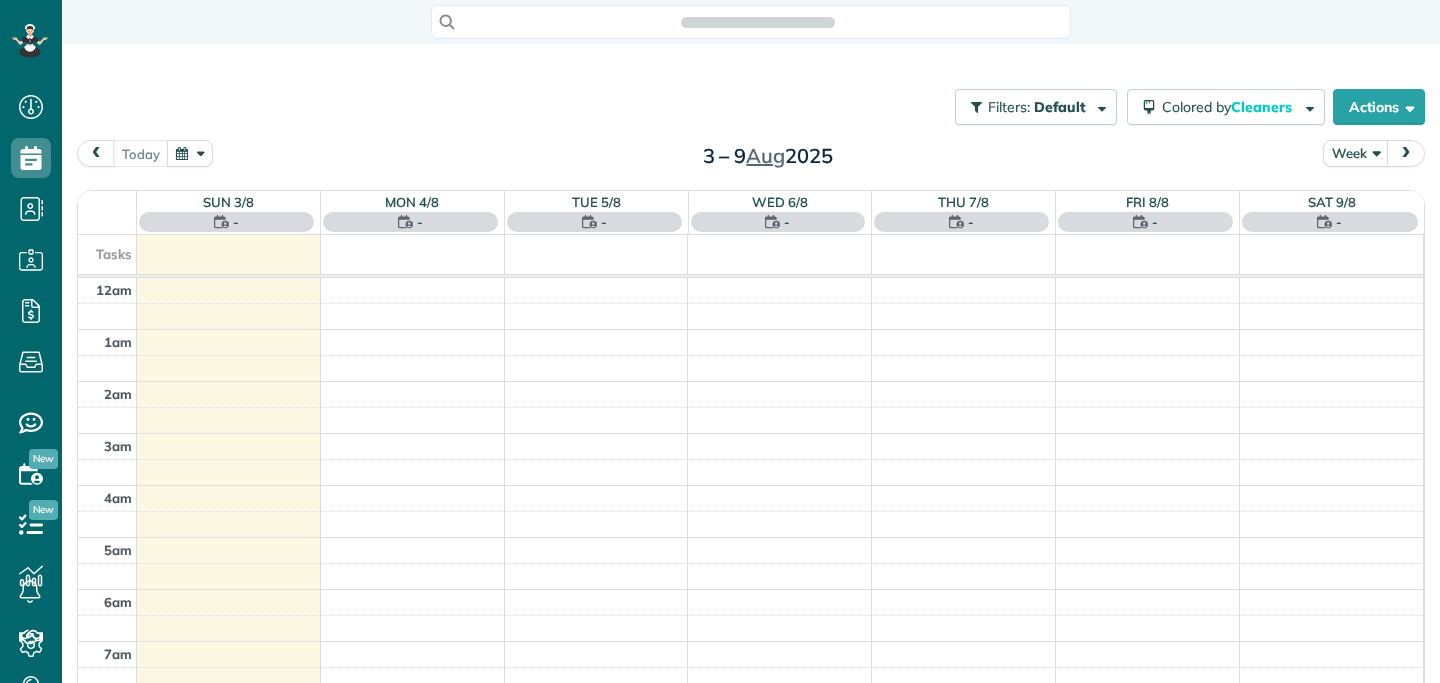 scroll, scrollTop: 0, scrollLeft: 0, axis: both 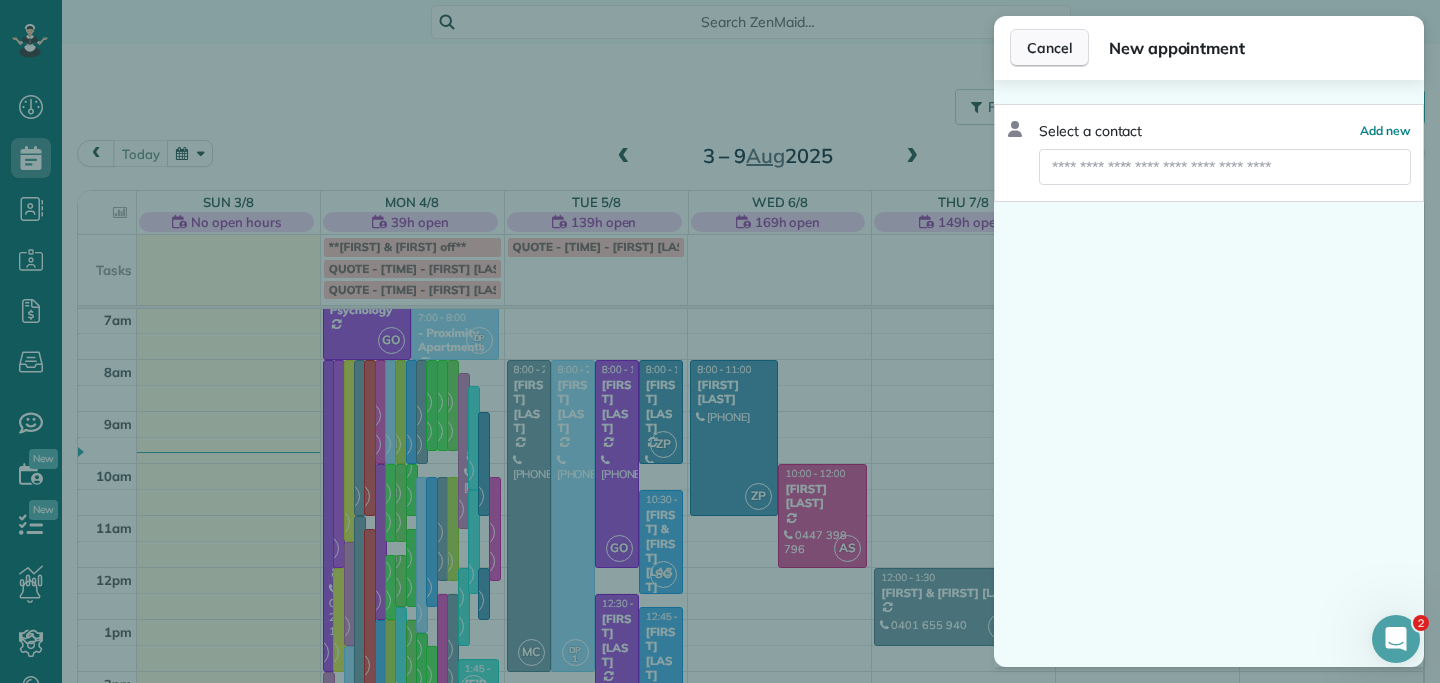 click on "Cancel" at bounding box center [1049, 48] 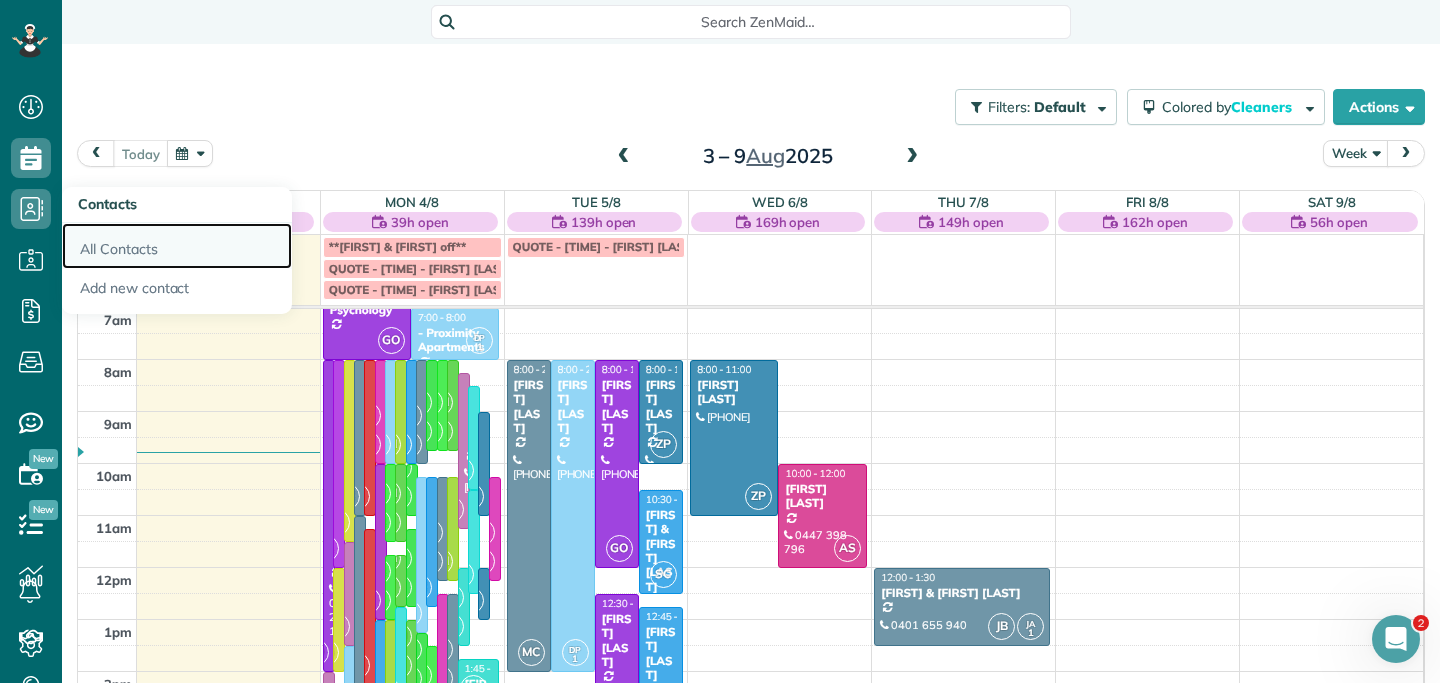 click on "All Contacts" at bounding box center [177, 246] 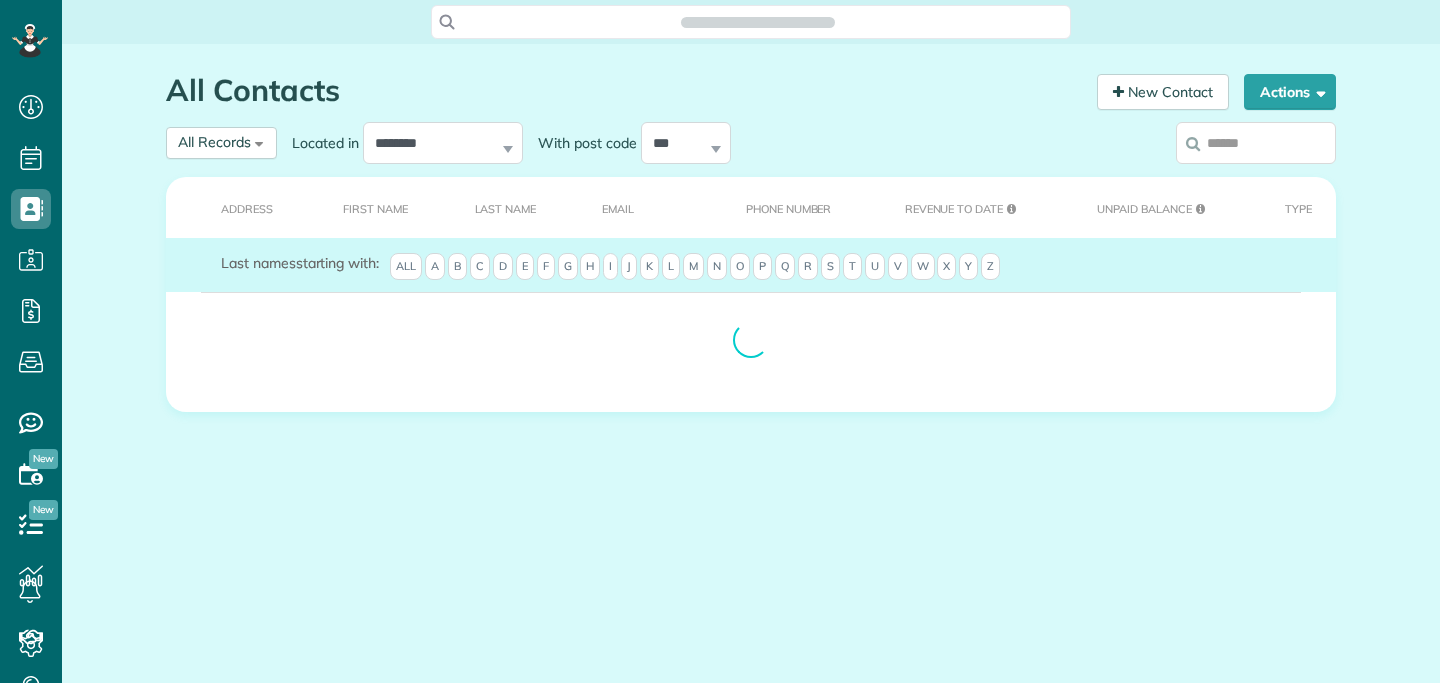 scroll, scrollTop: 0, scrollLeft: 0, axis: both 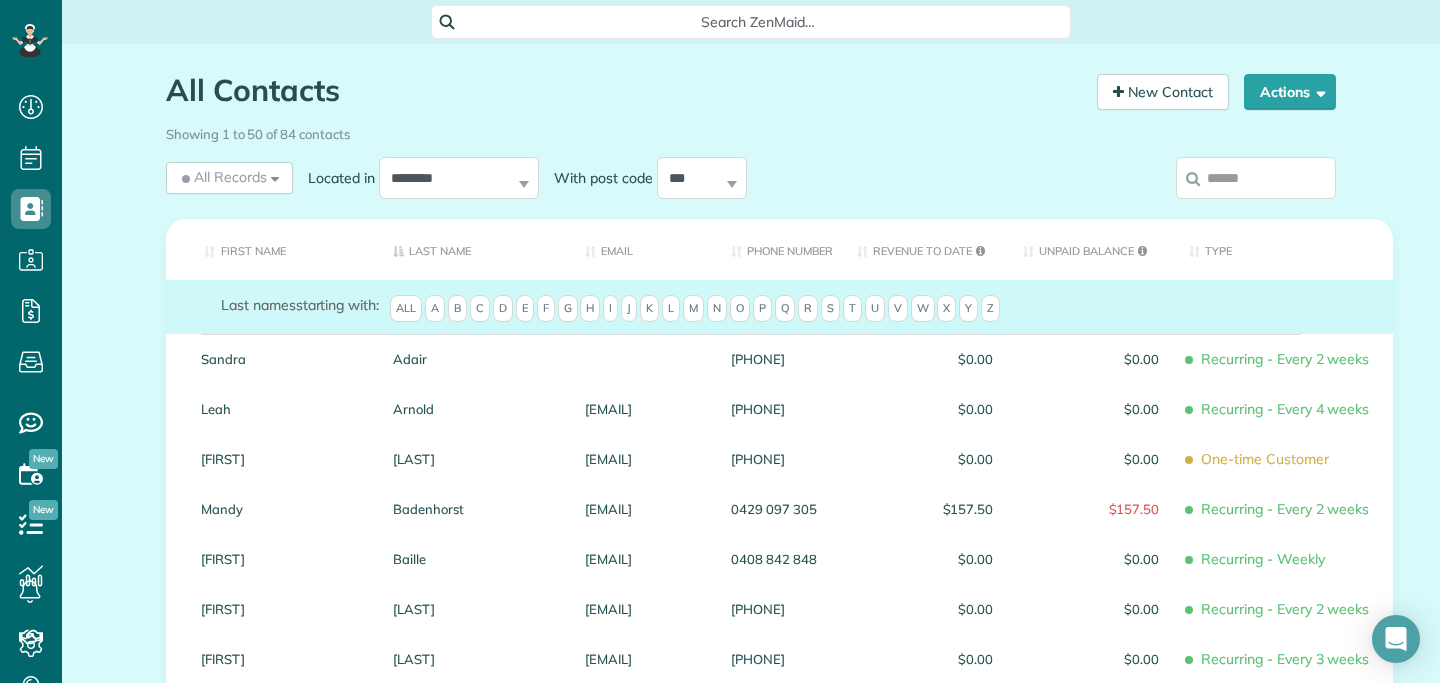 click at bounding box center [1256, 178] 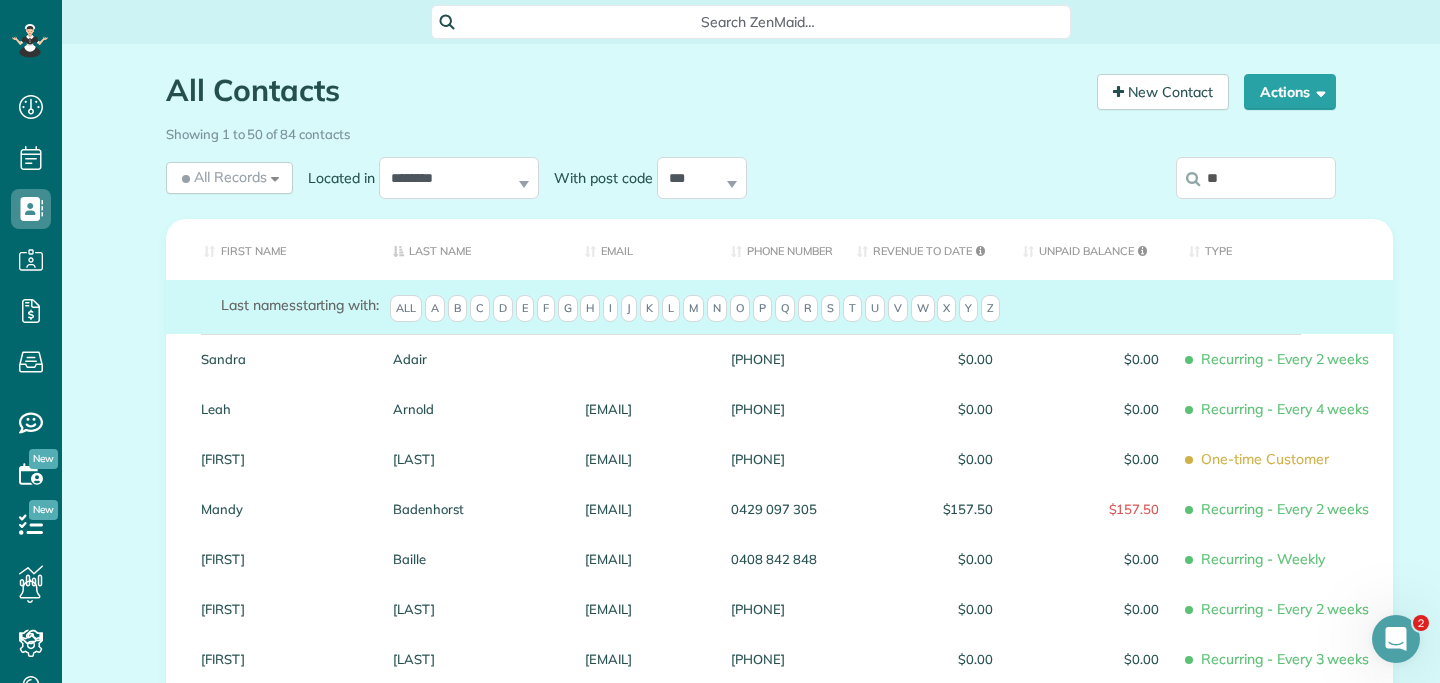 scroll, scrollTop: 0, scrollLeft: 0, axis: both 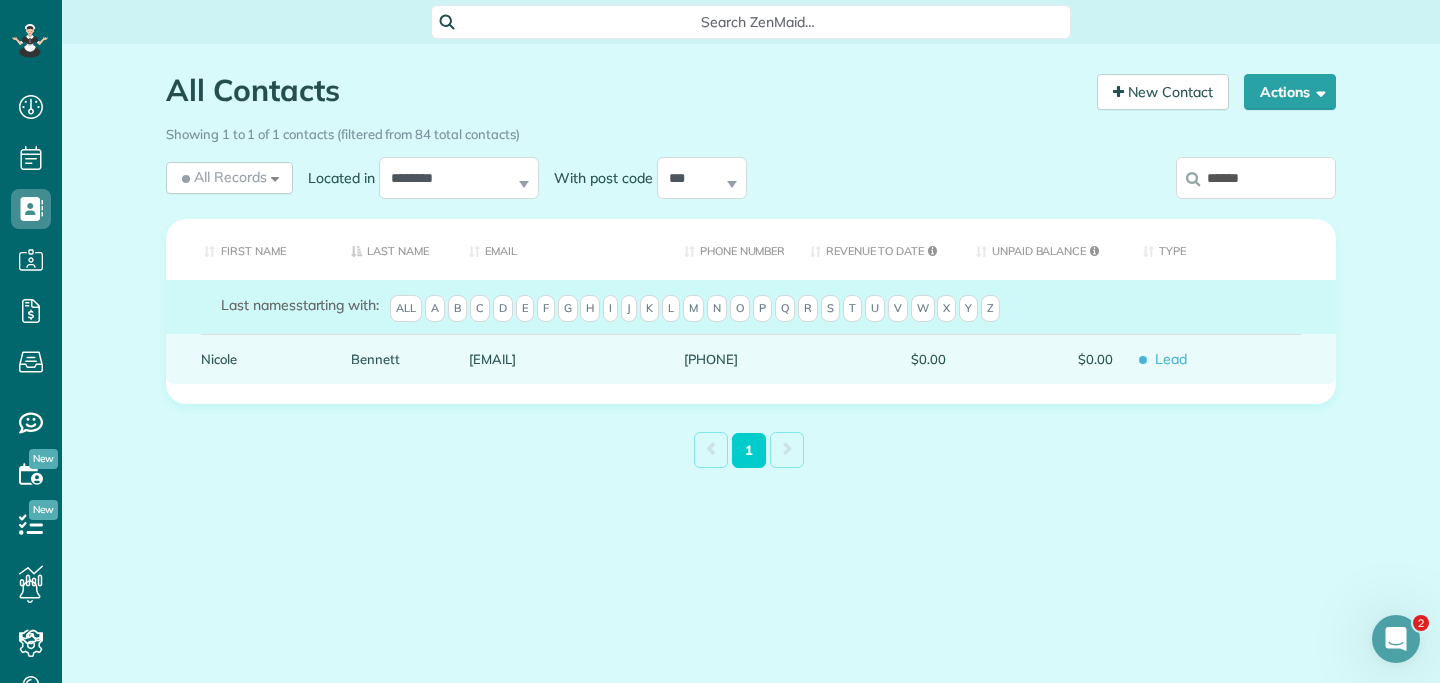 type on "******" 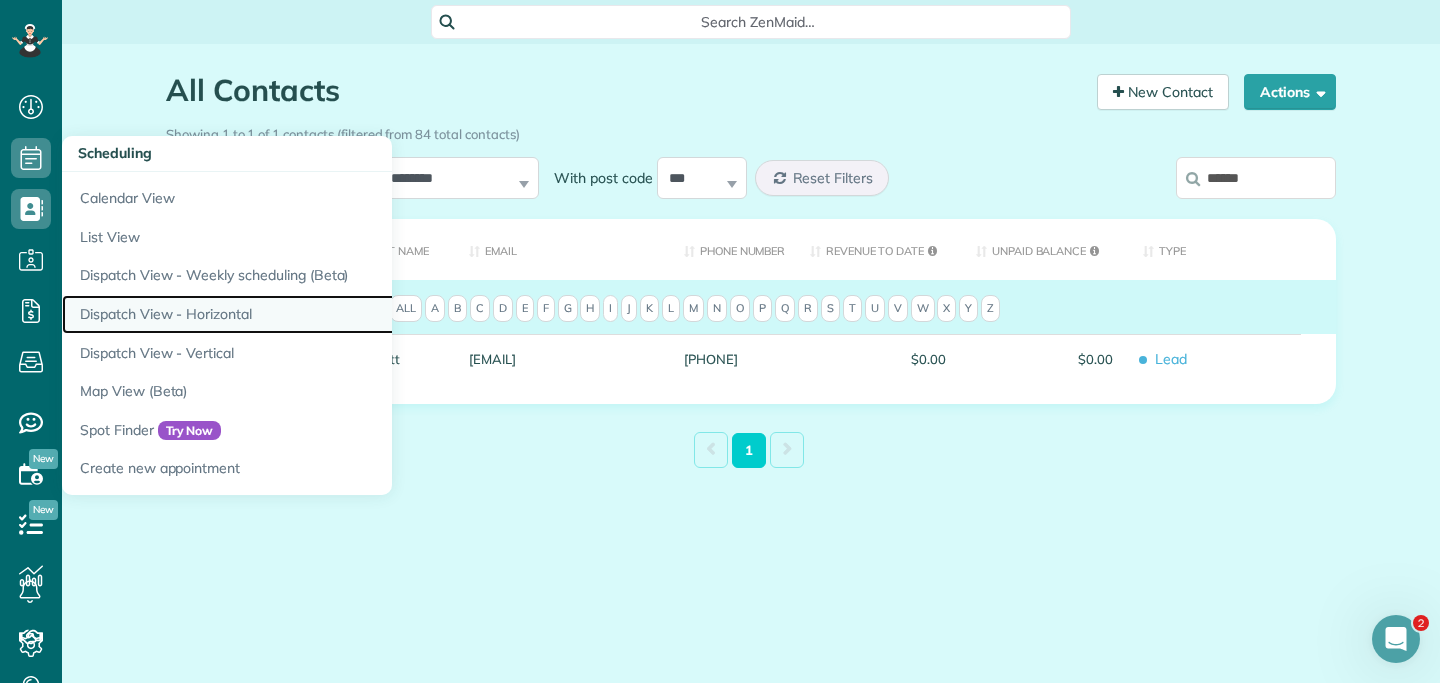 click on "Dispatch View - Horizontal" at bounding box center [312, 314] 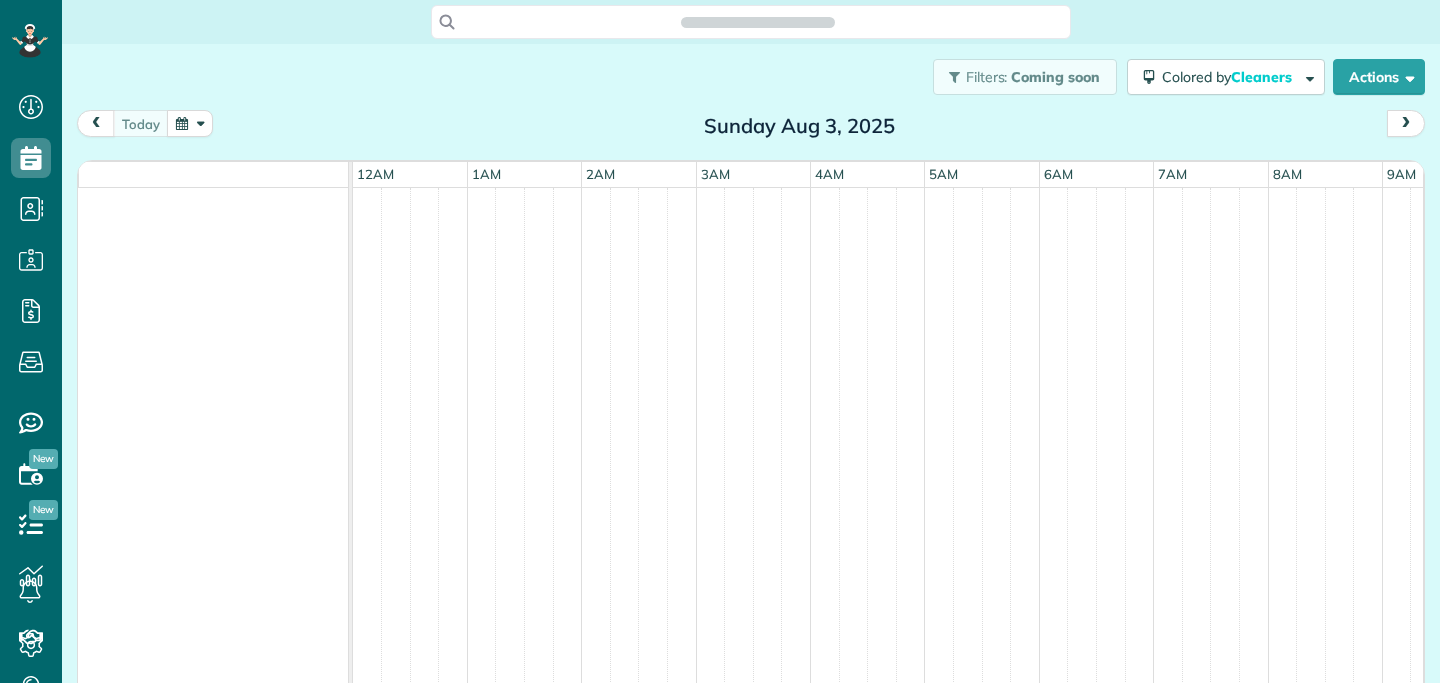 scroll, scrollTop: 0, scrollLeft: 0, axis: both 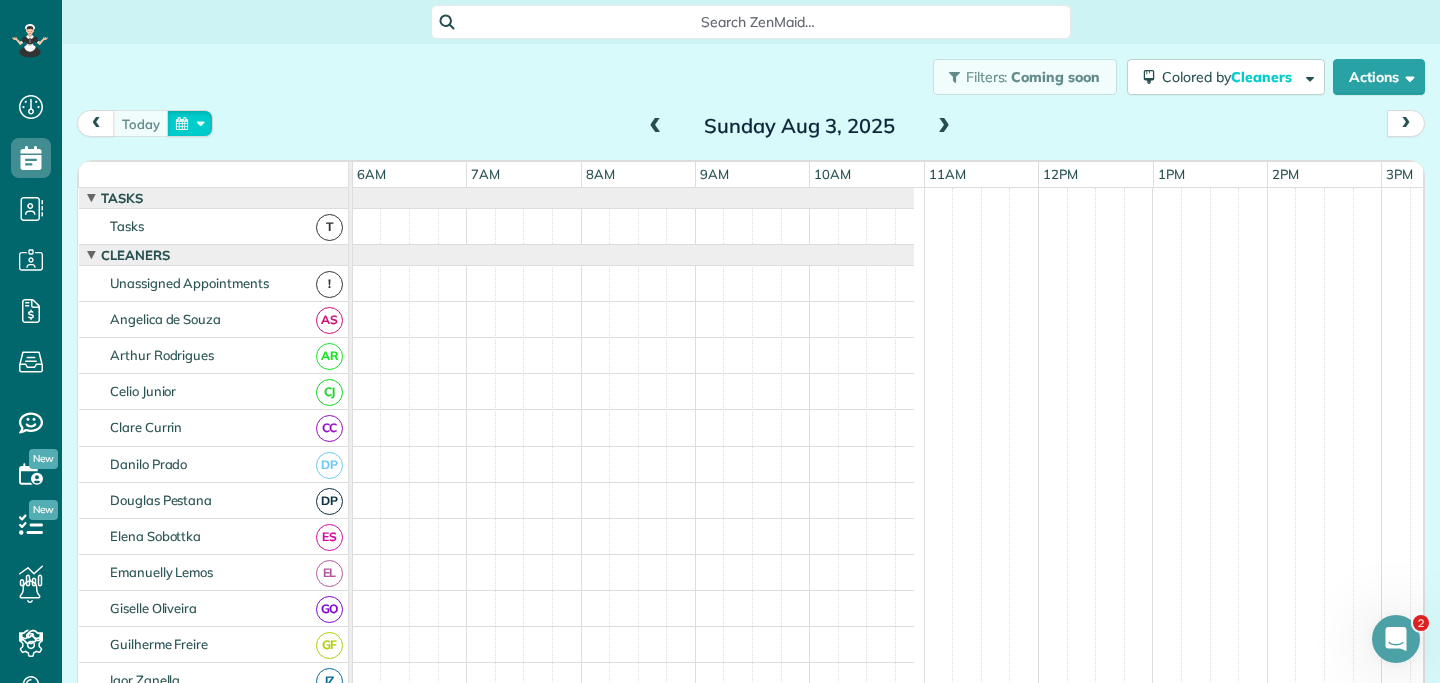 click at bounding box center [190, 123] 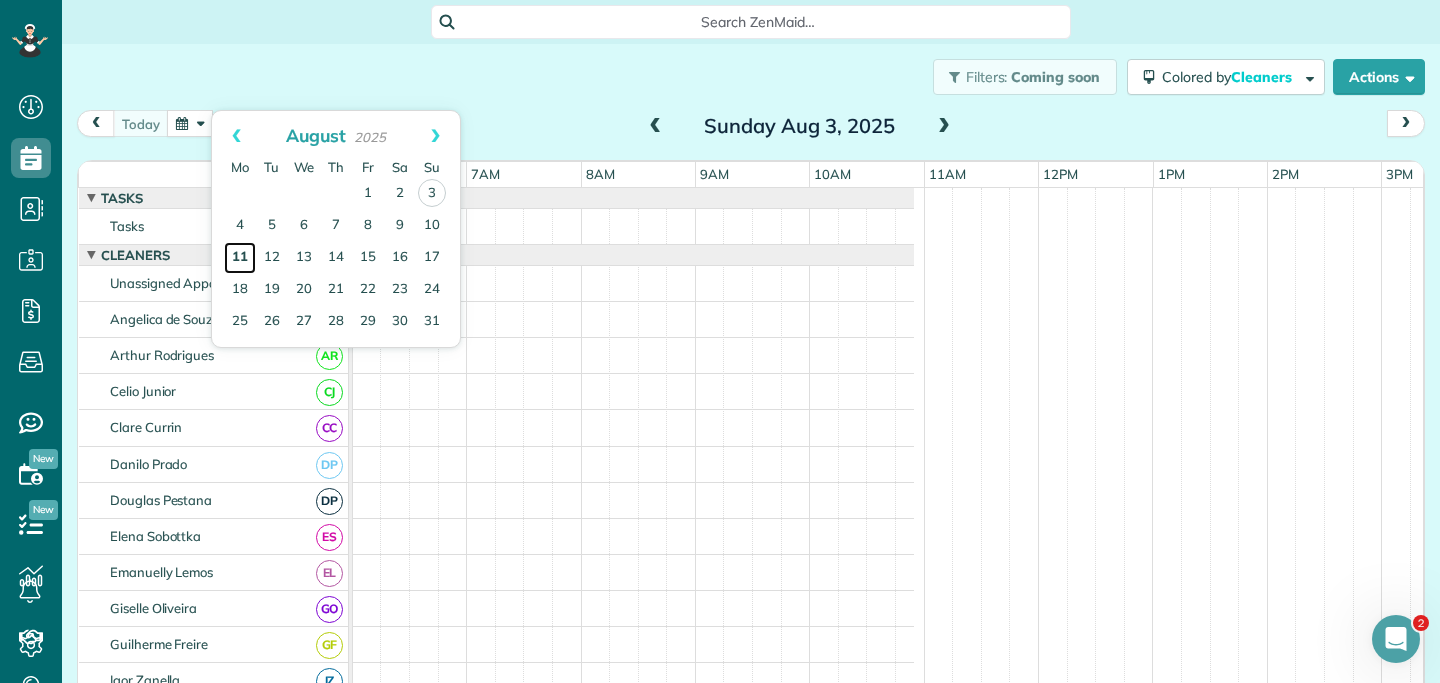 click on "11" at bounding box center (240, 258) 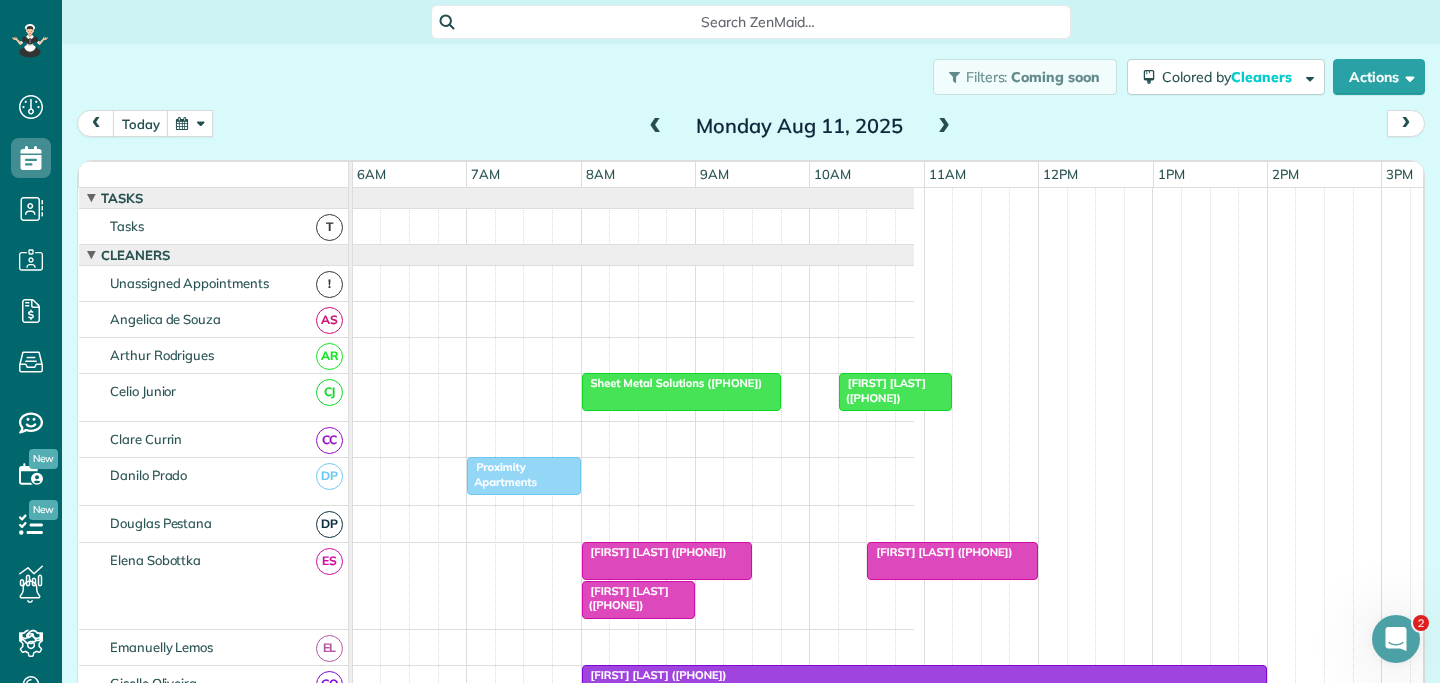 scroll, scrollTop: 90, scrollLeft: 687, axis: both 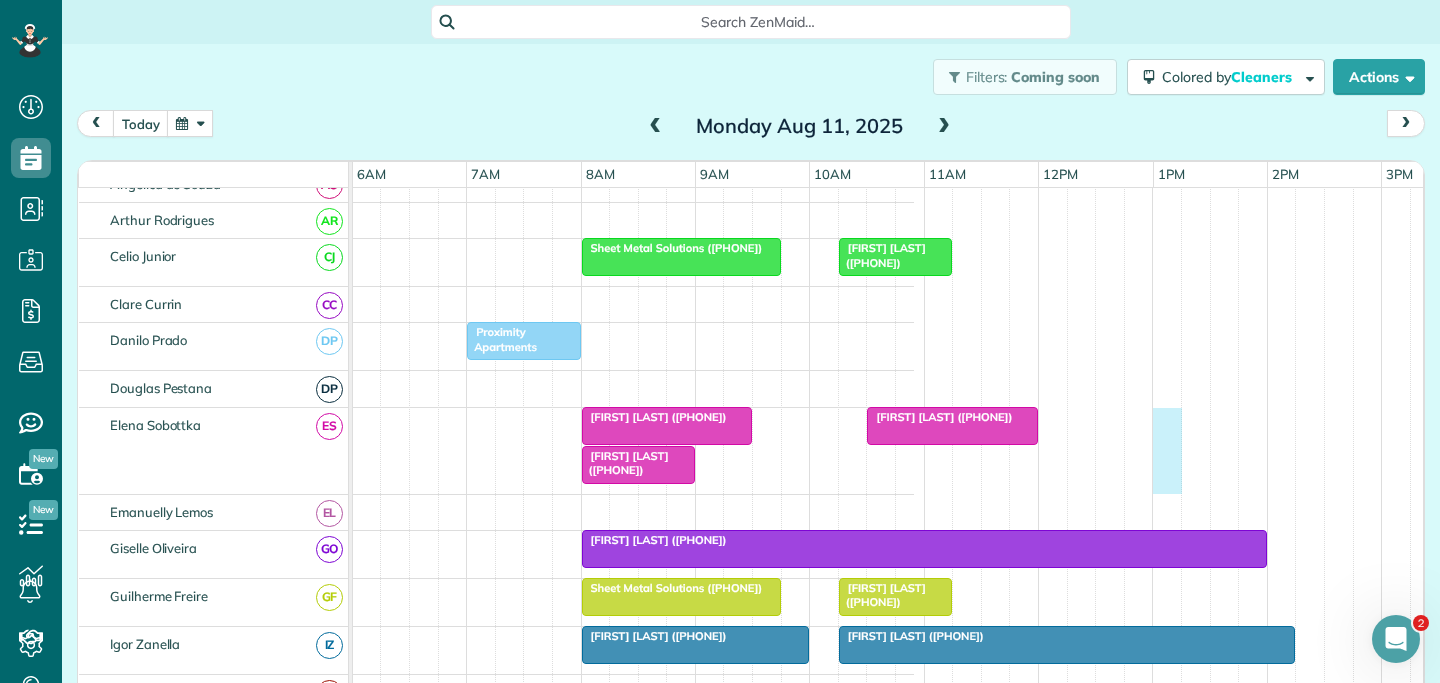 click on "Sheet Metal Solutions ([PHONE]) [FIRST] [LAST] ([PHONE]) Proximity Apartments [FIRST] [LAST] ([PHONE]) [FIRST] [LAST] ([PHONE]) [FIRST] [LAST] ([PHONE]) Sheet Metal Solutions ([PHONE]) [FIRST] [LAST] ([PHONE]) [FIRST] [LAST] ([PHONE]) [FIRST] [LAST] ([PHONE]) [FIRST] [LAST] ([PHONE]) [FIRST] [LAST] ([PHONE]) [FIRST] [LAST] ([PHONE]) [FIRST] [LAST] ([PHONE]) [FIRST] [LAST] ([PHONE])" at bounding box center (290, 931) 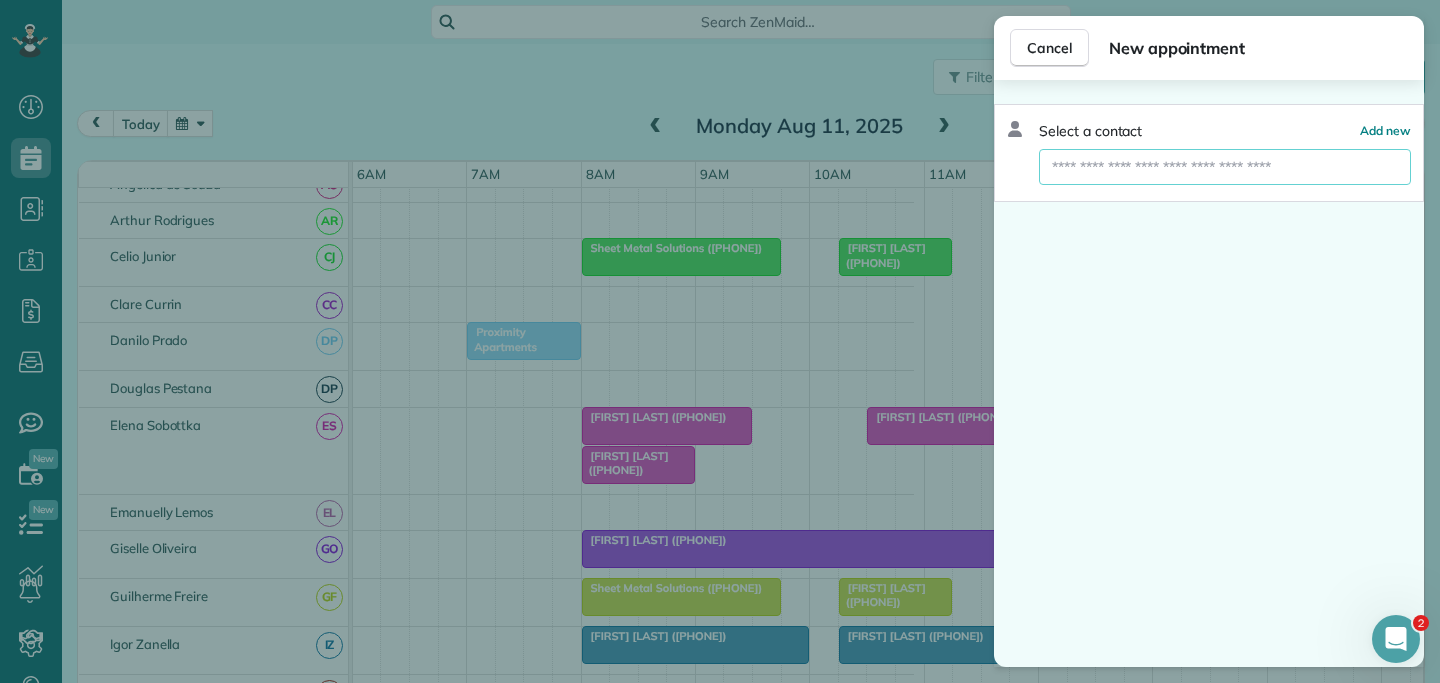 click at bounding box center [1225, 167] 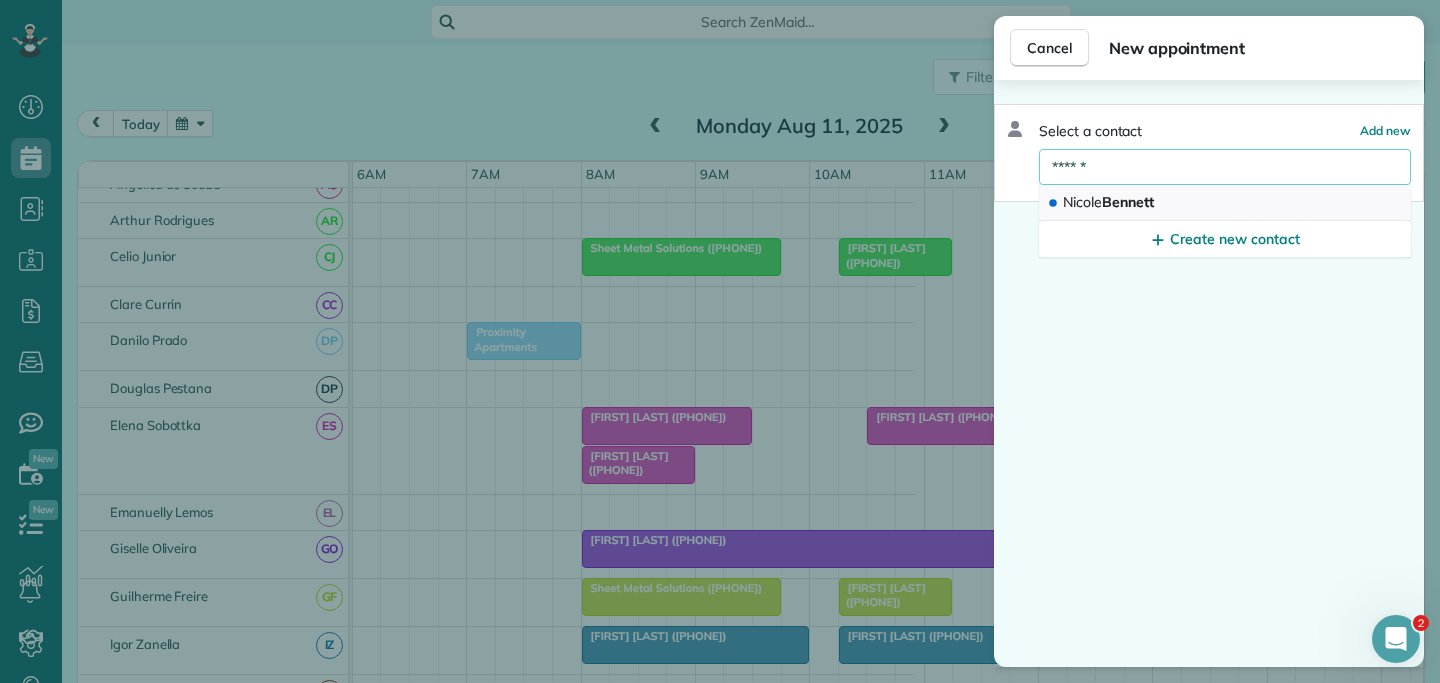type on "******" 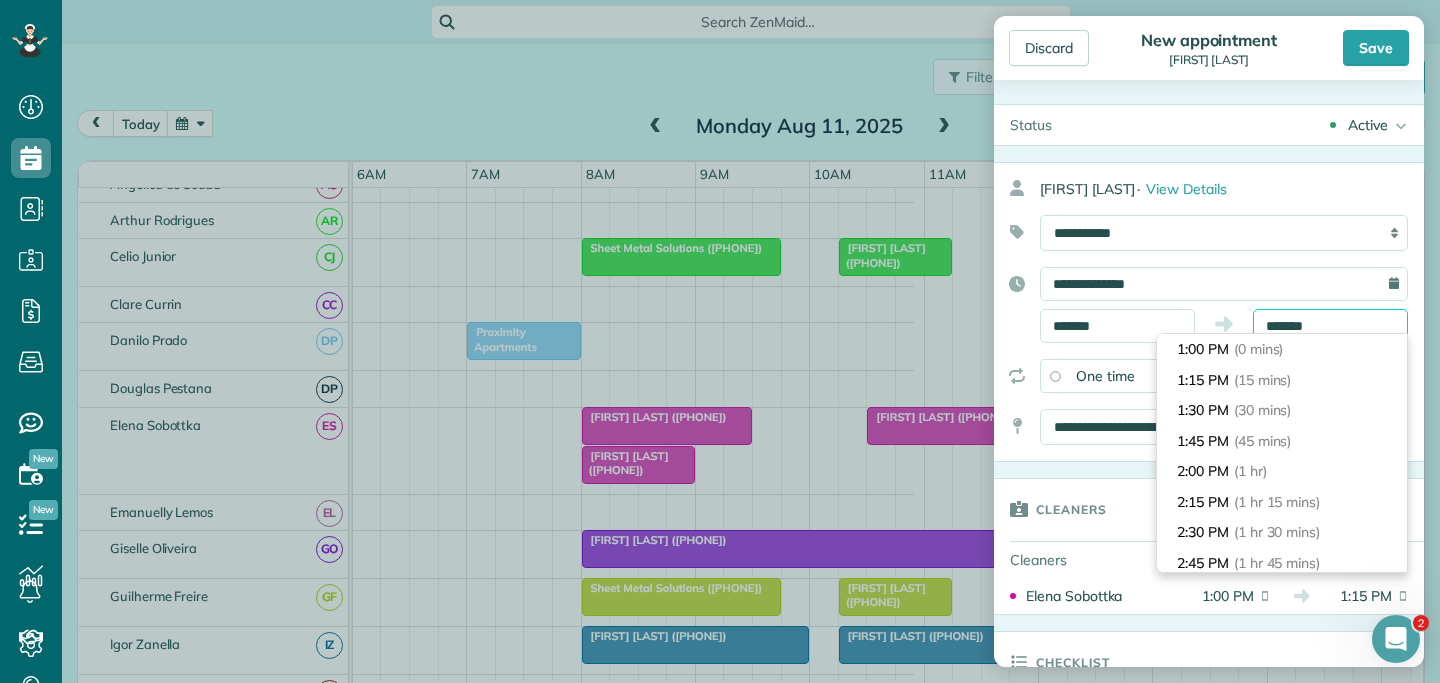 click on "*******" at bounding box center (1330, 326) 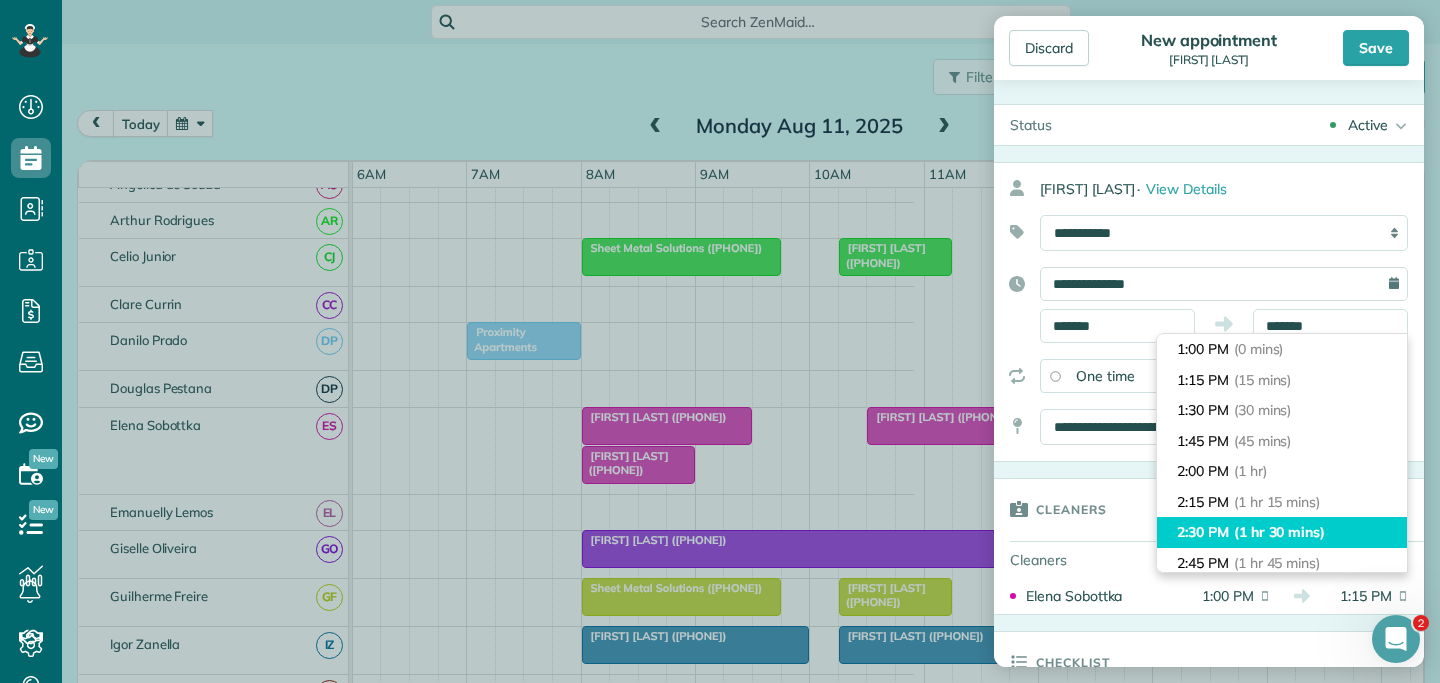 type on "*******" 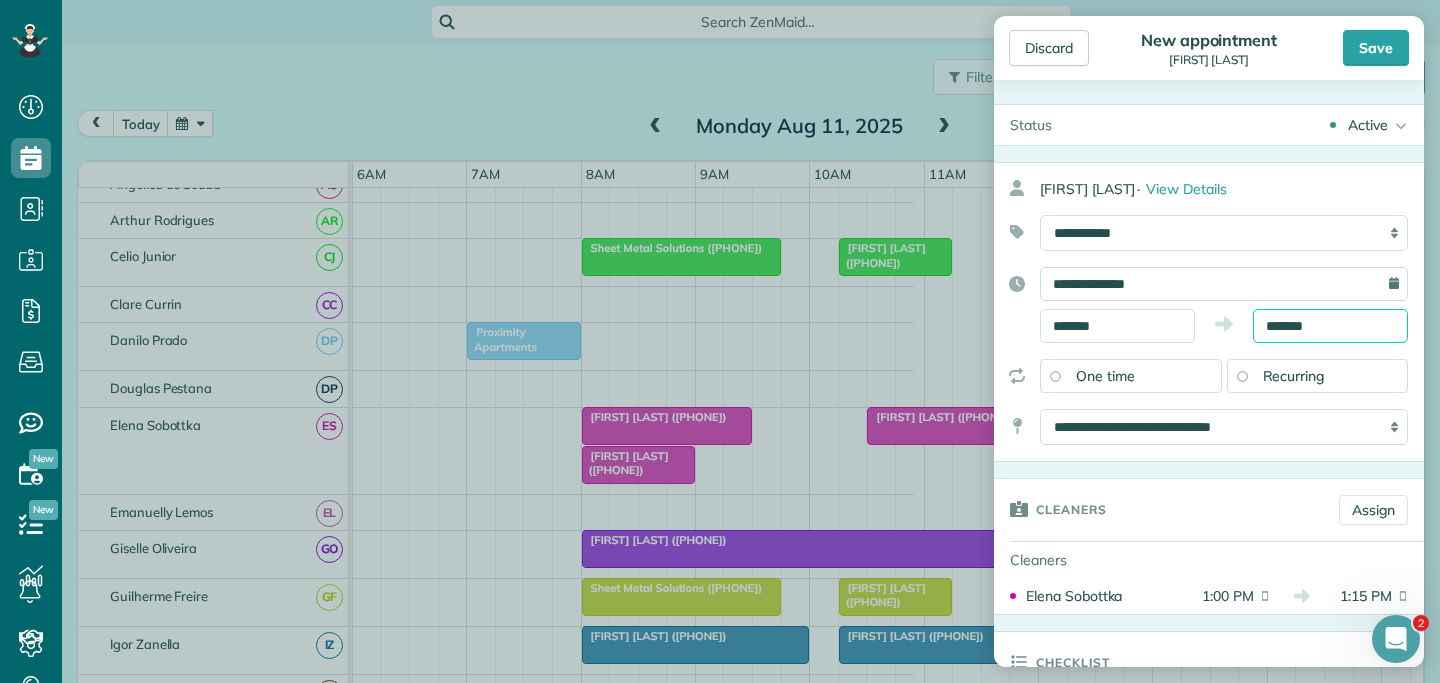 scroll, scrollTop: 102, scrollLeft: 0, axis: vertical 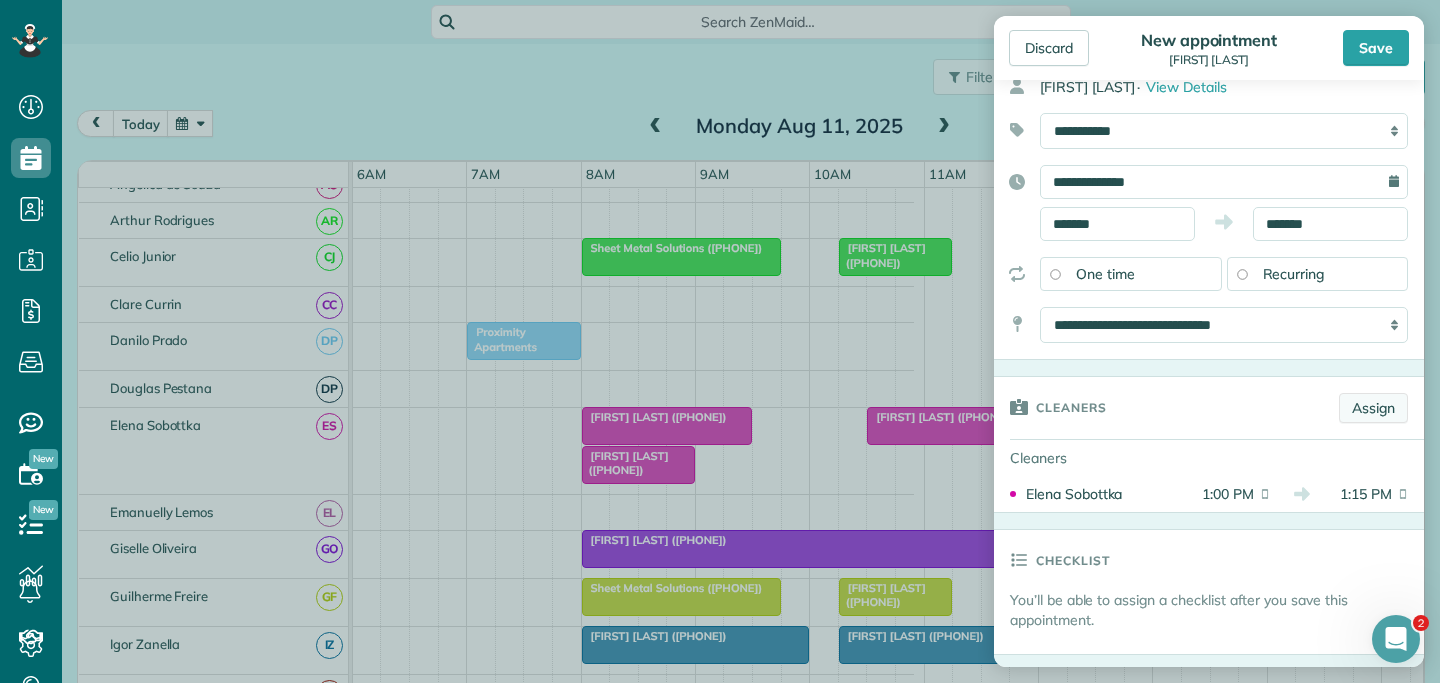 click on "Assign" at bounding box center (1373, 408) 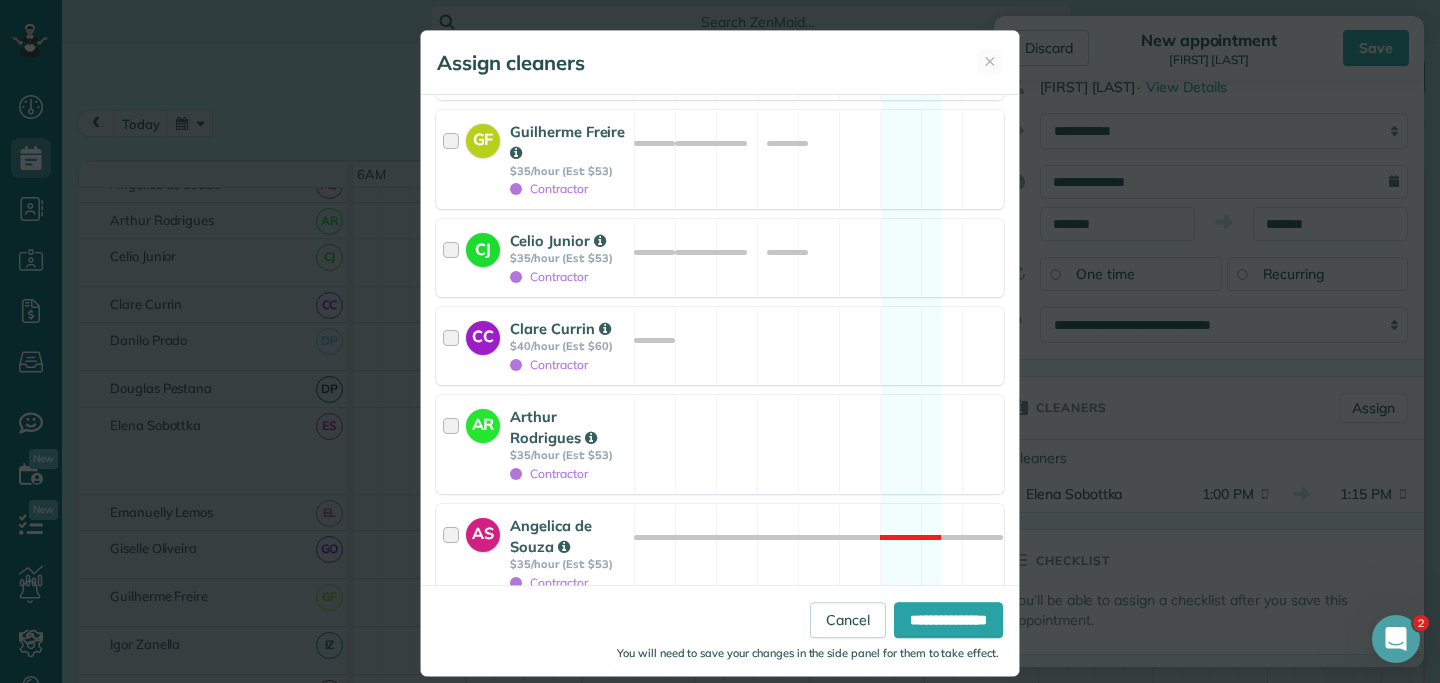 scroll, scrollTop: 2649, scrollLeft: 0, axis: vertical 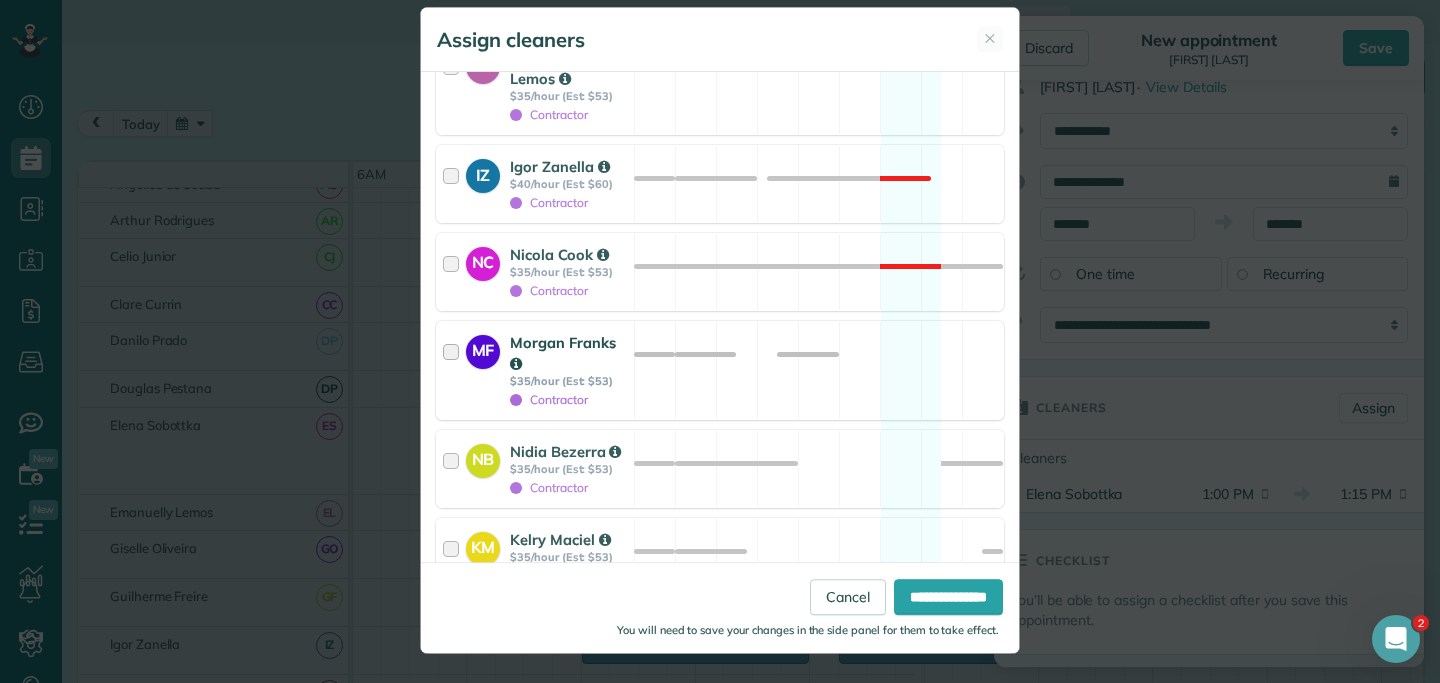 click at bounding box center (454, 370) 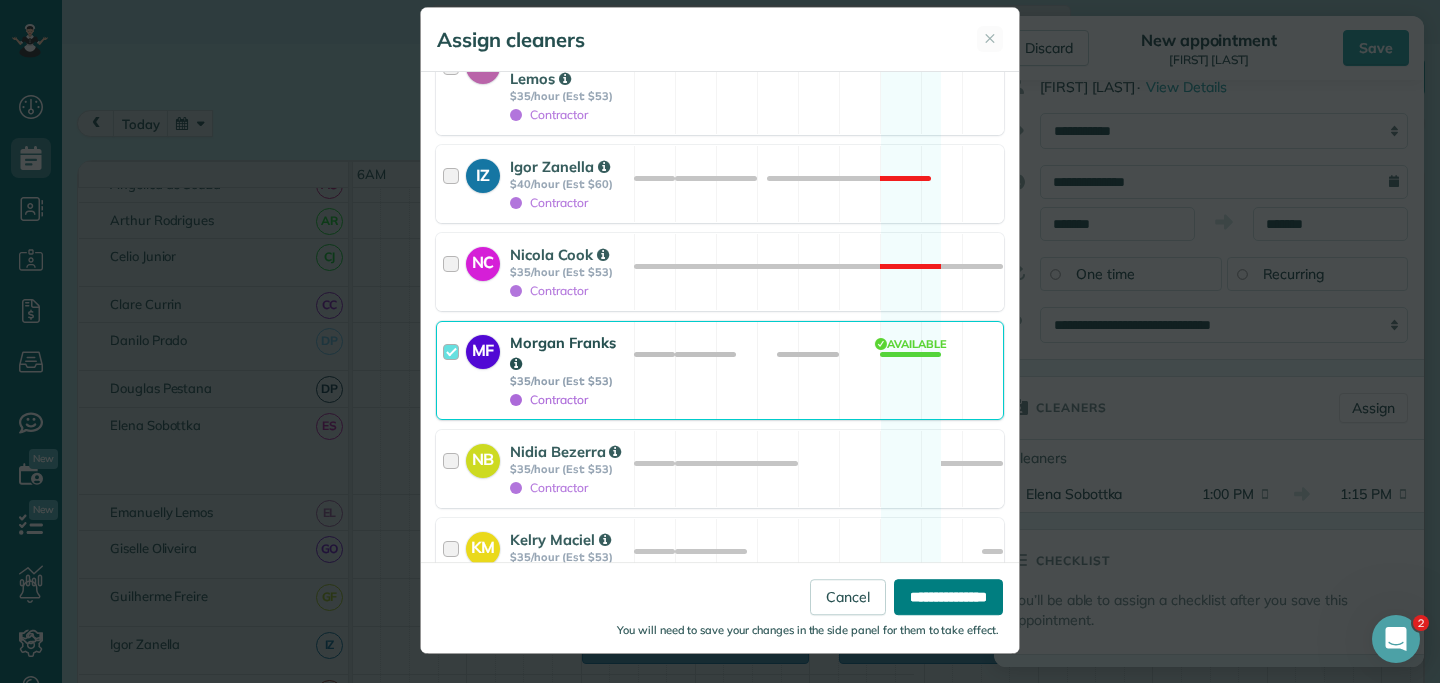 click on "**********" at bounding box center [948, 597] 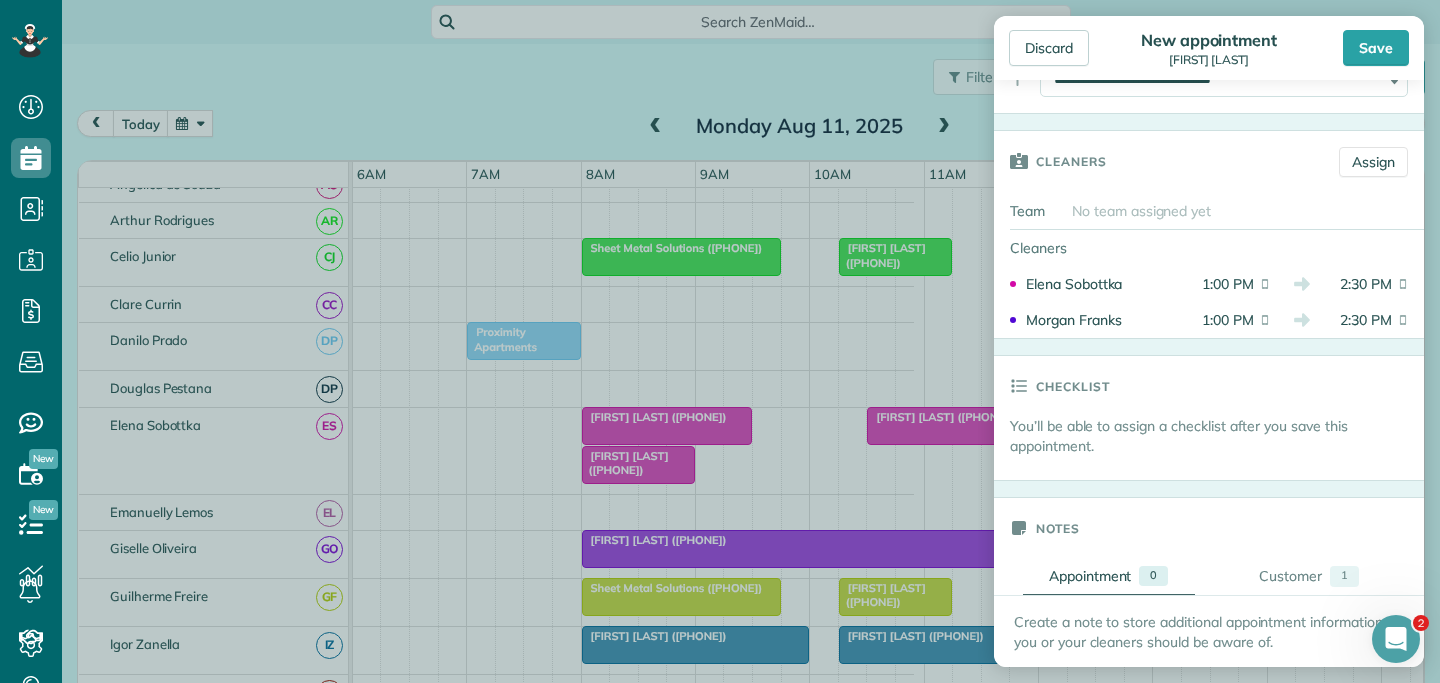 scroll, scrollTop: 492, scrollLeft: 0, axis: vertical 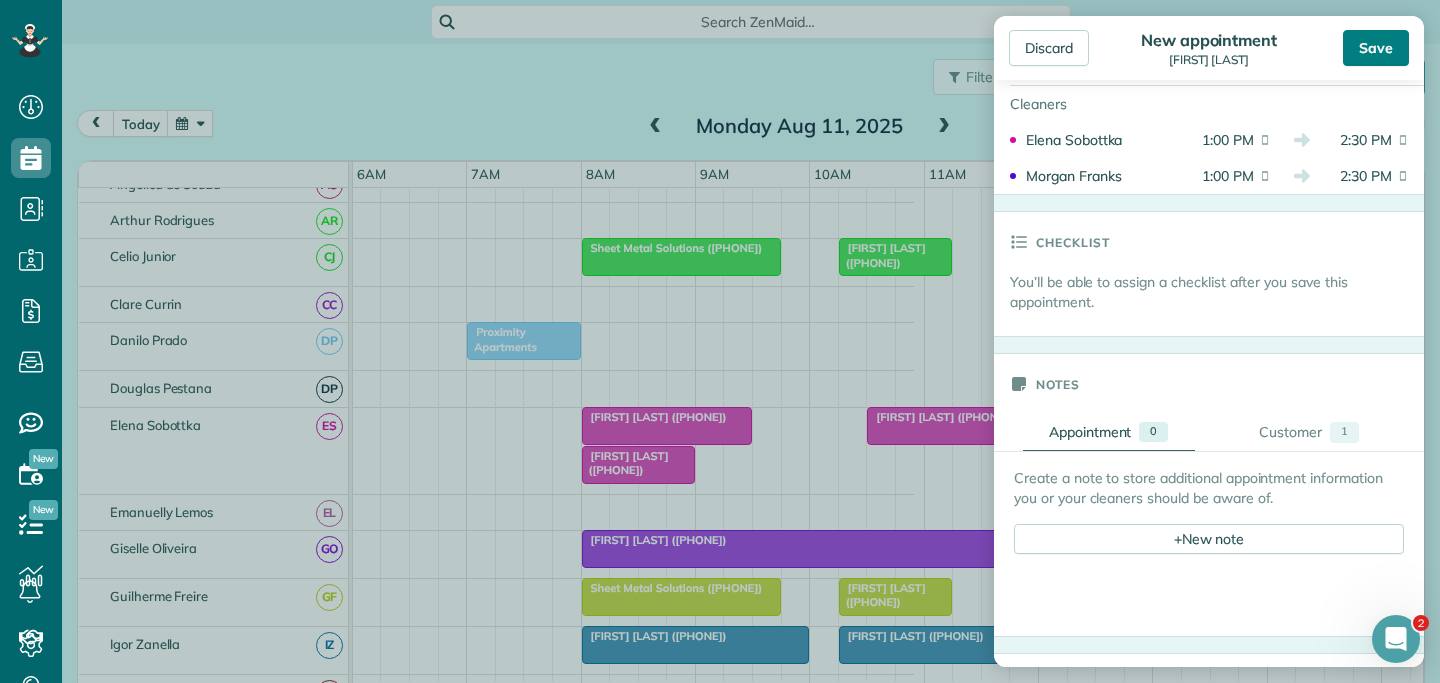 click on "Save" at bounding box center [1376, 48] 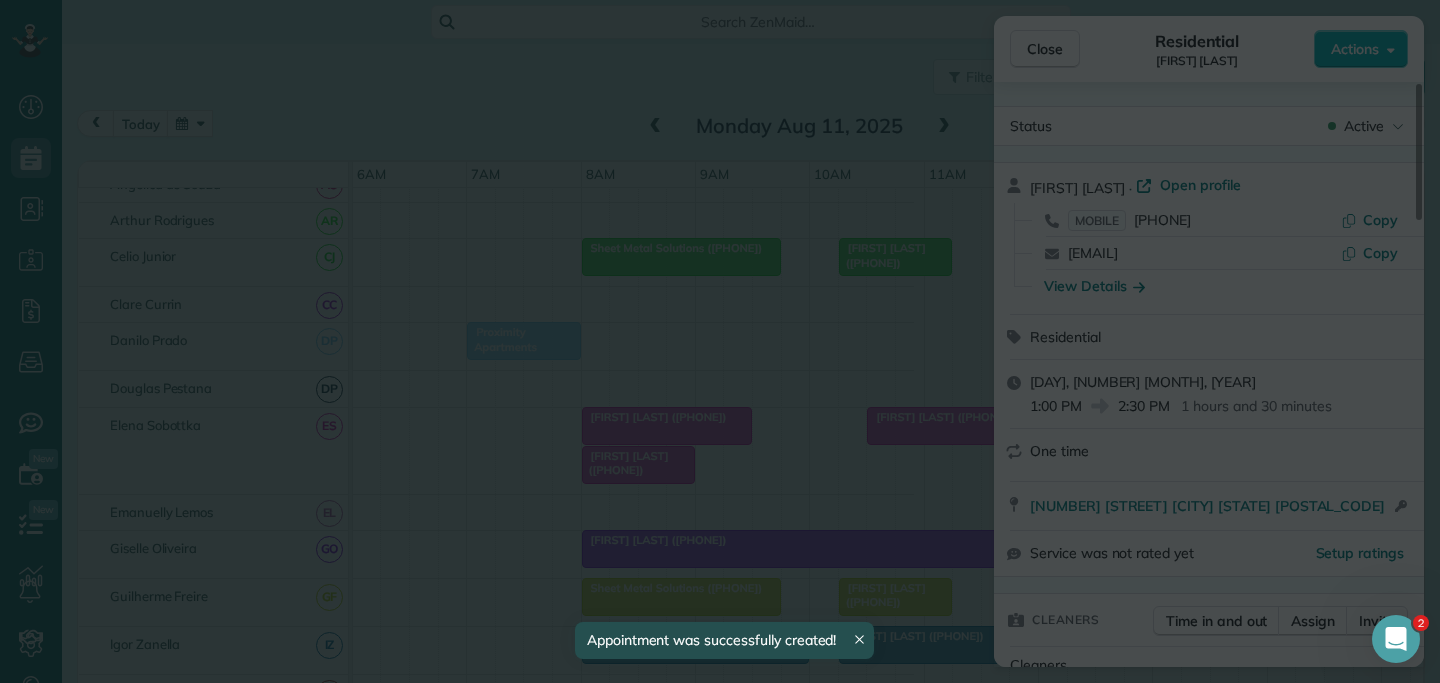 scroll, scrollTop: 0, scrollLeft: 0, axis: both 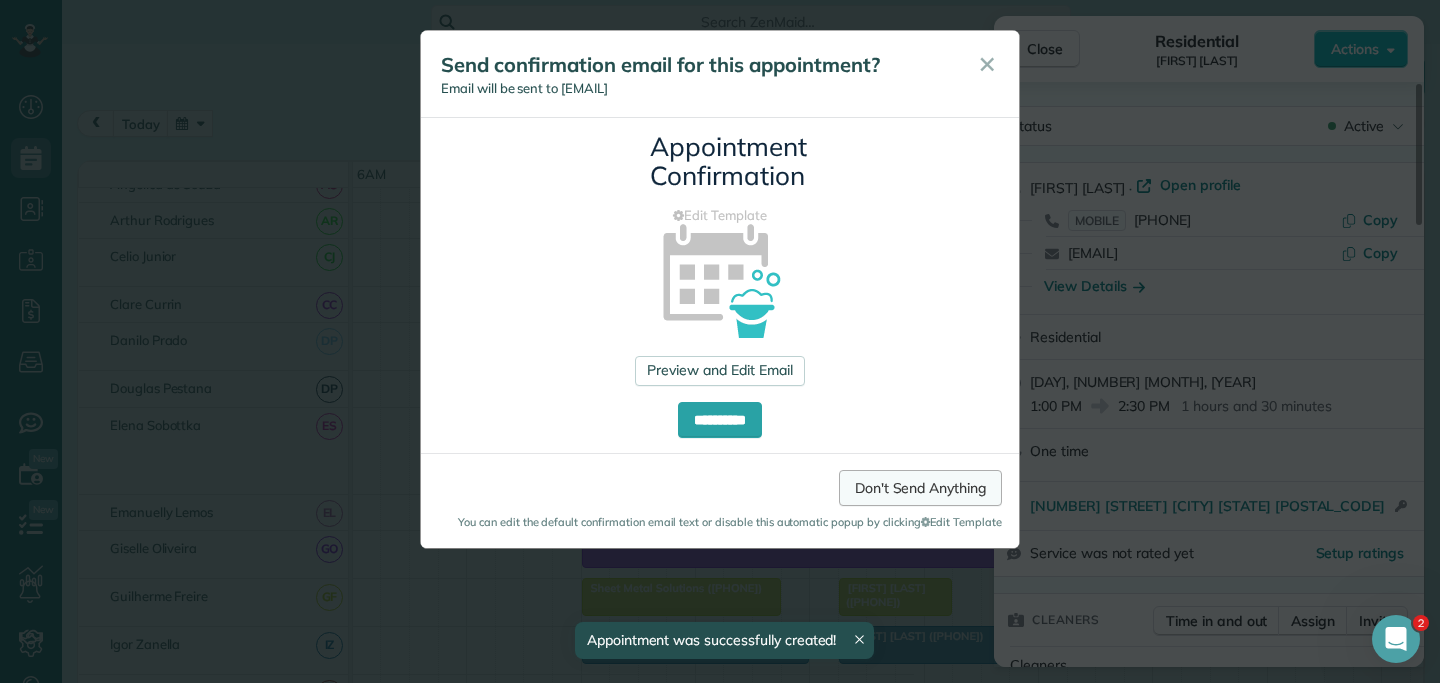 click on "Don't Send Anything" at bounding box center (920, 488) 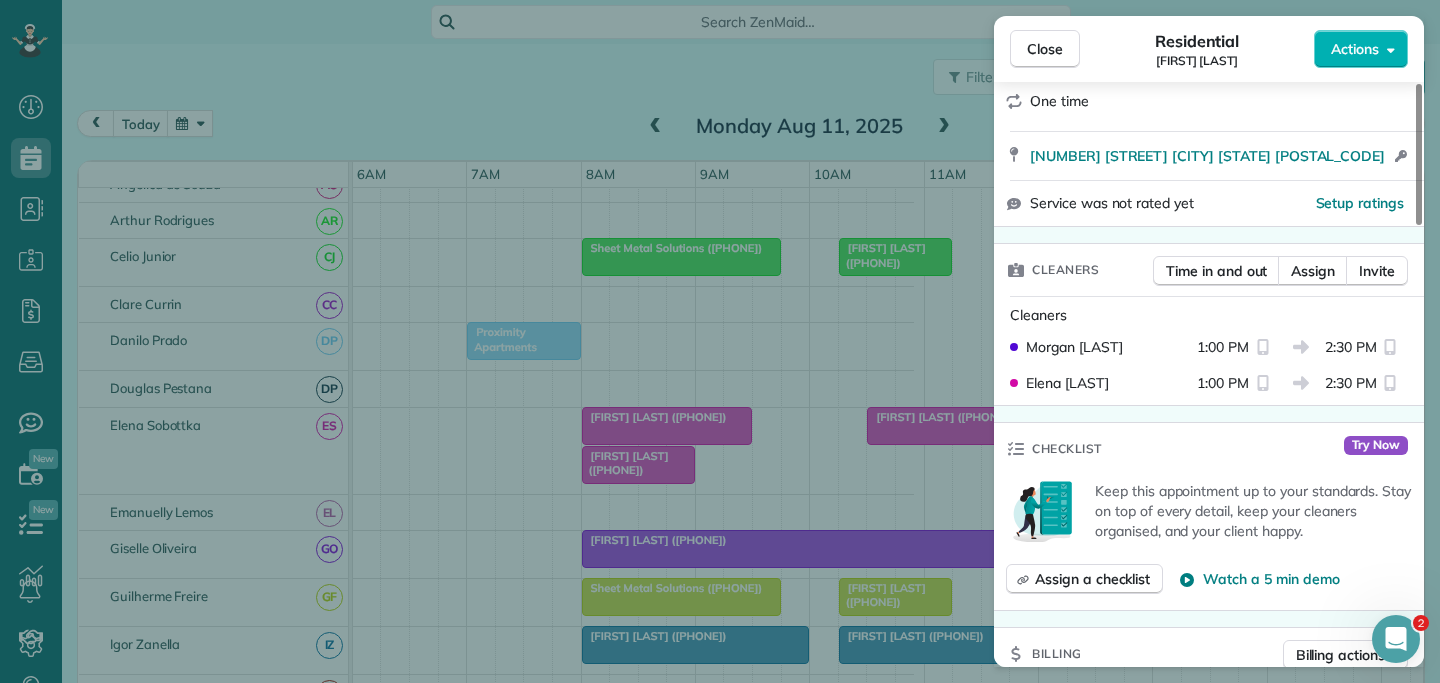 scroll, scrollTop: 360, scrollLeft: 0, axis: vertical 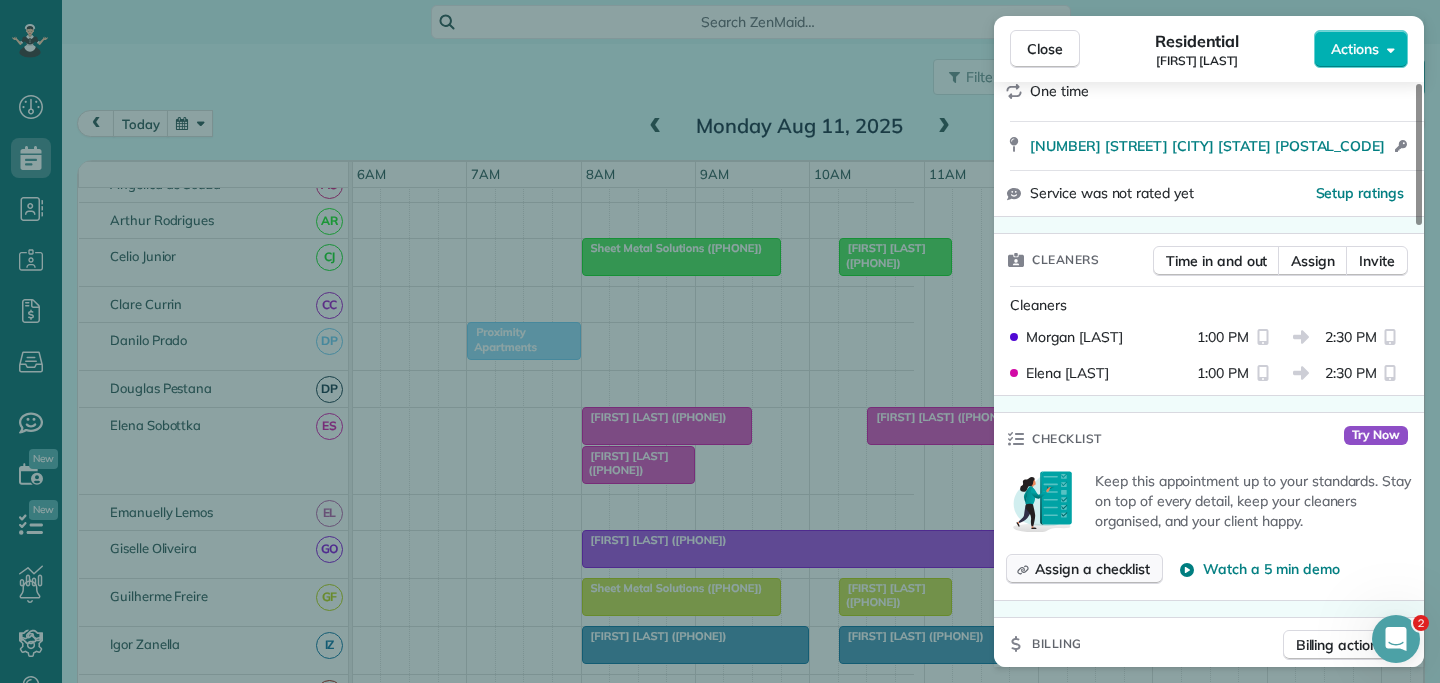 click on "Assign a checklist" at bounding box center (1092, 569) 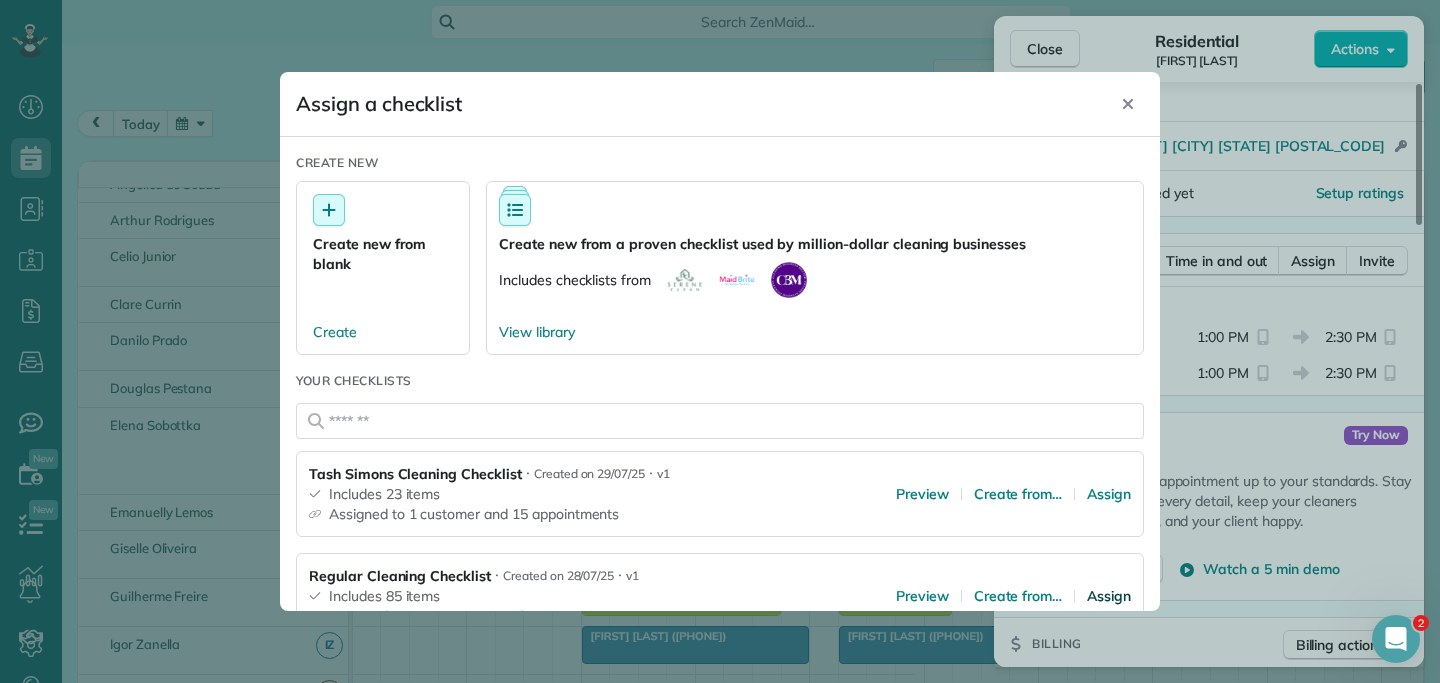 click on "Assign" at bounding box center [1109, 596] 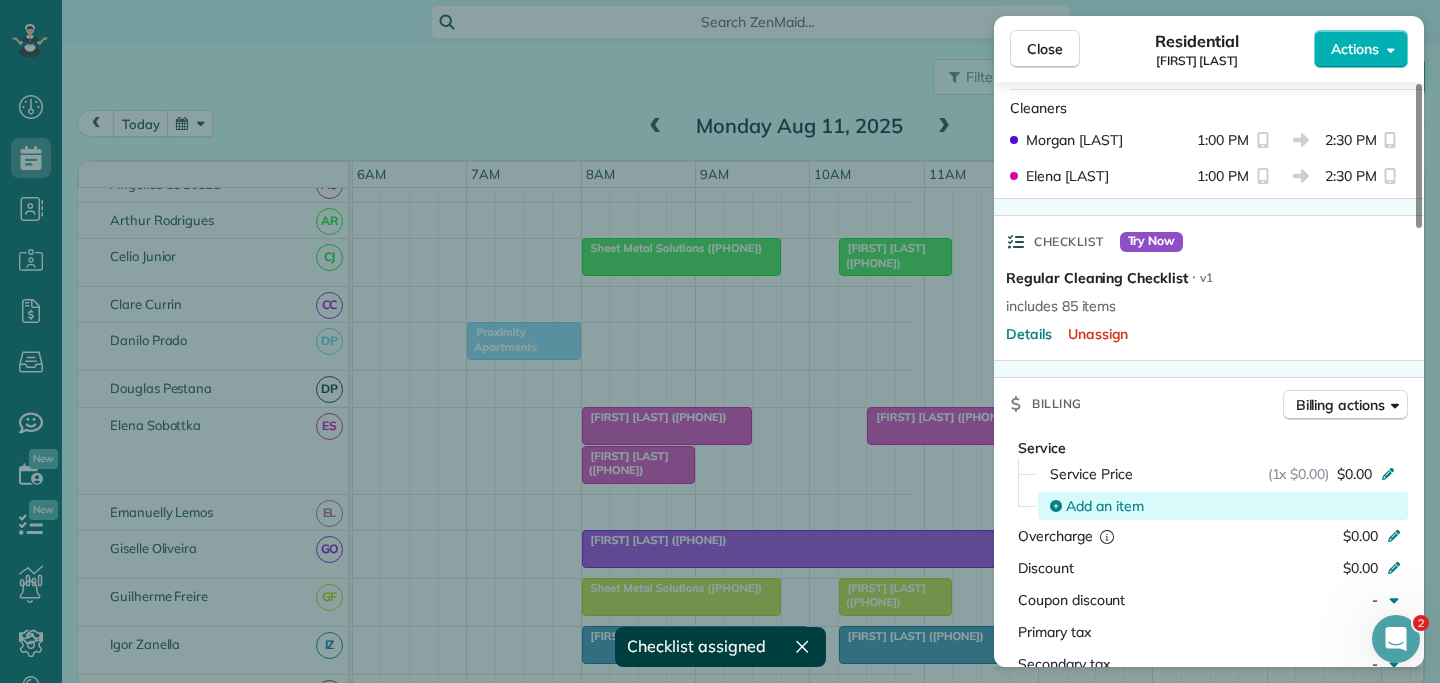 scroll, scrollTop: 565, scrollLeft: 0, axis: vertical 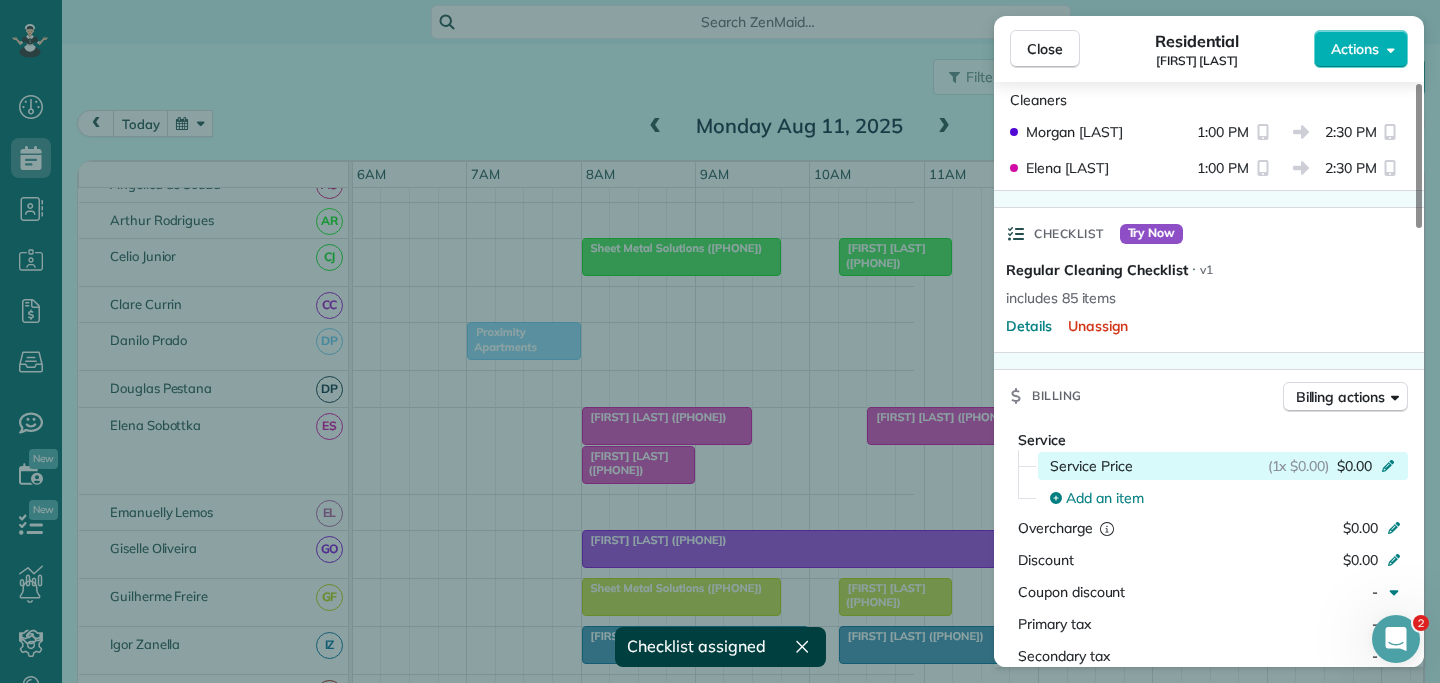 click 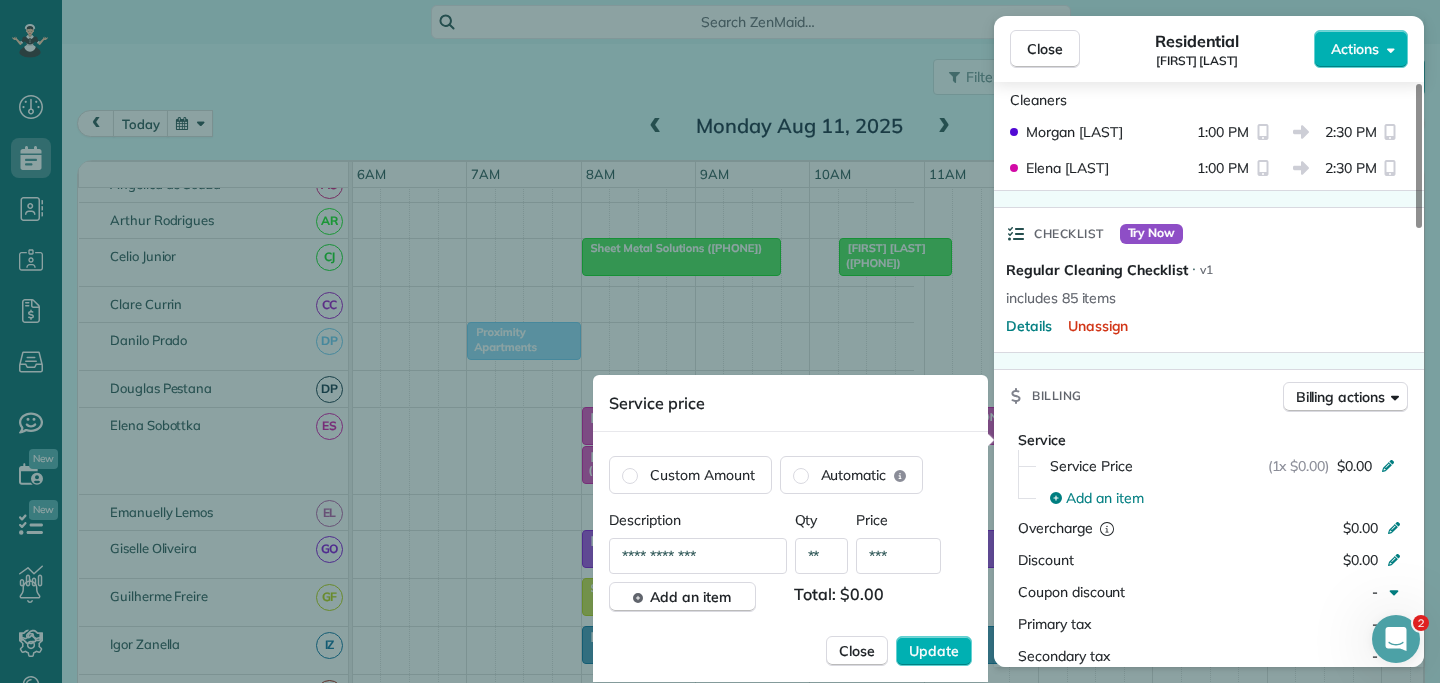 click on "***" at bounding box center [898, 556] 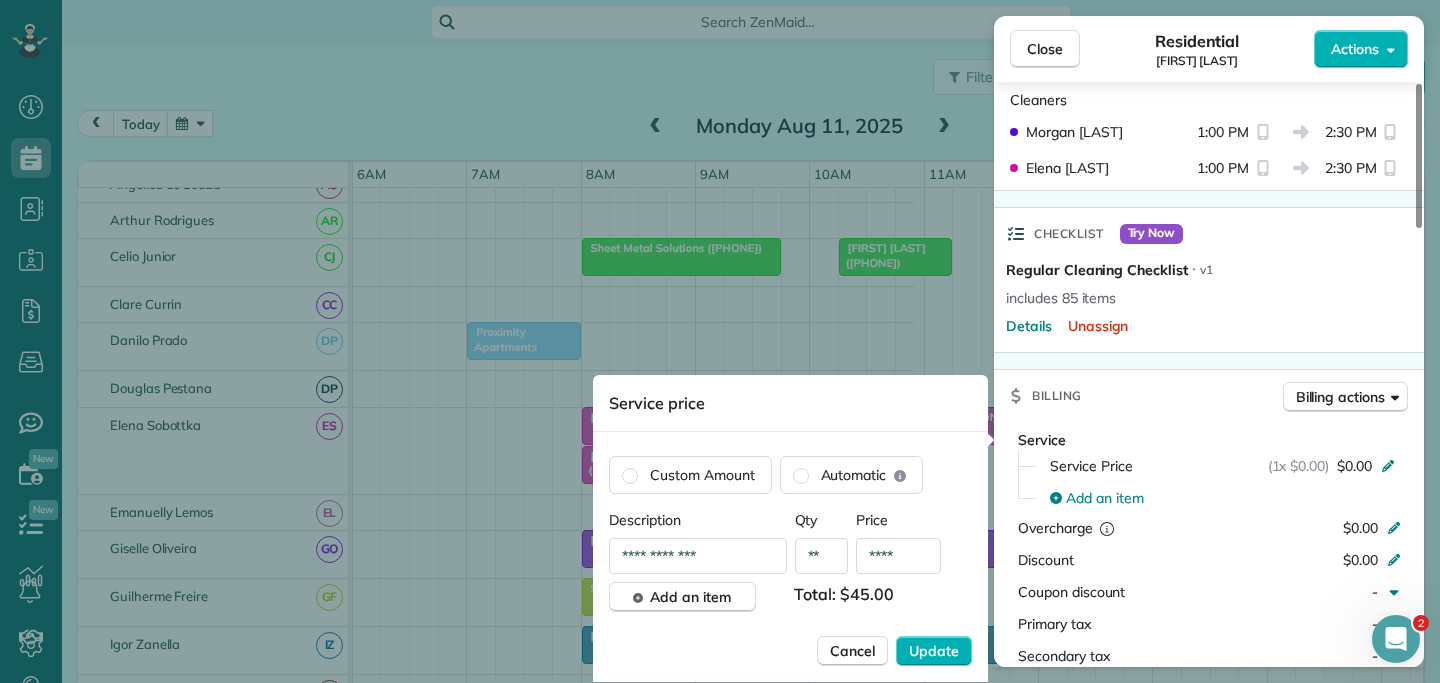 type on "****" 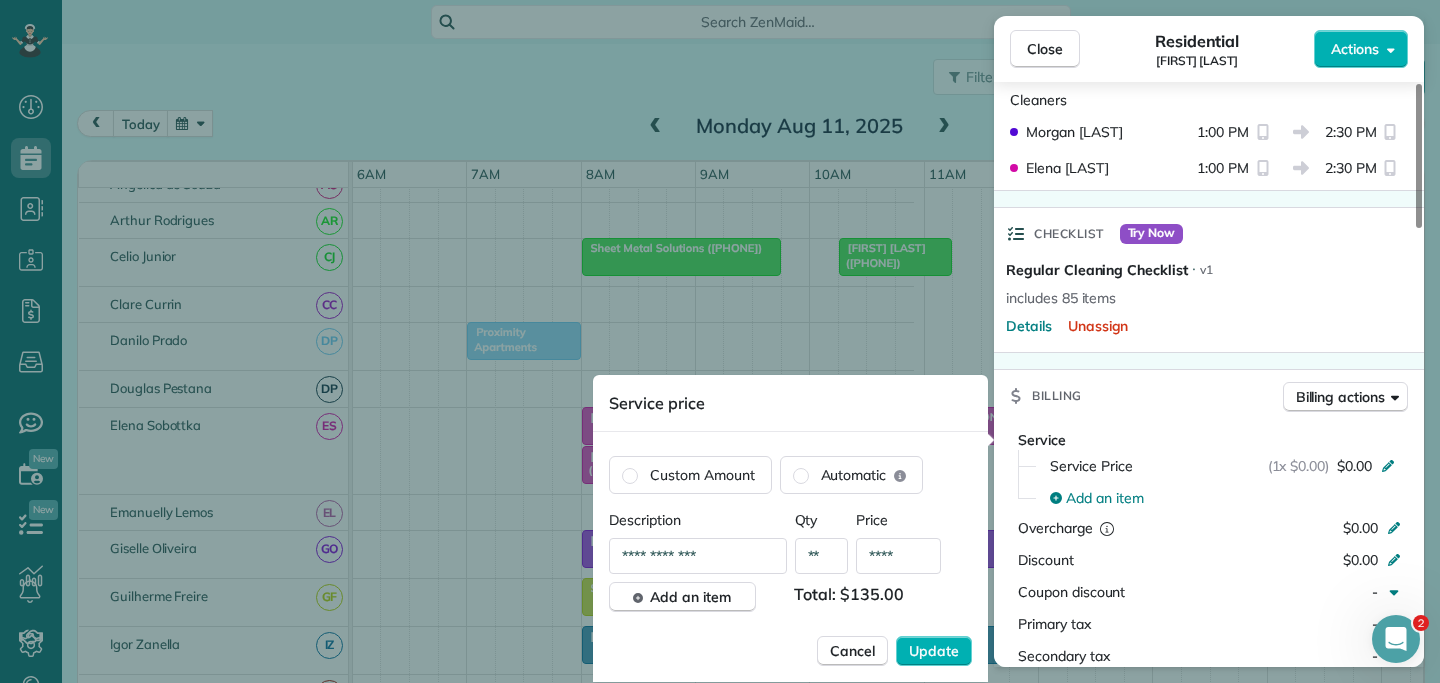 type on "**" 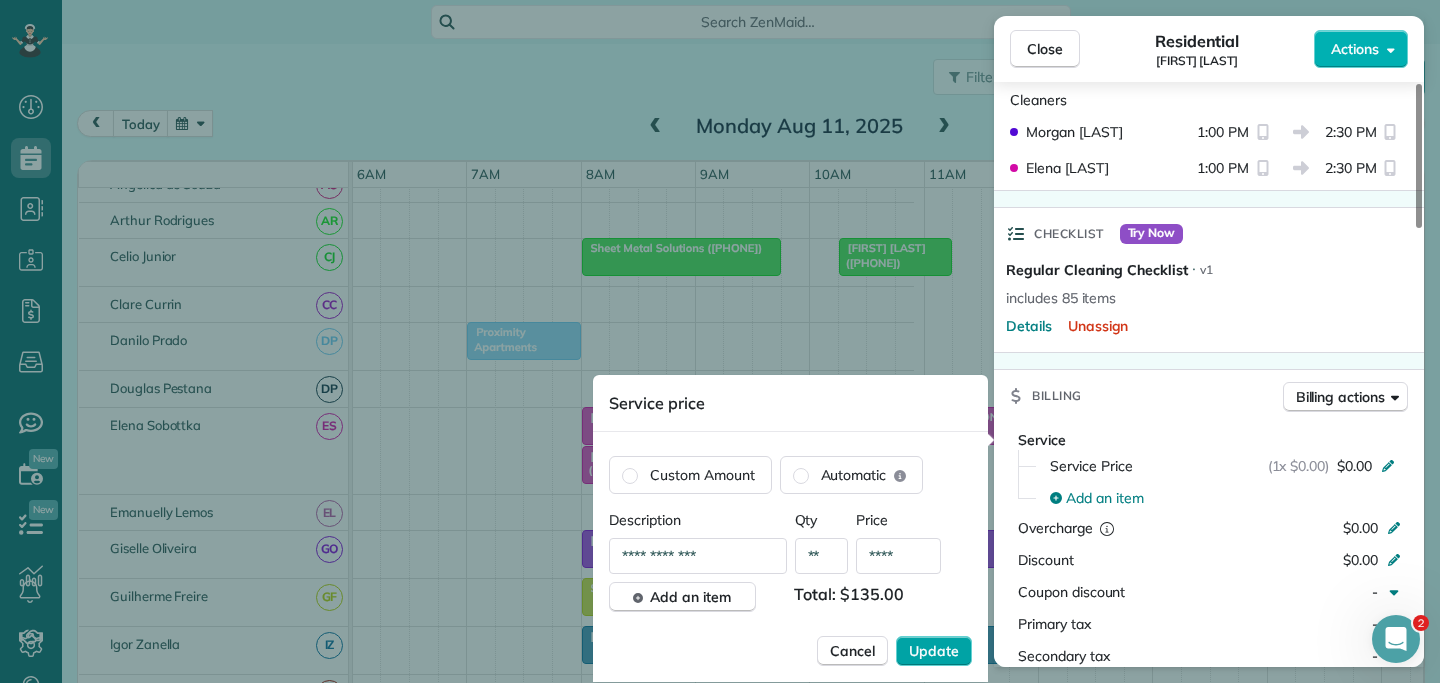 click on "Update" at bounding box center (934, 651) 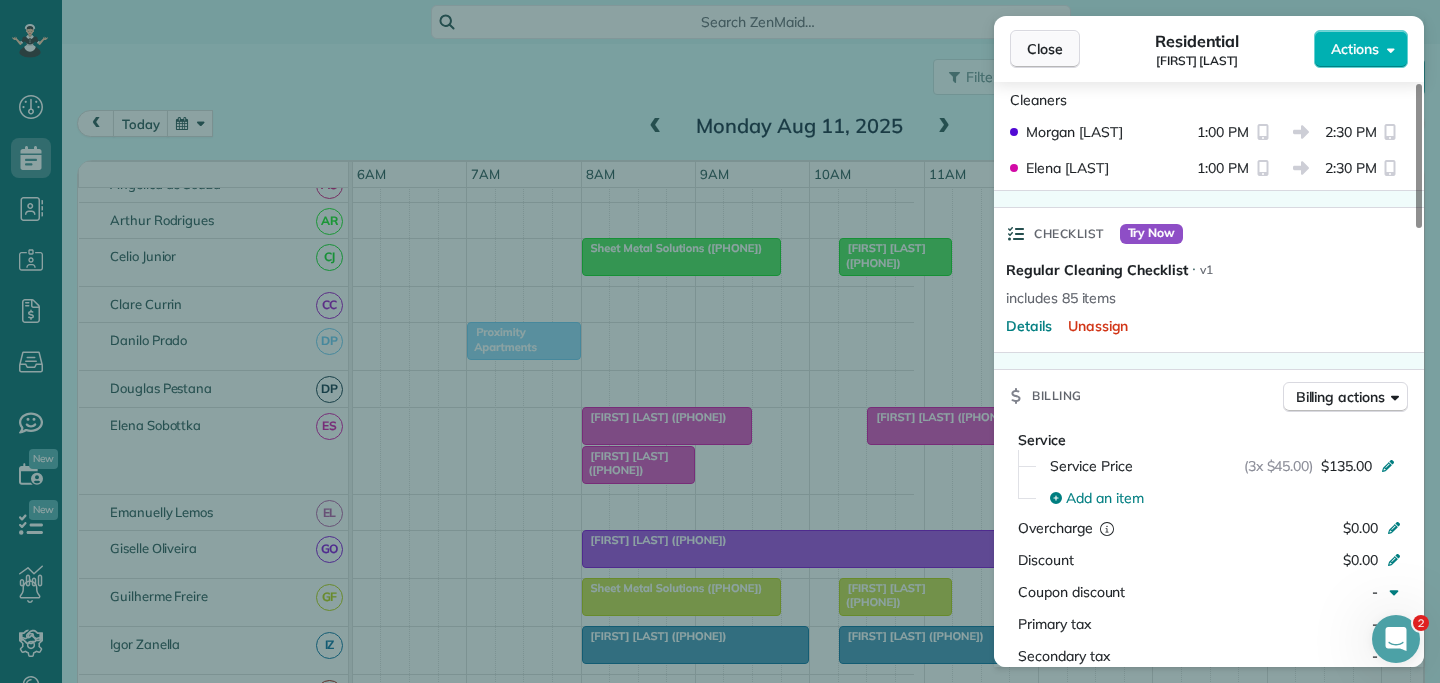 click on "Close" at bounding box center (1045, 49) 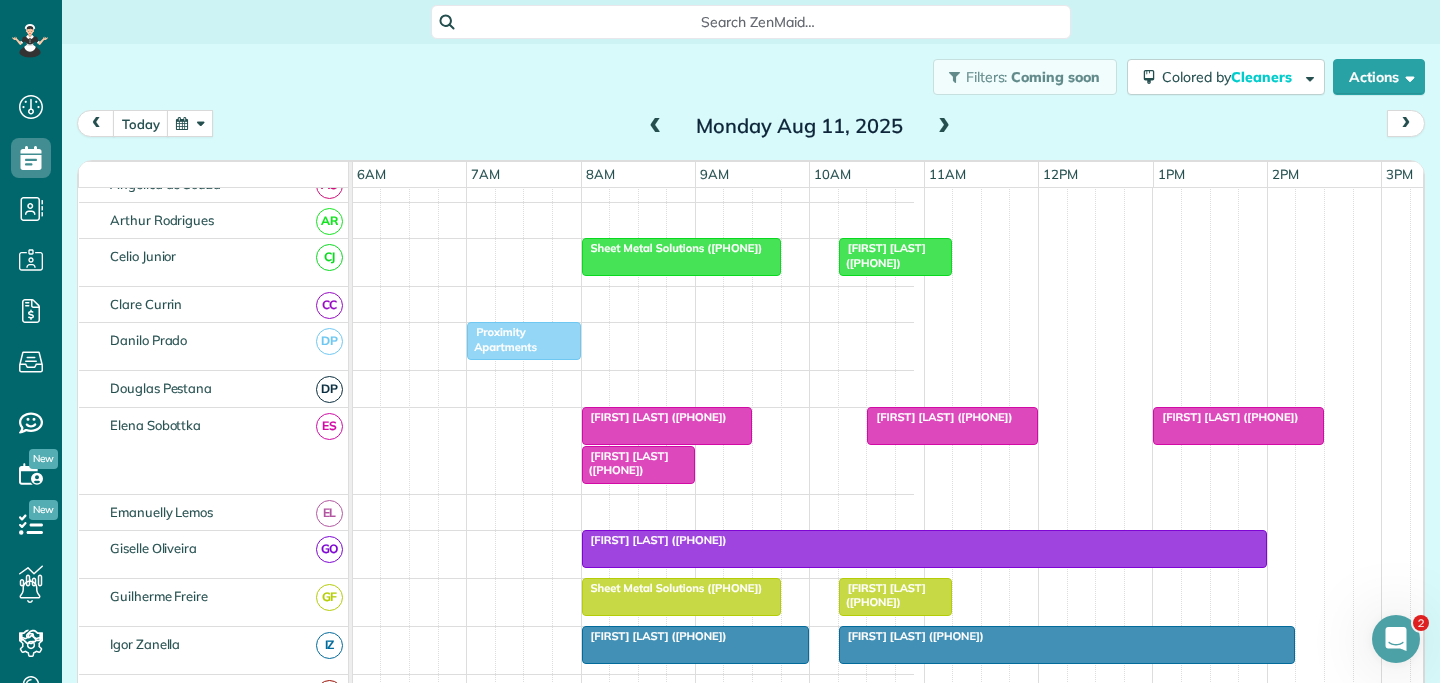 click on "Monday Aug 11, 2025" at bounding box center [800, 126] 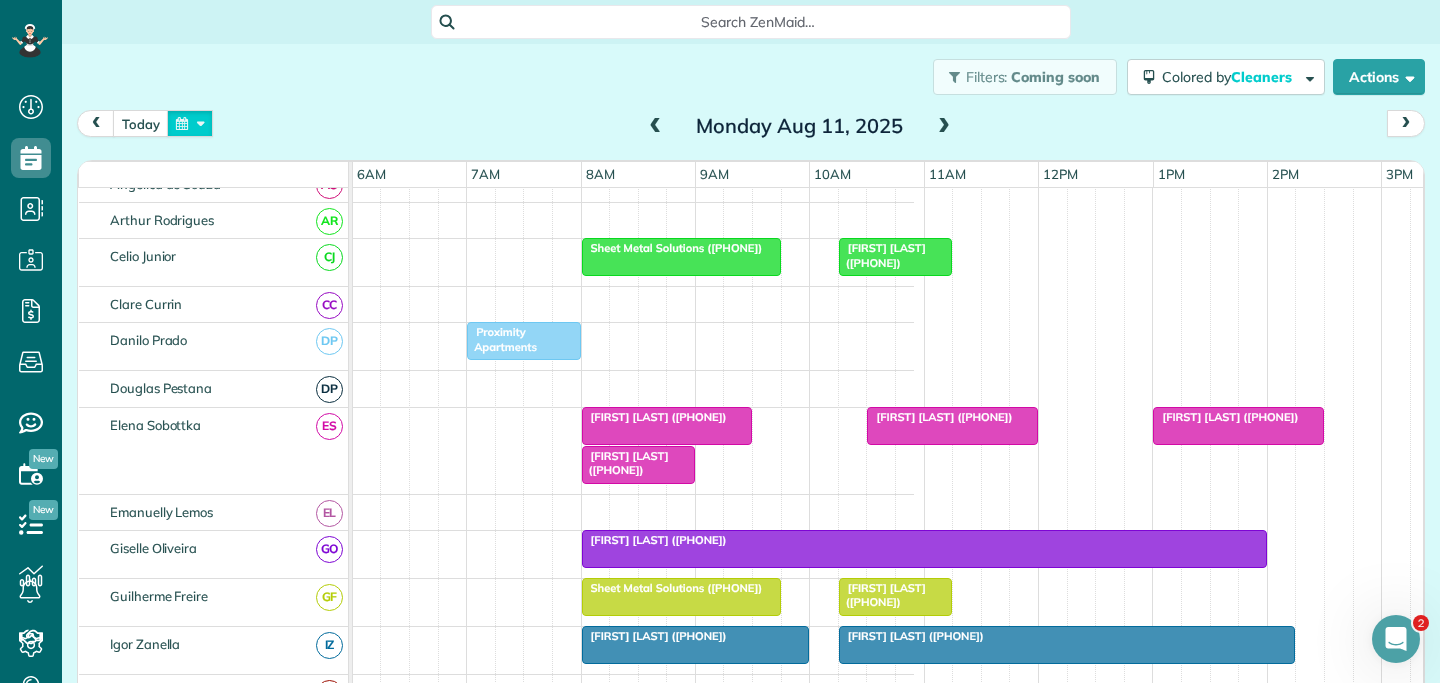 click at bounding box center [190, 123] 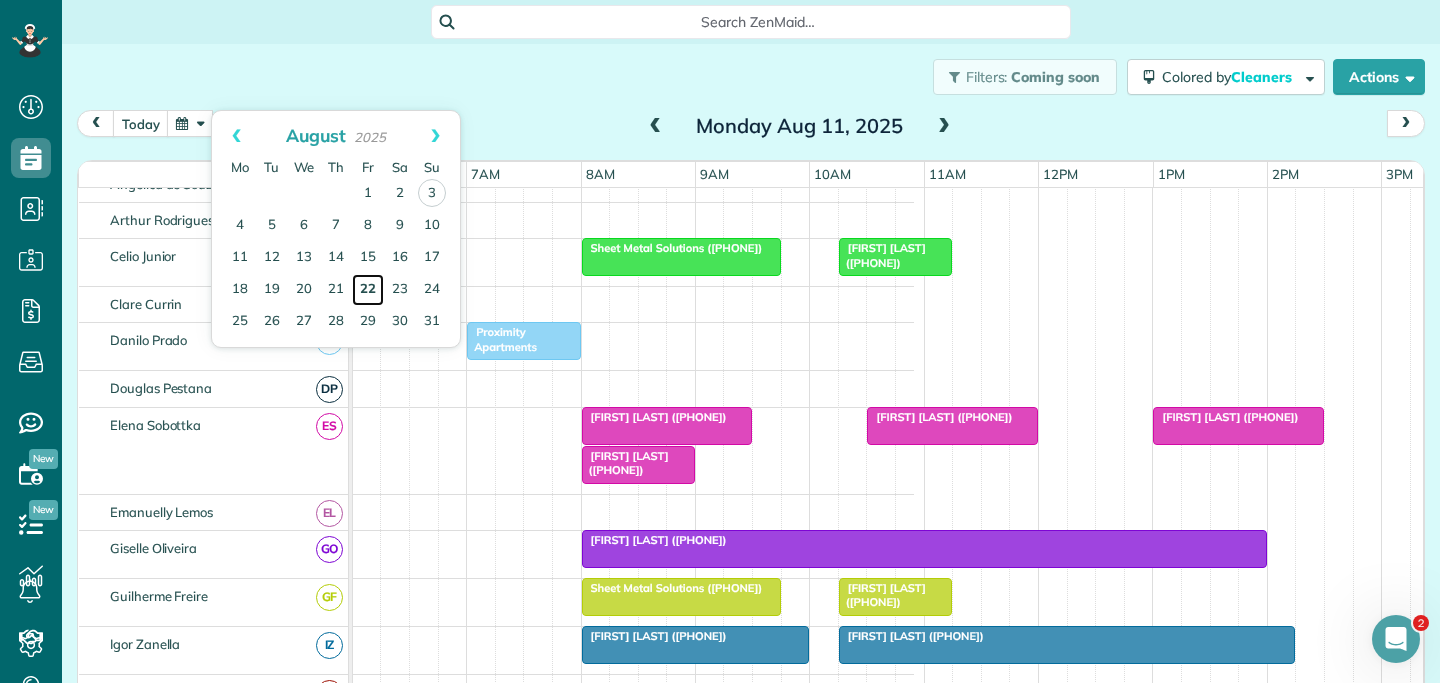click on "22" at bounding box center [368, 290] 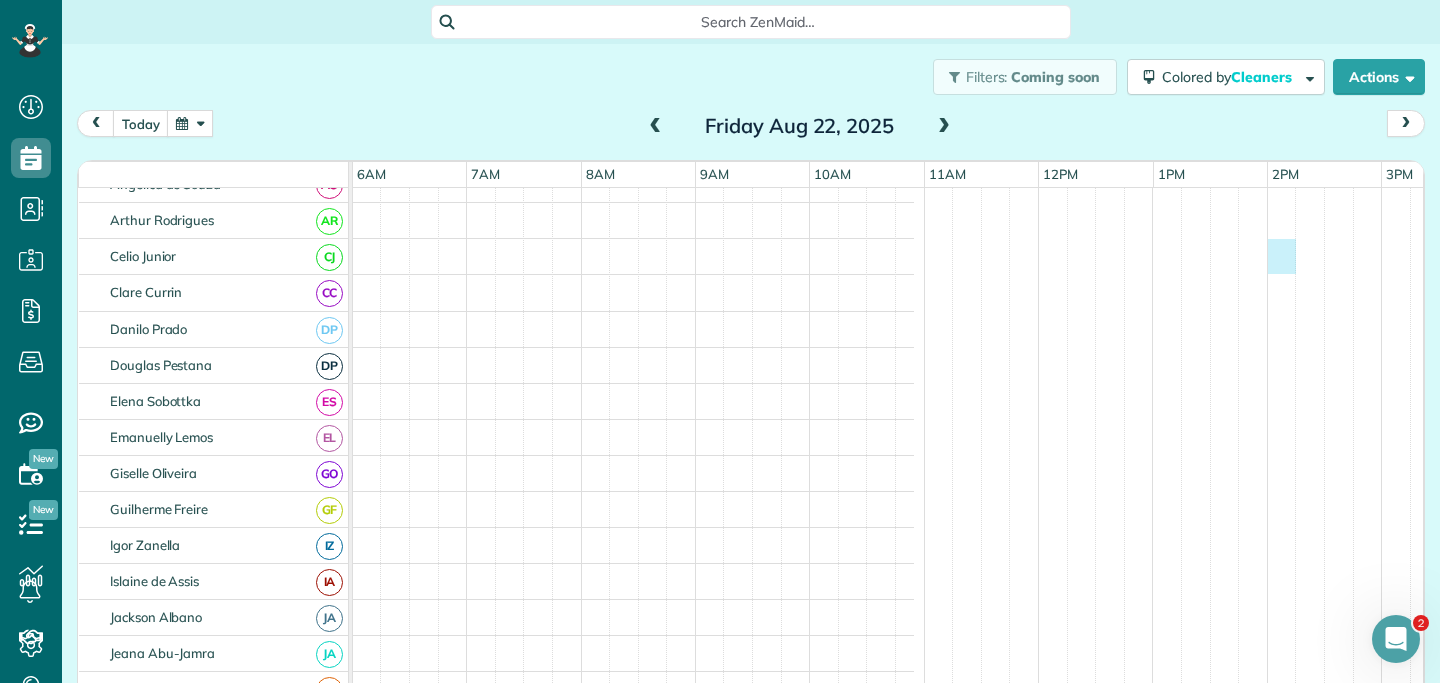 click at bounding box center [290, 797] 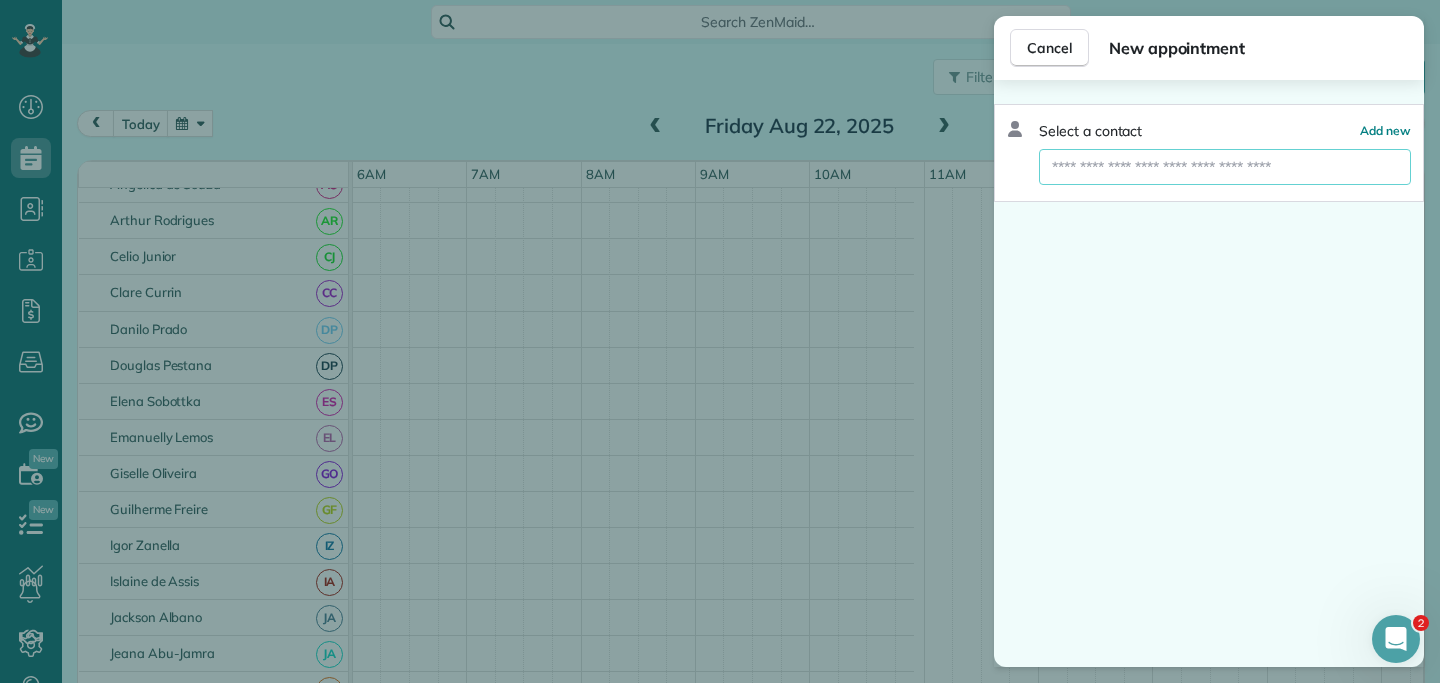 click at bounding box center [1225, 167] 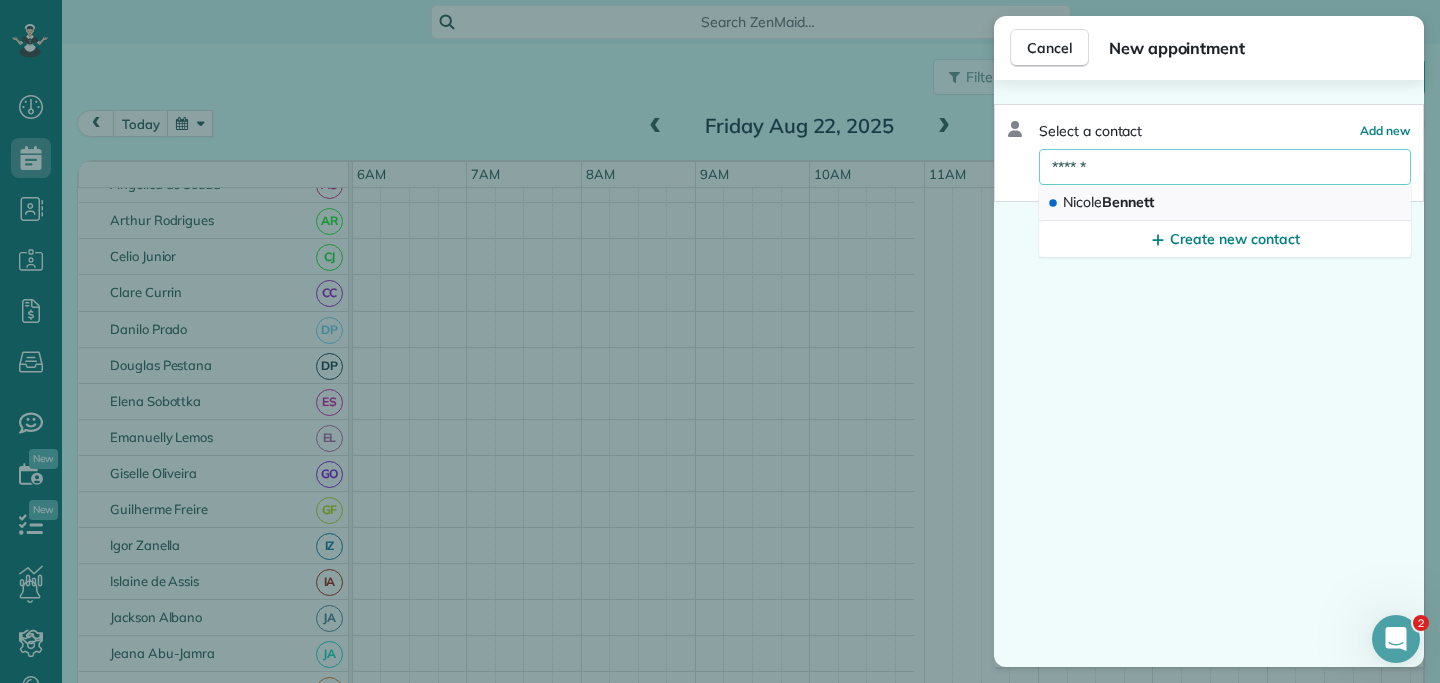 type on "******" 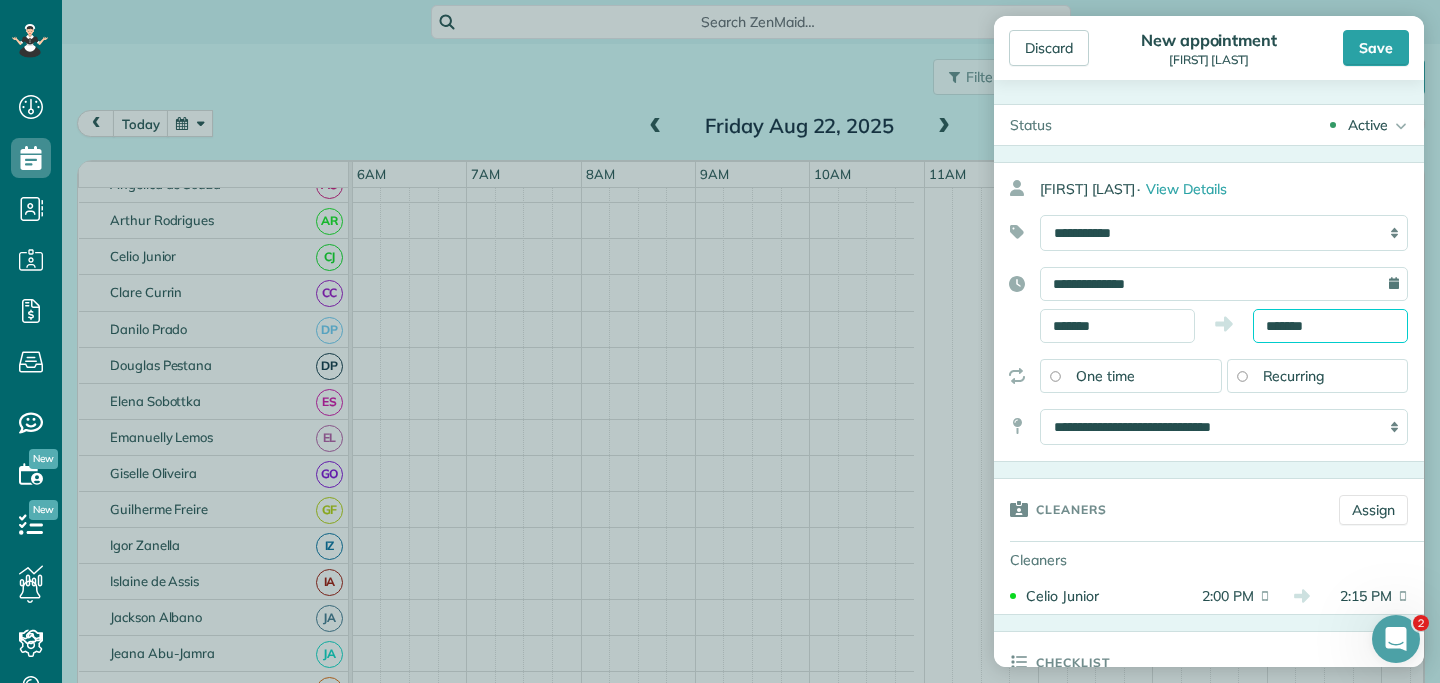 click on "*******" at bounding box center (1330, 326) 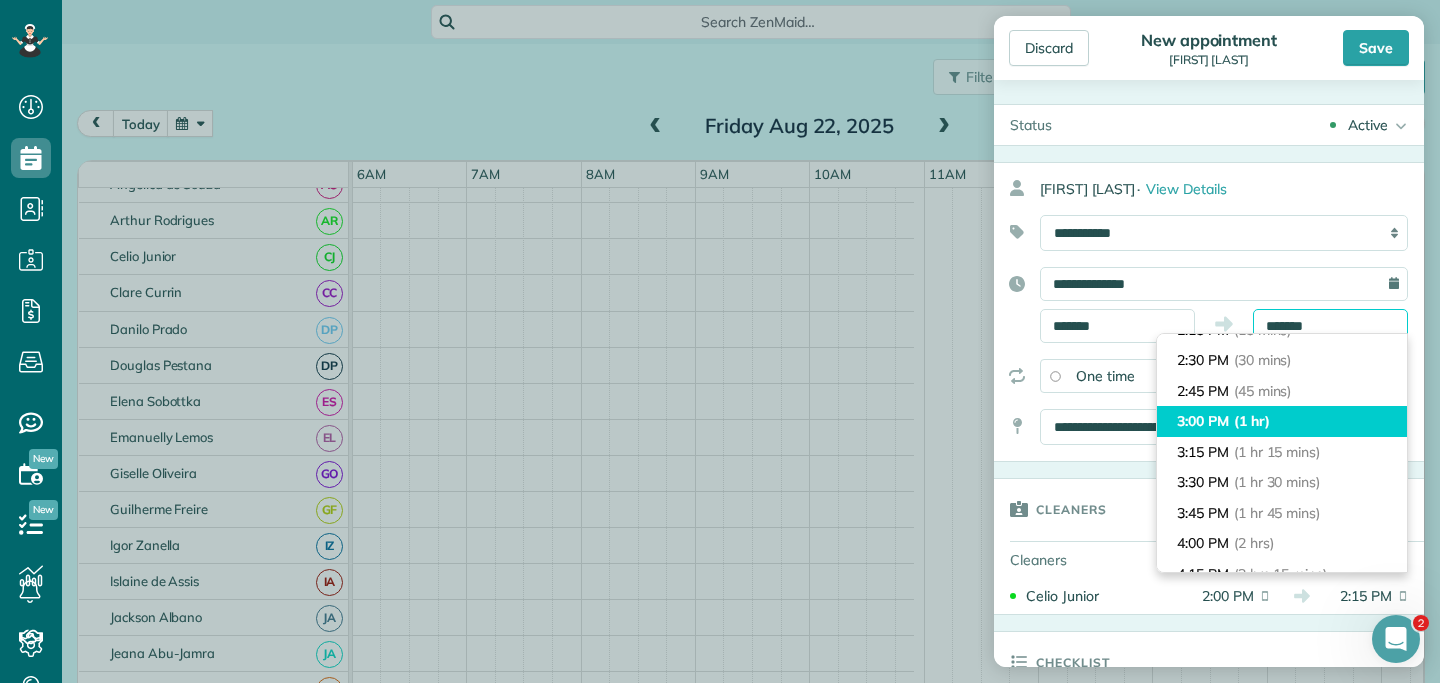 scroll, scrollTop: 62, scrollLeft: 0, axis: vertical 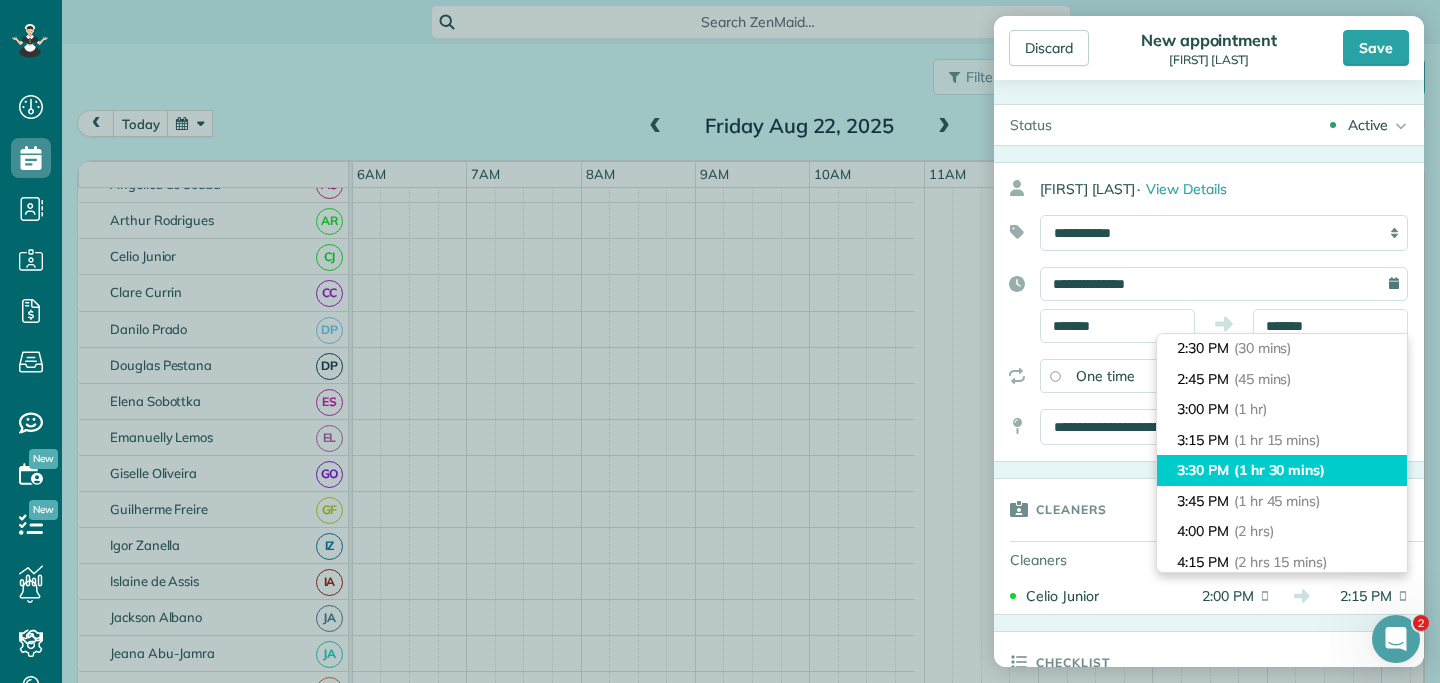 type on "*******" 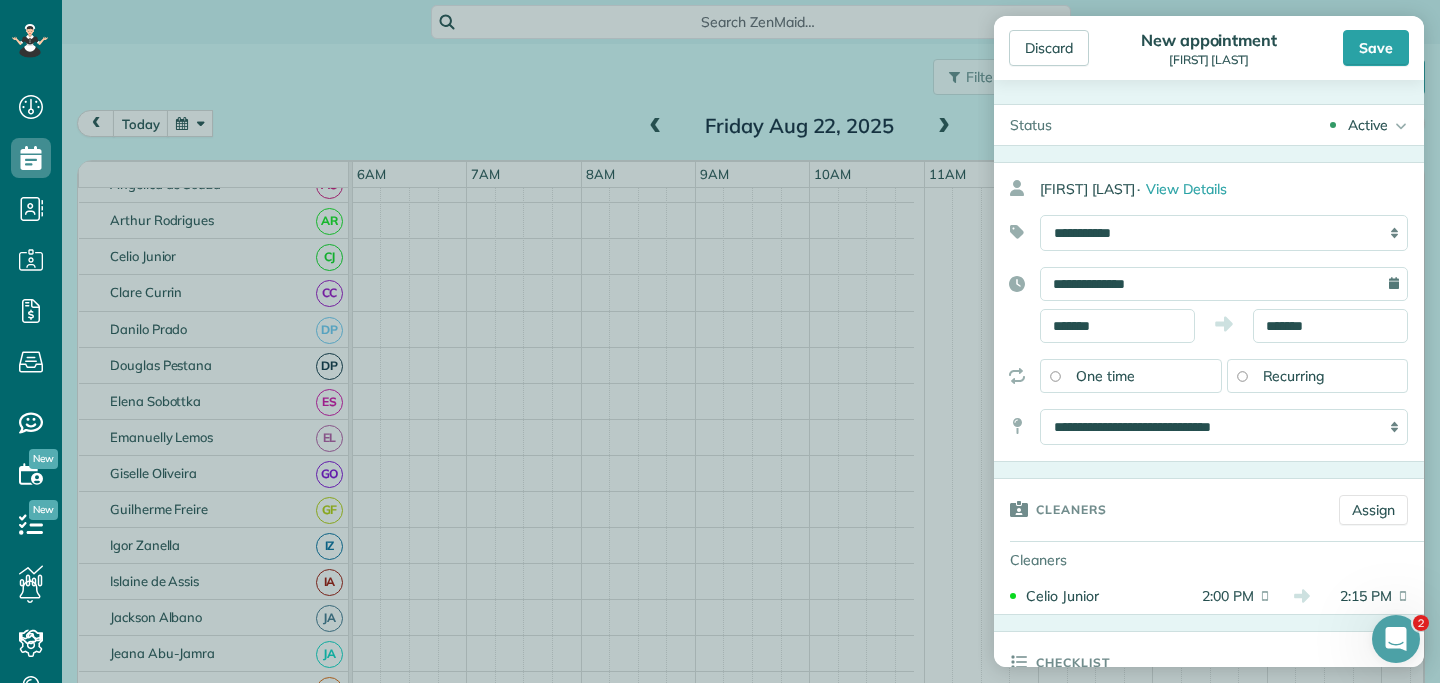 click on "Recurring" at bounding box center (1294, 376) 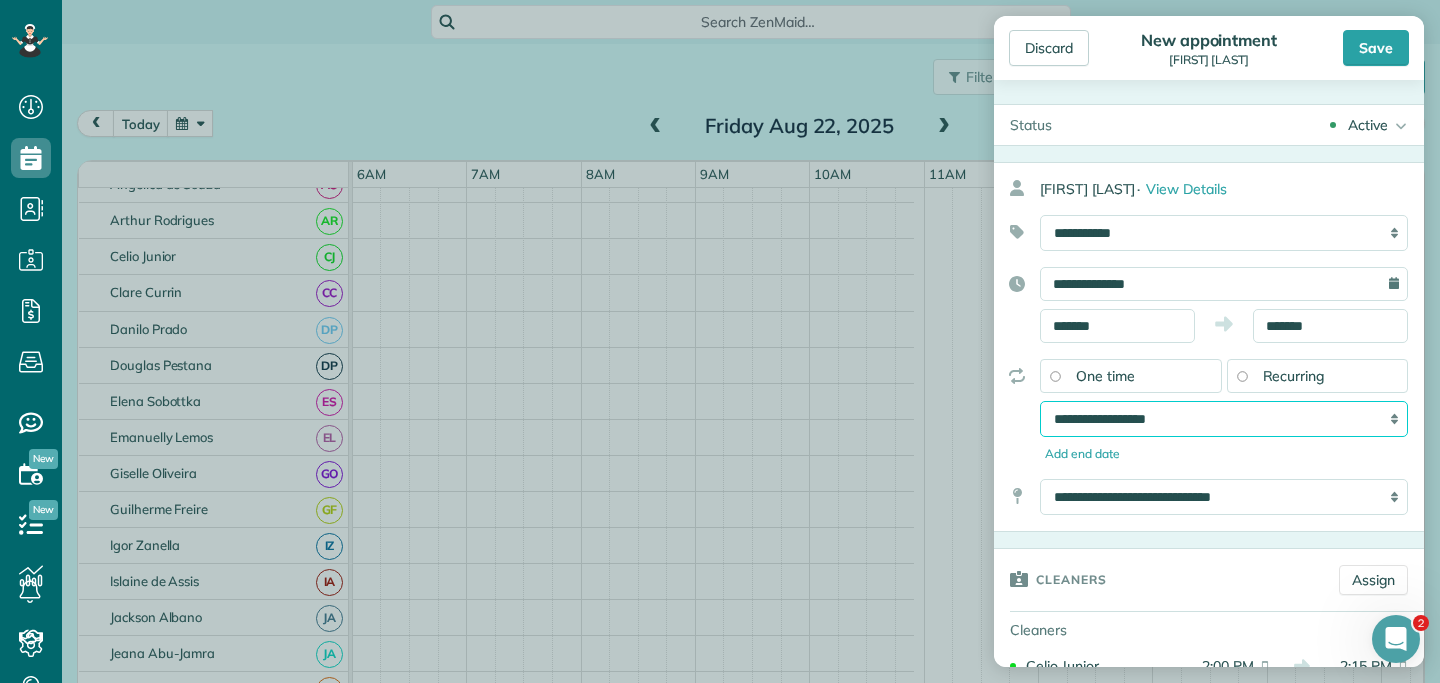 click on "**********" at bounding box center [1224, 419] 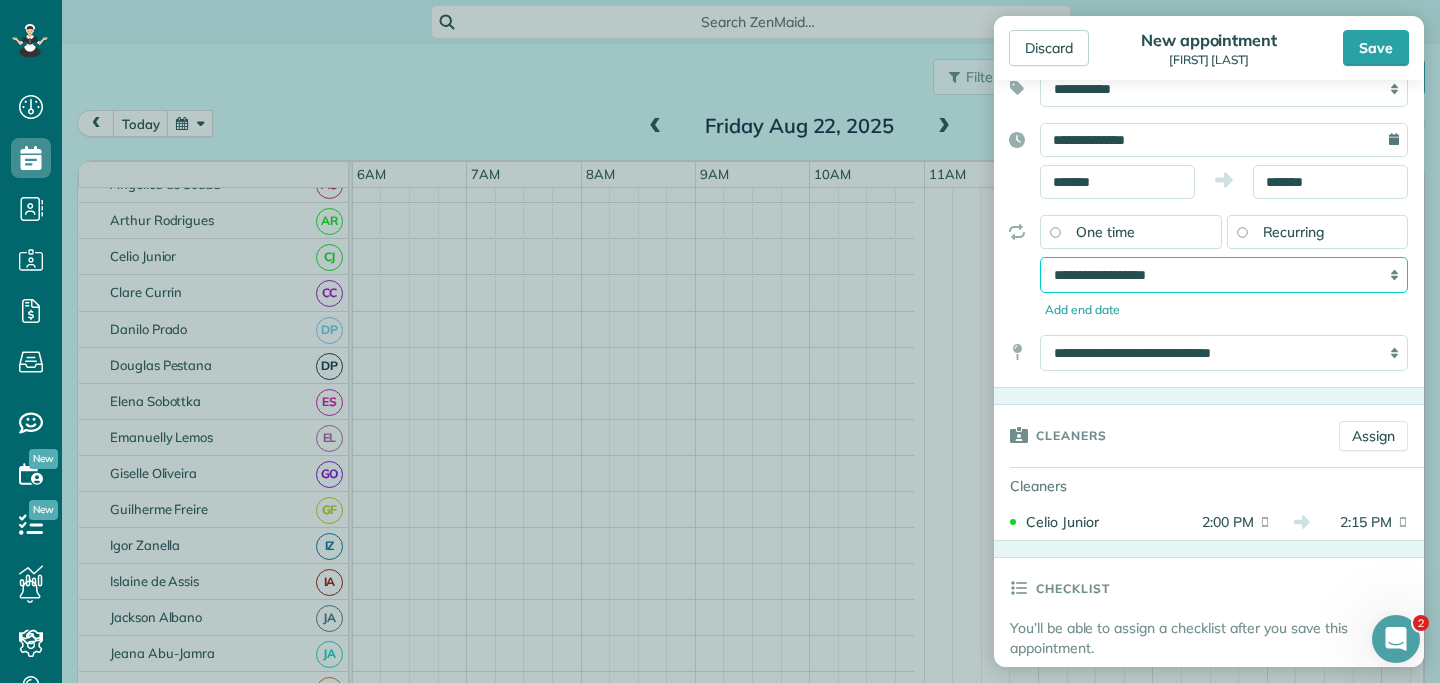scroll, scrollTop: 176, scrollLeft: 0, axis: vertical 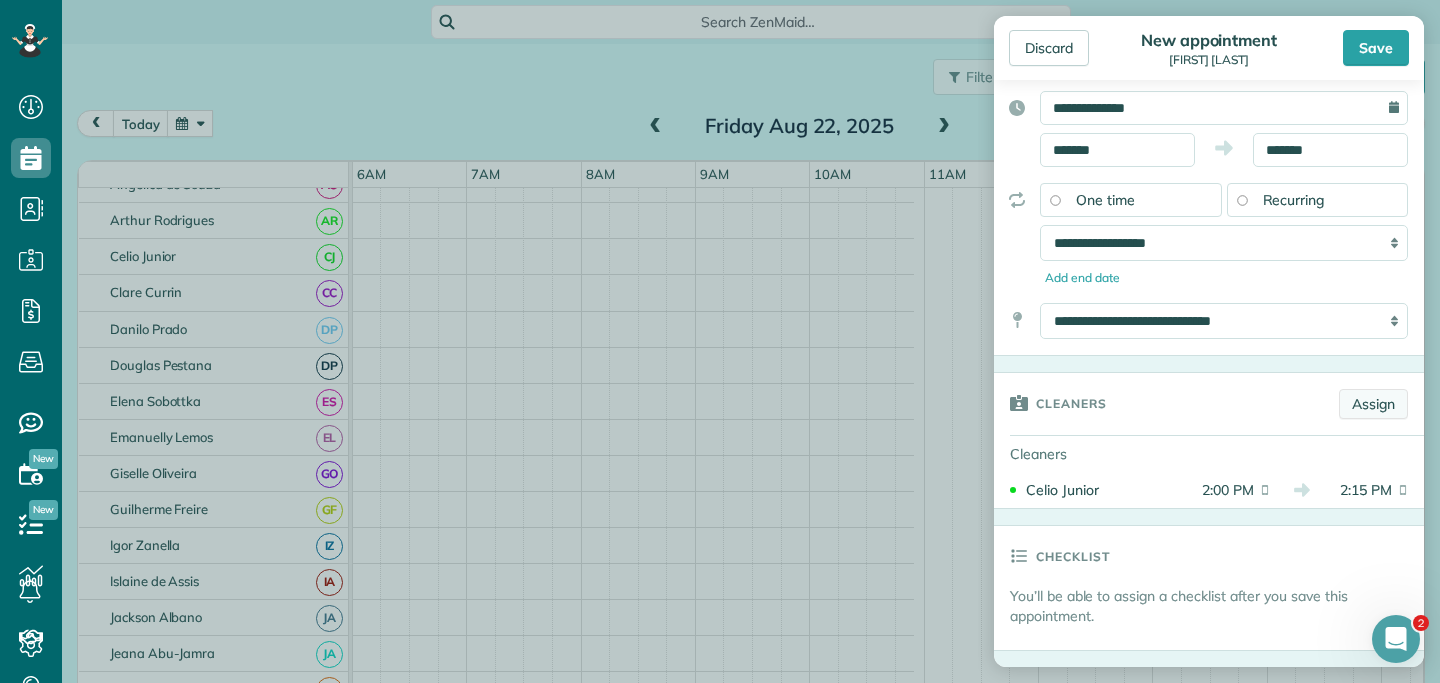 click on "Assign" at bounding box center (1373, 404) 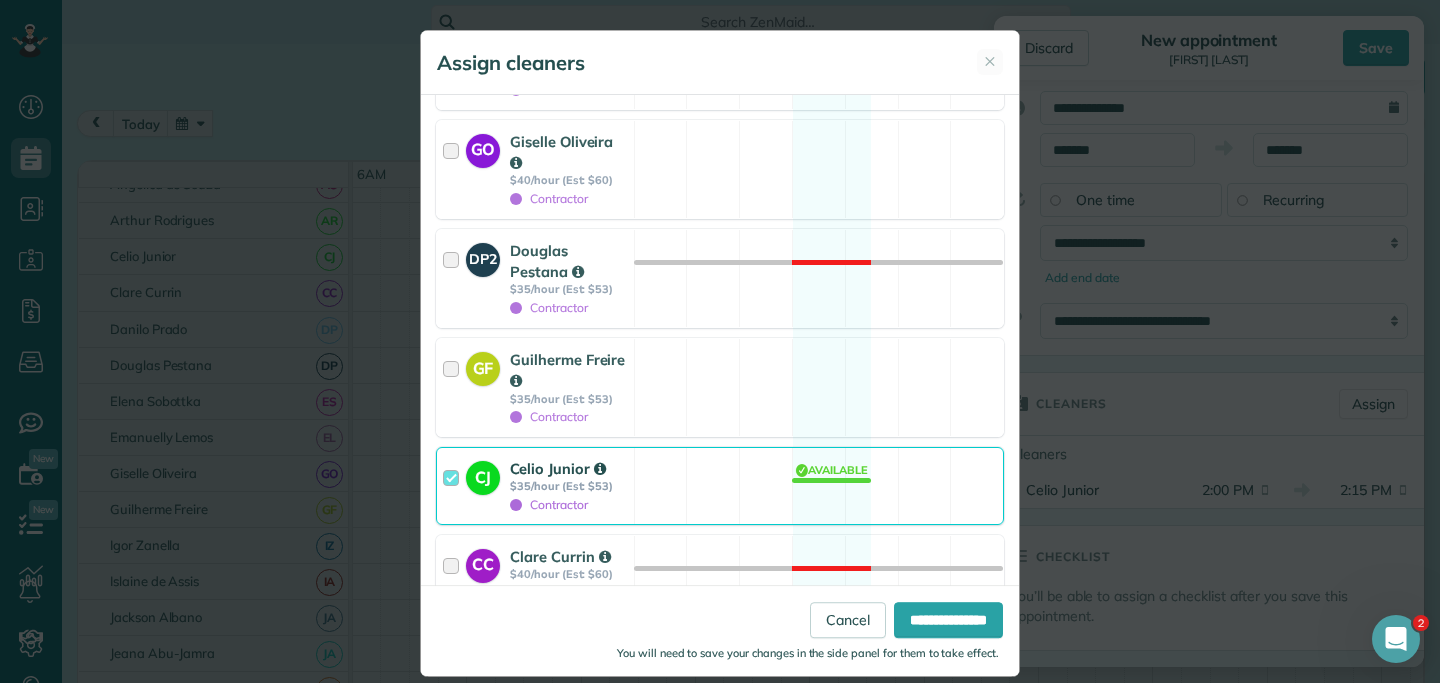 scroll, scrollTop: 2542, scrollLeft: 0, axis: vertical 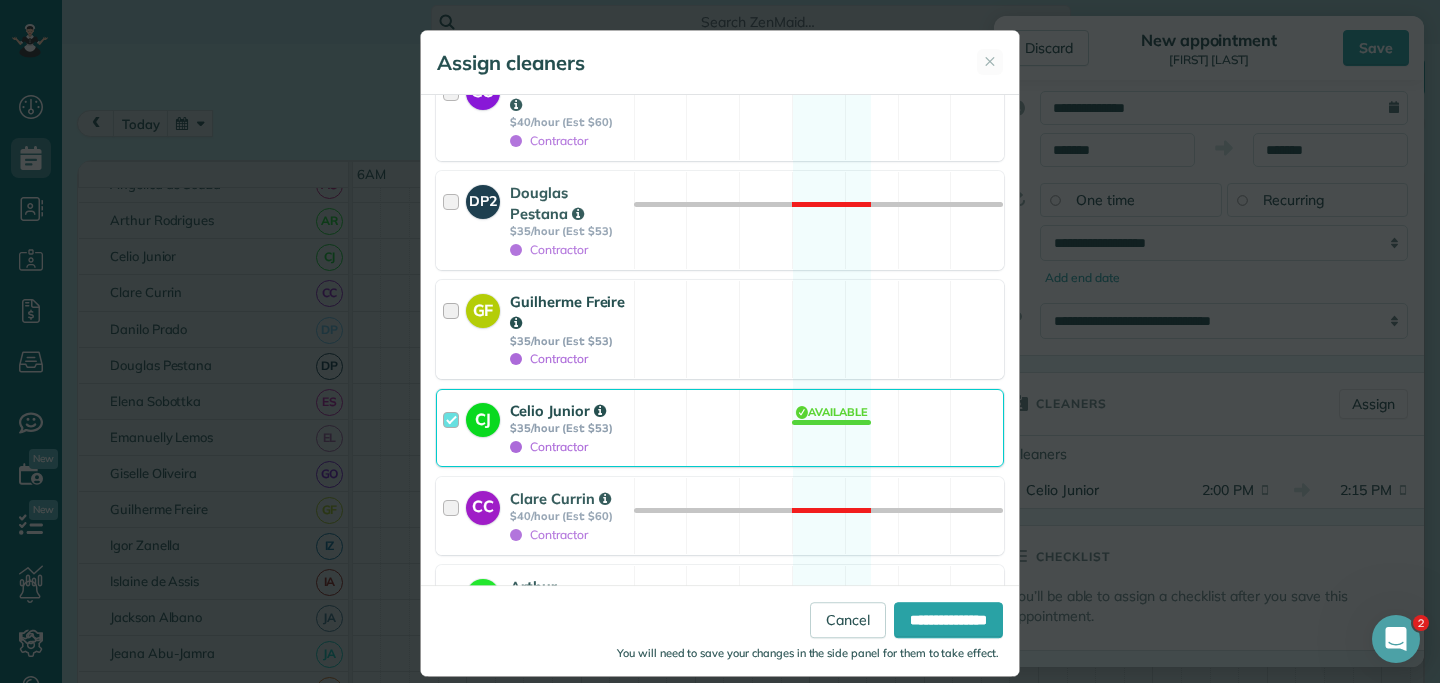 click at bounding box center [454, 329] 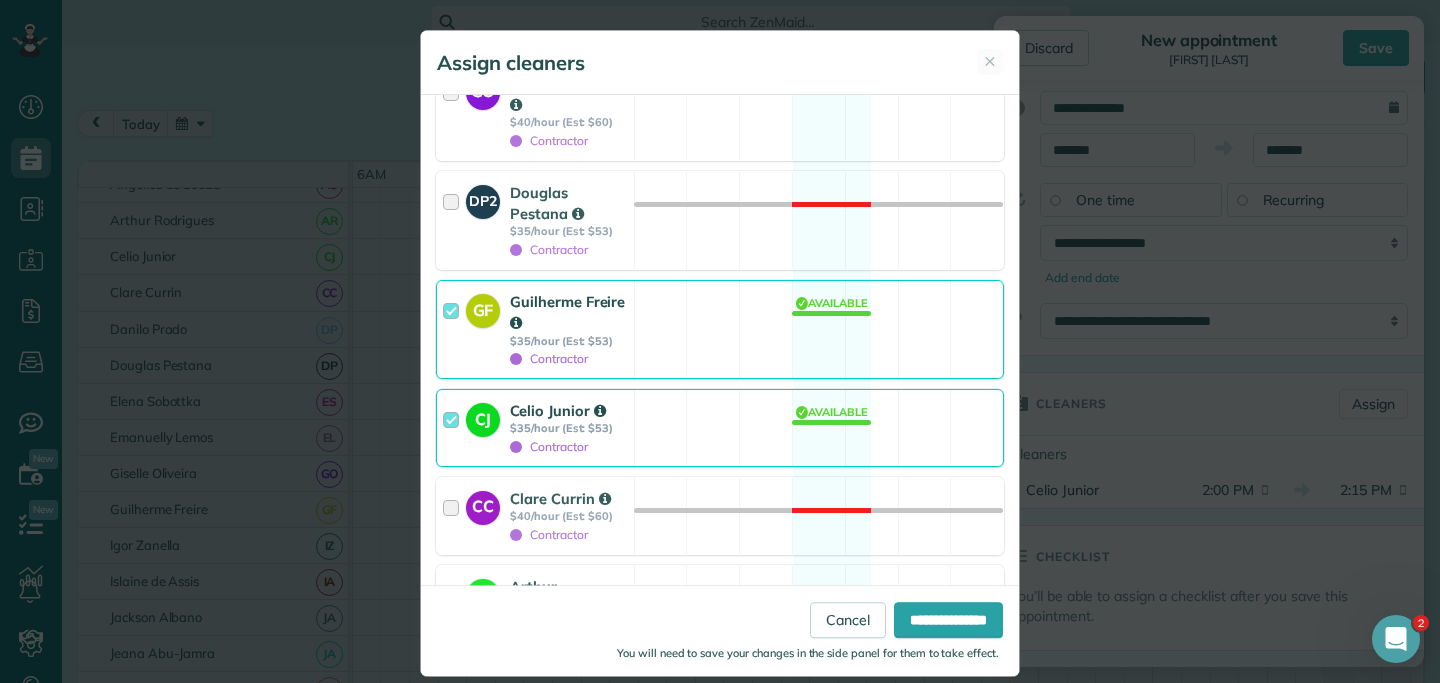 click on "**********" at bounding box center (720, 630) 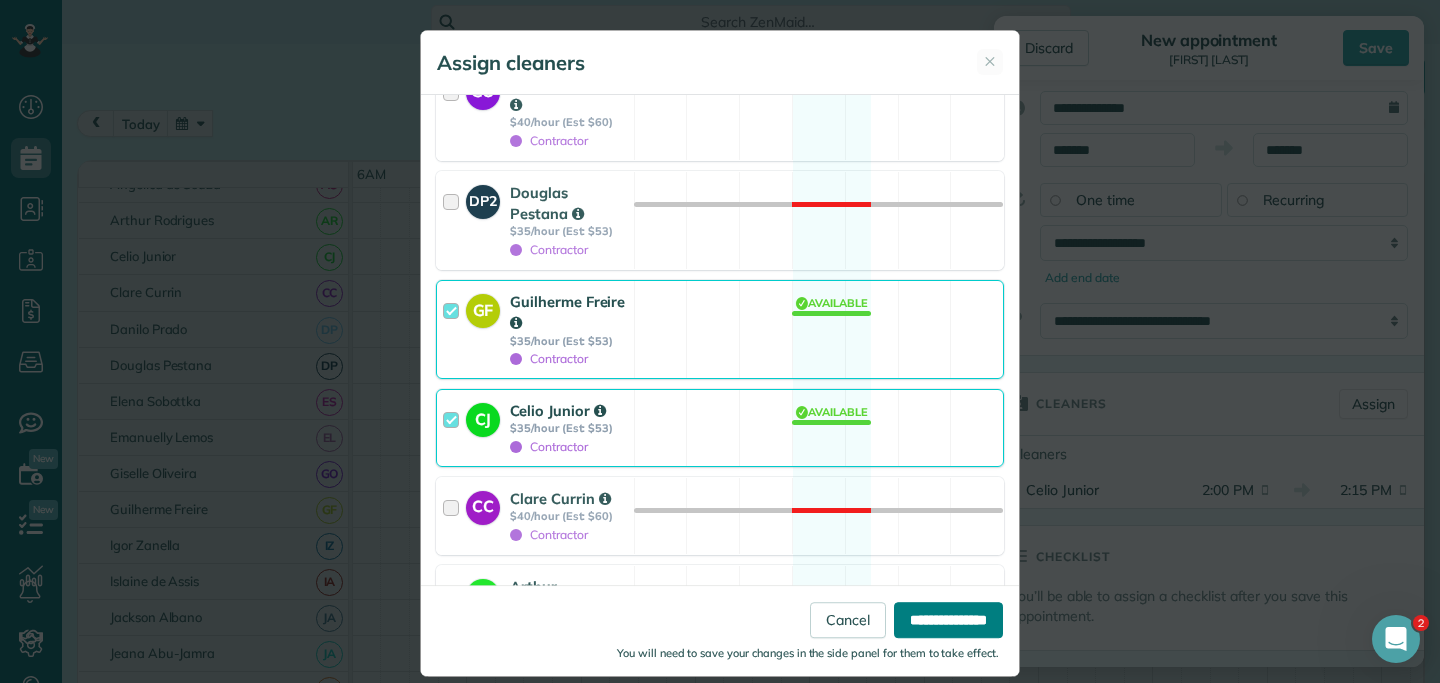 click on "**********" at bounding box center [948, 620] 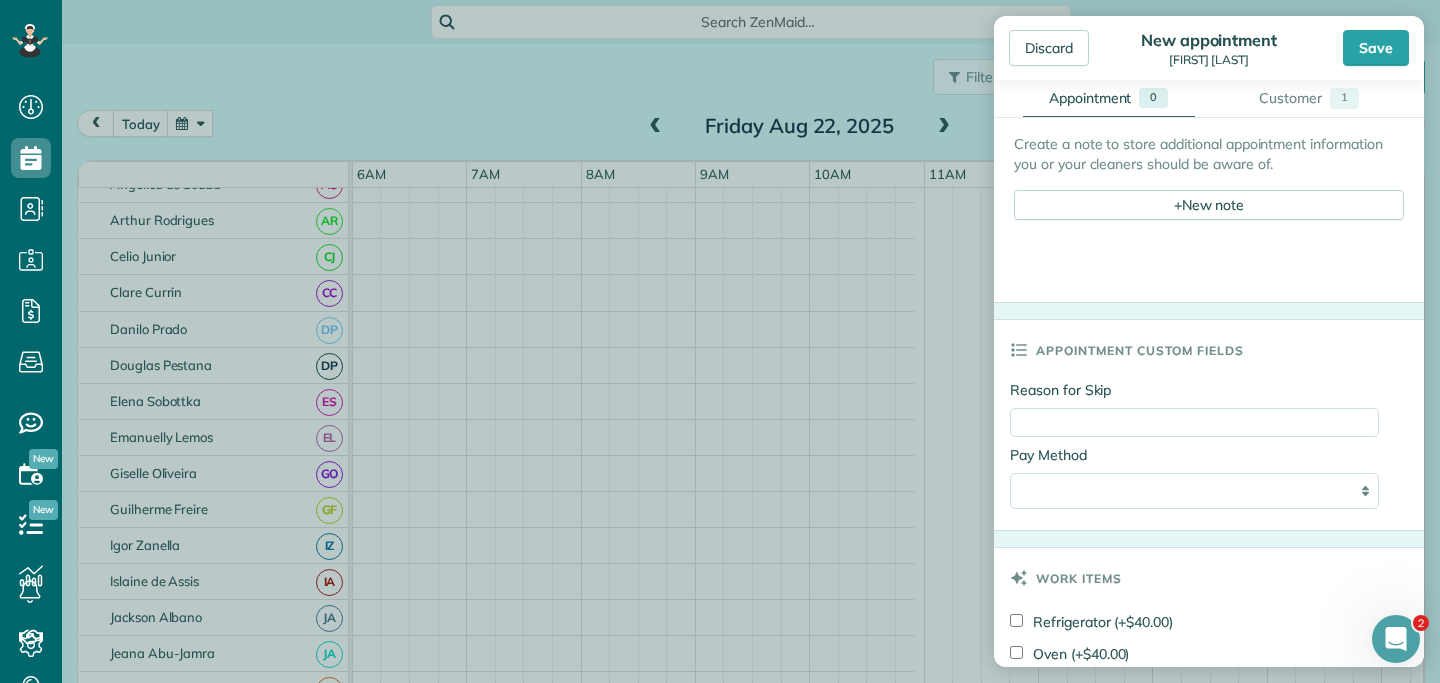scroll, scrollTop: 948, scrollLeft: 0, axis: vertical 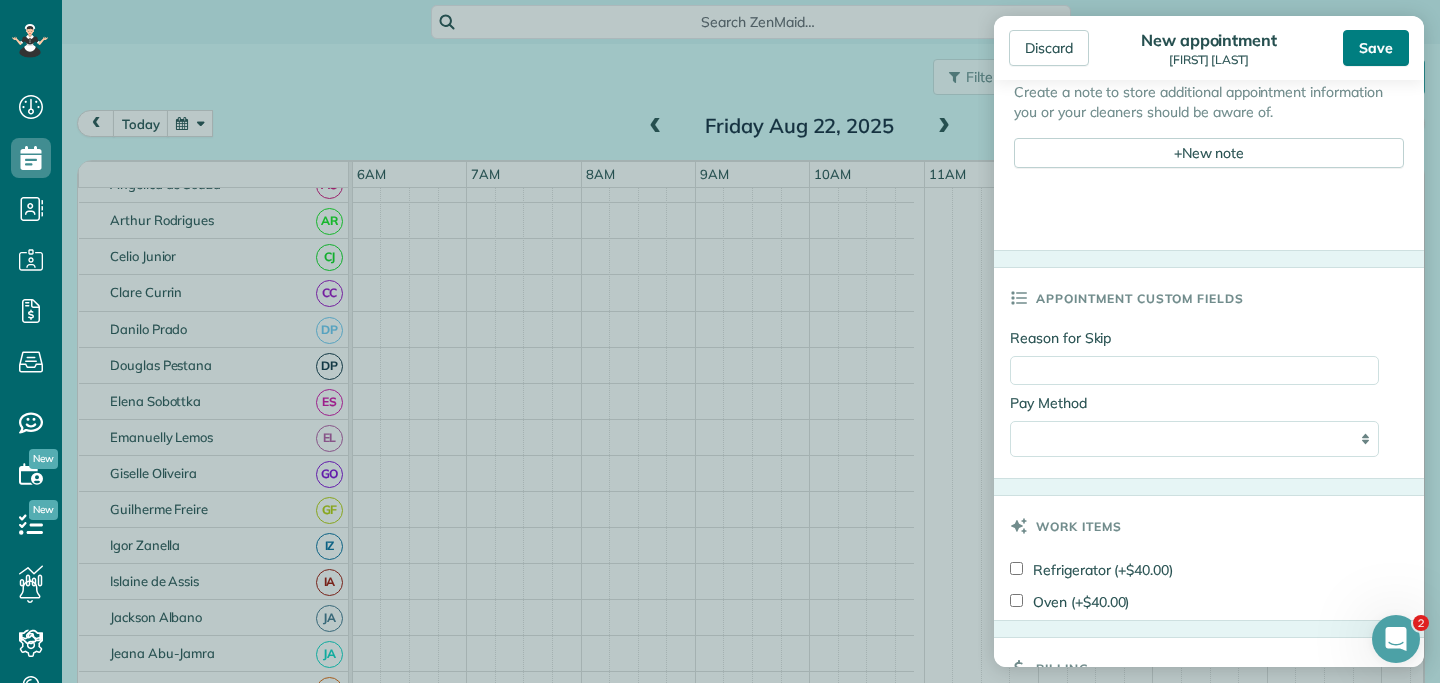 click on "Save" at bounding box center [1376, 48] 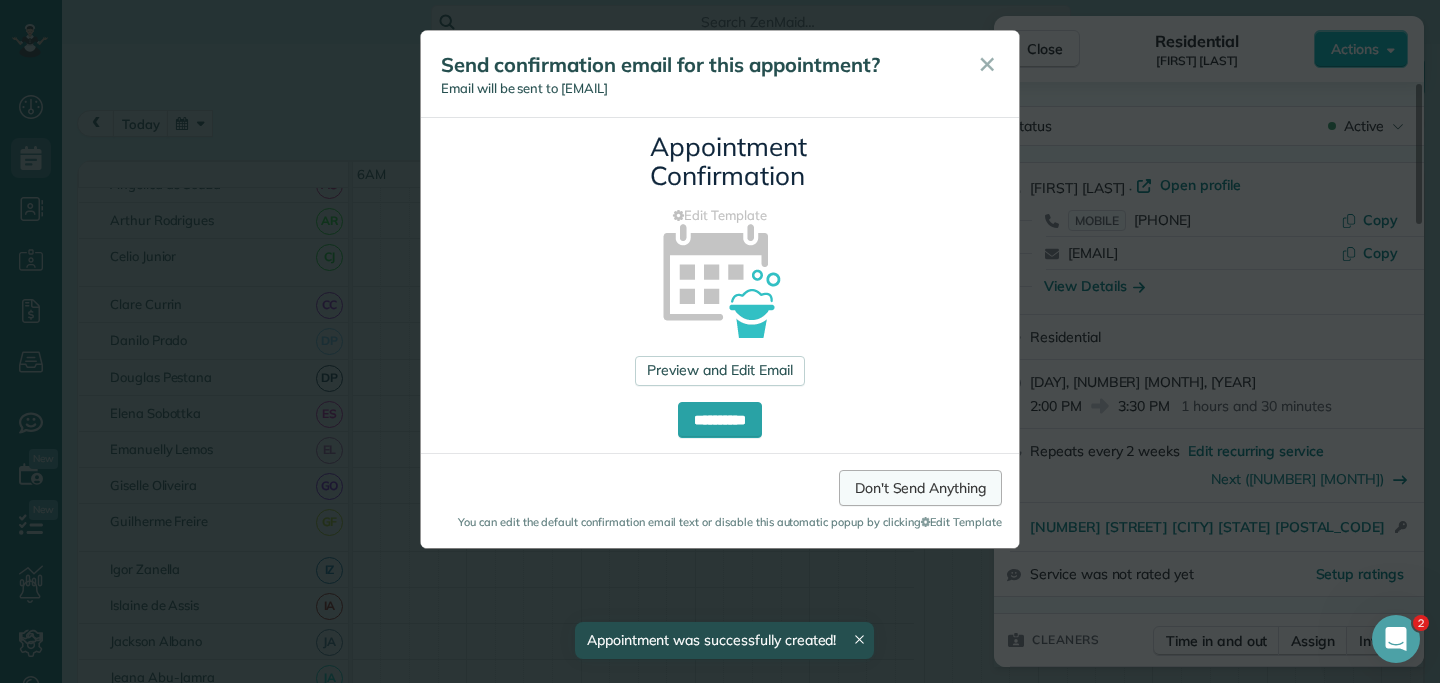 click on "Don't Send Anything" at bounding box center [920, 488] 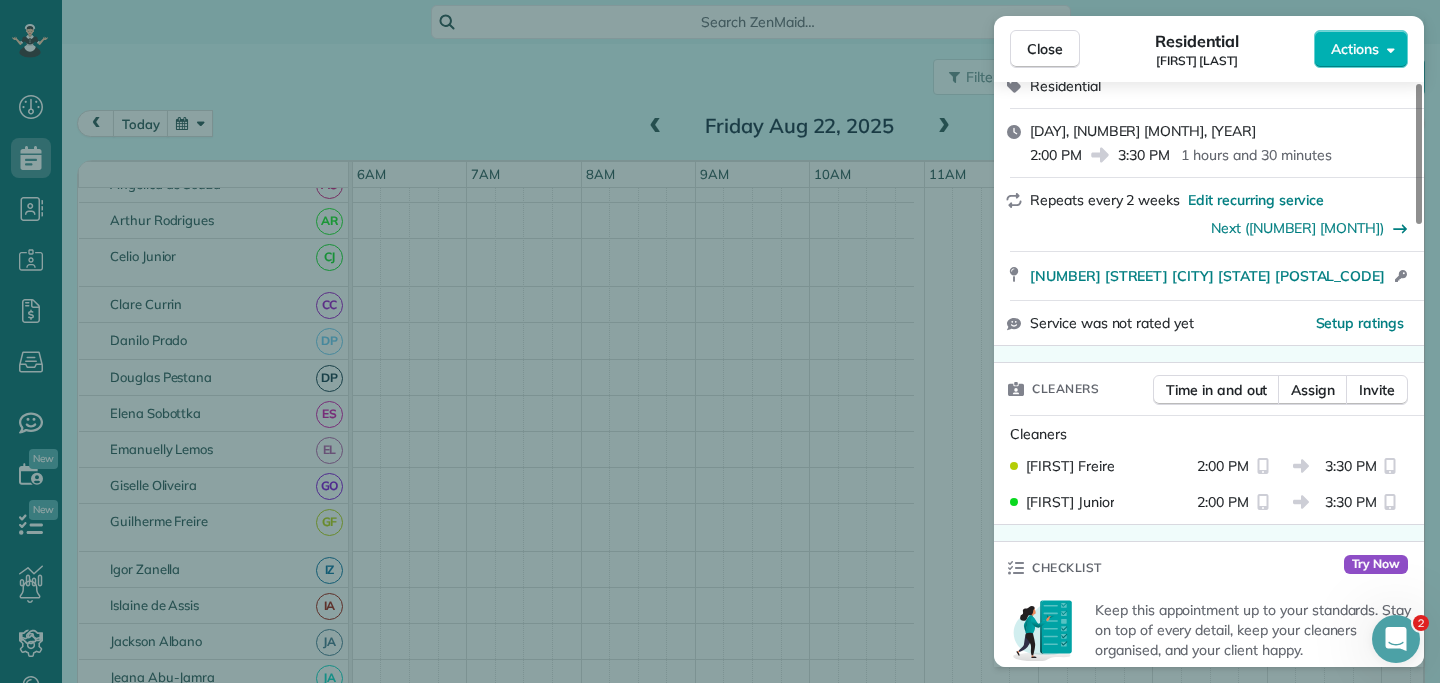 scroll, scrollTop: 485, scrollLeft: 0, axis: vertical 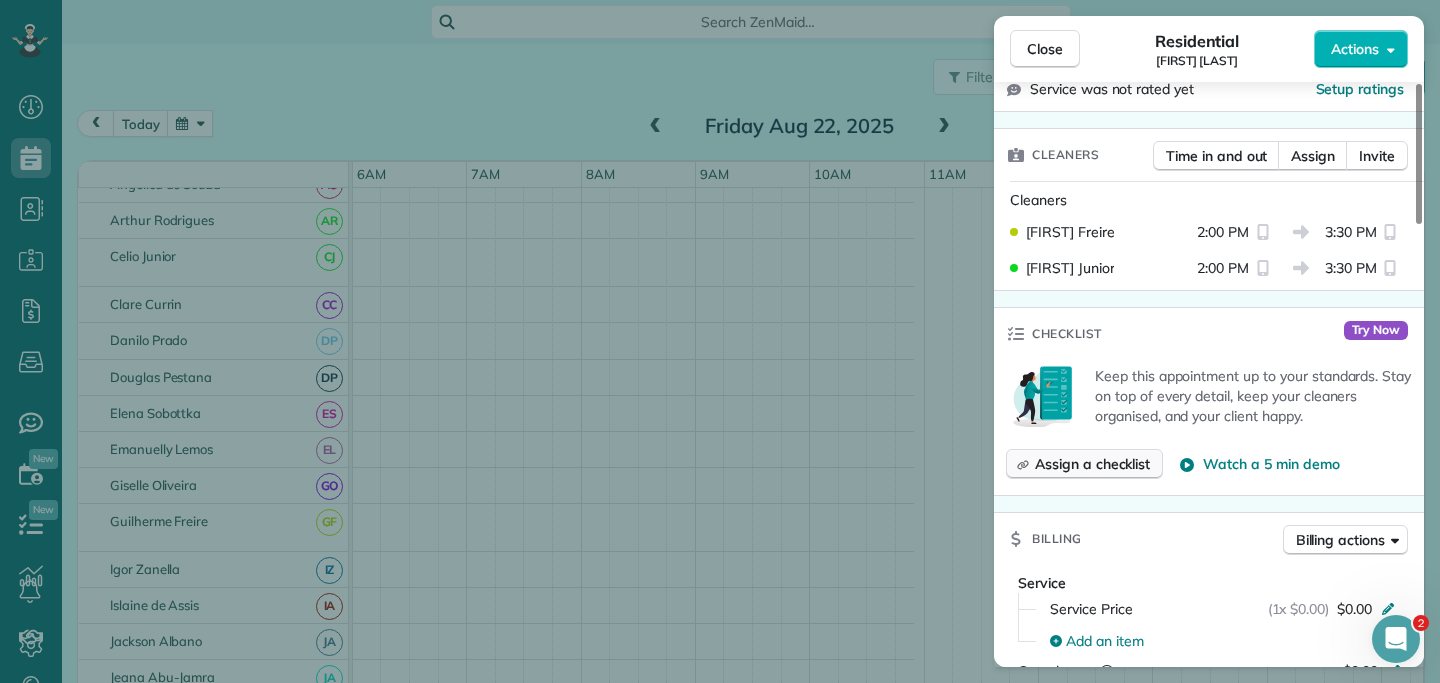 click on "Assign a checklist" at bounding box center (1092, 464) 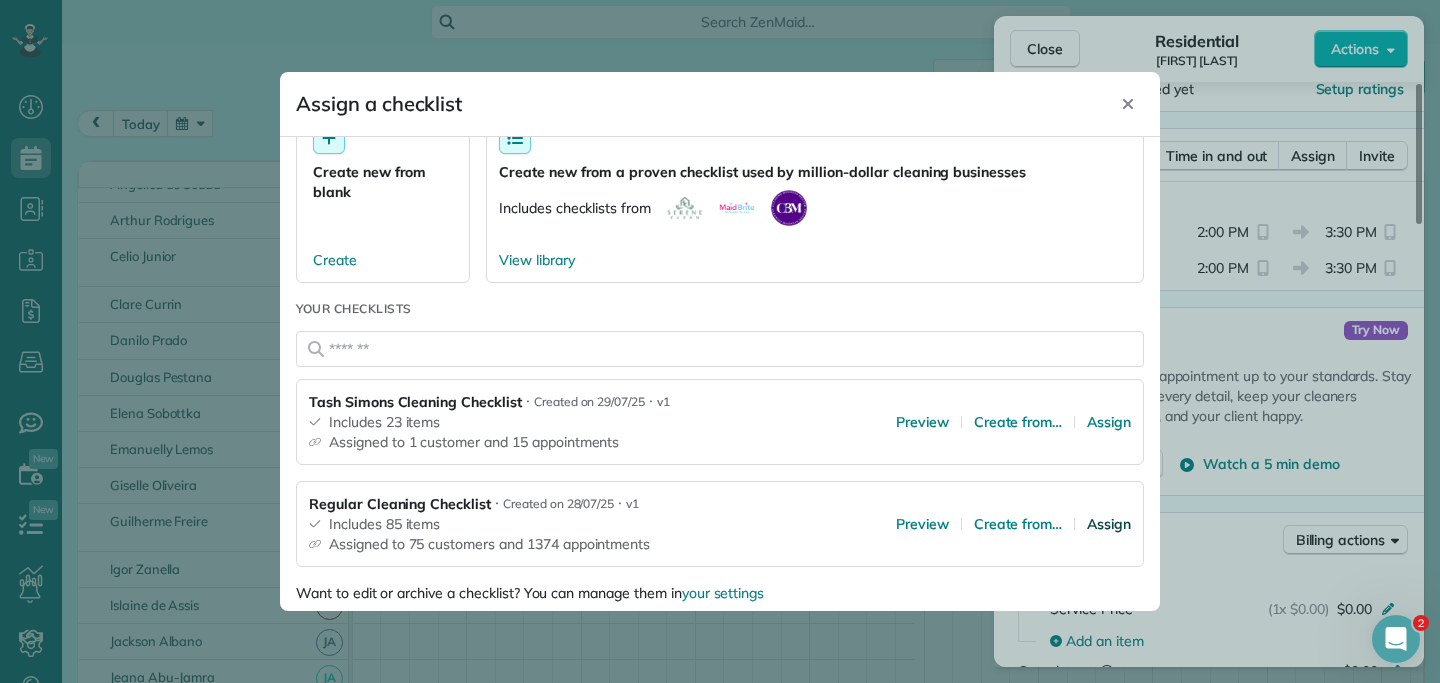scroll, scrollTop: 79, scrollLeft: 0, axis: vertical 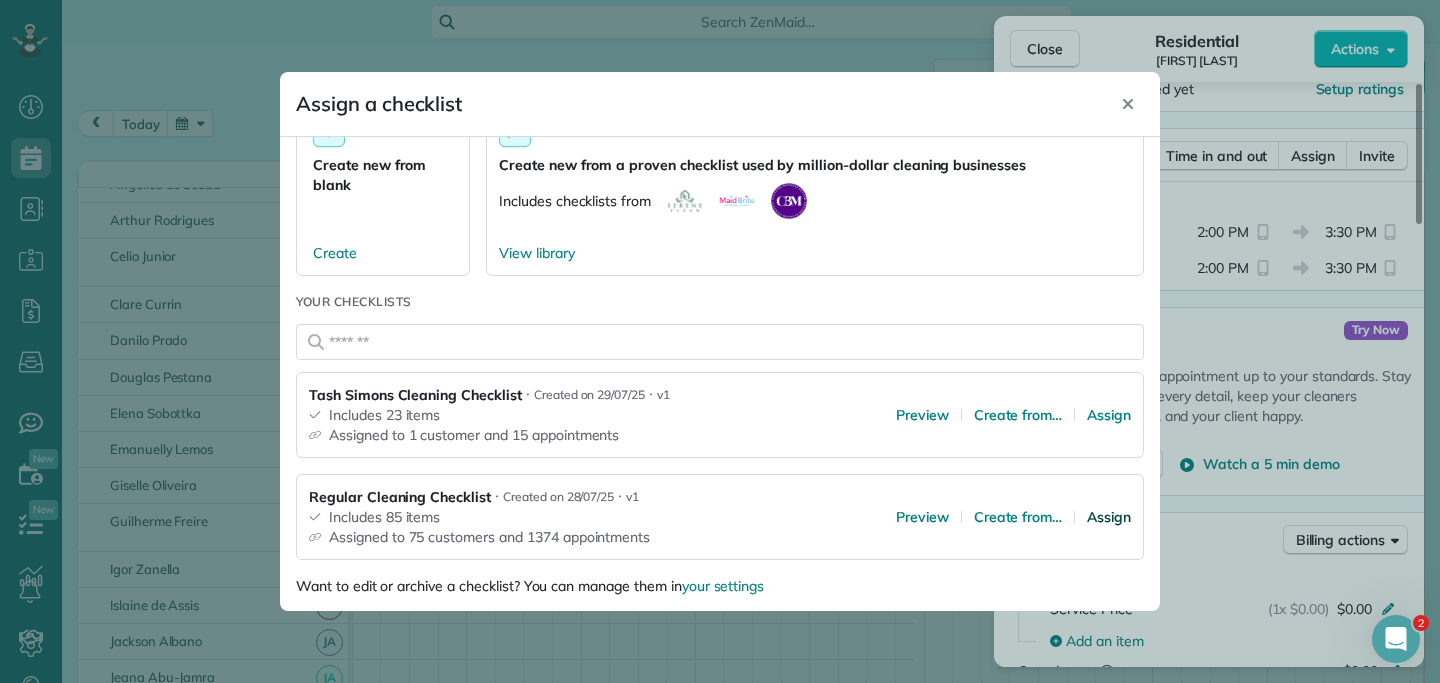 click on "Assign" at bounding box center [1109, 517] 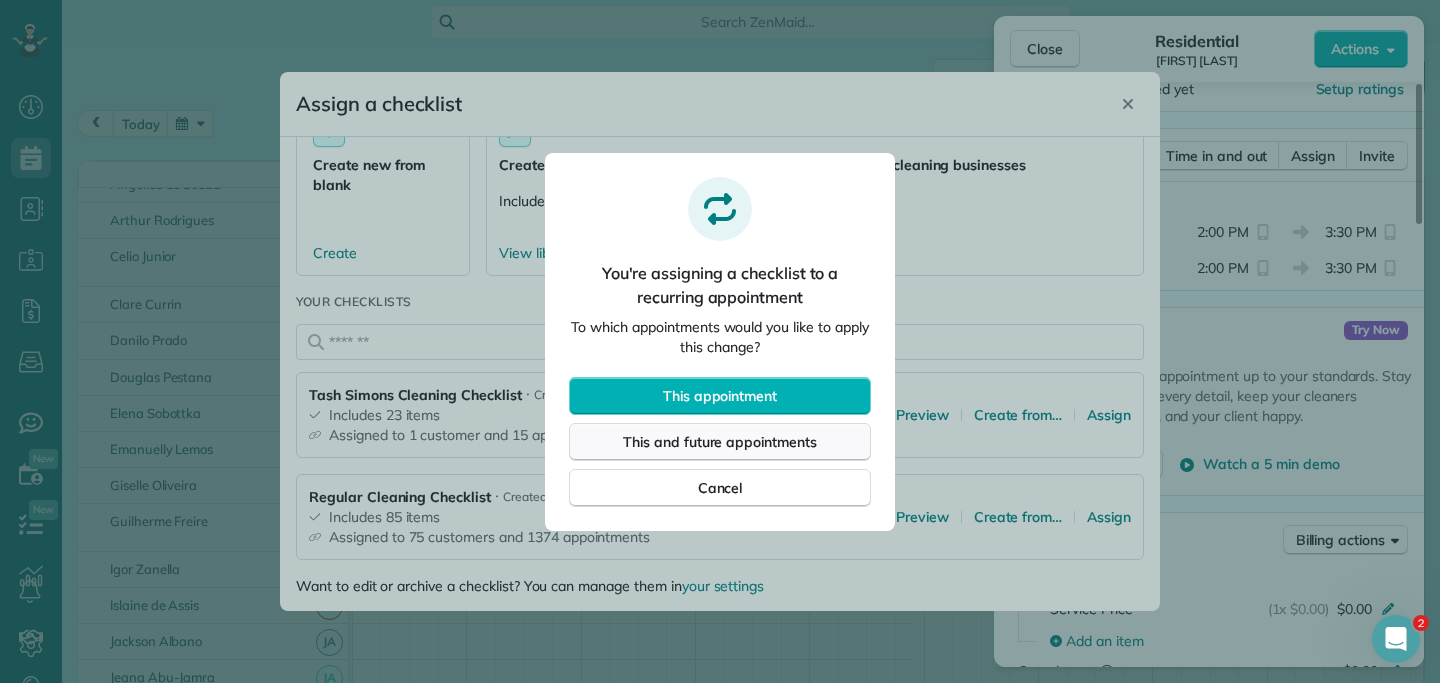 click on "This and future appointments" at bounding box center [720, 442] 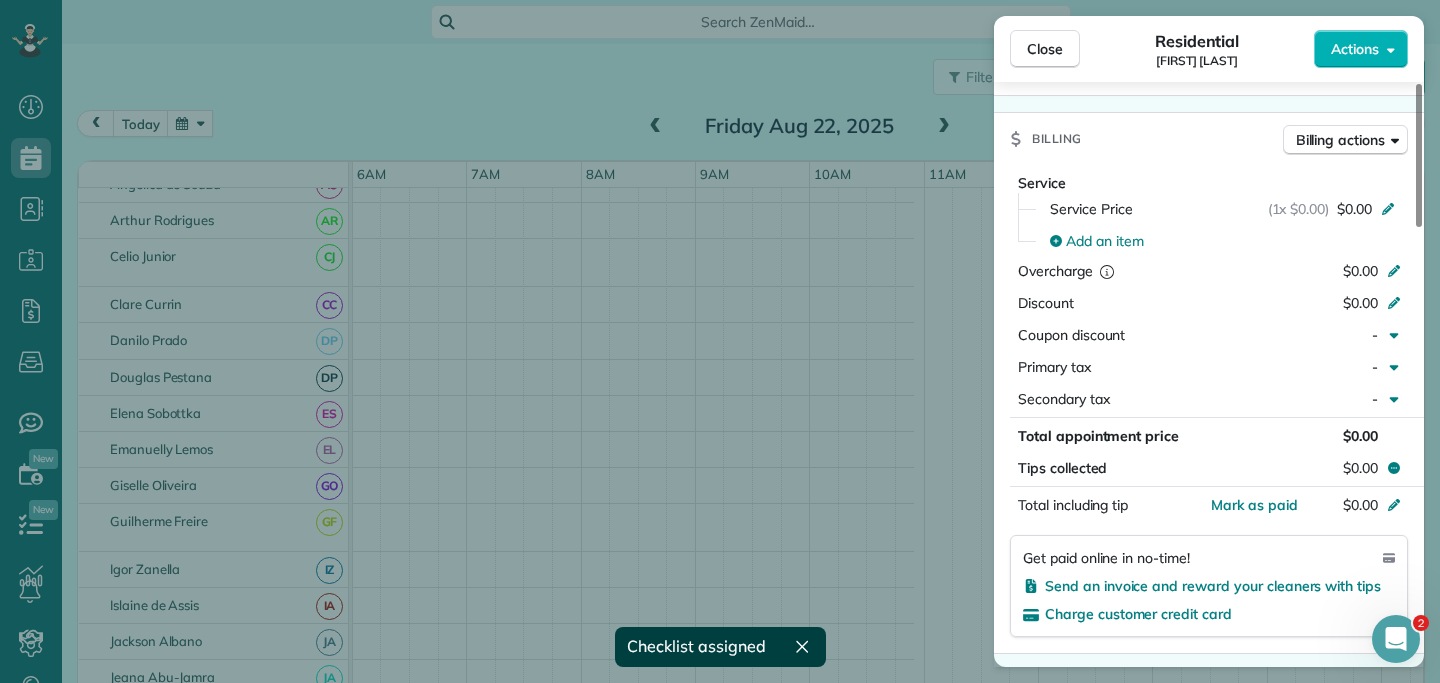 scroll, scrollTop: 869, scrollLeft: 0, axis: vertical 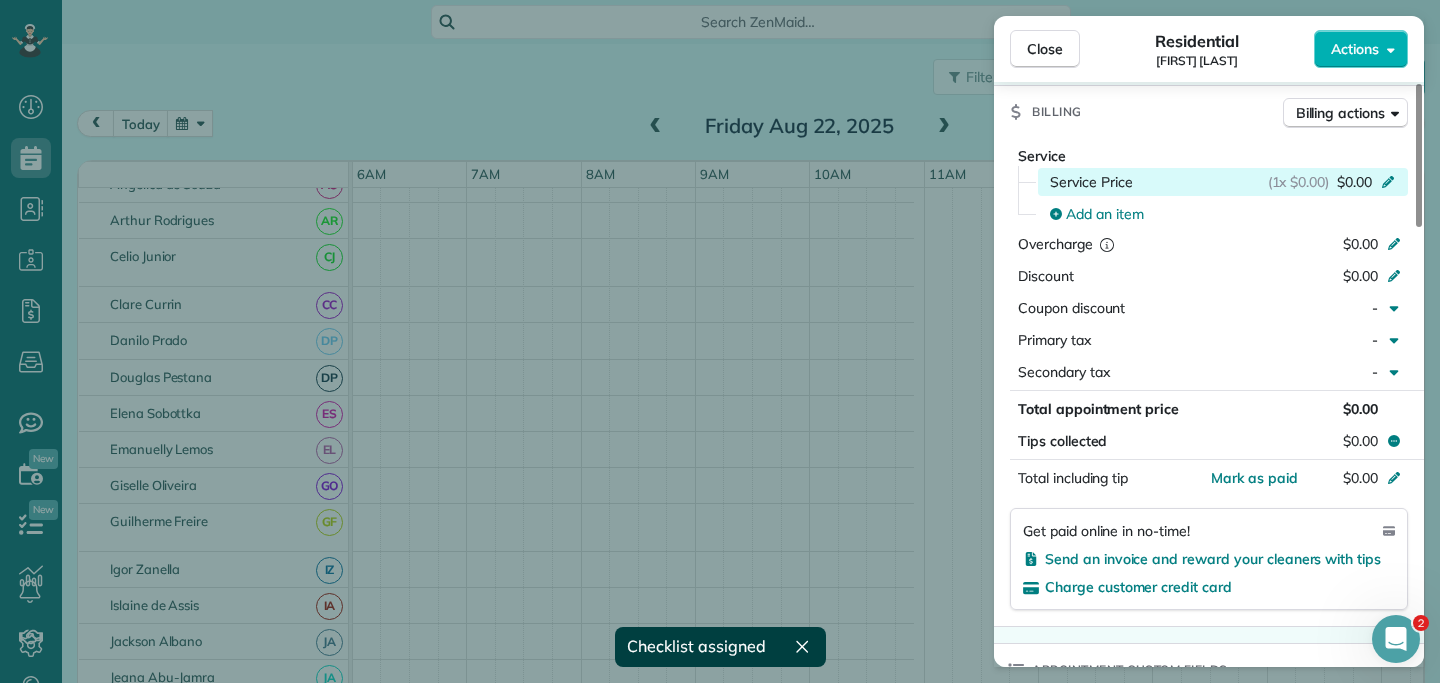 click on "(1x $0.00) $0.00" at bounding box center [1335, 182] 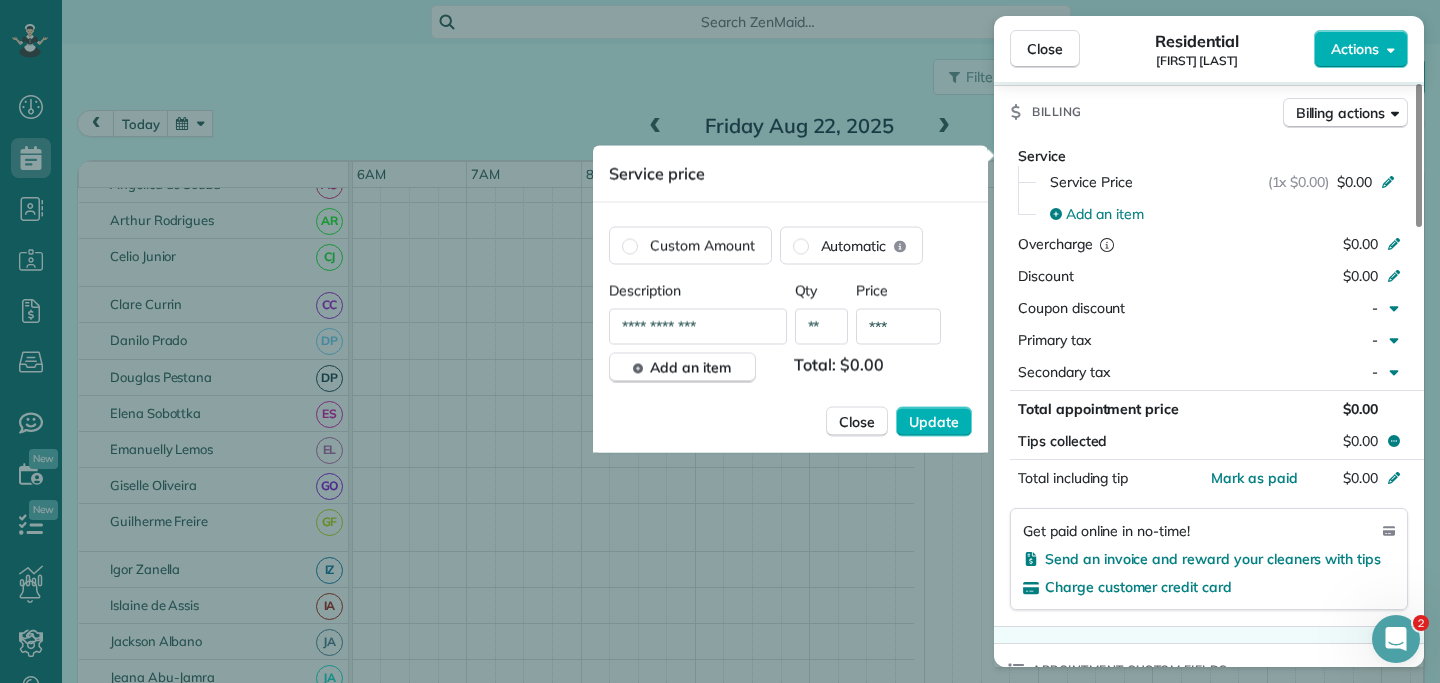 click on "**" at bounding box center [822, 327] 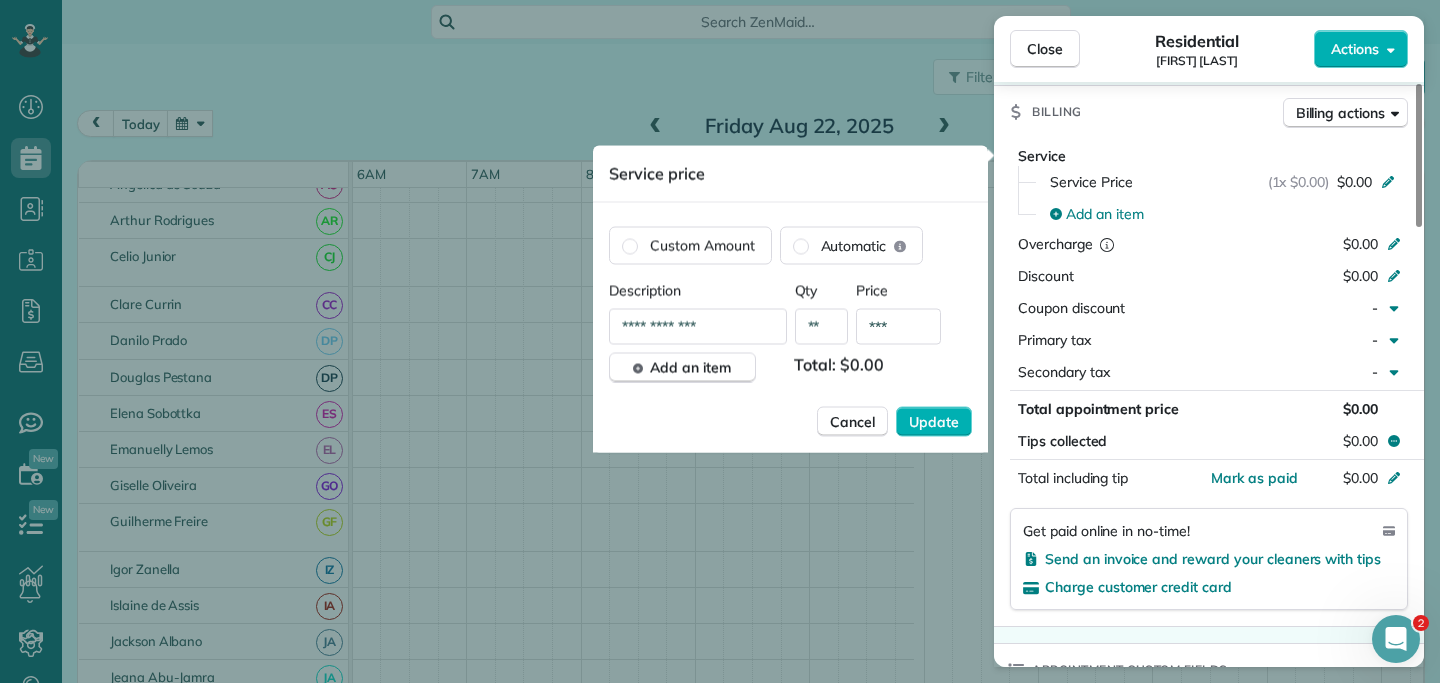 type on "**" 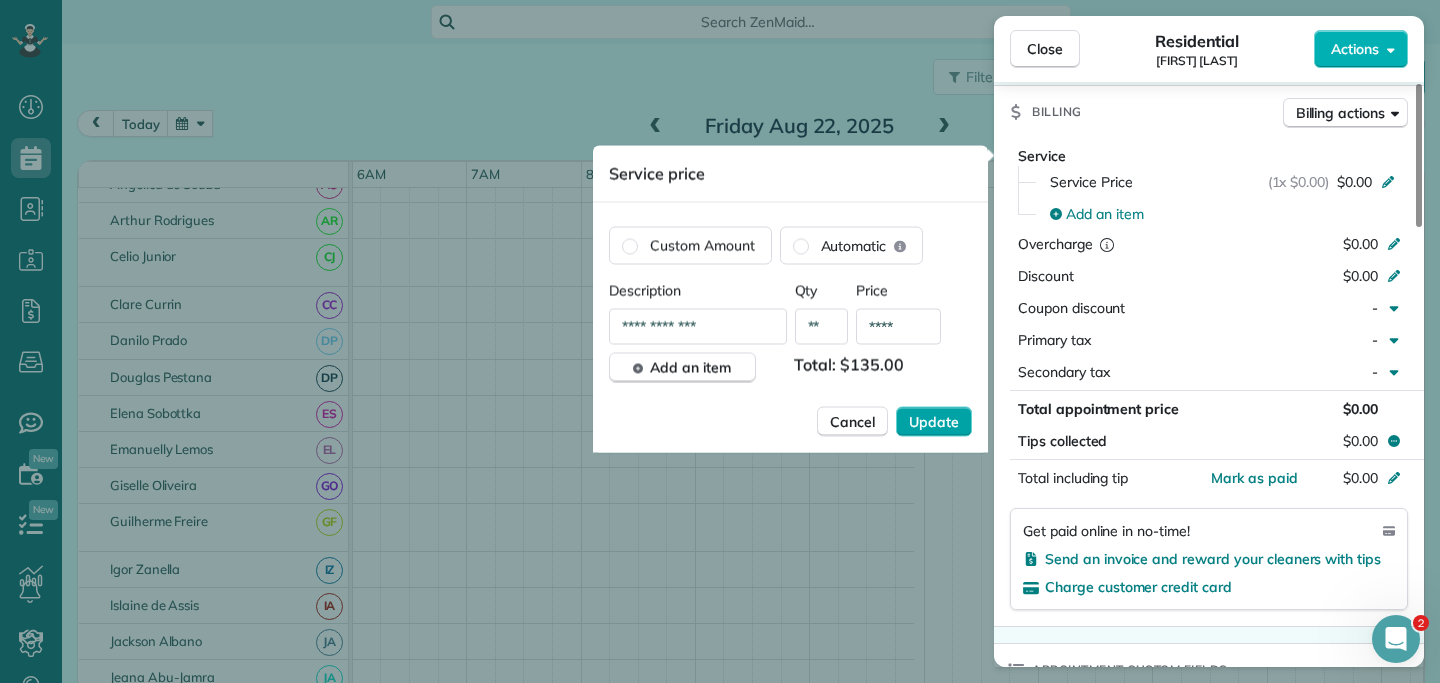 type on "****" 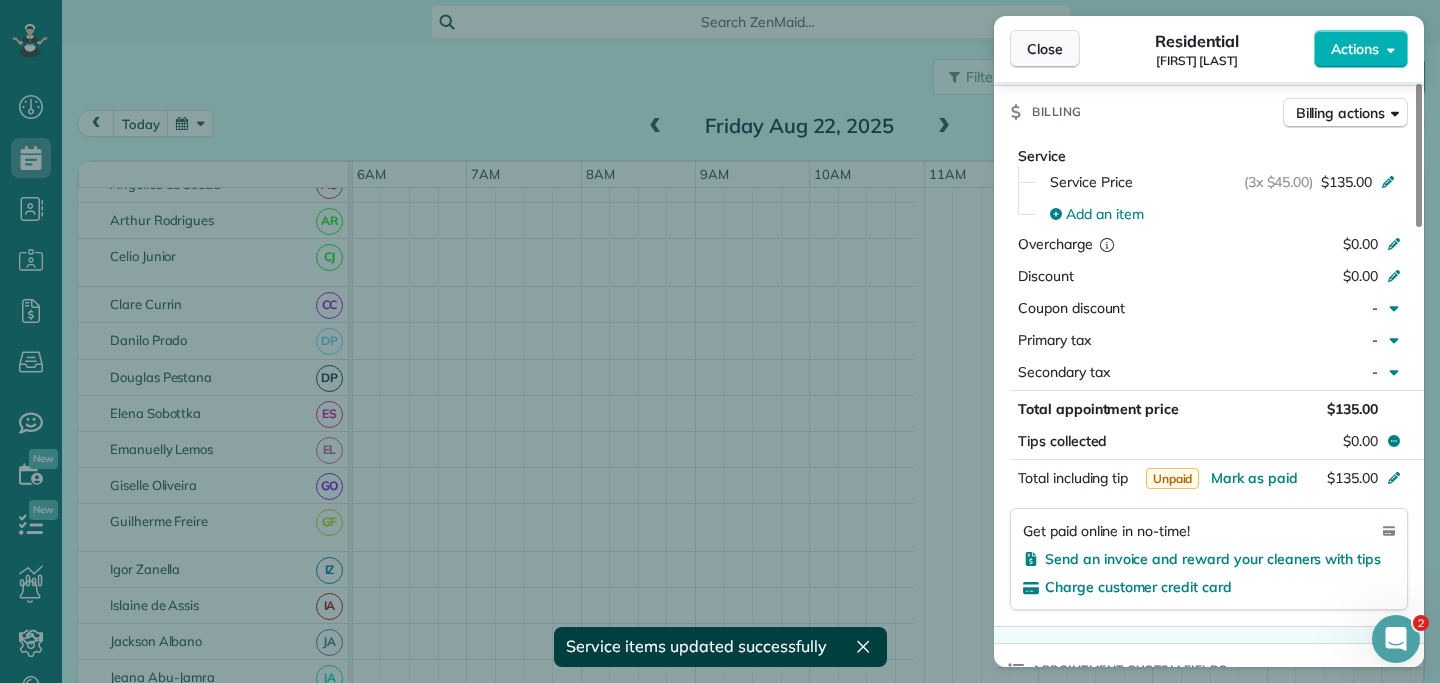 click on "Close" at bounding box center (1045, 49) 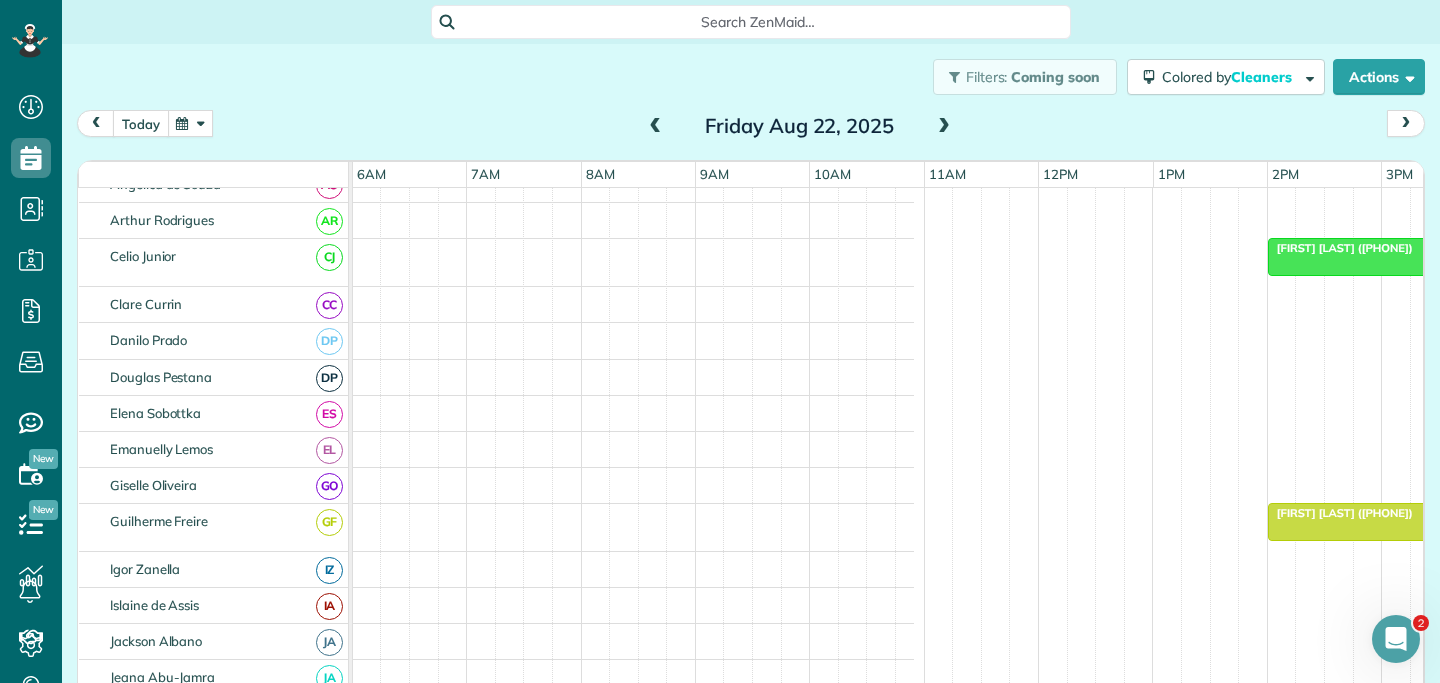 click on "Today" at bounding box center [141, 123] 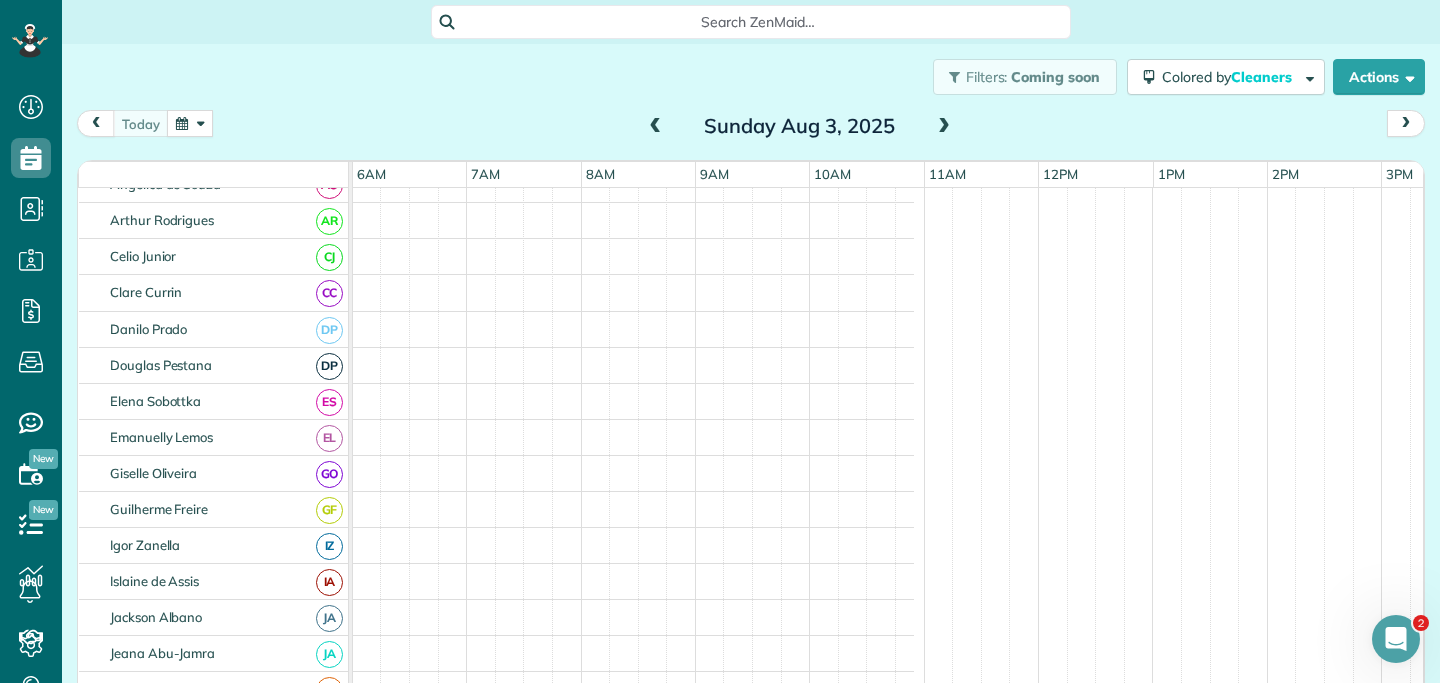 click at bounding box center (944, 127) 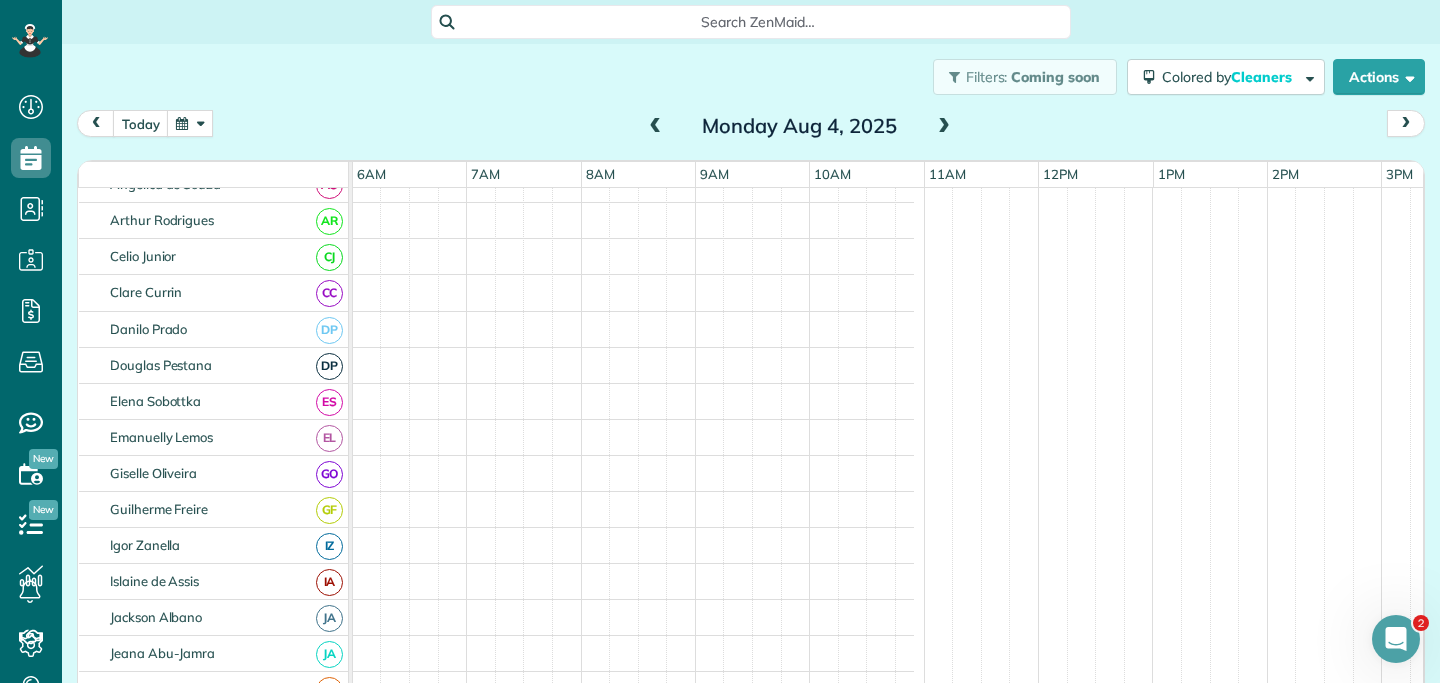 scroll, scrollTop: 225, scrollLeft: 687, axis: both 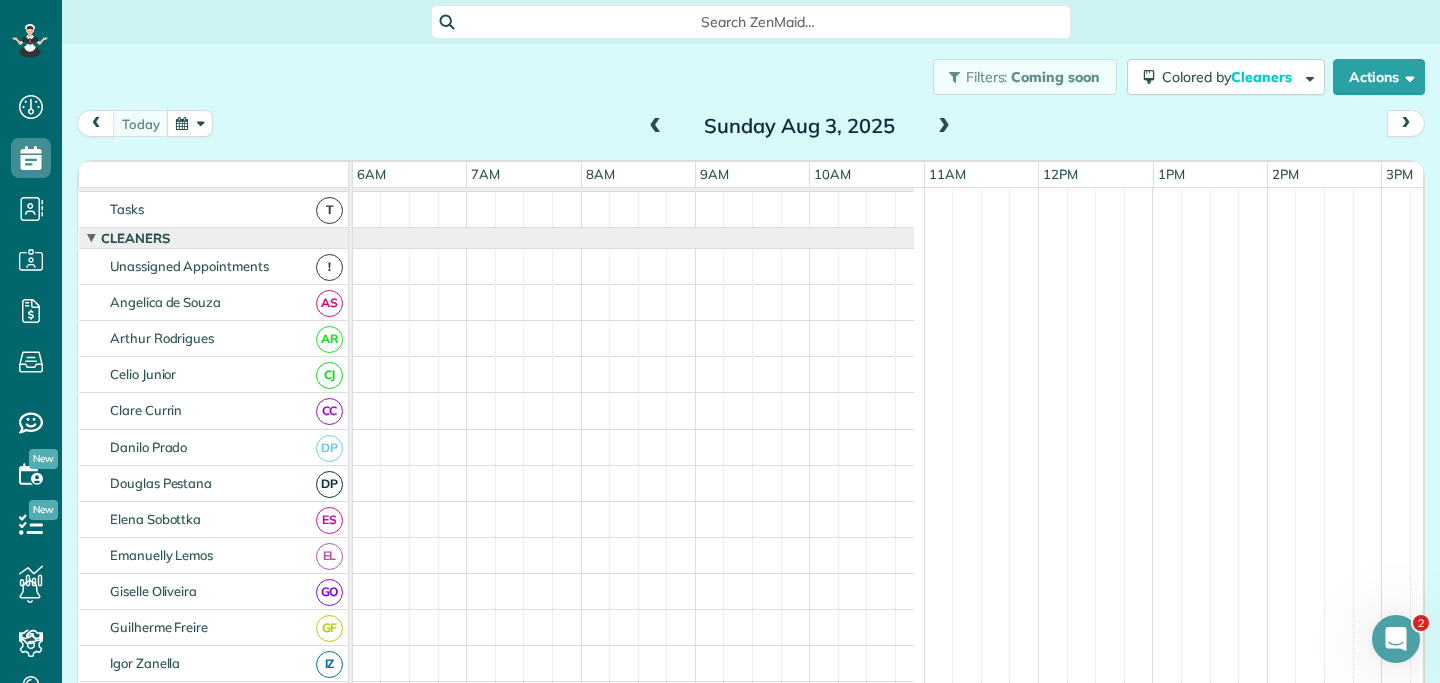 click at bounding box center (944, 127) 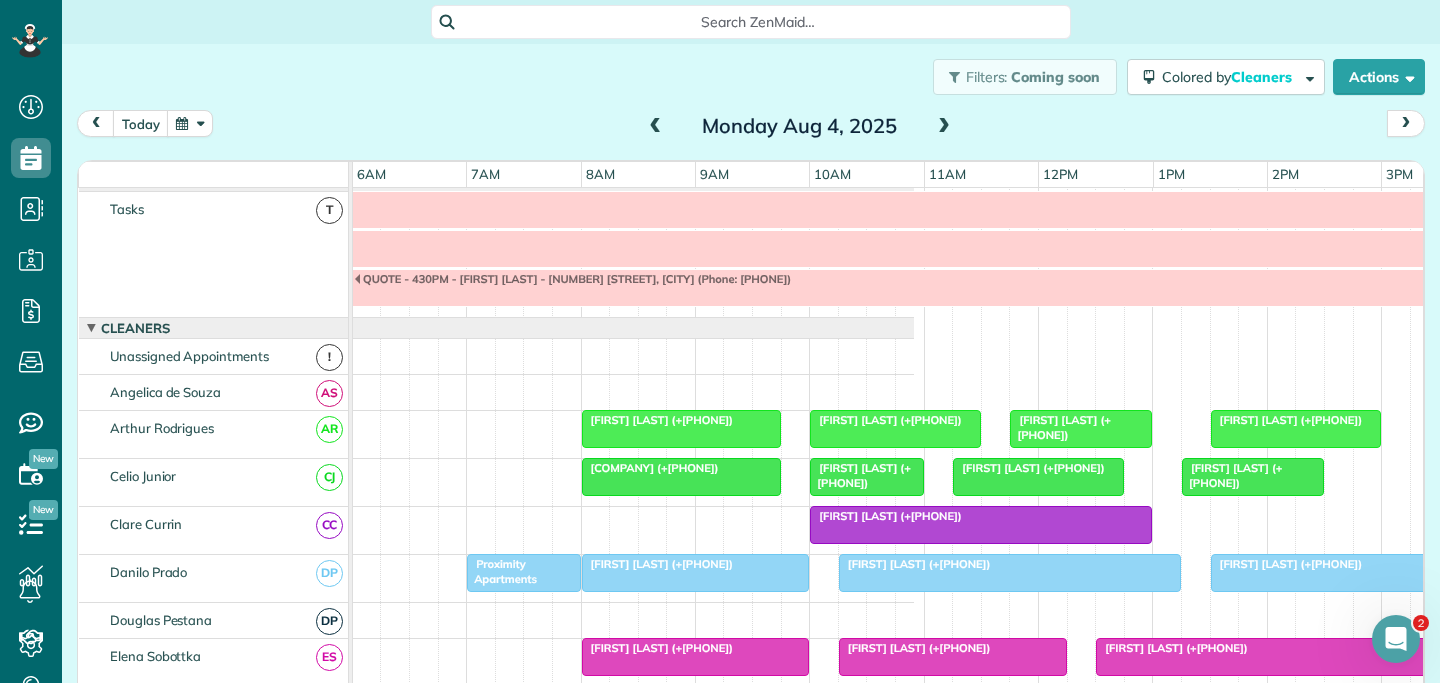 scroll, scrollTop: 107, scrollLeft: 687, axis: both 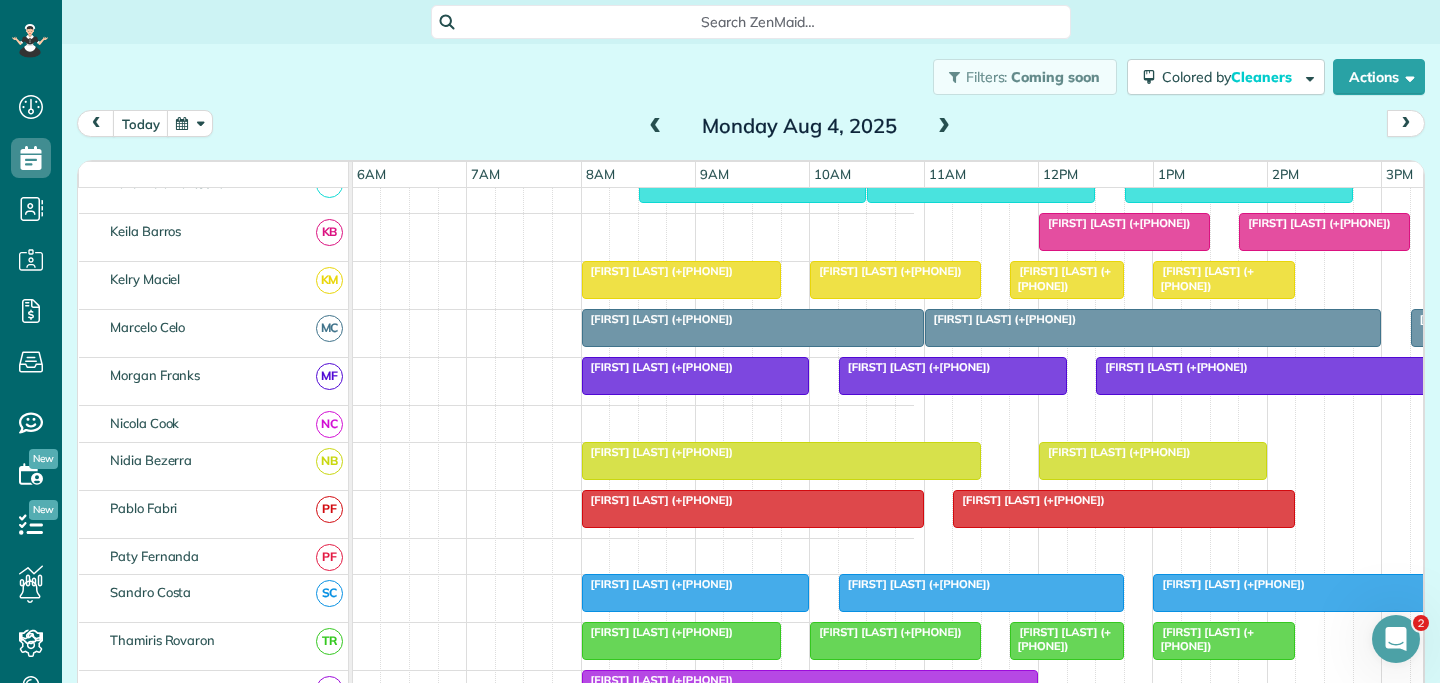 click on "Milena Djurasinovic (+61451137757)" at bounding box center (1029, 500) 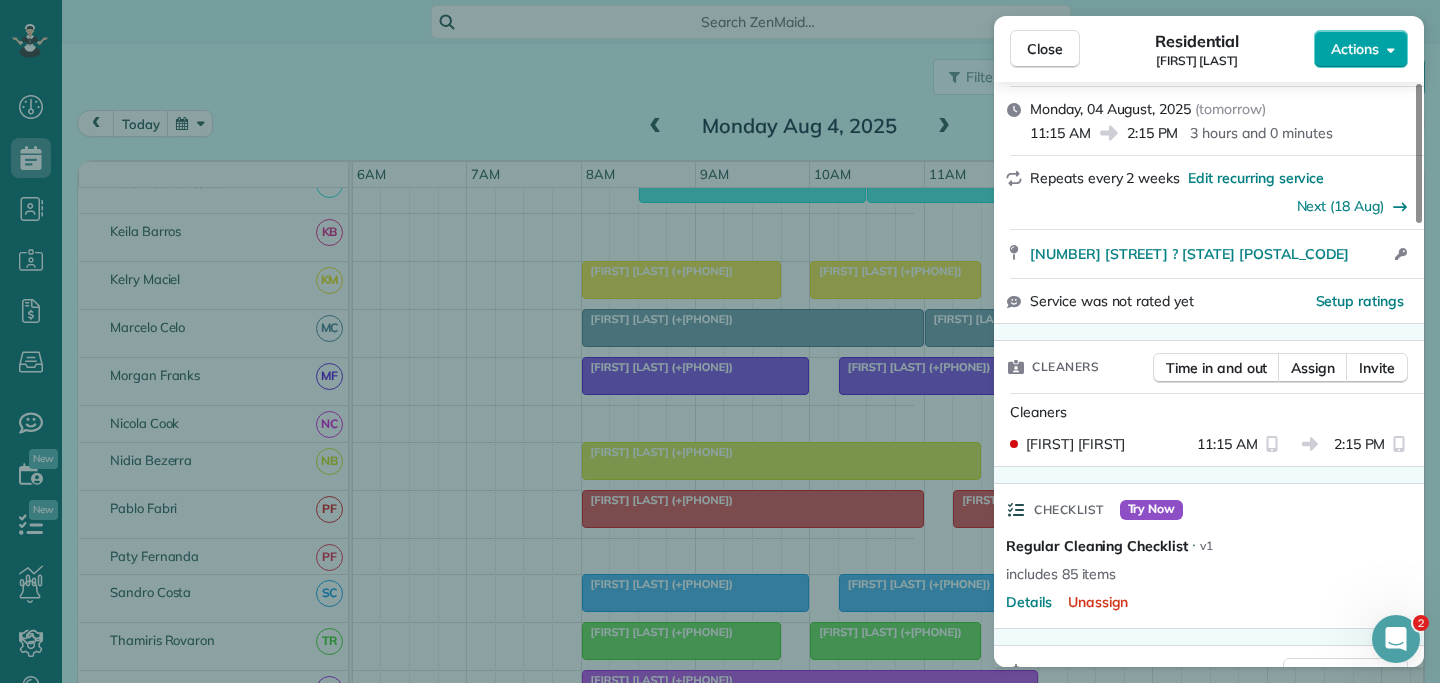 click on "Actions" at bounding box center (1355, 49) 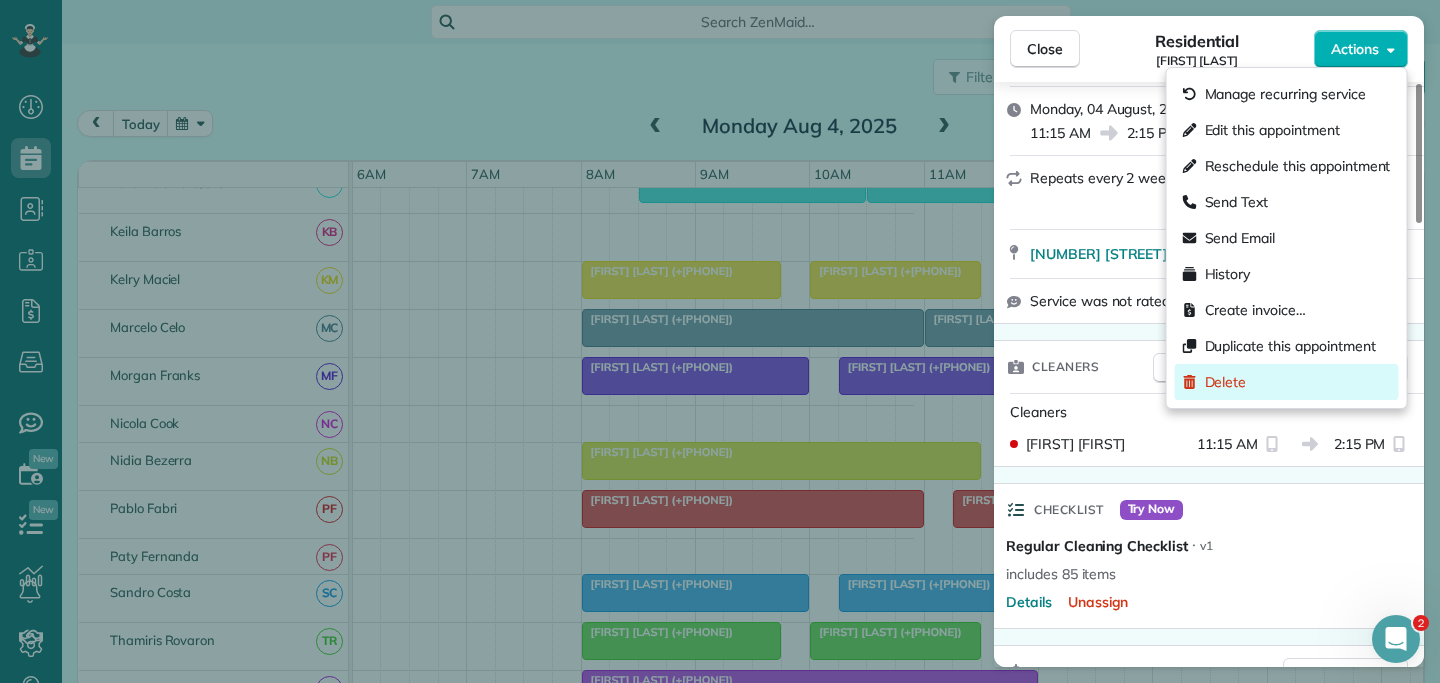 click on "Delete" at bounding box center (1287, 382) 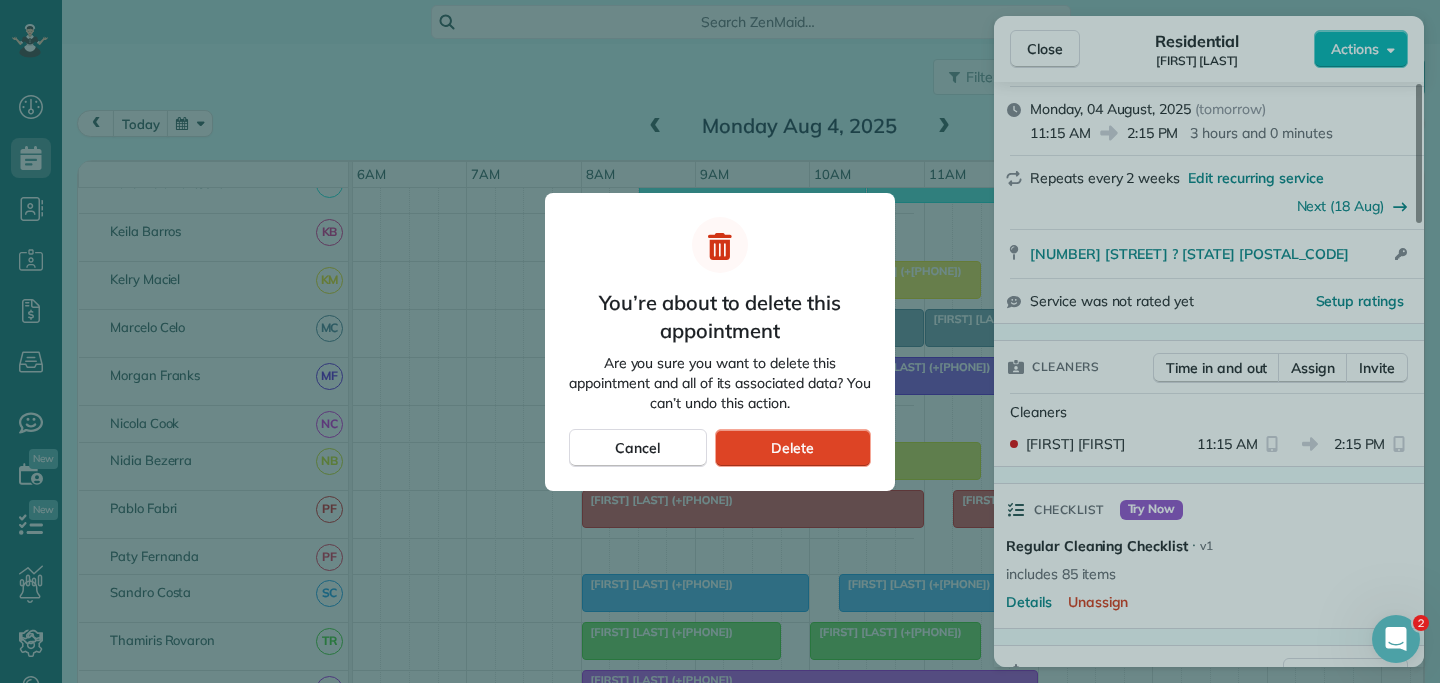 click on "Delete" at bounding box center (793, 448) 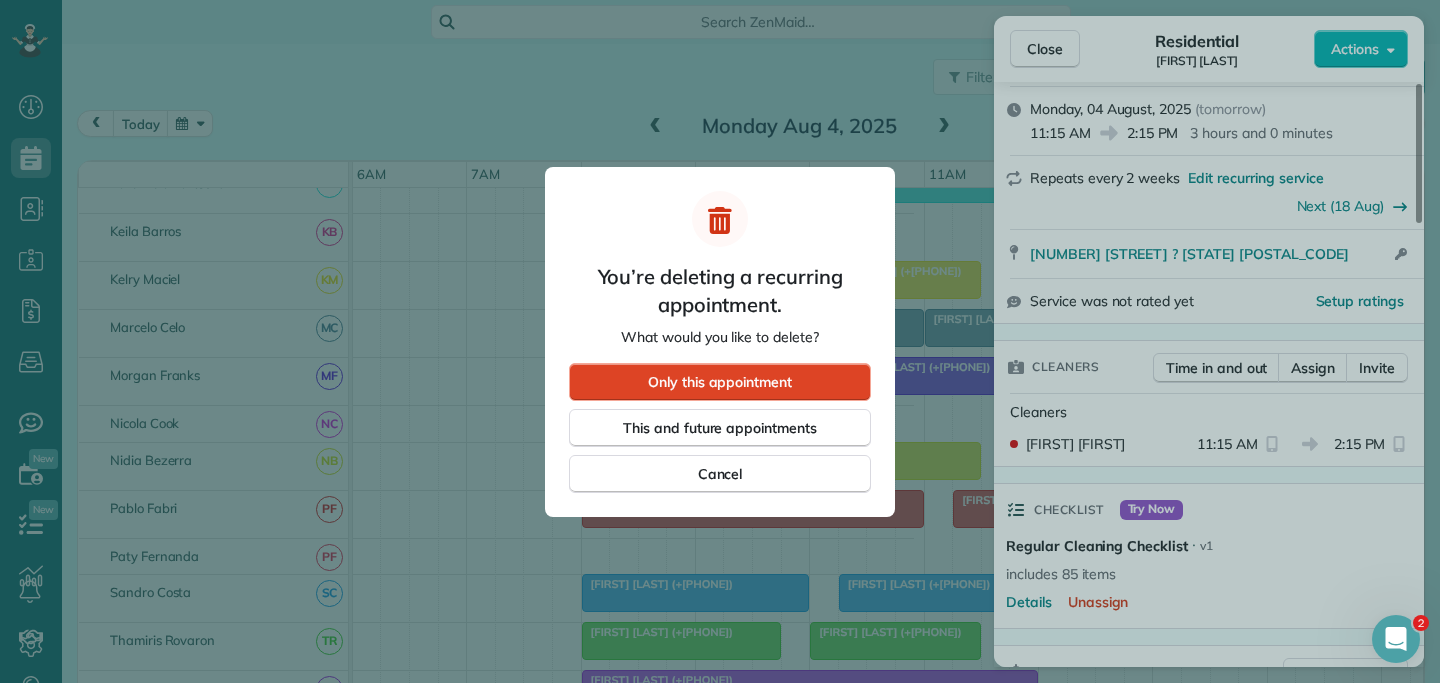 click on "Only this appointment" at bounding box center [720, 382] 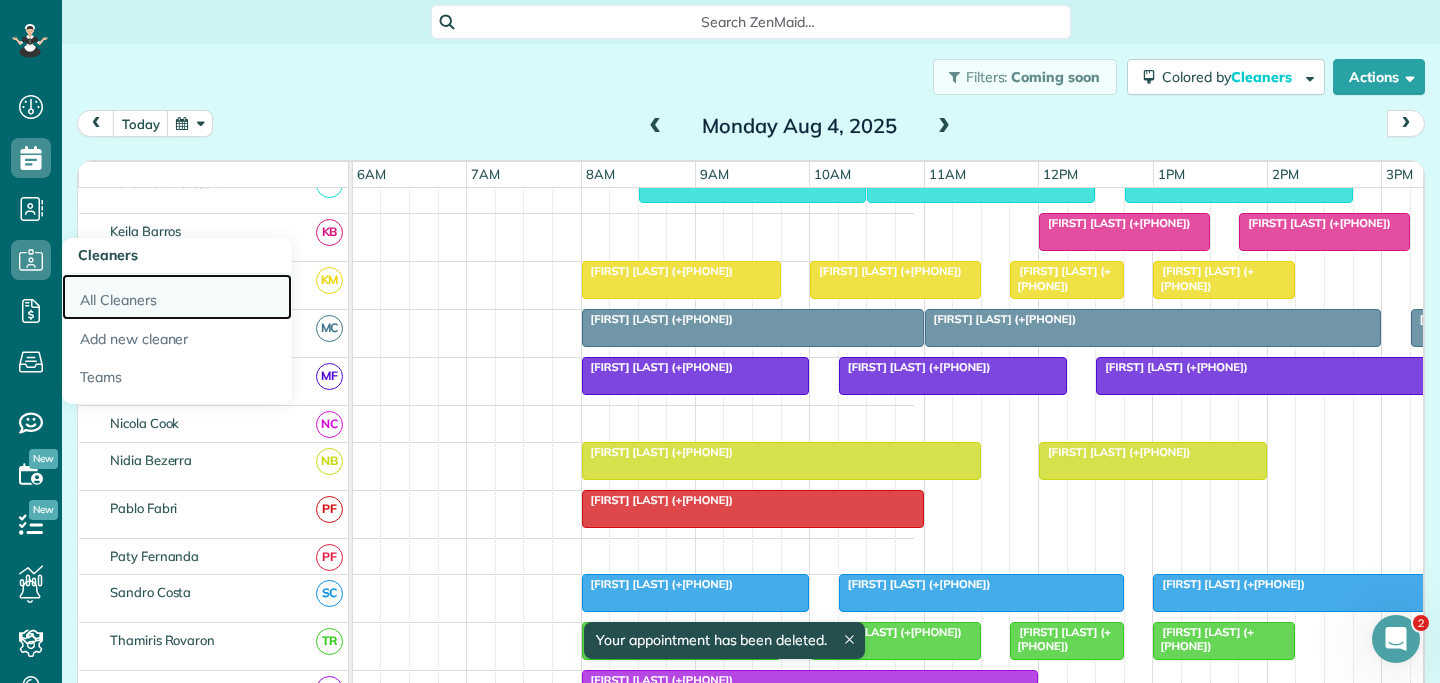 click on "All Cleaners" at bounding box center [177, 297] 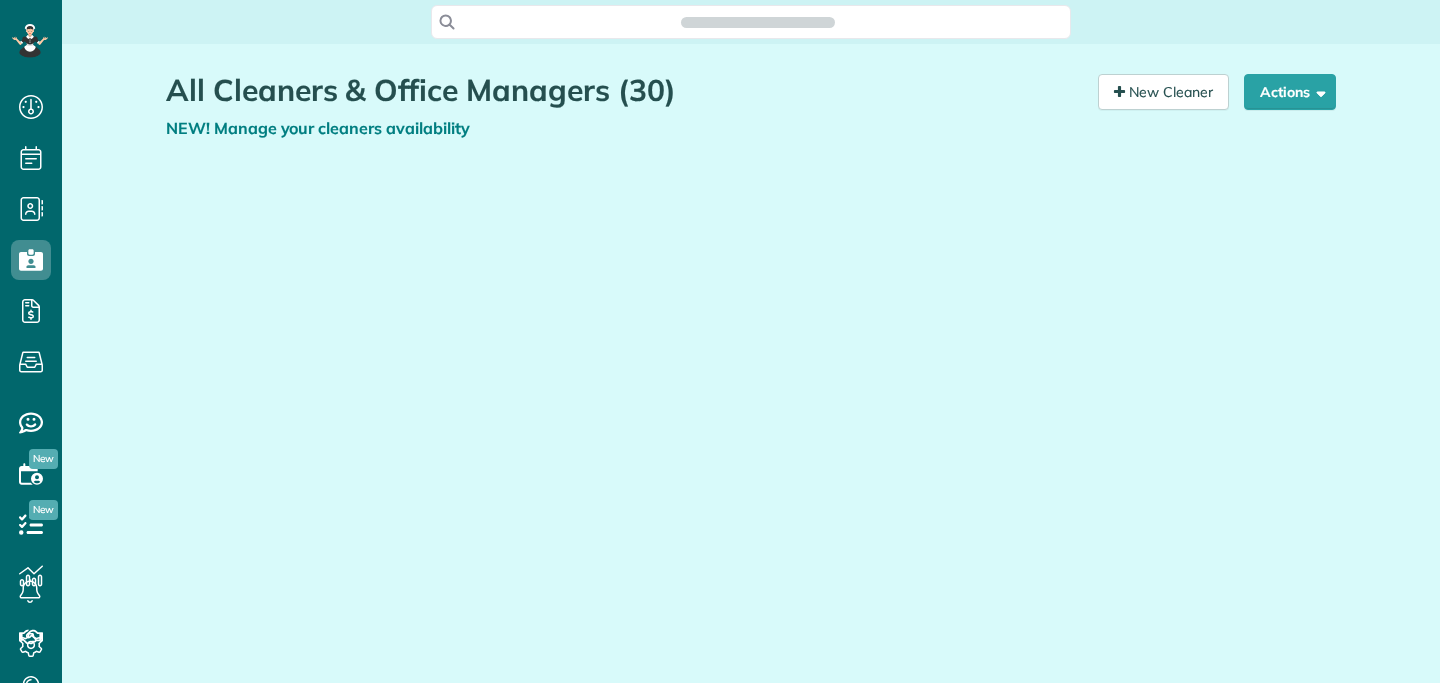 scroll, scrollTop: 0, scrollLeft: 0, axis: both 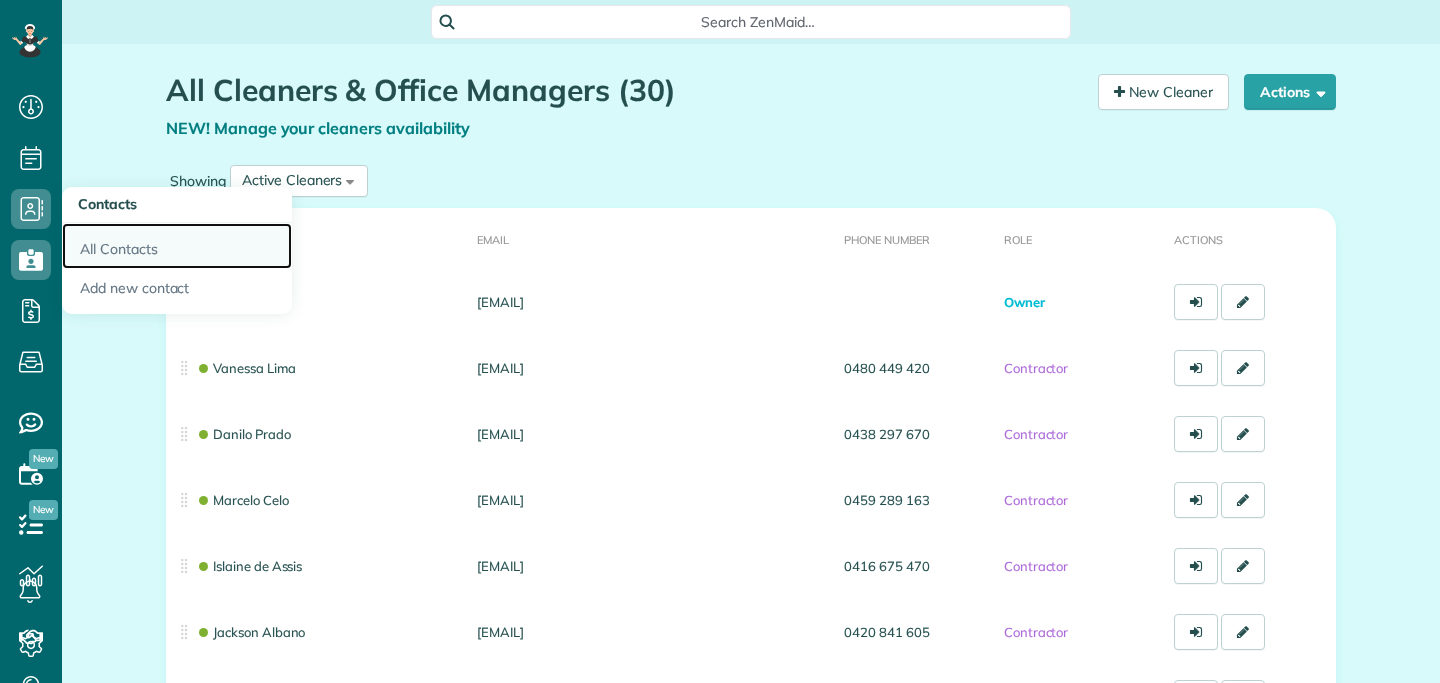 click on "All Contacts" at bounding box center [177, 246] 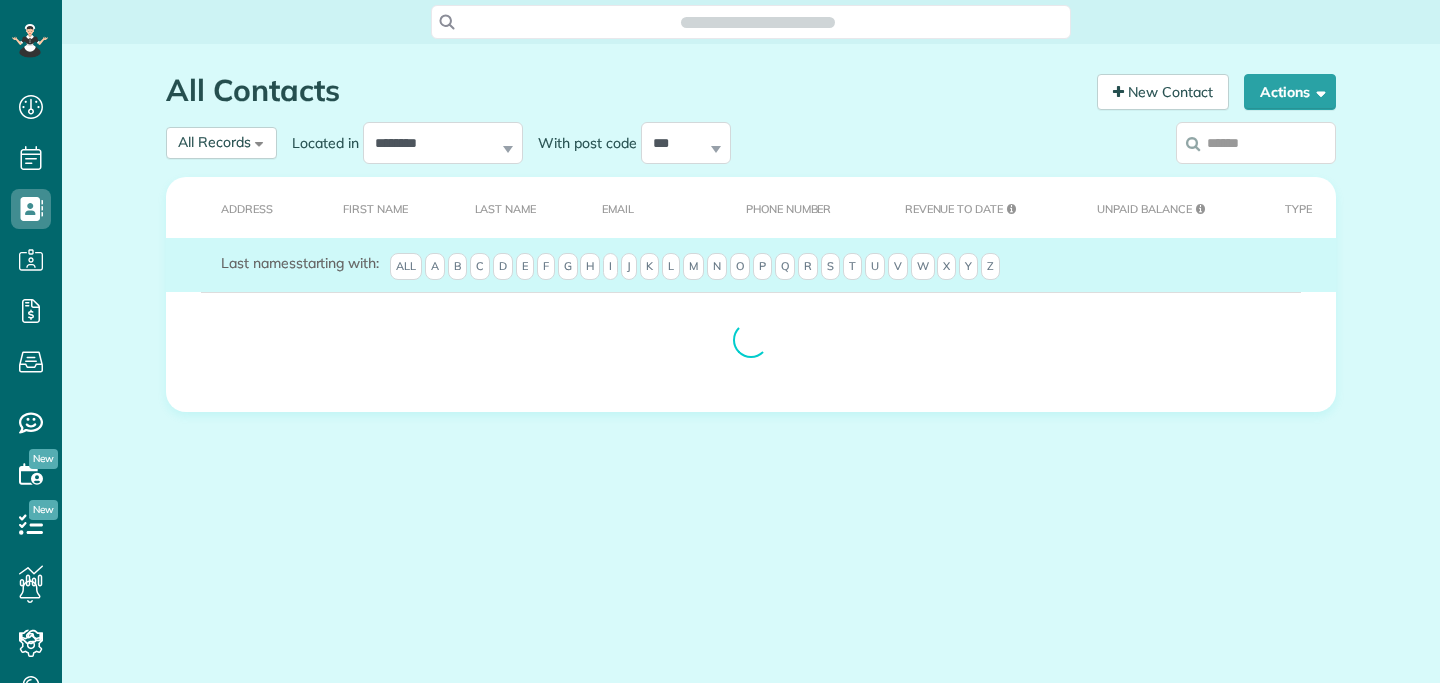 scroll, scrollTop: 0, scrollLeft: 0, axis: both 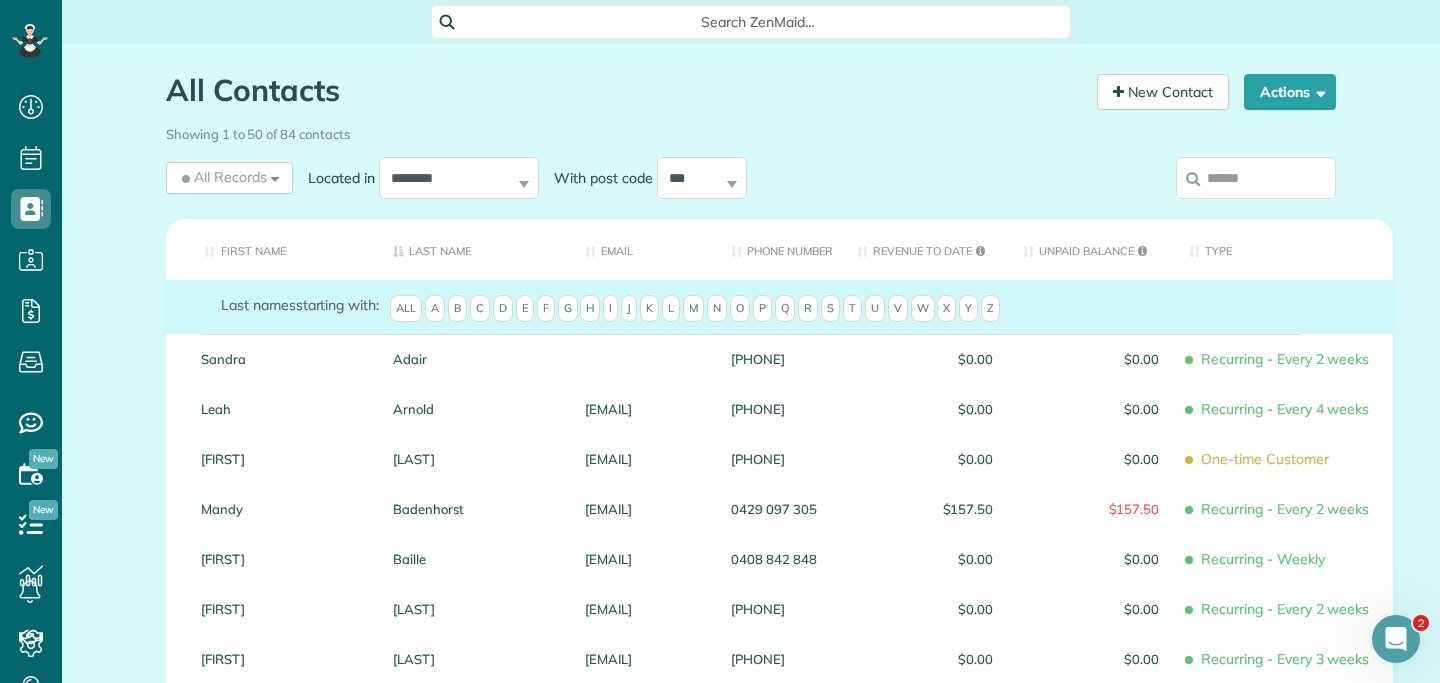 click at bounding box center (1256, 178) 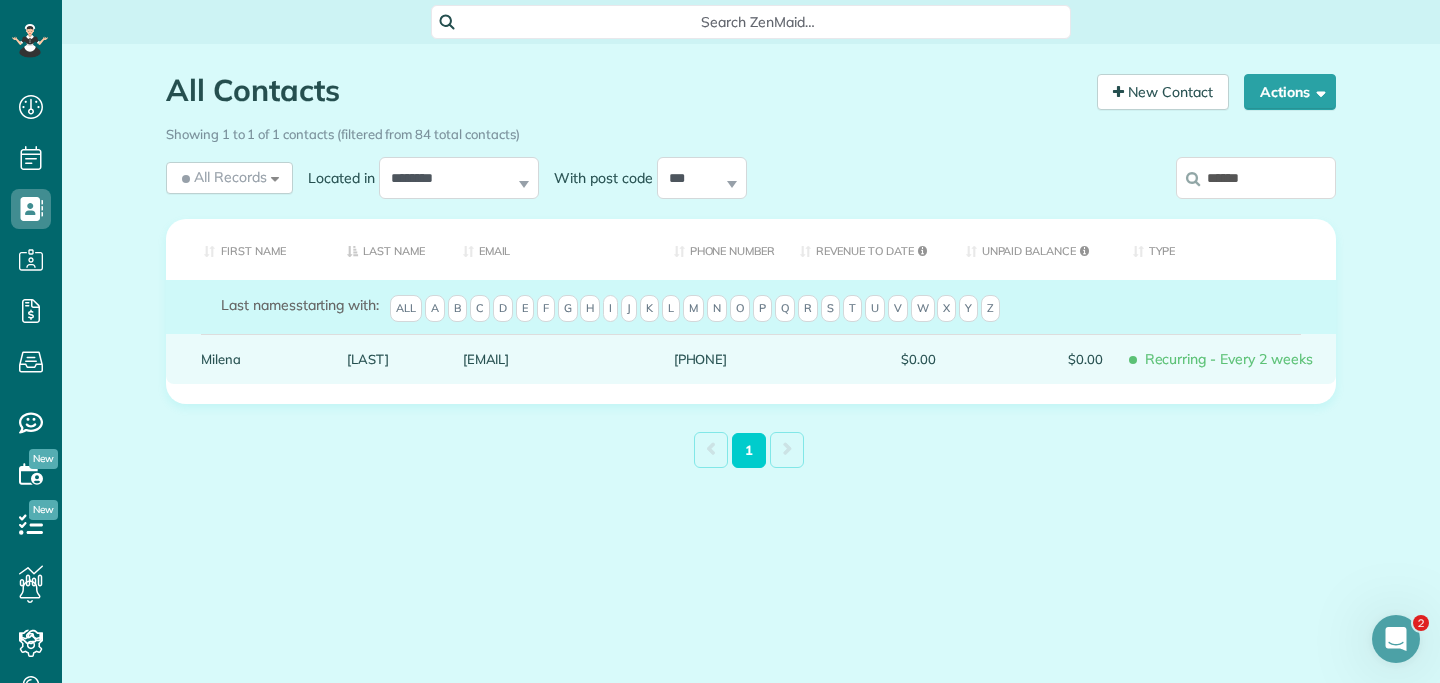 type on "******" 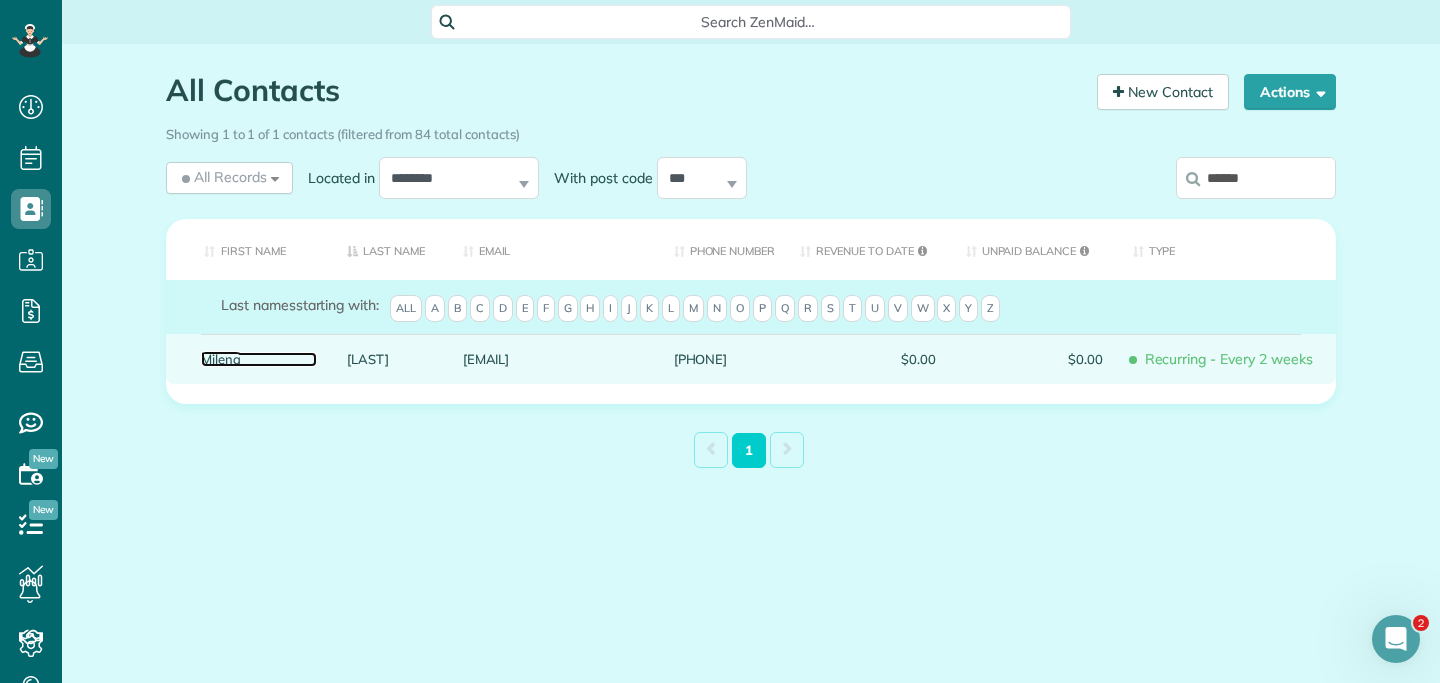click on "Milena" at bounding box center (259, 359) 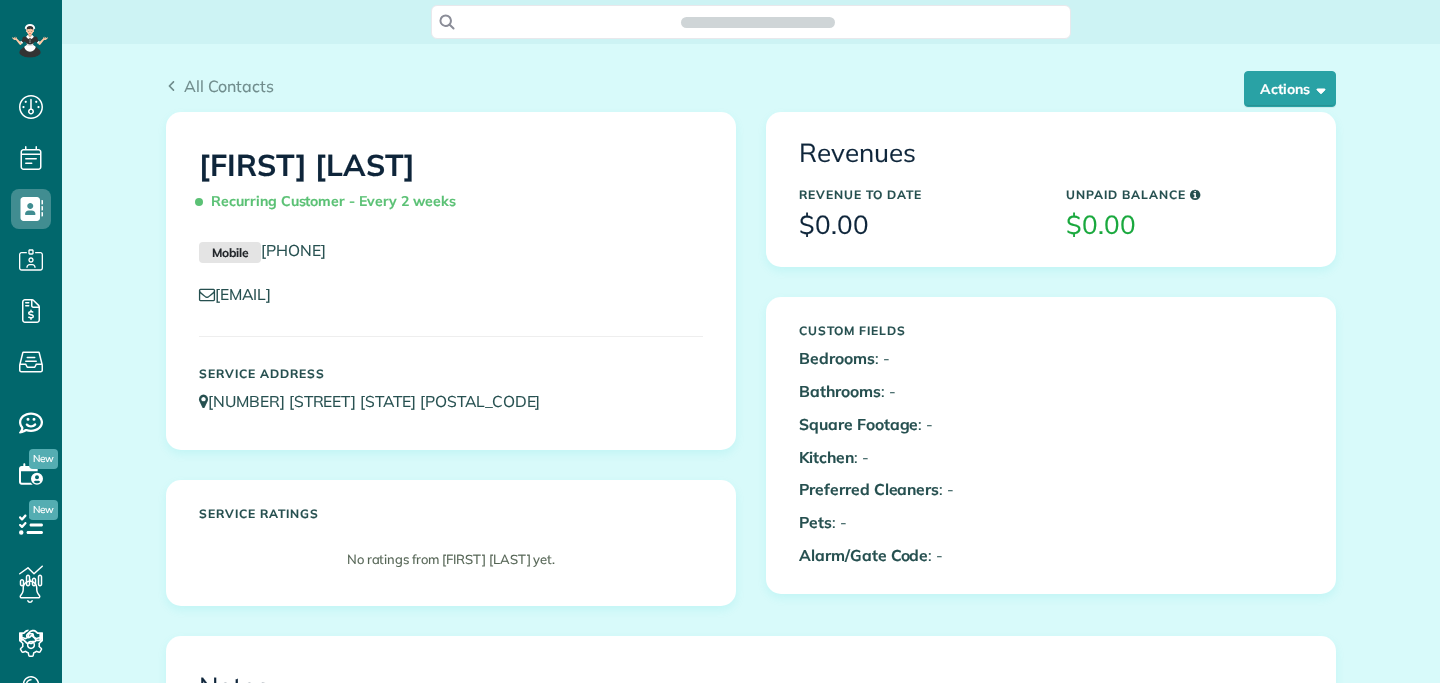 scroll, scrollTop: 0, scrollLeft: 0, axis: both 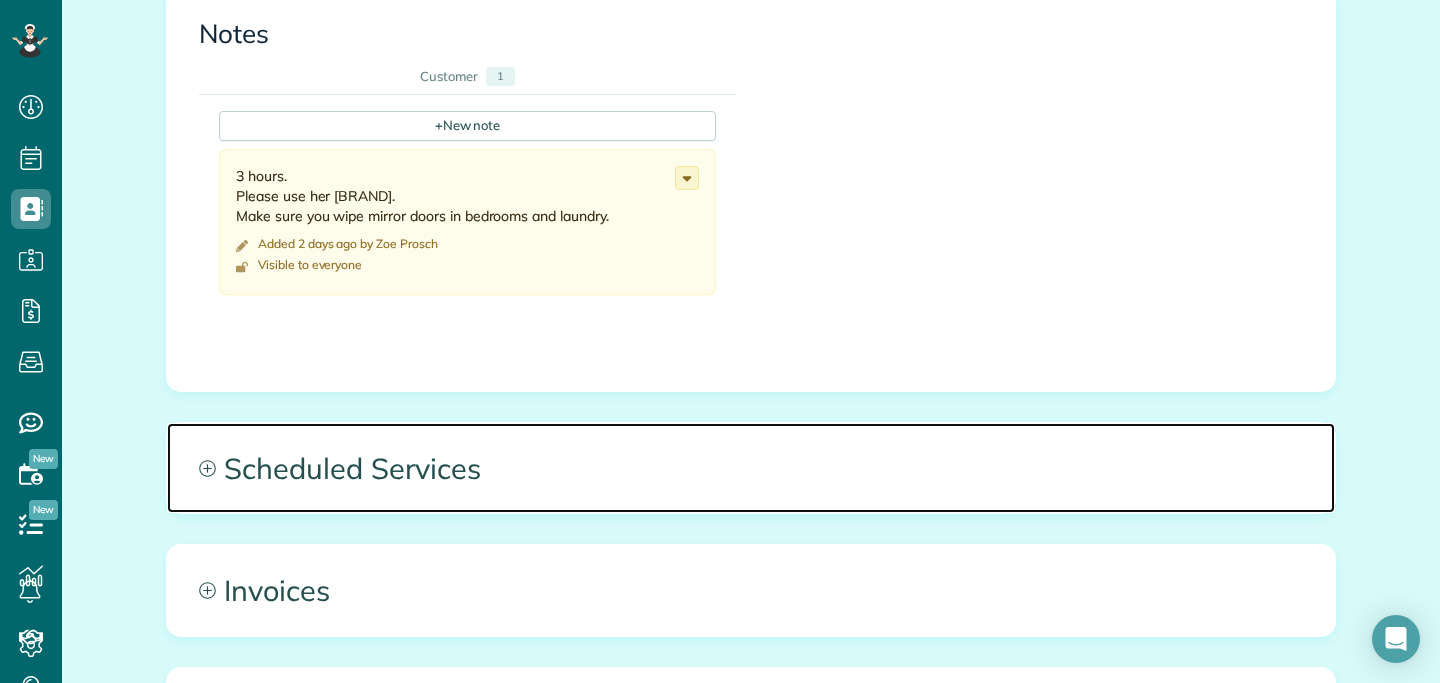 click on "Scheduled Services" at bounding box center (751, 468) 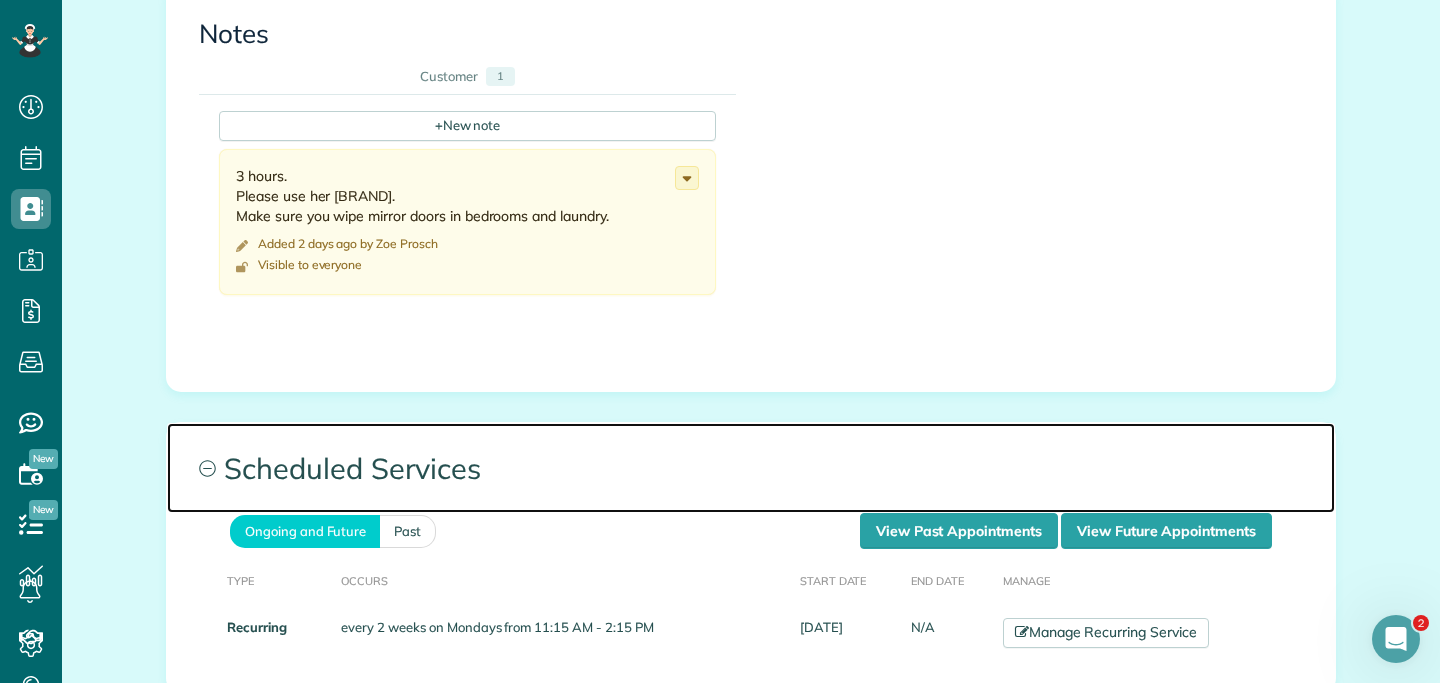 scroll, scrollTop: 0, scrollLeft: 0, axis: both 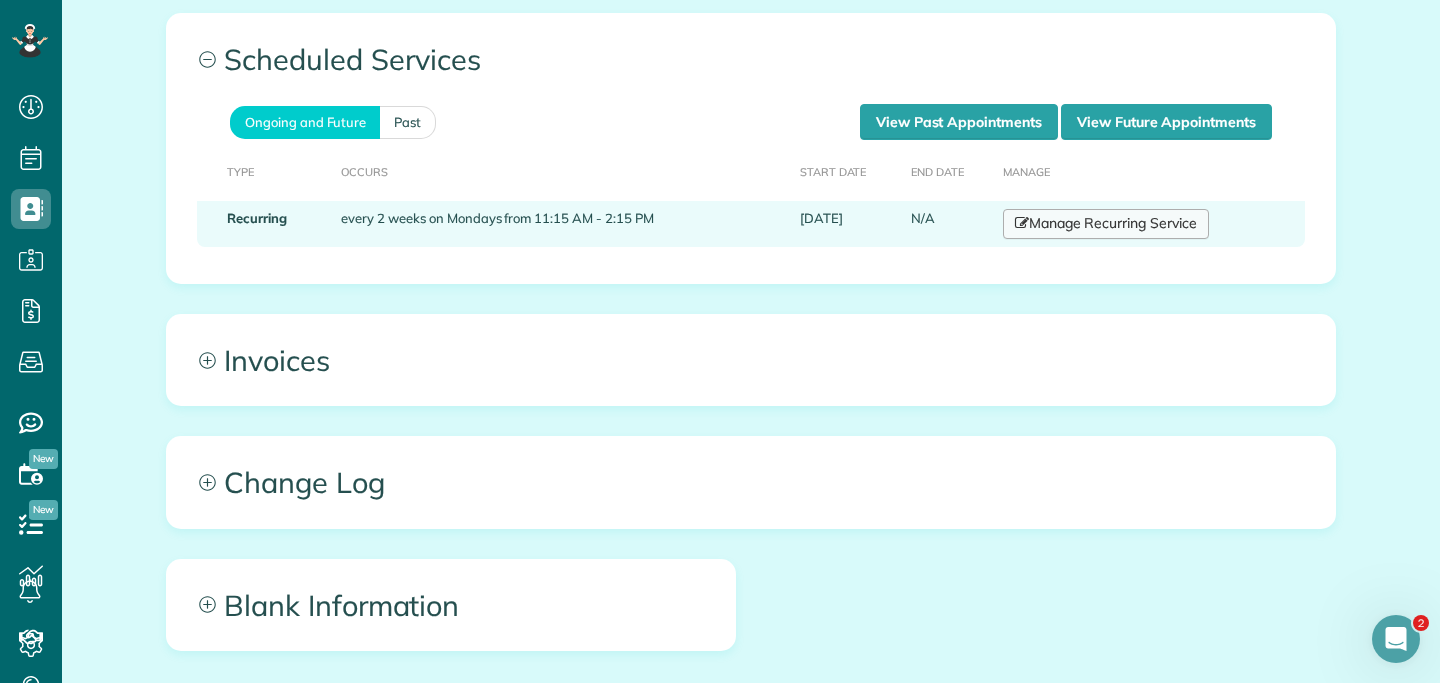 click on "Manage Recurring Service" at bounding box center [1106, 224] 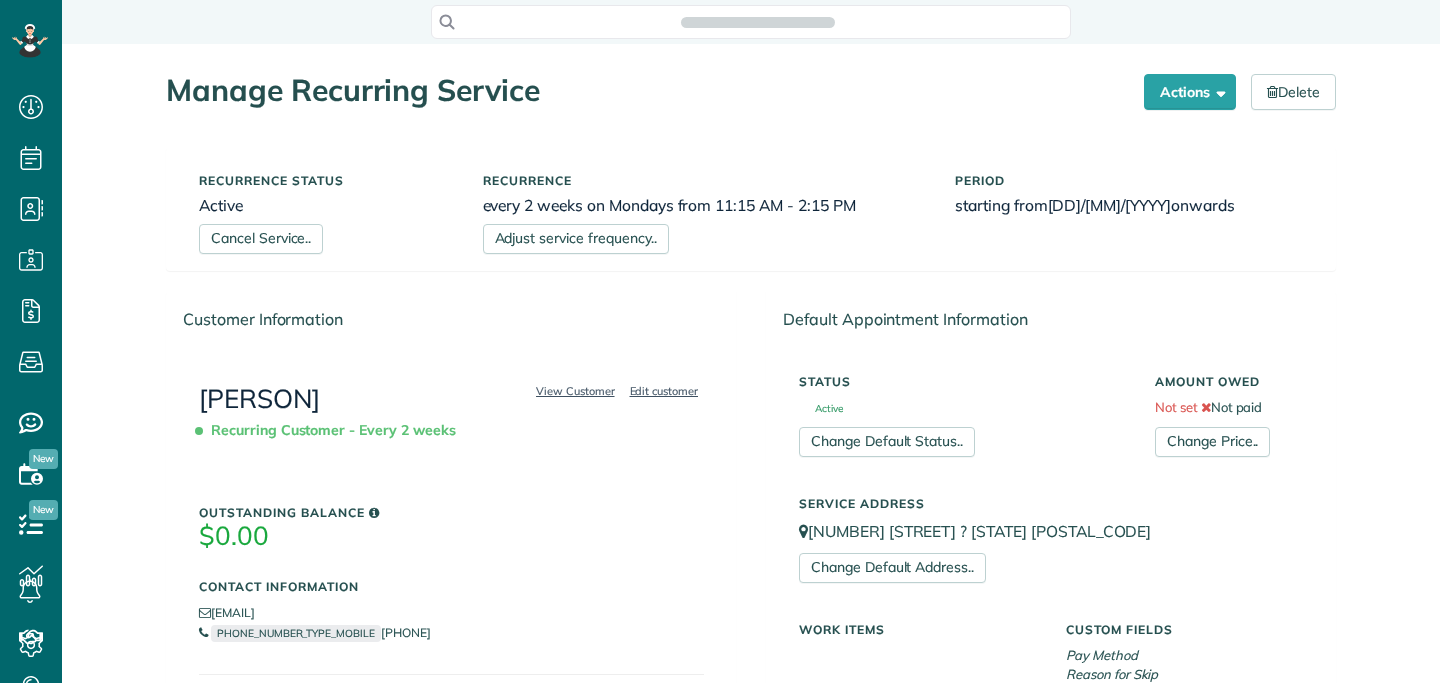 scroll, scrollTop: 0, scrollLeft: 0, axis: both 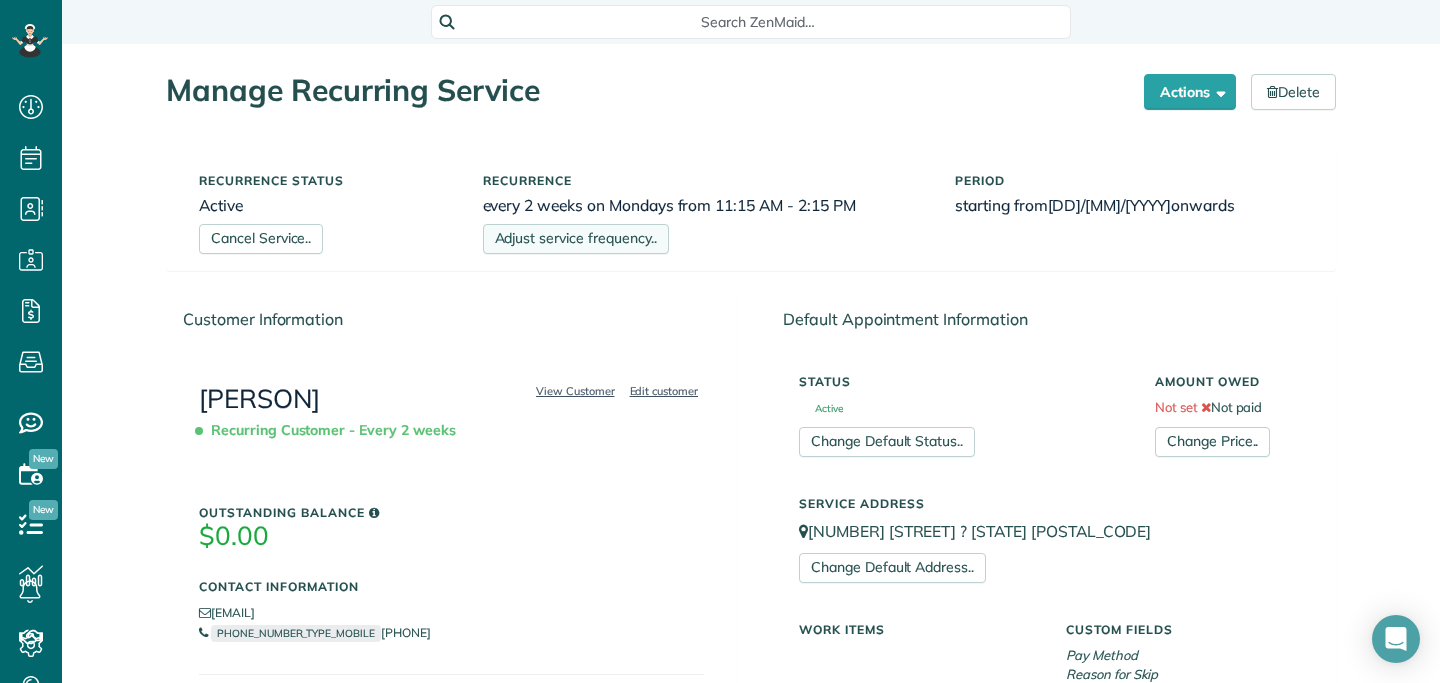 click on "Adjust service frequency.." at bounding box center (576, 239) 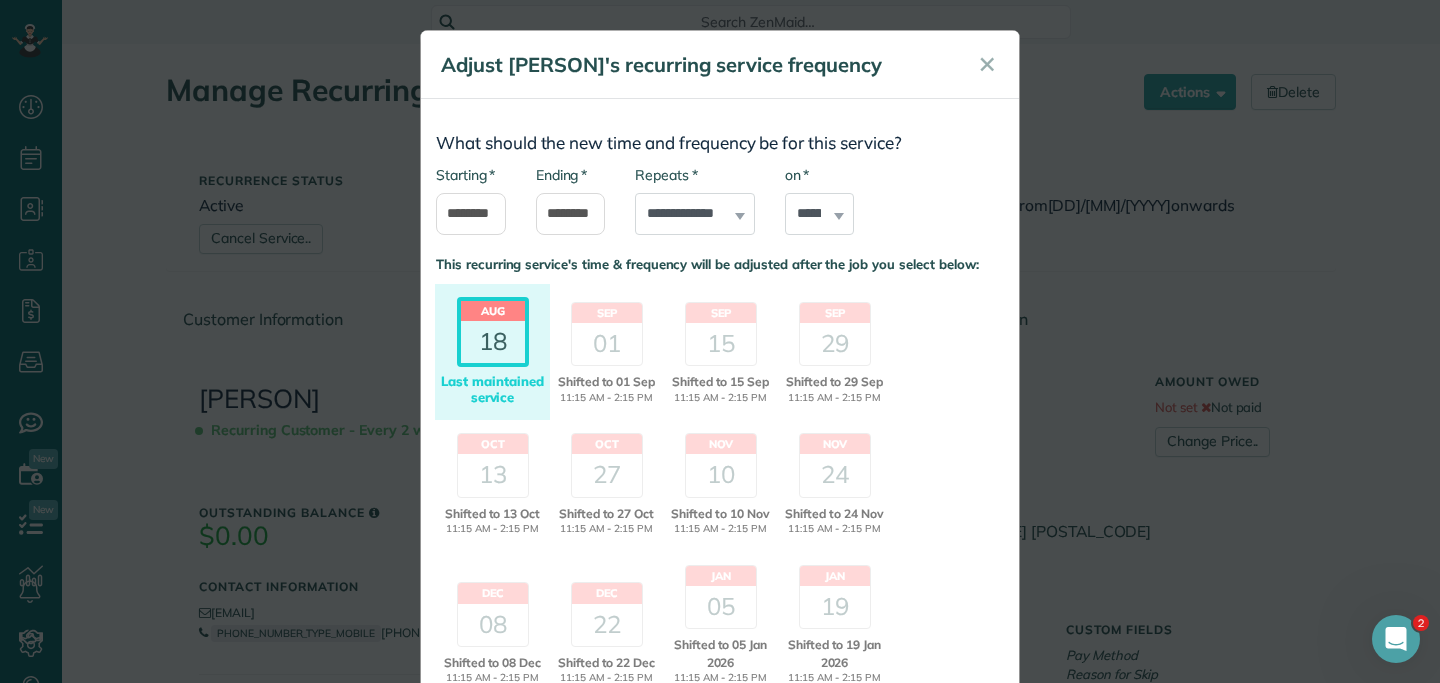 scroll, scrollTop: 0, scrollLeft: 0, axis: both 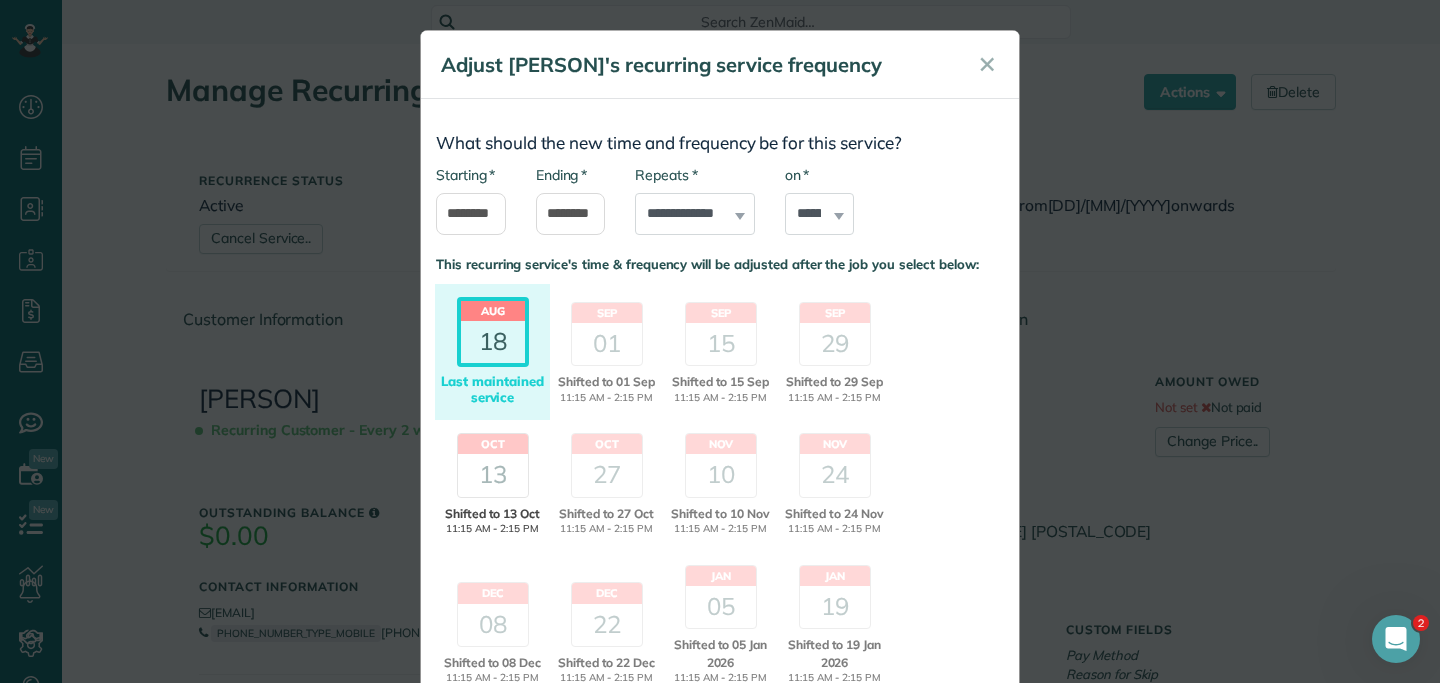 click on "13" at bounding box center (493, 475) 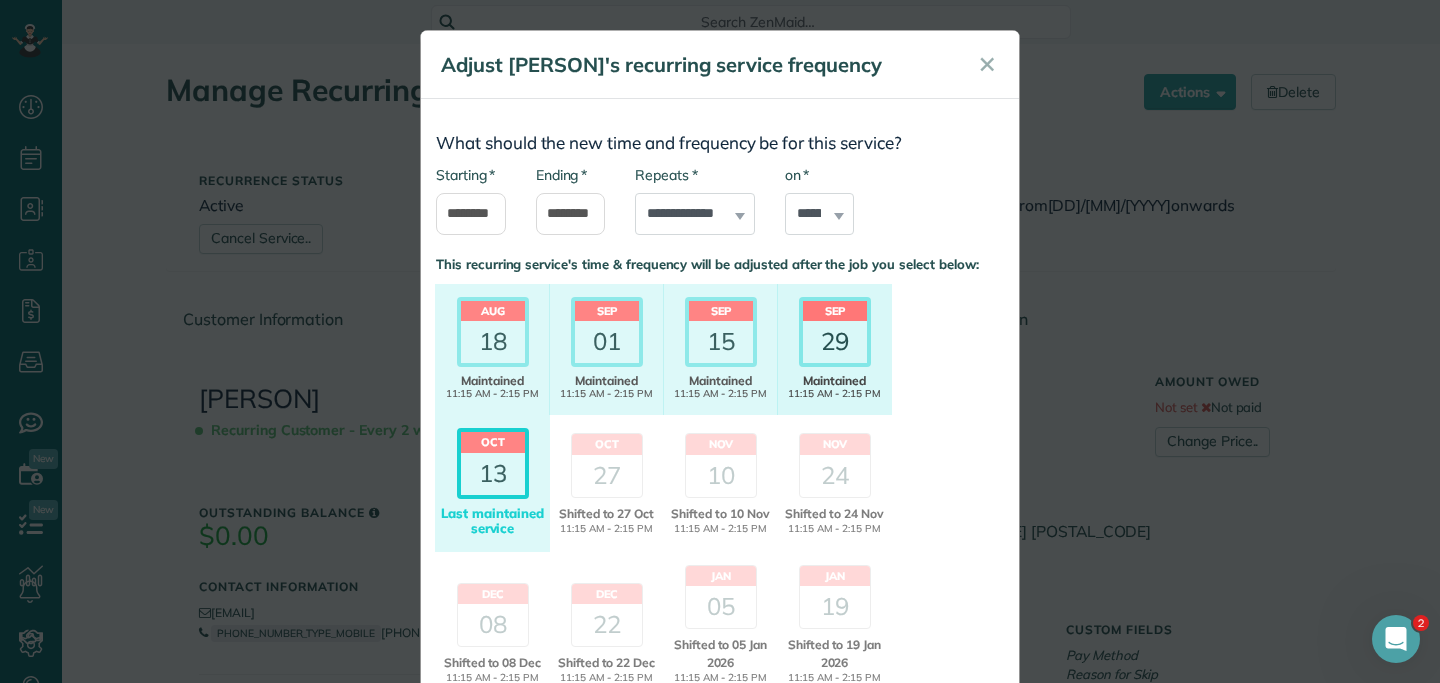 click on "29" at bounding box center (835, 342) 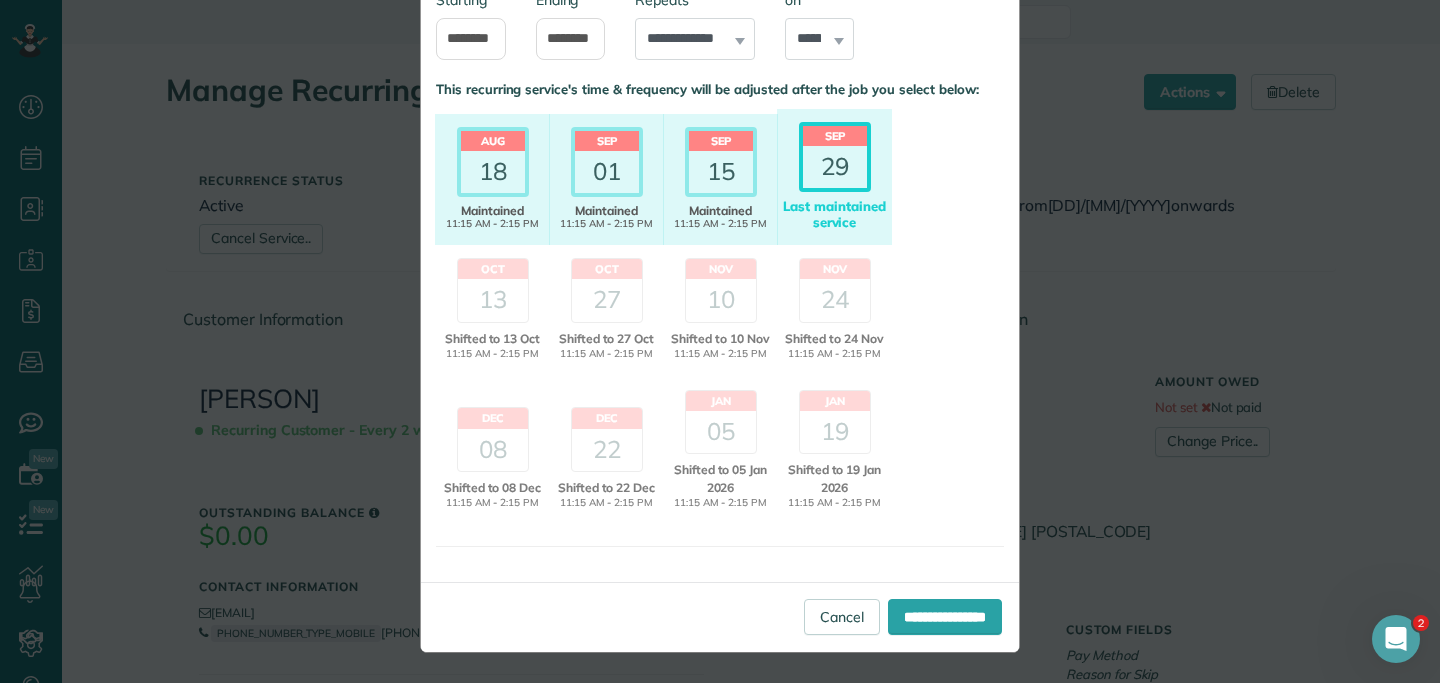 scroll, scrollTop: 0, scrollLeft: 0, axis: both 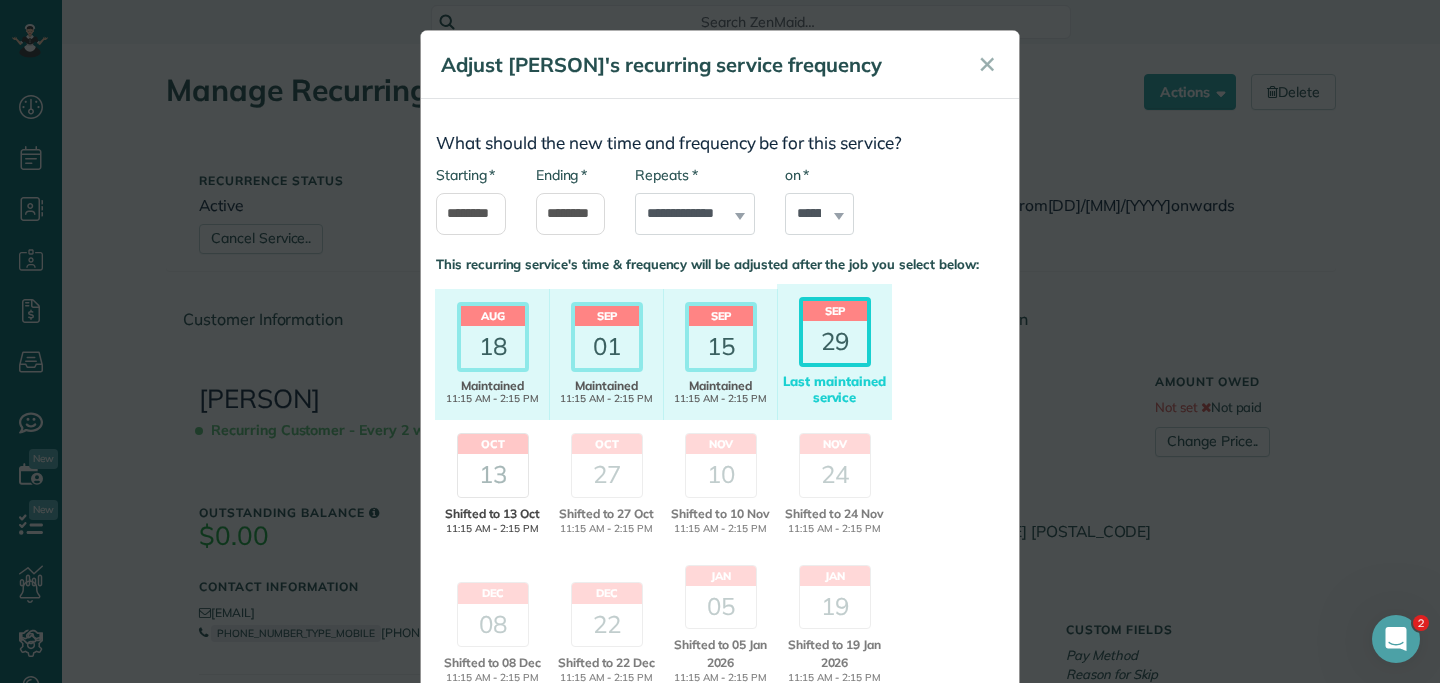 click on "Oct" at bounding box center [493, 444] 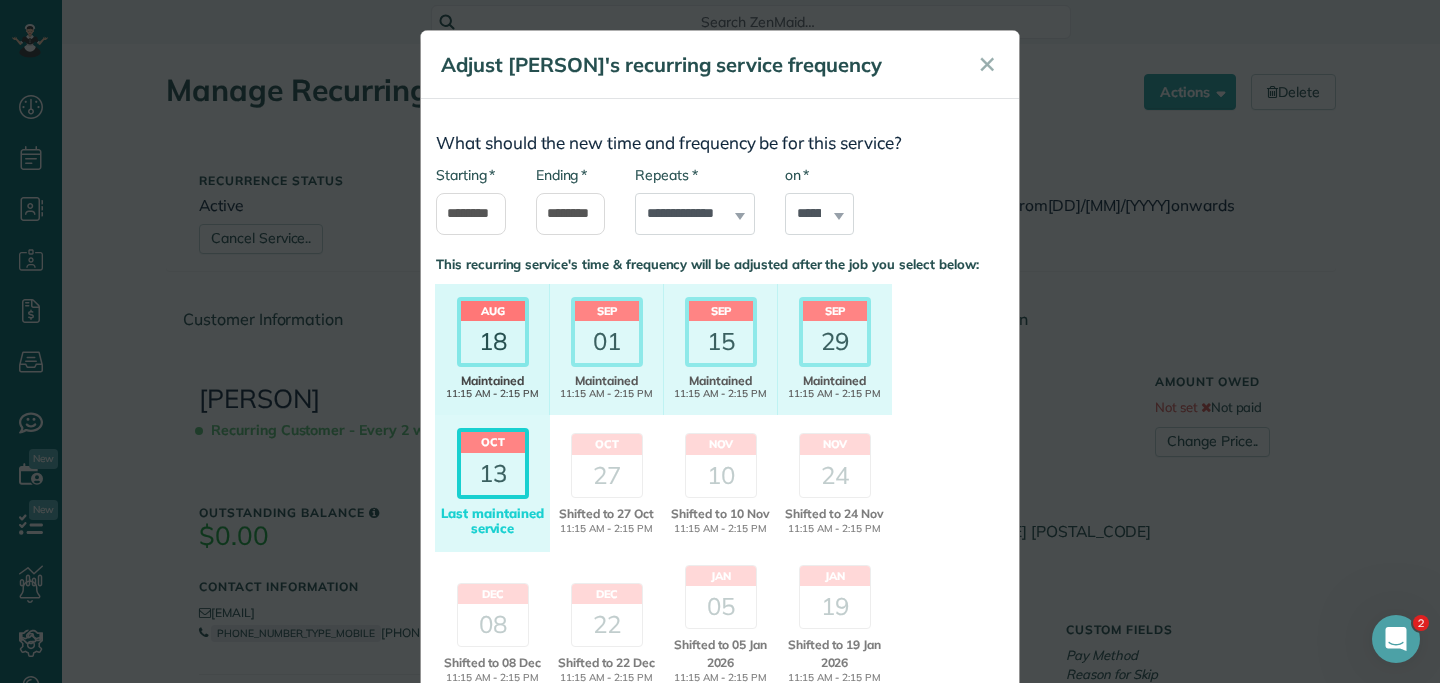 click on "18" at bounding box center (493, 342) 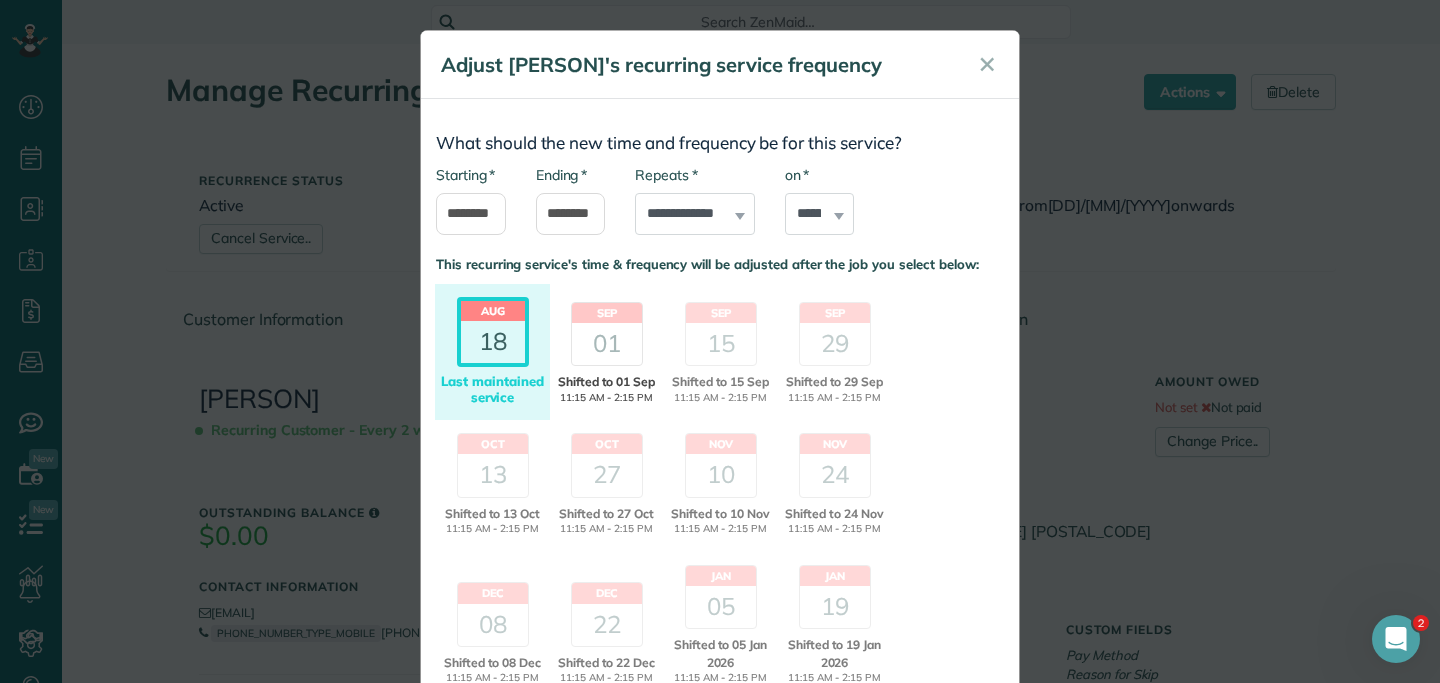 click on "01" at bounding box center [607, 344] 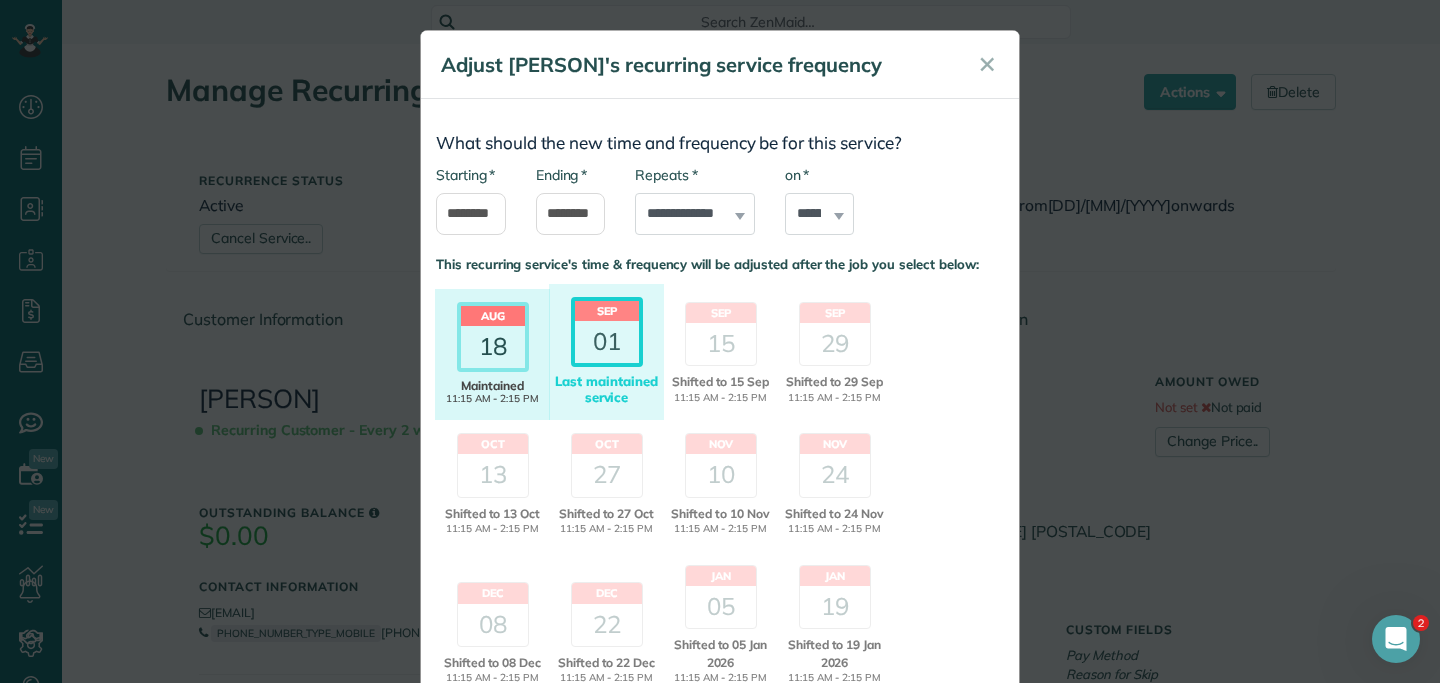 click on "18" at bounding box center (493, 347) 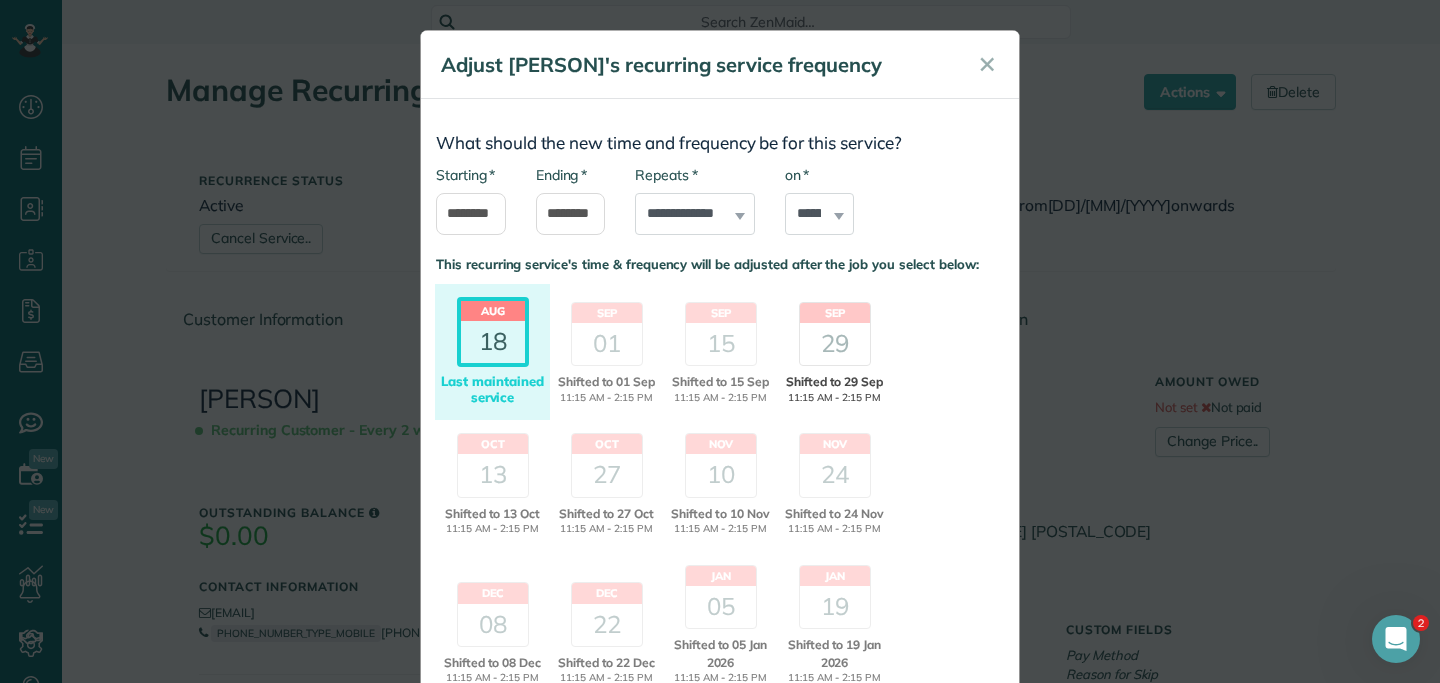 click on "29" at bounding box center [835, 344] 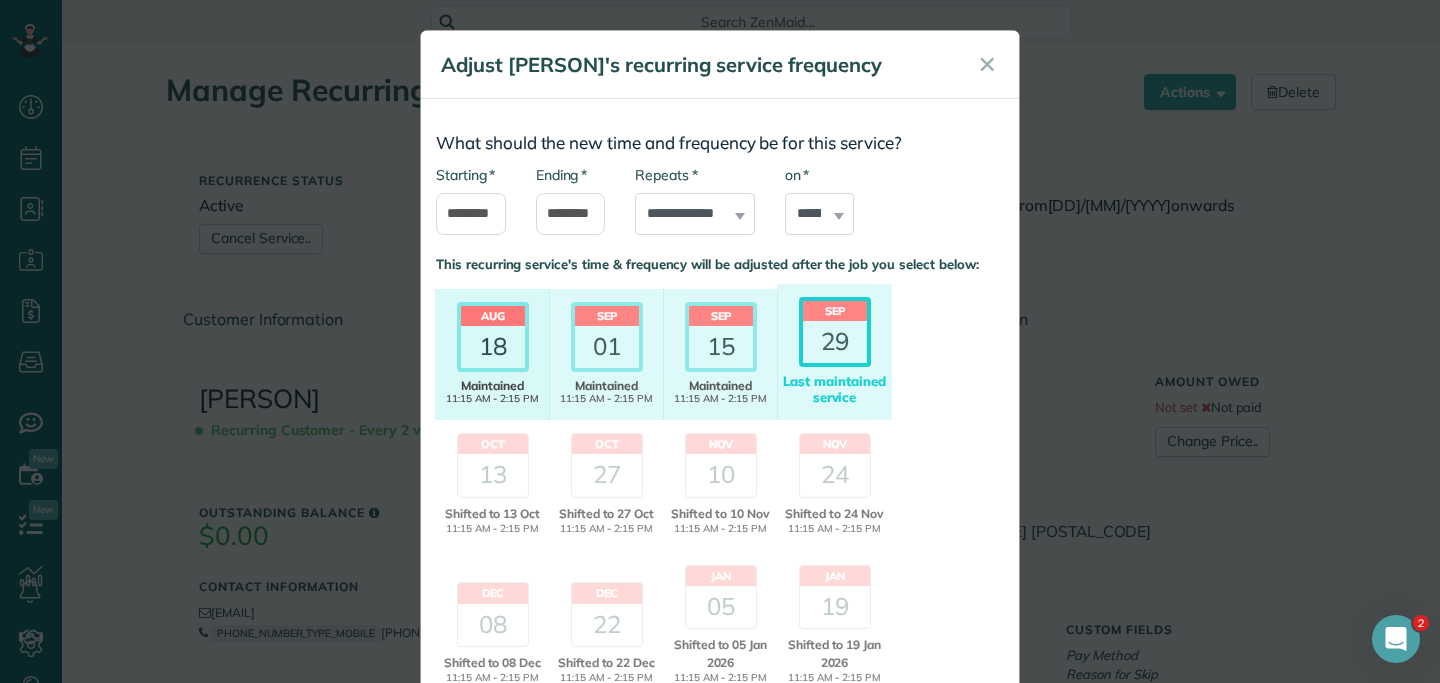 click on "18" at bounding box center (493, 347) 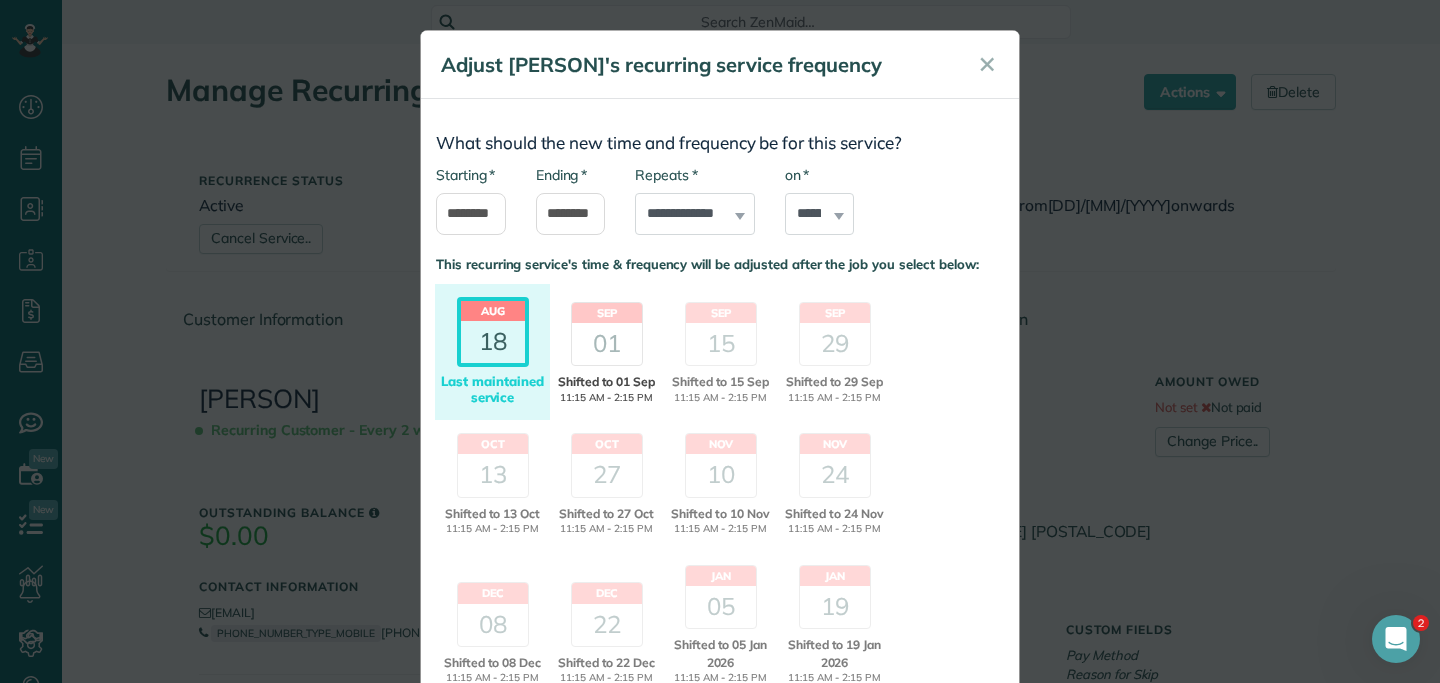 click on "01" at bounding box center [607, 344] 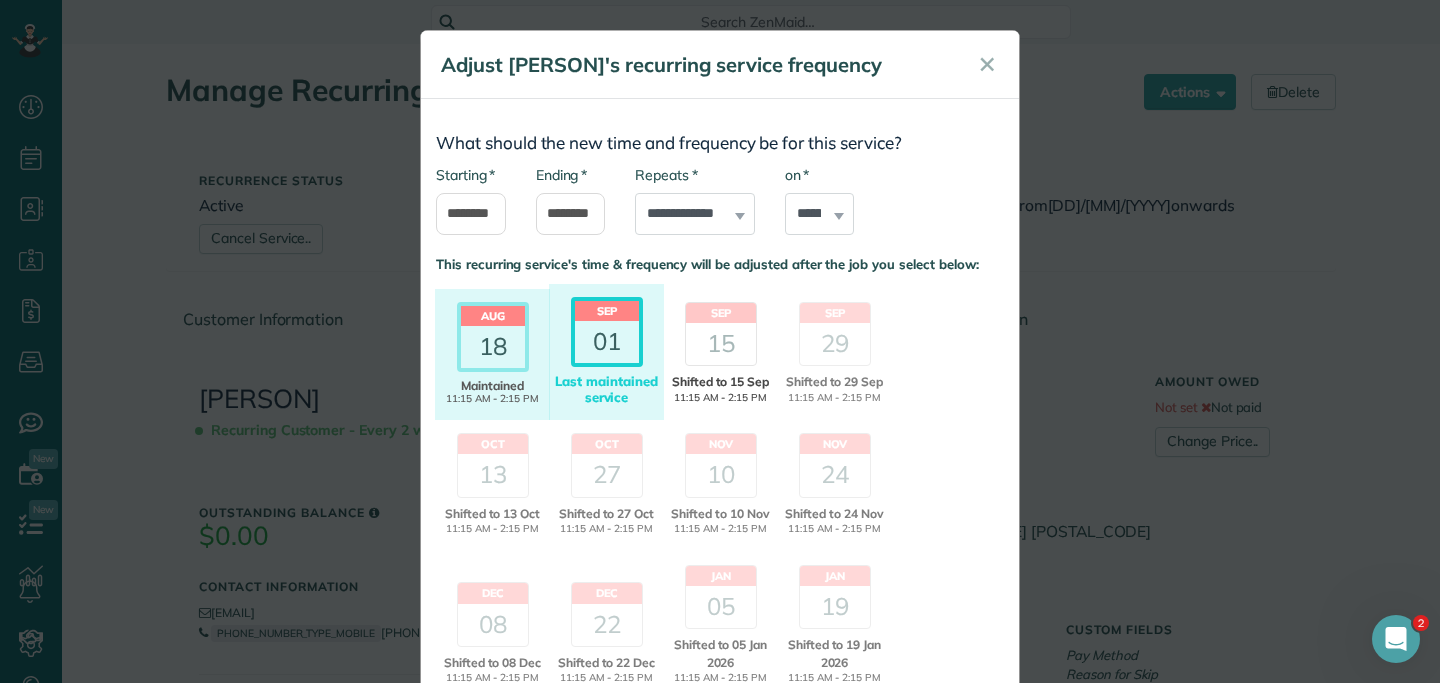 click on "15" at bounding box center [721, 344] 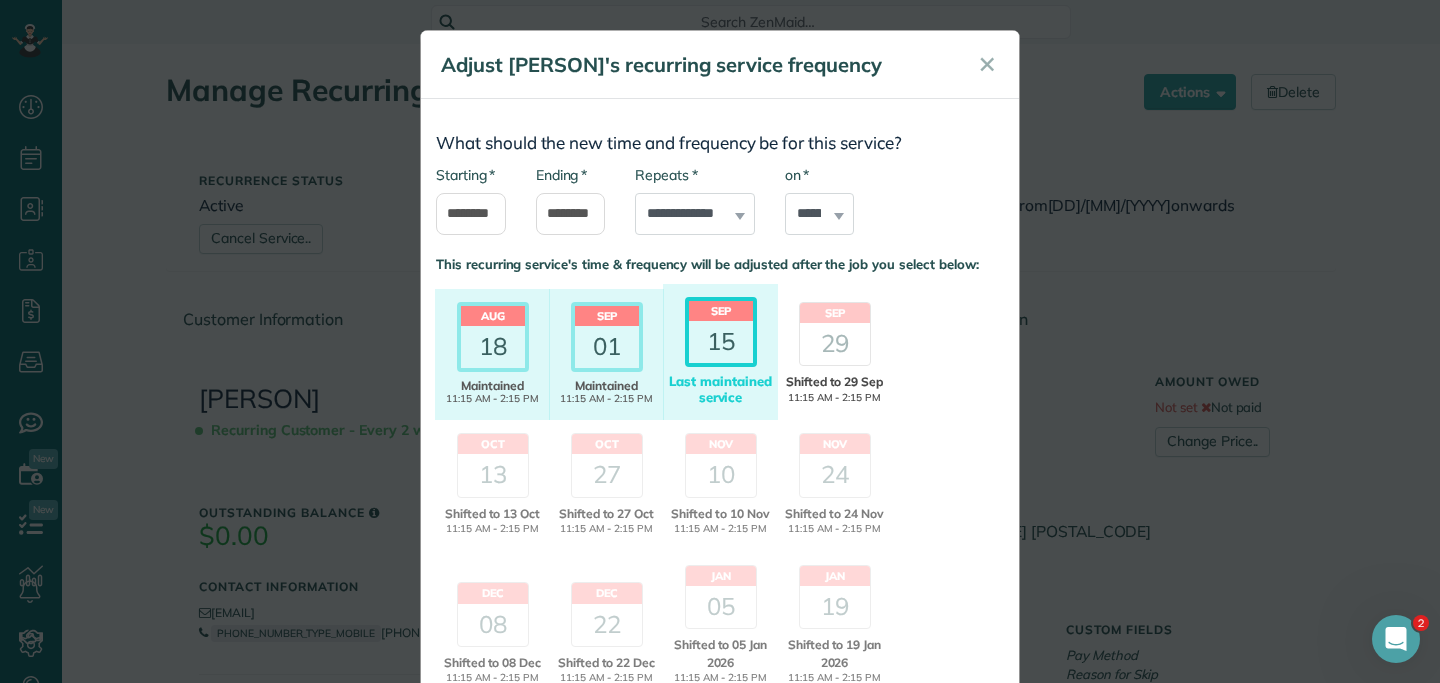 click on "29" at bounding box center [835, 344] 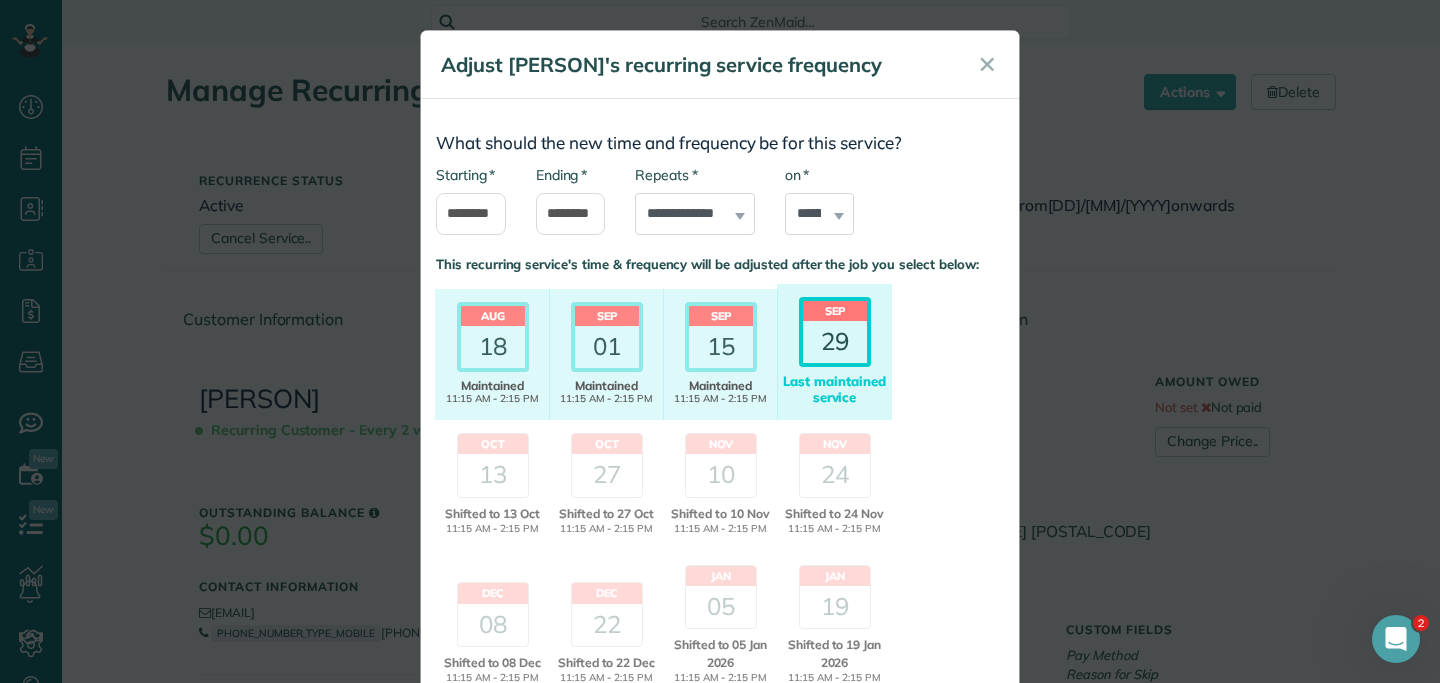 scroll, scrollTop: 203, scrollLeft: 0, axis: vertical 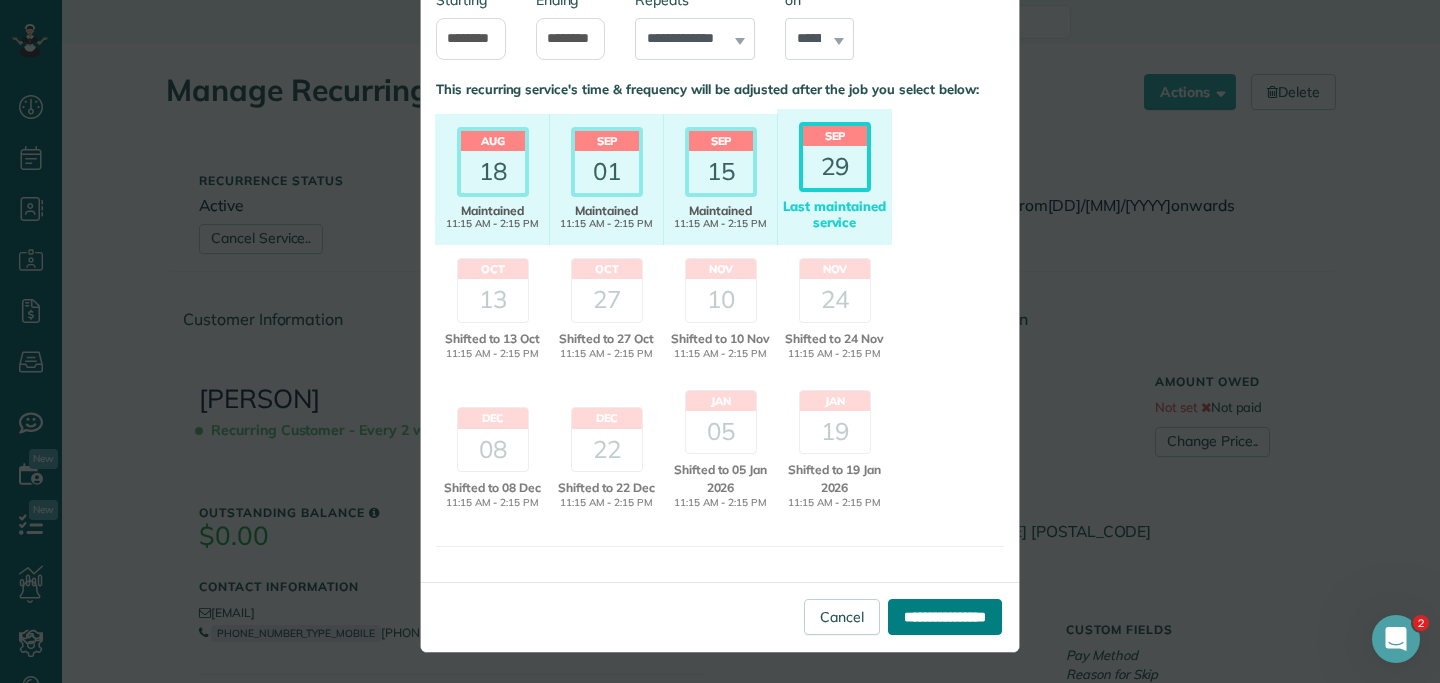 click on "**********" at bounding box center (945, 617) 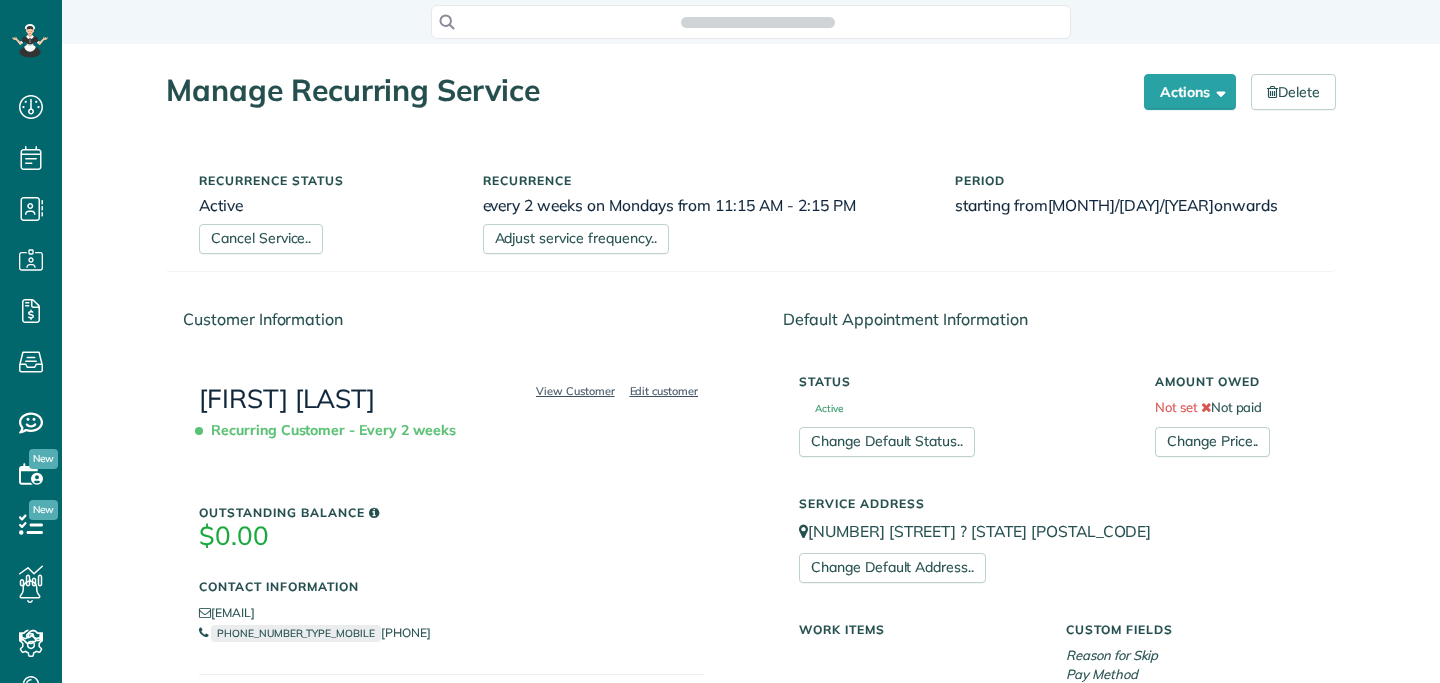 scroll, scrollTop: 0, scrollLeft: 0, axis: both 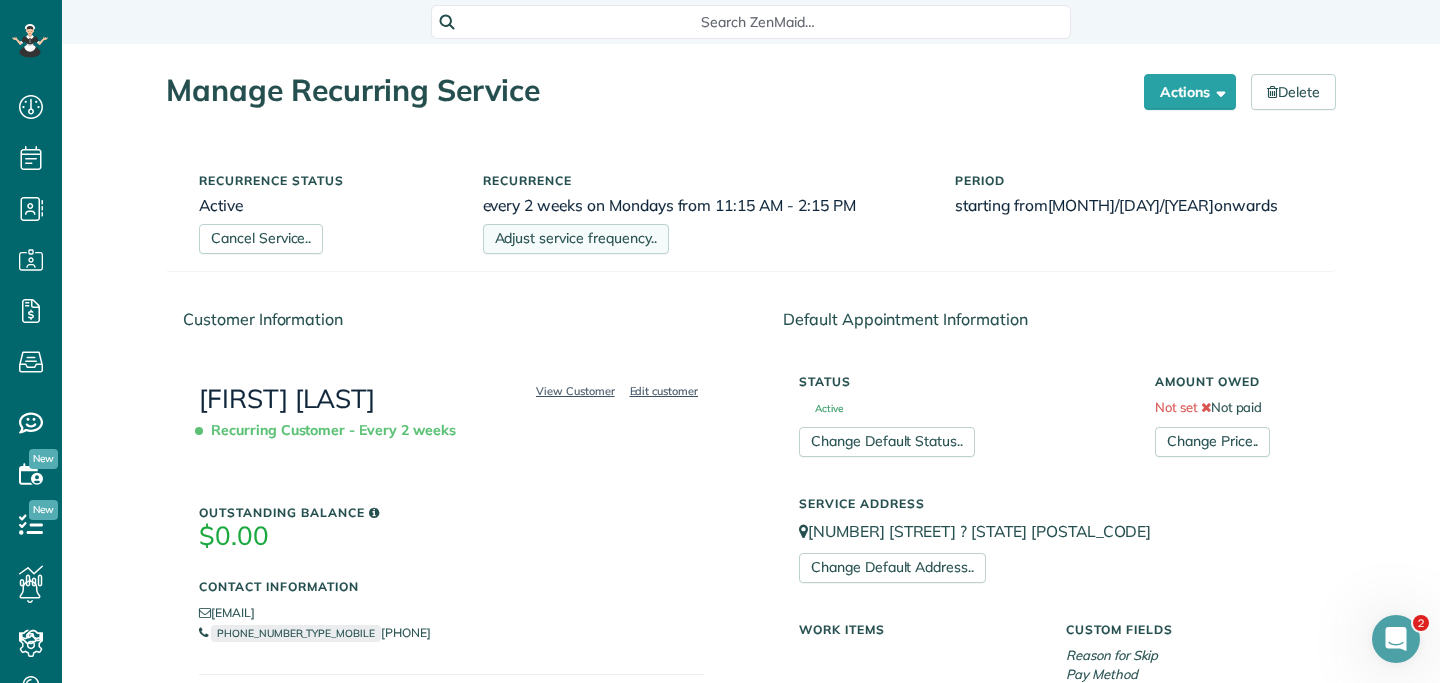 click on "Adjust service frequency.." at bounding box center (576, 239) 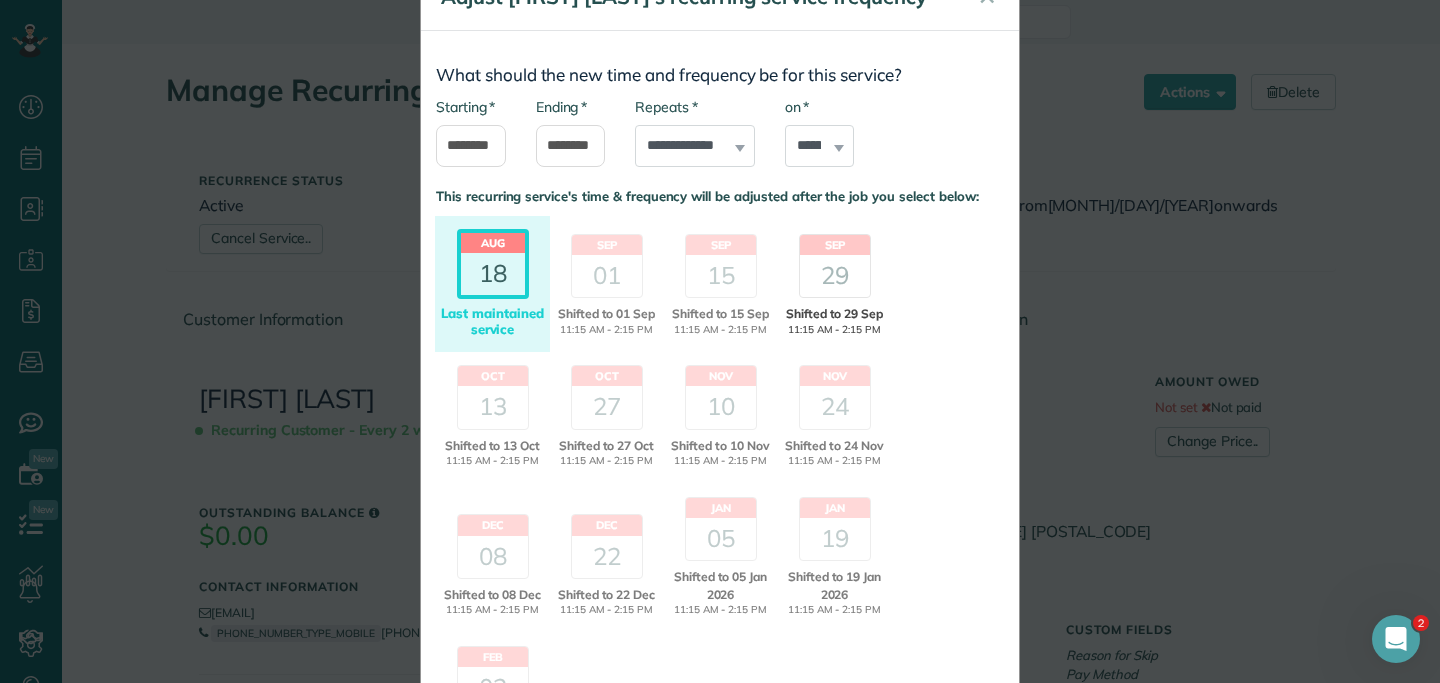 scroll, scrollTop: 0, scrollLeft: 0, axis: both 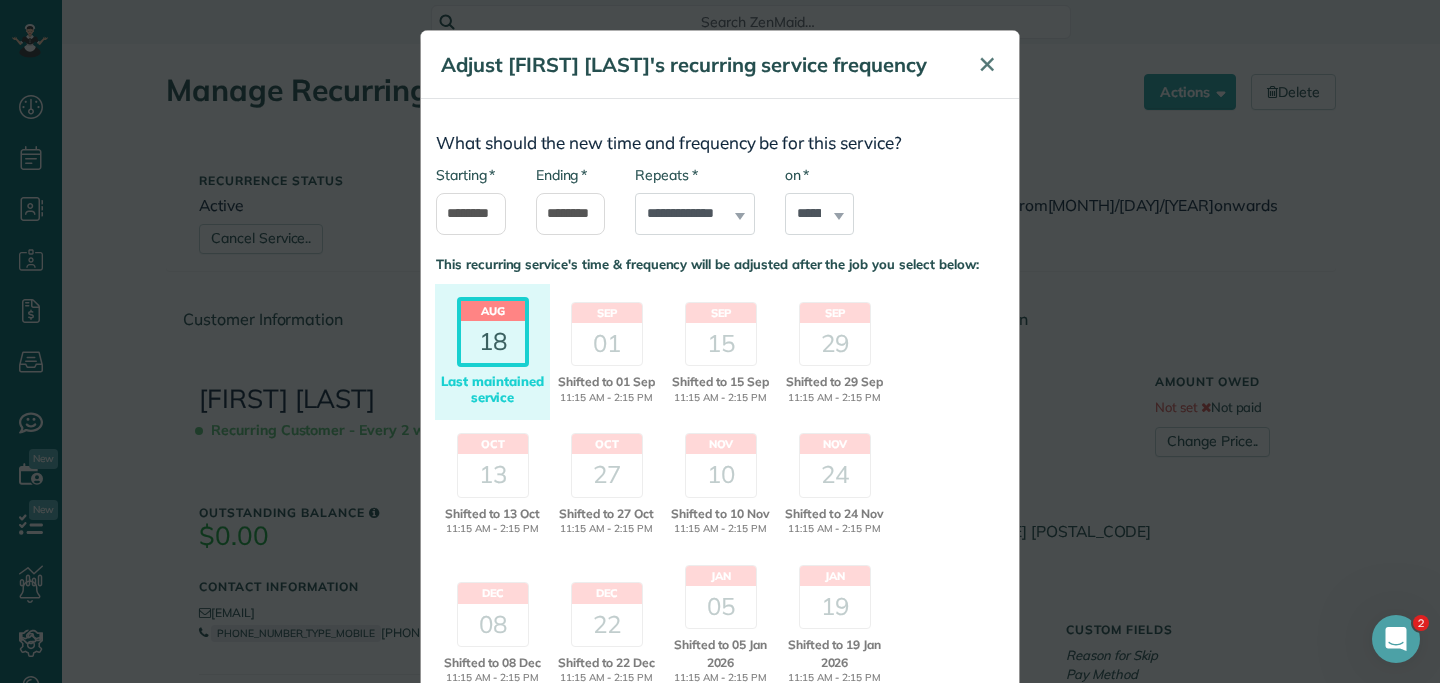 click on "✕" at bounding box center [987, 65] 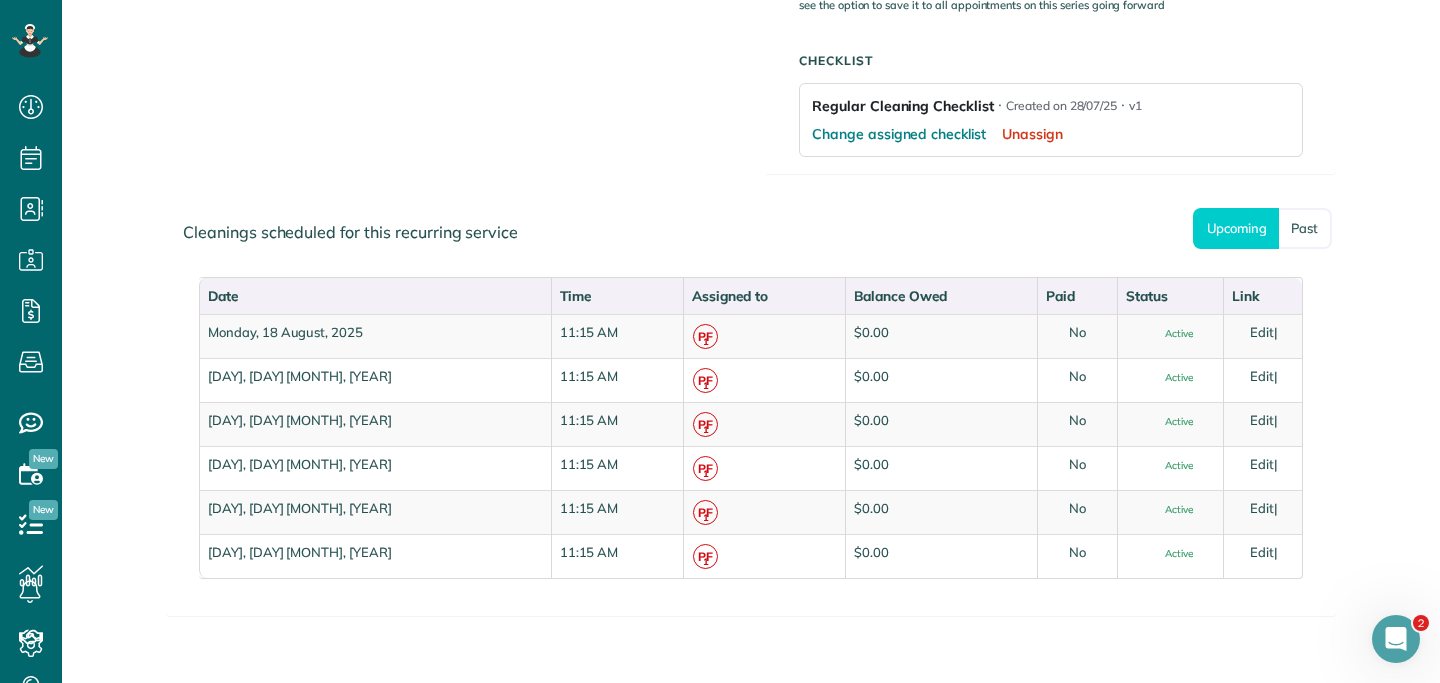 scroll, scrollTop: 885, scrollLeft: 0, axis: vertical 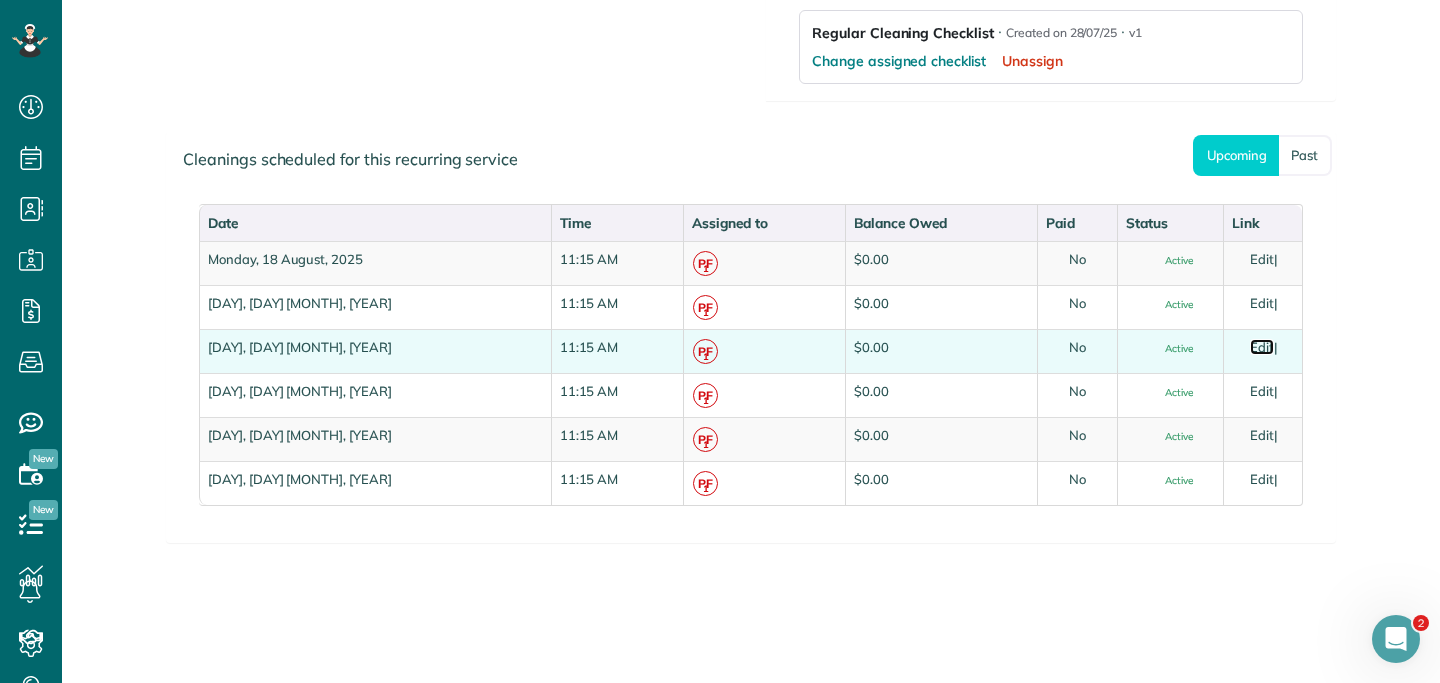 click on "Edit" at bounding box center [1262, 347] 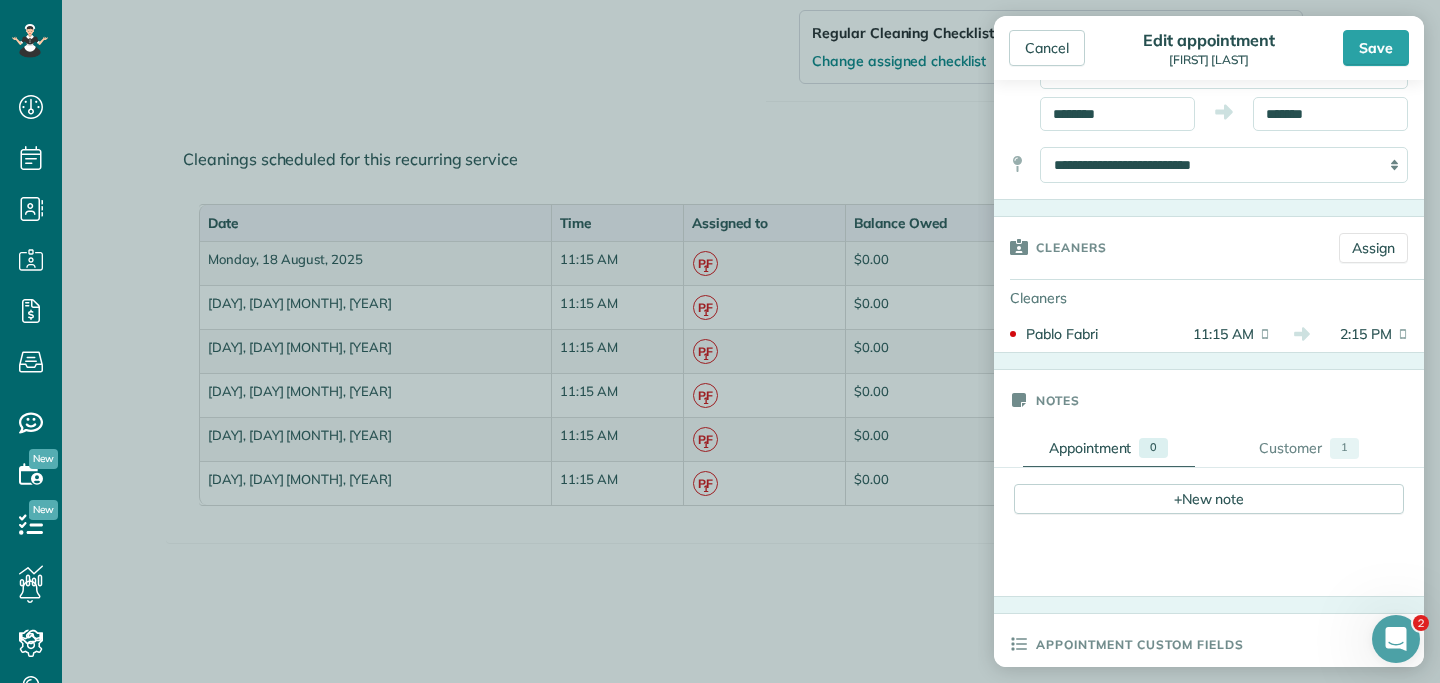 scroll, scrollTop: 0, scrollLeft: 0, axis: both 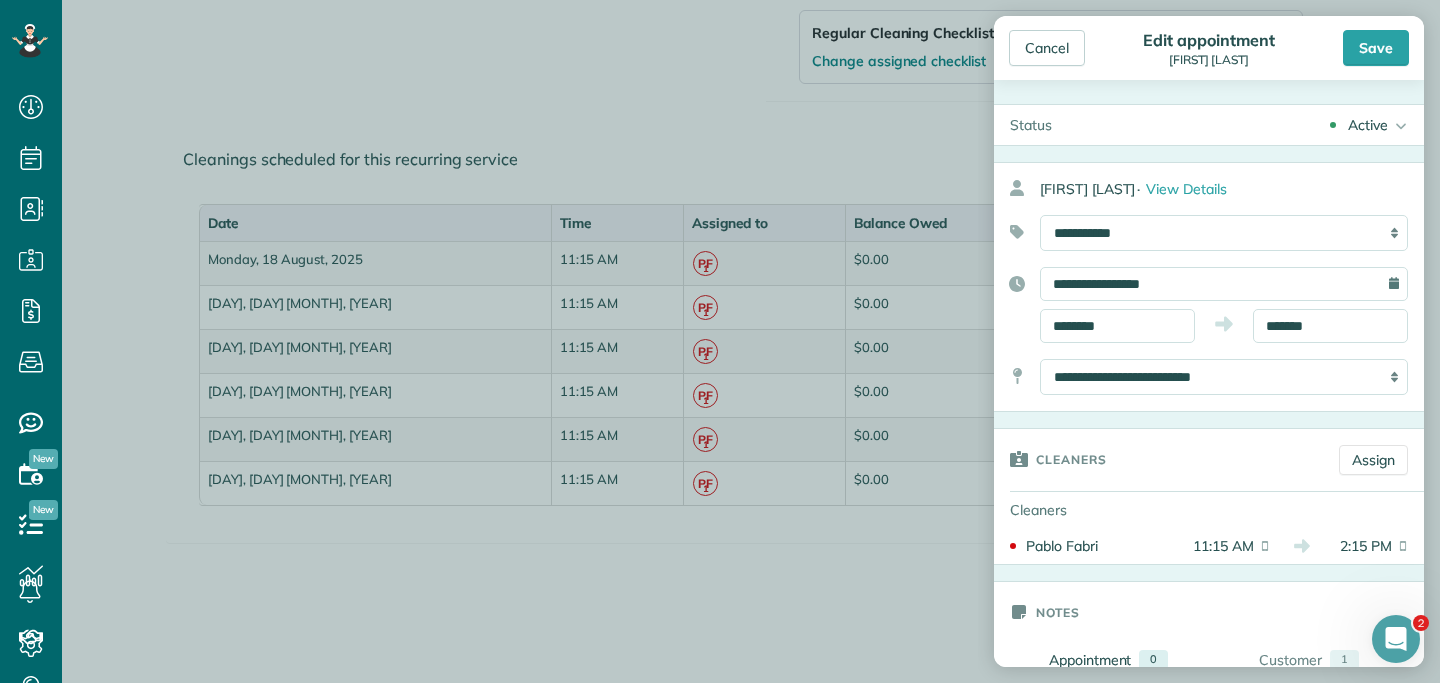 click 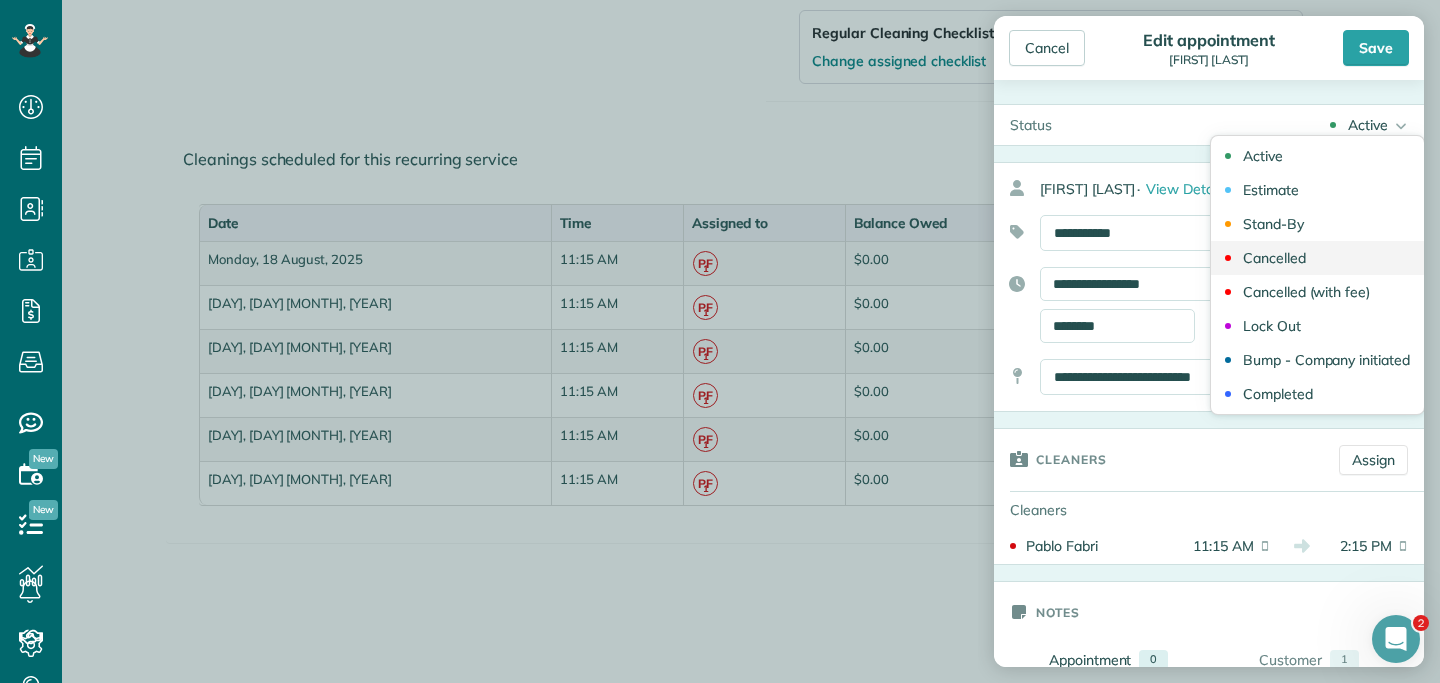 click on "Cancelled" at bounding box center [1317, 258] 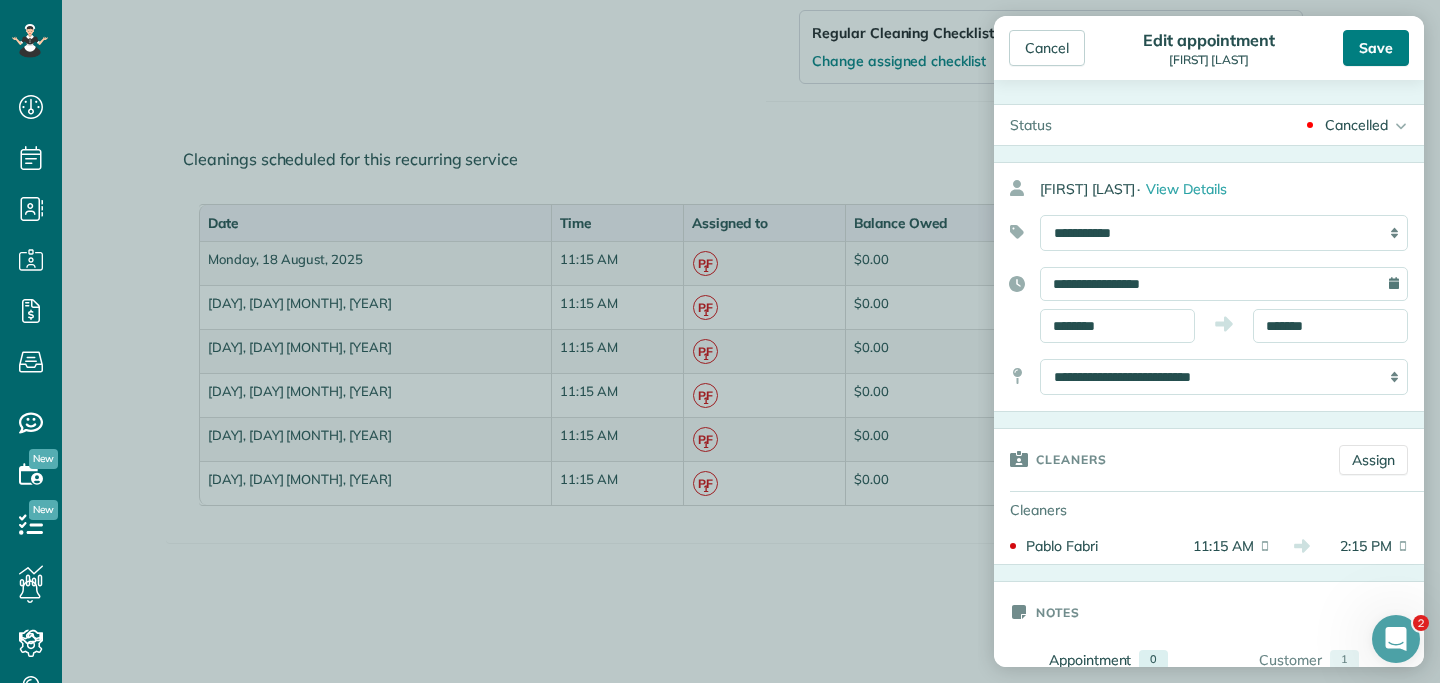 click on "Save" at bounding box center [1376, 48] 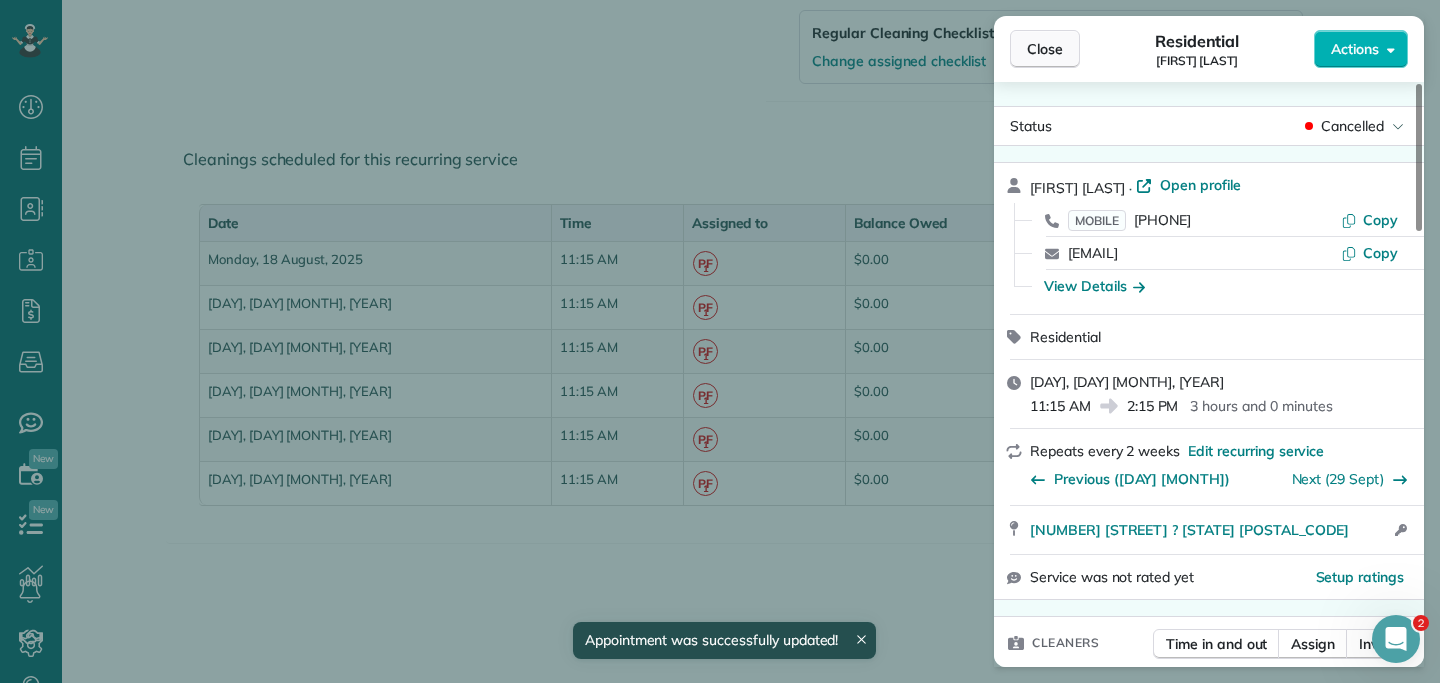 click on "Close" at bounding box center (1045, 49) 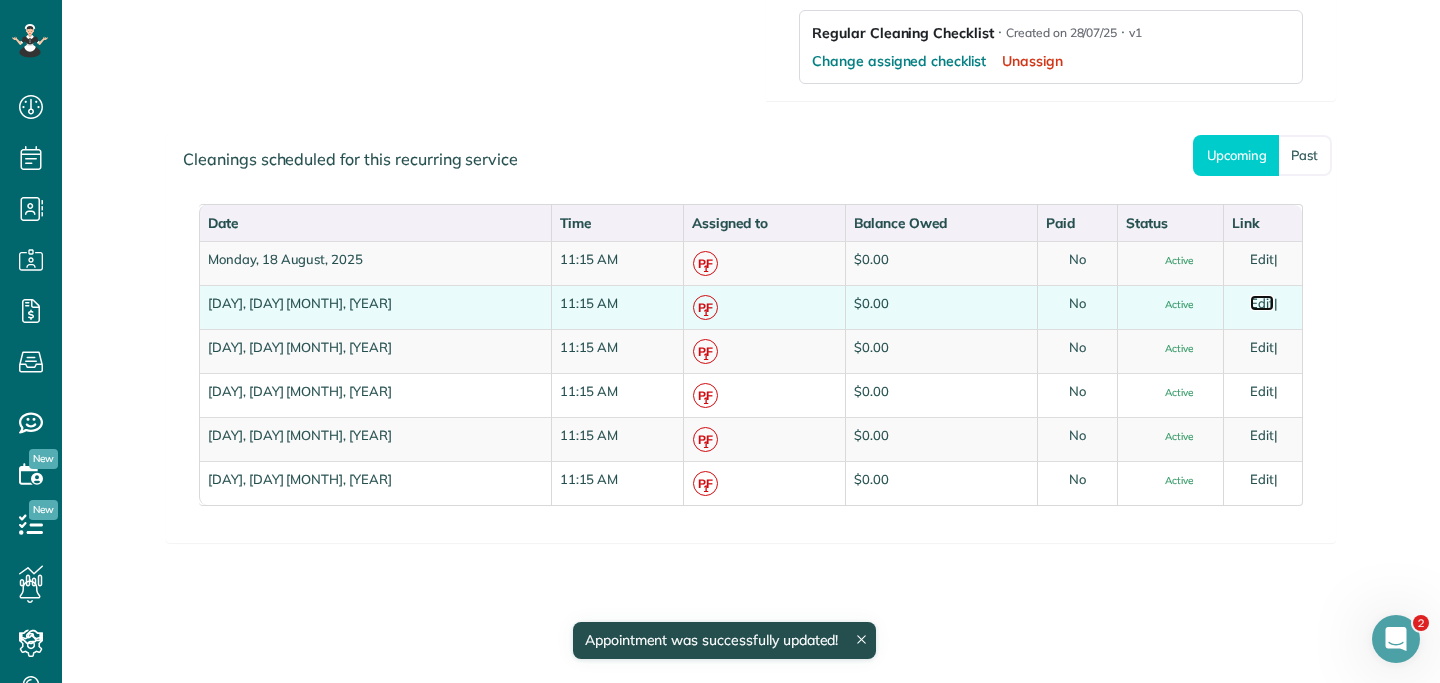 click on "Edit" at bounding box center [1262, 303] 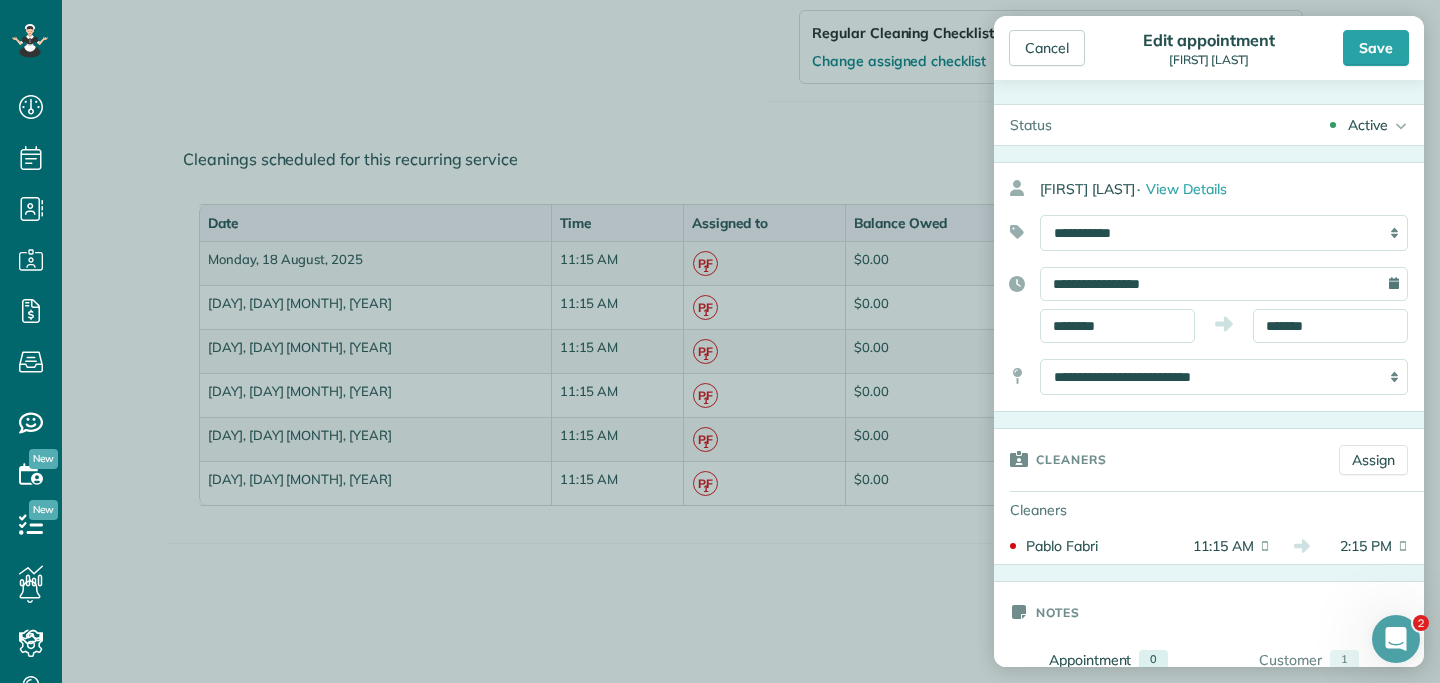 click 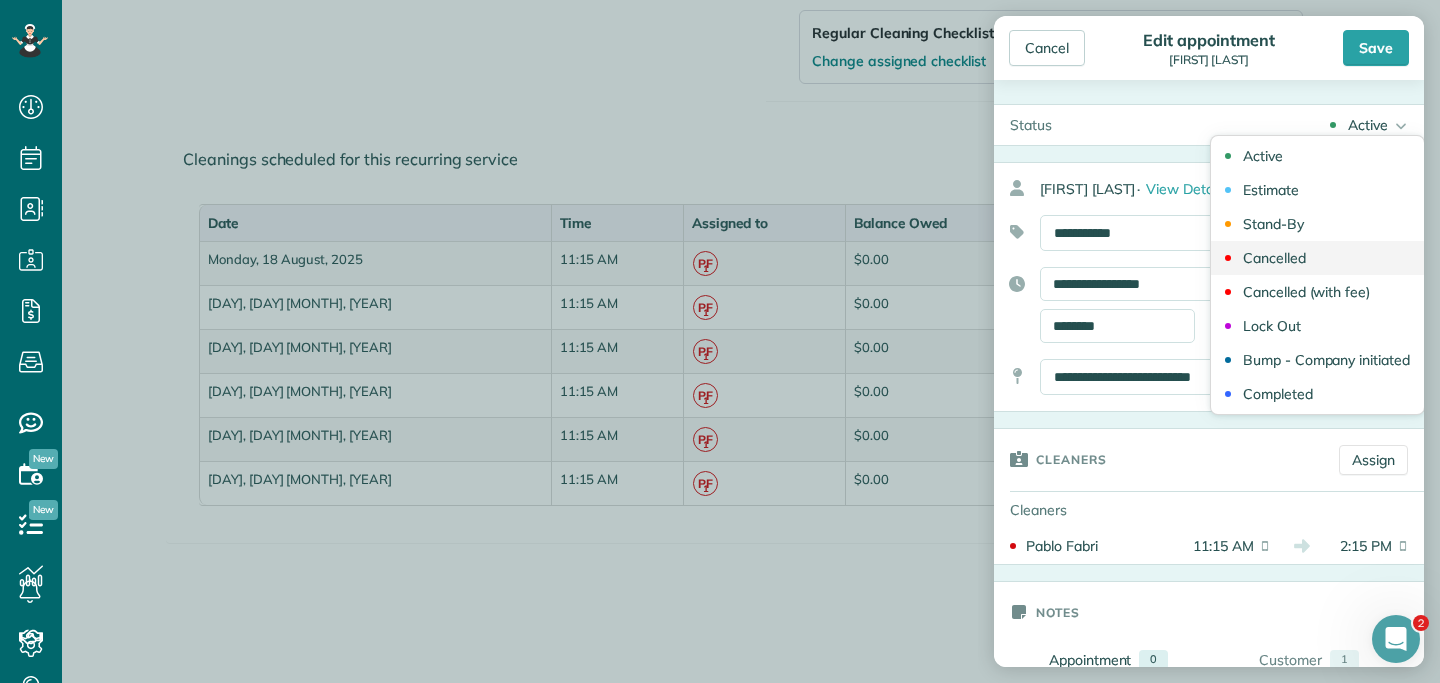 click on "Cancelled" at bounding box center [1317, 258] 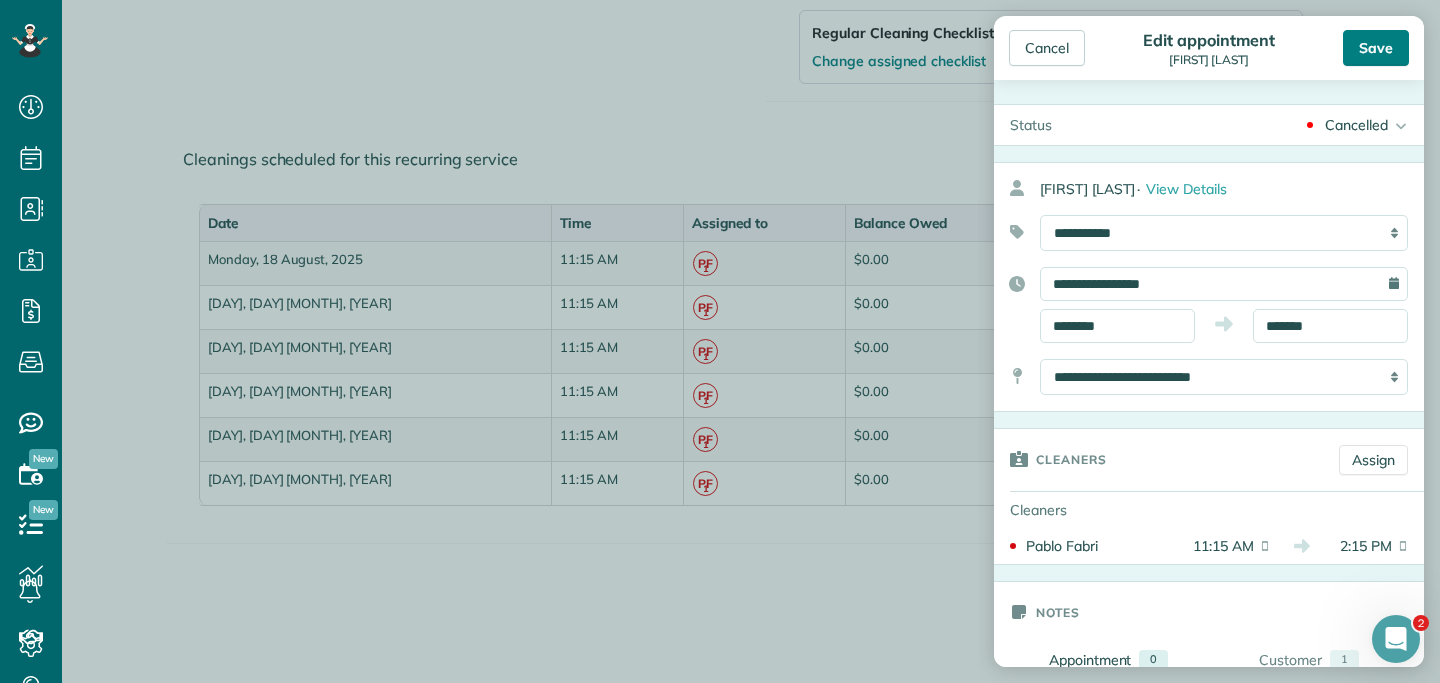 click on "Save" at bounding box center (1376, 48) 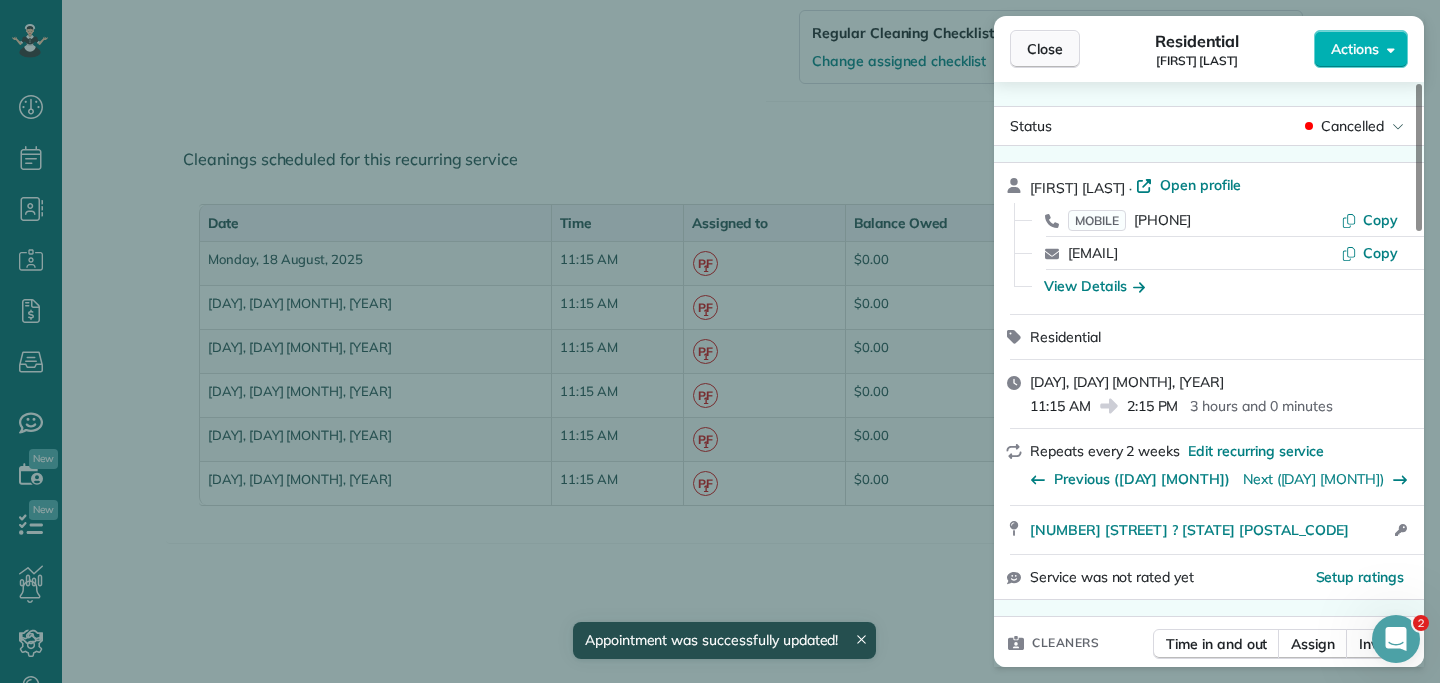 click on "Close" at bounding box center [1045, 49] 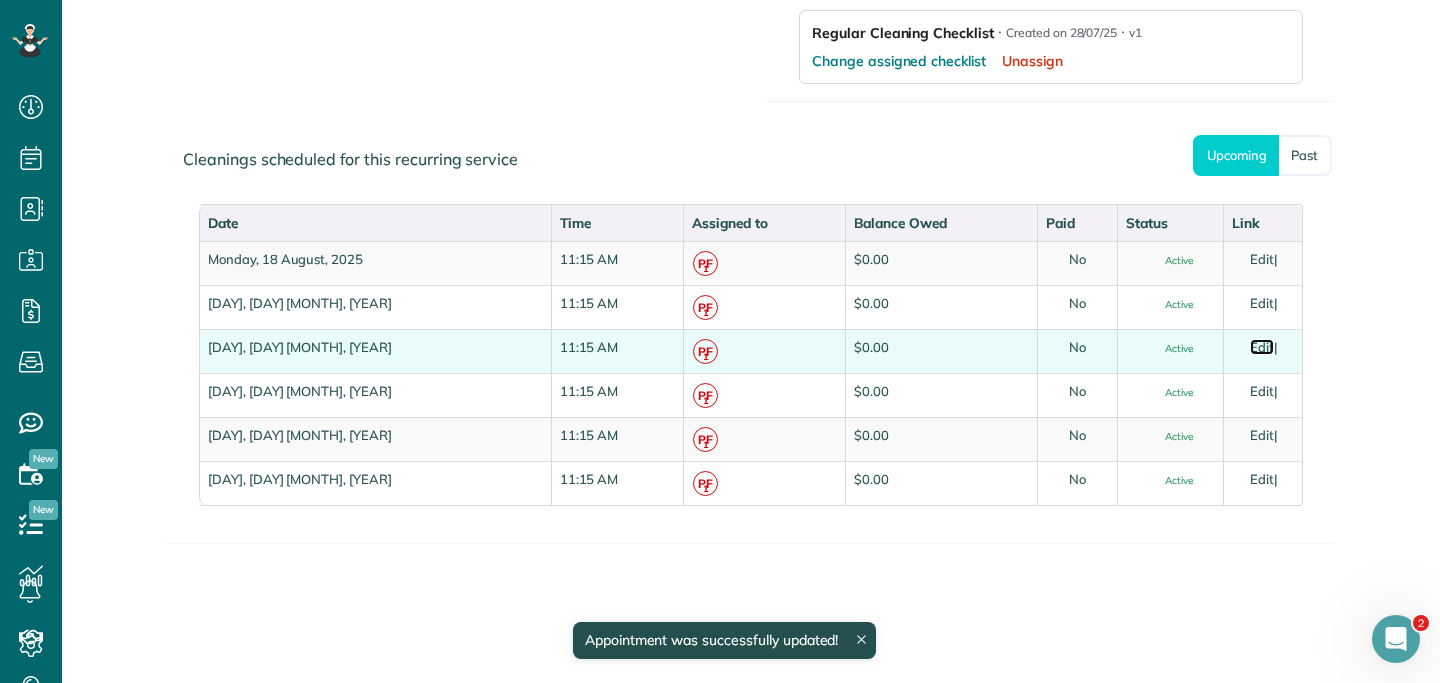 click on "Edit" at bounding box center (1262, 347) 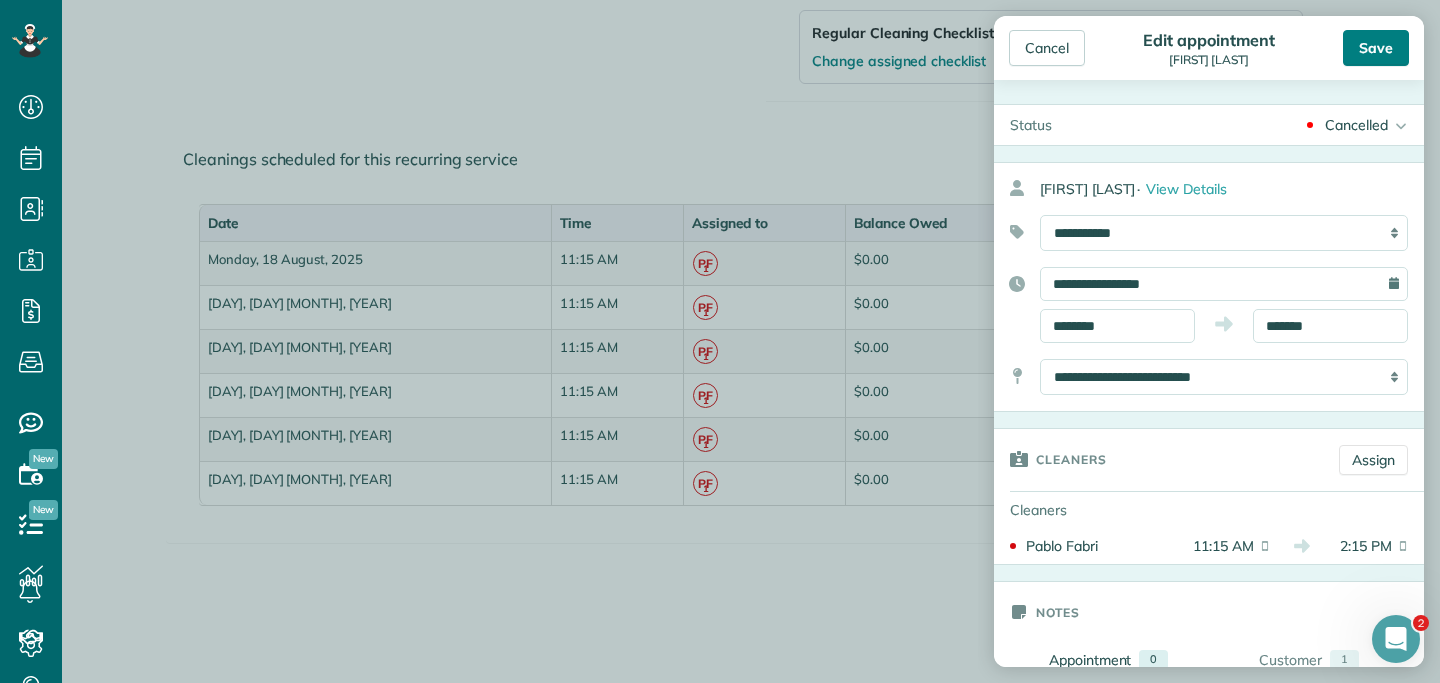 click on "Save" at bounding box center (1376, 48) 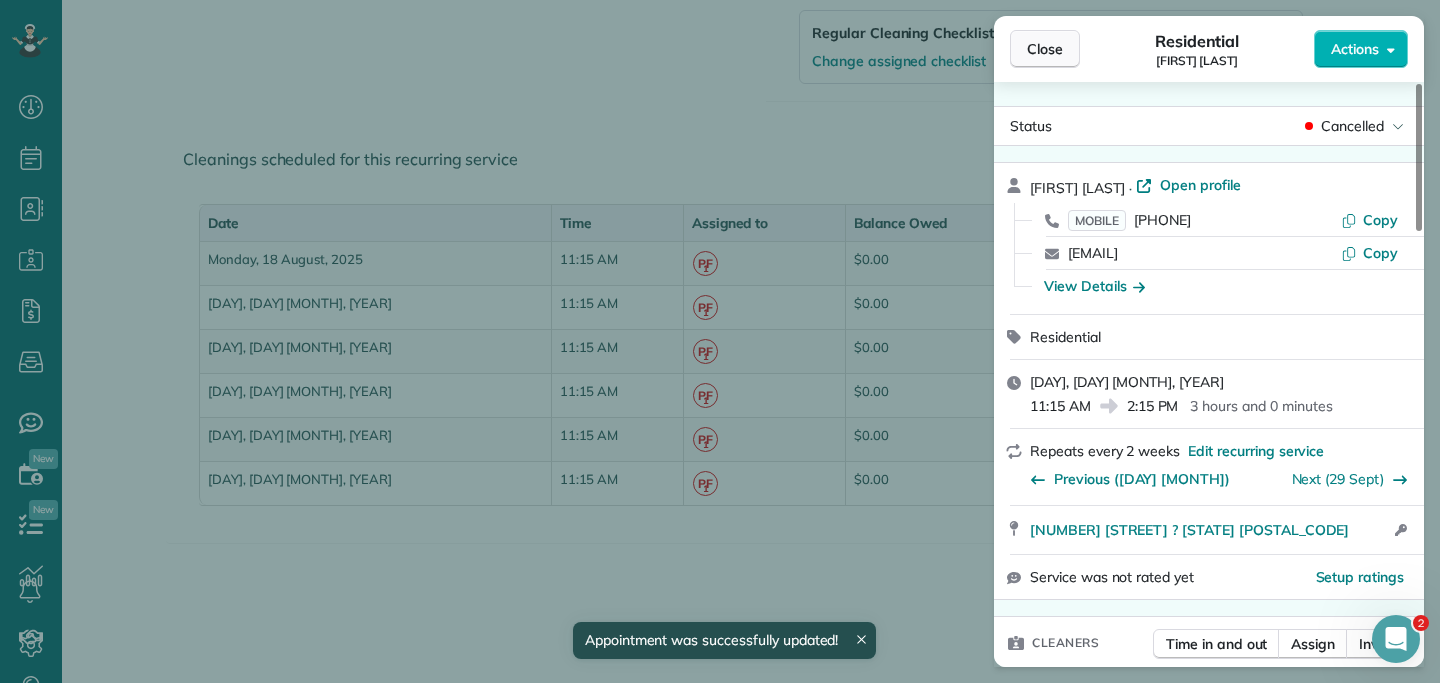 click on "Close" at bounding box center (1045, 49) 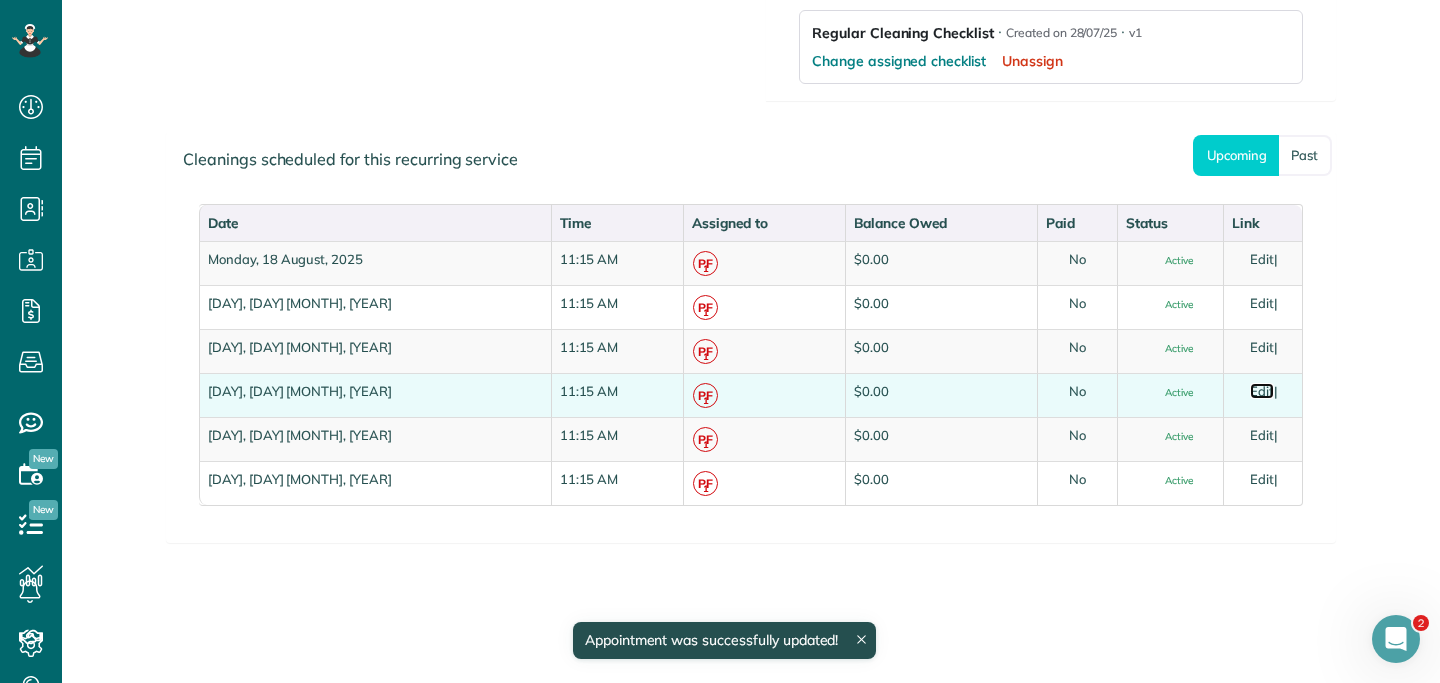 click on "Edit" at bounding box center (1262, 391) 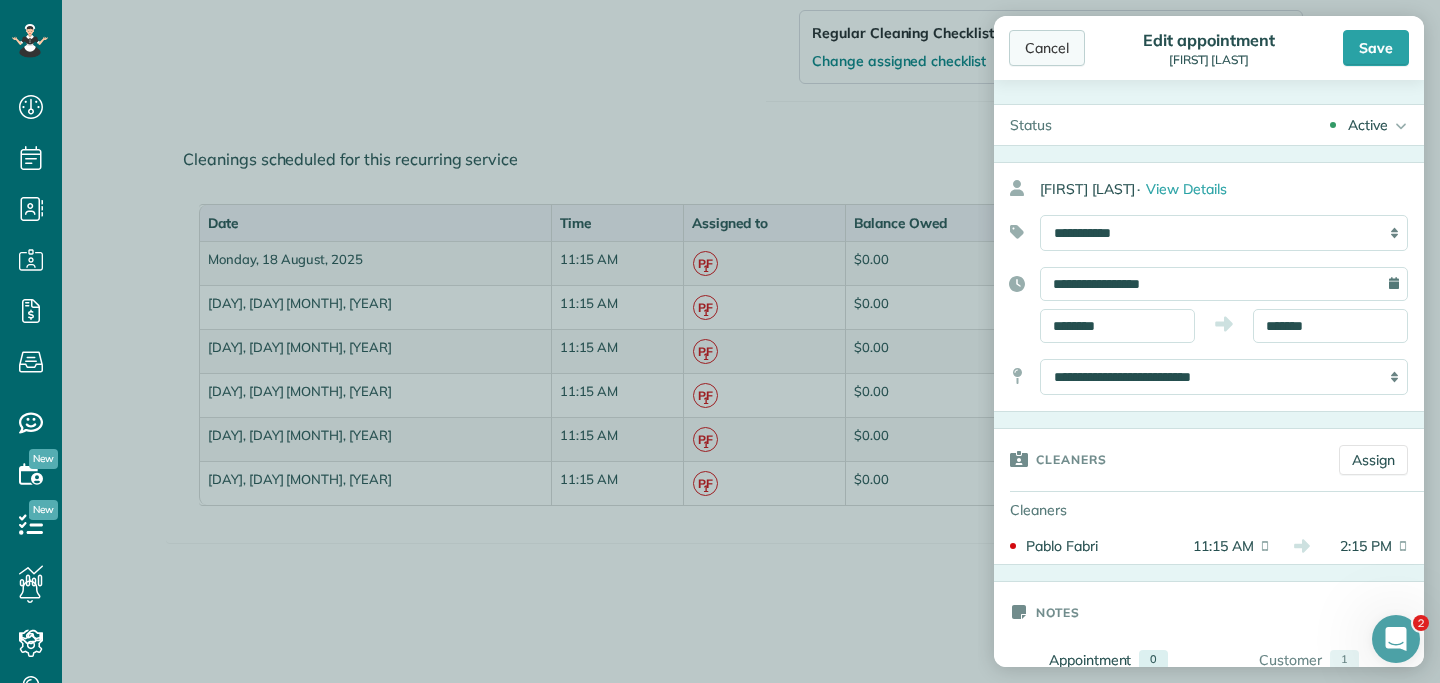 click on "Cancel" at bounding box center [1047, 48] 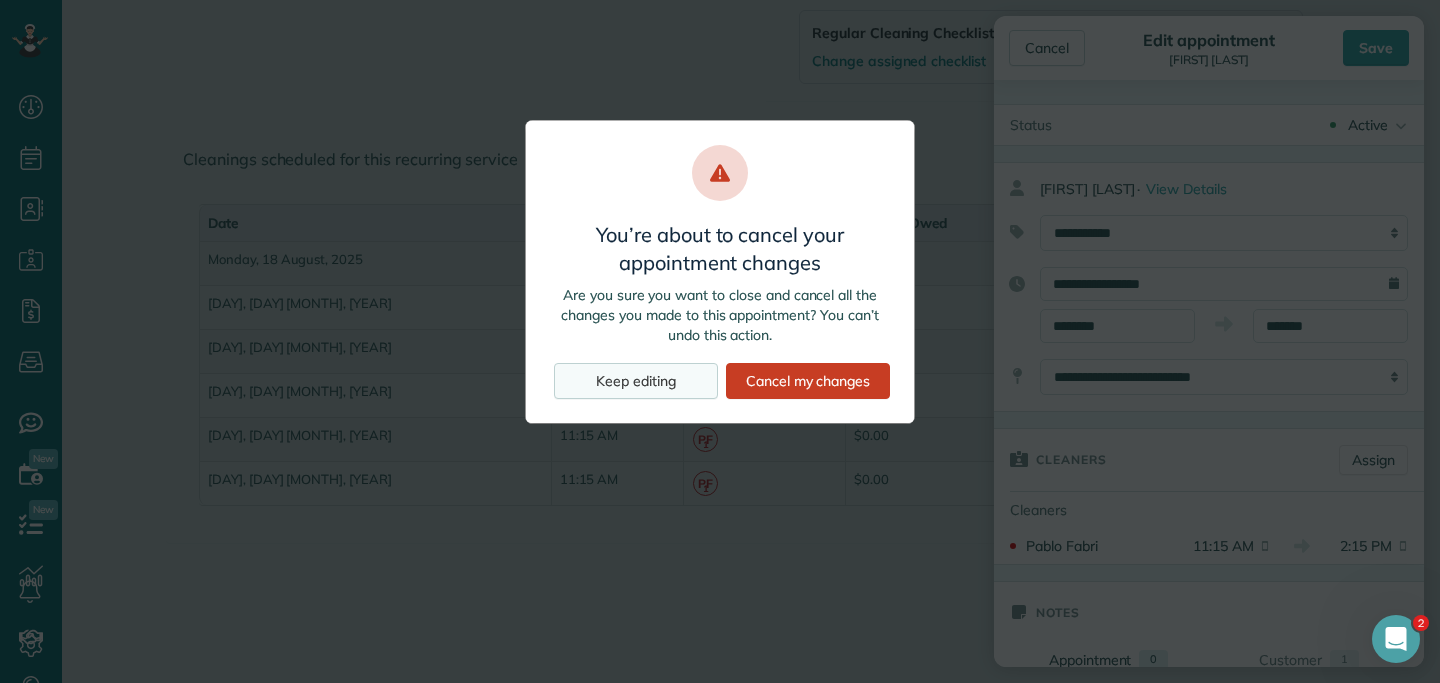 click on "Keep editing" at bounding box center [636, 381] 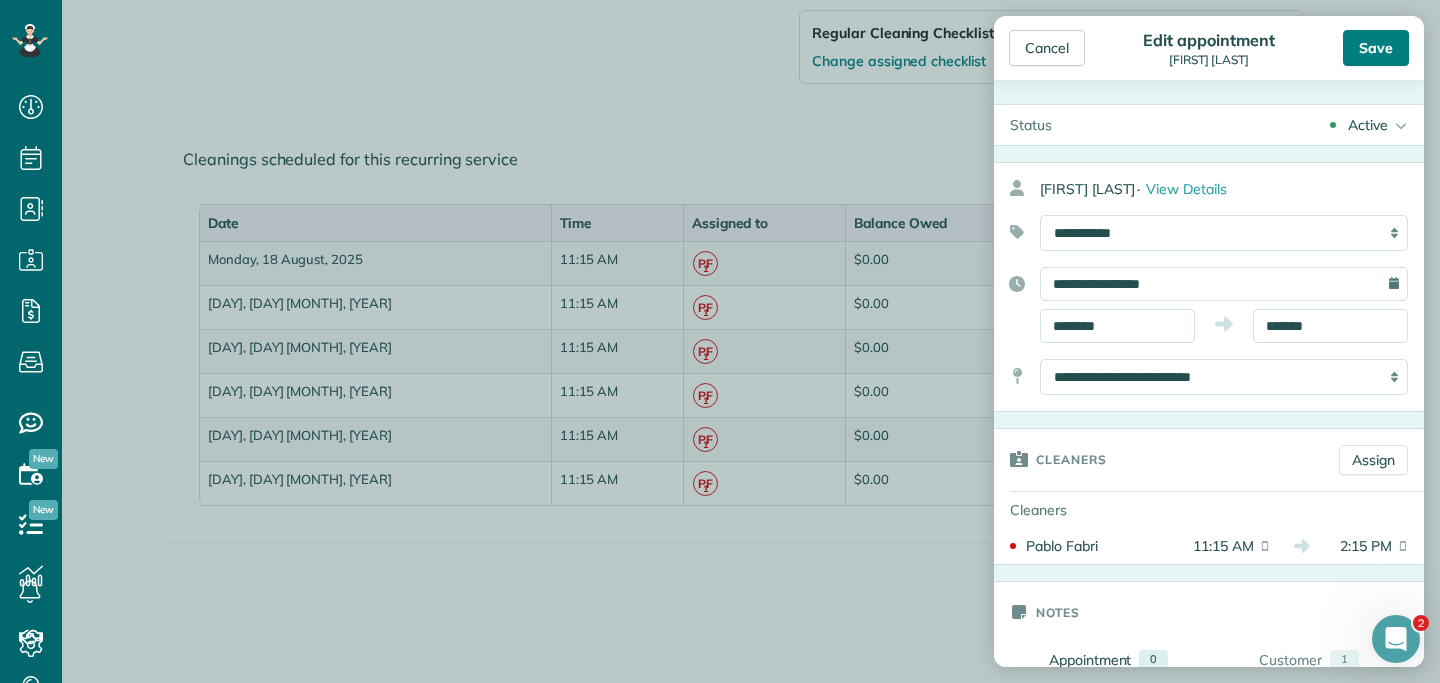 click on "Save" at bounding box center (1376, 48) 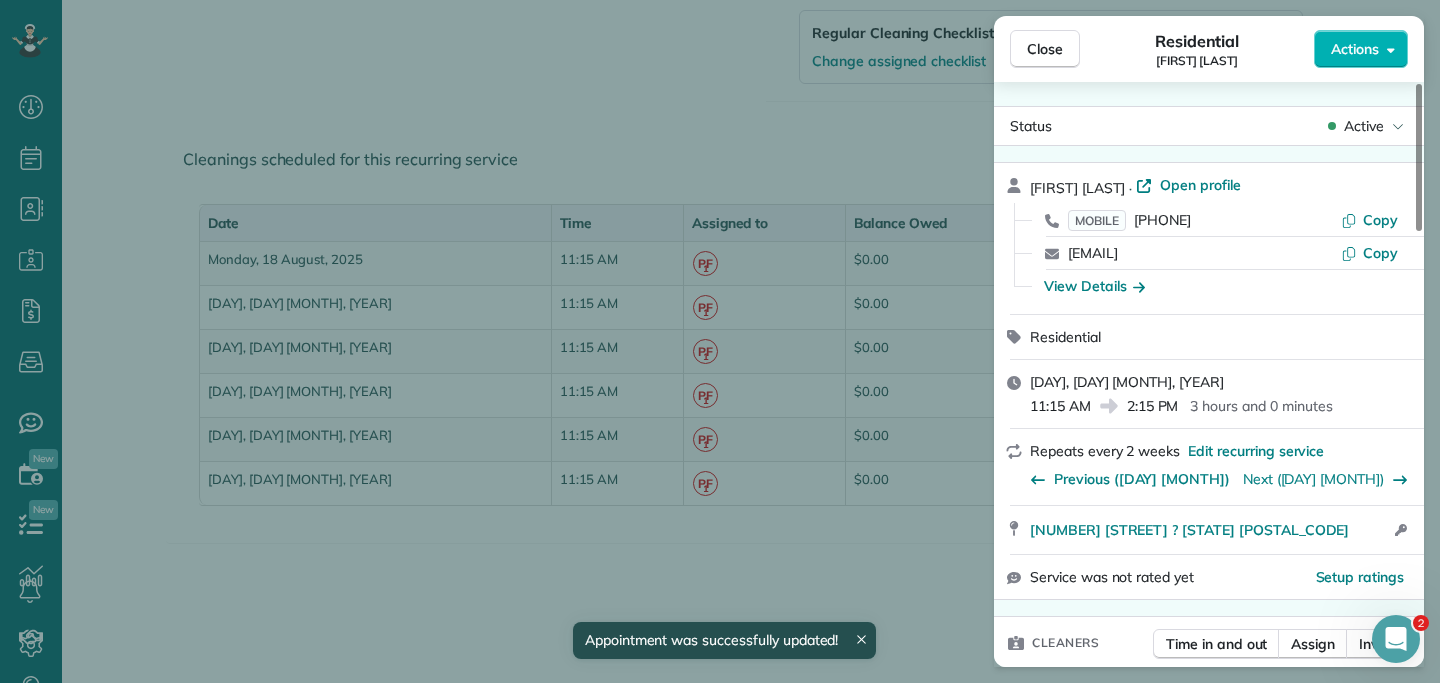 click on "Close Residential Milena Djurasinovic Actions" at bounding box center [1209, 49] 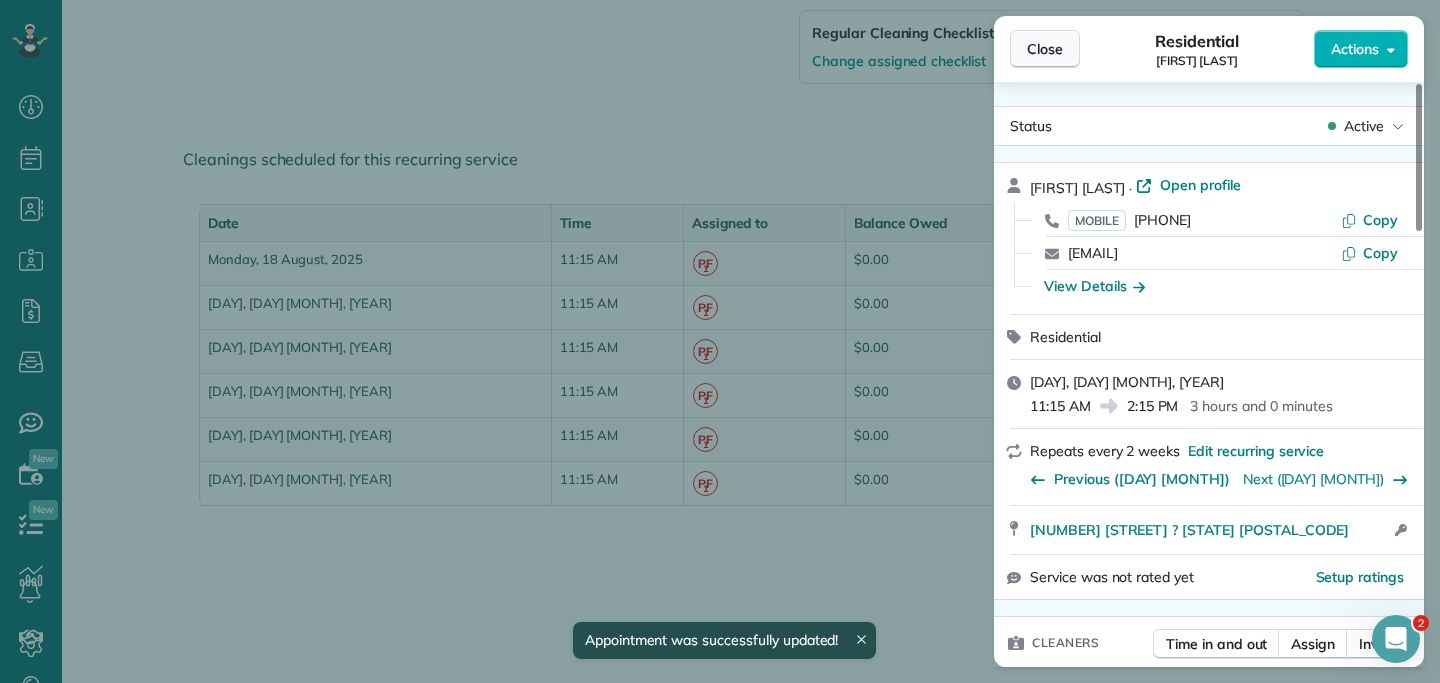 click on "Close" at bounding box center (1045, 49) 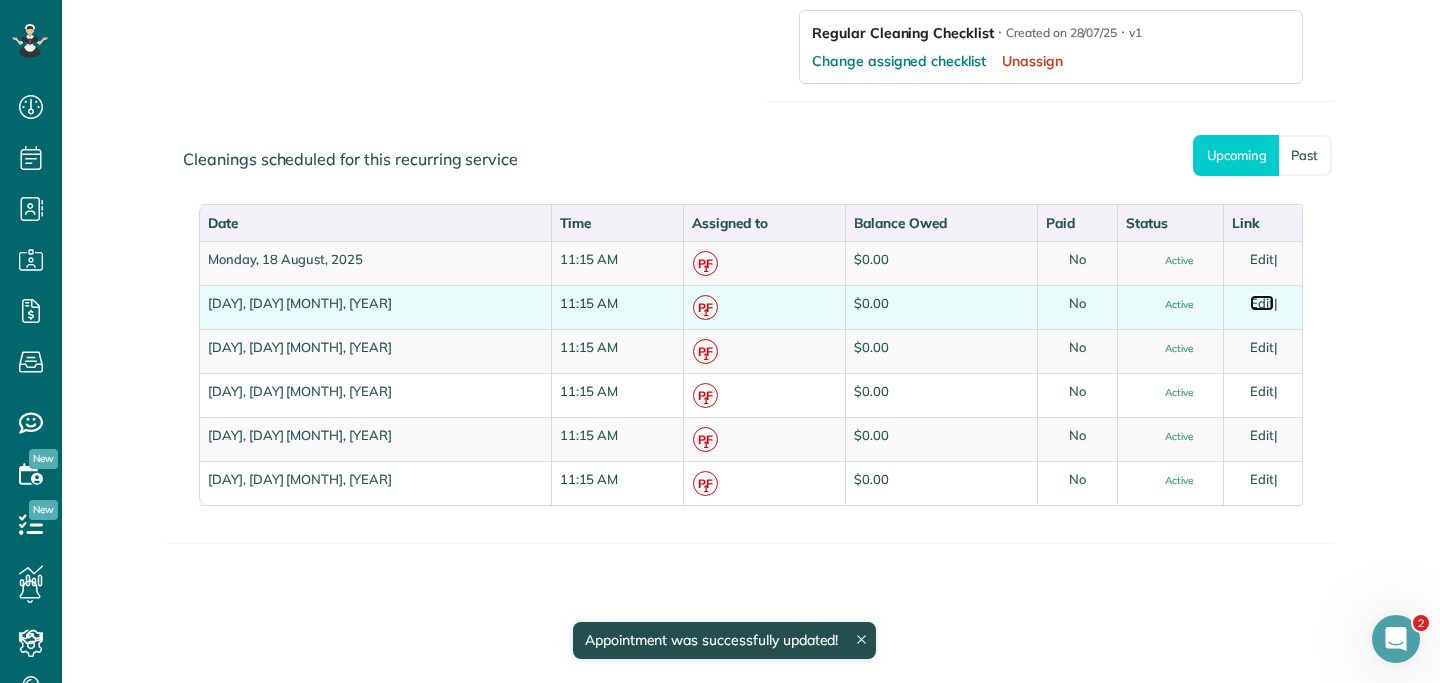 click on "Edit" at bounding box center [1262, 303] 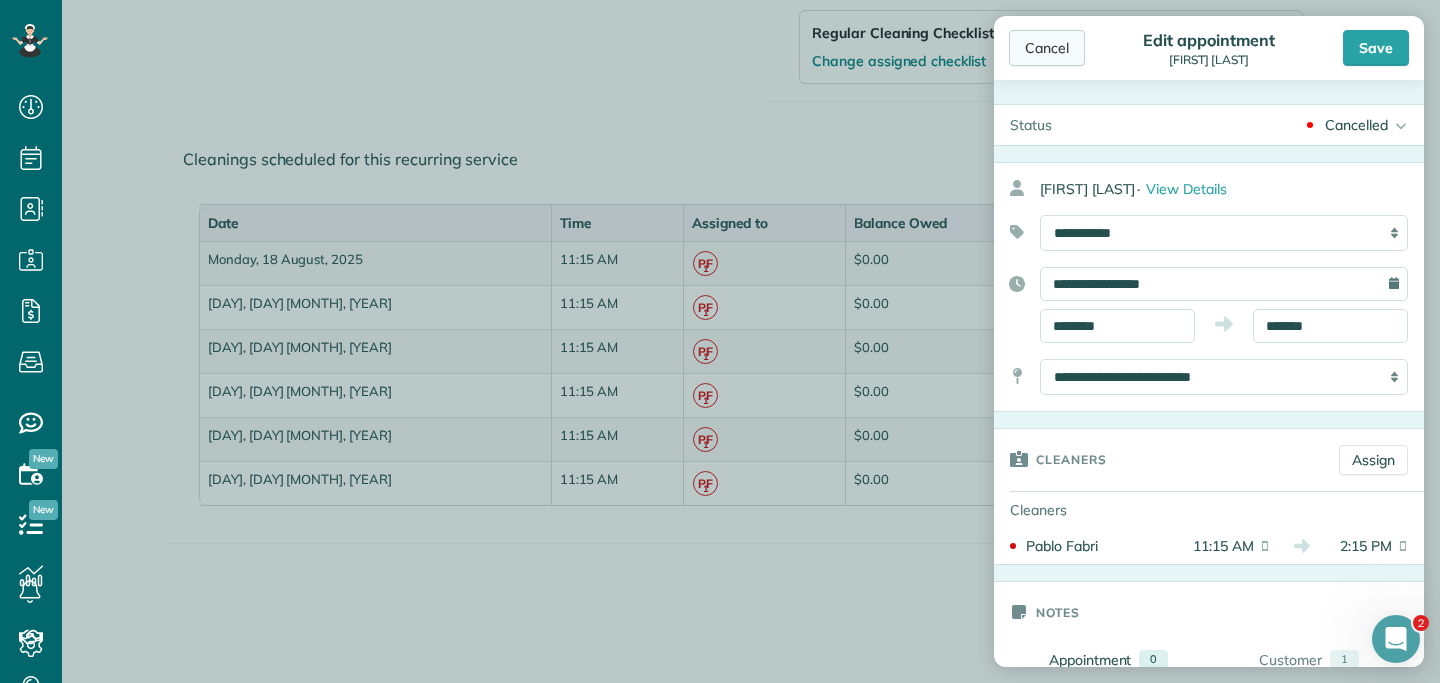 click on "Cancel" at bounding box center (1047, 48) 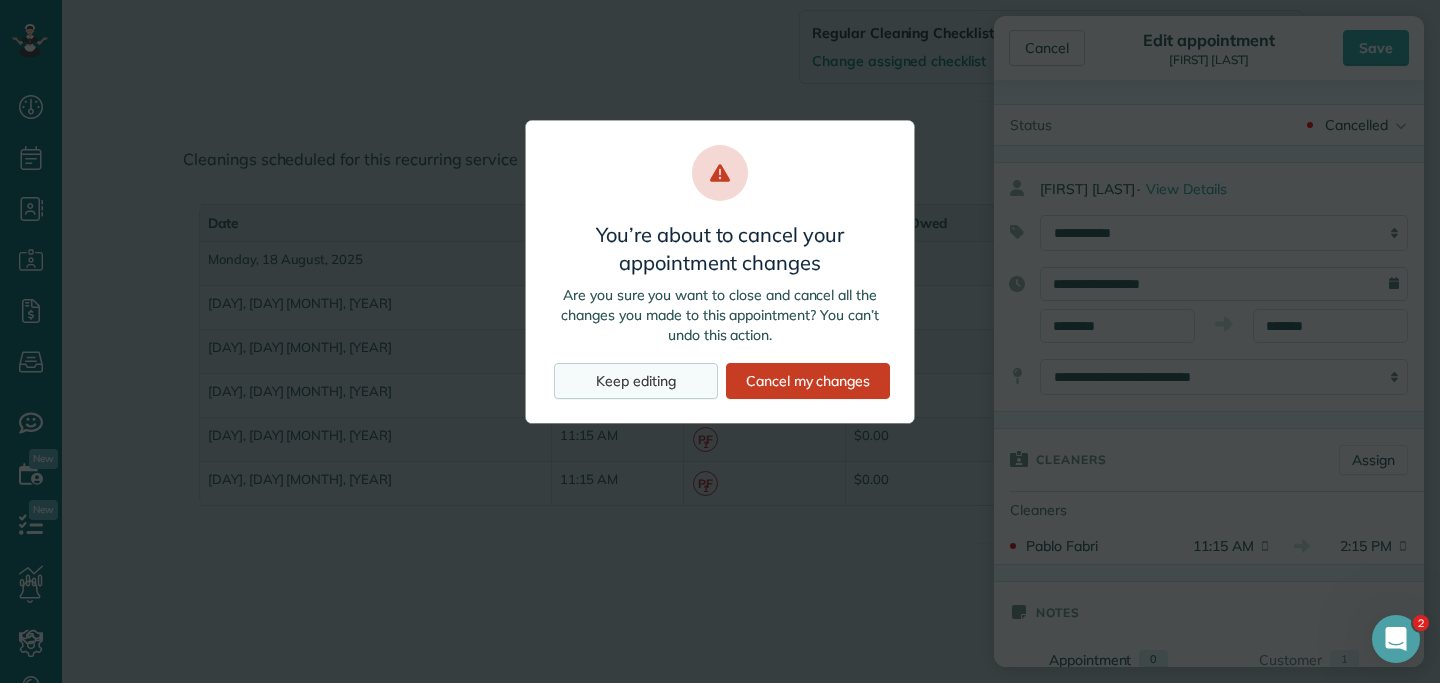 click on "Keep editing" at bounding box center [636, 381] 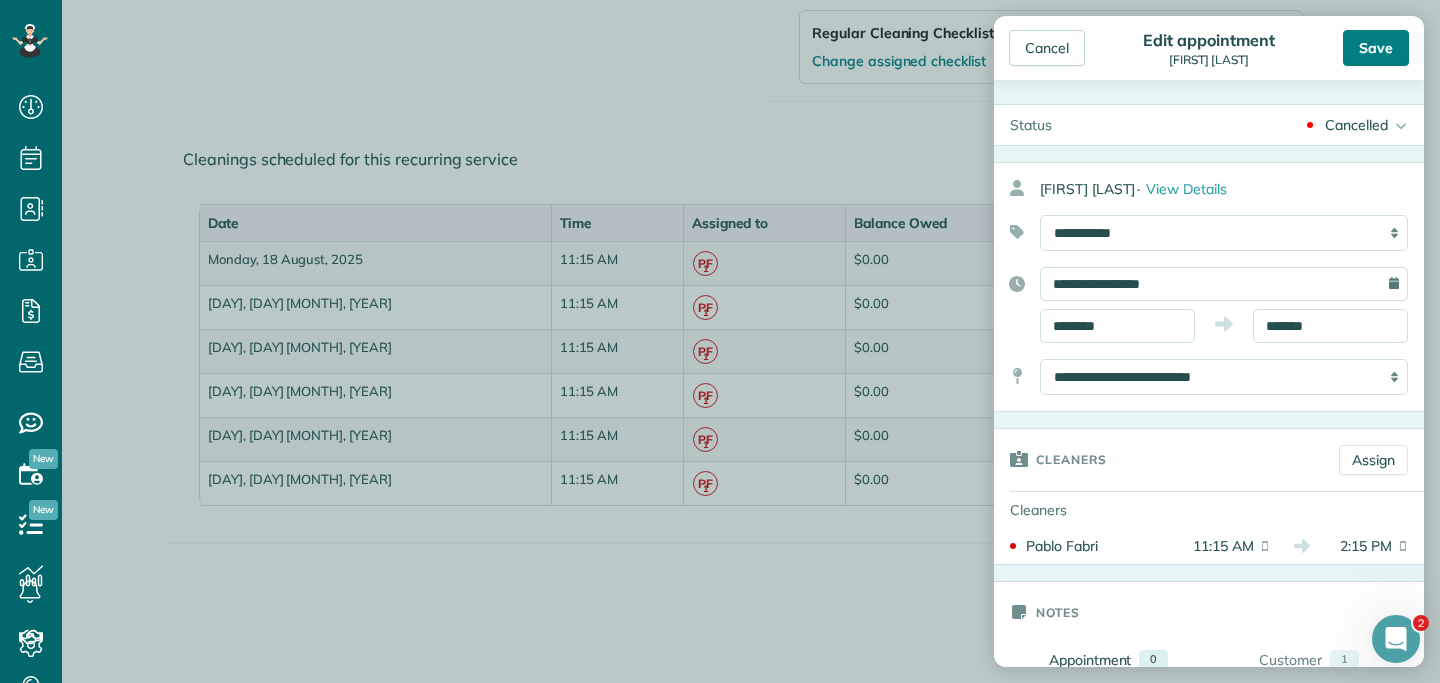 click on "Save" at bounding box center (1376, 48) 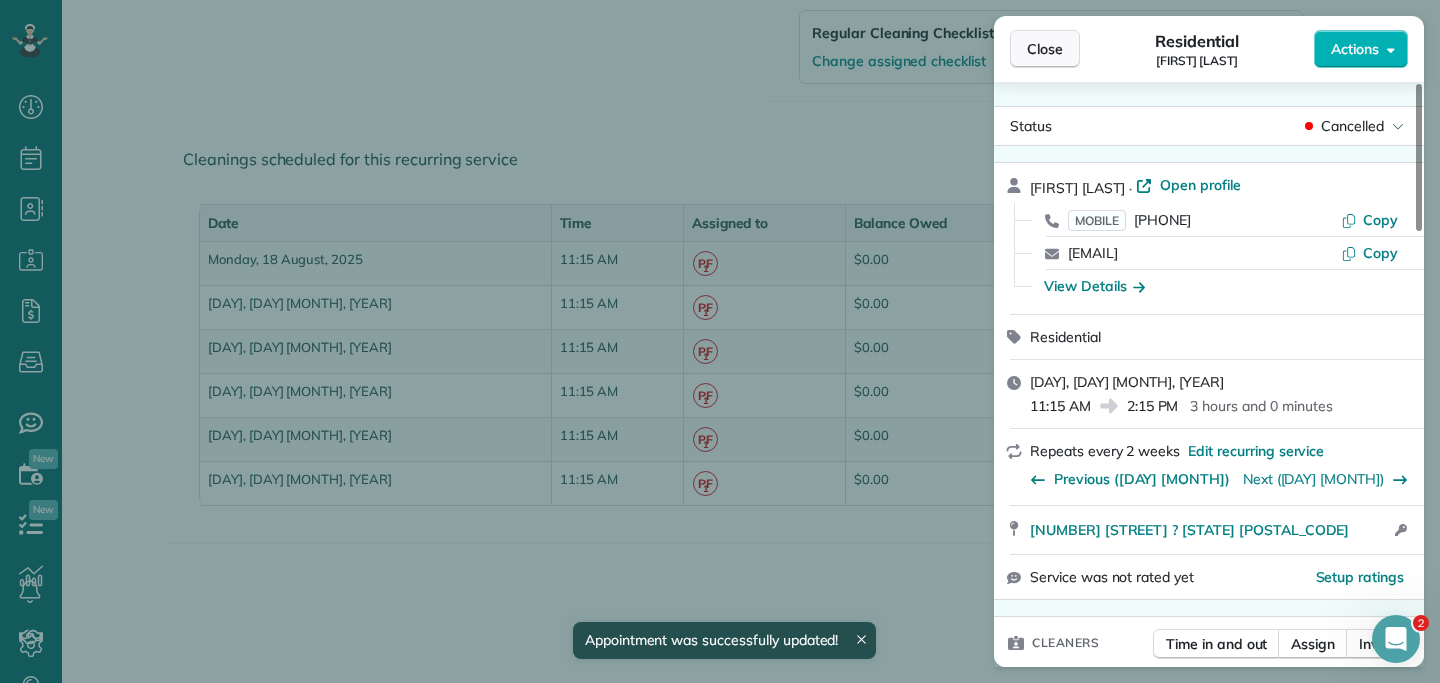 click on "Close" at bounding box center (1045, 49) 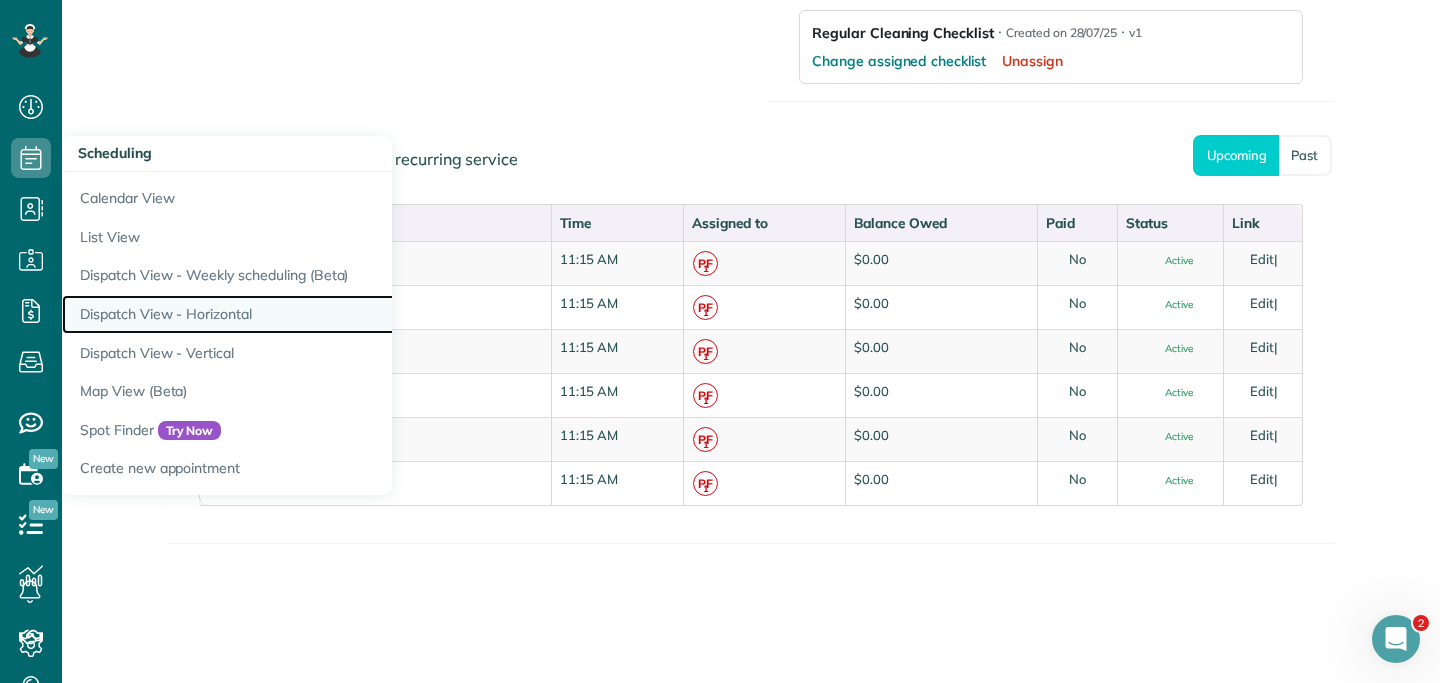 click on "Dispatch View - Horizontal" at bounding box center [312, 314] 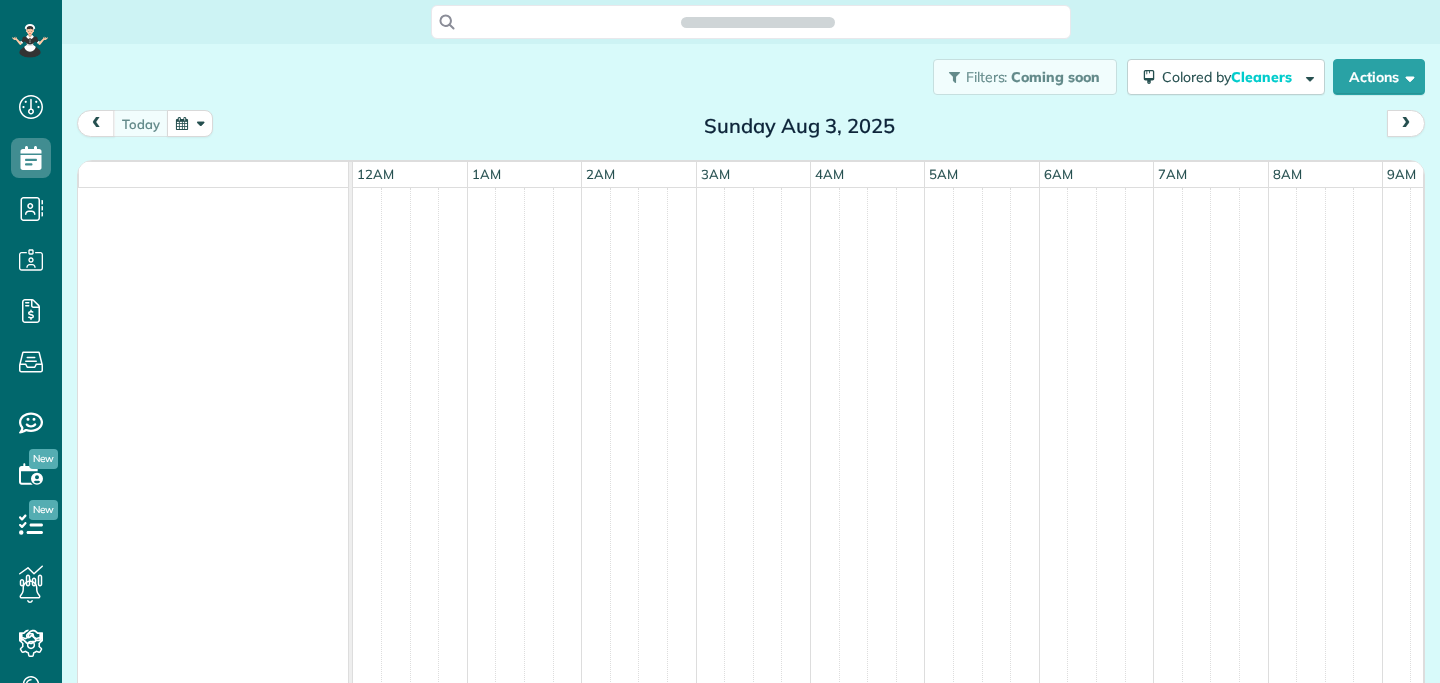 scroll, scrollTop: 0, scrollLeft: 0, axis: both 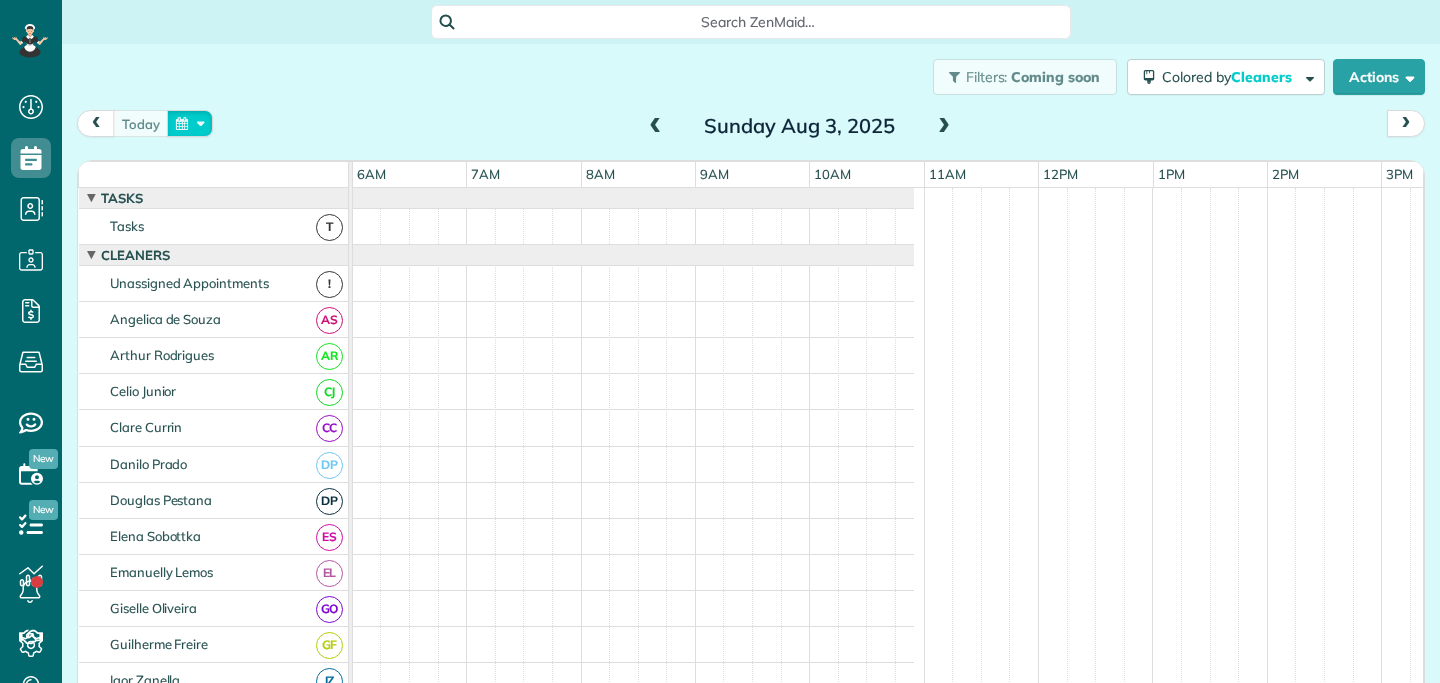 click at bounding box center (190, 123) 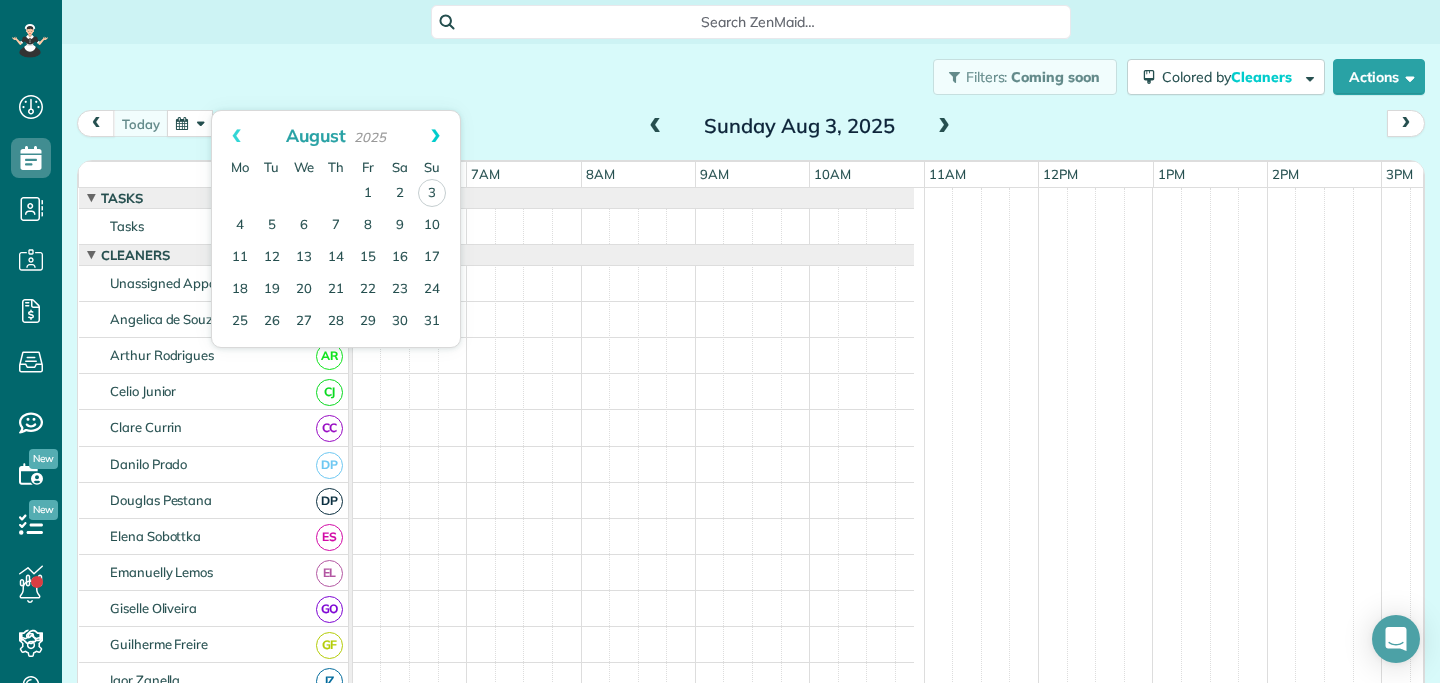 click on "Next" at bounding box center [435, 136] 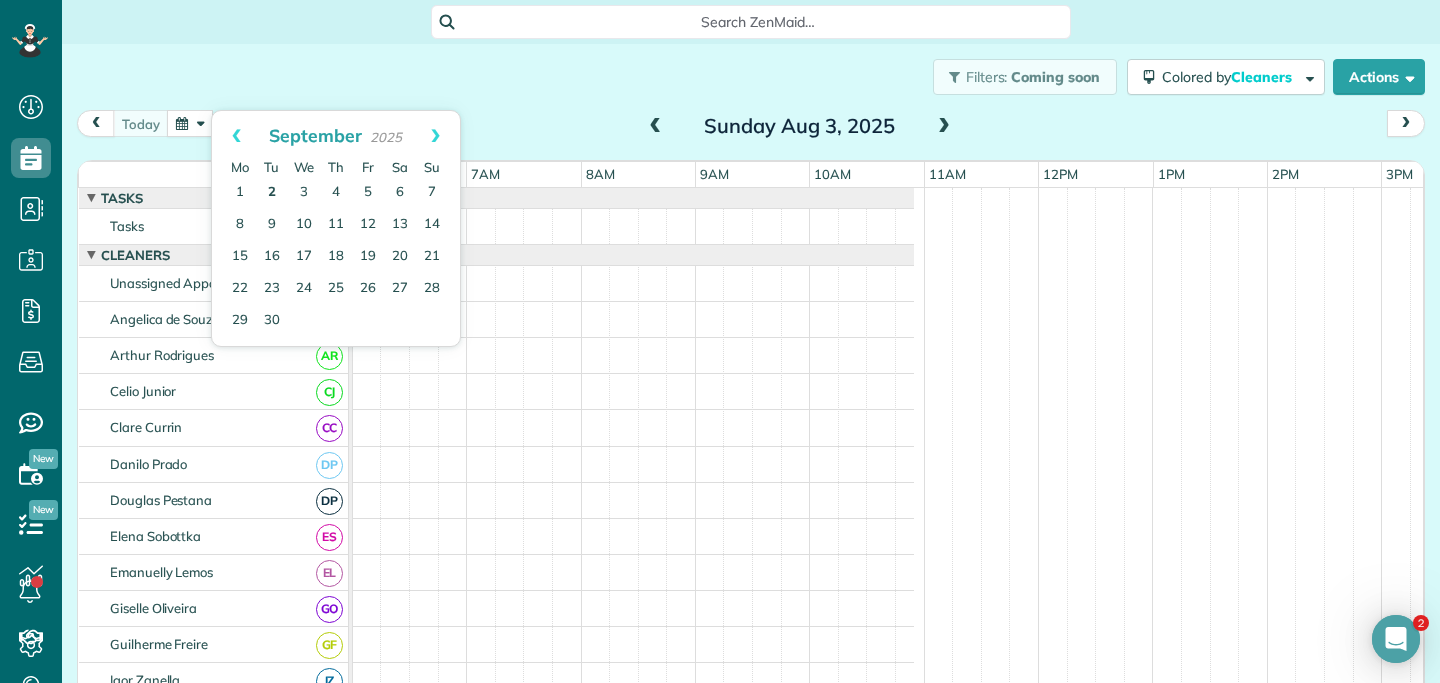scroll, scrollTop: 0, scrollLeft: 0, axis: both 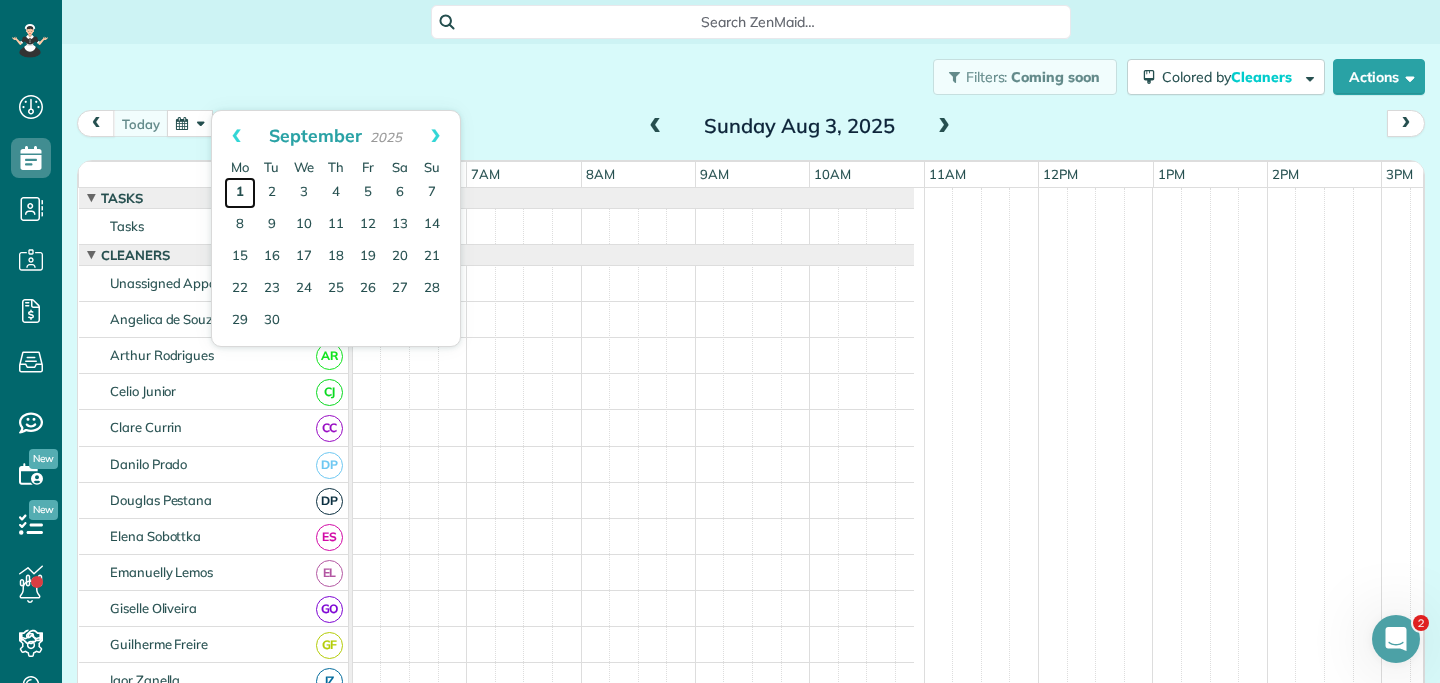 click on "1" at bounding box center (240, 193) 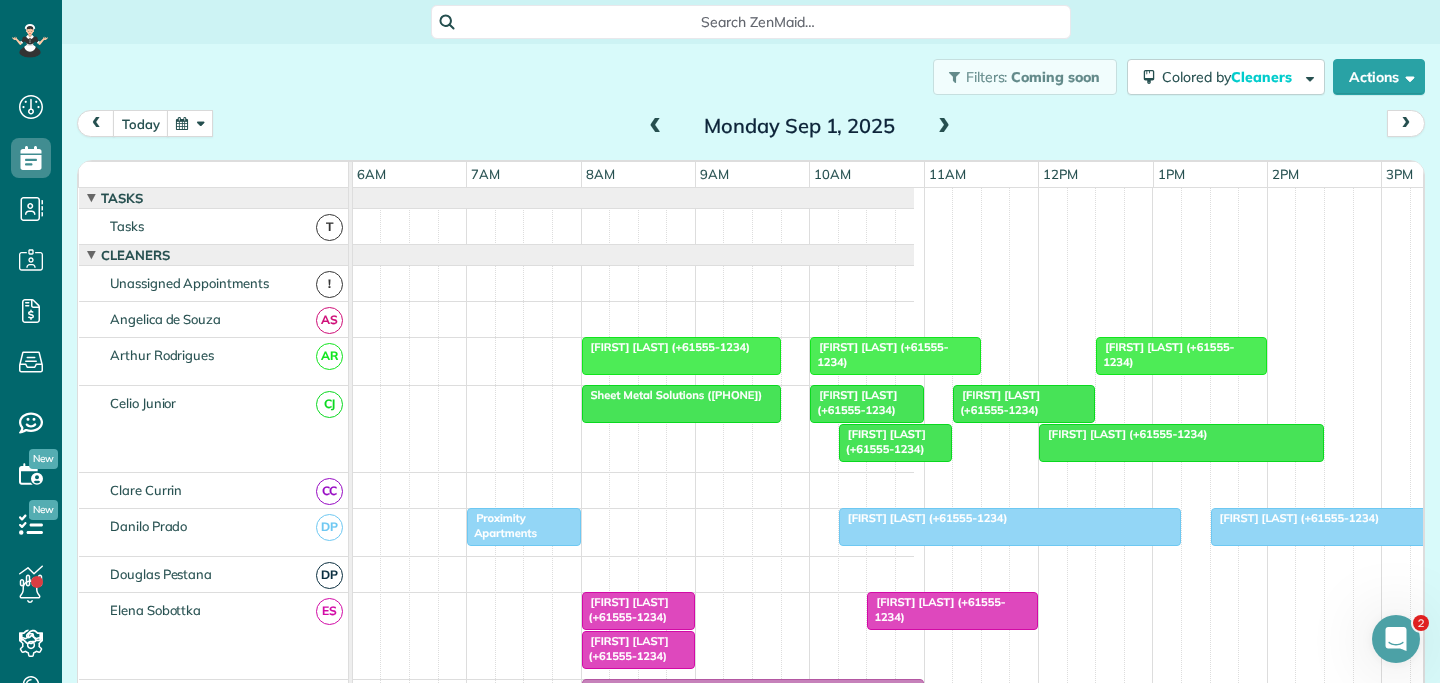 scroll, scrollTop: 536, scrollLeft: 687, axis: both 